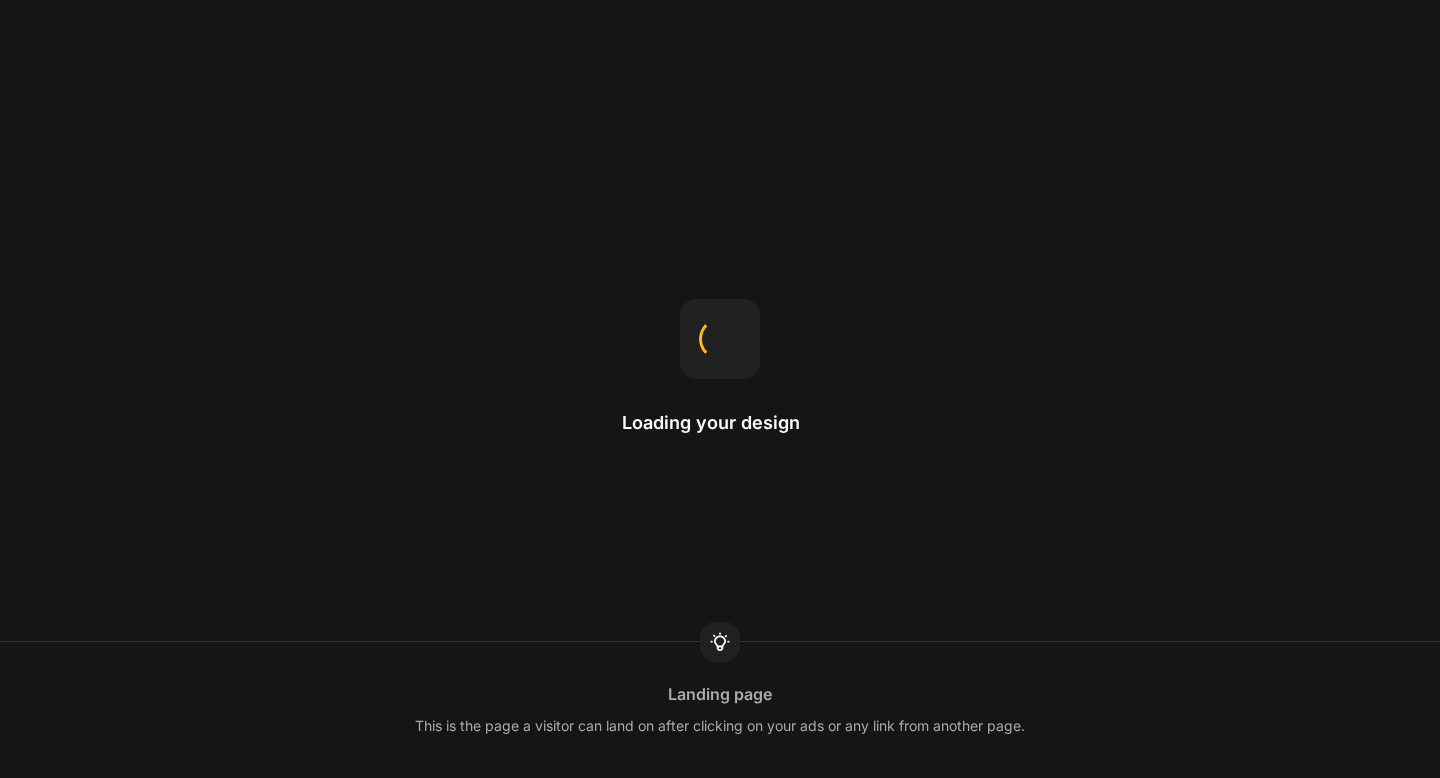 scroll, scrollTop: 0, scrollLeft: 0, axis: both 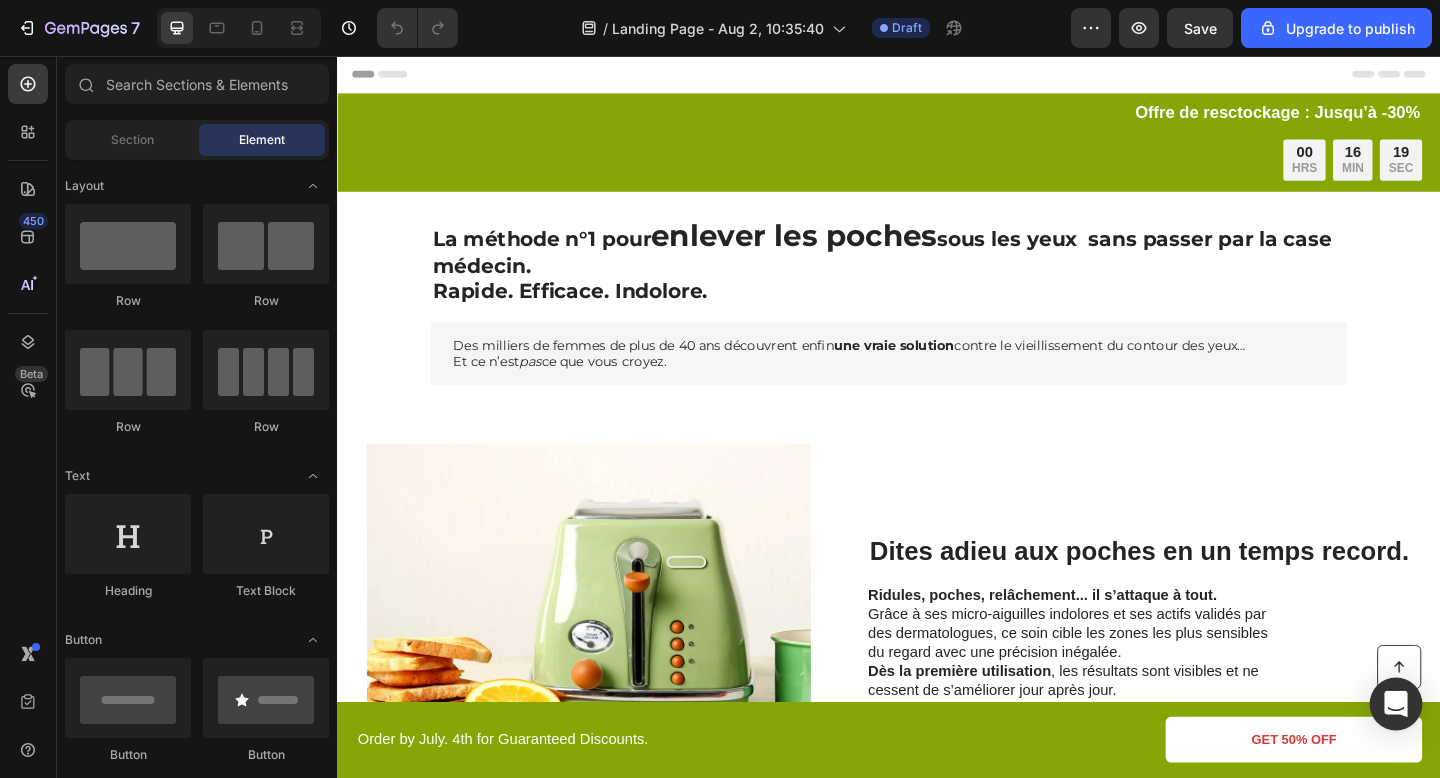 click at bounding box center (1396, 704) 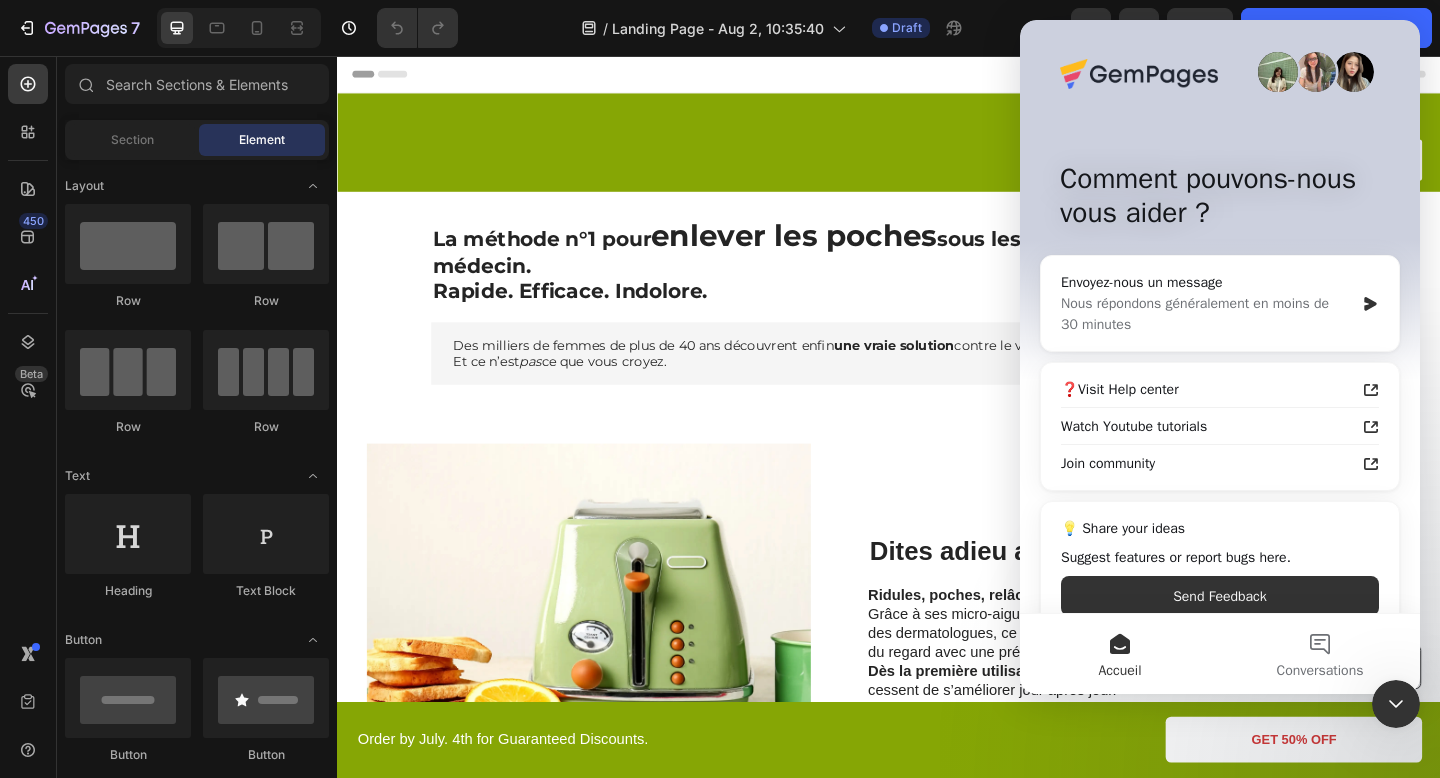 scroll, scrollTop: 0, scrollLeft: 0, axis: both 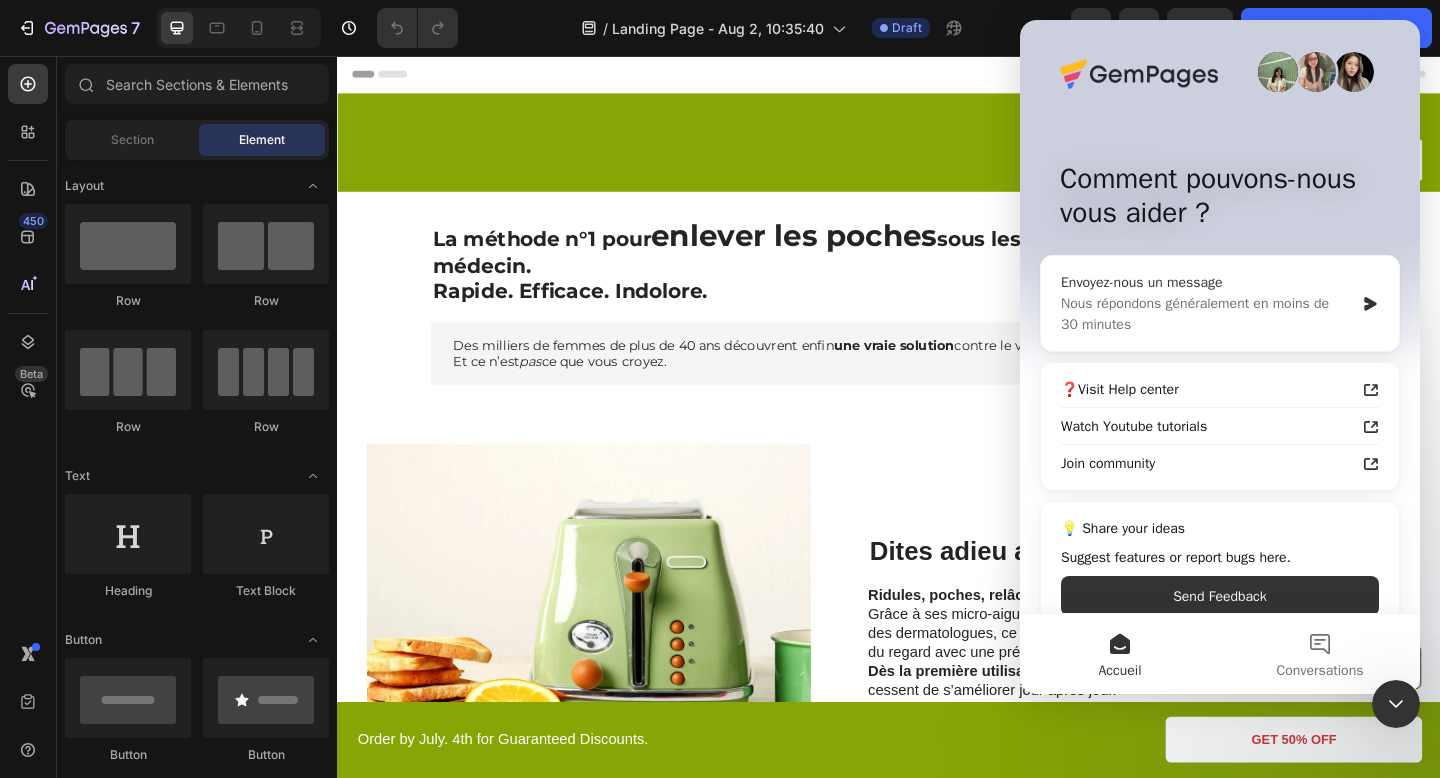 click on "Envoyez-nous un message" at bounding box center (1207, 282) 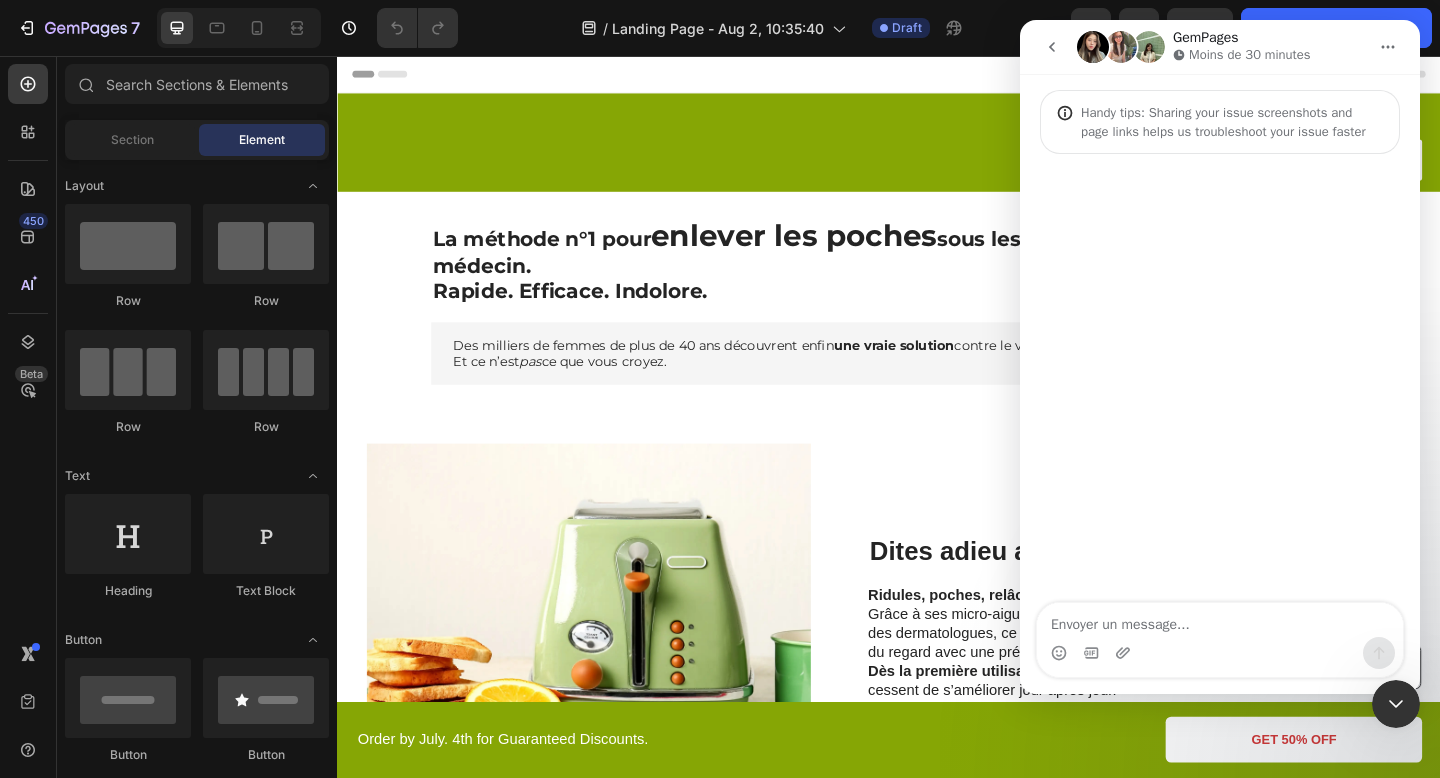click at bounding box center [1220, 620] 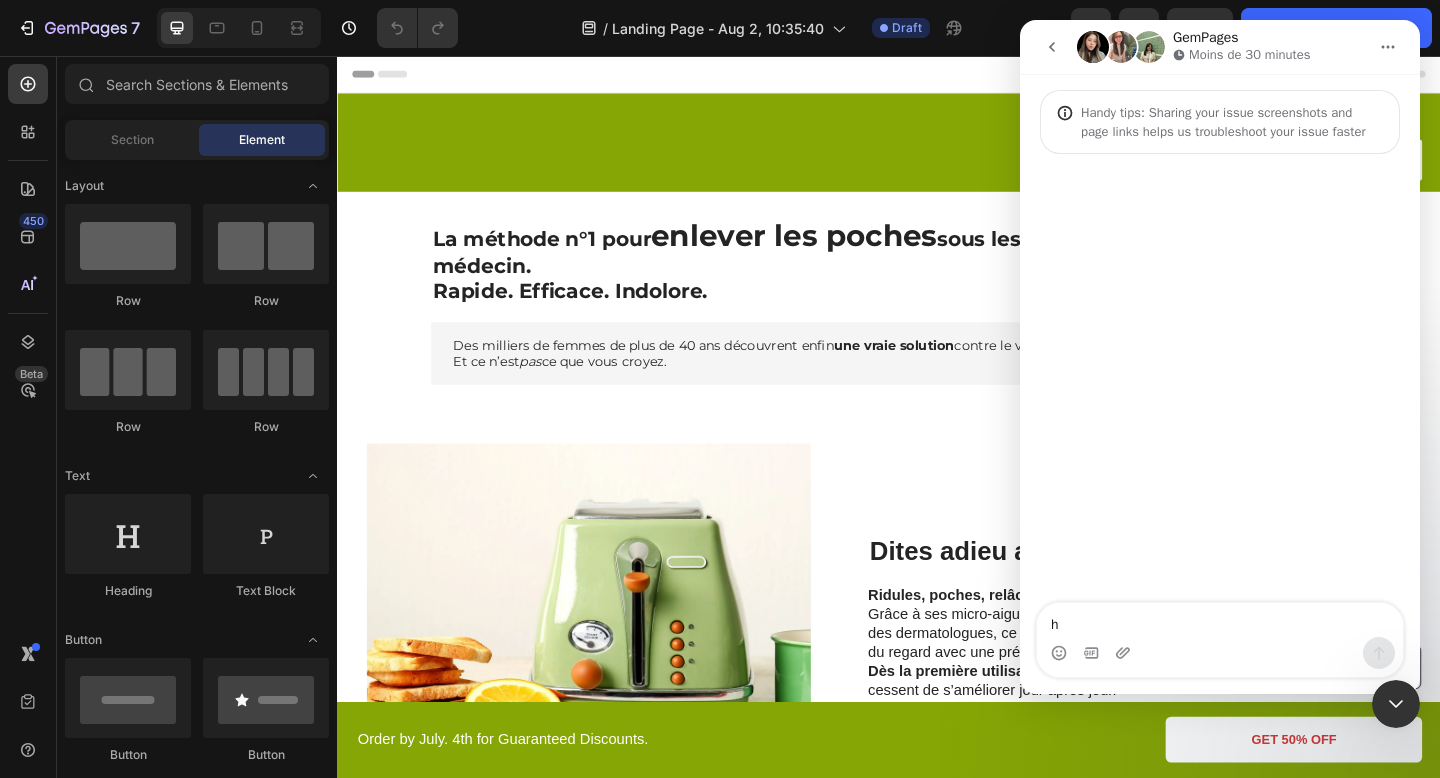 type on "hi" 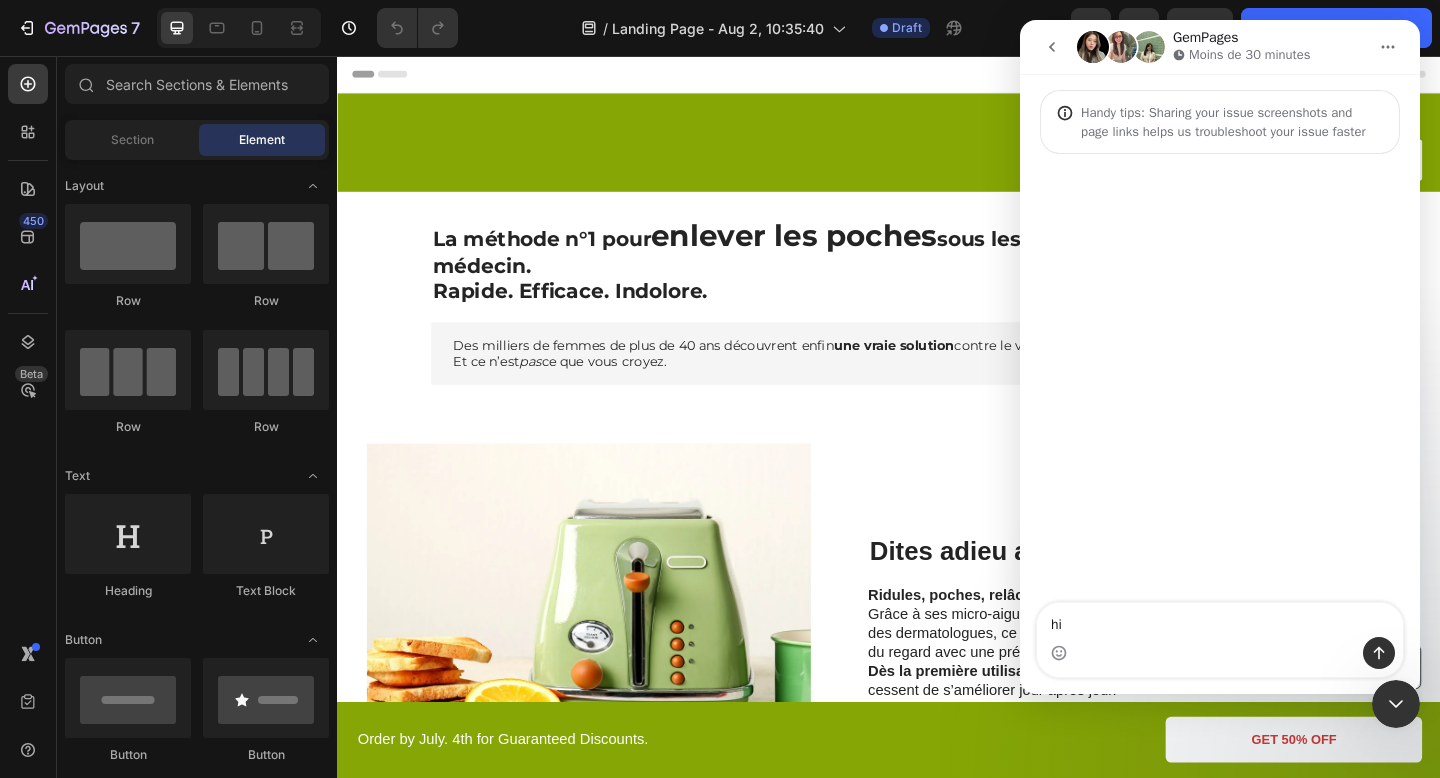 type 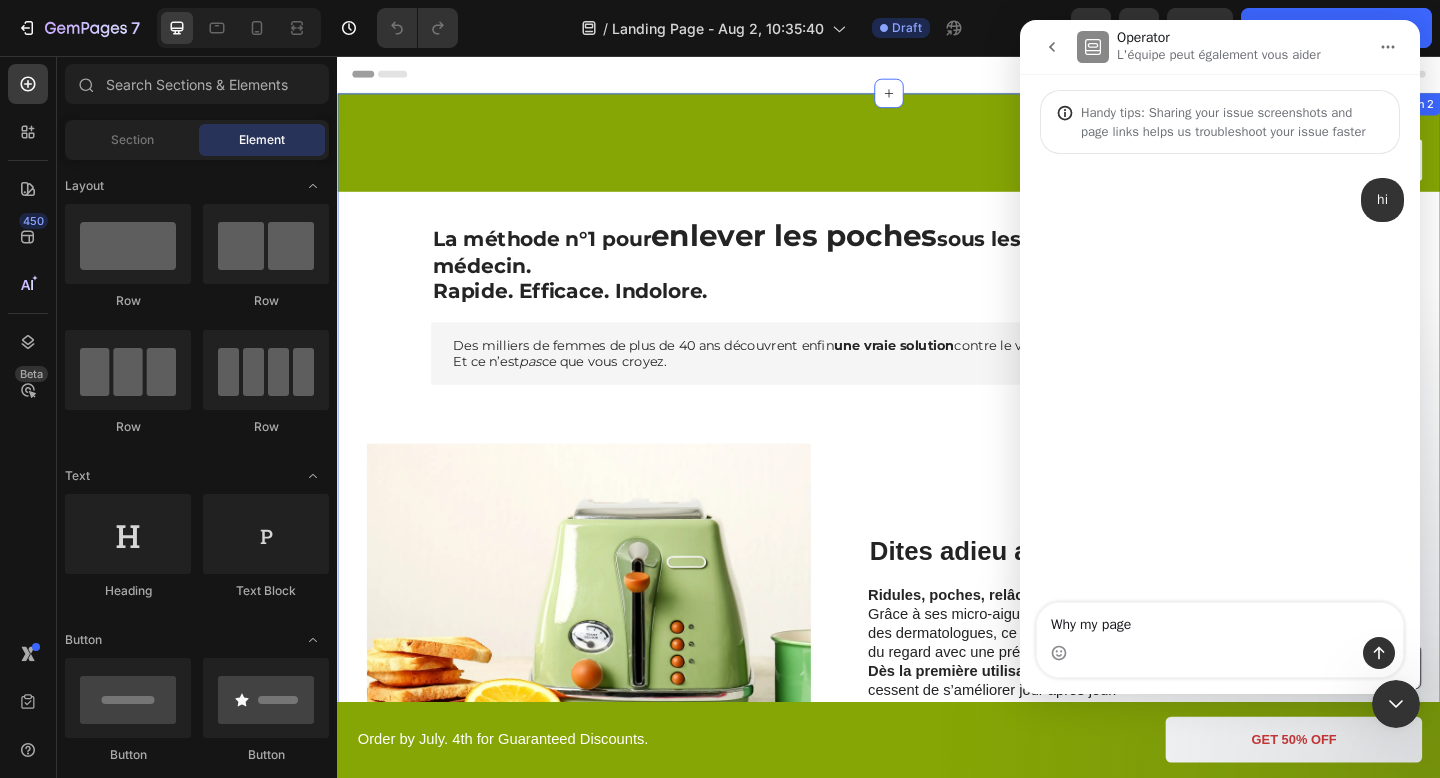 type on "Why my page$" 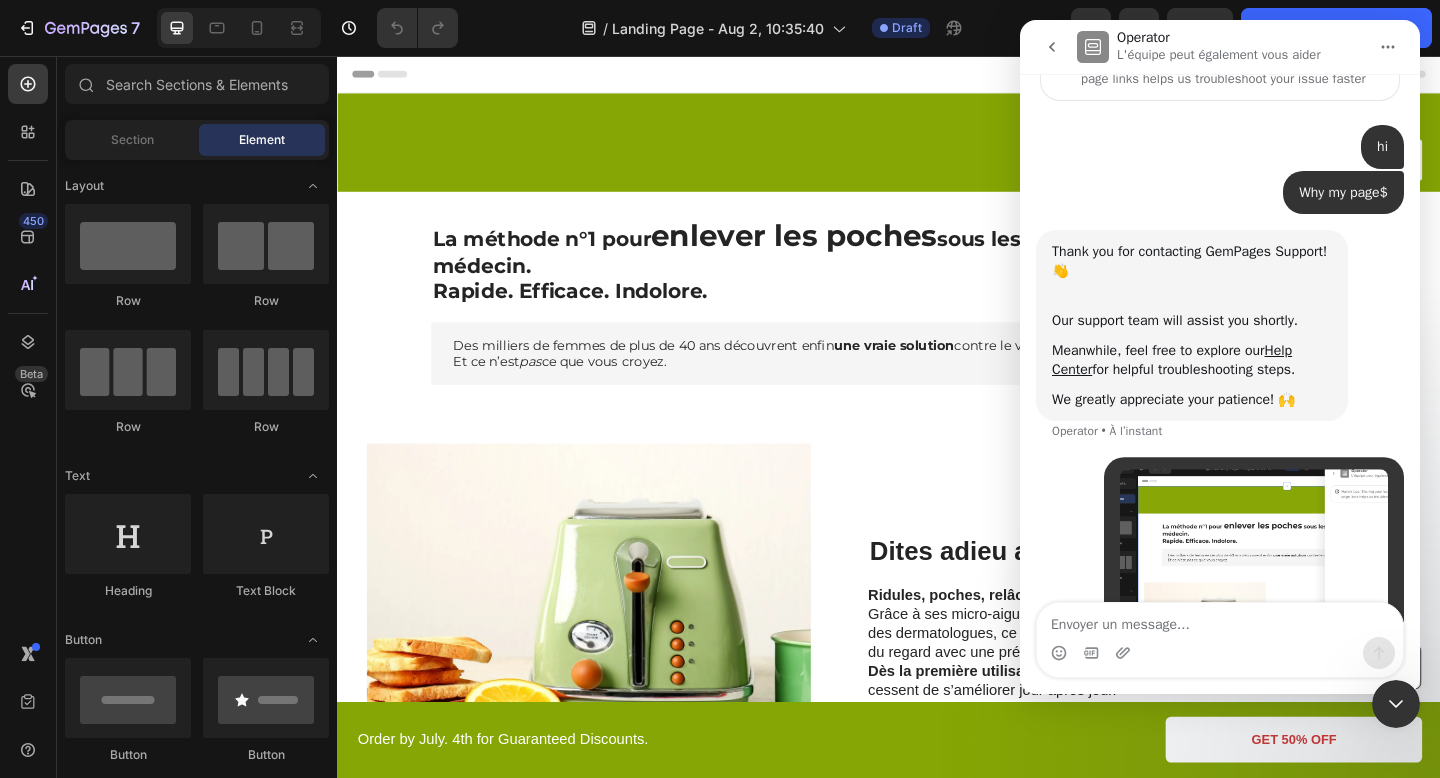 scroll, scrollTop: 171, scrollLeft: 0, axis: vertical 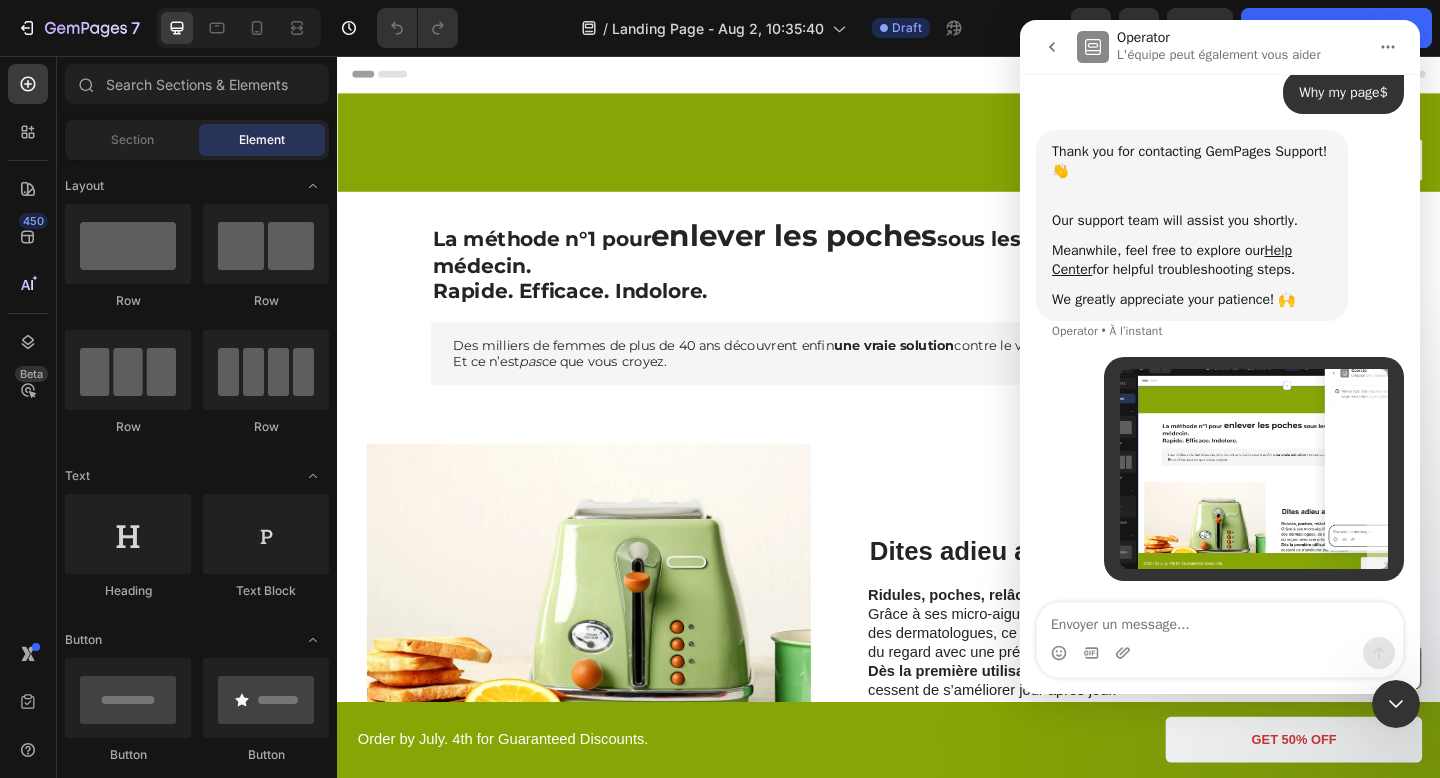 click at bounding box center [1220, 620] 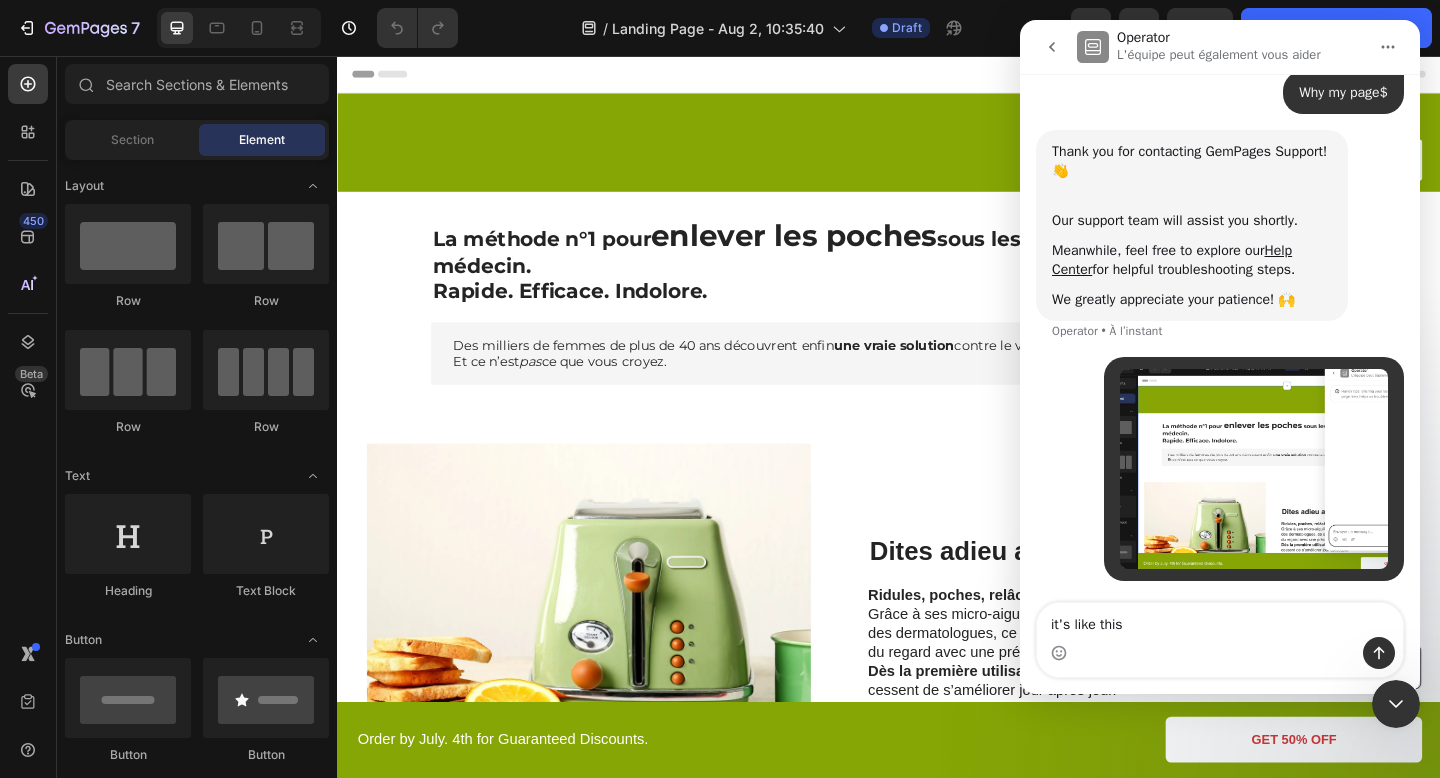 type on "it's like this" 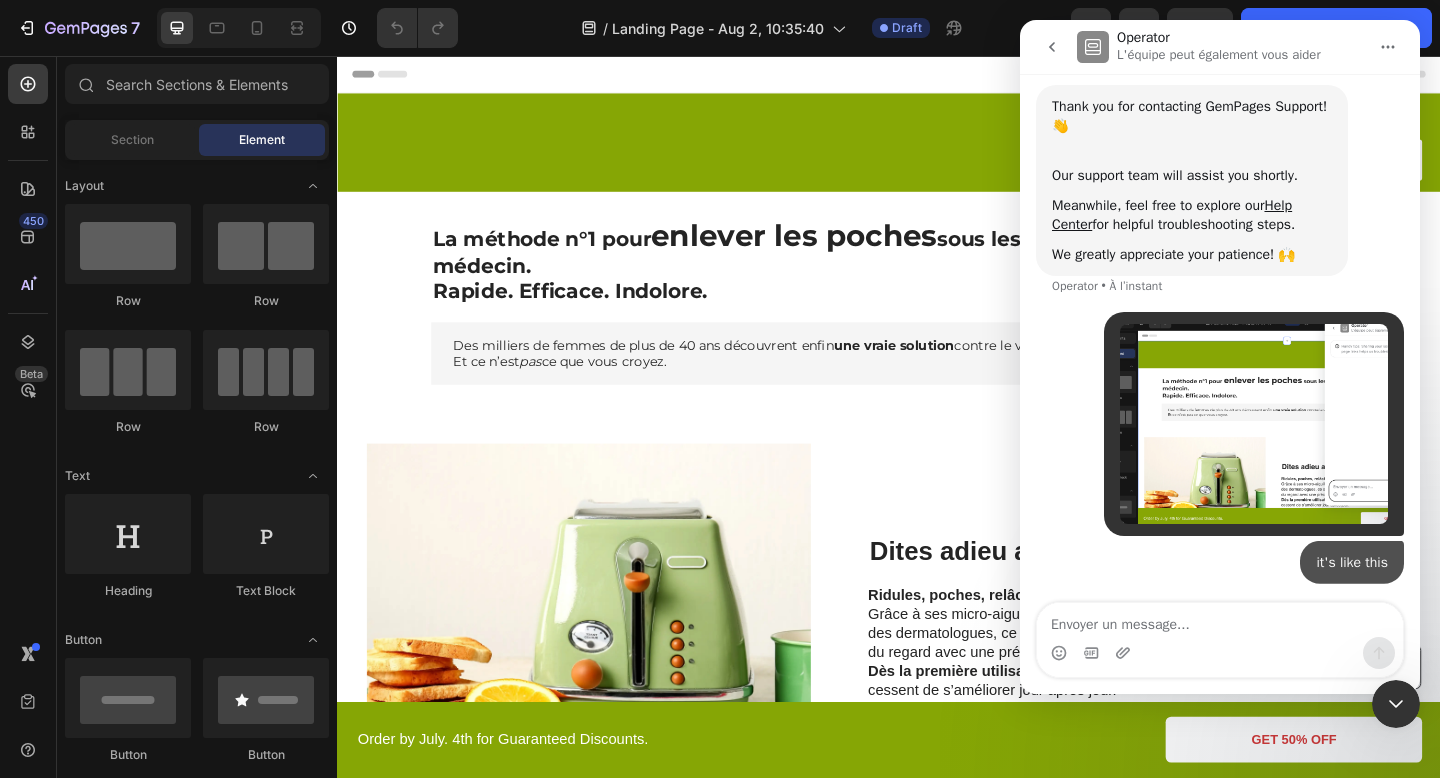 scroll, scrollTop: 217, scrollLeft: 0, axis: vertical 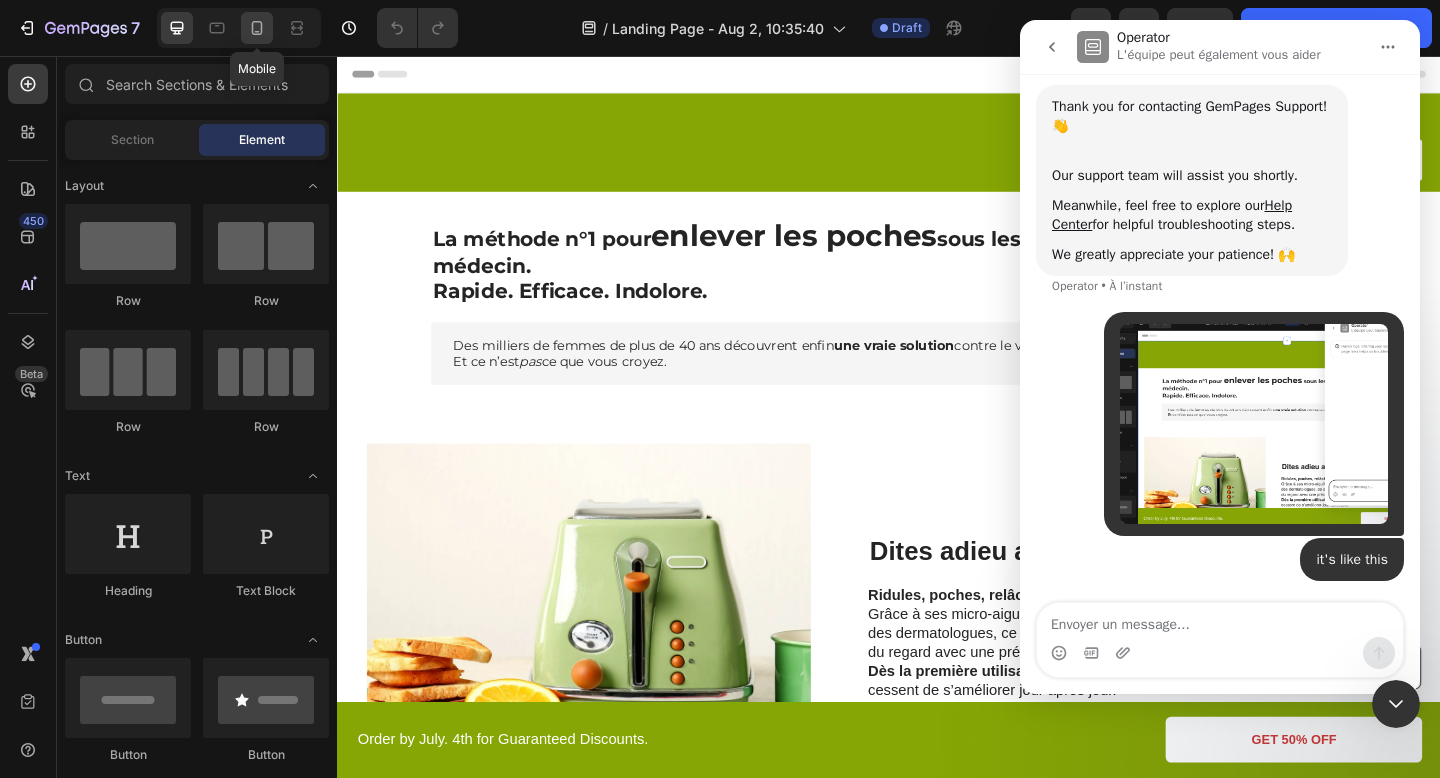 click 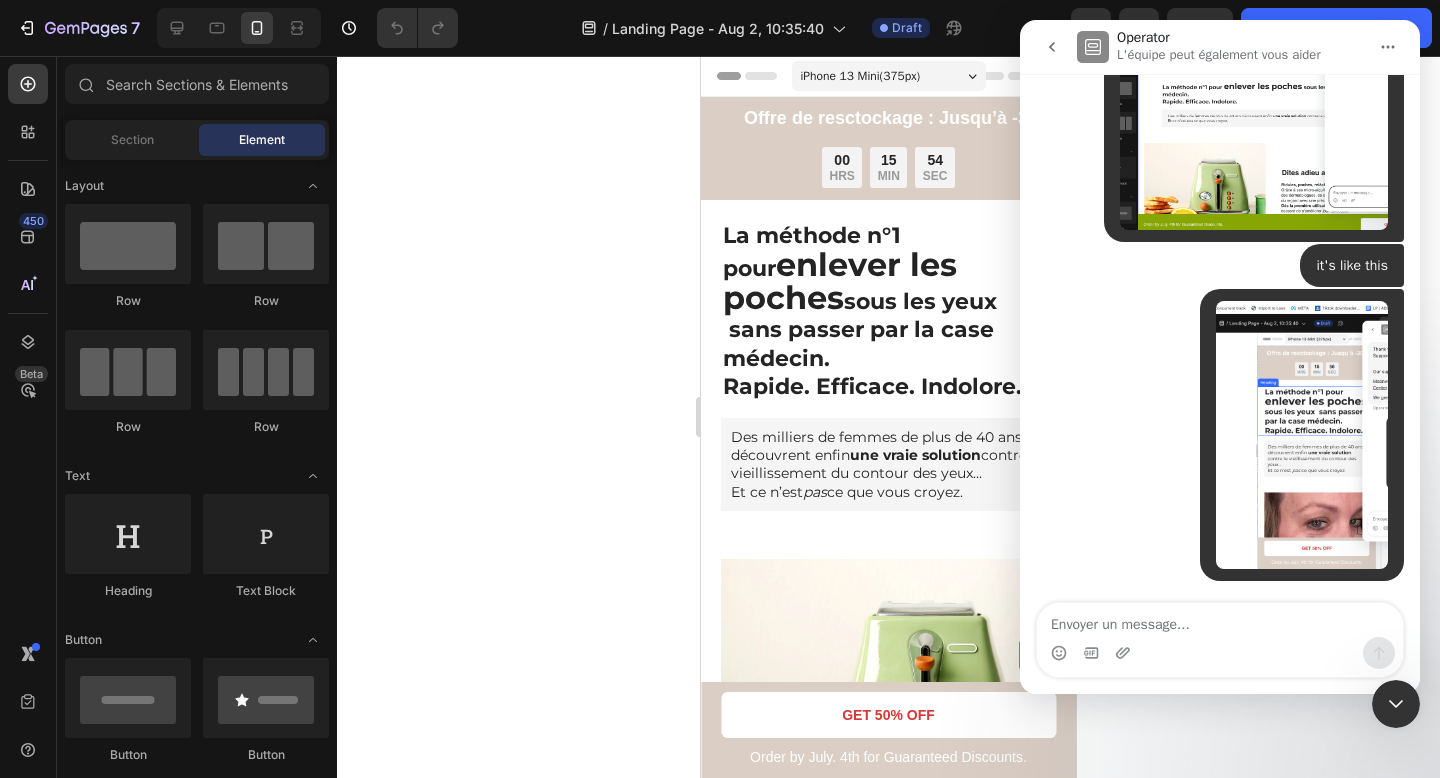 scroll, scrollTop: 511, scrollLeft: 0, axis: vertical 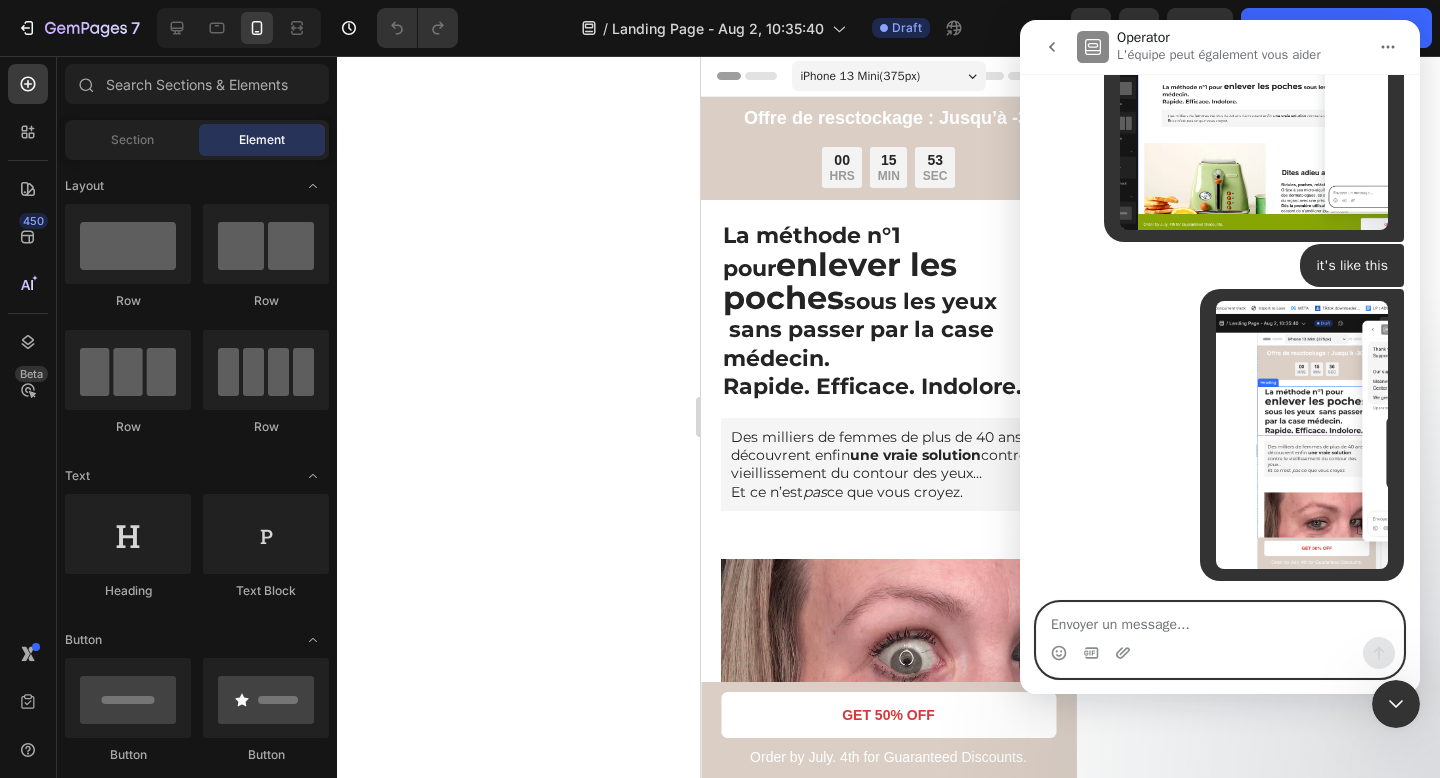 click at bounding box center (1220, 620) 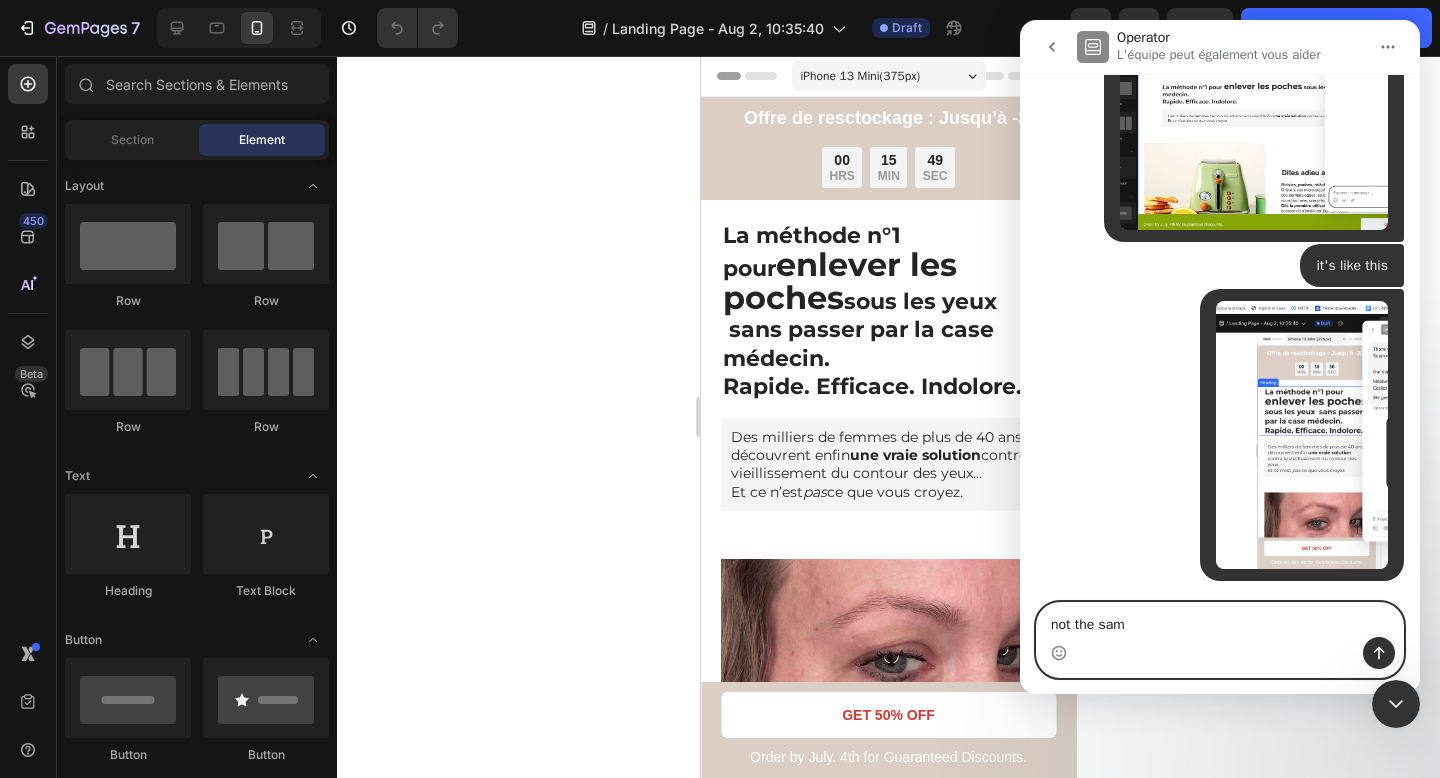 type on "not the same" 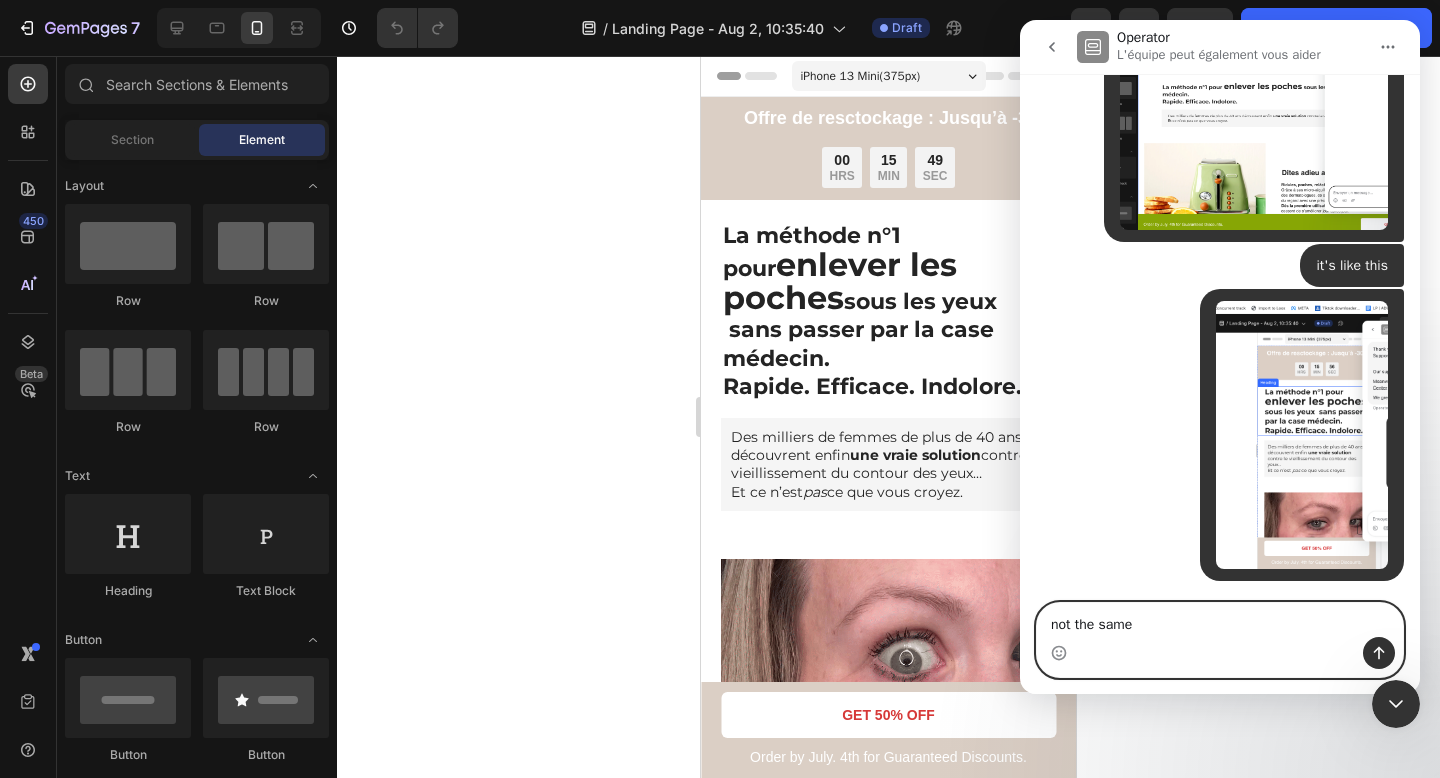 type 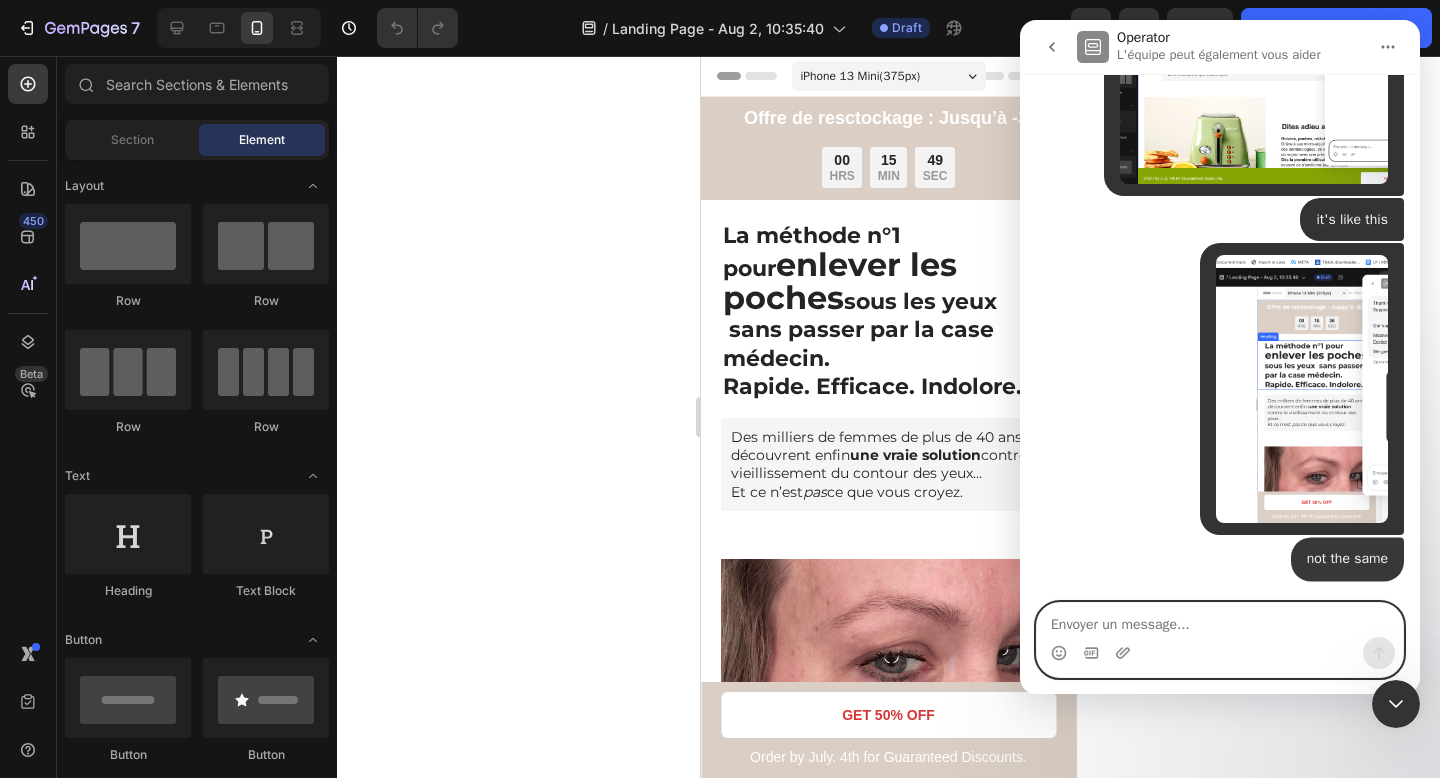 scroll, scrollTop: 557, scrollLeft: 0, axis: vertical 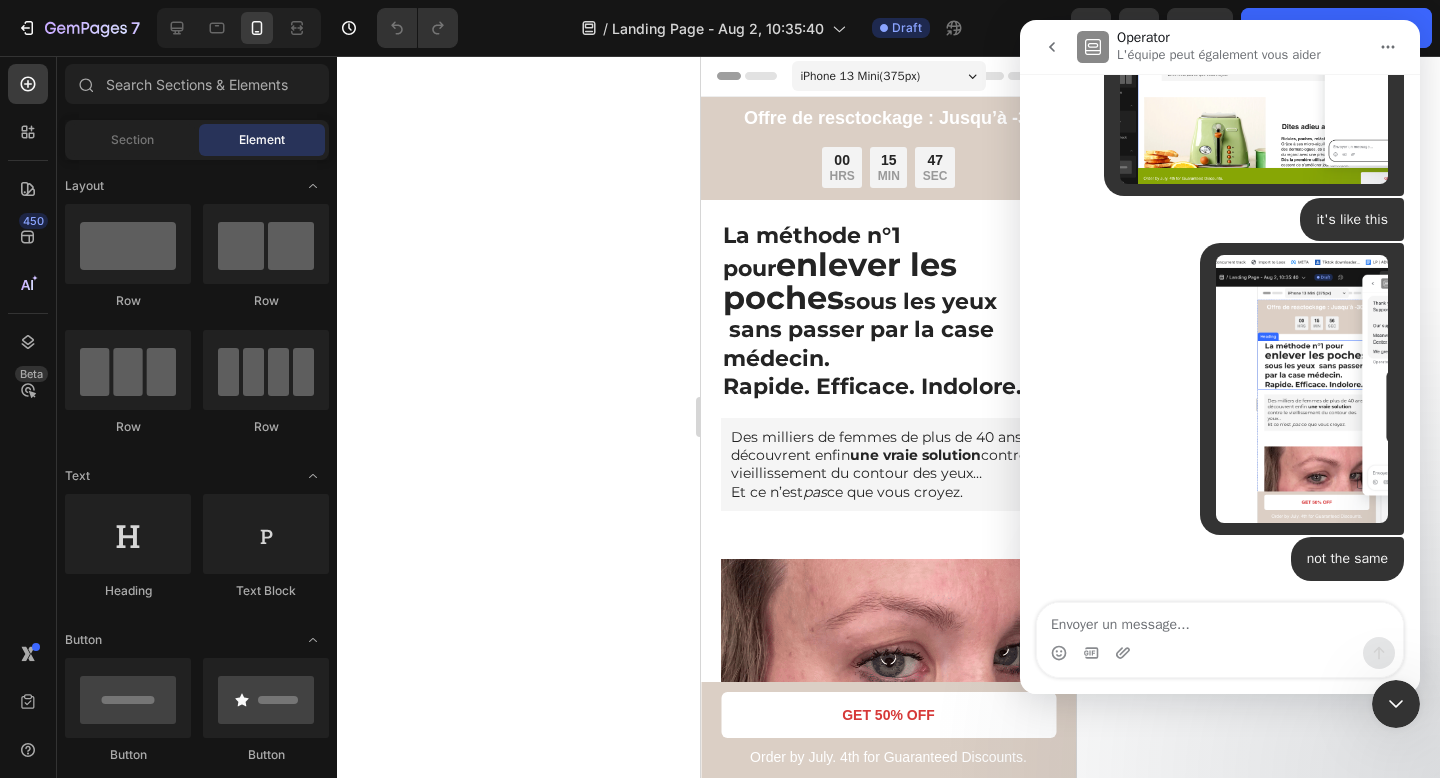 click 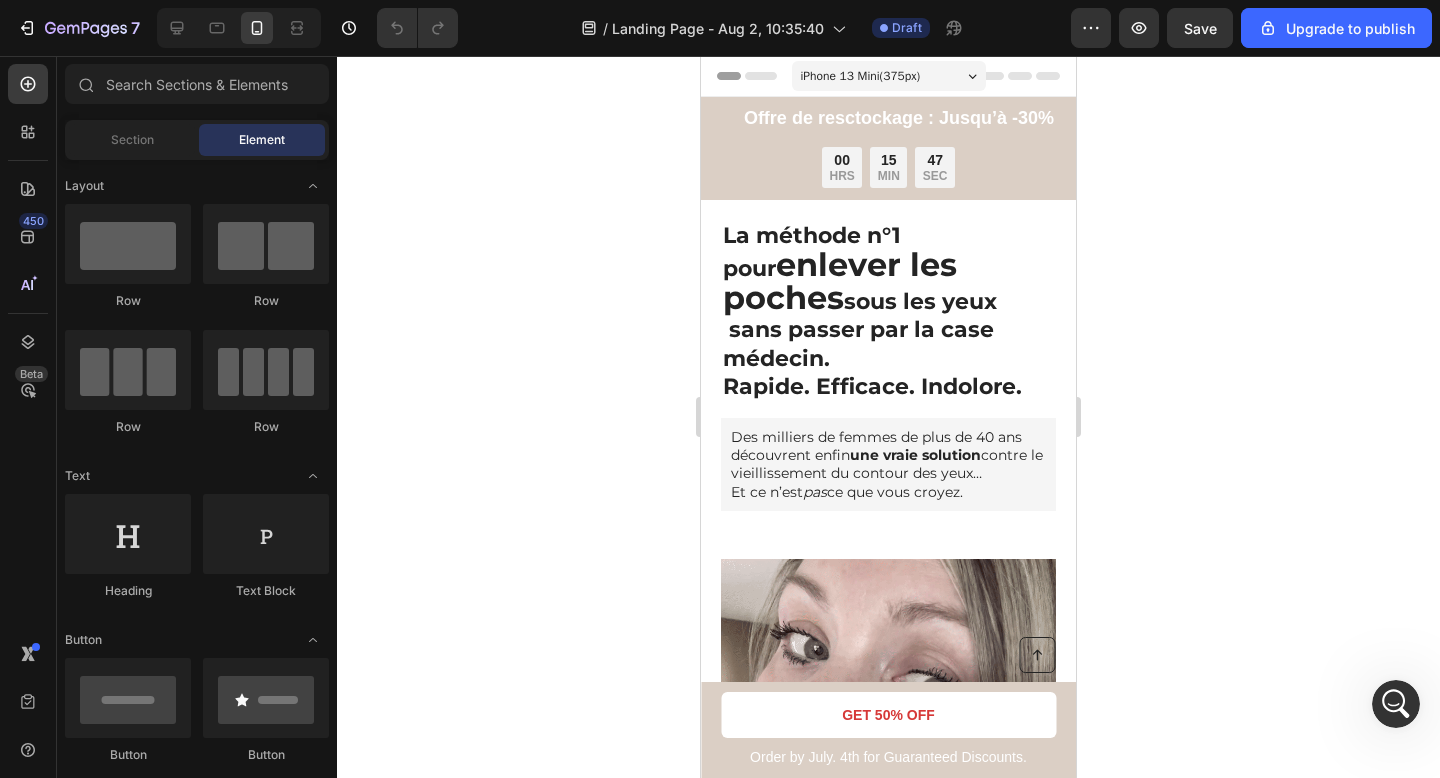 scroll, scrollTop: 0, scrollLeft: 0, axis: both 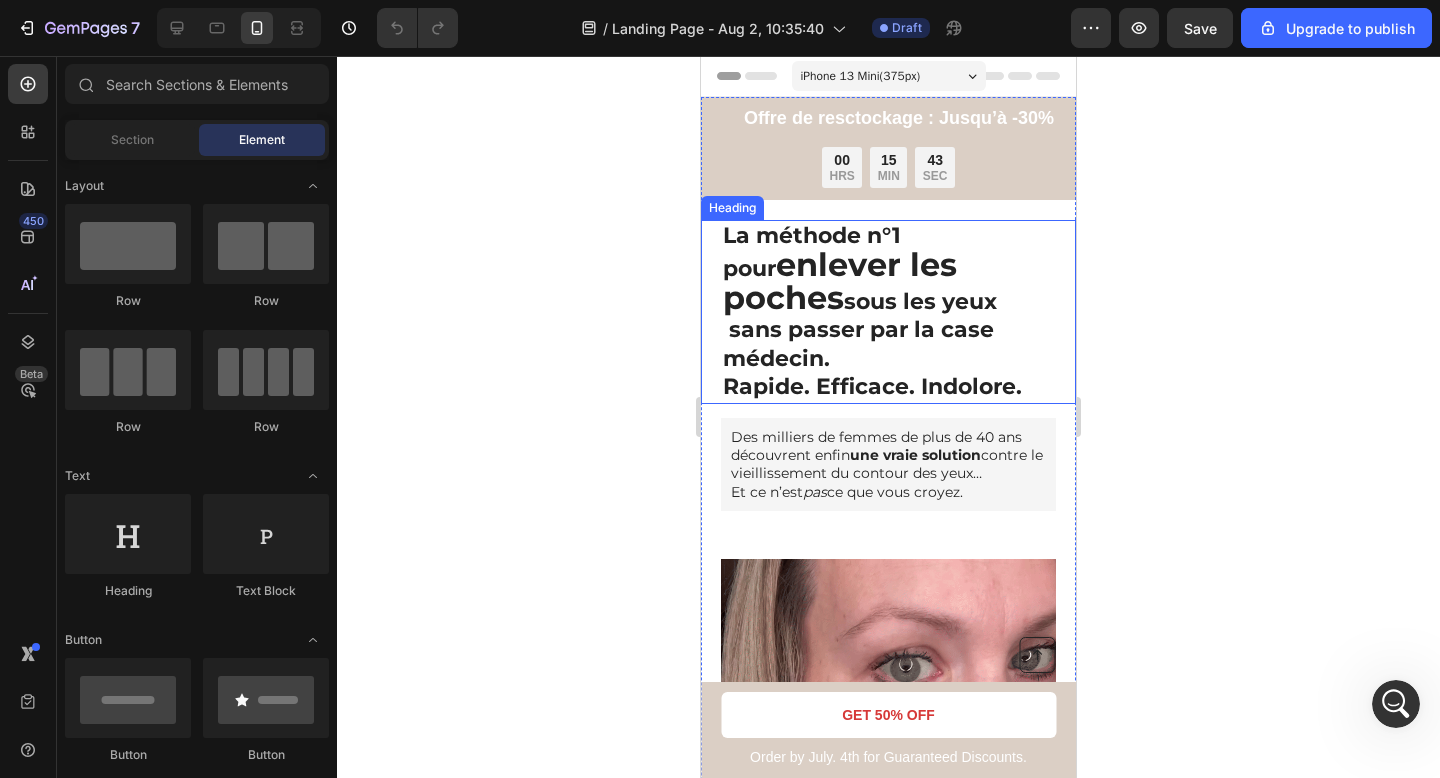click on "enlever les poches" at bounding box center [840, 281] 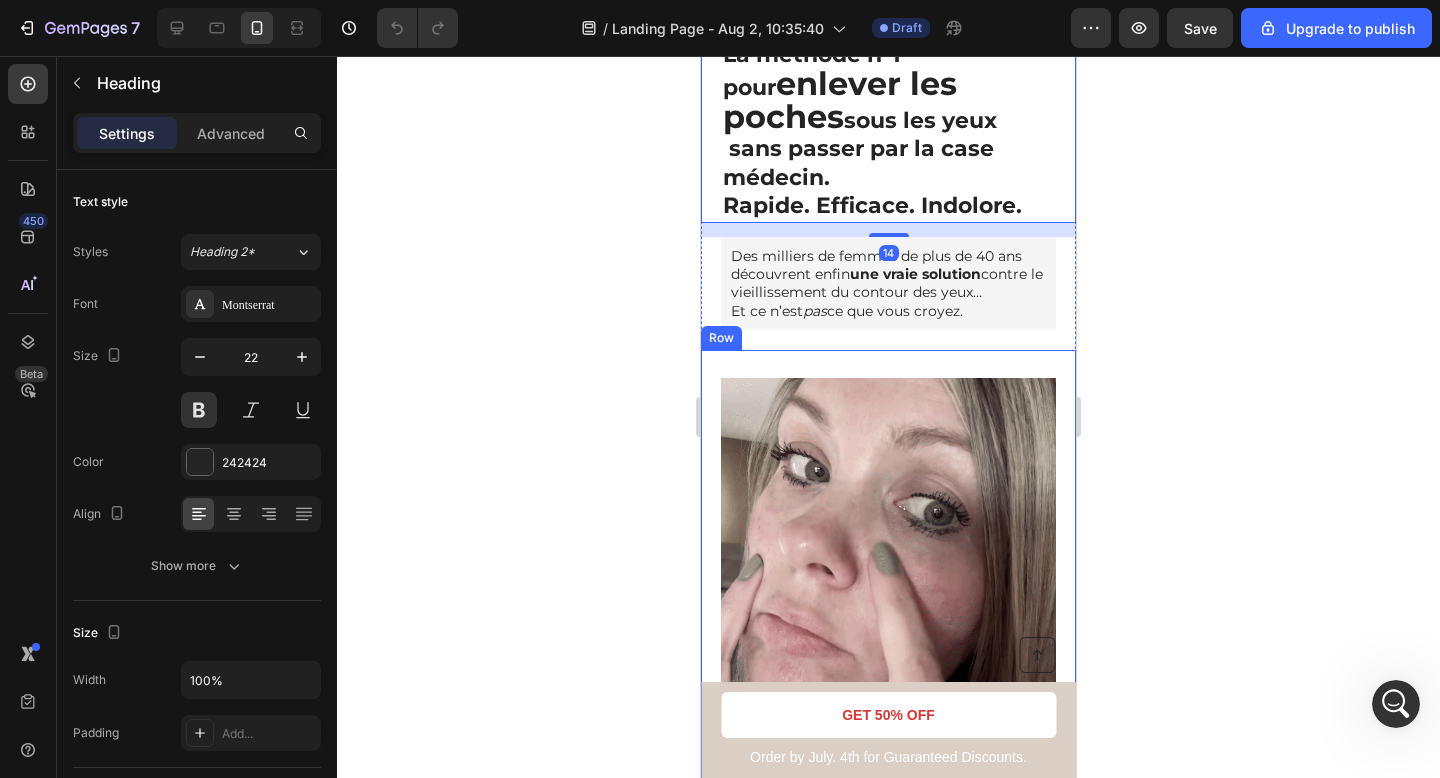 scroll, scrollTop: 0, scrollLeft: 0, axis: both 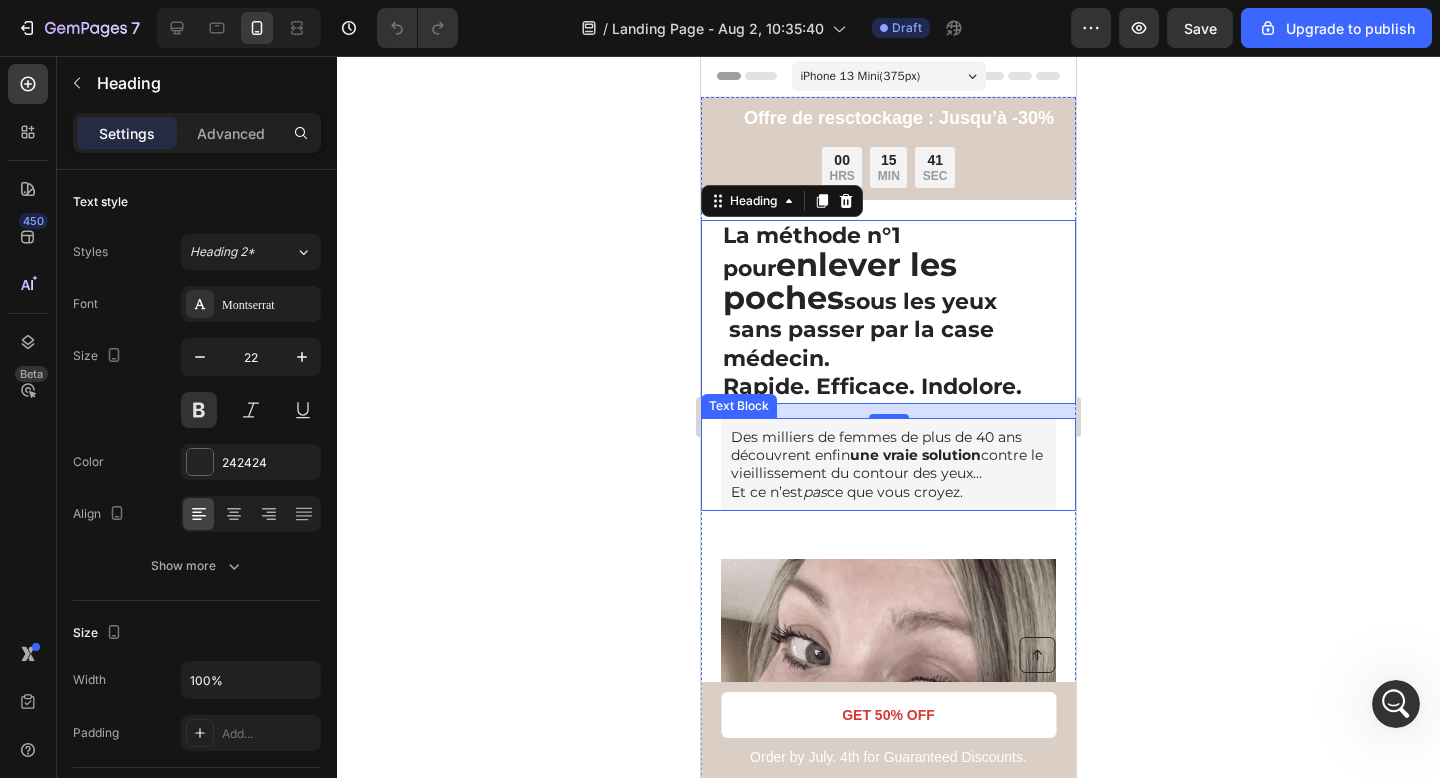 click on "Des milliers de femmes de plus de 40 ans découvrent enfin  une vraie solution  contre le vieillissement du contour des yeux… Et ce n’est  pas  ce que vous croyez." at bounding box center (888, 464) 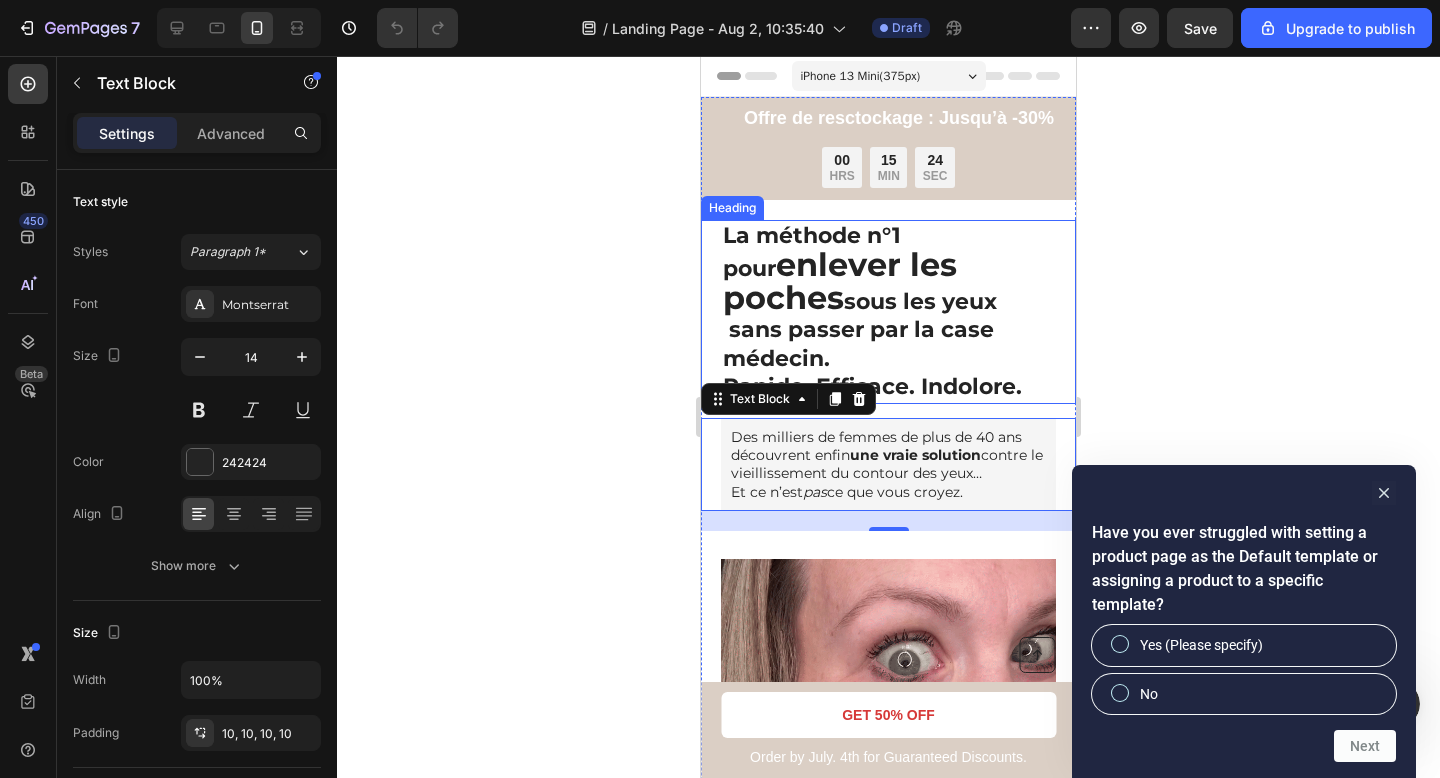 click on "La méthode n°1 pour  enlever les poches  sous les yeux  sans passer par la case médecin. Rapide. Efficace. Indolore." at bounding box center (888, 312) 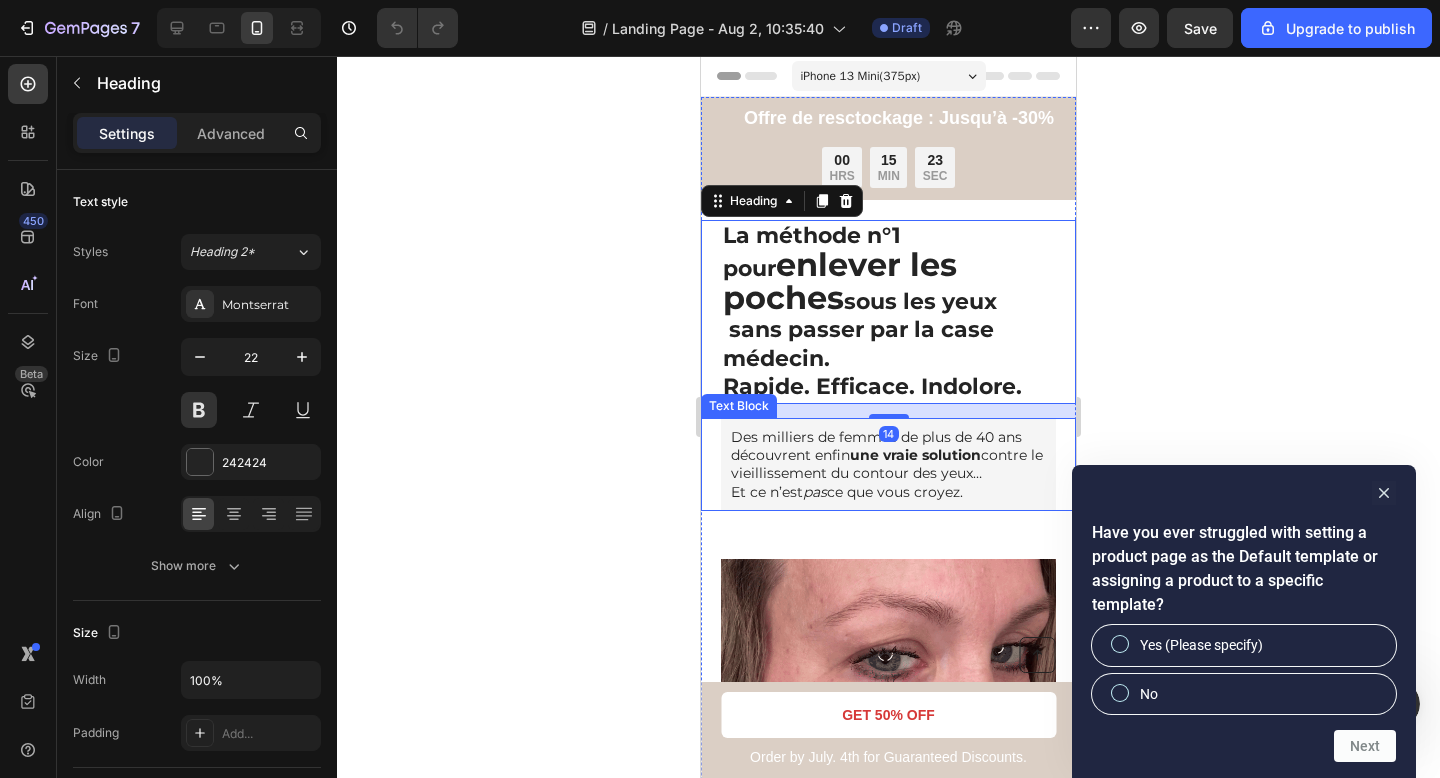 scroll, scrollTop: 150, scrollLeft: 0, axis: vertical 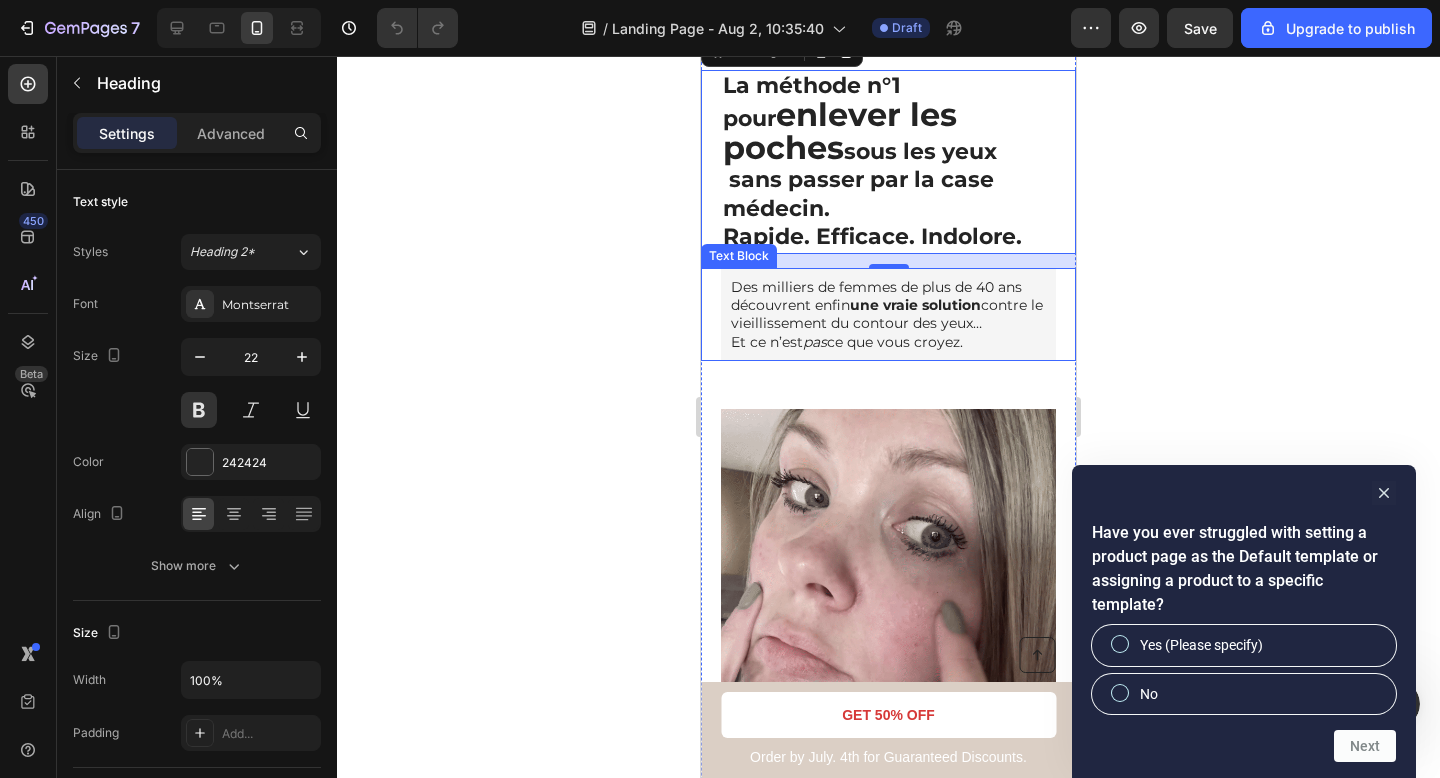 click on "Des milliers de femmes de plus de 40 ans découvrent enfin  une vraie solution  contre le vieillissement du contour des yeux… Et ce n’est  pas  ce que vous croyez." at bounding box center (888, 314) 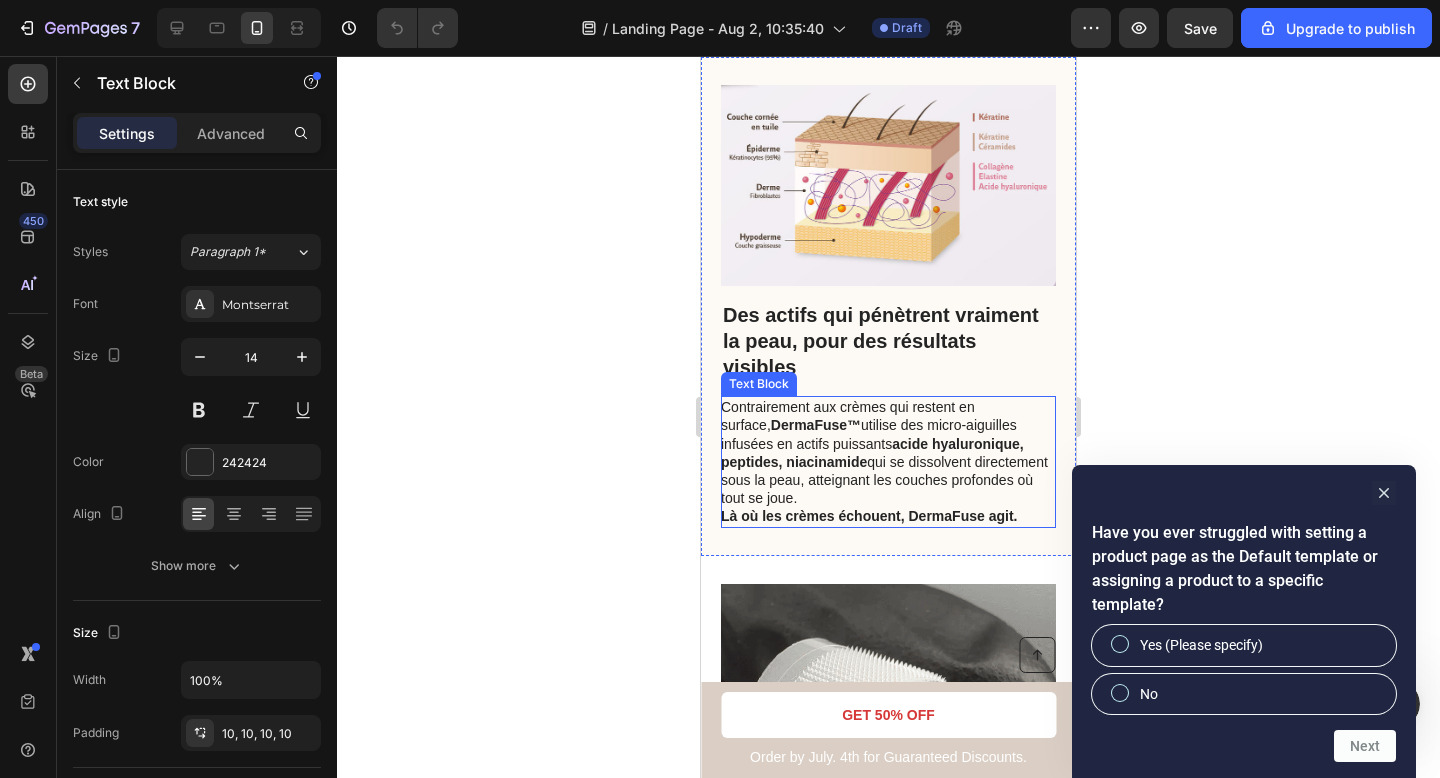 scroll, scrollTop: 1076, scrollLeft: 0, axis: vertical 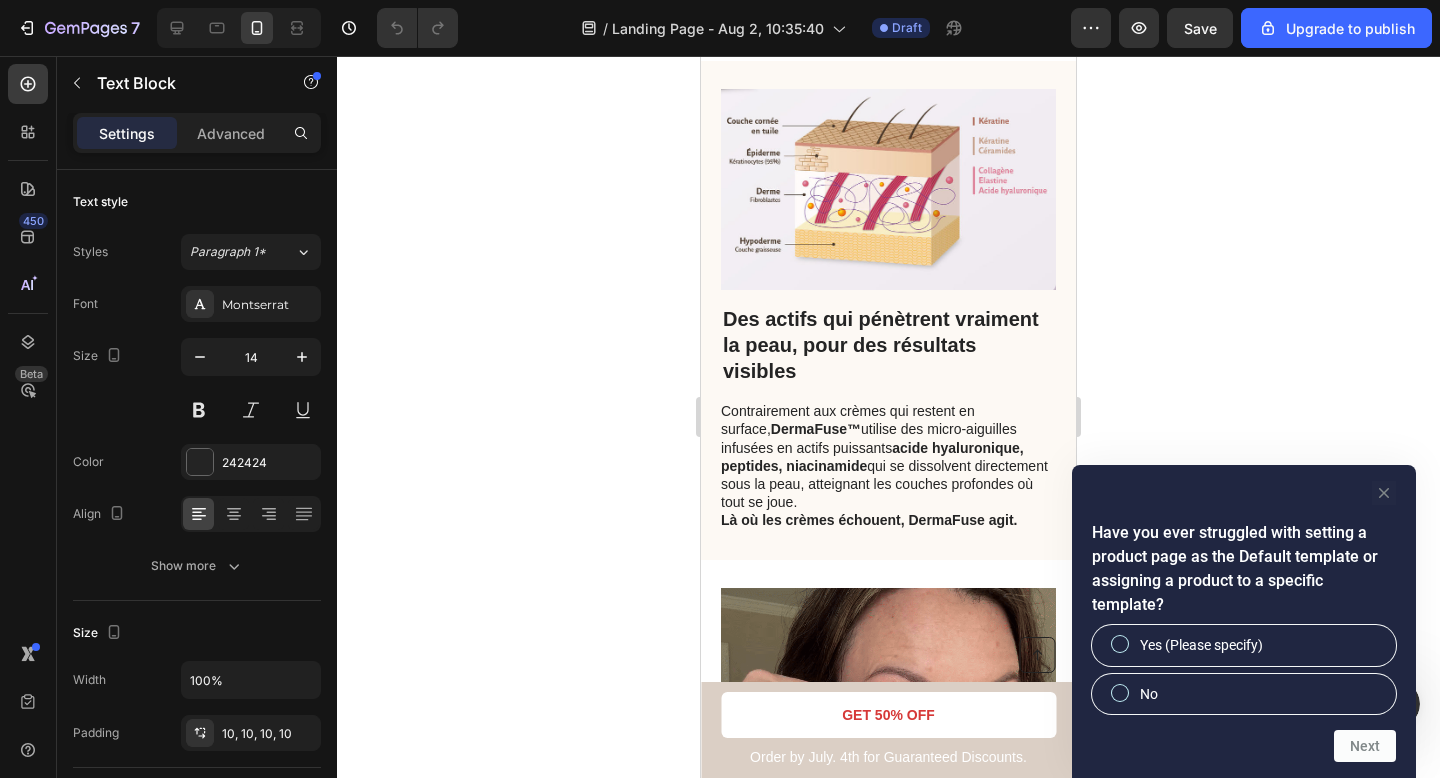 click 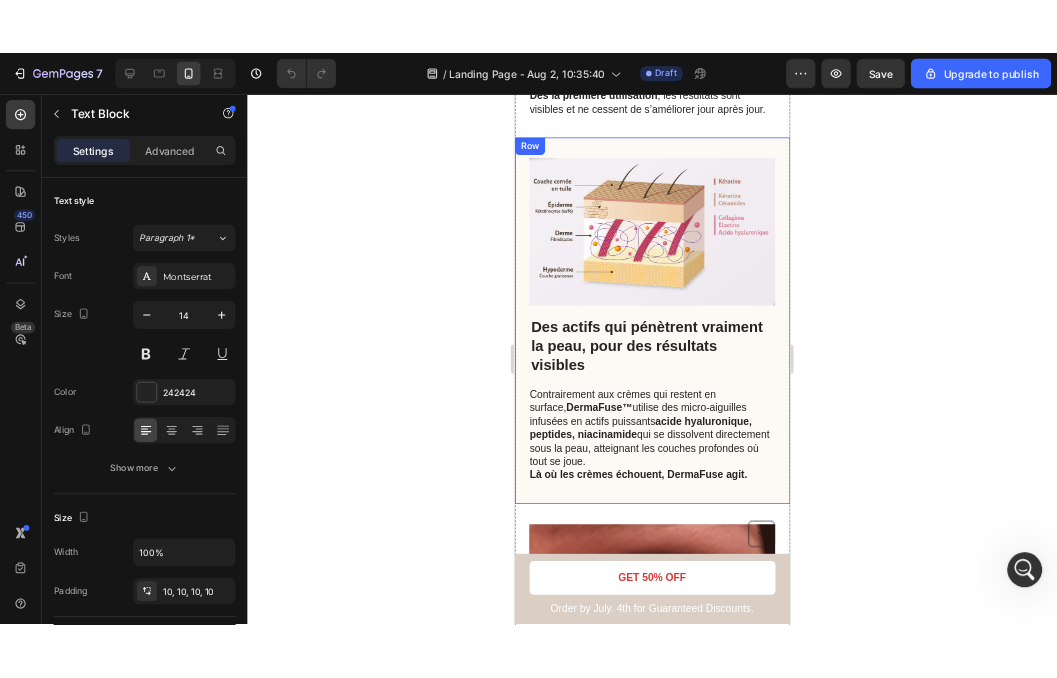 scroll, scrollTop: 926, scrollLeft: 0, axis: vertical 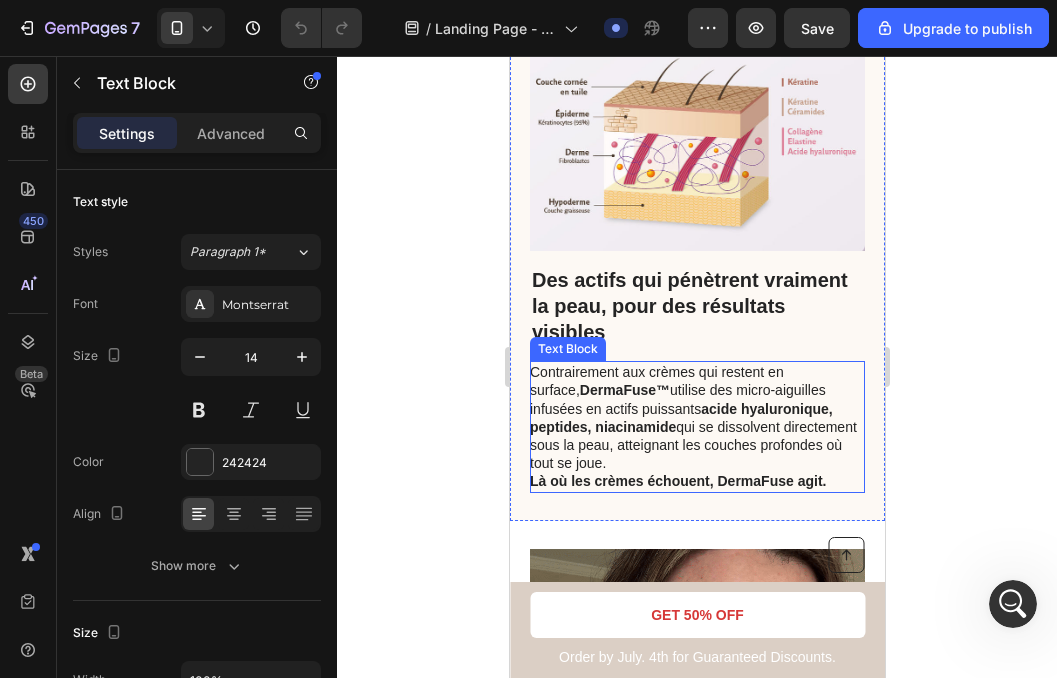 click at bounding box center (696, 150) 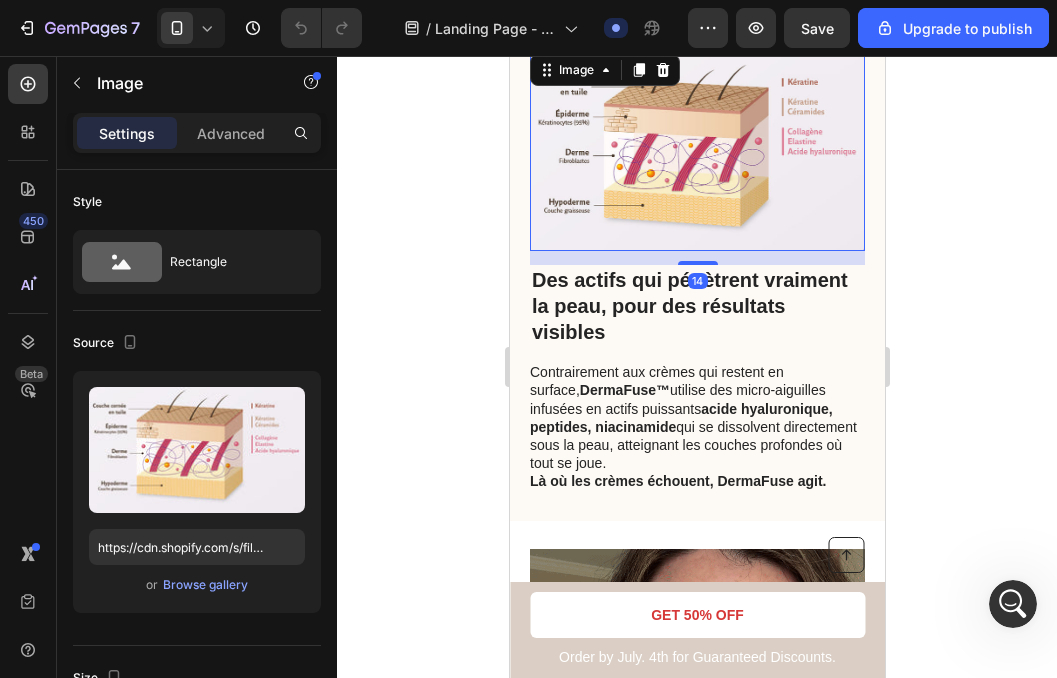 scroll, scrollTop: 943, scrollLeft: 0, axis: vertical 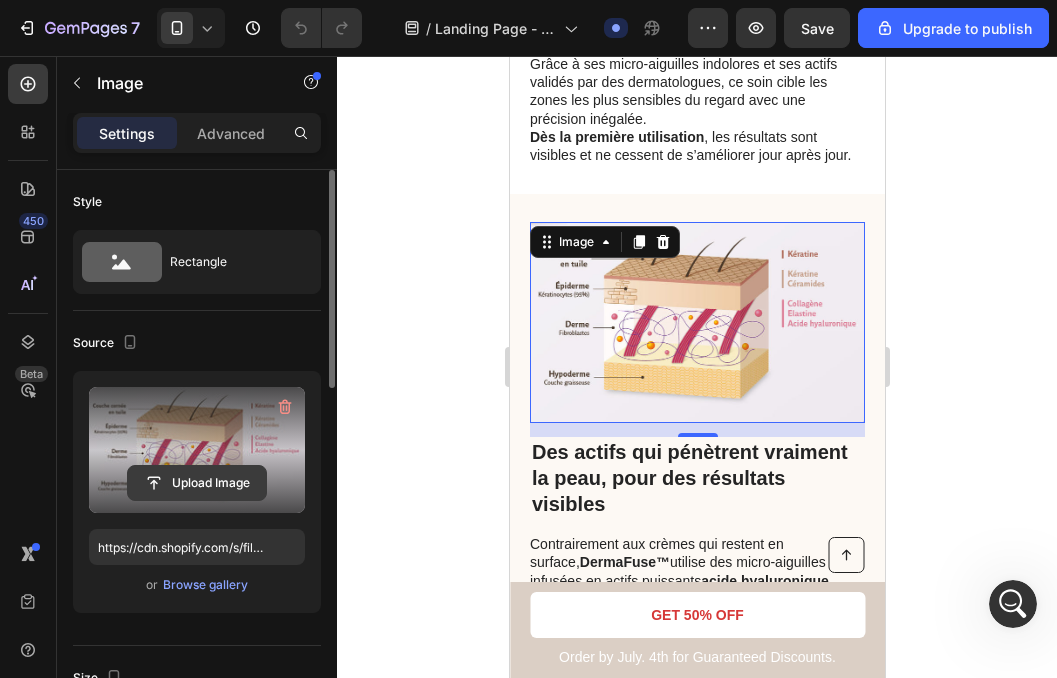 click 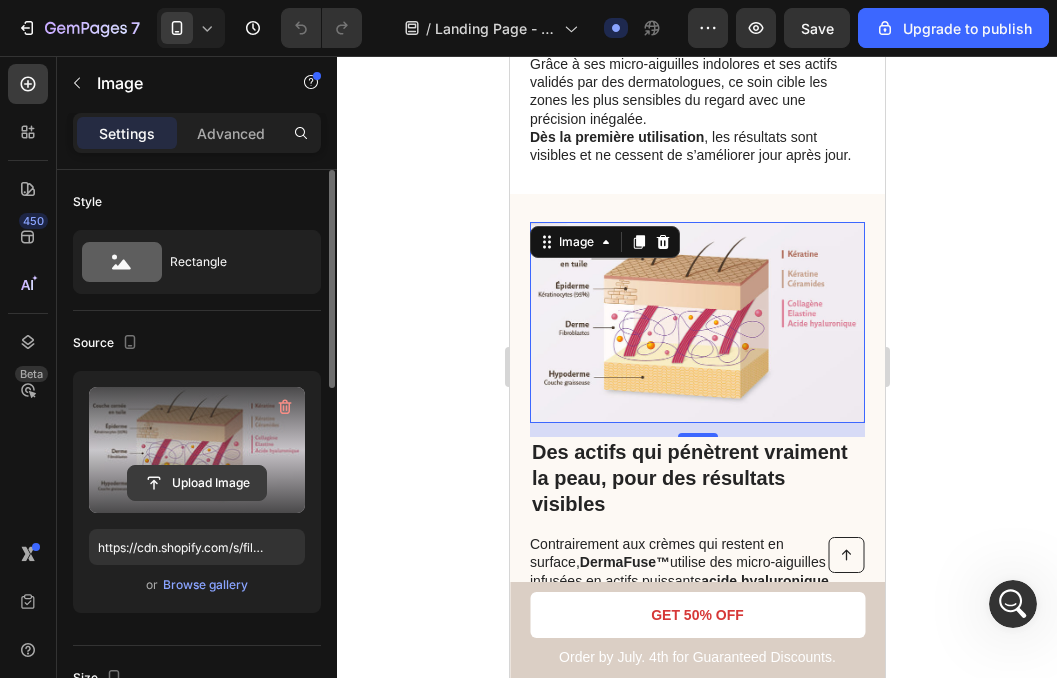 type on "C:\fakepath\0804 (1).gif" 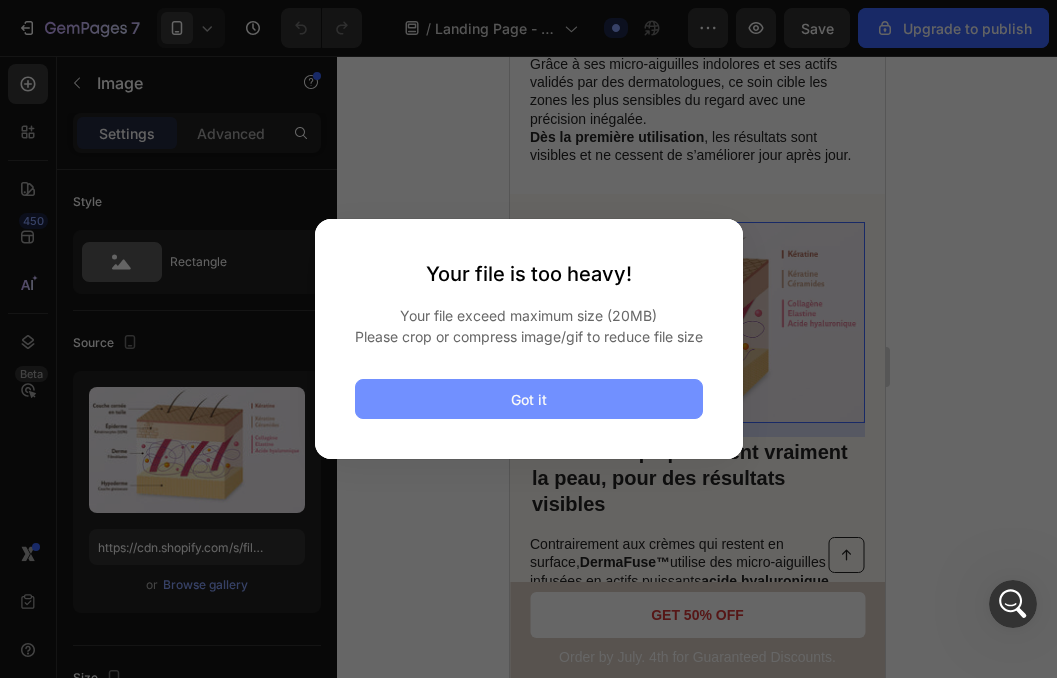 click on "Got it" at bounding box center [529, 399] 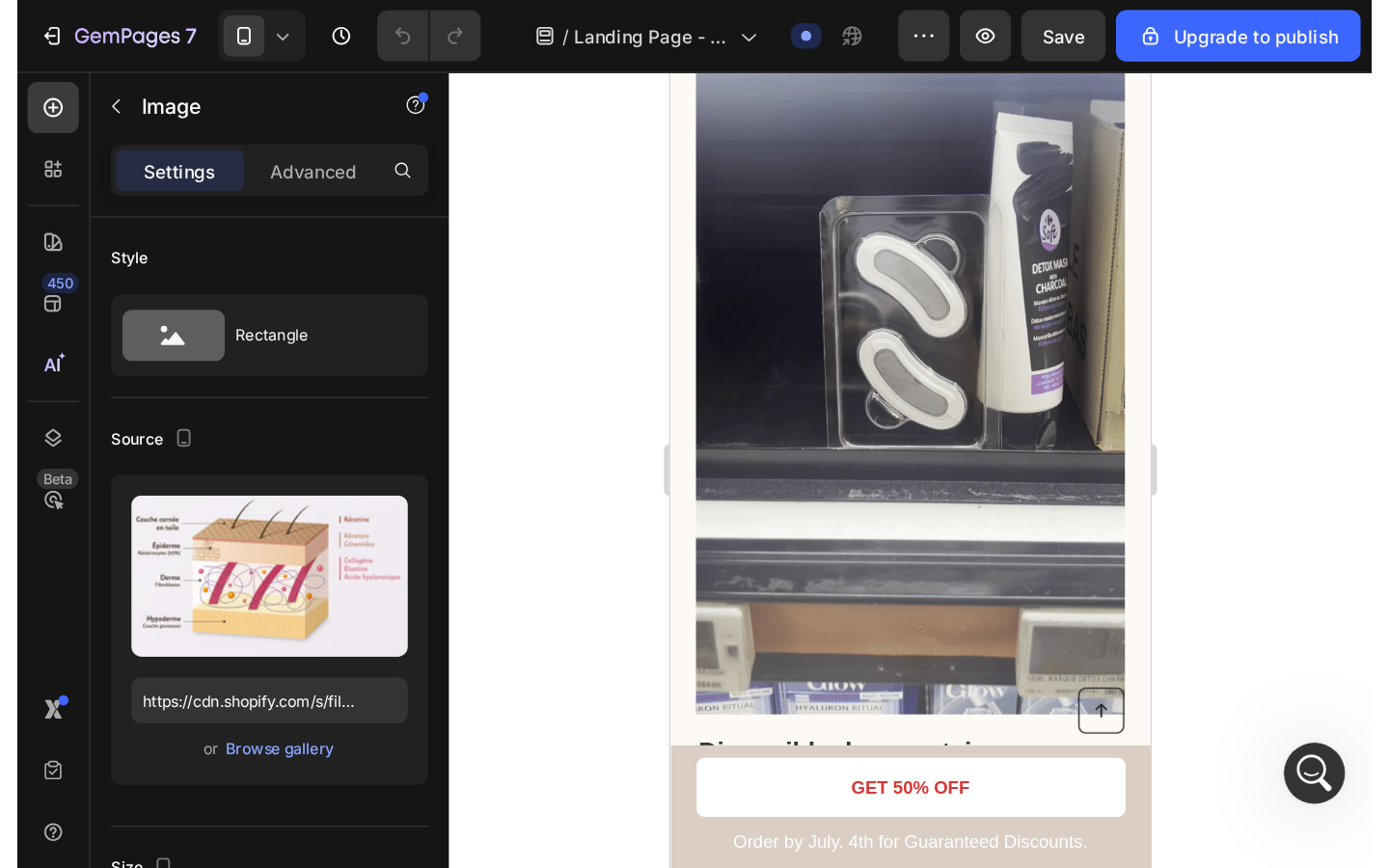 scroll, scrollTop: 2824, scrollLeft: 0, axis: vertical 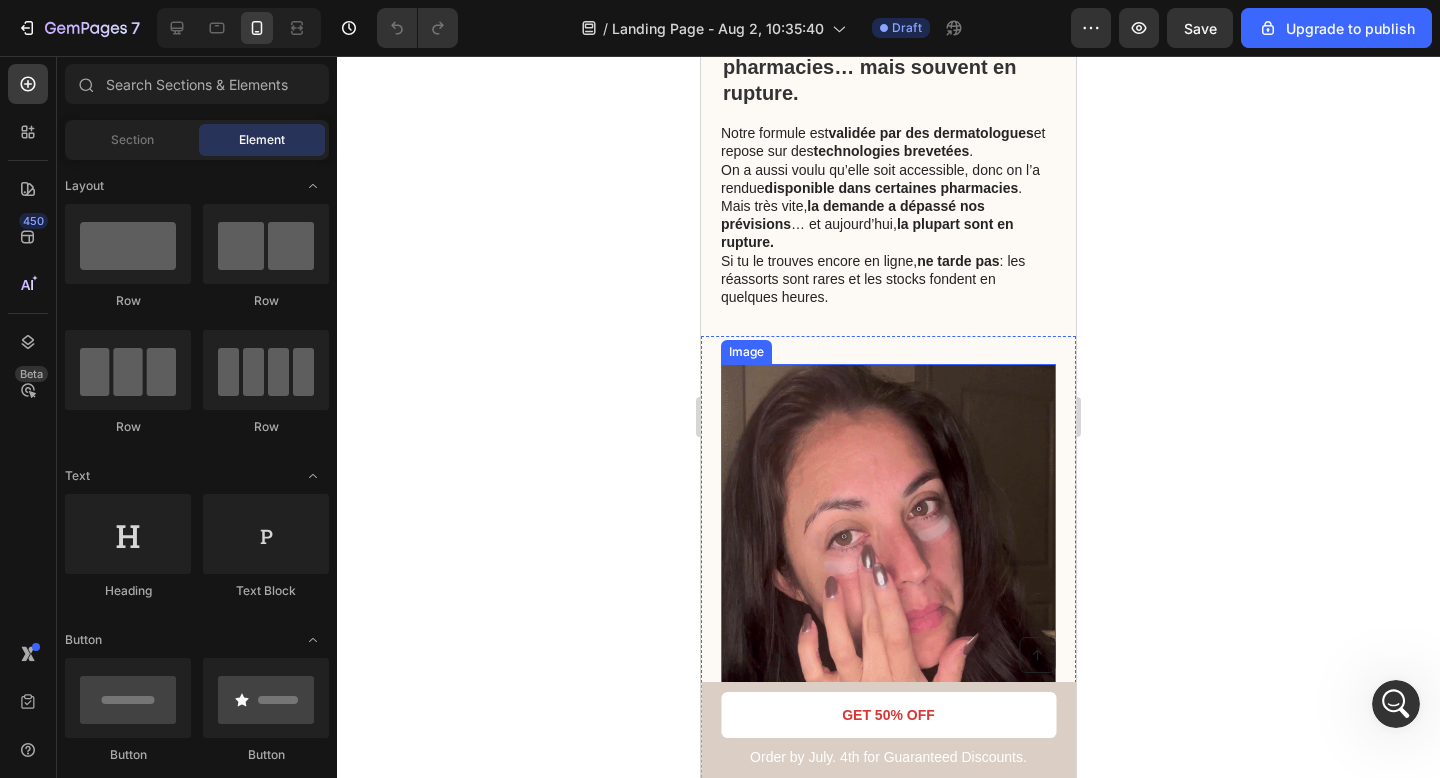 click at bounding box center [888, 531] 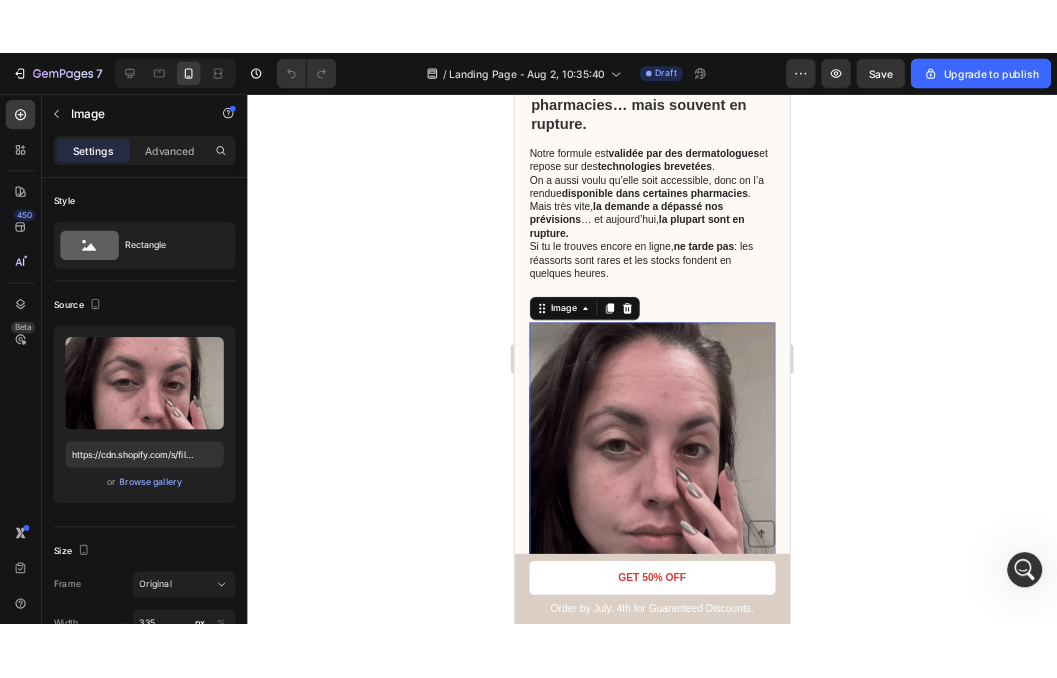 scroll, scrollTop: 3465, scrollLeft: 0, axis: vertical 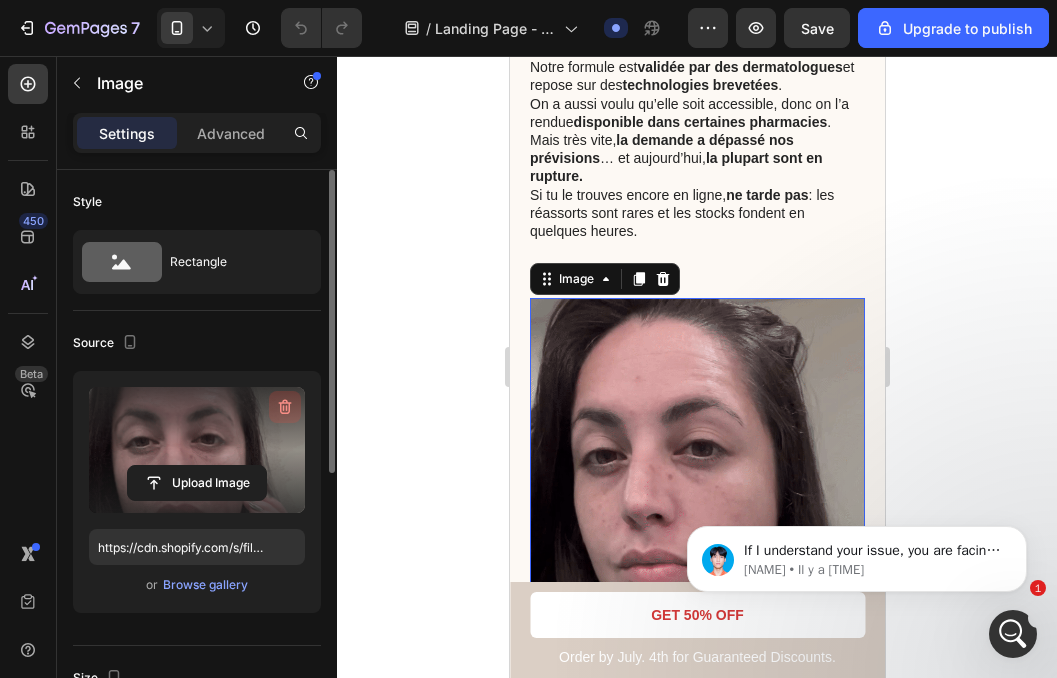 click 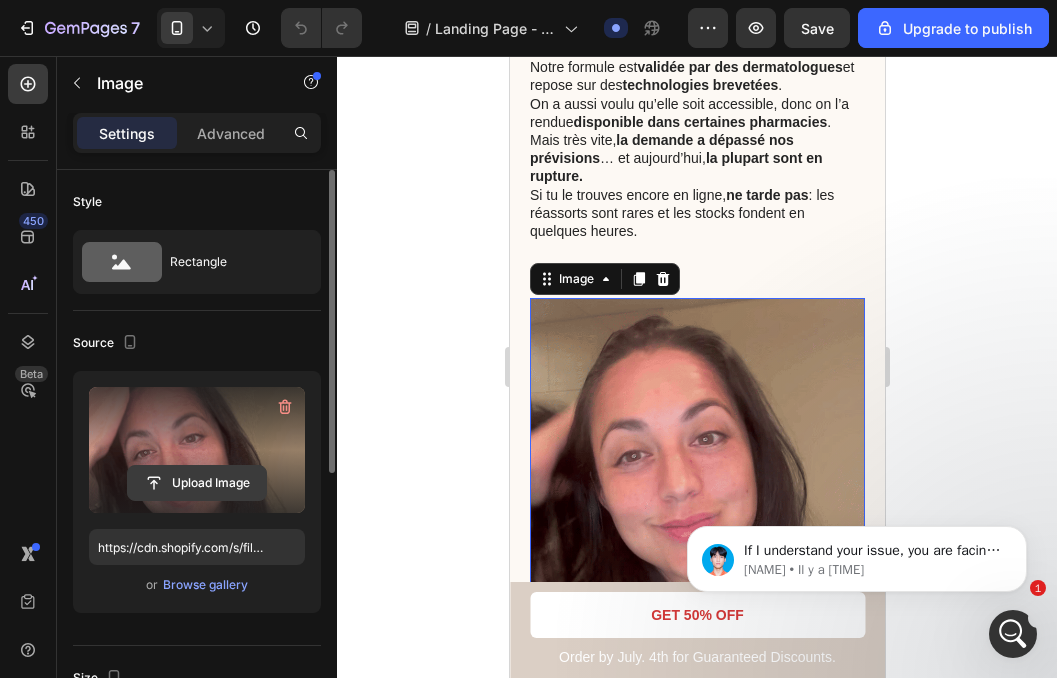 type 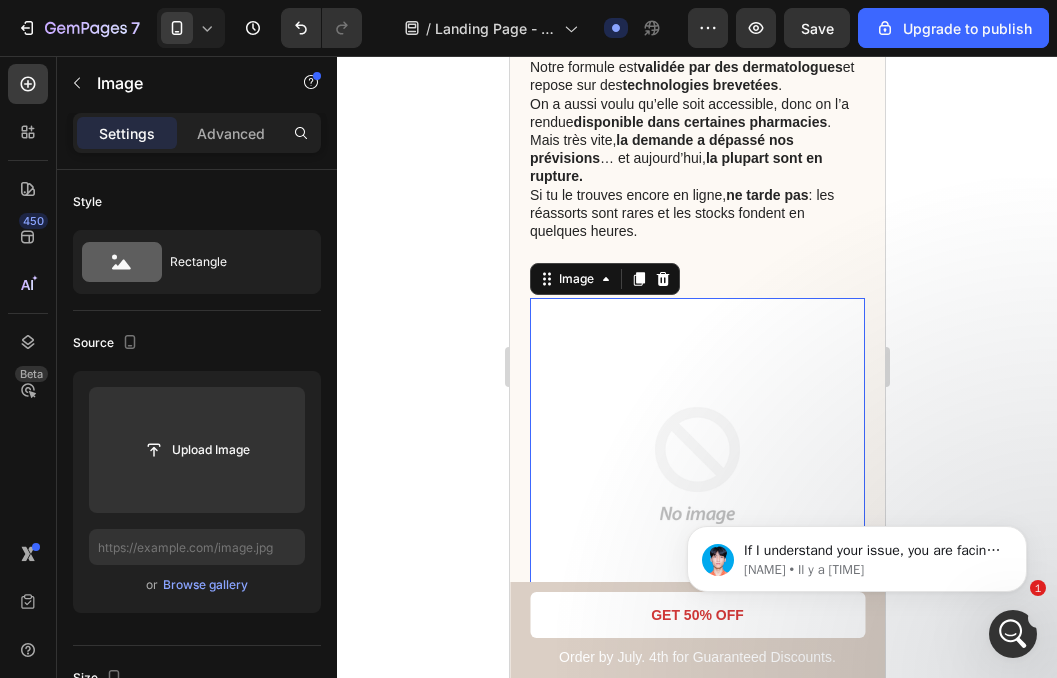 type on "C:\fakepath\0804 (1)(1).gif" 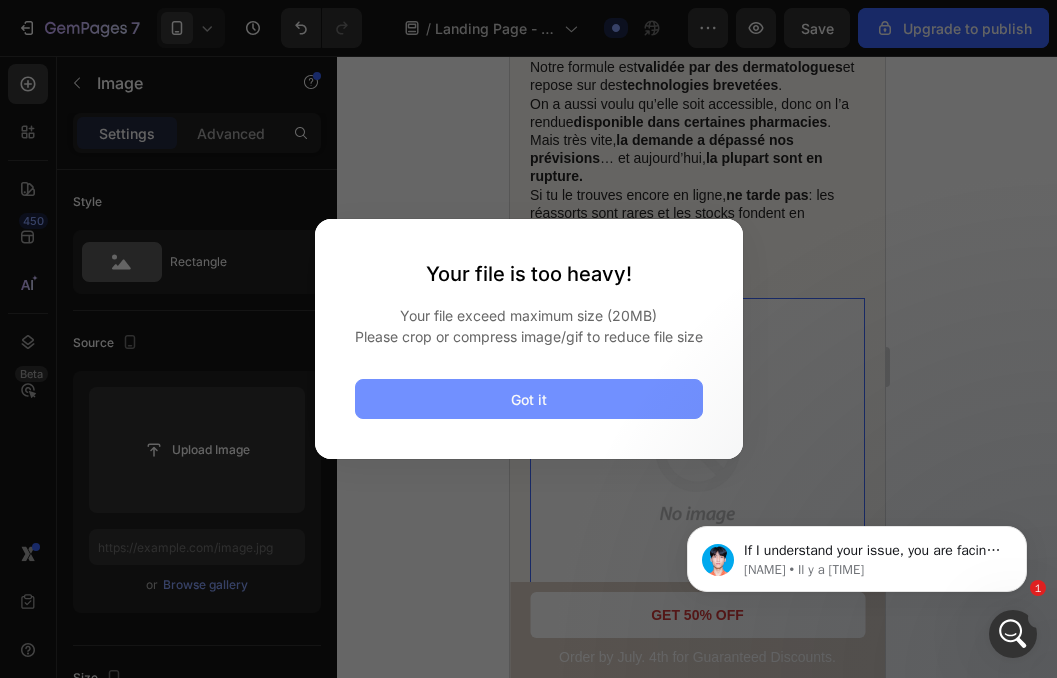 click on "Got it" at bounding box center [529, 399] 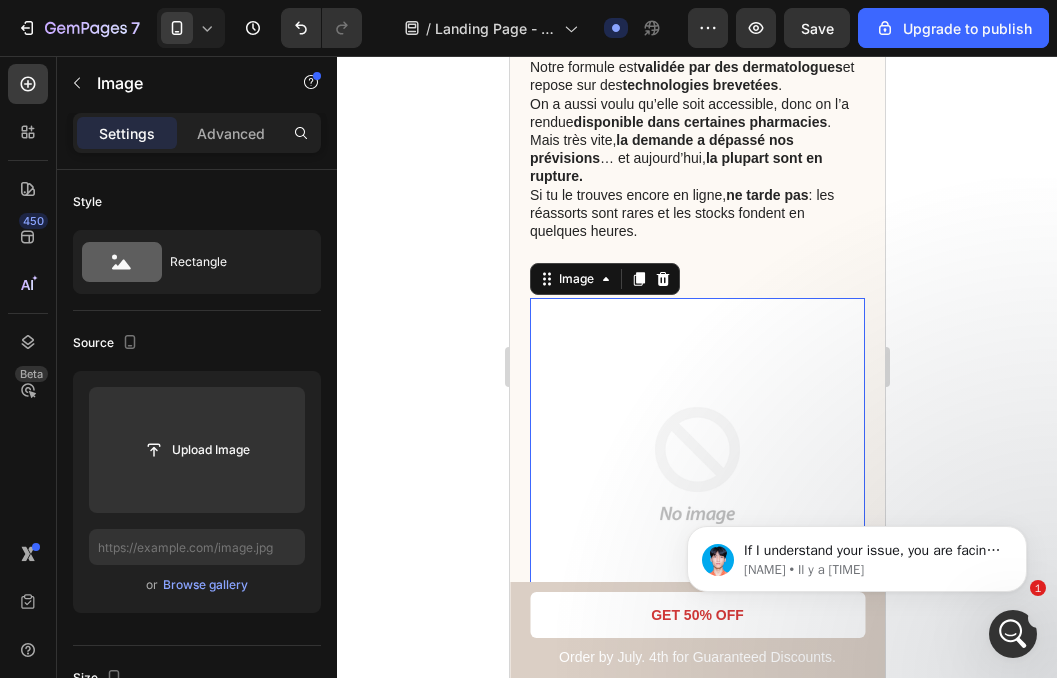 type on "C:\fakepath\0804 (1)(1) 2.gif" 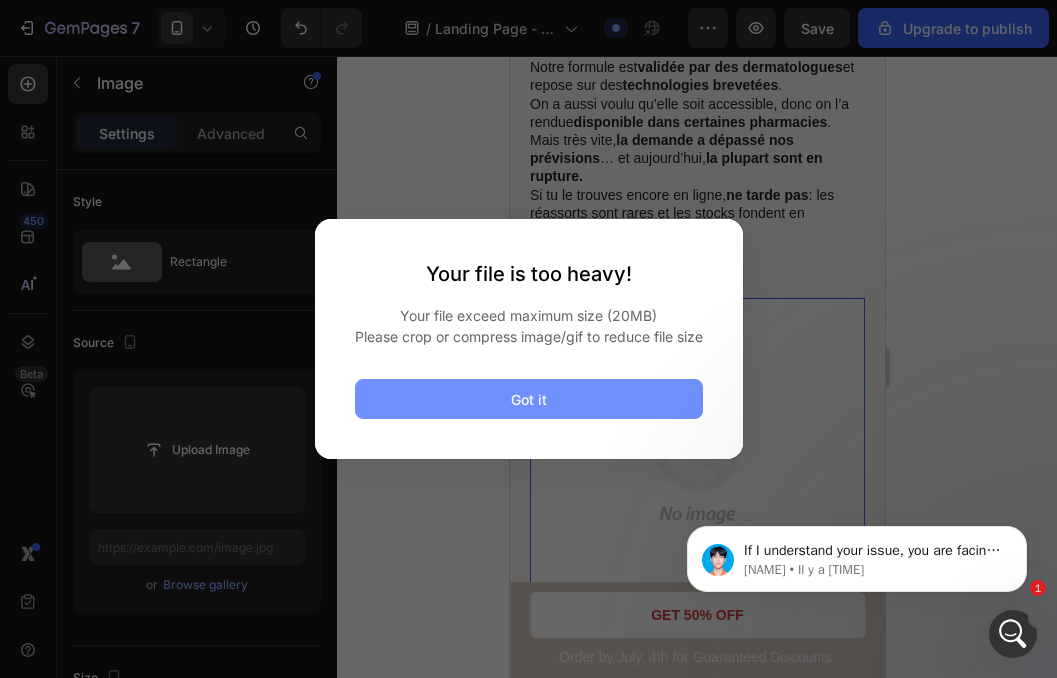 click on "Got it" at bounding box center (529, 399) 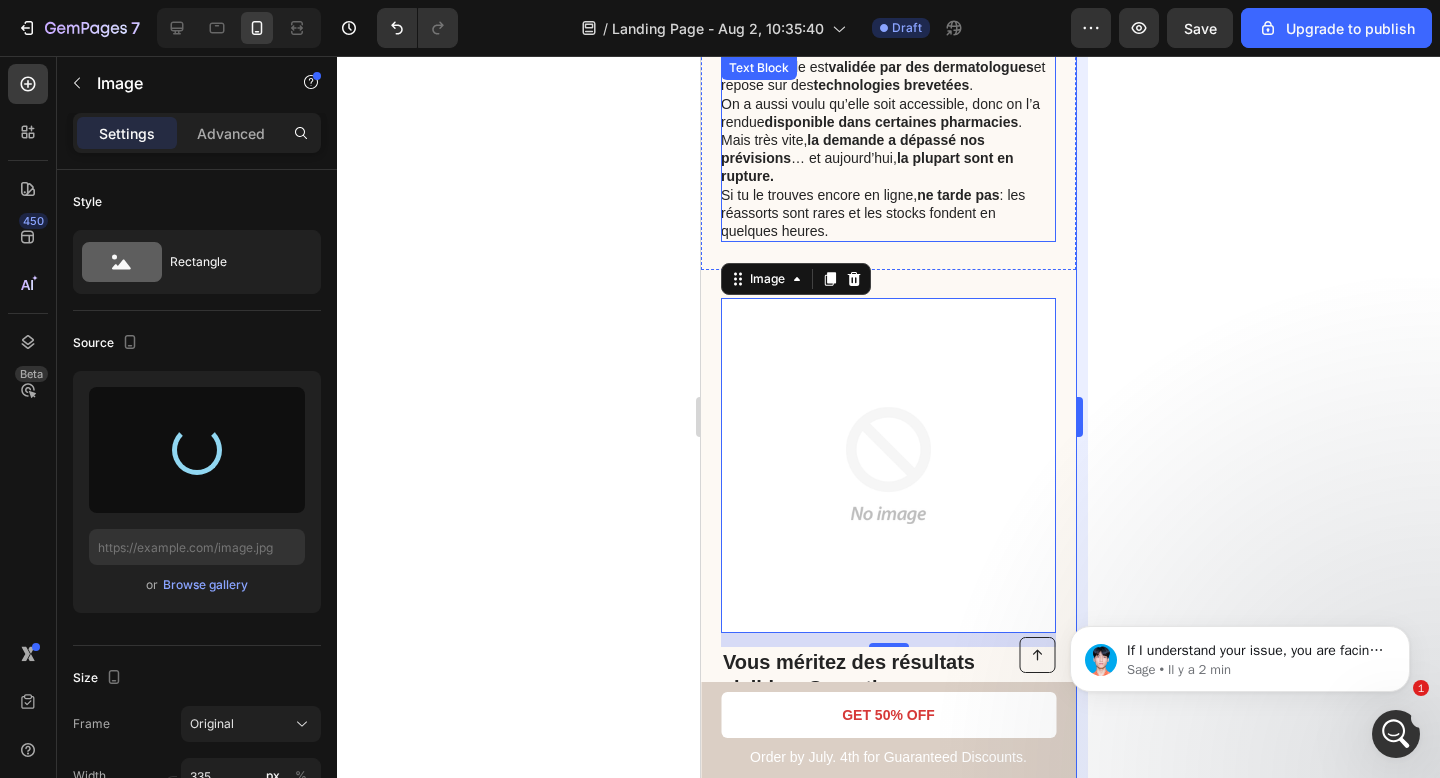 scroll, scrollTop: 779, scrollLeft: 0, axis: vertical 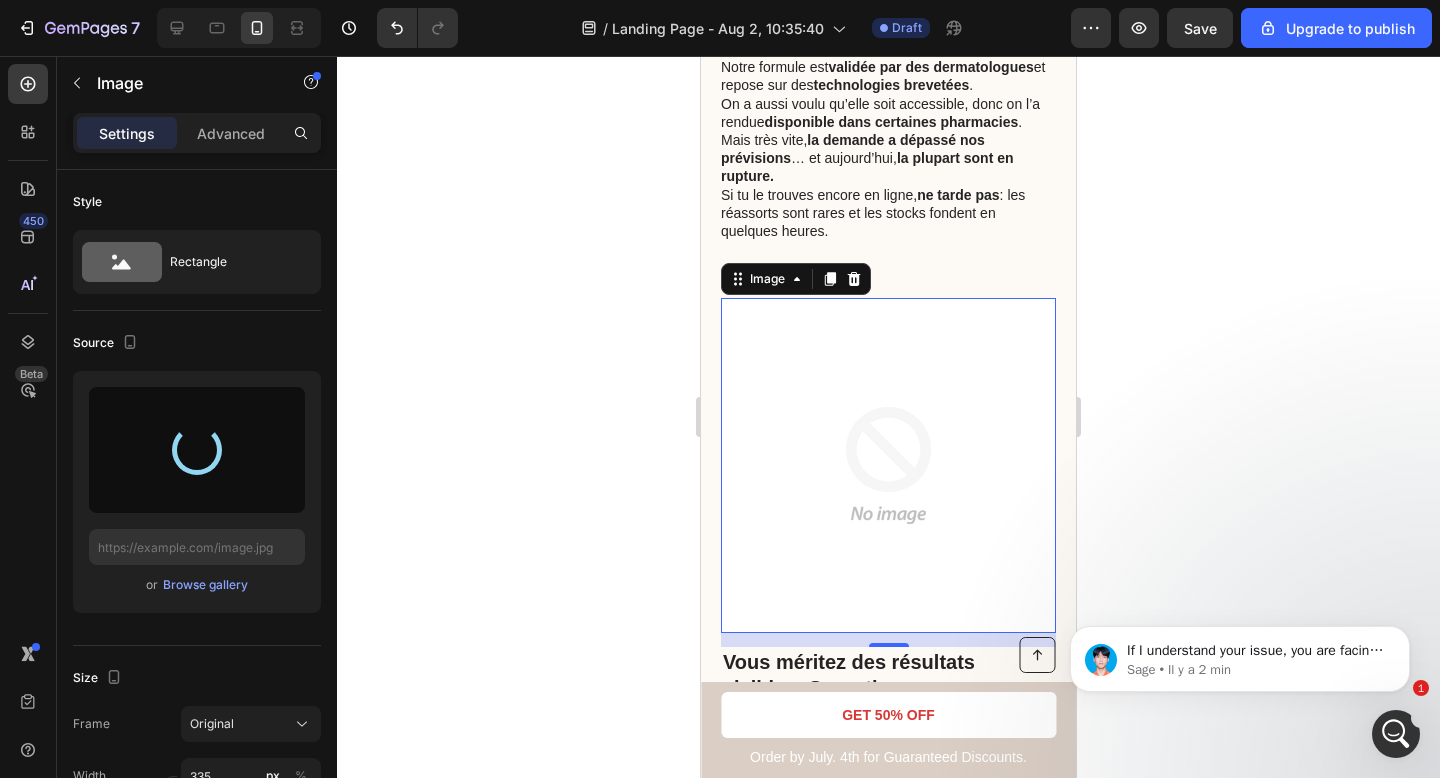 type on "https://cdn.shopify.com/s/files/1/0895/2709/1466/files/gempages_571776104939914112-51f4265a-73a6-4bb0-b823-642350bdf866.gif" 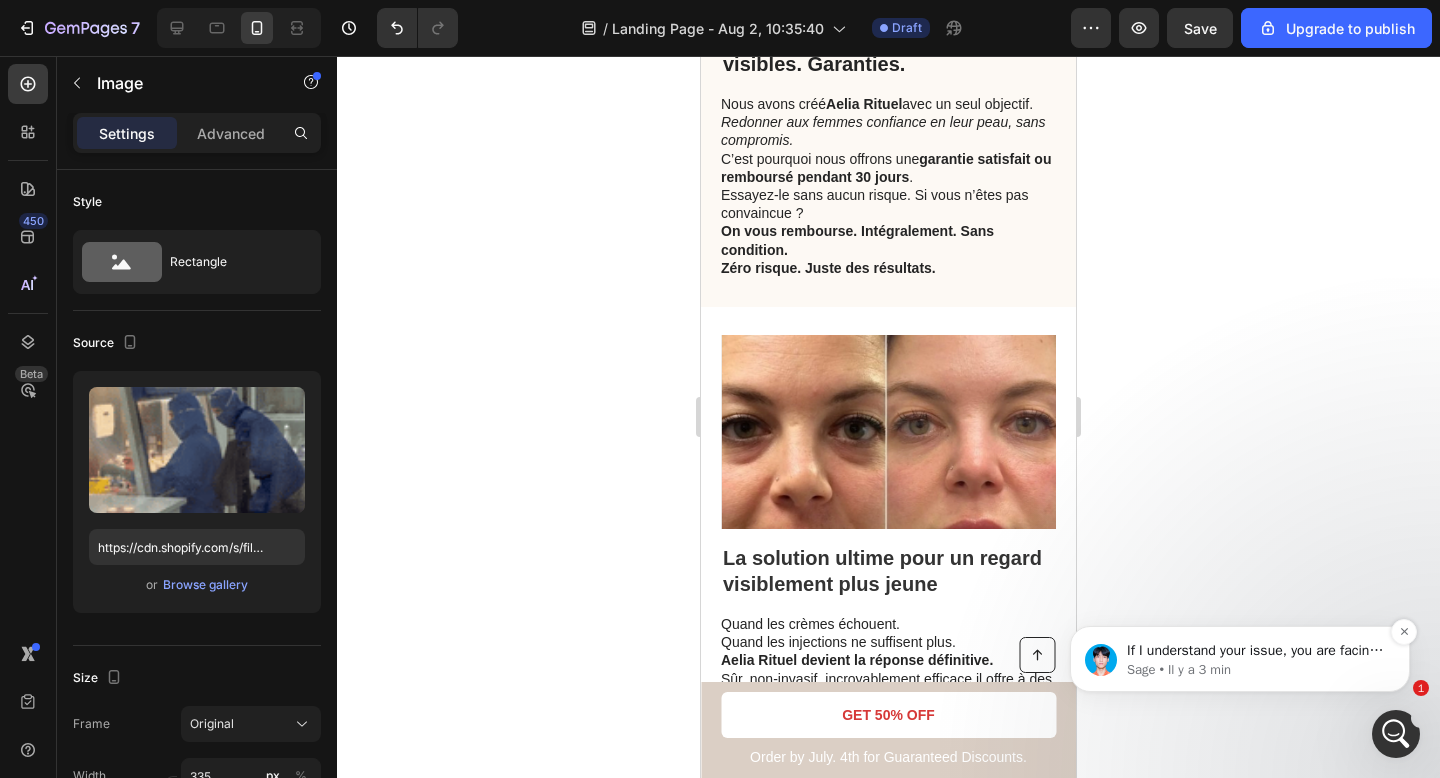 scroll, scrollTop: 4683, scrollLeft: 0, axis: vertical 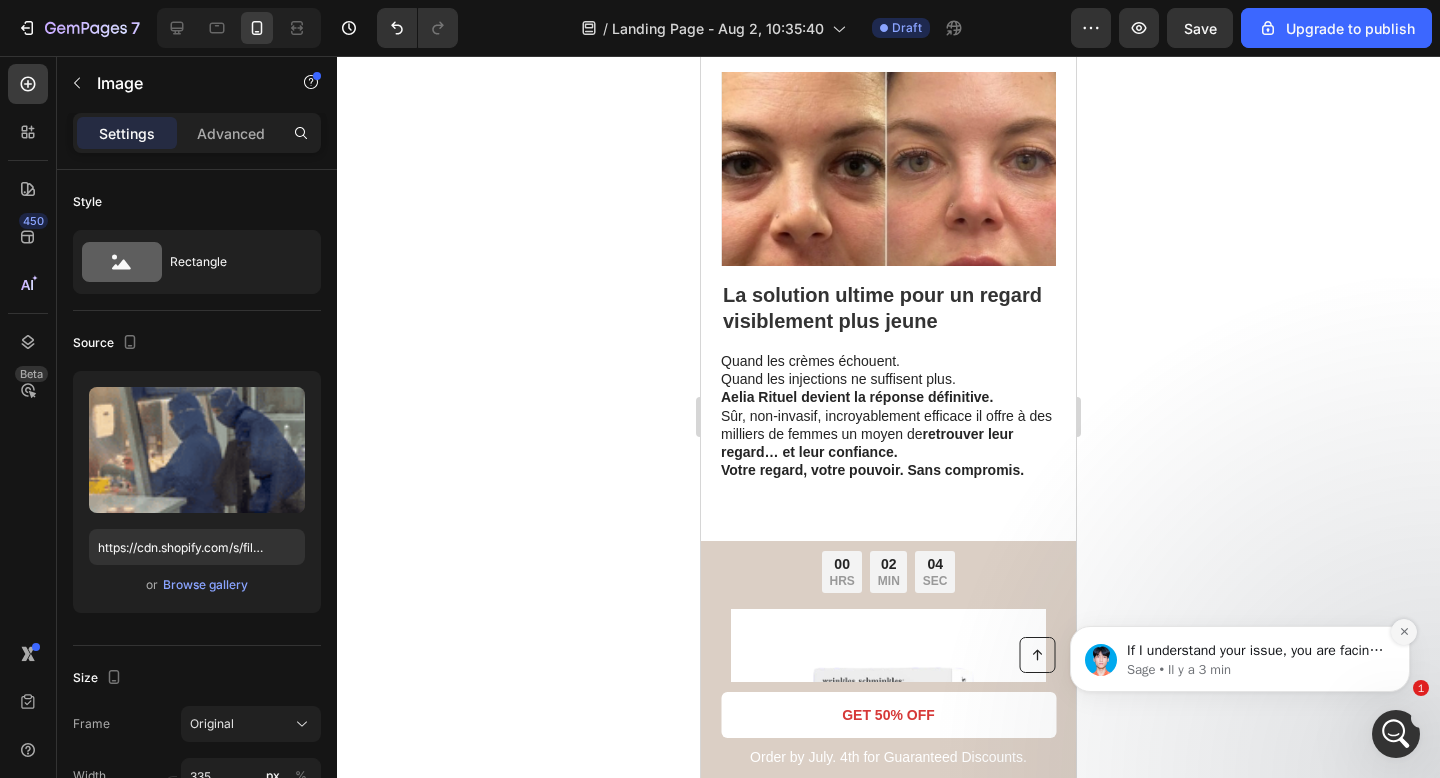 click 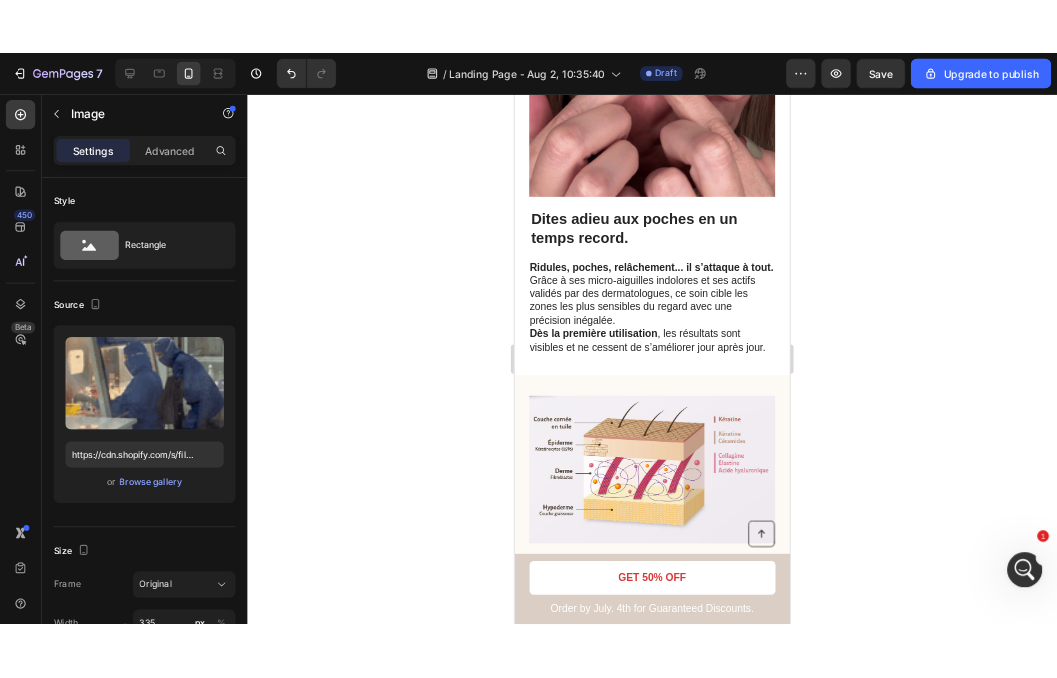 scroll, scrollTop: 578, scrollLeft: 0, axis: vertical 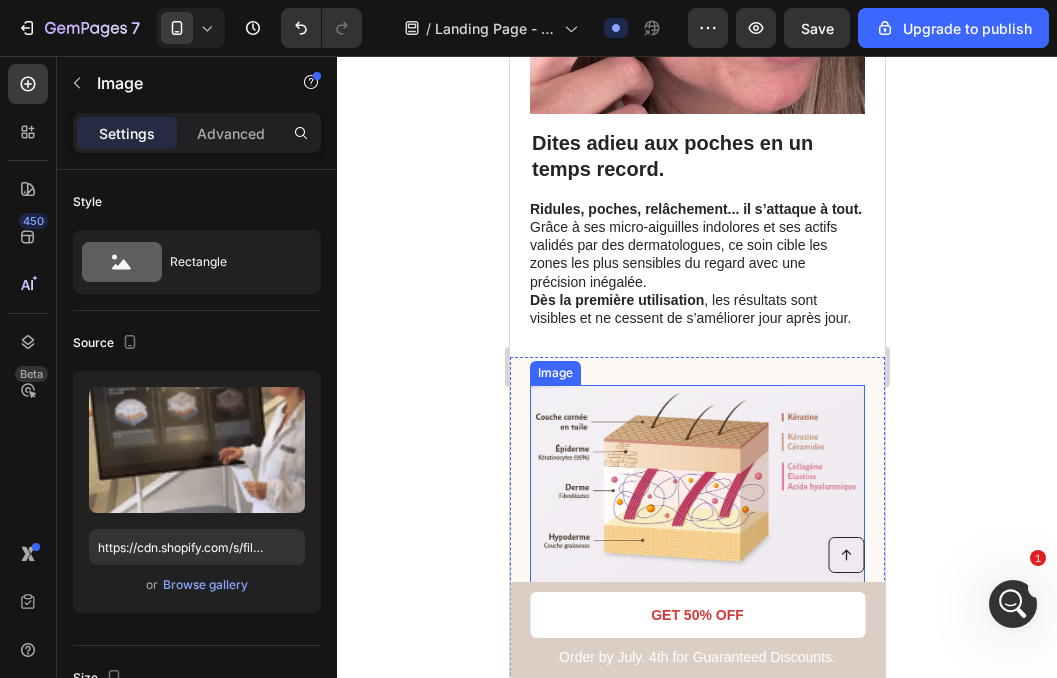 click at bounding box center [696, 485] 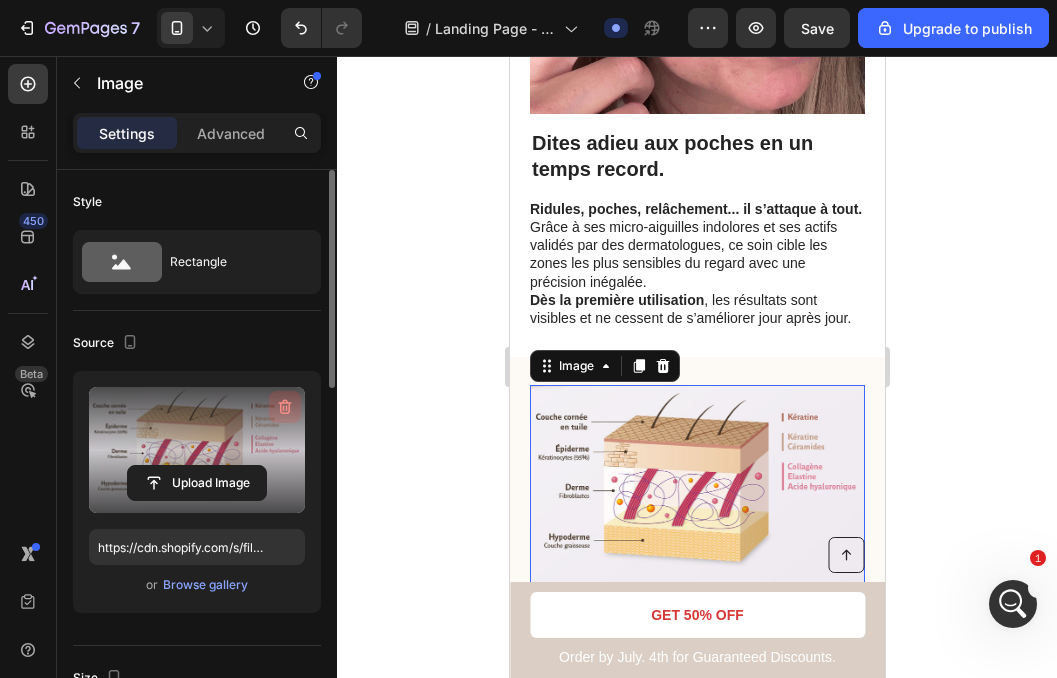 click 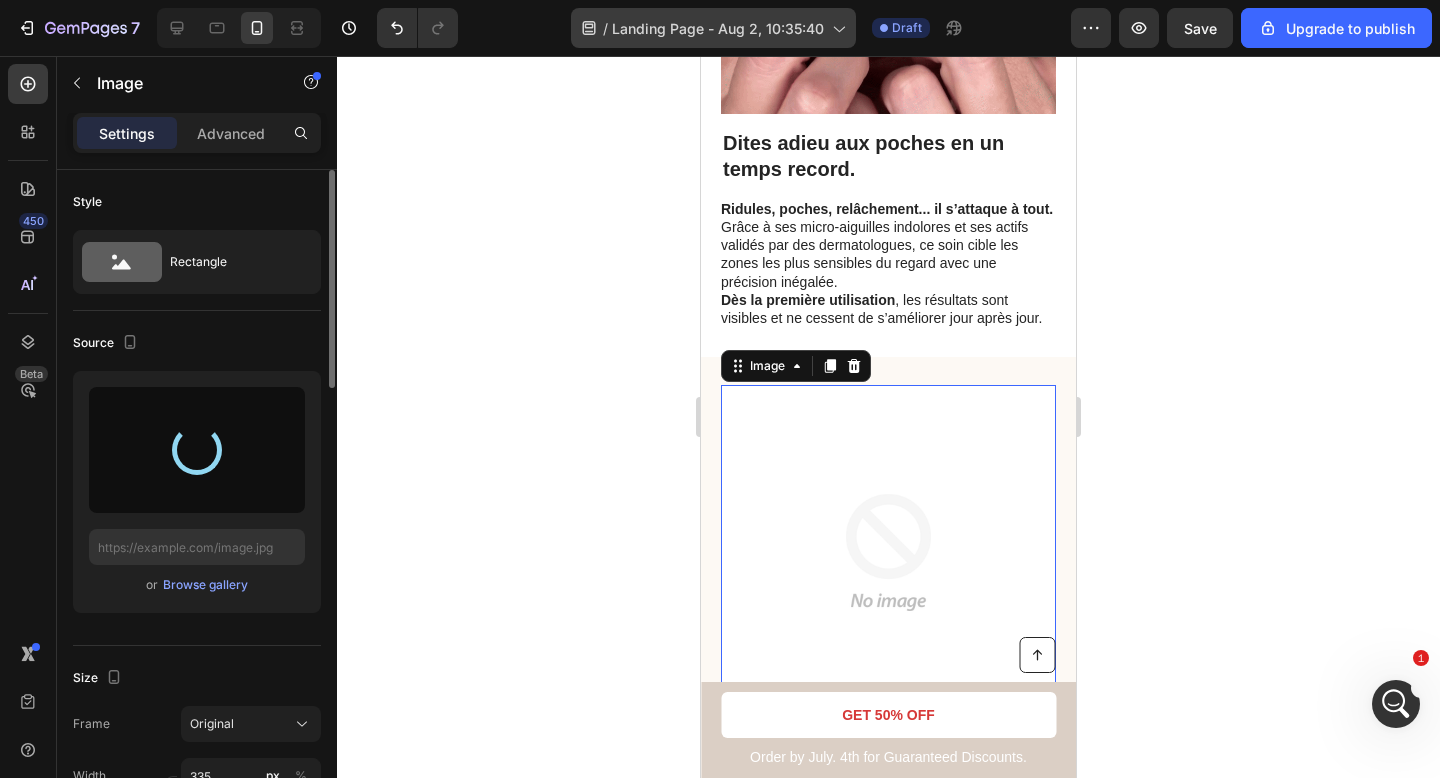 scroll, scrollTop: 779, scrollLeft: 0, axis: vertical 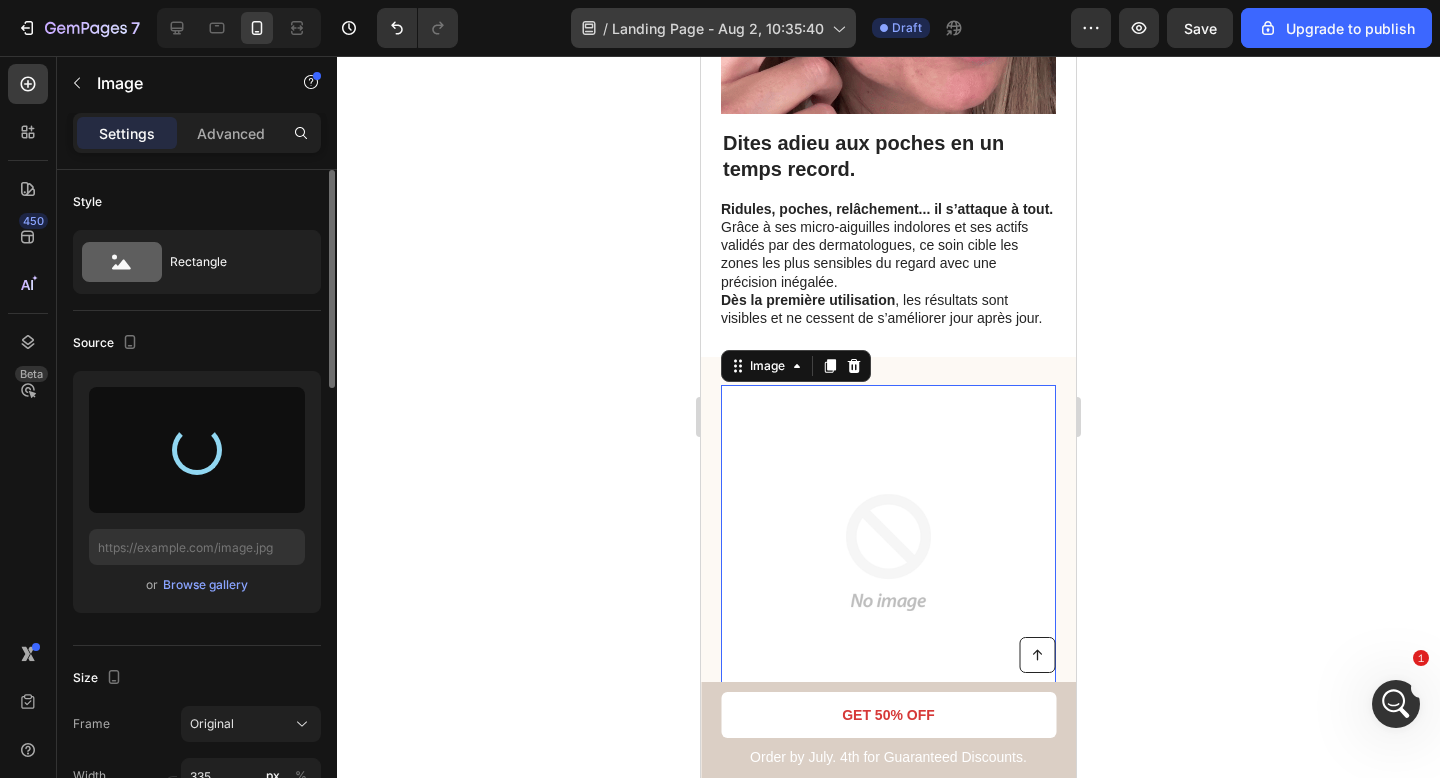 type on "https://cdn.shopify.com/s/files/1/0895/2709/1466/files/gempages_571776104939914112-fe271014-ad20-456b-be98-0d4eda691438.gif" 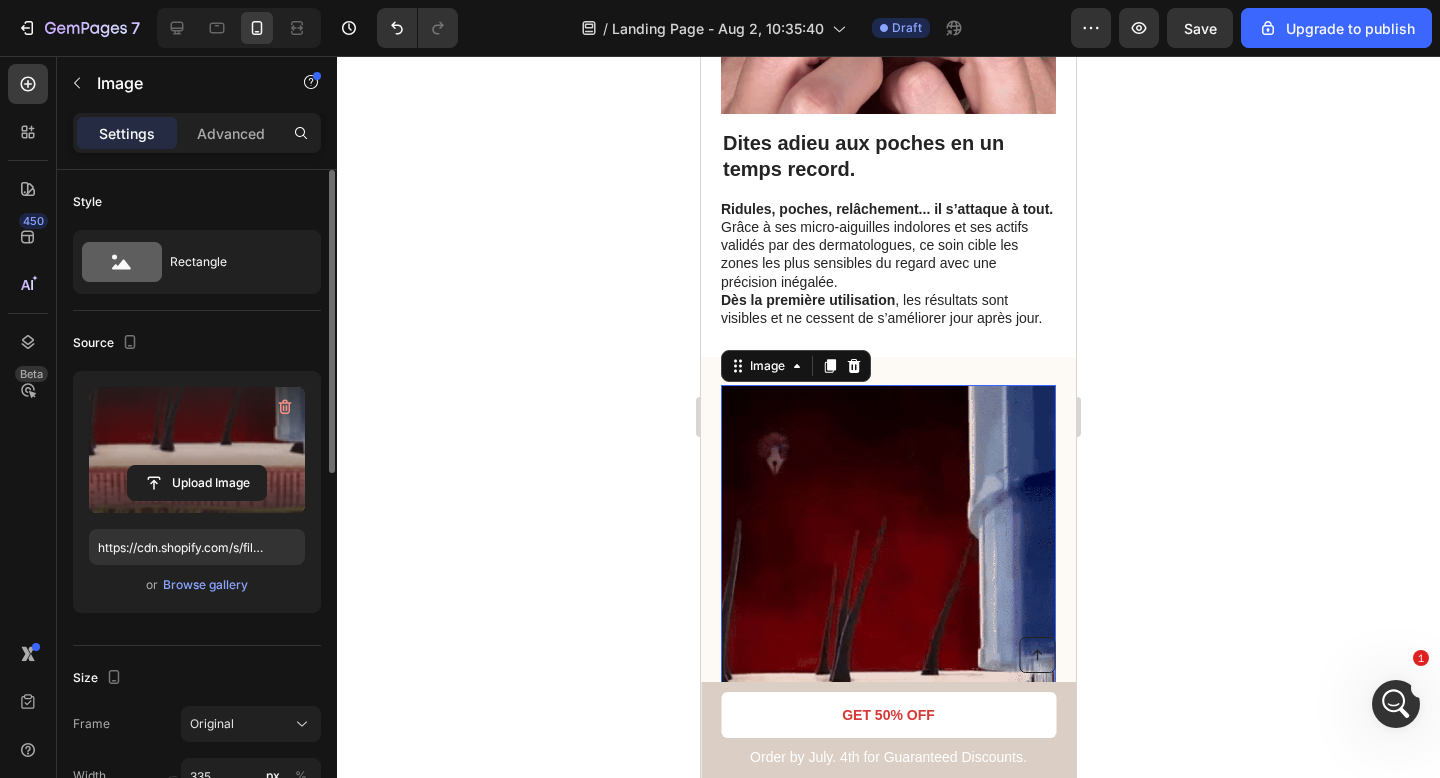 scroll, scrollTop: 856, scrollLeft: 0, axis: vertical 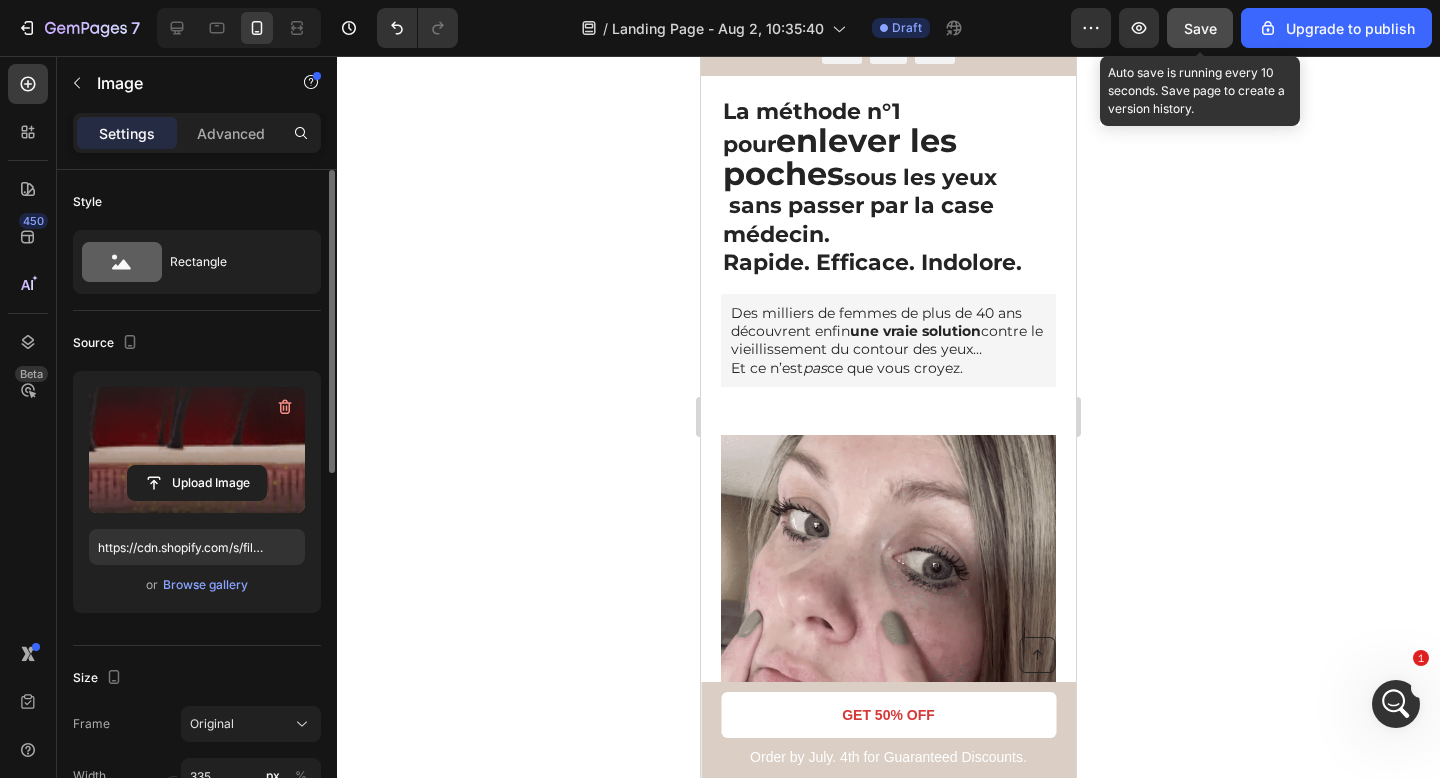 click on "Save" at bounding box center [1200, 28] 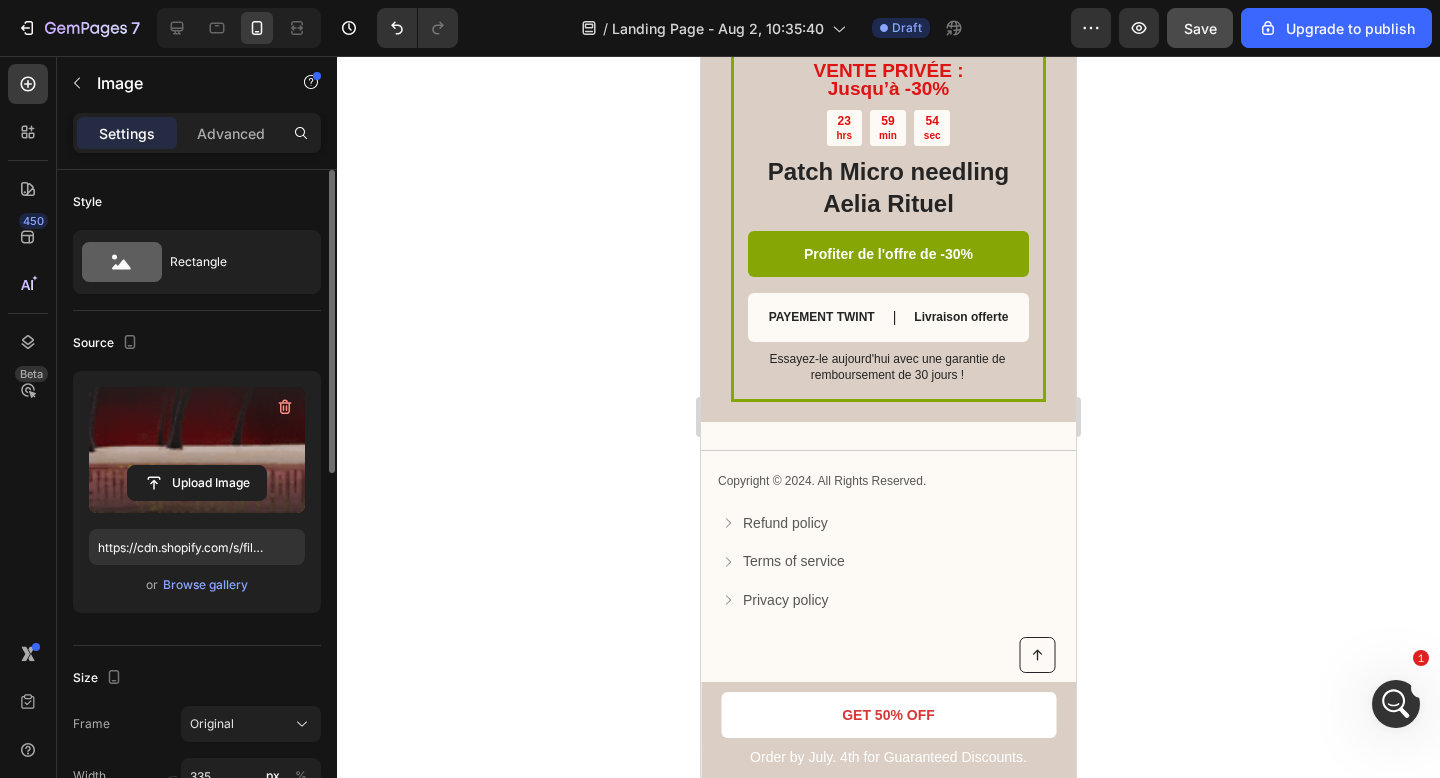 scroll, scrollTop: 6147, scrollLeft: 0, axis: vertical 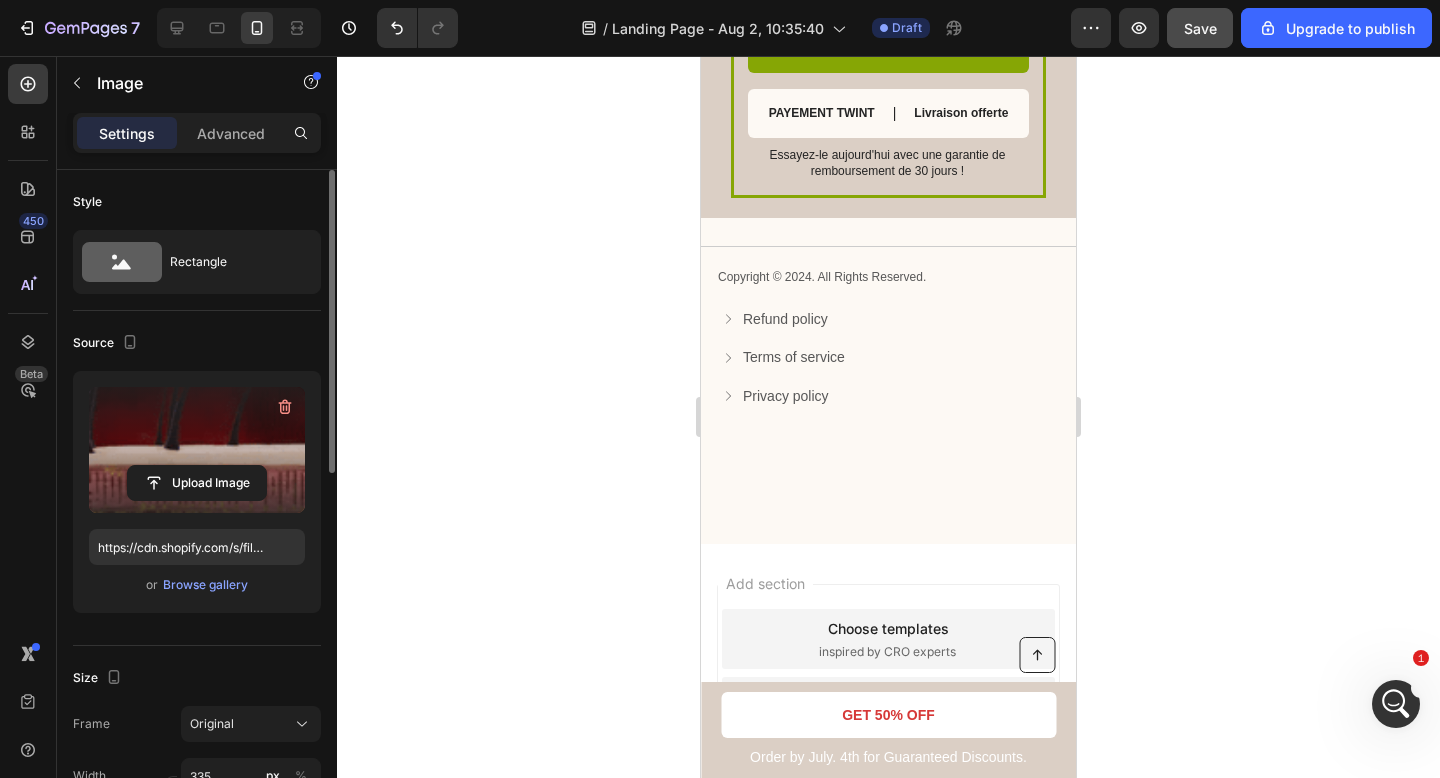 click 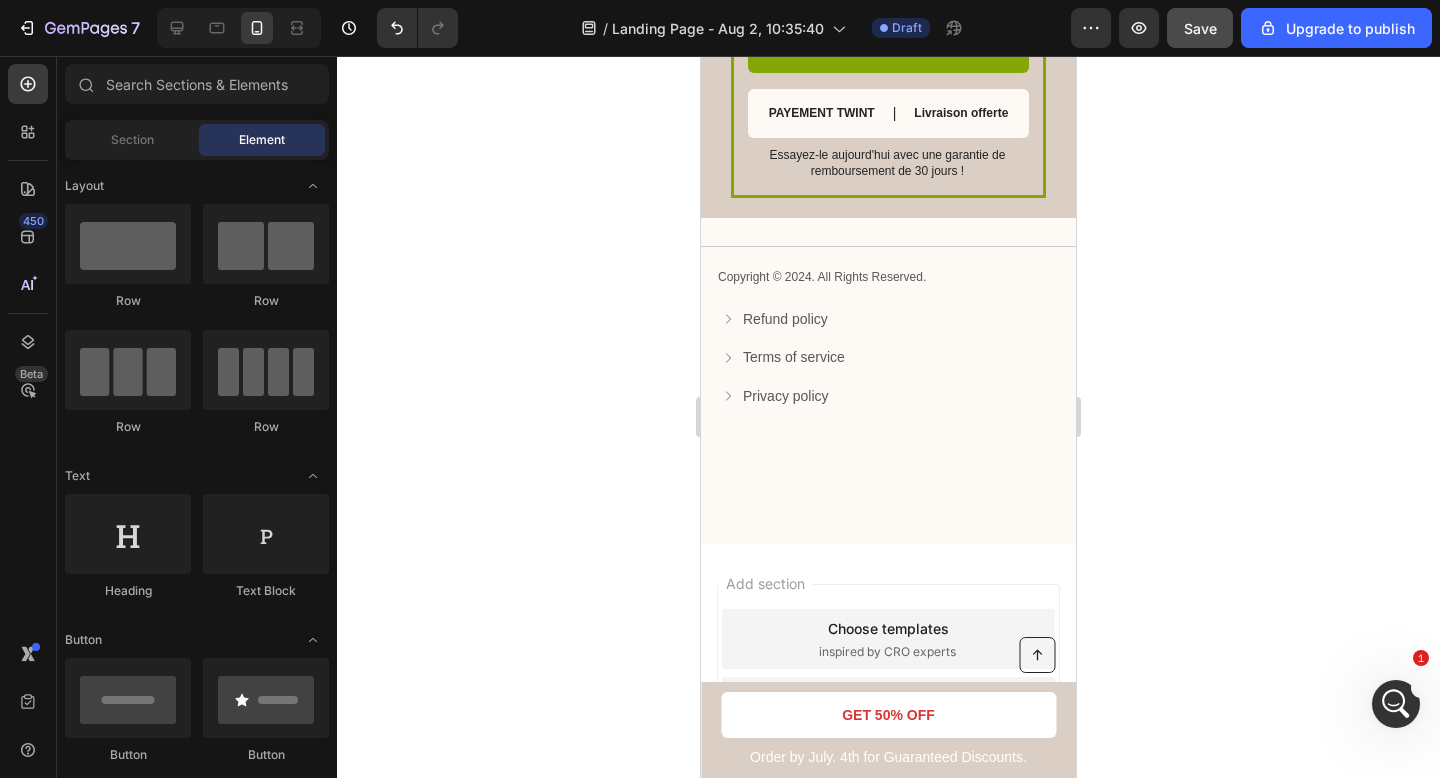 click at bounding box center (1396, 704) 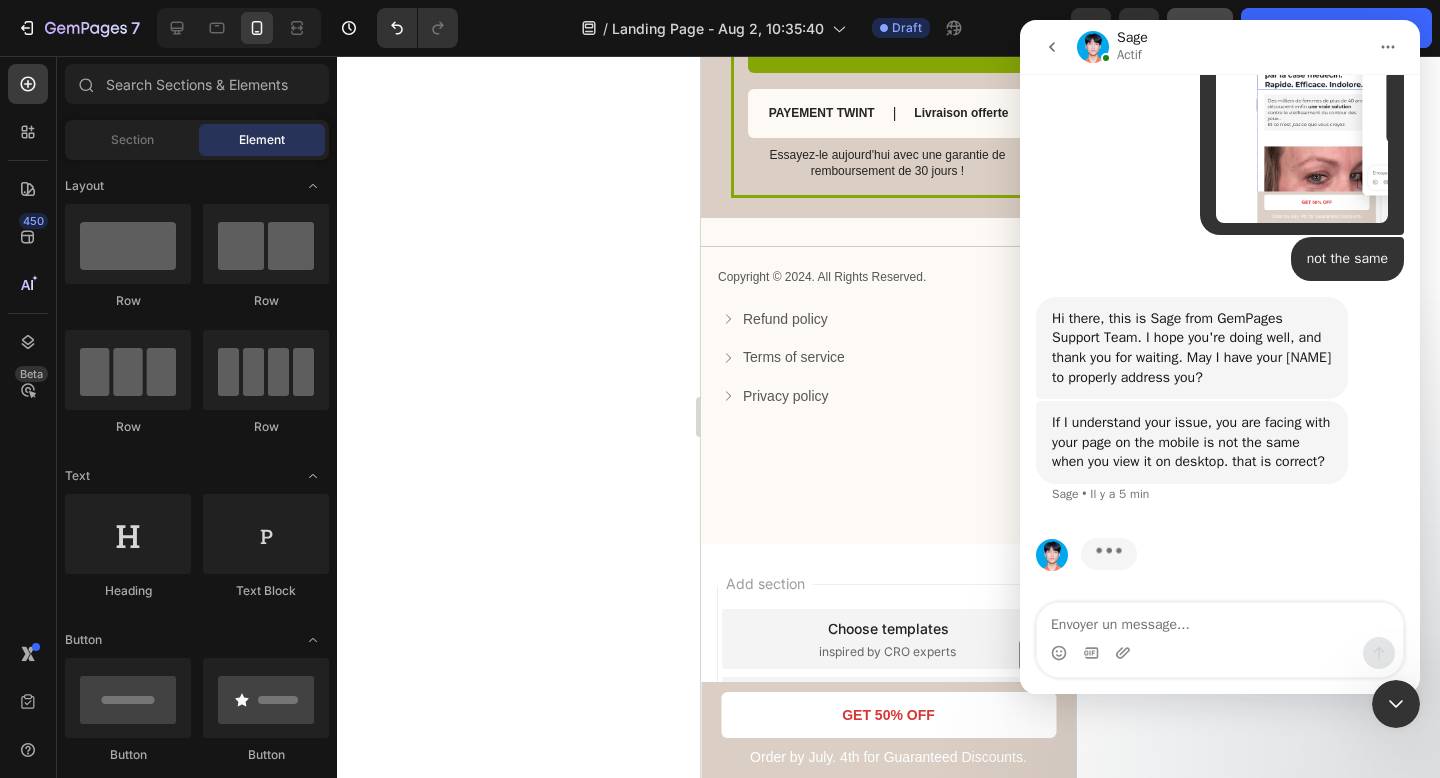 scroll, scrollTop: 856, scrollLeft: 0, axis: vertical 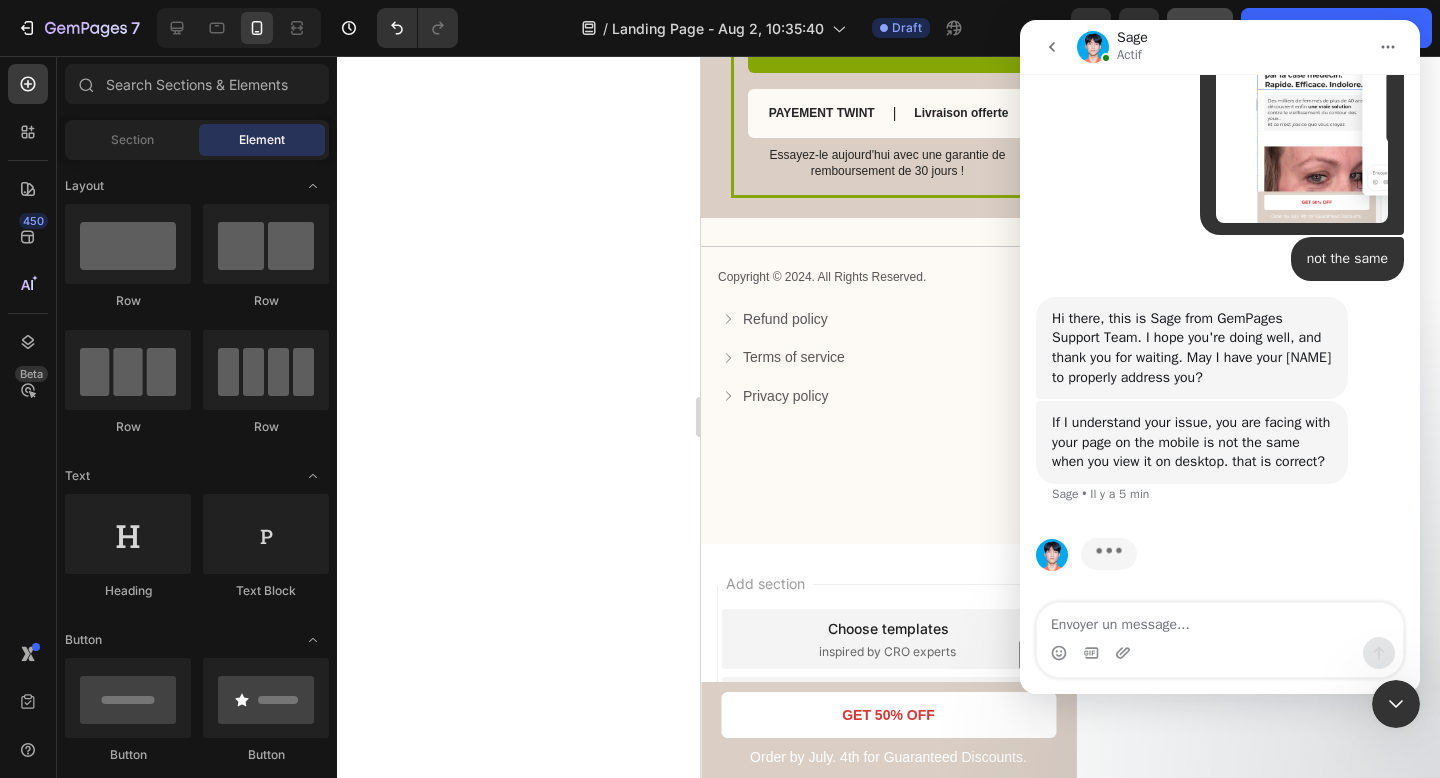 click at bounding box center (1220, 620) 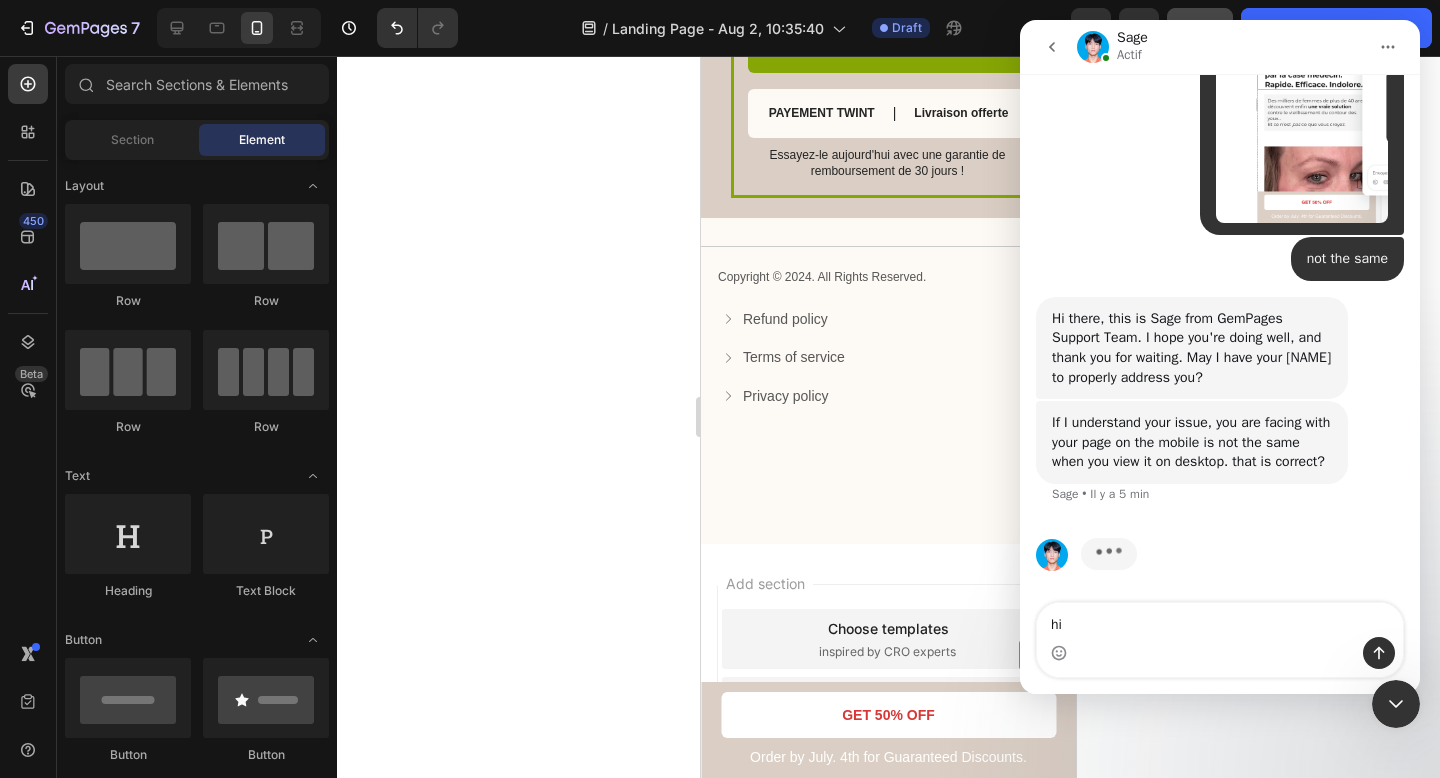 type on "hi" 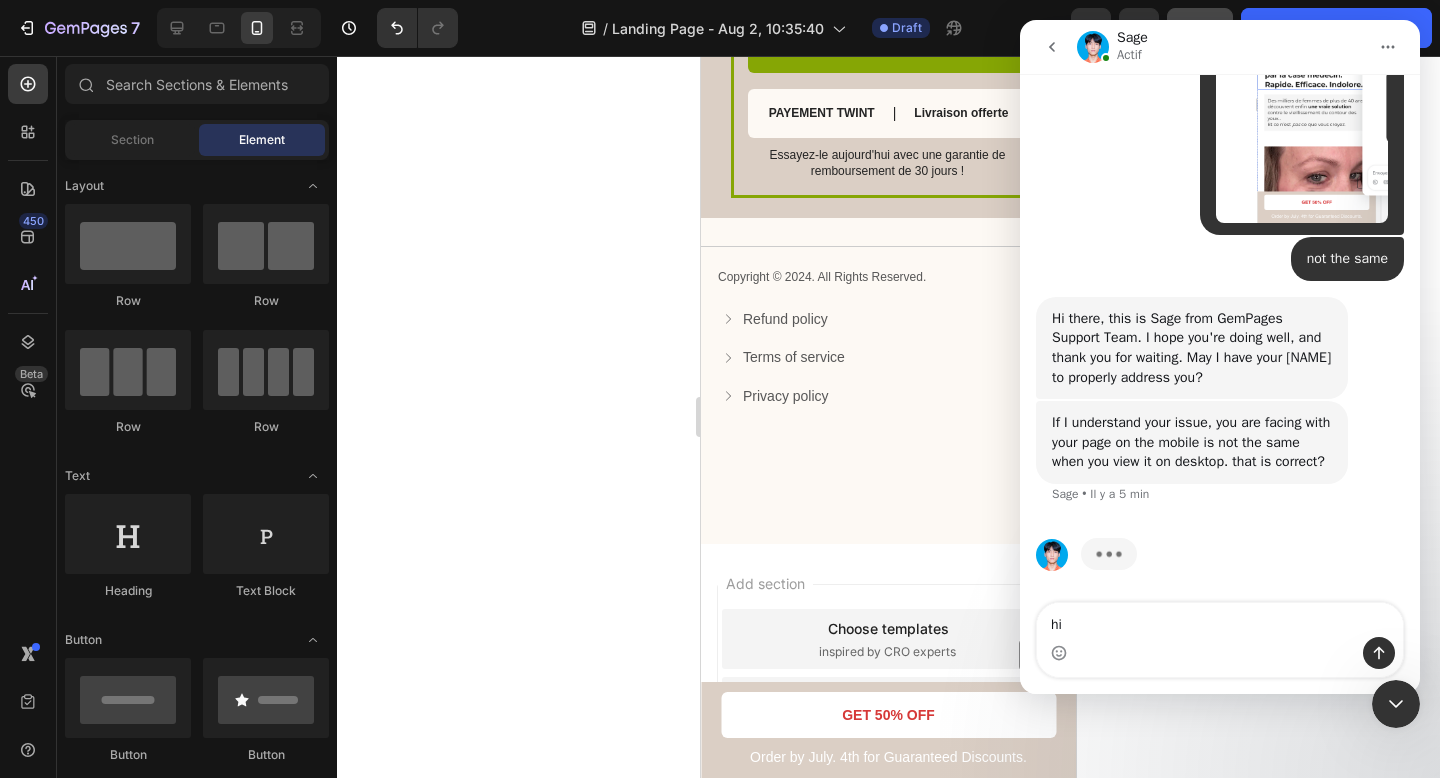 type 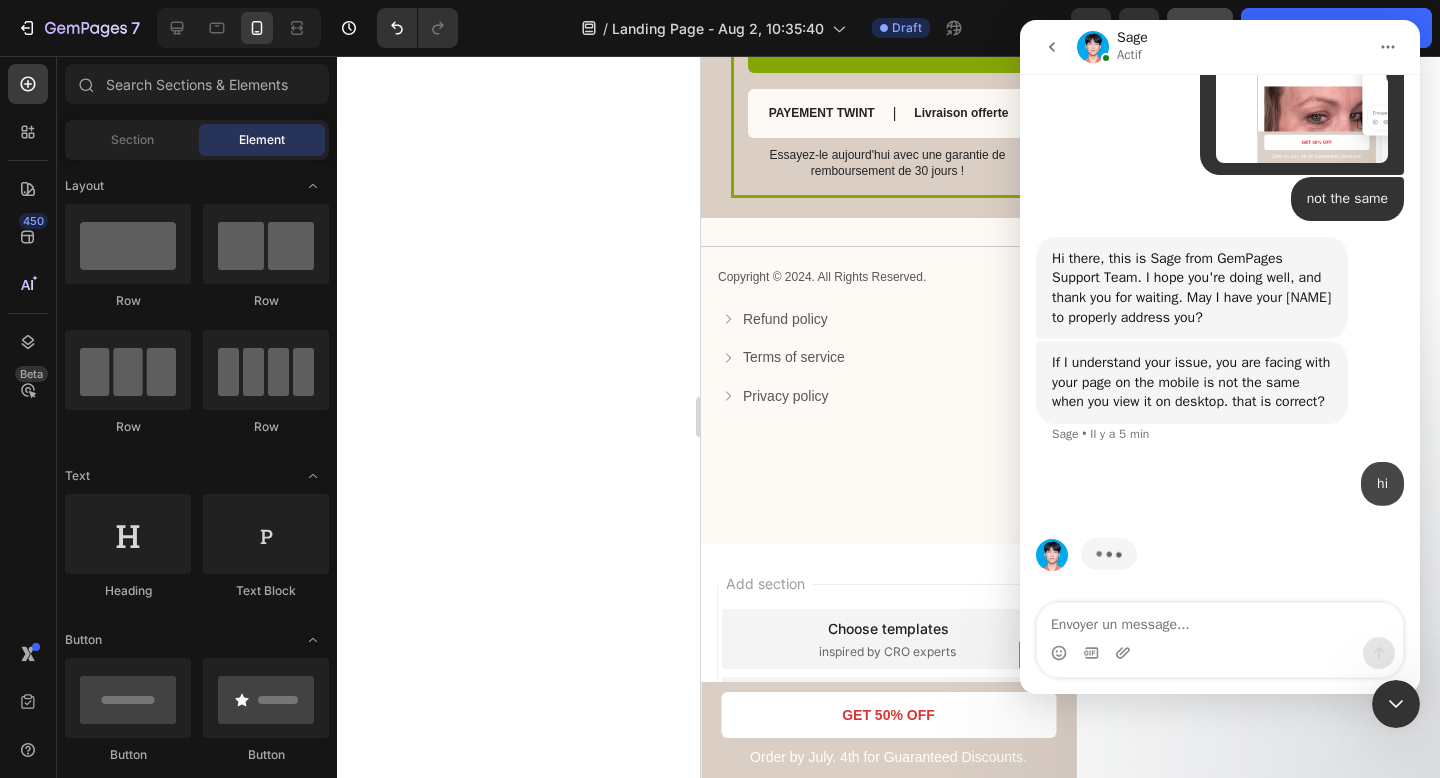 scroll, scrollTop: 916, scrollLeft: 0, axis: vertical 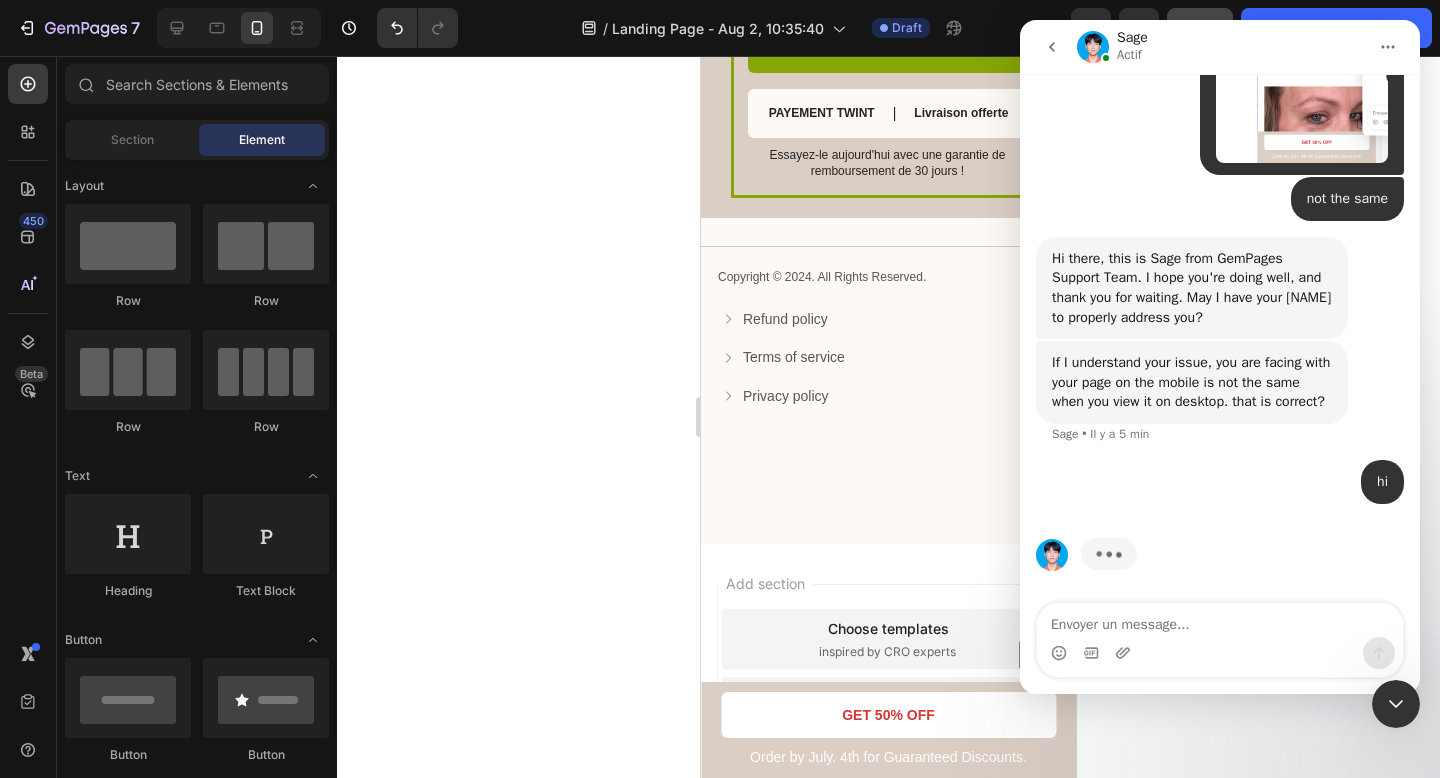 click 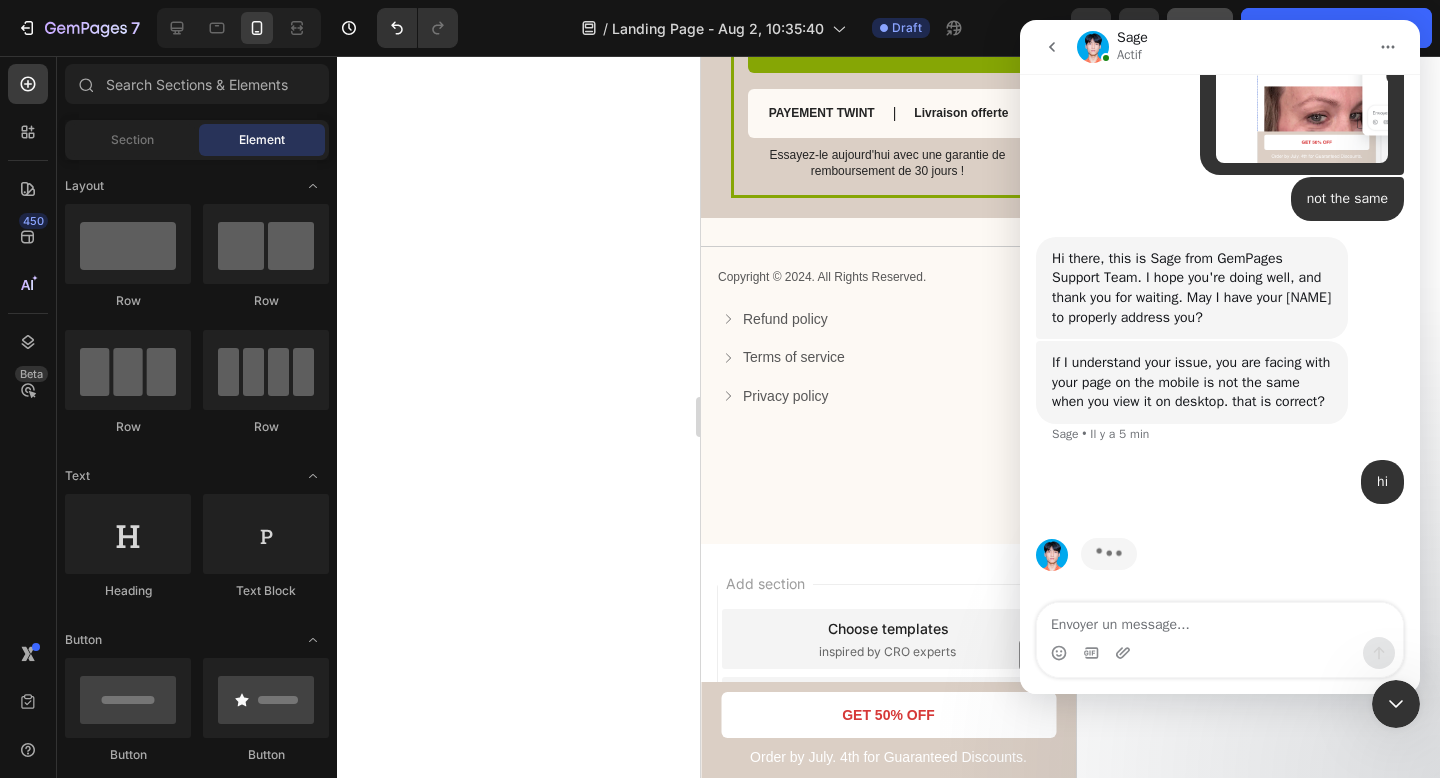 click 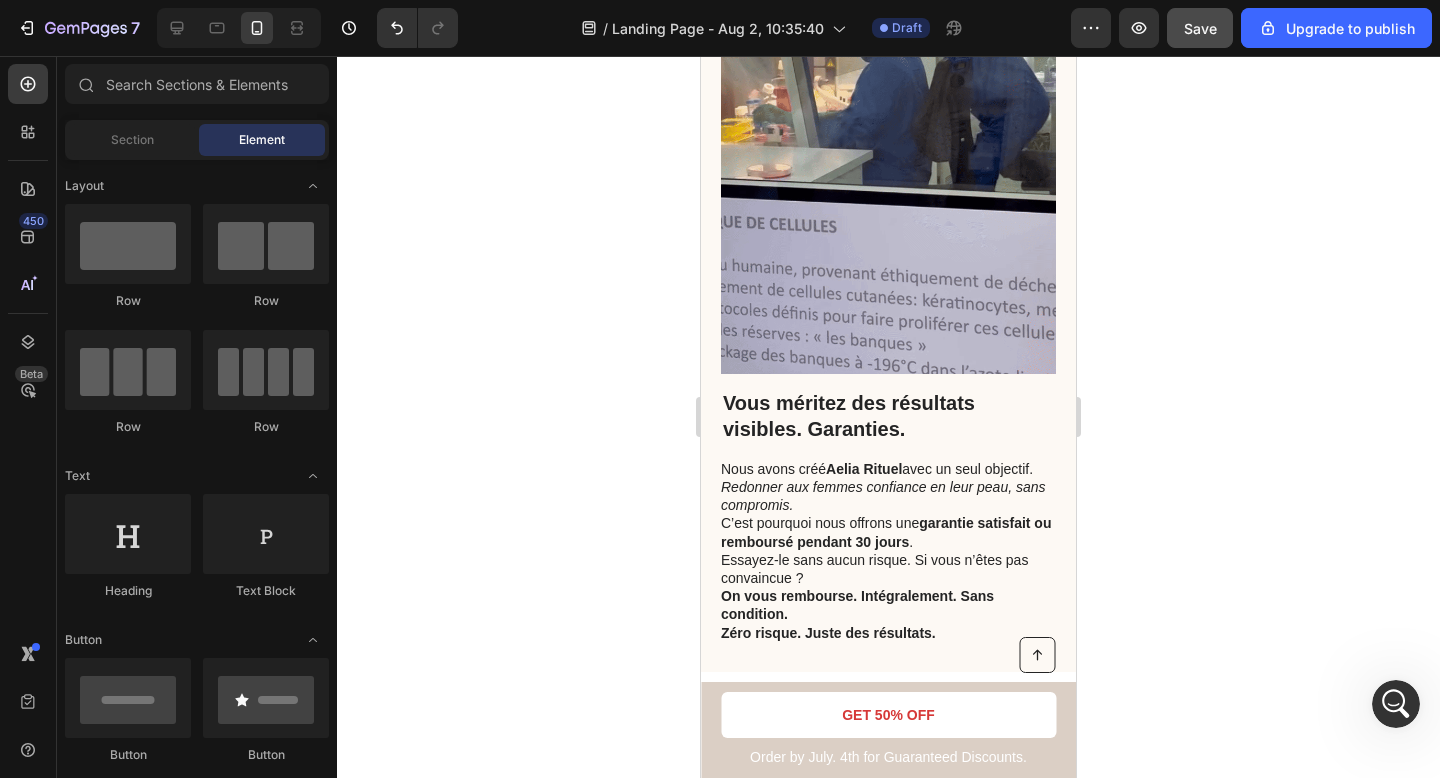 scroll, scrollTop: 4130, scrollLeft: 0, axis: vertical 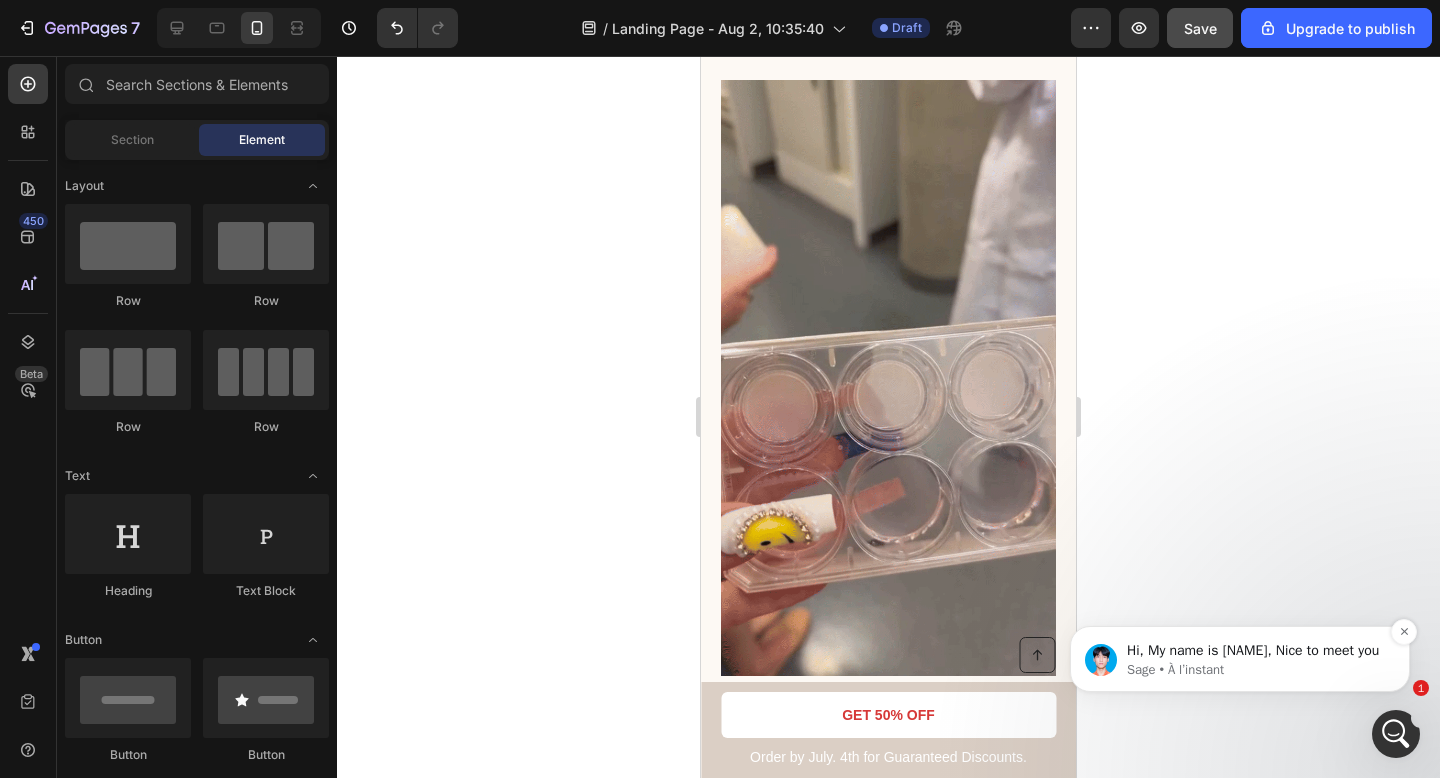 click on "Sage • À l’instant" at bounding box center [1256, 670] 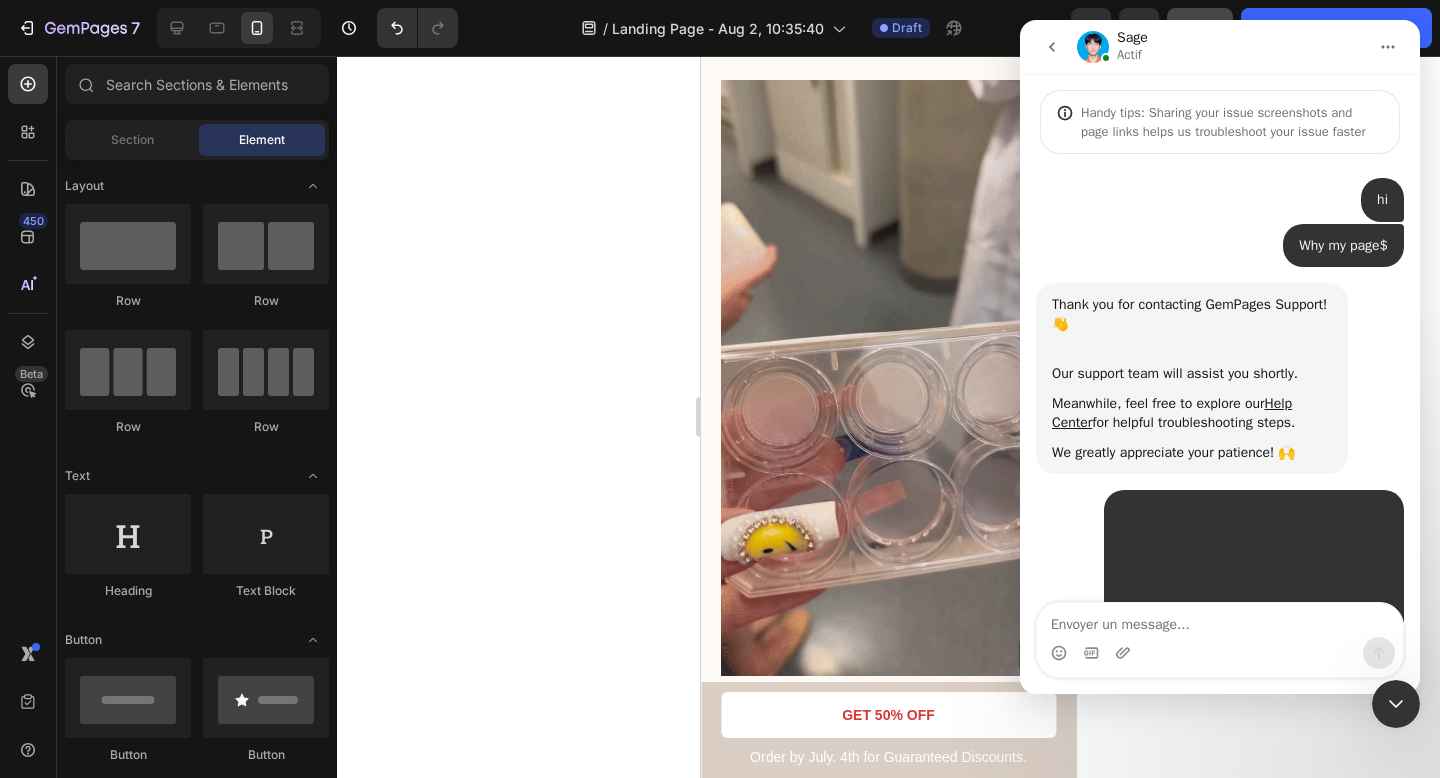 scroll, scrollTop: 146, scrollLeft: 0, axis: vertical 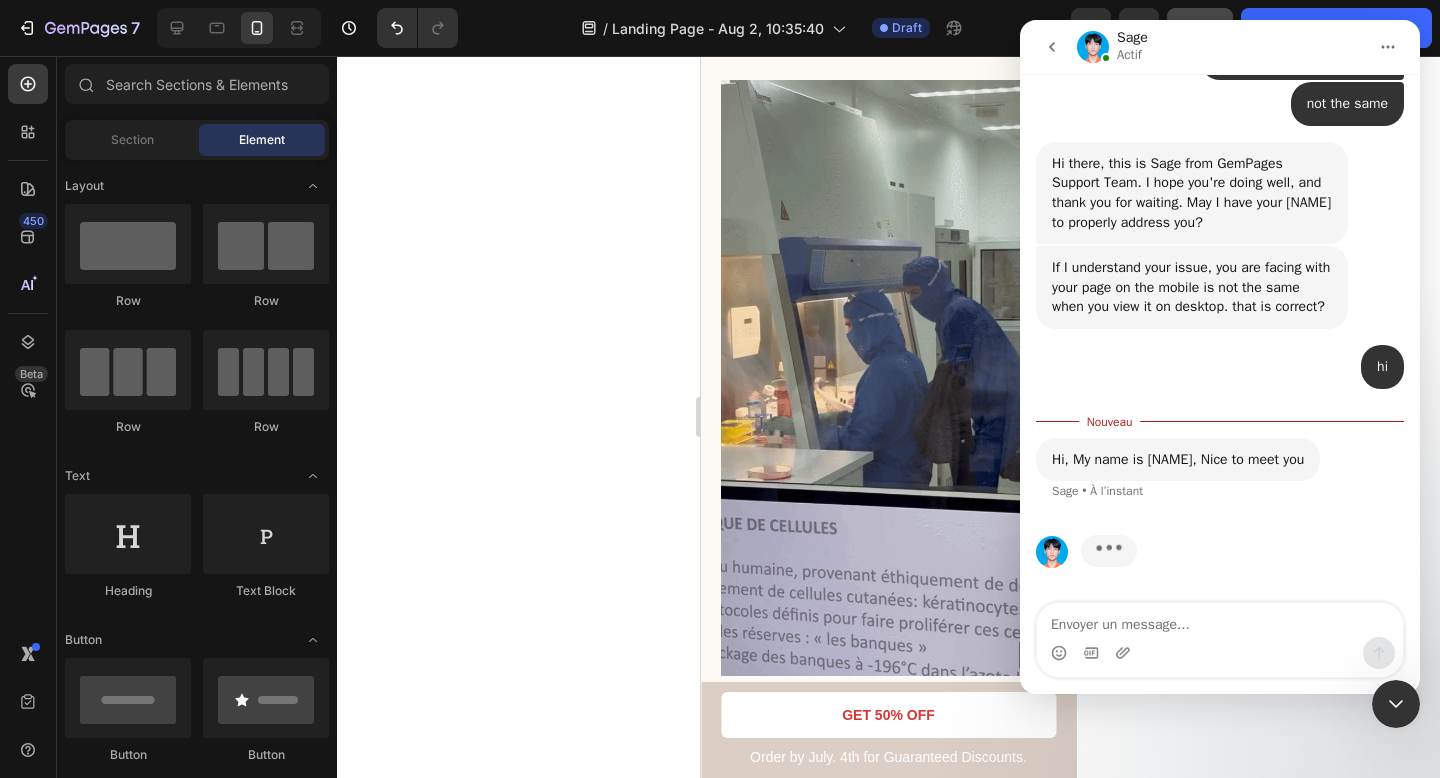 click 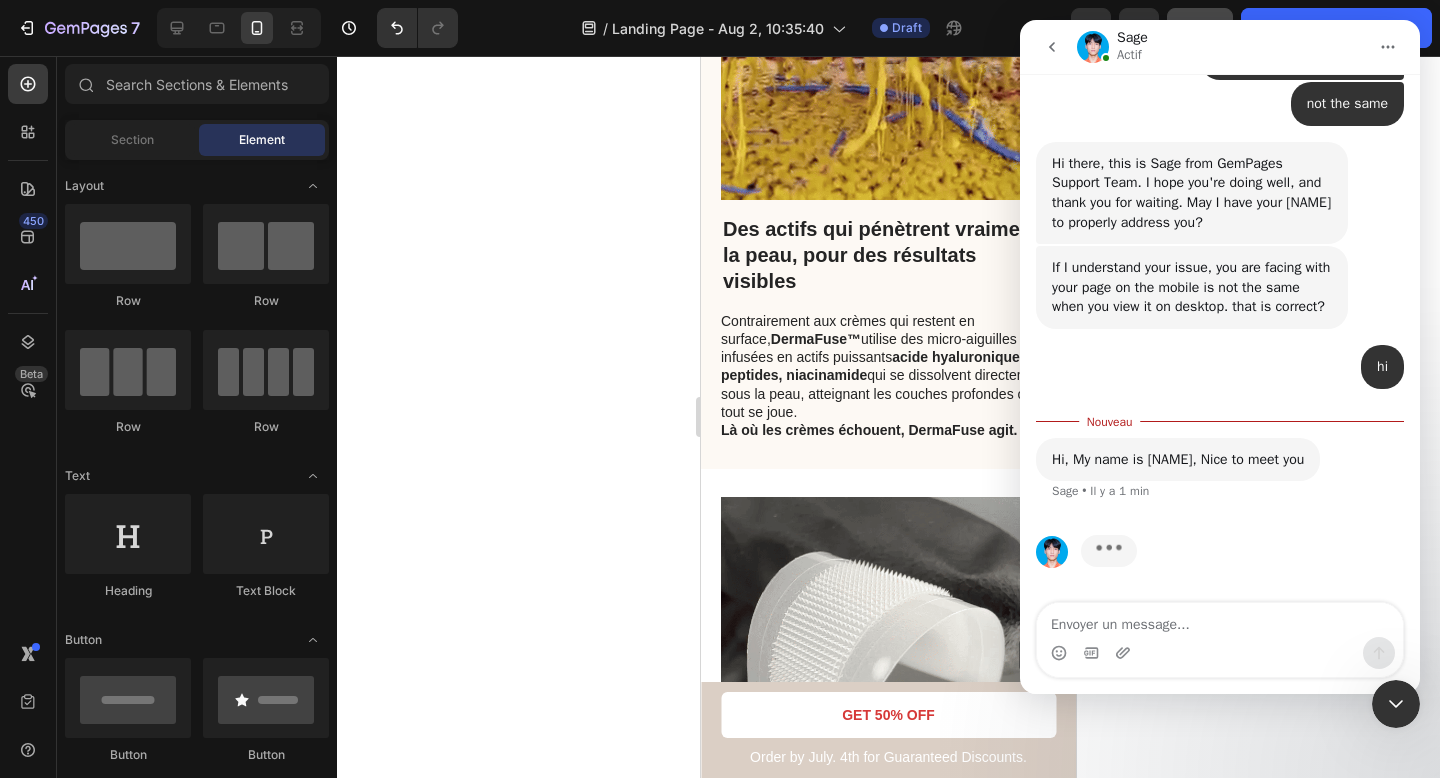 scroll, scrollTop: 226, scrollLeft: 0, axis: vertical 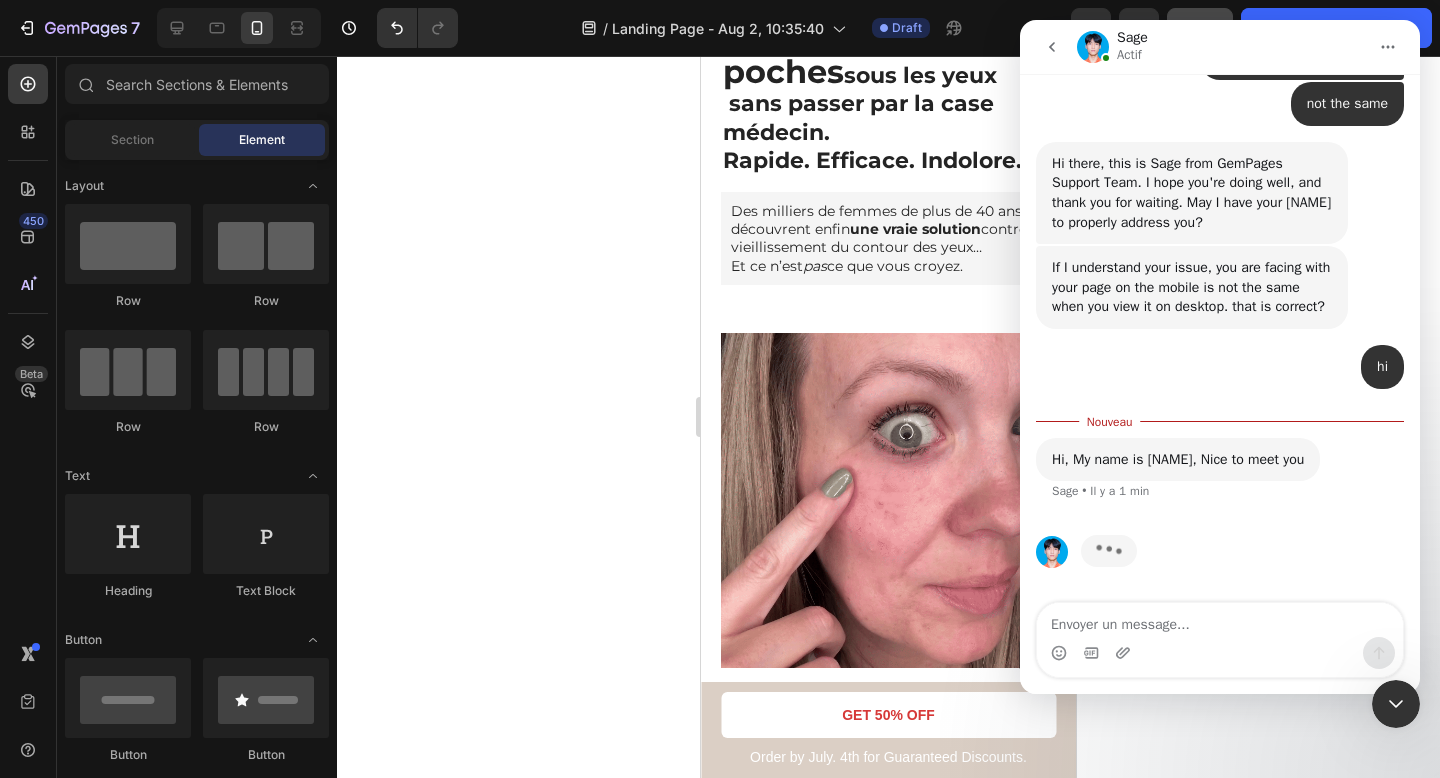 click at bounding box center [1396, 704] 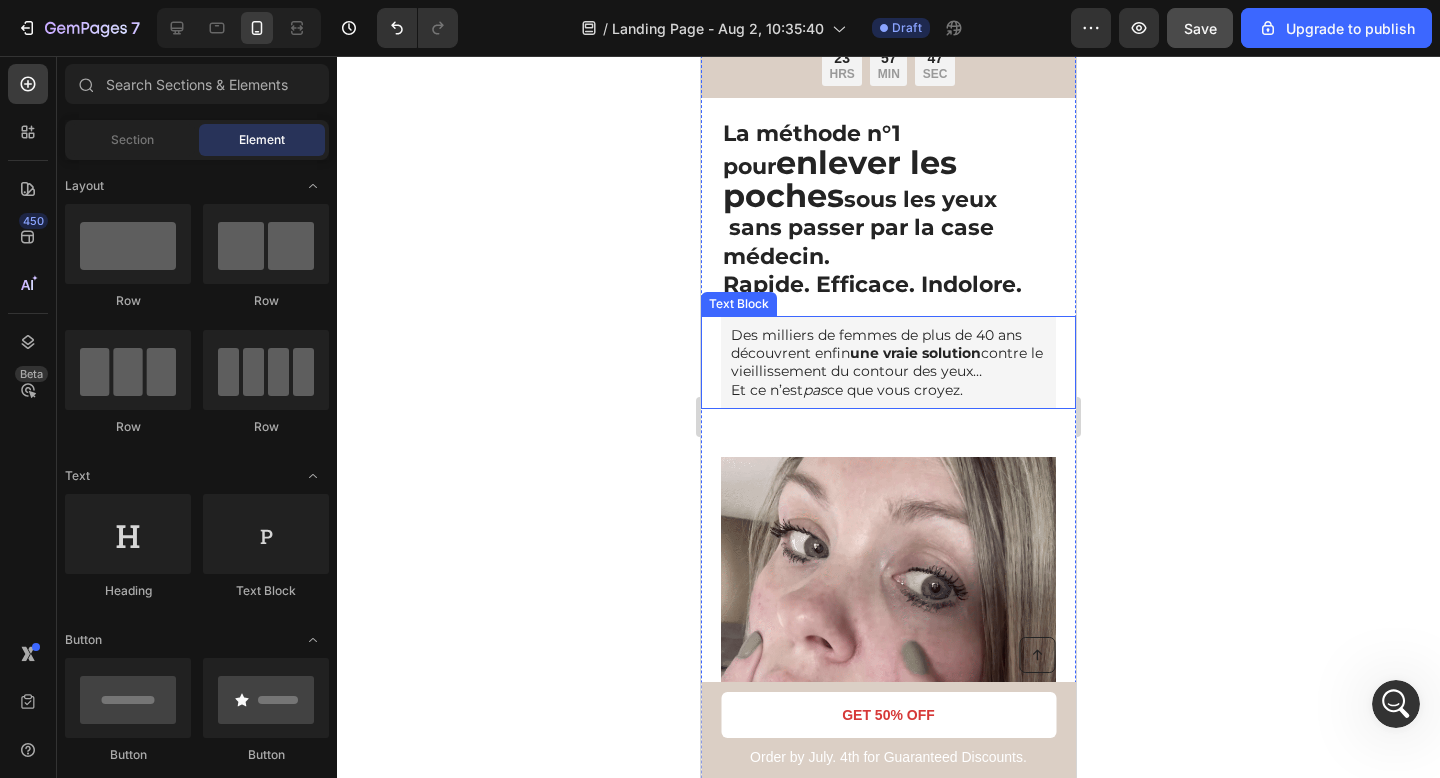 scroll, scrollTop: 113, scrollLeft: 0, axis: vertical 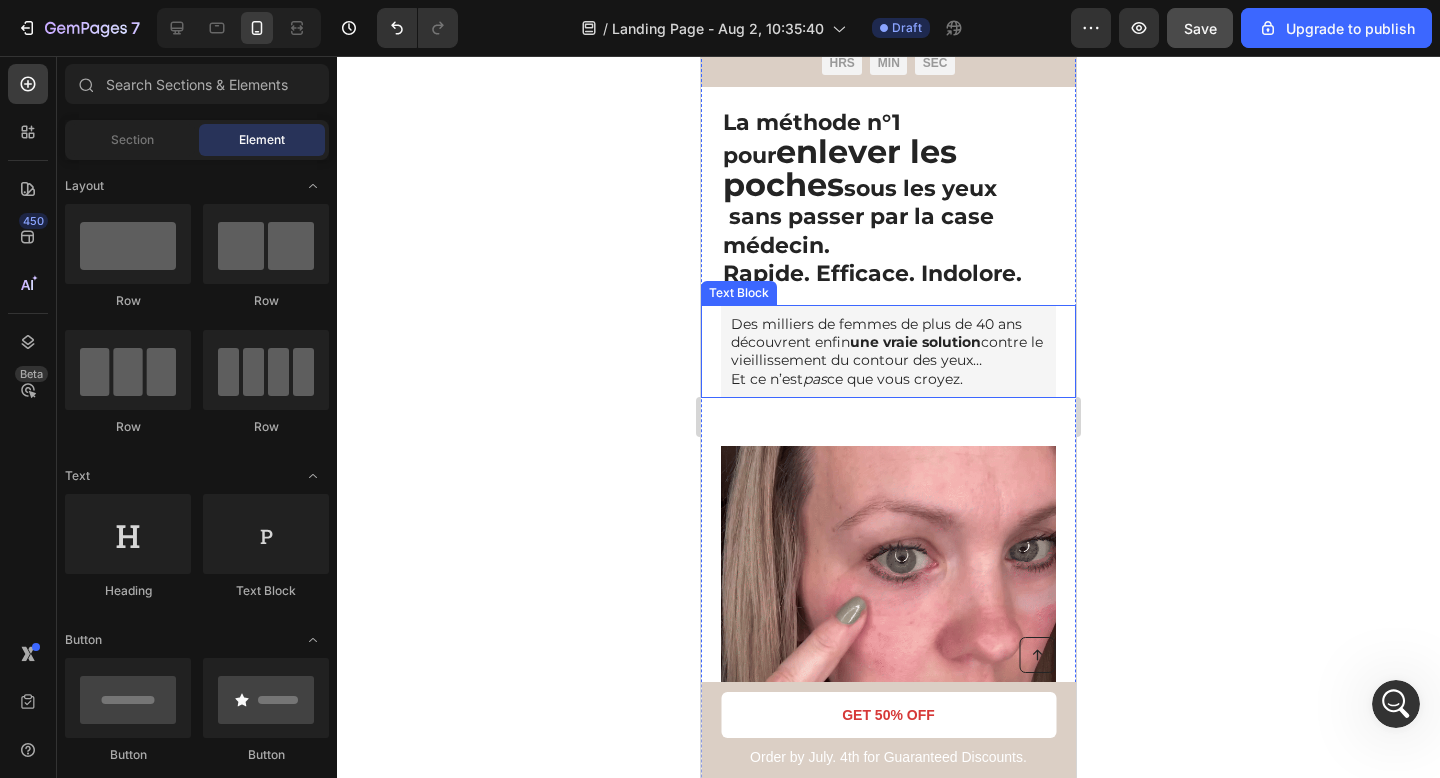 click on "Des milliers de femmes de plus de 40 ans découvrent enfin  une vraie solution  contre le vieillissement du contour des yeux… Et ce n’est  pas  ce que vous croyez." at bounding box center [888, 351] 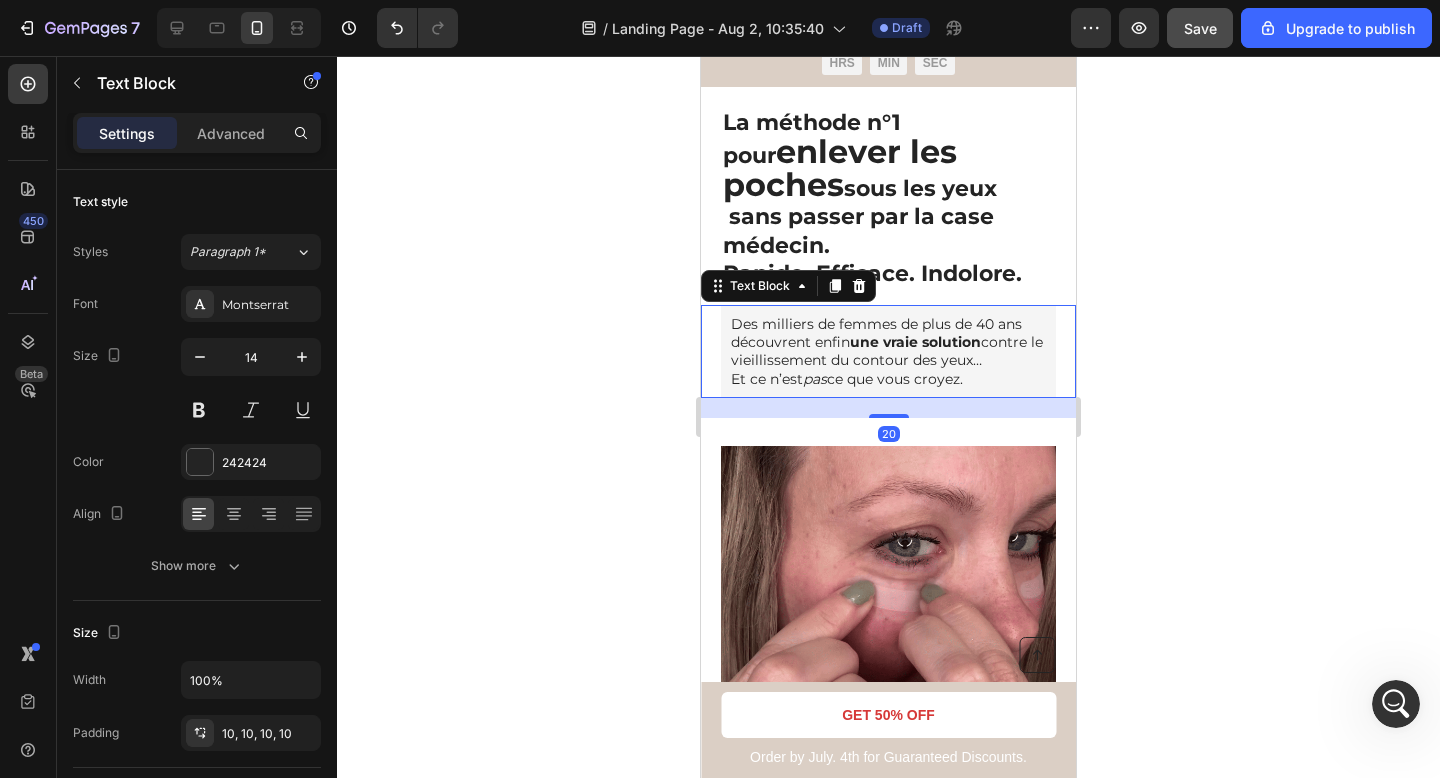 click on "Des milliers de femmes de plus de 40 ans découvrent enfin  une vraie solution  contre le vieillissement du contour des yeux… Et ce n’est  pas  ce que vous croyez." at bounding box center (888, 351) 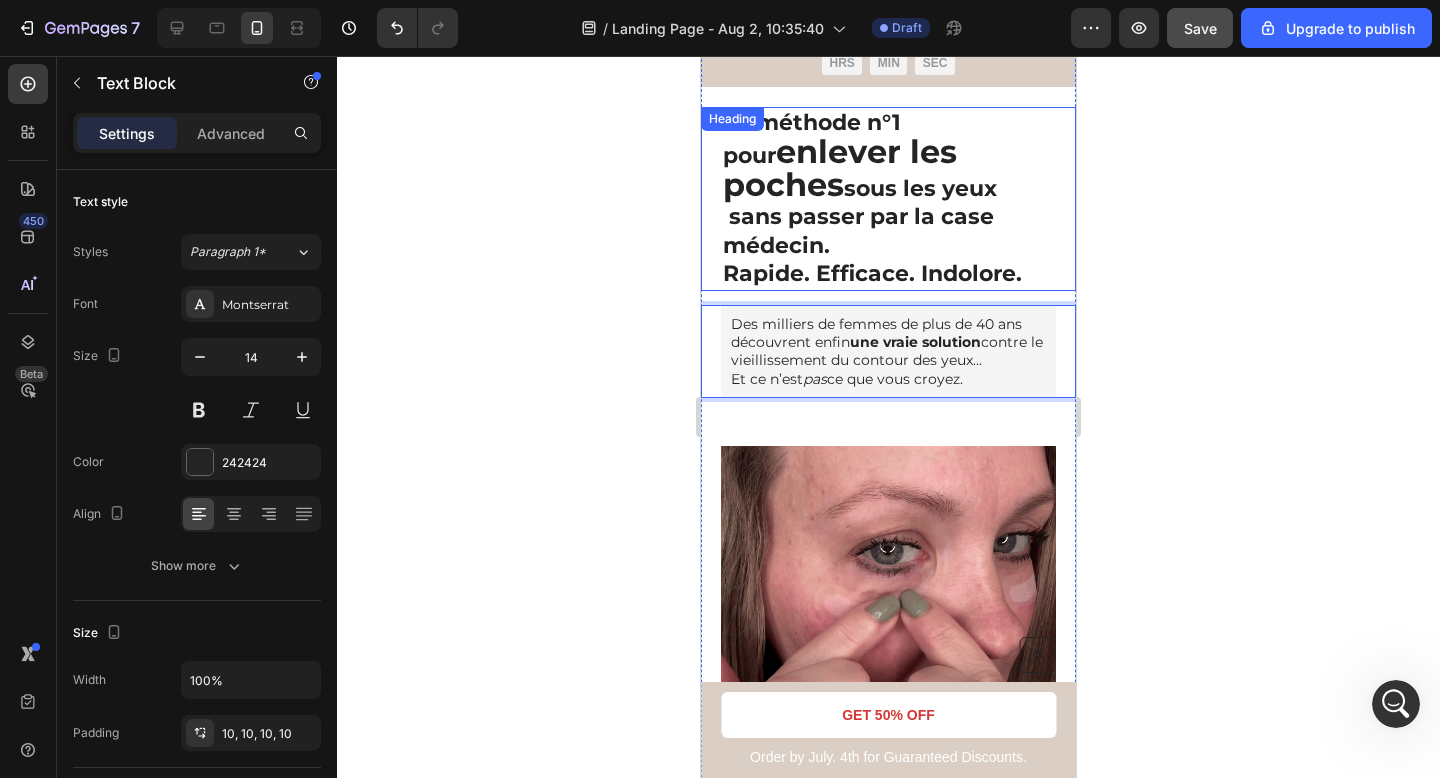 click on "La méthode n°1 pour  enlever les poches  sous les yeux  sans passer par la case médecin. Rapide. Efficace. Indolore." at bounding box center (888, 199) 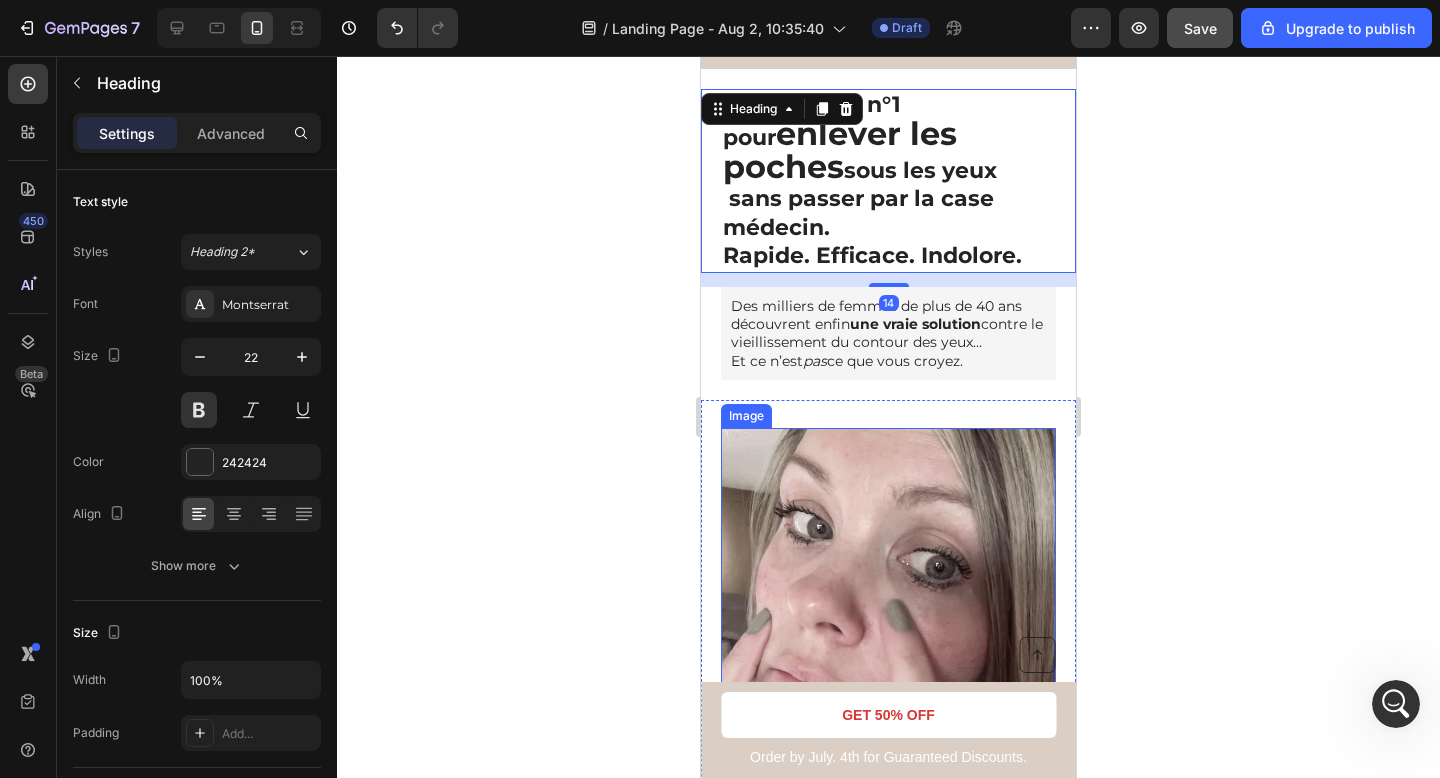scroll, scrollTop: 113, scrollLeft: 0, axis: vertical 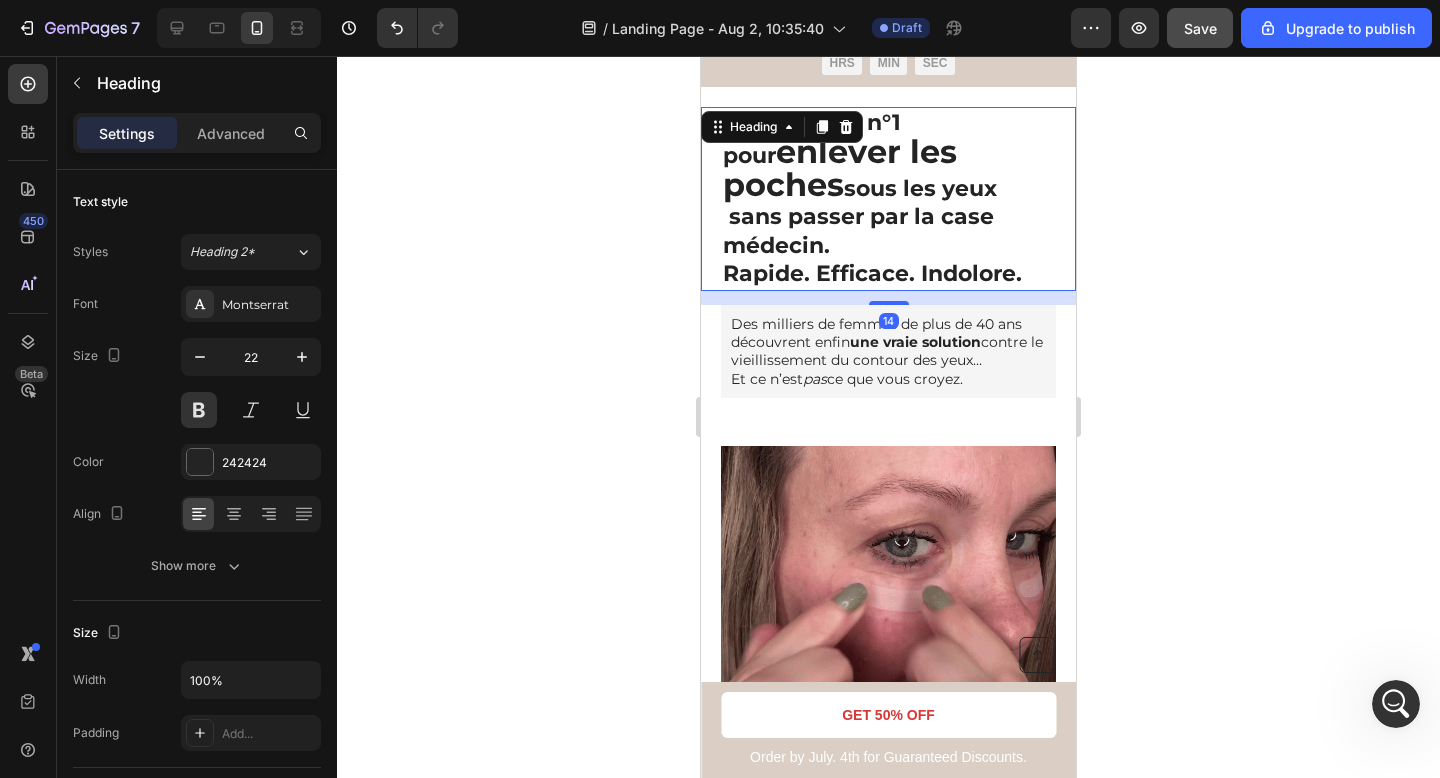 click on "La méthode n°1 pour  enlever les poches  sous les yeux  sans passer par la case médecin. Rapide. Efficace. Indolore." at bounding box center (888, 199) 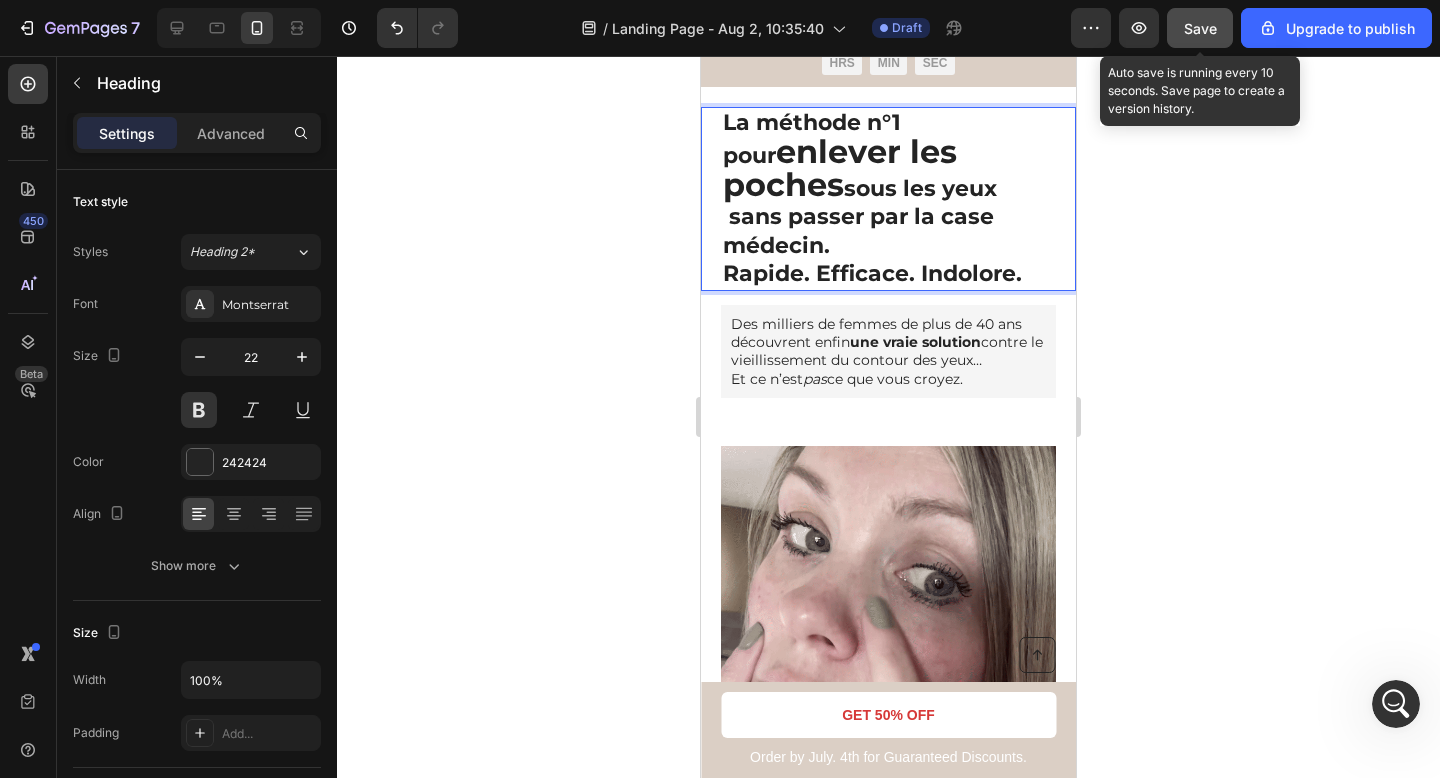 click on "Save" at bounding box center [1200, 28] 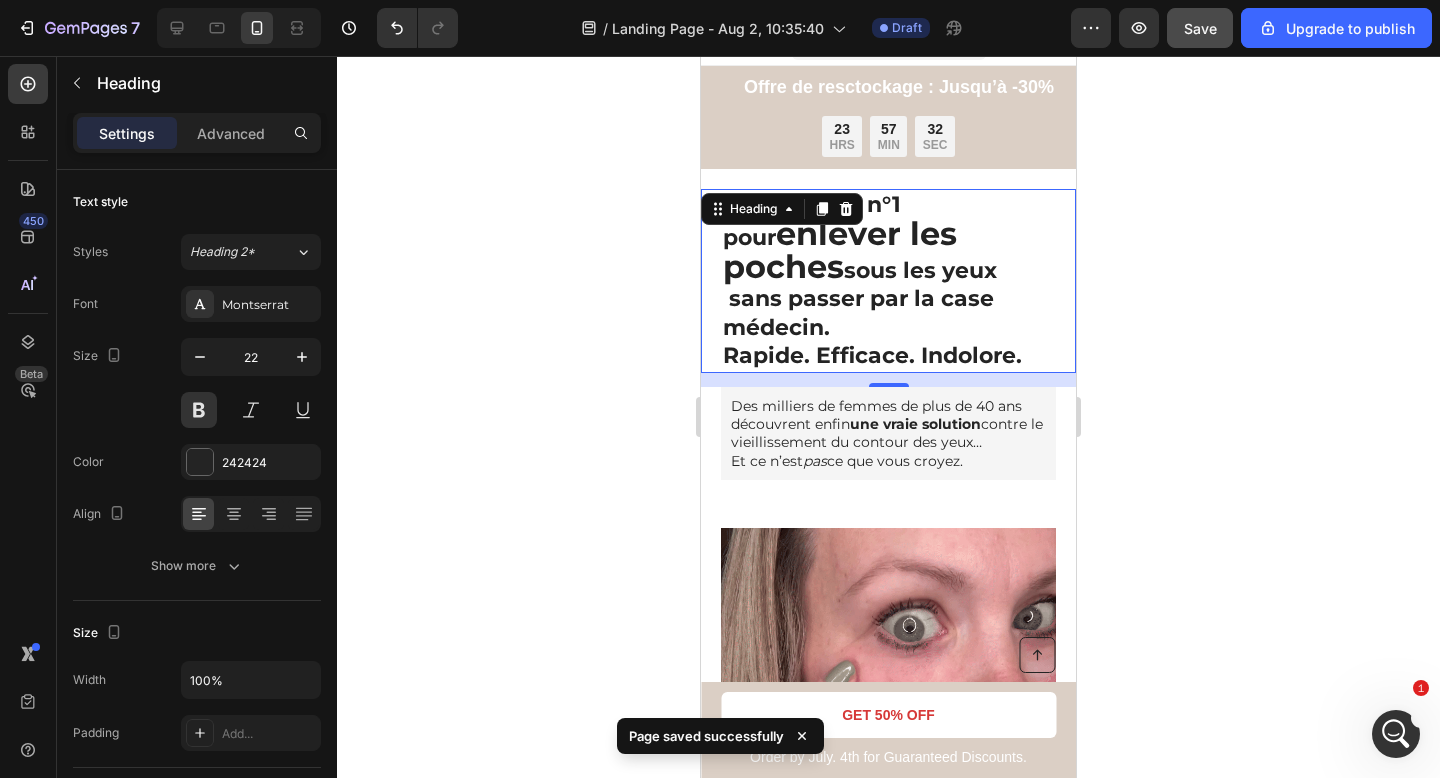 scroll, scrollTop: 63, scrollLeft: 0, axis: vertical 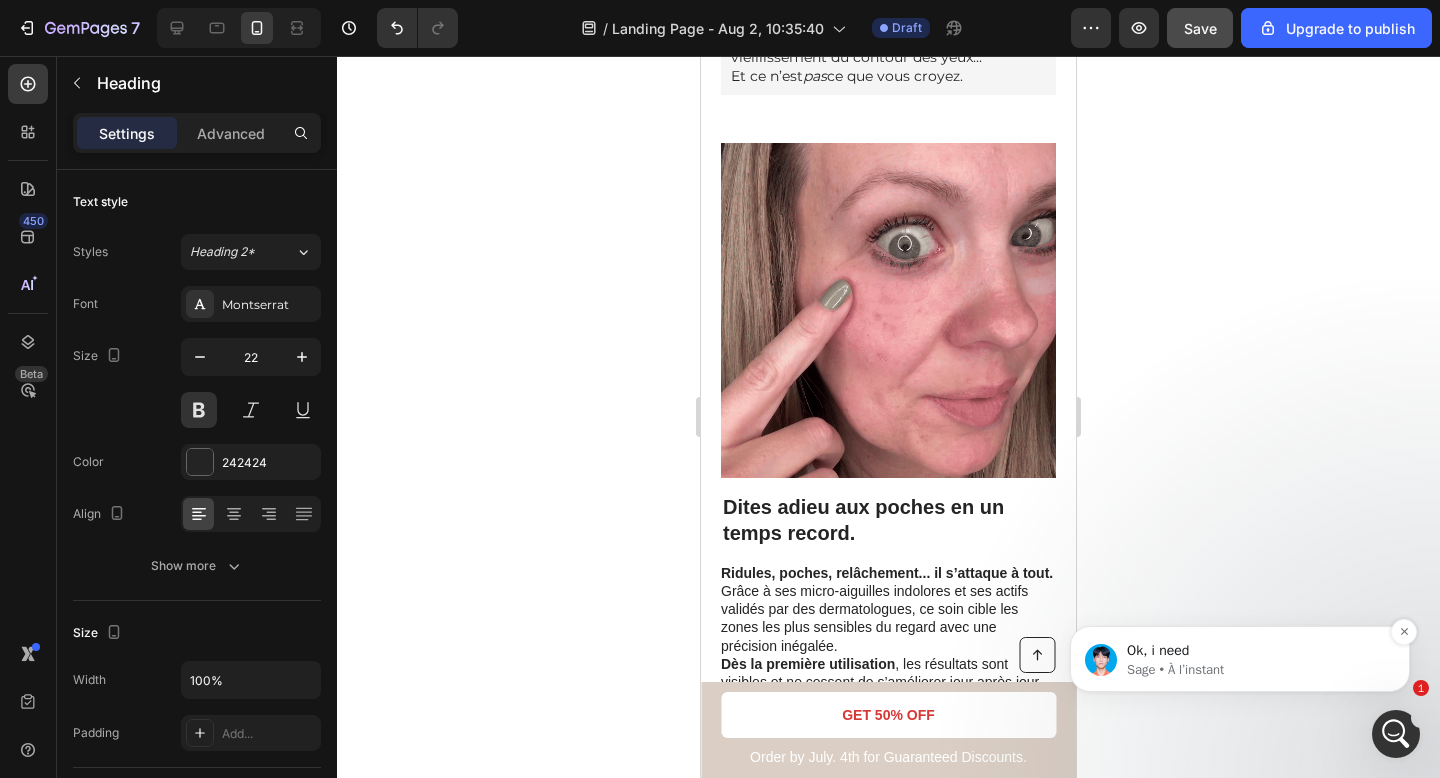 click on "If I understand your issue correctly, because the first time you create the template. you edit it on mobile device, so basically when you edit it on mobile first it will not sync to the other devices (desktop and tablet). So I recommend you edit on the desktop device first and so switch to mobile. so it will synced from desktop to mobile" at bounding box center (1256, 651) 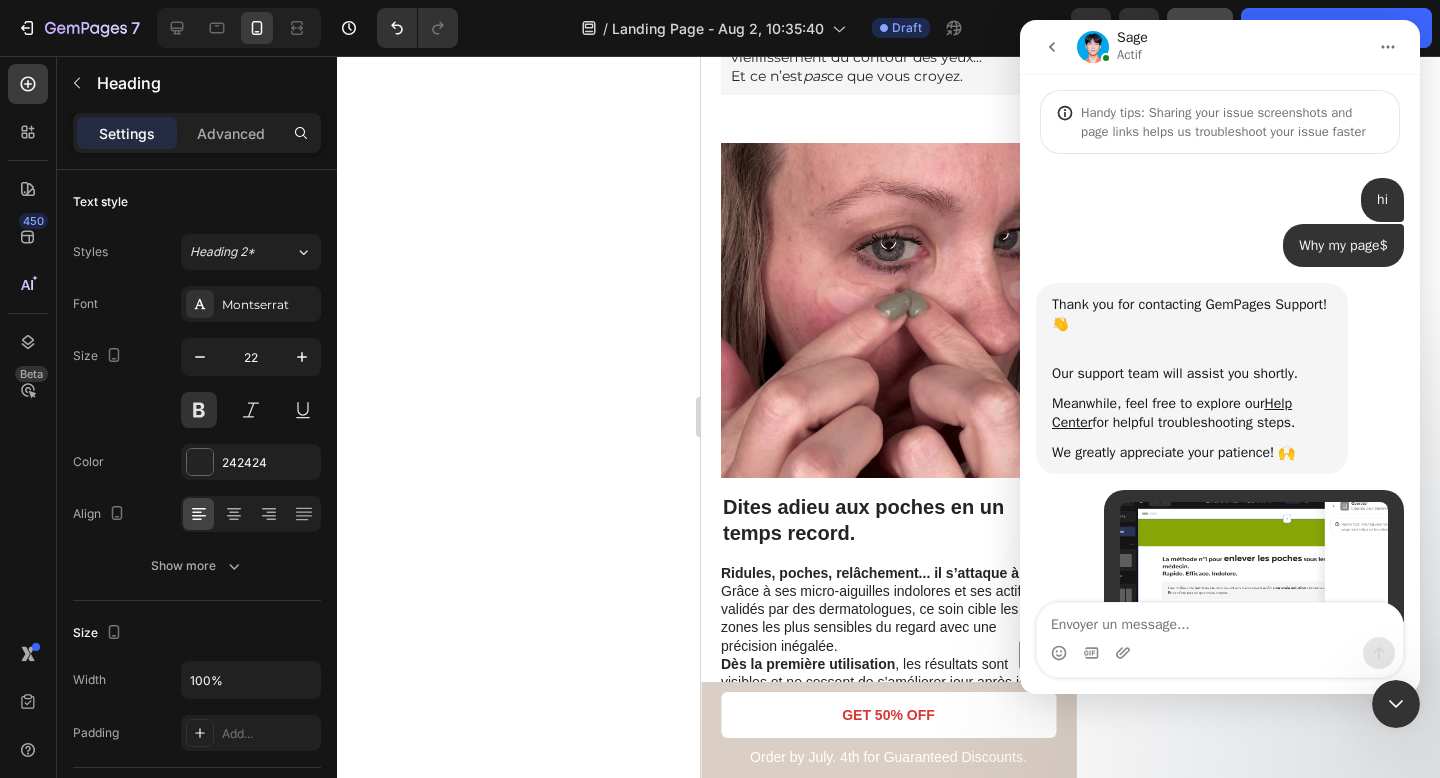 scroll, scrollTop: 122, scrollLeft: 0, axis: vertical 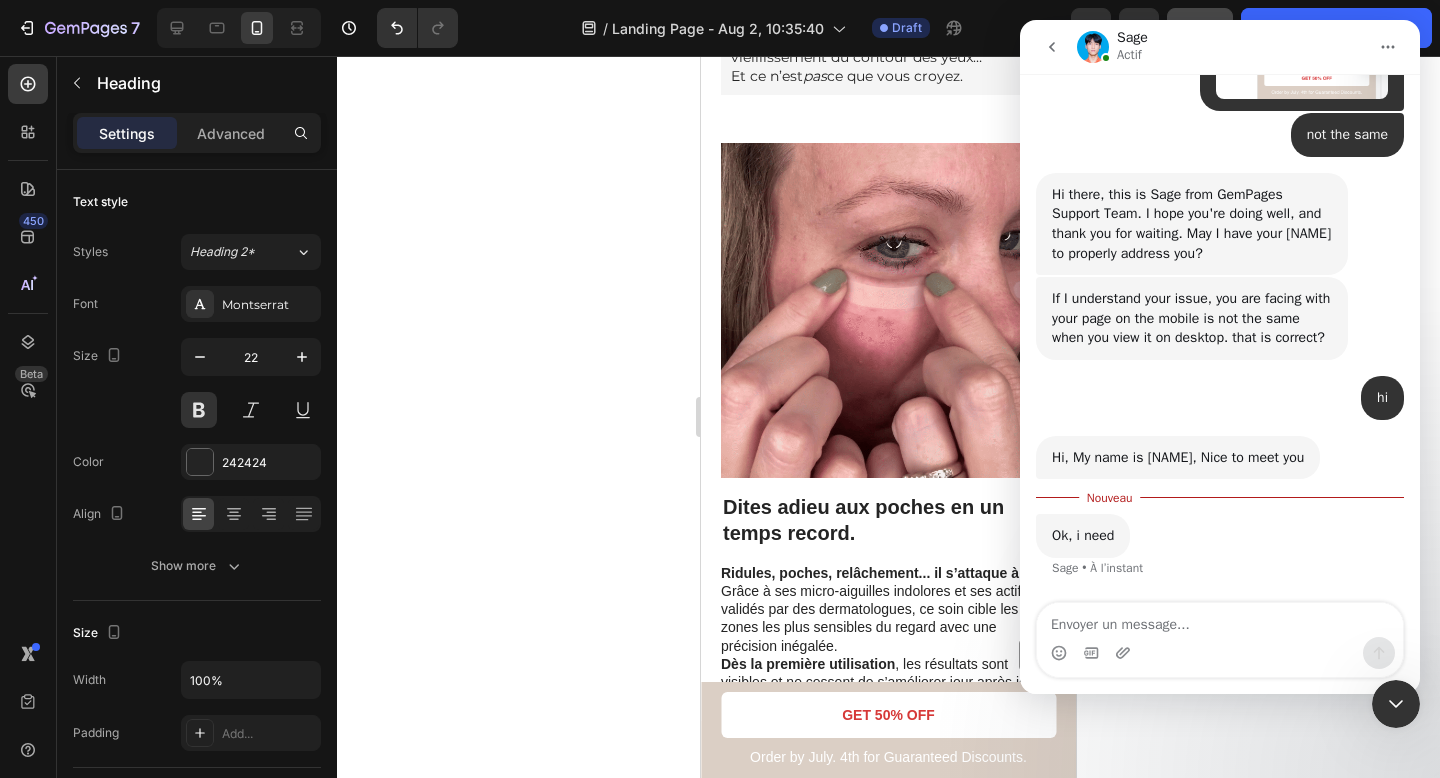 drag, startPoint x: 1177, startPoint y: 560, endPoint x: 1038, endPoint y: 383, distance: 225.05554 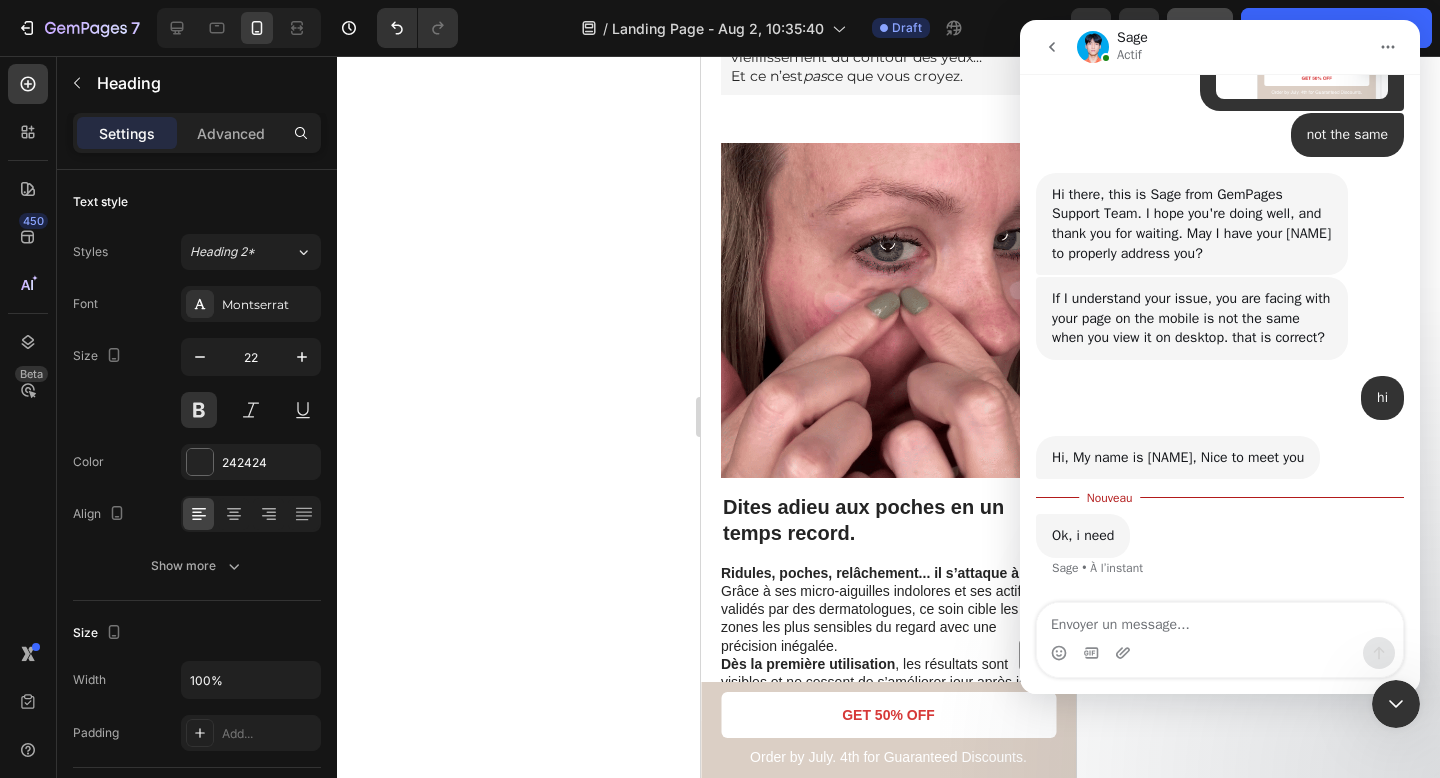 click on "If I understand your issue correctly, because the first time you create the template. you edit it on mobile device, so basically when you edit it on mobile first it will not sync to the other devices (desktop and tablet). So I recommend you edit on the desktop device first and so switch to mobile. so it will synced from desktop to mobile Sage    •   À l’instant" at bounding box center (1220, 558) 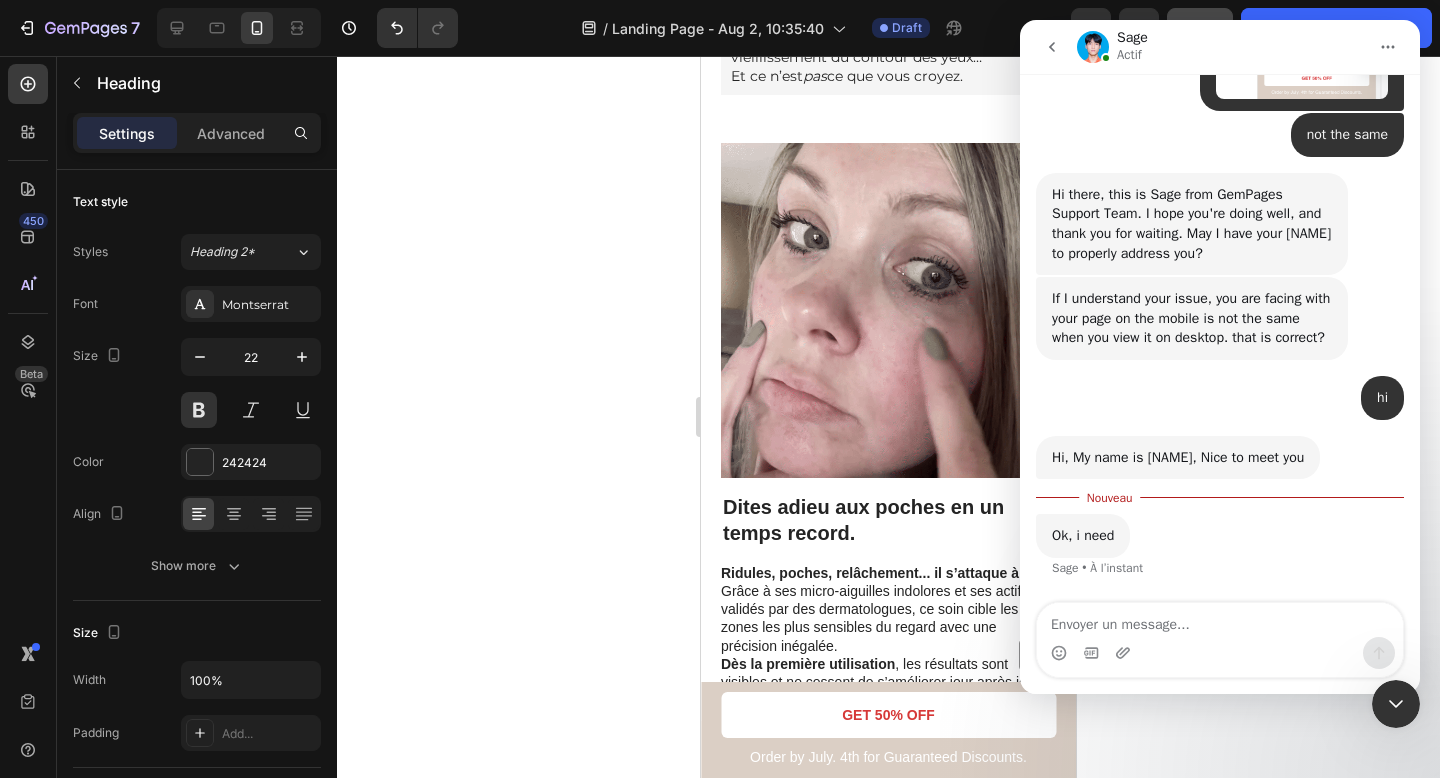 copy on "If I understand your issue correctly, because the first time you create the template. you edit it on mobile device, so basically when you edit it on mobile first it will not sync to the other devices (desktop and tablet). So I recommend you edit on the desktop device first and so switch to mobile. so it will synced from desktop to mobile" 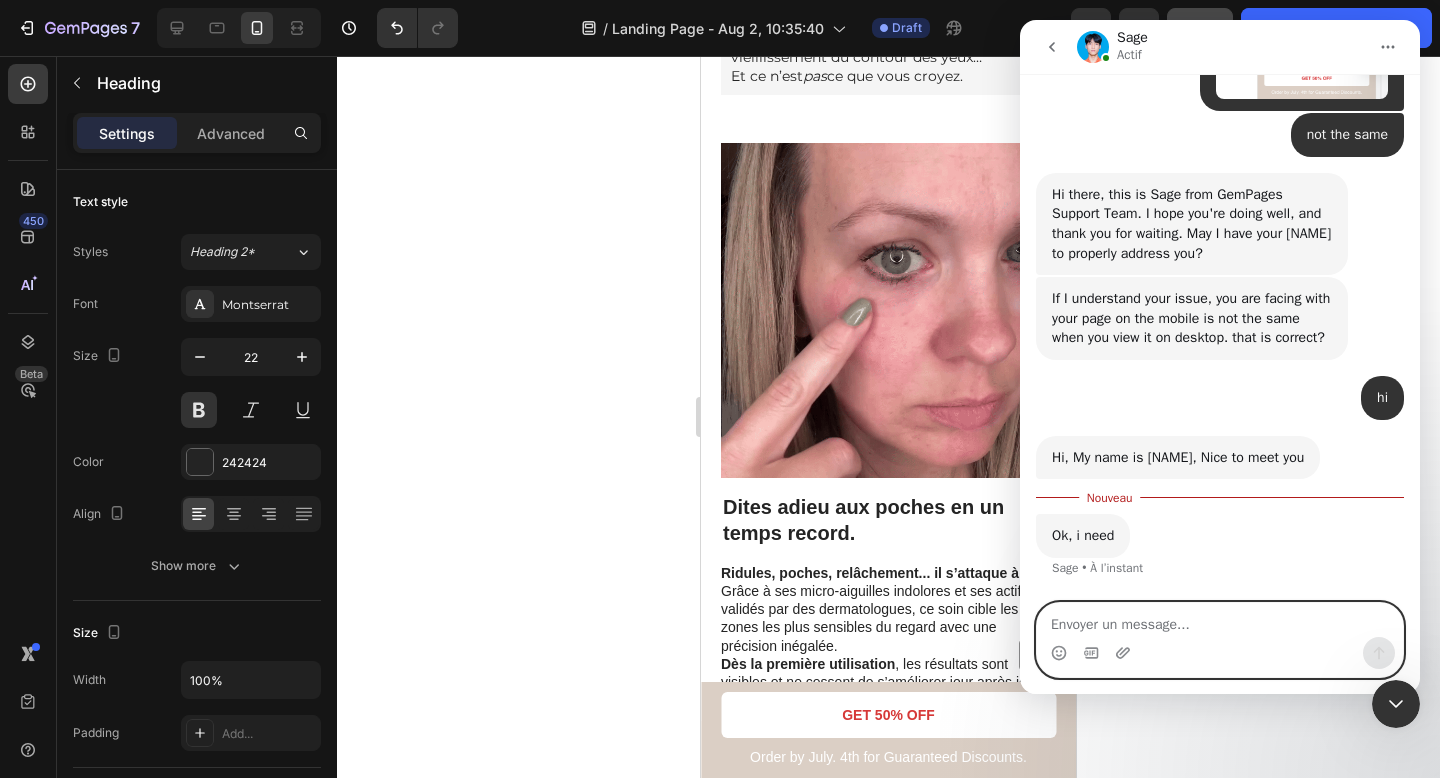 click at bounding box center (1220, 620) 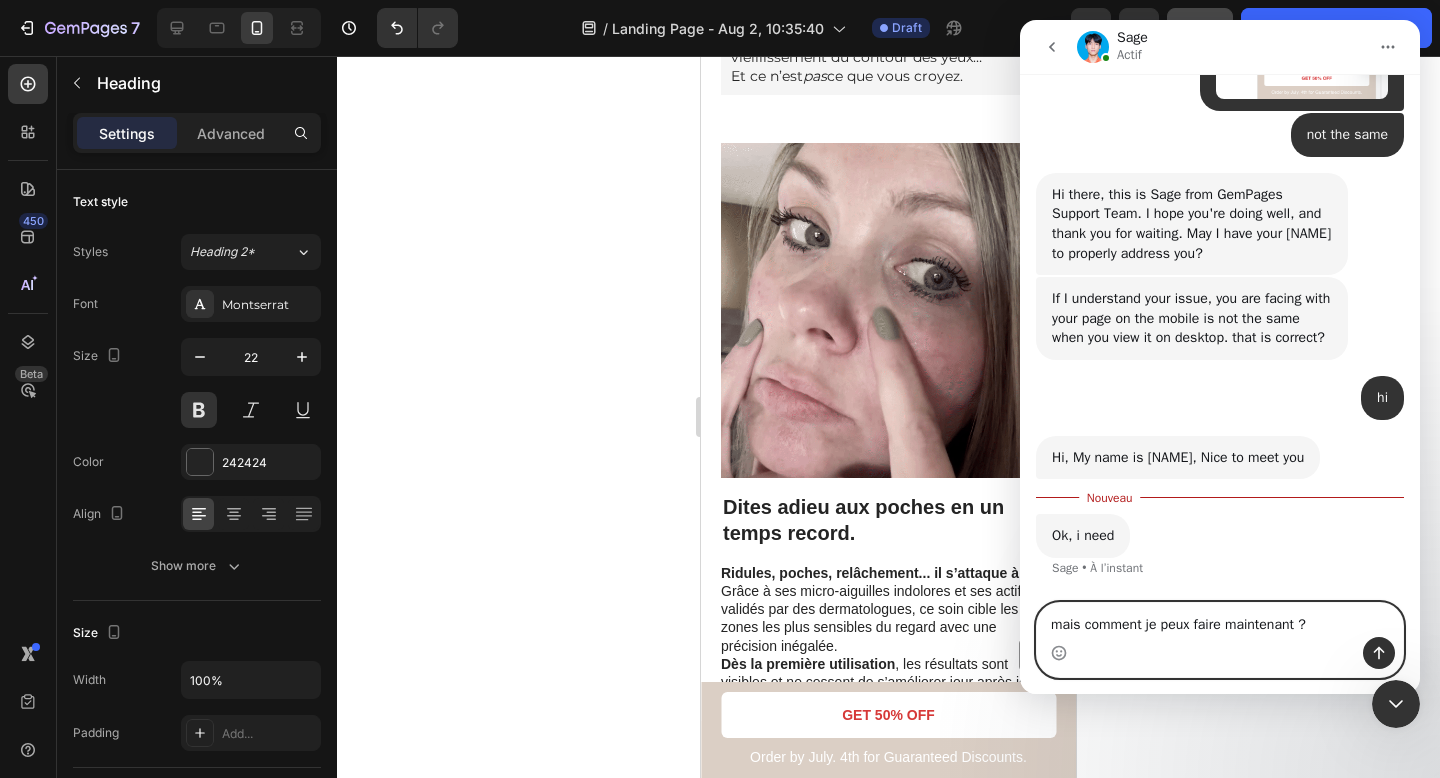 type on "mais comment je peux faire maintenant ?" 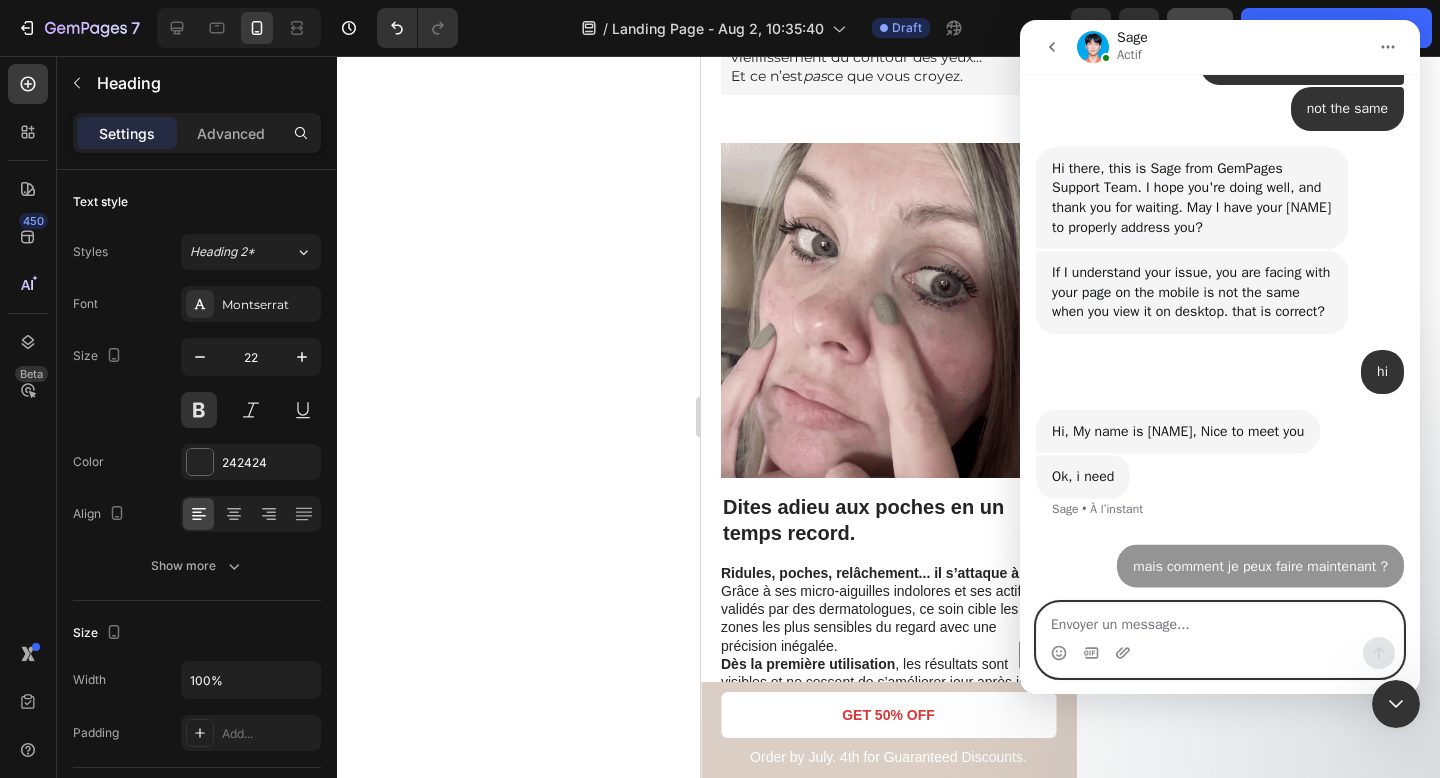 scroll, scrollTop: 1161, scrollLeft: 0, axis: vertical 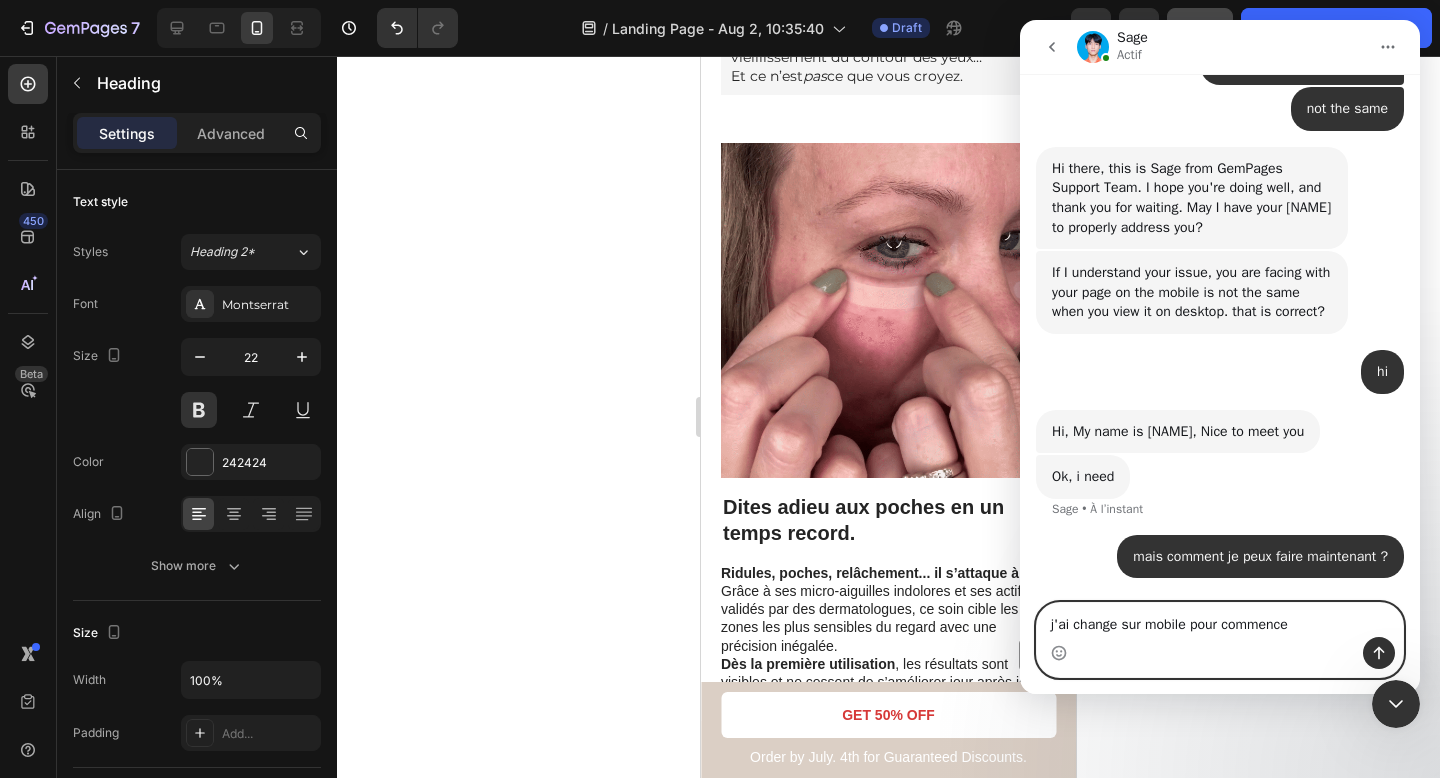 type on "j'ai change sur mobile pour commencer" 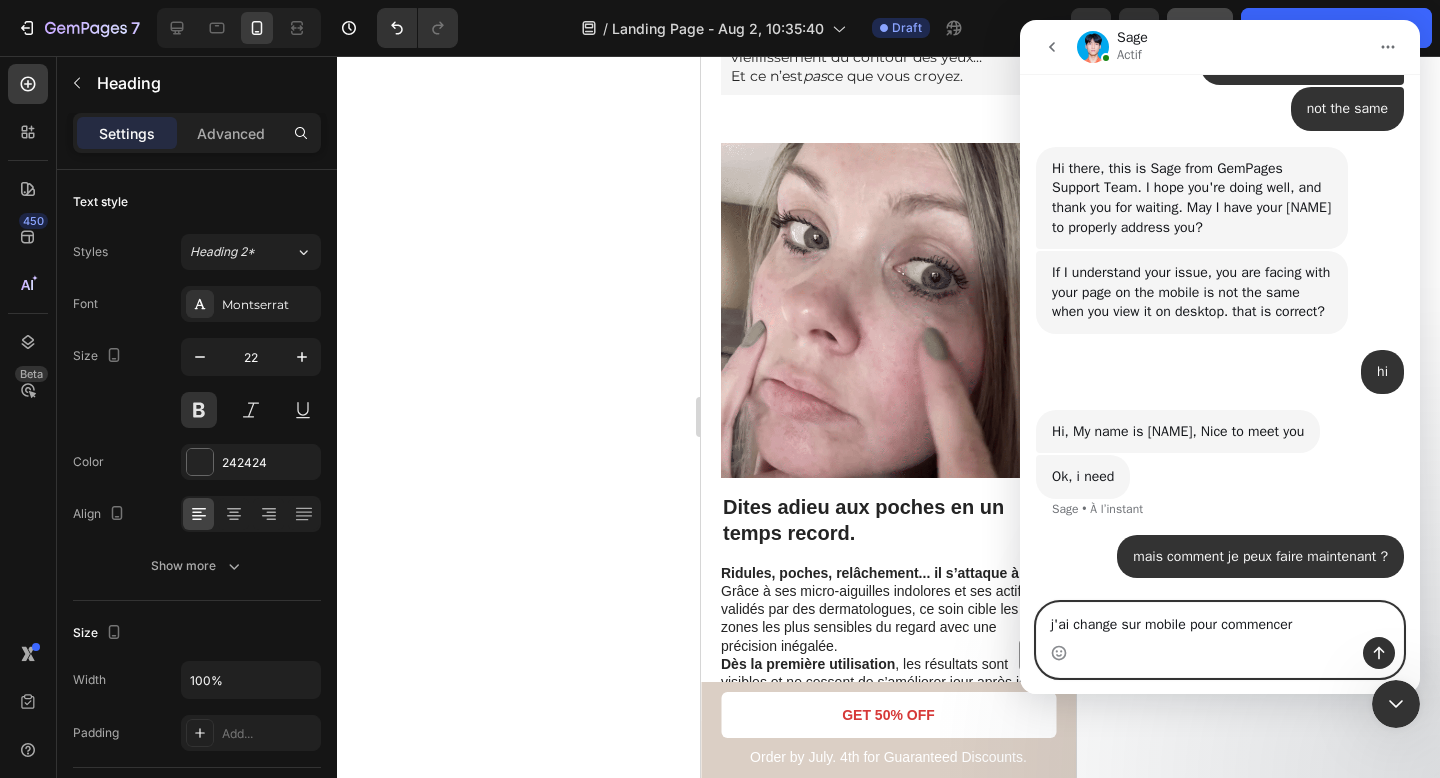 type 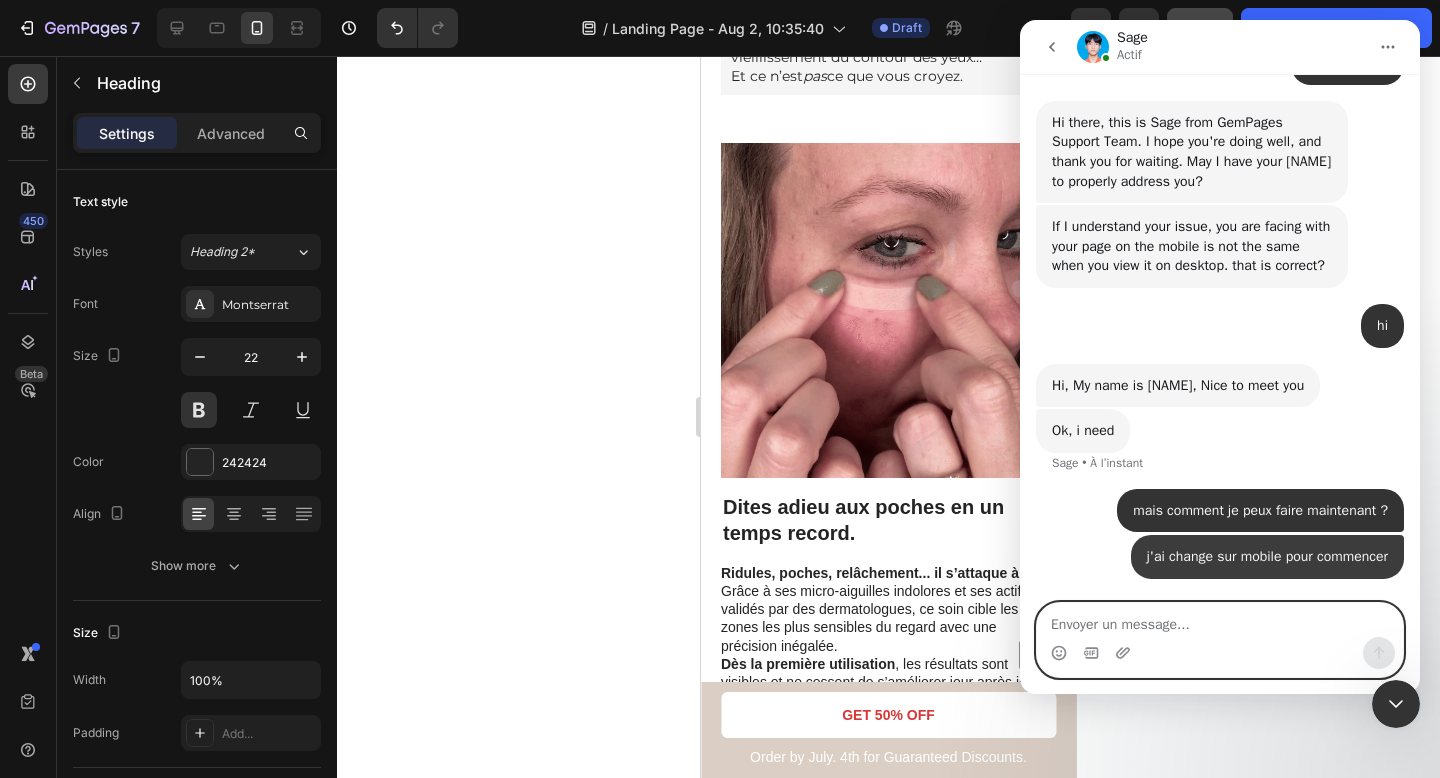 scroll, scrollTop: 1206, scrollLeft: 0, axis: vertical 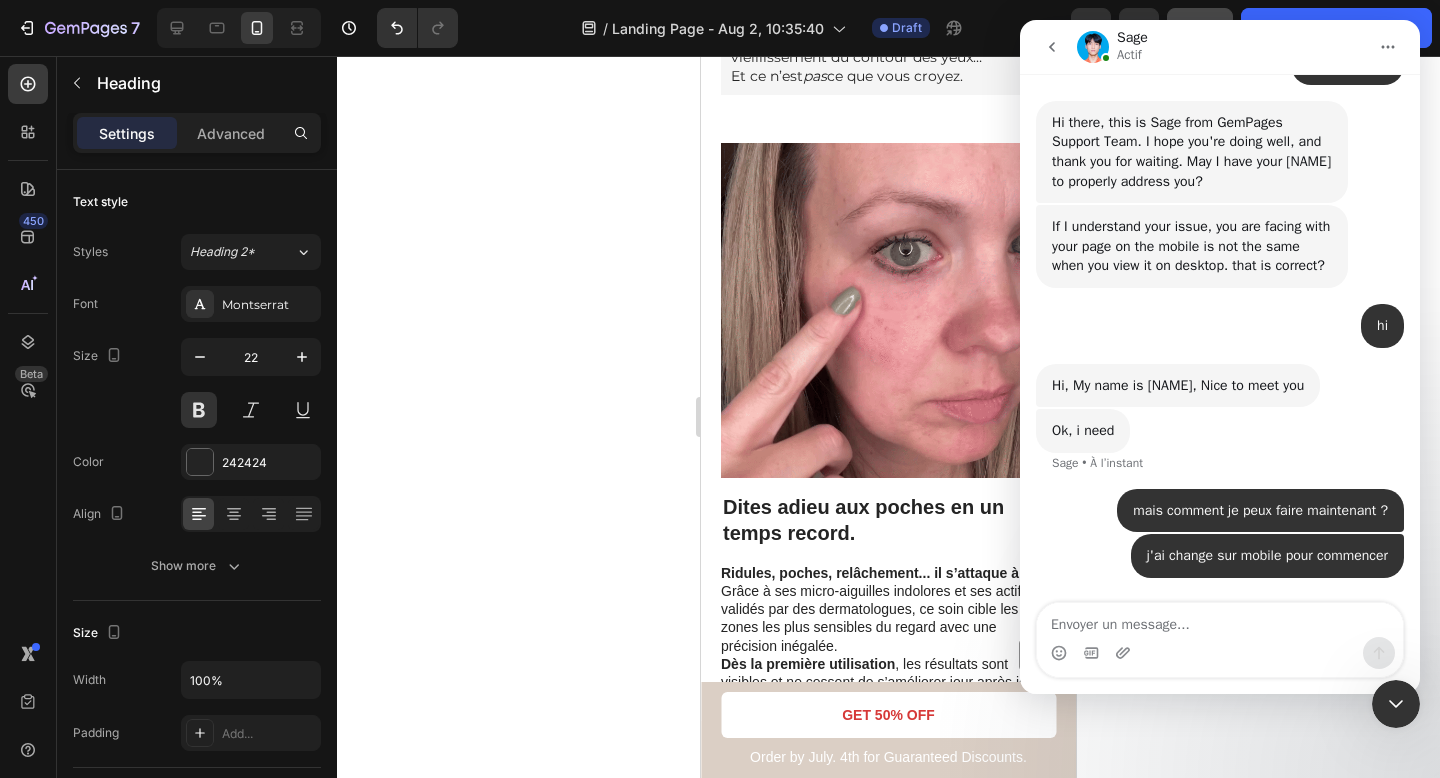 click 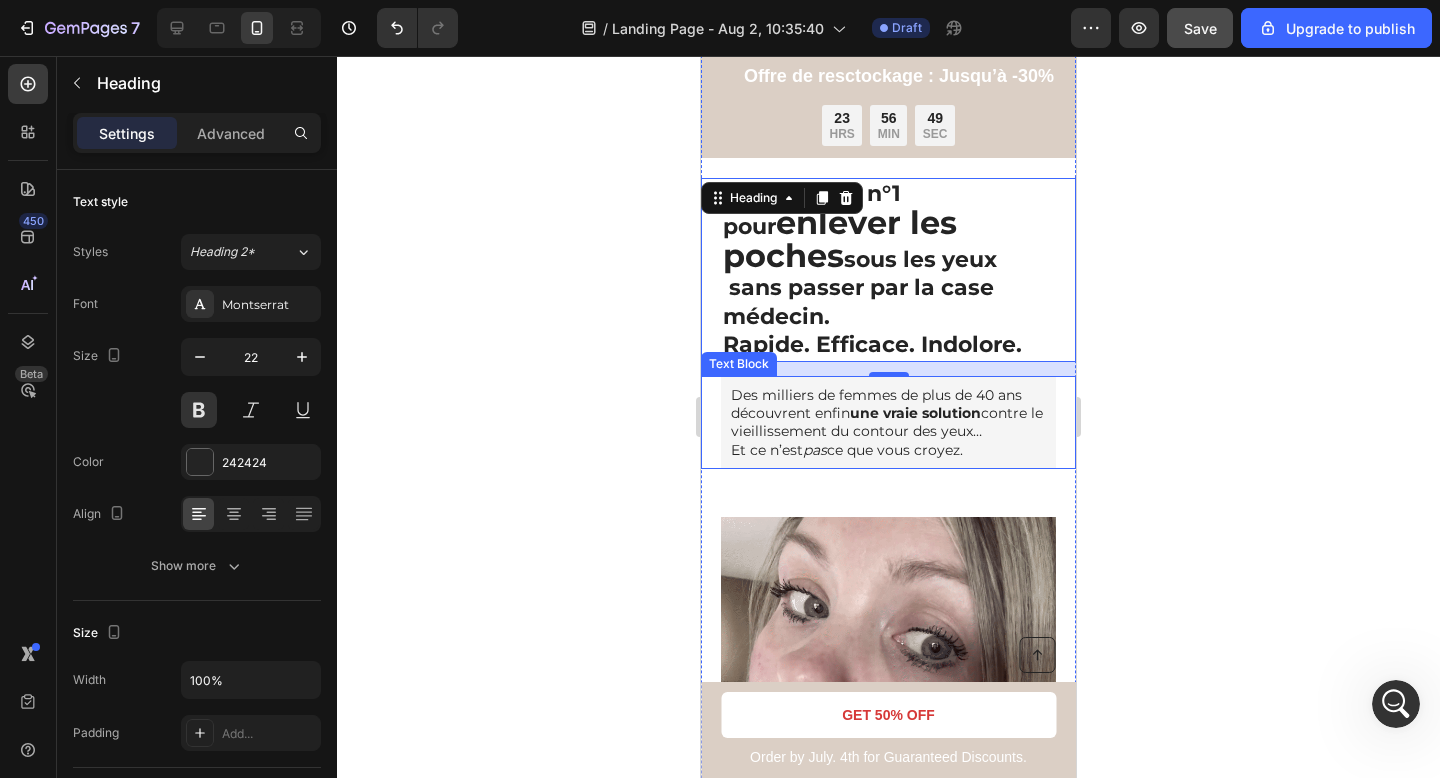 scroll, scrollTop: 0, scrollLeft: 0, axis: both 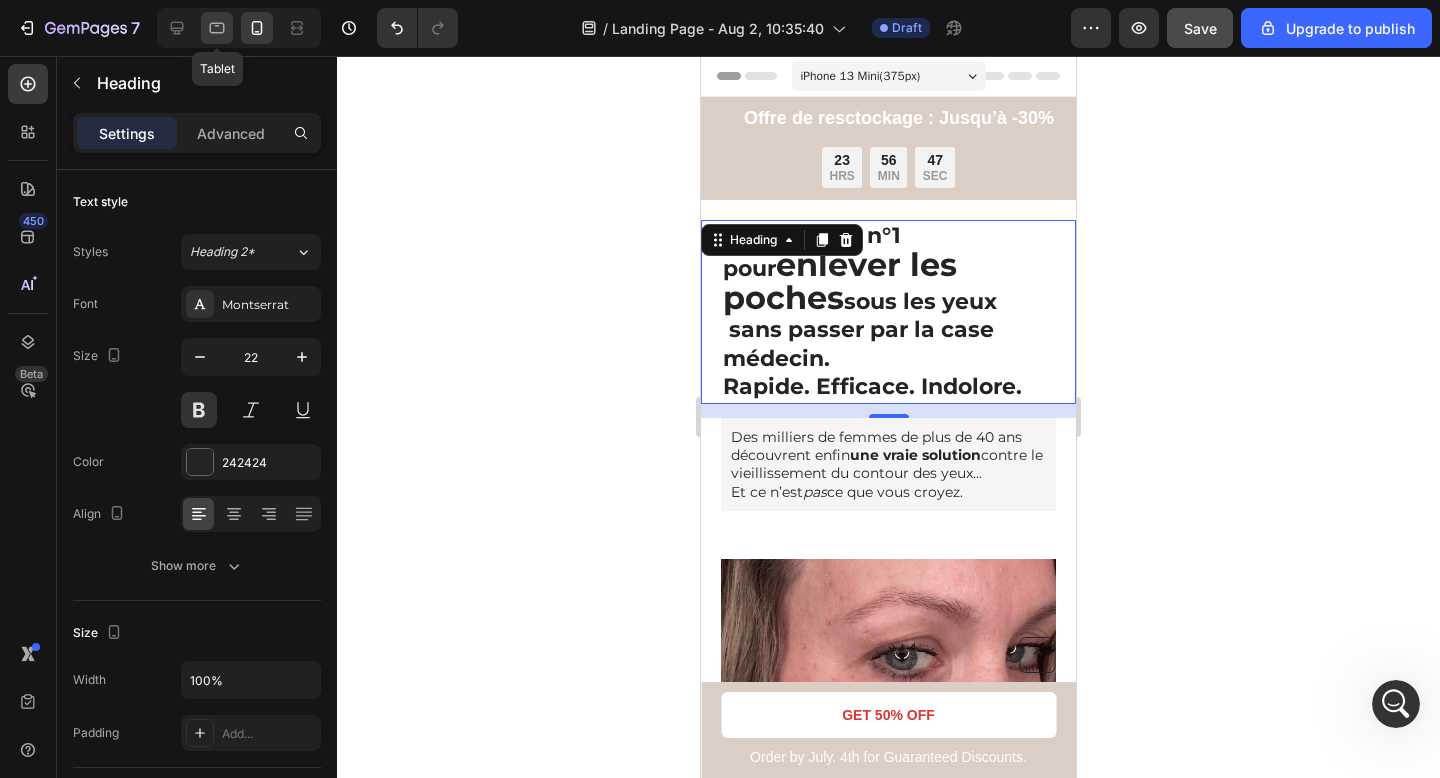 drag, startPoint x: 216, startPoint y: 31, endPoint x: 202, endPoint y: 29, distance: 14.142136 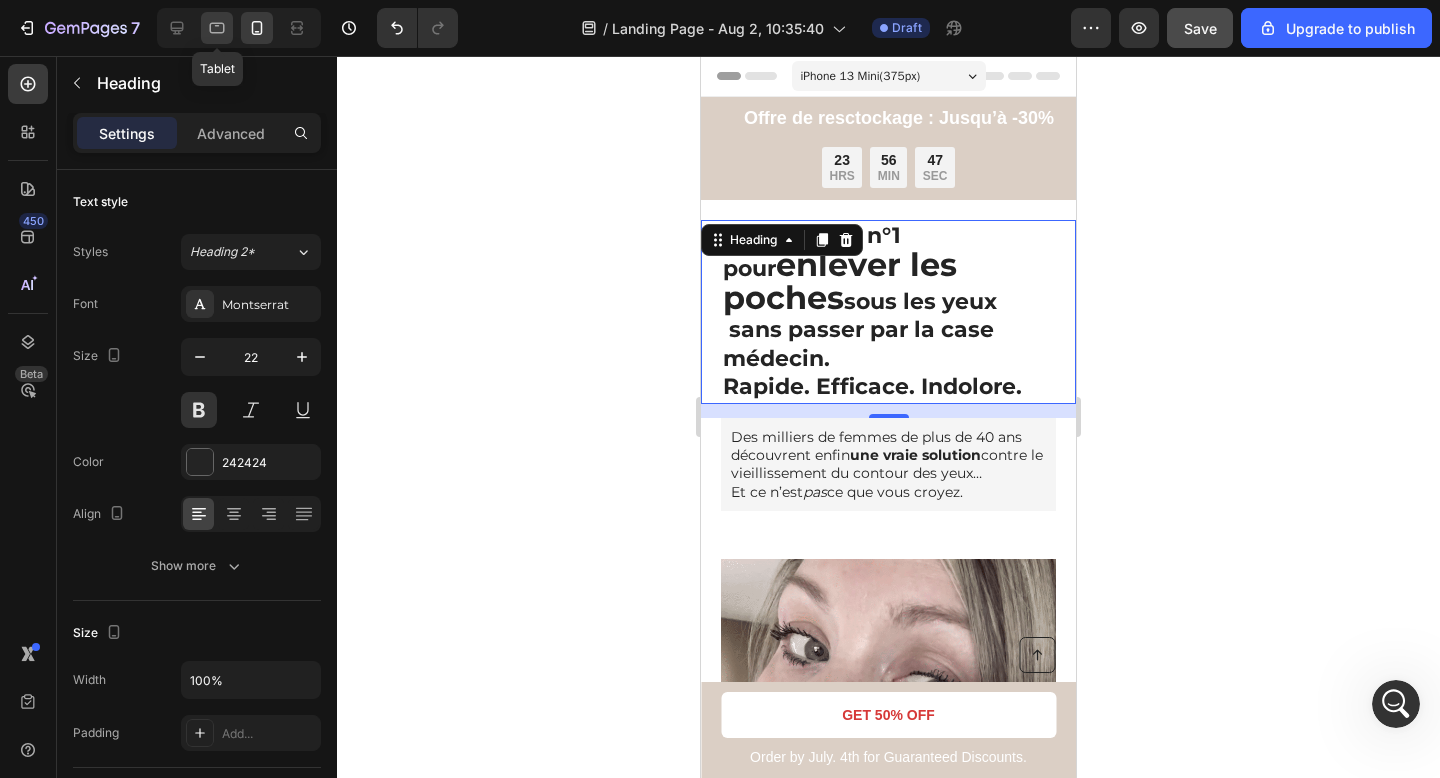 click 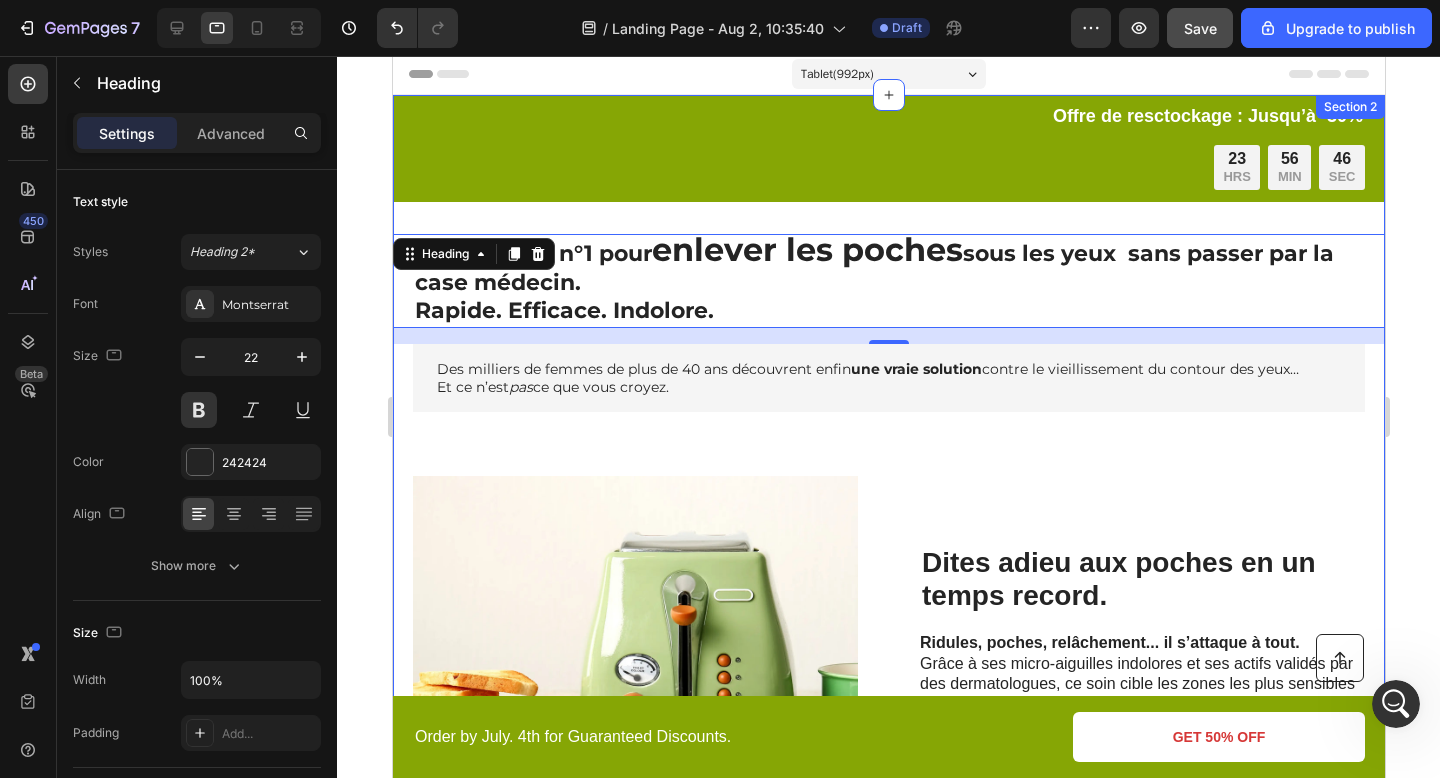 scroll, scrollTop: 0, scrollLeft: 0, axis: both 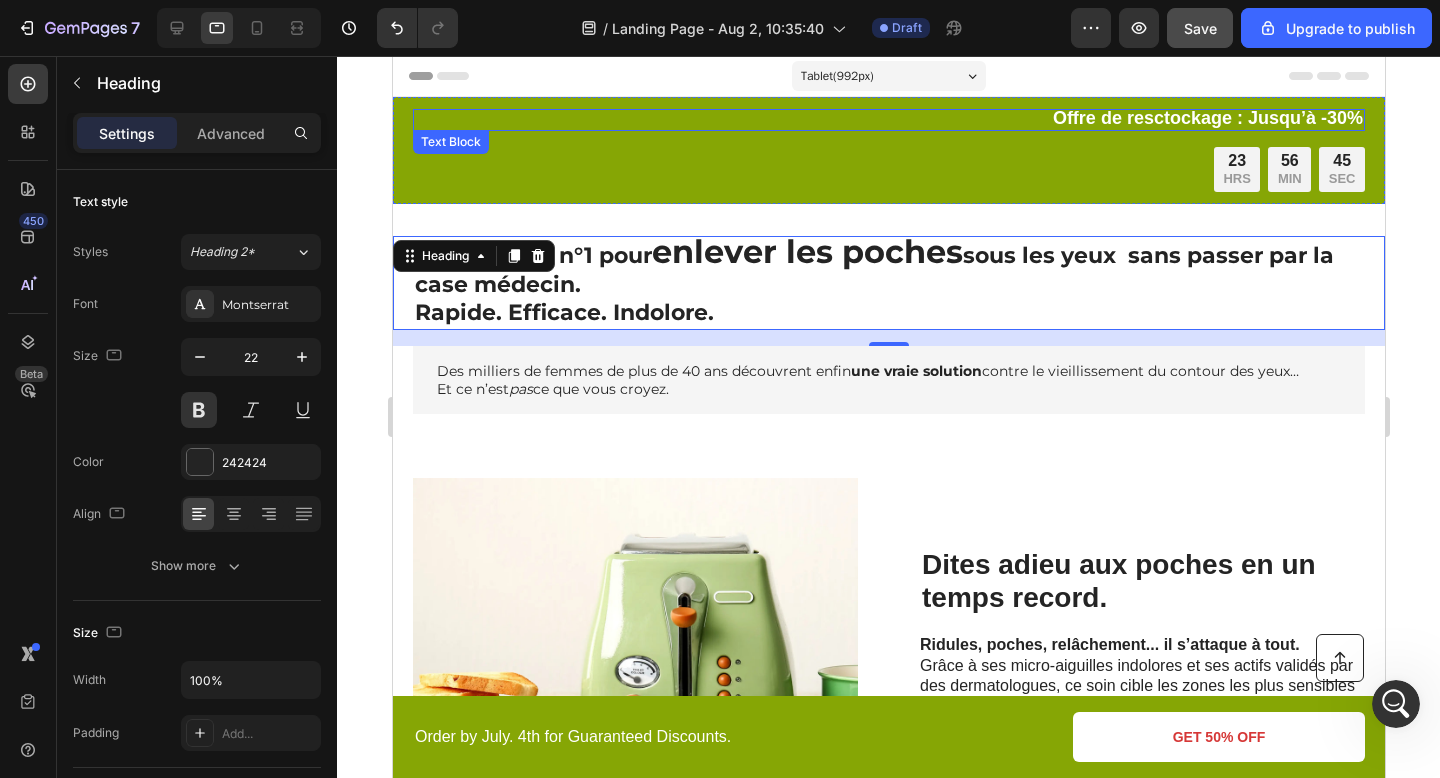 click on "23 HRS 56 MIN 45 SEC" at bounding box center (888, 170) 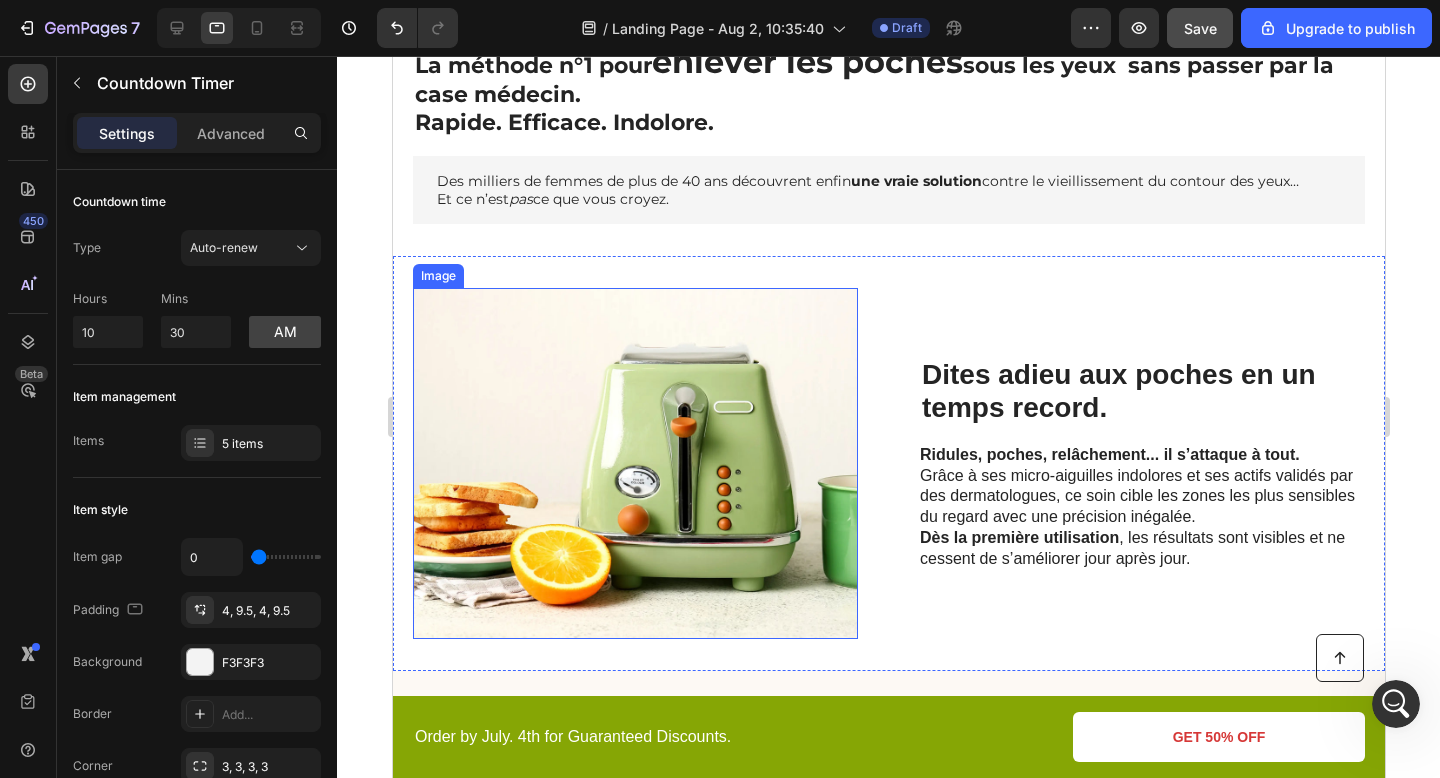 scroll, scrollTop: 203, scrollLeft: 0, axis: vertical 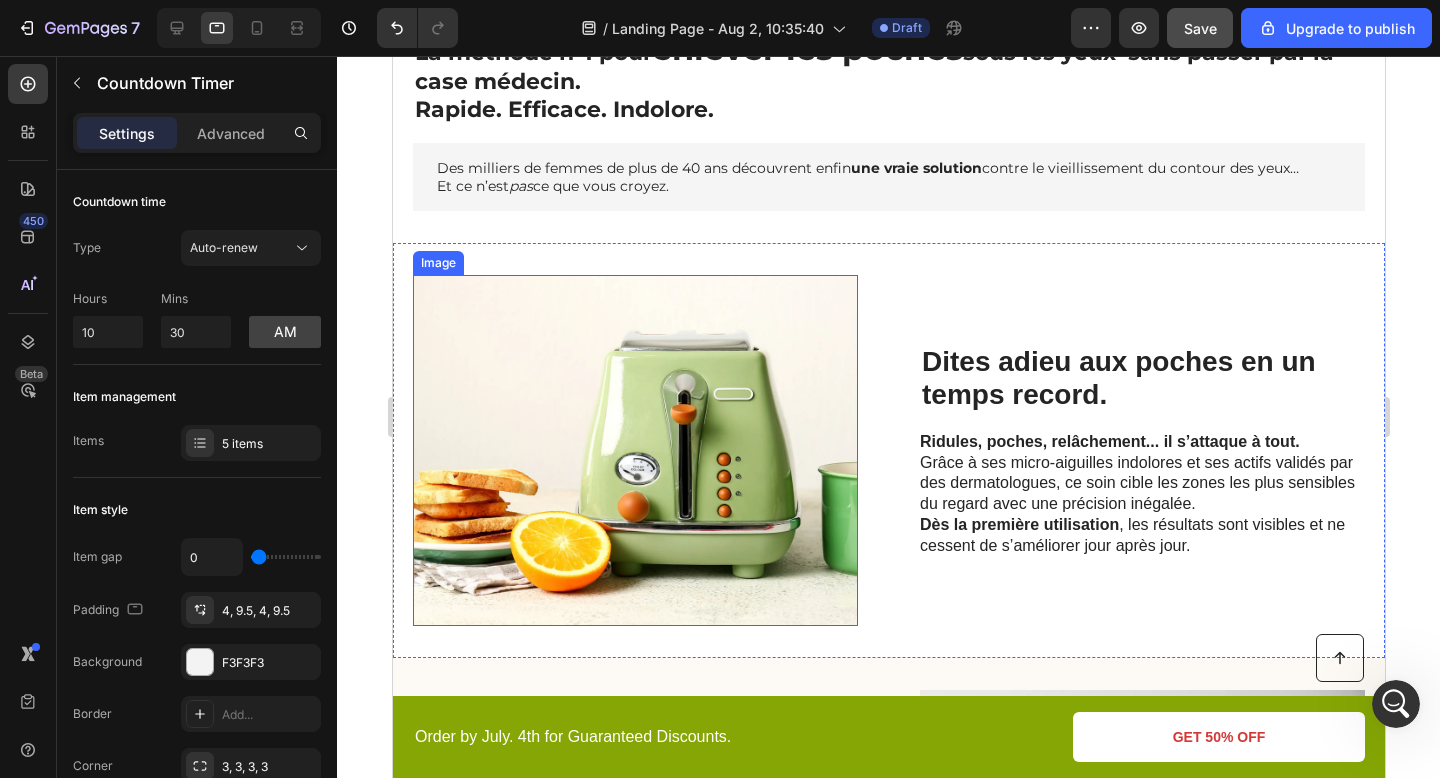 click at bounding box center [634, 450] 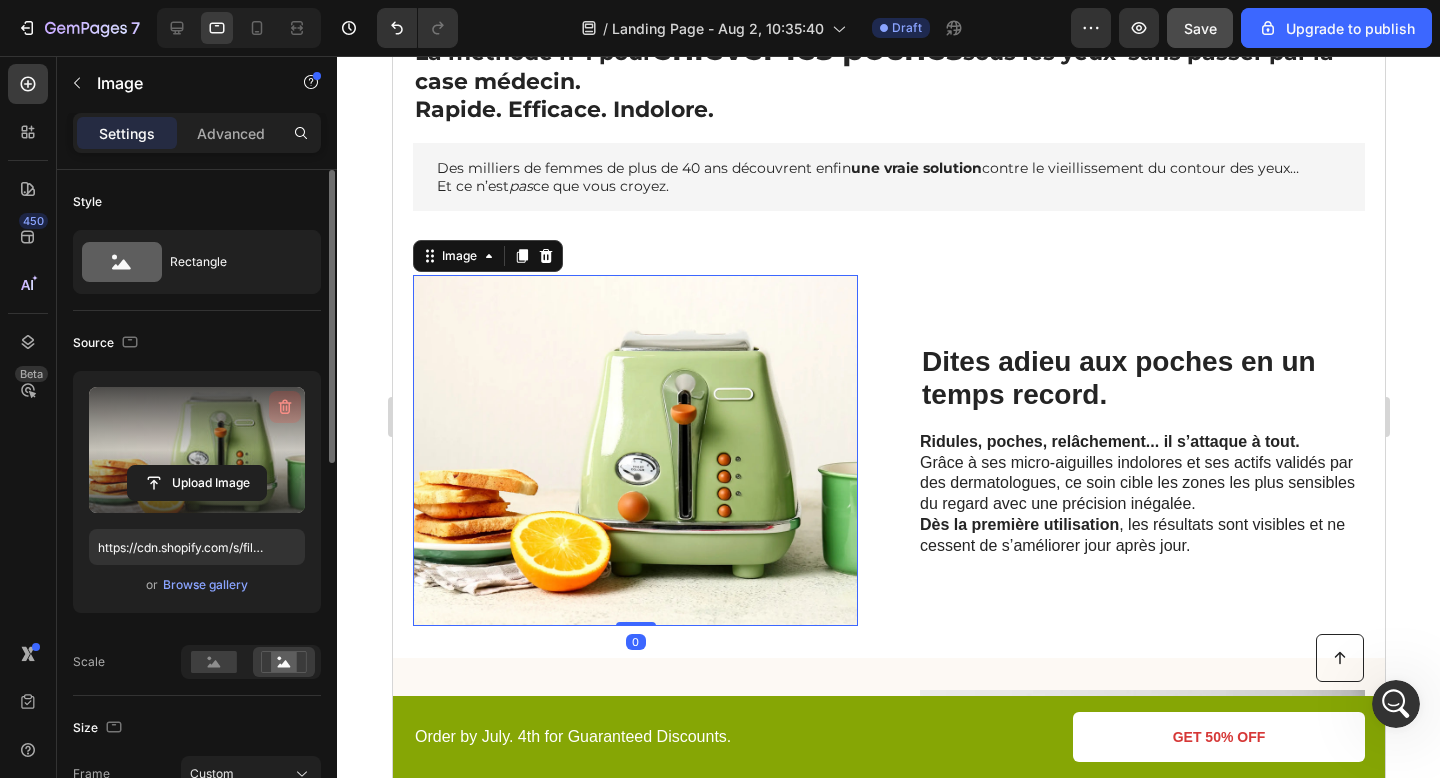 click 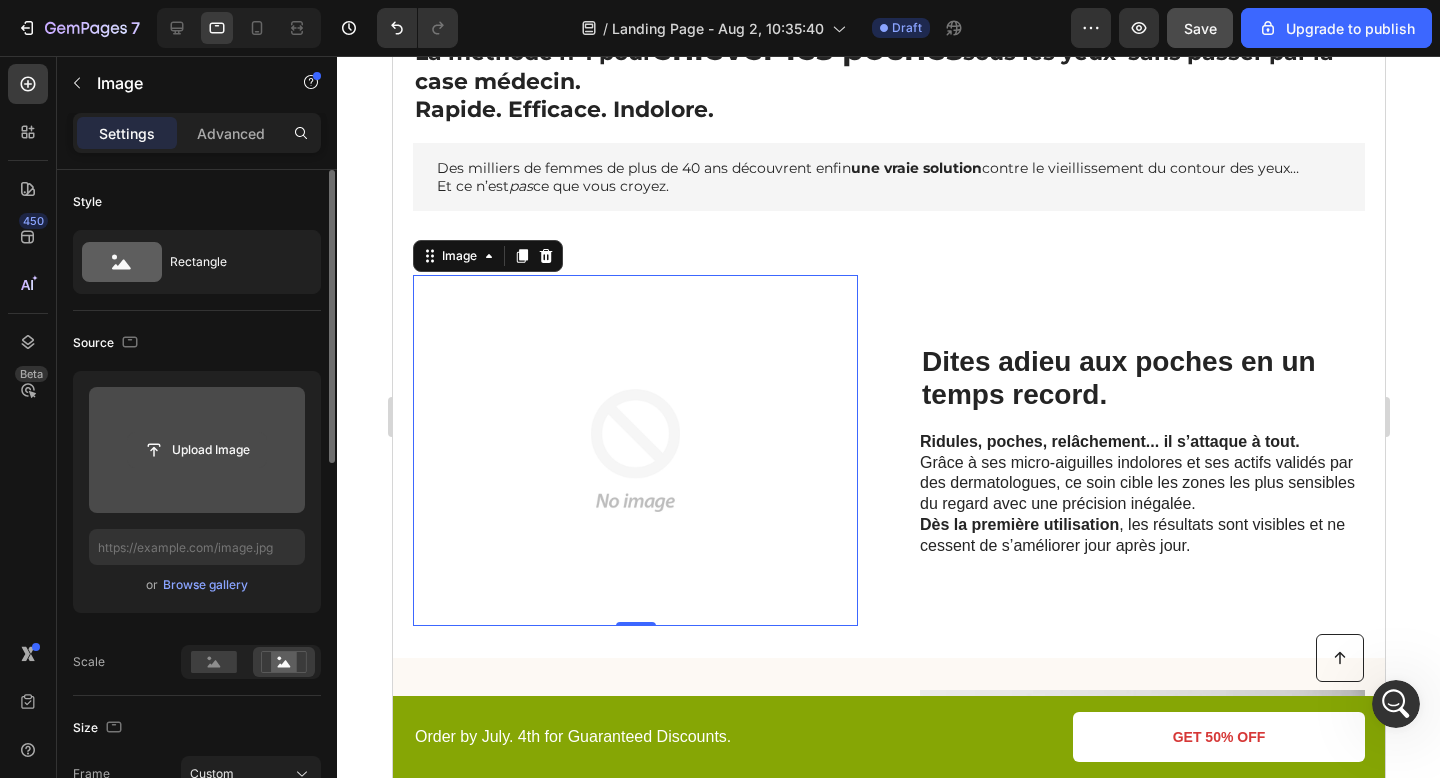 click 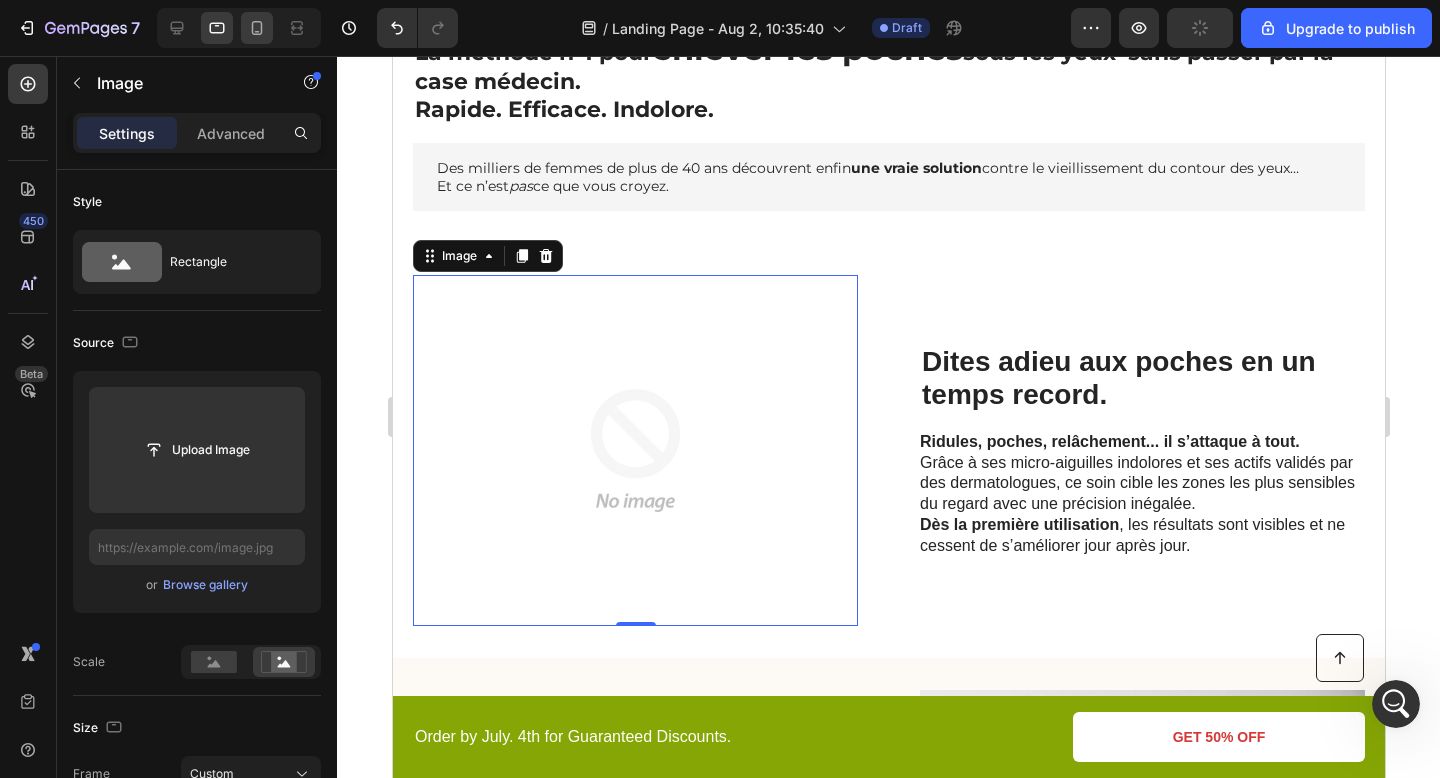 scroll, scrollTop: 1283, scrollLeft: 0, axis: vertical 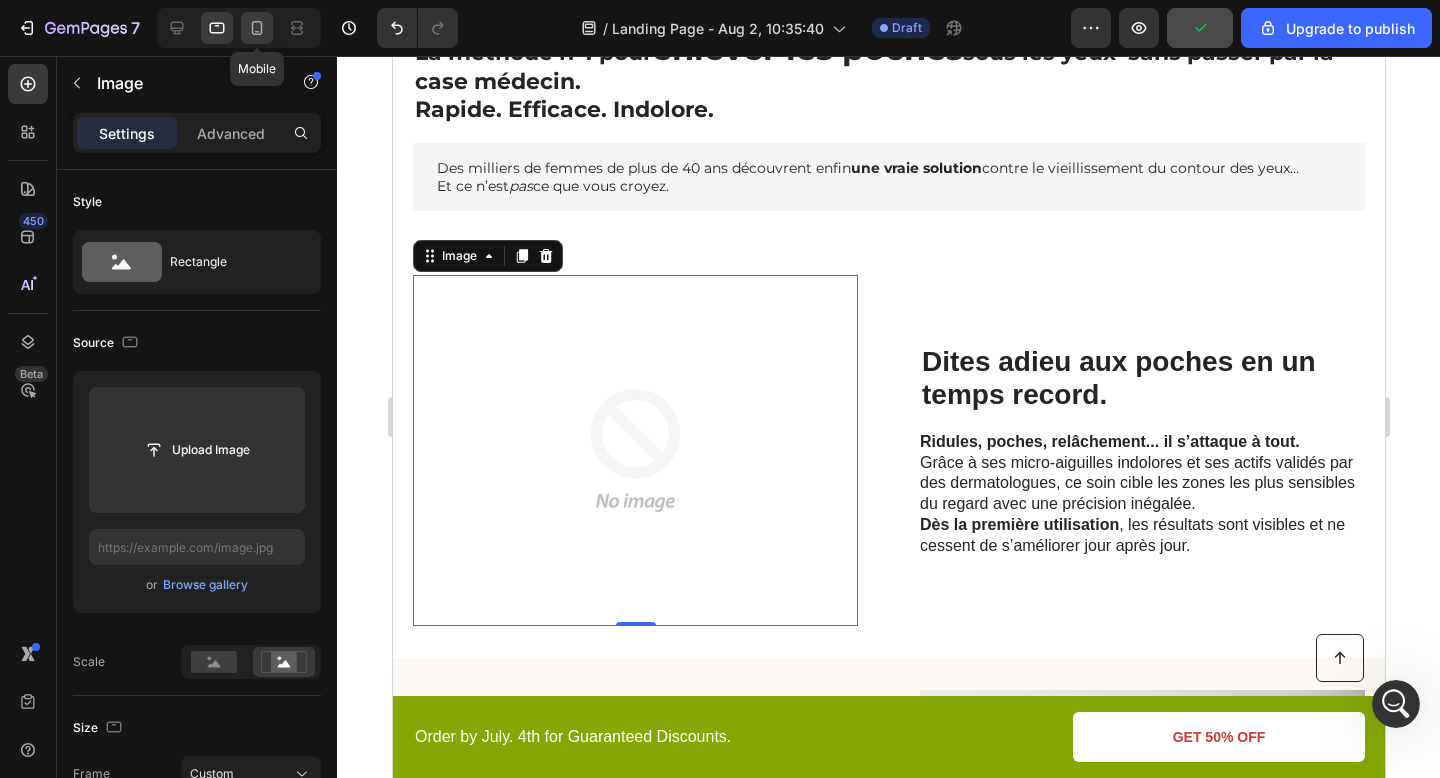 click 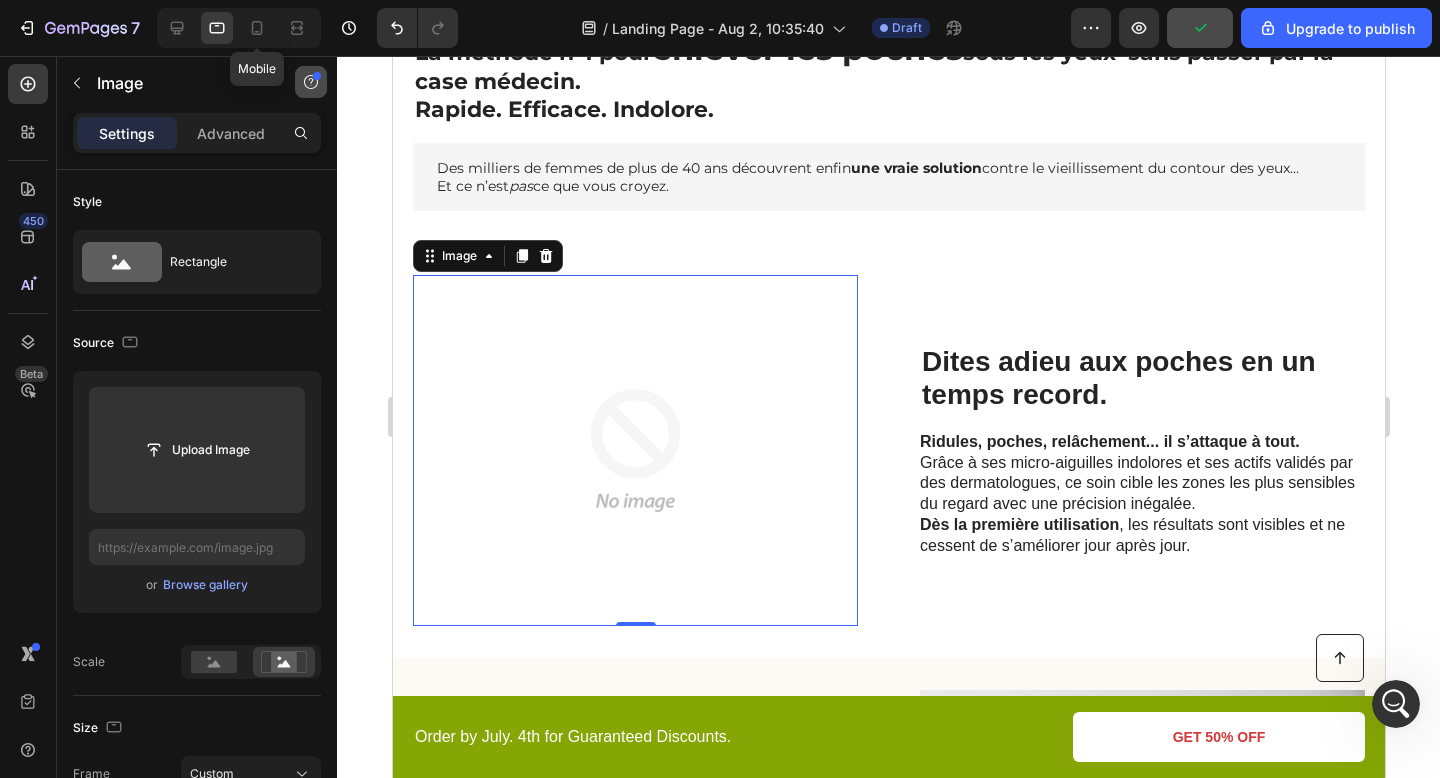type on "https://cdn.shopify.com/s/files/1/0895/2709/1466/files/gempages_571776104939914112-f90634c1-4ce6-45f0-ab1c-5698f0187516.gif" 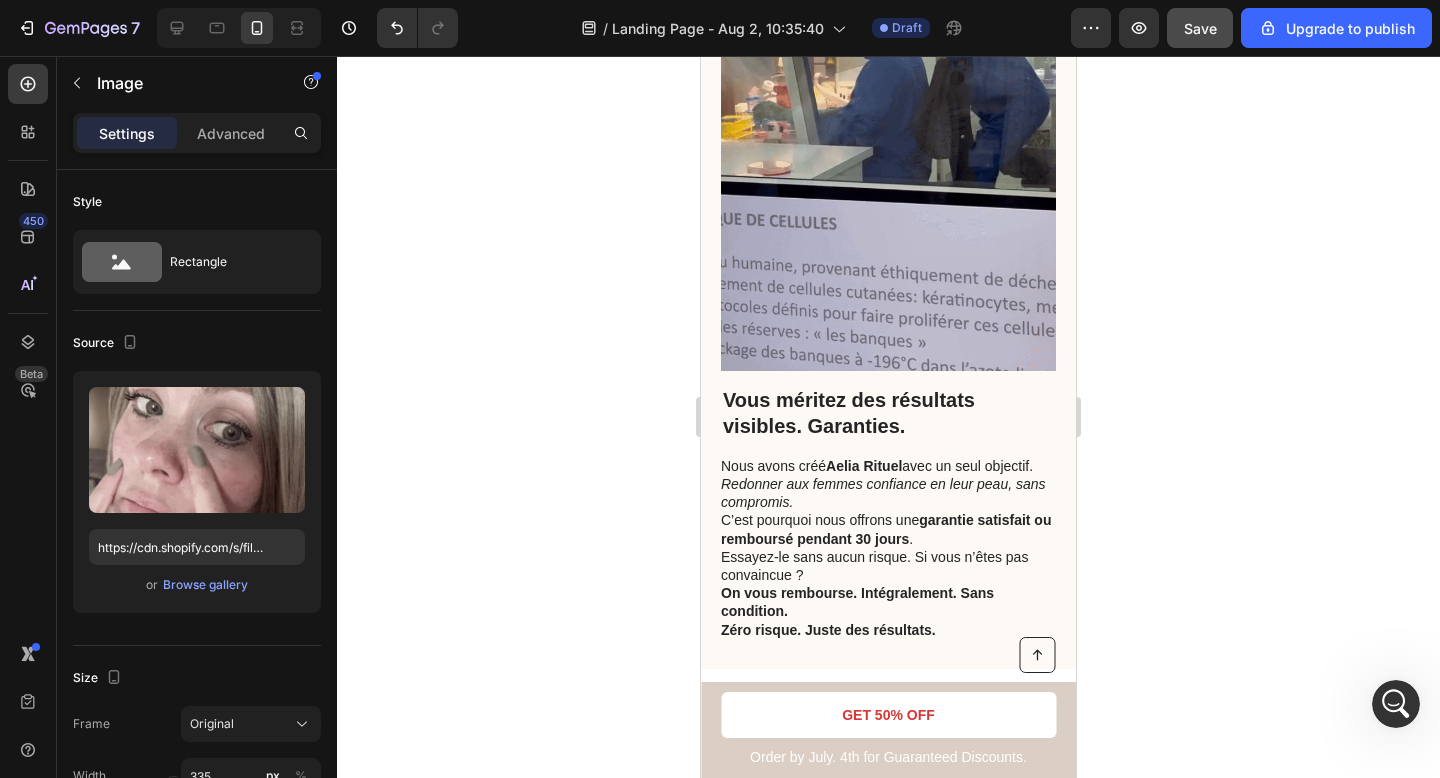 scroll, scrollTop: 4507, scrollLeft: 0, axis: vertical 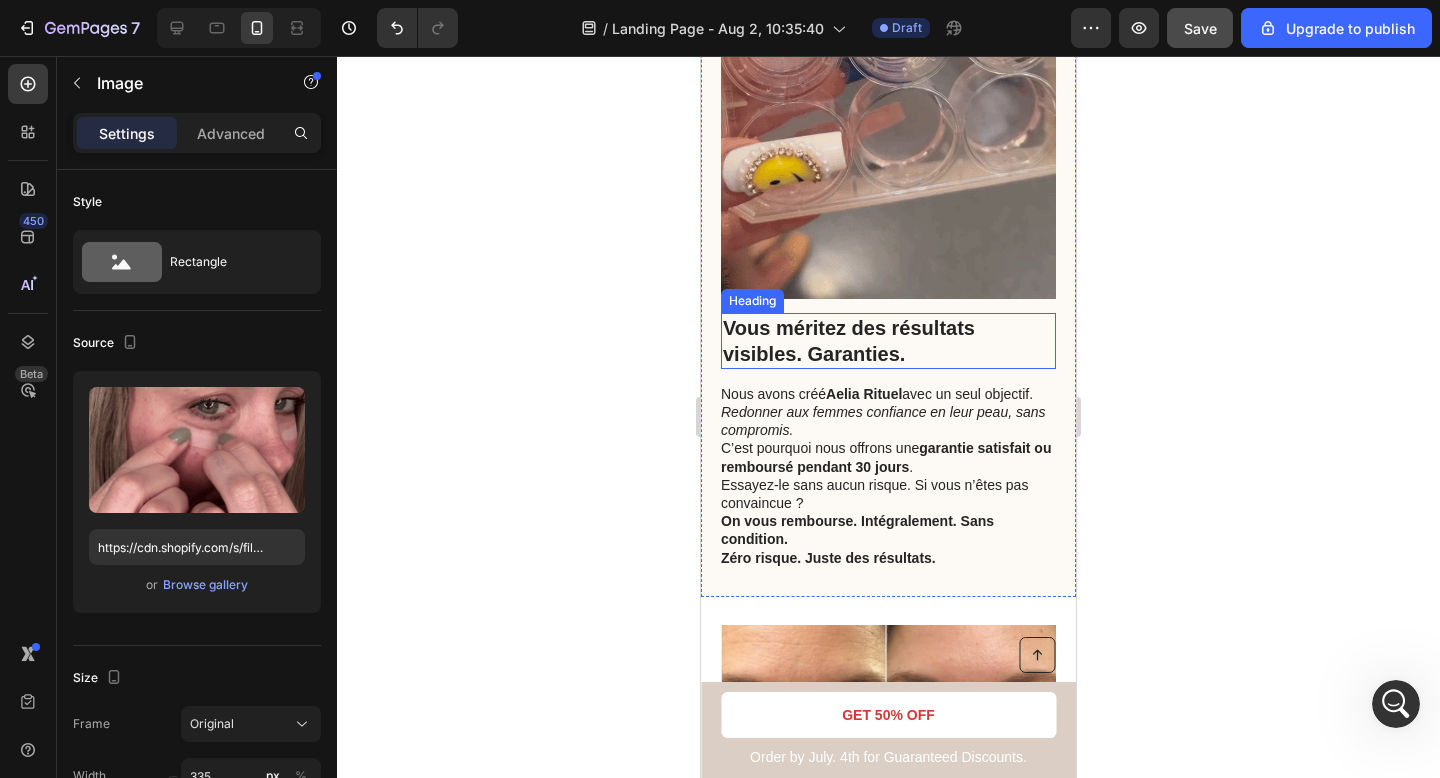 click on "Vous méritez des résultats visibles. Garanties." at bounding box center [888, 341] 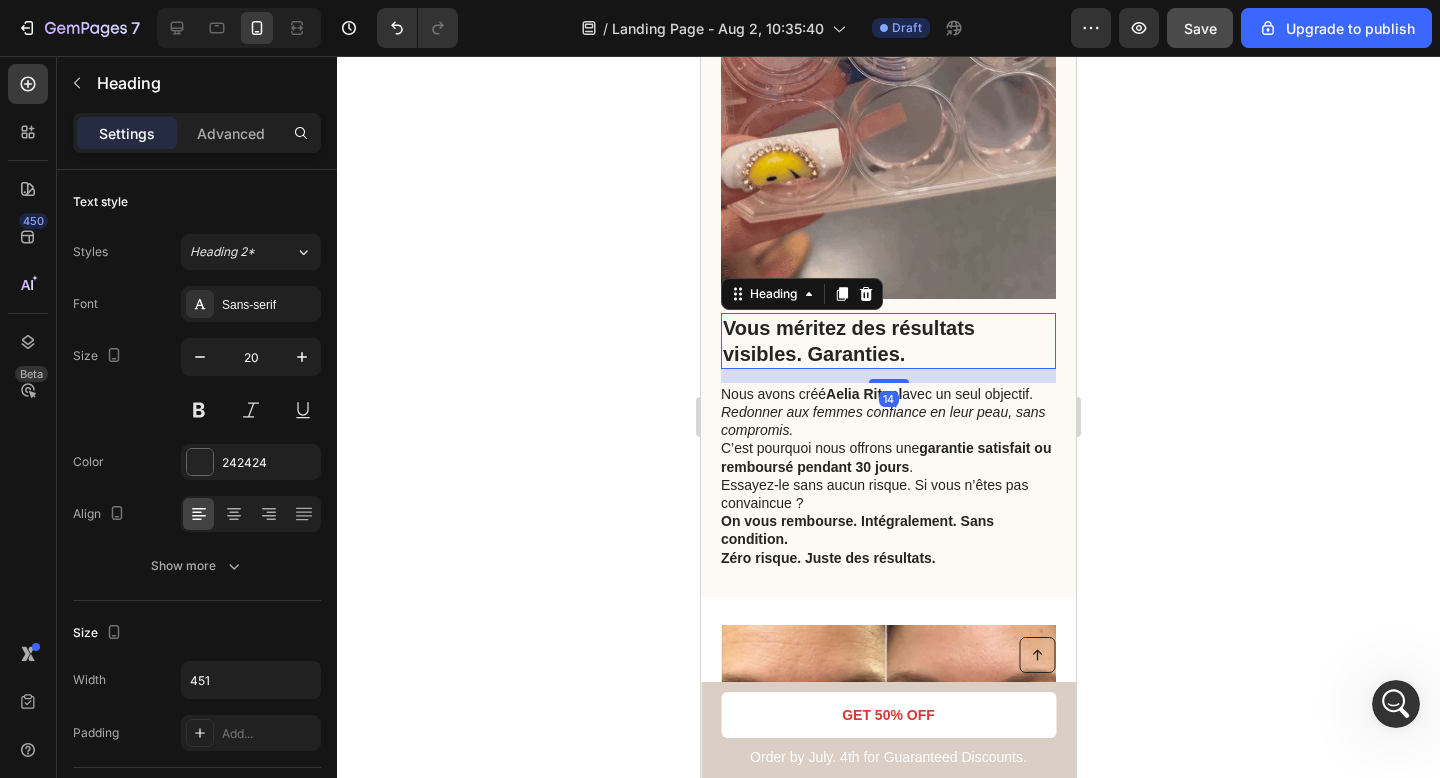 click on "Vous méritez des résultats visibles. Garanties." at bounding box center (888, 341) 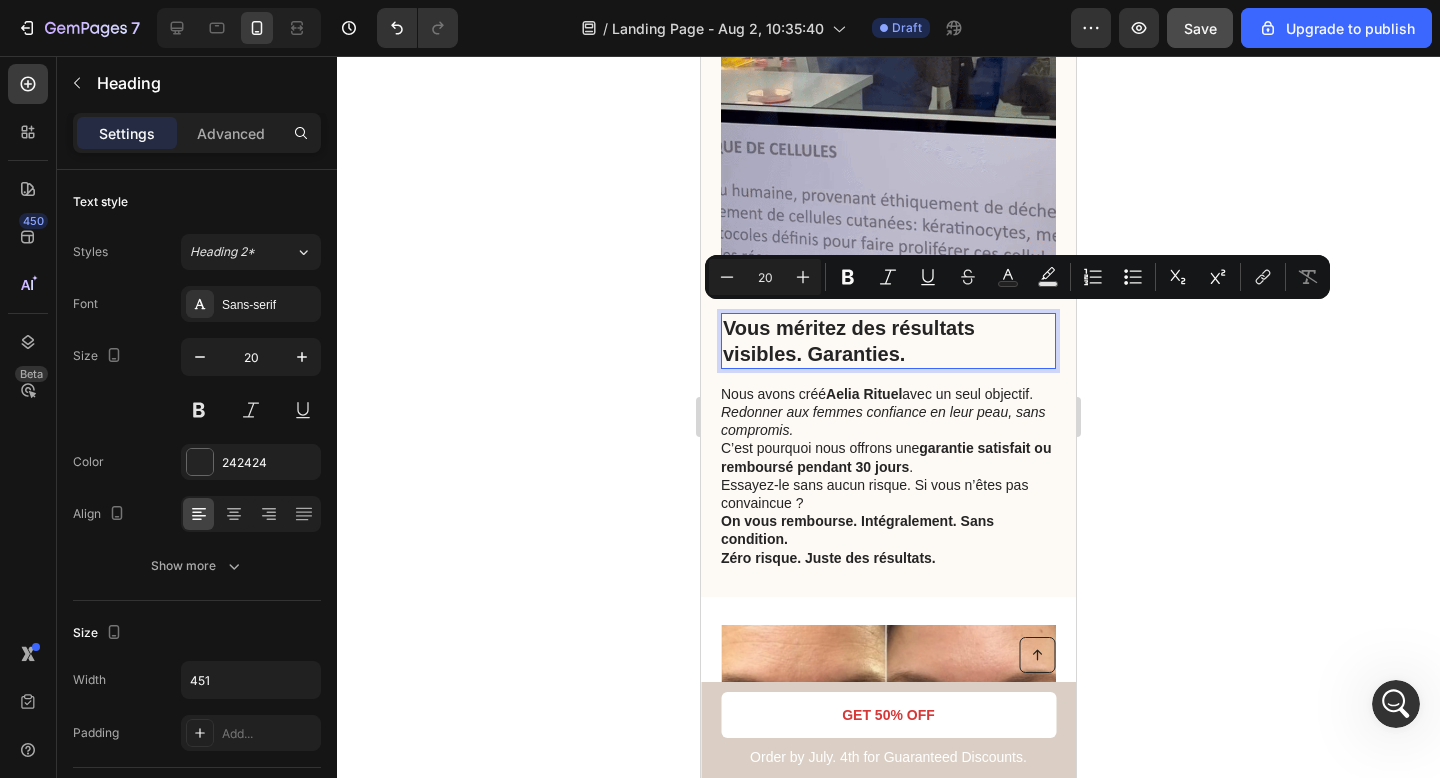 click on "Vous méritez des résultats visibles. Garanties." at bounding box center (888, 341) 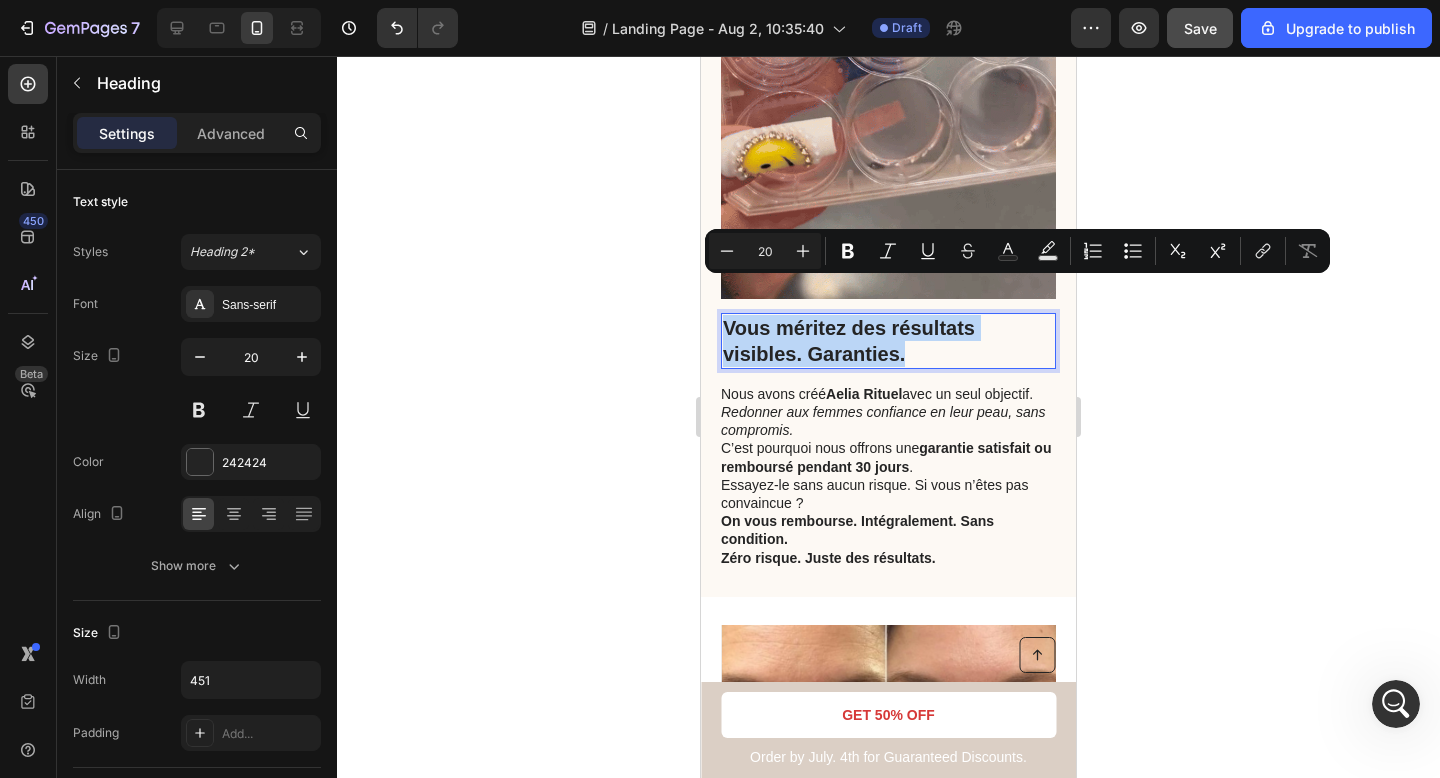 drag, startPoint x: 934, startPoint y: 319, endPoint x: 695, endPoint y: 270, distance: 243.97131 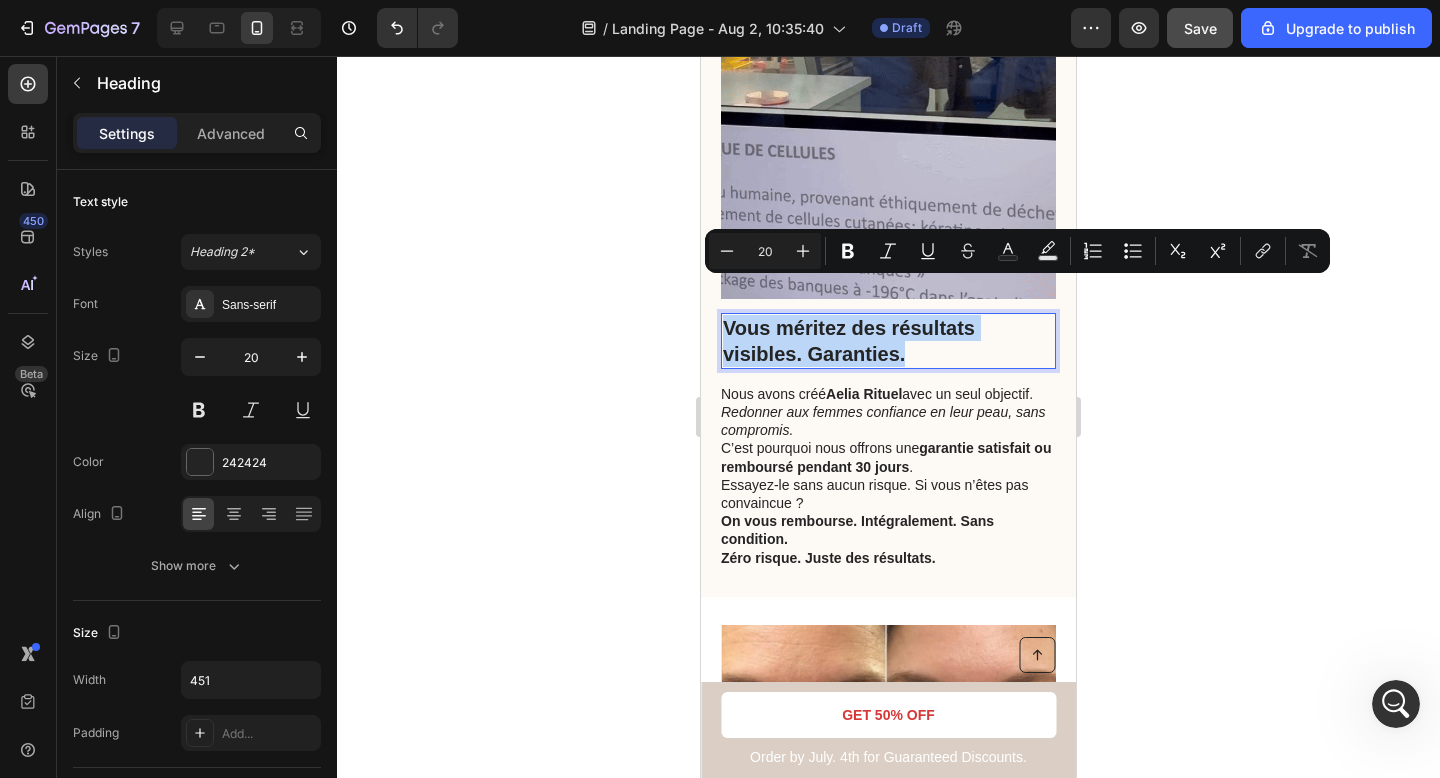click on "iPhone 13 Mini  ( 375 px) iPhone 13 Mini iPhone 13 Pro iPhone 11 Pro Max iPhone 15 Pro Max Pixel 7 Galaxy S8+ Galaxy S20 Ultra iPad Mini iPad Air iPad Pro Header
Button Order by July. 4th for Guaranteed Discounts. Text Block GET 50% OFF Button Row Sticky Disponible dans certaines pharmacies… mais souvent en rupture. Heading Notre formule est  validée par des dermatologues  et repose sur des  technologies brevetées . On a aussi voulu qu’elle soit accessible, donc on l’a rendue  disponible dans certaines pharmacies . Mais très vite,  la demande a dépassé nos prévisions … et aujourd’hui,  la plupart sont en rupture.  Si tu le trouves encore en ligne,  ne tarde pas  : les réassorts sont rares et les stocks fondent en quelques heures. Text Block Image Row Vous méritez des résultats visibles. Garanties. Heading   14 Nous avons créé  Aelia Rituel  avec un seul objectif. Redonner aux femmes confiance en leur peau, sans compromis. C’est pourquoi nous offrons une  . Text Block" at bounding box center [888, -1110] 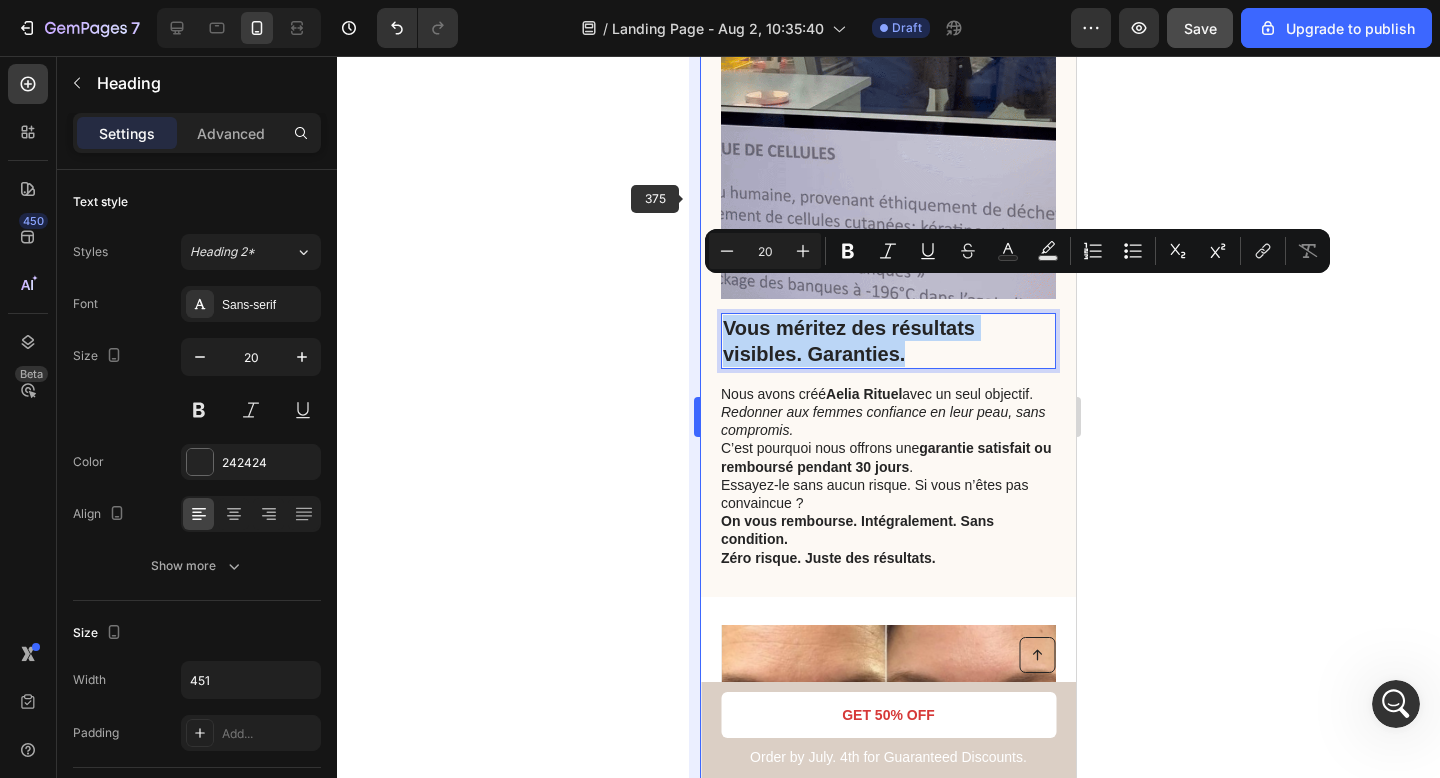 scroll, scrollTop: 1283, scrollLeft: 0, axis: vertical 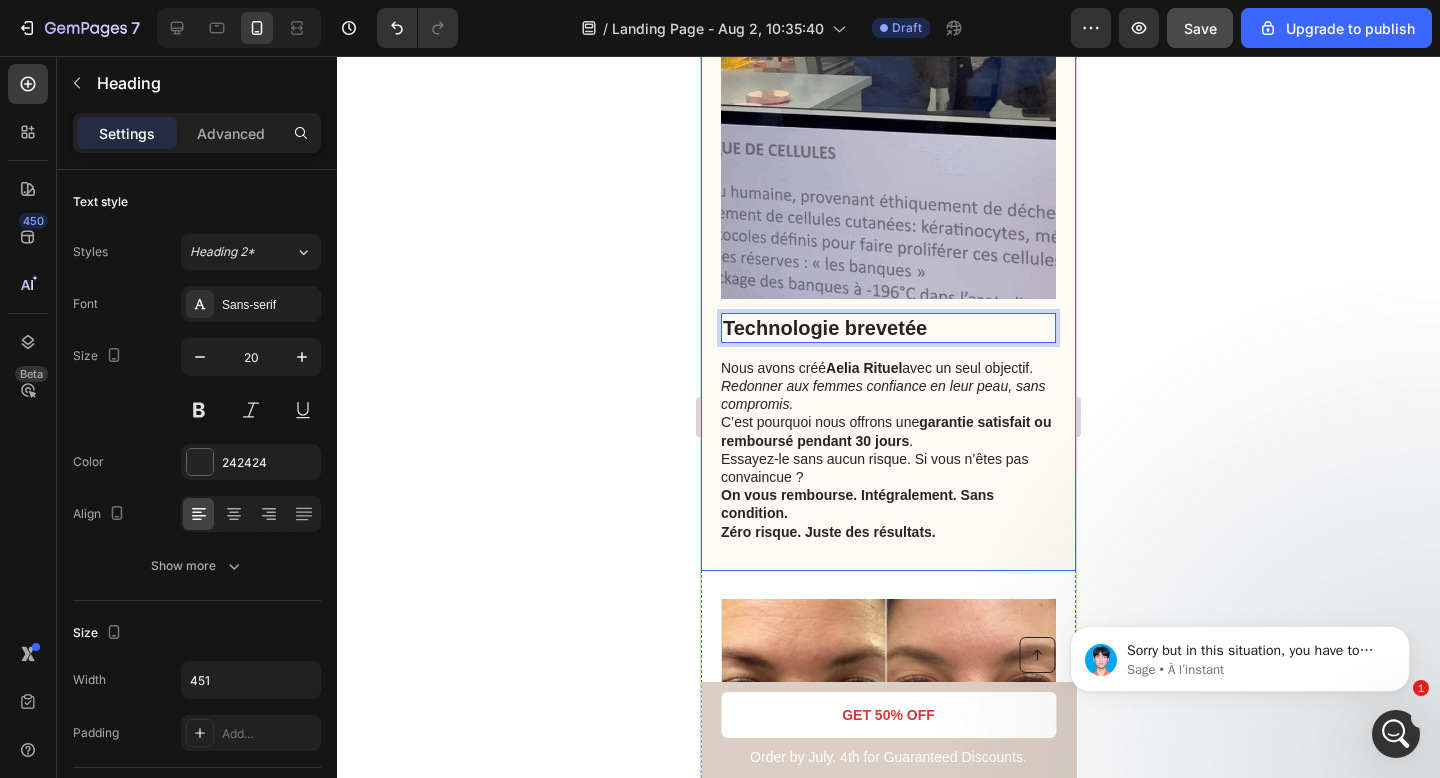 drag, startPoint x: 959, startPoint y: 287, endPoint x: 710, endPoint y: 295, distance: 249.12848 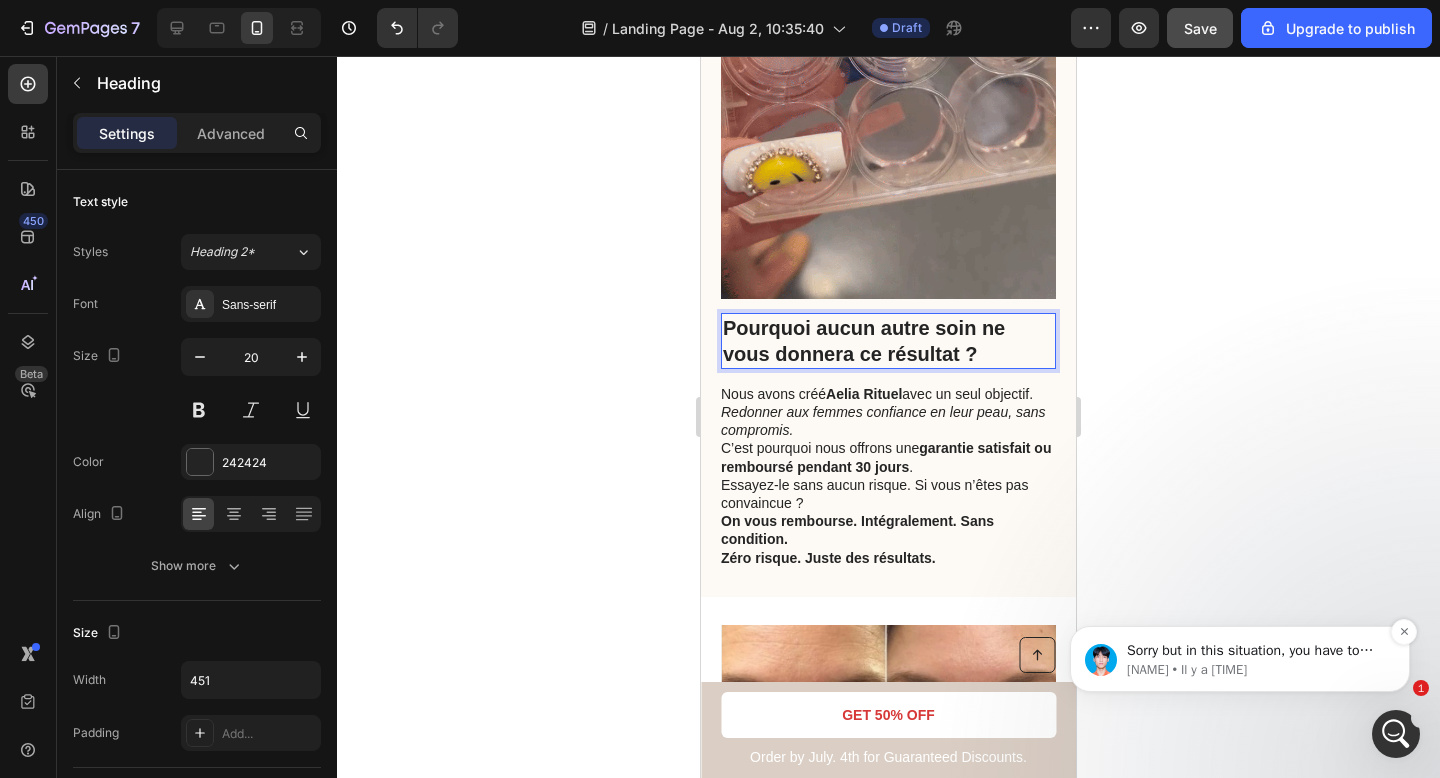 click on "Sorry but in this situation, you have to edit on your desktop device again" at bounding box center [1256, 651] 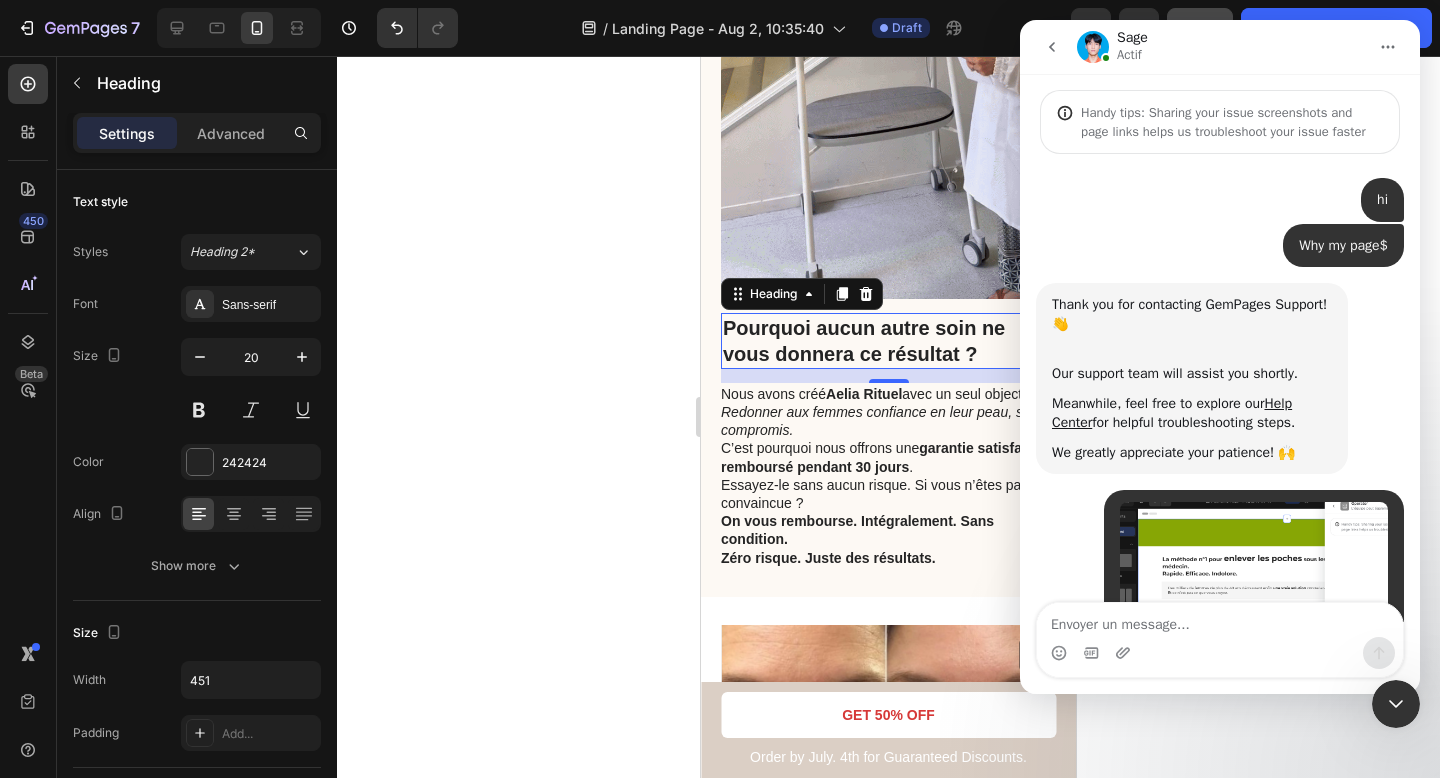 scroll, scrollTop: 3, scrollLeft: 0, axis: vertical 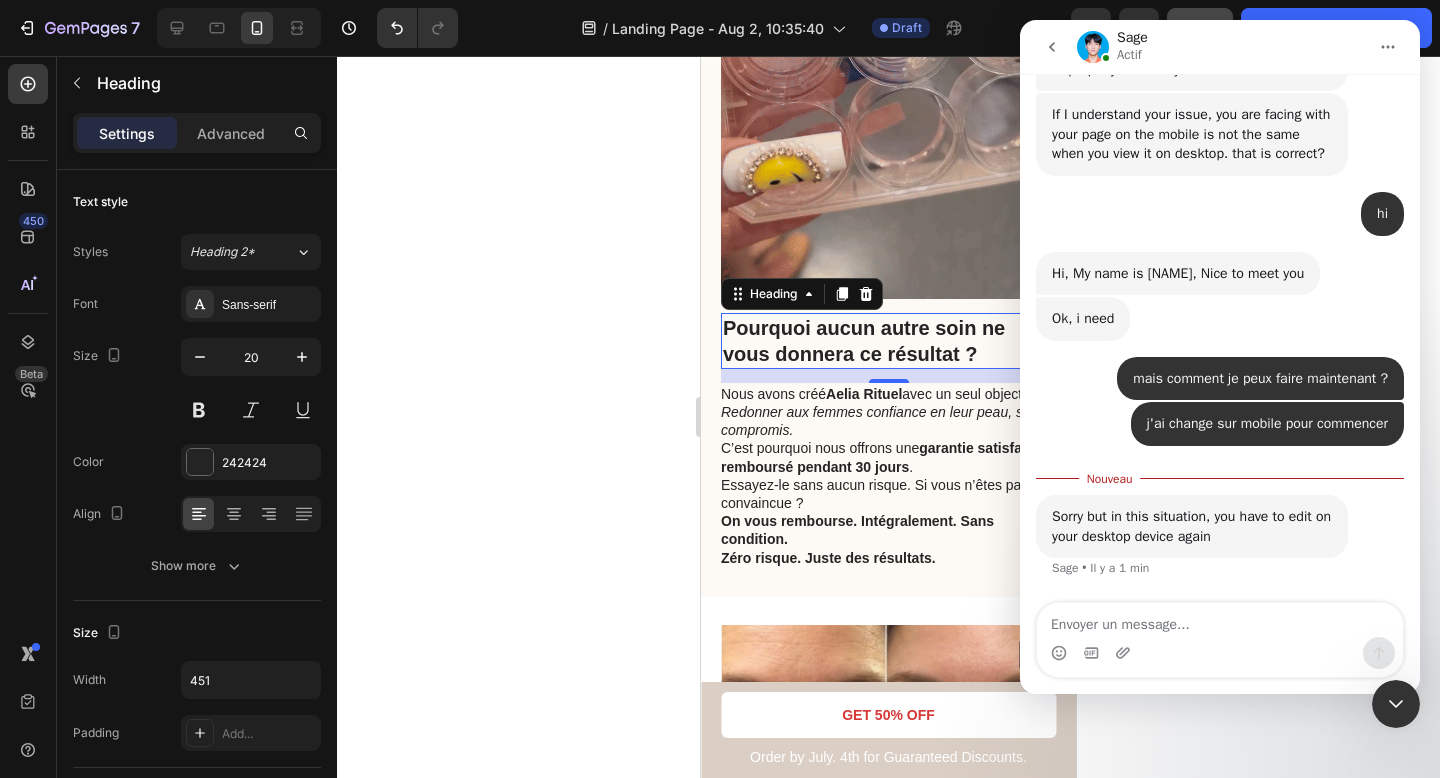 click at bounding box center [1220, 620] 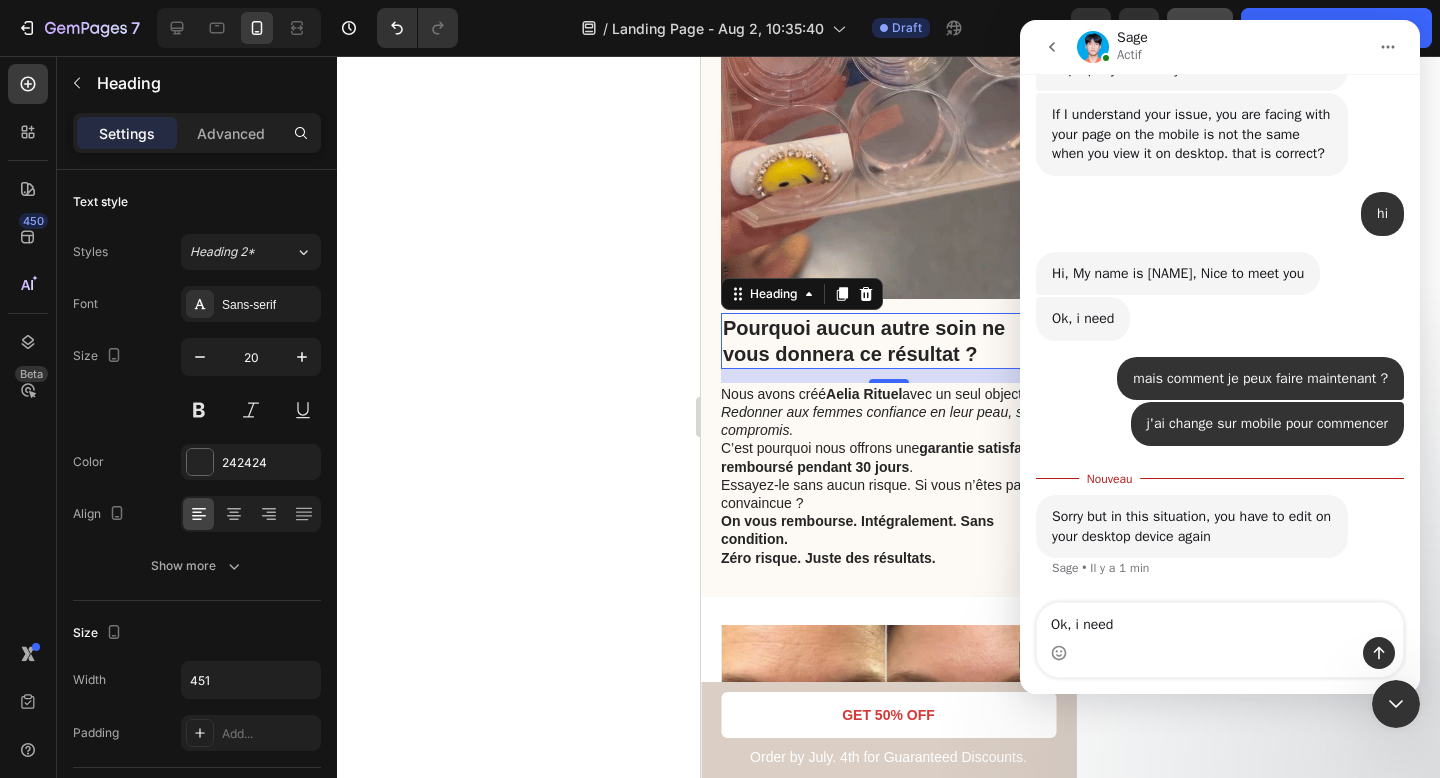 drag, startPoint x: 1237, startPoint y: 633, endPoint x: 861, endPoint y: 638, distance: 376.03323 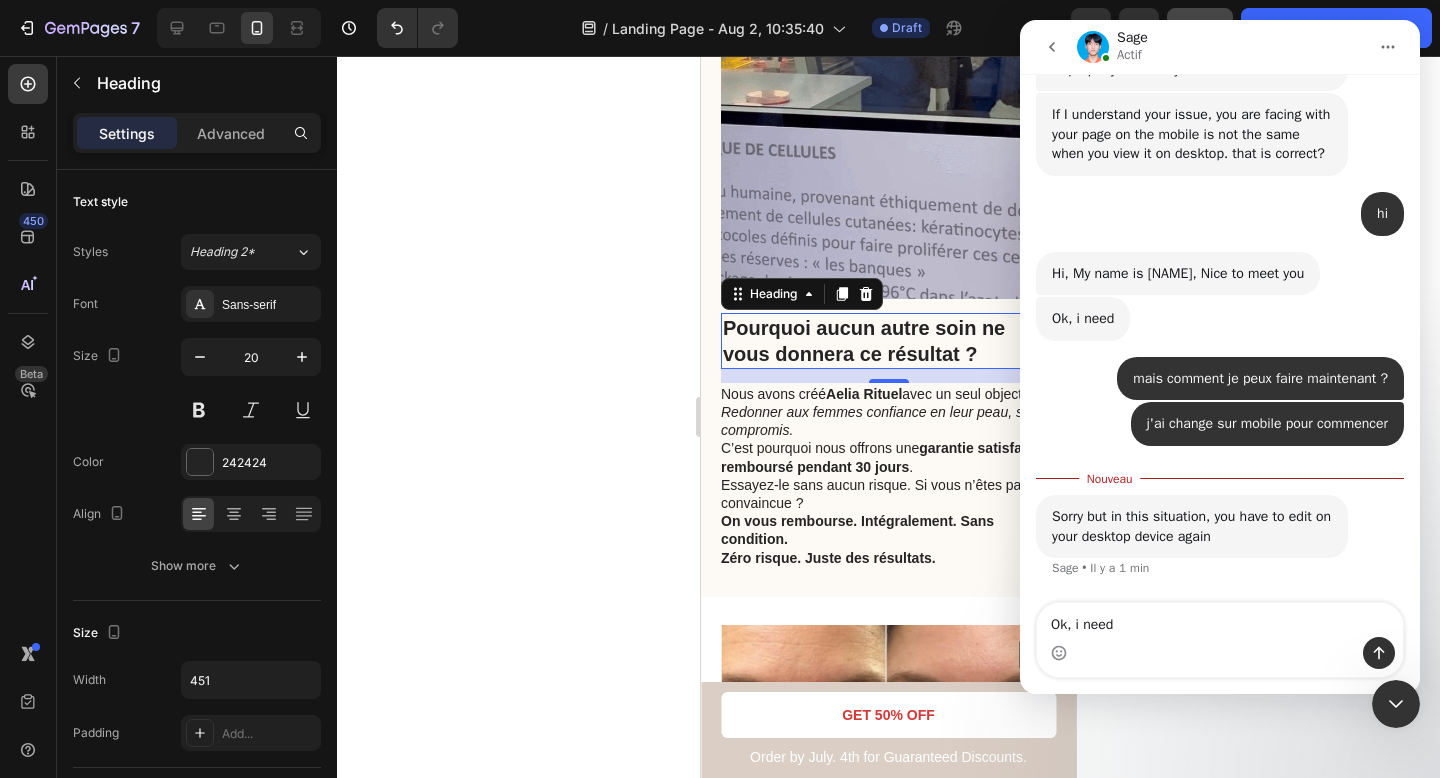 click on "Sage Actif Handy tips: Sharing your issue screenshots and page links helps us troubleshoot your issue faster hi    •   Il y a 21 min Why my page$    •   Il y a 21 min Thank you for contacting GemPages Support! 👋 ​ Our support team will assist you shortly.  Meanwhile, feel free to explore our  Help Center  for helpful troubleshooting steps. We greatly appreciate your patience! 🙌 Operator    •   Il y a 21 min    •   Il y a 21 min it's like this     •   Il y a 21 min    •   Il y a 21 min not the same    •   Il y a 21 min Hi there, this is Sage from GemPages Support Team. I hope you're doing well, and thank you for waiting.  May I have your name to properly address you?  Sage    •   Il y a 14 min If I understand your issue, you are facing with your page on the mobile is not the same when you view it on desktop. that is correct? Sage    •   Il y a 11 min hi     •   Il y a 5 min Hi, My name is Sage, Nice to meet you Sage    •   Il y a 4 min Sage    •   Il y a 3 min" 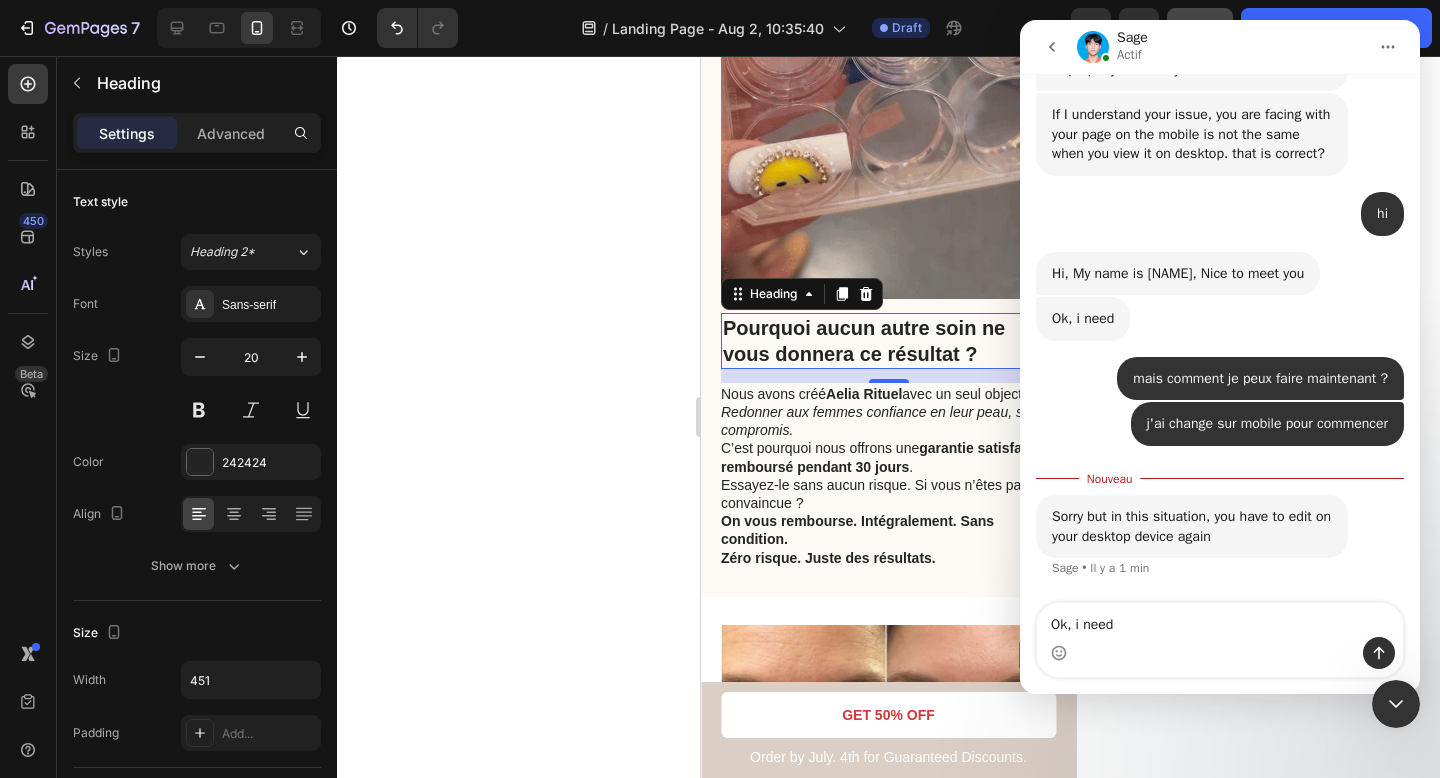 drag, startPoint x: 1085, startPoint y: 626, endPoint x: 982, endPoint y: 624, distance: 103.01942 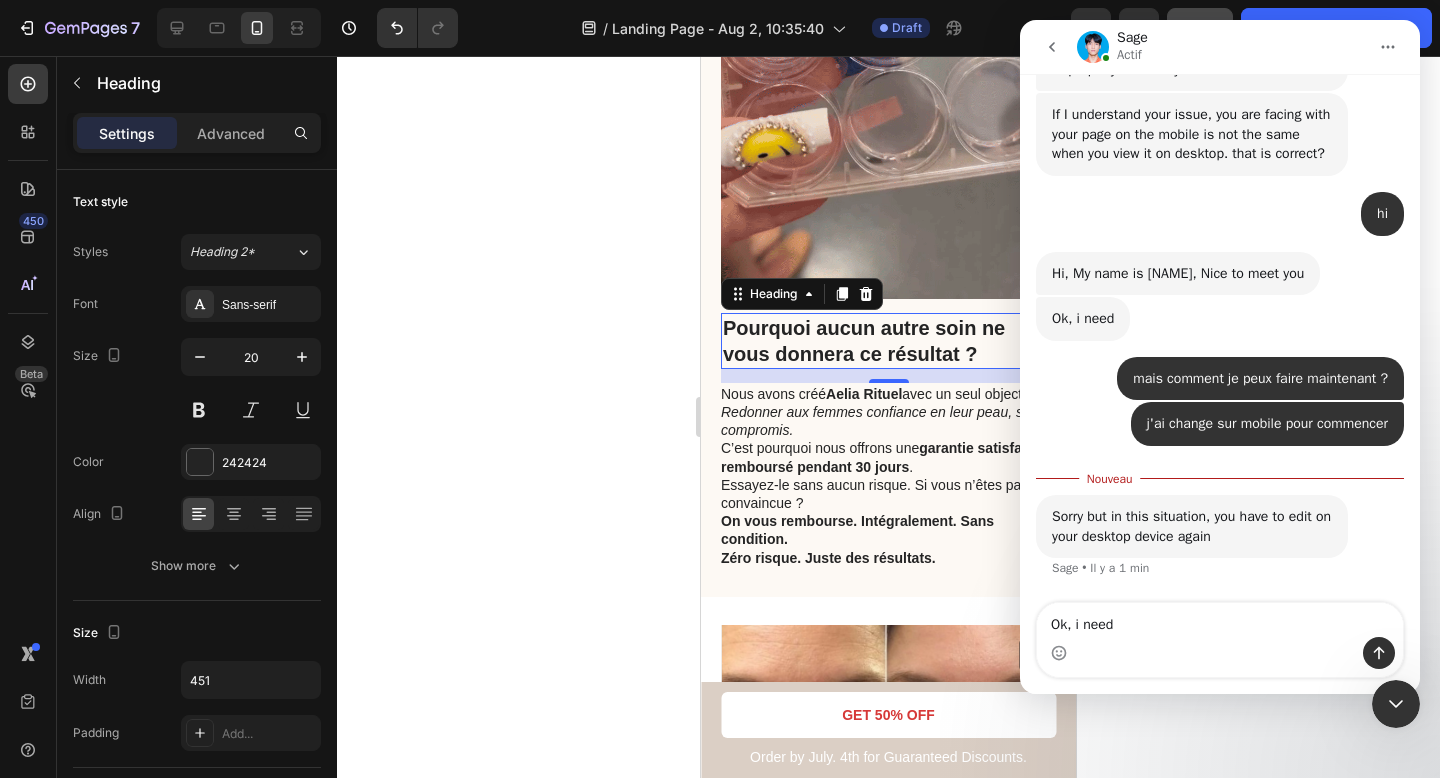 click on "Sage Actif Handy tips: Sharing your issue screenshots and page links helps us troubleshoot your issue faster hi    •   Il y a 21 min Why my page$    •   Il y a 21 min Thank you for contacting GemPages Support! 👋 ​ Our support team will assist you shortly.  Meanwhile, feel free to explore our  Help Center  for helpful troubleshooting steps. We greatly appreciate your patience! 🙌 Operator    •   Il y a 21 min    •   Il y a 21 min it's like this     •   Il y a 21 min    •   Il y a 21 min not the same    •   Il y a 21 min Hi there, this is Sage from GemPages Support Team. I hope you're doing well, and thank you for waiting.  May I have your name to properly address you?  Sage    •   Il y a 14 min If I understand your issue, you are facing with your page on the mobile is not the same when you view it on desktop. that is correct? Sage    •   Il y a 11 min hi     •   Il y a 5 min Hi, My name is Sage, Nice to meet you Sage    •   Il y a 4 min Sage    •   Il y a 3 min" 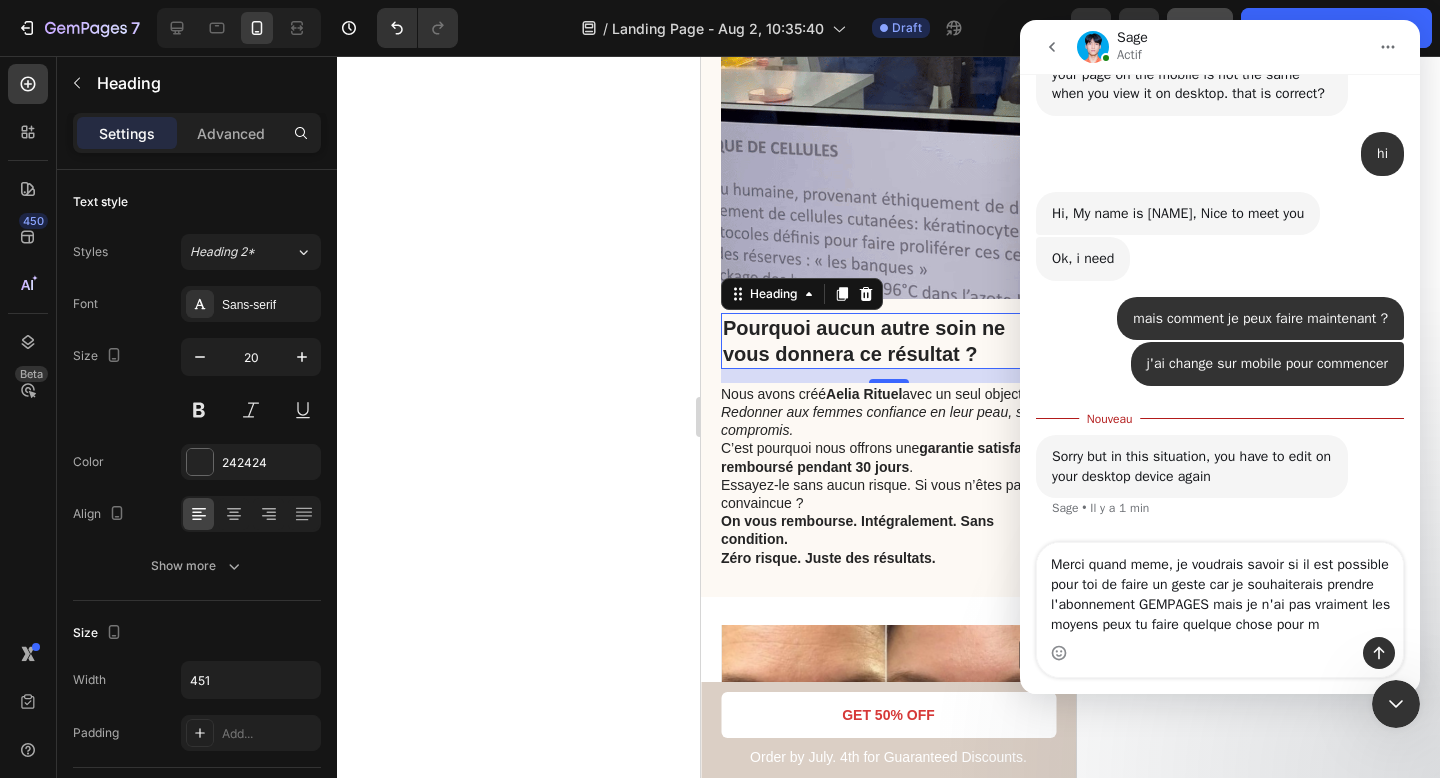 scroll, scrollTop: 1398, scrollLeft: 0, axis: vertical 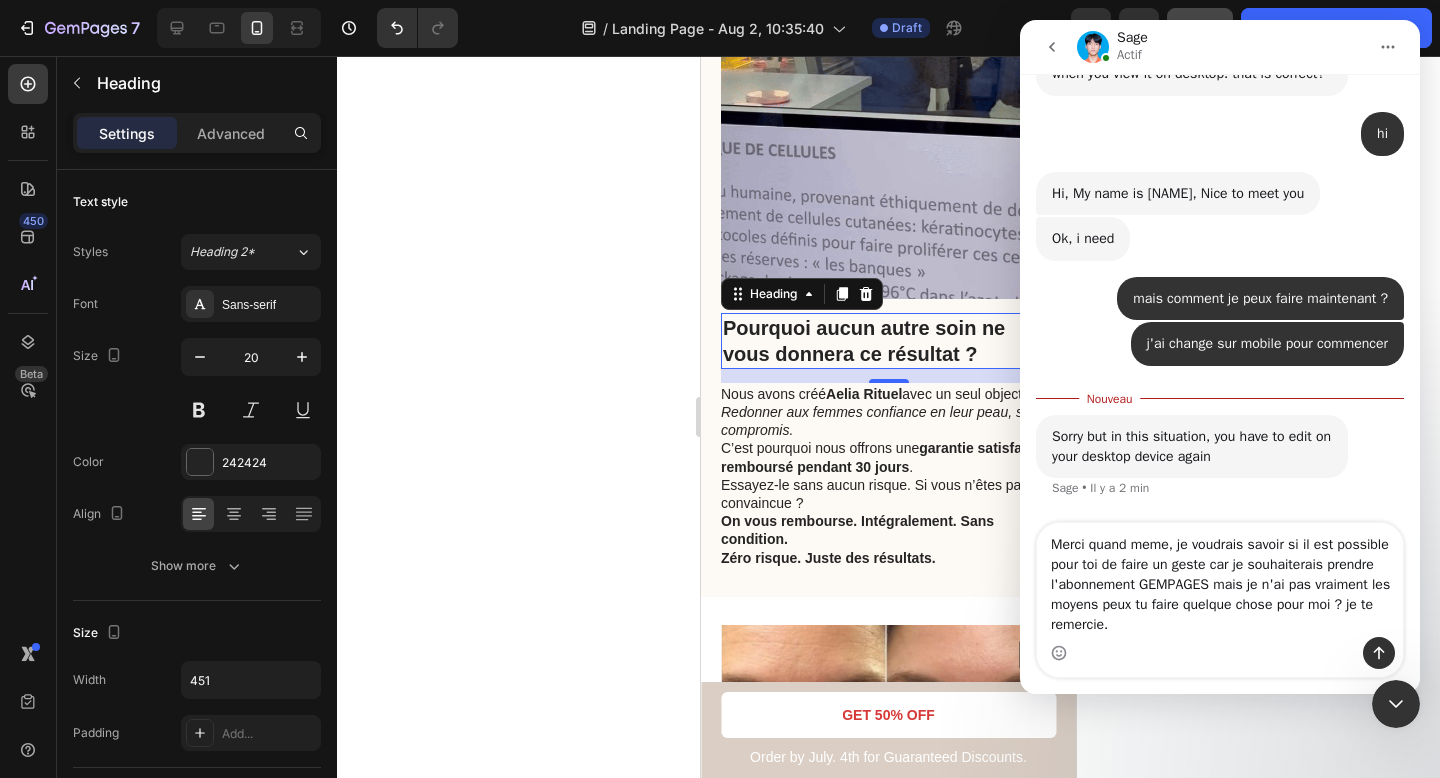 type on "Merci quand meme, je voudrais savoir si il est possible pour toi de faire un geste car je souhaiterais prendre l'abonnement GEMPAGES mais je n'ai pas vraiment les moyens peux tu faire quelque chose pour moi ? je te remercie.." 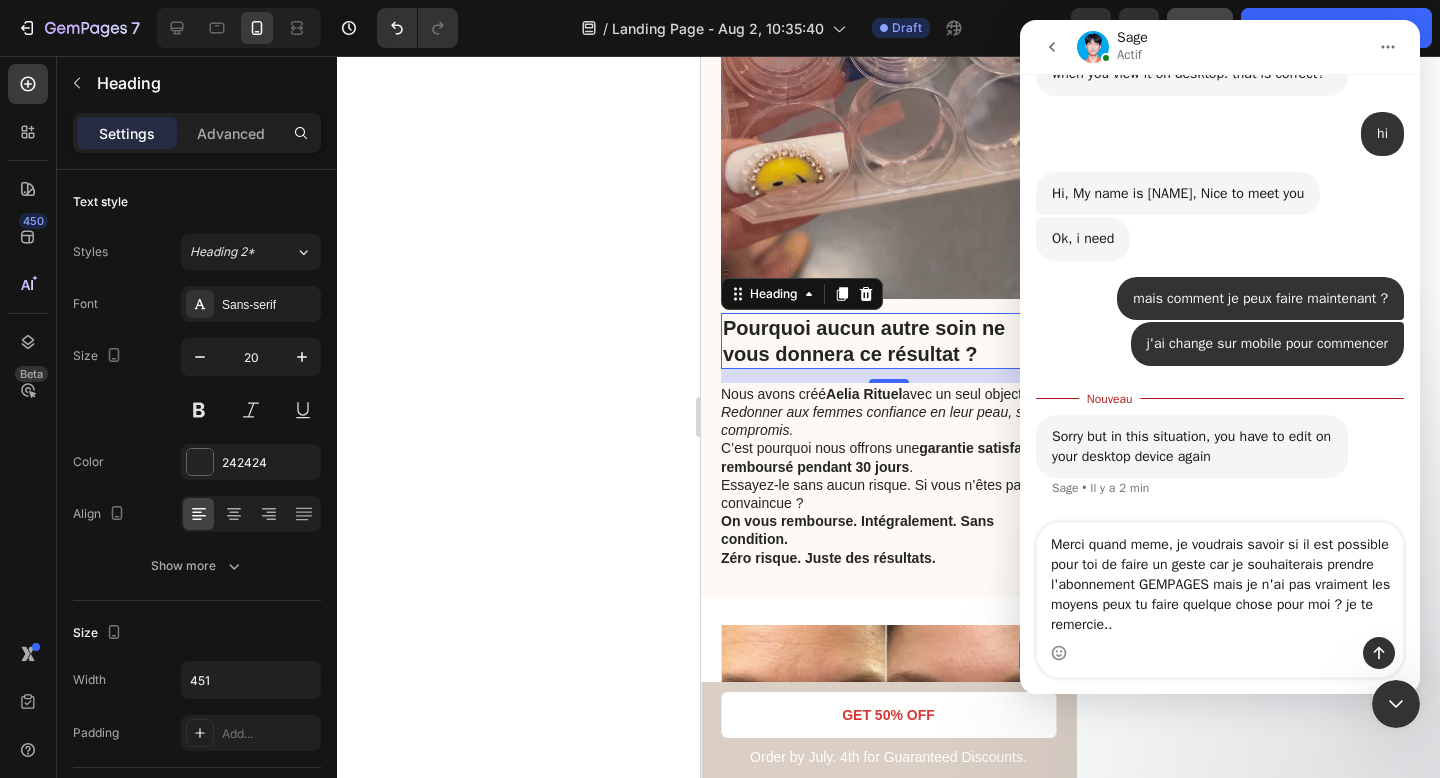 type 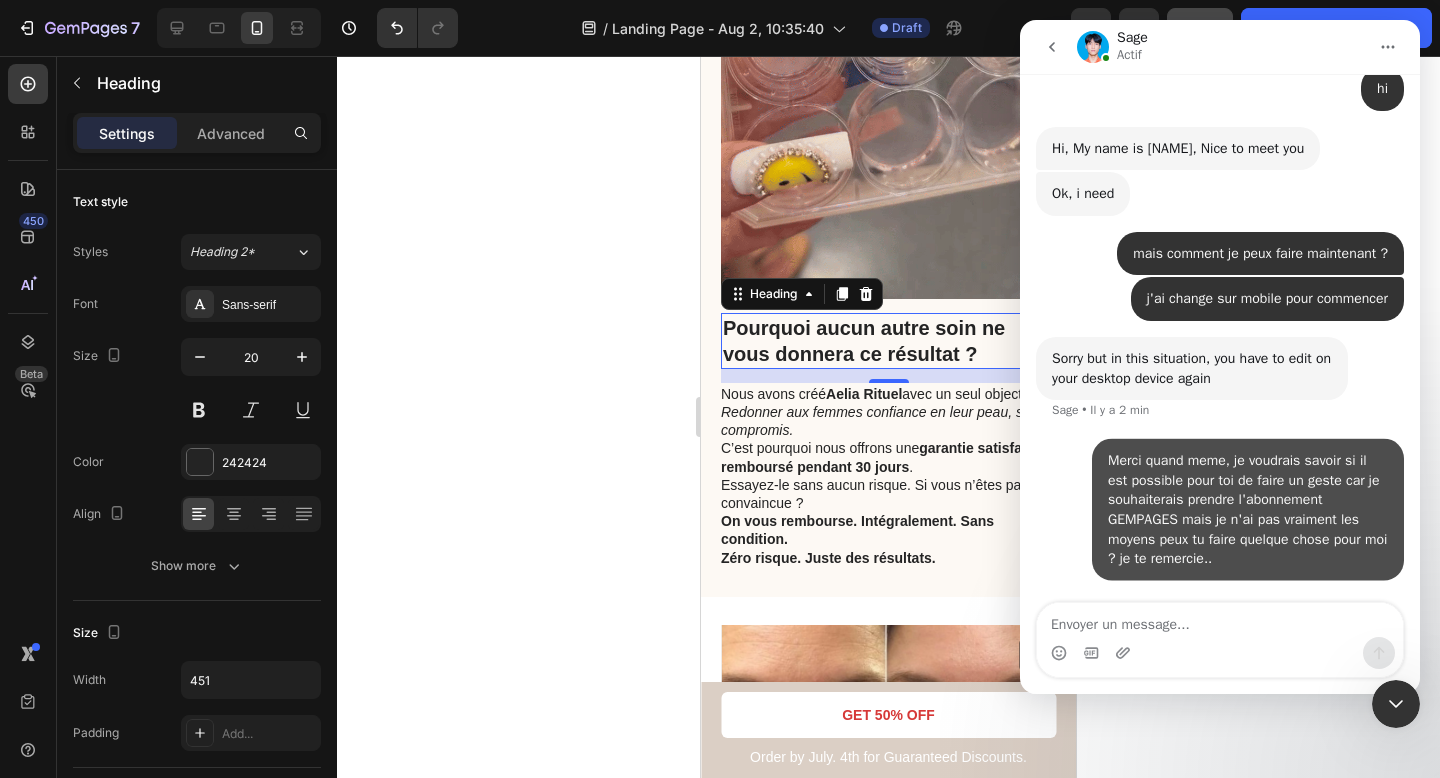 scroll, scrollTop: 1443, scrollLeft: 0, axis: vertical 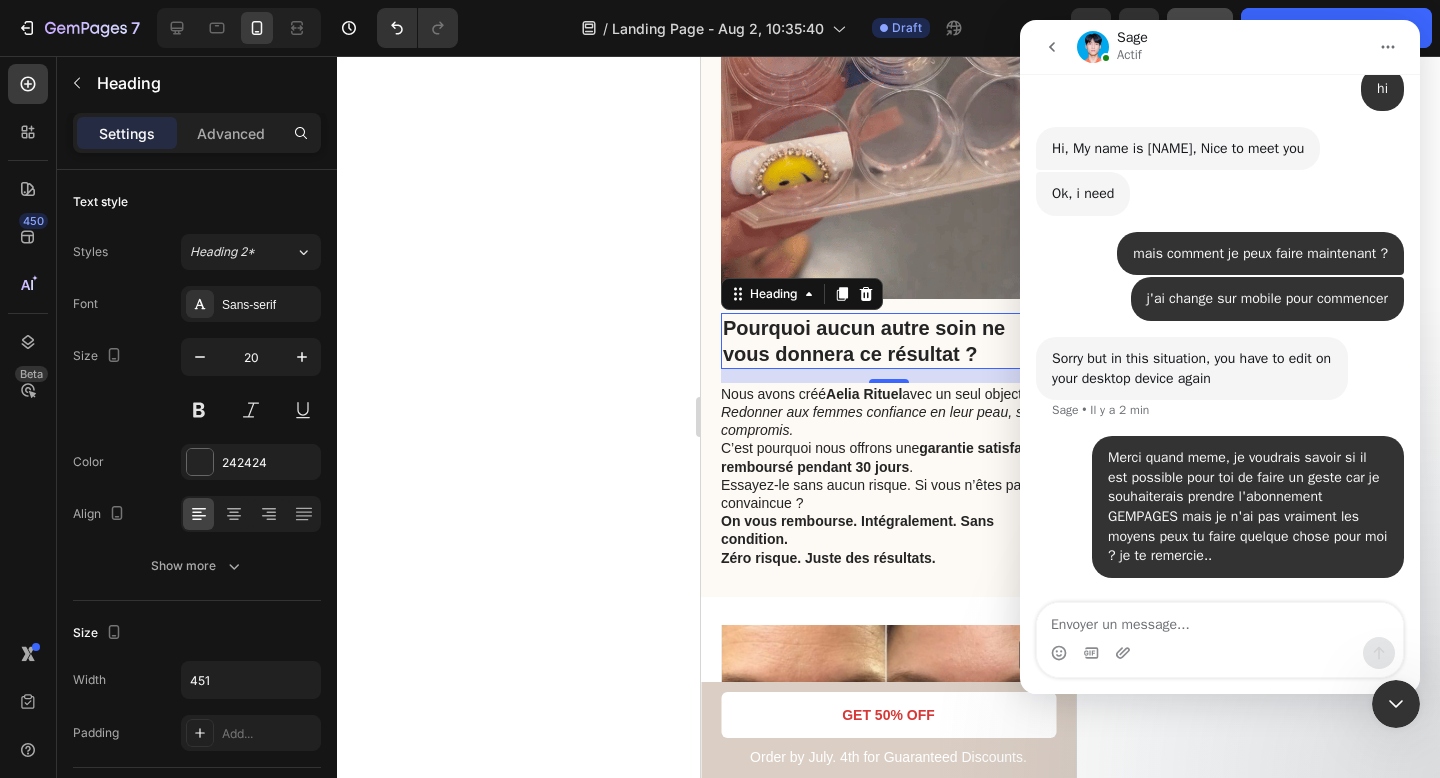 click 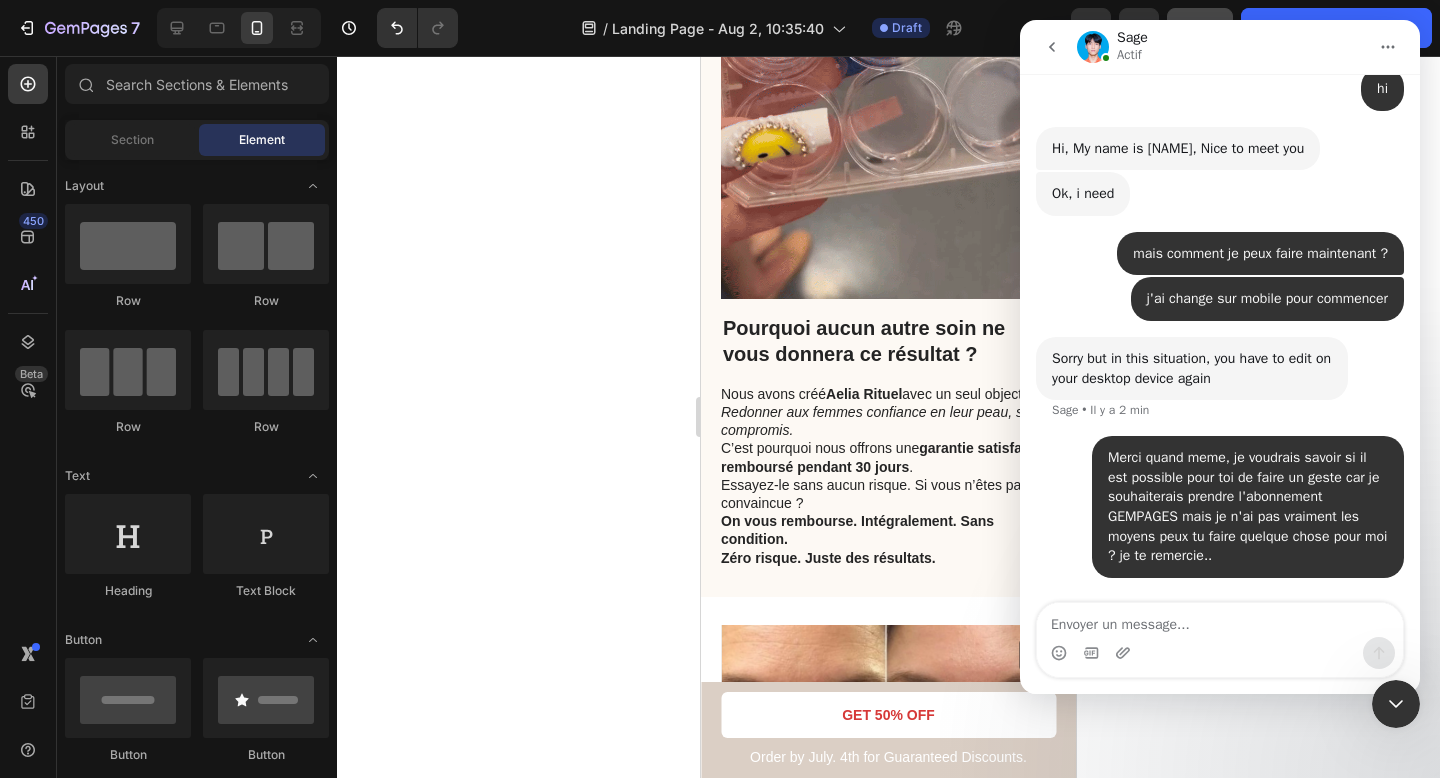 click 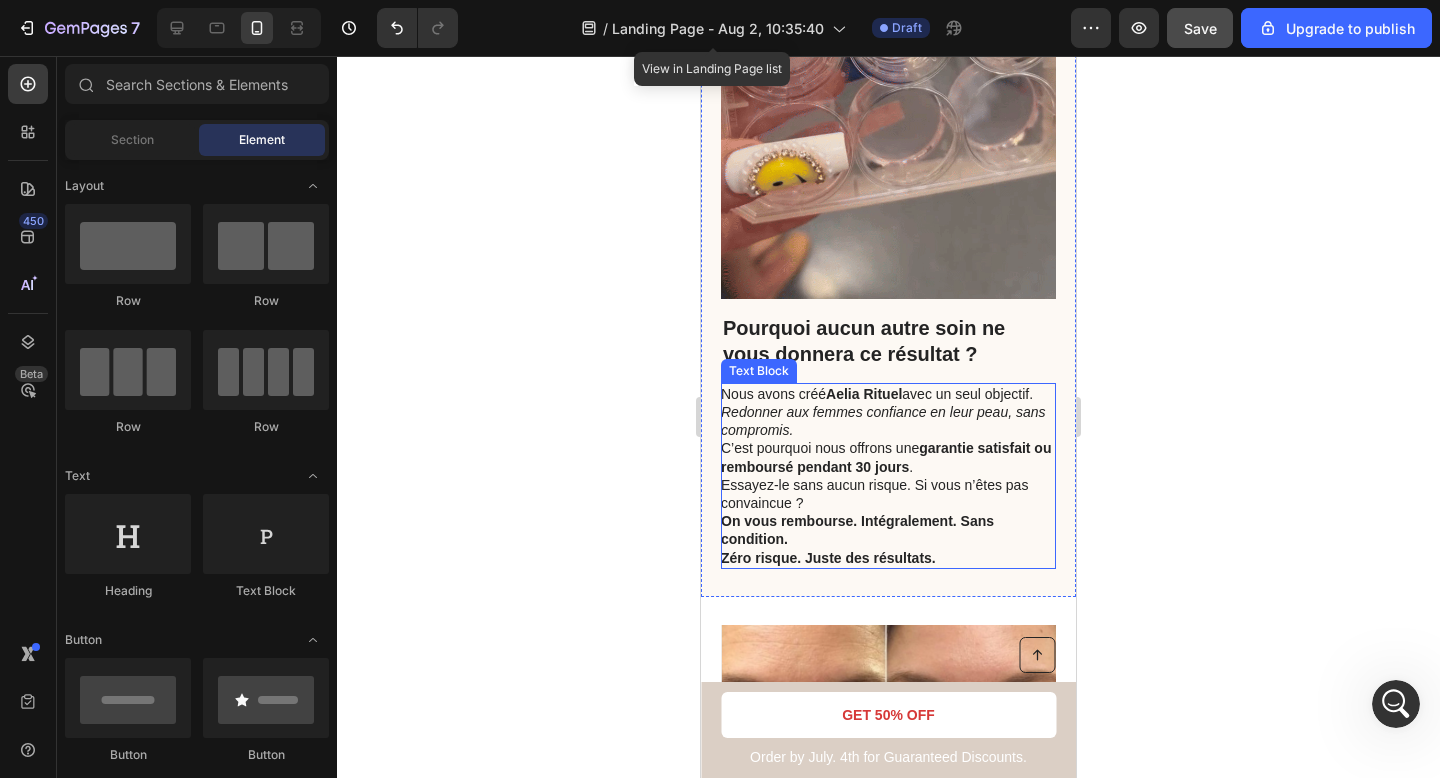 click on "On vous rembourse. Intégralement. Sans condition." at bounding box center (857, 530) 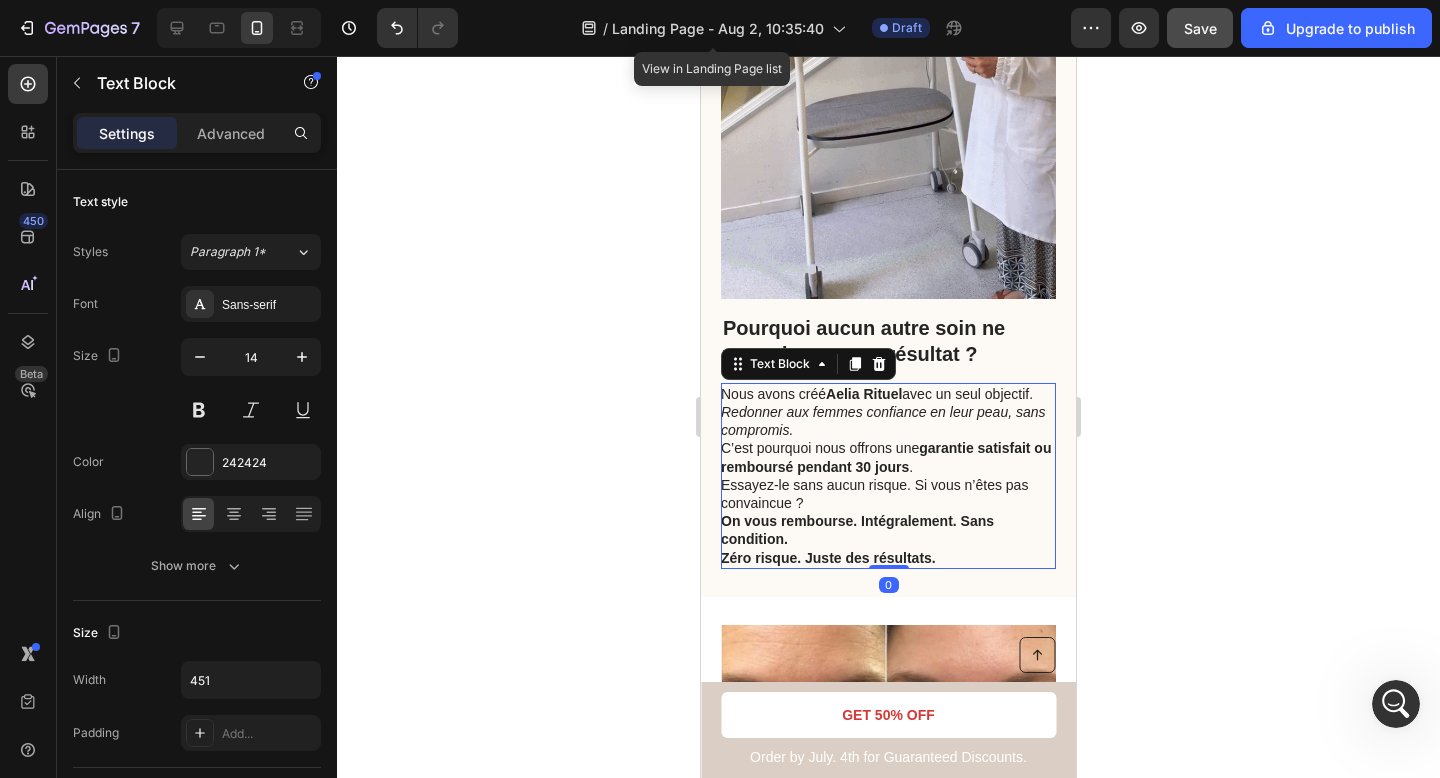 click on "Nous avons créé  Aelia Rituel  avec un seul objectif. Redonner aux femmes confiance en leur peau, sans compromis. C’est pourquoi nous offrons une  garantie satisfait ou remboursé pendant 30 jours . Essayez-le sans aucun risque. Si vous n’êtes pas convaincue ? On vous rembourse. Intégralement. Sans condition." at bounding box center [887, 467] 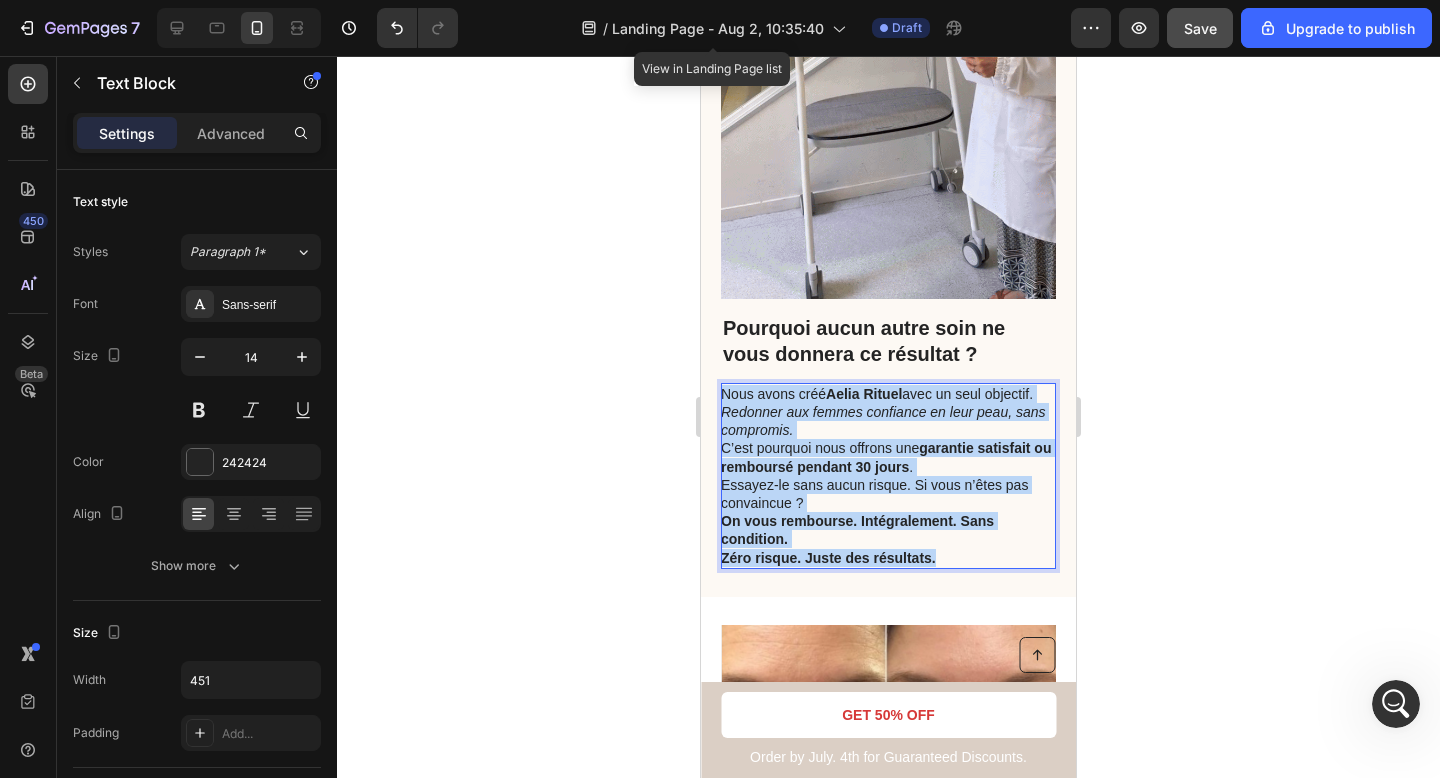 drag, startPoint x: 953, startPoint y: 535, endPoint x: 722, endPoint y: 355, distance: 292.8498 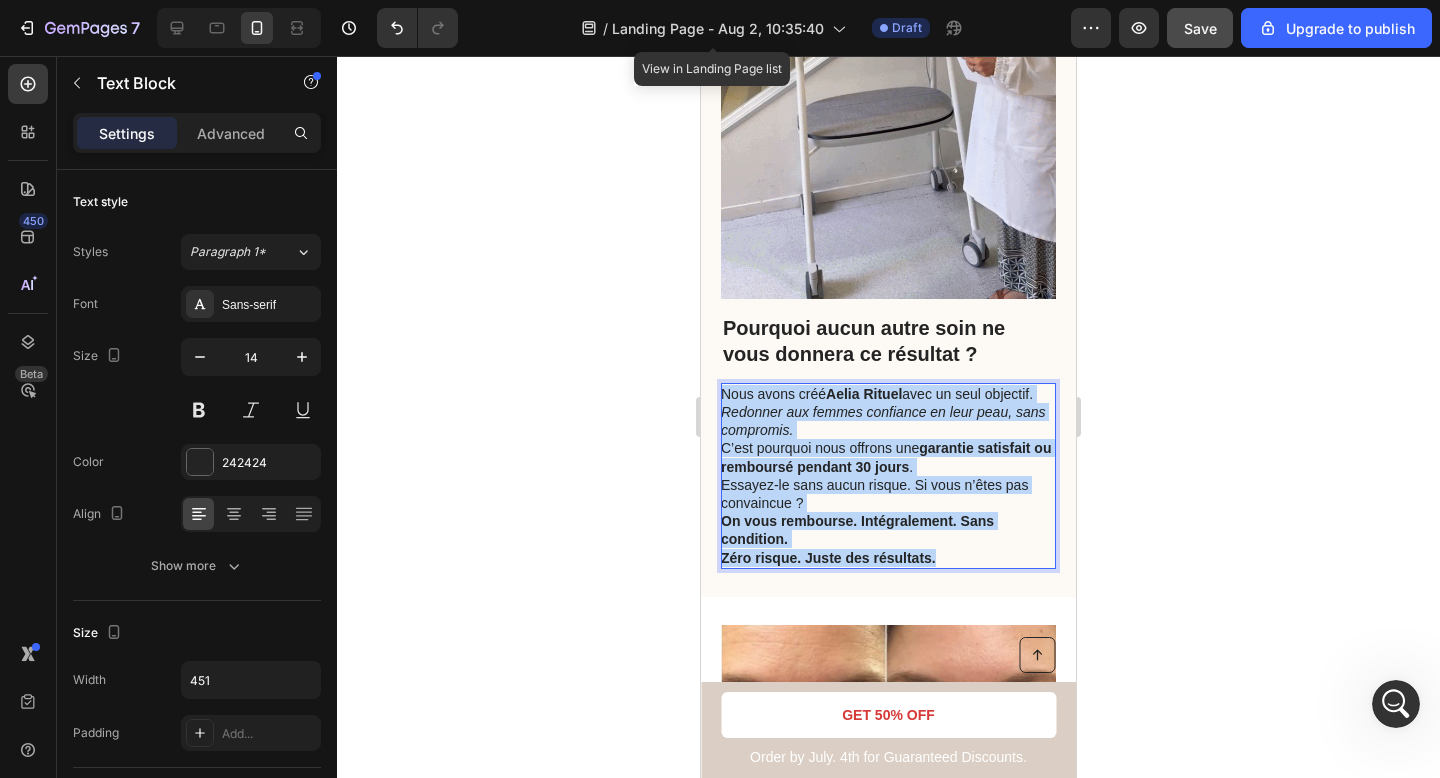 click on "Nous avons créé  Aelia Rituel  avec un seul objectif. Redonner aux femmes confiance en leur peau, sans compromis. C’est pourquoi nous offrons une  garantie satisfait ou remboursé pendant 30 jours . Essayez-le sans aucun risque. Si vous n’êtes pas convaincue ? On vous rembourse. Intégralement. Sans condition. Zéro risque. Juste des résultats." at bounding box center [888, 476] 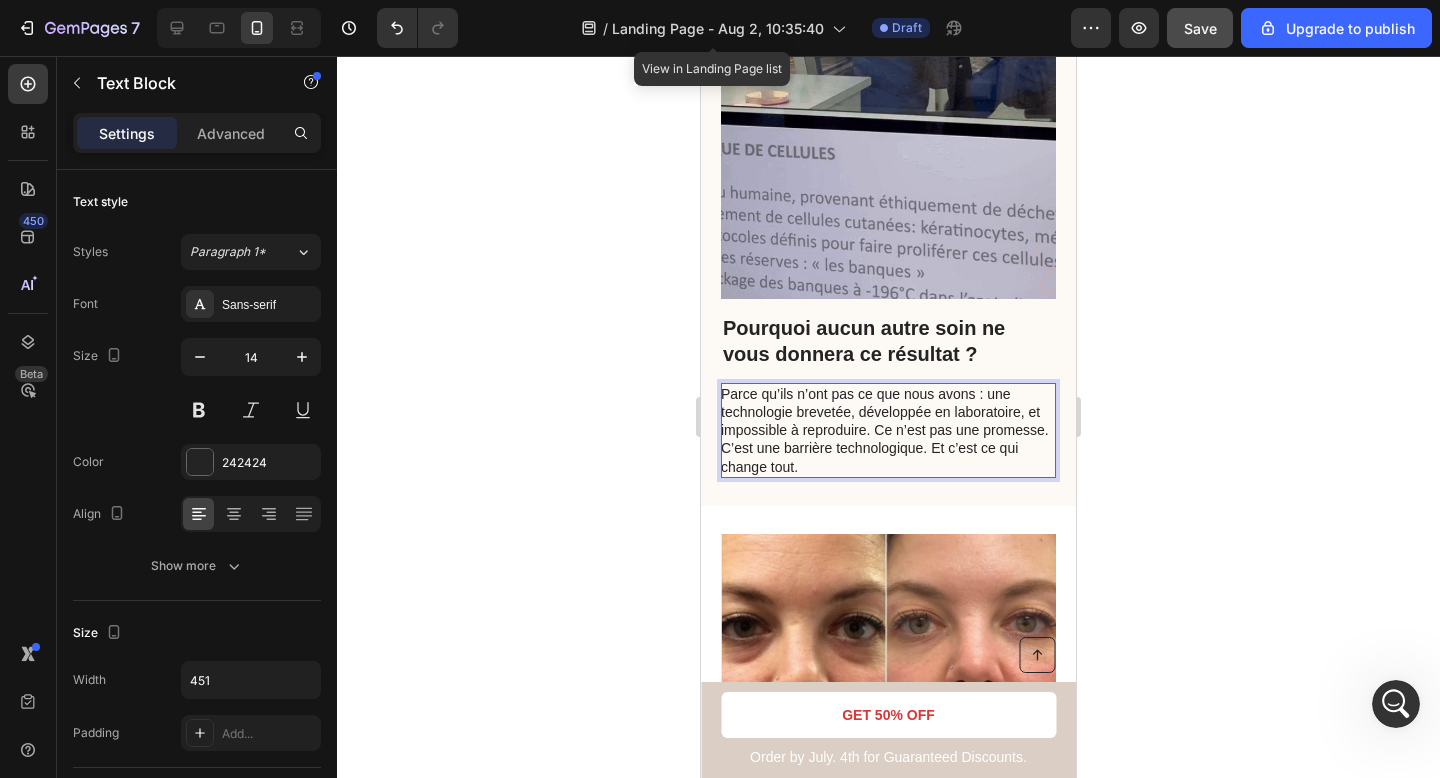 click on "Parce qu’ils n’ont pas ce que nous avons : une technologie brevetée, développée en laboratoire, et impossible à reproduire. Ce n’est pas une promesse. C’est une barrière technologique. Et c’est ce qui change tout." at bounding box center [887, 430] 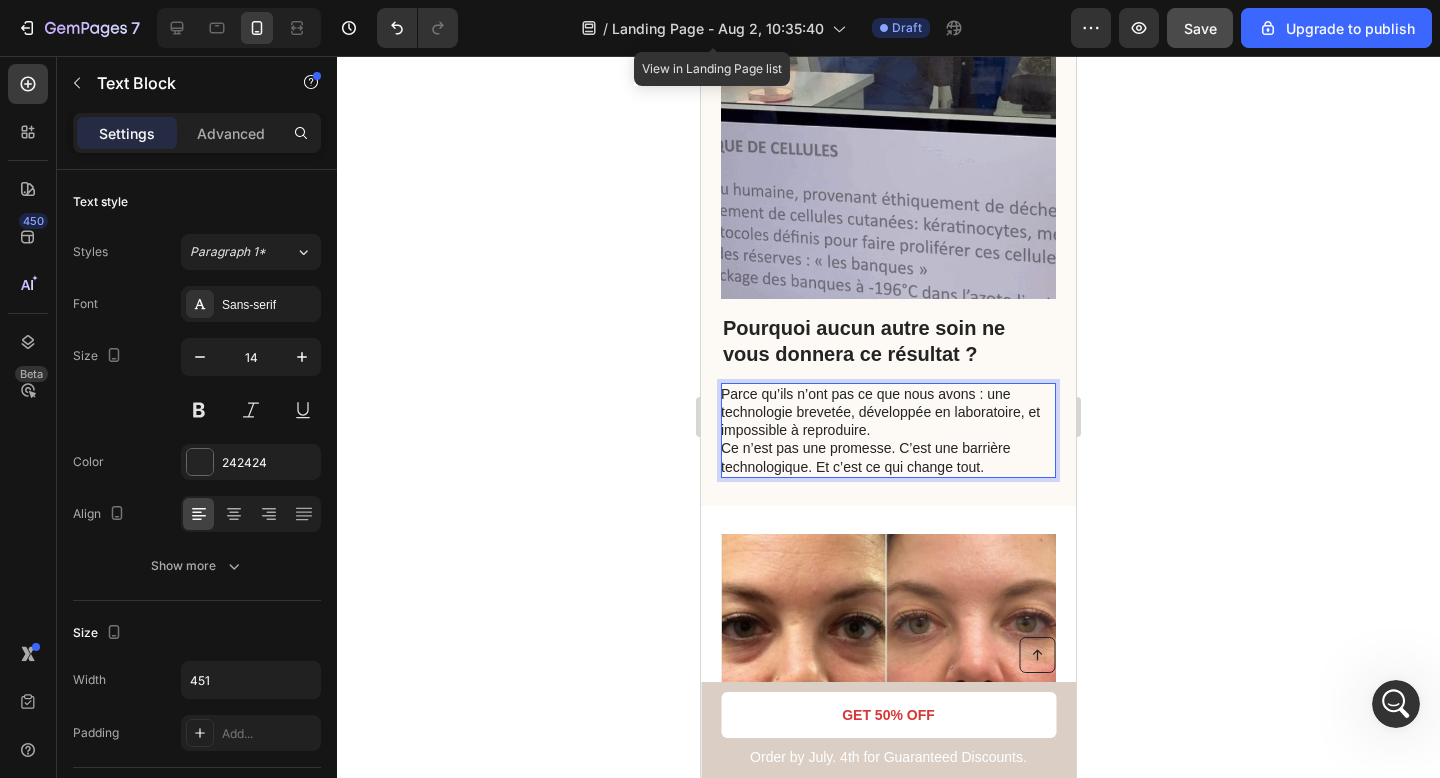 click on "Ce n’est pas une promesse. C’est une barrière technologique. Et c’est ce qui change tout." at bounding box center [887, 457] 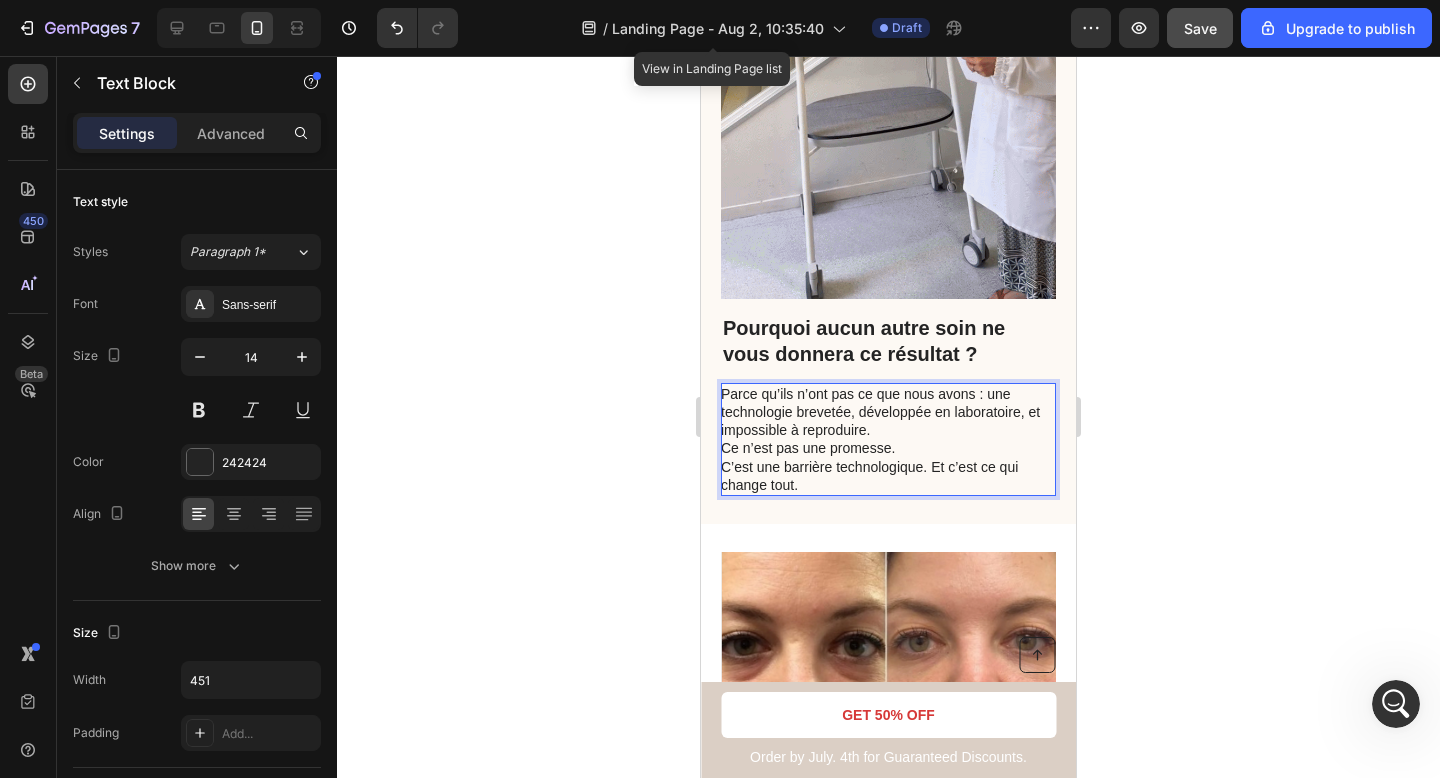 click on "C’est une barrière technologique. Et c’est ce qui change tout." at bounding box center (887, 476) 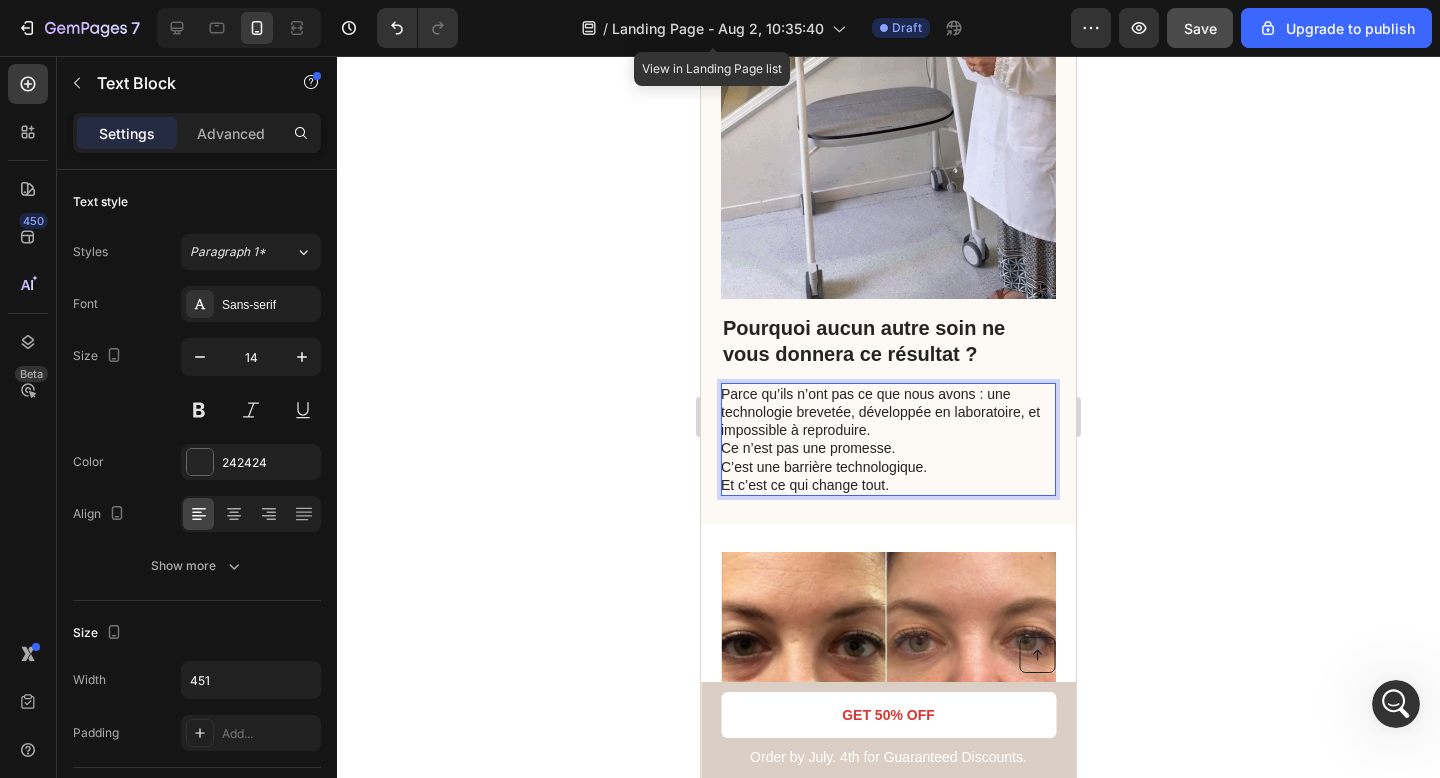 click on "C’est une barrière technologique." at bounding box center (887, 467) 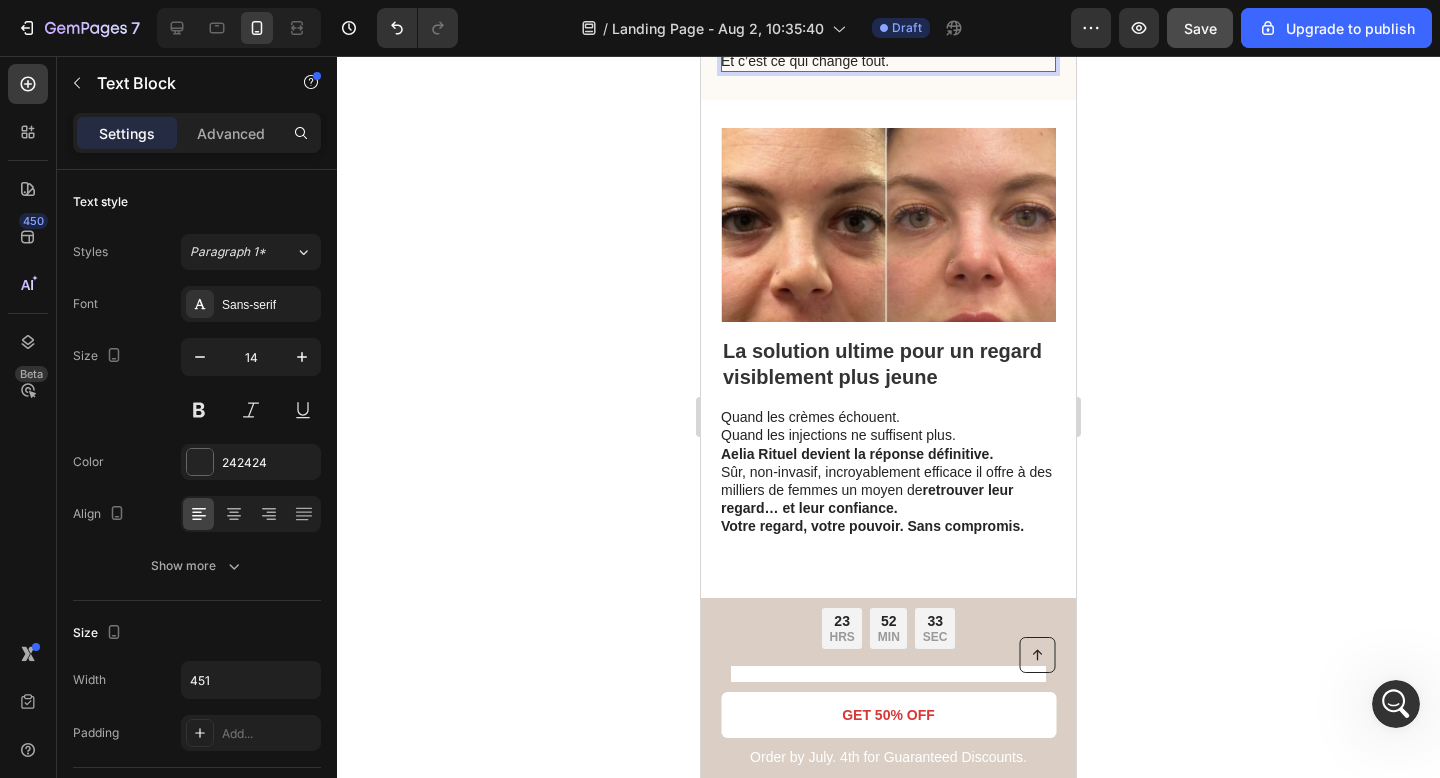 scroll, scrollTop: 4934, scrollLeft: 0, axis: vertical 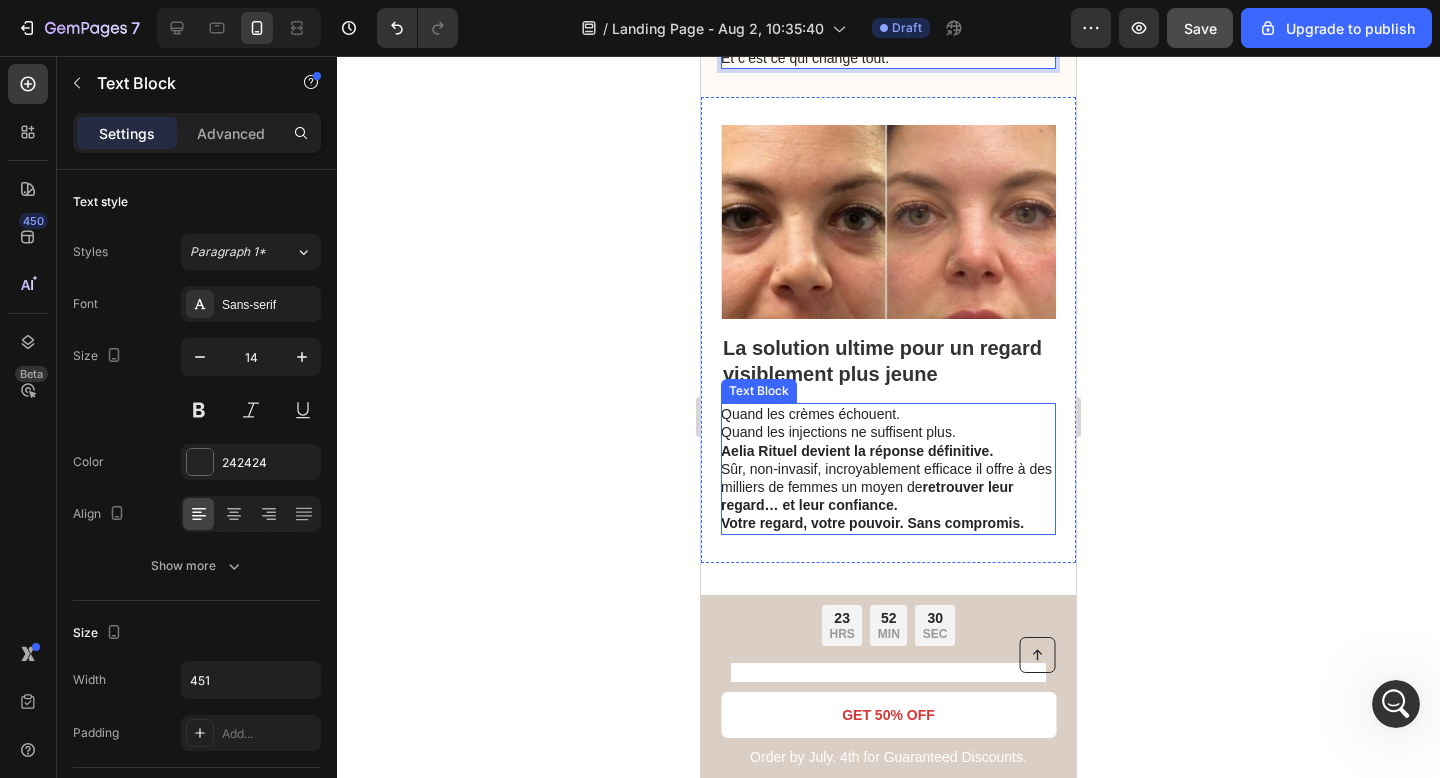 click on "Quand les injections ne suffisent plus. Aelia Rituel devient la réponse définitive. Sûr, non-invasif, incroyablement efficace il offre à des milliers de femmes un moyen de  retrouver leur regard… et leur confiance." at bounding box center (887, 468) 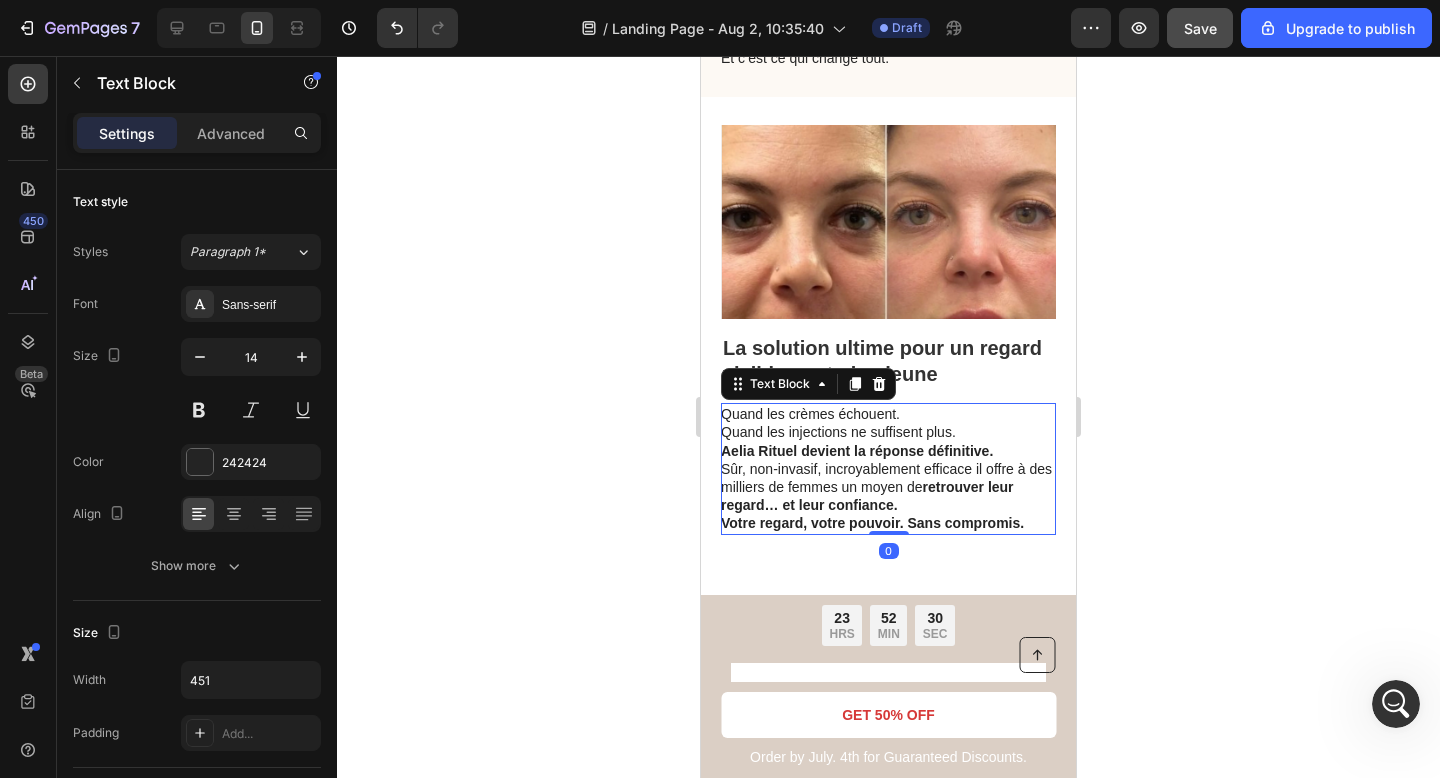 click on "Quand les injections ne suffisent plus. Aelia Rituel devient la réponse définitive. Sûr, non-invasif, incroyablement efficace il offre à des milliers de femmes un moyen de  retrouver leur regard… et leur confiance." at bounding box center [887, 468] 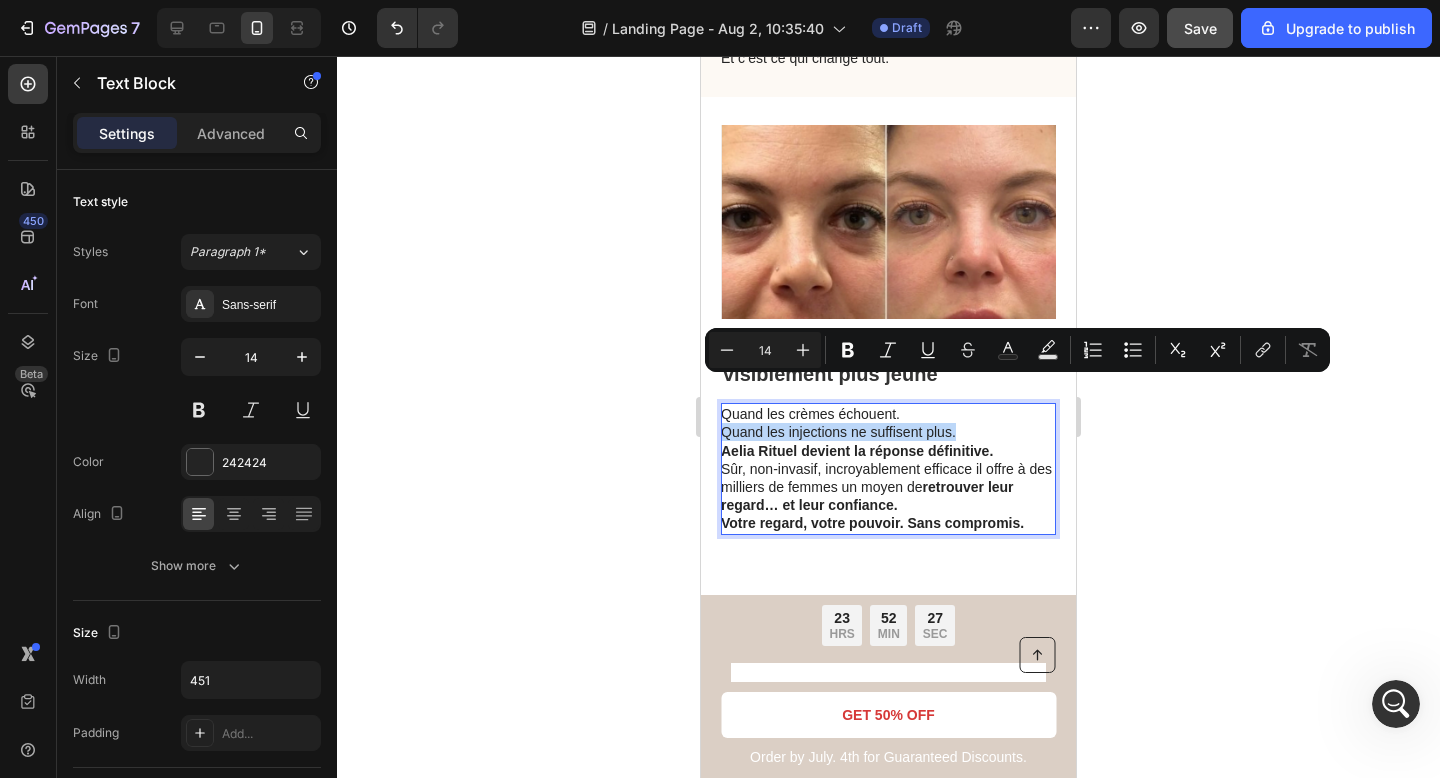 drag, startPoint x: 939, startPoint y: 384, endPoint x: 725, endPoint y: 386, distance: 214.00934 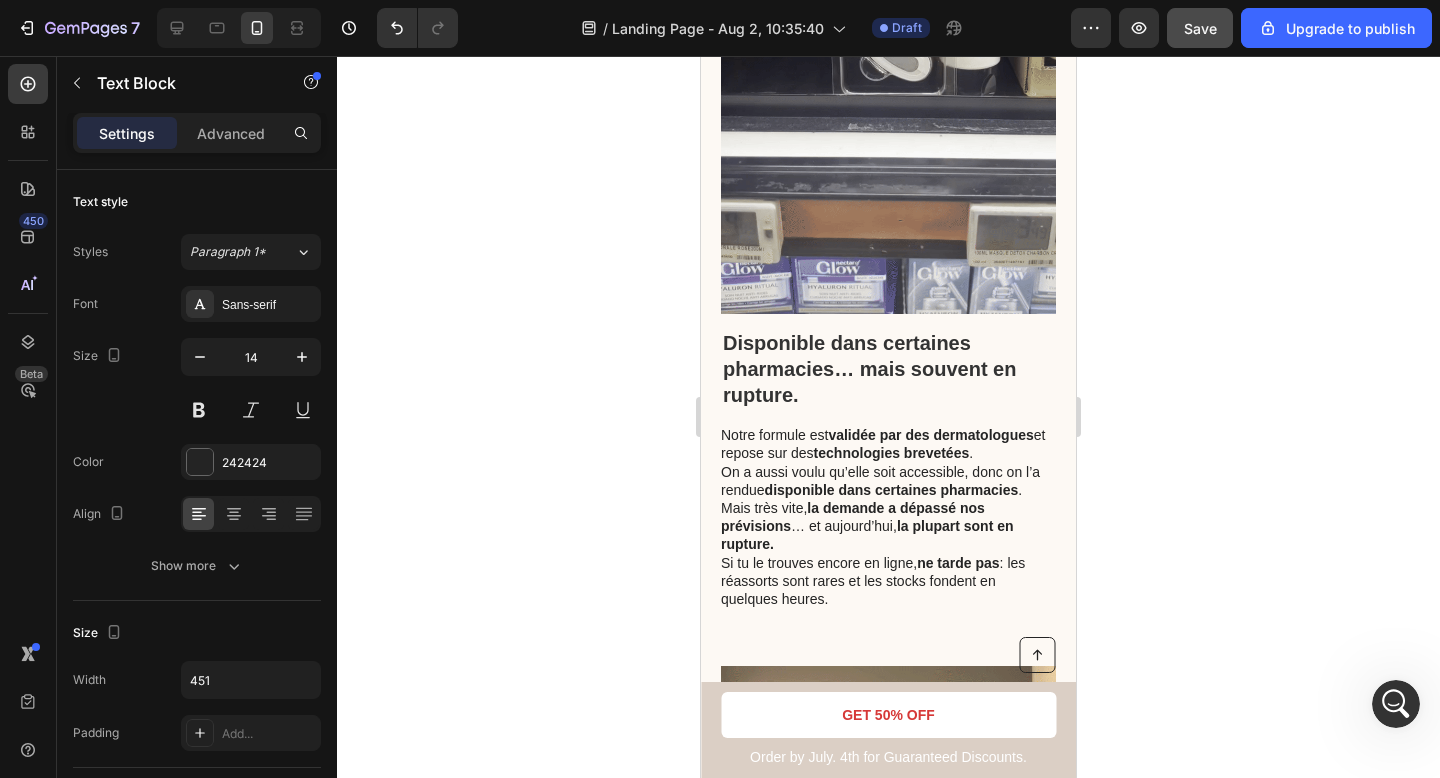scroll, scrollTop: 3545, scrollLeft: 0, axis: vertical 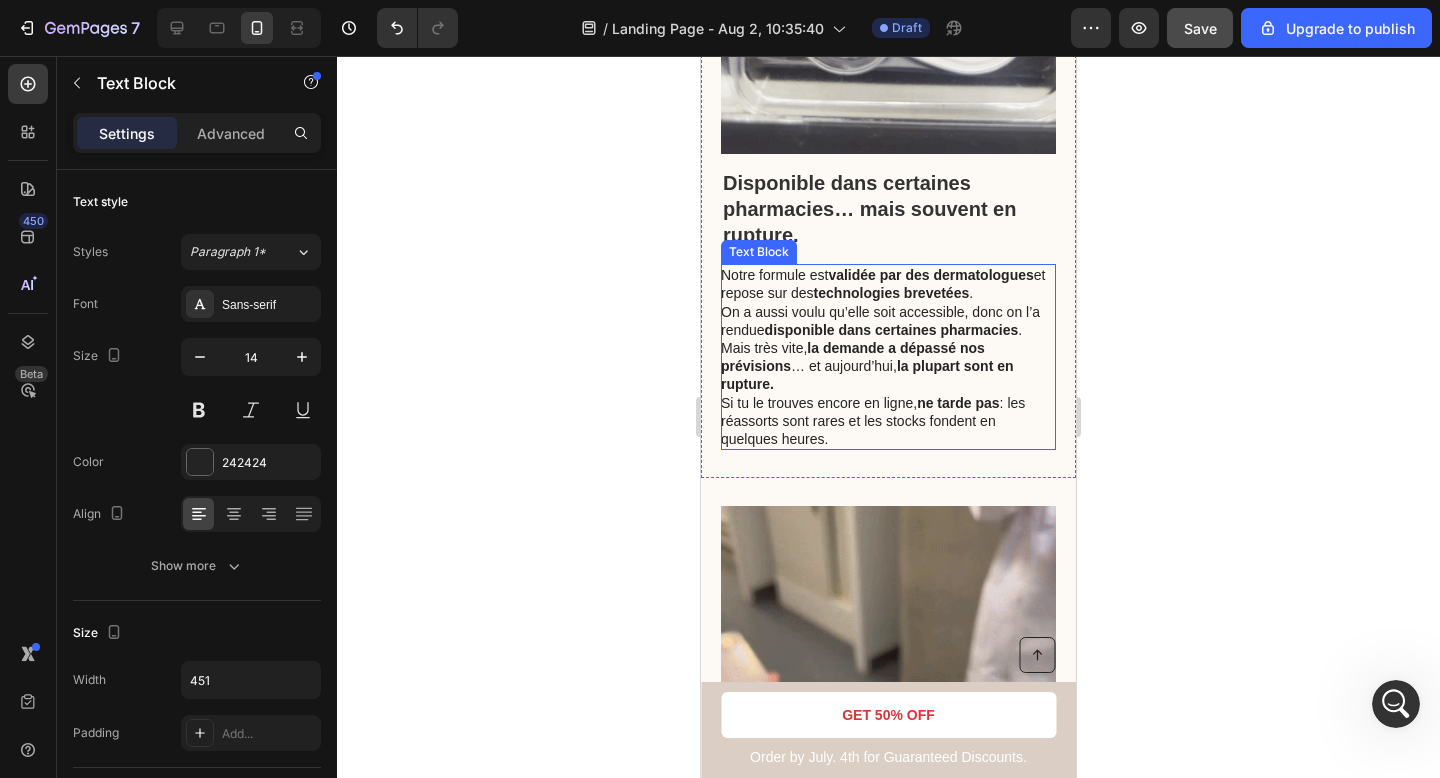 click on "Si tu le trouves encore en ligne,  ne tarde pas  : les réassorts sont rares et les stocks fondent en quelques heures." at bounding box center [887, 421] 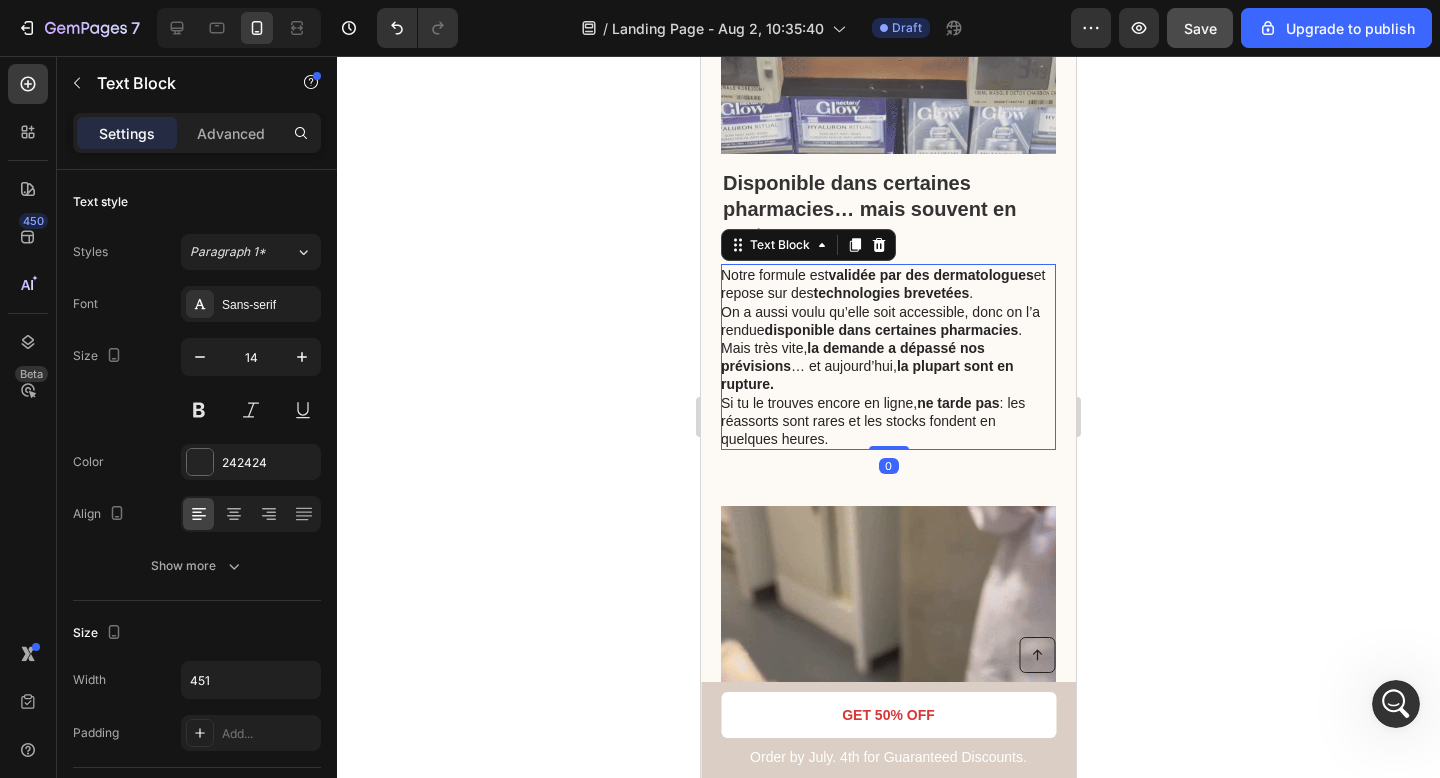 click on "Si tu le trouves encore en ligne,  ne tarde pas  : les réassorts sont rares et les stocks fondent en quelques heures." at bounding box center [887, 421] 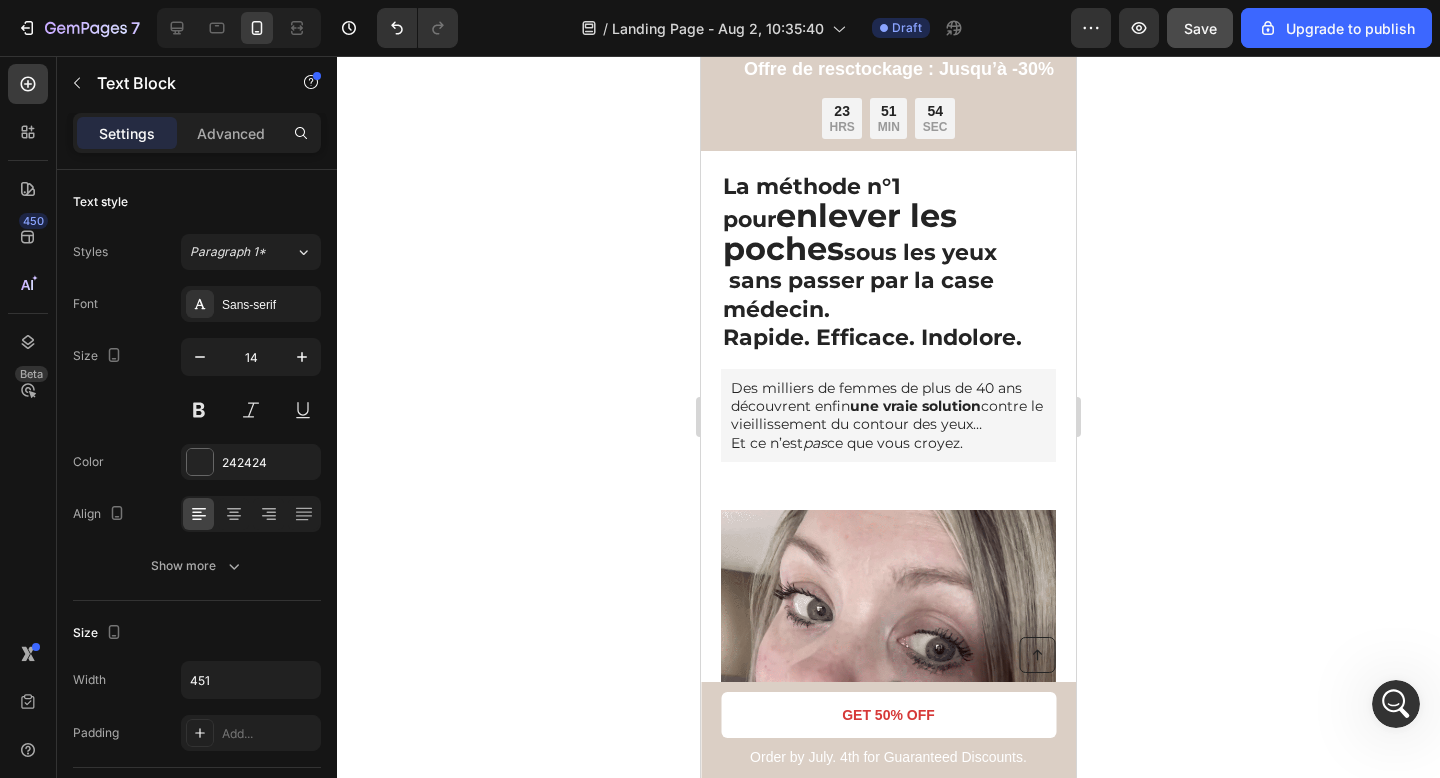 scroll, scrollTop: 0, scrollLeft: 0, axis: both 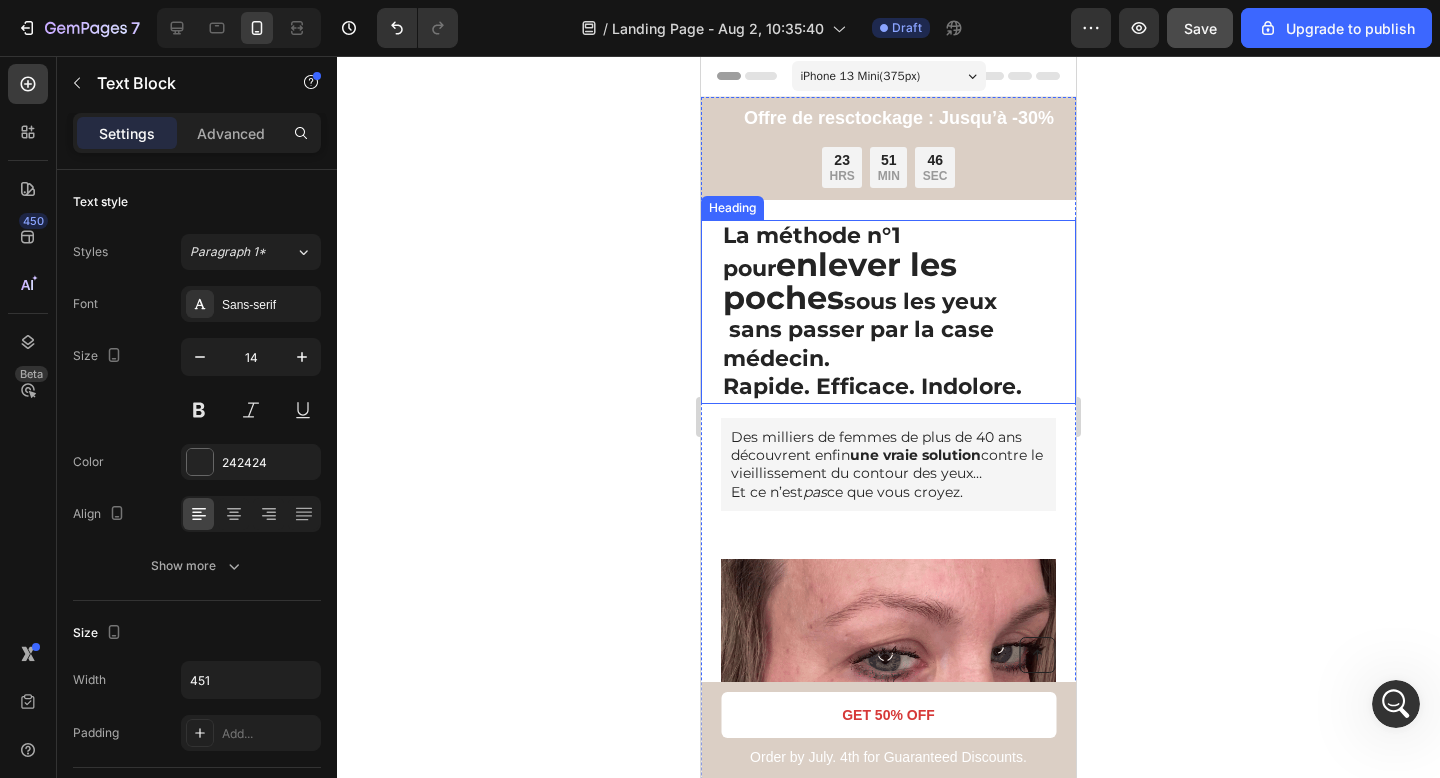 click on "La méthode n°1 pour  enlever les poches  sous les yeux  sans passer par la case médecin. Rapide. Efficace. Indolore." at bounding box center (888, 312) 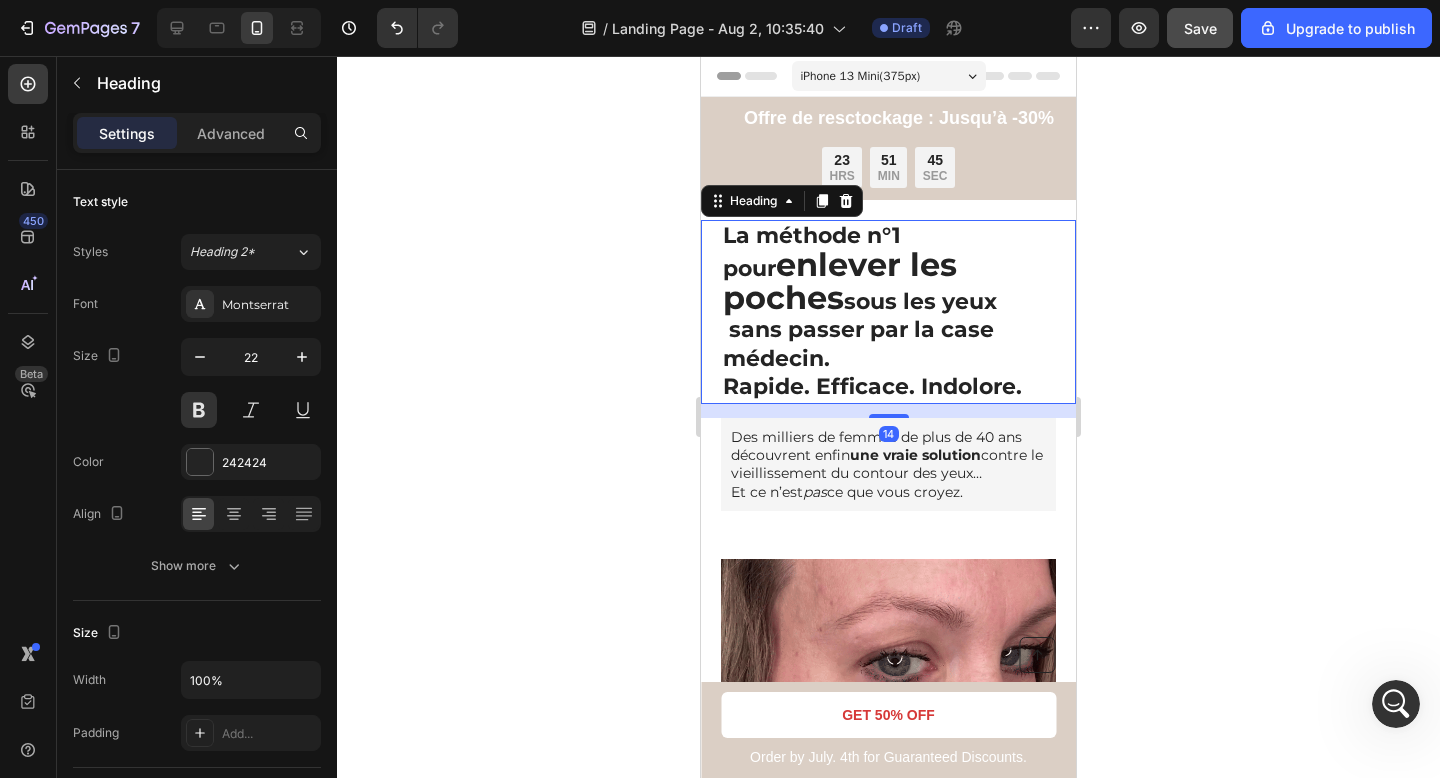 click on "La méthode n°1 pour  enlever les poches  sous les yeux  sans passer par la case médecin. Rapide. Efficace. Indolore." at bounding box center [888, 312] 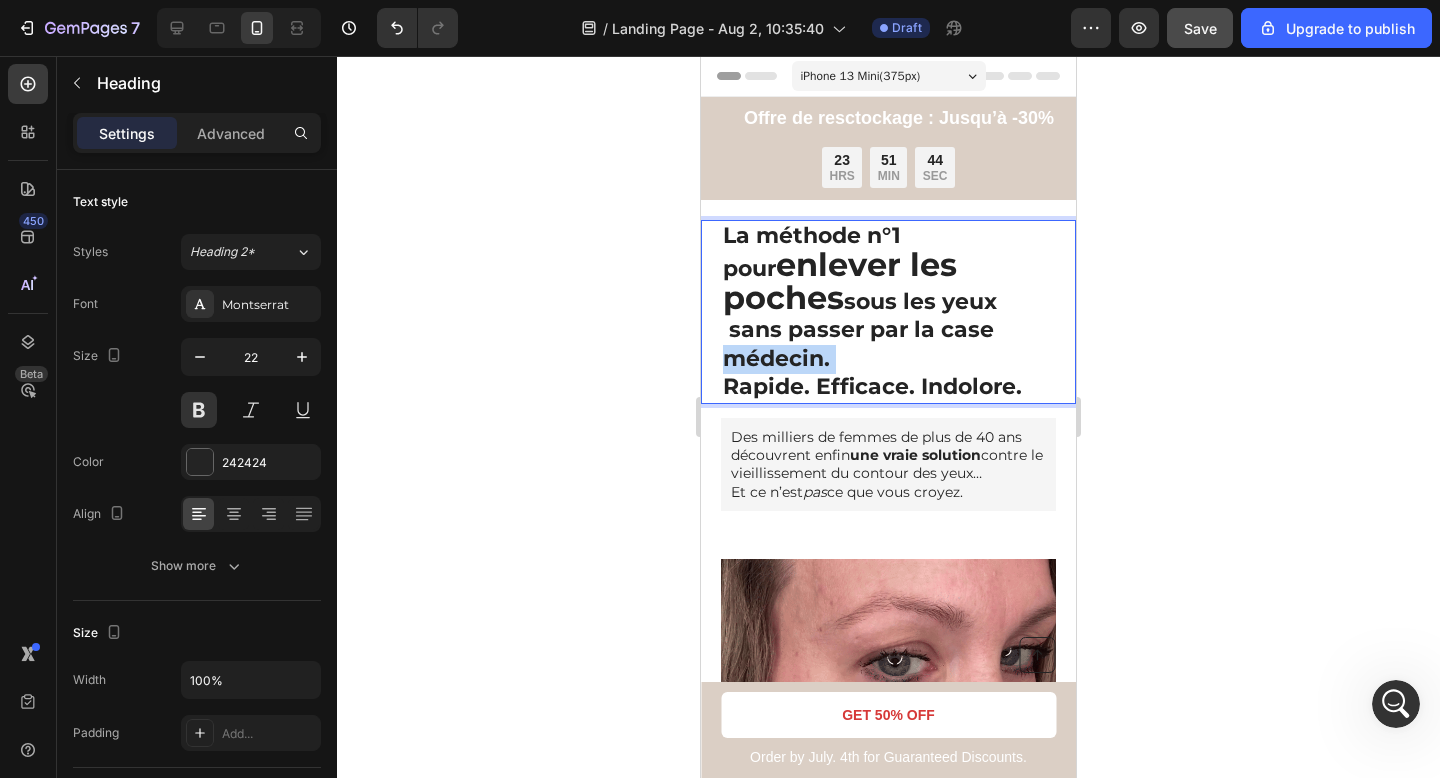 drag, startPoint x: 958, startPoint y: 332, endPoint x: 846, endPoint y: 333, distance: 112.00446 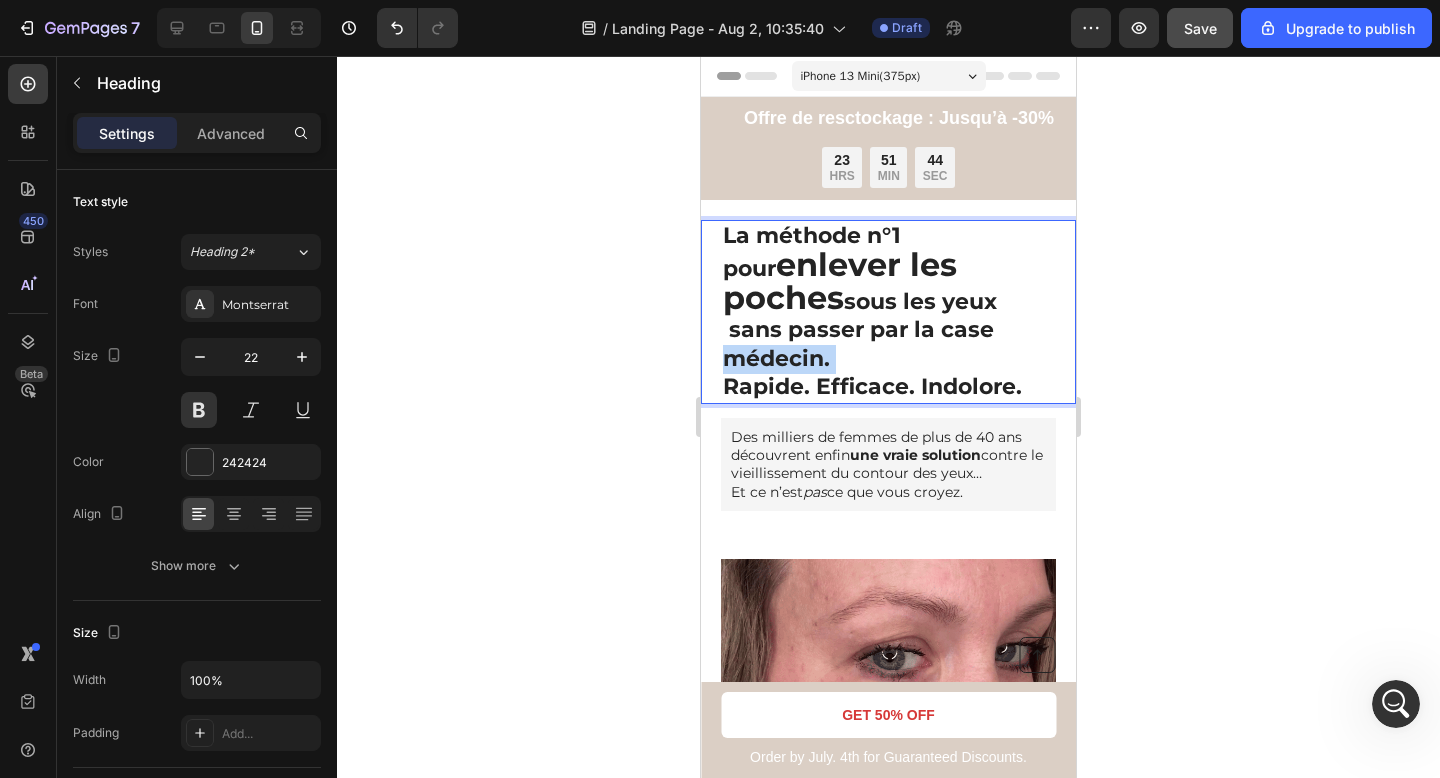 click on "La méthode n°1 pour  enlever les poches  sous les yeux  sans passer par la case médecin. Rapide. Efficace. Indolore." at bounding box center (888, 312) 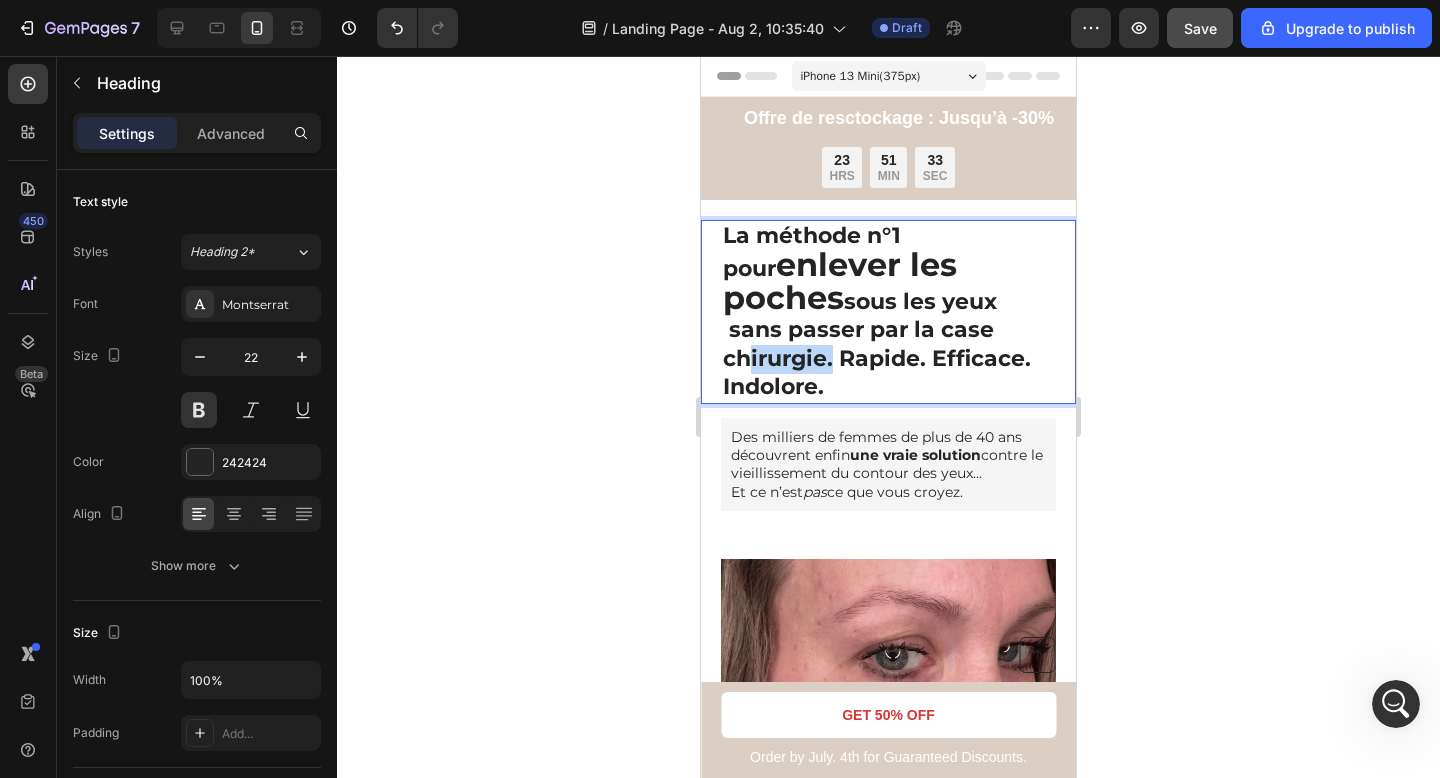 drag, startPoint x: 946, startPoint y: 332, endPoint x: 865, endPoint y: 333, distance: 81.00617 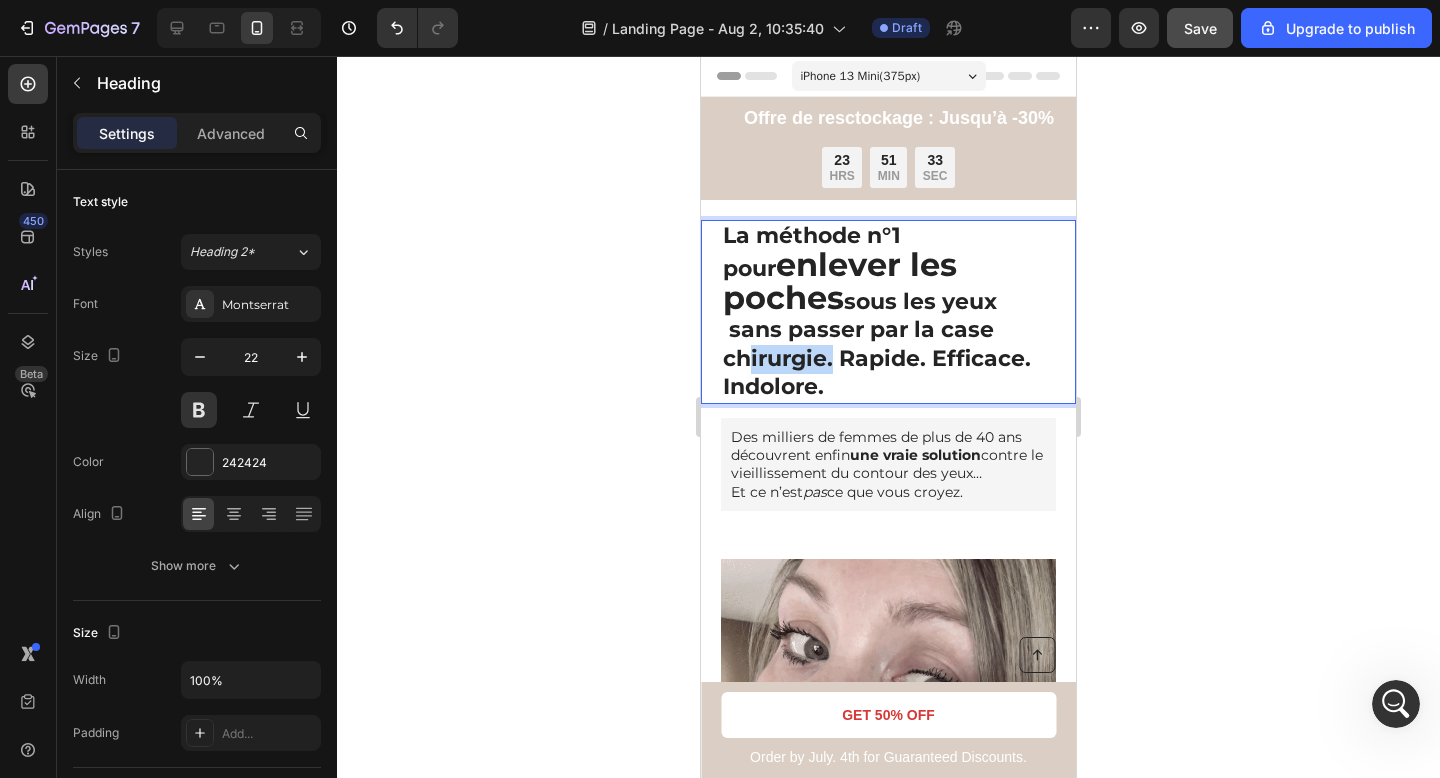 click on "La méthode n°1 pour  enlever les poches  sous les yeux  sans passer par la case chirurgie. Rapide. Efficace. Indolore." at bounding box center (888, 312) 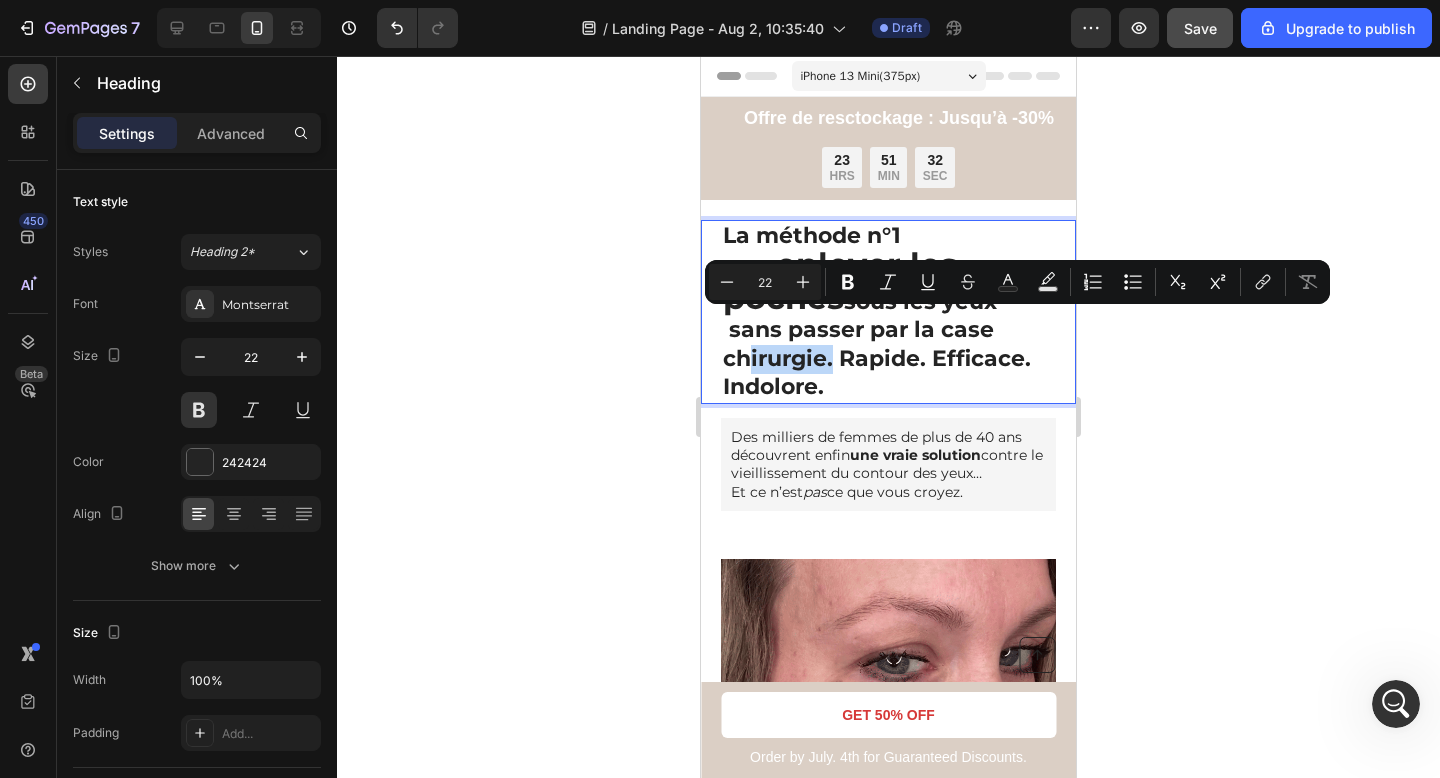 click on "La méthode n°1 pour  enlever les poches  sous les yeux  sans passer par la case chirurgie. Rapide. Efficace. Indolore." at bounding box center (888, 312) 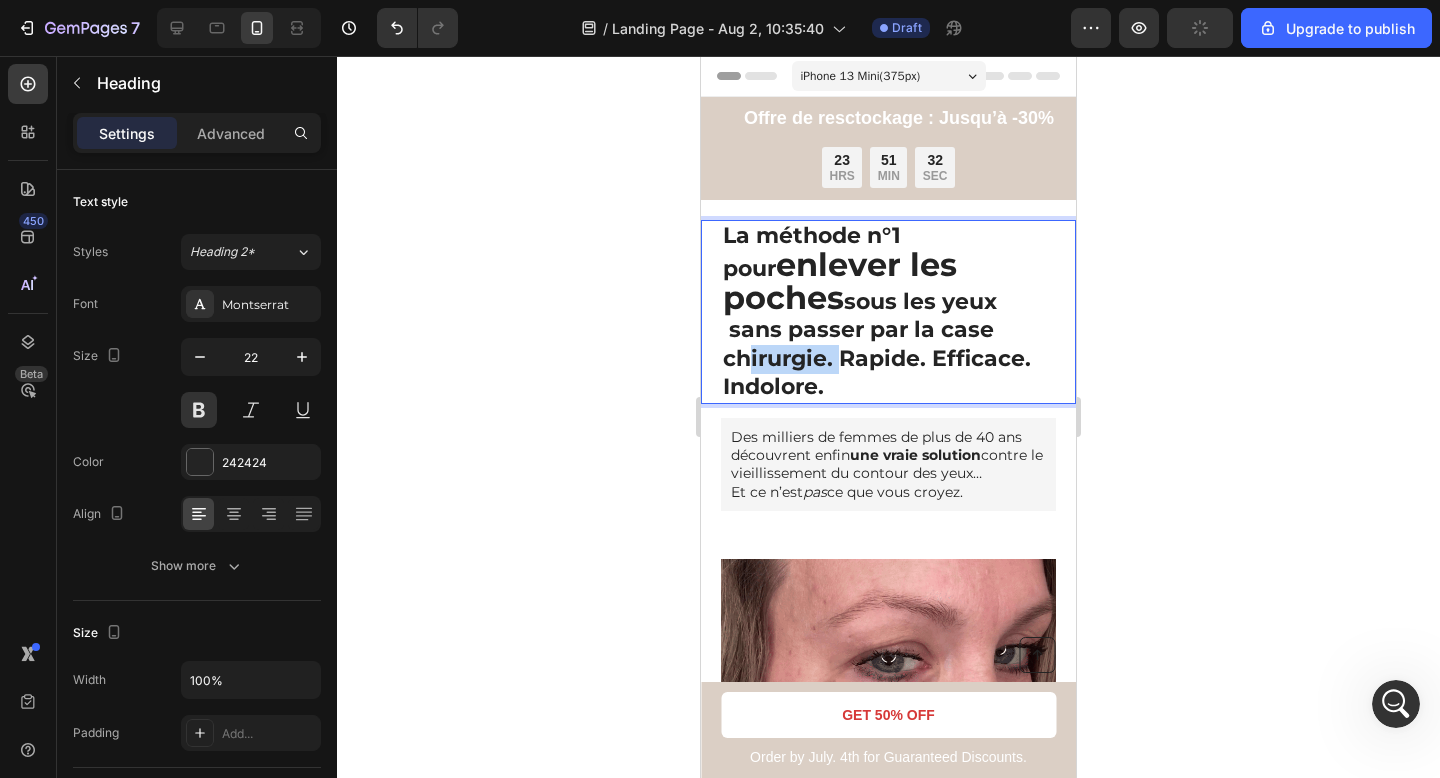 drag, startPoint x: 866, startPoint y: 334, endPoint x: 895, endPoint y: 323, distance: 31.016125 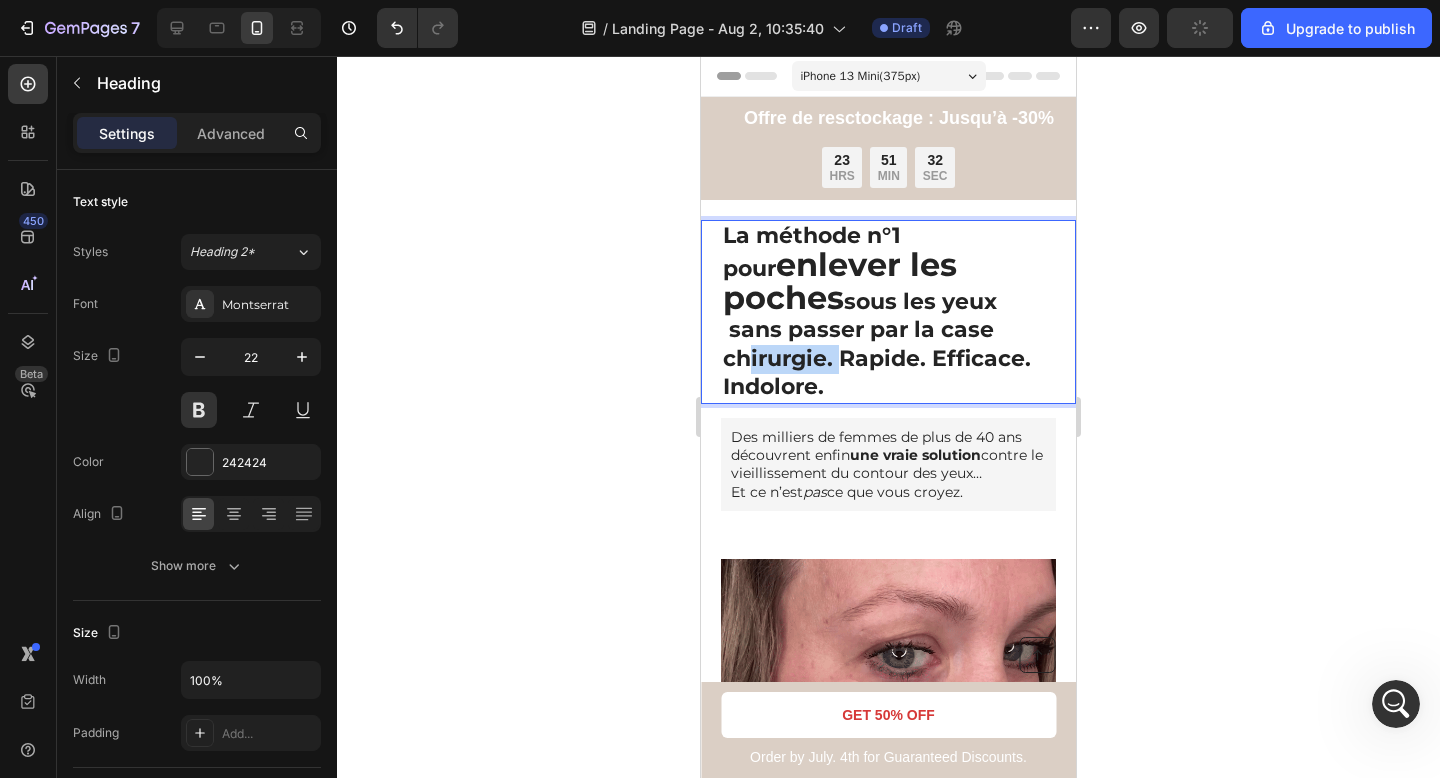 click on "La méthode n°1 pour  enlever les poches  sous les yeux  sans passer par la case chirurgie. Rapide. Efficace. Indolore." at bounding box center (888, 312) 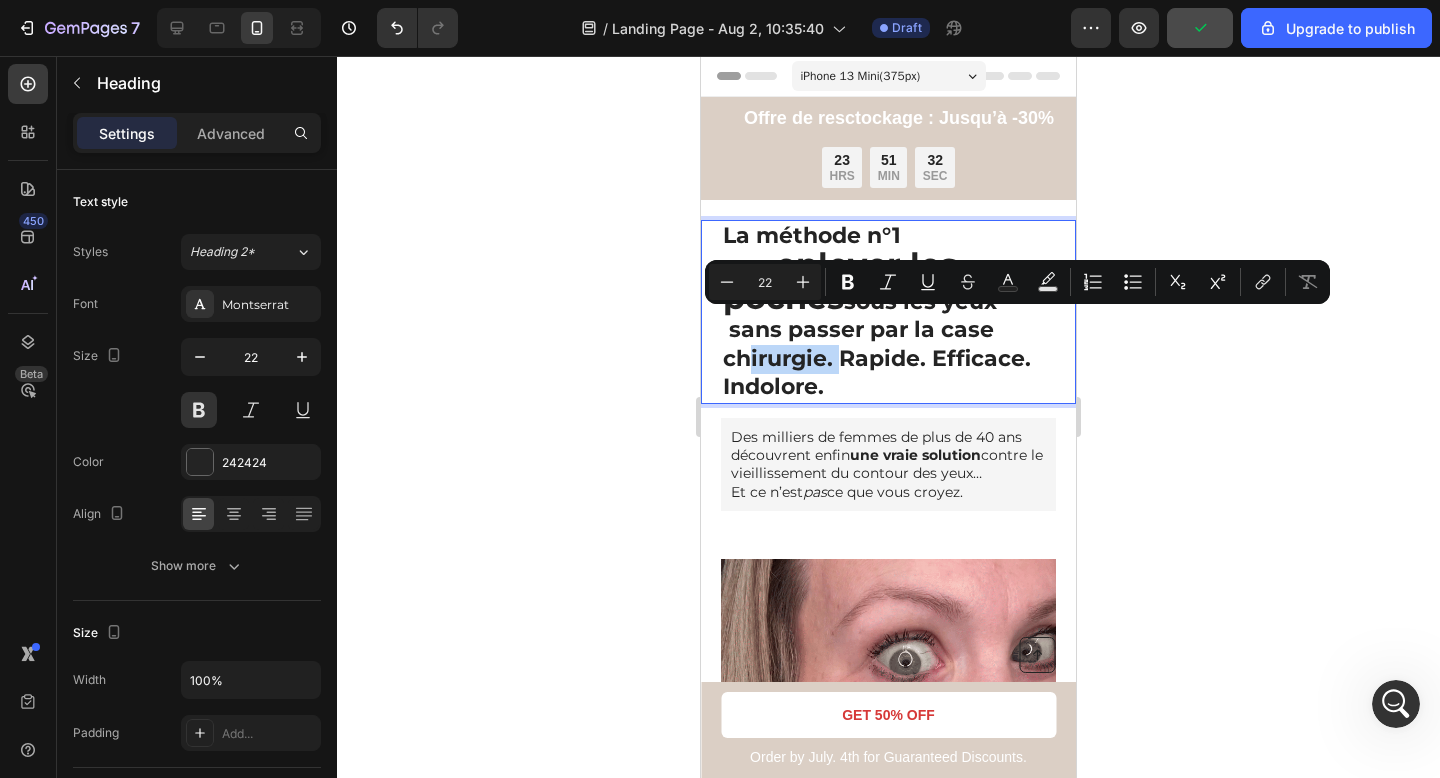 click on "La méthode n°1 pour  enlever les poches  sous les yeux  sans passer par la case chirurgie. Rapide. Efficace. Indolore." at bounding box center [888, 312] 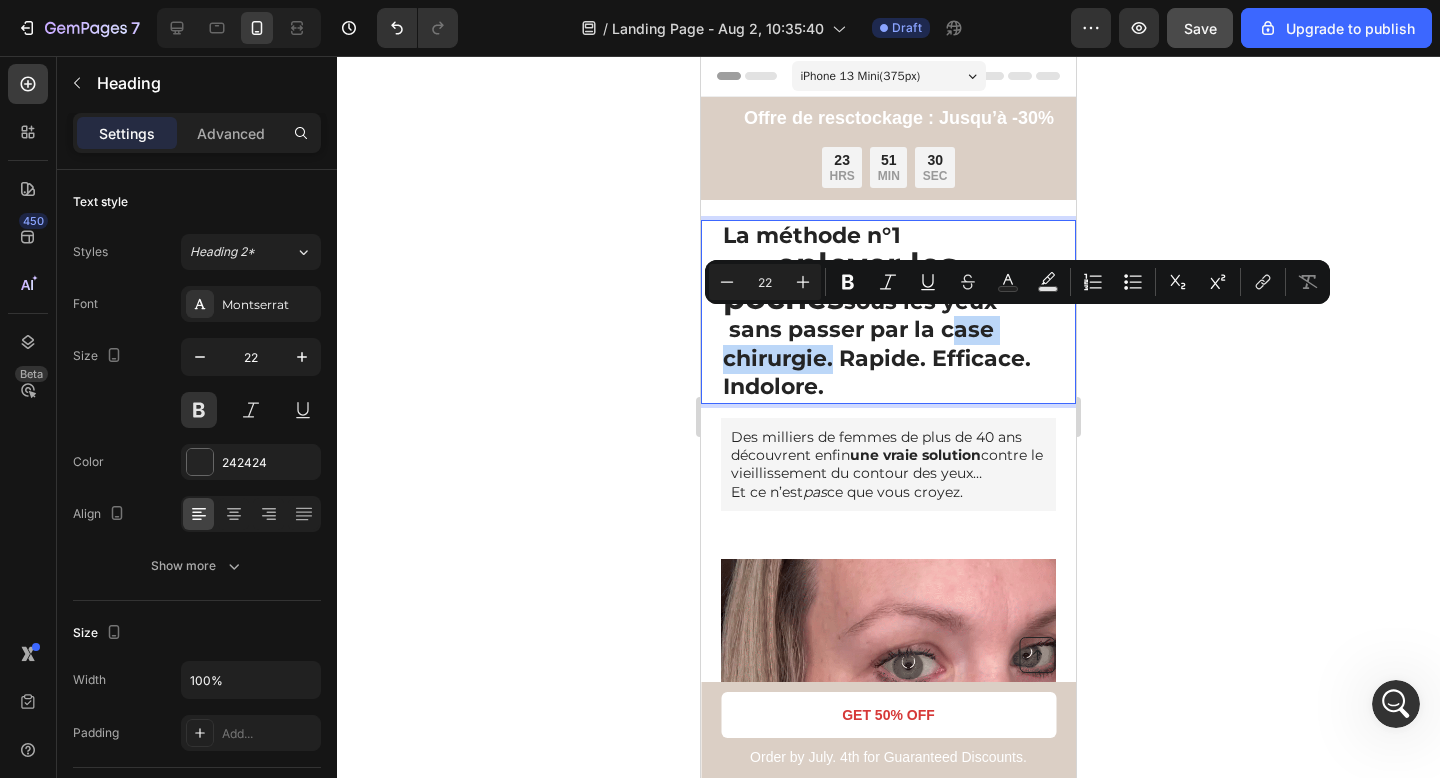 drag, startPoint x: 955, startPoint y: 327, endPoint x: 793, endPoint y: 326, distance: 162.00308 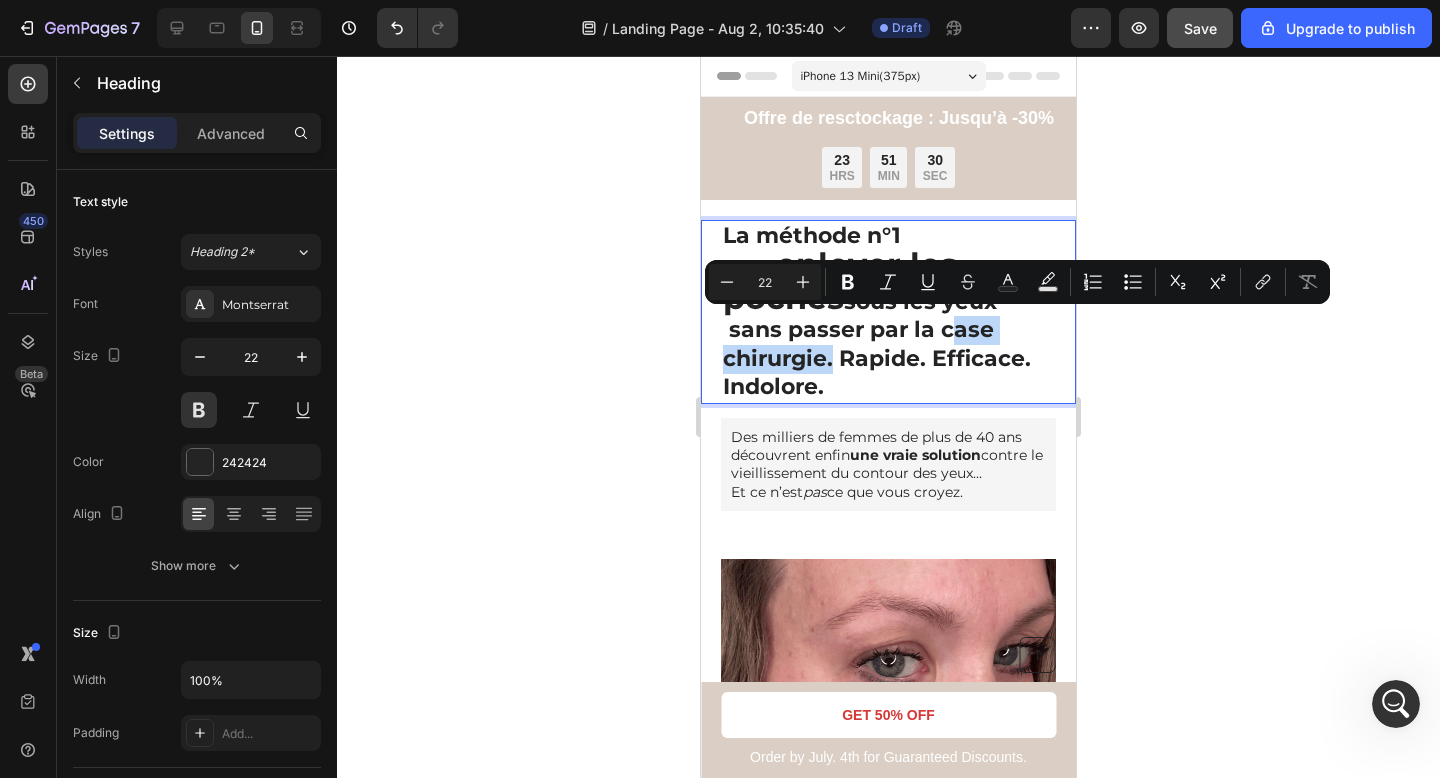 click on "La méthode n°1 pour  enlever les poches  sous les yeux  sans passer par la case chirurgie. Rapide. Efficace. Indolore." at bounding box center (888, 312) 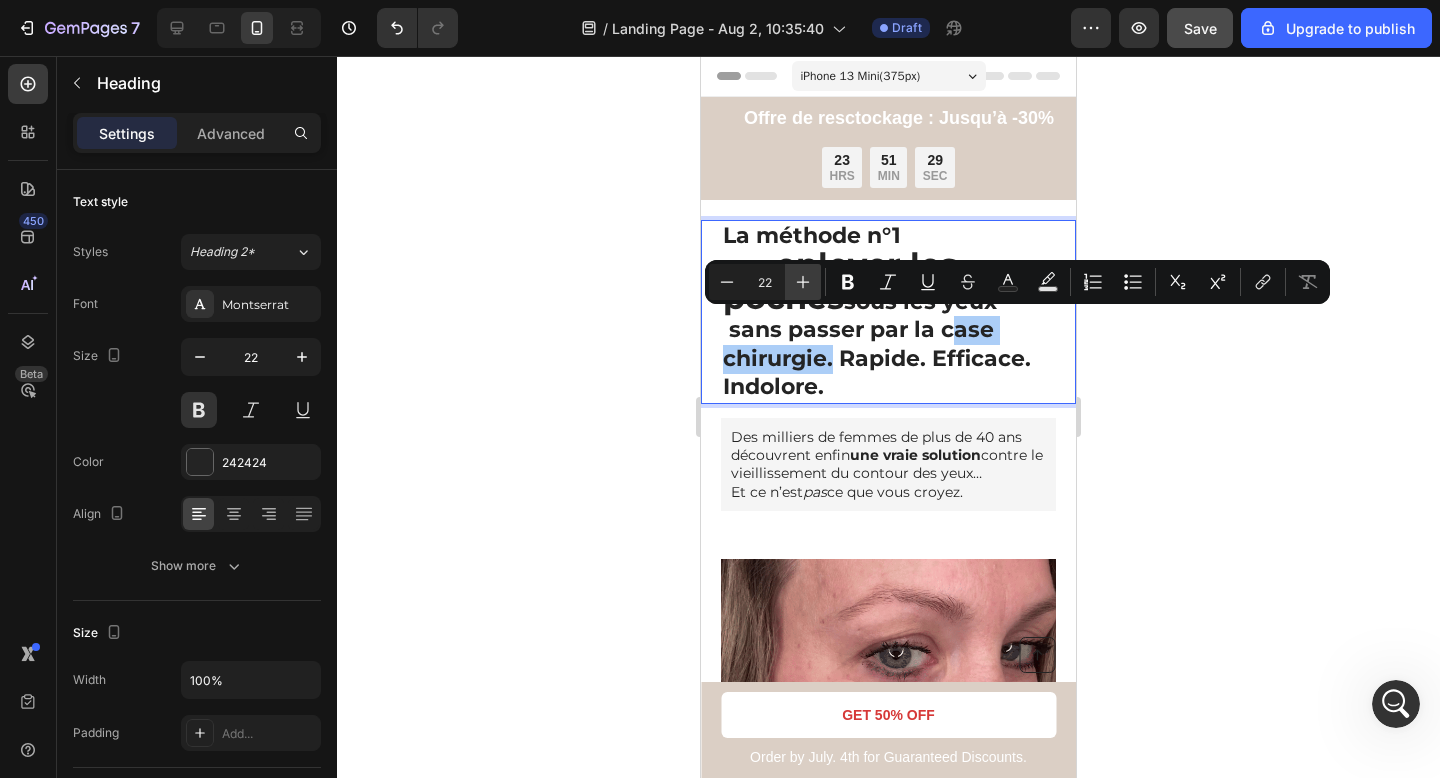 click 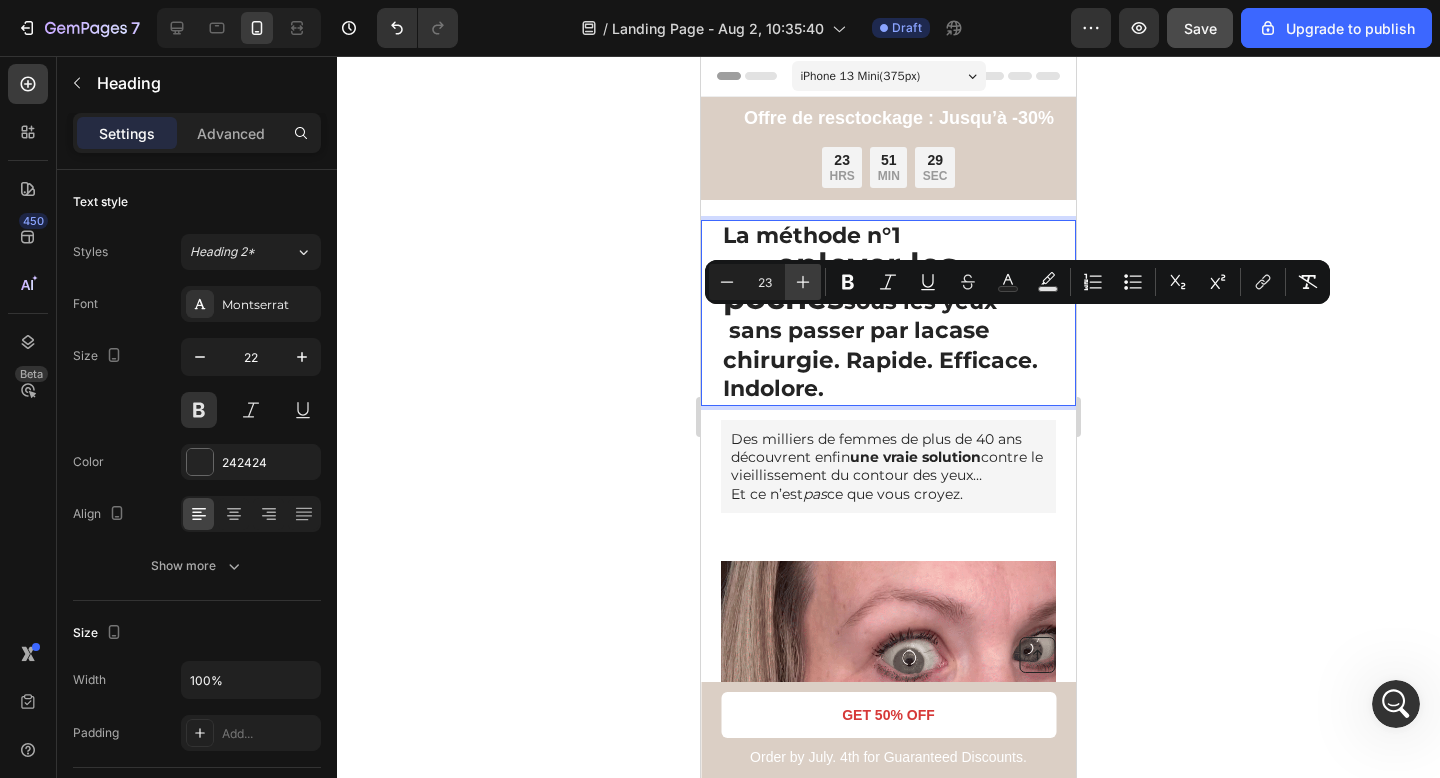 click 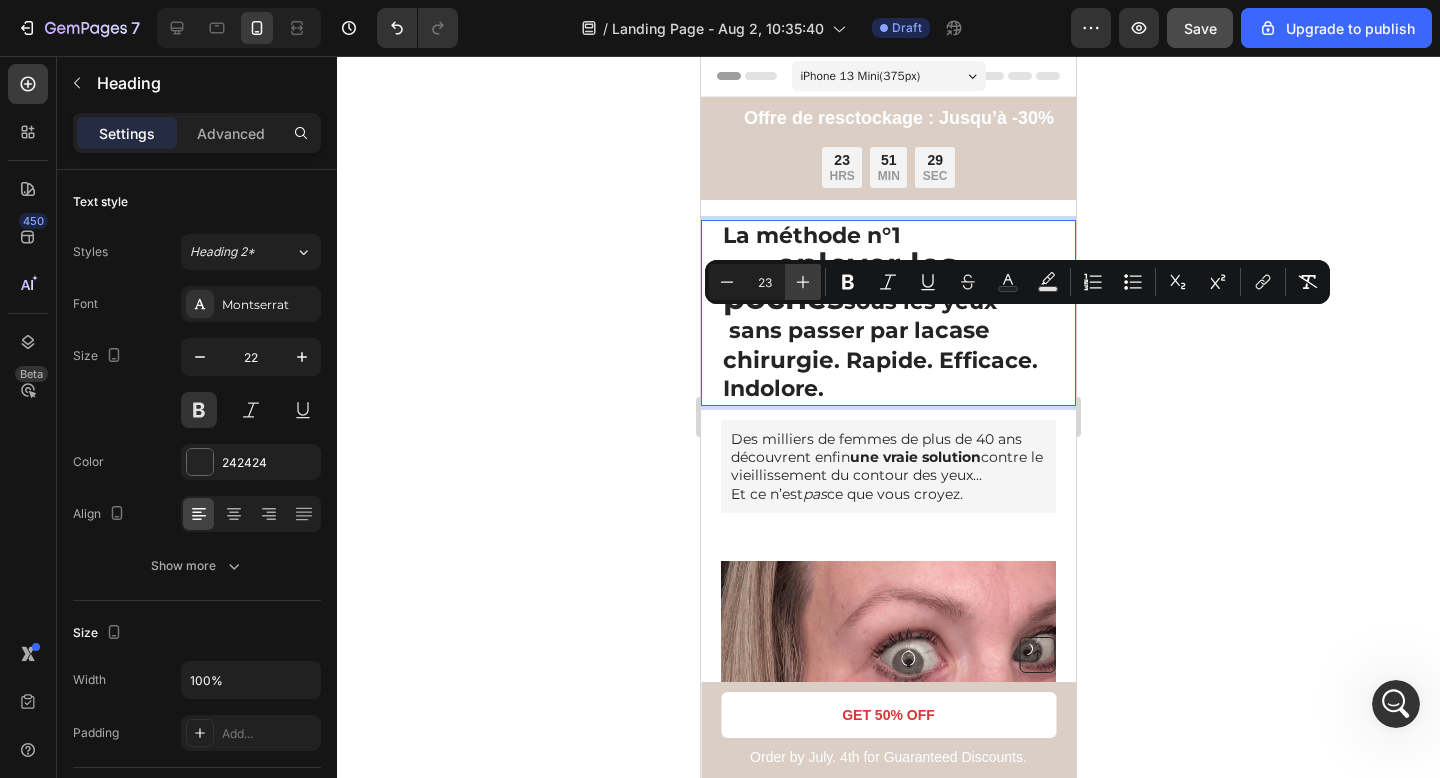 type on "24" 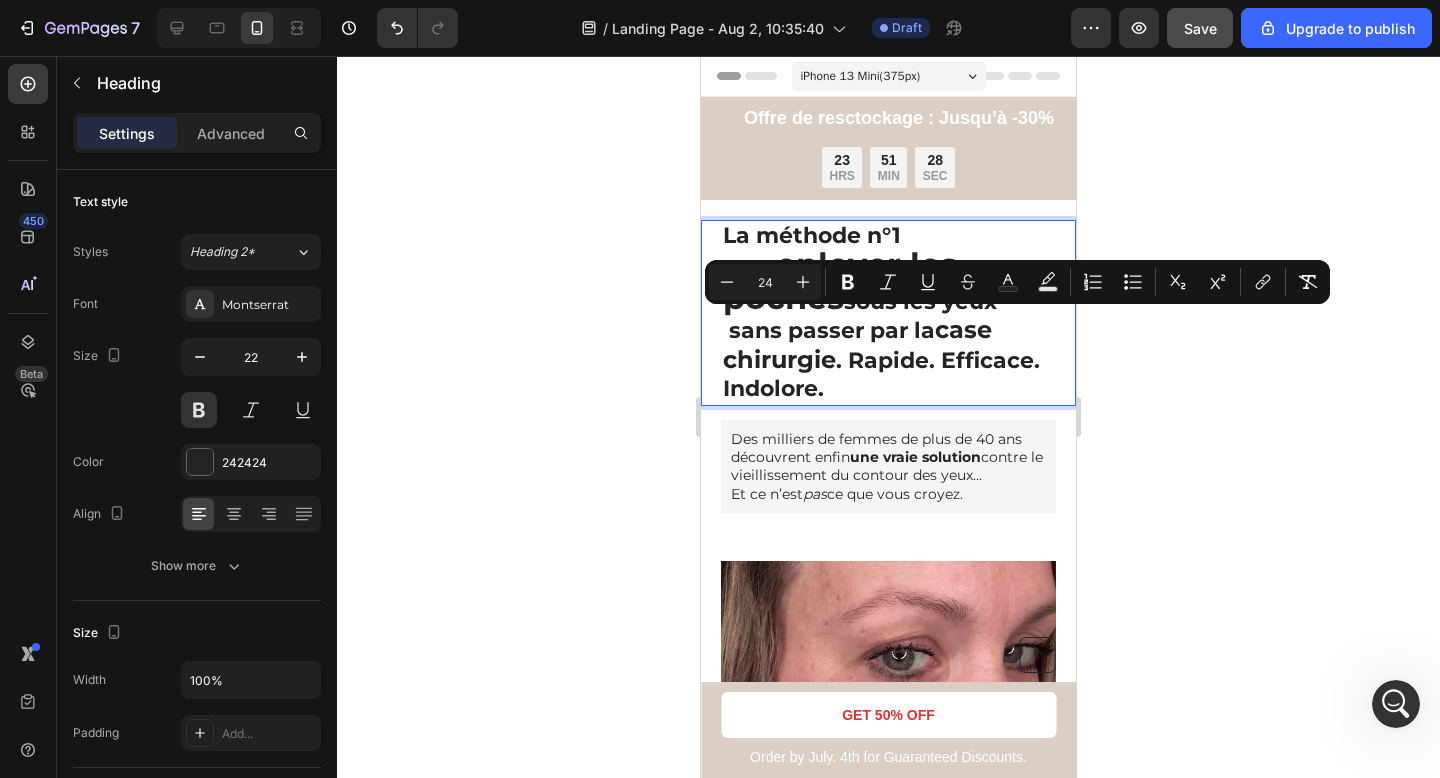 click 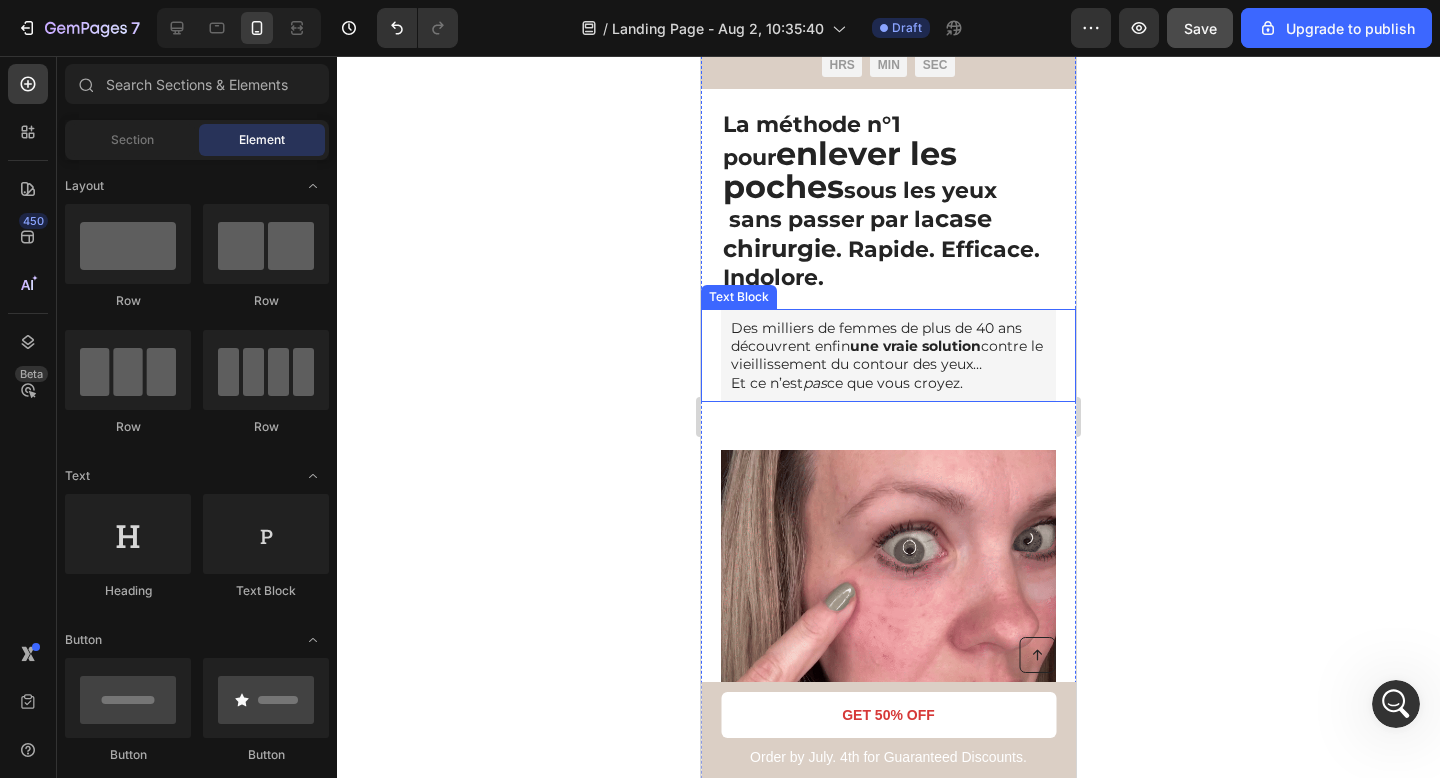 scroll, scrollTop: 113, scrollLeft: 0, axis: vertical 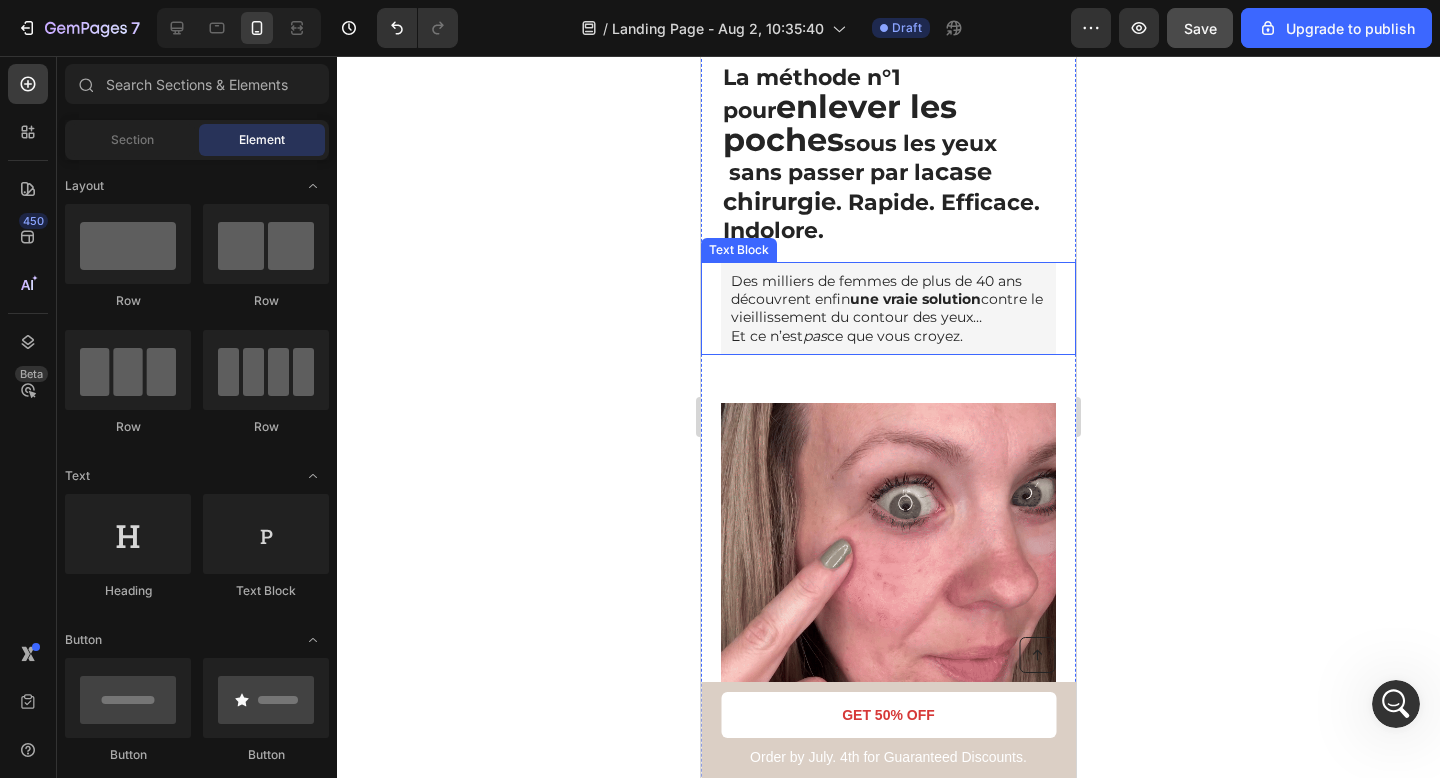 click on "Des milliers de femmes de plus de 40 ans découvrent enfin  une vraie solution  contre le vieillissement du contour des yeux… Et ce n’est  pas  ce que vous croyez." at bounding box center [888, 308] 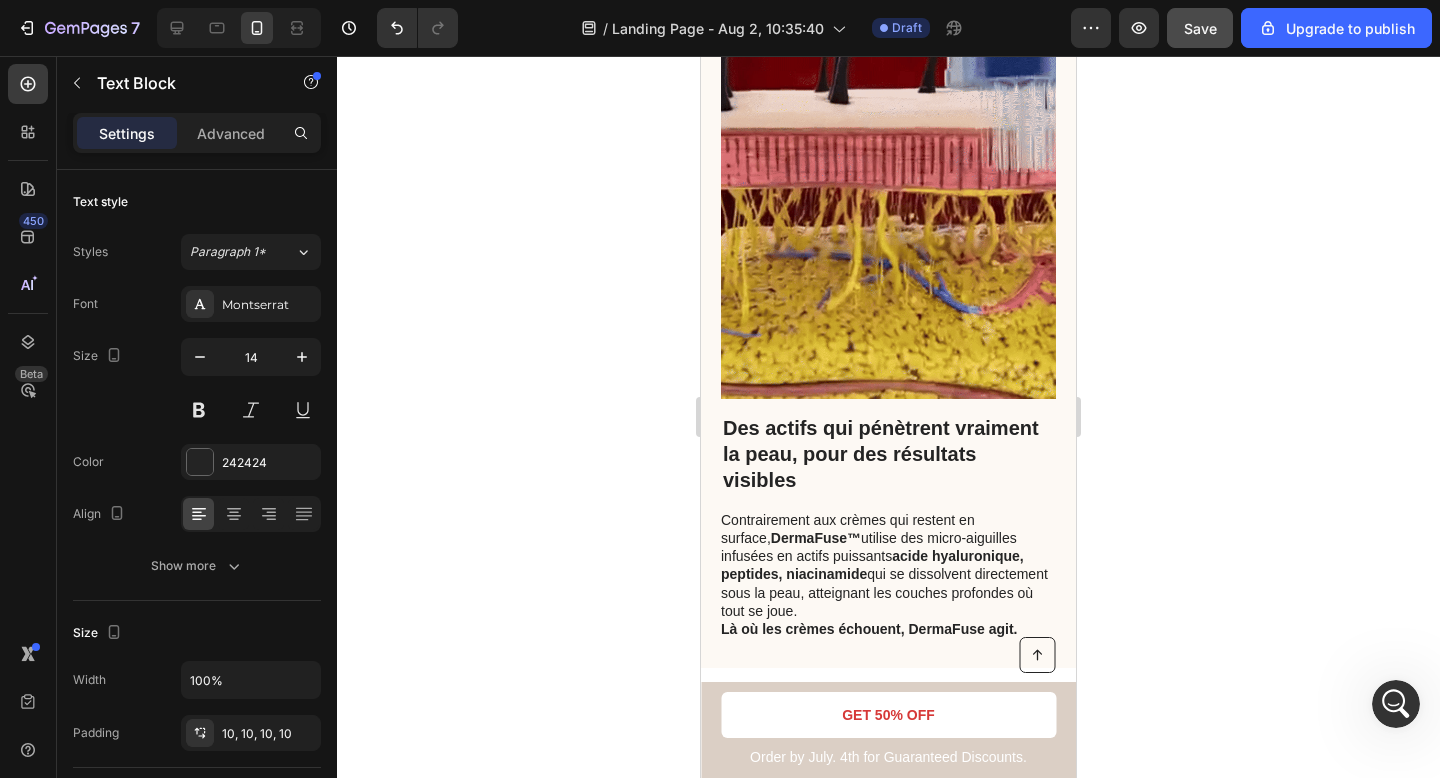 scroll, scrollTop: 1380, scrollLeft: 0, axis: vertical 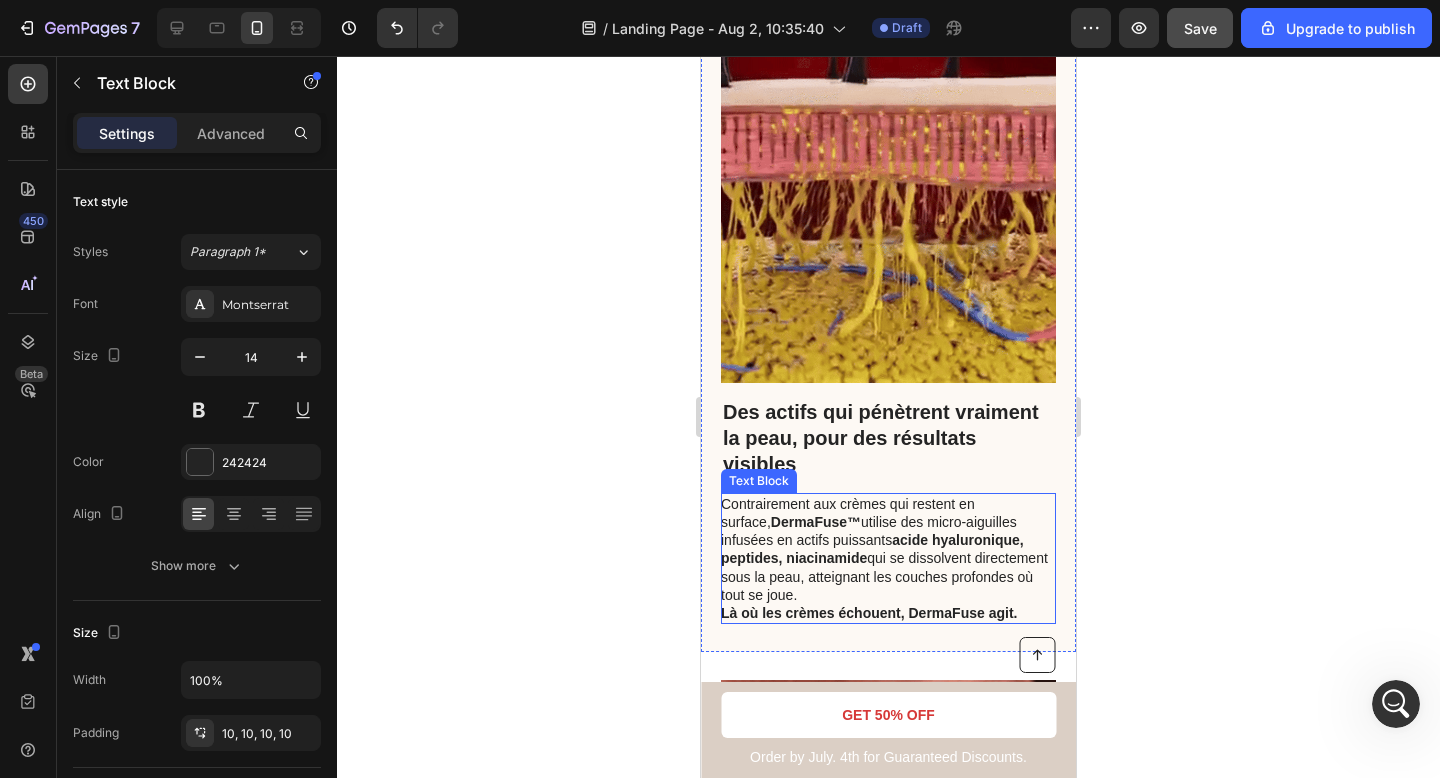 click on "DermaFuse™" at bounding box center [816, 522] 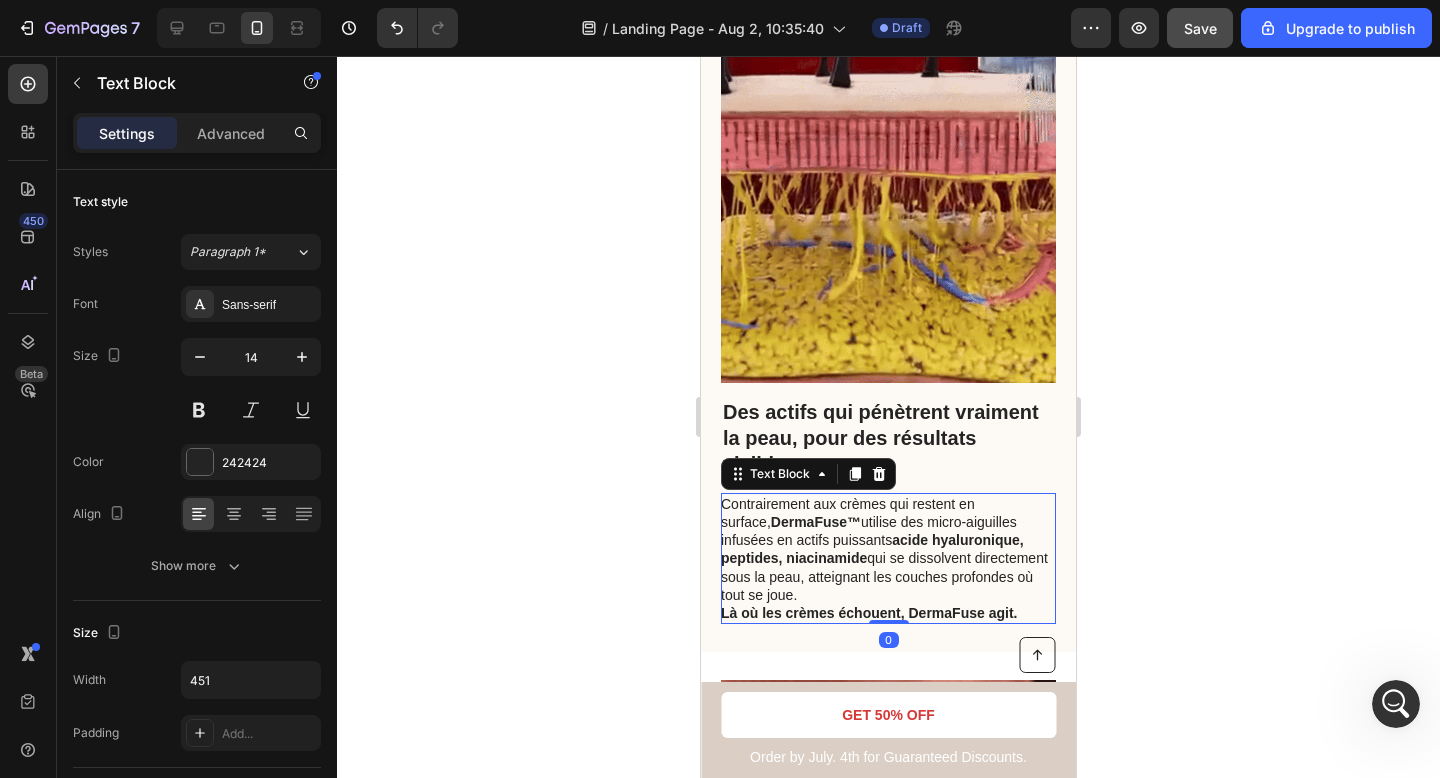 click on "DermaFuse™" at bounding box center (816, 522) 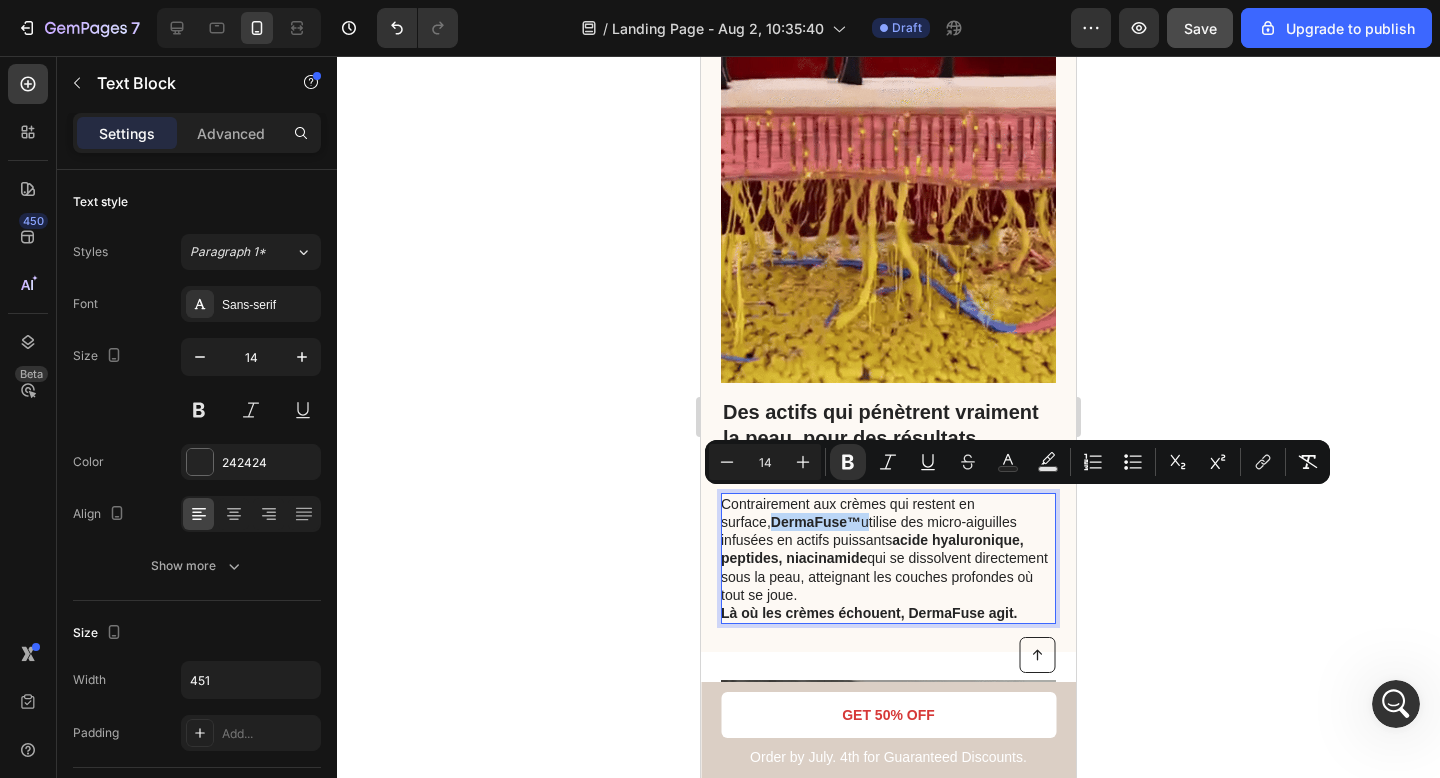 drag, startPoint x: 808, startPoint y: 501, endPoint x: 734, endPoint y: 503, distance: 74.02702 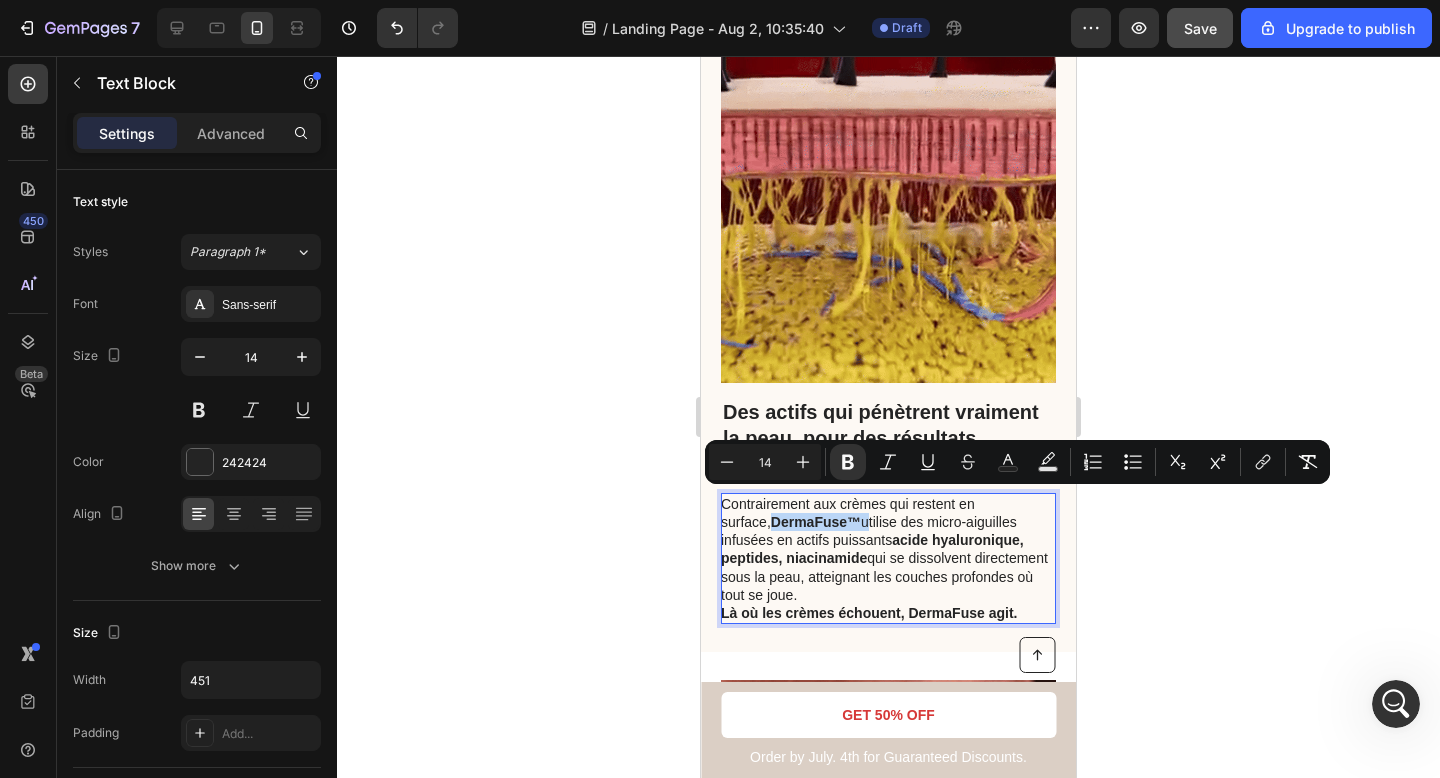 click on "DermaFuse™" at bounding box center [816, 522] 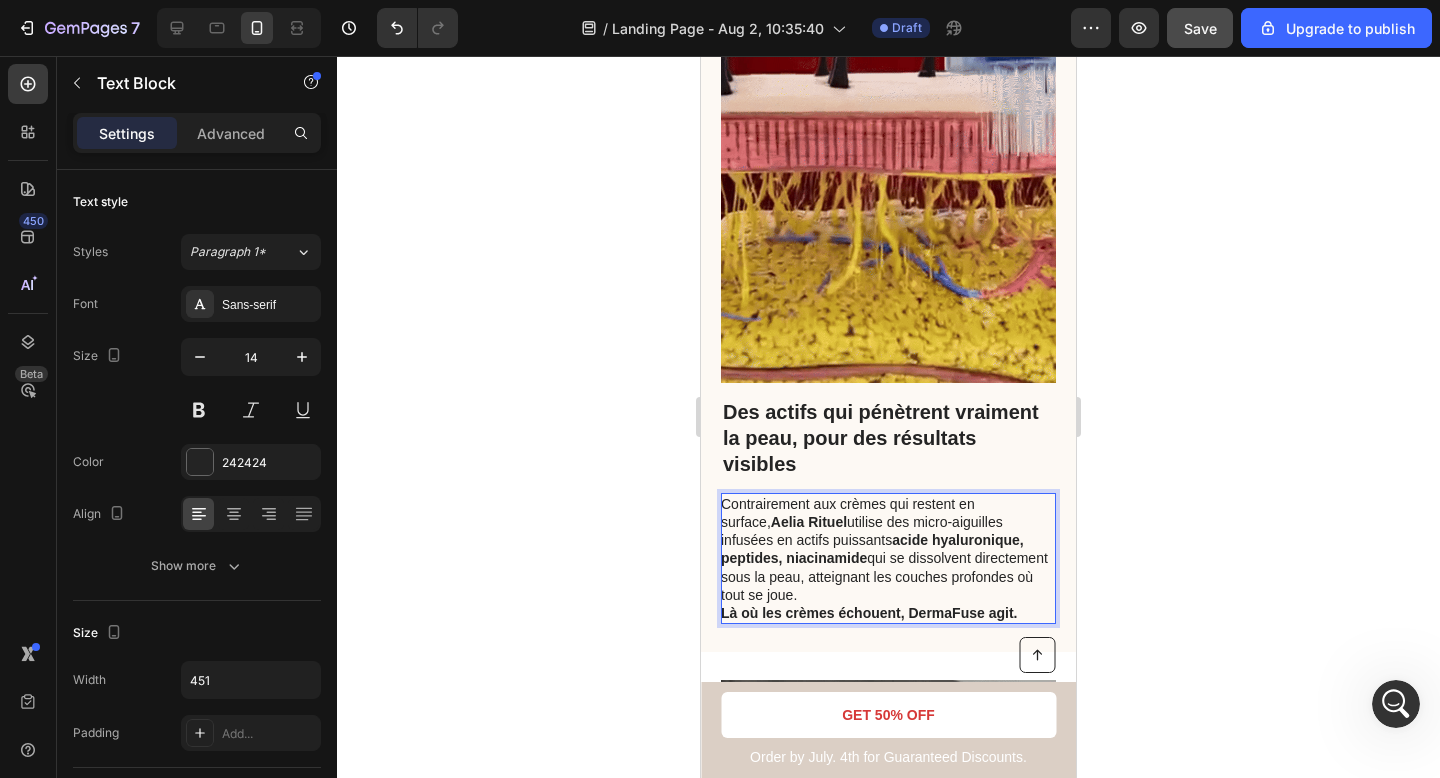 click on "acide hyaluronique, peptides, niacinamide" at bounding box center (872, 549) 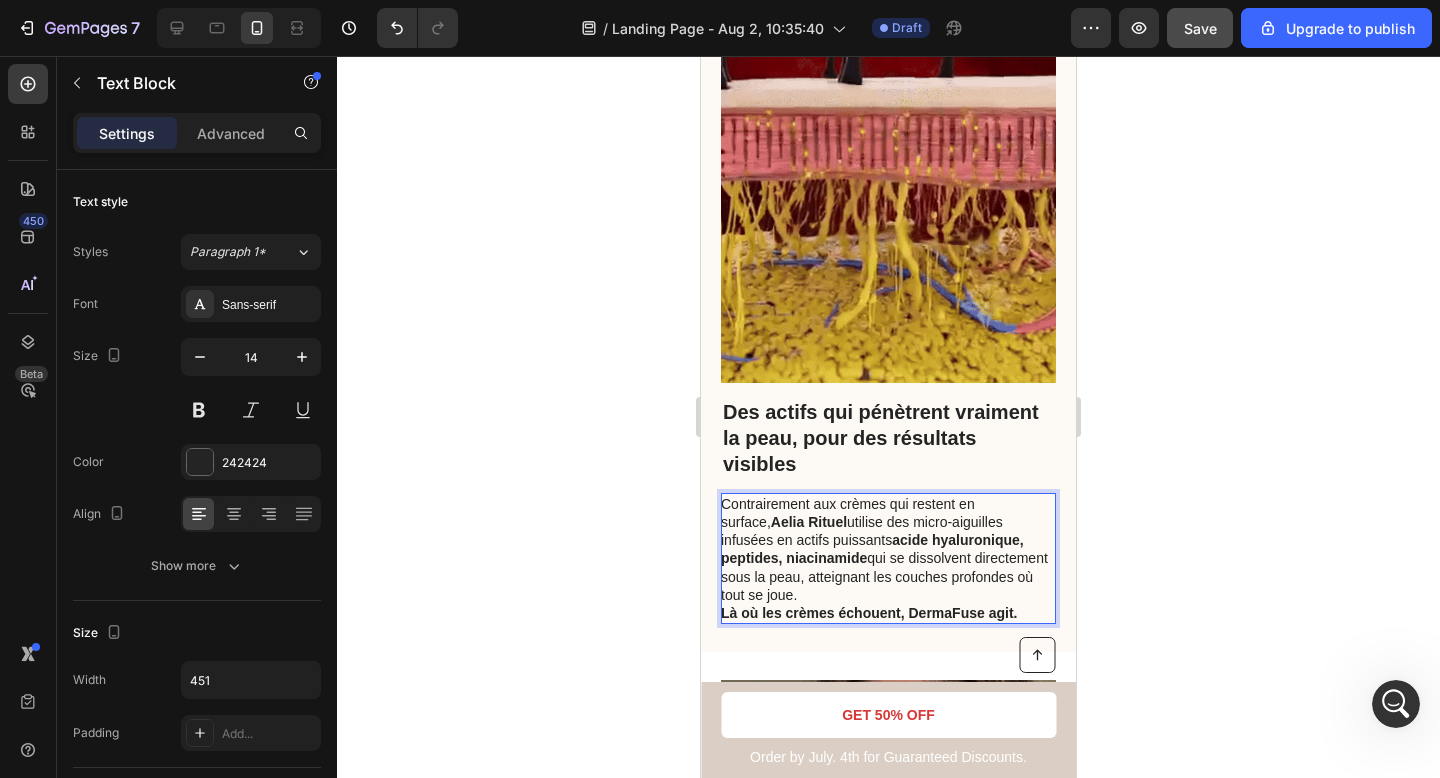 click on "Là où les crèmes échouent, DermaFuse agit." at bounding box center (869, 613) 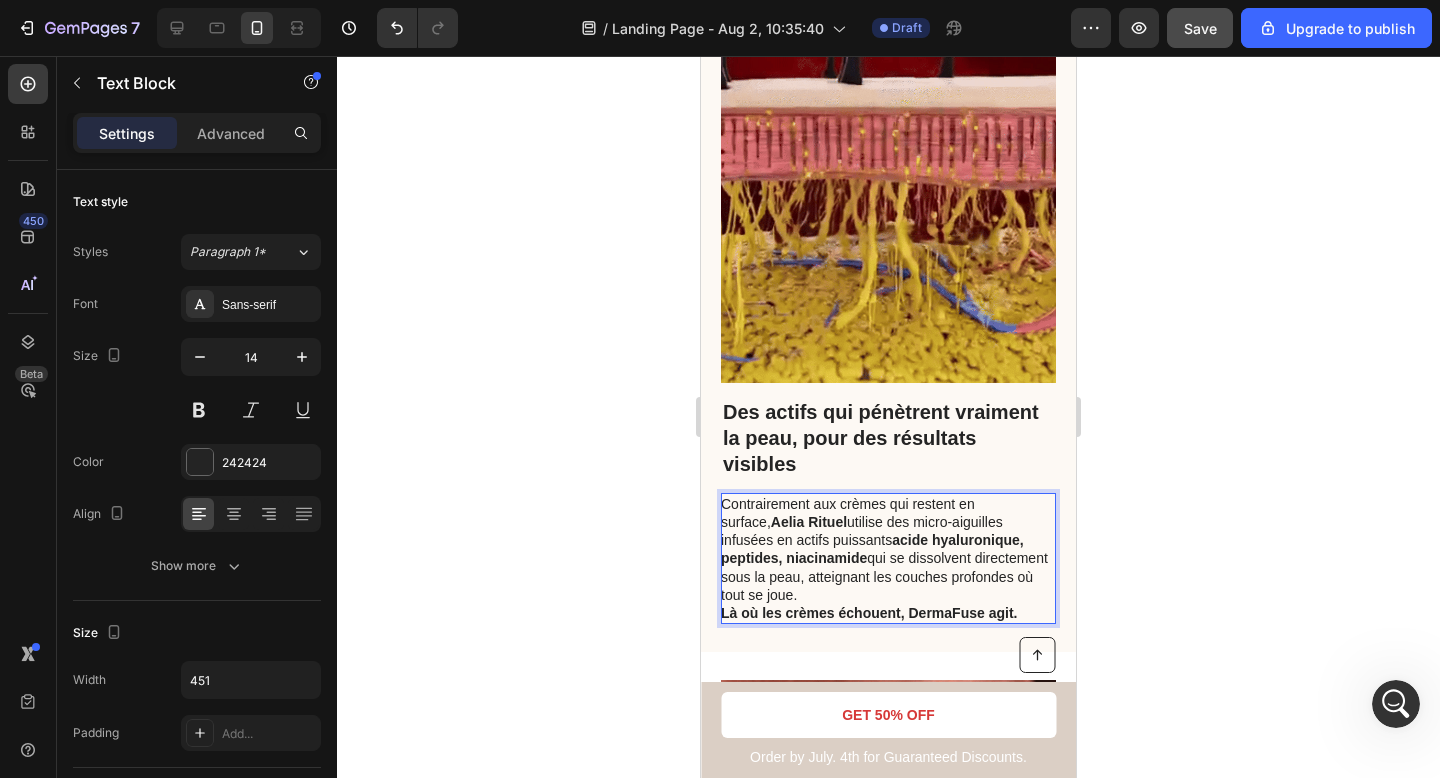 click on "Là où les crèmes échouent, DermaFuse agit." at bounding box center (869, 613) 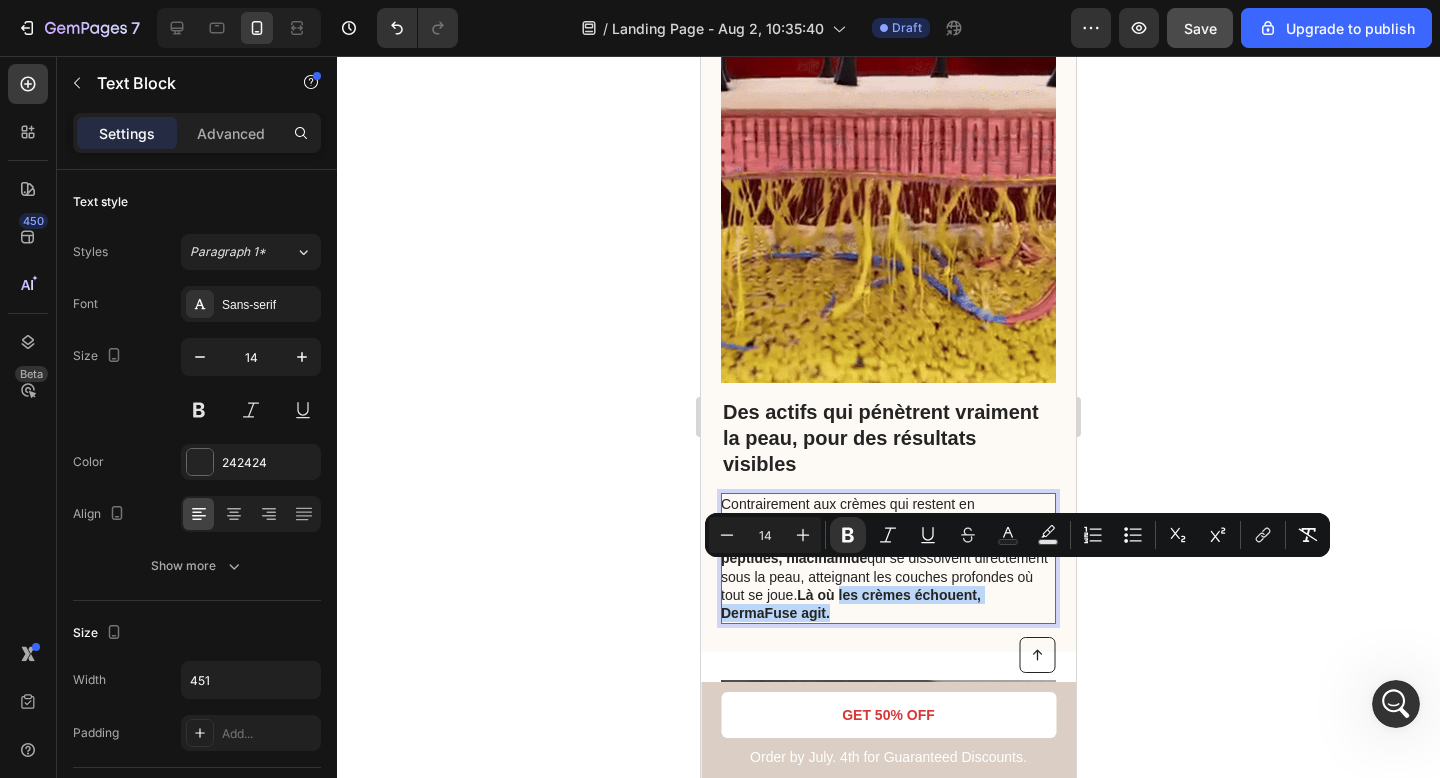 drag, startPoint x: 796, startPoint y: 568, endPoint x: 886, endPoint y: 600, distance: 95.51963 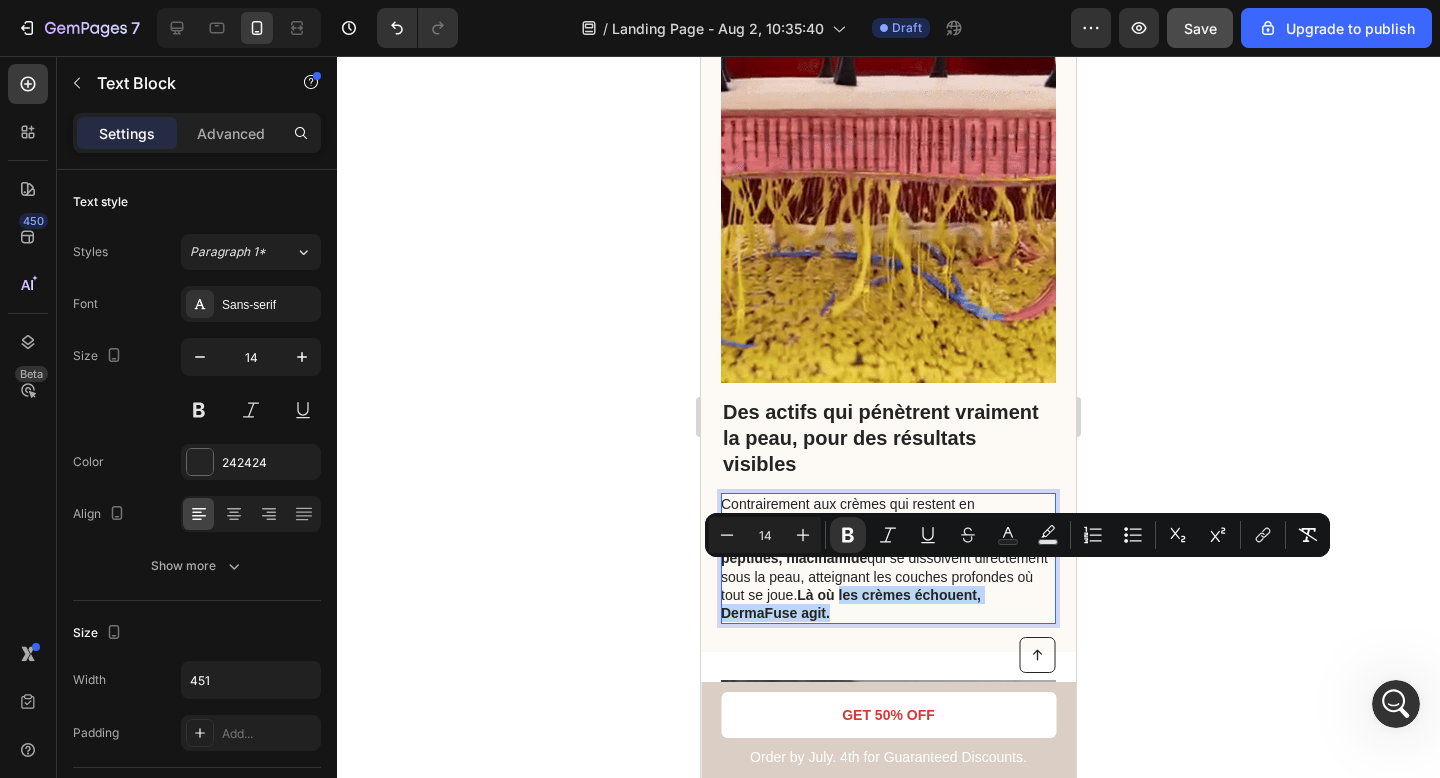 click on "Contrairement aux crèmes qui restent en surface,  Aelia Rituel  utilise des micro-aiguilles infusées en actifs puissants  acide hyaluronique, peptides, niacinamide  qui se dissolvent directement sous la peau, atteignant les couches profondes où tout se joue.  Là où les crèmes échouent, DermaFuse agit." at bounding box center (887, 558) 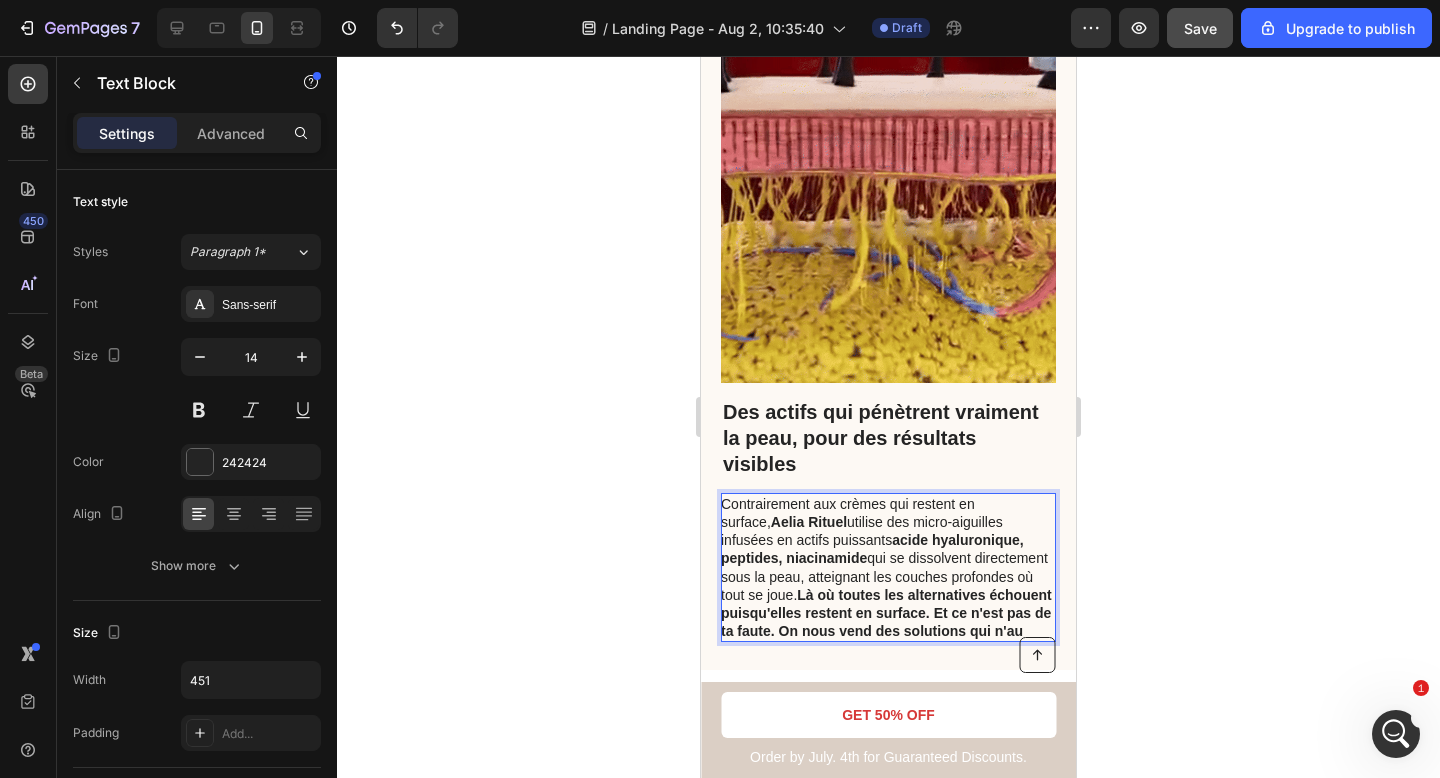 scroll, scrollTop: 1502, scrollLeft: 0, axis: vertical 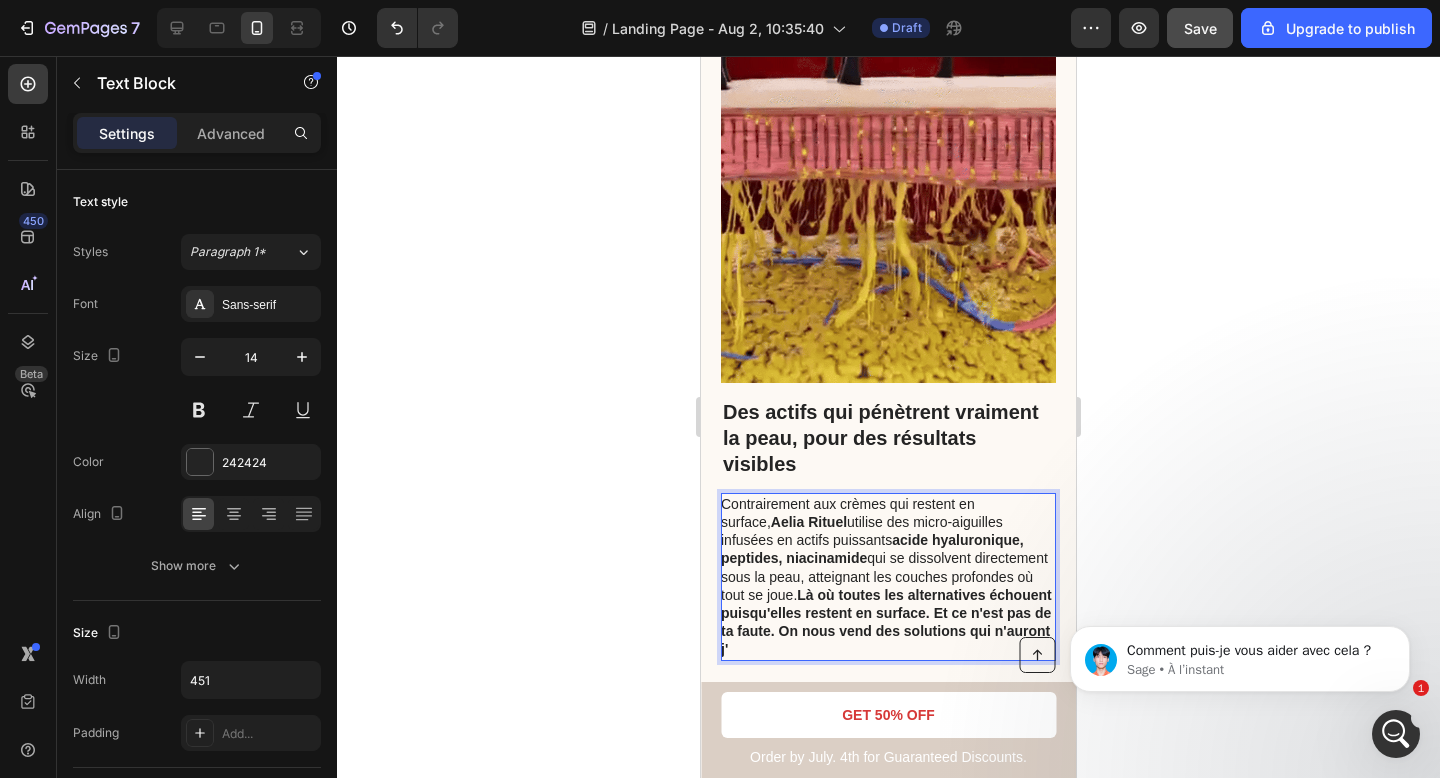 click at bounding box center [1396, 734] 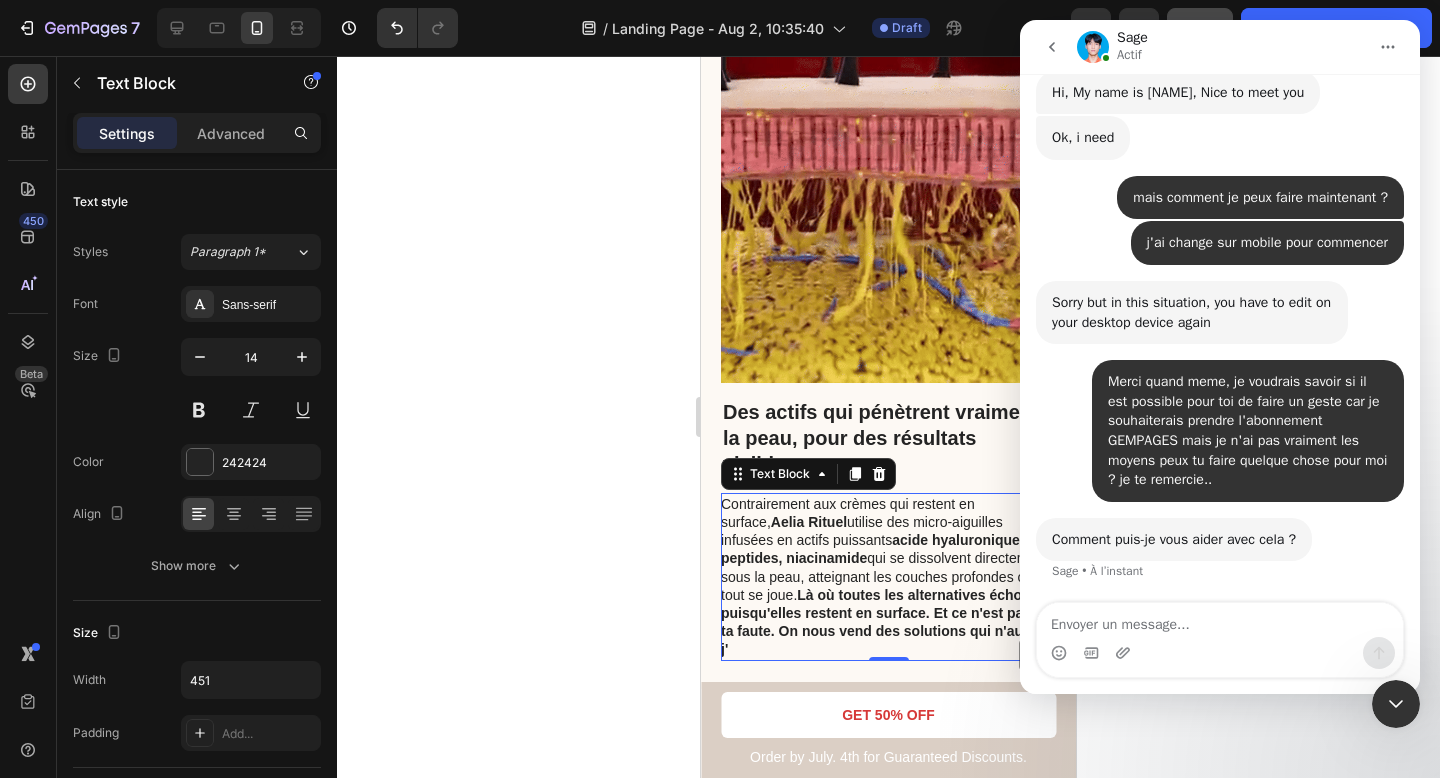 scroll, scrollTop: 1502, scrollLeft: 0, axis: vertical 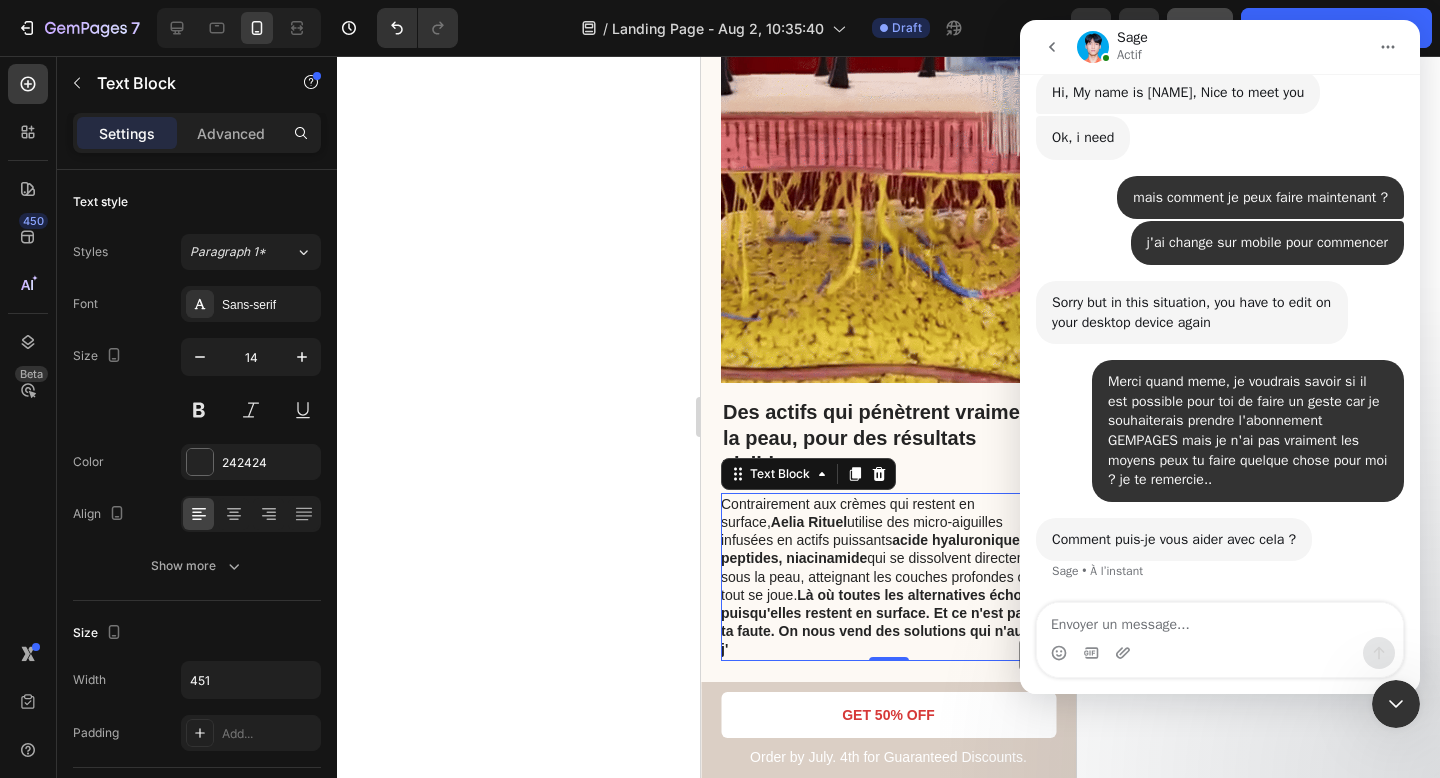 click at bounding box center (1220, 620) 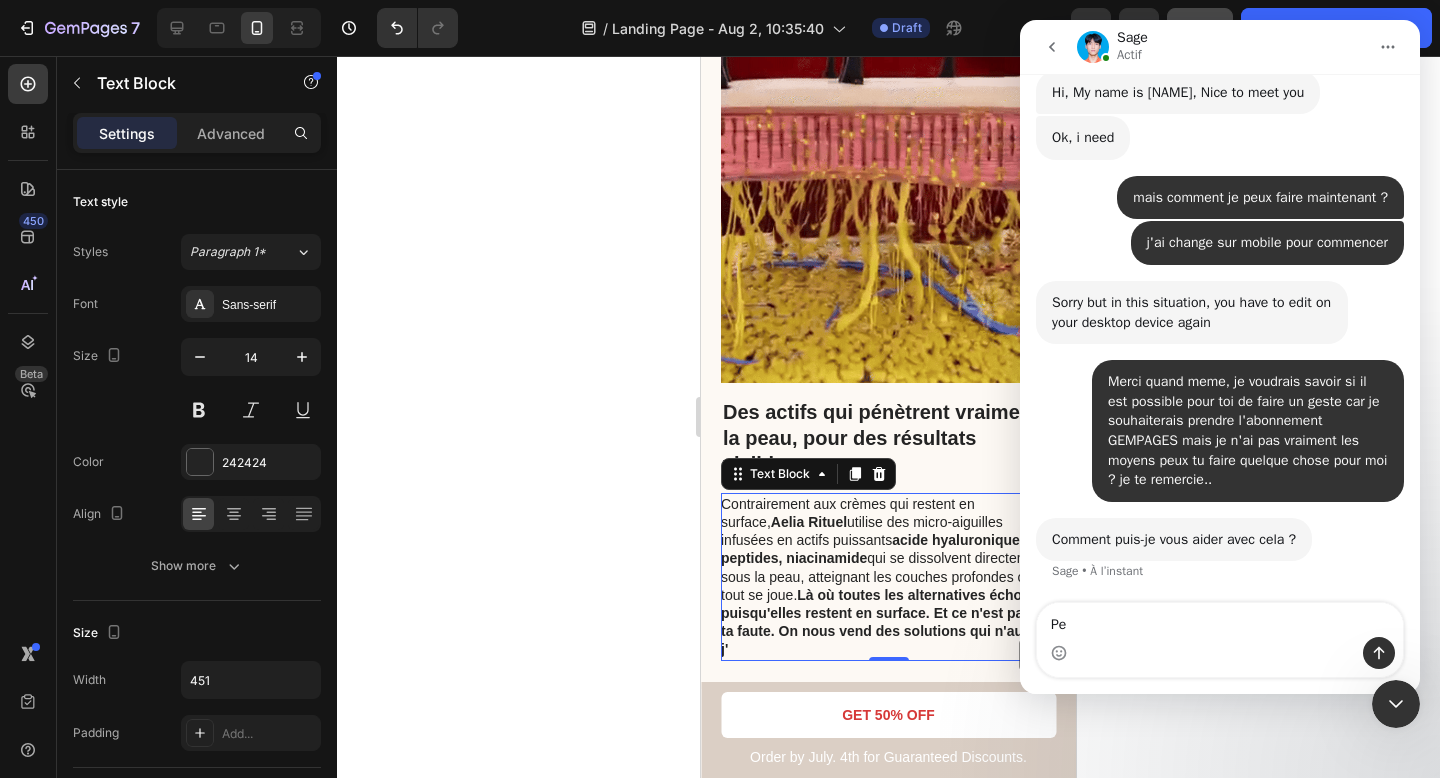 type on "P" 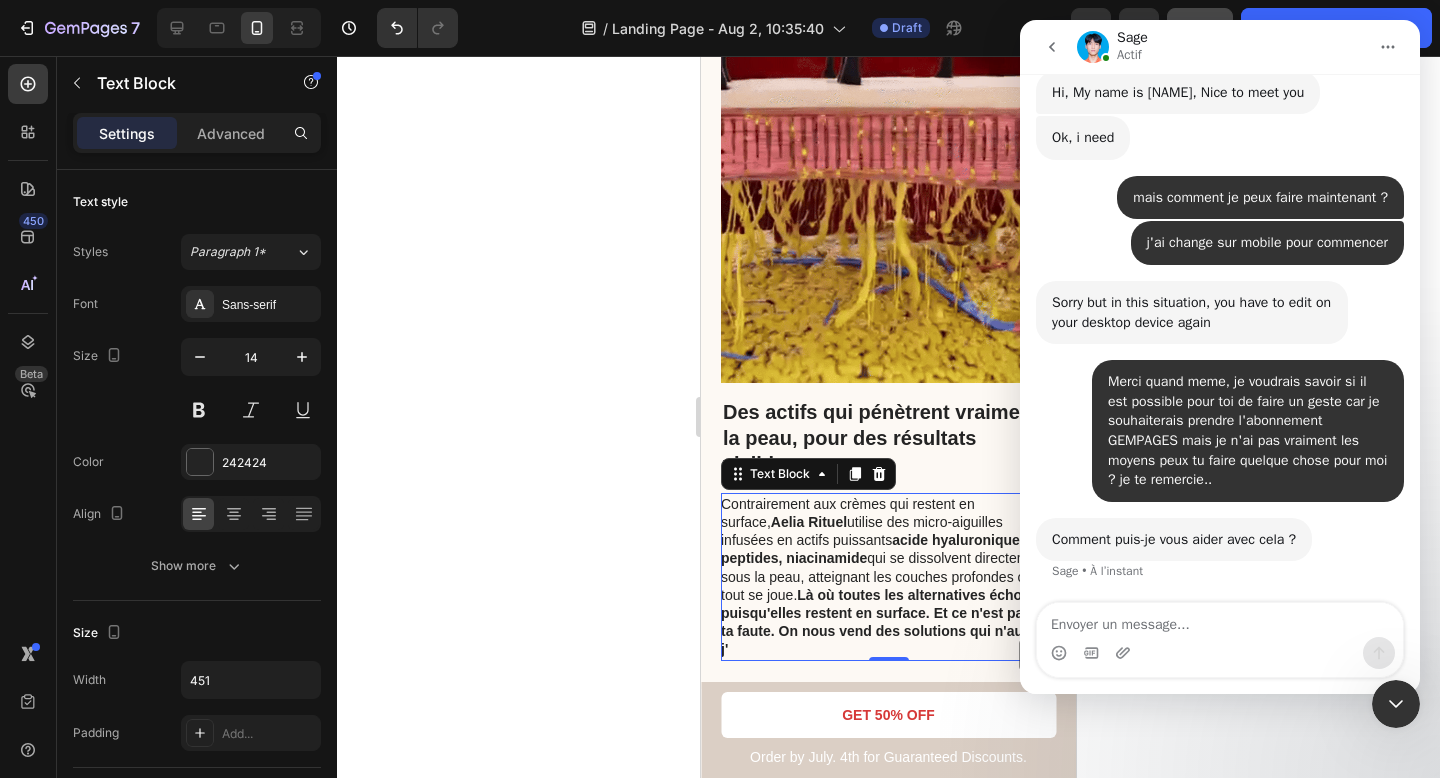 type on "A" 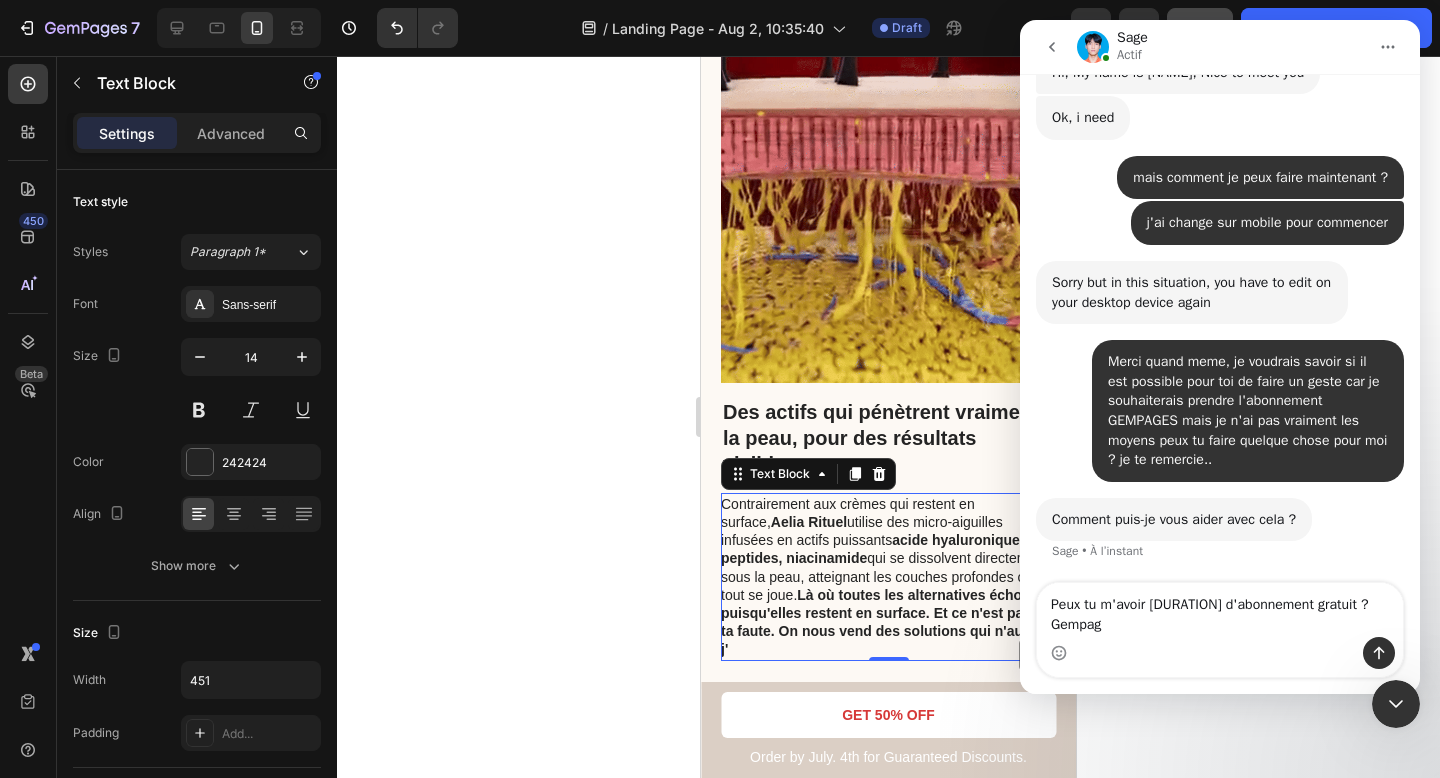 type on "Peux tu m'avoir 1 mois d'abonnement gratuit ? Gempage" 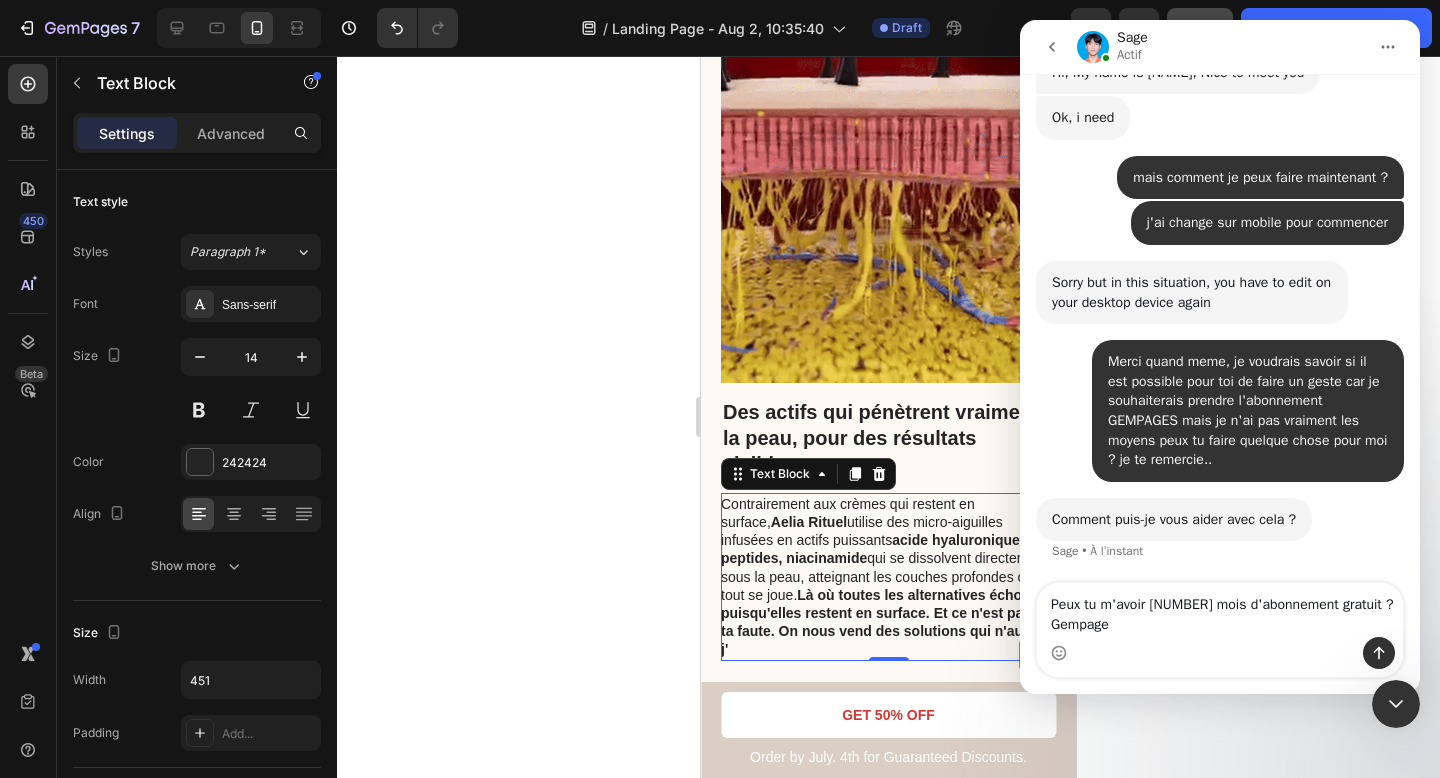 type 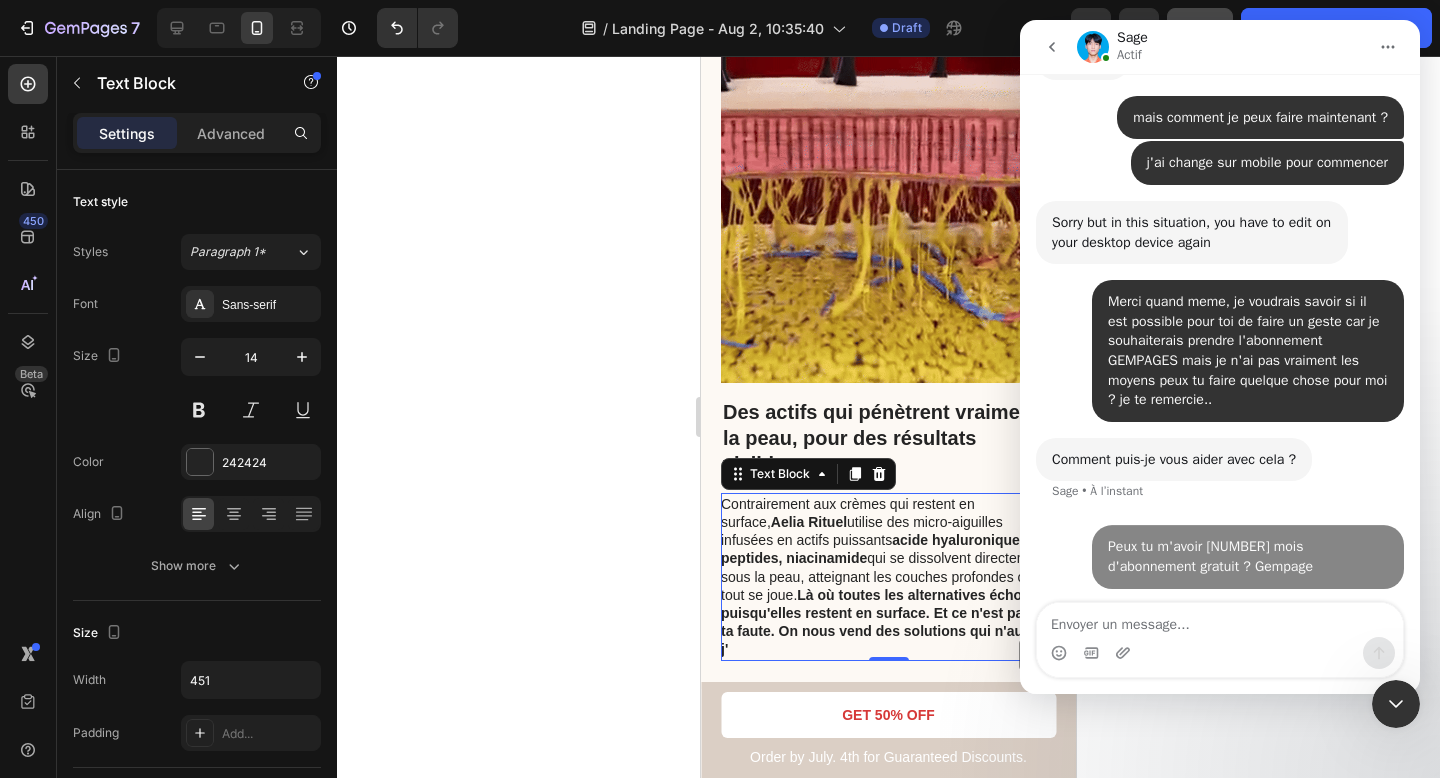 scroll, scrollTop: 1582, scrollLeft: 0, axis: vertical 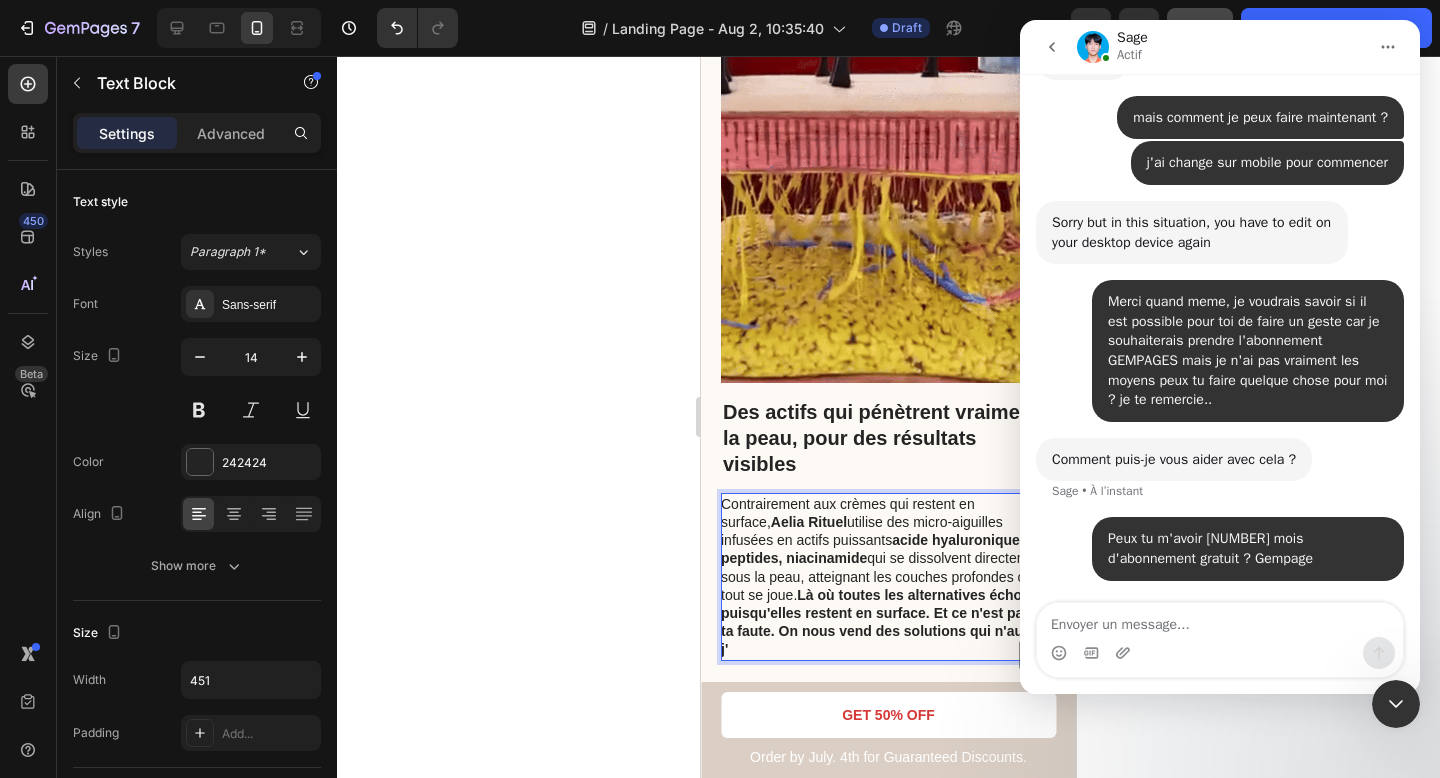 click on "Contrairement aux crèmes qui restent en surface,  Aelia Rituel  utilise des micro-aiguilles infusées en actifs puissants  acide hyaluronique, peptides, niacinamide  qui se dissolvent directement sous la peau, atteignant les couches profondes où tout se joue.  Là où toutes les alternatives échouent puisqu'elles restent en surface. Et ce n'est pas de ta faute. On nous vend des solutions qui n'auront j'" at bounding box center (887, 577) 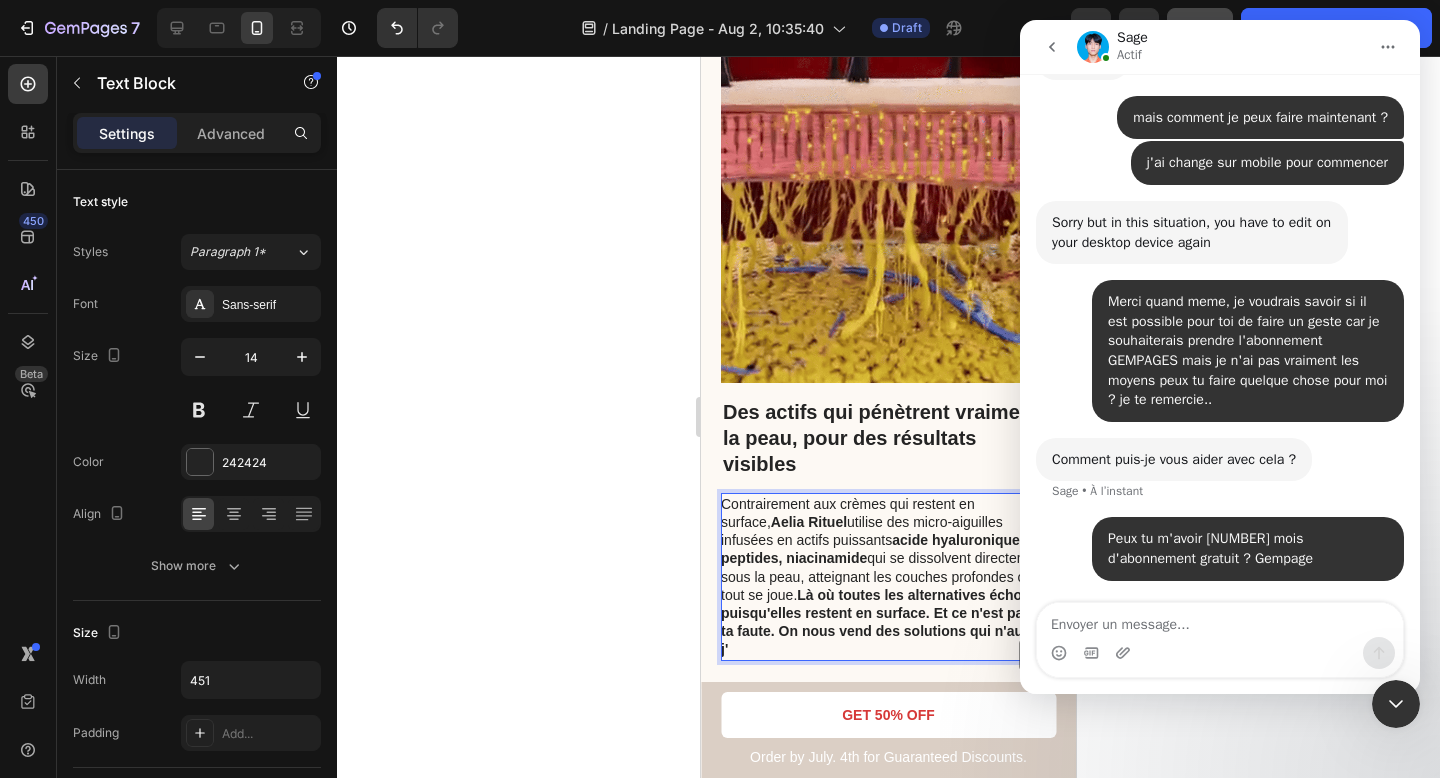 click on "Là où toutes les alternatives échouent puisqu'elles restent en surface. Et ce n'est pas de ta faute. On nous vend des solutions qui n'auront j'" at bounding box center [886, 622] 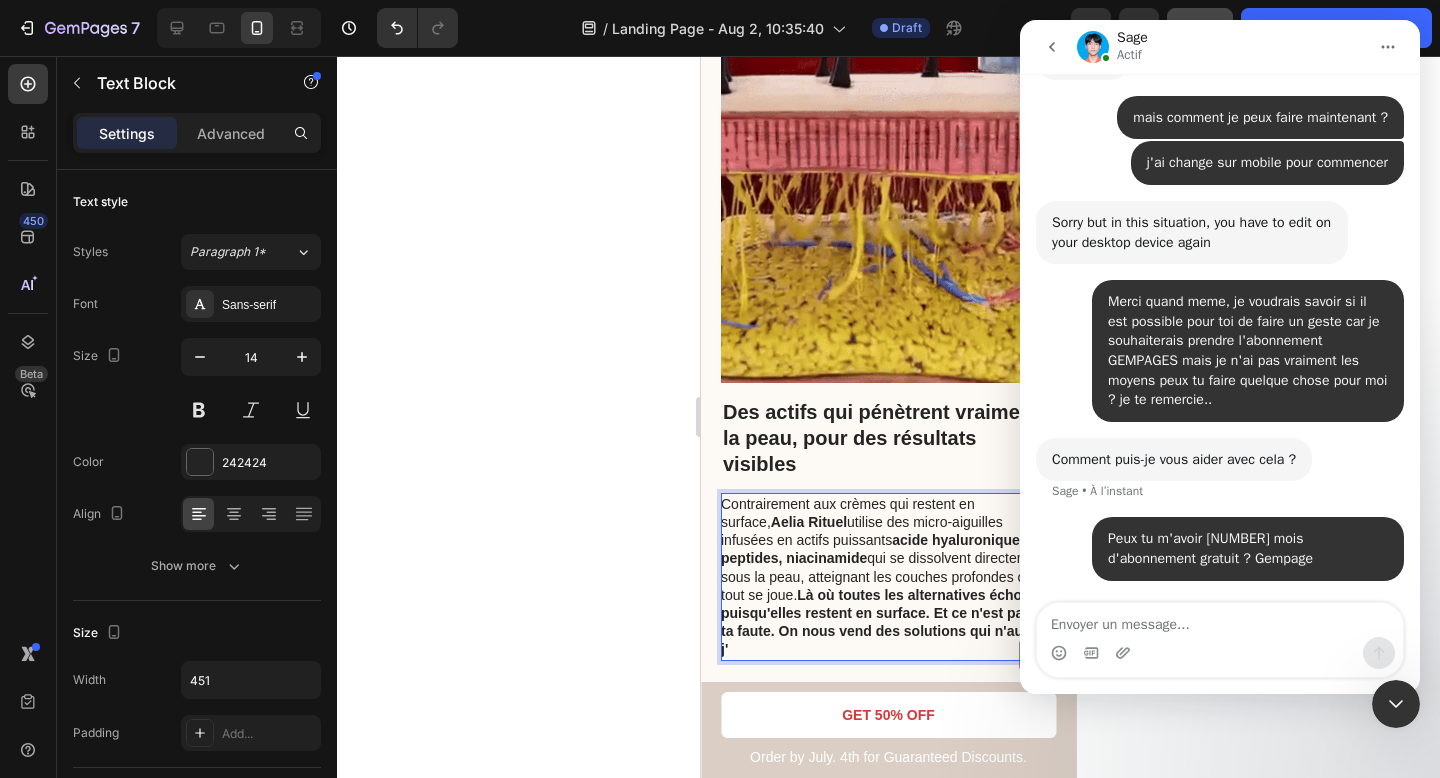 click on "Là où toutes les alternatives échouent puisqu'elles restent en surface. Et ce n'est pas de ta faute. On nous vend des solutions qui n'auront j'" at bounding box center [886, 622] 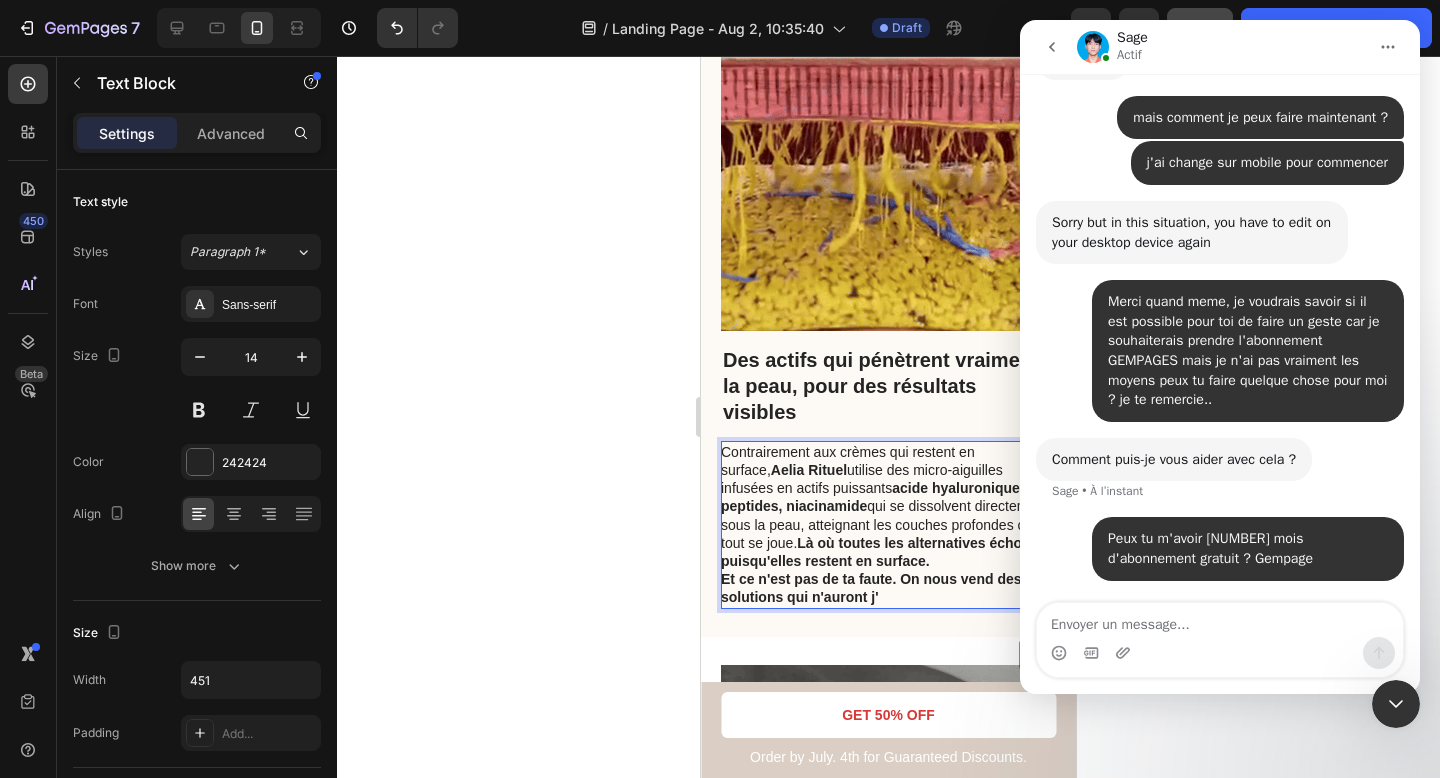 scroll, scrollTop: 1433, scrollLeft: 0, axis: vertical 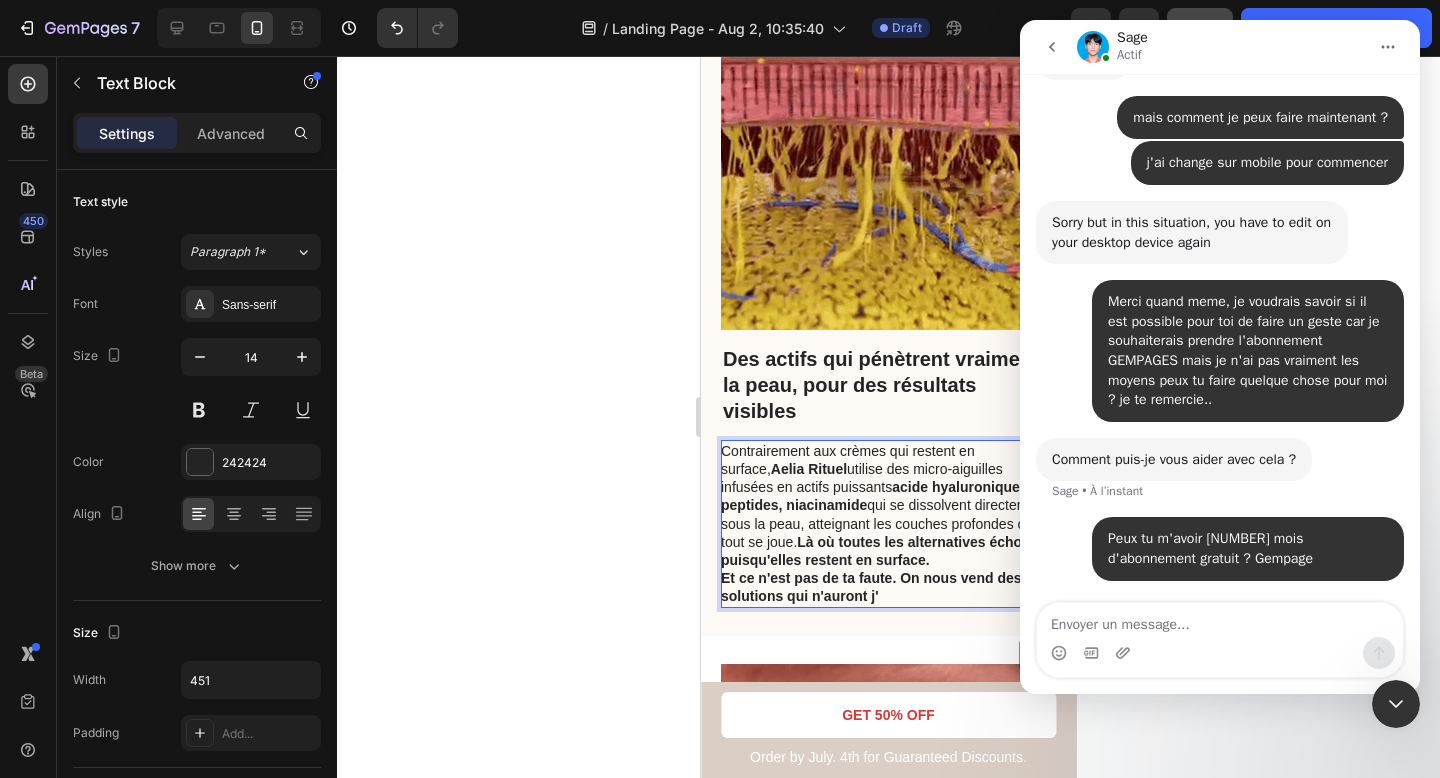 click on "Et ce n'est pas de ta faute. On nous vend des solutions qui n'auront j'" at bounding box center (887, 587) 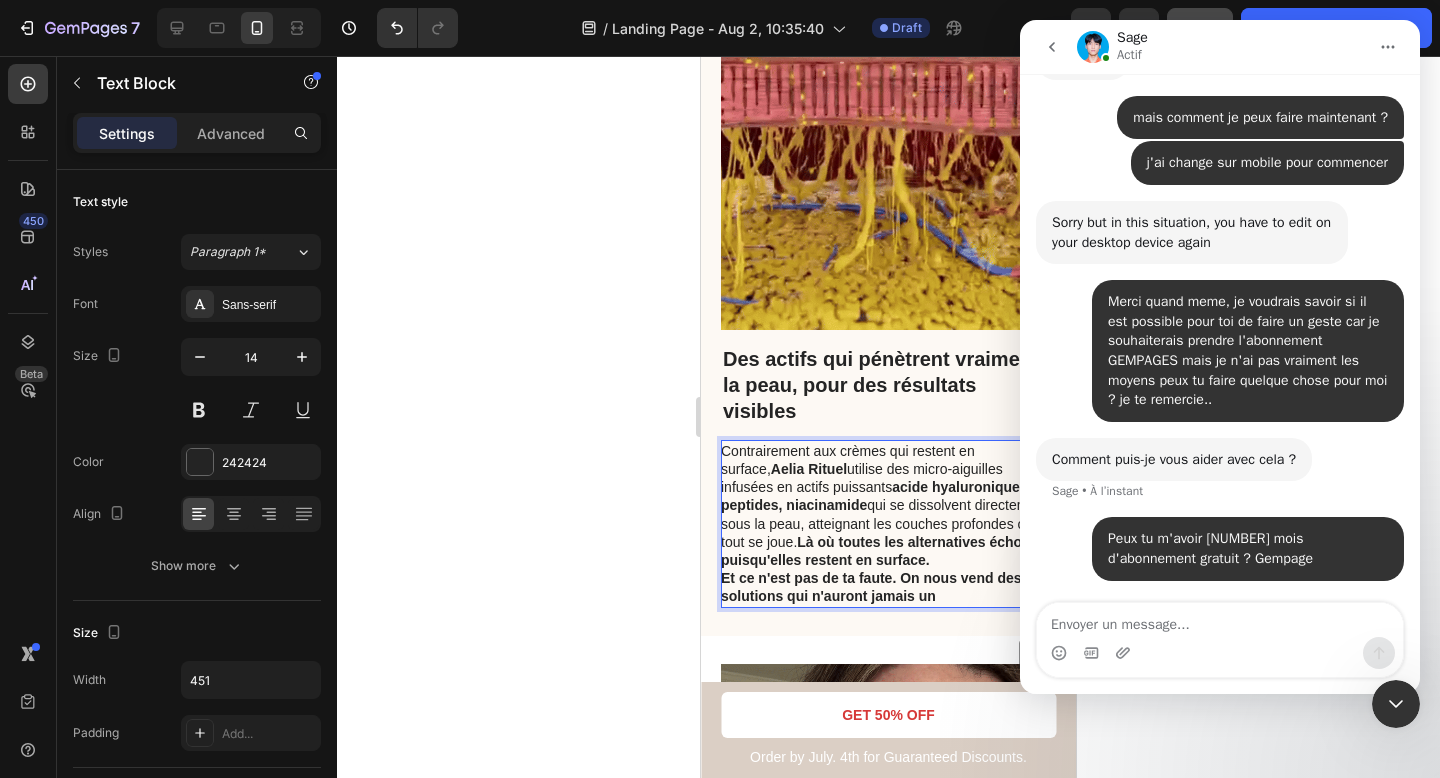 click at bounding box center [1396, 704] 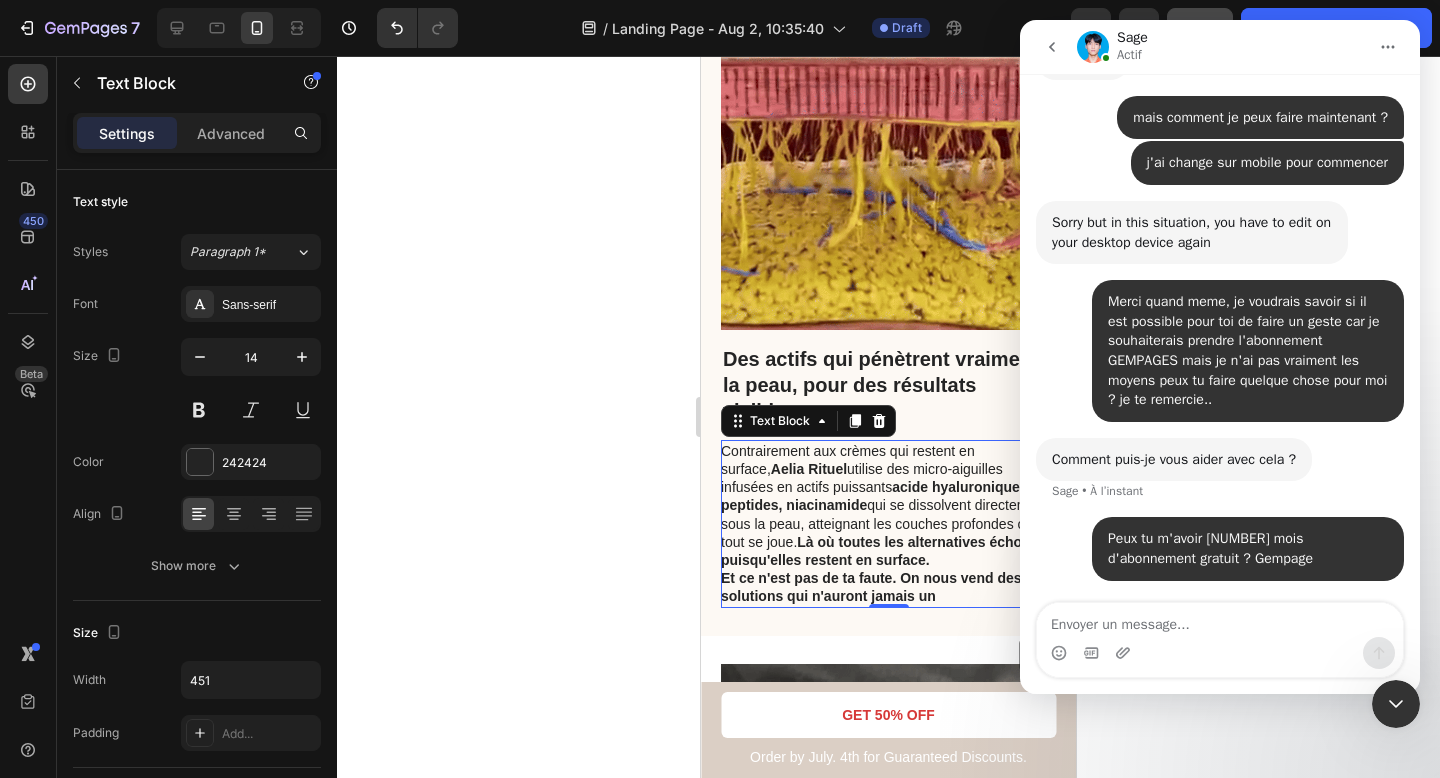 click 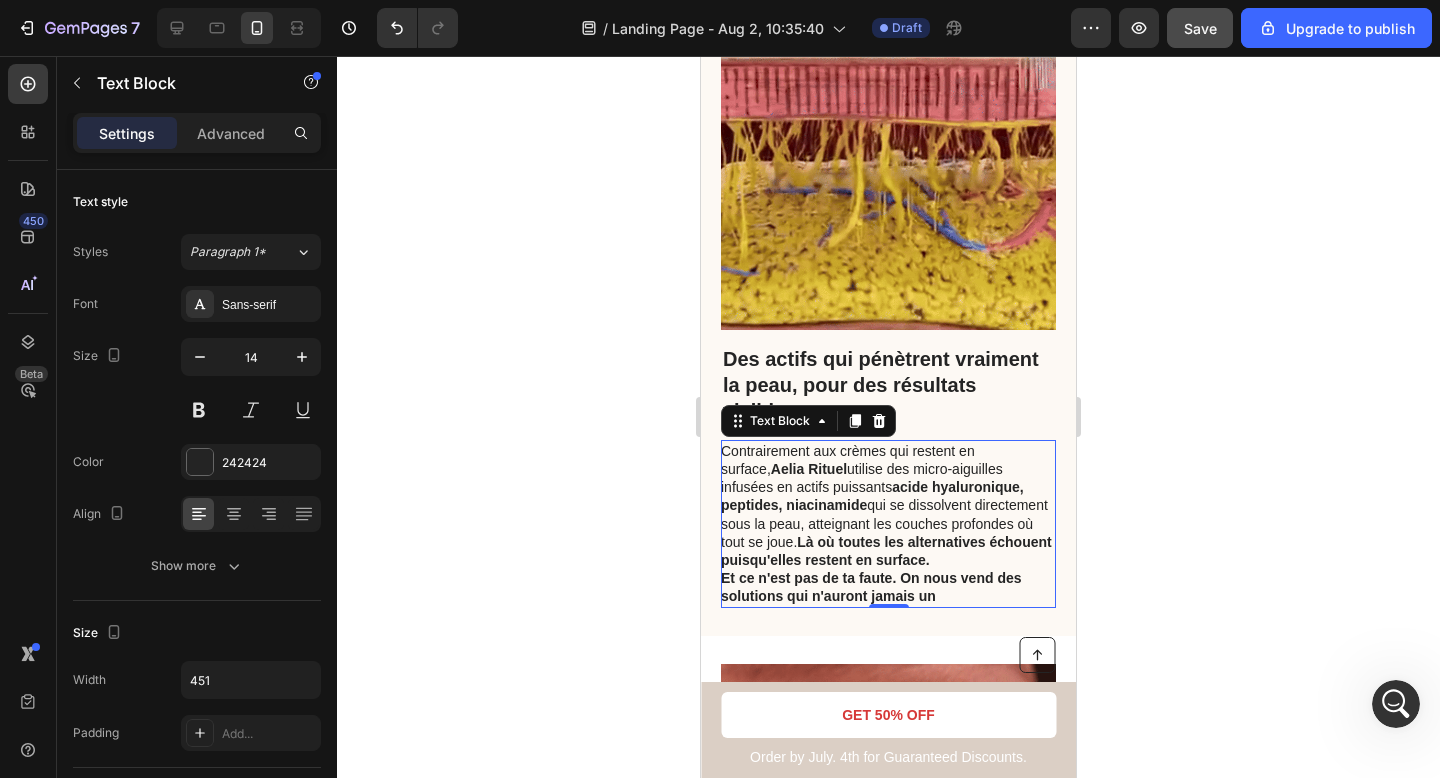click on "Contrairement aux crèmes qui restent en surface,  Aelia Rituel  utilise des micro-aiguilles infusées en actifs puissants  acide hyaluronique, peptides, niacinamide  qui se dissolvent directement sous la peau, atteignant les couches profondes où tout se joue.  Là où toutes les alternatives échouent puisqu'elles restent en surface.  Et ce n'est pas de ta faute. On nous vend des solutions qui n'auront jamais un" at bounding box center (888, 524) 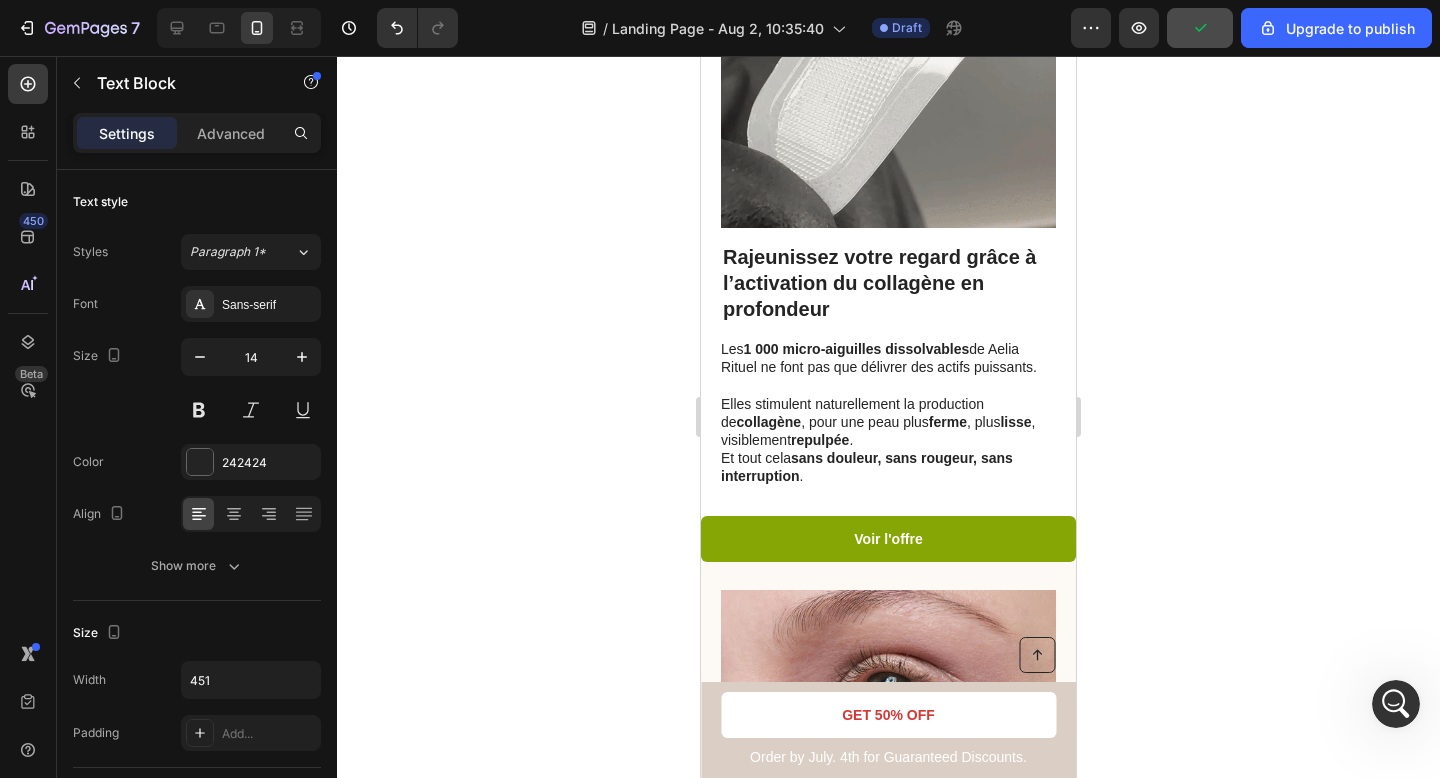 scroll, scrollTop: 2393, scrollLeft: 0, axis: vertical 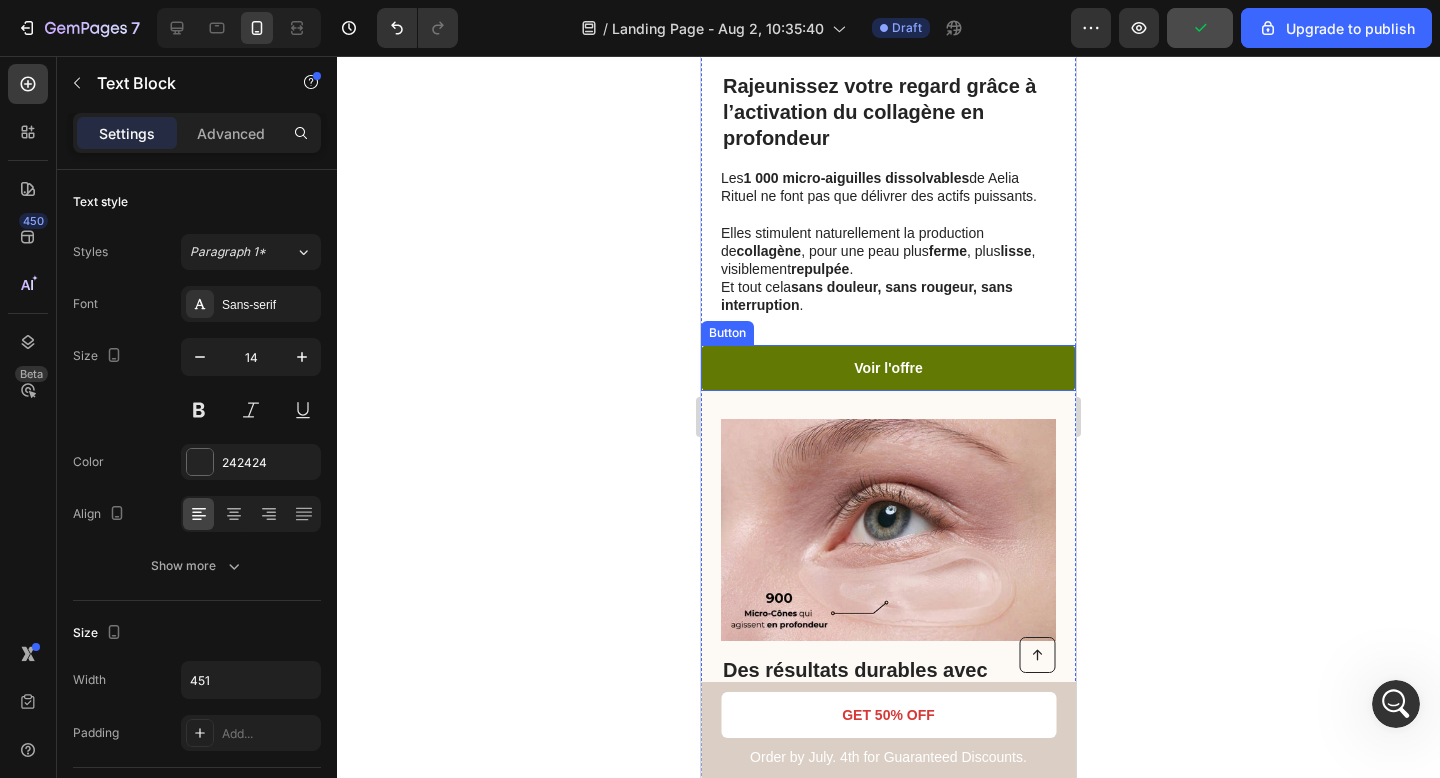 click on "Voir l'offre" at bounding box center [888, 368] 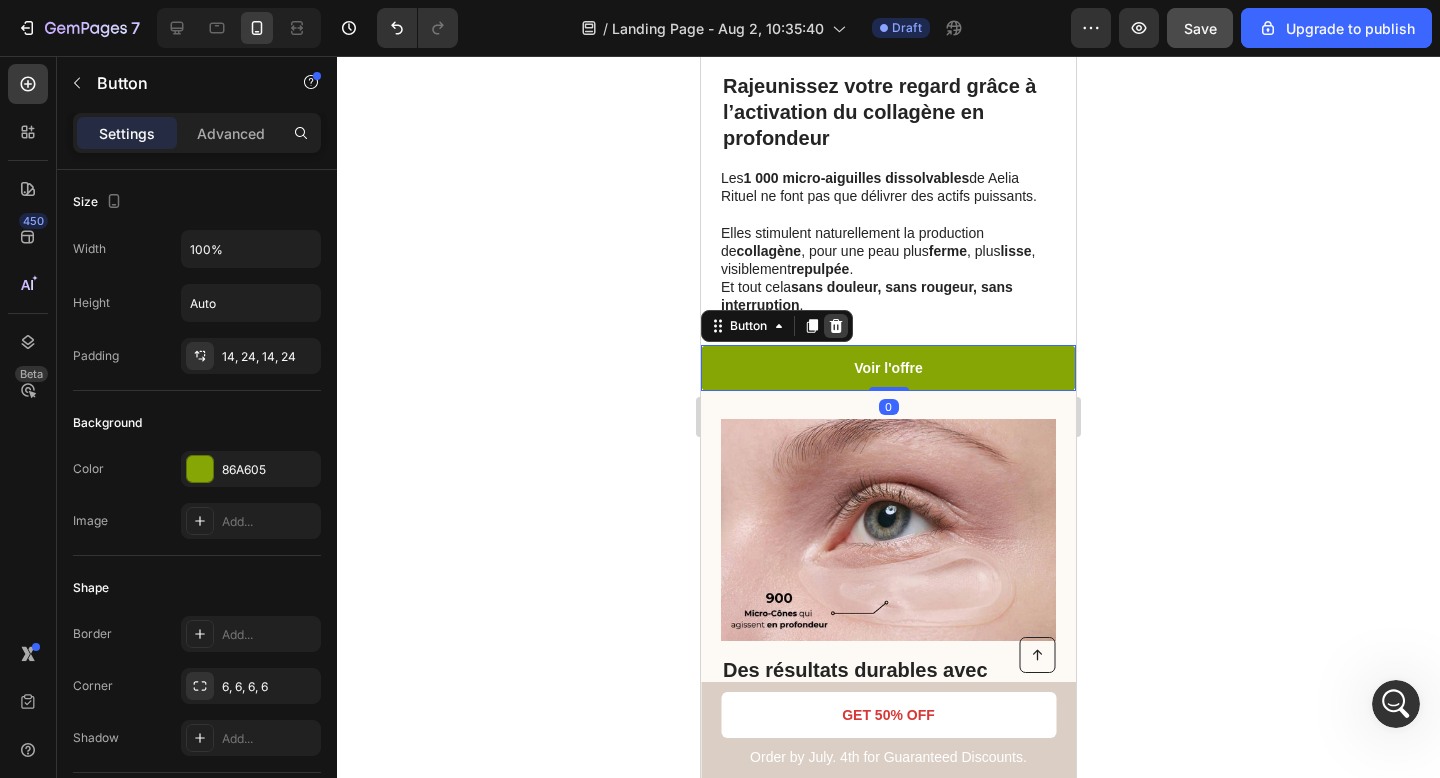 click 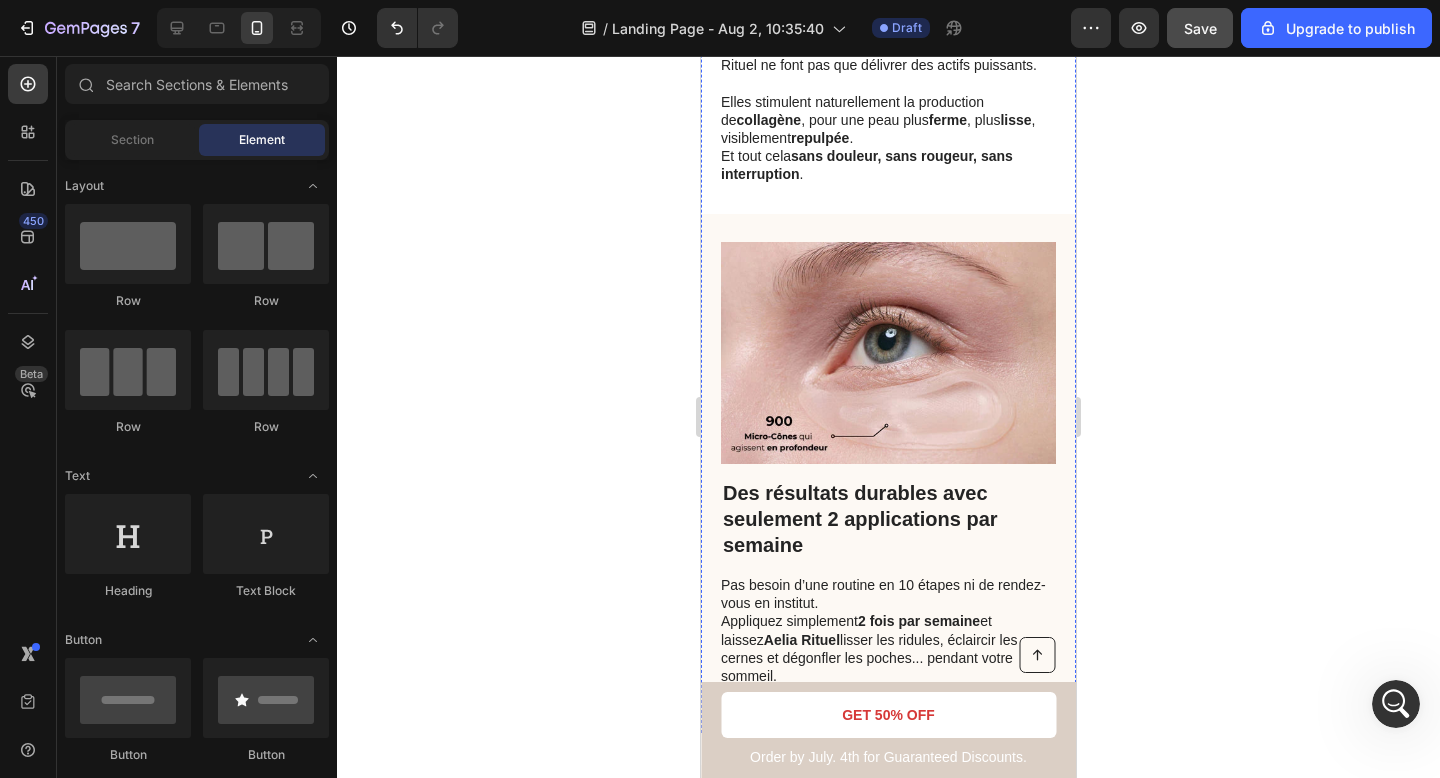 scroll, scrollTop: 2616, scrollLeft: 0, axis: vertical 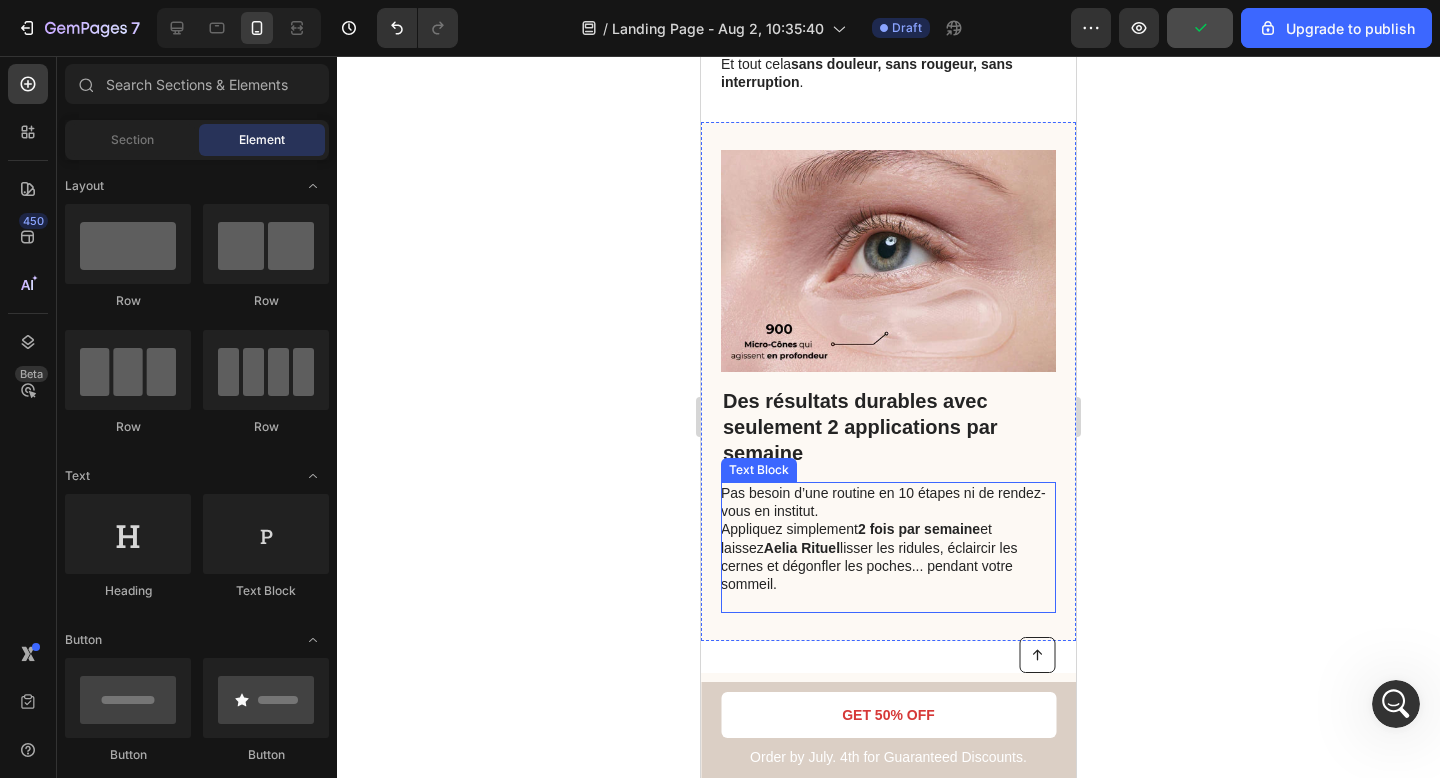 click on "Pas besoin d’une routine en 10 étapes ni de rendez-vous en institut. Appliquez simplement  2 fois par semaine  et laissez  Aelia Rituel  lisser les ridules, éclaircir les cernes et dégonfler les poches... pendant votre sommeil." at bounding box center (887, 538) 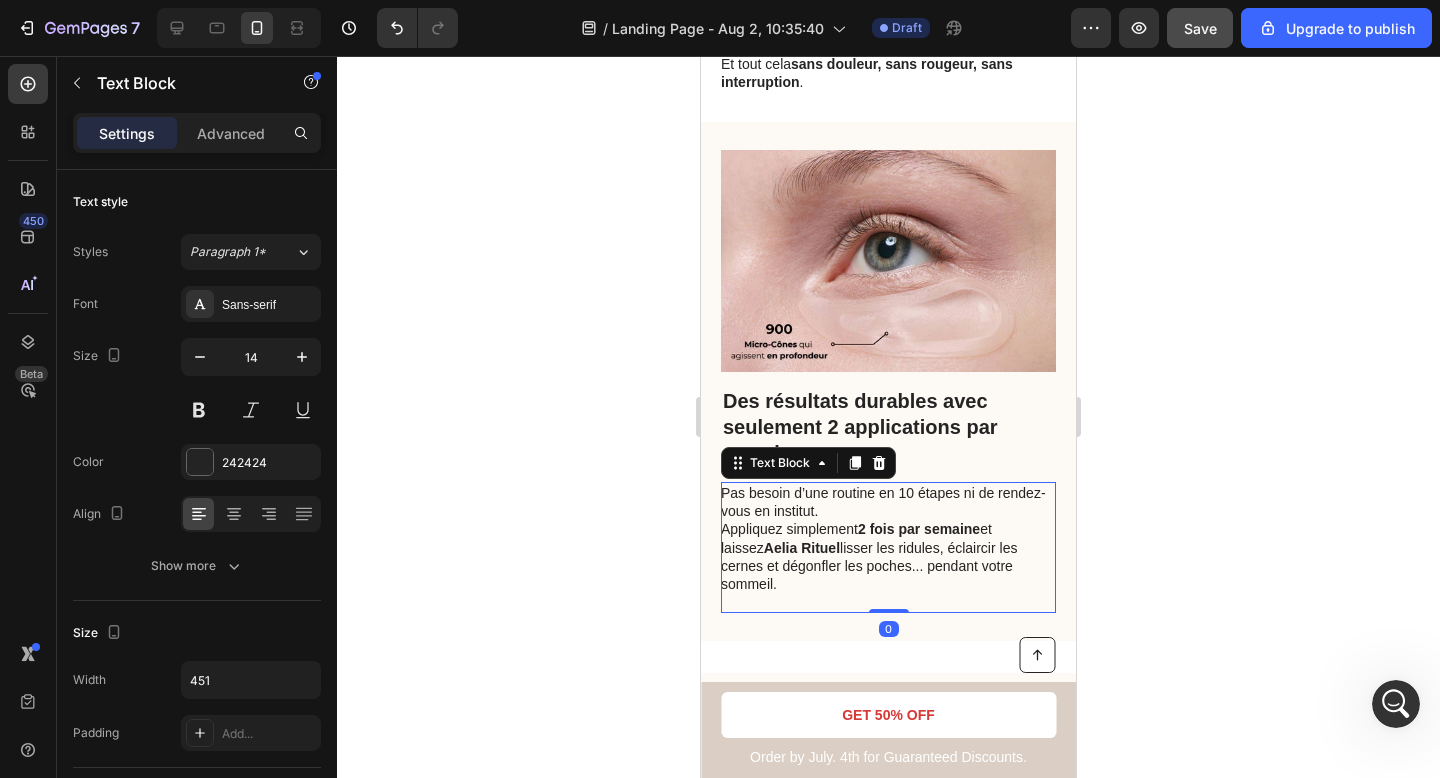 click on "2 fois par semaine" at bounding box center (919, 529) 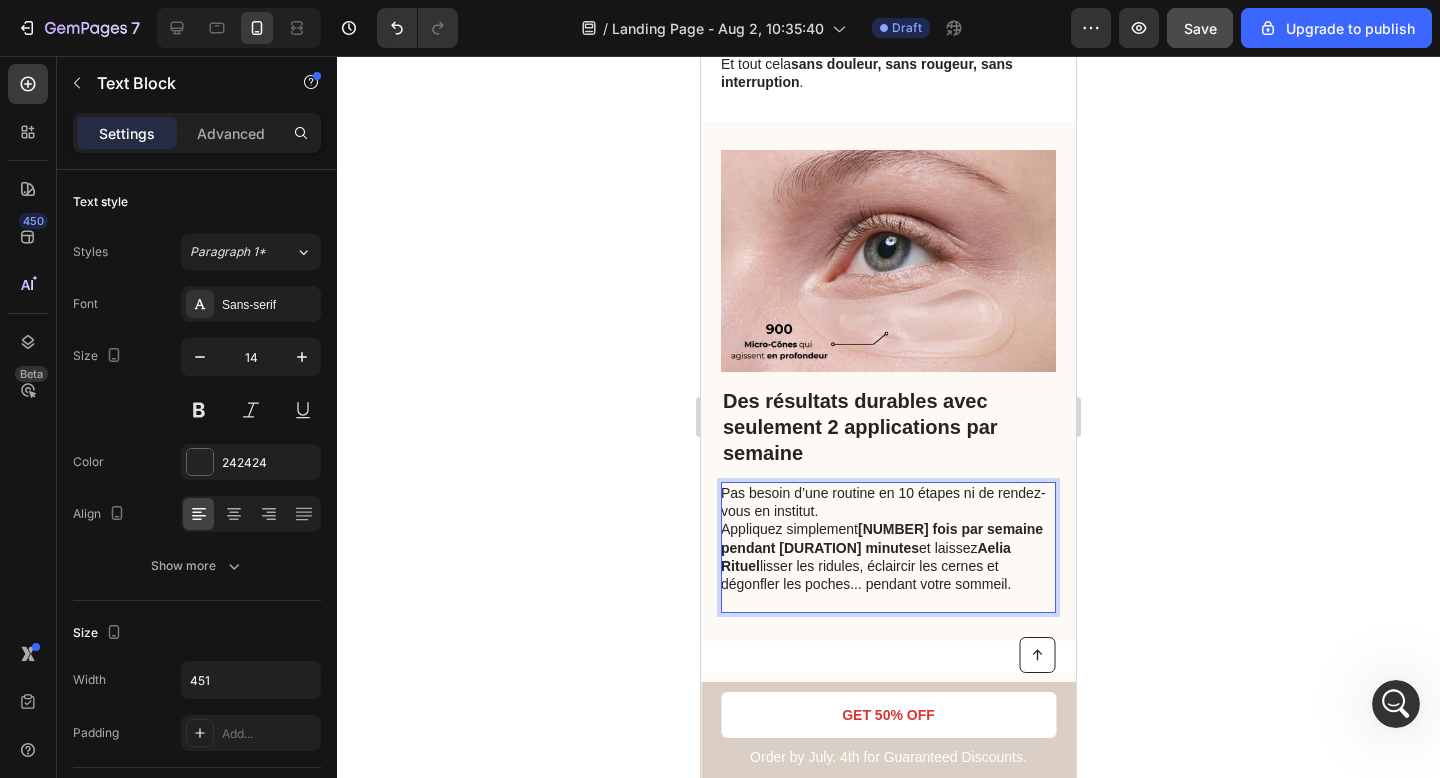 click on "Pas besoin d’une routine en 10 étapes ni de rendez-vous en institut. Appliquez simplement  2 fois par semaine pendant 15 minutes  et laissez  Aelia Rituel  lisser les ridules, éclaircir les cernes et dégonfler les poches... pendant votre sommeil." at bounding box center [887, 538] 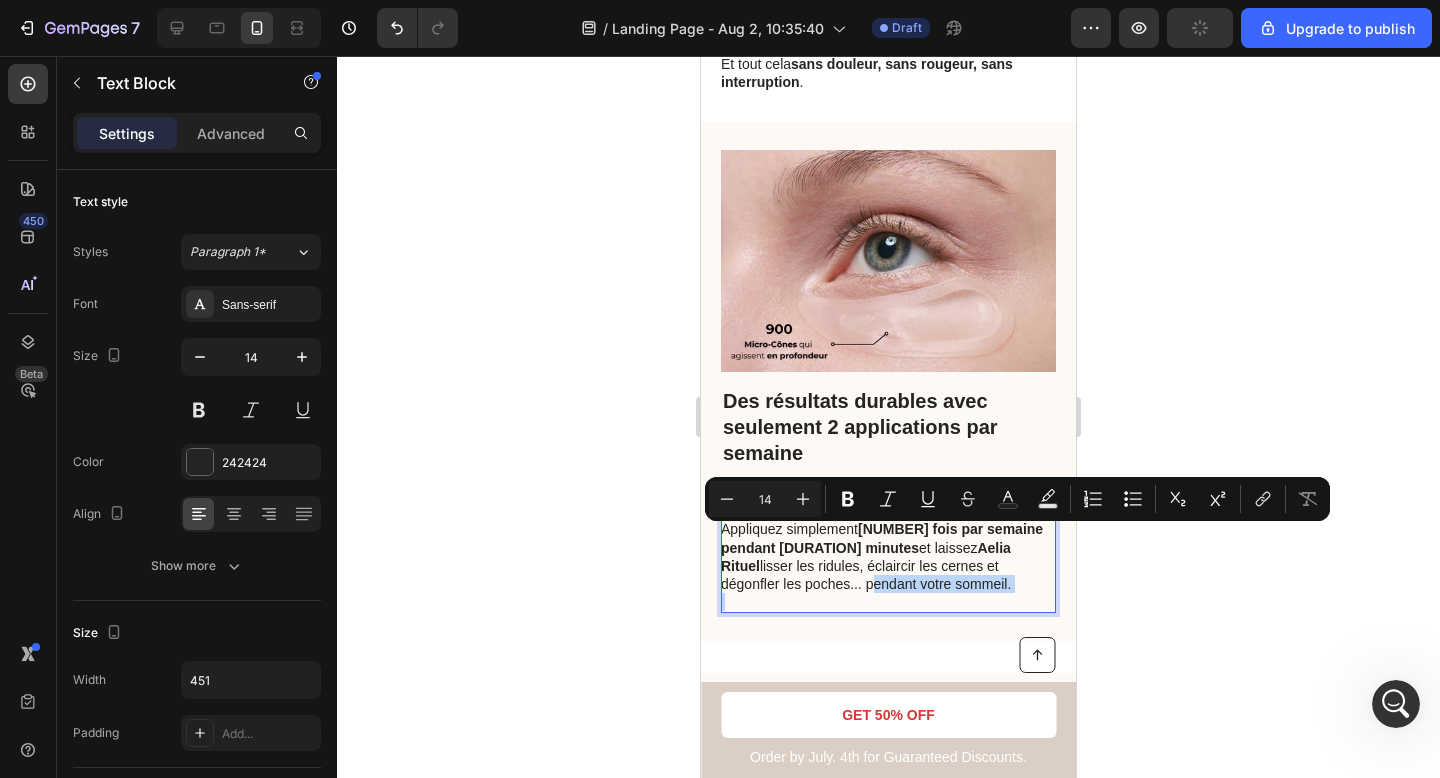 drag, startPoint x: 946, startPoint y: 537, endPoint x: 784, endPoint y: 544, distance: 162.15117 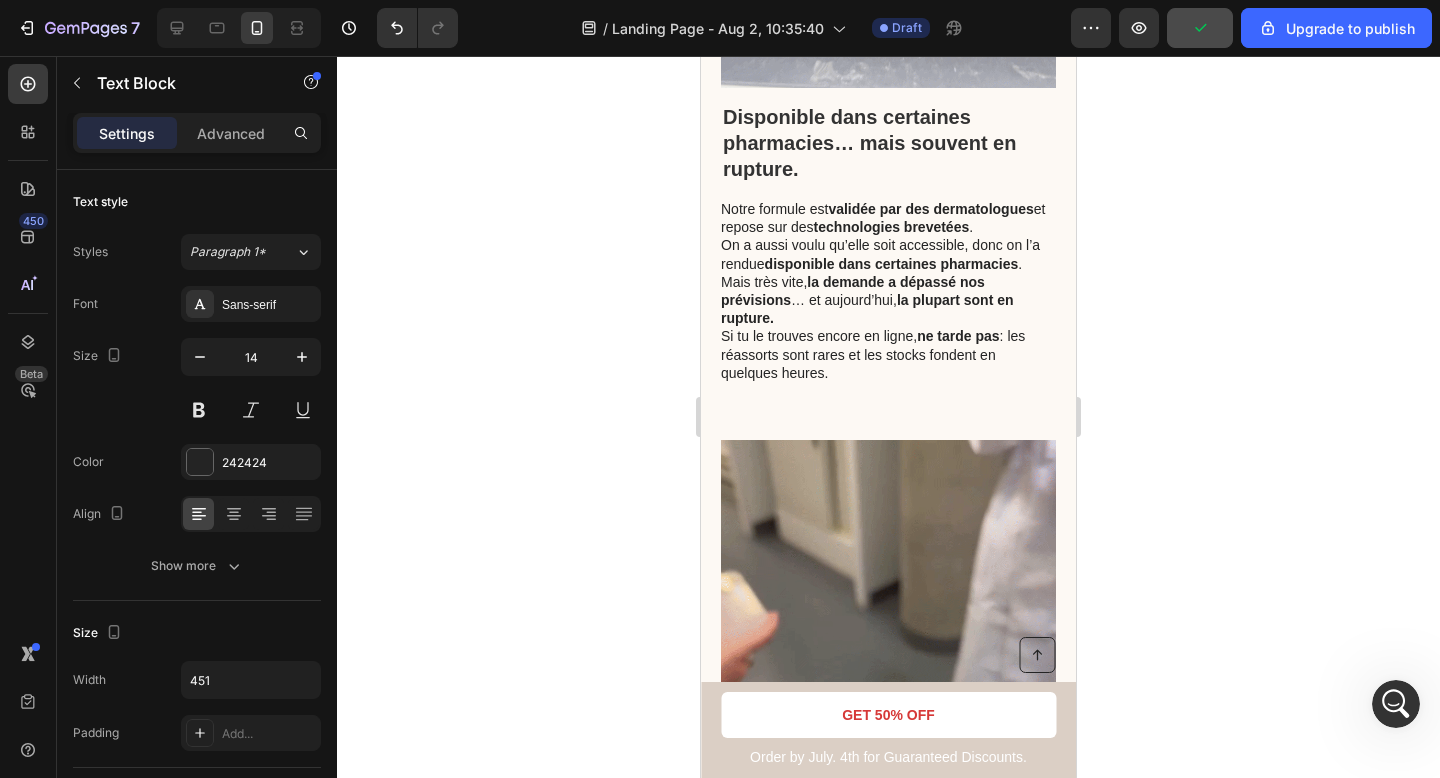 scroll, scrollTop: 3777, scrollLeft: 0, axis: vertical 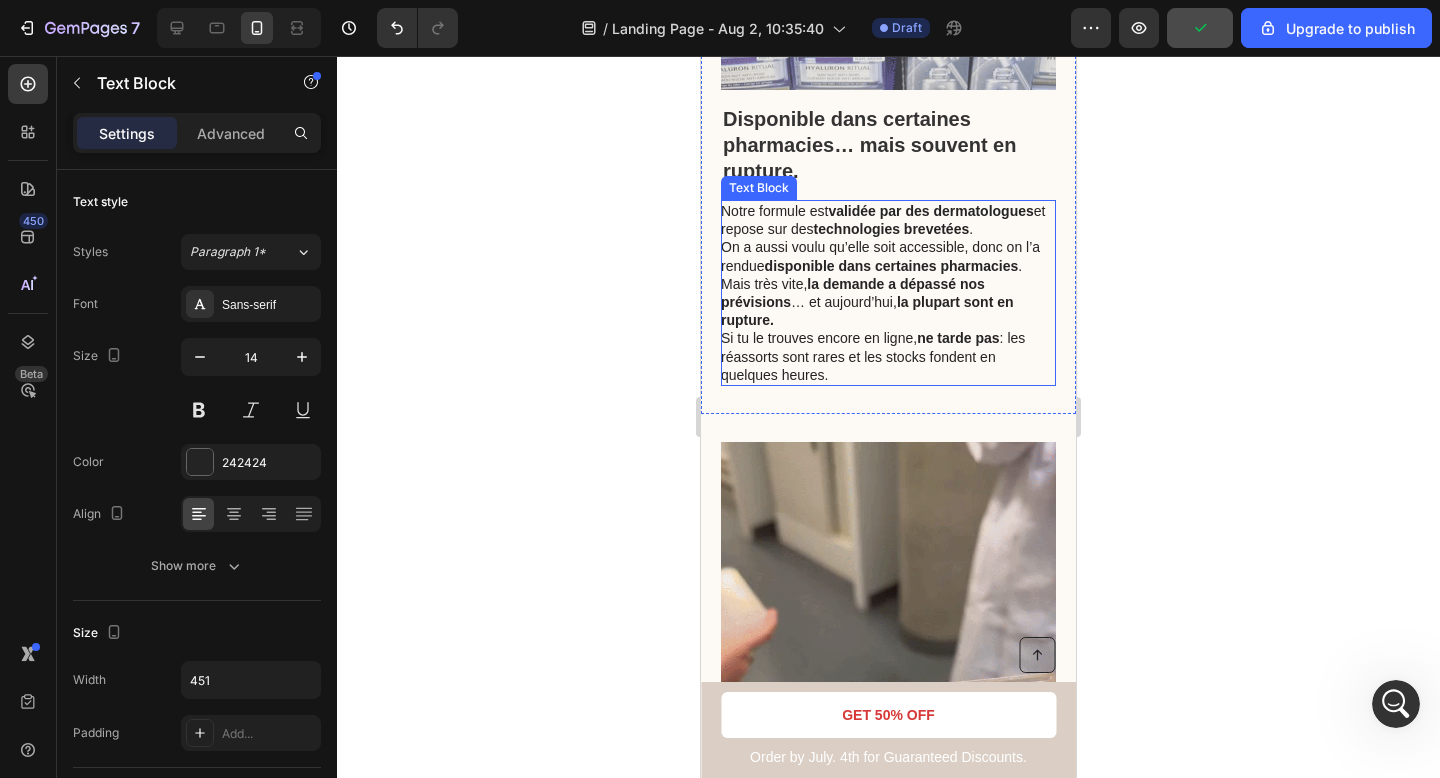 click on "Si tu le trouves encore en ligne,  ne tarde pas  : les réassorts sont rares et les stocks fondent en quelques heures." at bounding box center (887, 356) 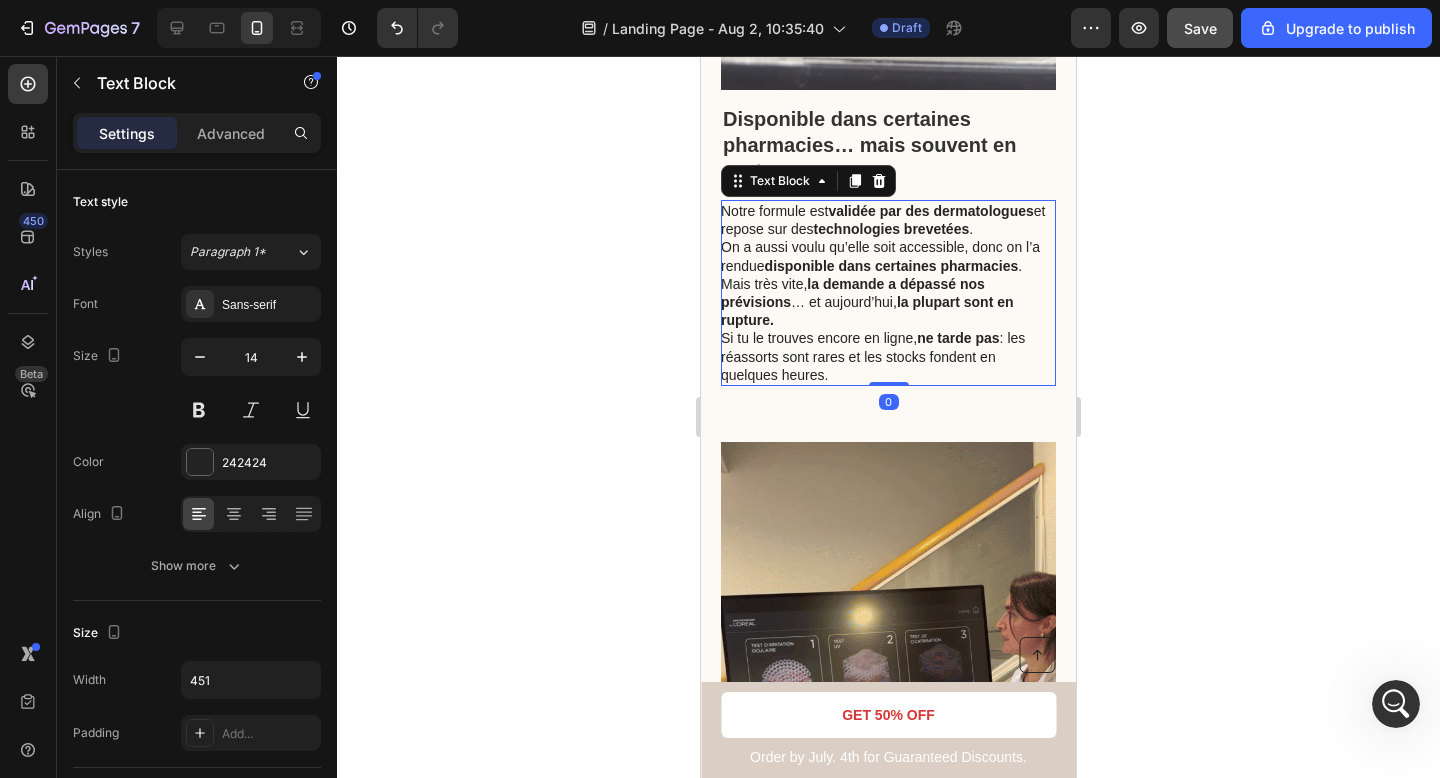click on "Si tu le trouves encore en ligne,  ne tarde pas  : les réassorts sont rares et les stocks fondent en quelques heures." at bounding box center (887, 356) 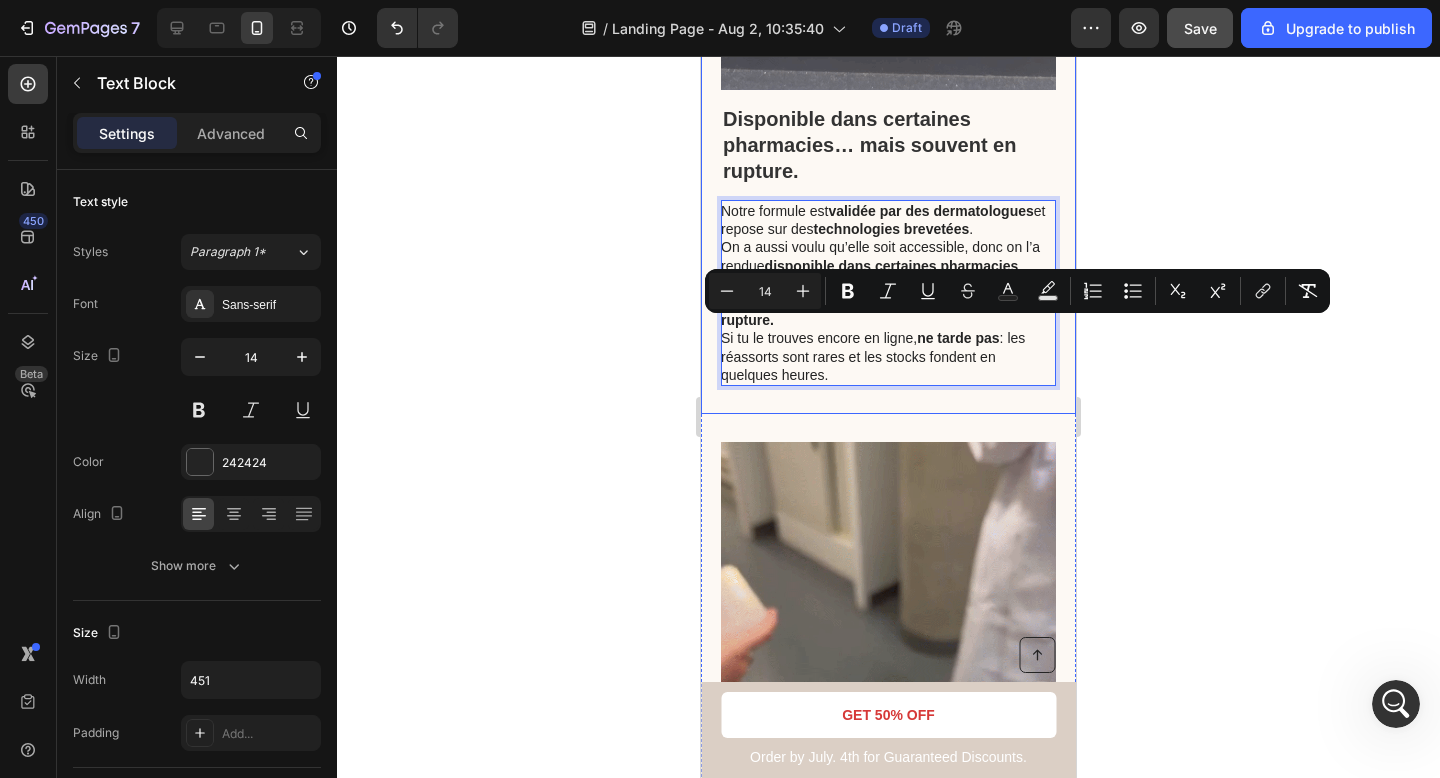 drag, startPoint x: 849, startPoint y: 362, endPoint x: 719, endPoint y: 327, distance: 134.62912 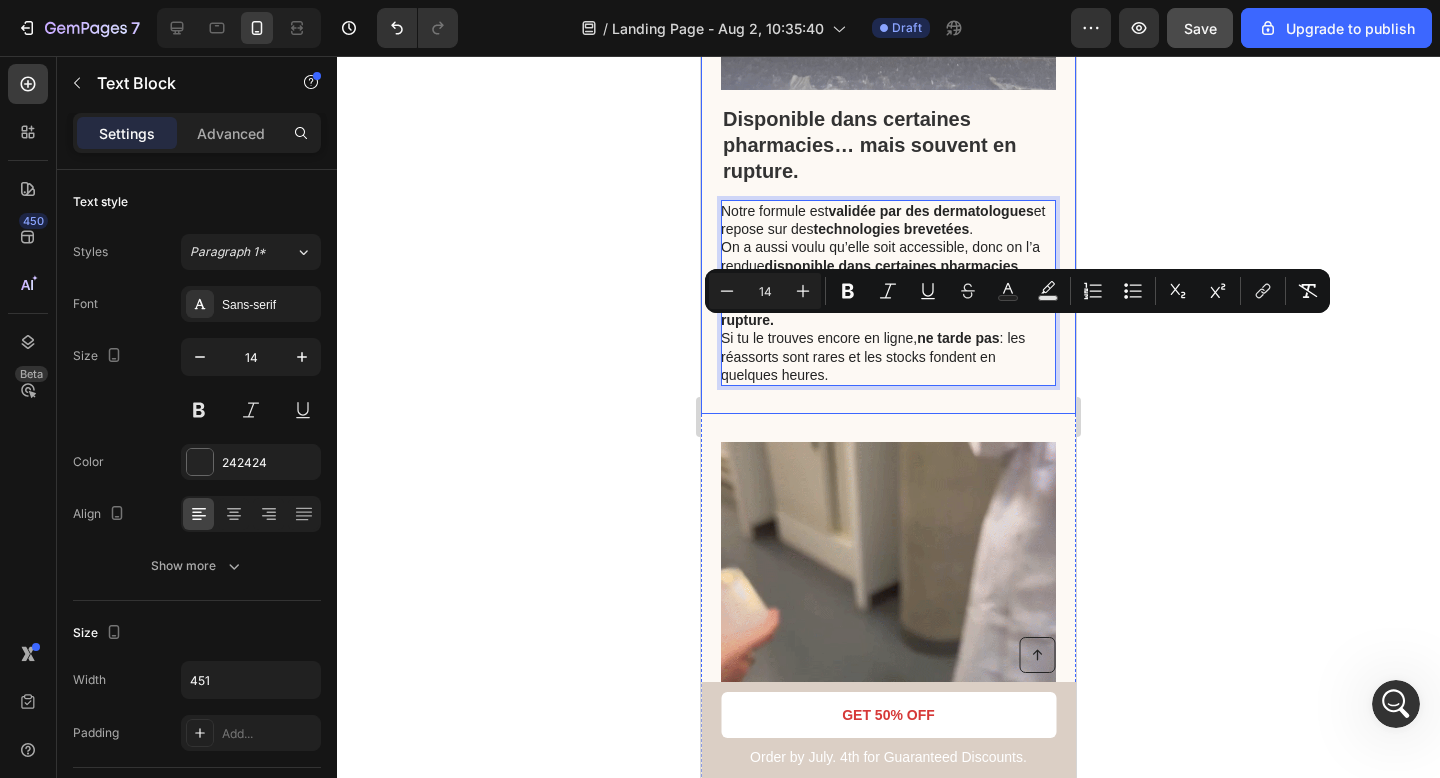 click on "Disponible dans certaines pharmacies… mais souvent en rupture. Heading Notre formule est  validée par des dermatologues  et repose sur des  technologies brevetées . On a aussi voulu qu’elle soit accessible, donc on l’a rendue  disponible dans certaines pharmacies . Mais très vite,  la demande a dépassé nos prévisions … et aujourd’hui,  la plupart sont en rupture. Si tu le trouves encore en ligne,  ne tarde pas  : les réassorts sont rares et les stocks fondent en quelques heures. Text Block   0 Image Row" at bounding box center (888, -60) 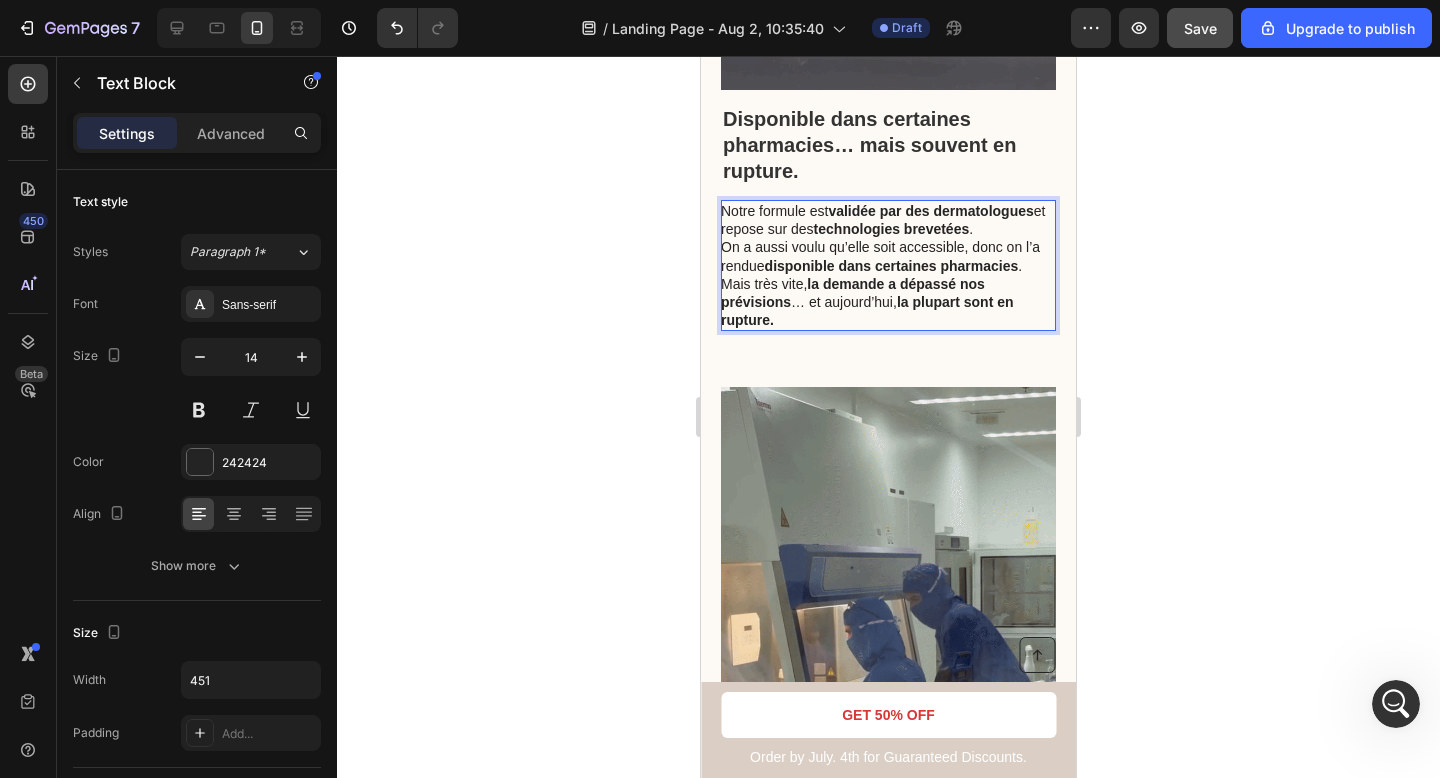 click 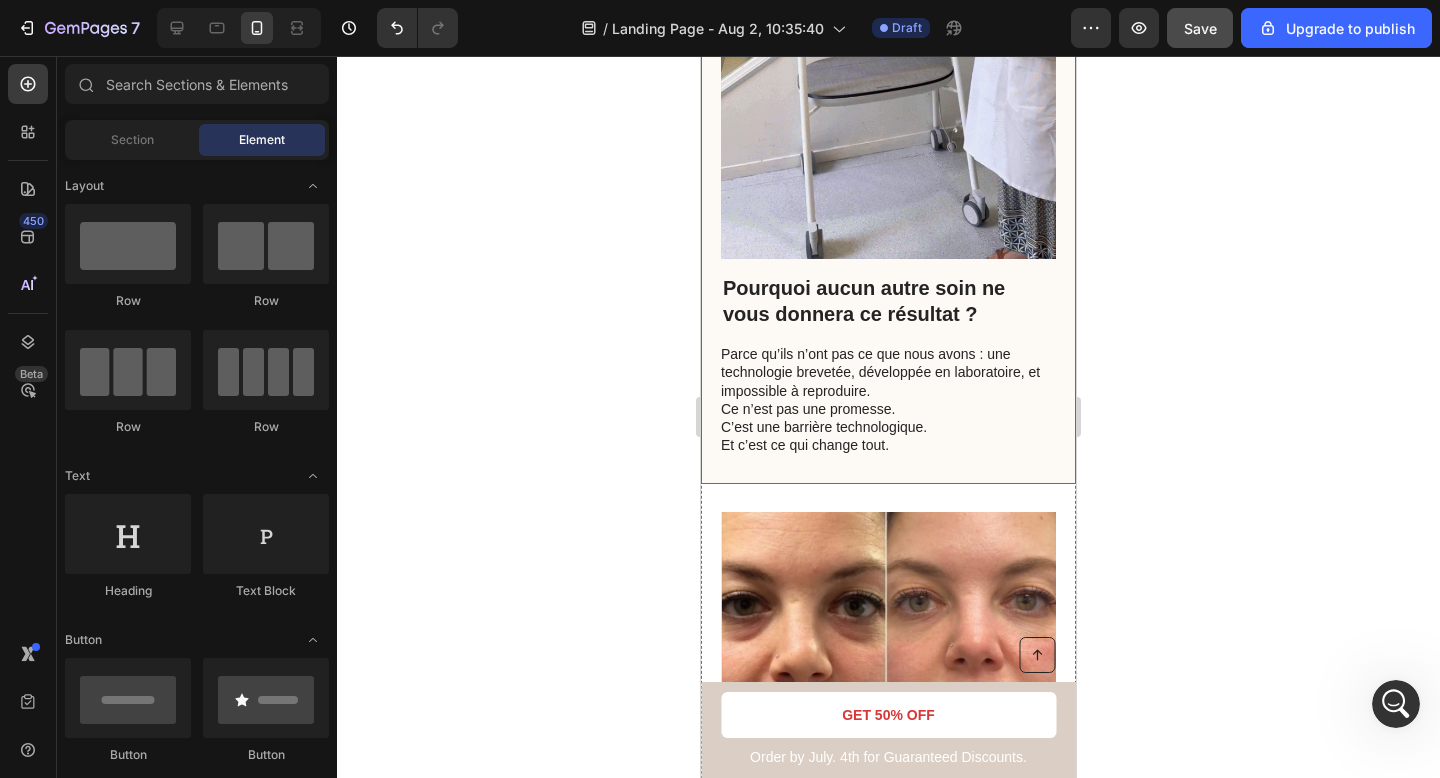 scroll, scrollTop: 4510, scrollLeft: 0, axis: vertical 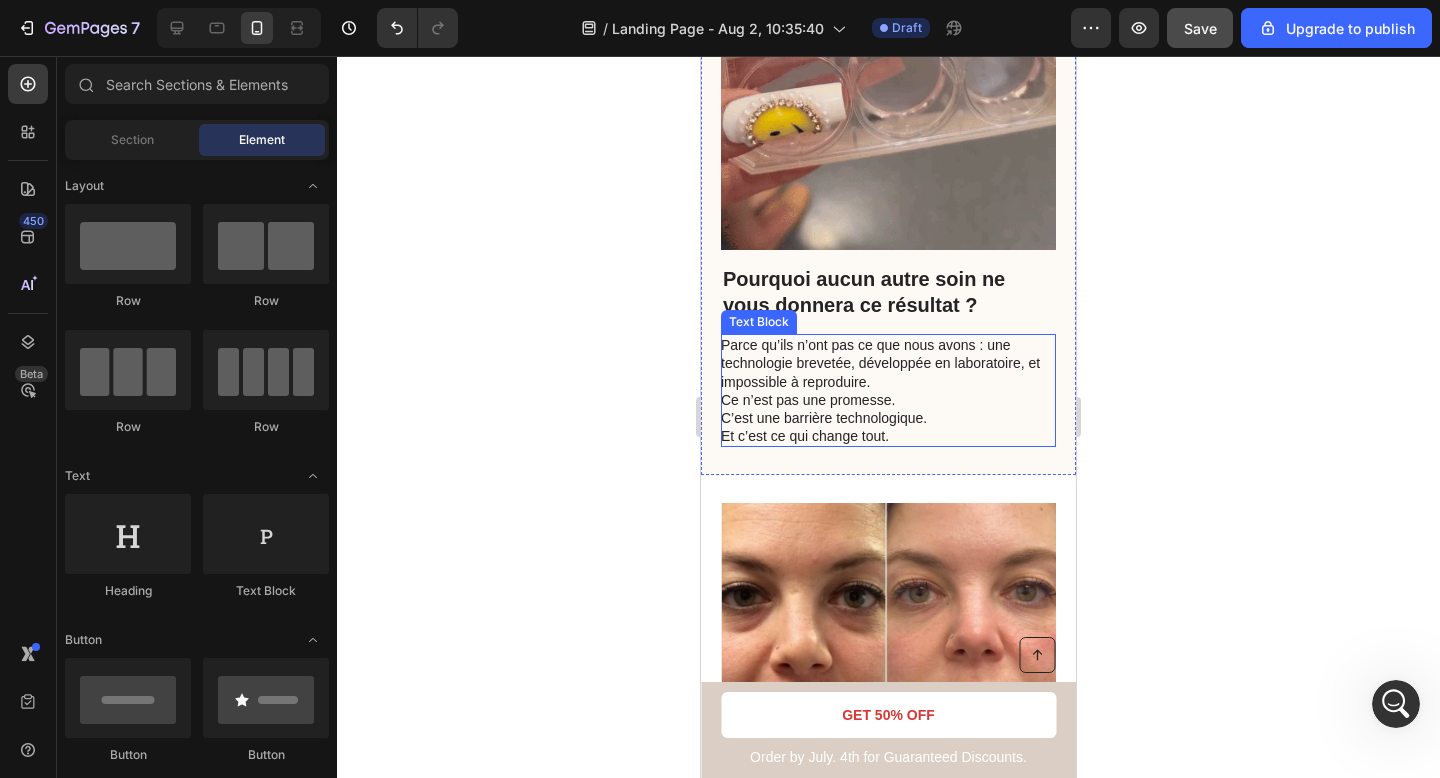 click on "Ce n’est pas une promesse." at bounding box center [887, 400] 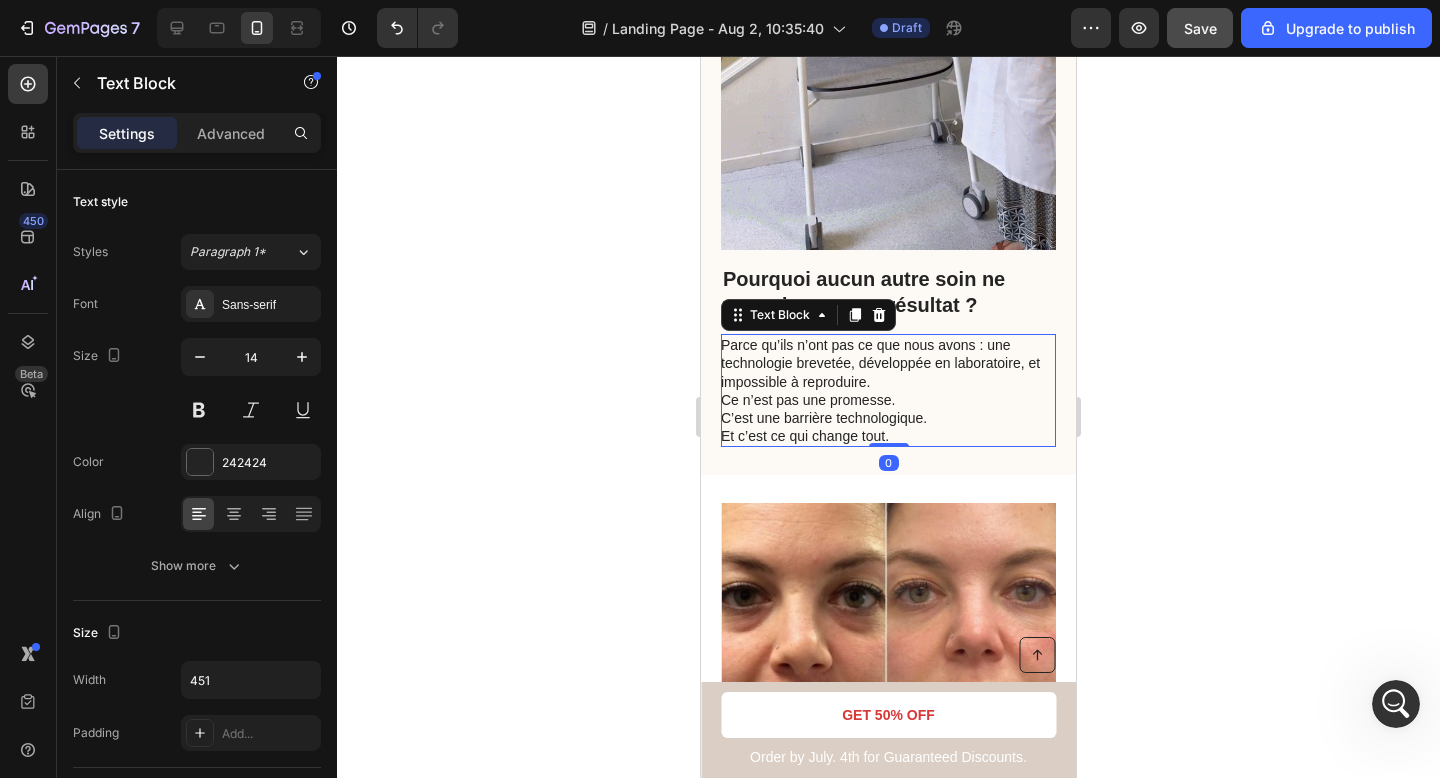 click on "Ce n’est pas une promesse." at bounding box center (887, 400) 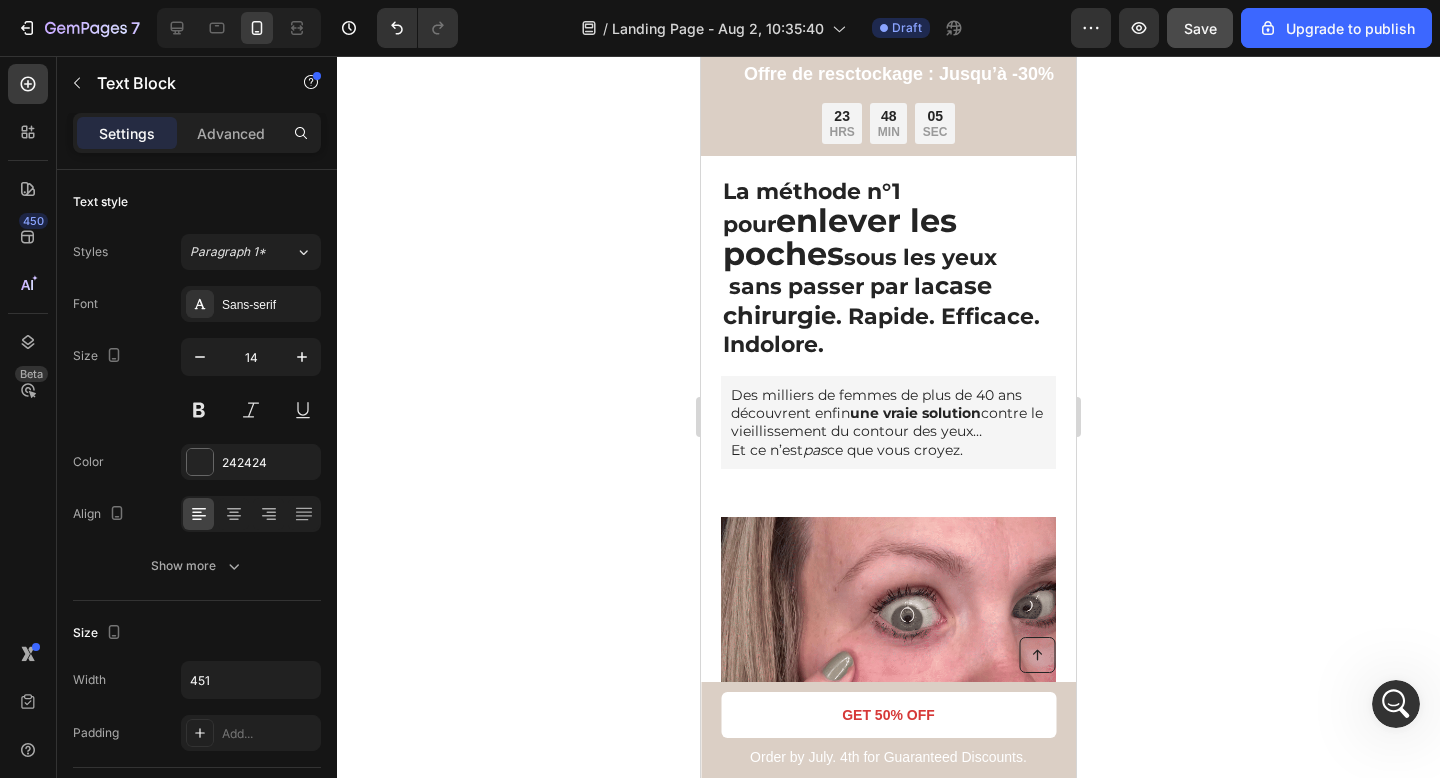 scroll, scrollTop: 0, scrollLeft: 0, axis: both 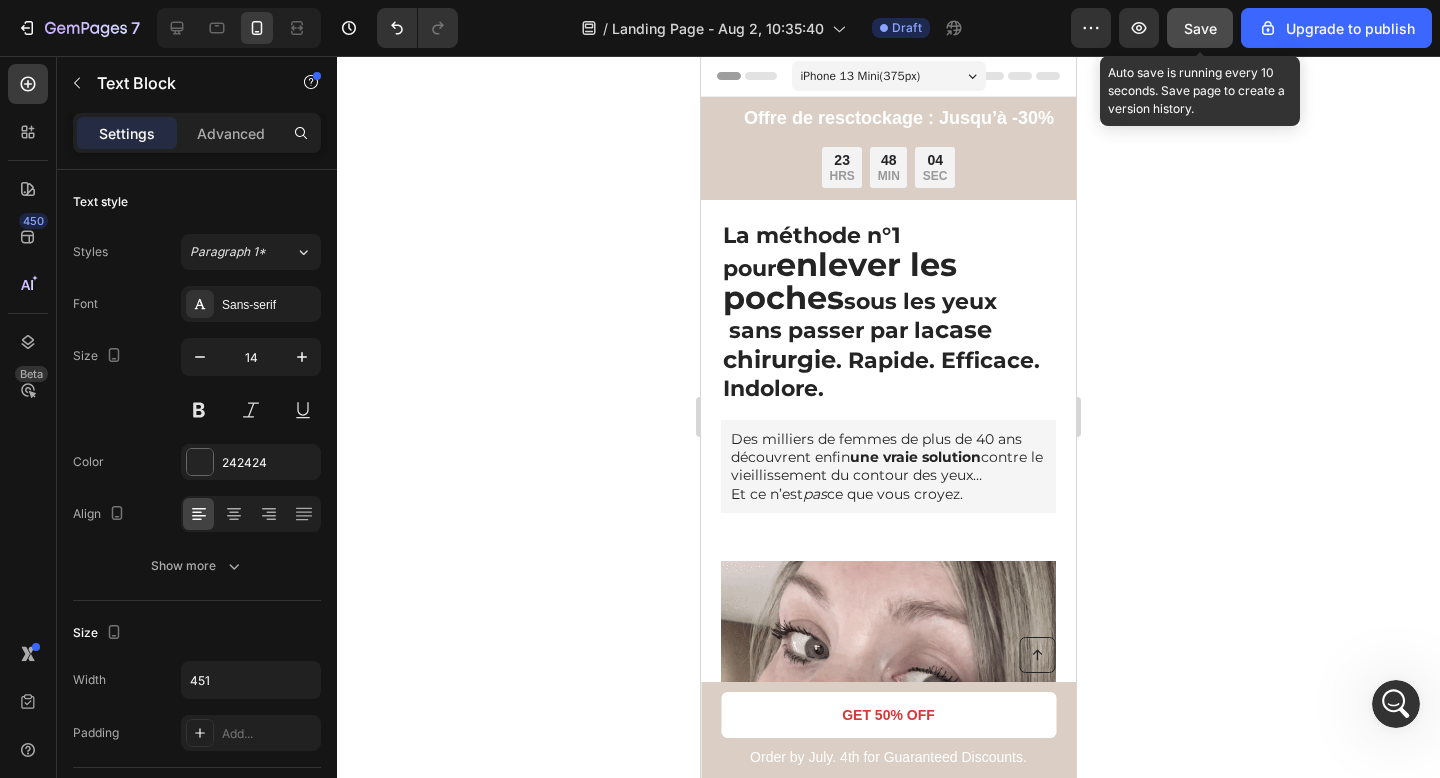 click on "Save" at bounding box center [1200, 28] 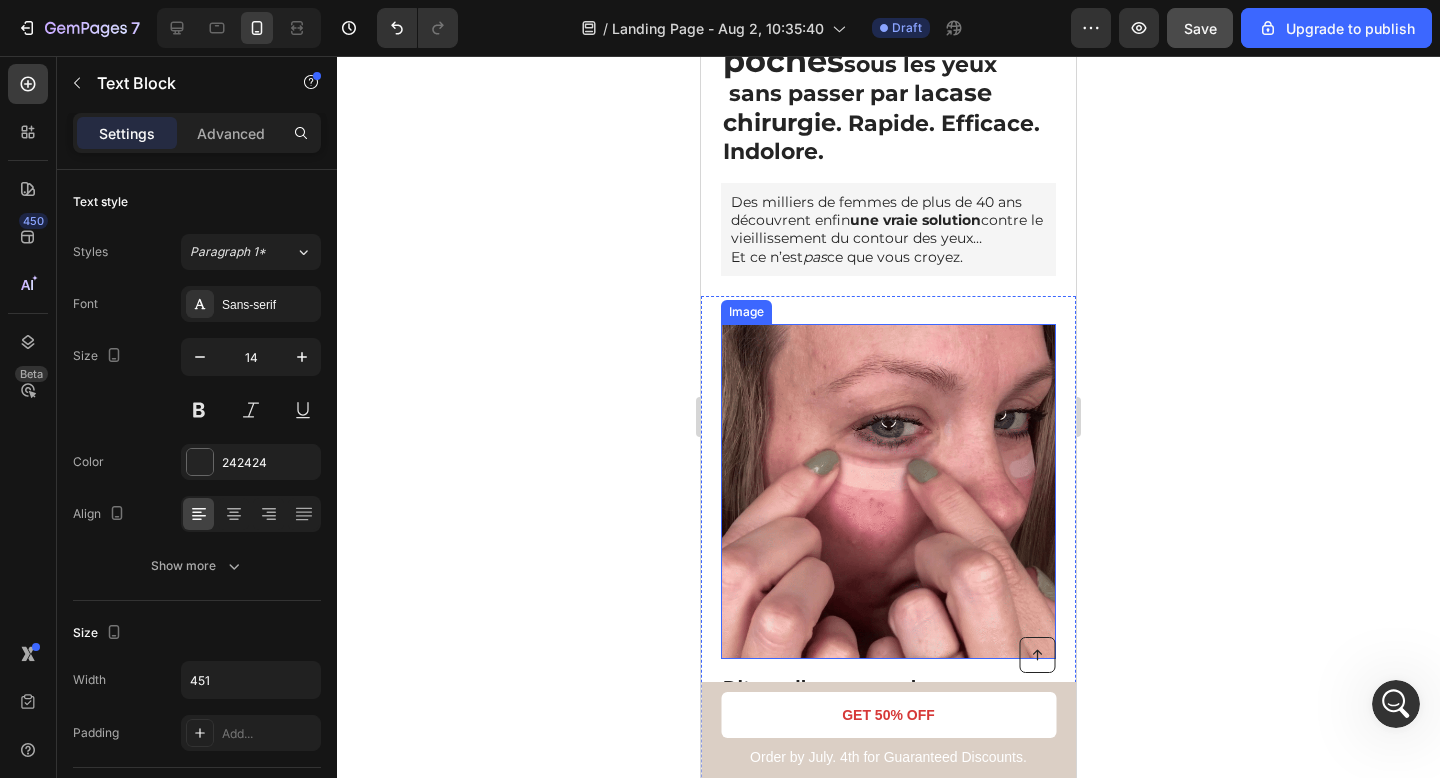 scroll, scrollTop: 0, scrollLeft: 0, axis: both 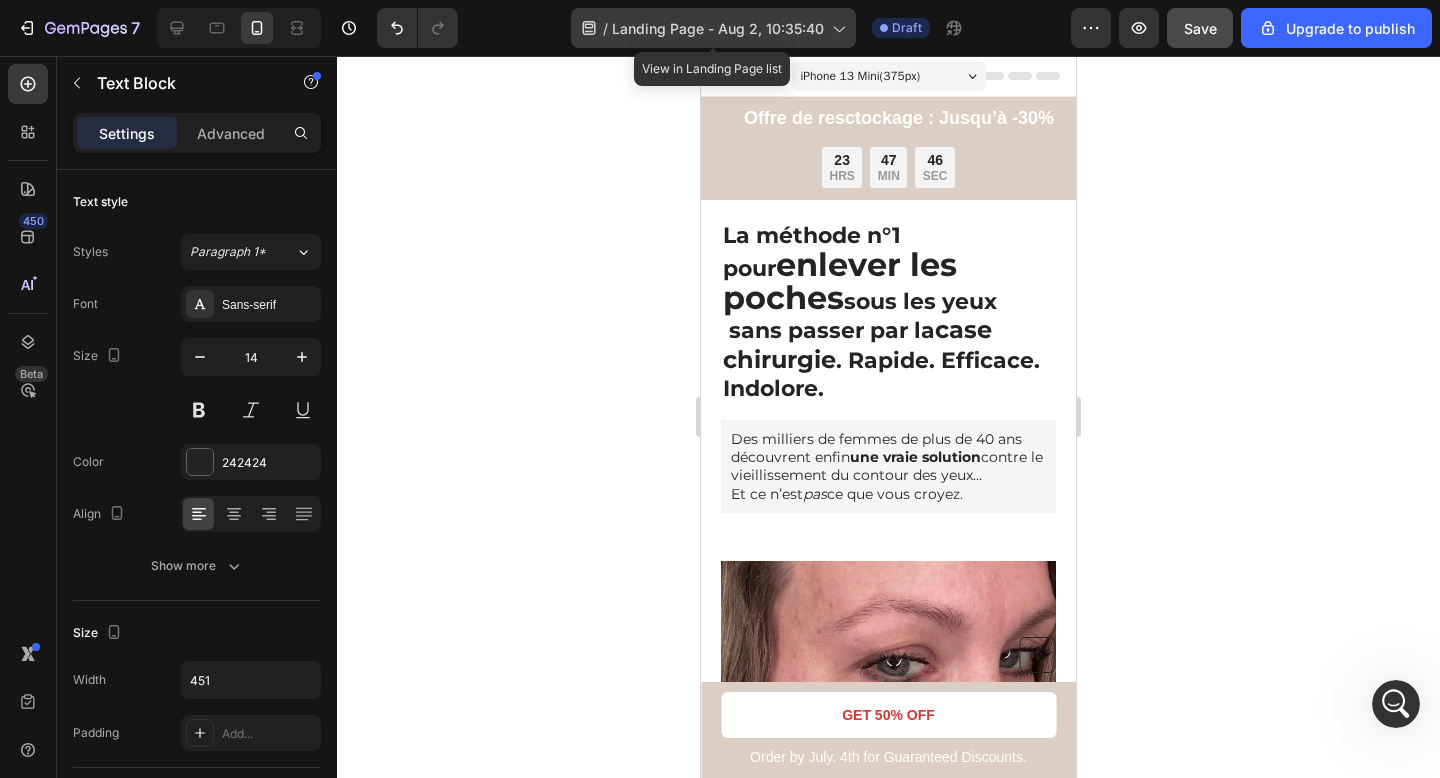 click on "Landing Page - Aug 2, 10:35:40" at bounding box center (718, 28) 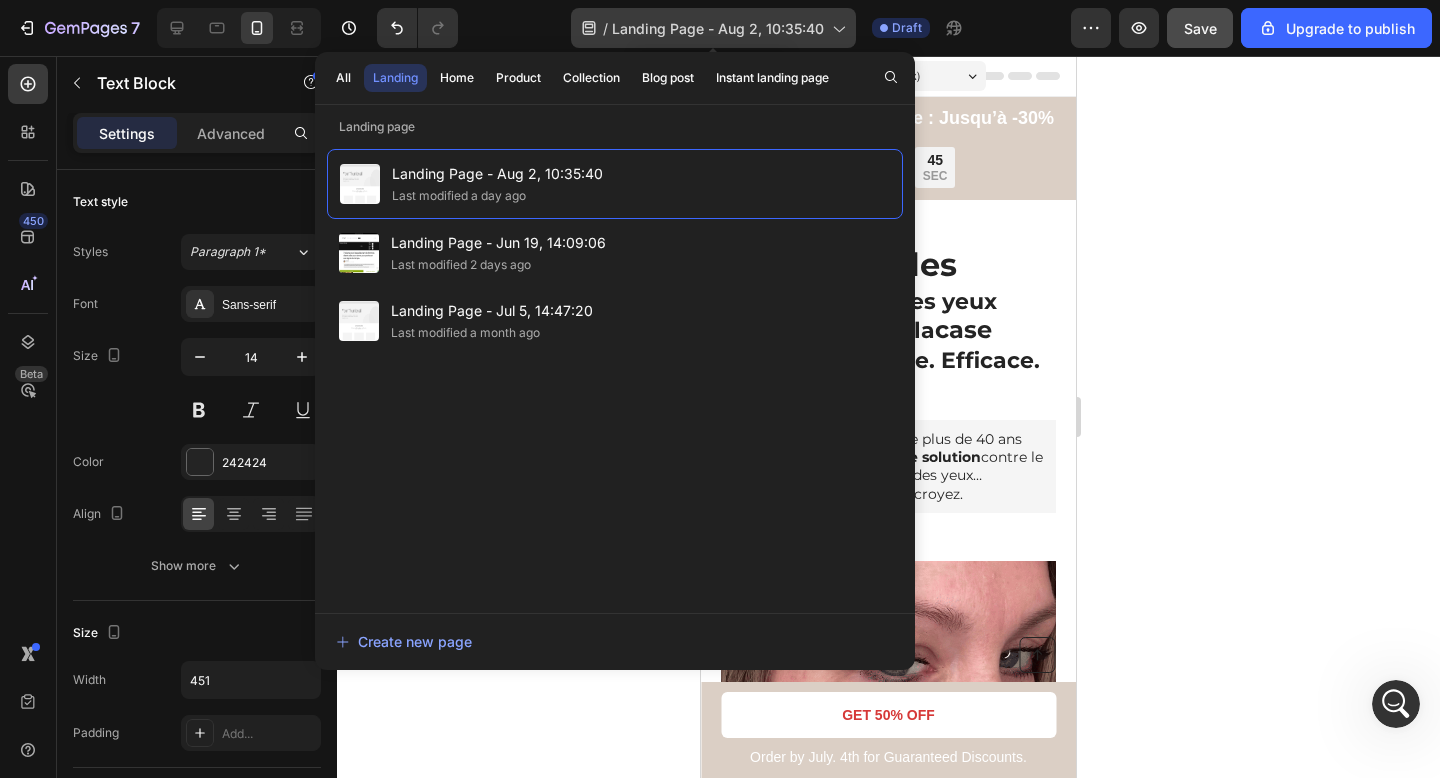 click on "Landing Page - Aug 2, 10:35:40" at bounding box center (718, 28) 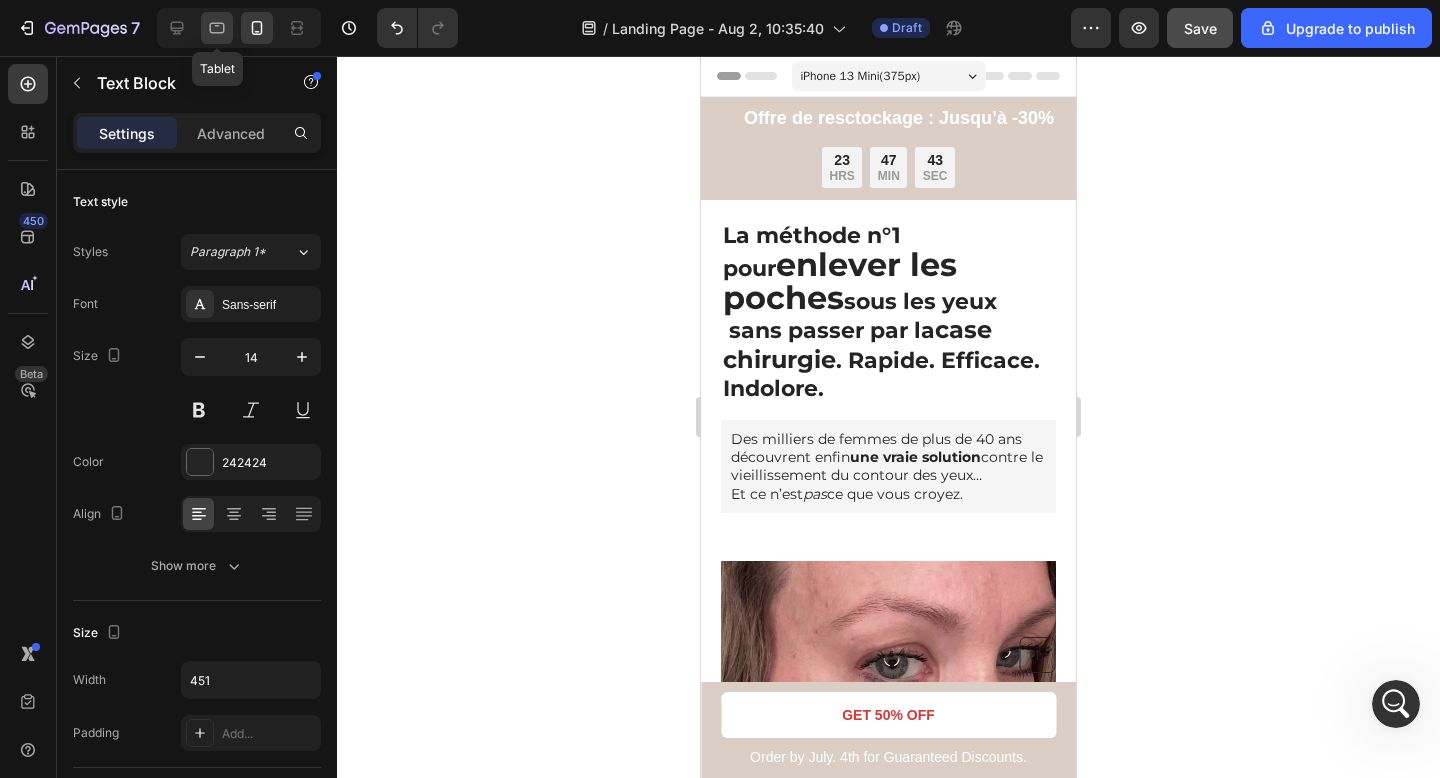 click 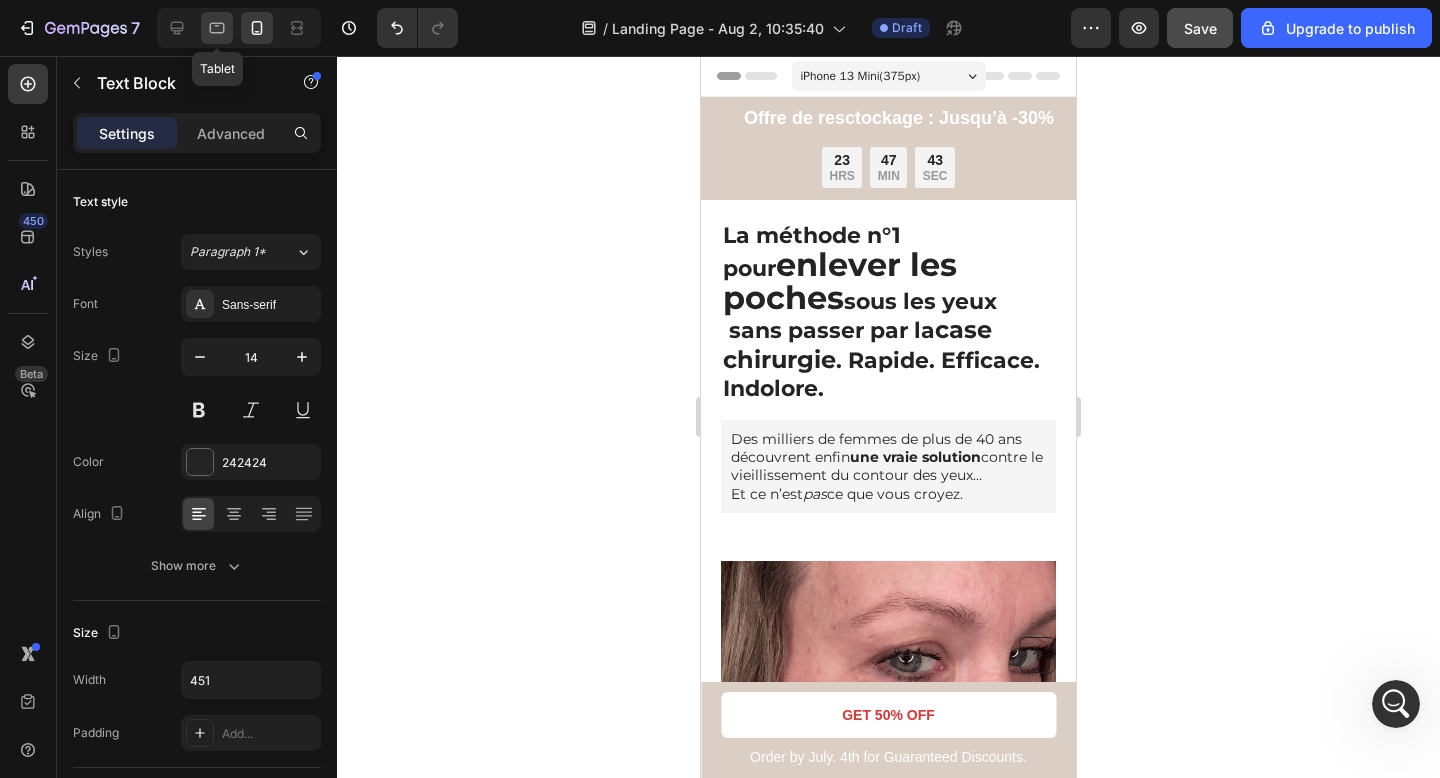 type on "16" 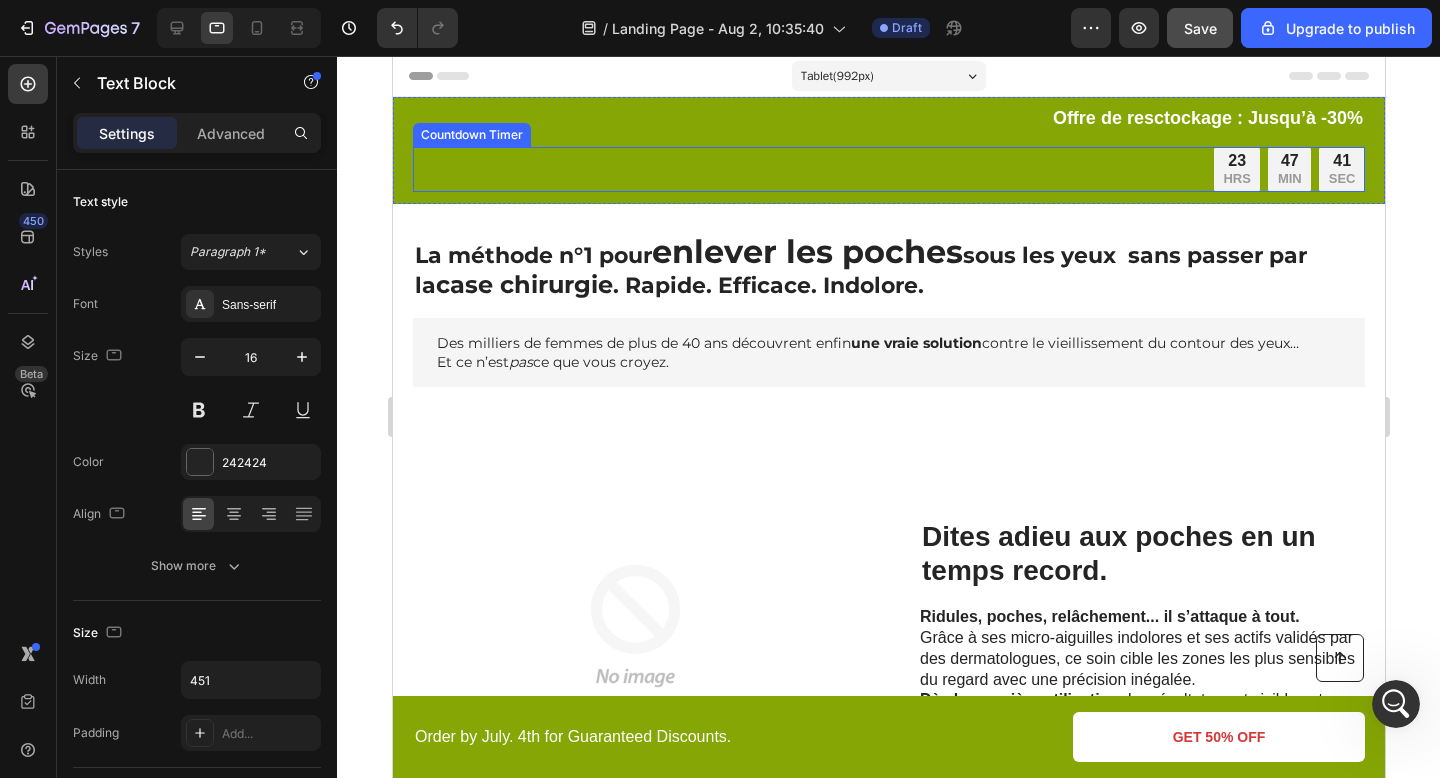 click on "23 HRS 47 MIN 41 SEC" at bounding box center (888, 170) 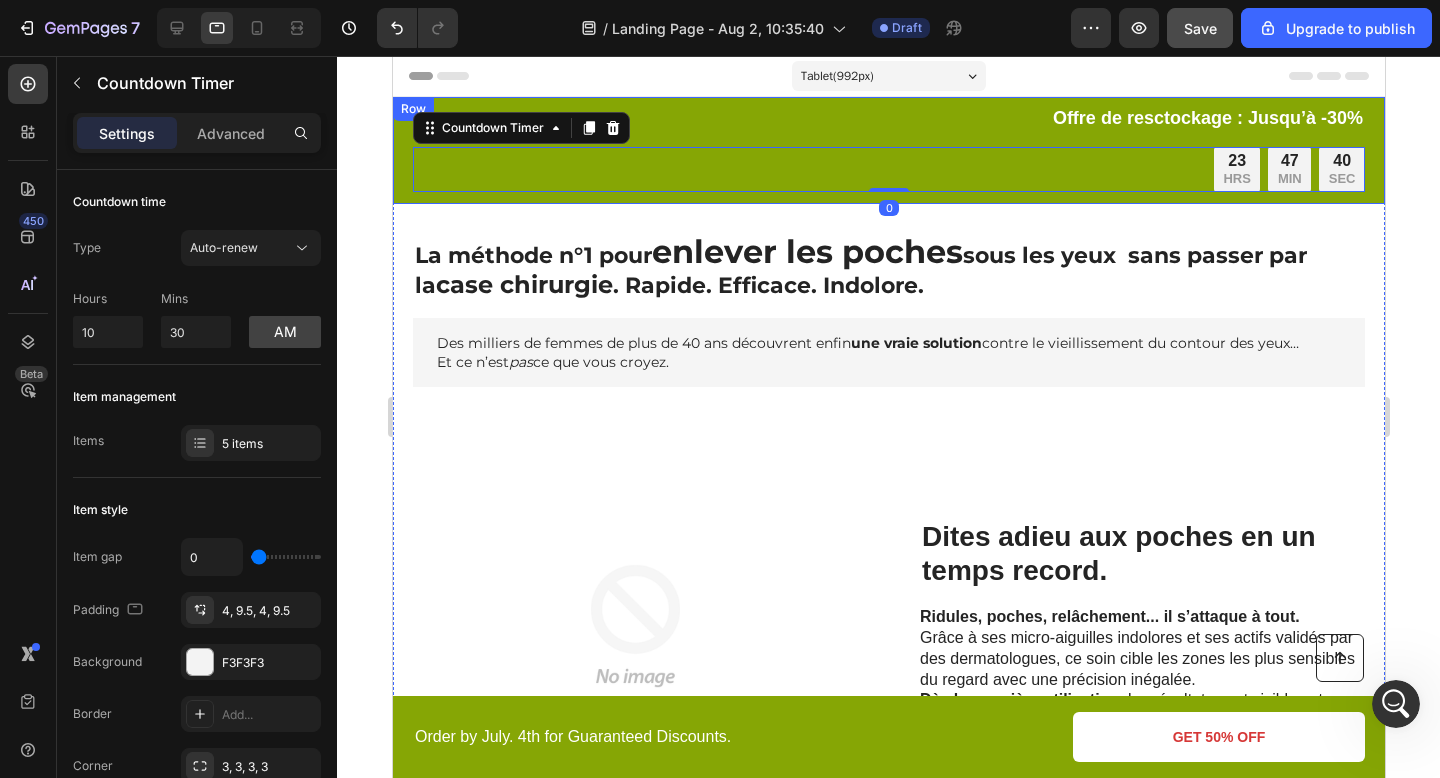 click on "Offre de resctockage : Jusqu’à -30% Text Block 23 HRS 47 MIN 40 SEC Countdown Timer   0" at bounding box center [888, 150] 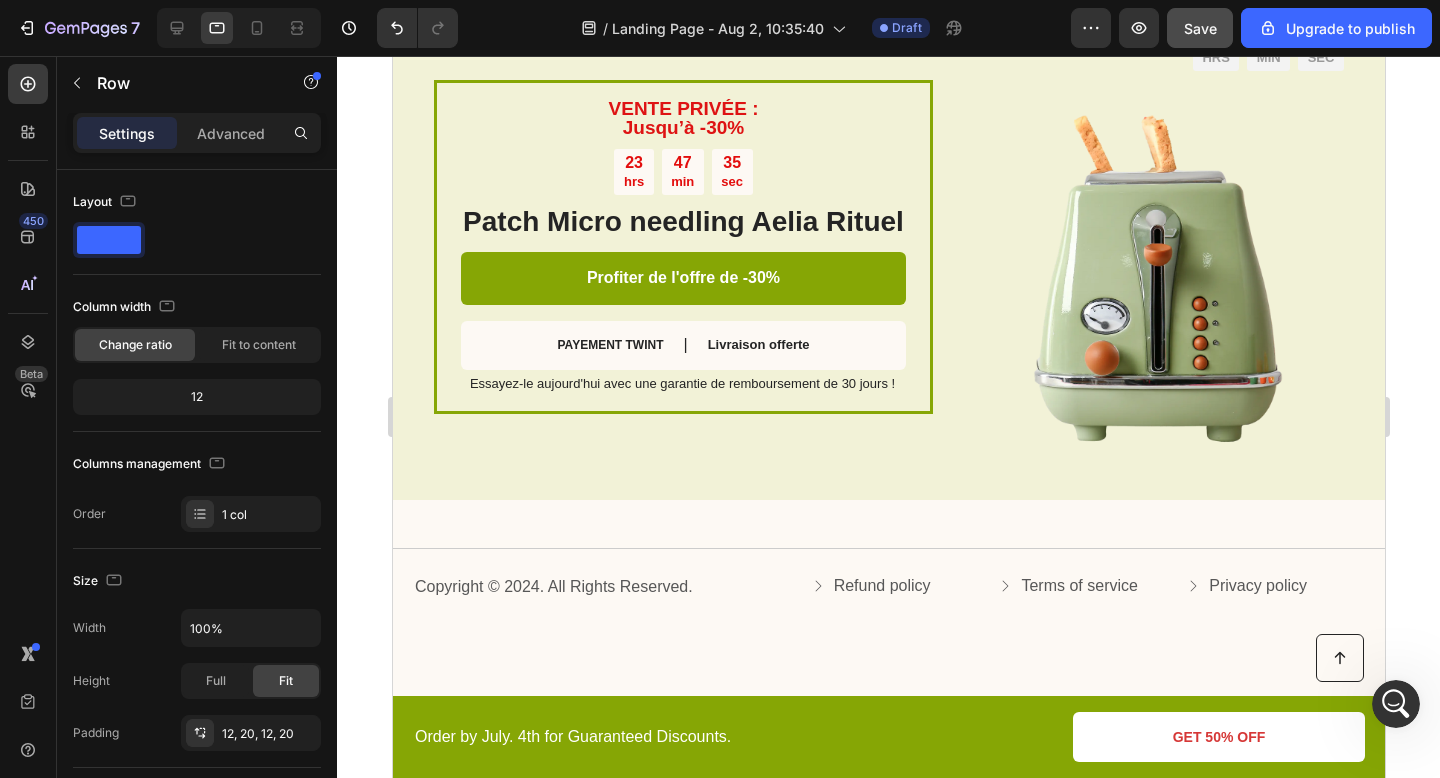 scroll, scrollTop: 3145, scrollLeft: 0, axis: vertical 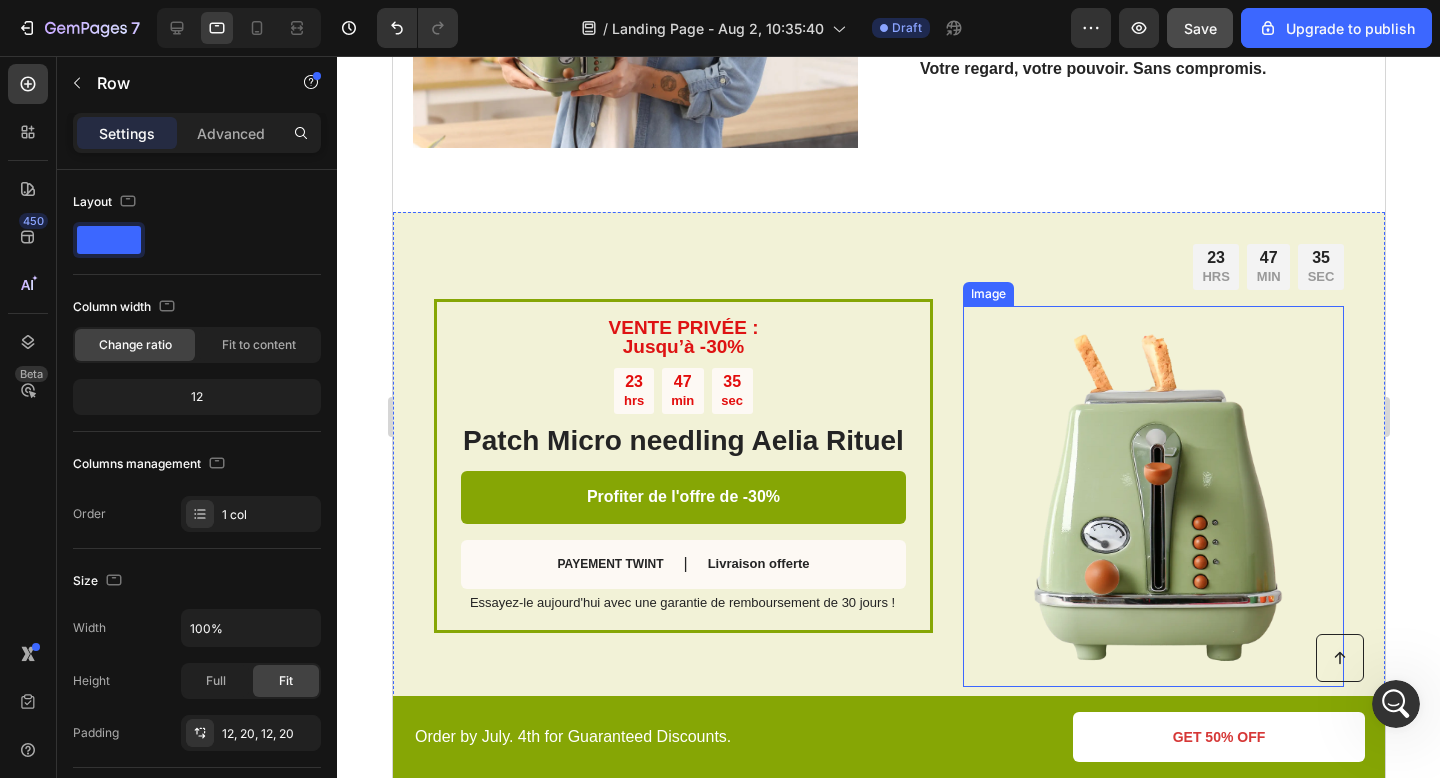 click at bounding box center (1152, 496) 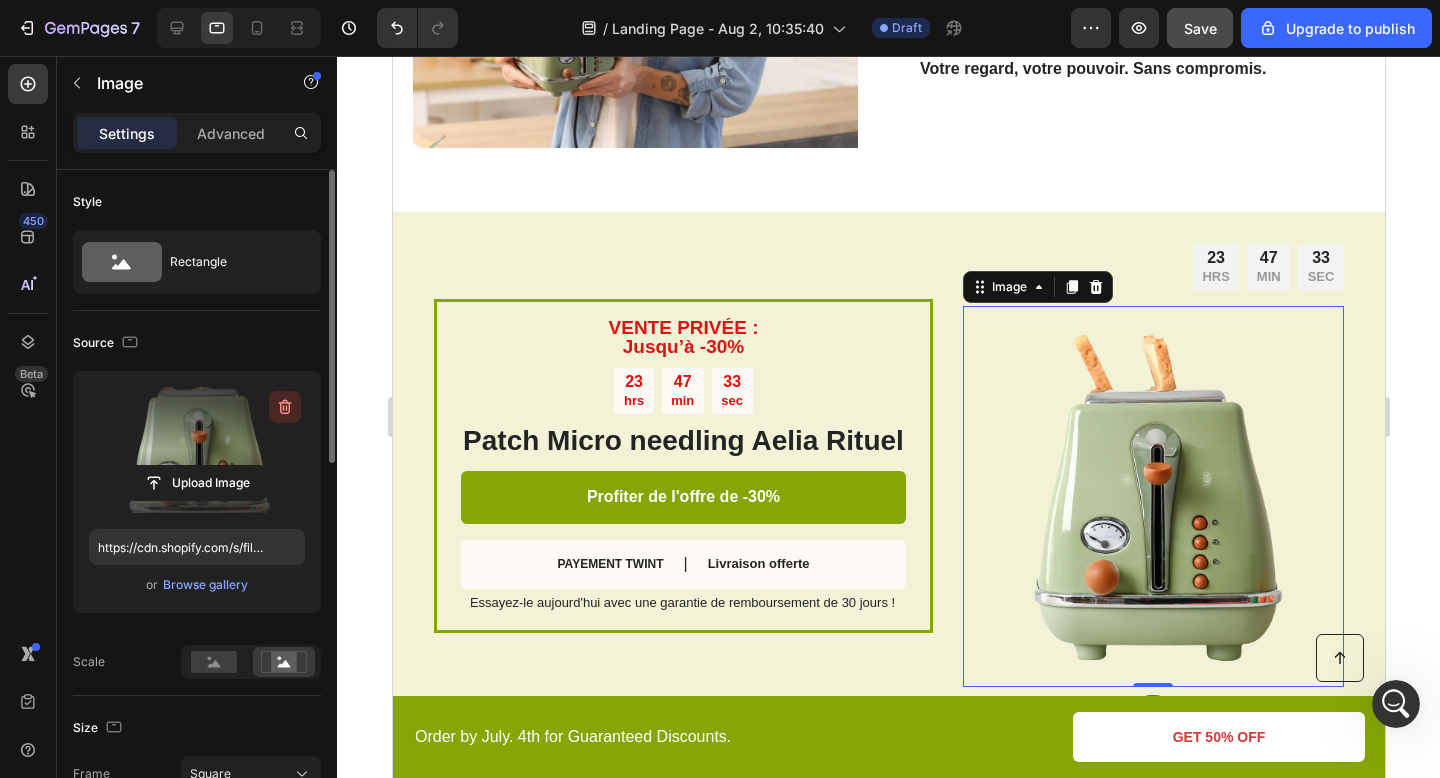 click 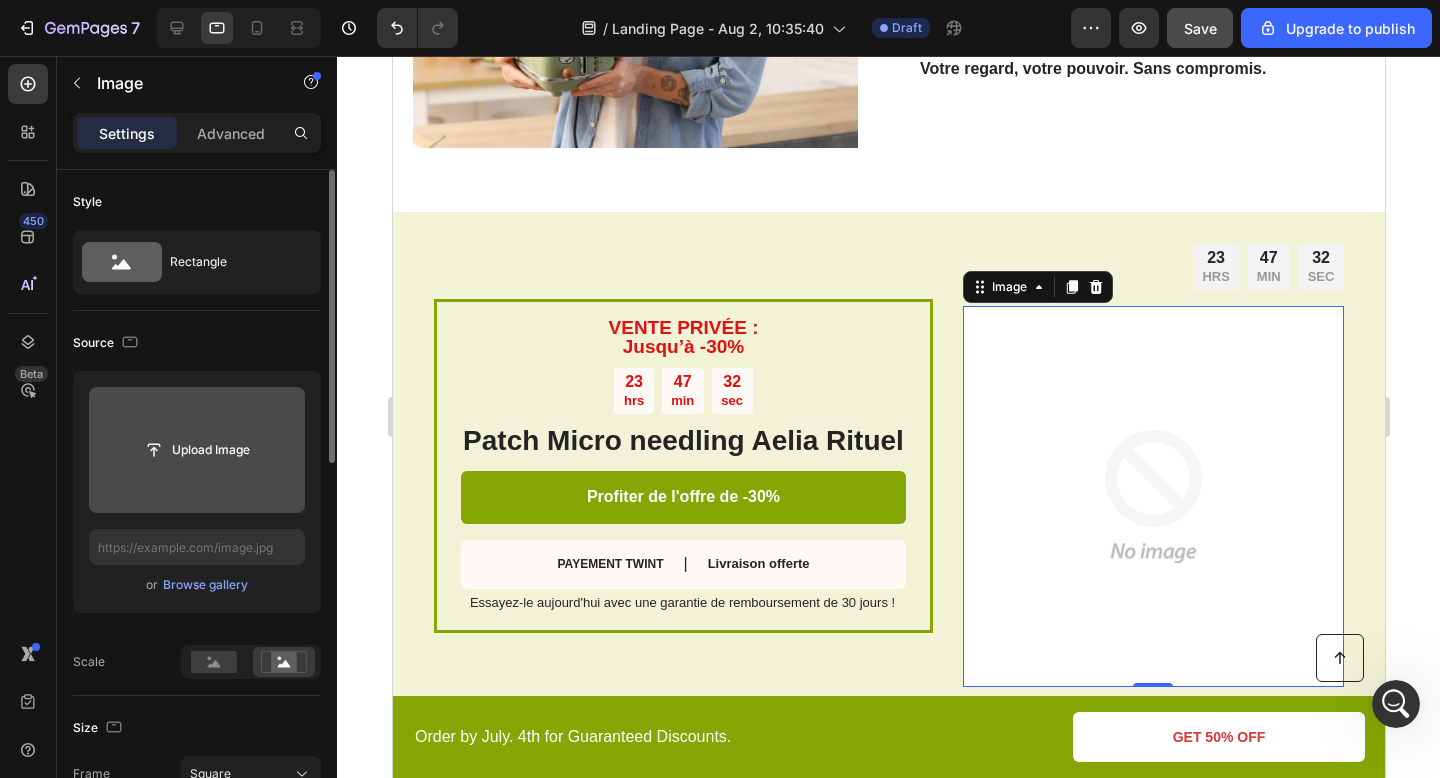 click 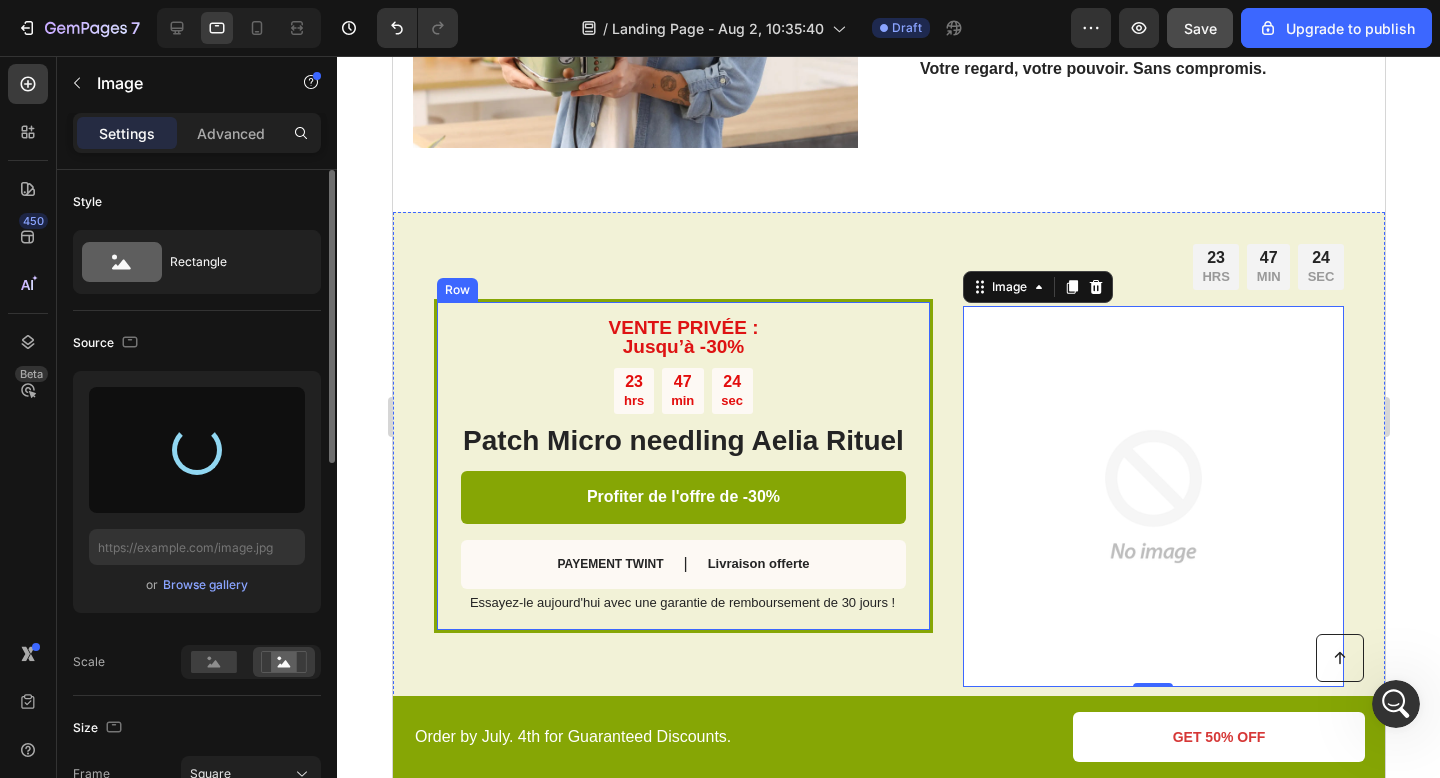 type on "https://cdn.shopify.com/s/files/1/0895/2709/1466/files/gempages_571776104939914112-3c967c9d-2976-440b-aec0-5ce80fc05fef.png" 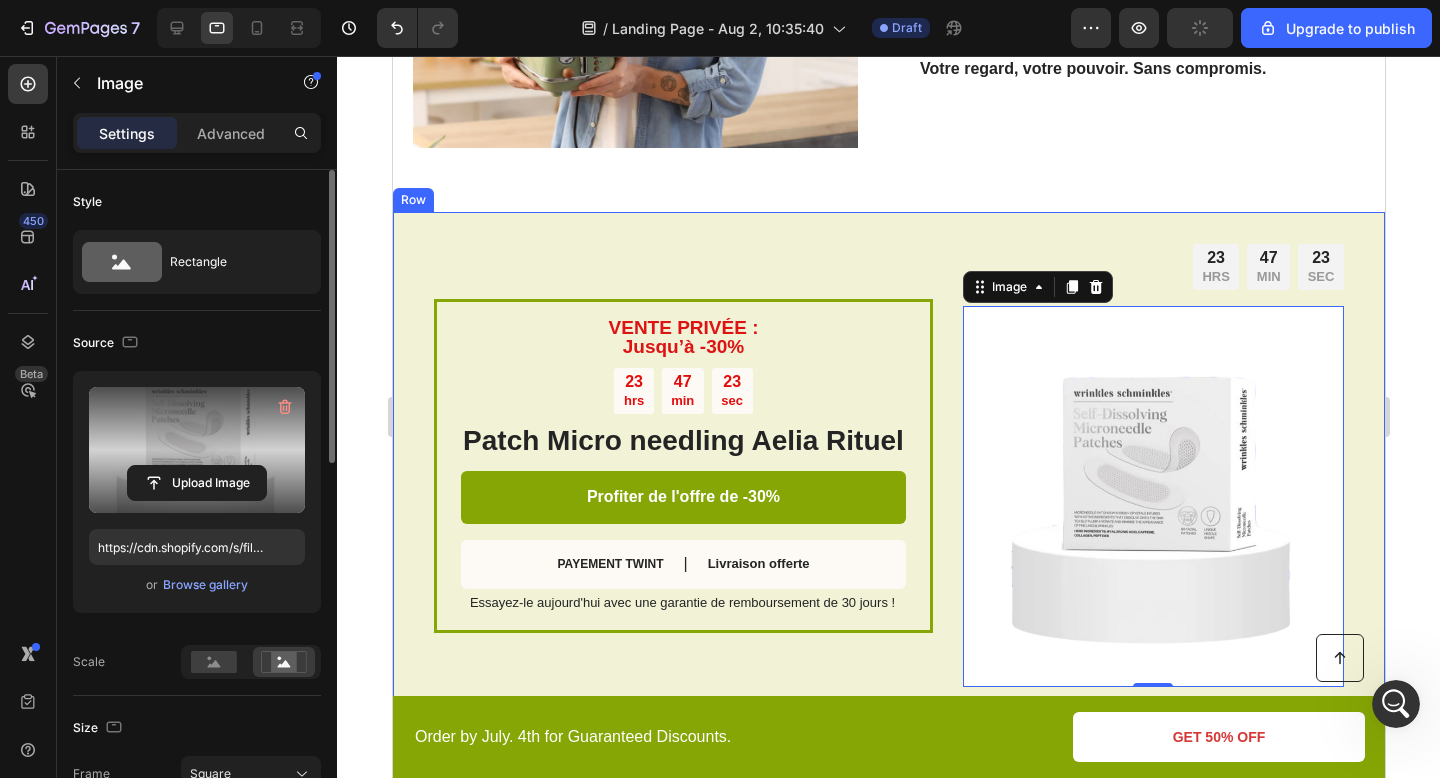 click on "VENTE PRIVÉE :  Jusqu’à -30% Text Block 23 hrs 47 min 23 sec Countdown Timer Patch Micro needling Aelia Rituel  Heading Profiter de l'offre de -30%   Button PAYEMENT TWINT Text Block | Text Block Livraison offerte Text Block Row Essayez-le aujourd'hui avec une garantie de remboursement de 30 jours ! Text Block Row" at bounding box center (682, 465) 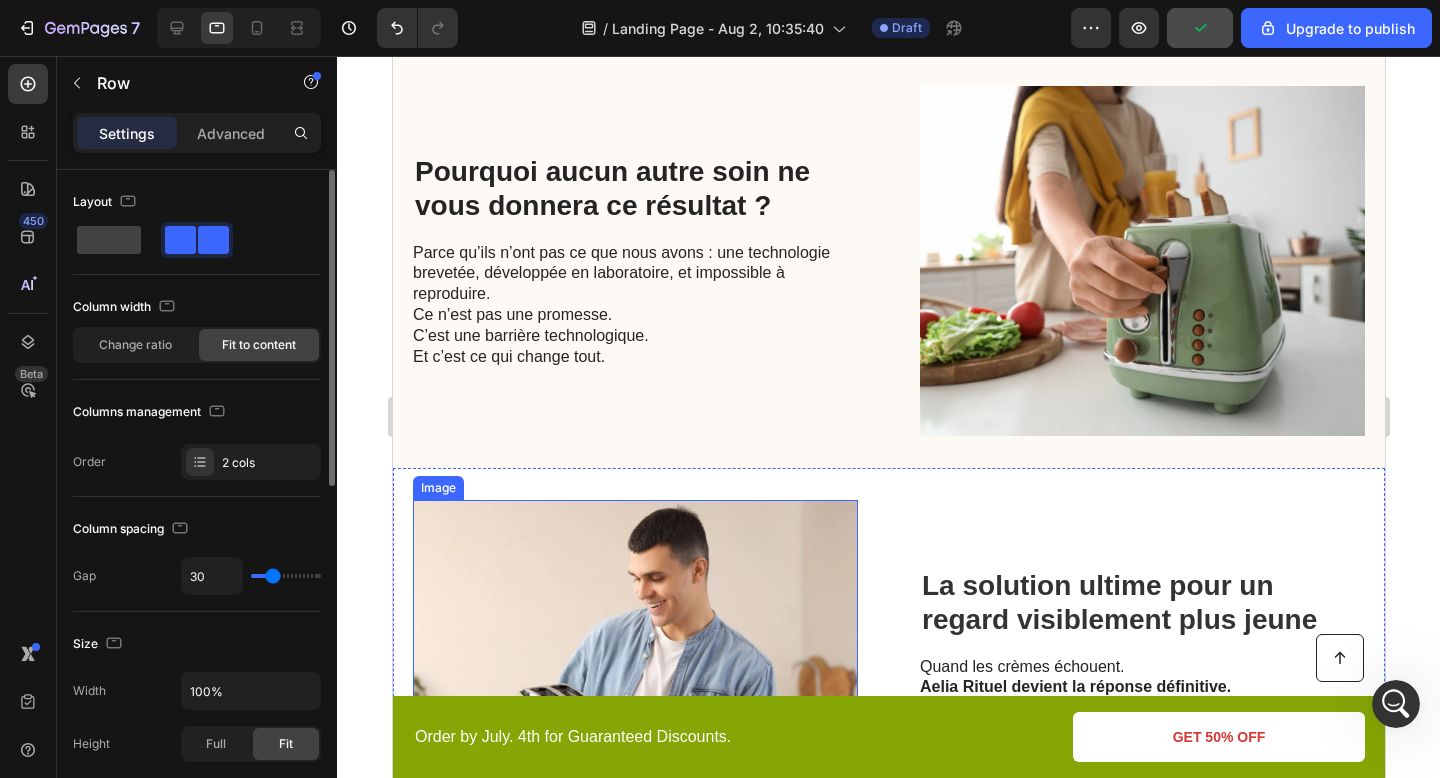 scroll, scrollTop: 2848, scrollLeft: 0, axis: vertical 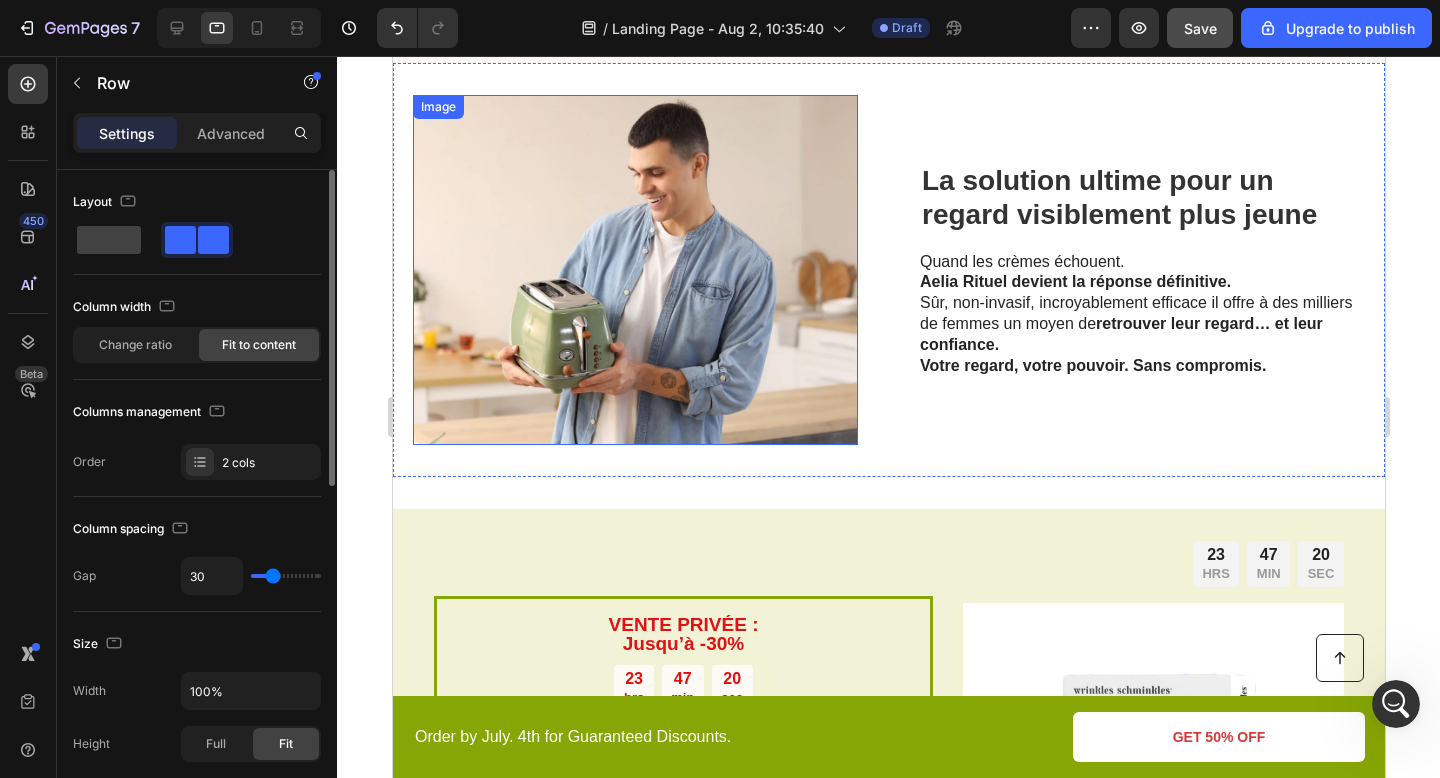 click at bounding box center (634, 270) 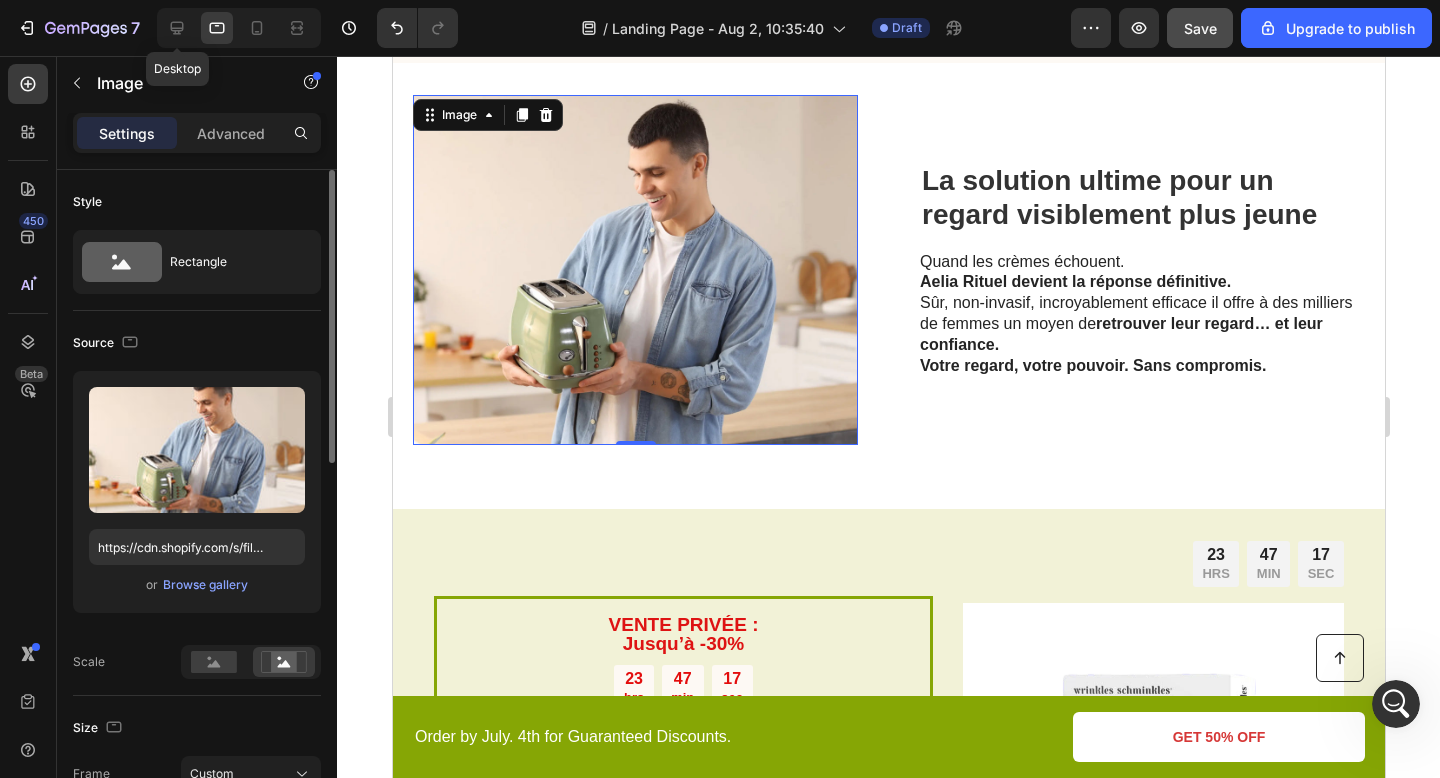 click 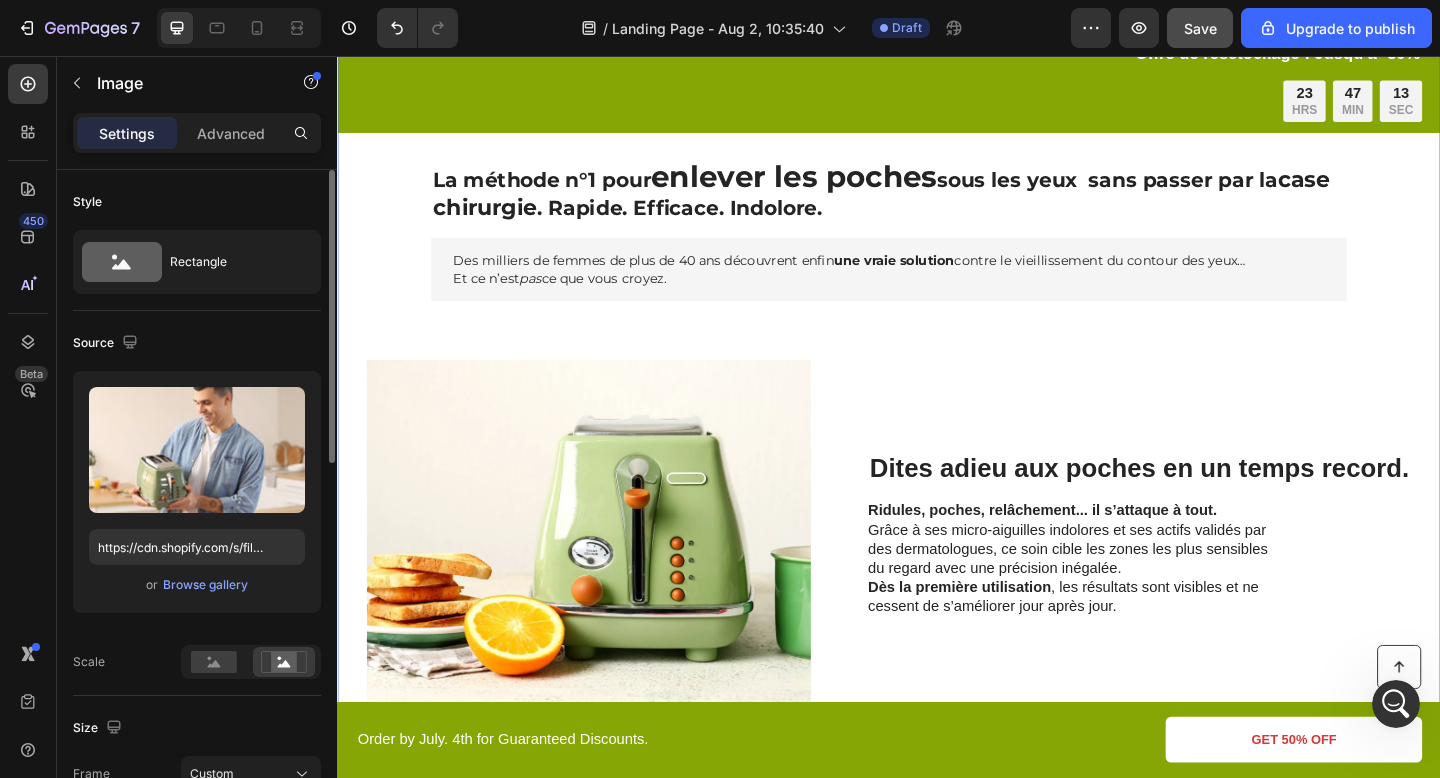 scroll, scrollTop: 0, scrollLeft: 0, axis: both 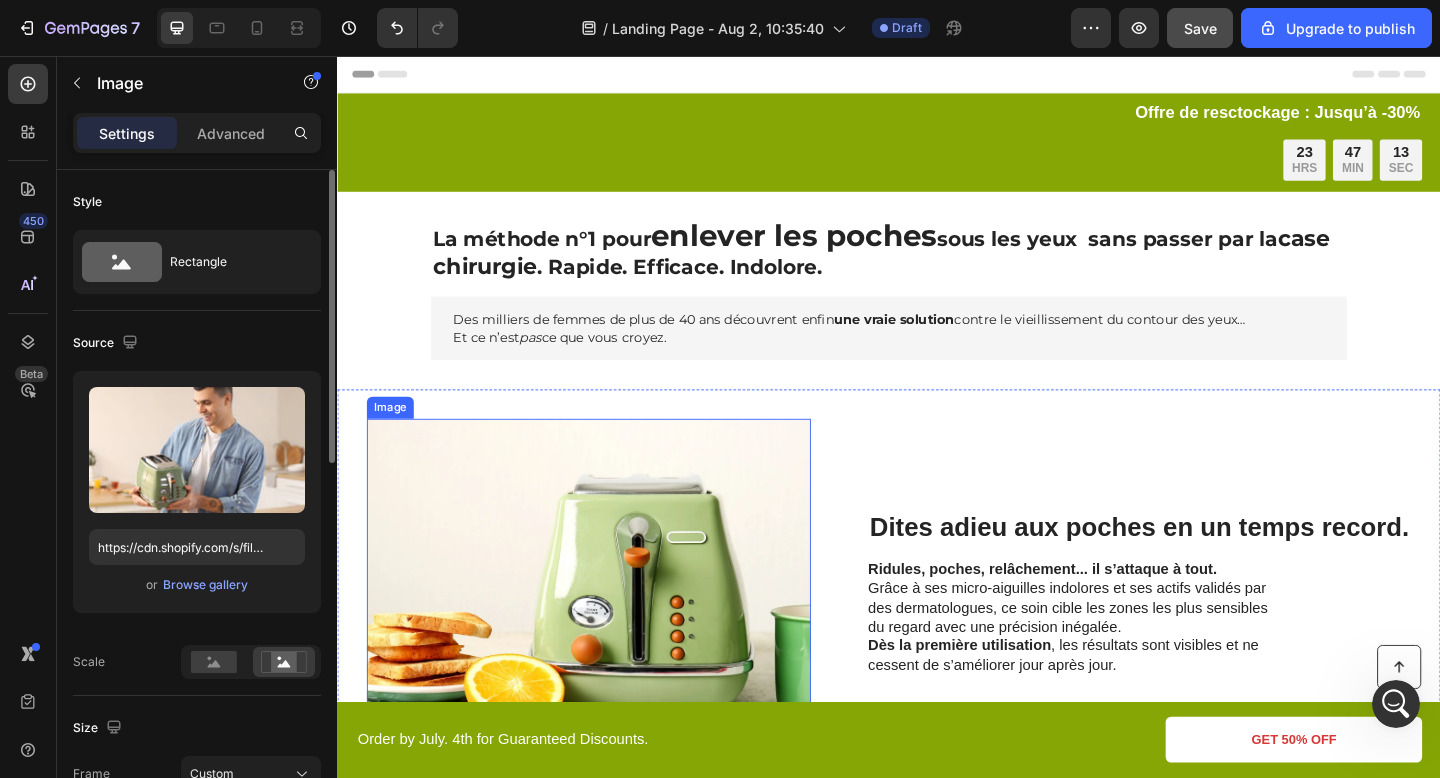 click at bounding box center [610, 641] 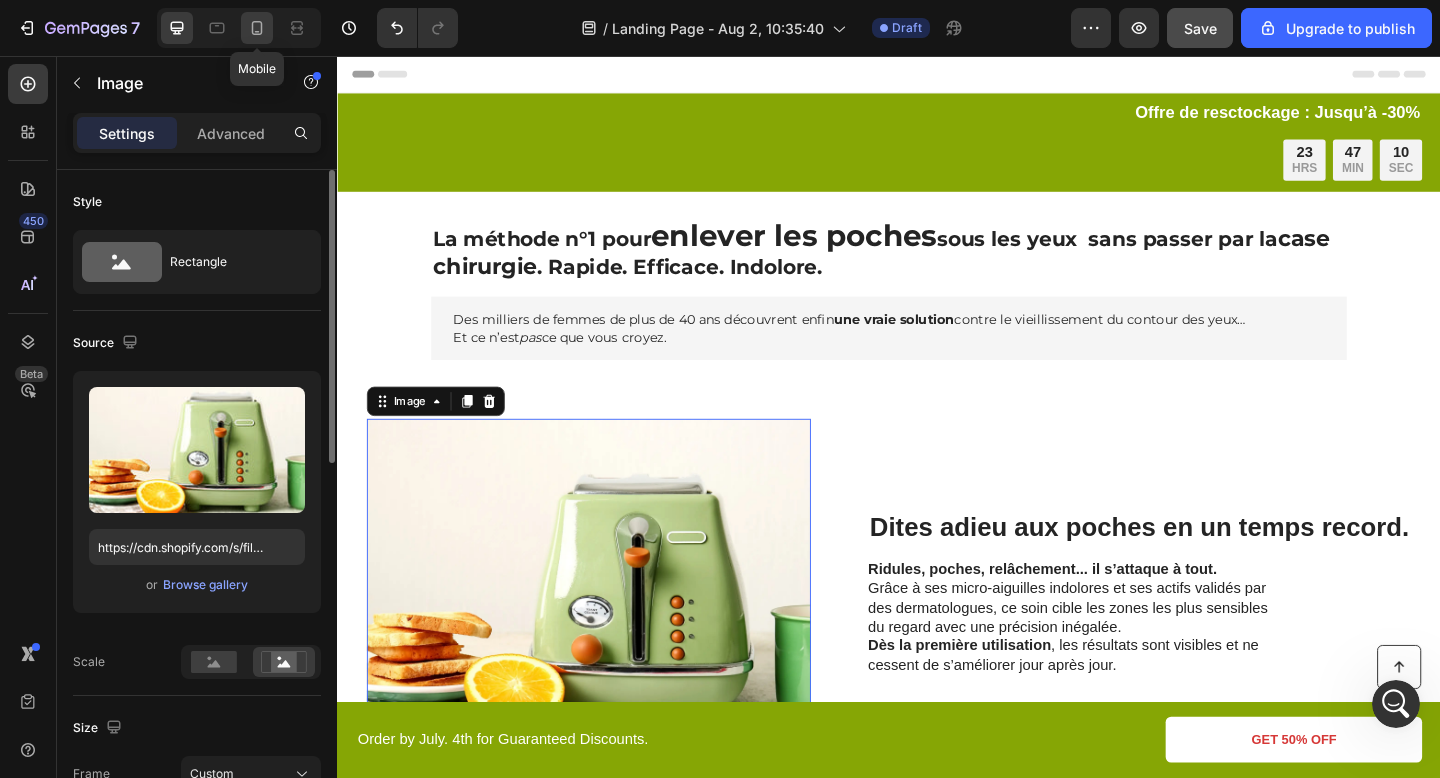 click 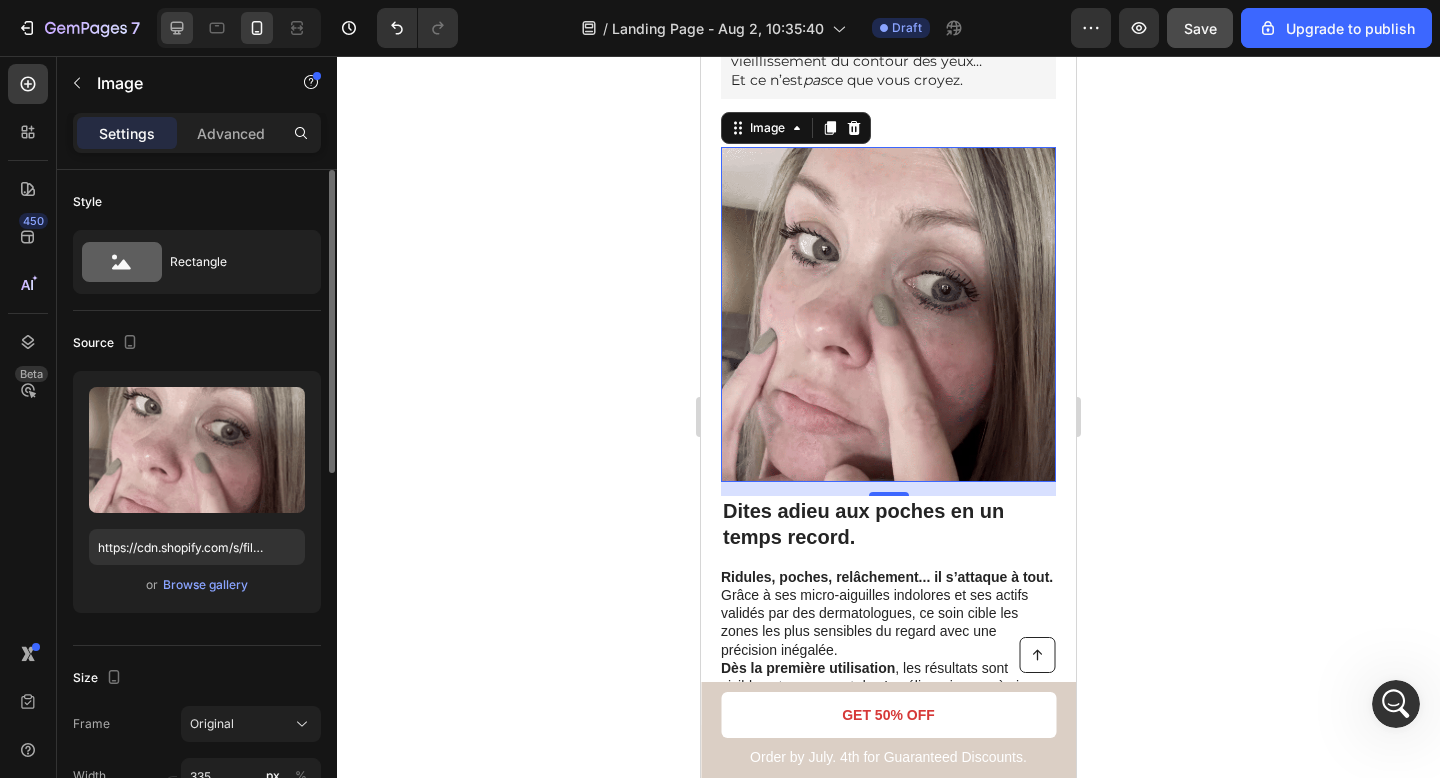 scroll, scrollTop: 419, scrollLeft: 0, axis: vertical 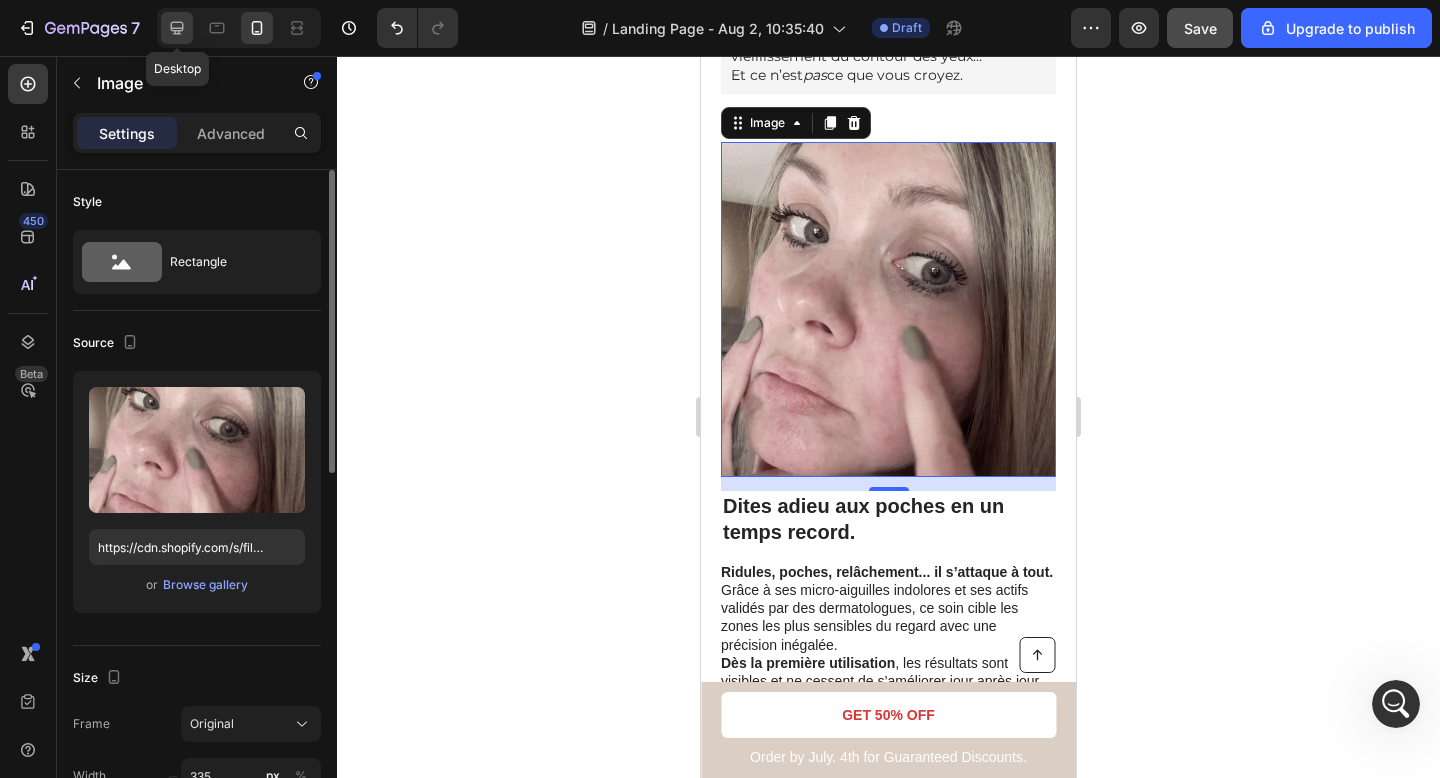 click 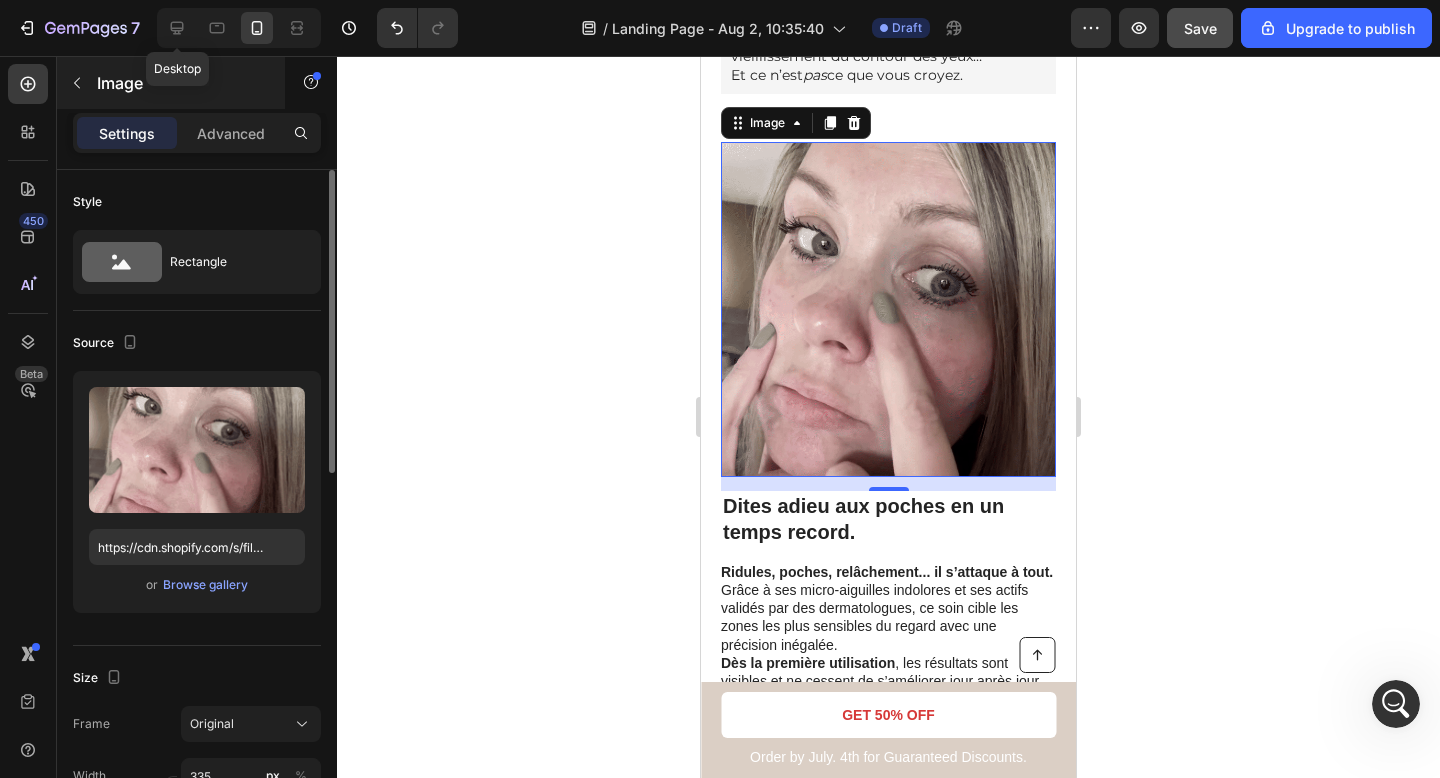 type on "483" 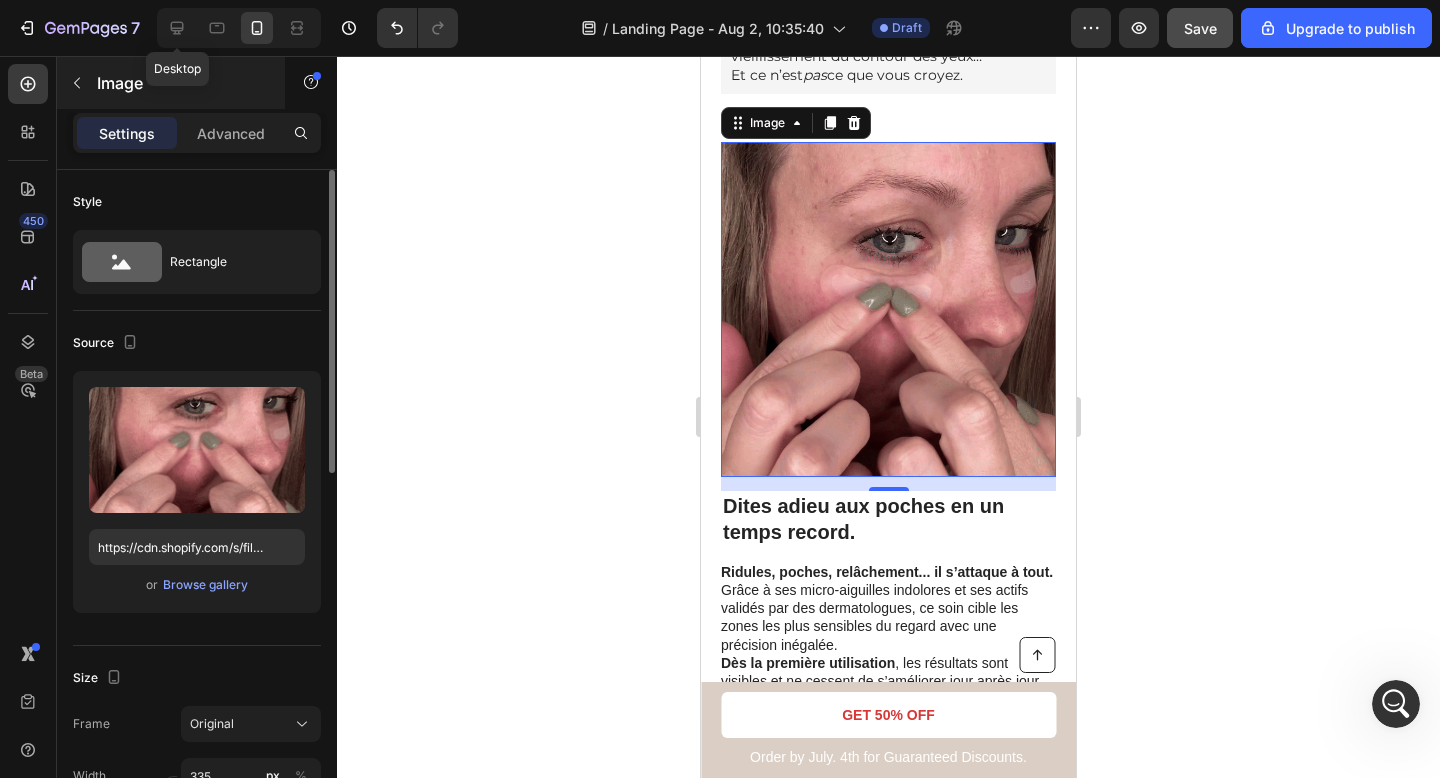 type on "380" 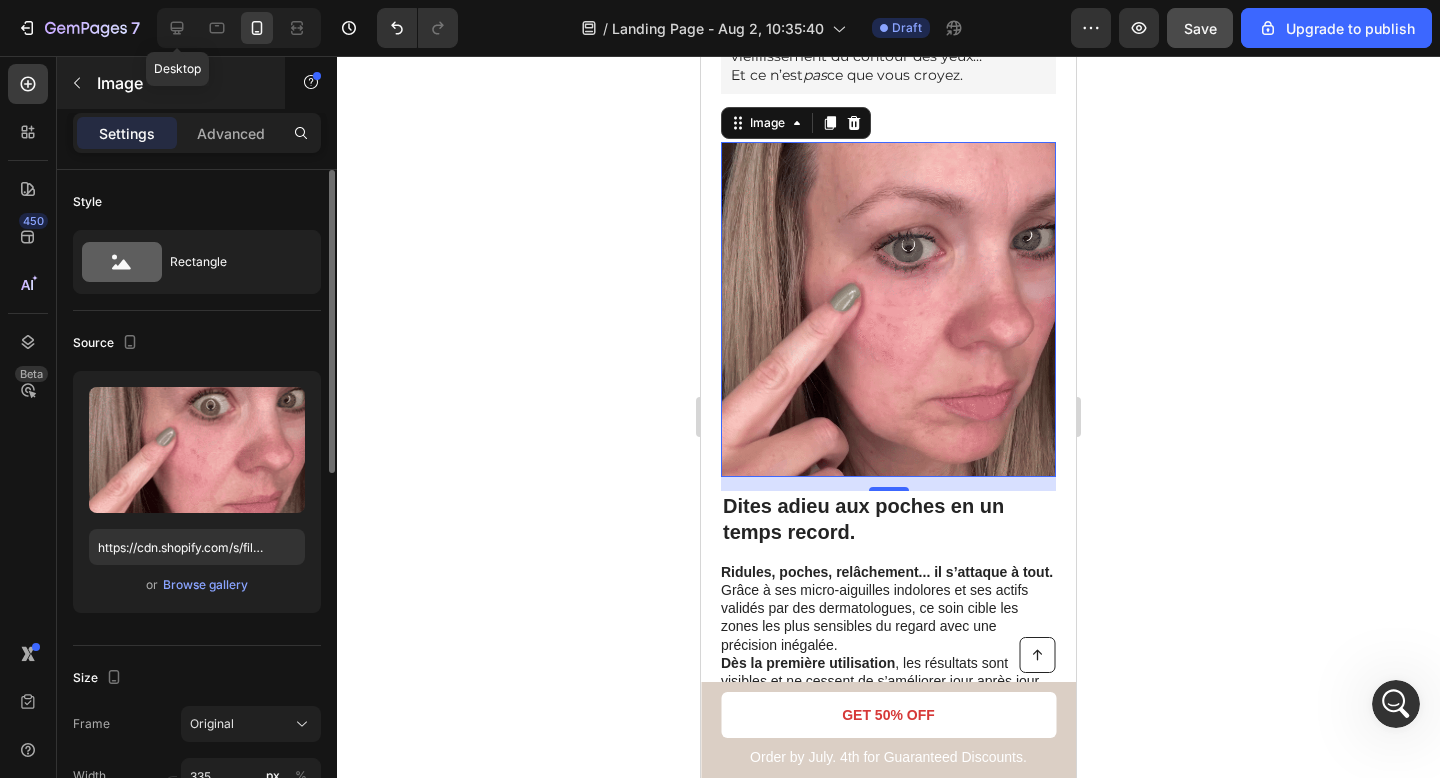 type on "https://cdn.shopify.com/s/files/1/0895/2709/1466/files/gempages_571776104939914112-f764e680-dc4d-49c4-9d84-7958b30c96d2.webp" 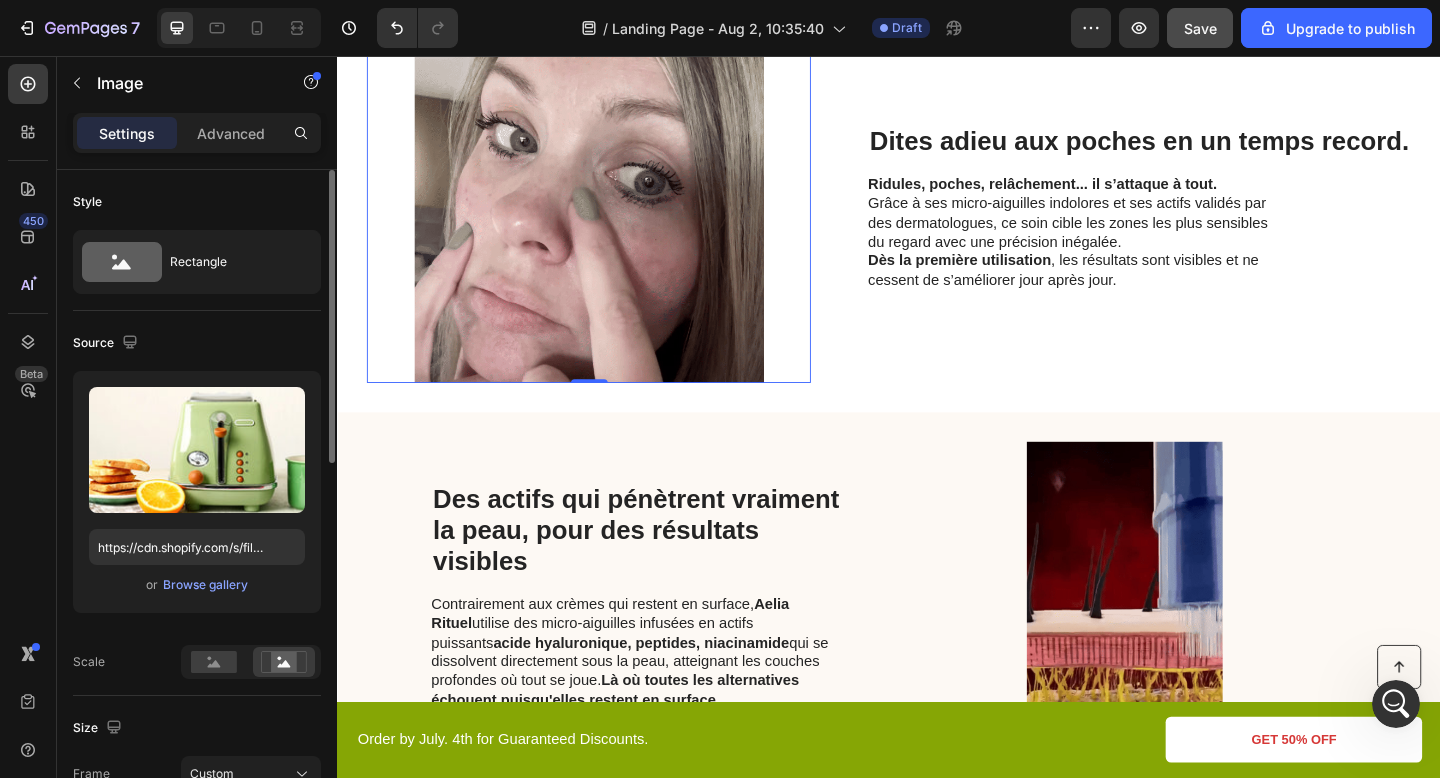 scroll, scrollTop: 1659, scrollLeft: 0, axis: vertical 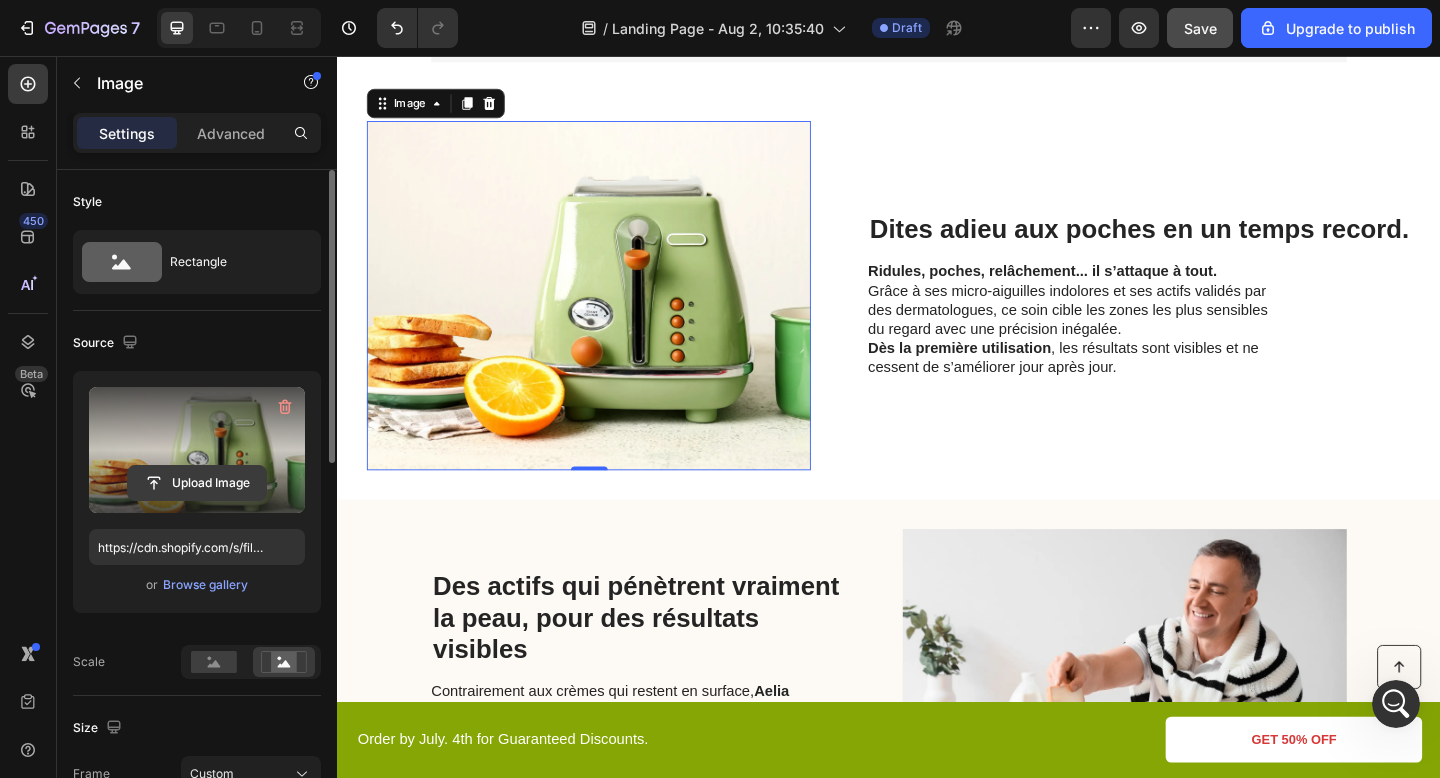click 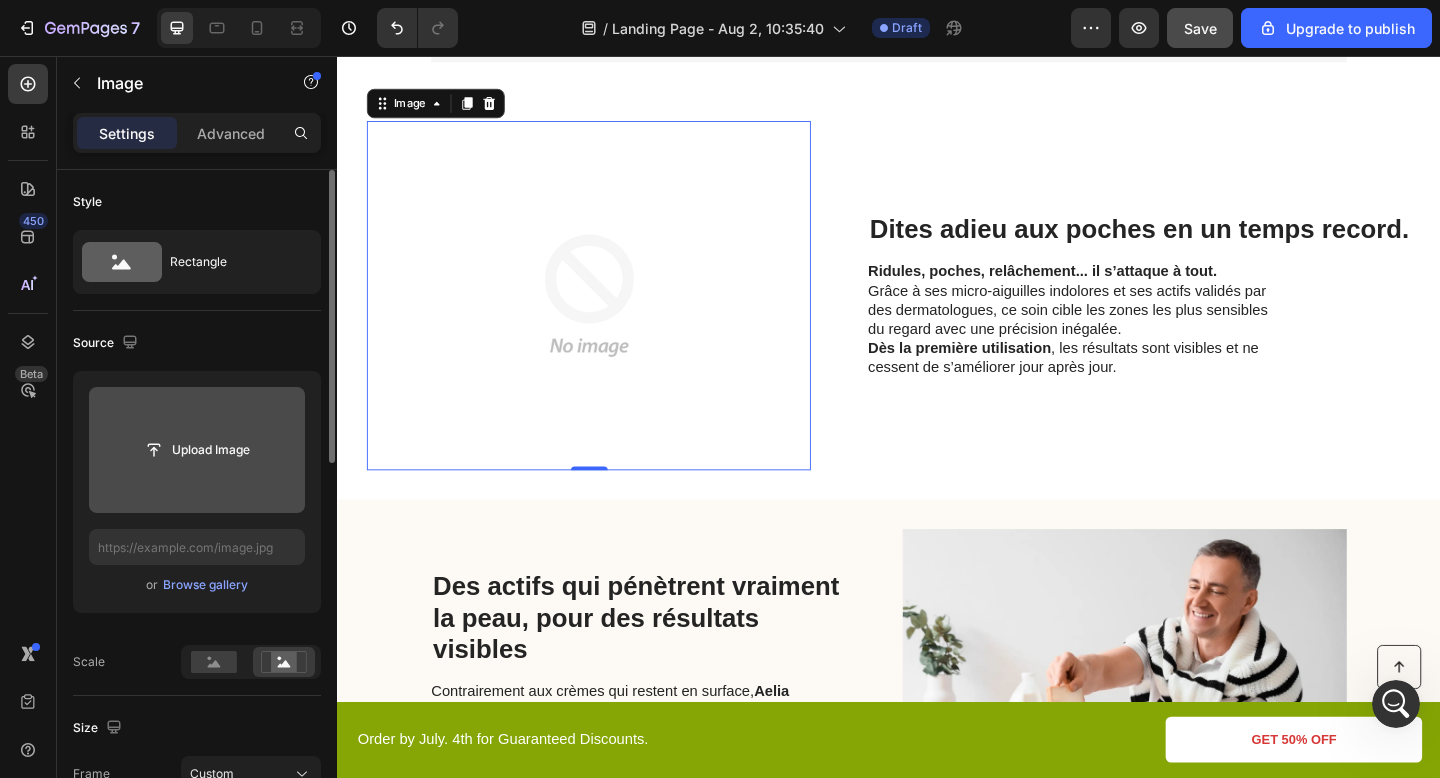 click 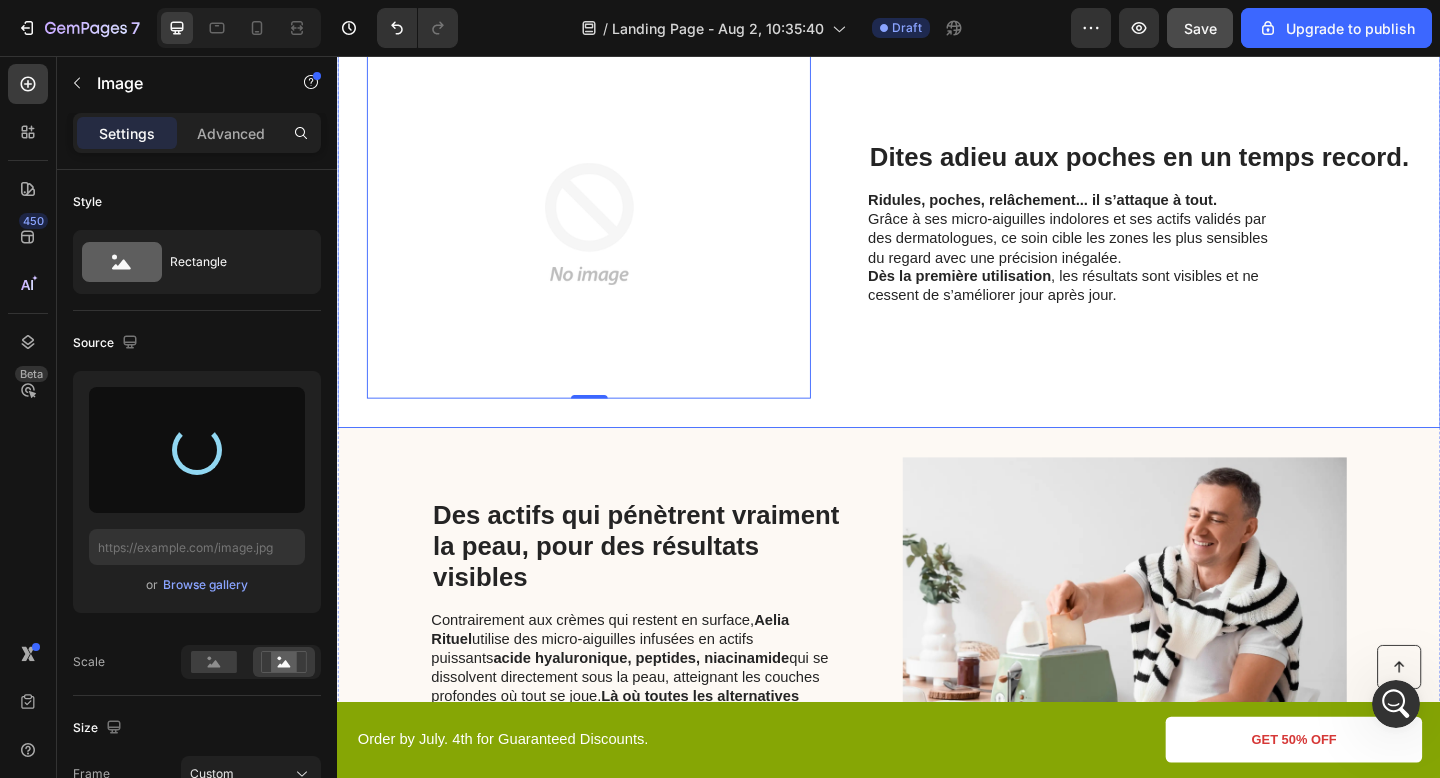 scroll, scrollTop: 512, scrollLeft: 0, axis: vertical 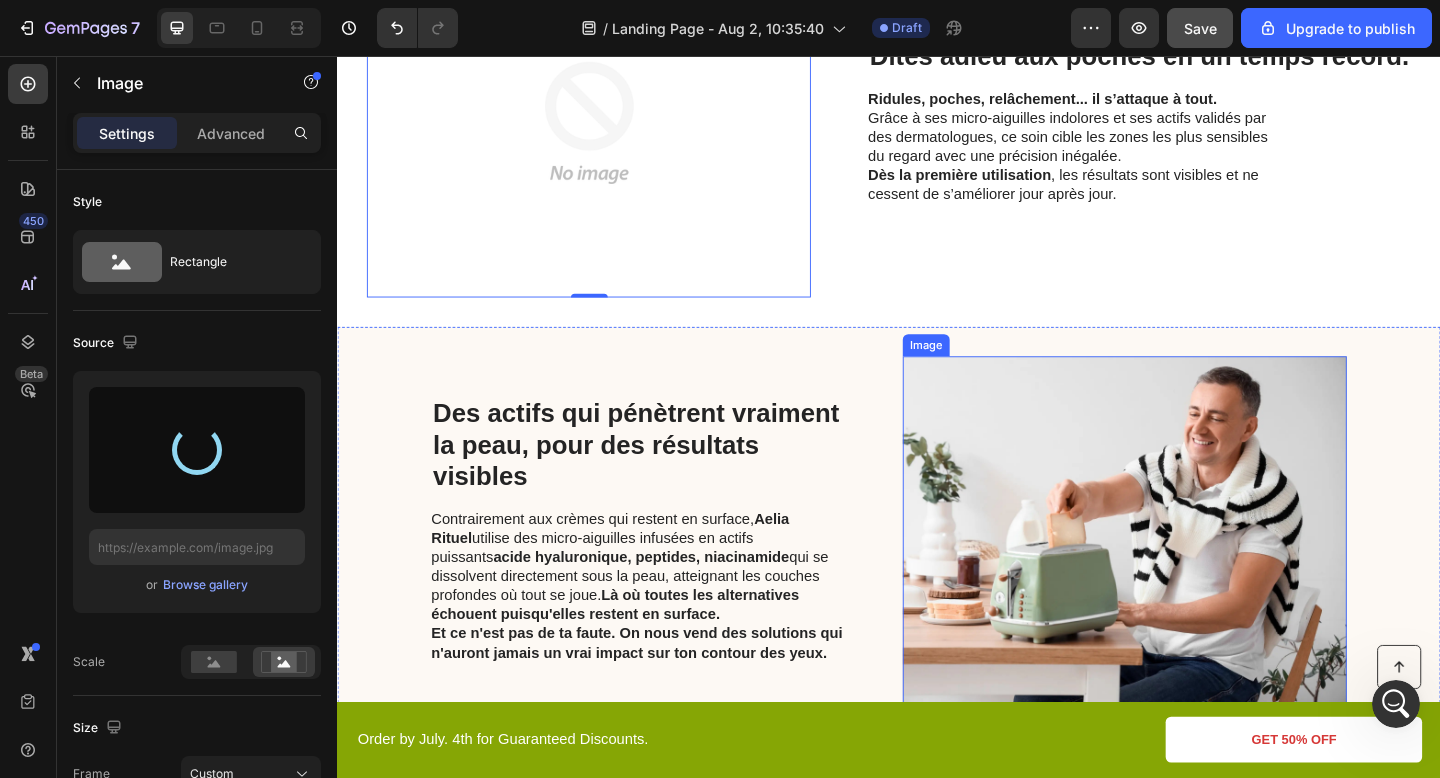 type on "https://cdn.shopify.com/s/files/1/0895/2709/1466/files/gempages_571776104939914112-f90634c1-4ce6-45f0-ab1c-5698f0187516.gif" 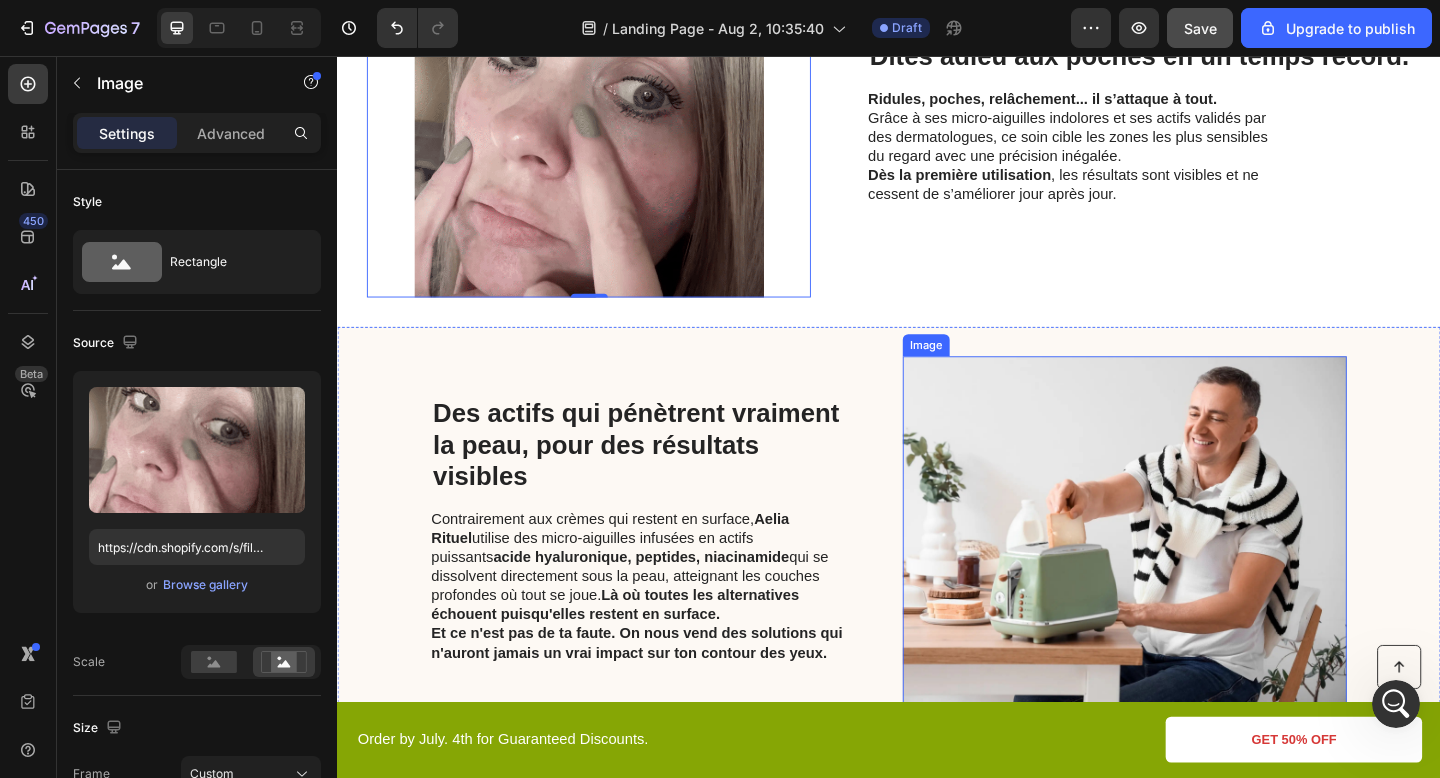 click at bounding box center [1193, 573] 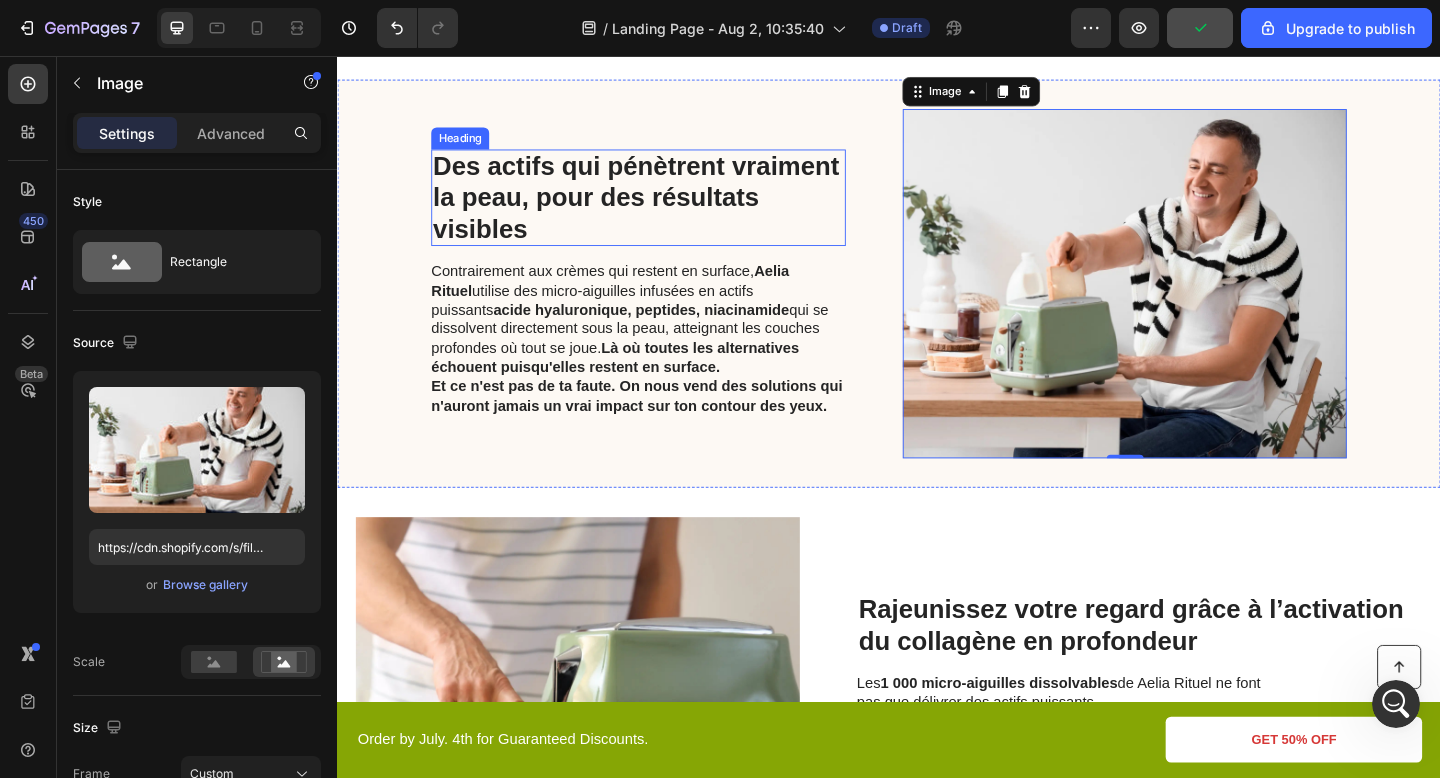 scroll, scrollTop: 689, scrollLeft: 0, axis: vertical 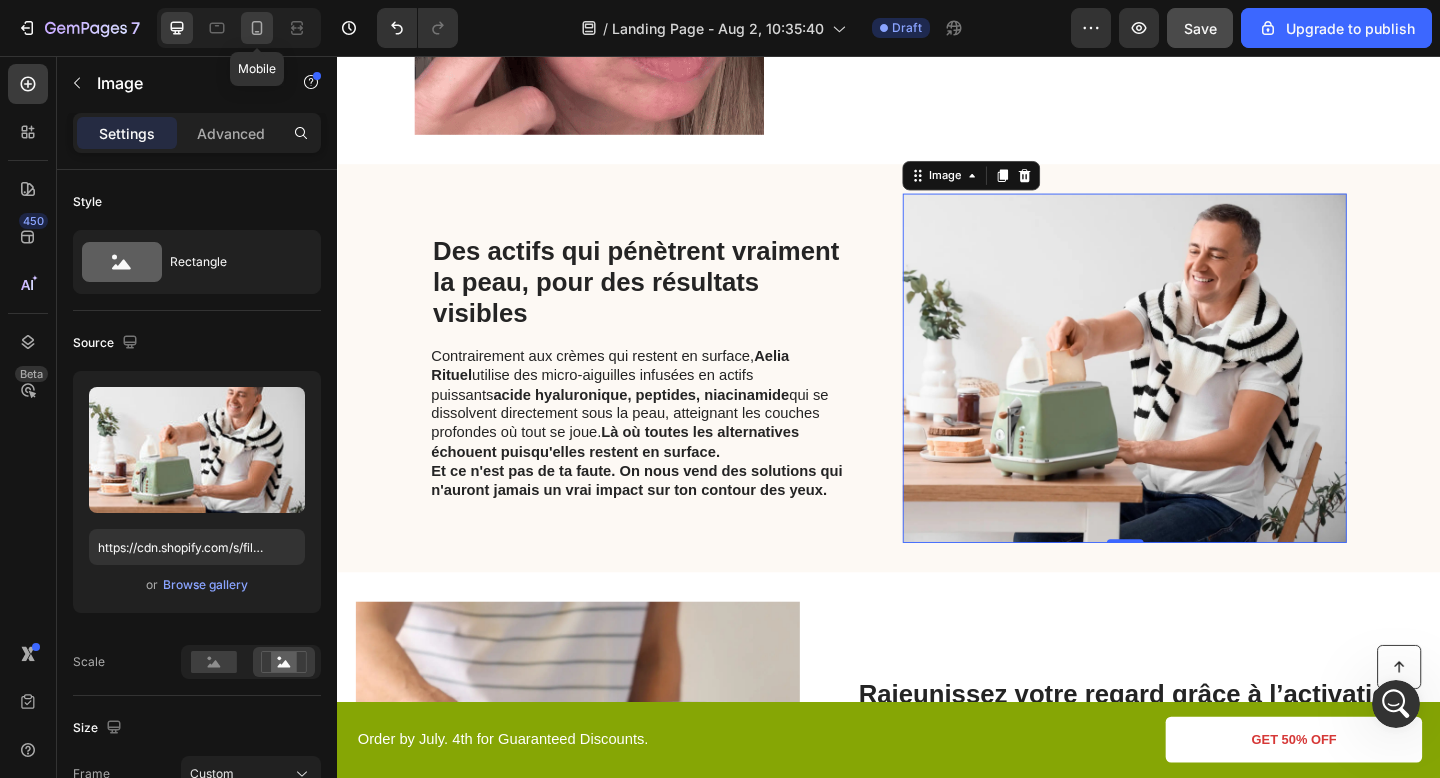 click 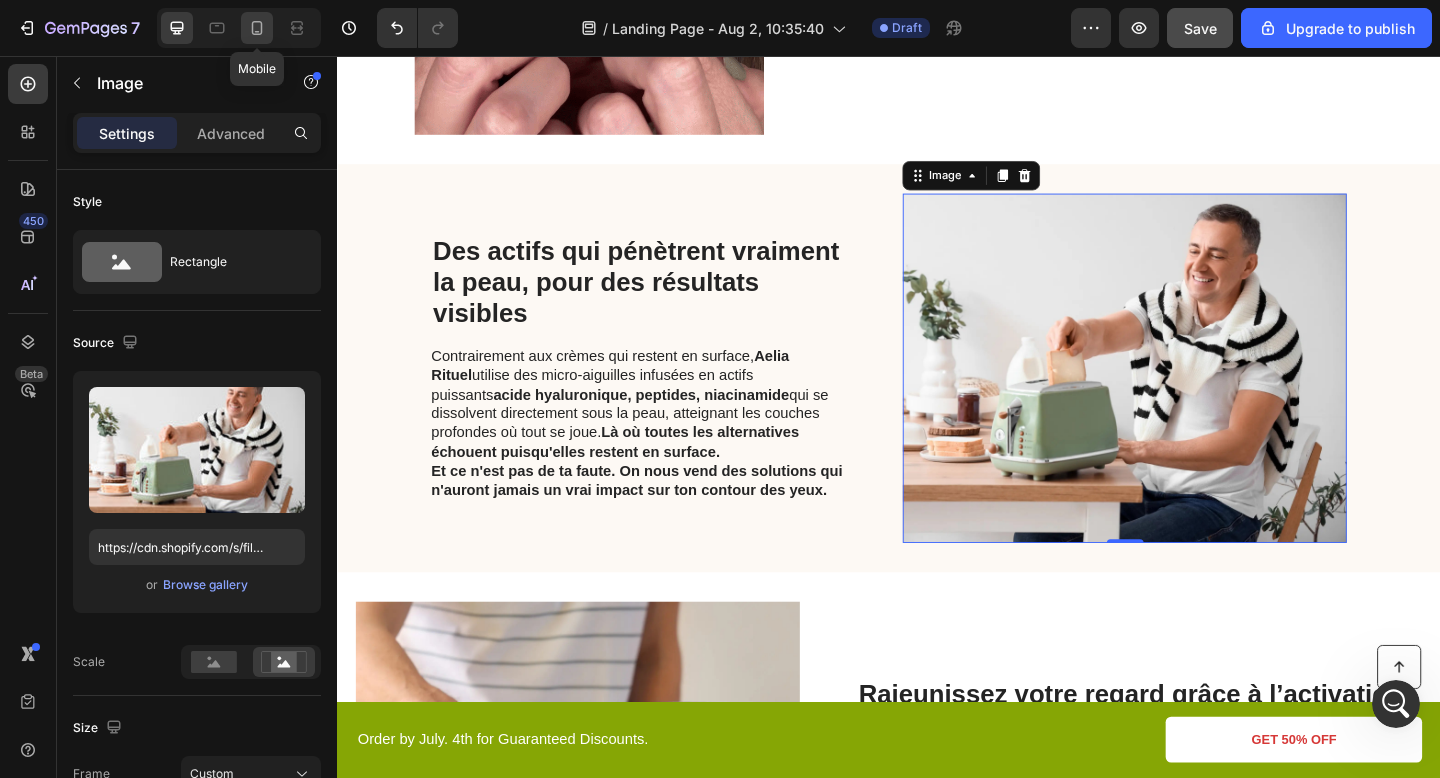 type on "335" 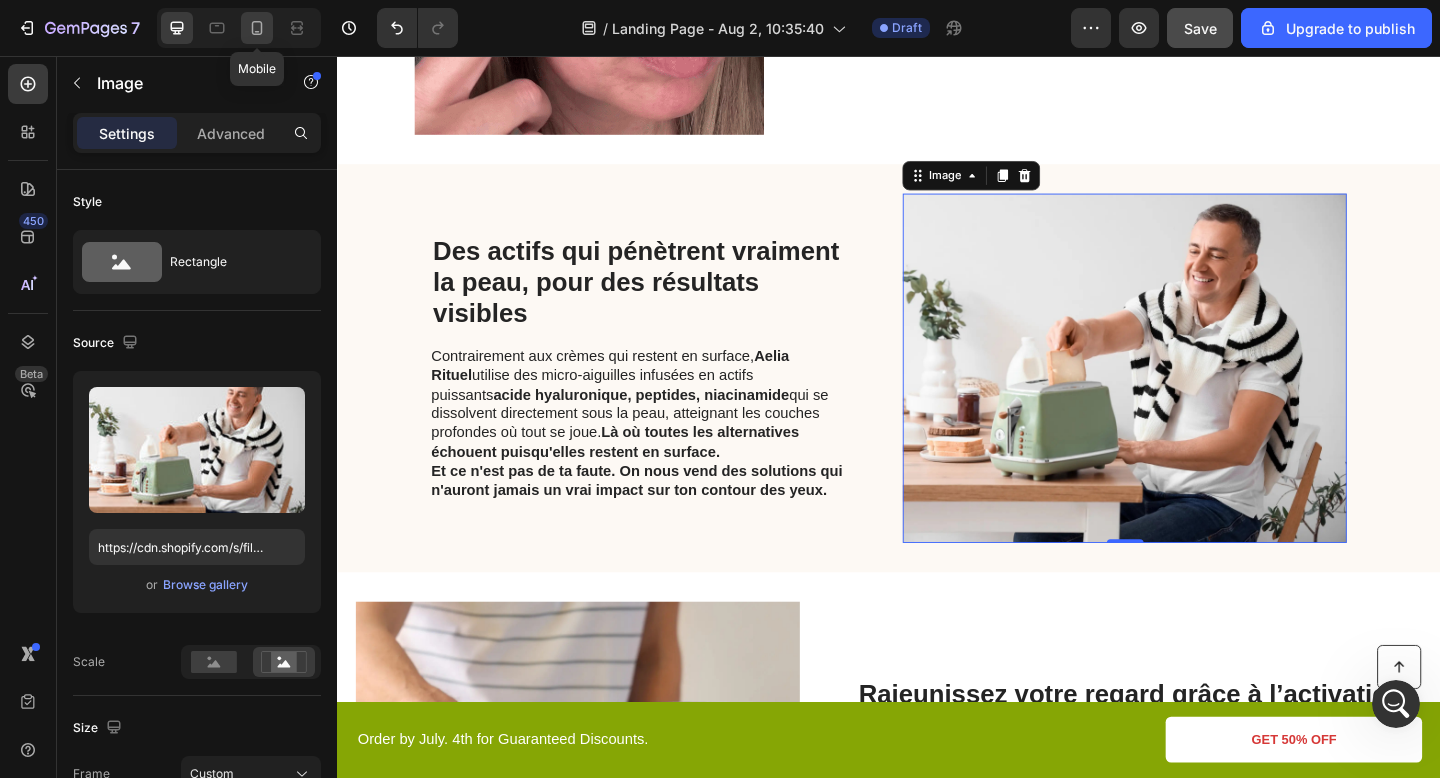 type 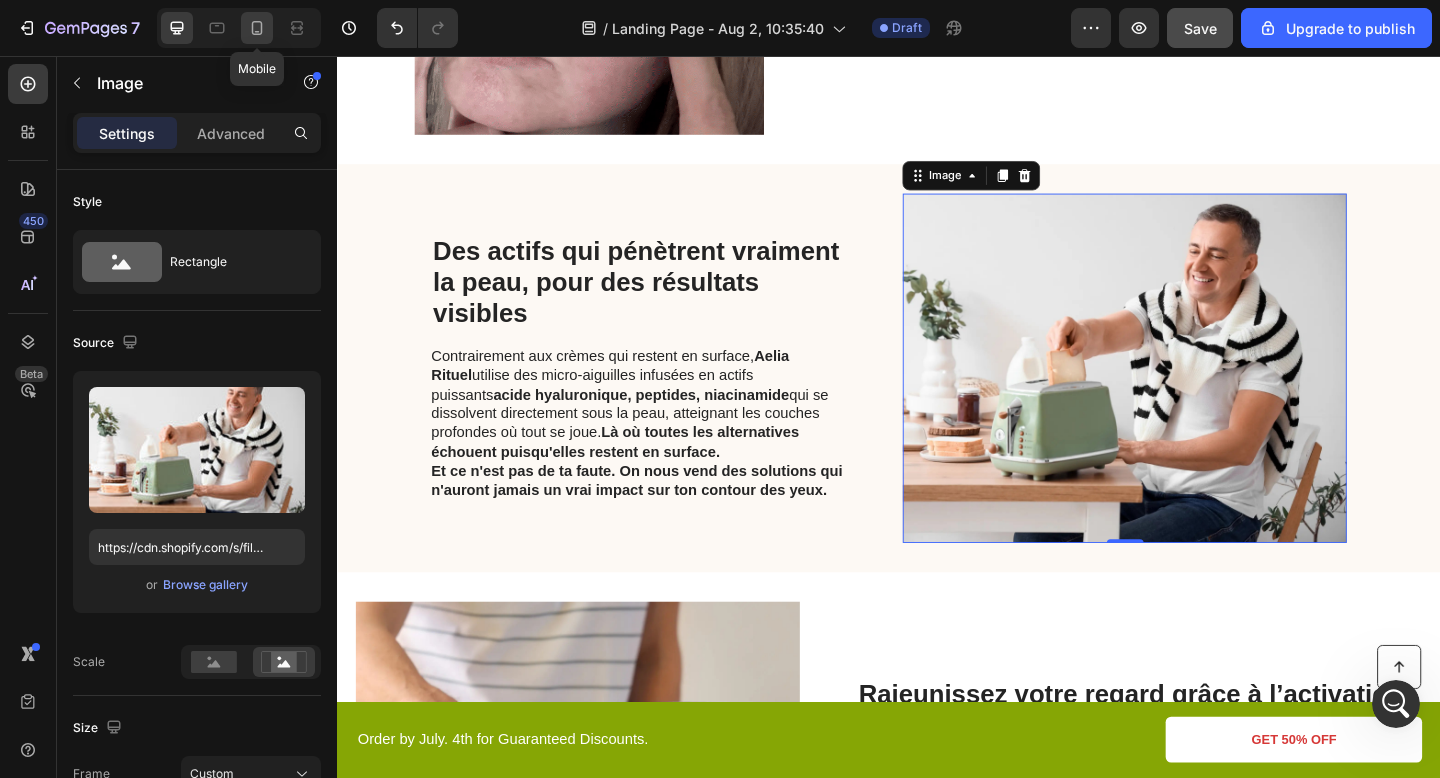 type on "https://cdn.shopify.com/s/files/1/0895/2709/1466/files/gempages_571776104939914112-fe271014-ad20-456b-be98-0d4eda691438.gif" 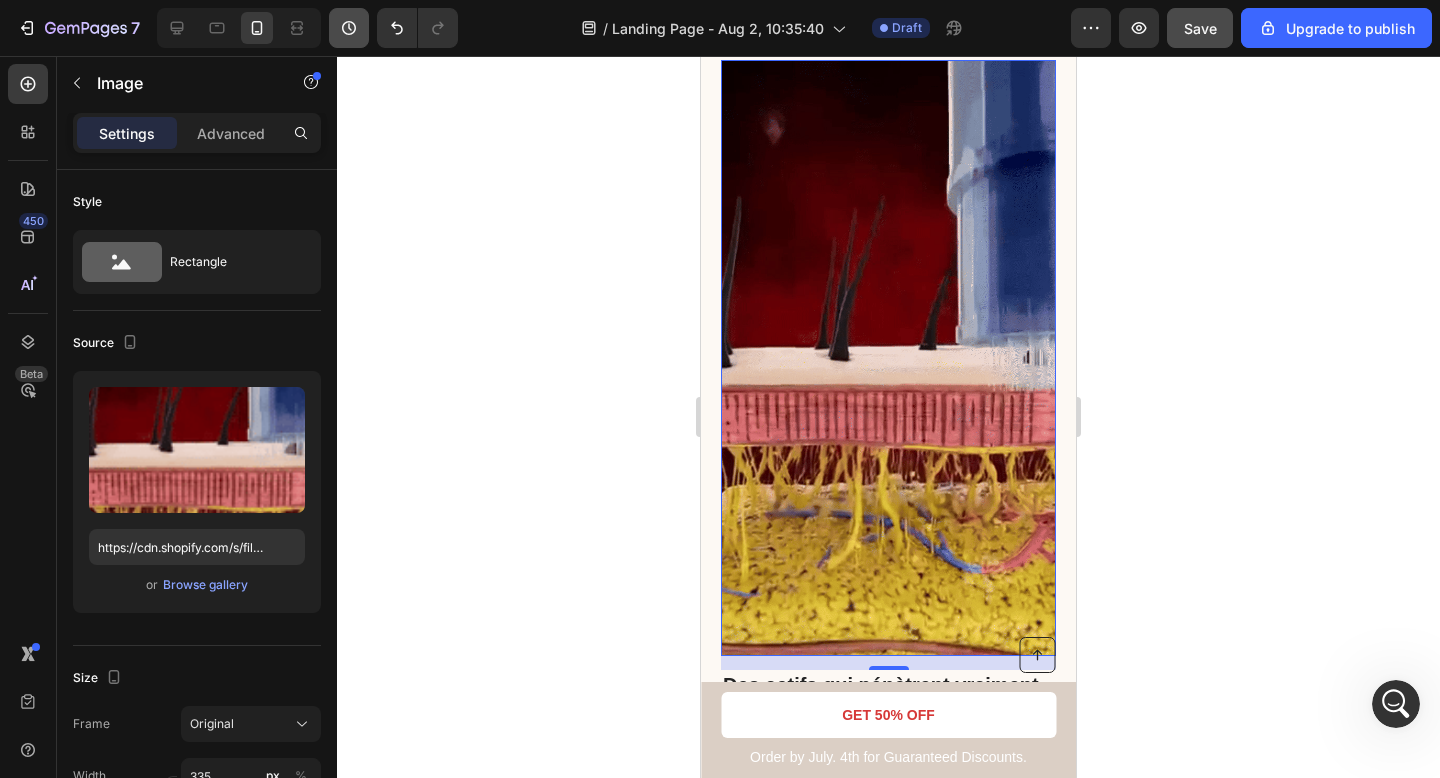 scroll, scrollTop: 1138, scrollLeft: 0, axis: vertical 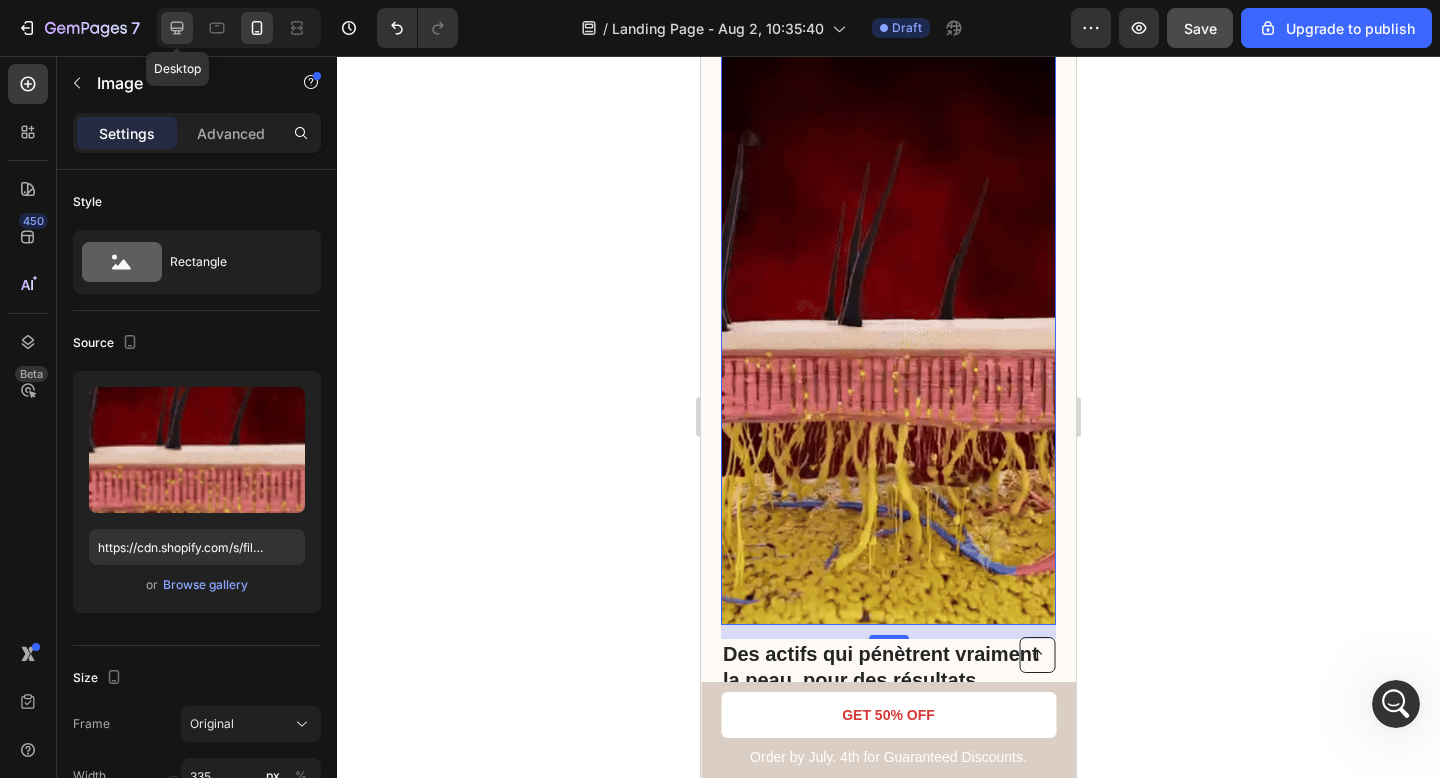 click 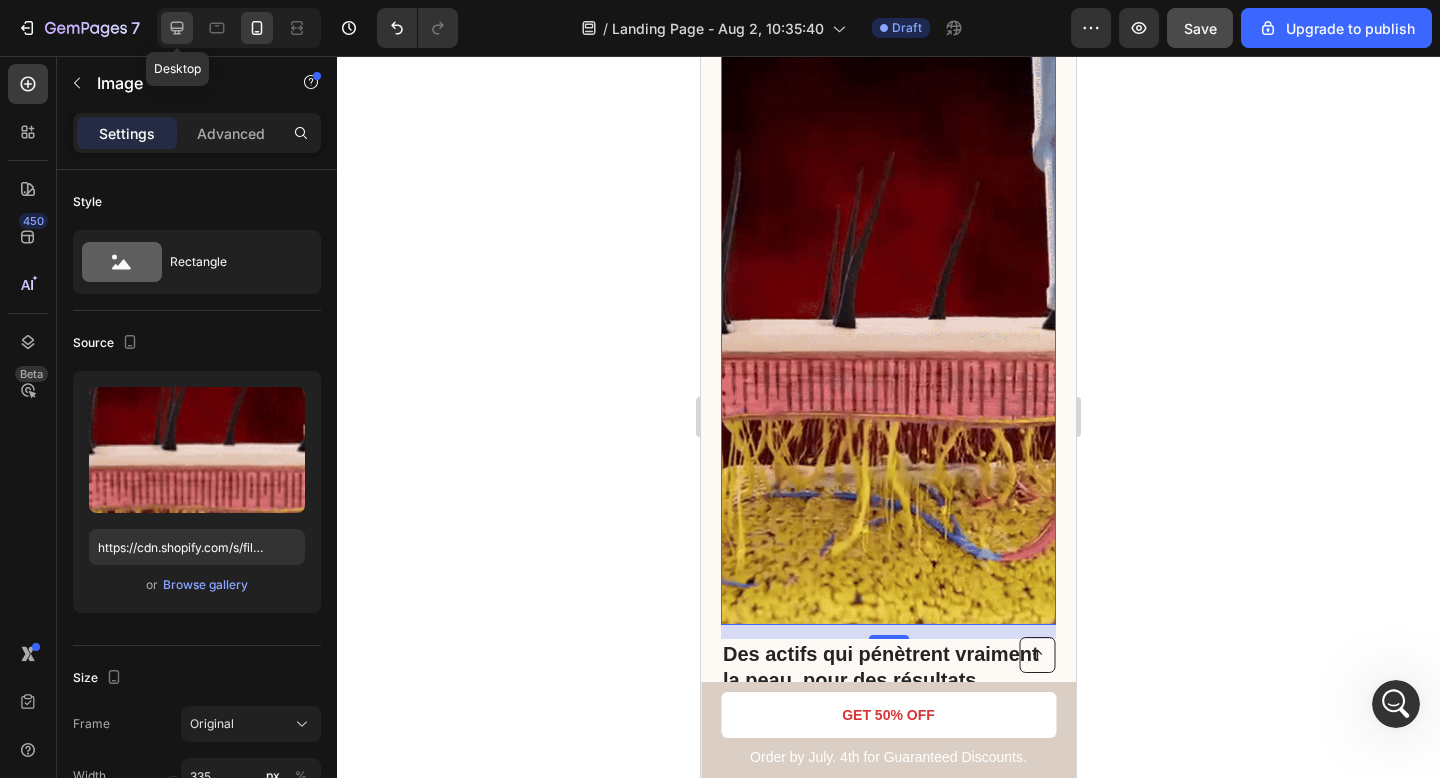 drag, startPoint x: 165, startPoint y: 20, endPoint x: 202, endPoint y: 98, distance: 86.33076 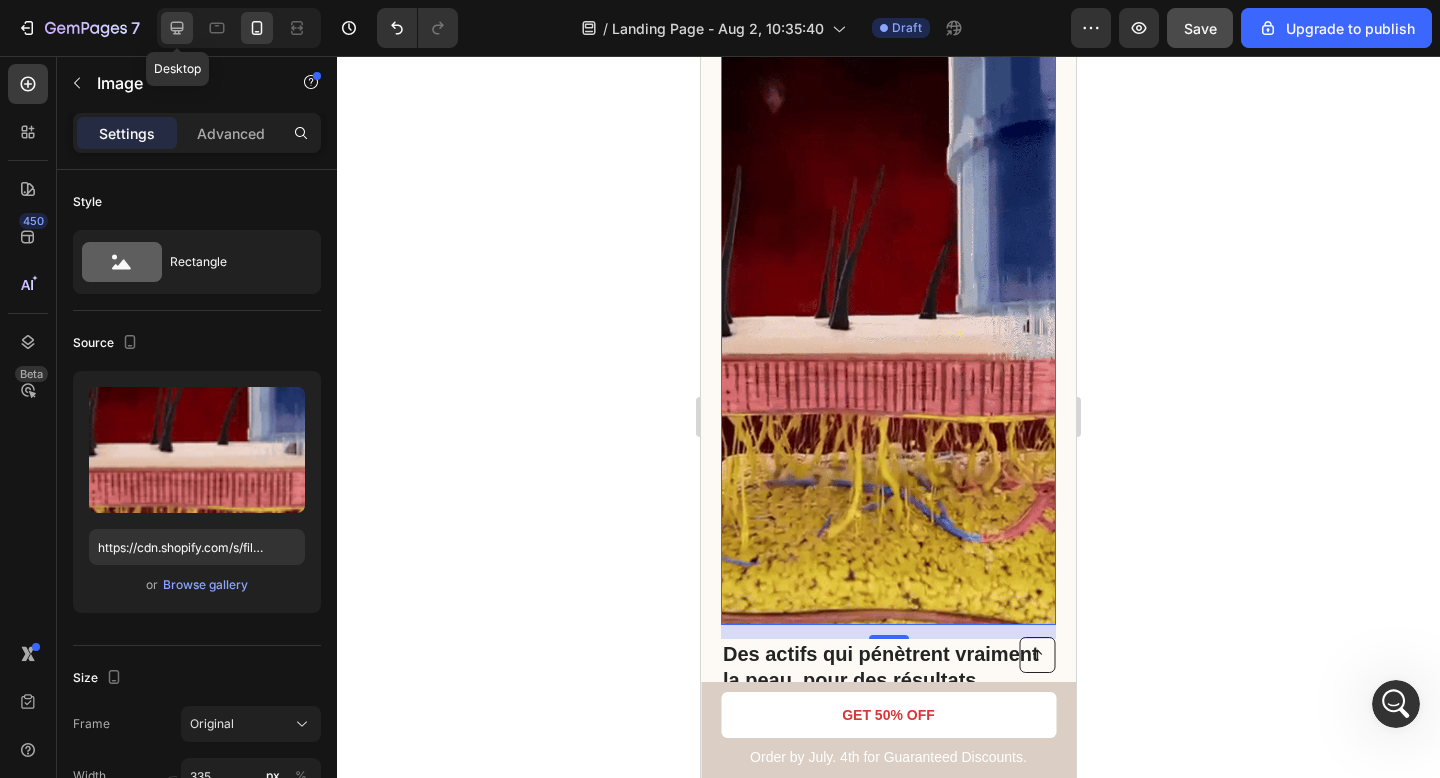 click 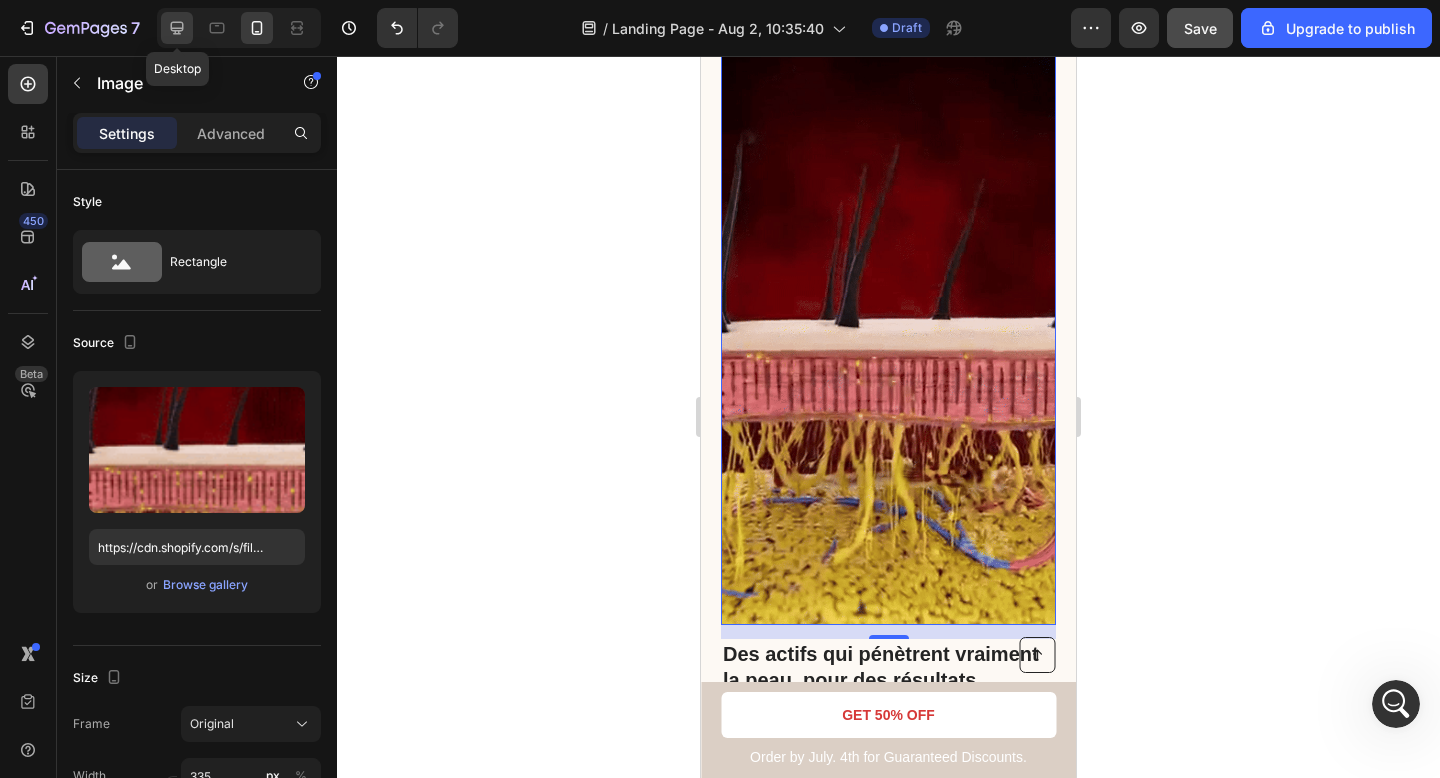 type on "483" 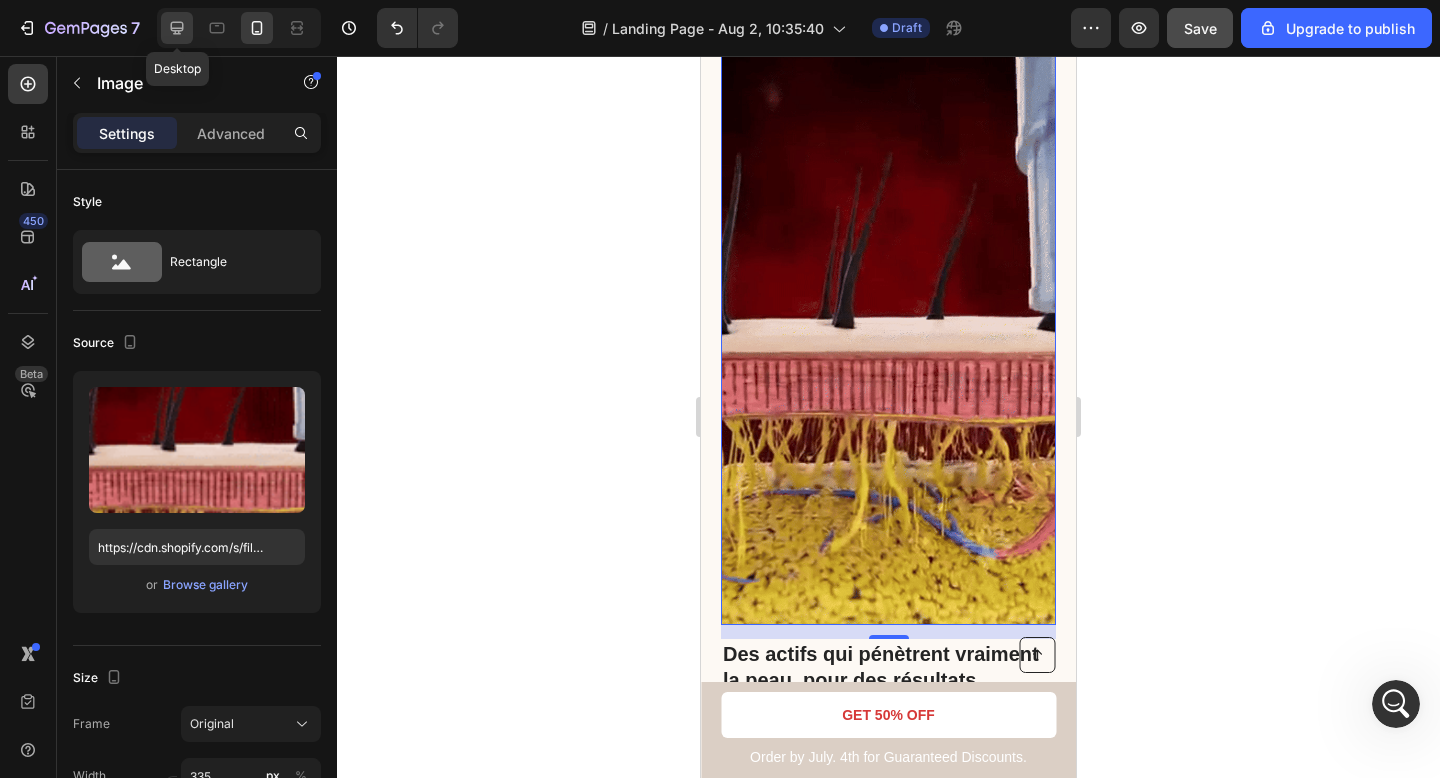 type on "380" 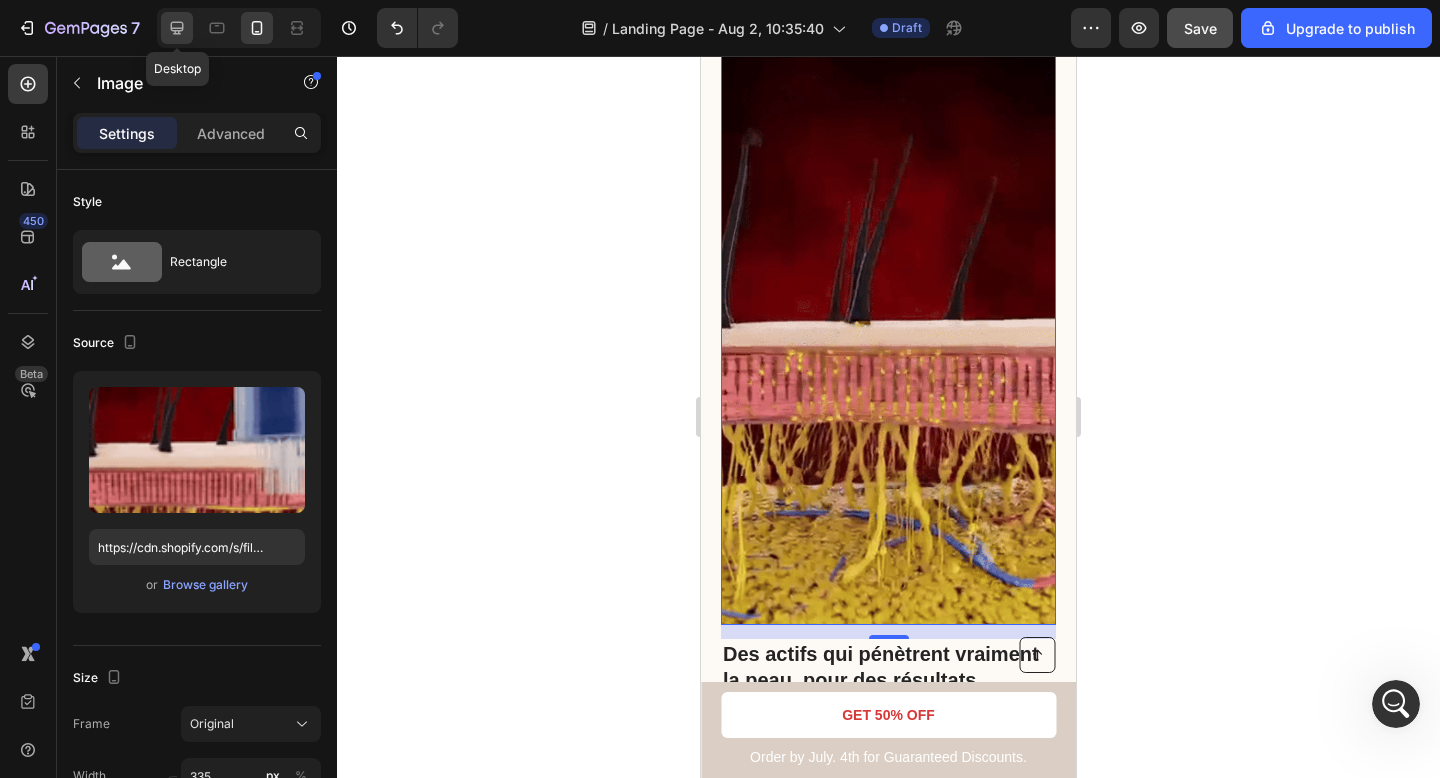 type on "https://cdn.shopify.com/s/files/1/2005/9307/files/gempages_432750572815254551-e482b8d6-7abe-4a97-b54a-79c1ad70bbfa.webp?v=1722524319" 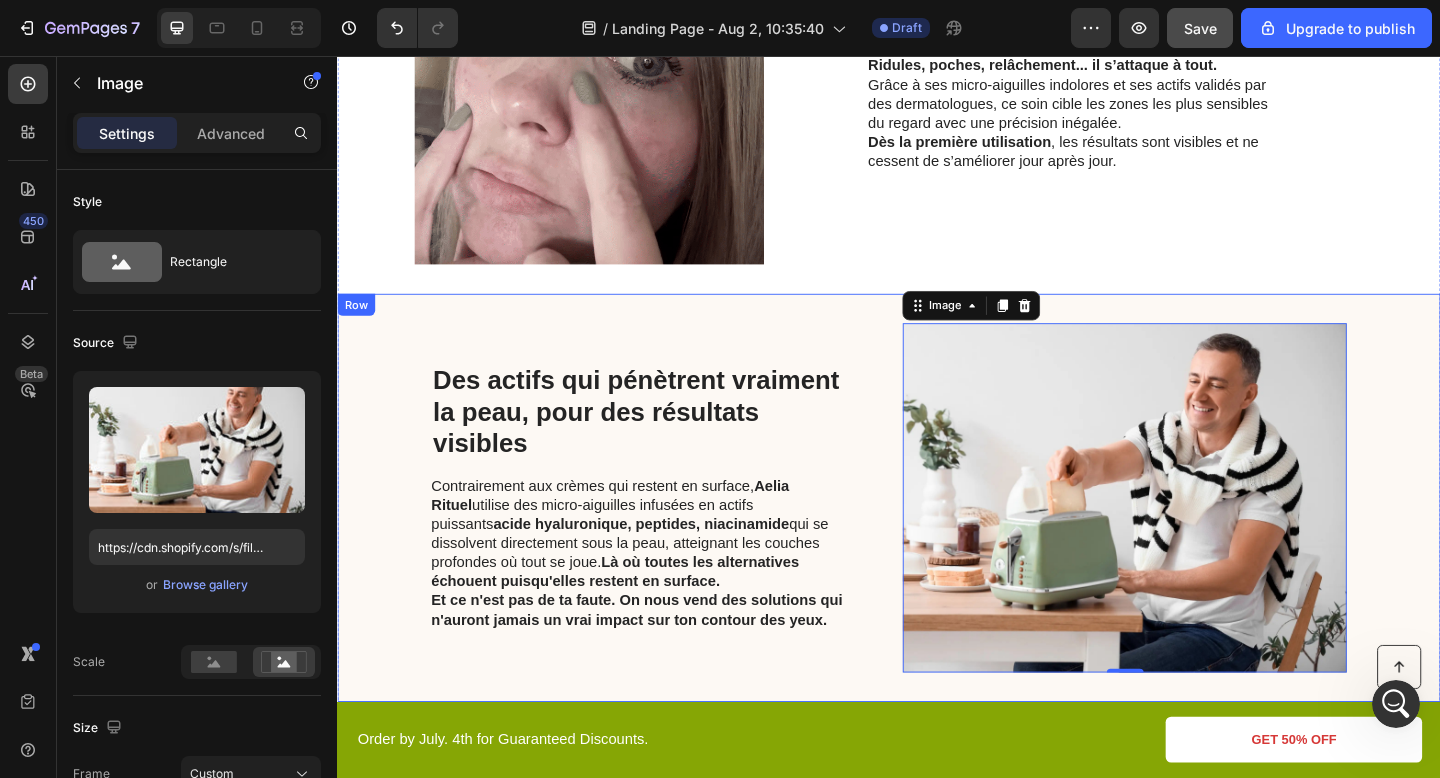 scroll, scrollTop: 588, scrollLeft: 0, axis: vertical 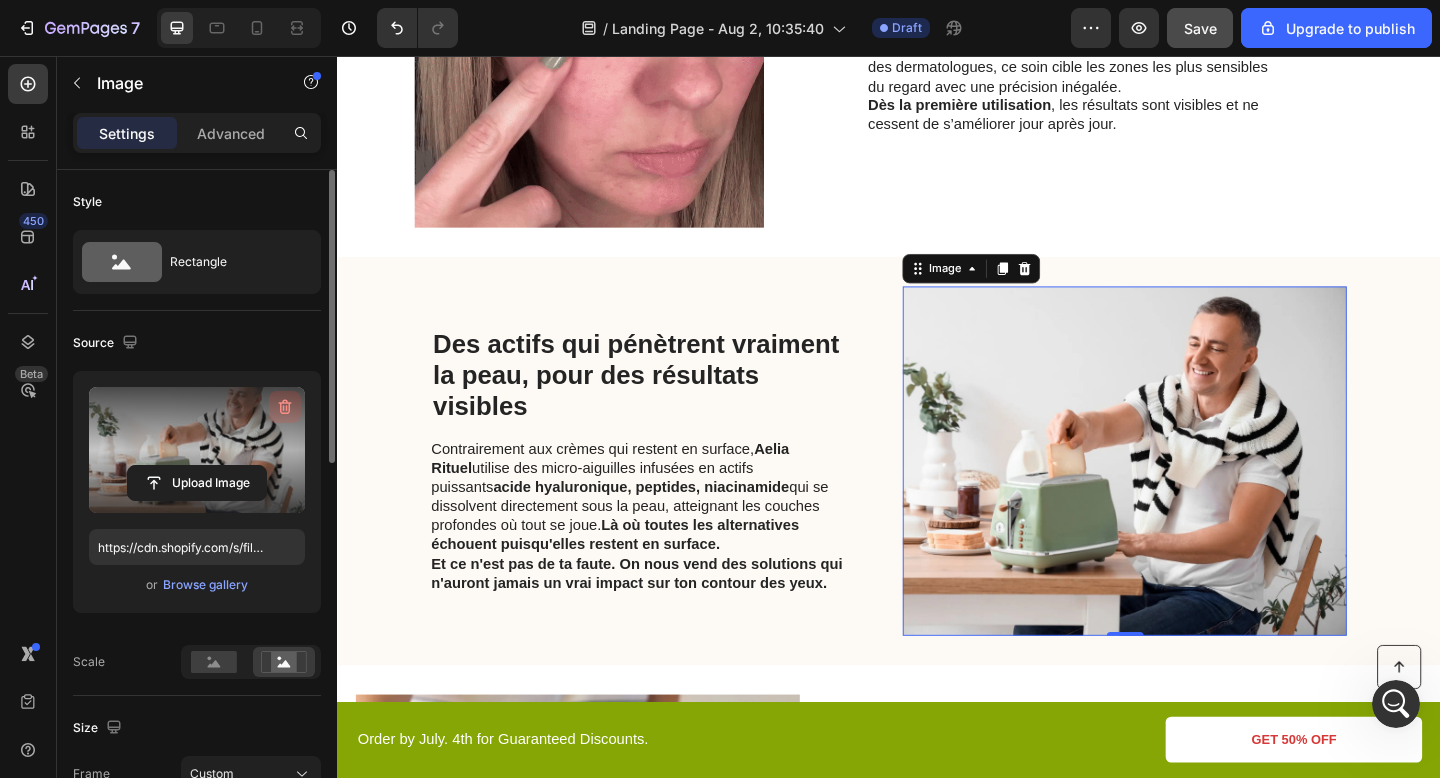 click 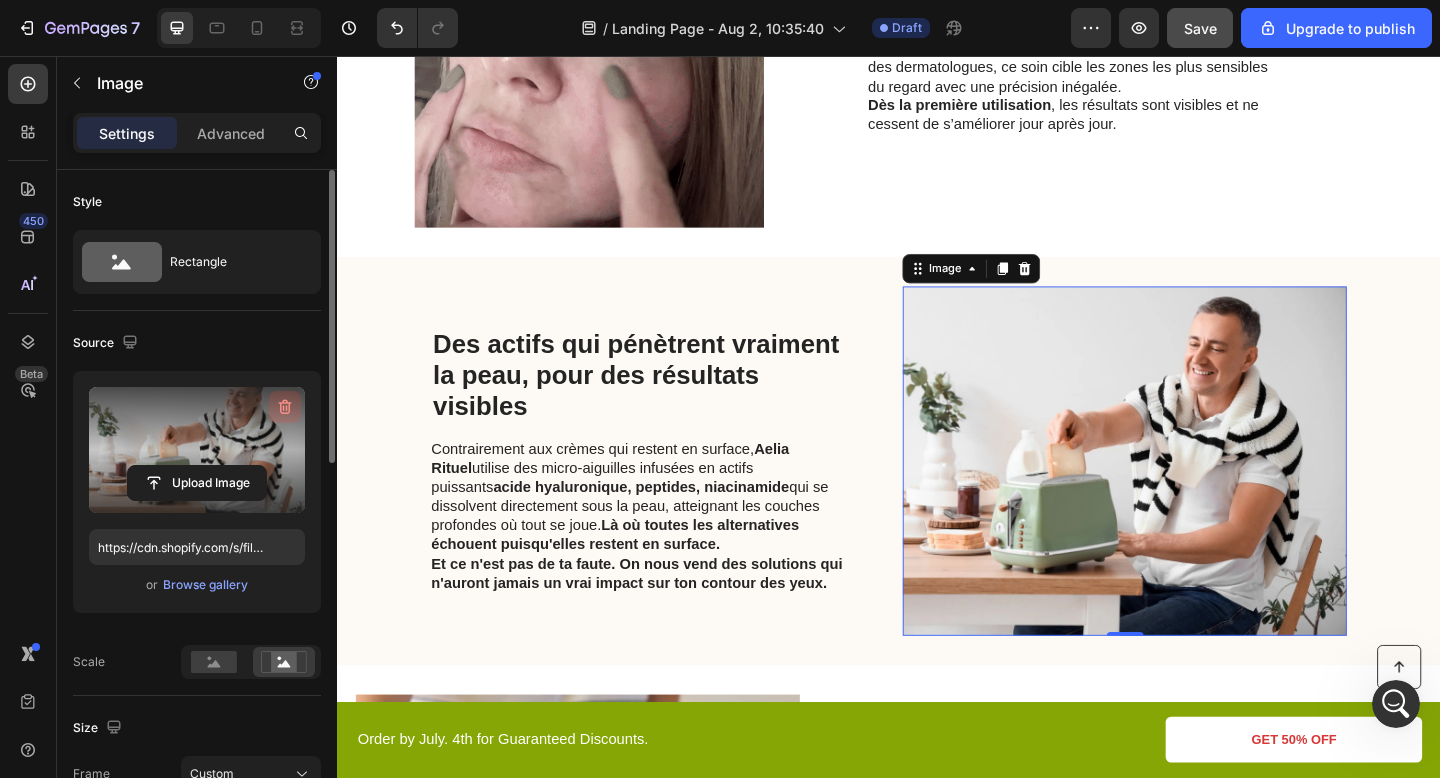 type 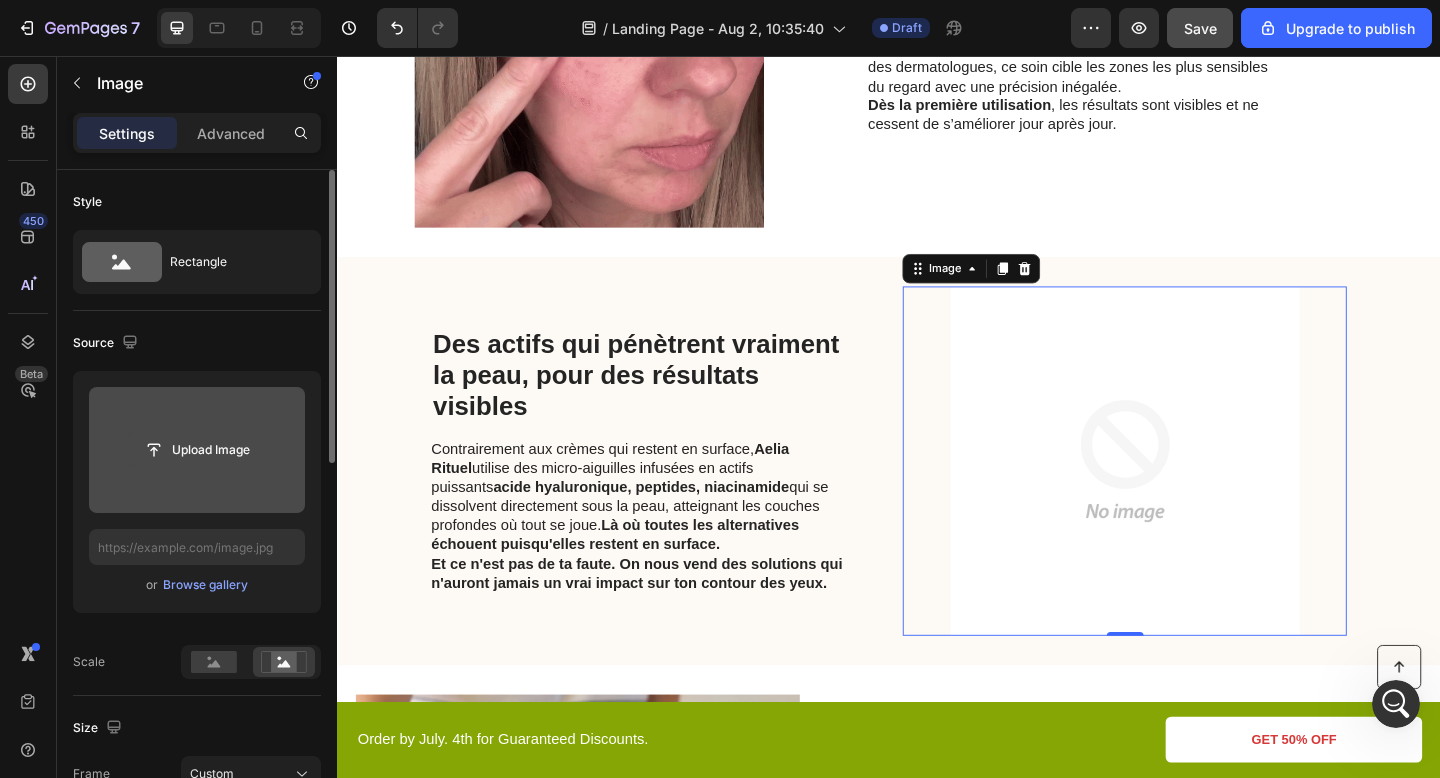 click 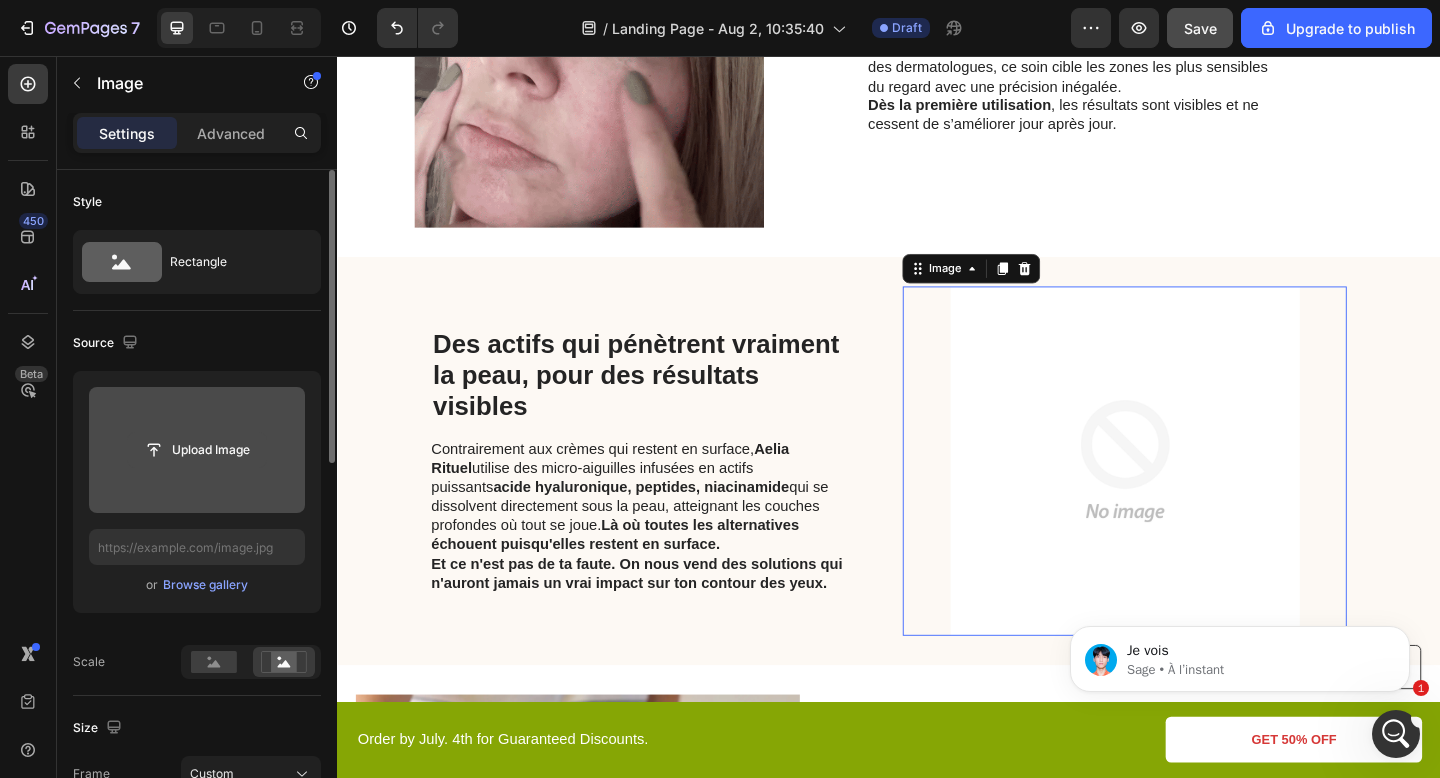 scroll, scrollTop: 0, scrollLeft: 0, axis: both 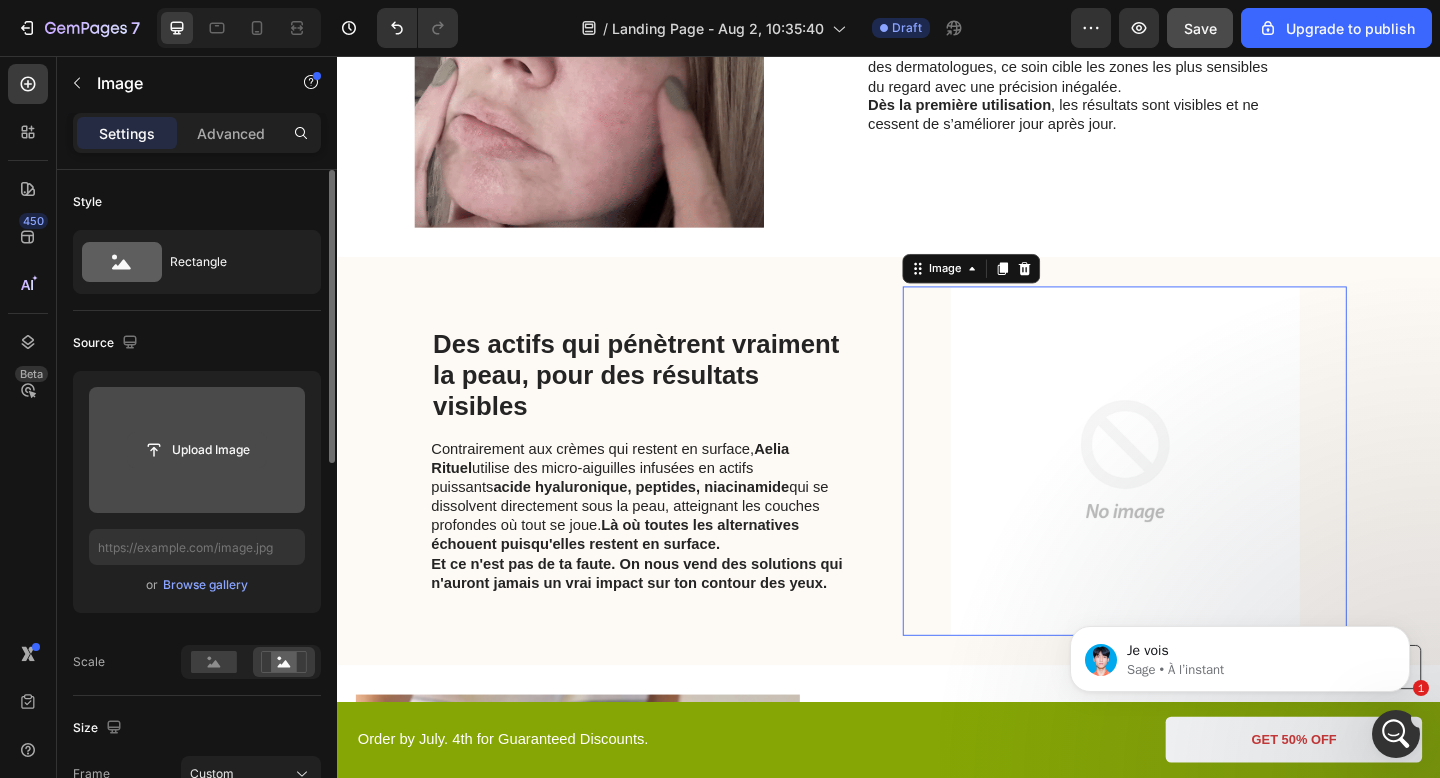 type on "C:\fakepath\0804 (1).gif" 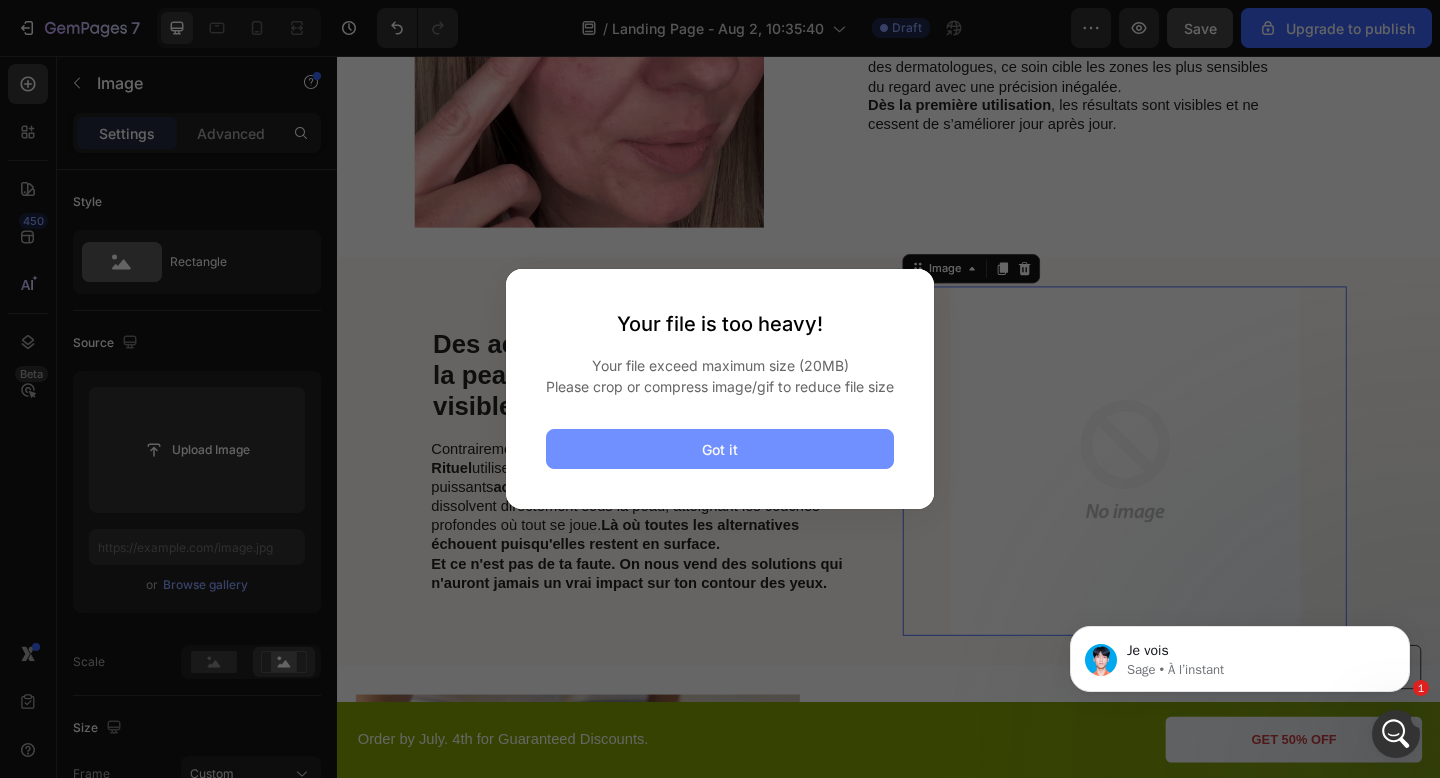 click on "Got it" at bounding box center (720, 449) 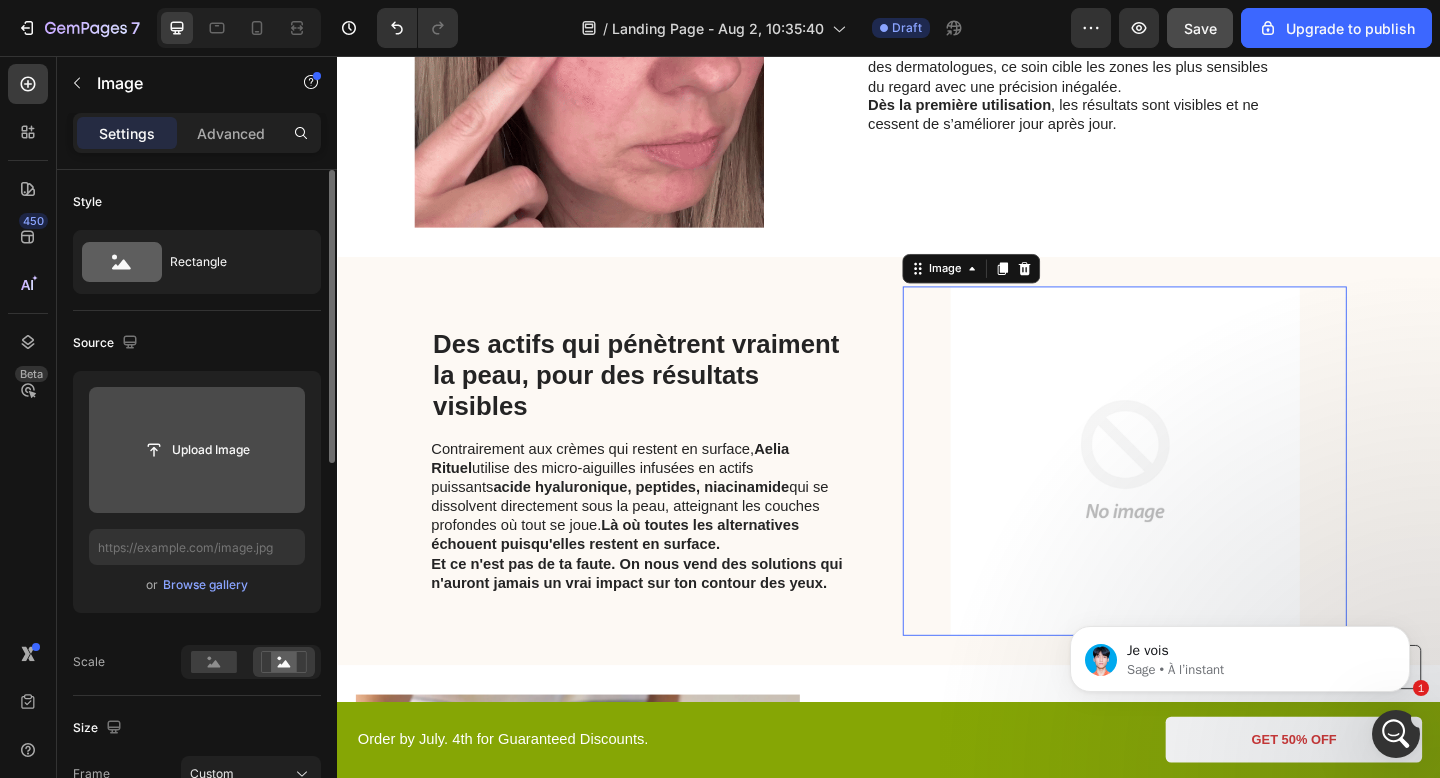 click at bounding box center [197, 450] 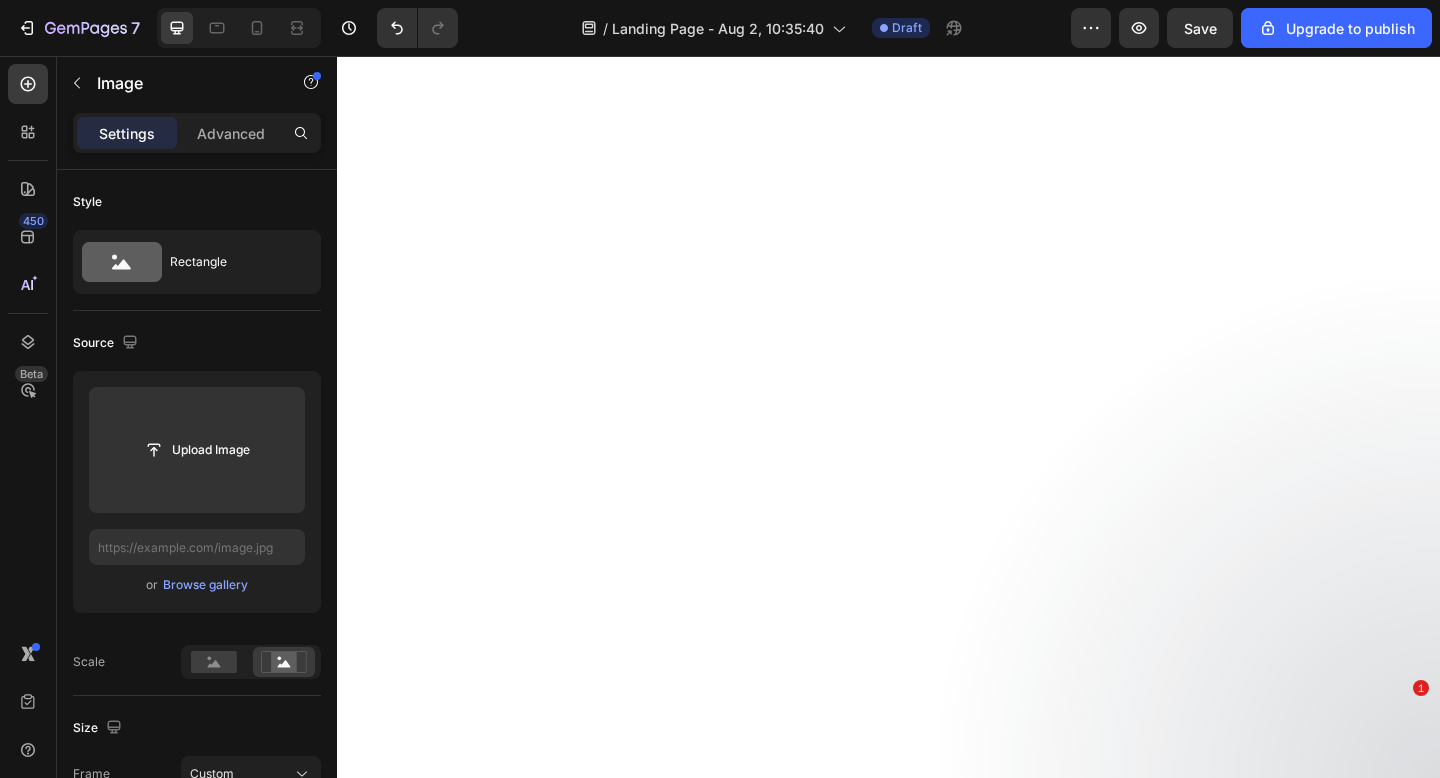 scroll, scrollTop: 0, scrollLeft: 0, axis: both 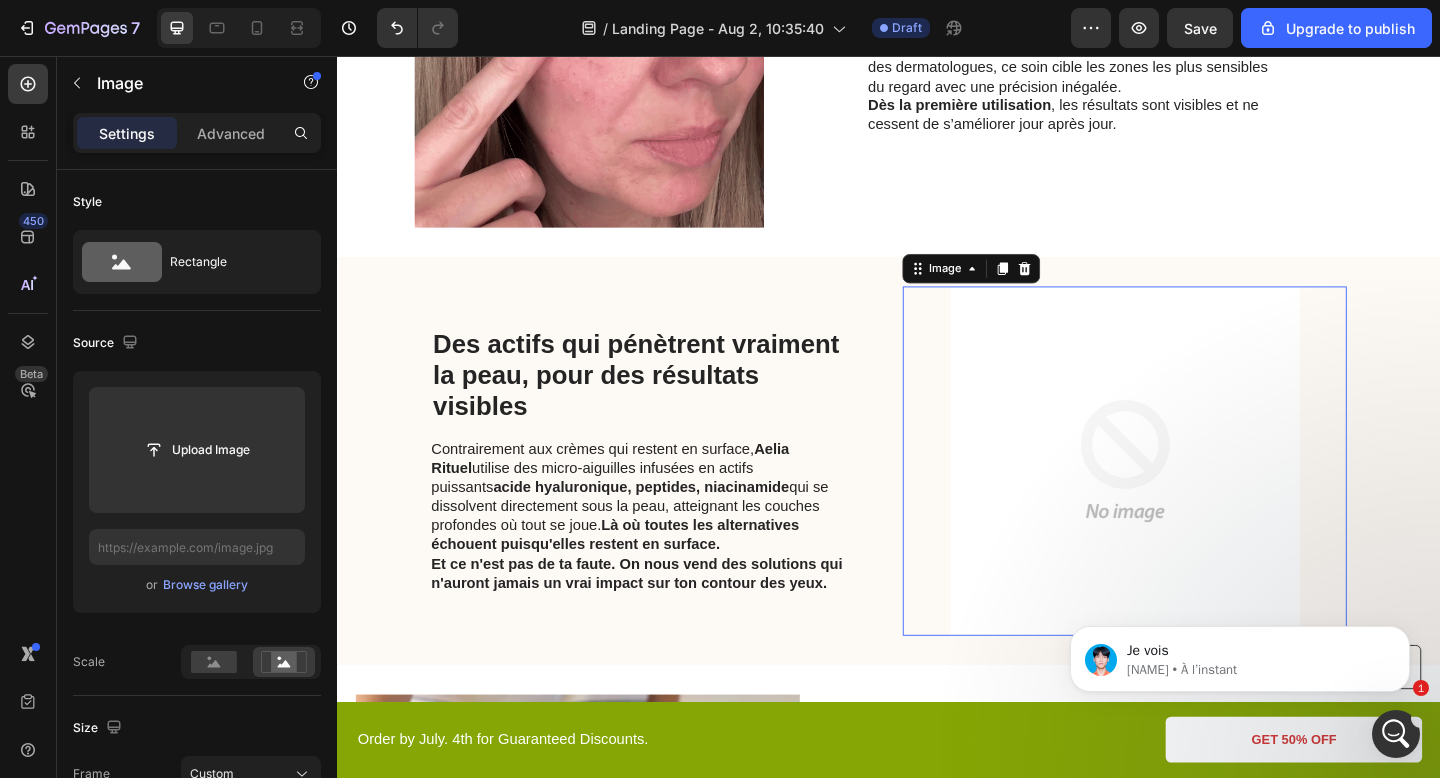 type on "C:\fakepath\0804 (1).gif" 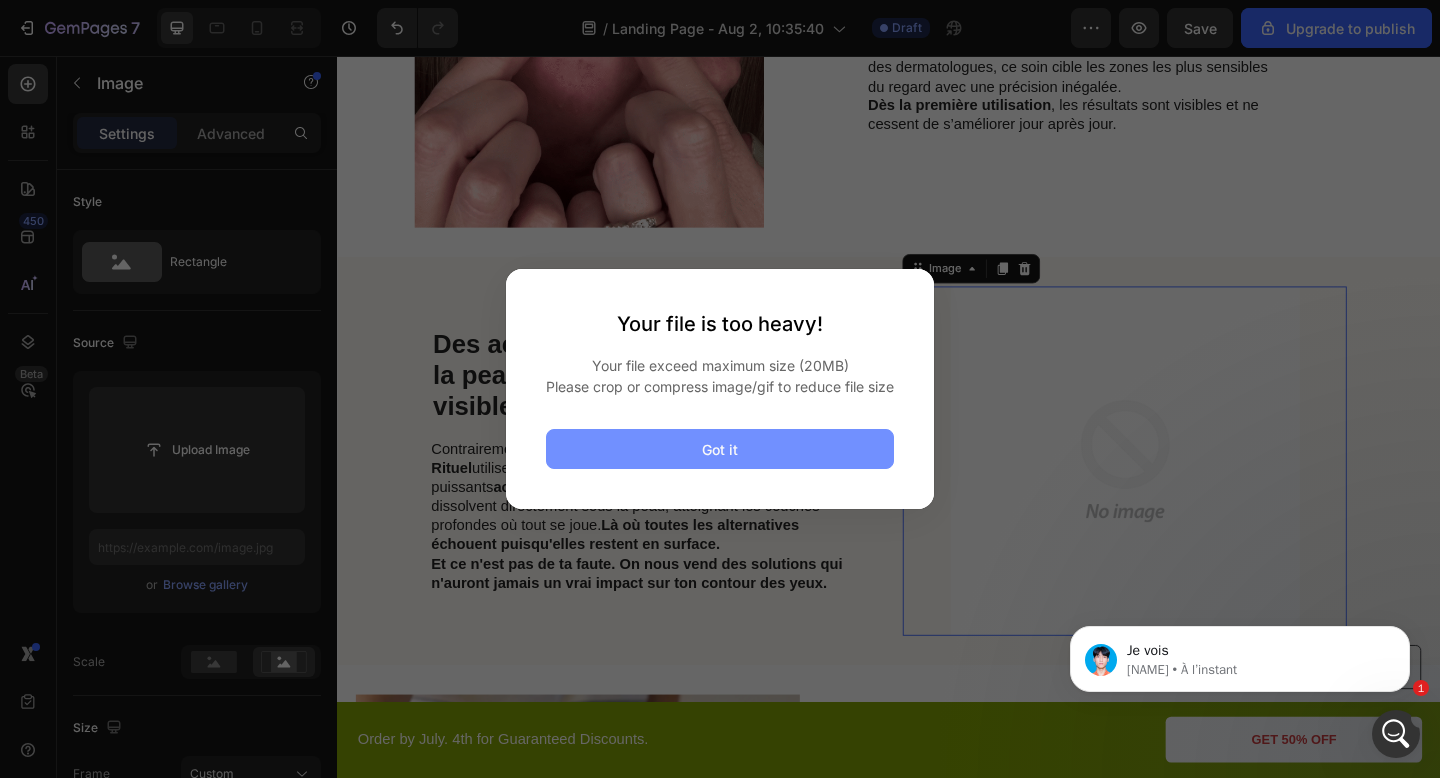 click on "Got it" at bounding box center (720, 449) 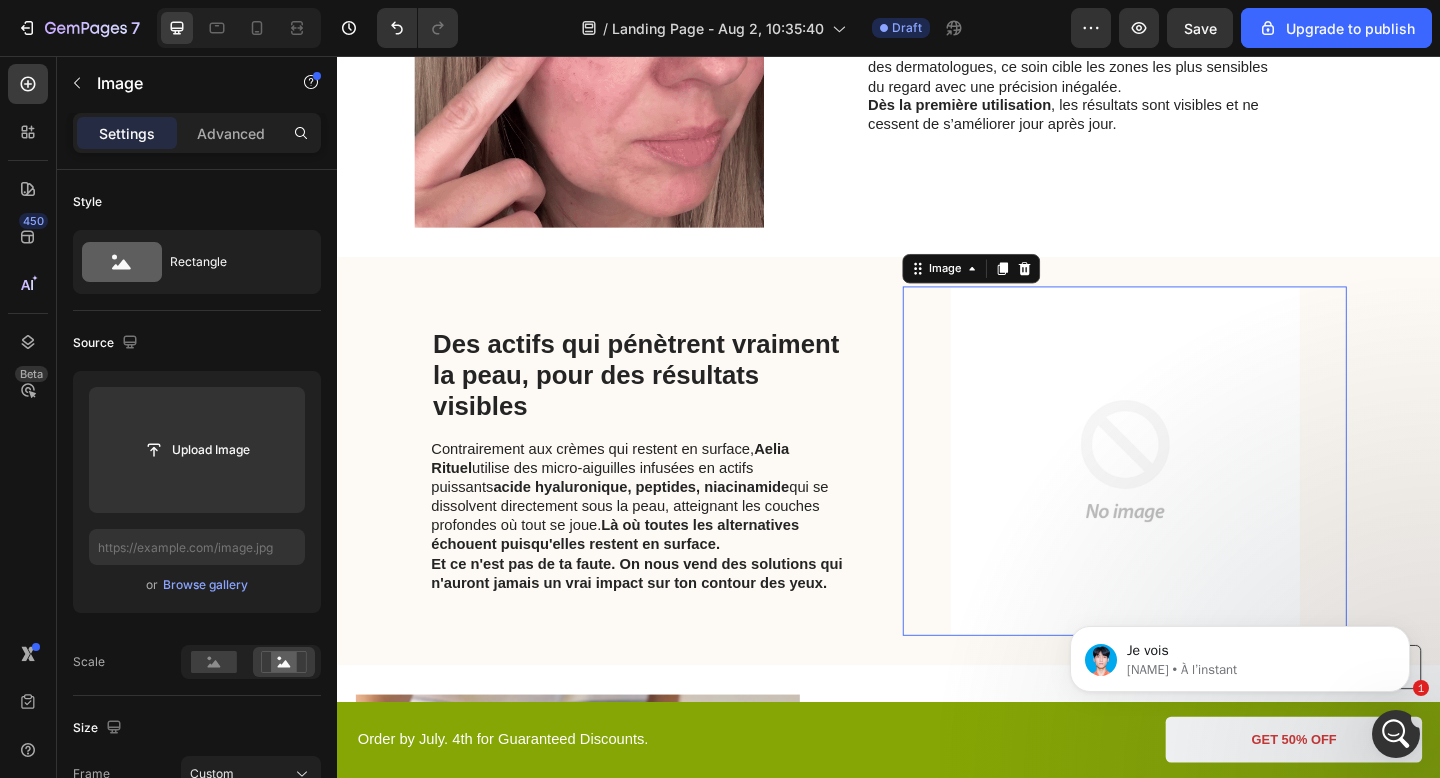 click at bounding box center (1193, 497) 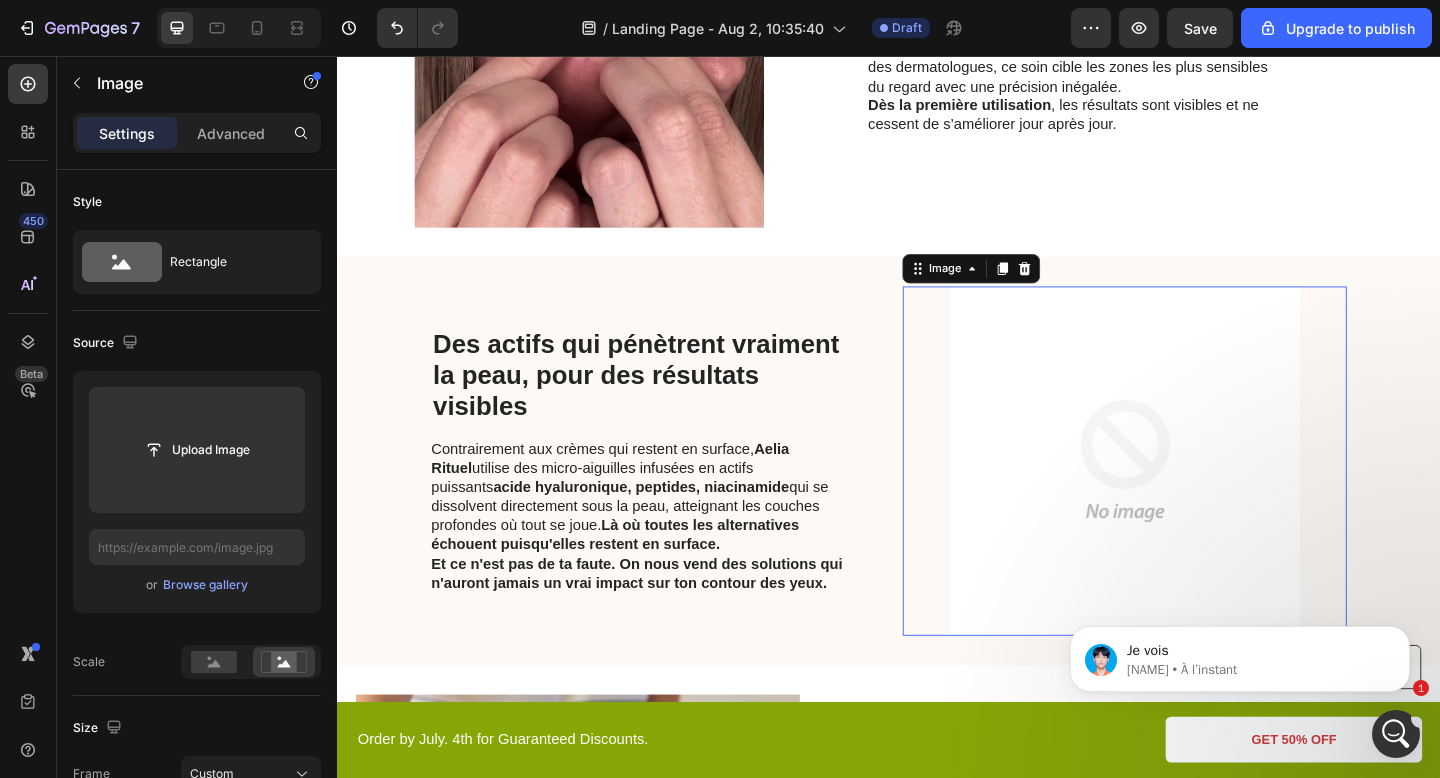 click at bounding box center (1193, 497) 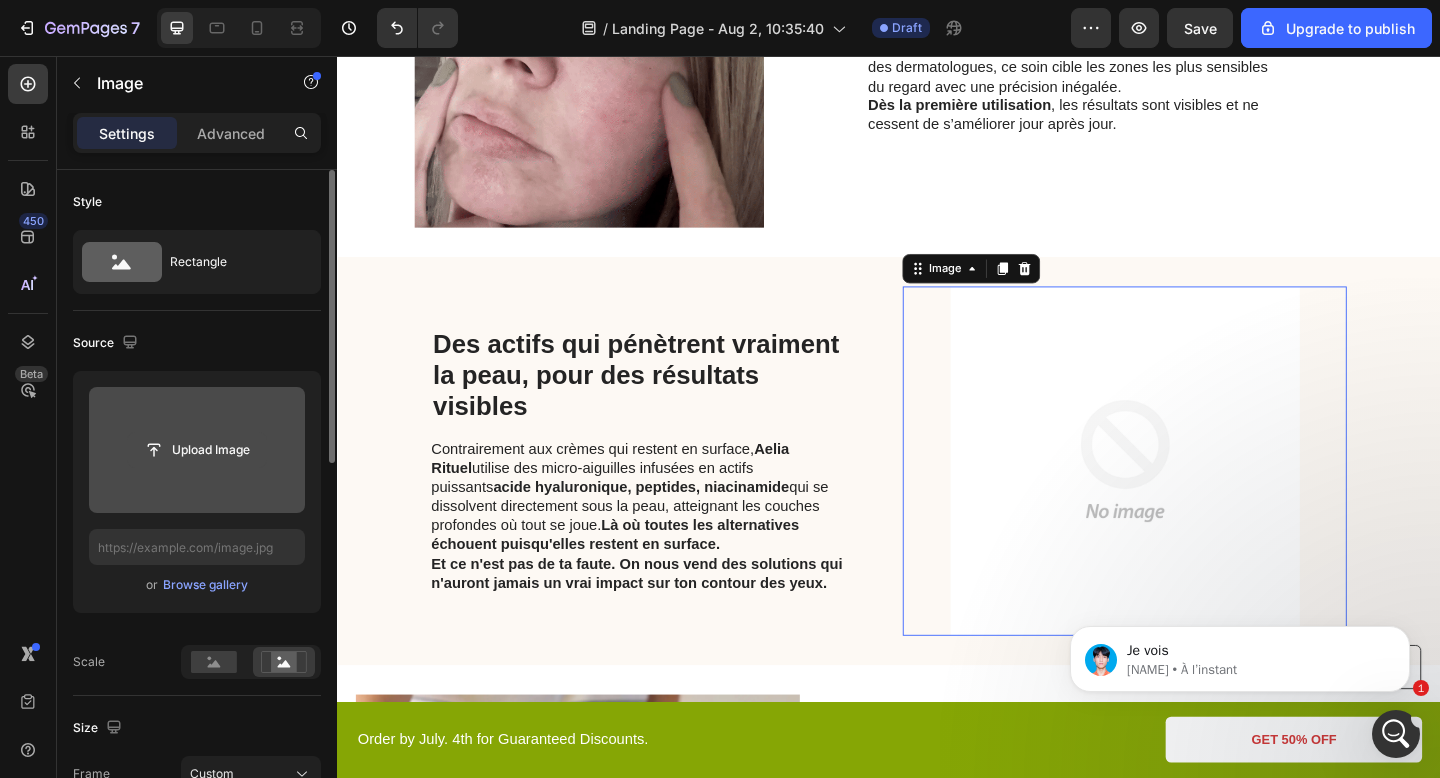click 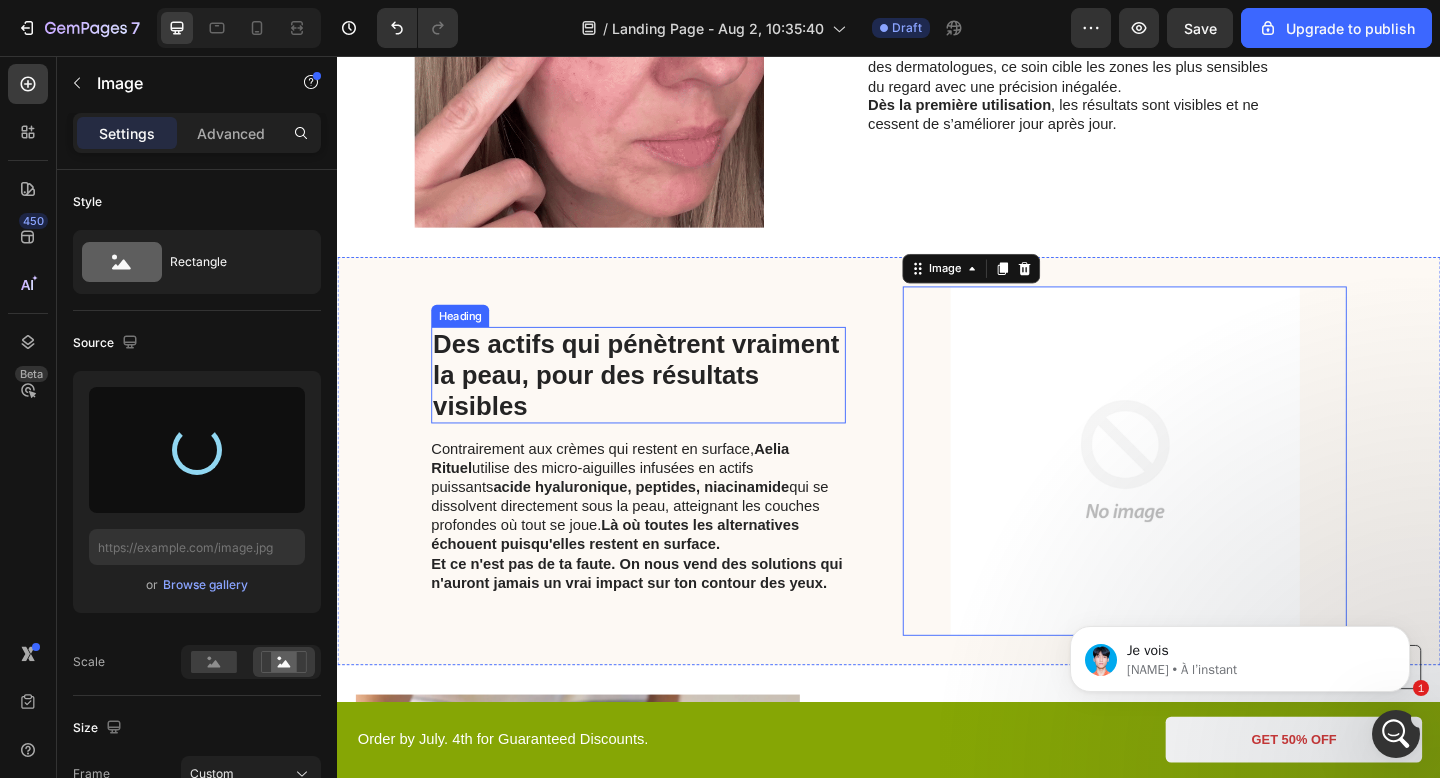 type on "https://cdn.shopify.com/s/files/1/0895/2709/1466/files/gempages_571776104939914112-0be583d7-479a-435c-95e1-7c659810194b.gif" 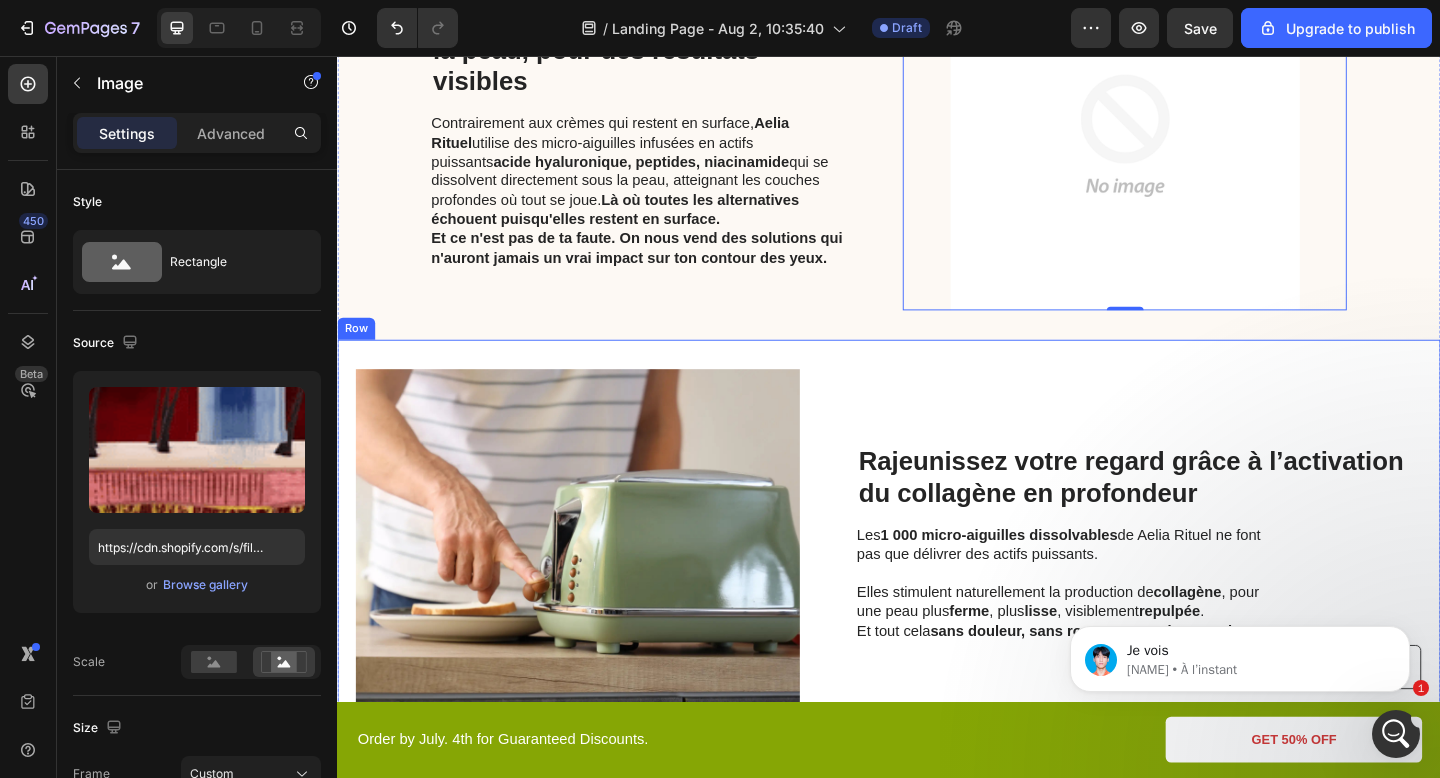 scroll, scrollTop: 1053, scrollLeft: 0, axis: vertical 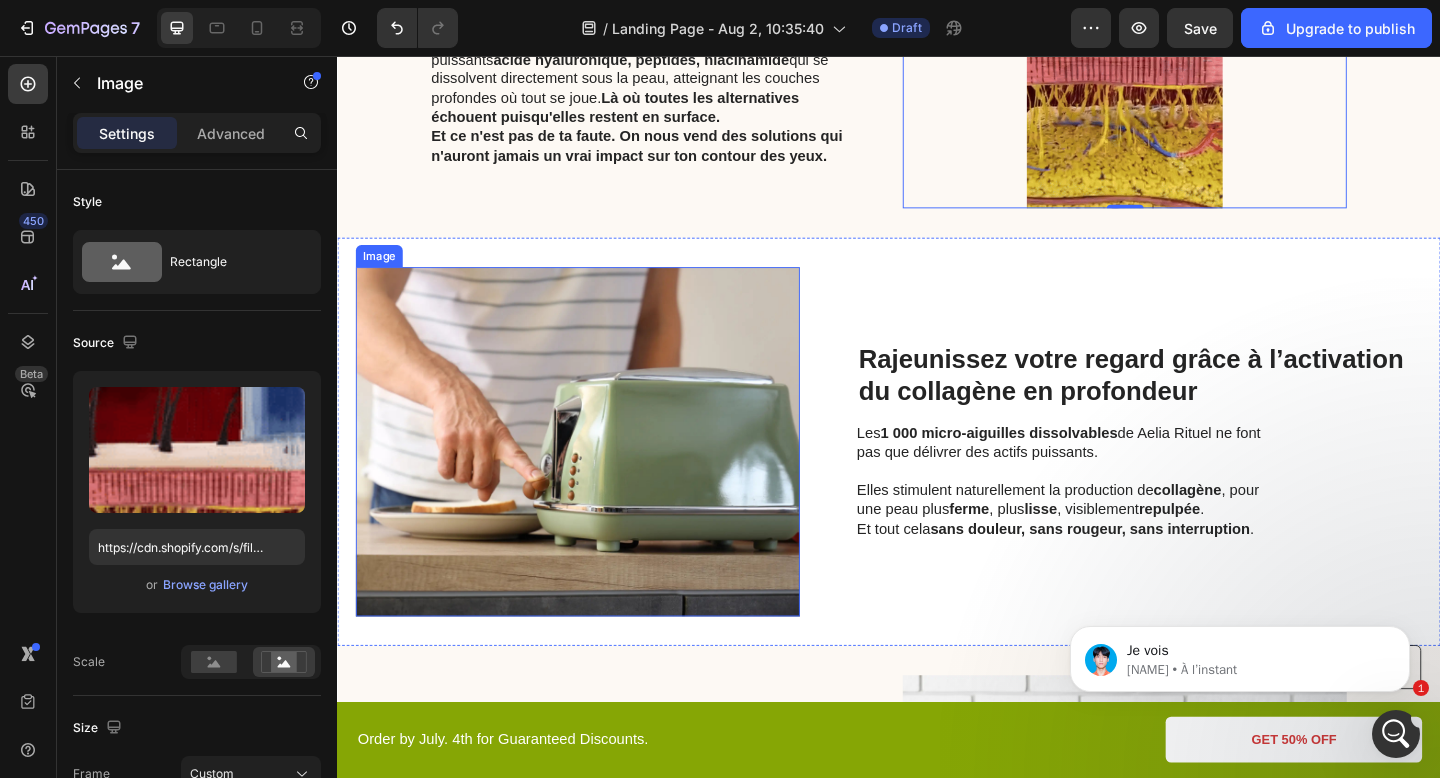 click at bounding box center [598, 476] 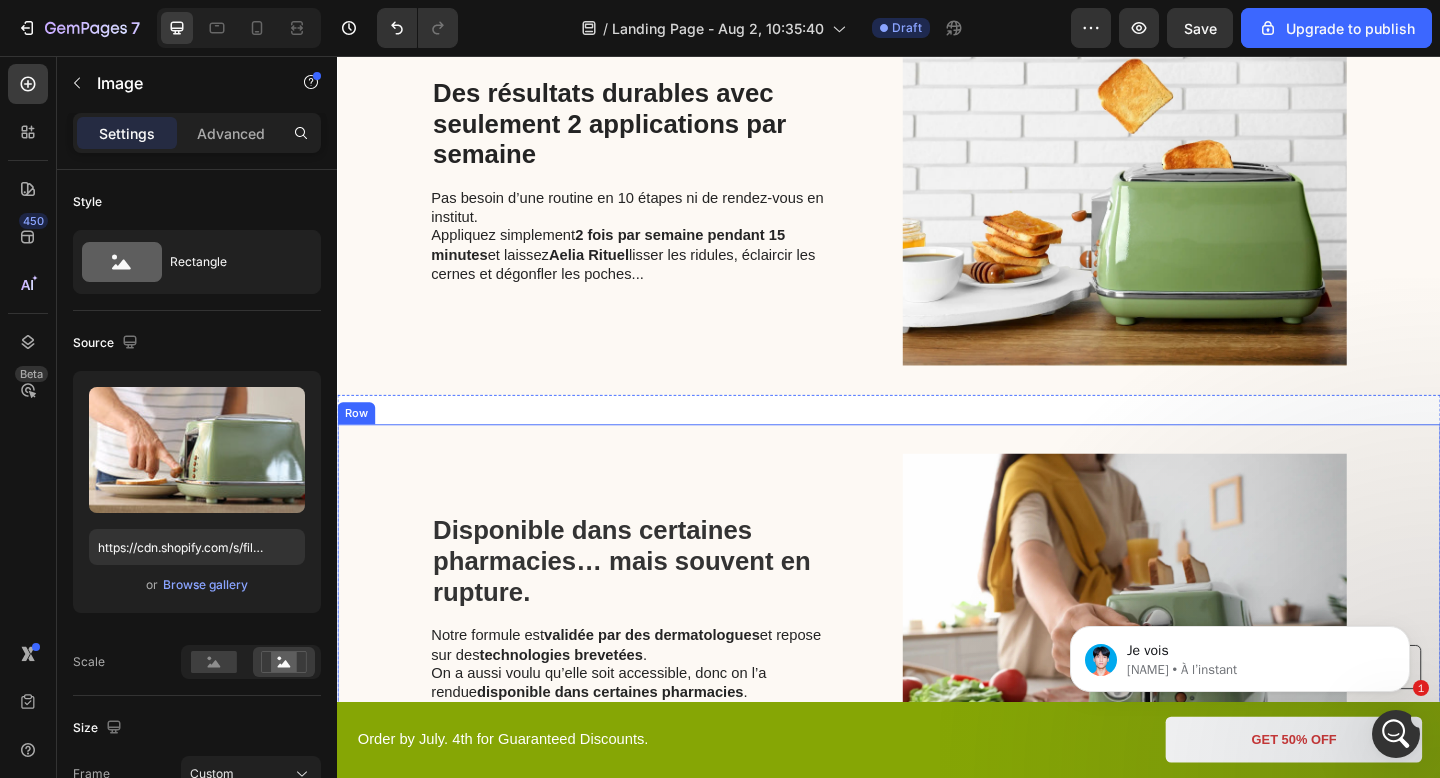 scroll, scrollTop: 1755, scrollLeft: 0, axis: vertical 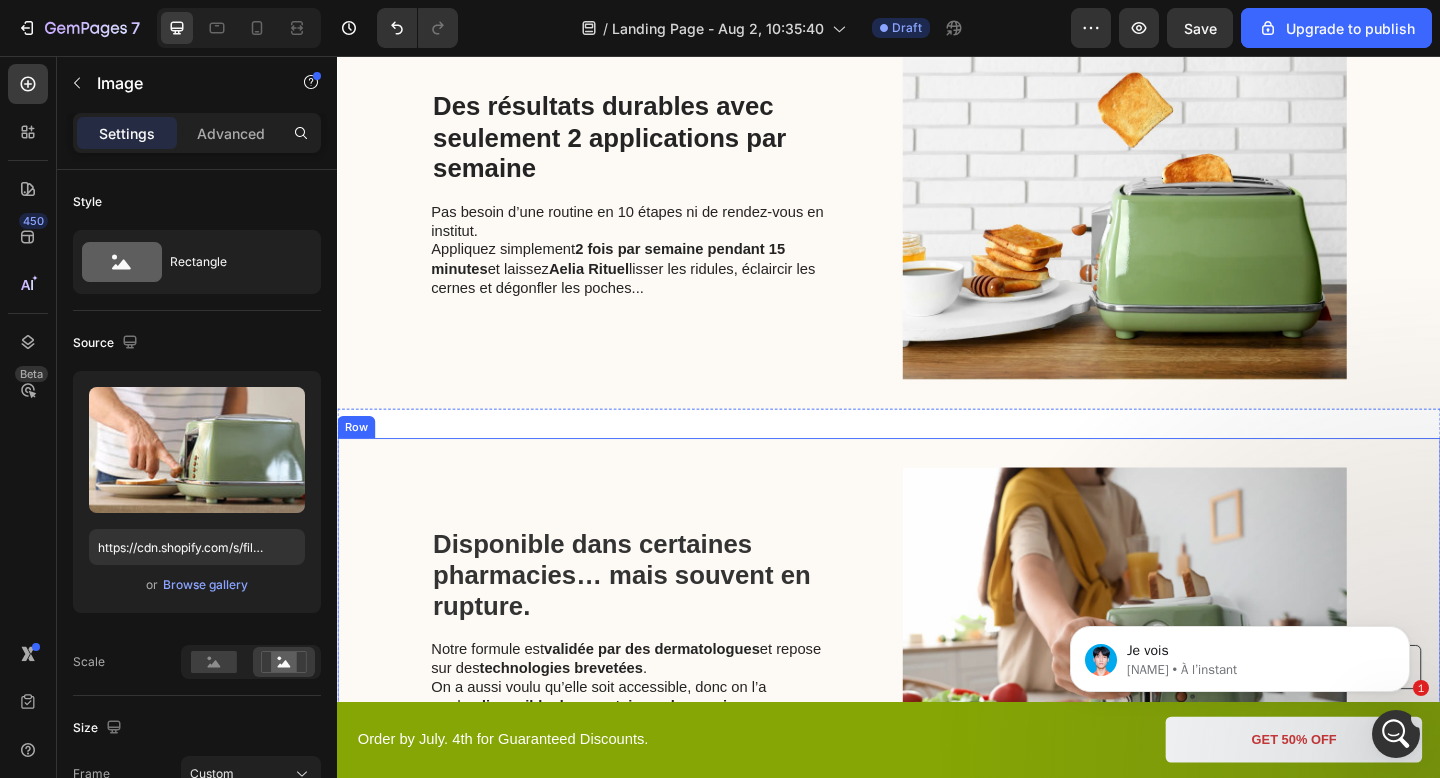 click on "Disponible dans certaines pharmacies… mais souvent en rupture. Heading Notre formule est  validée par des dermatologues  et repose sur des  technologies brevetées . On a aussi voulu qu’elle soit accessible, donc on l’a rendue  disponible dans certaines pharmacies . Mais très vite,  la demande a dépassé nos prévisions … et aujourd’hui,  la plupart sont en rupture. Text Block" at bounding box center [664, 694] 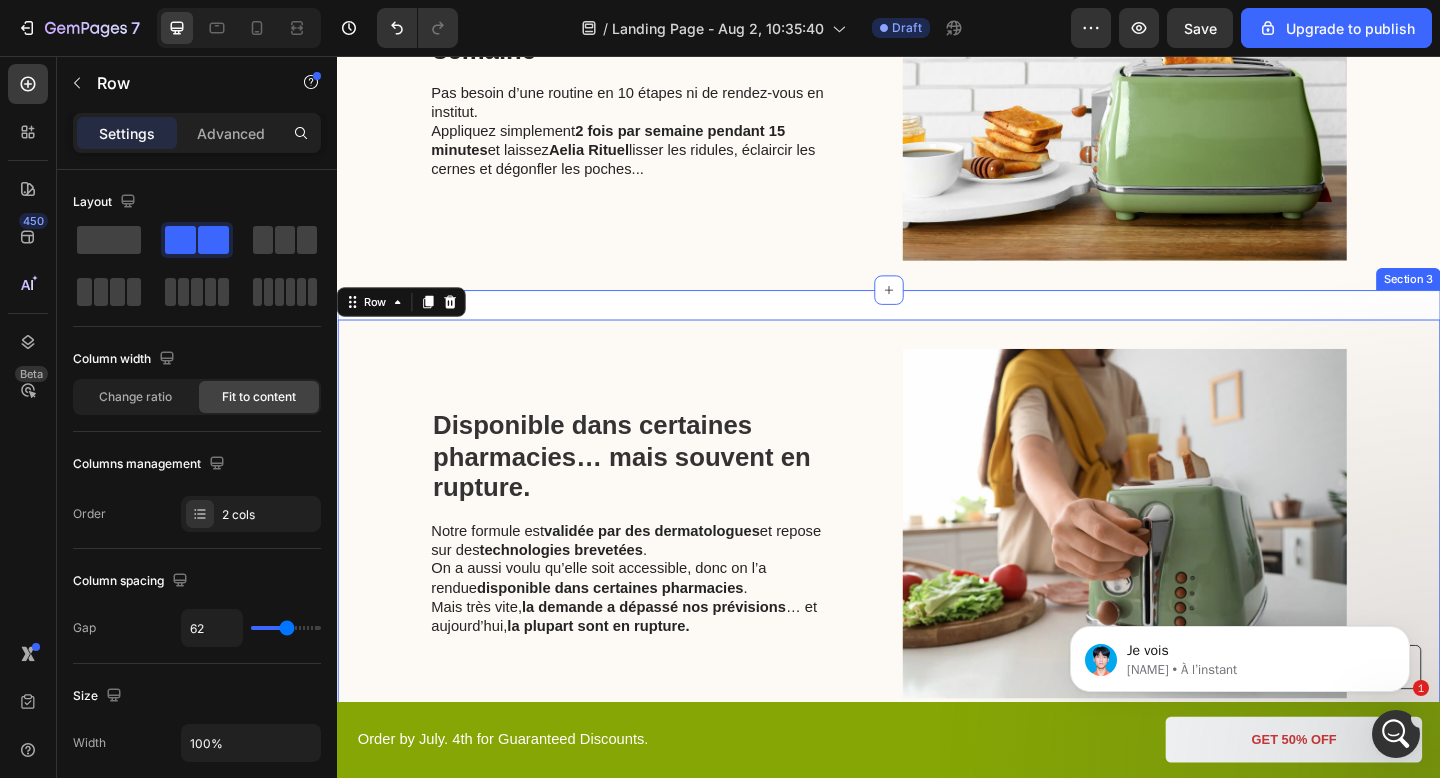 scroll, scrollTop: 2132, scrollLeft: 0, axis: vertical 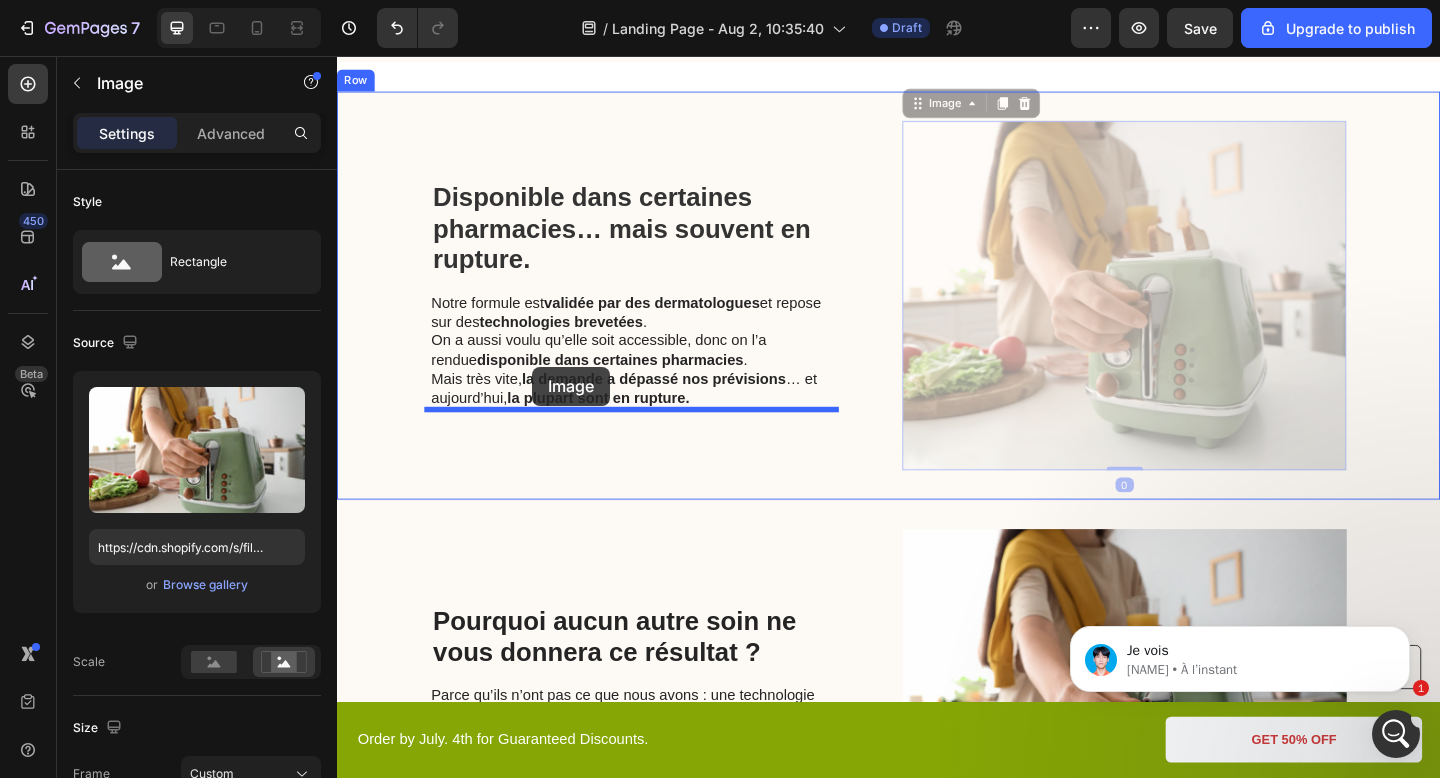 drag, startPoint x: 1026, startPoint y: 427, endPoint x: 549, endPoint y: 394, distance: 478.14014 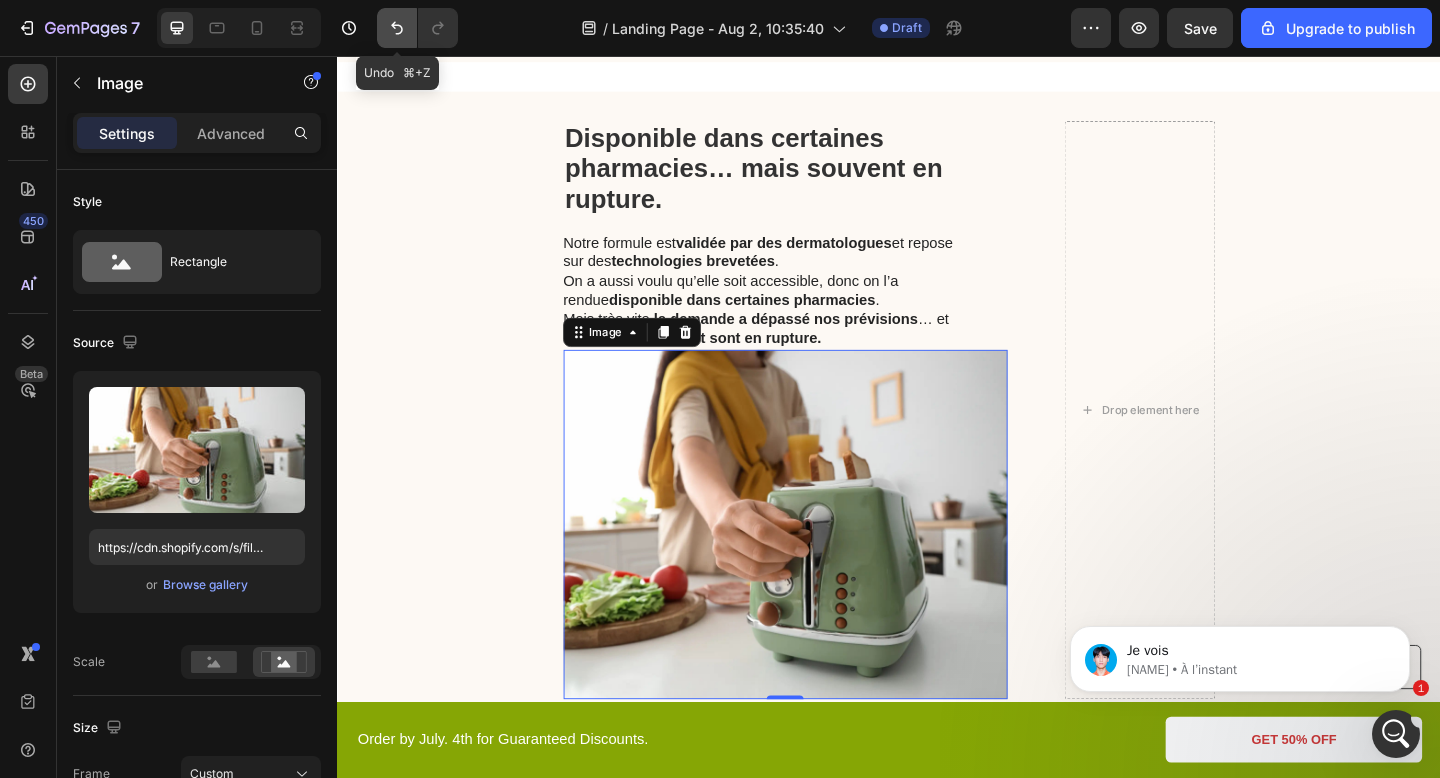 click 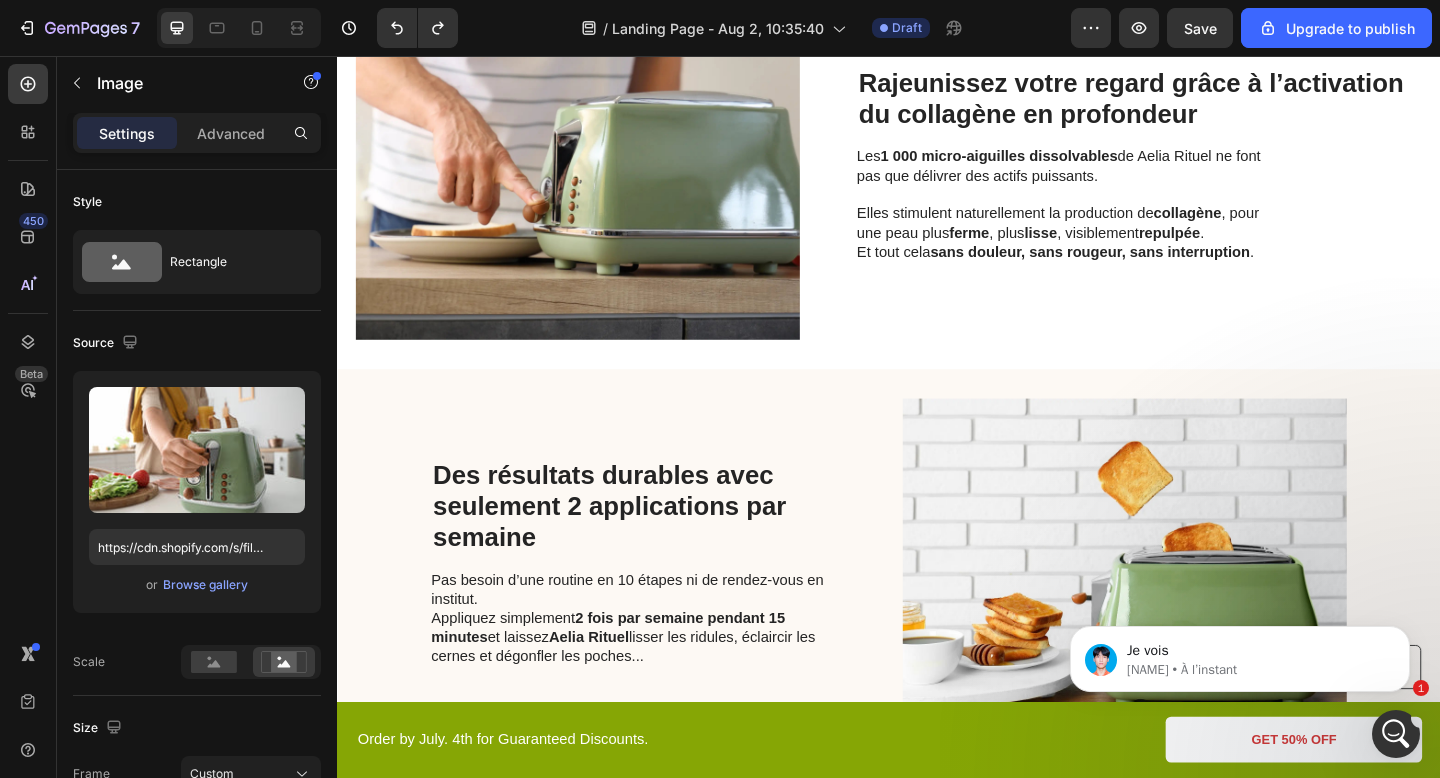 scroll, scrollTop: 1356, scrollLeft: 0, axis: vertical 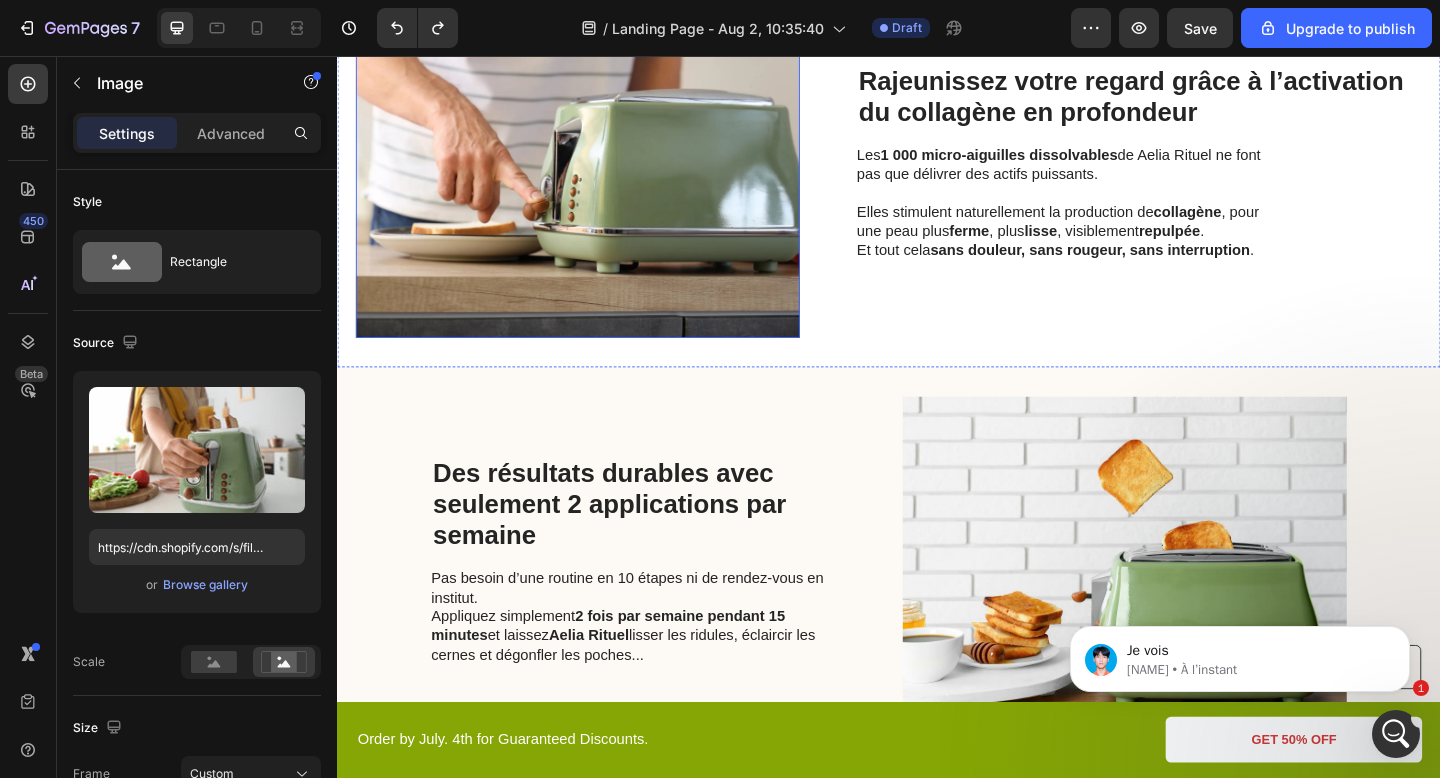 click at bounding box center [598, 173] 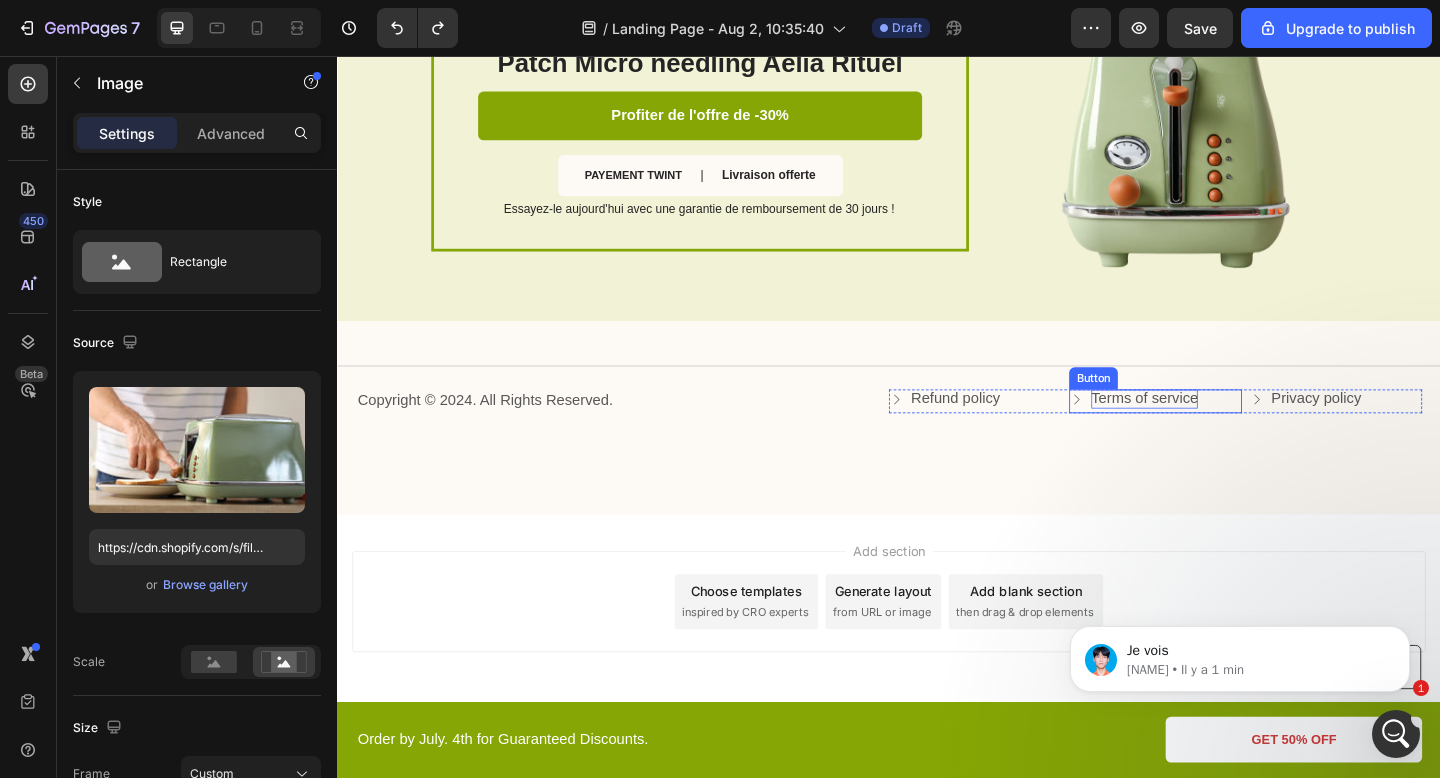 scroll, scrollTop: 3596, scrollLeft: 0, axis: vertical 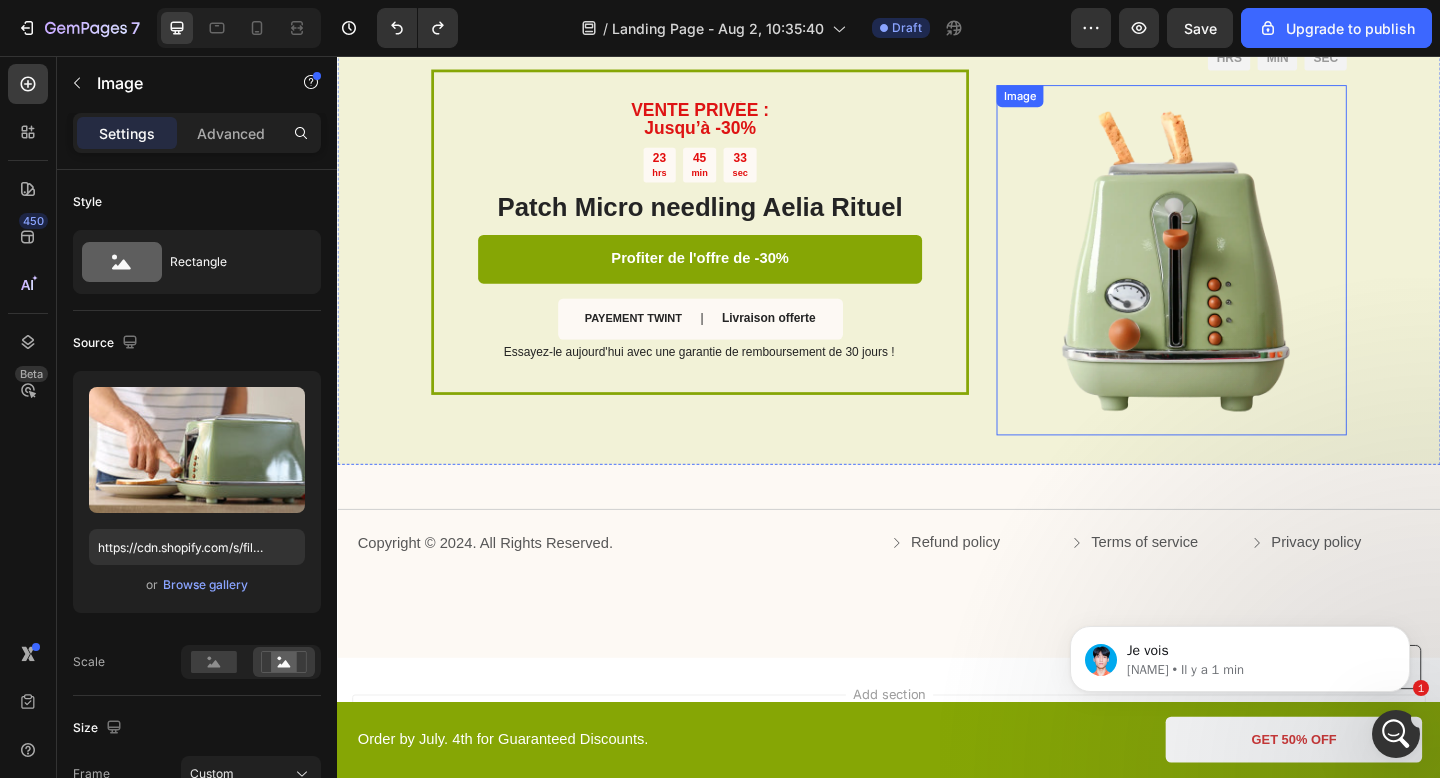 click at bounding box center [1244, 278] 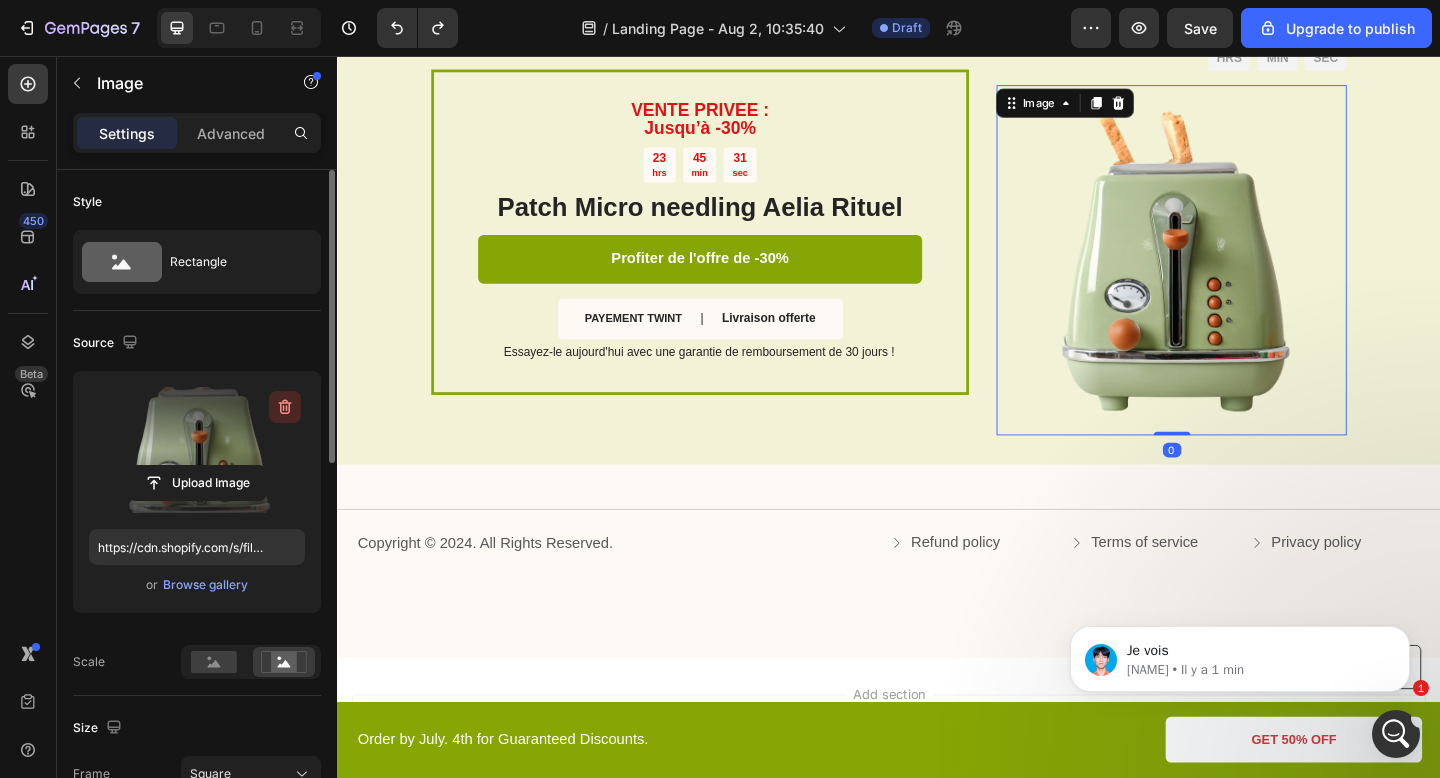 click 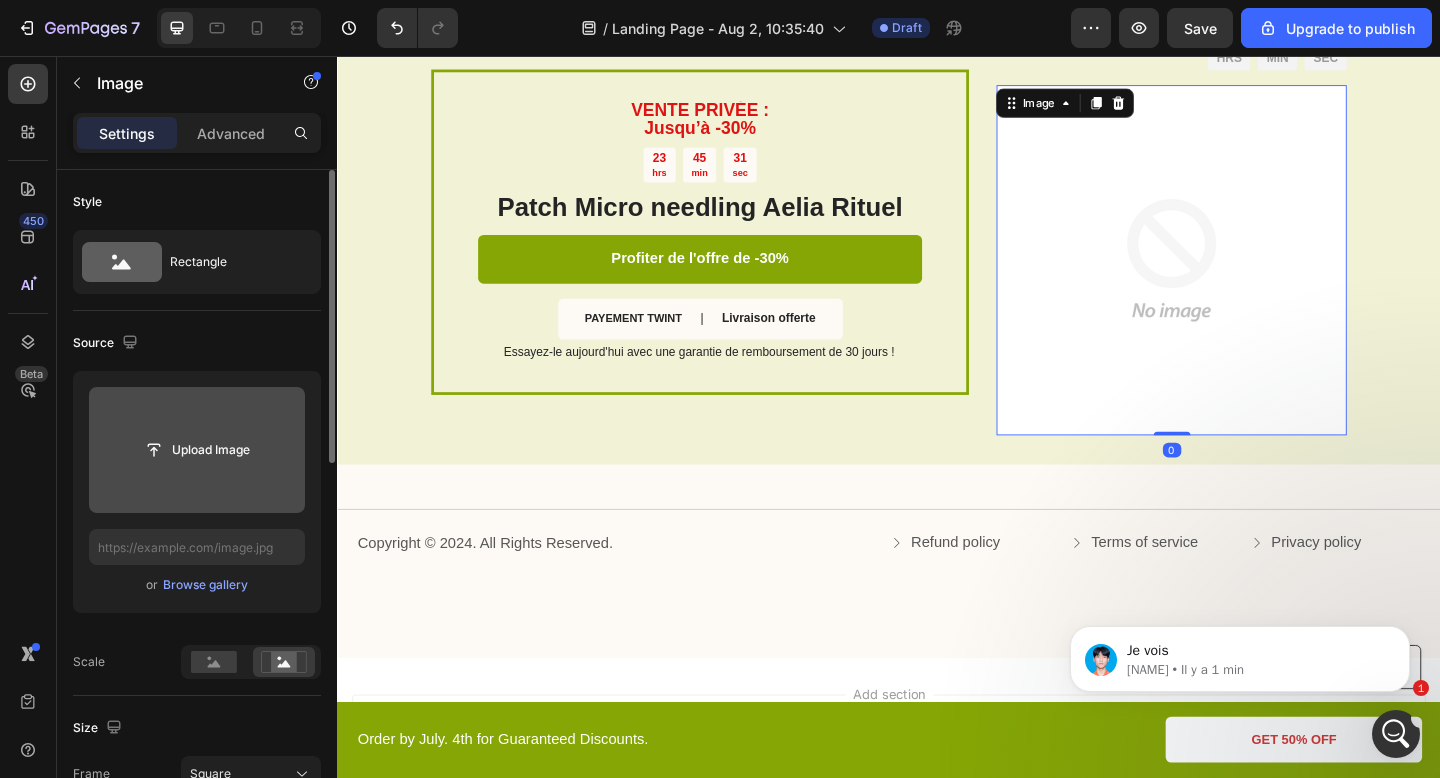 click 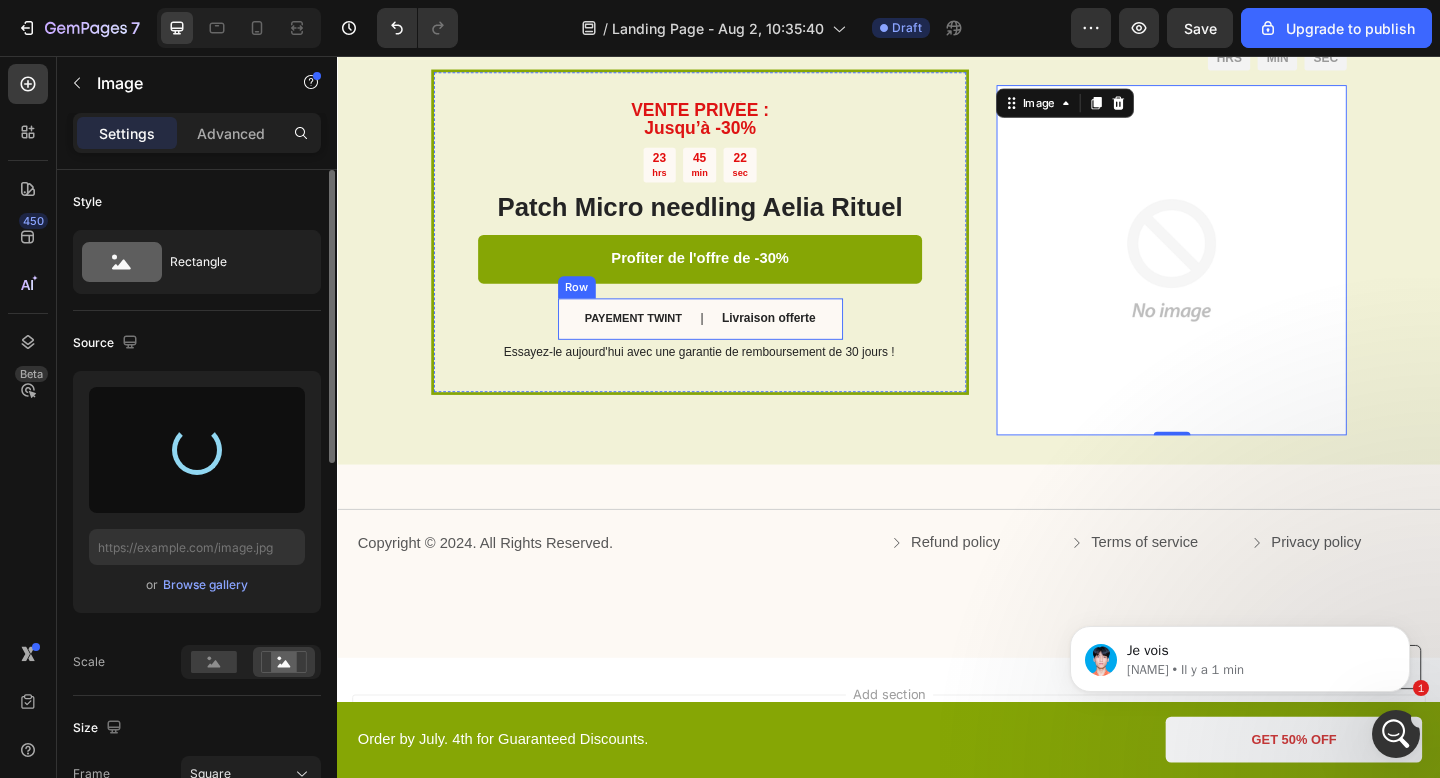 type on "https://cdn.shopify.com/s/files/1/0895/2709/1466/files/gempages_571776104939914112-3c967c9d-2976-440b-aec0-5ce80fc05fef.png" 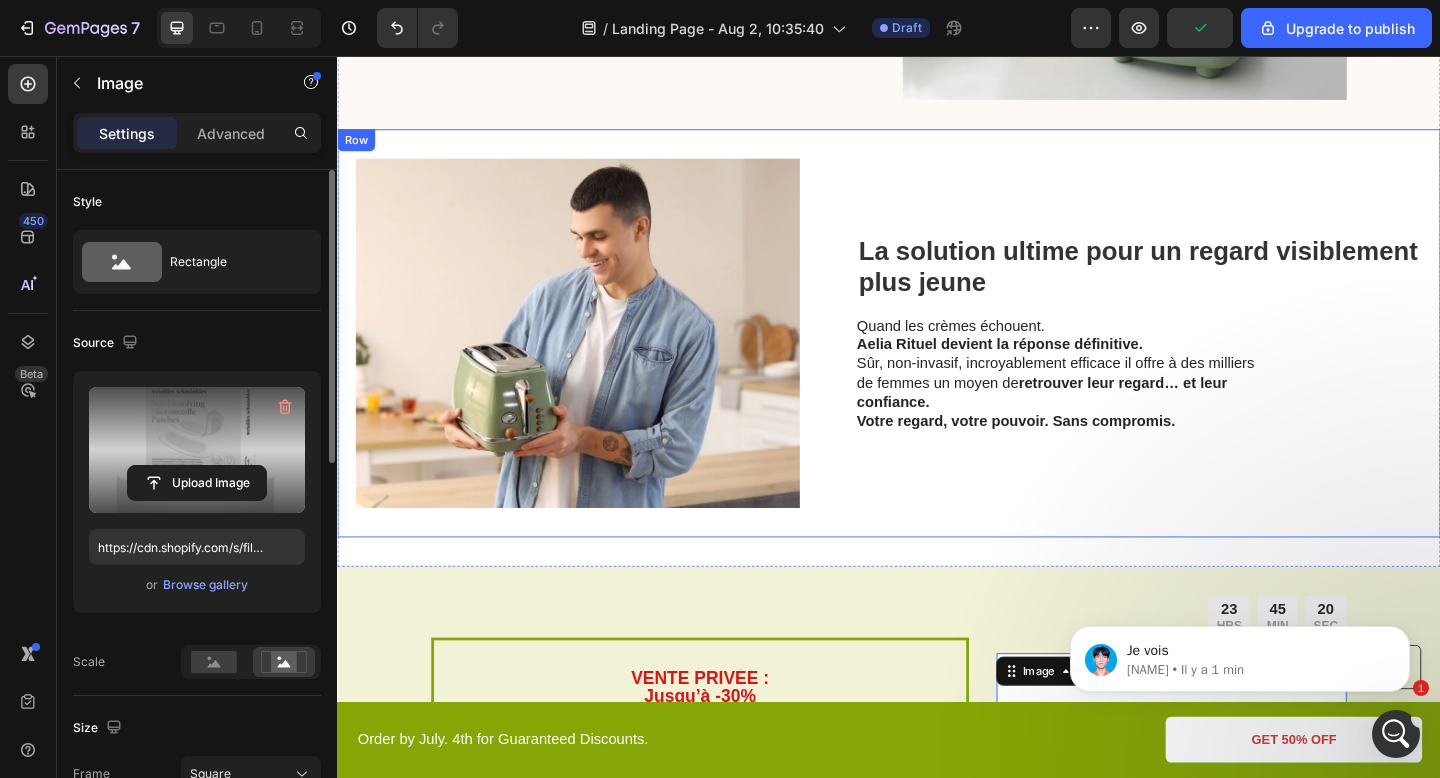 scroll, scrollTop: 2941, scrollLeft: 0, axis: vertical 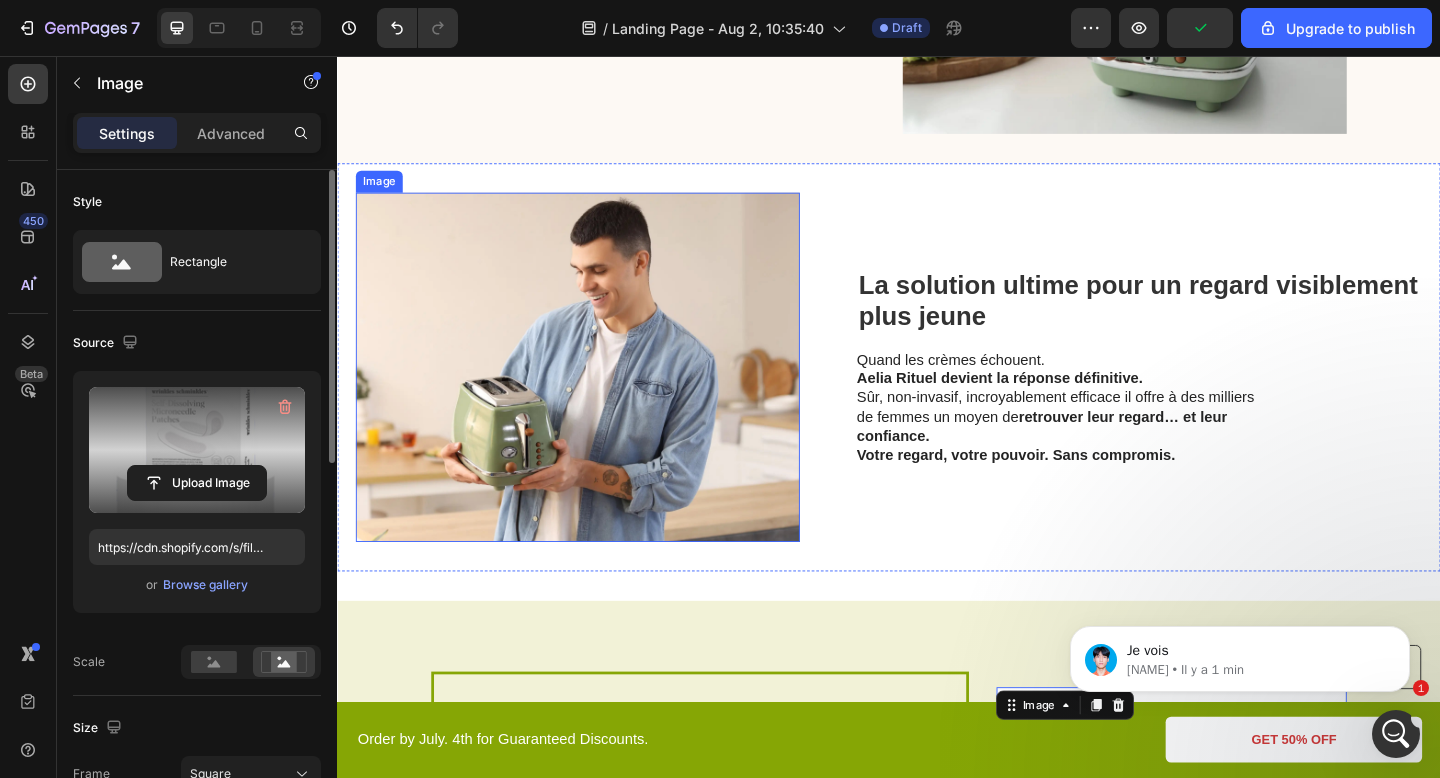 click at bounding box center [598, 395] 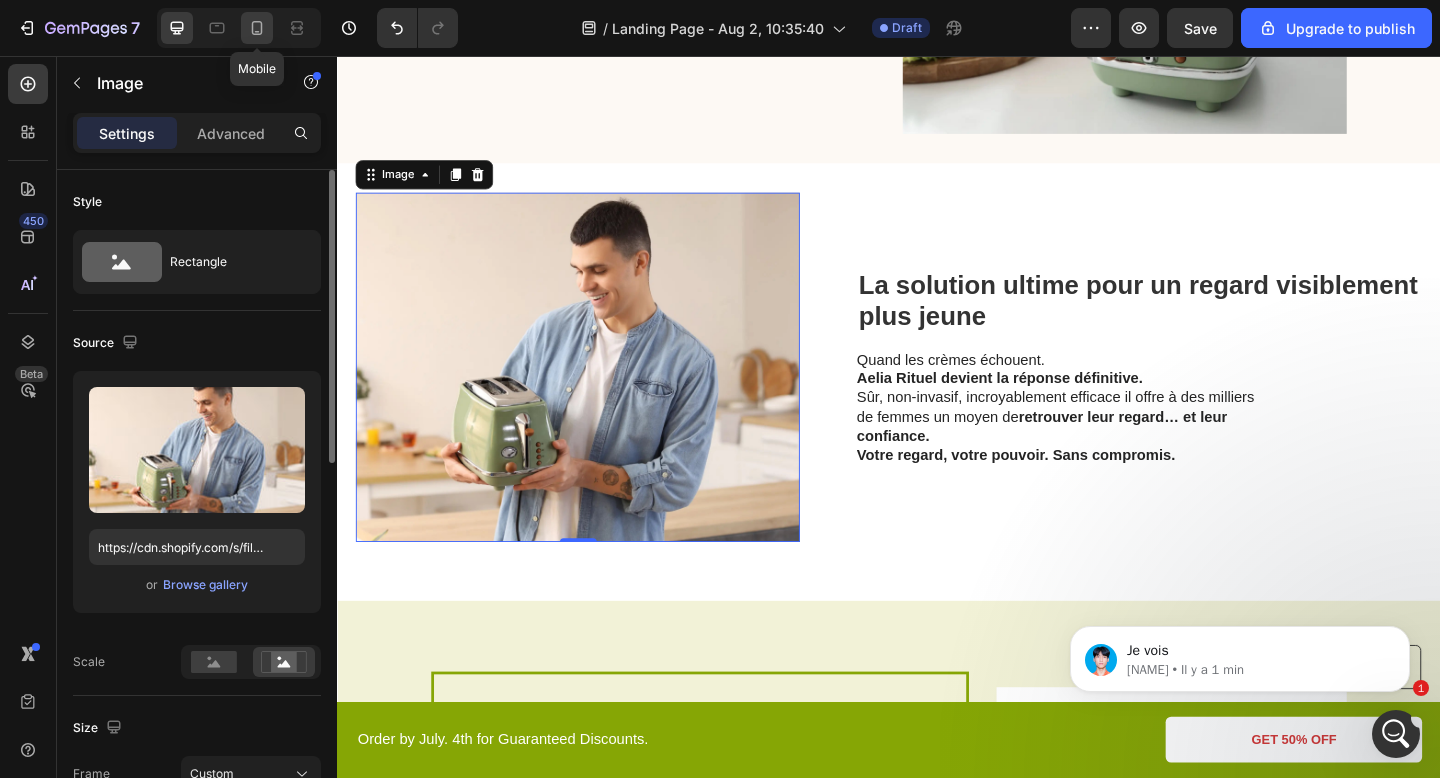 click 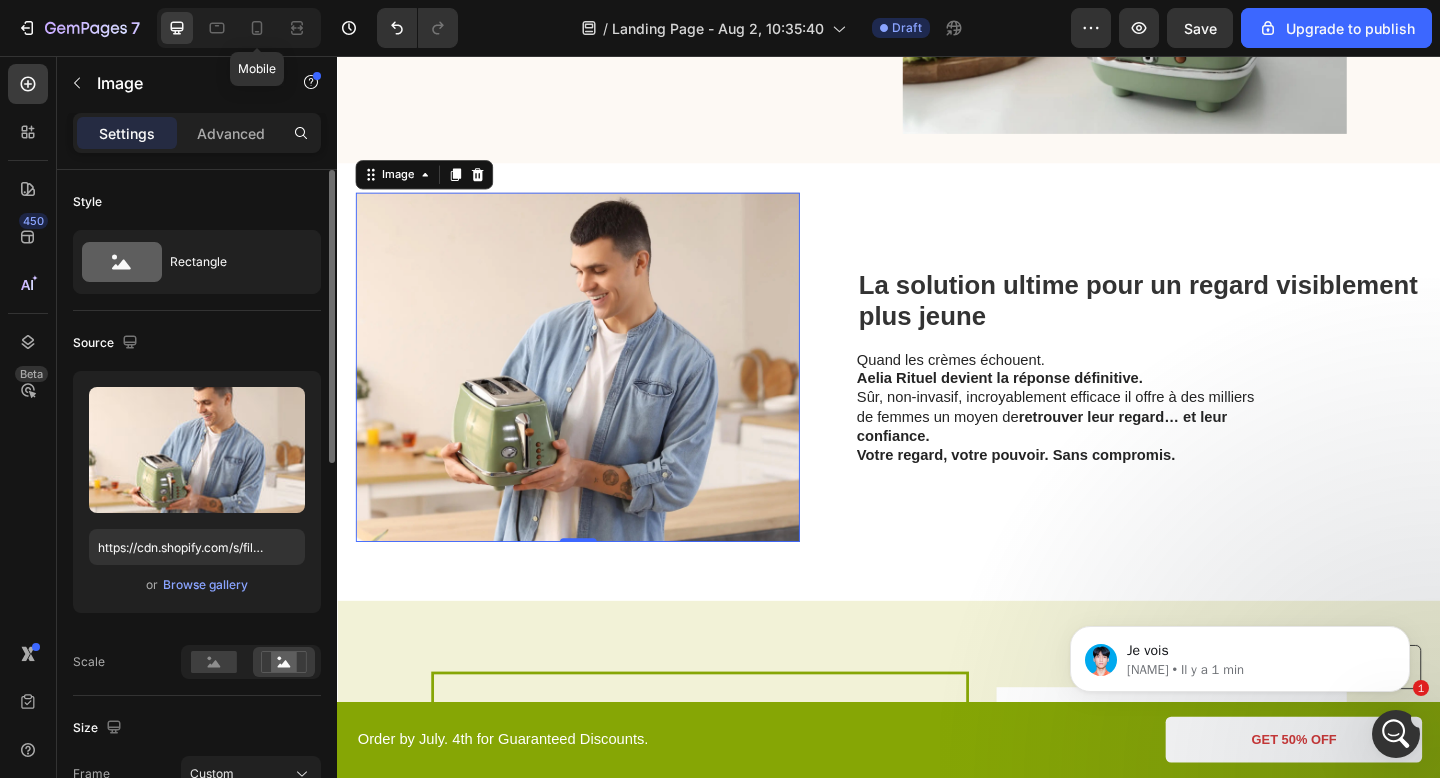 type on "https://cdn.shopify.com/s/files/1/0895/2709/1466/files/gempages_571776104939914112-d61c70cf-a340-4130-8df0-77003bf113fd.png" 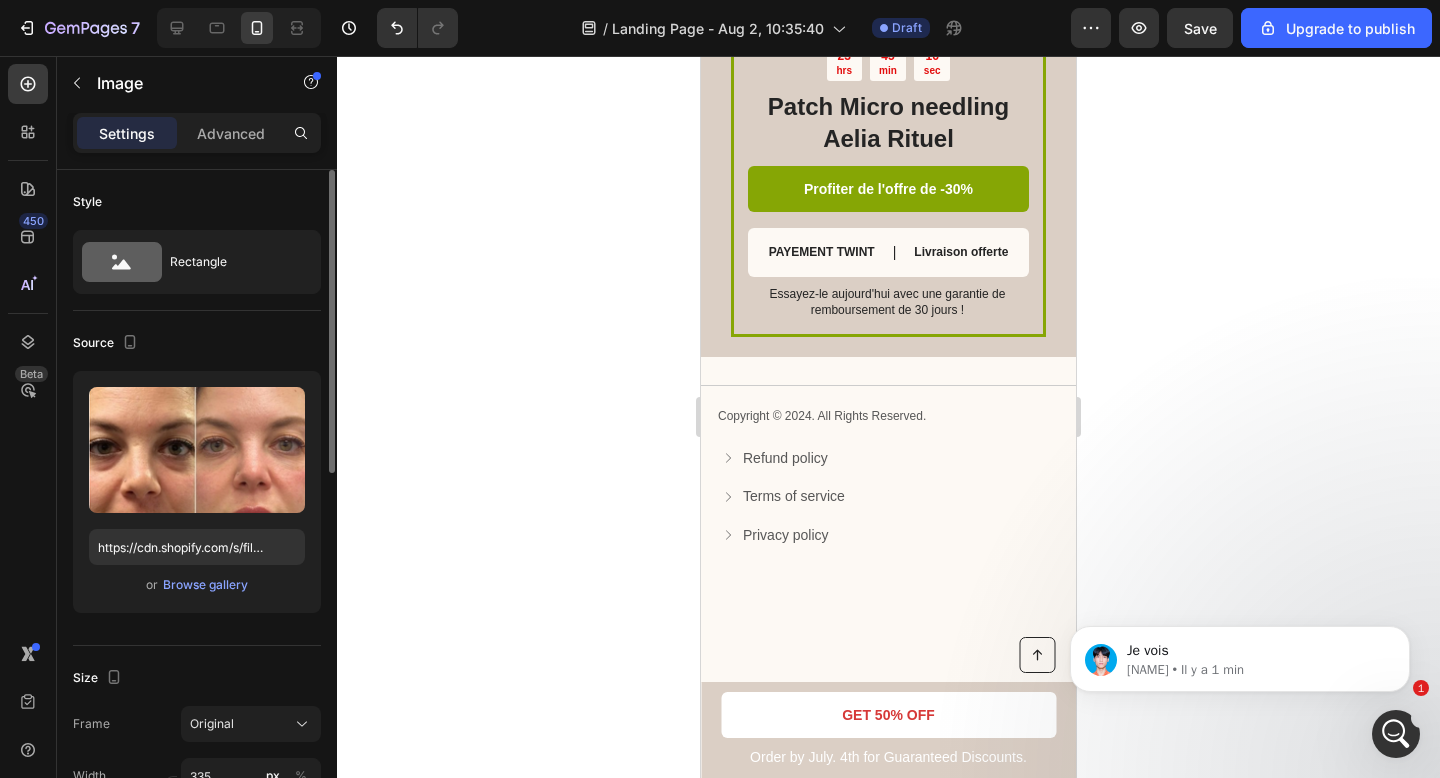 scroll, scrollTop: 4632, scrollLeft: 0, axis: vertical 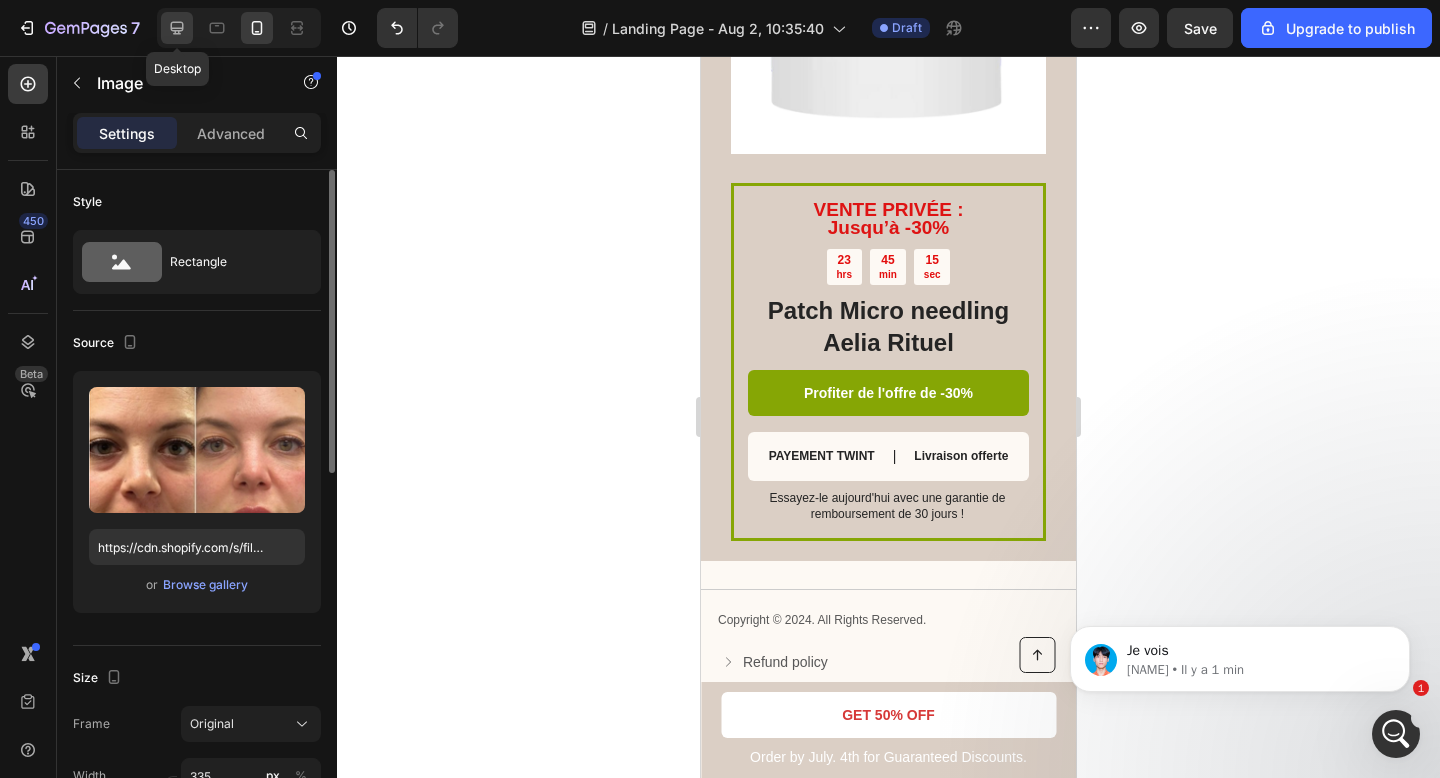 click 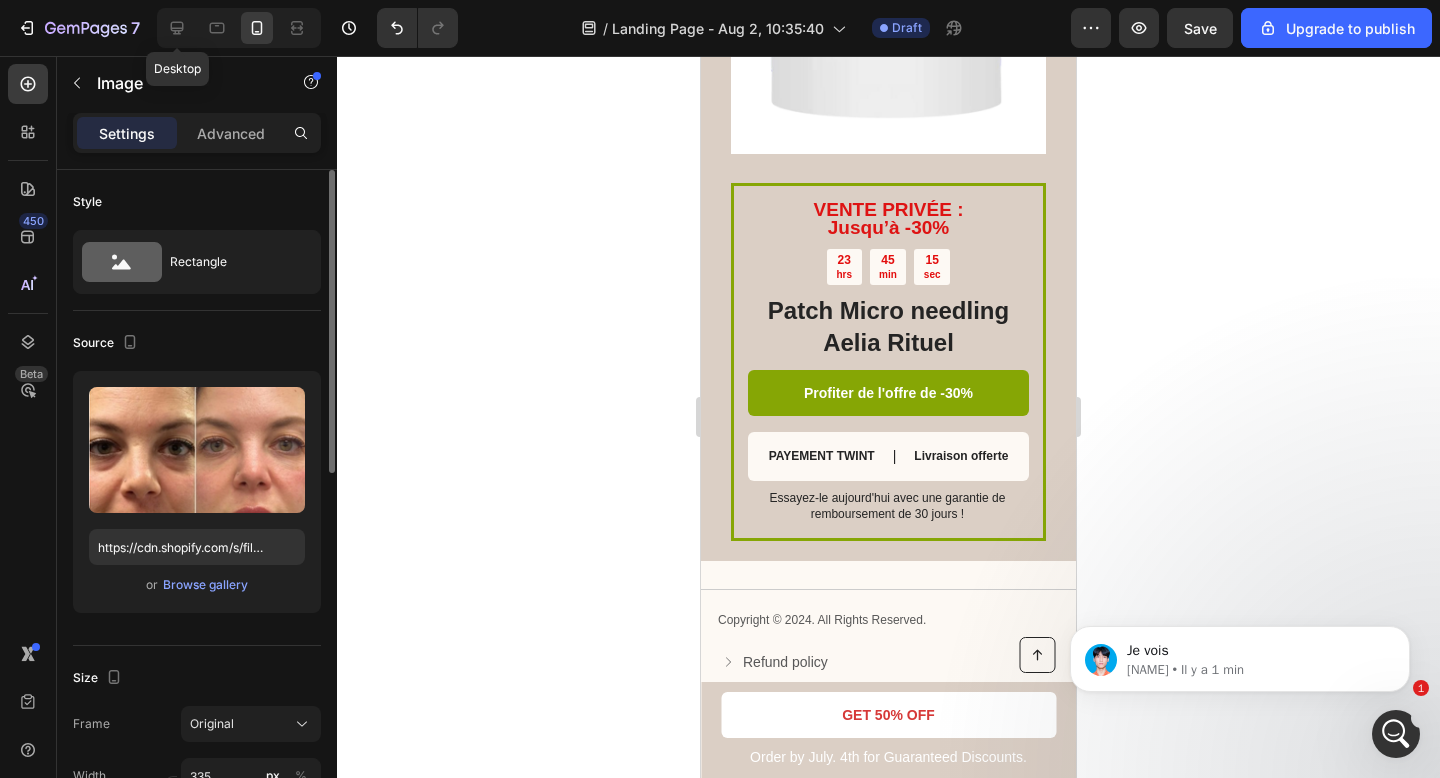type on "https://cdn.shopify.com/s/files/1/2005/9307/files/gempages_432750572815254551-2bc0eebd-ab2d-4e60-9e96-699a1fa91d04.webp?v=1722524529" 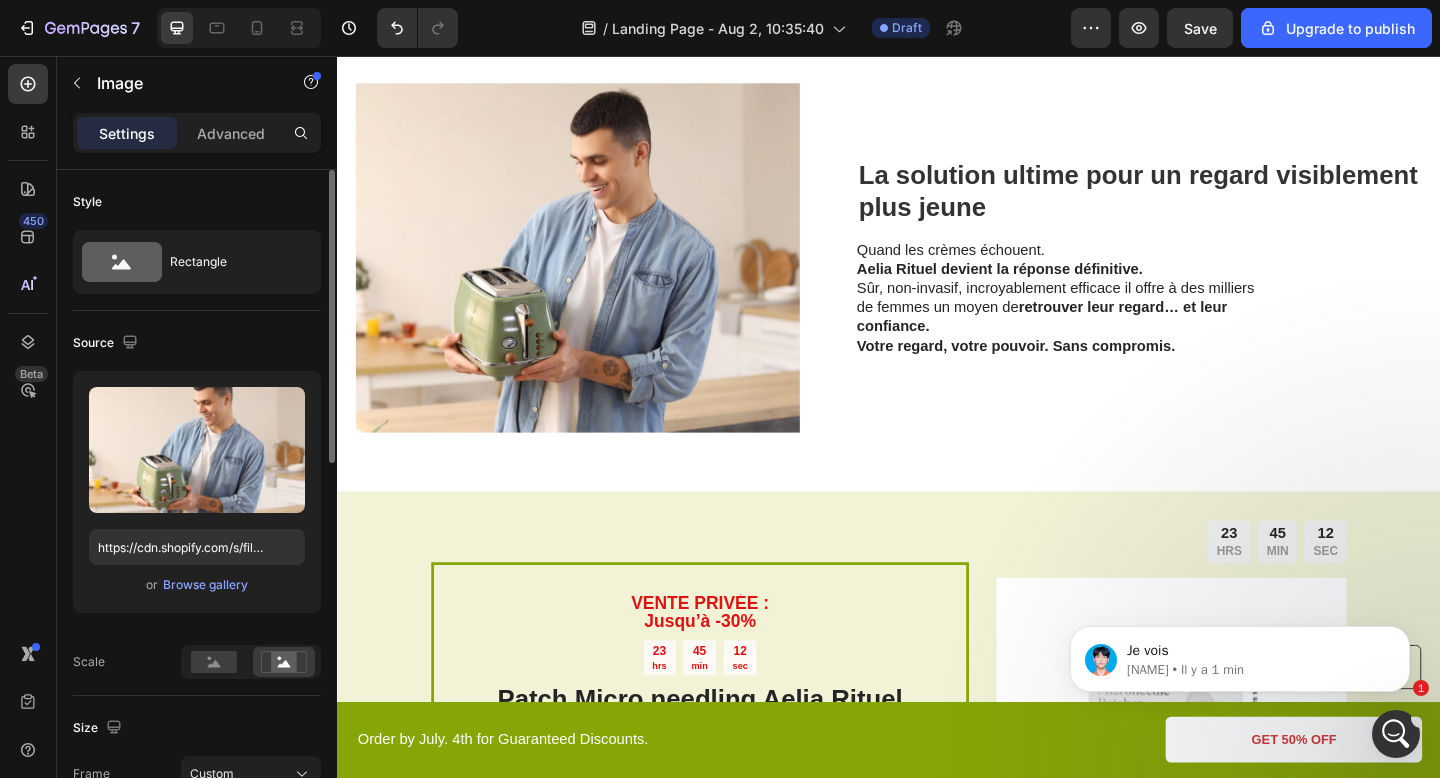 scroll, scrollTop: 2988, scrollLeft: 0, axis: vertical 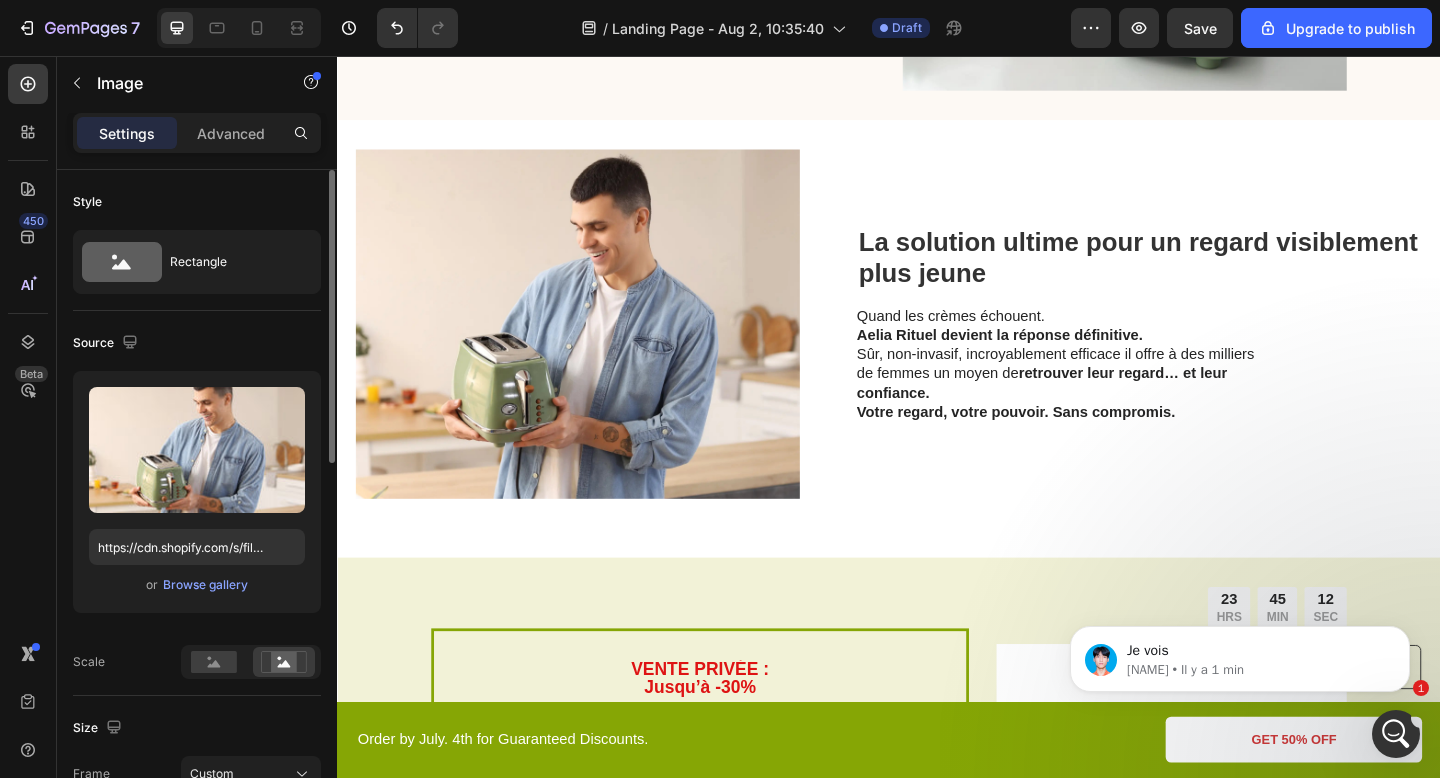 click at bounding box center [598, 348] 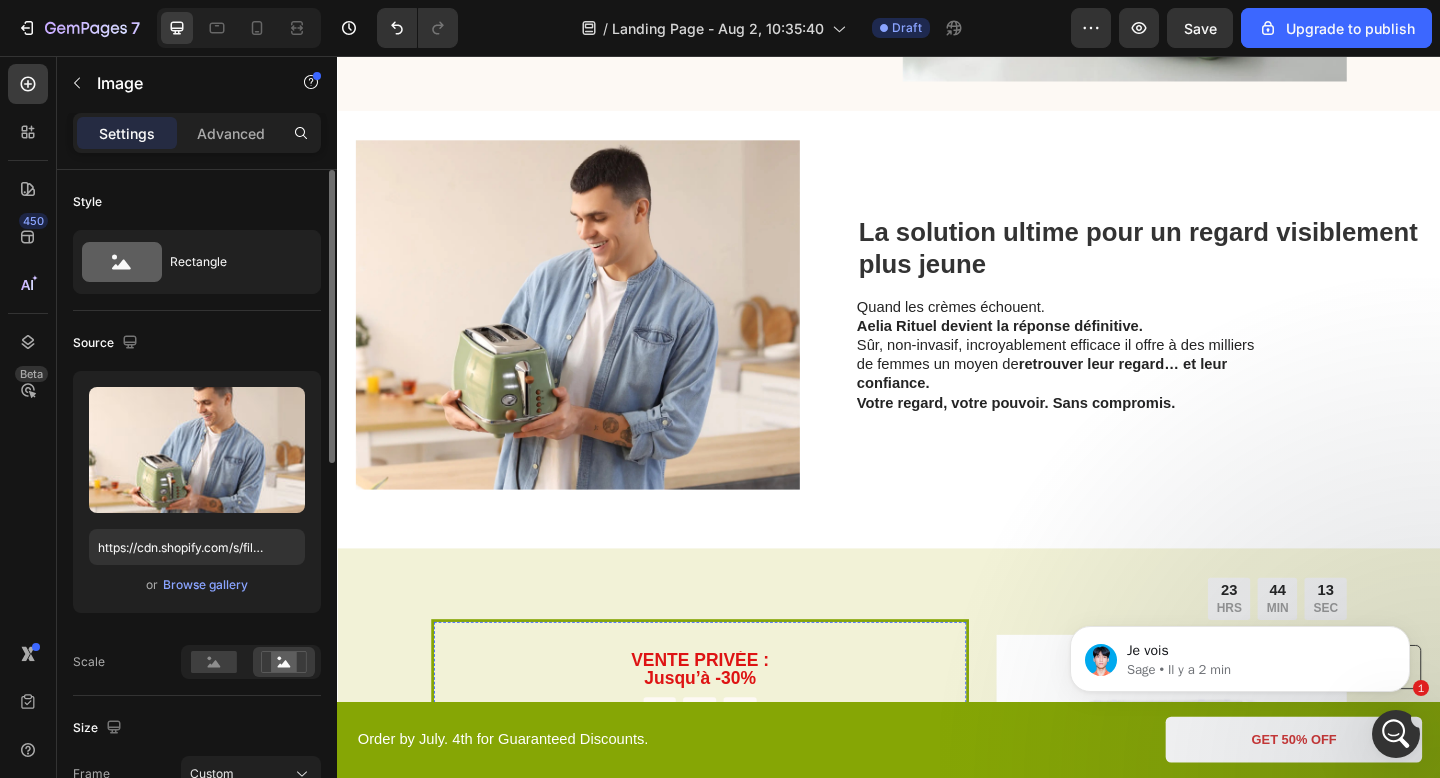 scroll, scrollTop: 2833, scrollLeft: 0, axis: vertical 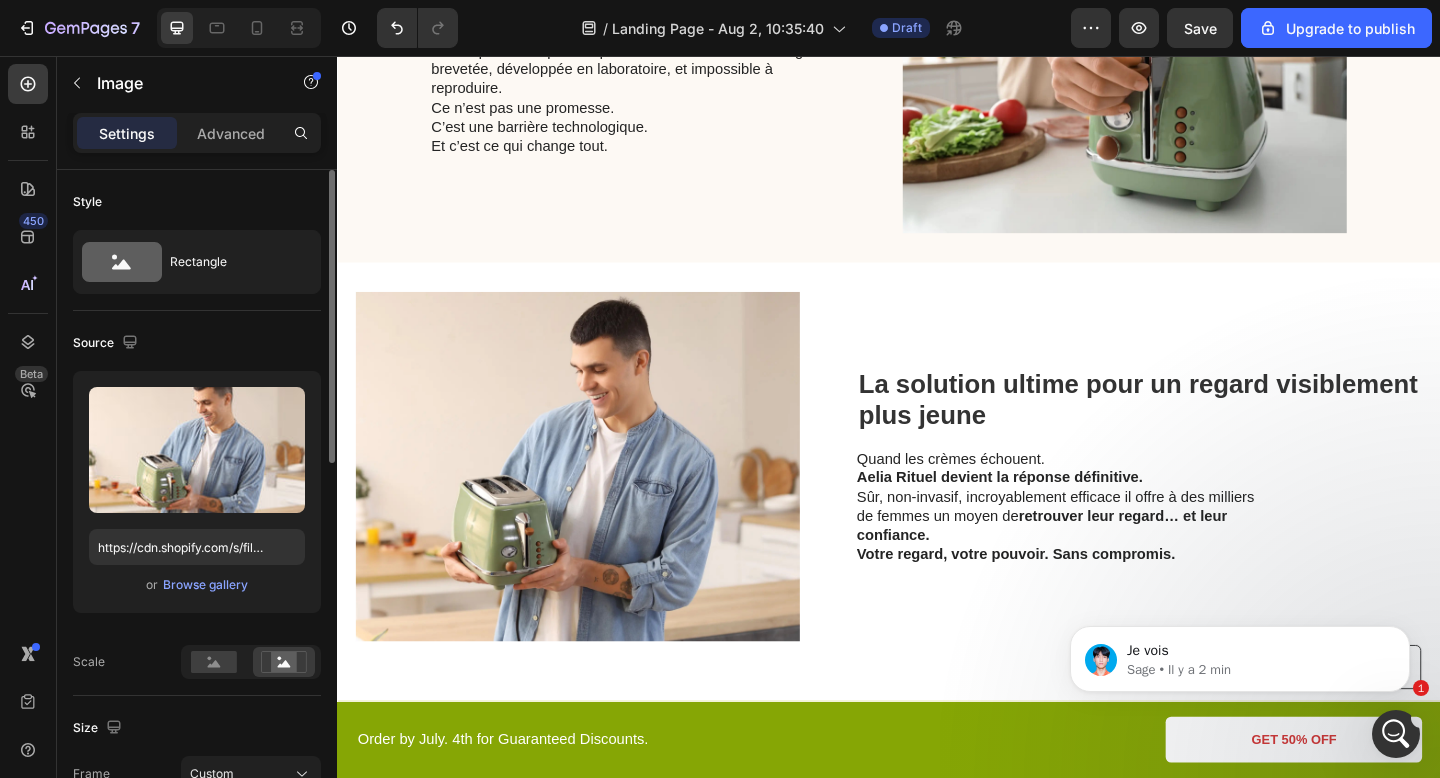 click at bounding box center (598, 503) 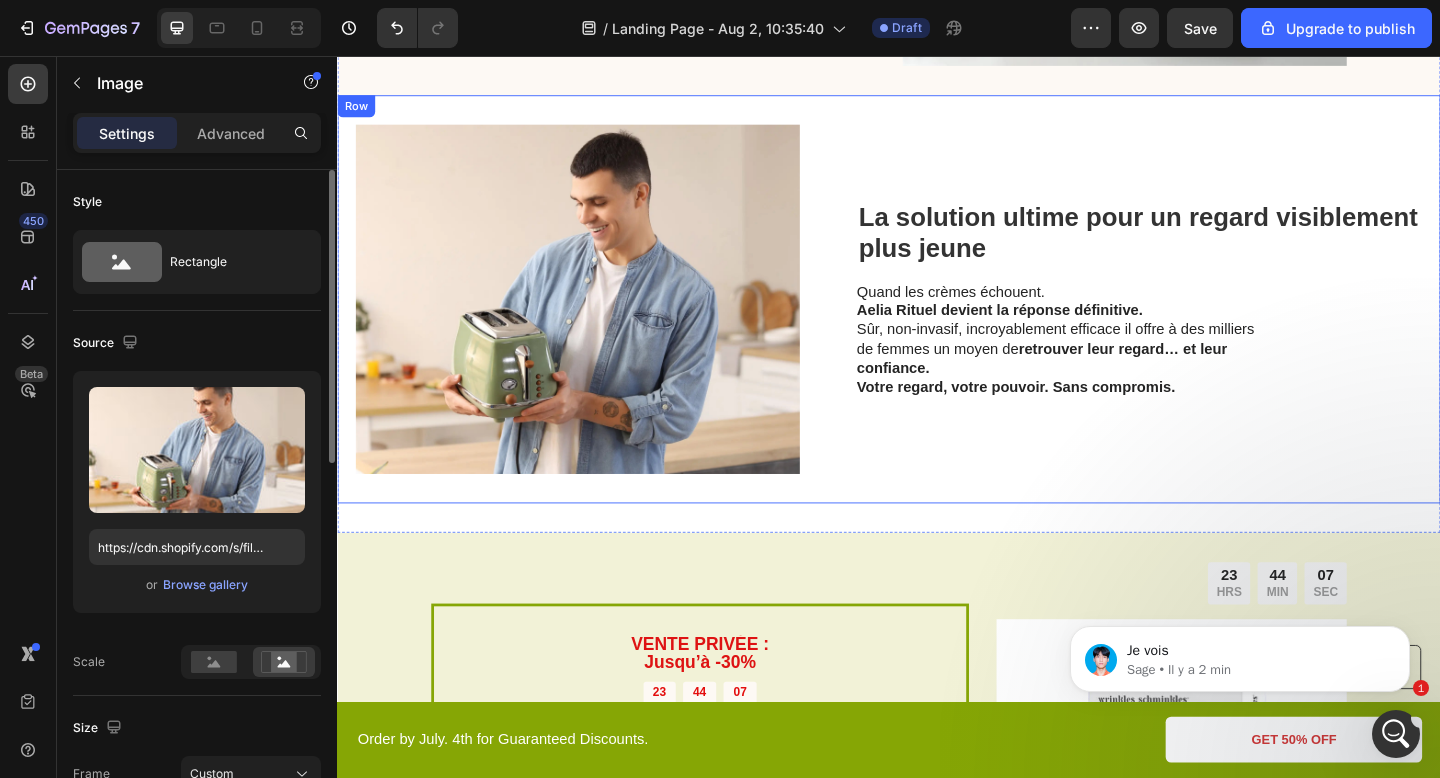 scroll, scrollTop: 3016, scrollLeft: 0, axis: vertical 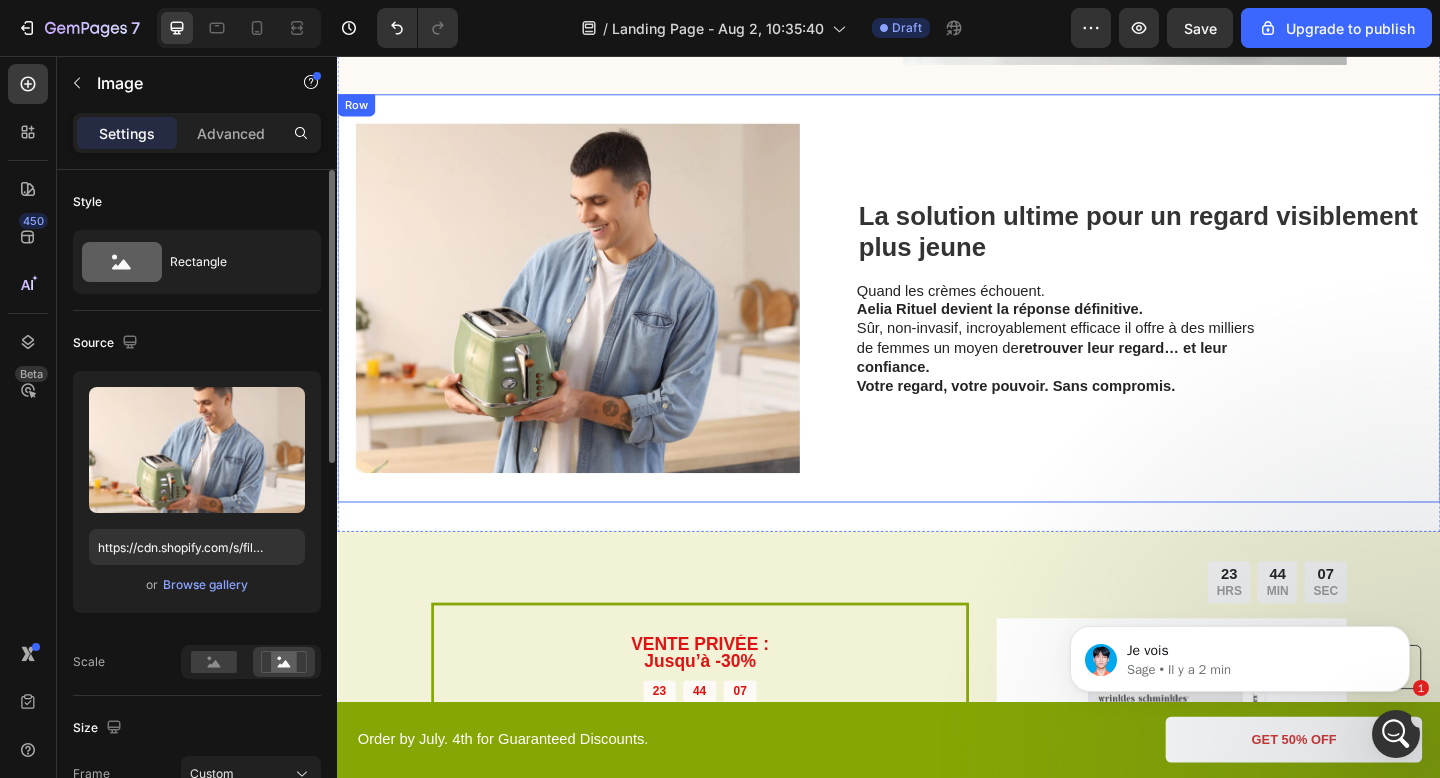 click at bounding box center (598, 320) 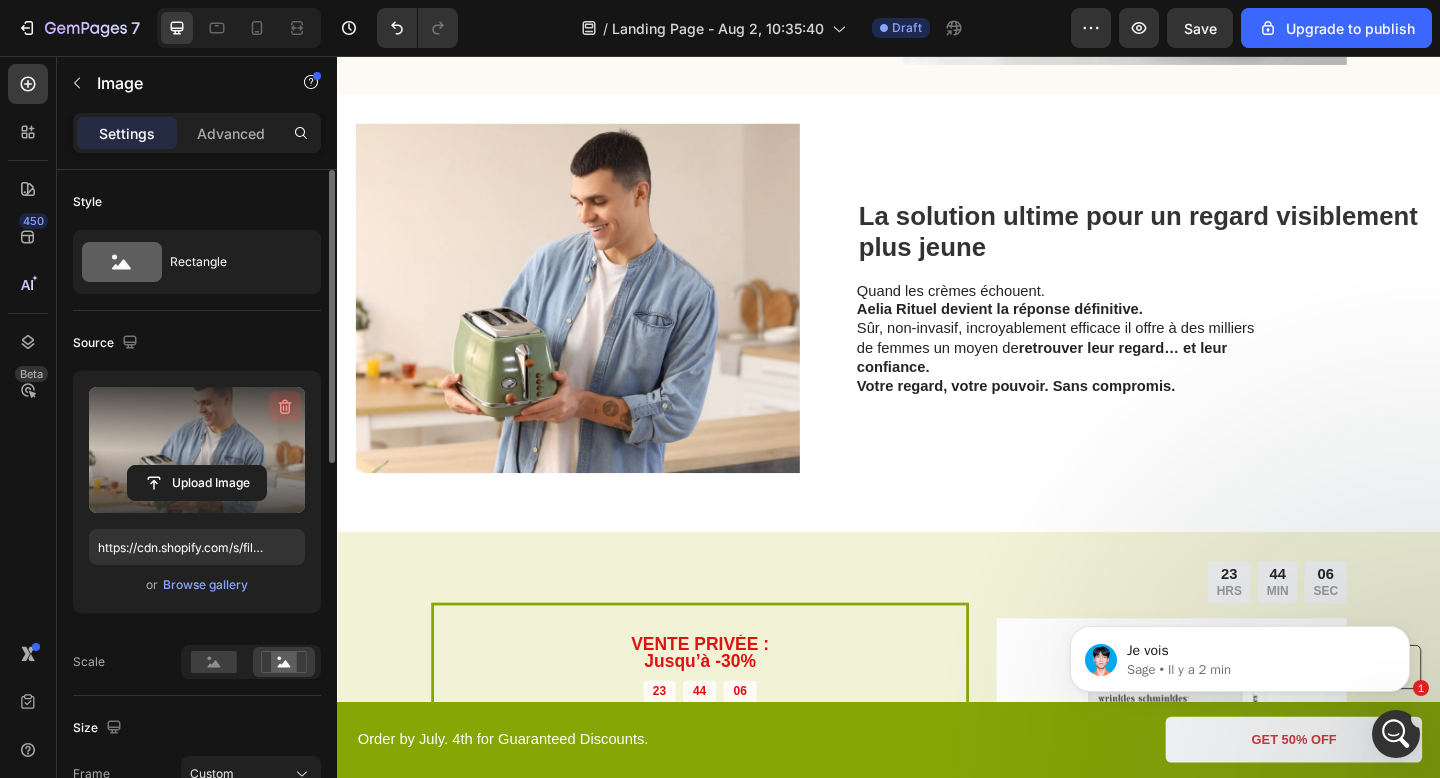 click 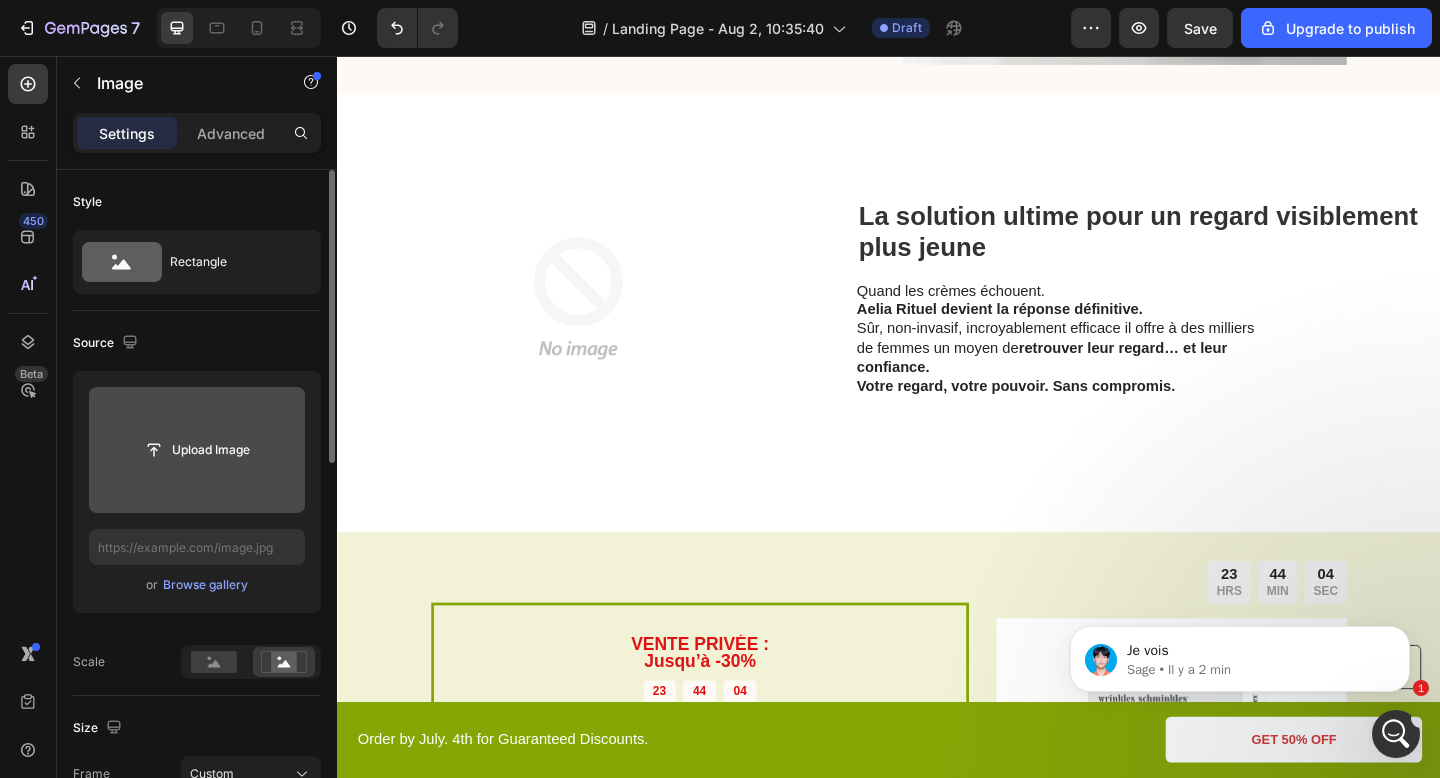 click 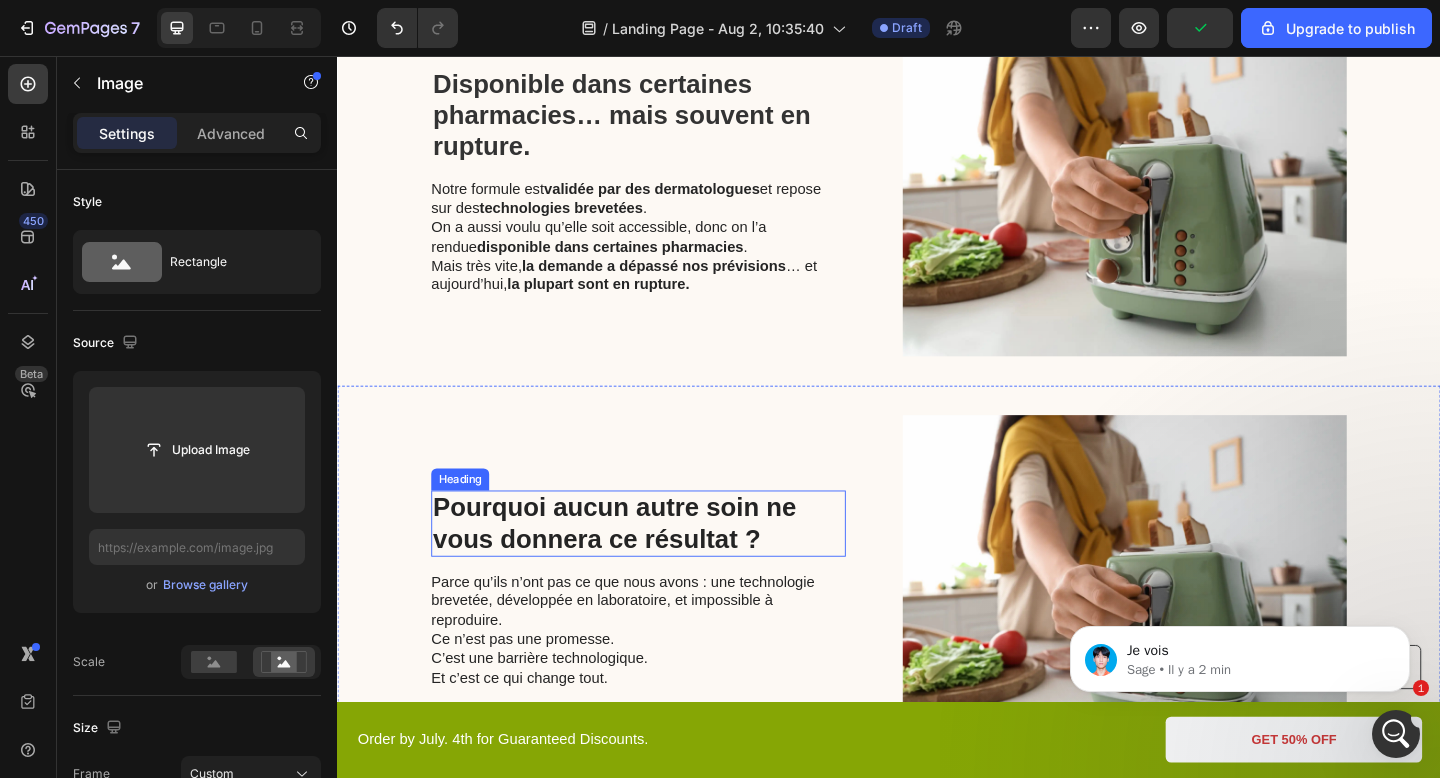 scroll, scrollTop: 2199, scrollLeft: 0, axis: vertical 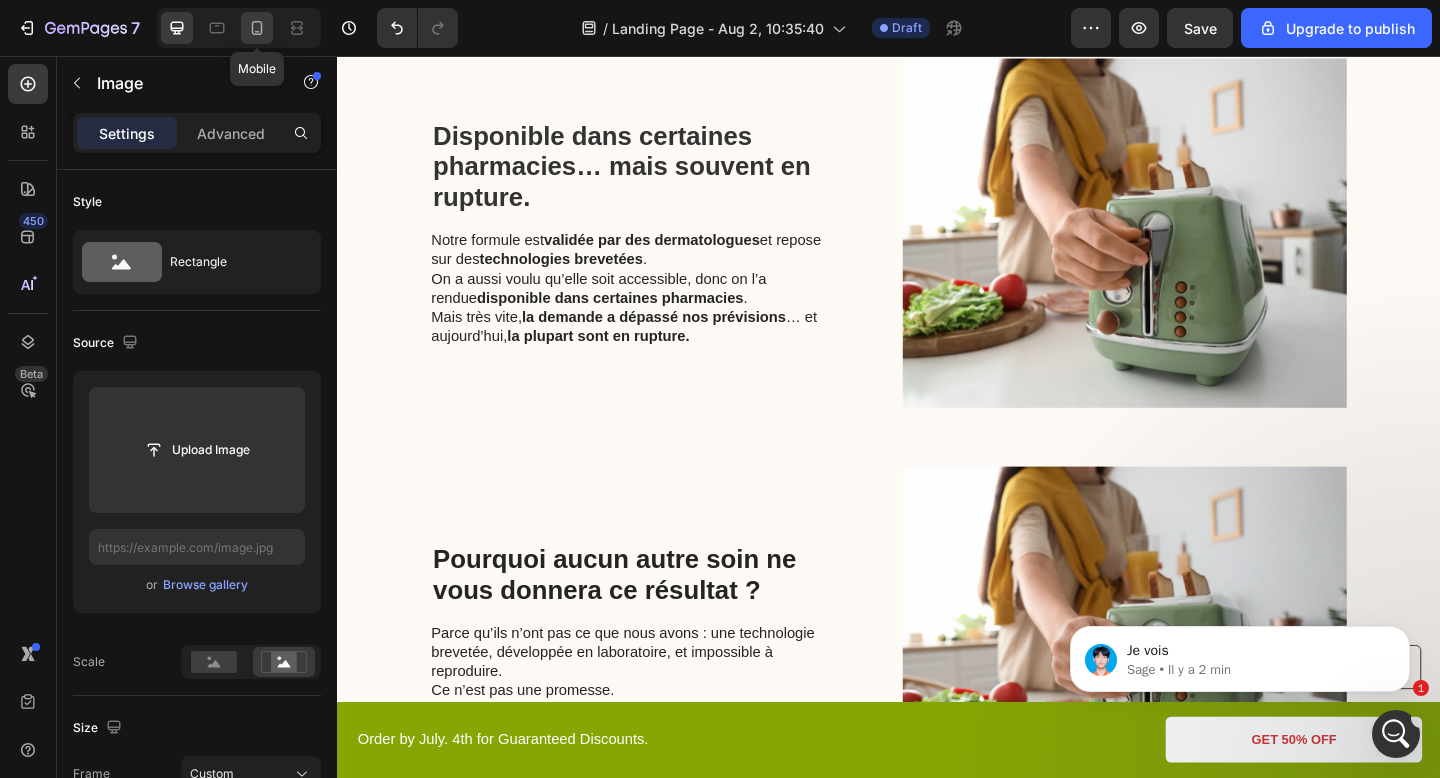 click 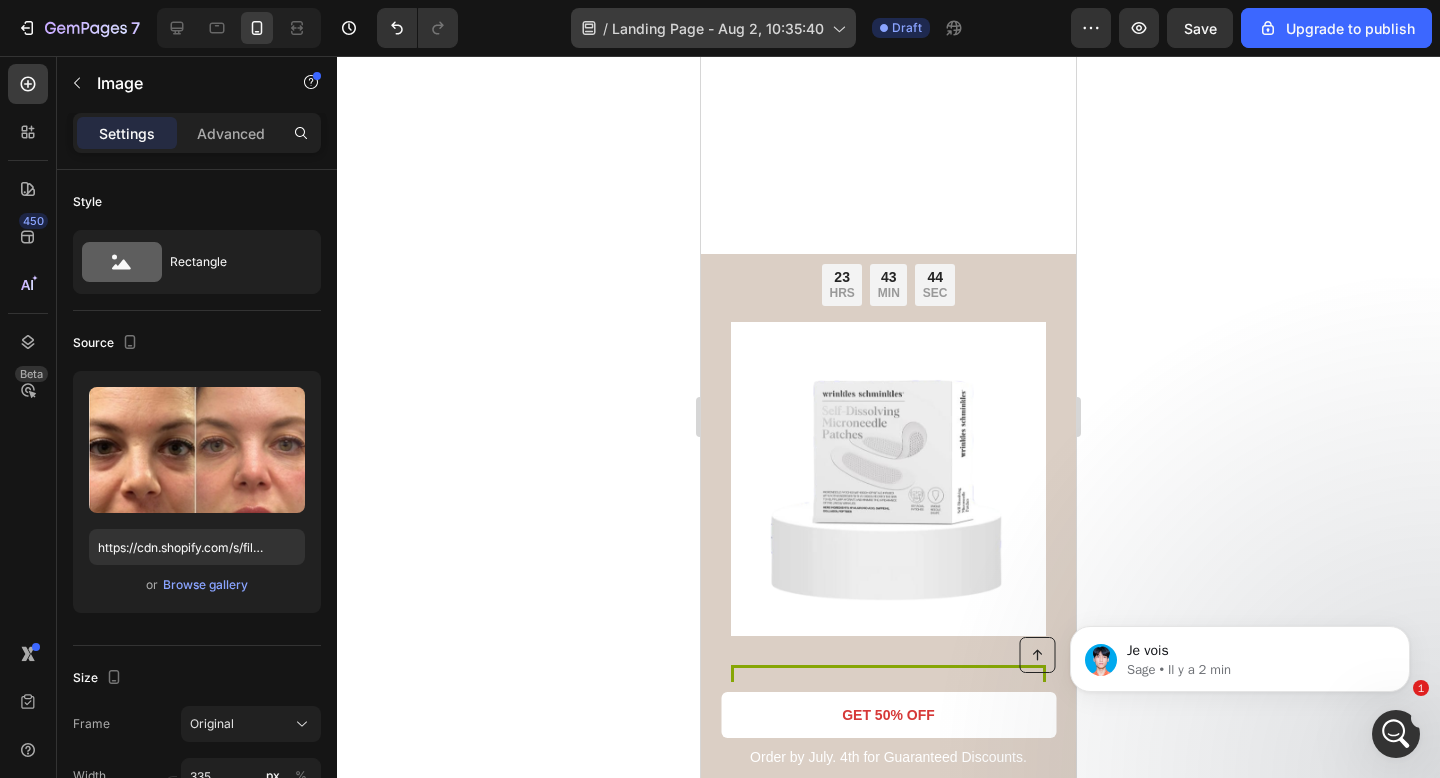 scroll, scrollTop: 4418, scrollLeft: 0, axis: vertical 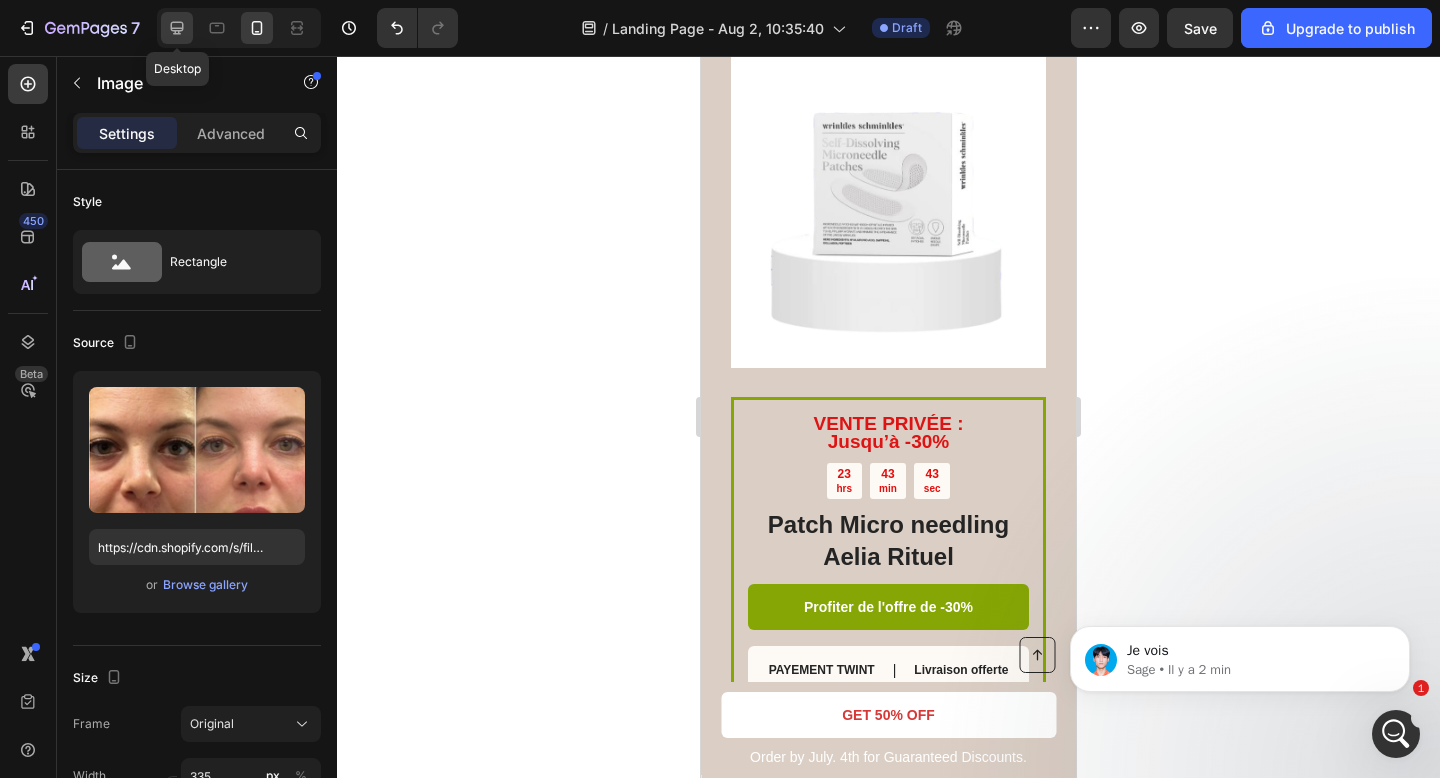 click 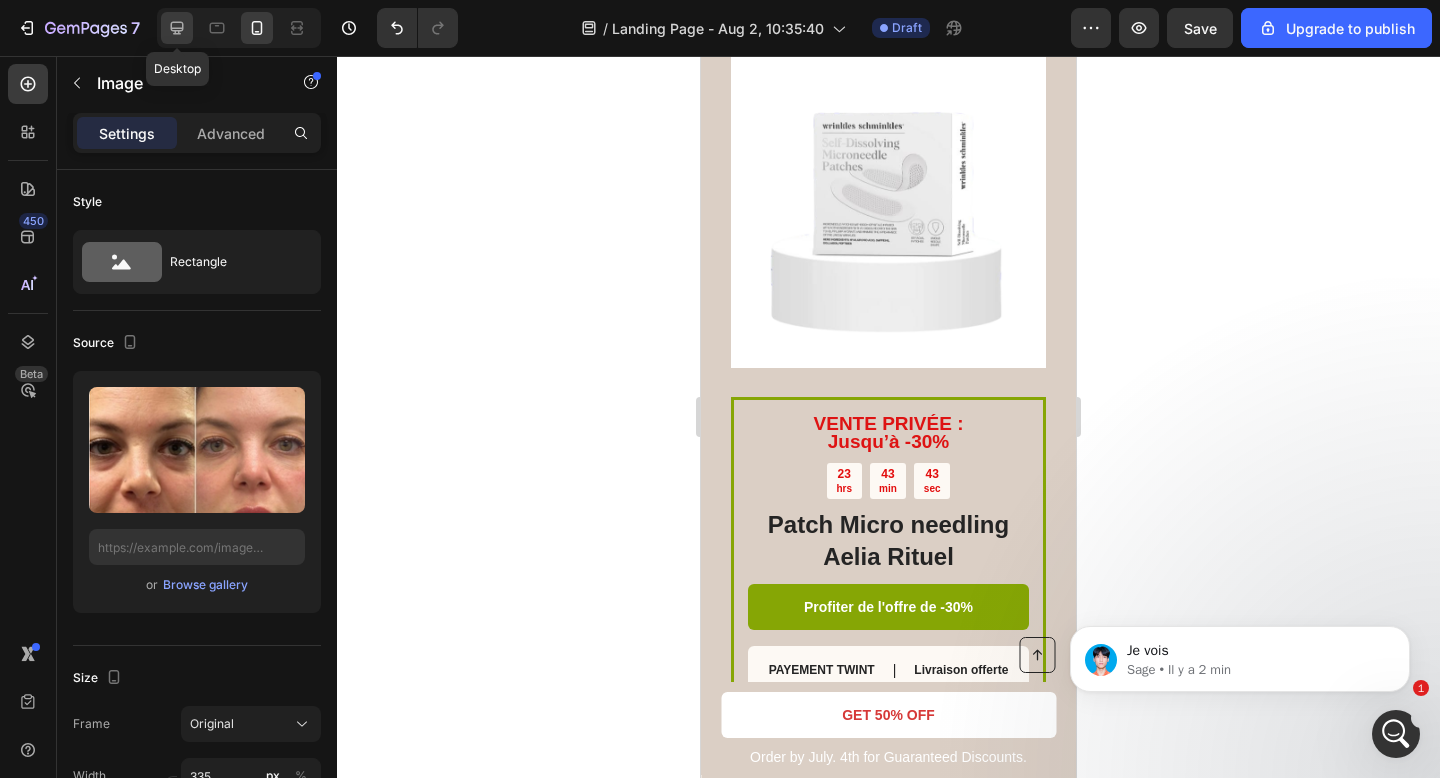 type on "483" 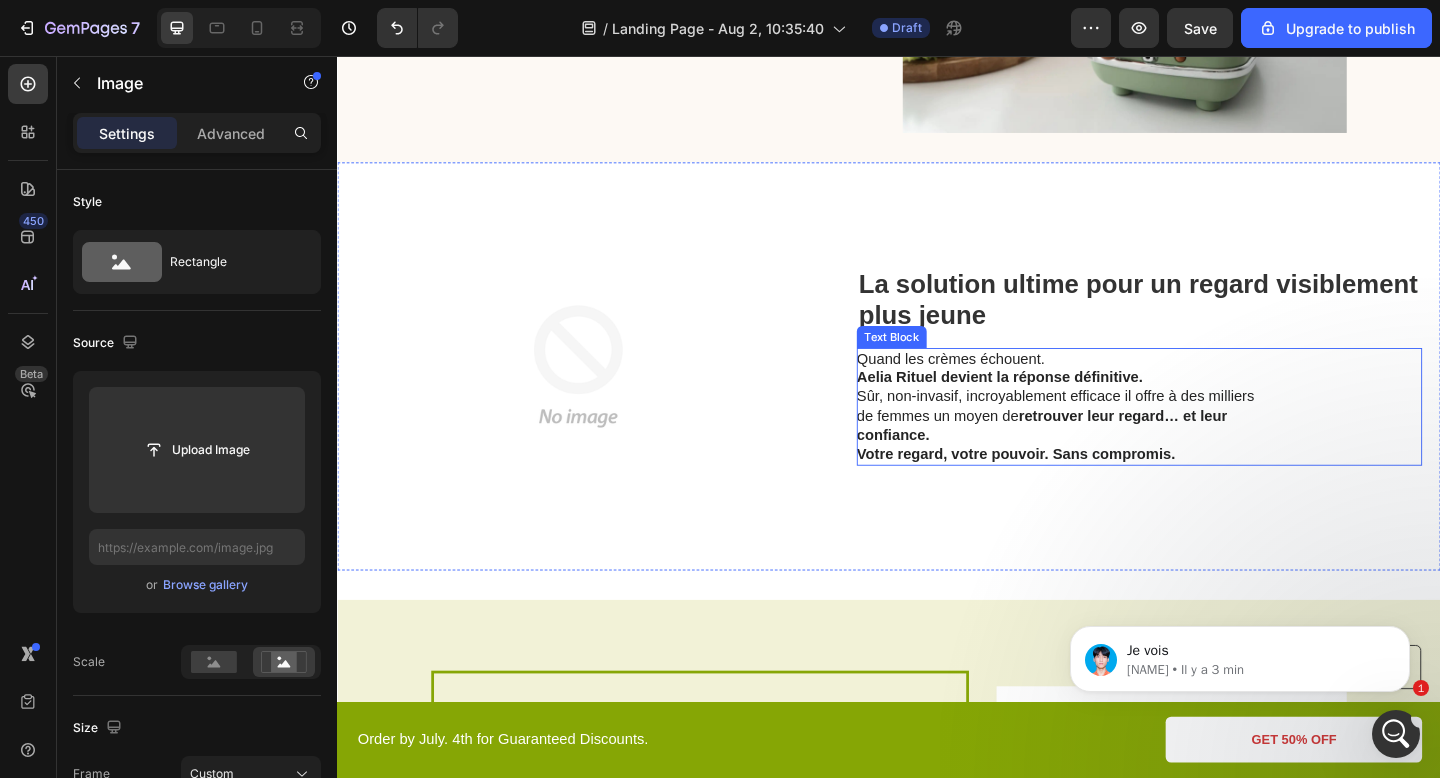 scroll, scrollTop: 2891, scrollLeft: 0, axis: vertical 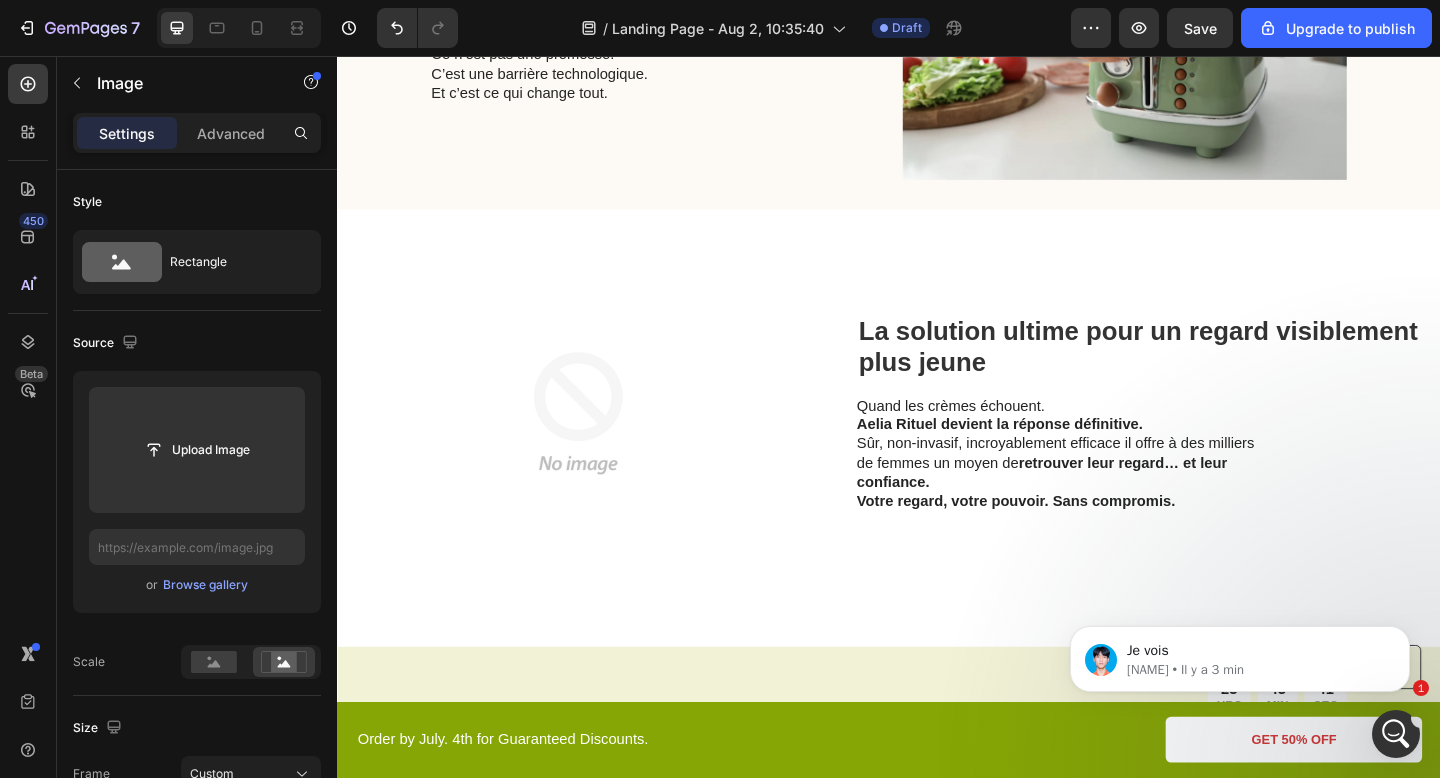 click at bounding box center (598, 445) 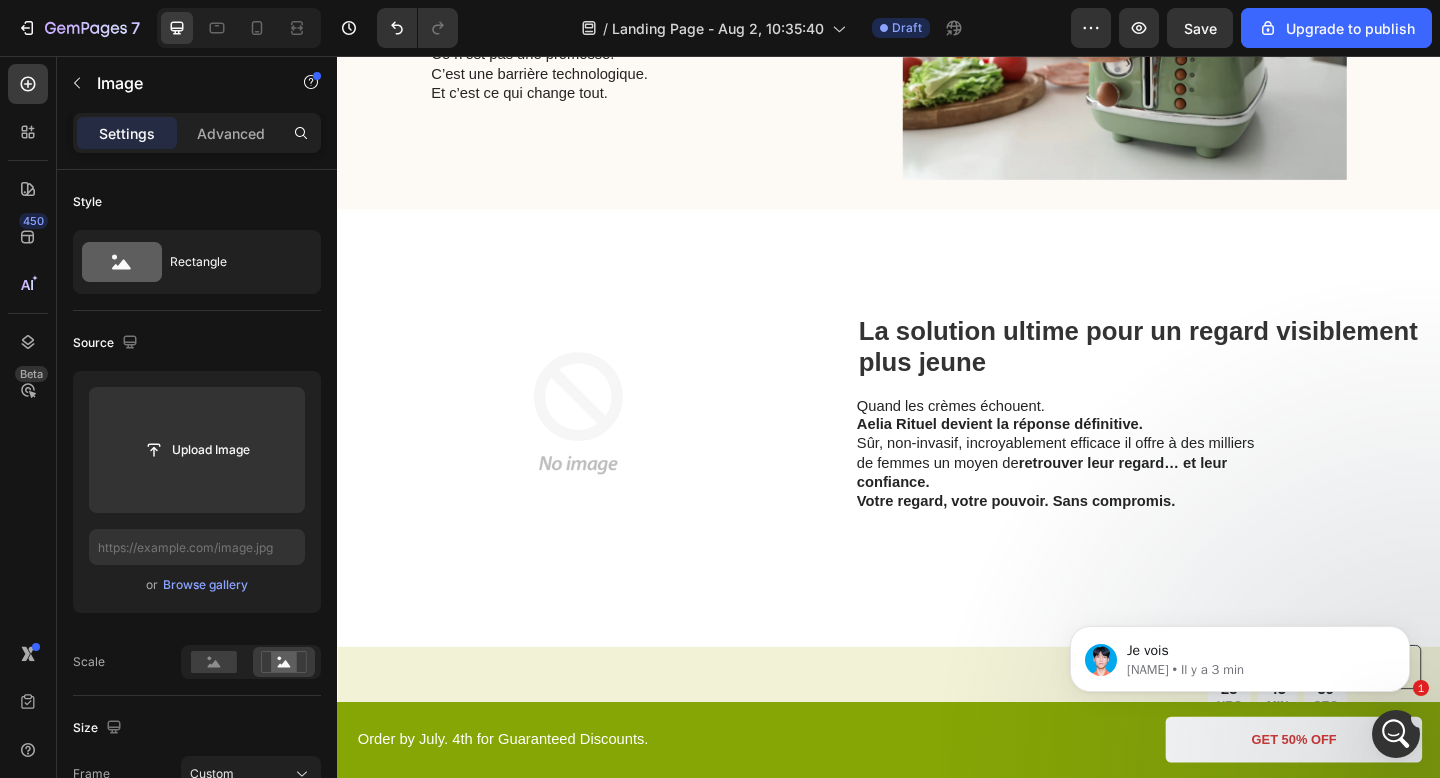 click at bounding box center (598, 445) 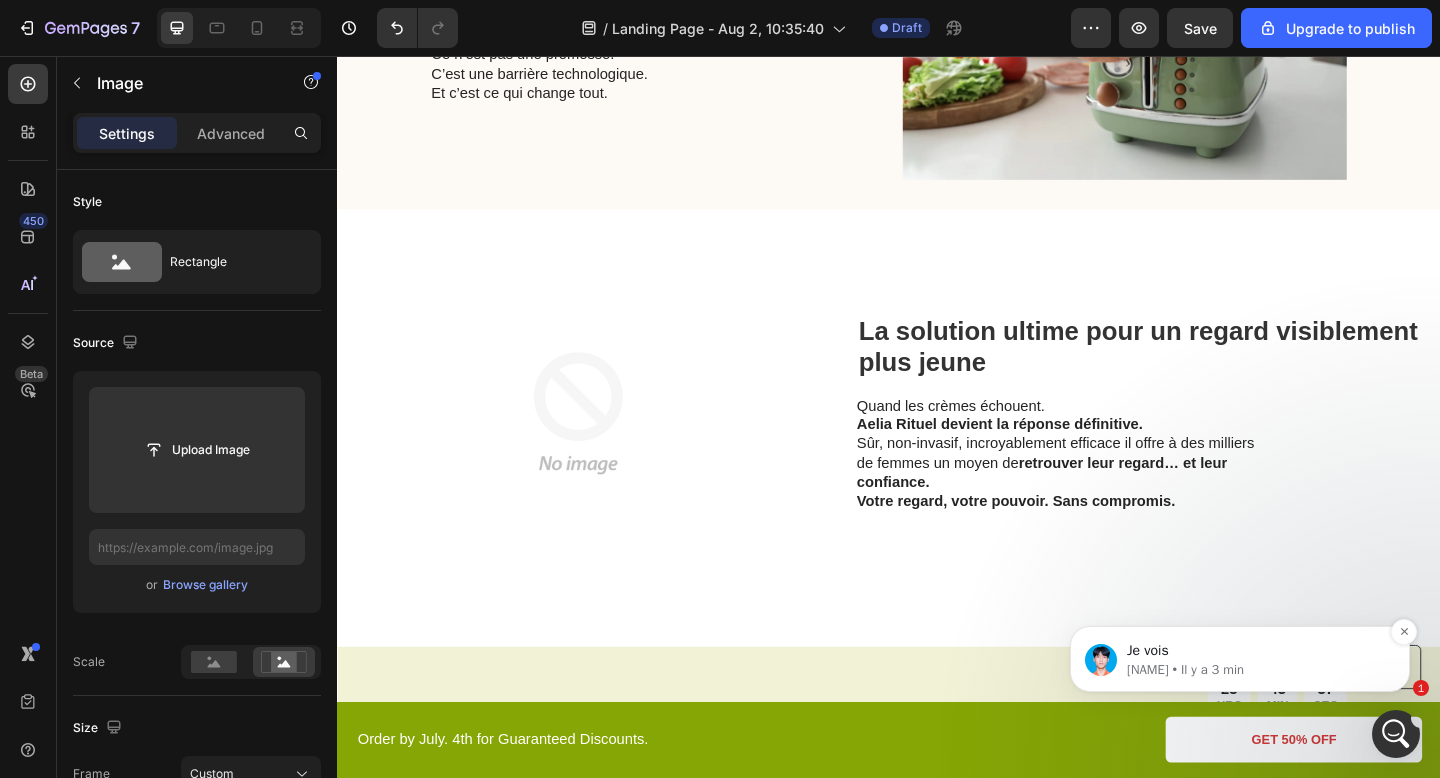 click on "Sage • Il y a 3 min" at bounding box center [1256, 670] 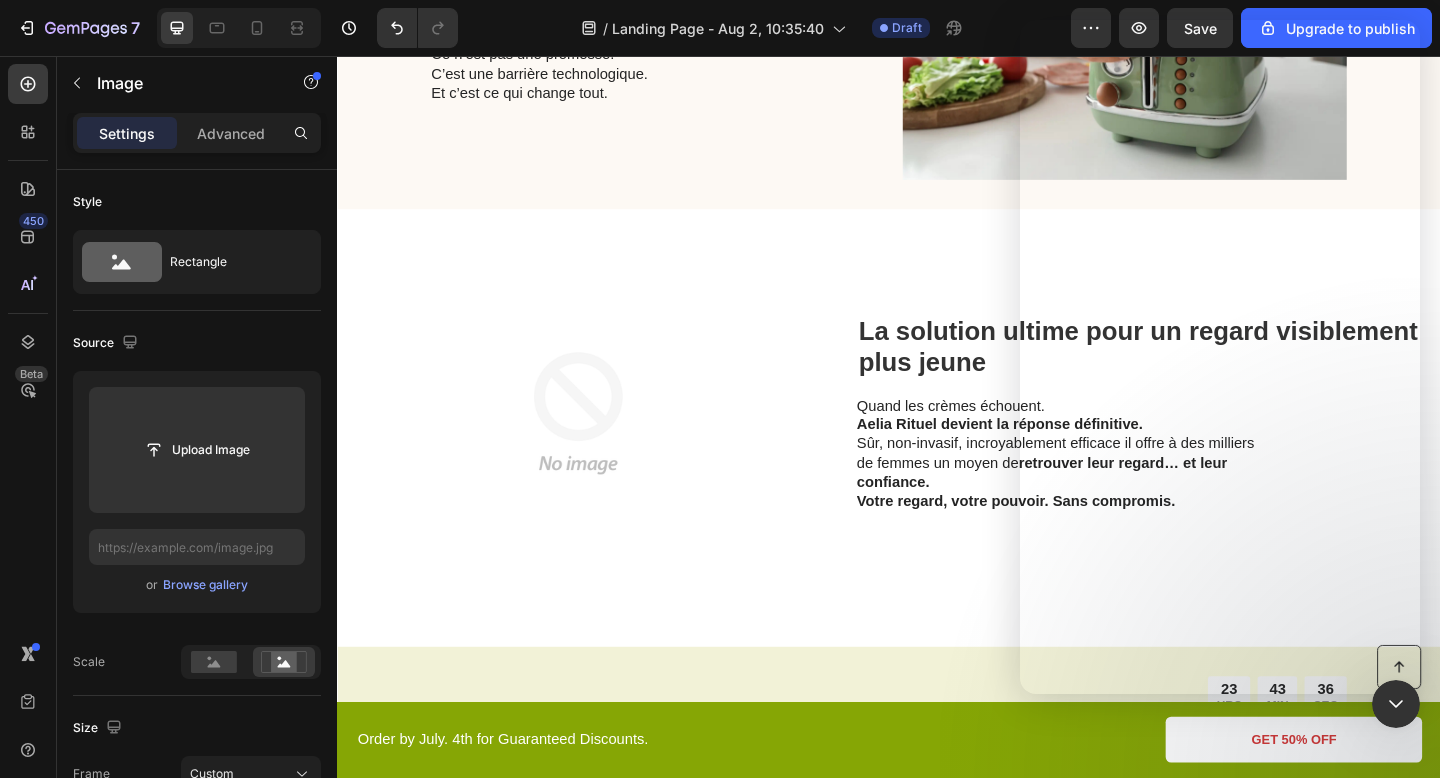 scroll, scrollTop: 322, scrollLeft: 0, axis: vertical 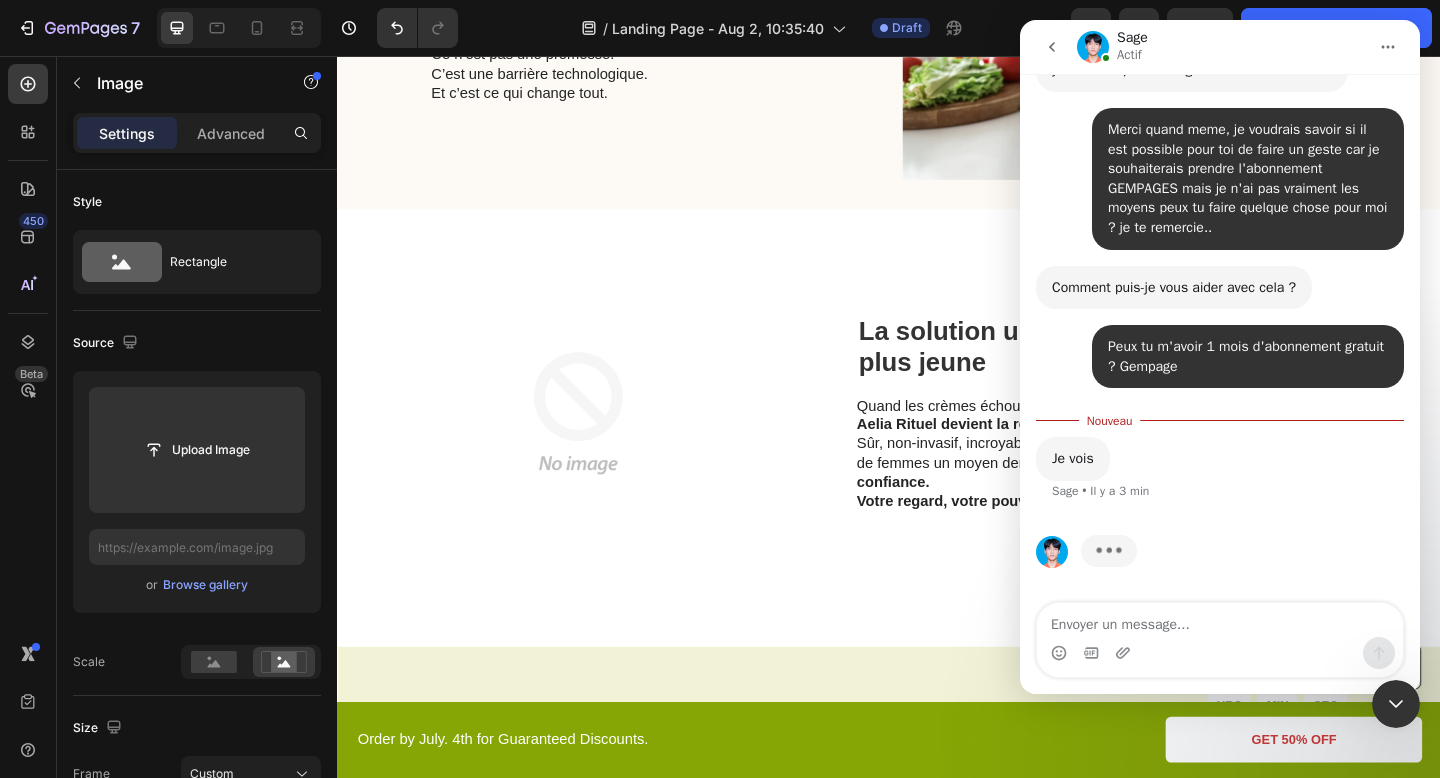 click at bounding box center (598, 445) 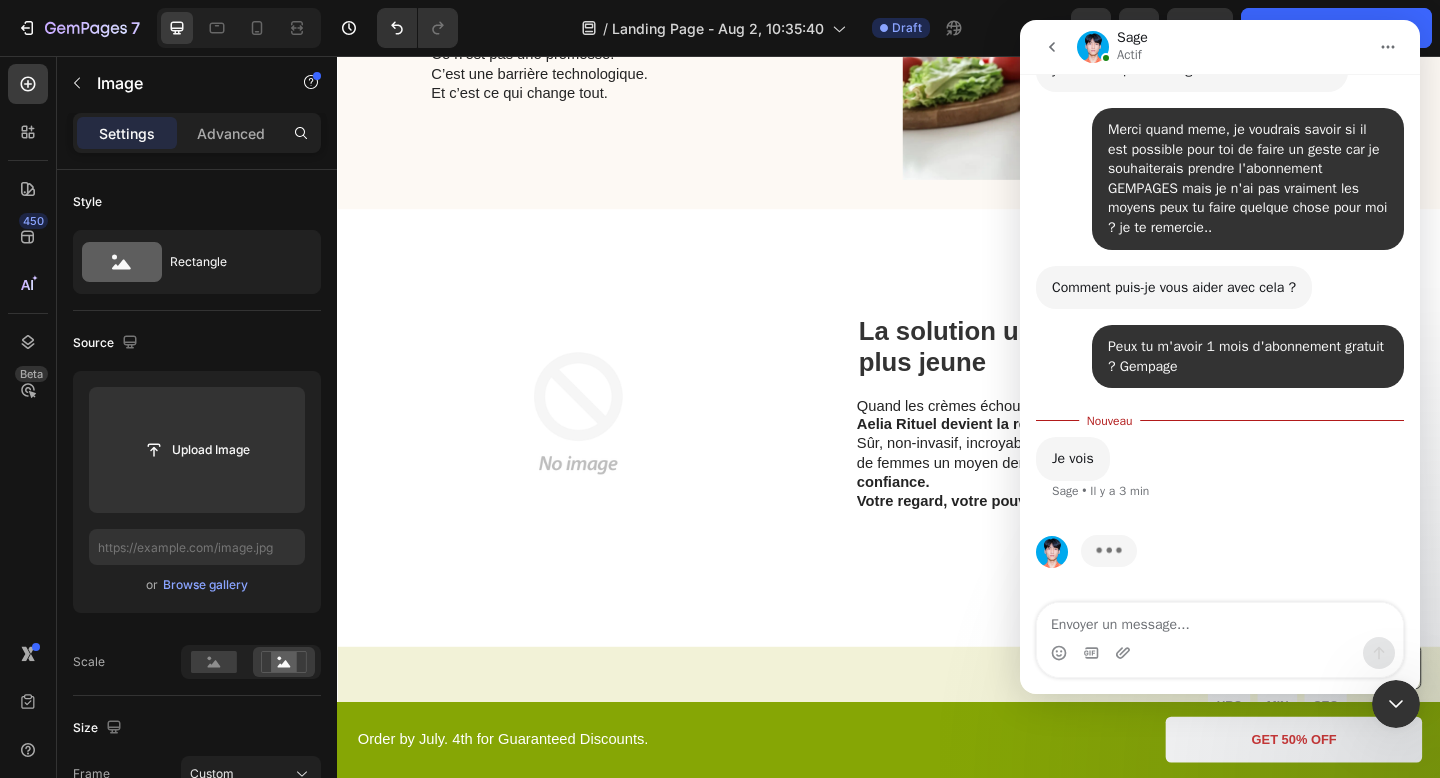click at bounding box center [598, 445] 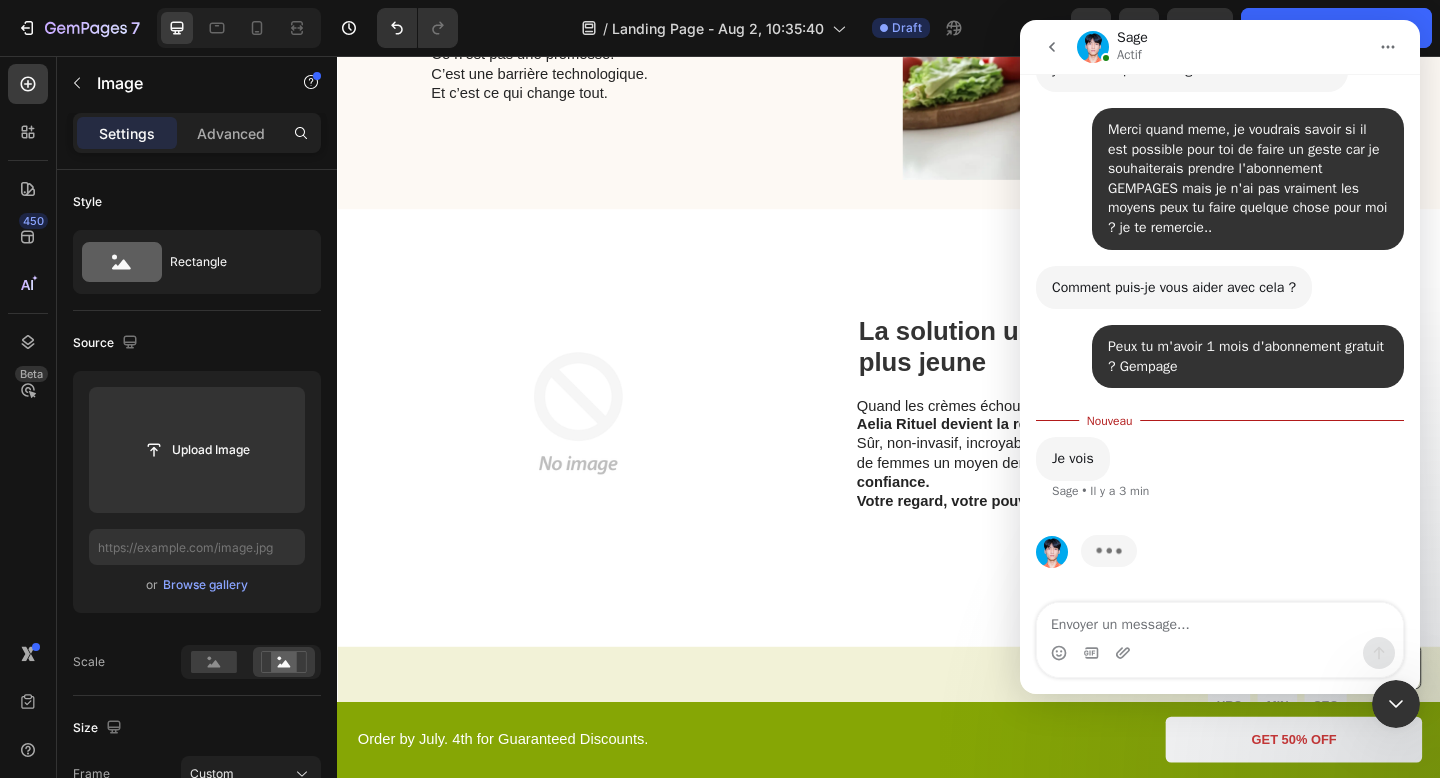 click 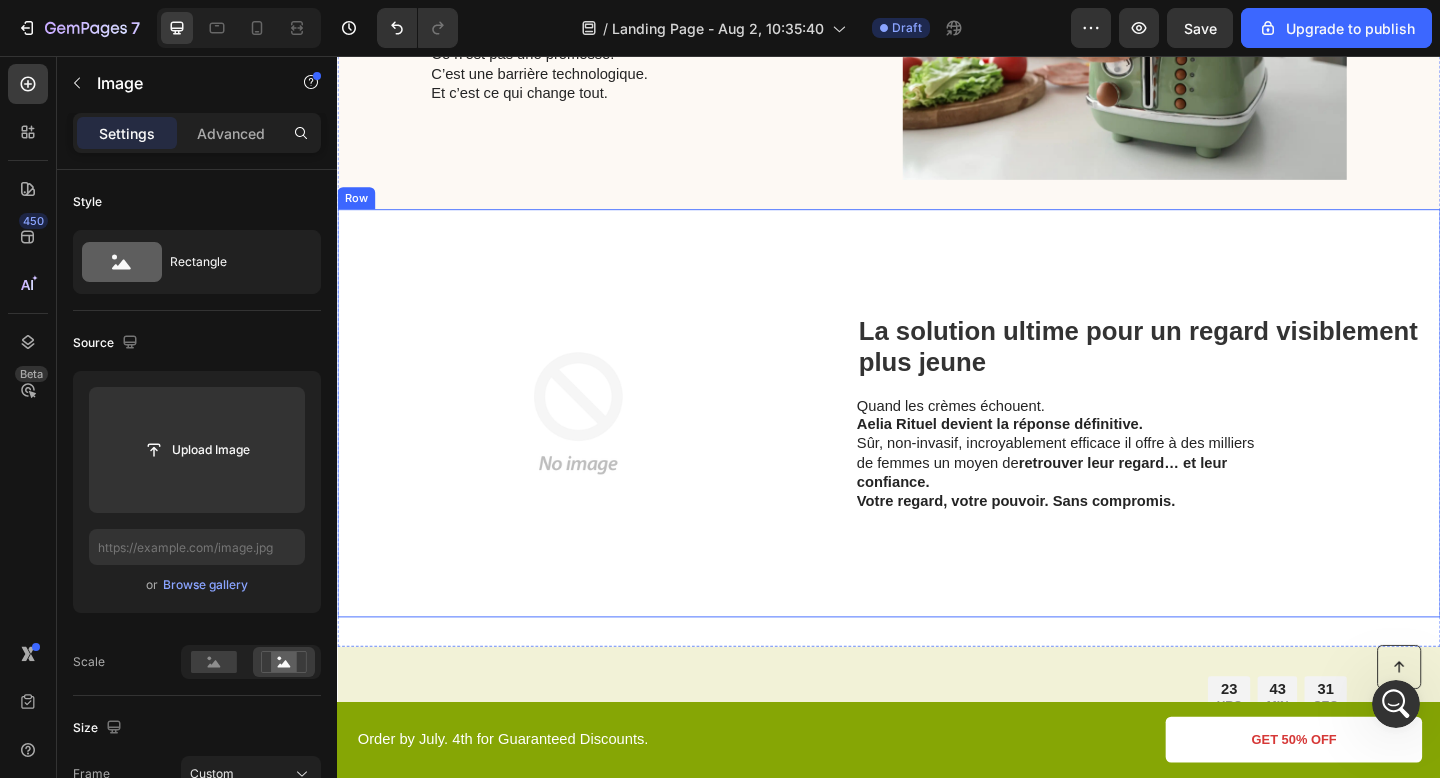 click on "Image La solution ultime pour un regard visiblement plus jeune Heading Quand les crèmes échouent.  Aelia Rituel devient la réponse définitive. Sûr, non-invasif, incroyablement efficace il offre à des milliers de femmes un moyen de  retrouver leur regard… et leur confiance. Votre regard, votre pouvoir. Sans compromis. Text Block Row" at bounding box center (937, 445) 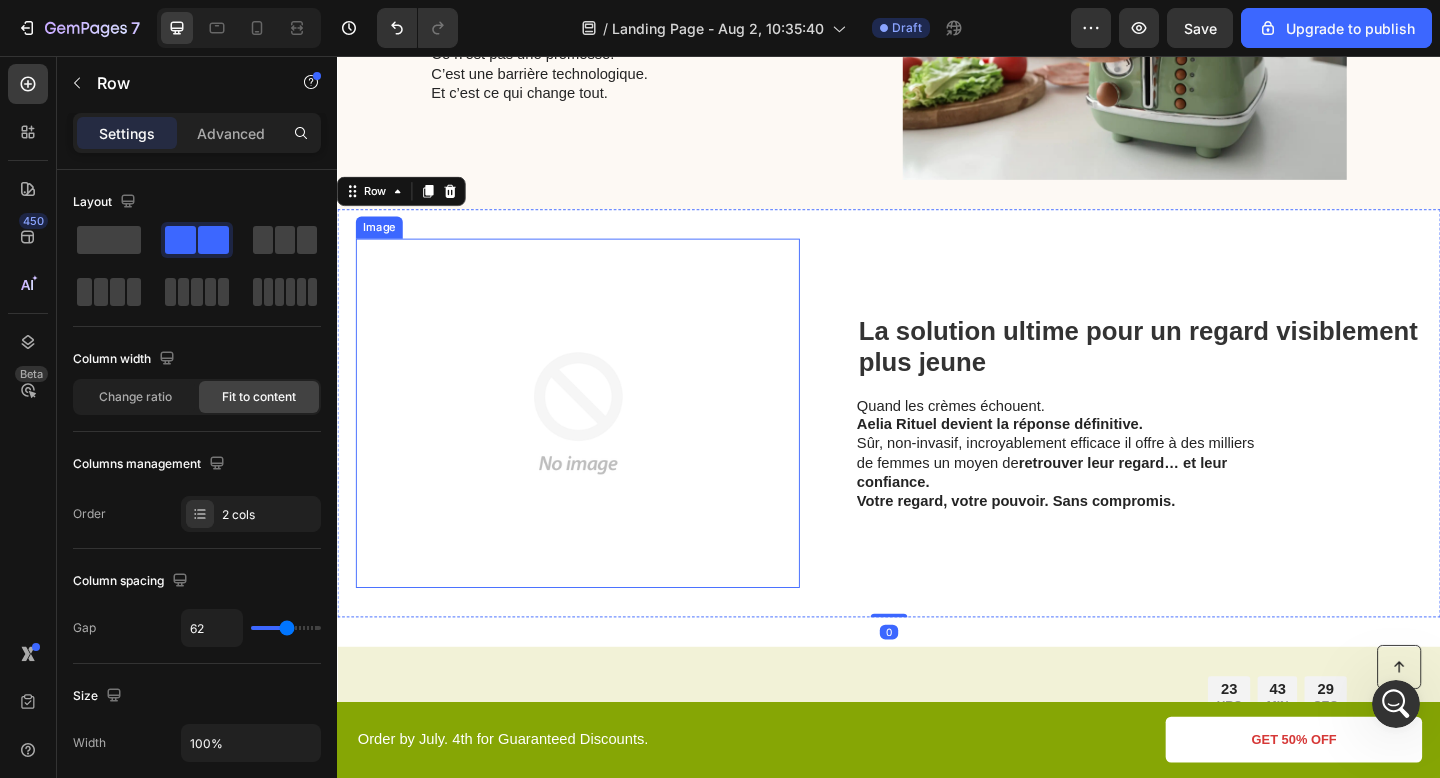 click at bounding box center (598, 445) 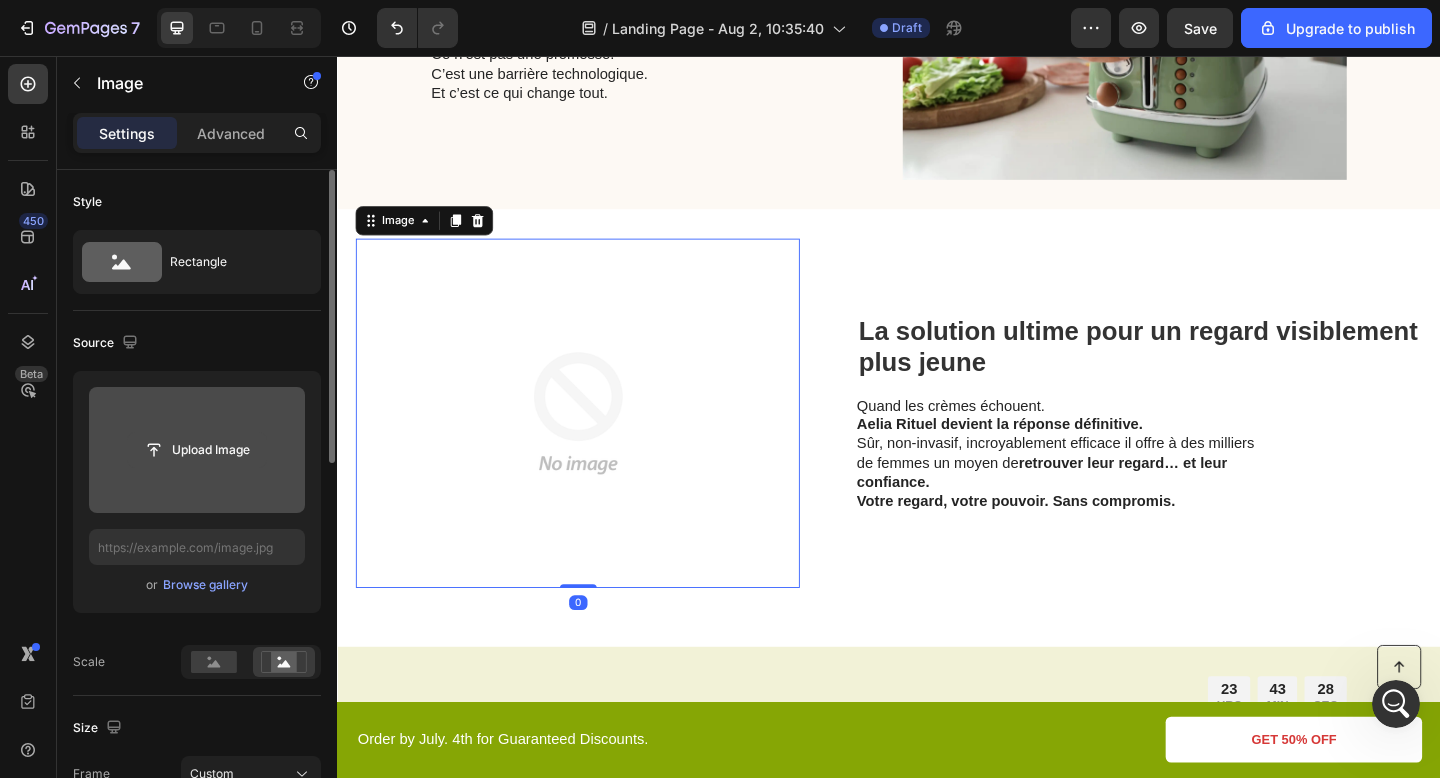 click 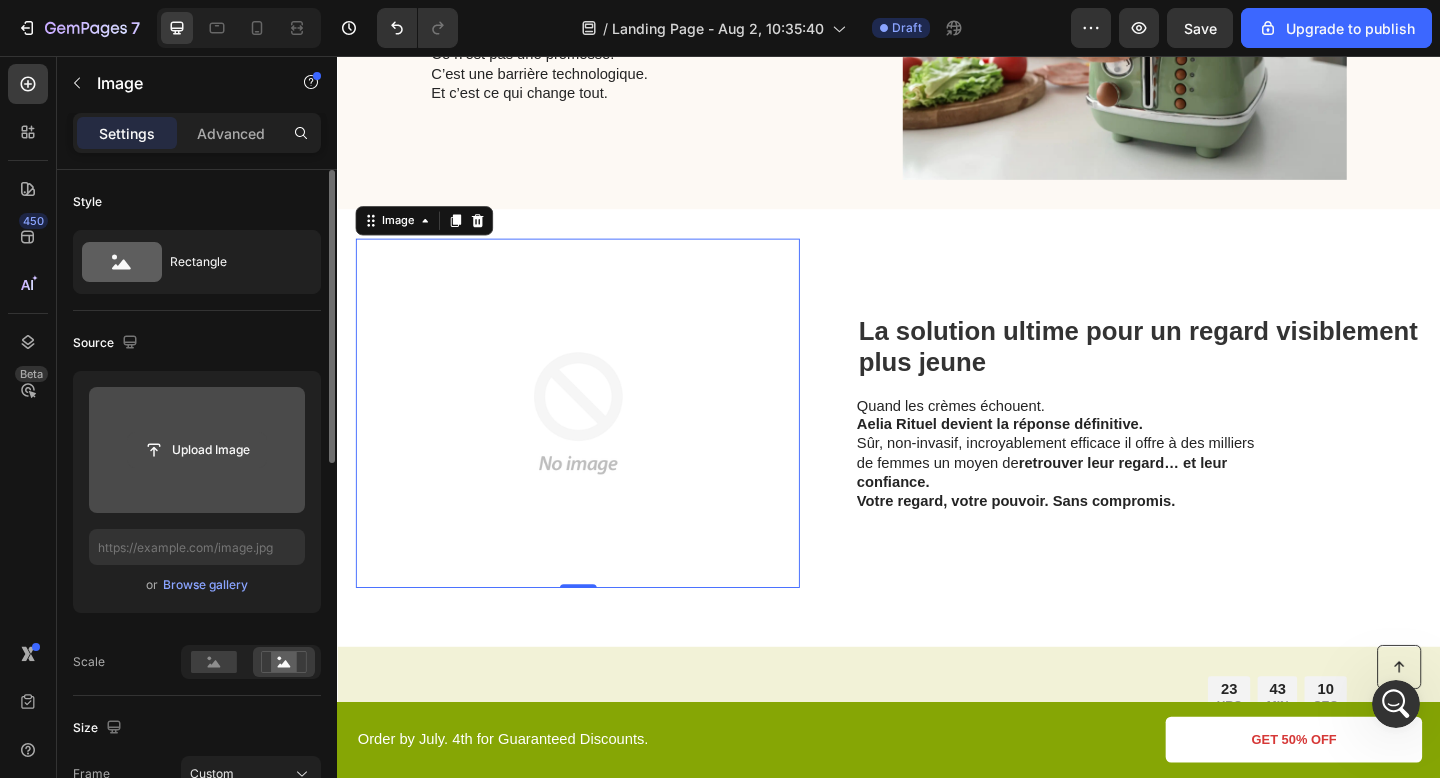 scroll, scrollTop: 1674, scrollLeft: 0, axis: vertical 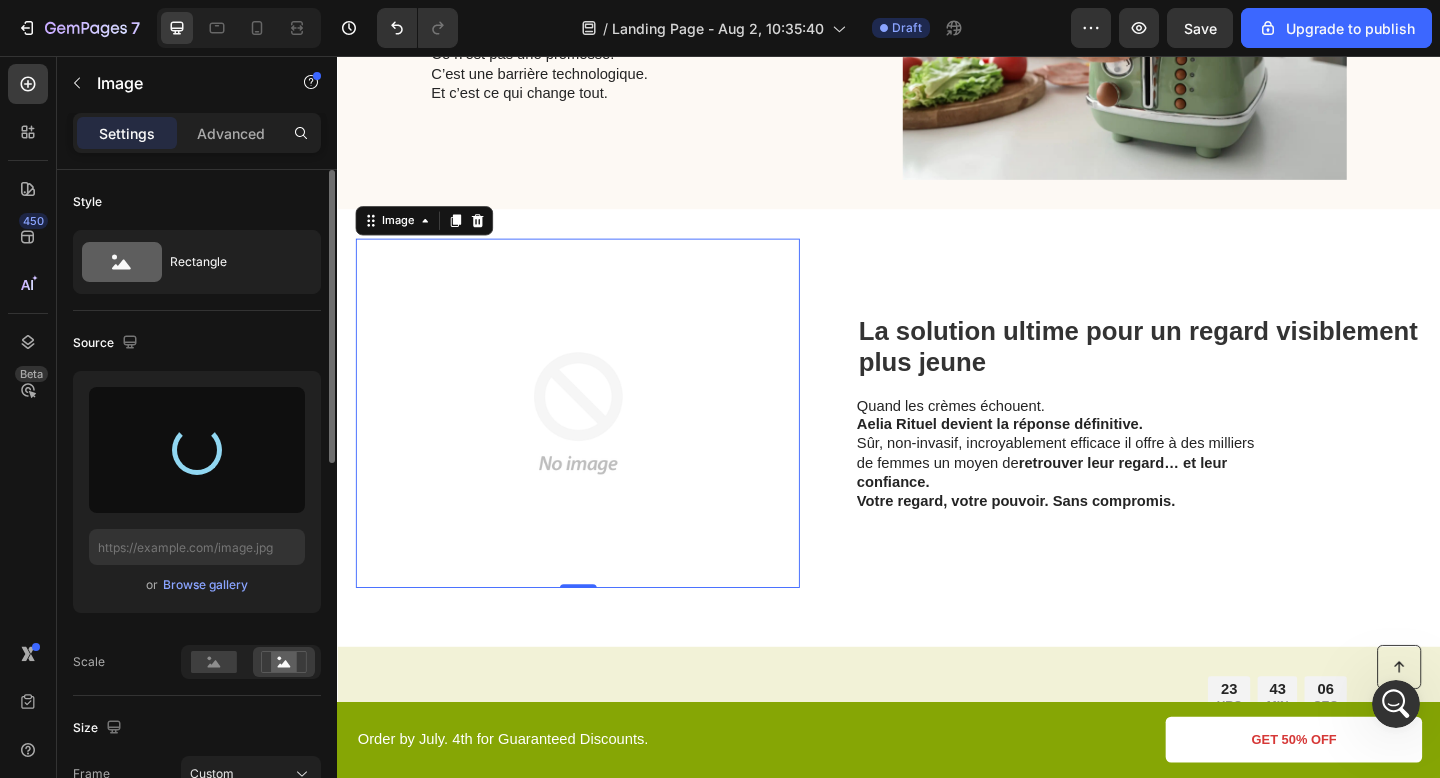 type on "https://cdn.shopify.com/s/files/1/0895/2709/1466/files/gempages_571776104939914112-d61c70cf-a340-4130-8df0-77003bf113fd.png" 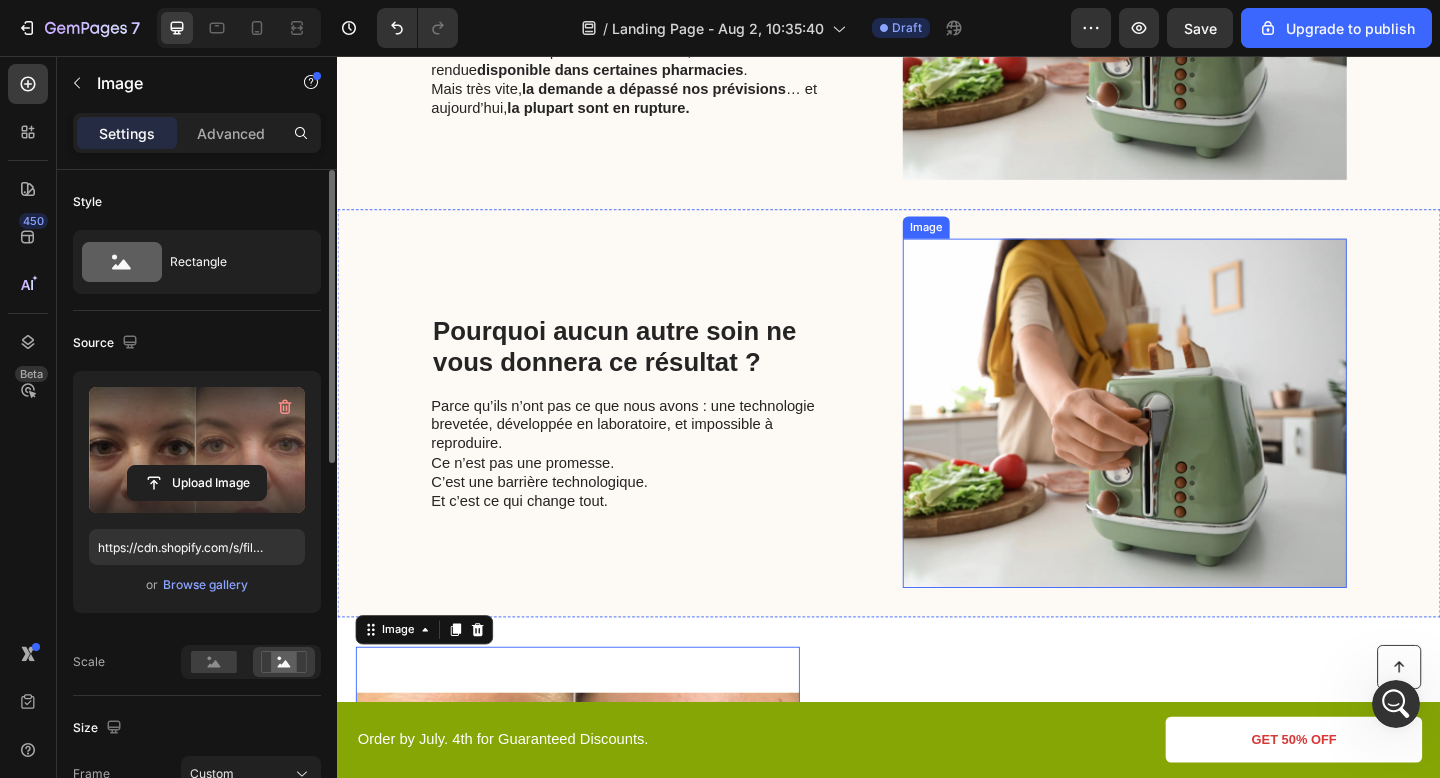 scroll, scrollTop: 2446, scrollLeft: 0, axis: vertical 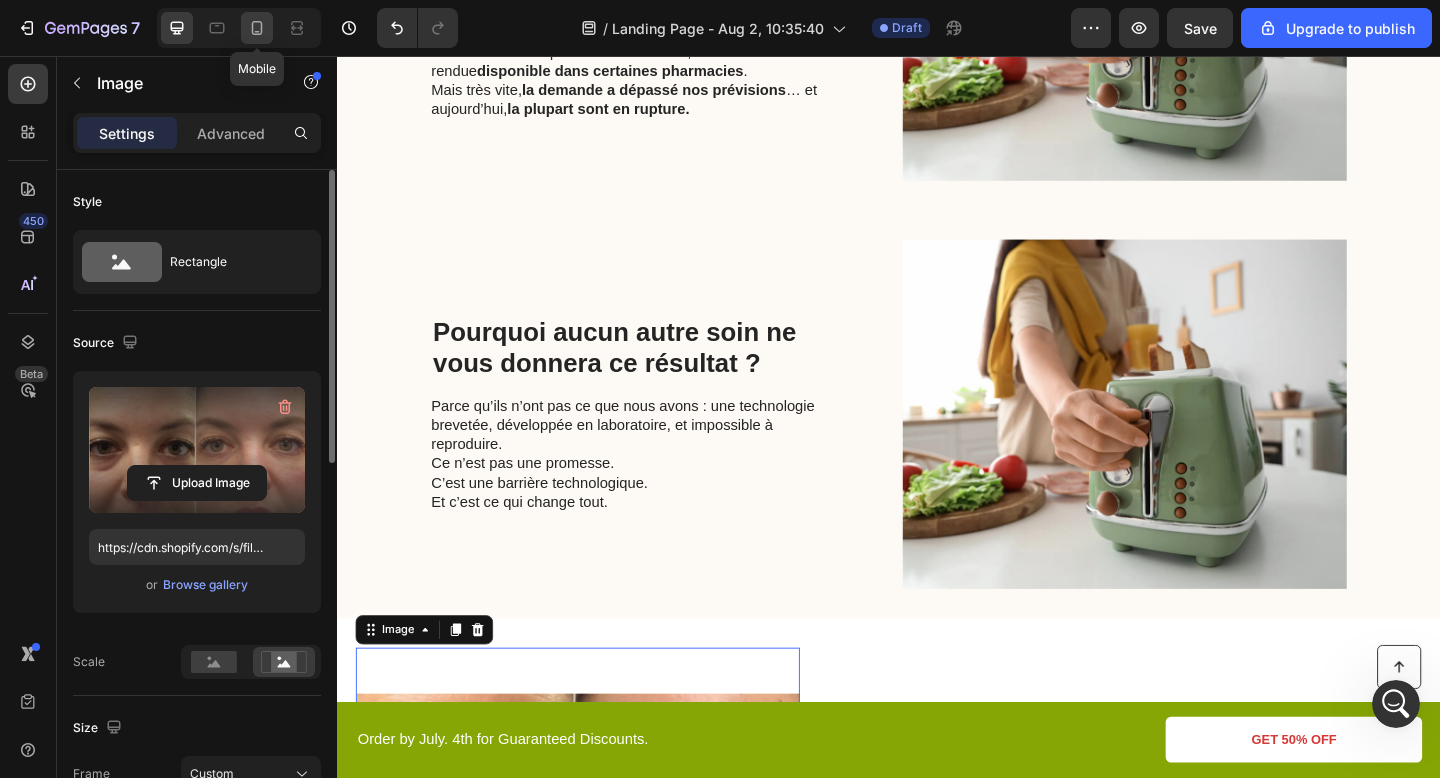 click 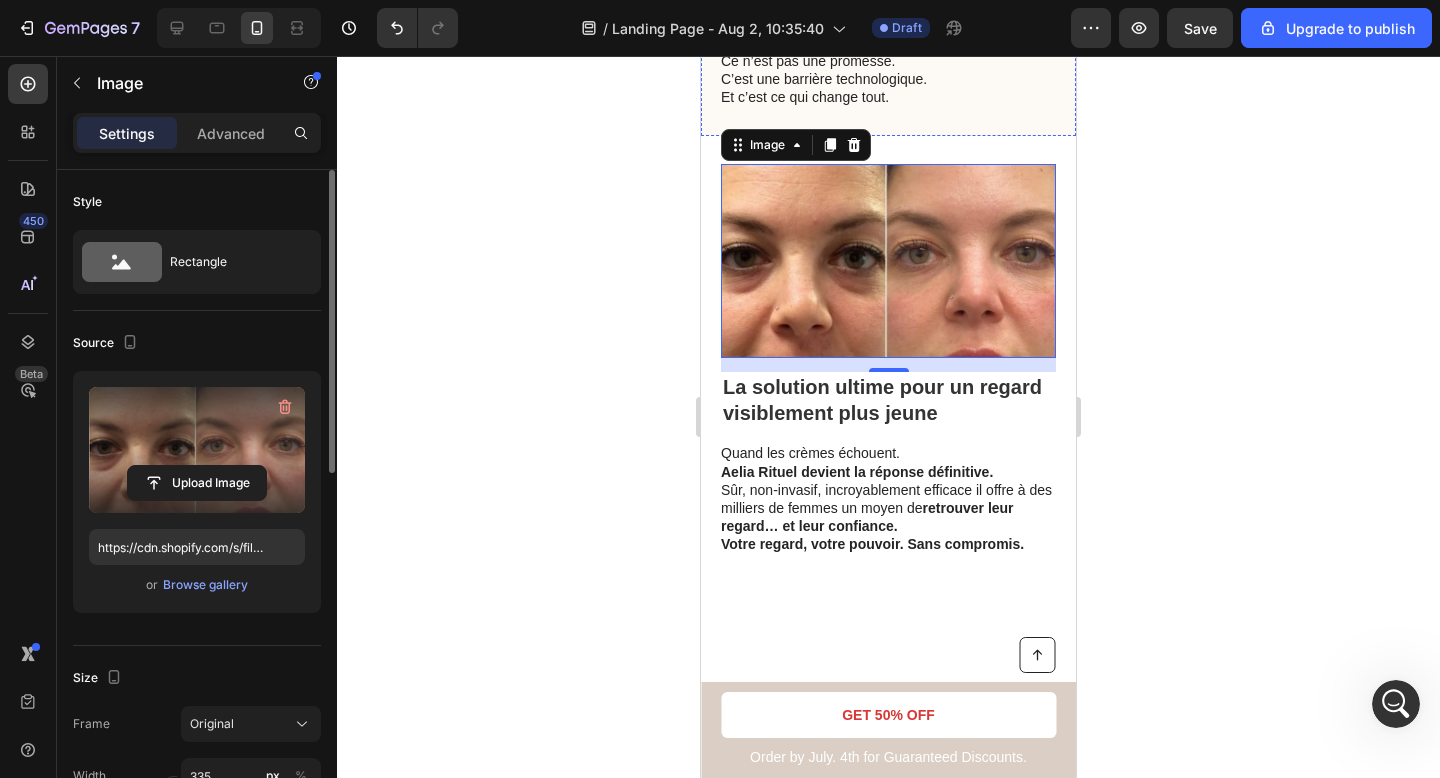 scroll, scrollTop: 3597, scrollLeft: 0, axis: vertical 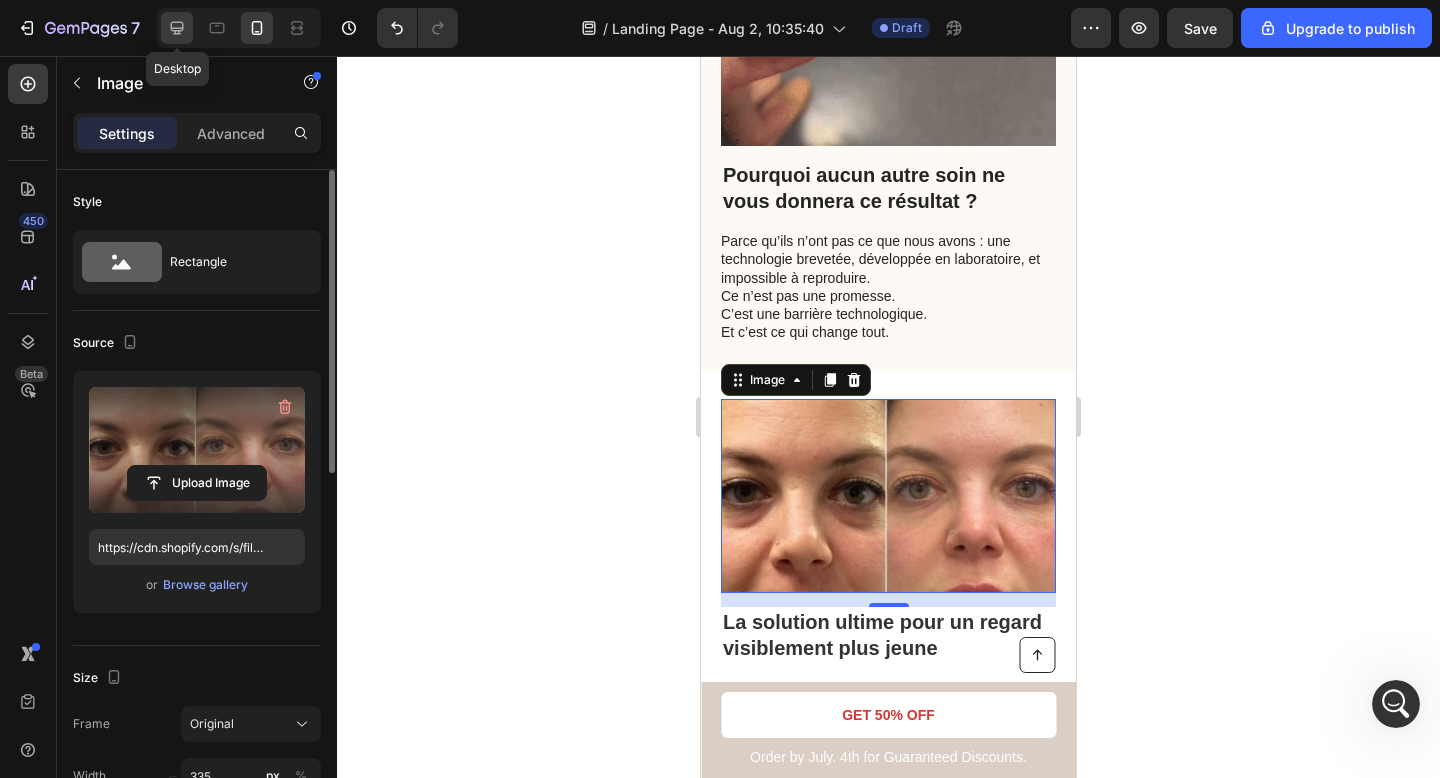 click 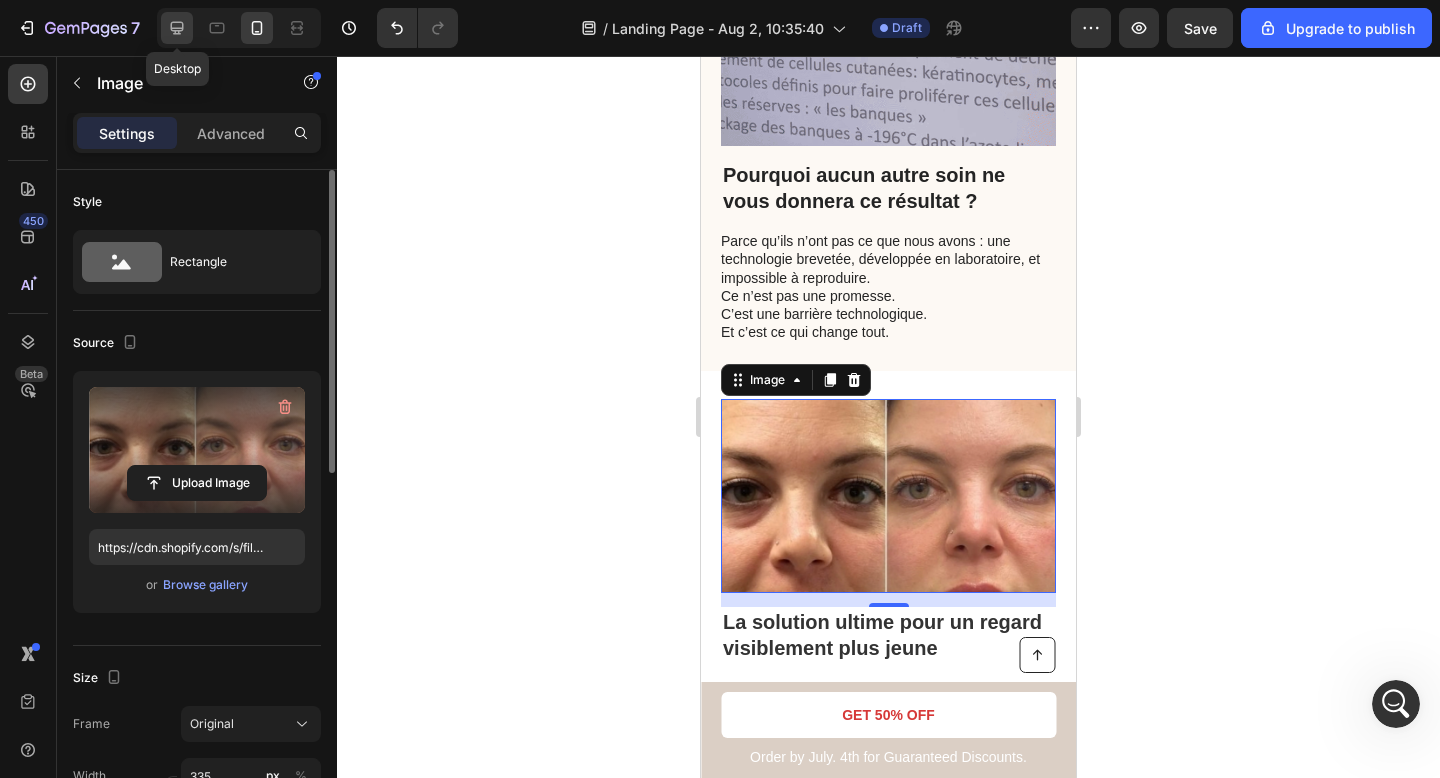 type on "483" 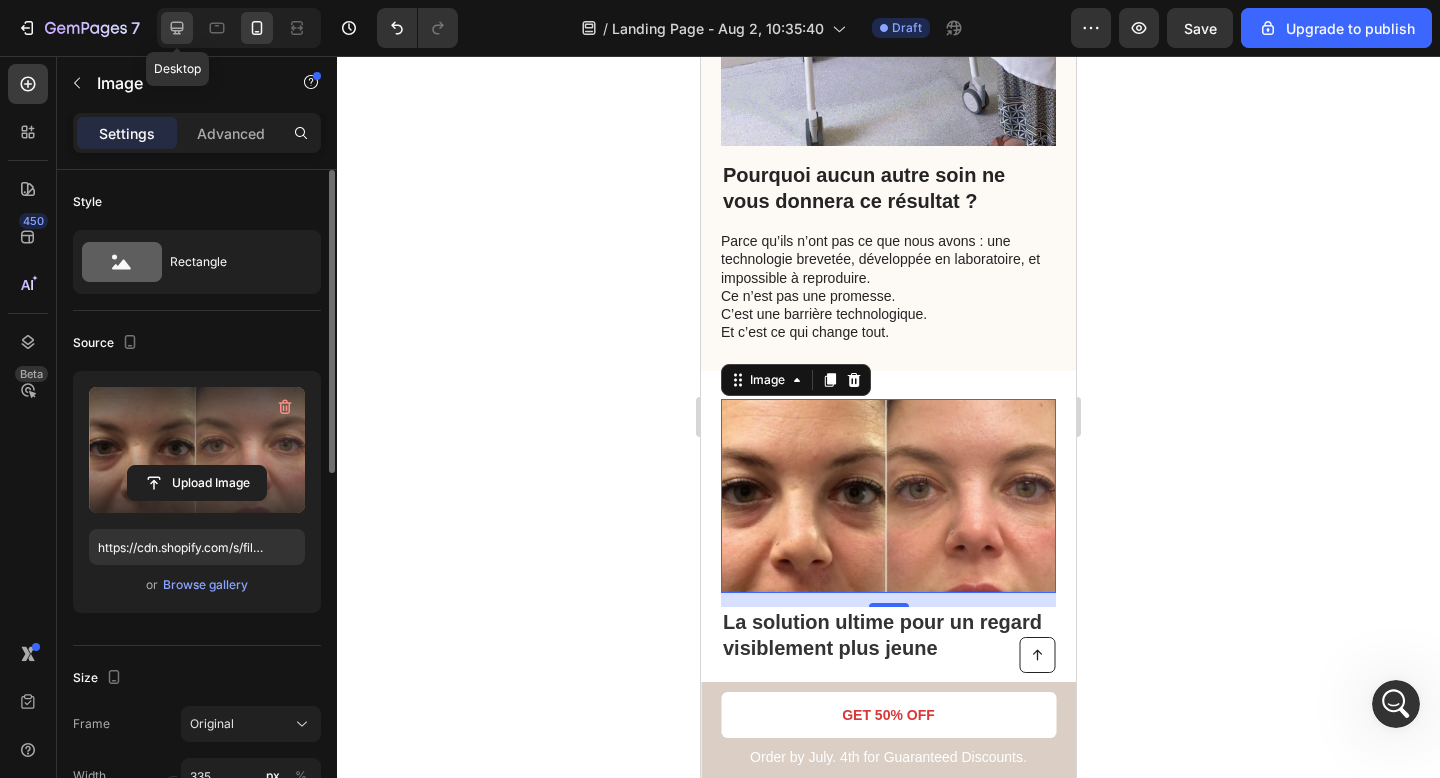 type on "380" 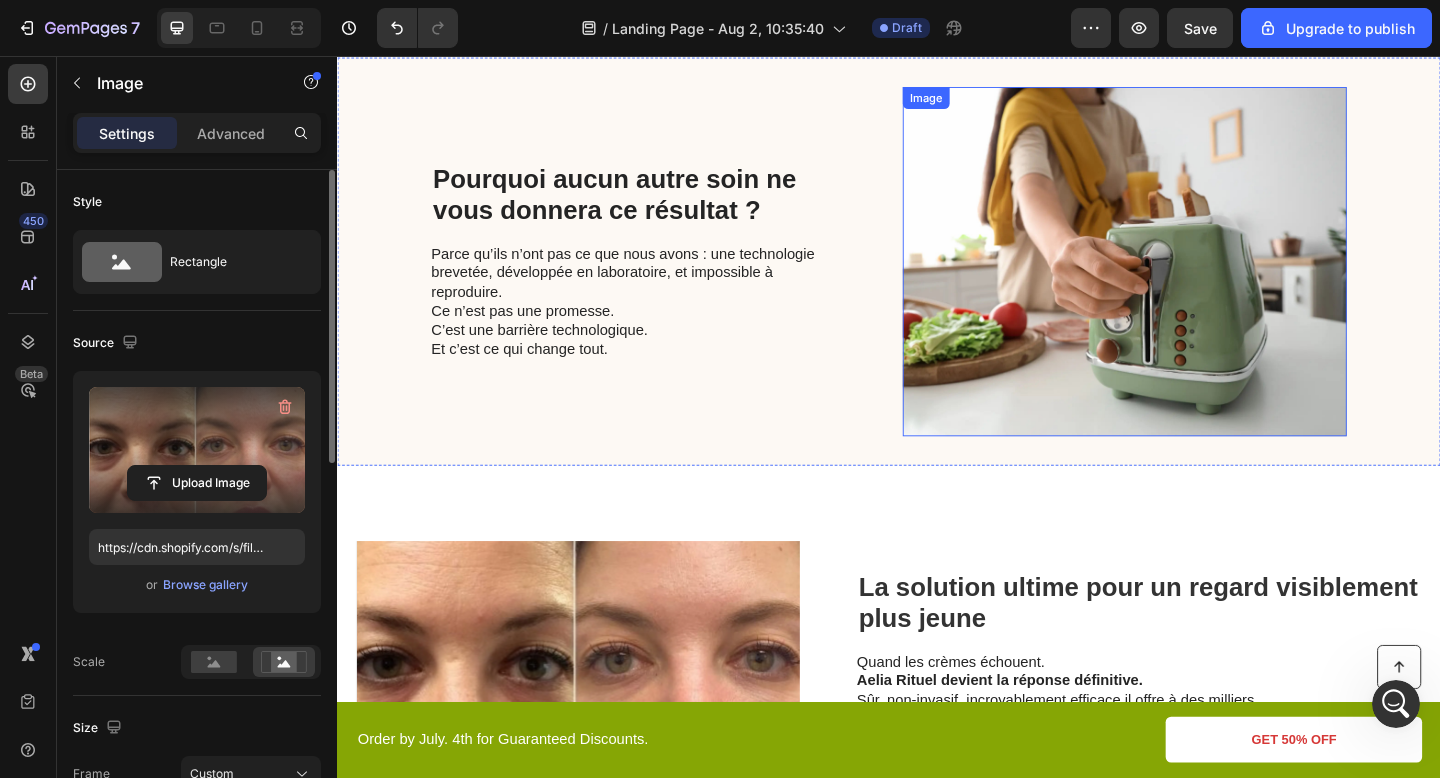 scroll, scrollTop: 2581, scrollLeft: 0, axis: vertical 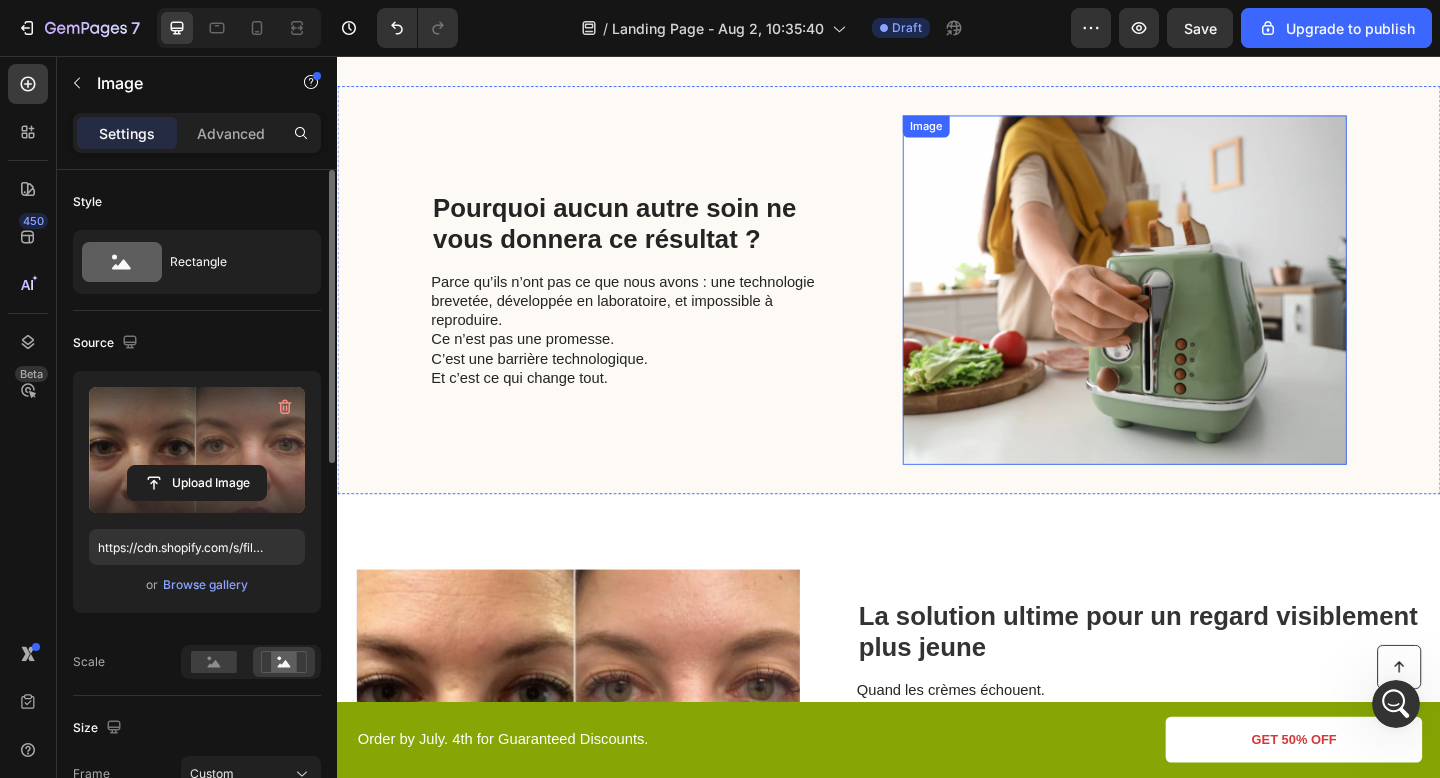 click at bounding box center (1193, 311) 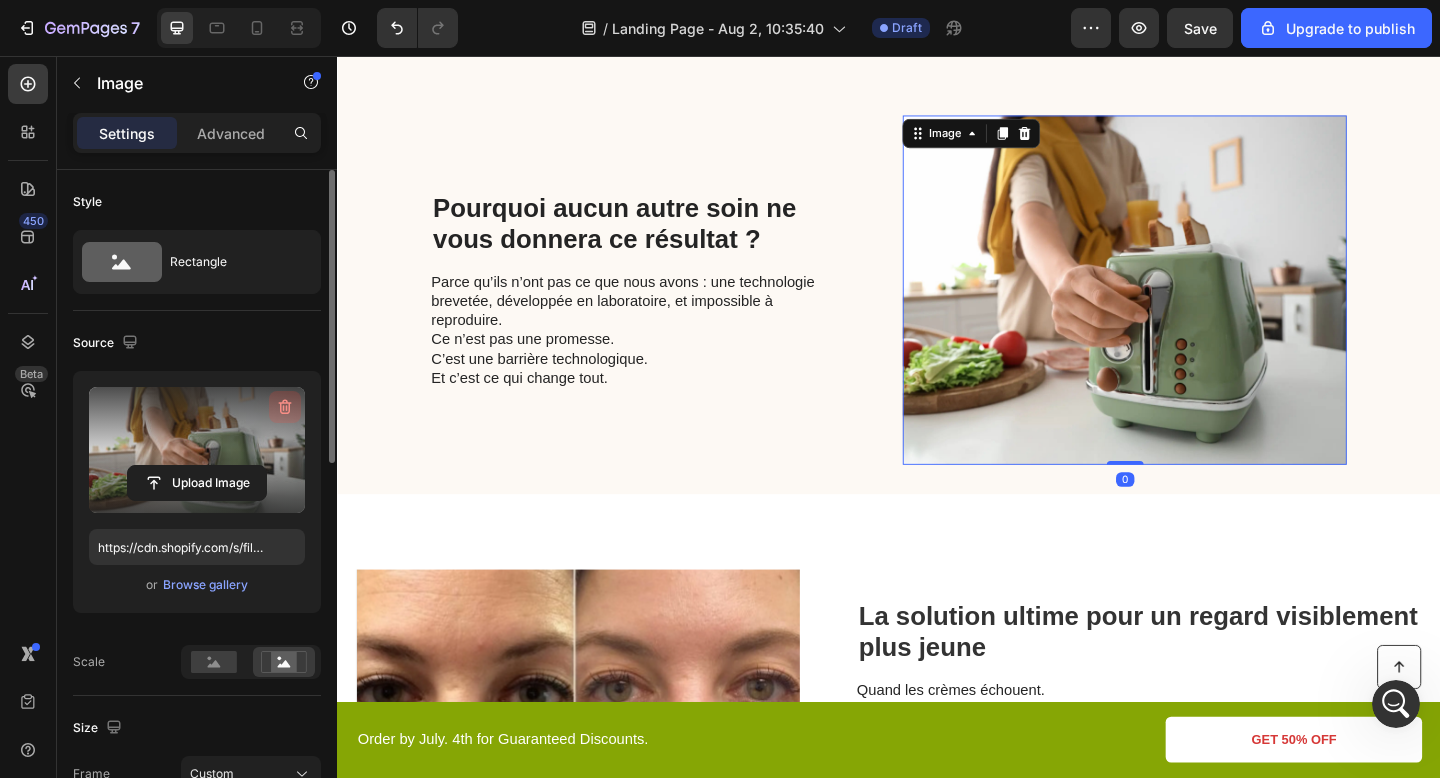 click 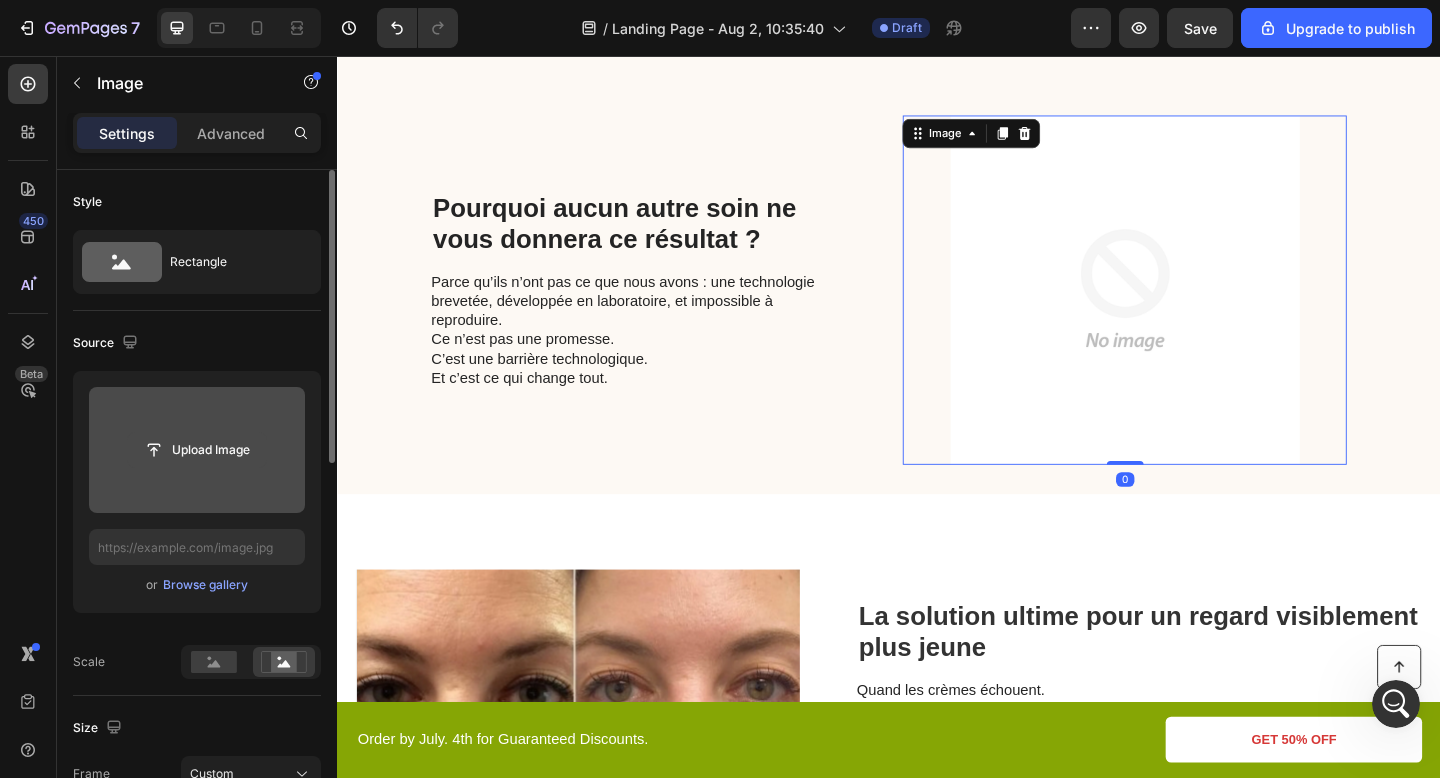 click 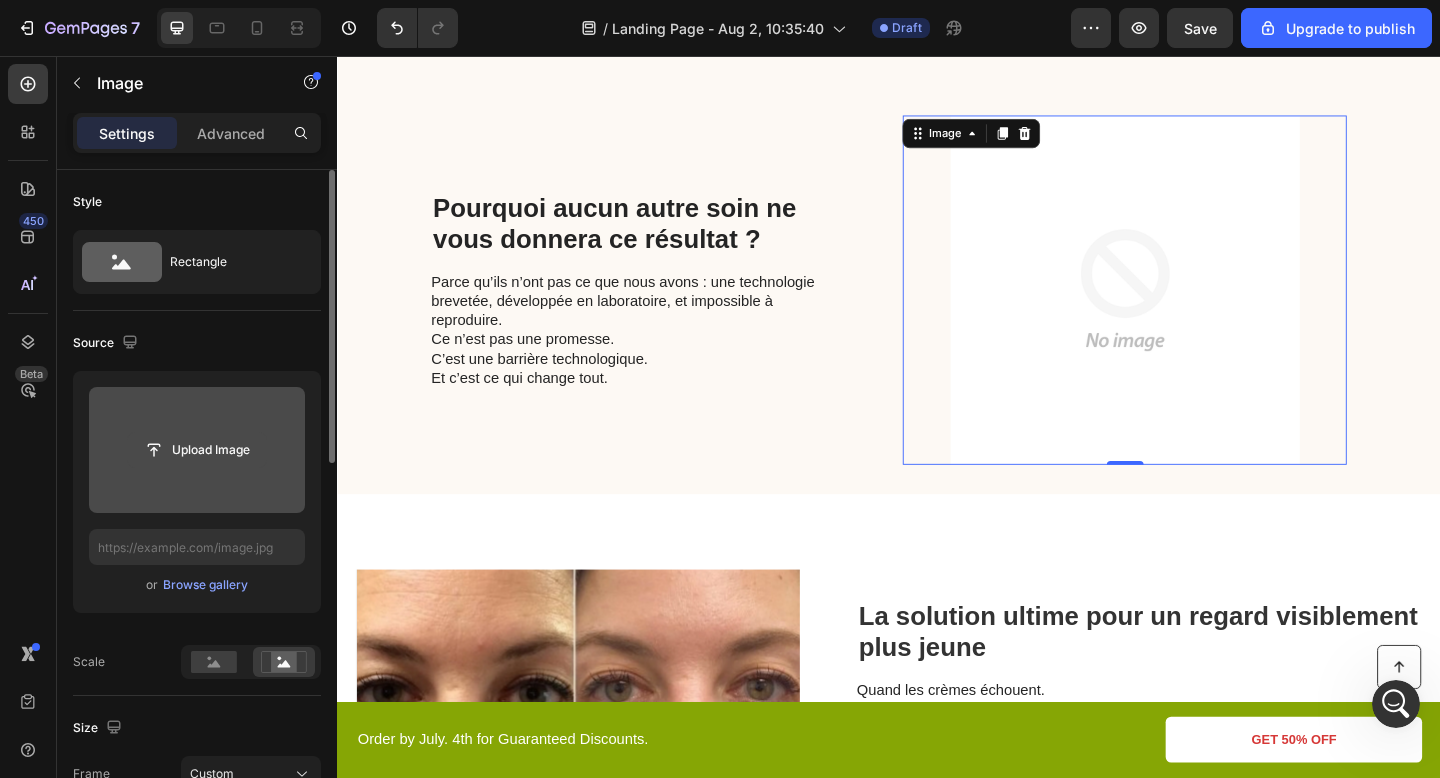type on "C:\fakepath\0804 (1)(1).gif" 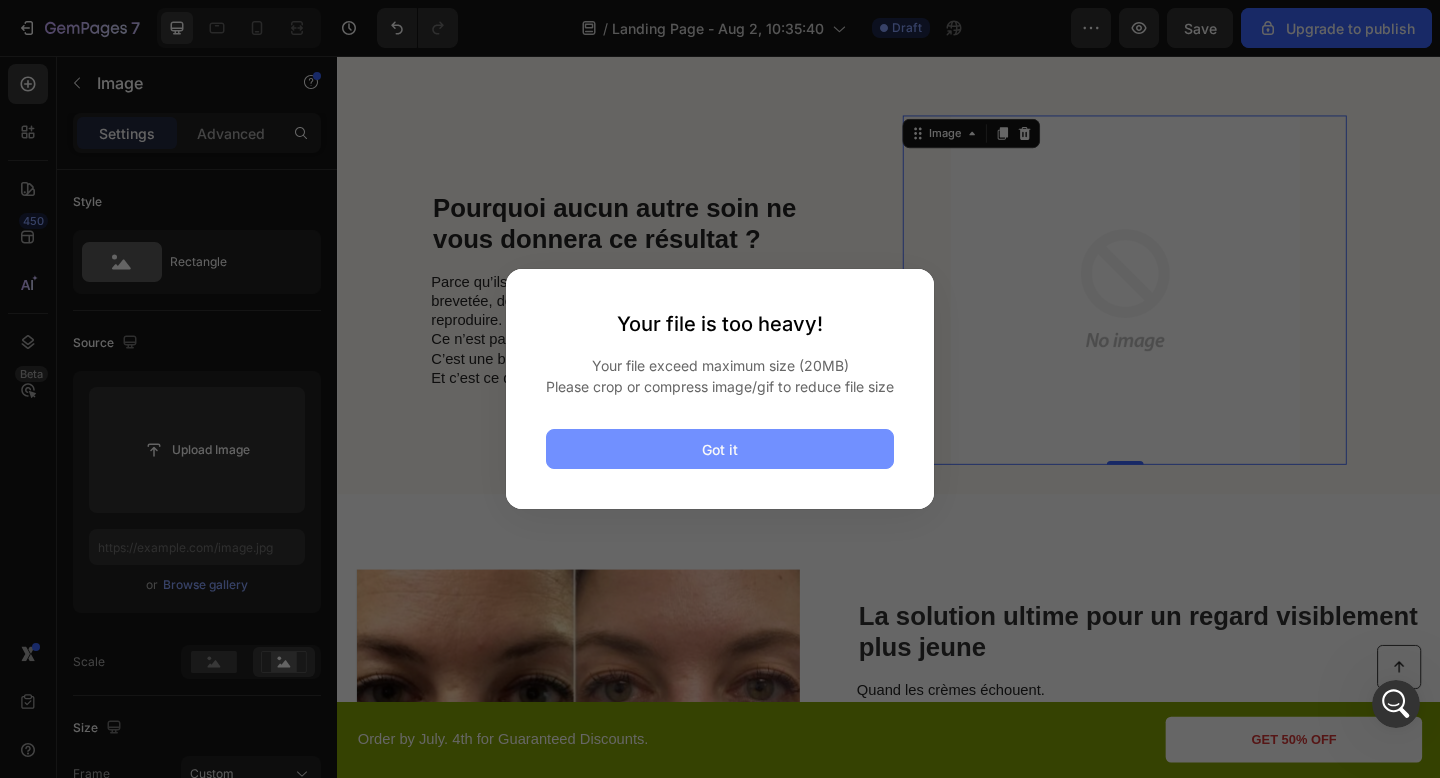 click on "Got it" at bounding box center (720, 449) 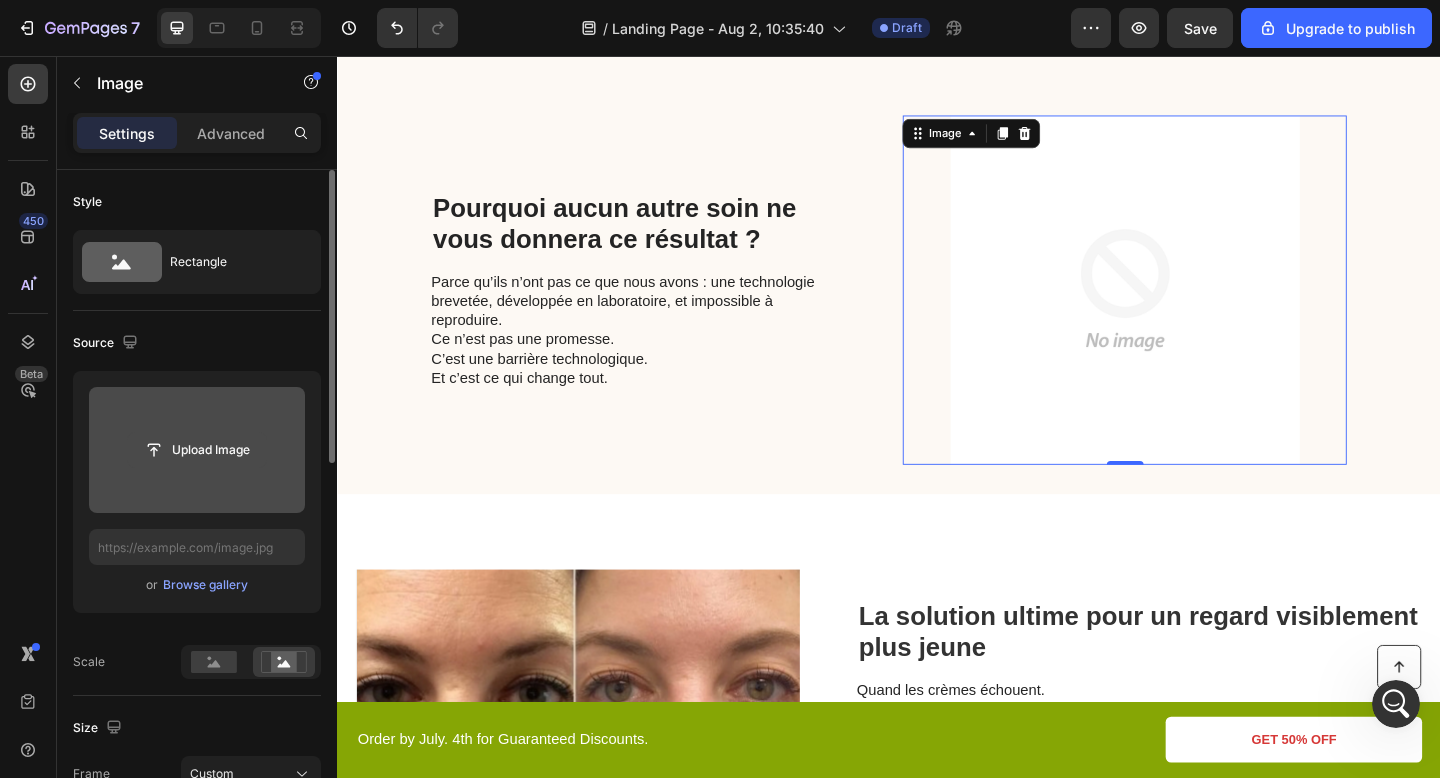 click 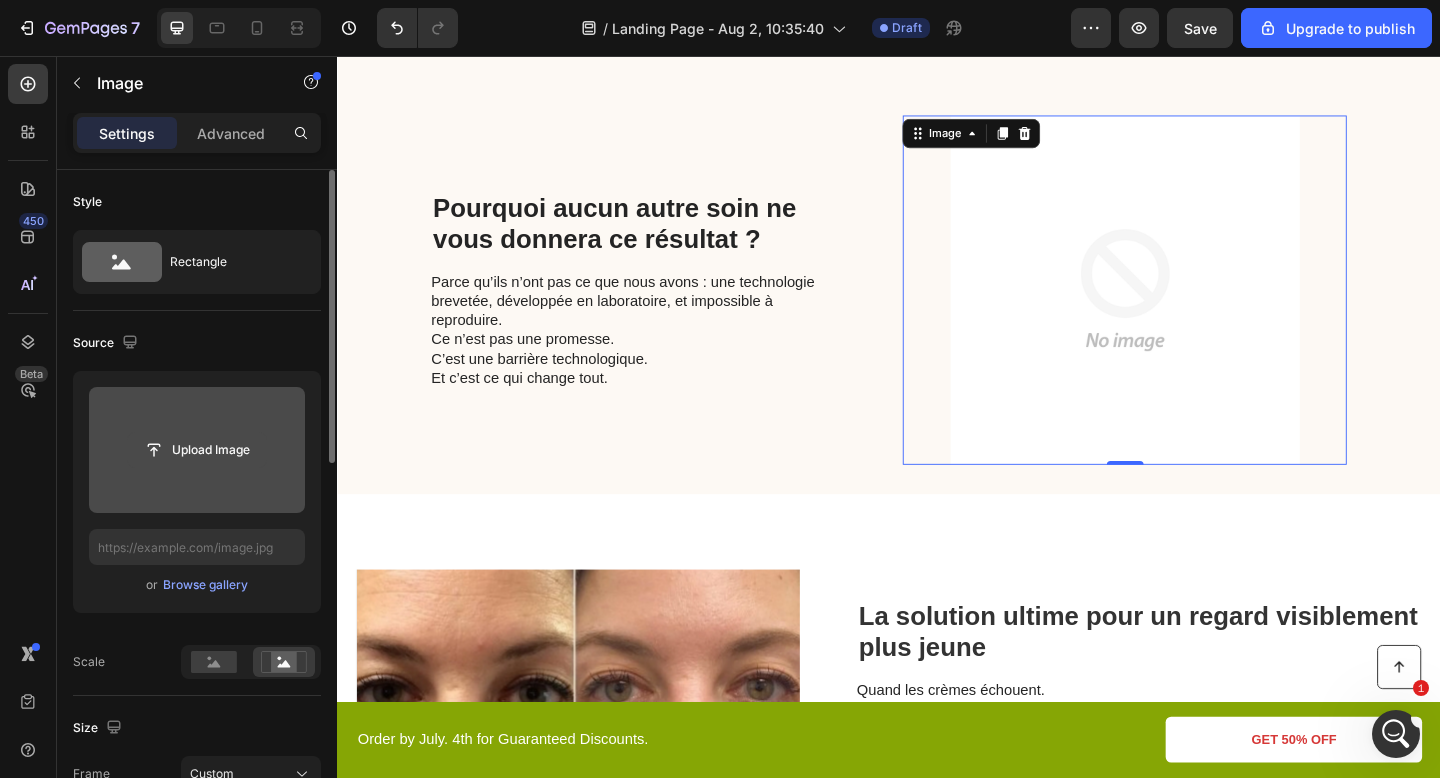 scroll, scrollTop: 1751, scrollLeft: 0, axis: vertical 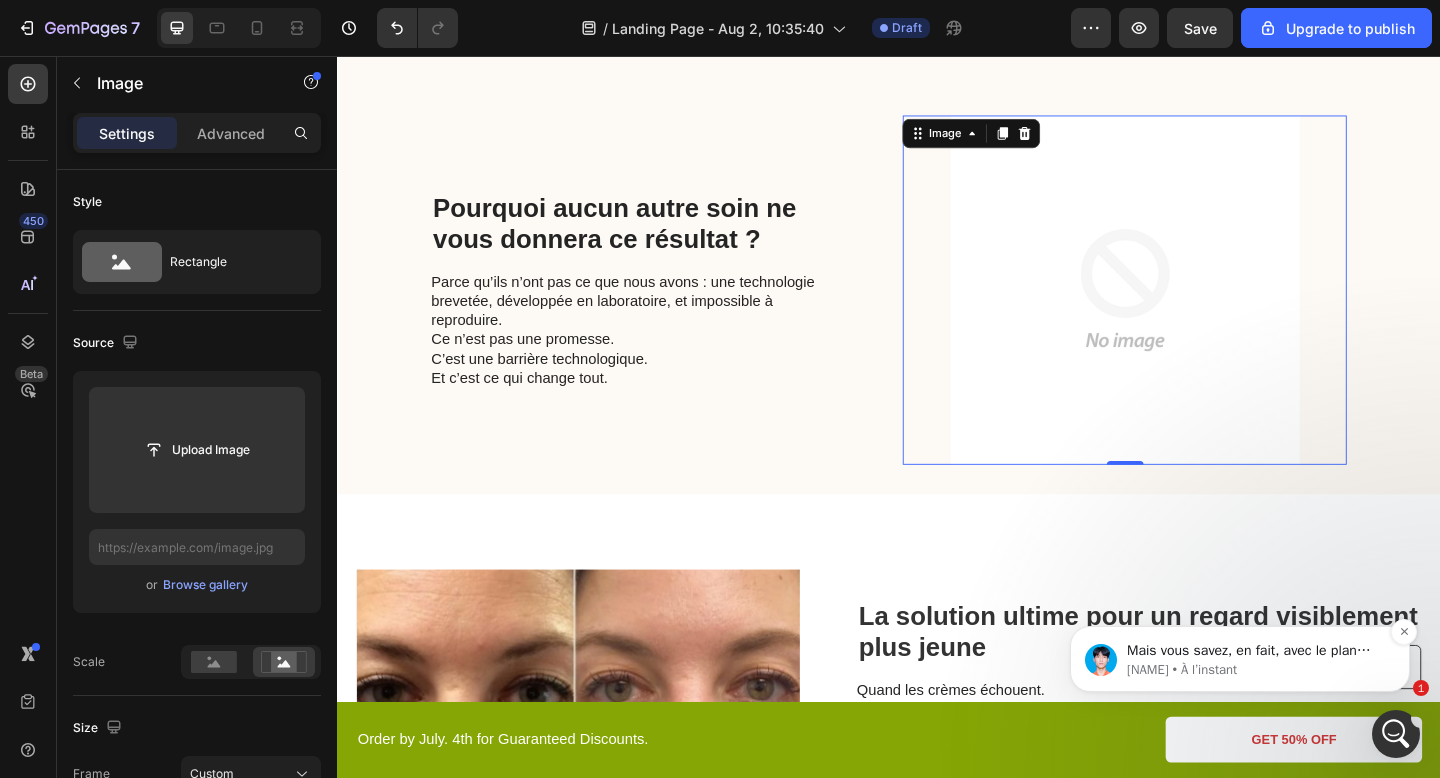 click on "Sage • À l’instant" at bounding box center [1256, 670] 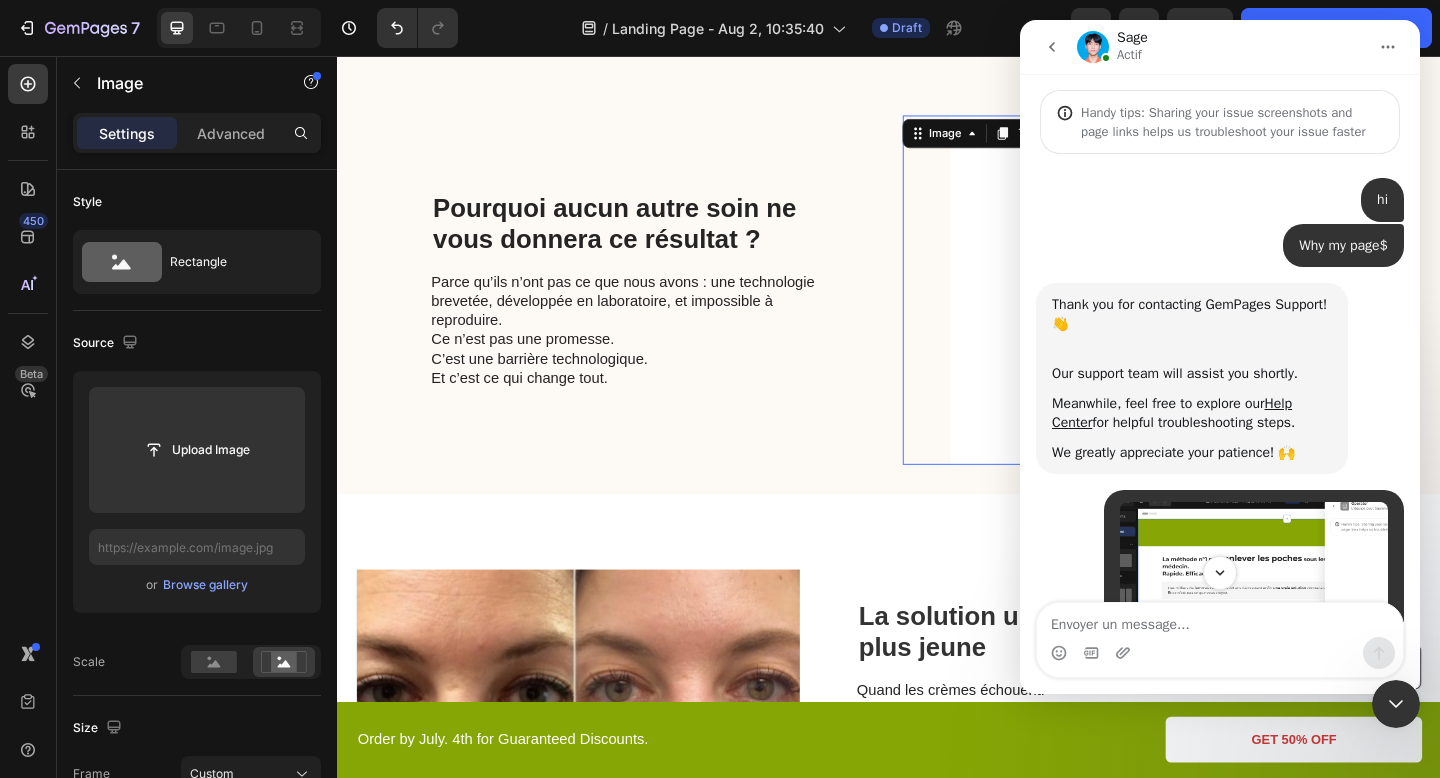 scroll, scrollTop: 280, scrollLeft: 0, axis: vertical 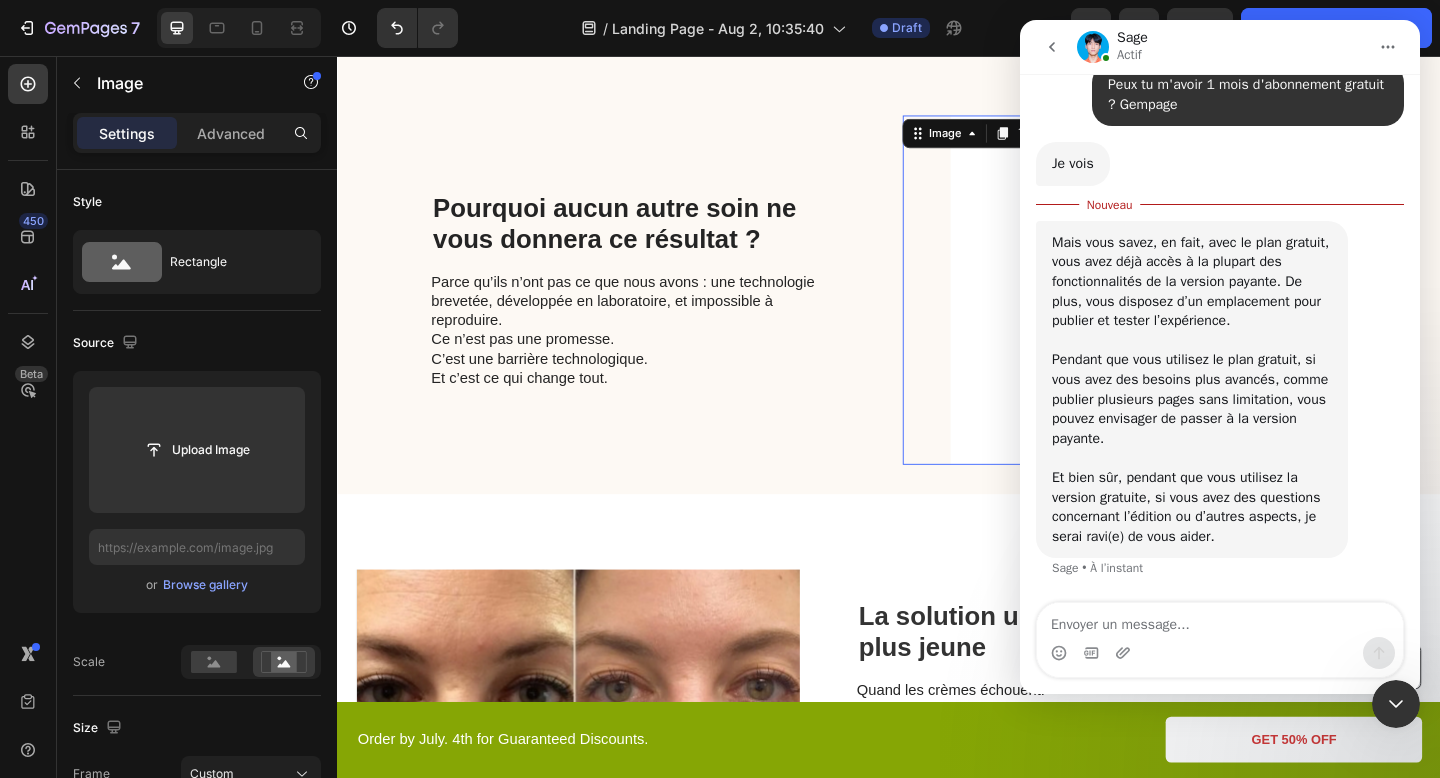 click at bounding box center [1220, 620] 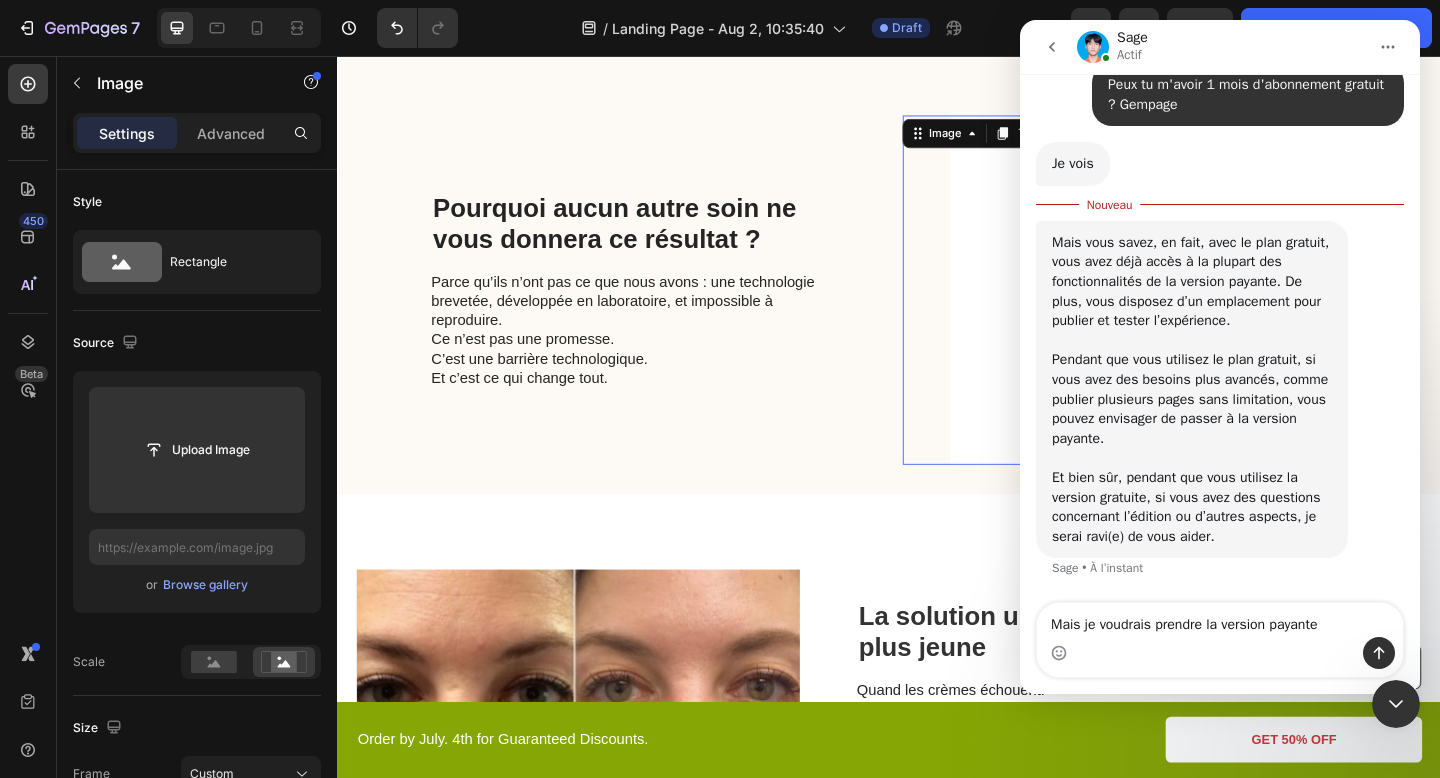type on "Mais je voudrais prendre la version payante" 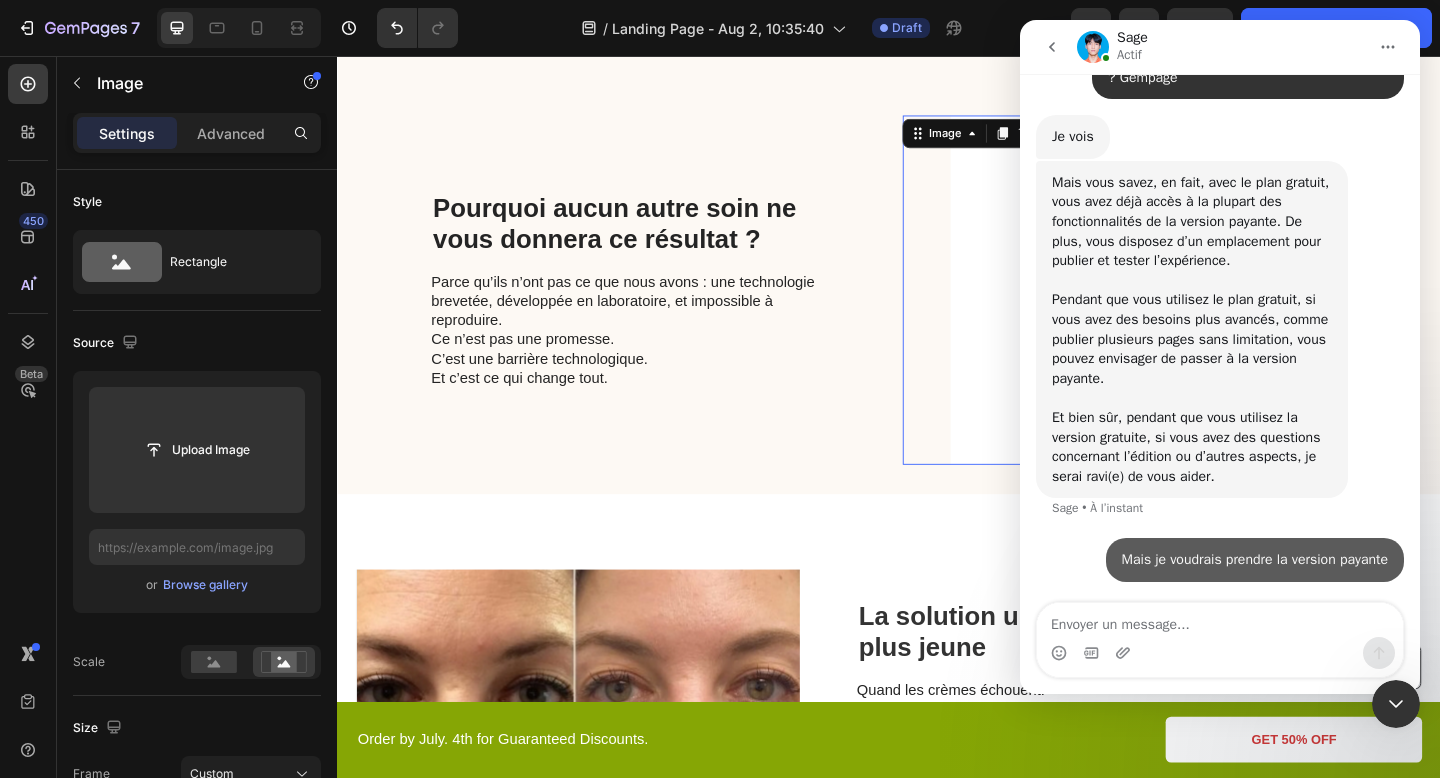 scroll, scrollTop: 2040, scrollLeft: 0, axis: vertical 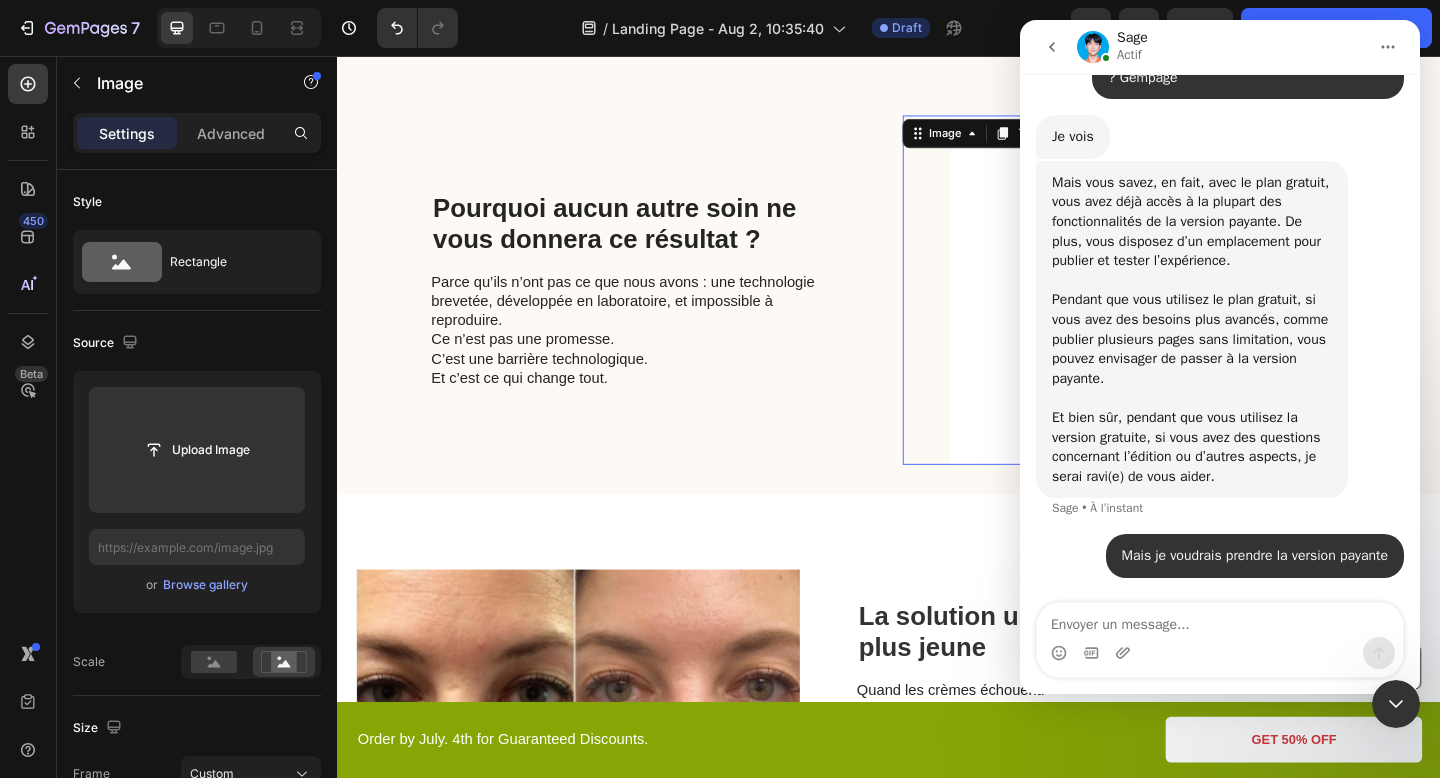 type on "J" 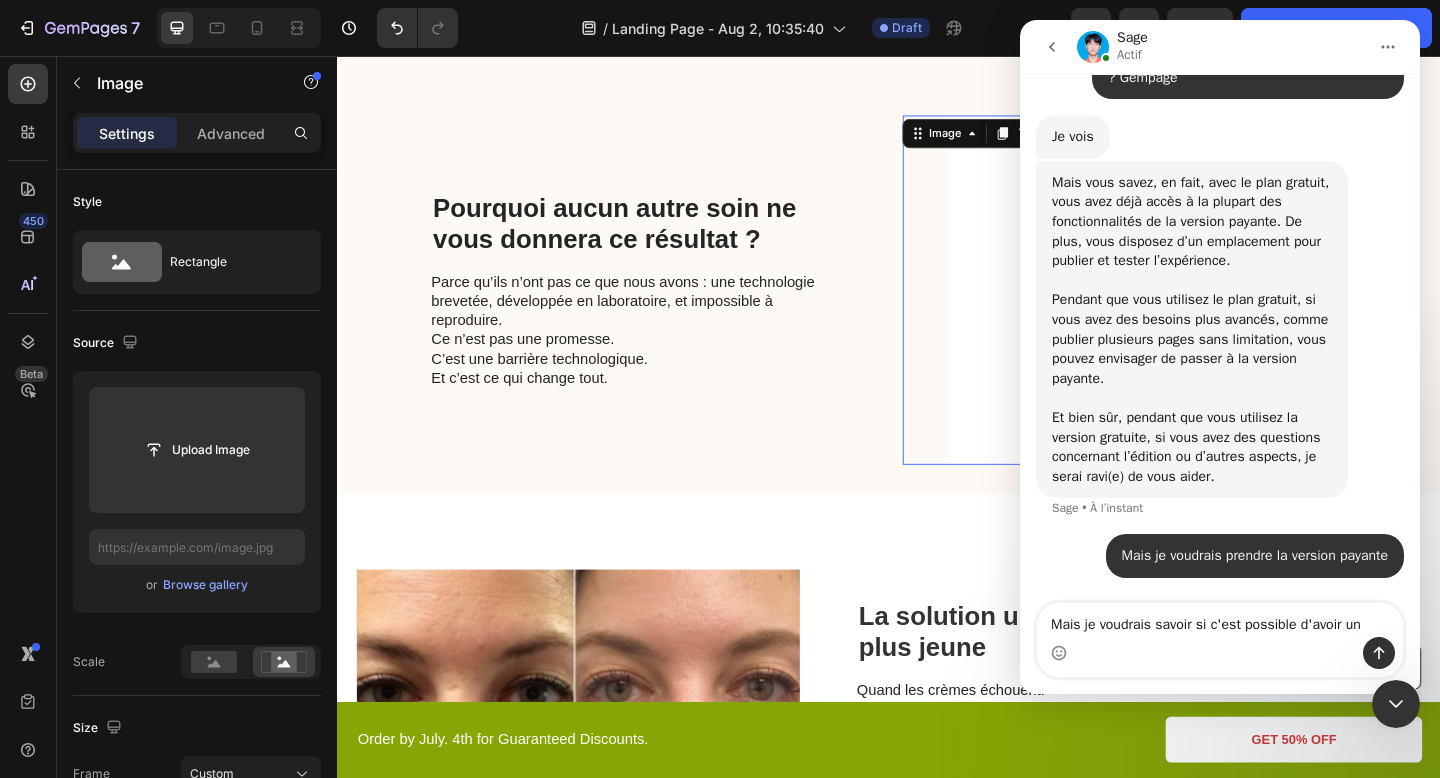 scroll, scrollTop: 2060, scrollLeft: 0, axis: vertical 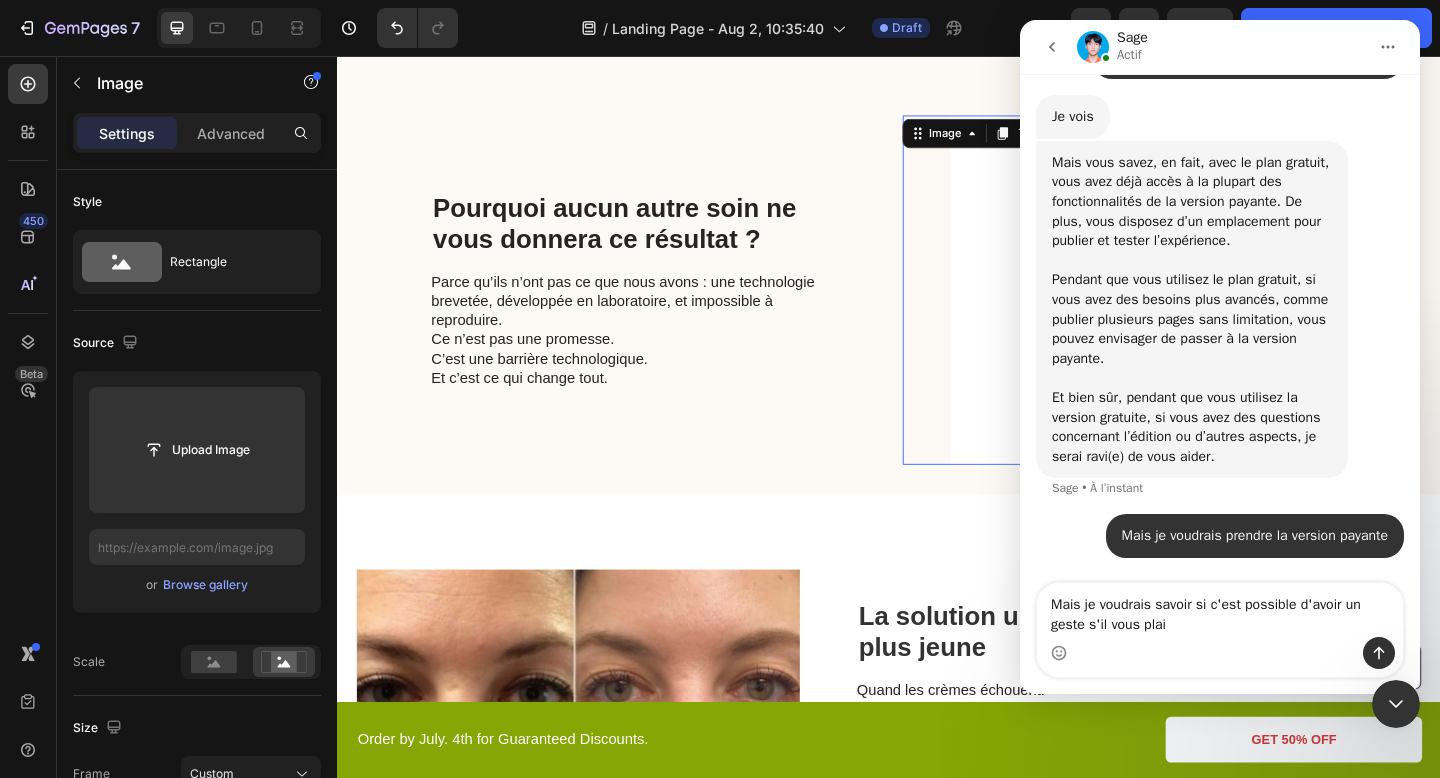 type on "Mais je voudrais savoir si c'est possible d'avoir un geste s'il vous plait" 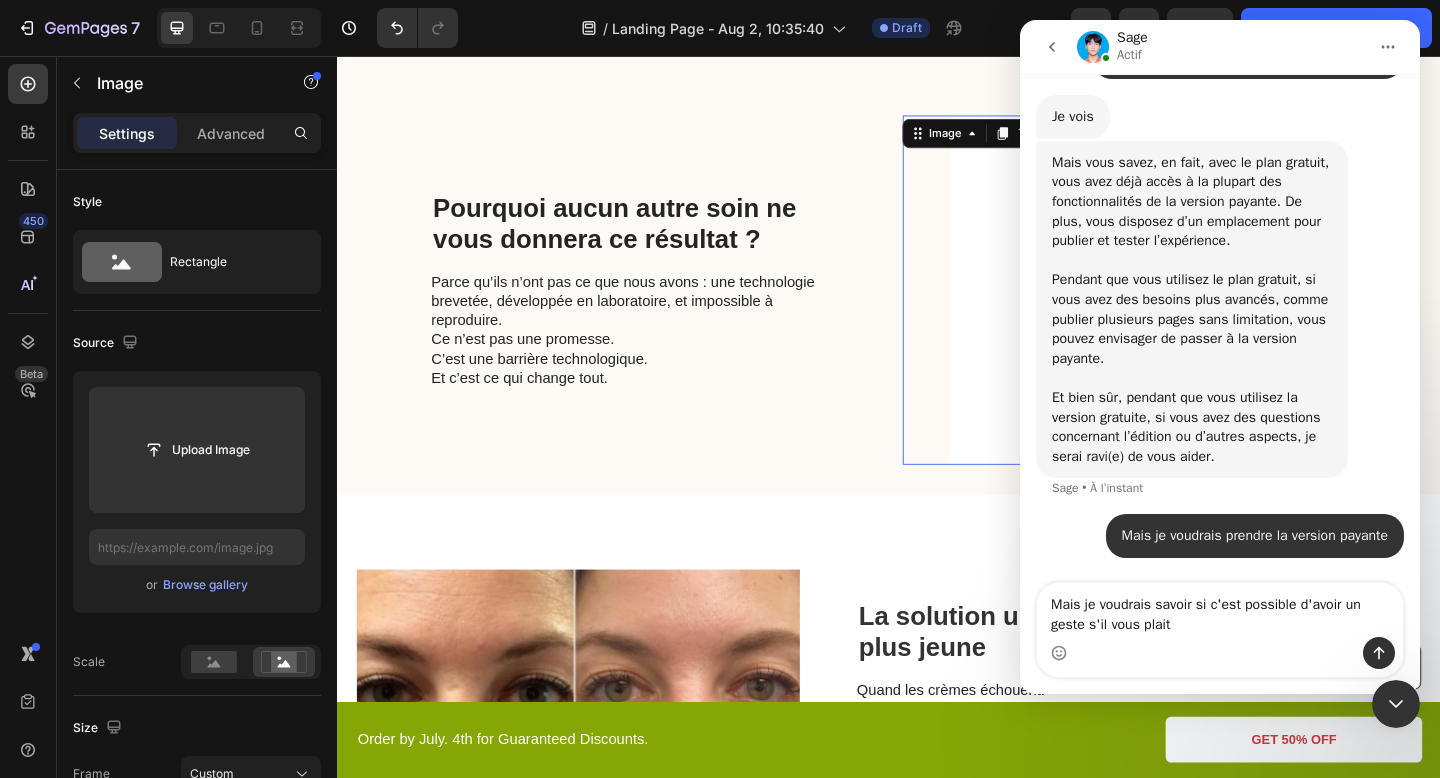 type 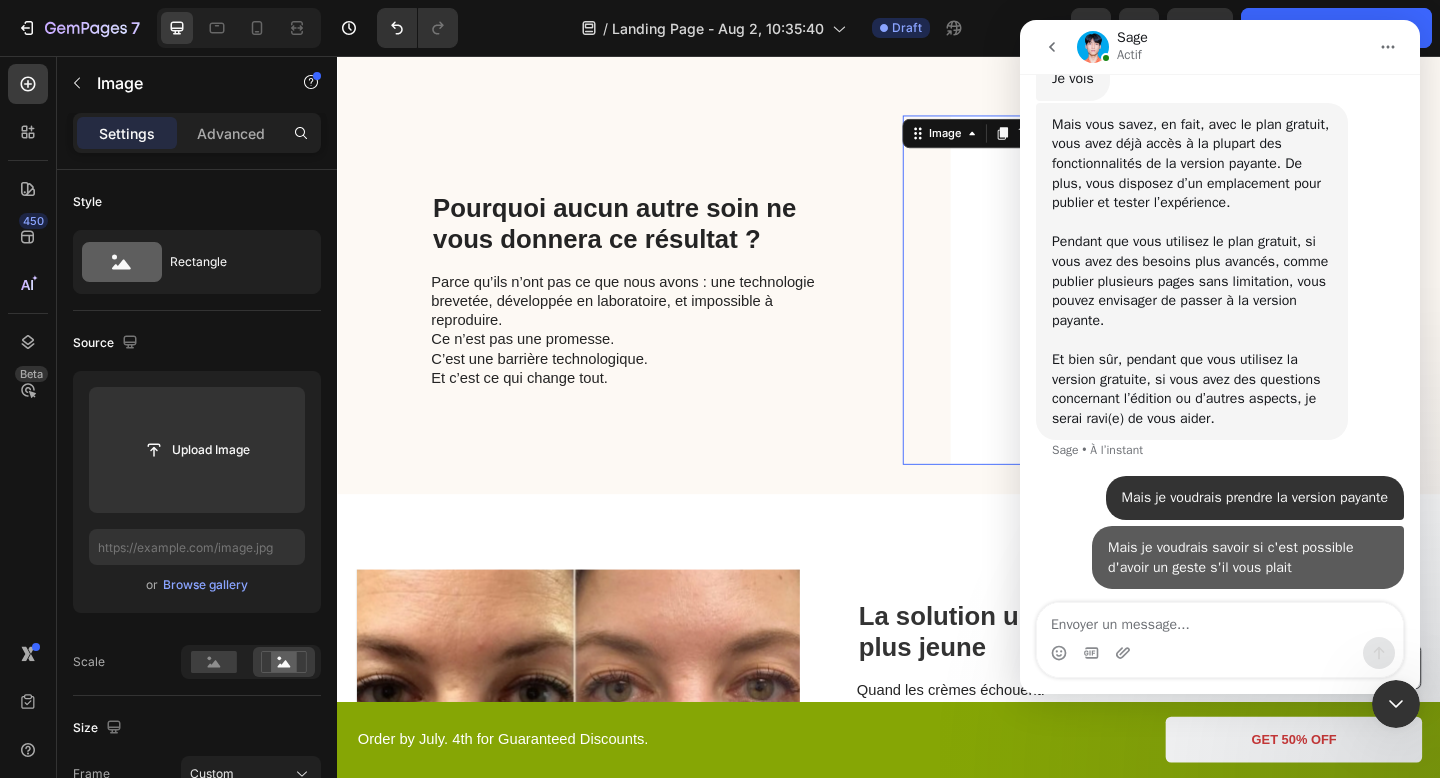 scroll, scrollTop: 2106, scrollLeft: 0, axis: vertical 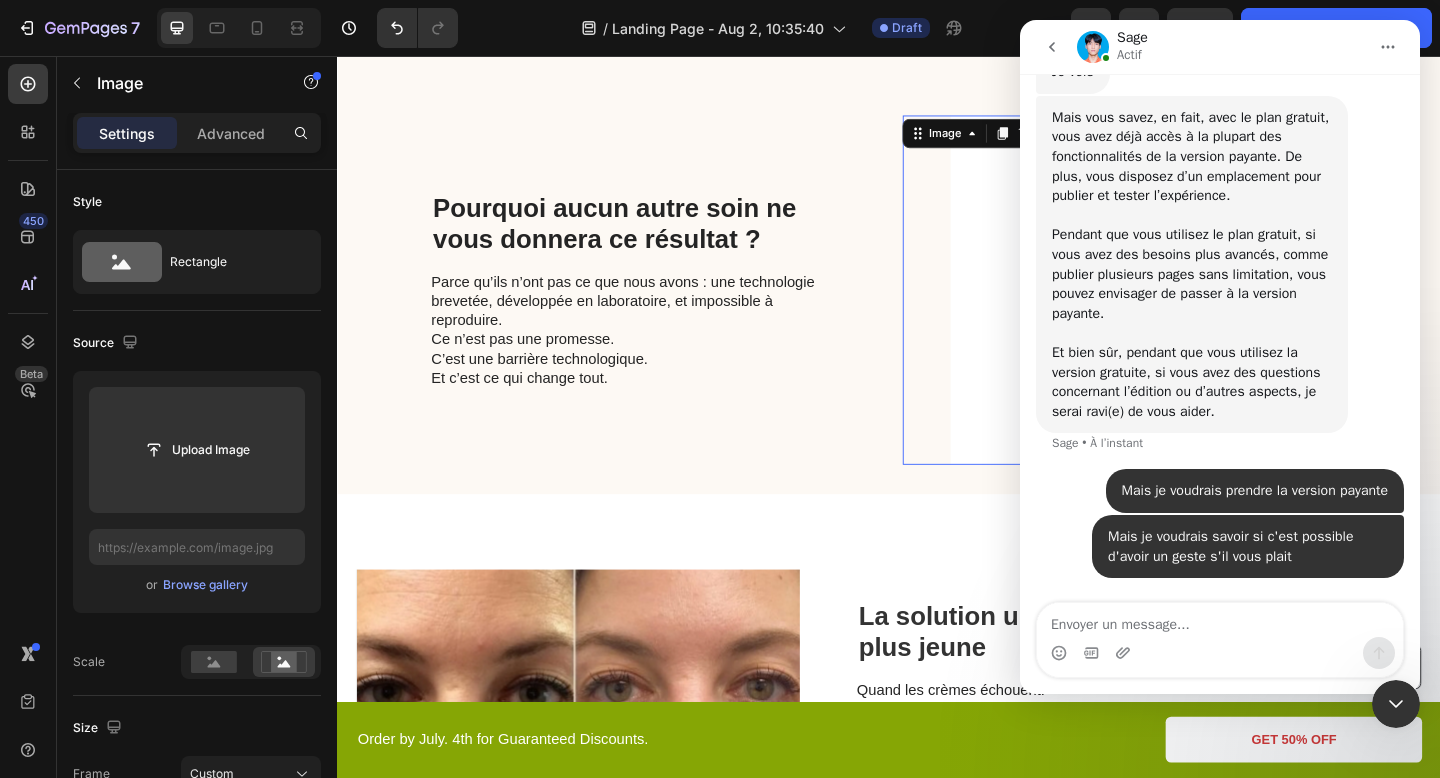 click 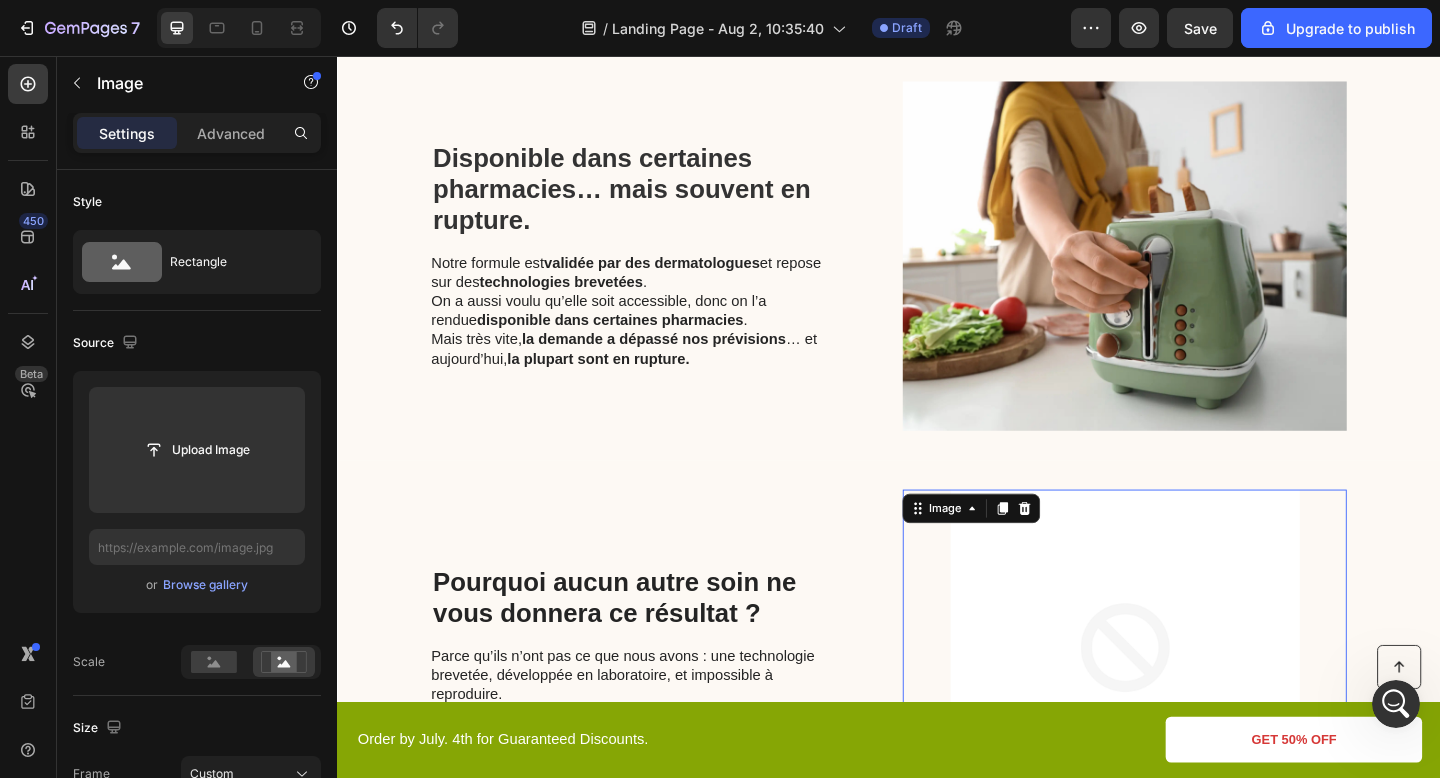 scroll, scrollTop: 2003, scrollLeft: 0, axis: vertical 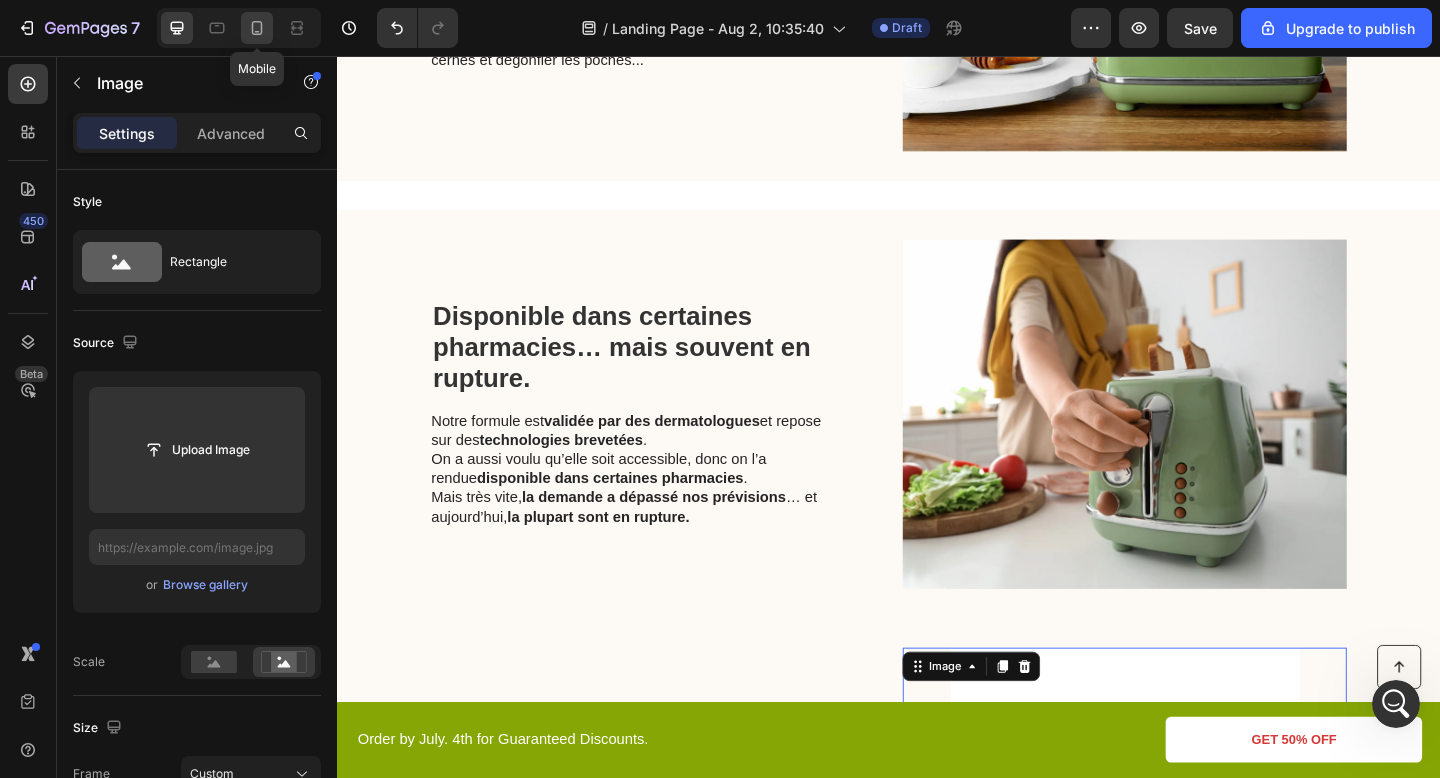 click 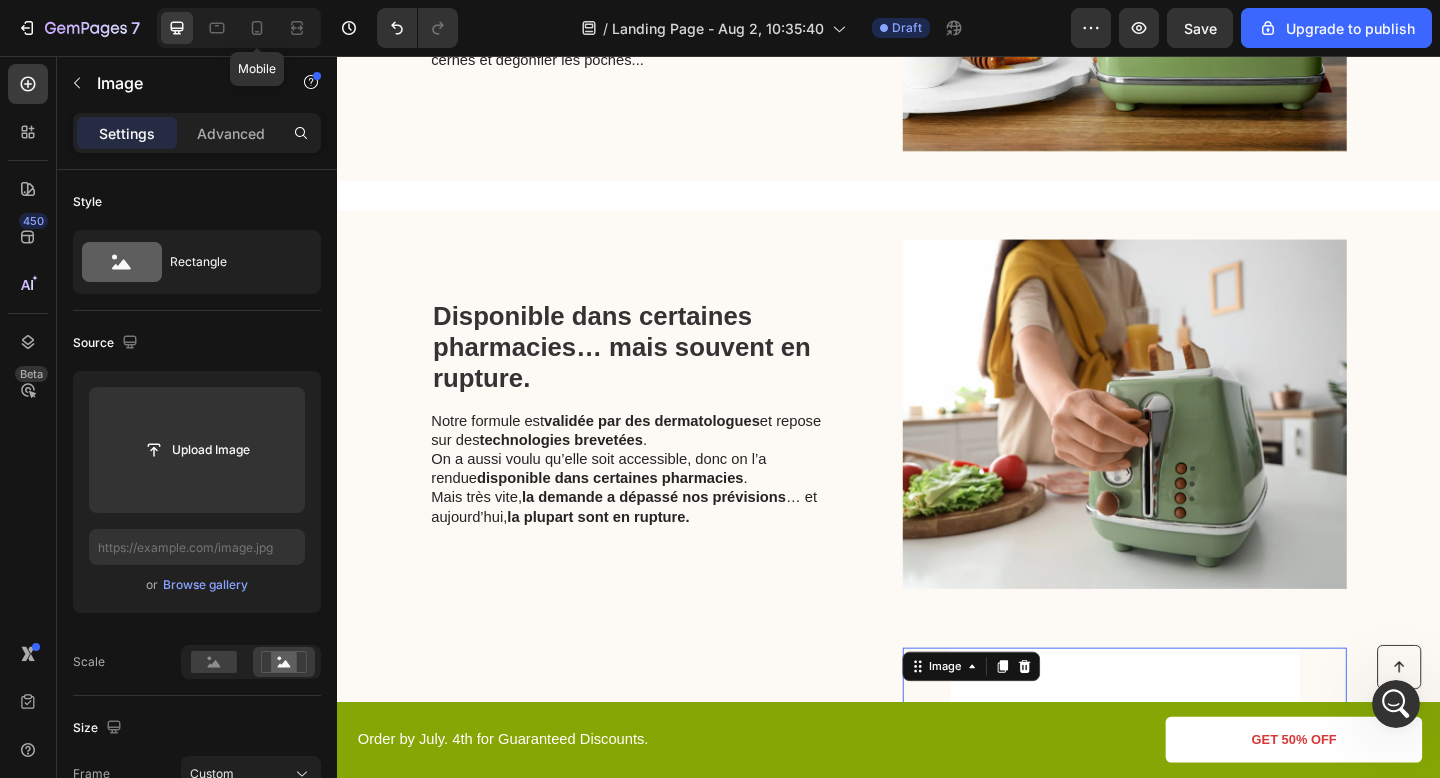type on "https://cdn.shopify.com/s/files/1/0895/2709/1466/files/gempages_571776104939914112-51f4265a-73a6-4bb0-b823-642350bdf866.gif" 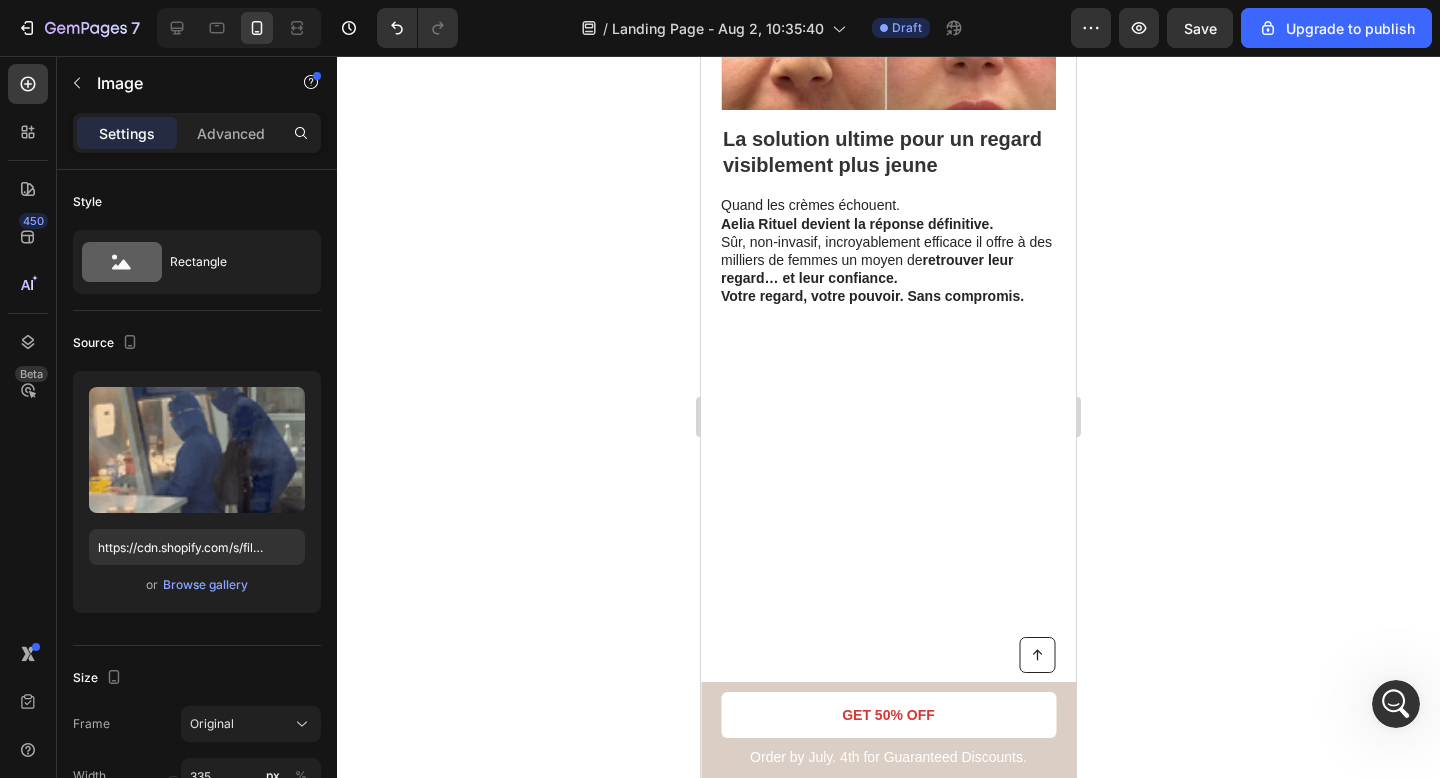 scroll, scrollTop: 4188, scrollLeft: 0, axis: vertical 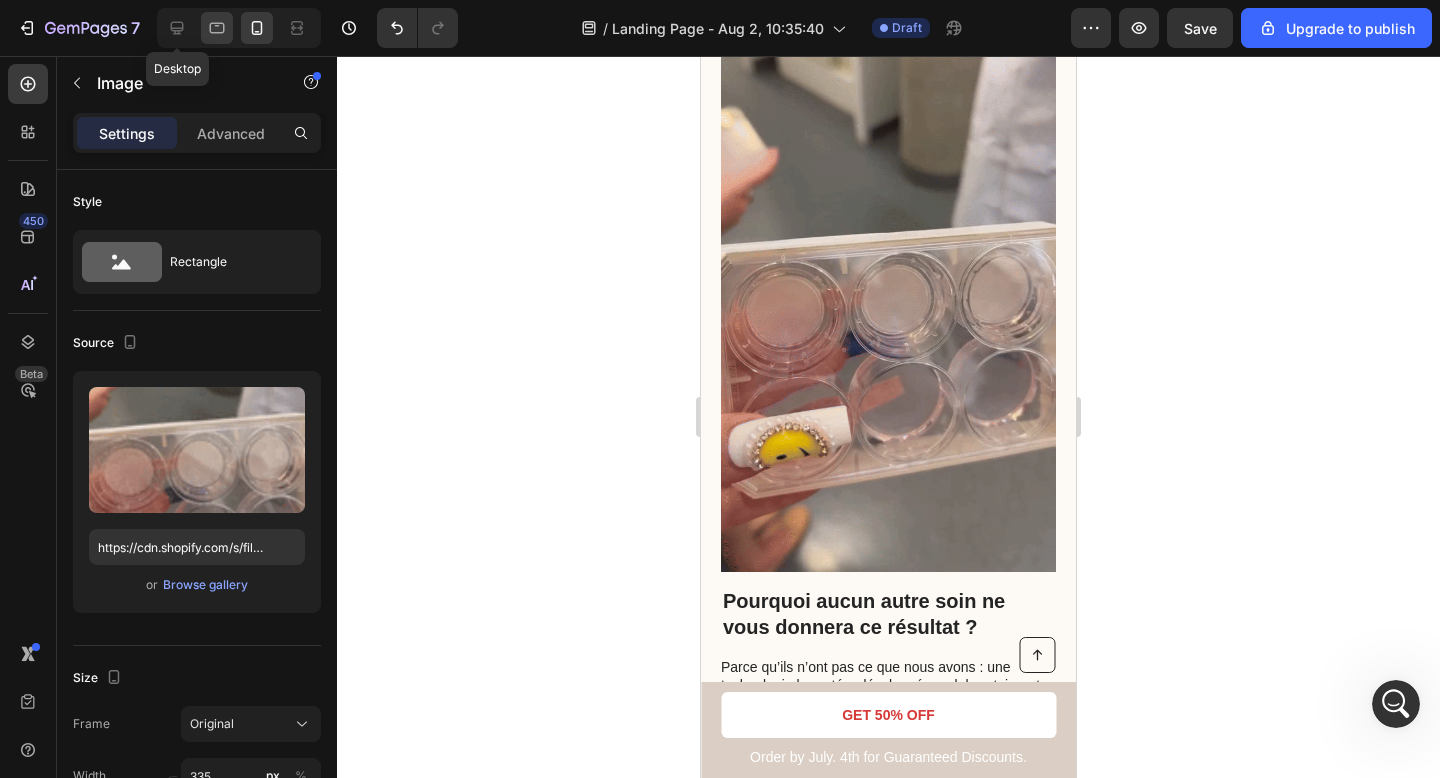 click 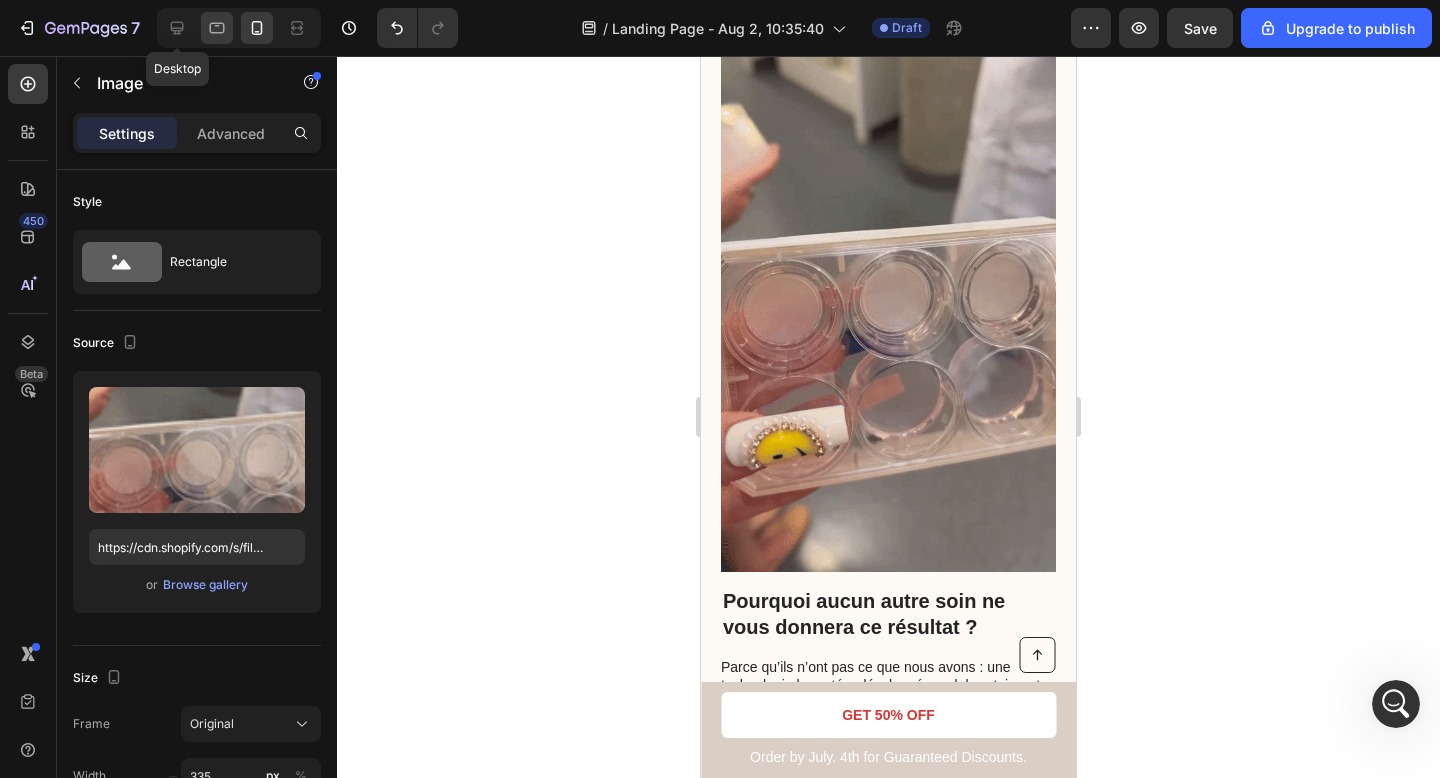 type 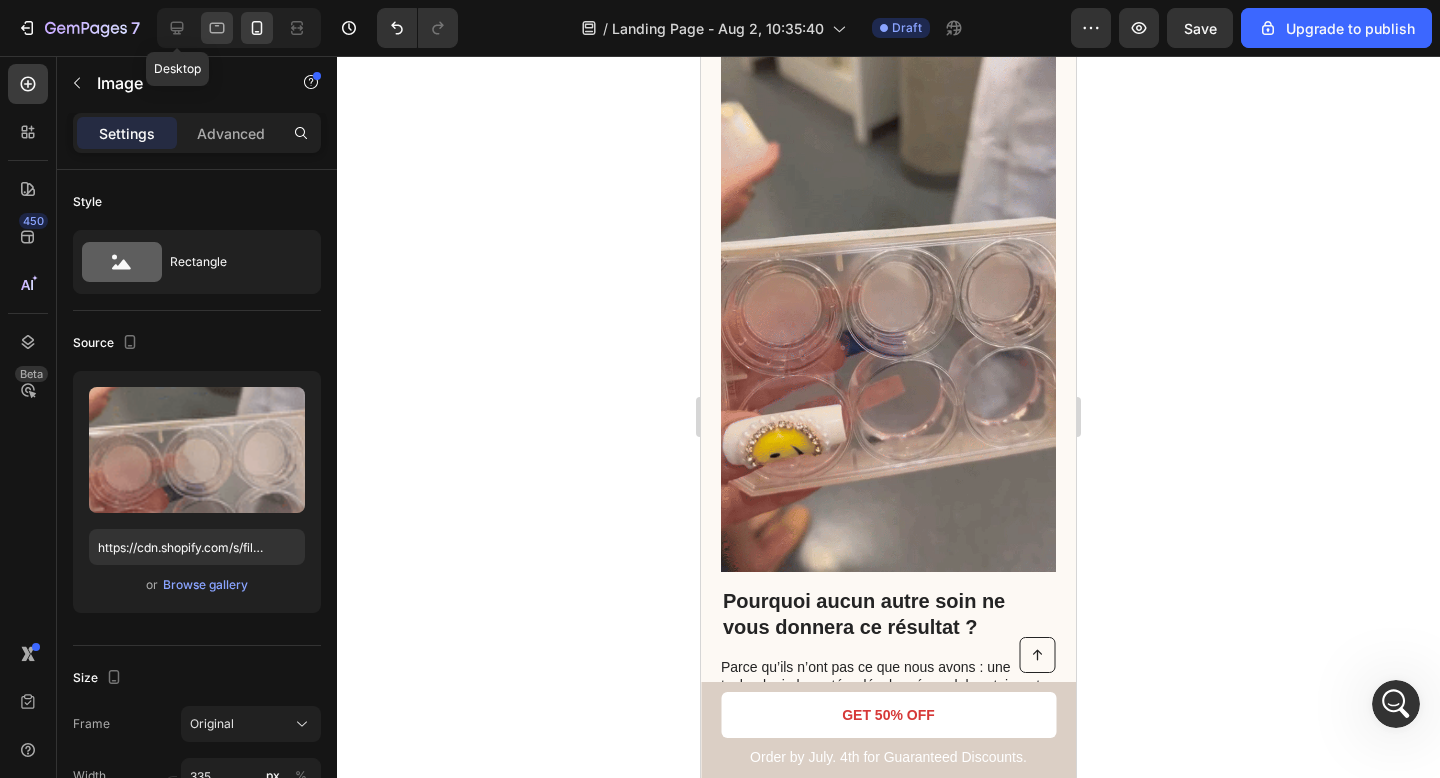 type on "483" 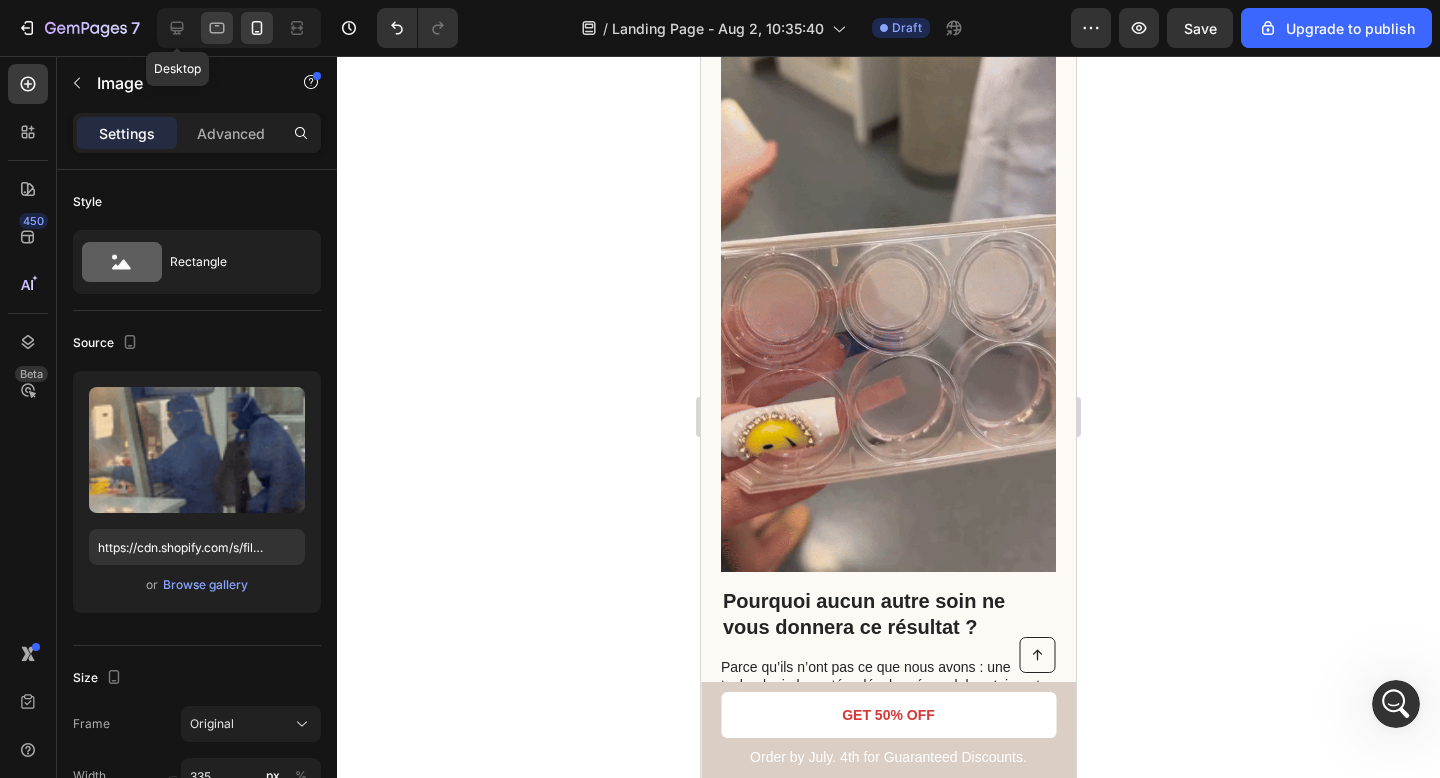 type on "380" 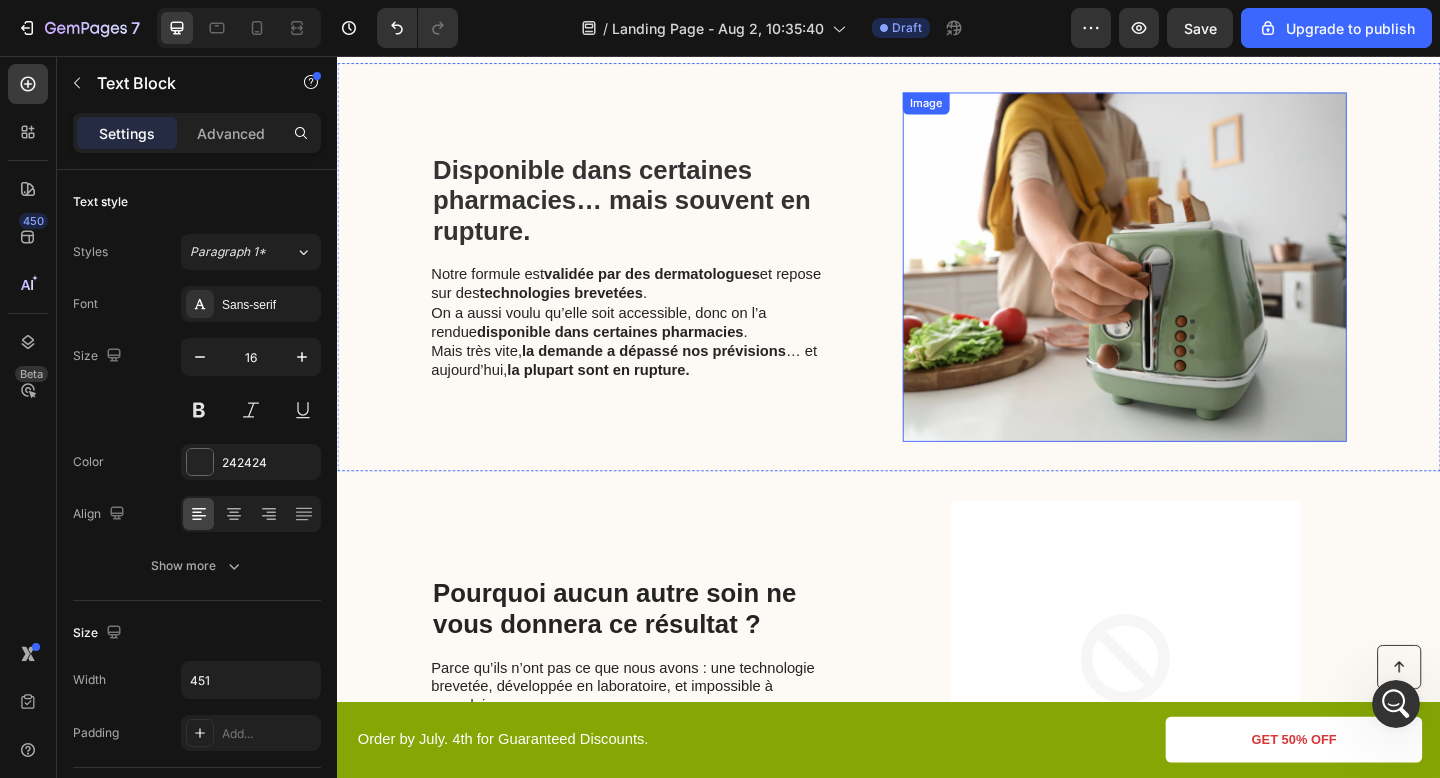 click on "retrouver leur regard… et leur confiance." at bounding box center (1103, 1238) 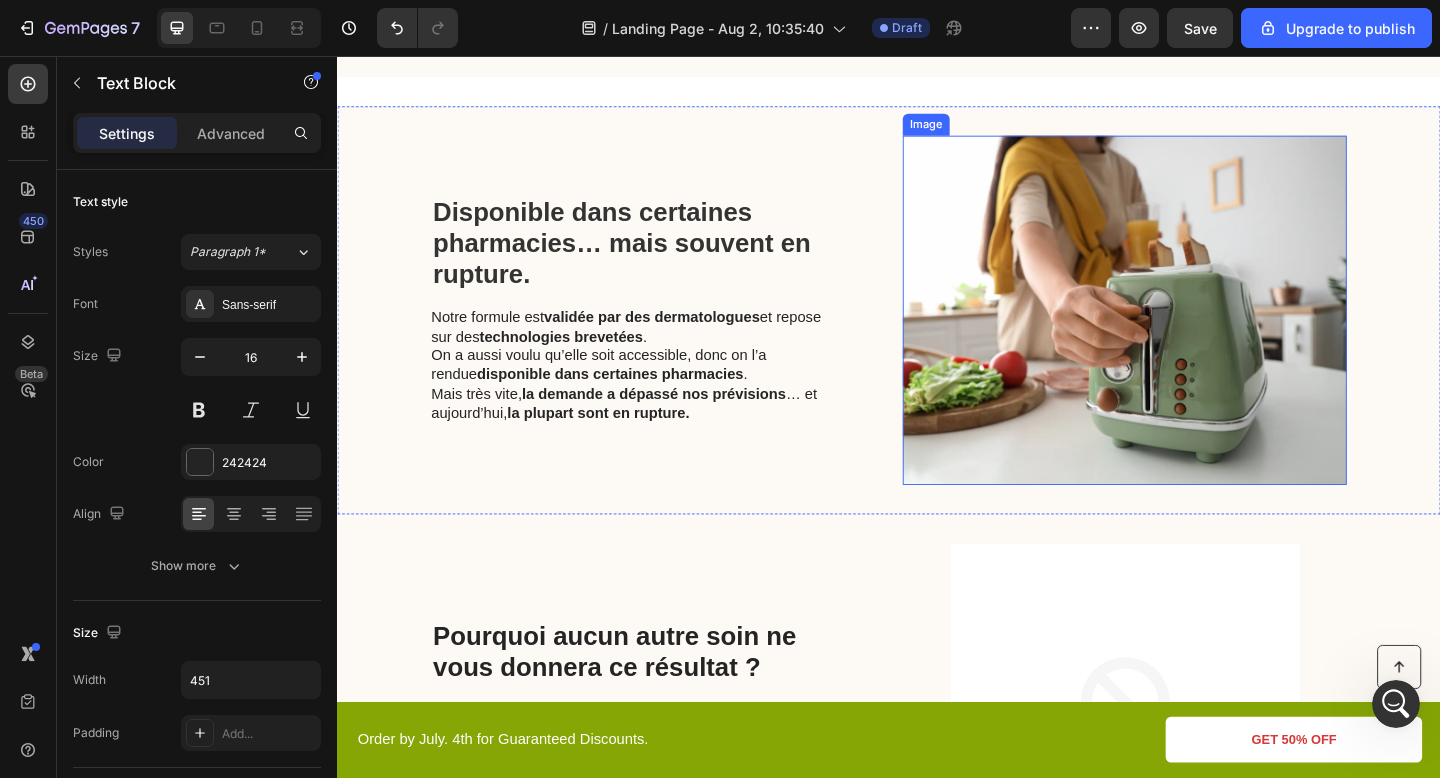 click at bounding box center [1193, 333] 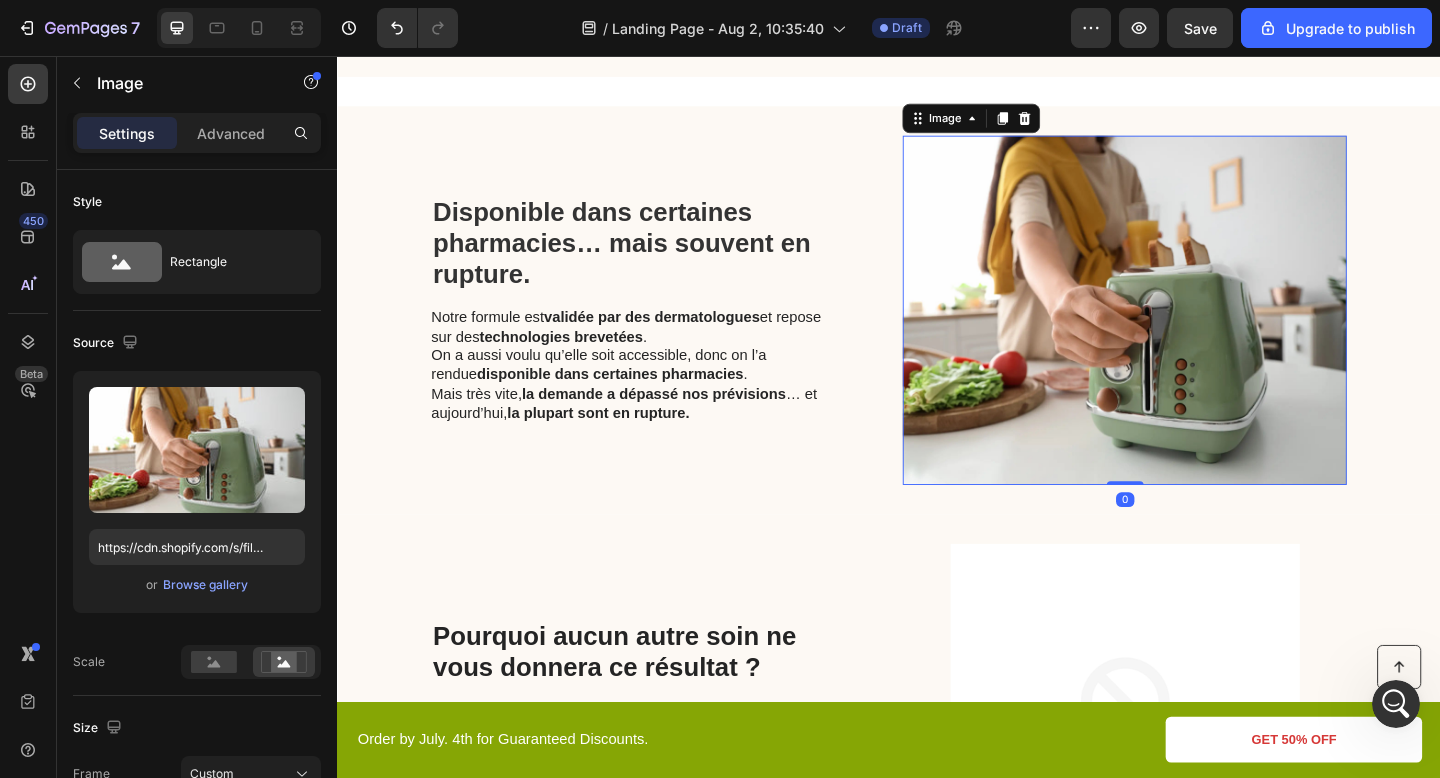 scroll, scrollTop: 2042, scrollLeft: 0, axis: vertical 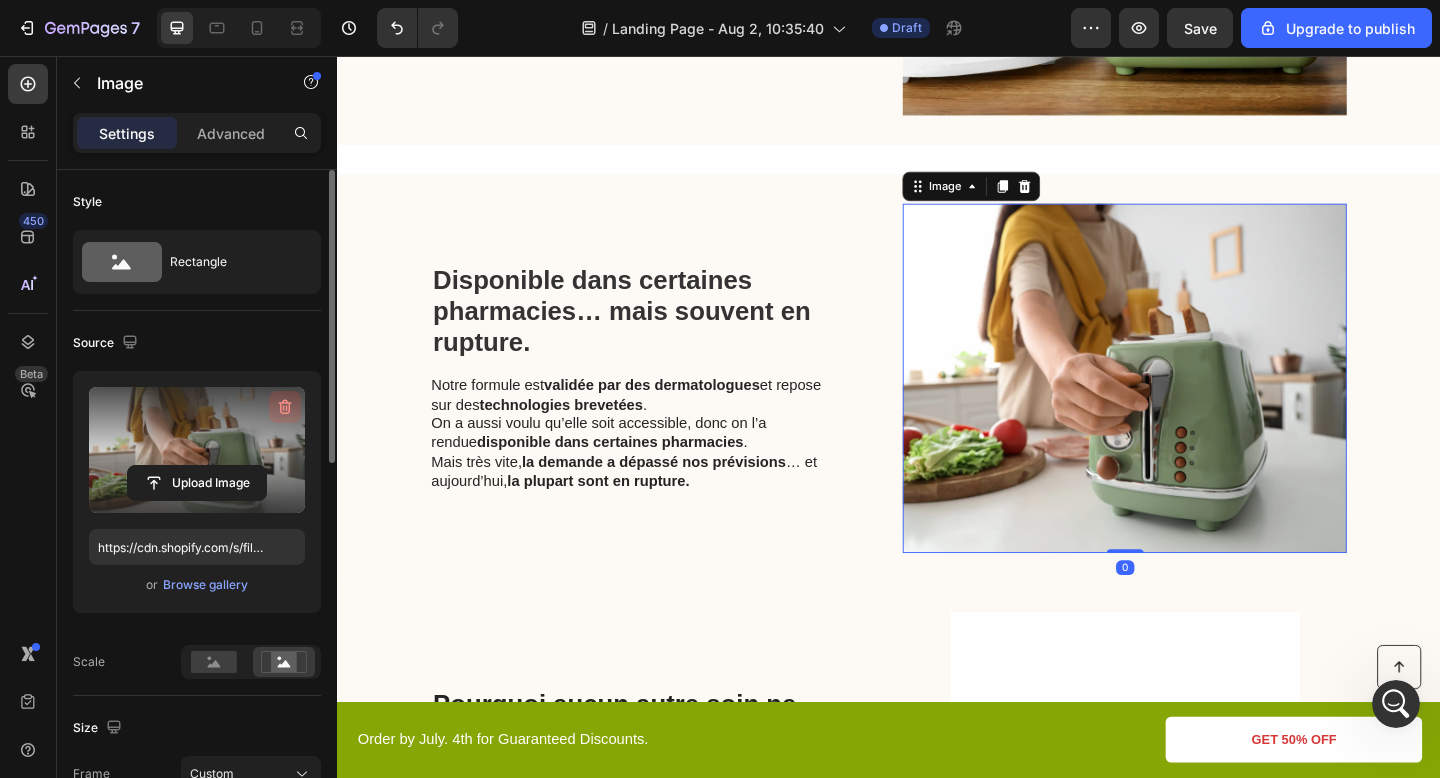 click 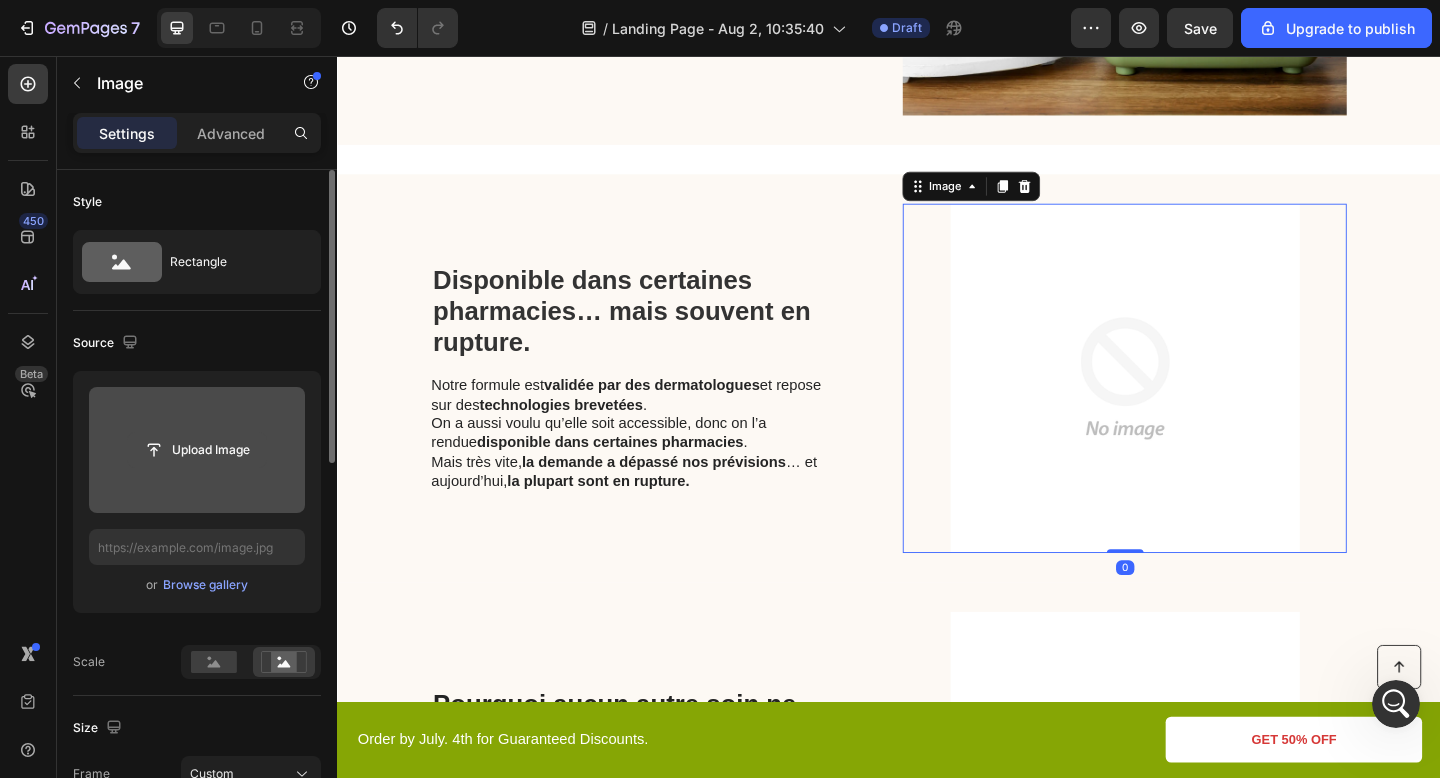 click 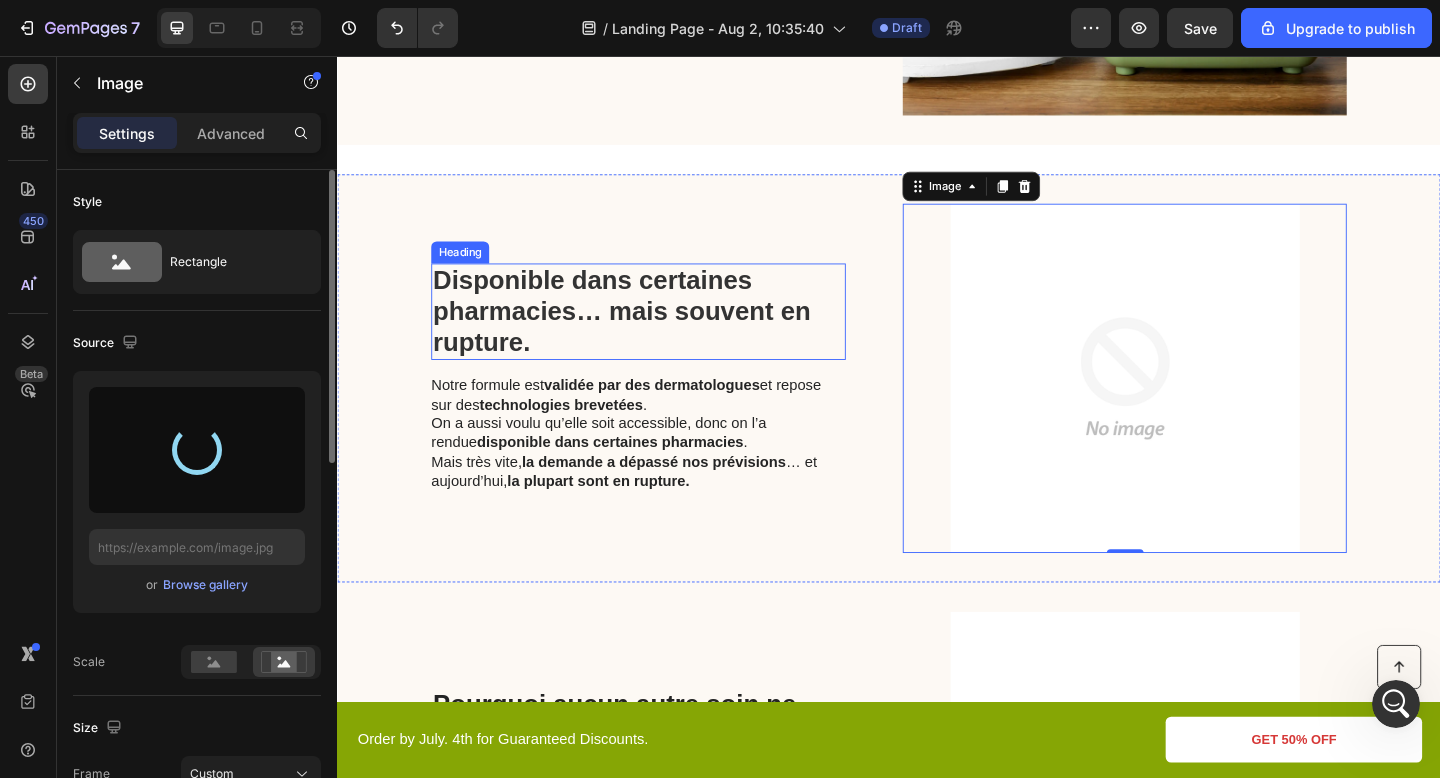 type on "https://cdn.shopify.com/s/files/1/0895/2709/1466/files/gempages_571776104939914112-a3d594df-de18-4803-9e2b-3db9efb46130.gif" 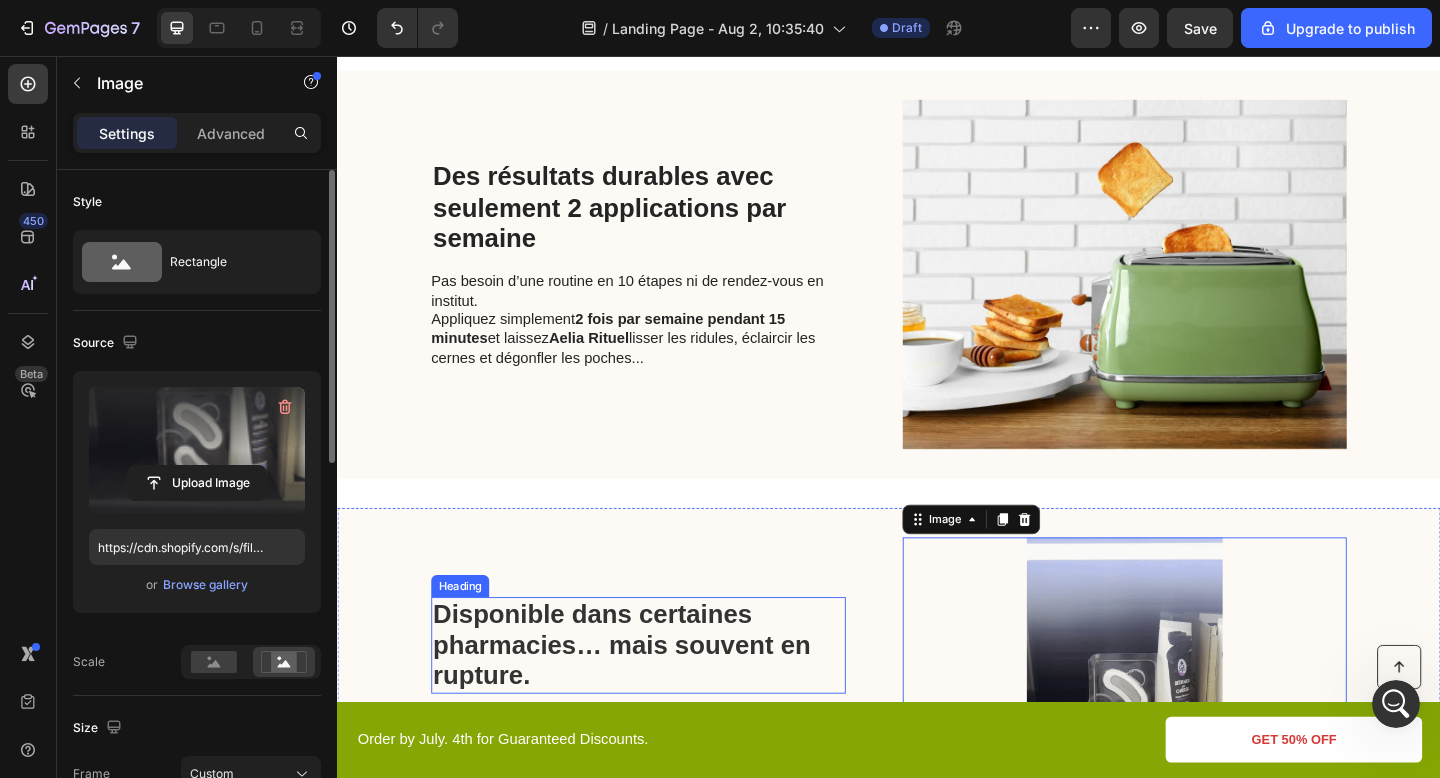 scroll, scrollTop: 1583, scrollLeft: 0, axis: vertical 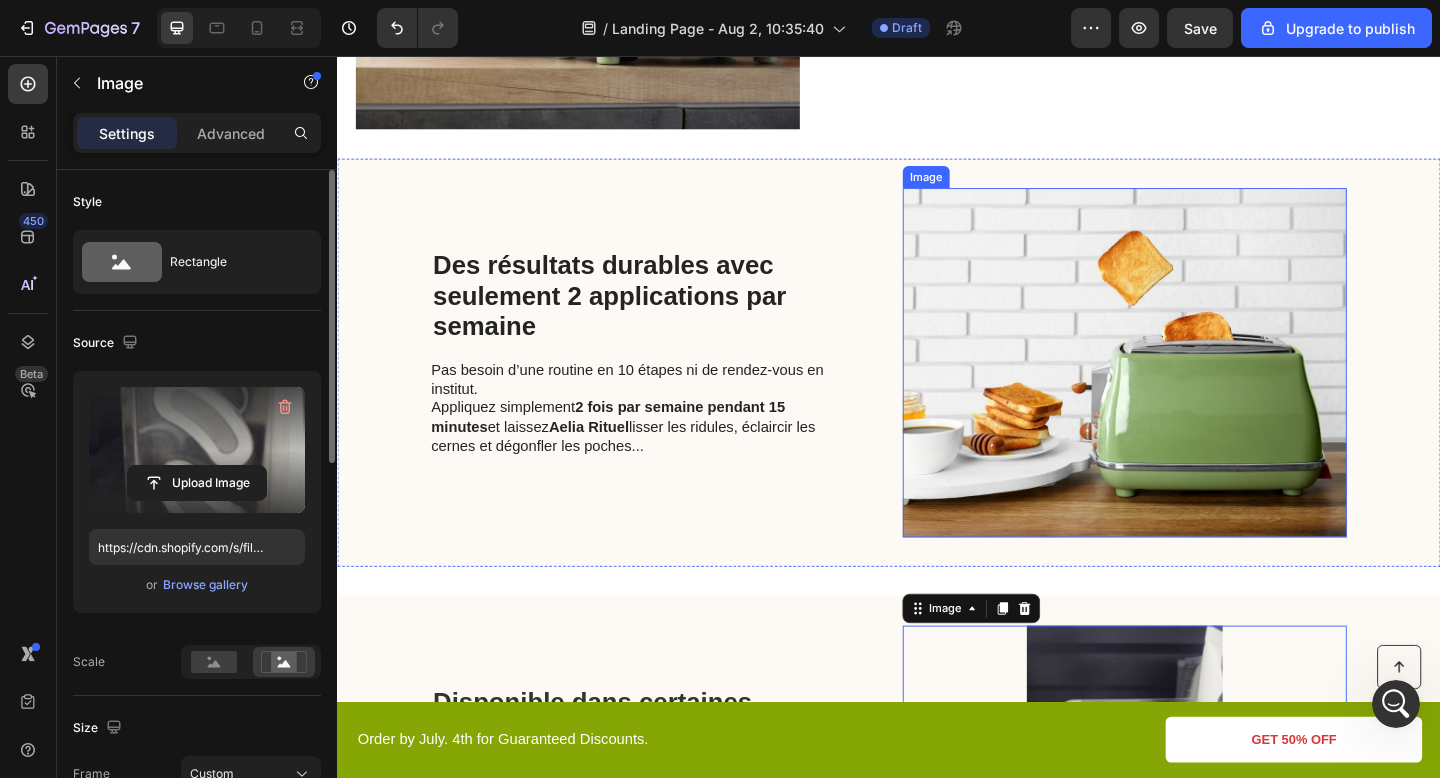 click at bounding box center (1193, 390) 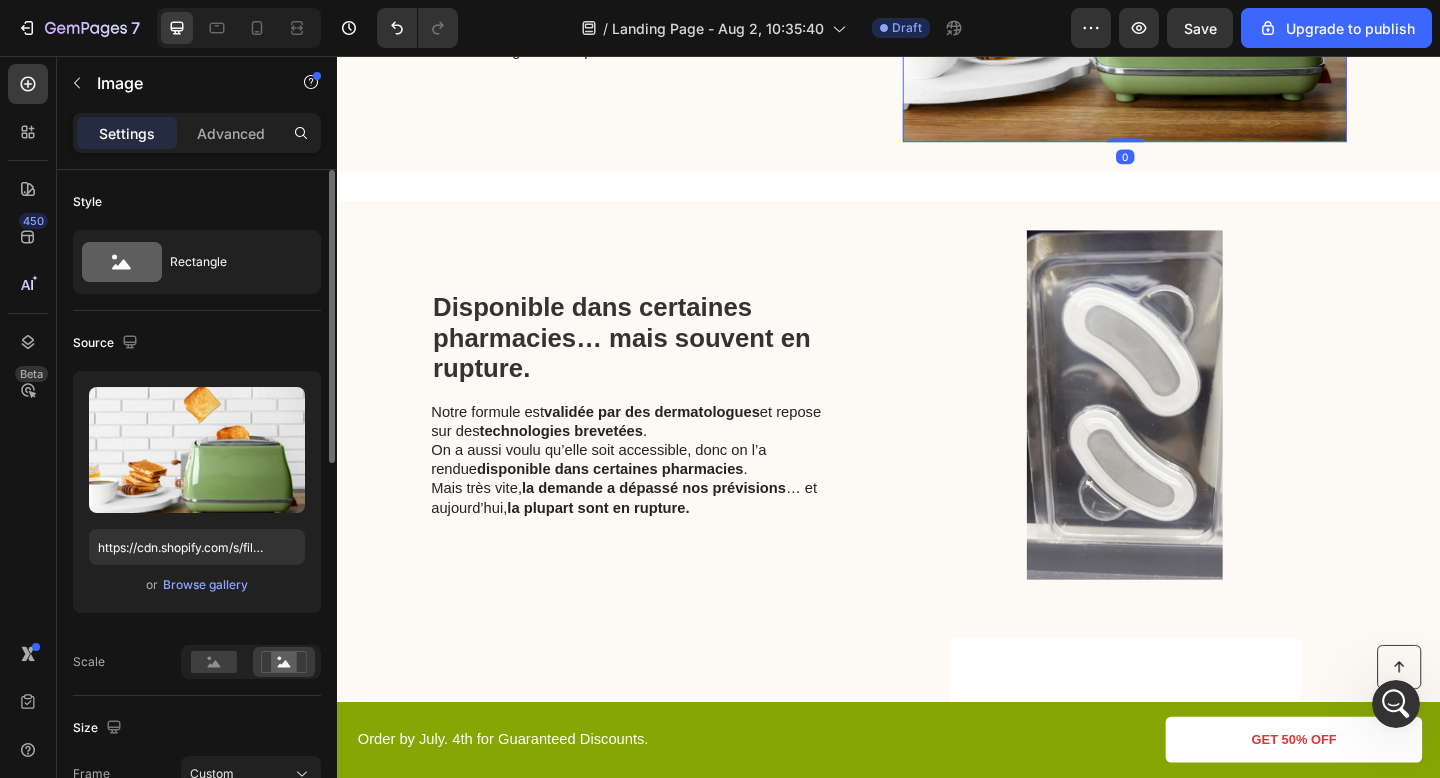 scroll, scrollTop: 1847, scrollLeft: 0, axis: vertical 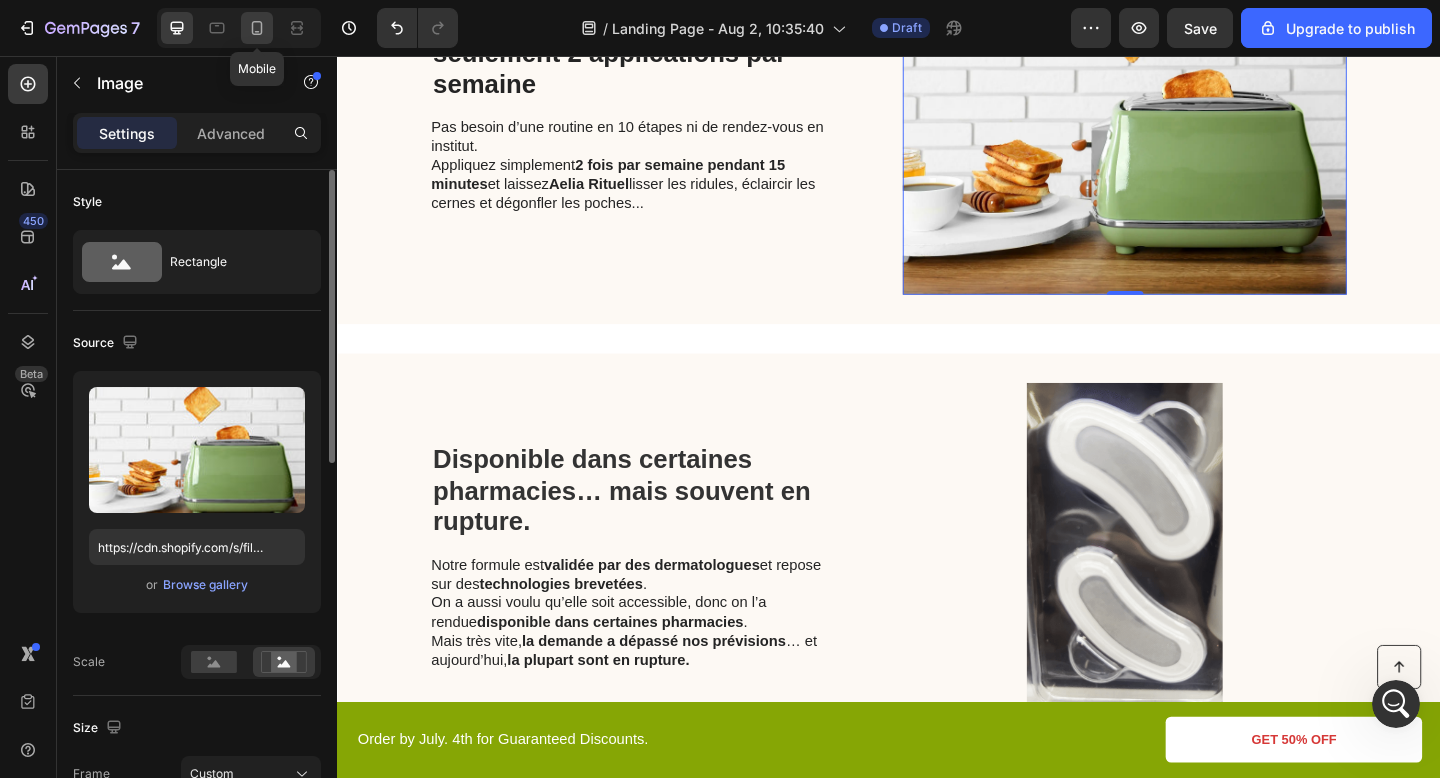 drag, startPoint x: 257, startPoint y: 32, endPoint x: 158, endPoint y: 225, distance: 216.91013 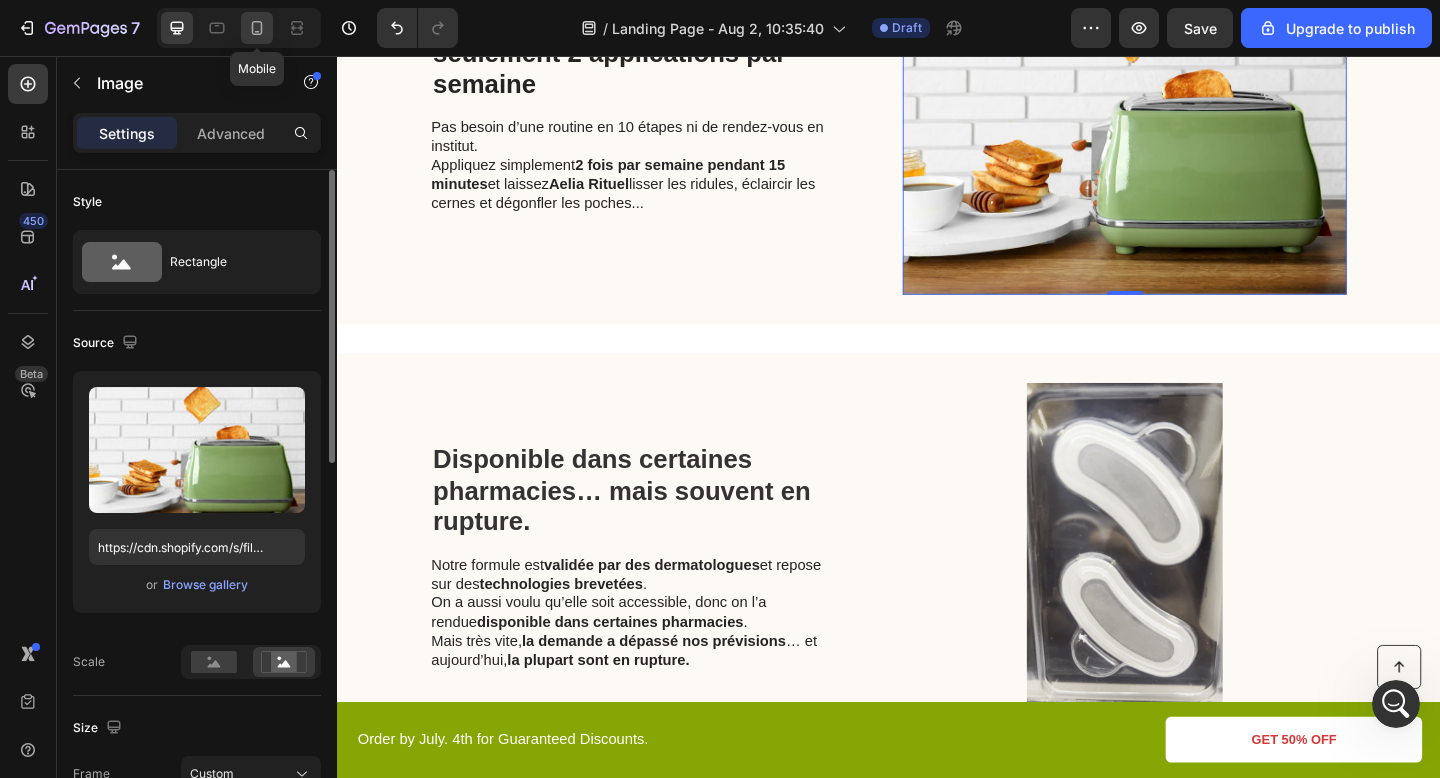 click 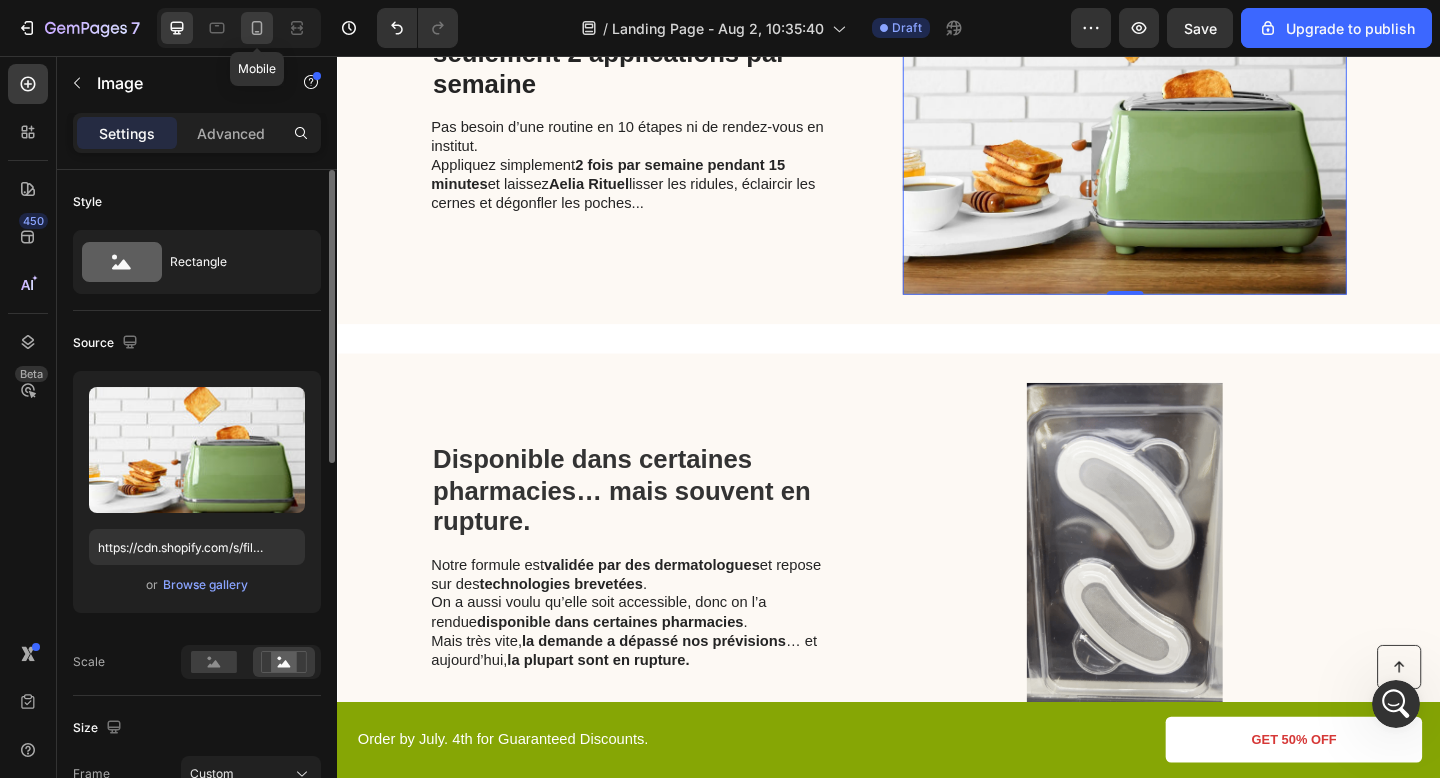 type on "https://cdn.shopify.com/s/files/1/0895/2709/1466/files/gempages_571776104939914112-f7712f1d-c6eb-41db-9736-ead8aa008032.webp" 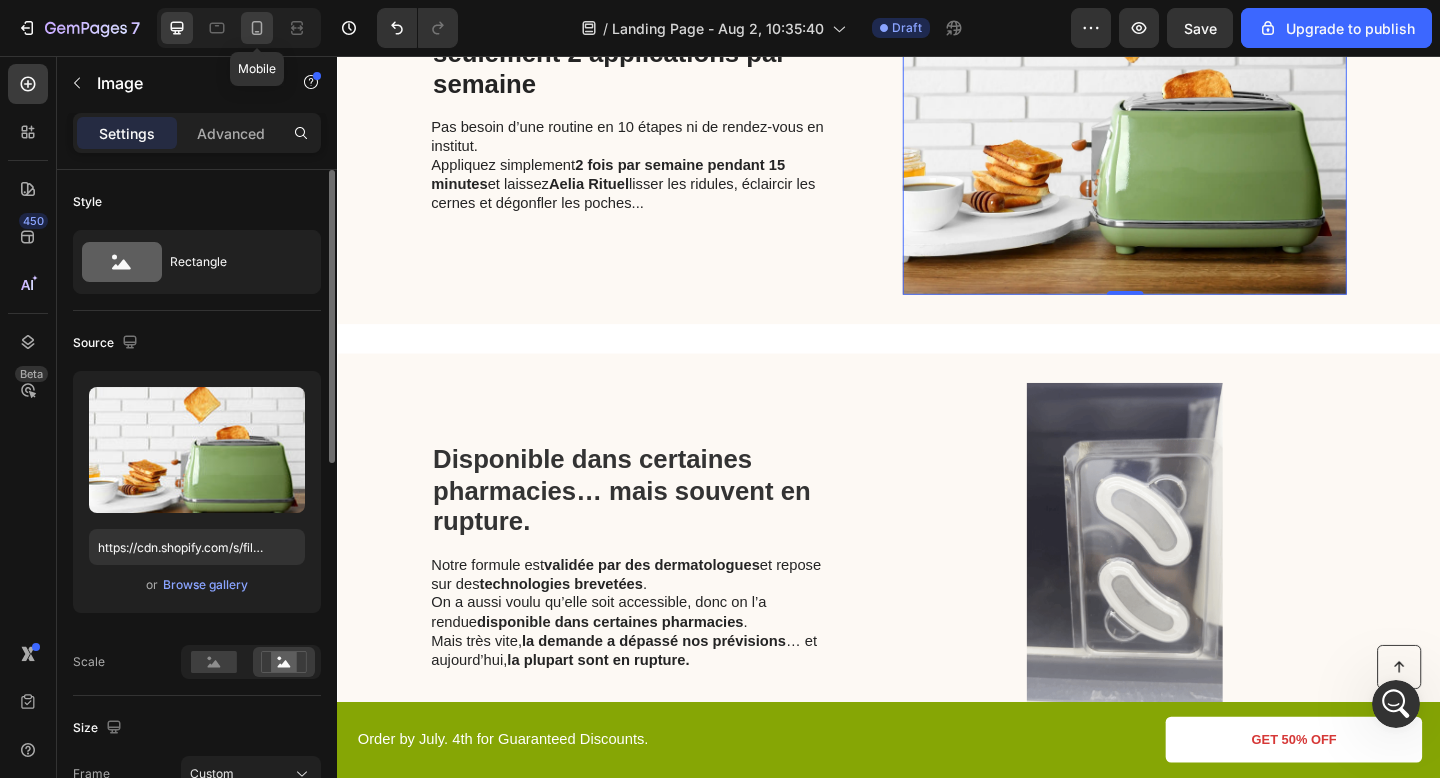 type on "335" 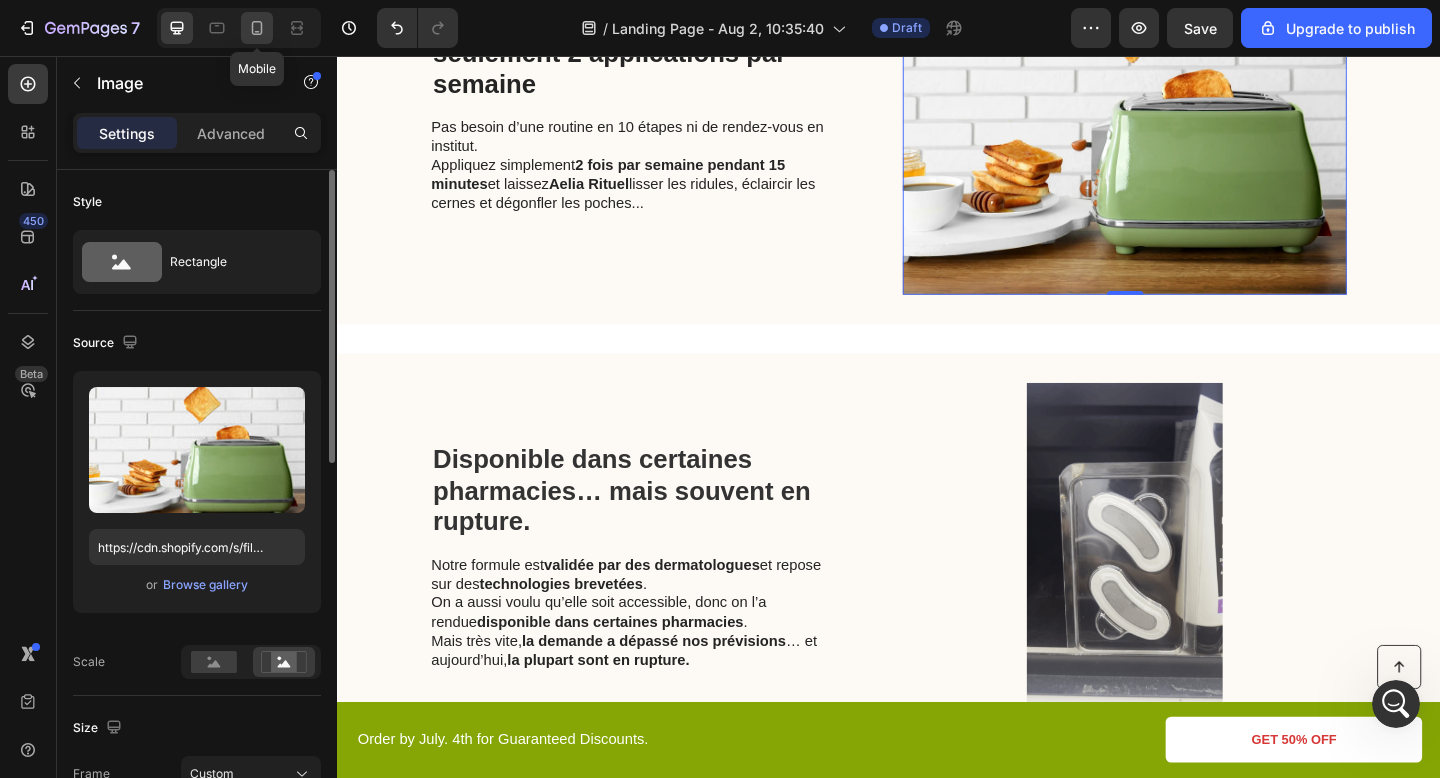 type 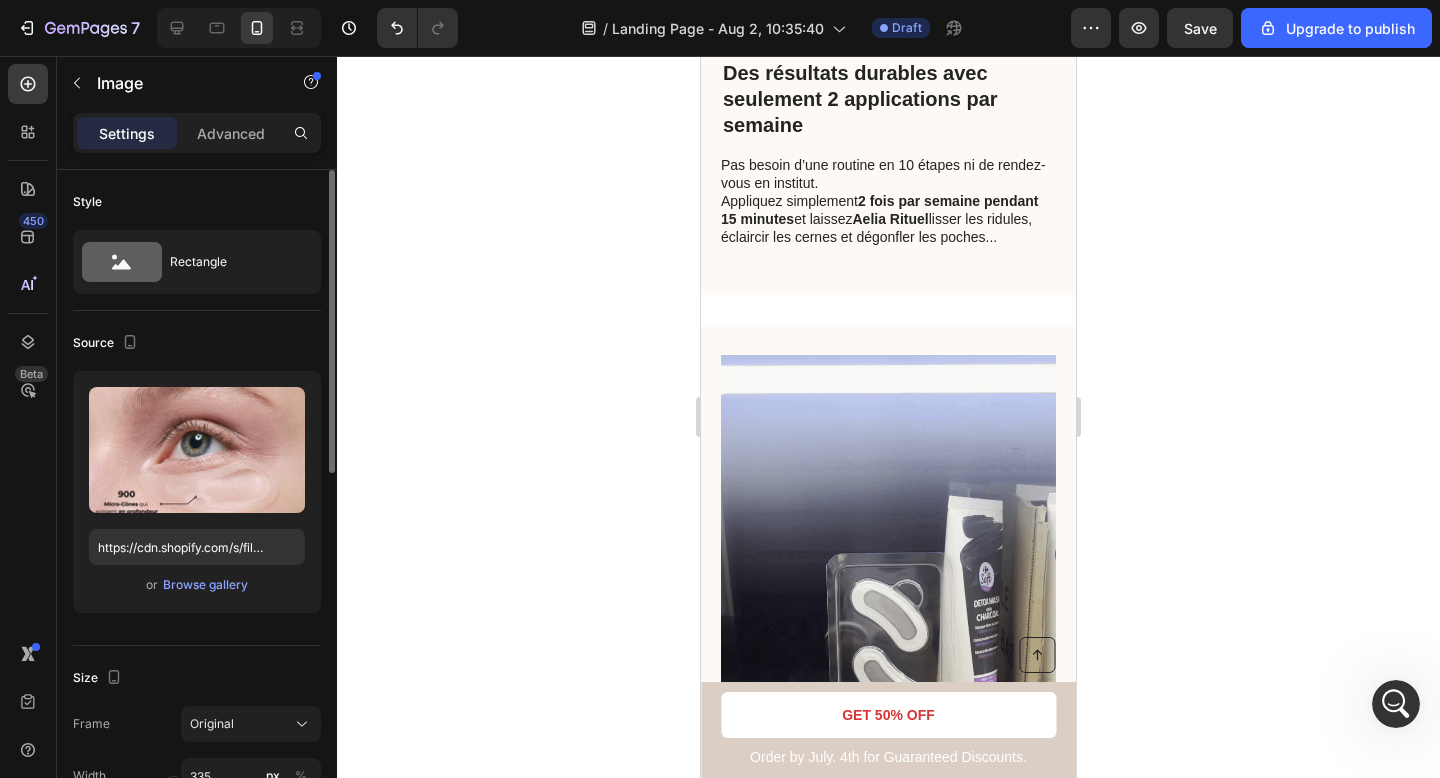 scroll, scrollTop: 2235, scrollLeft: 0, axis: vertical 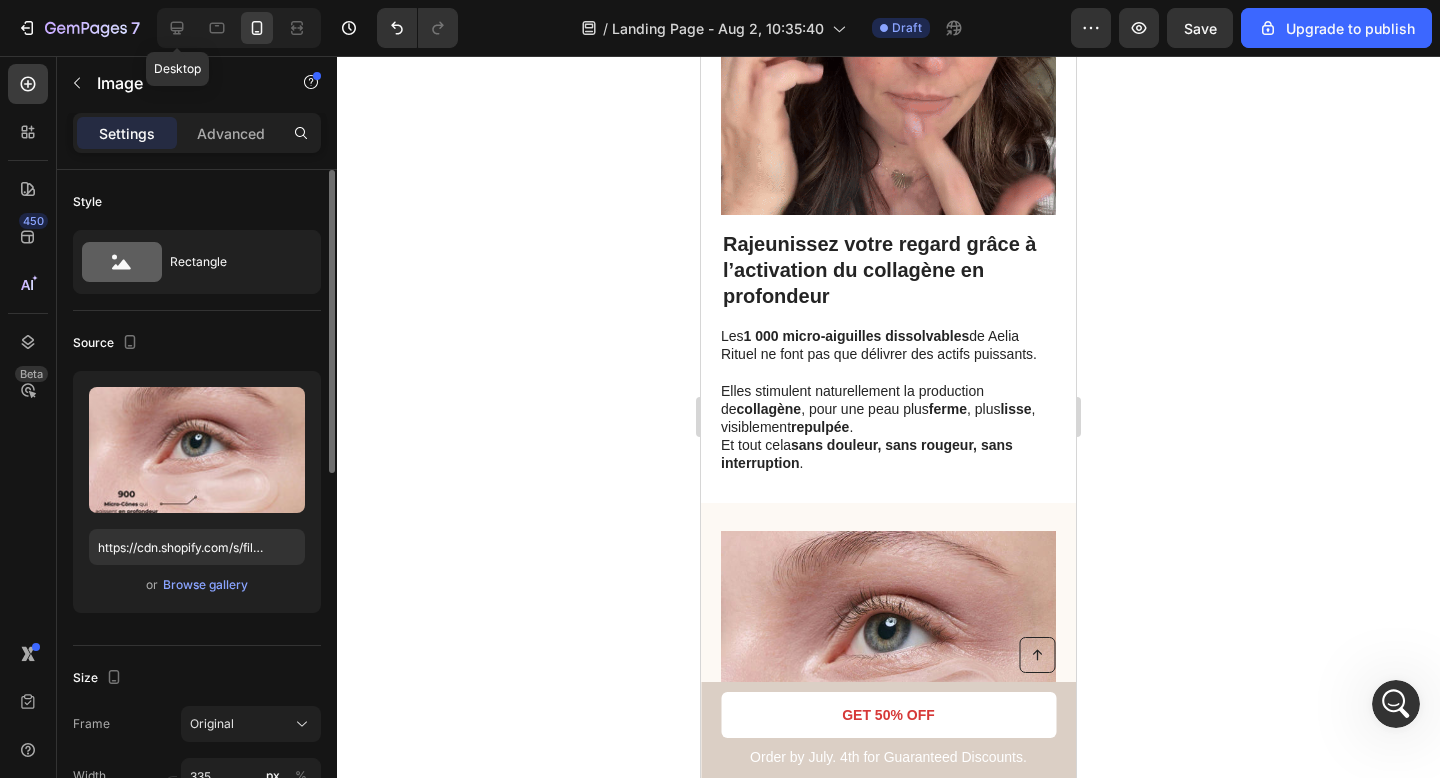 click 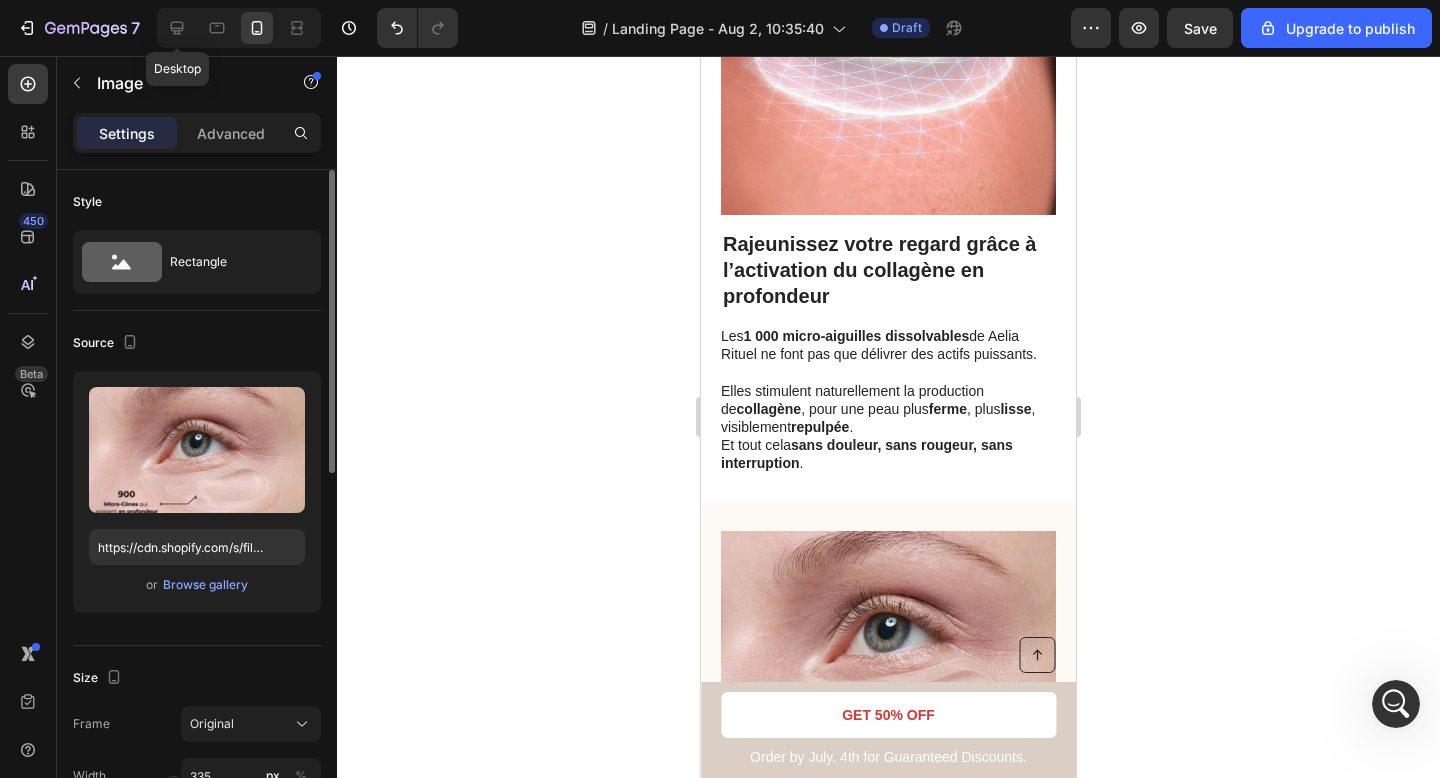 type on "https://cdn.shopify.com/s/files/1/2005/9307/files/gempages_432750572815254551-ed437212-7f3d-4e87-8ecf-a5b40df64c7c.webp?v=1722524357" 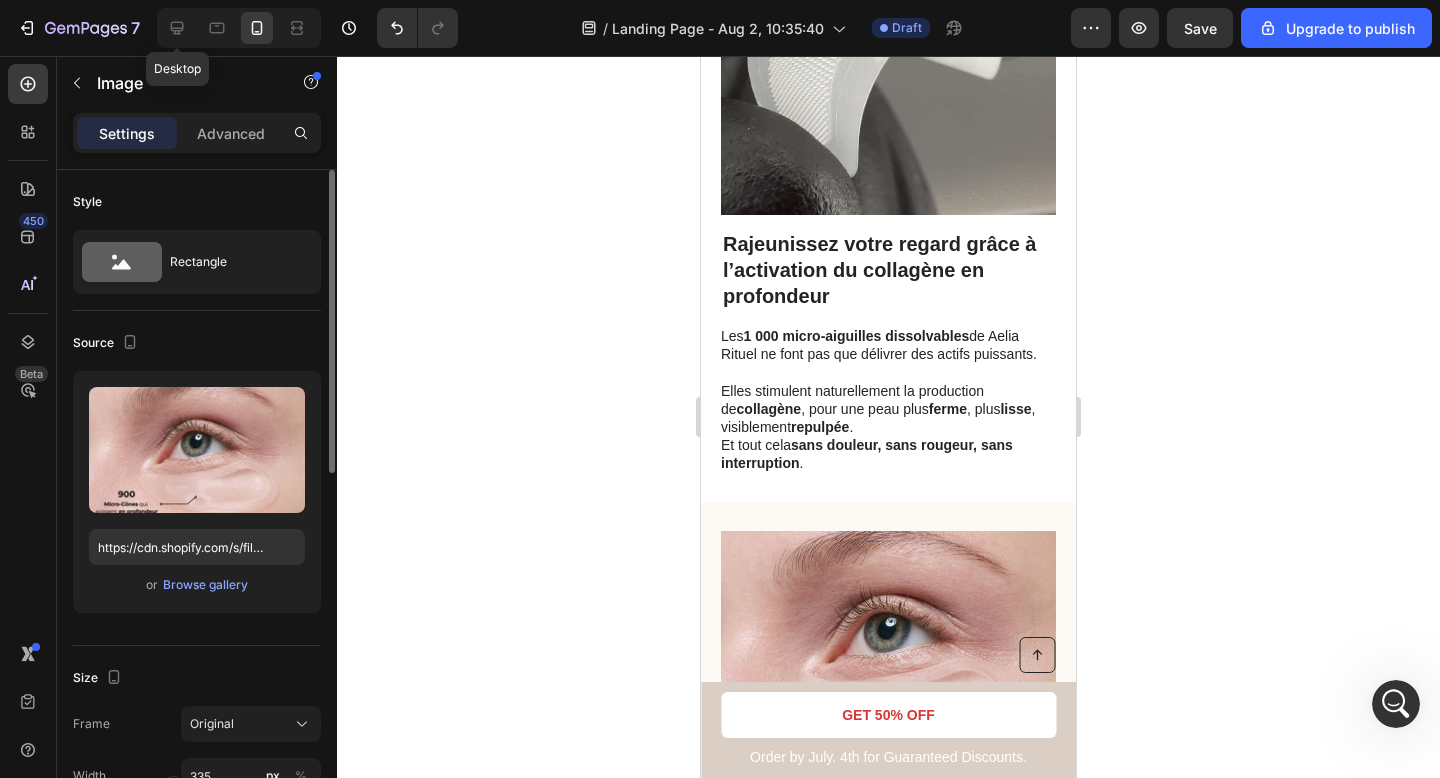 type on "483" 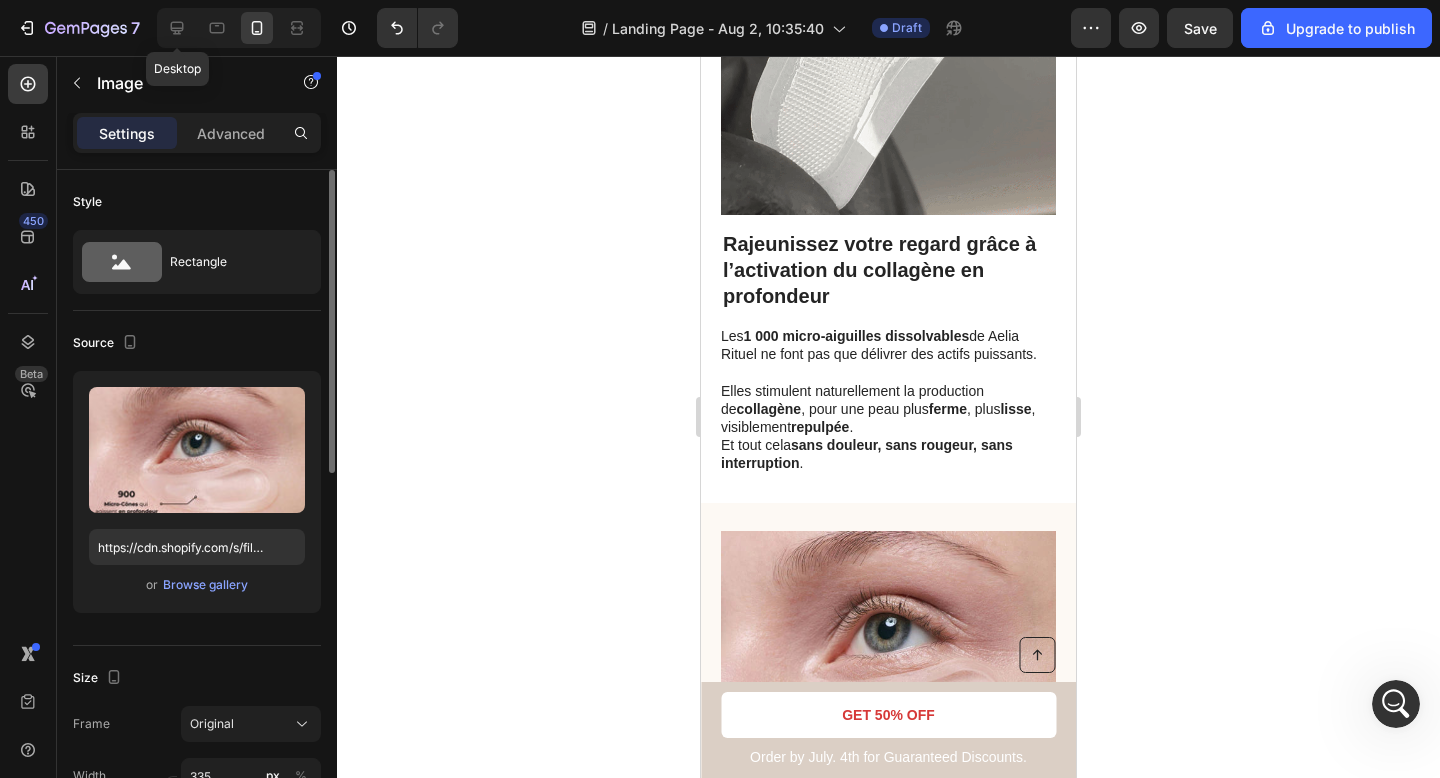 type on "380" 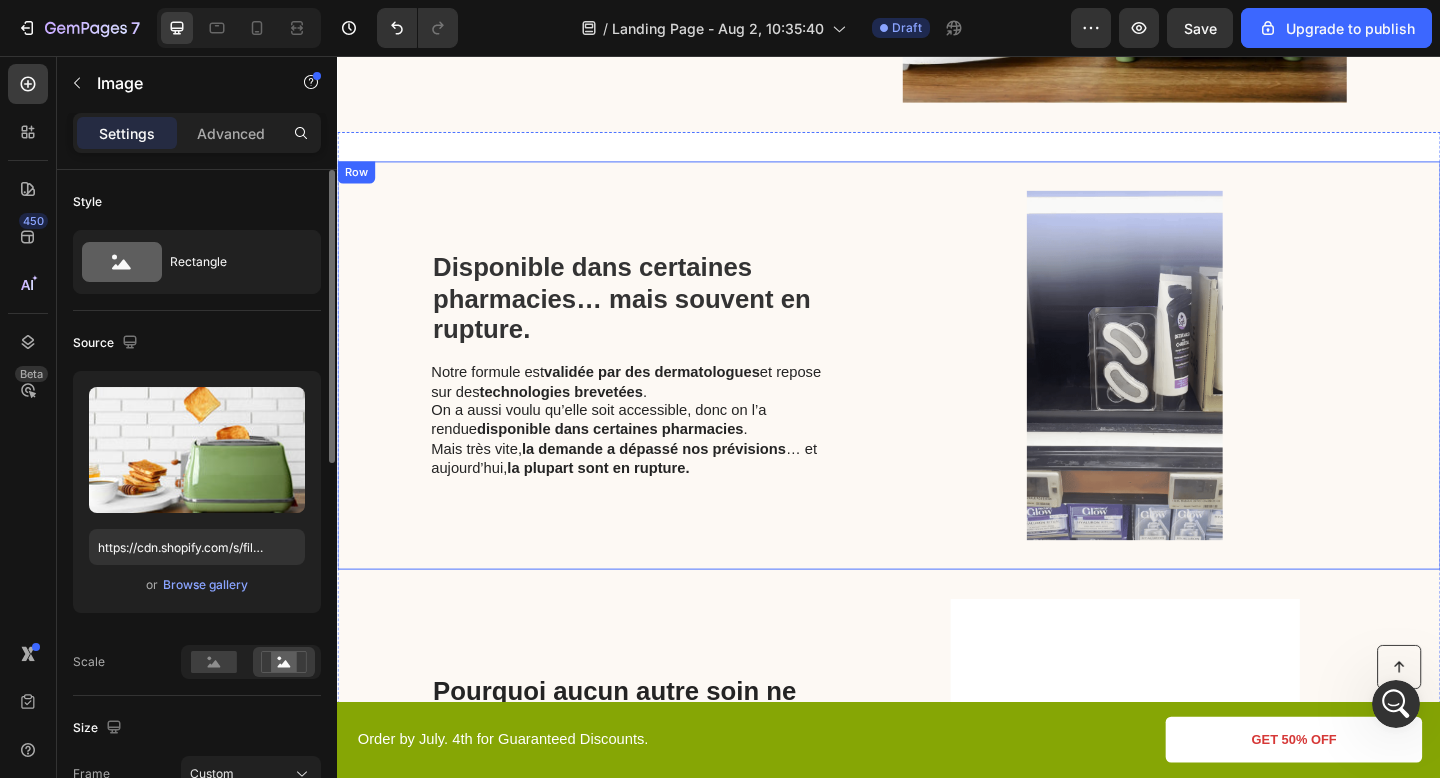 scroll, scrollTop: 1385, scrollLeft: 0, axis: vertical 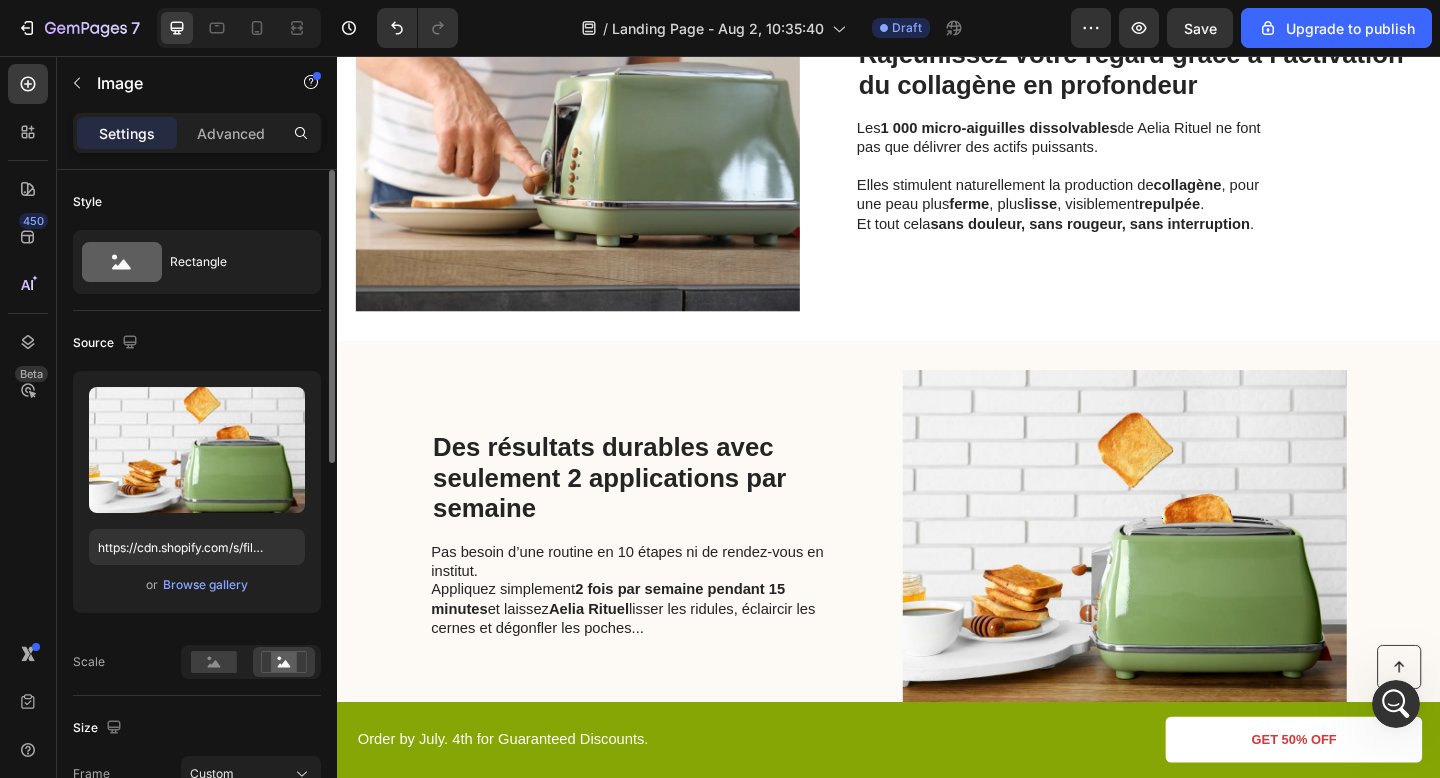 click at bounding box center (1193, 588) 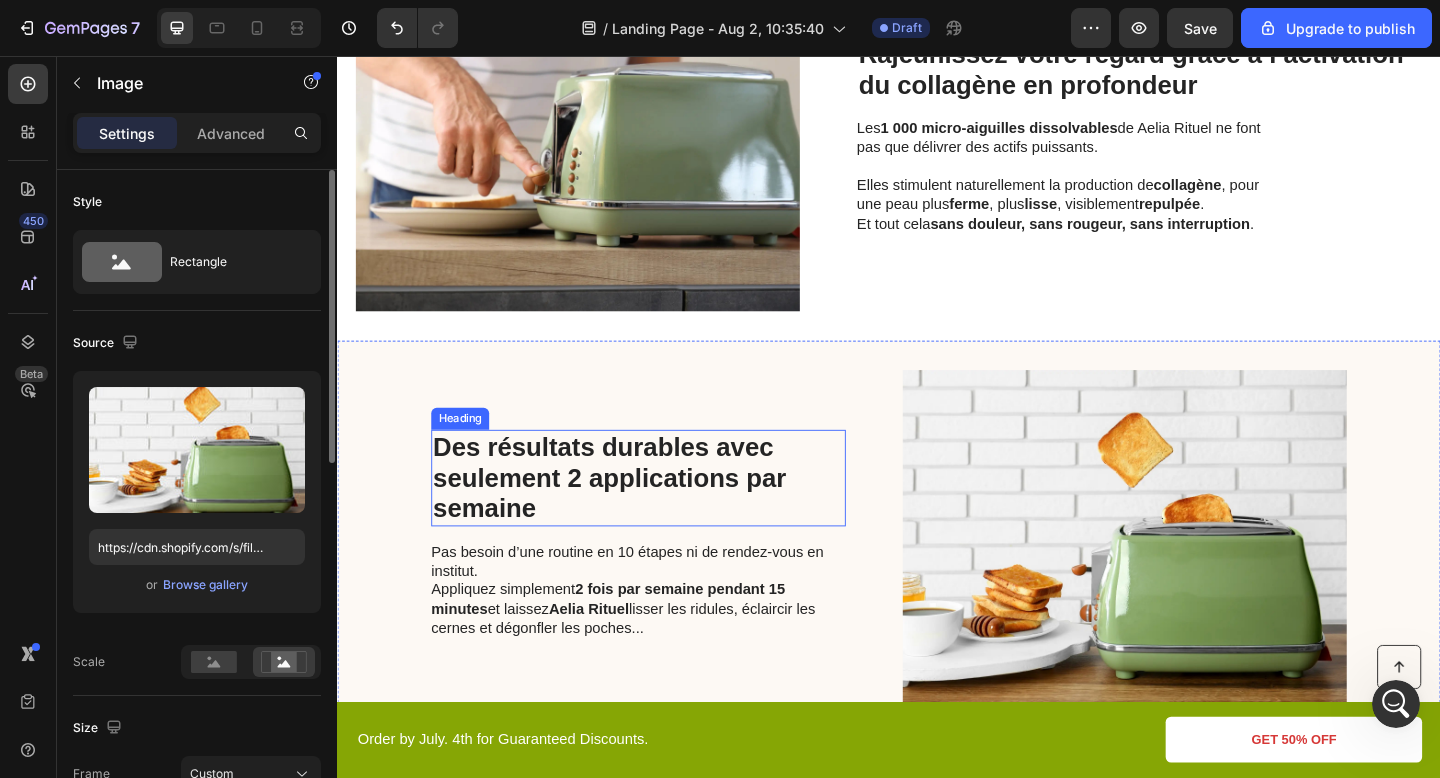 click on "Des résultats durables avec seulement 2 applications par semaine Heading Pas besoin d’une routine en 10 étapes ni de rendez-vous en institut. Appliquez simplement  2 fois par semaine pendant 15 minutes  et laissez  Aelia Rituel  lisser les ridules, éclaircir les cernes et dégonfler les poches...    Text Block" at bounding box center [664, 588] 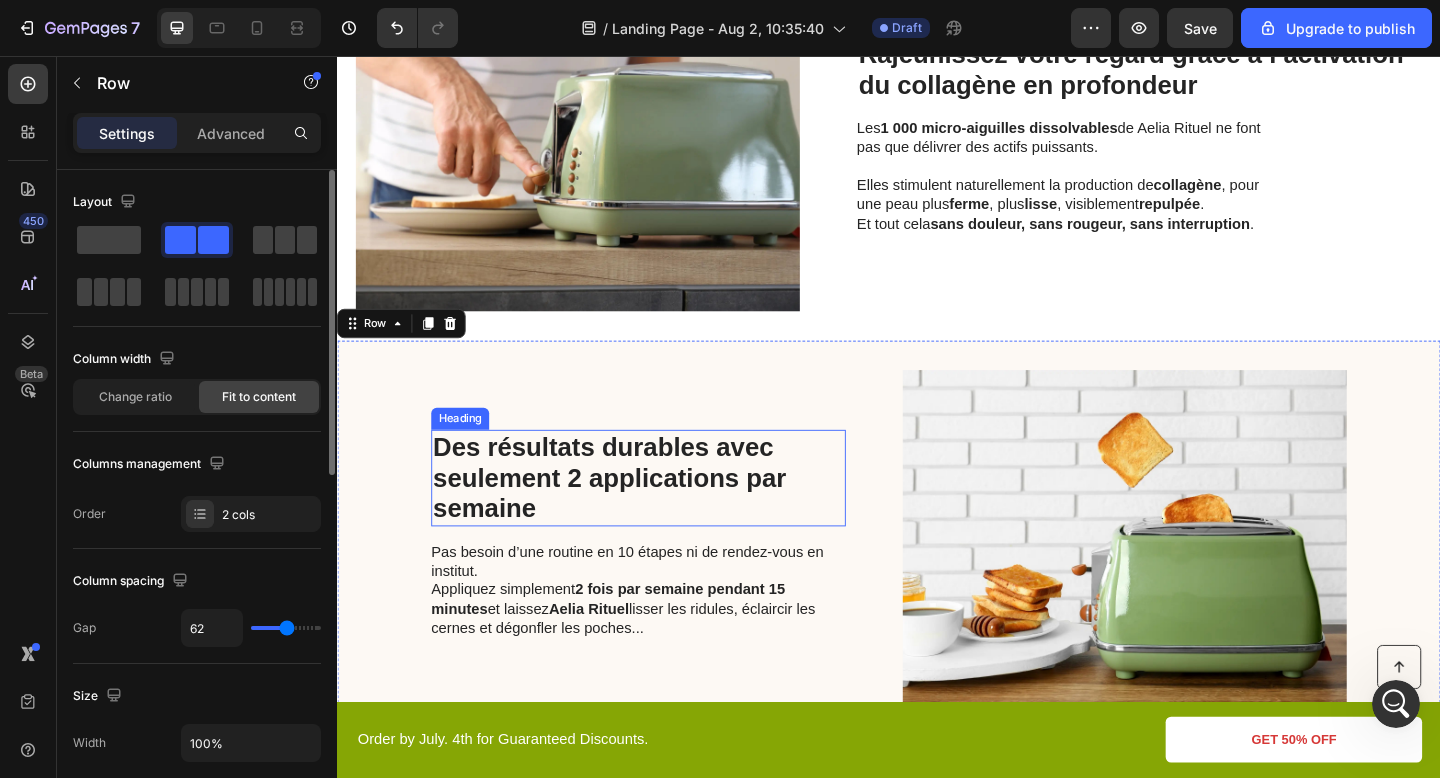click at bounding box center [1193, 588] 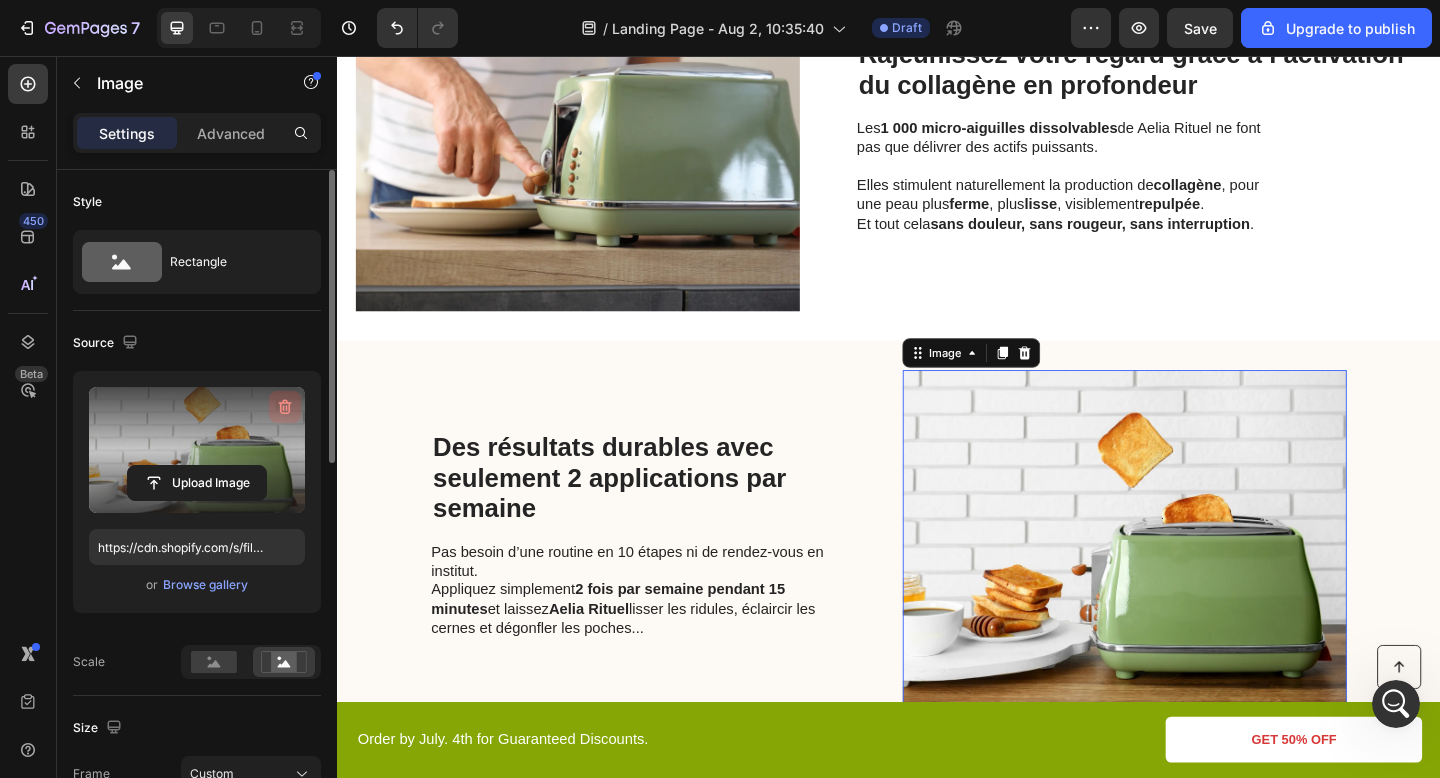 click 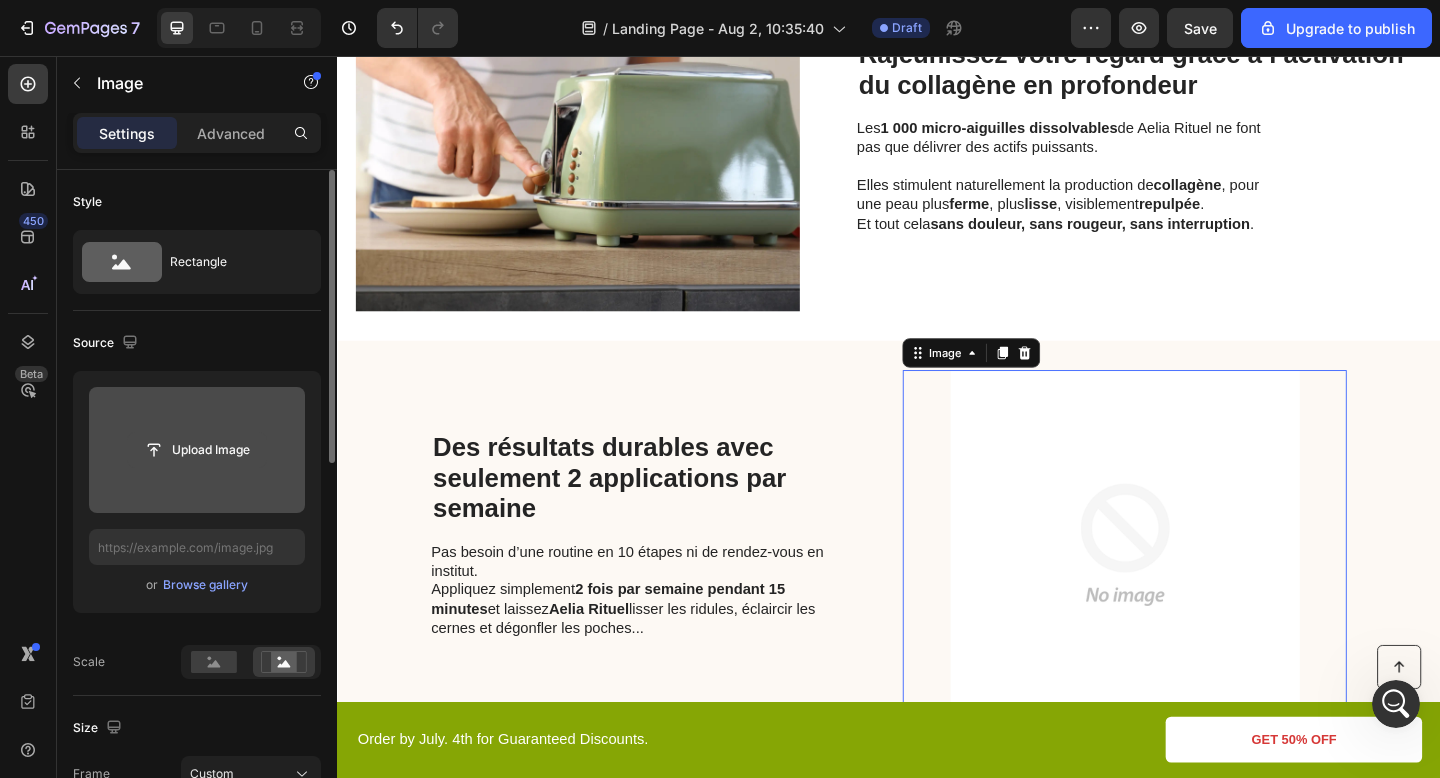 click 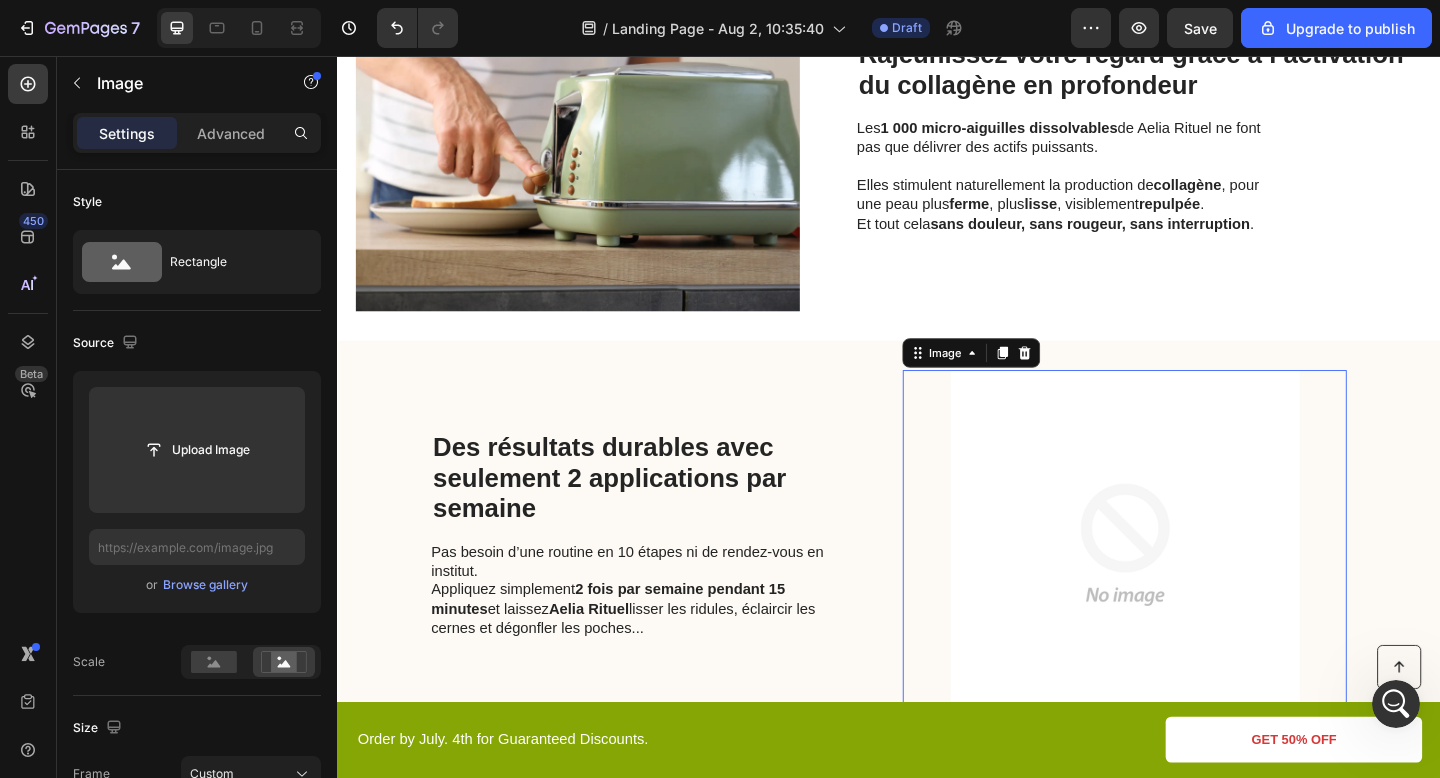 scroll, scrollTop: 2183, scrollLeft: 0, axis: vertical 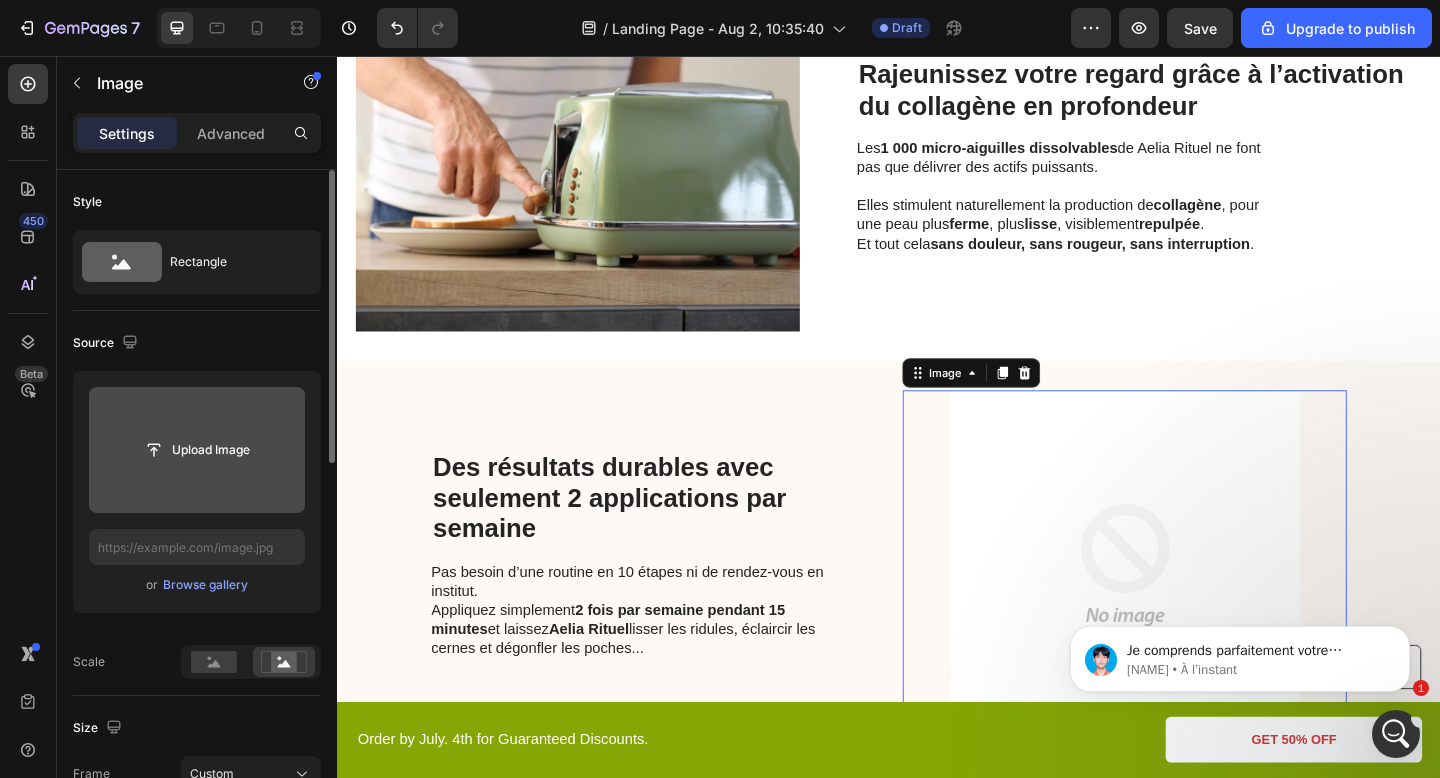 click 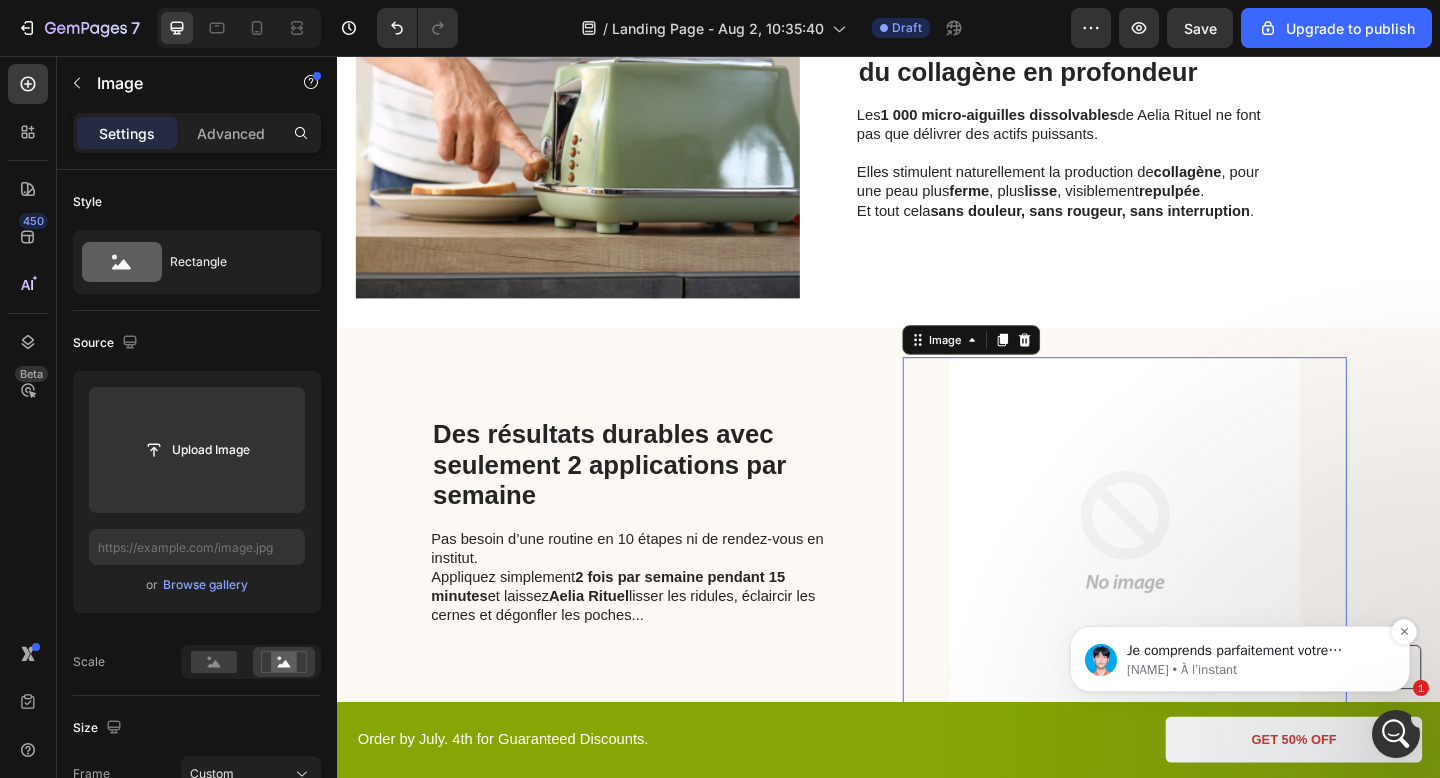 scroll, scrollTop: 1401, scrollLeft: 0, axis: vertical 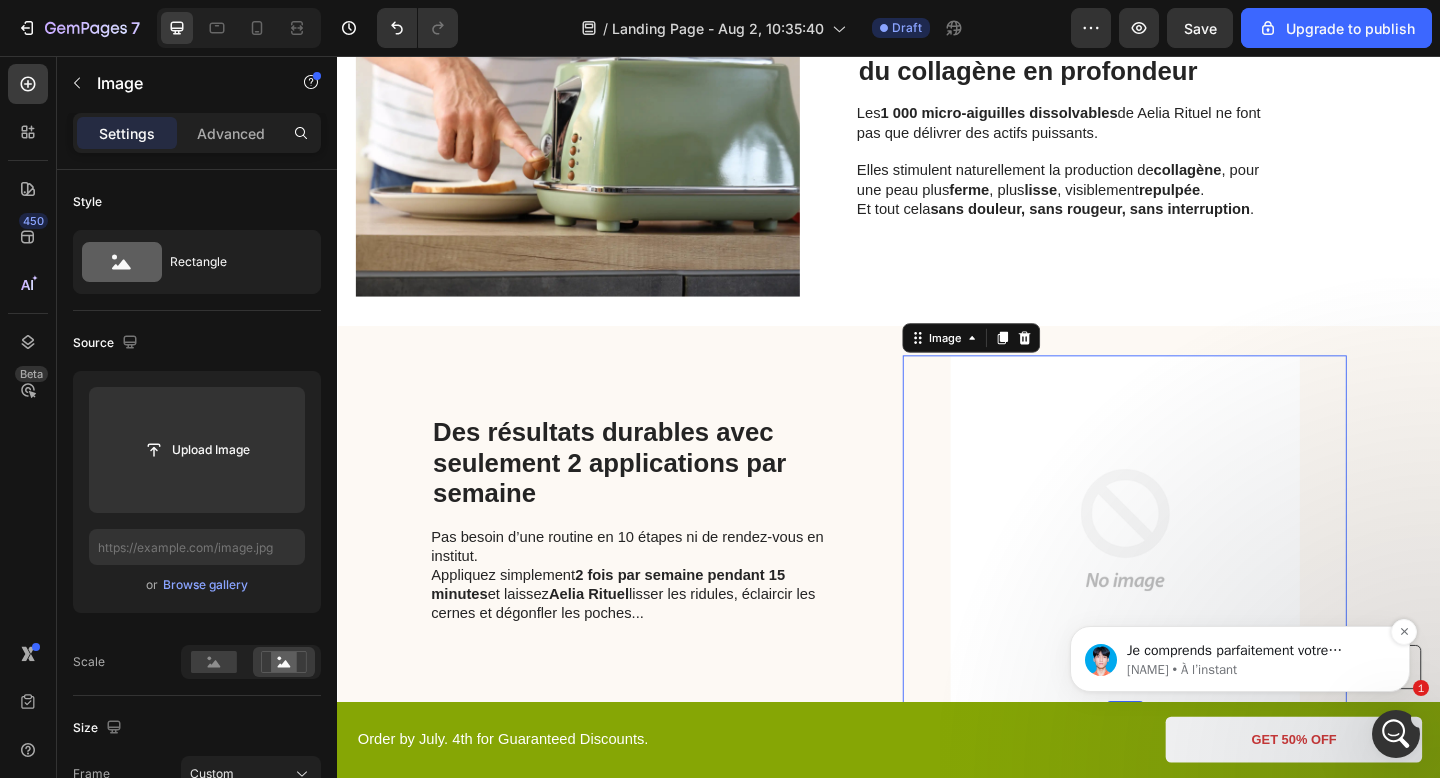 click on "Sage • À l’instant" at bounding box center [1256, 670] 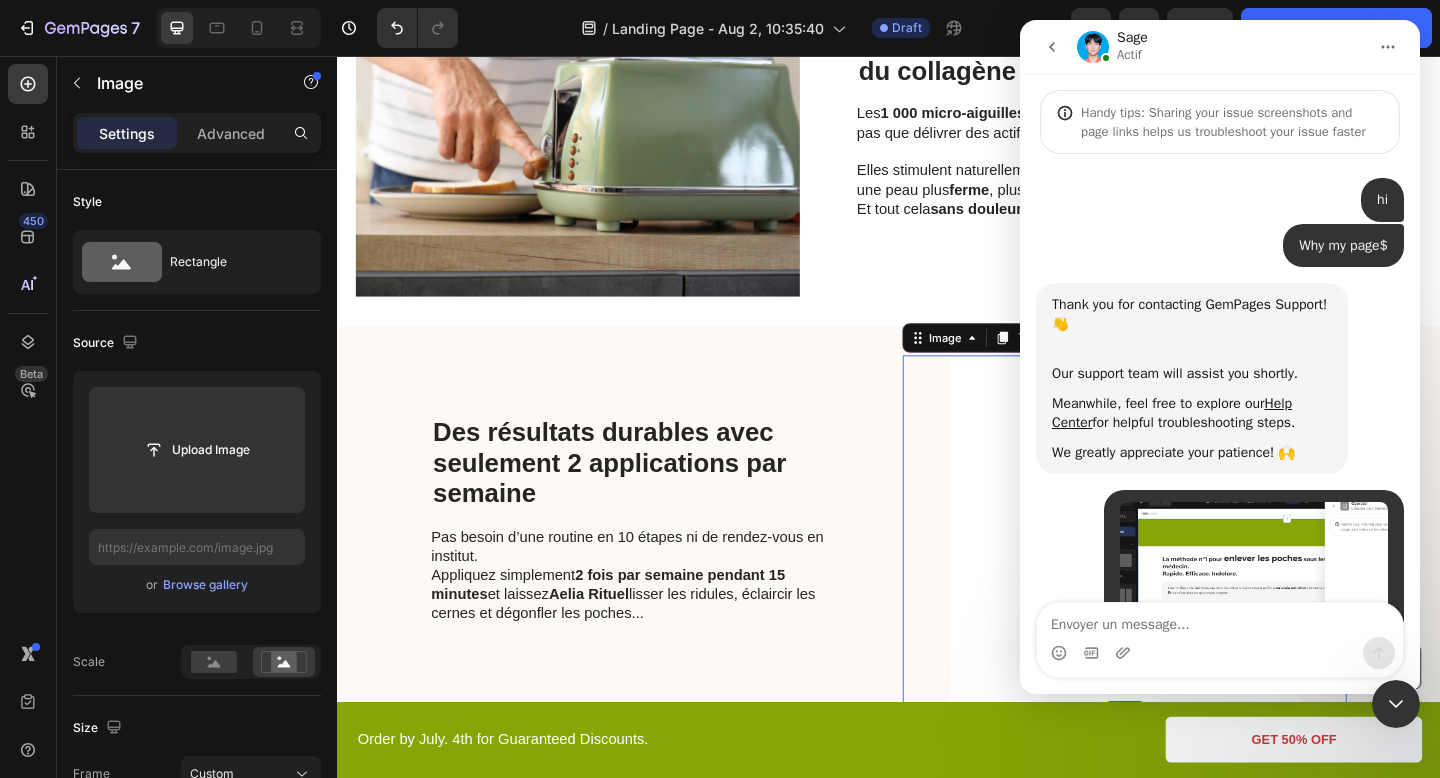 scroll, scrollTop: 3, scrollLeft: 0, axis: vertical 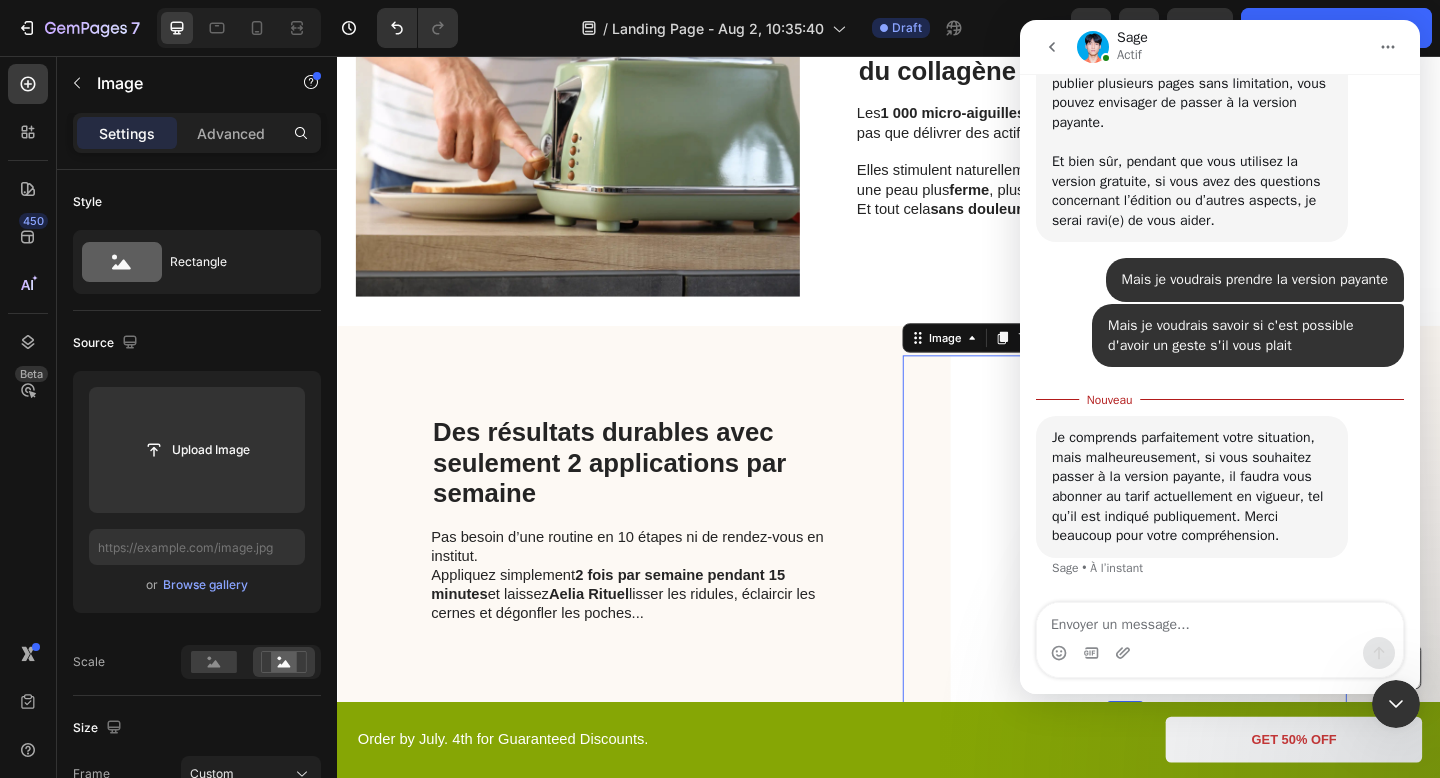 click at bounding box center (1220, 620) 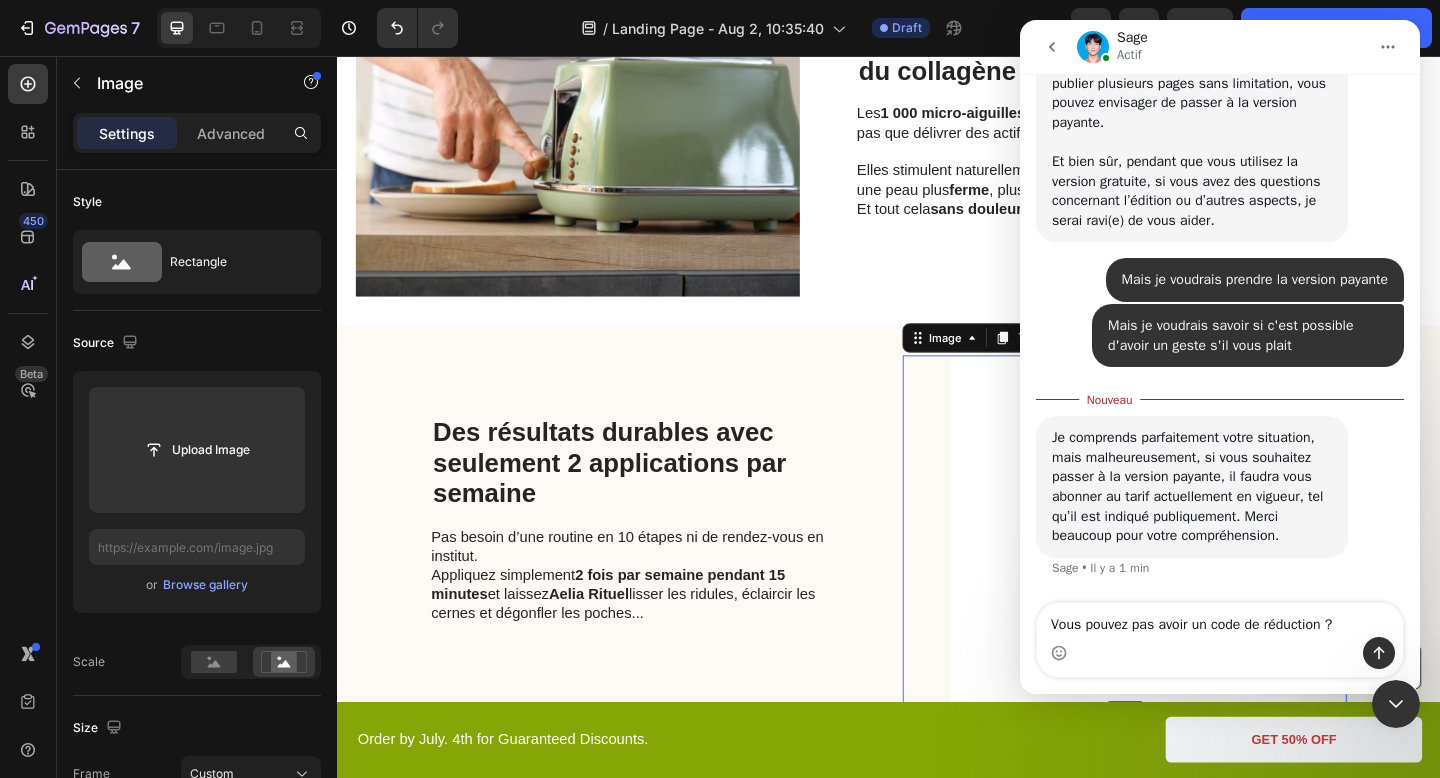 type on "Vous pouvez pas avoir un code de réduction ?" 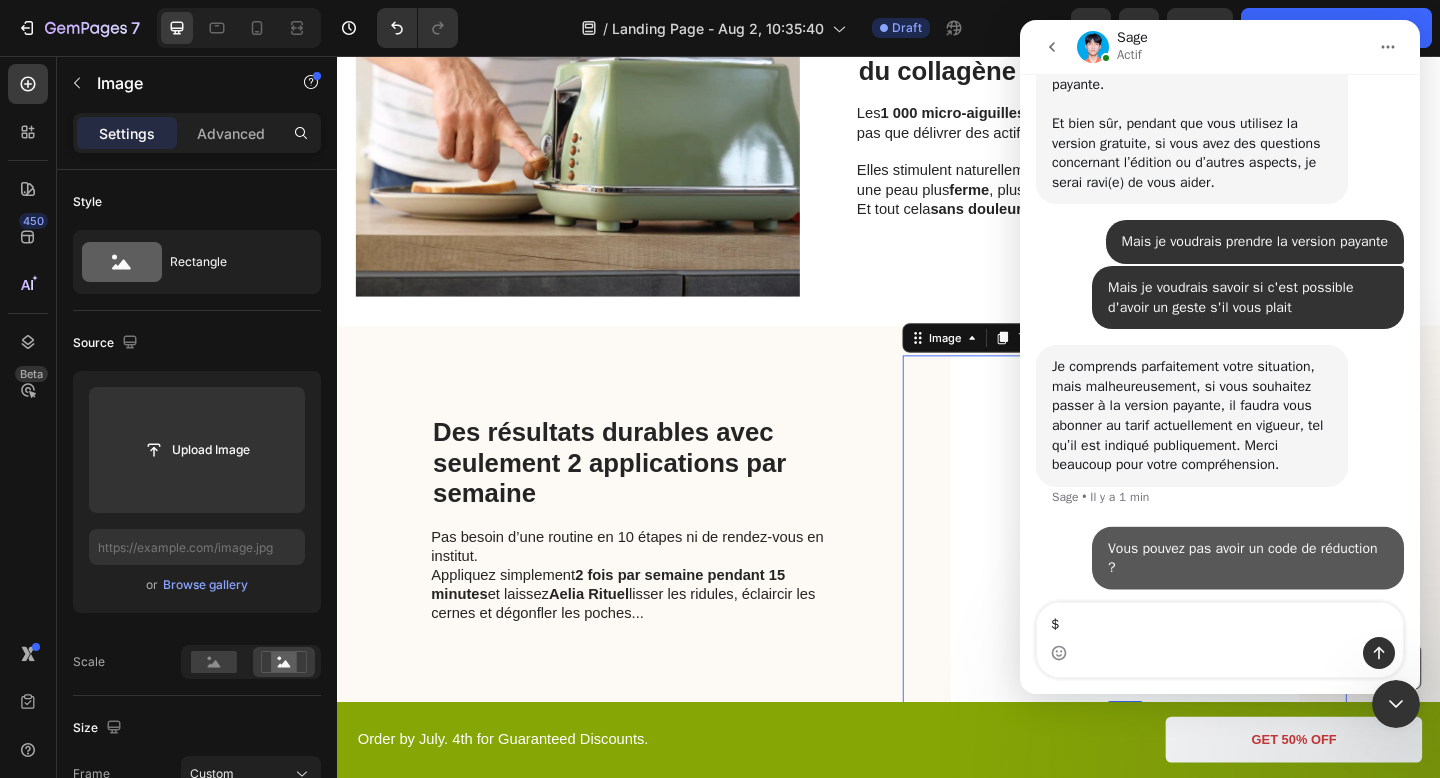 scroll, scrollTop: 2342, scrollLeft: 0, axis: vertical 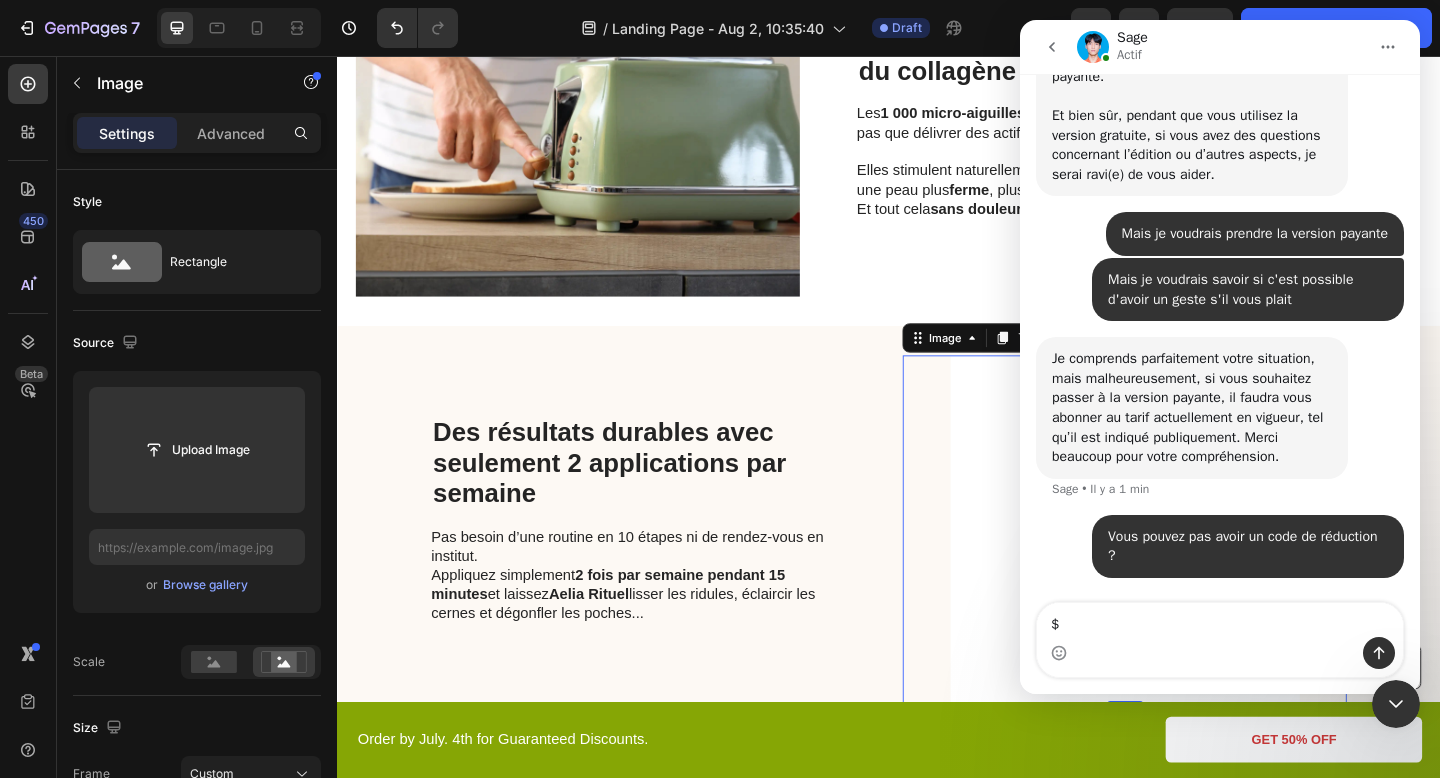 type on "$" 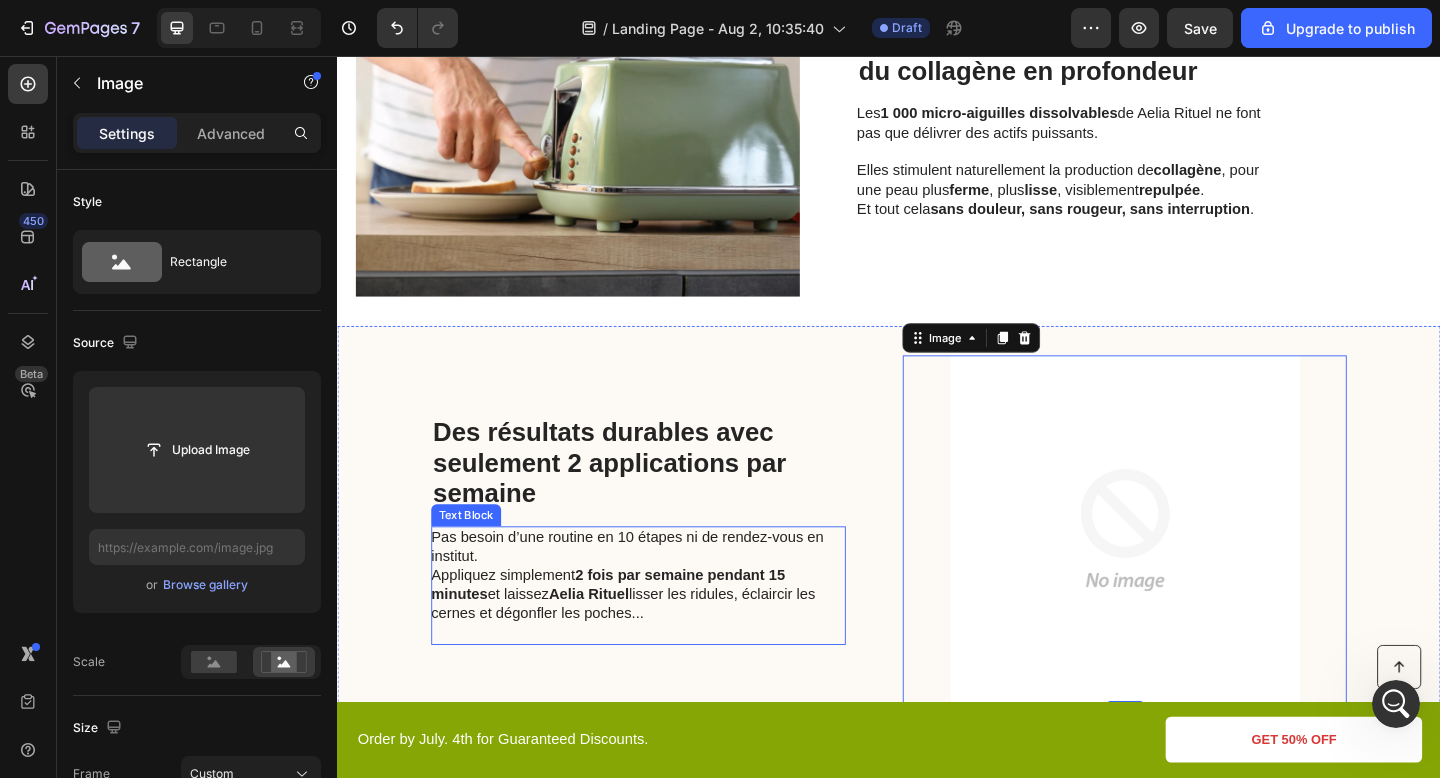 scroll, scrollTop: 1432, scrollLeft: 0, axis: vertical 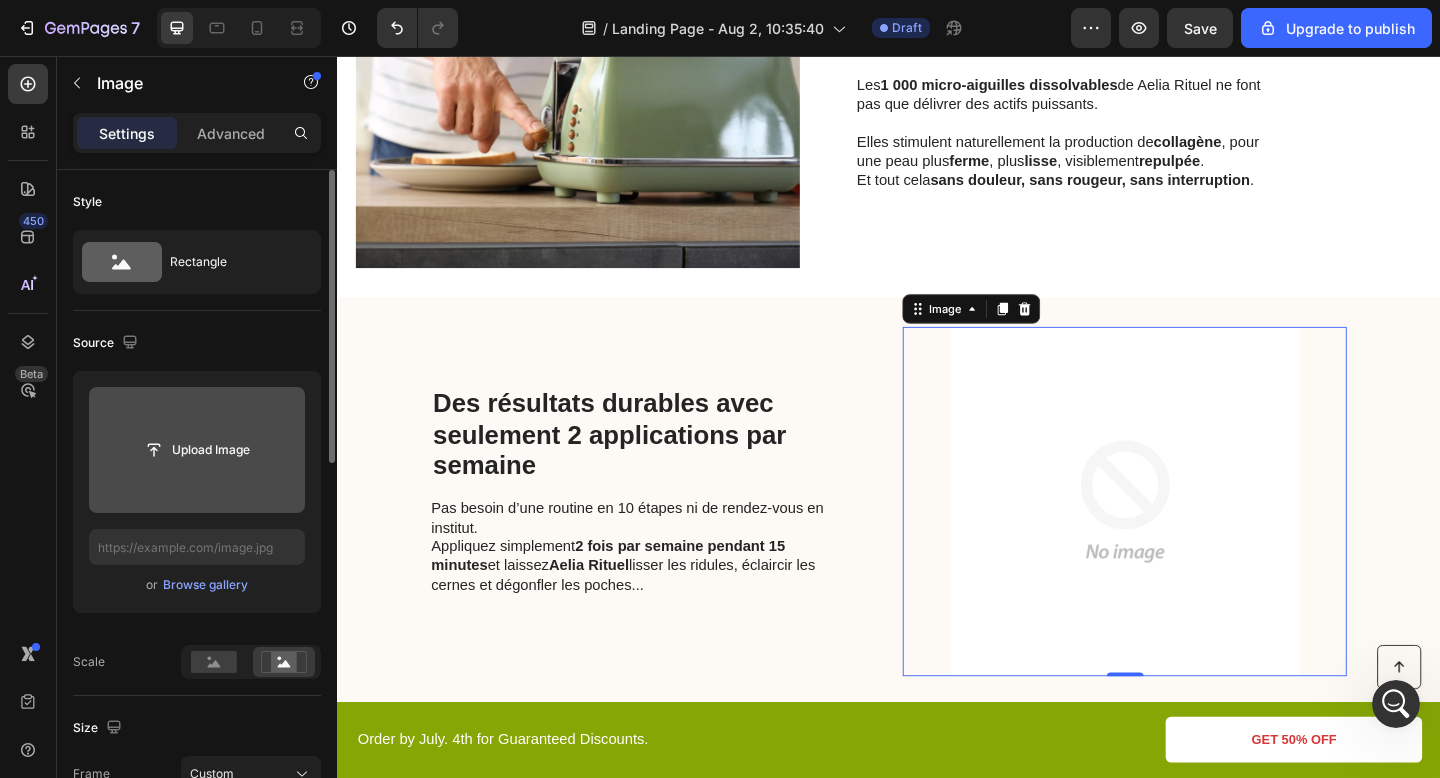 click 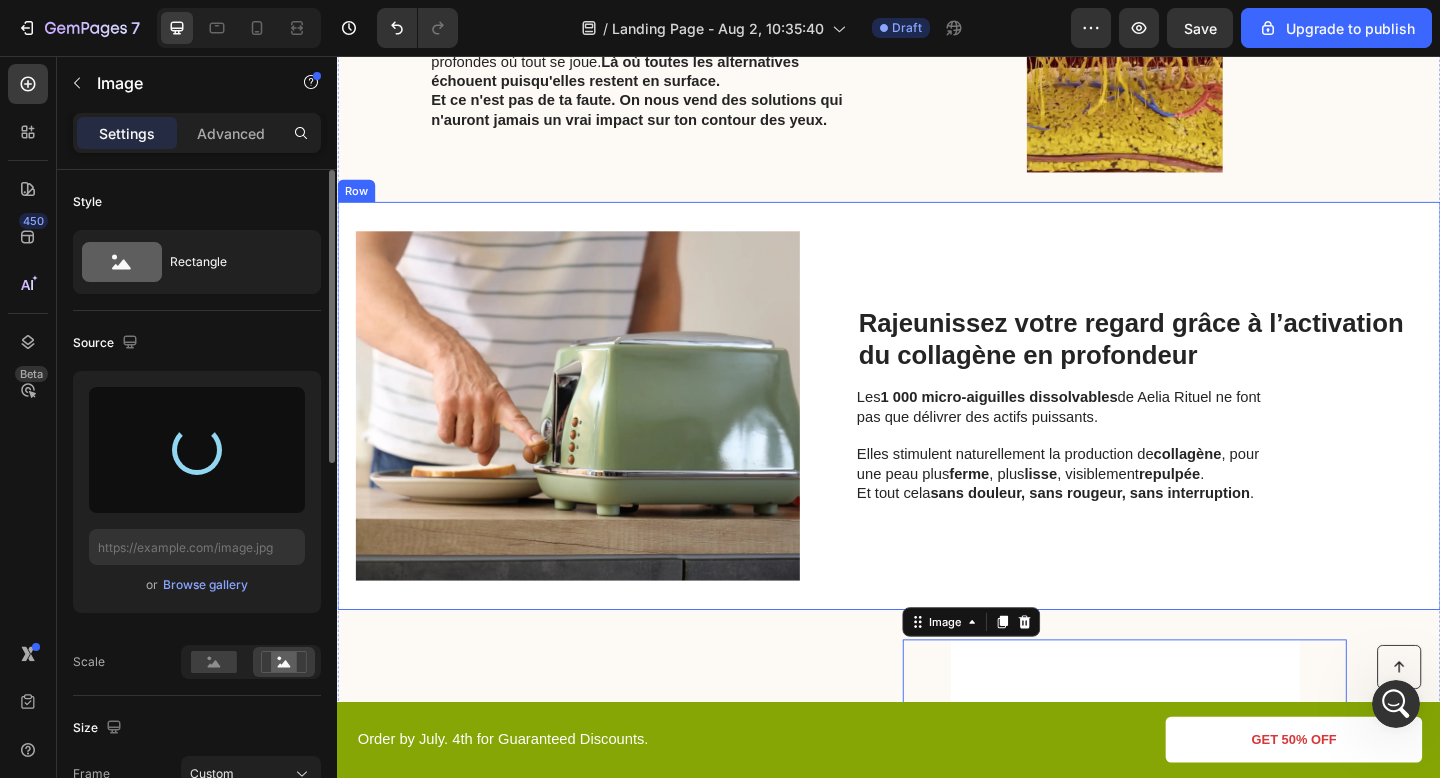type on "https://cdn.shopify.com/s/files/1/0895/2709/1466/files/gempages_571776104939914112-591070a9-5723-4cee-a583-6119a25bec5d.jpg" 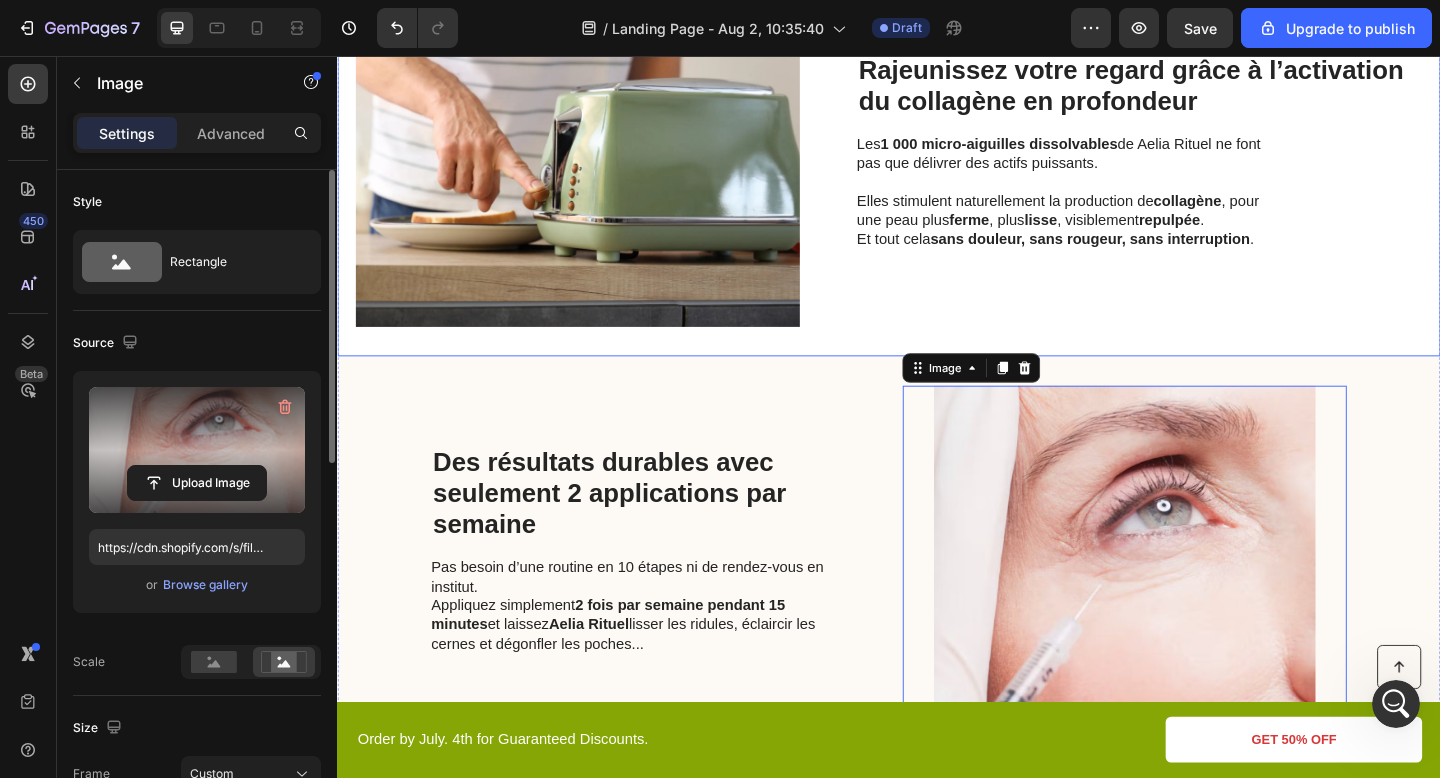 scroll, scrollTop: 1508, scrollLeft: 0, axis: vertical 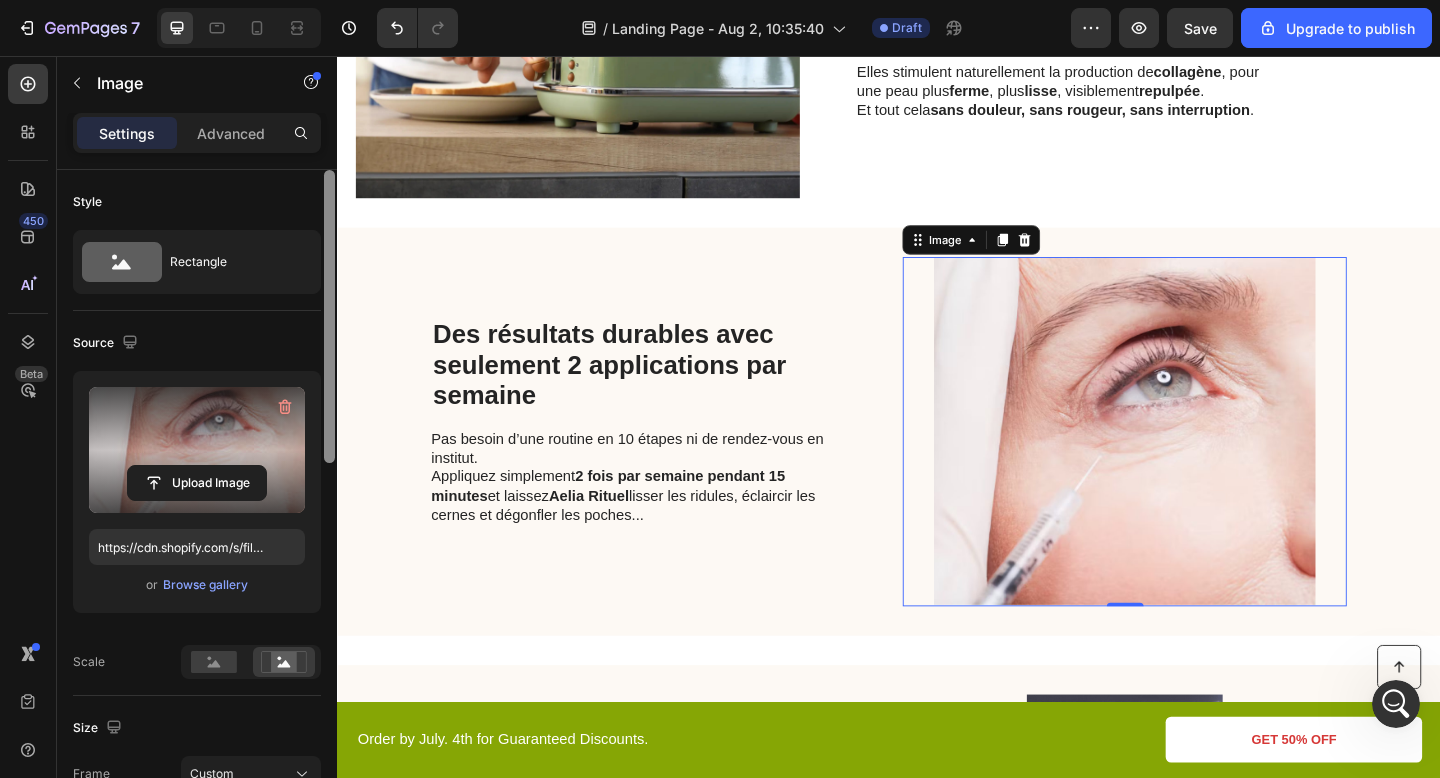 click 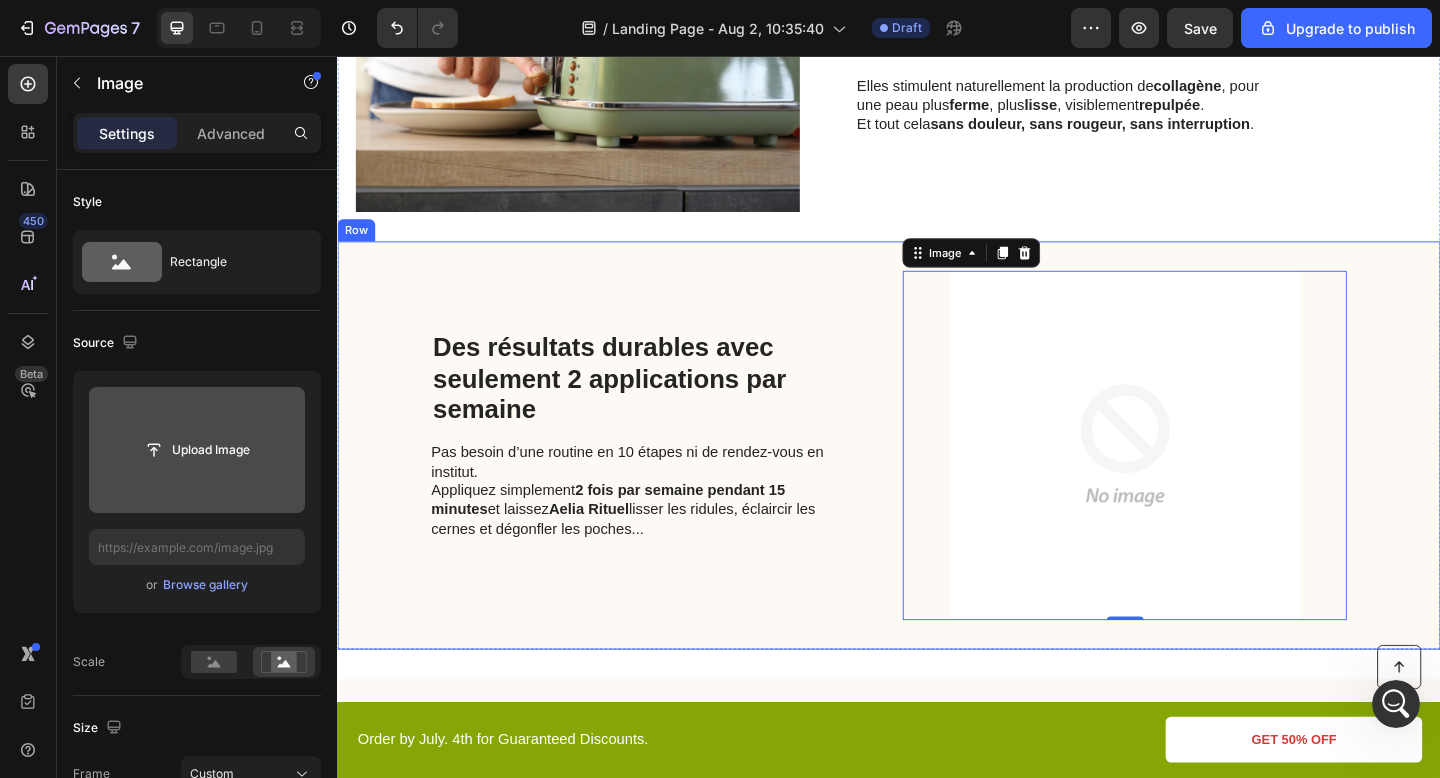scroll, scrollTop: 836, scrollLeft: 0, axis: vertical 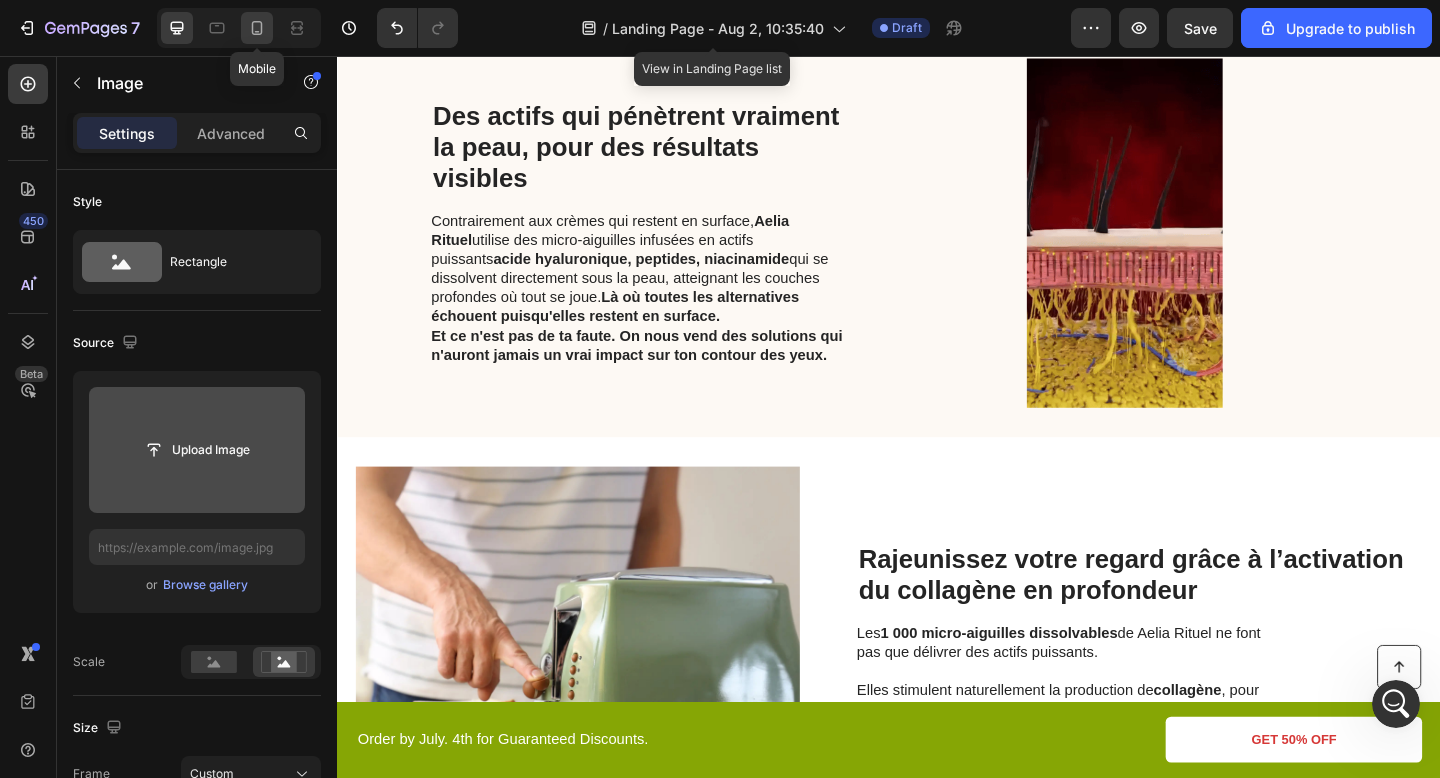 drag, startPoint x: 261, startPoint y: 31, endPoint x: 135, endPoint y: 64, distance: 130.24976 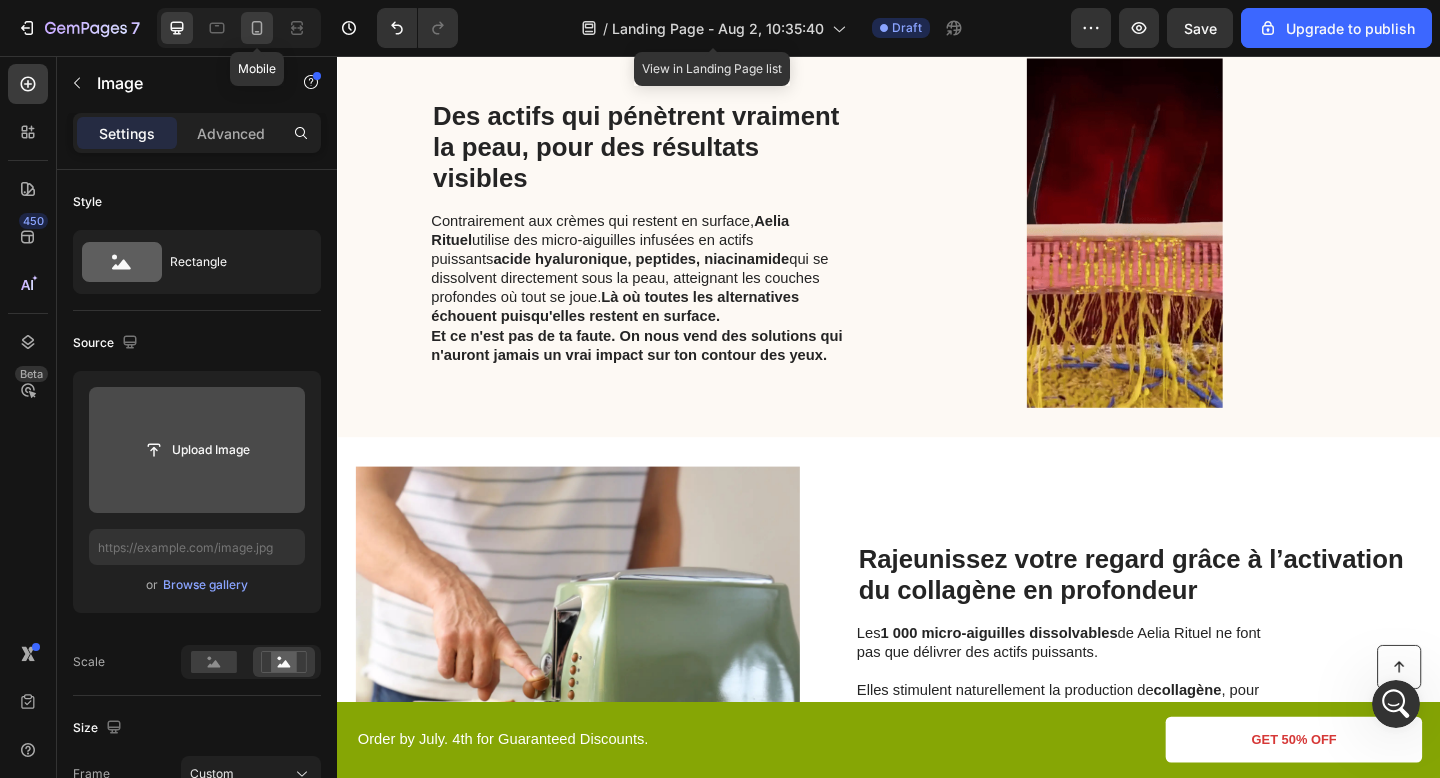 click 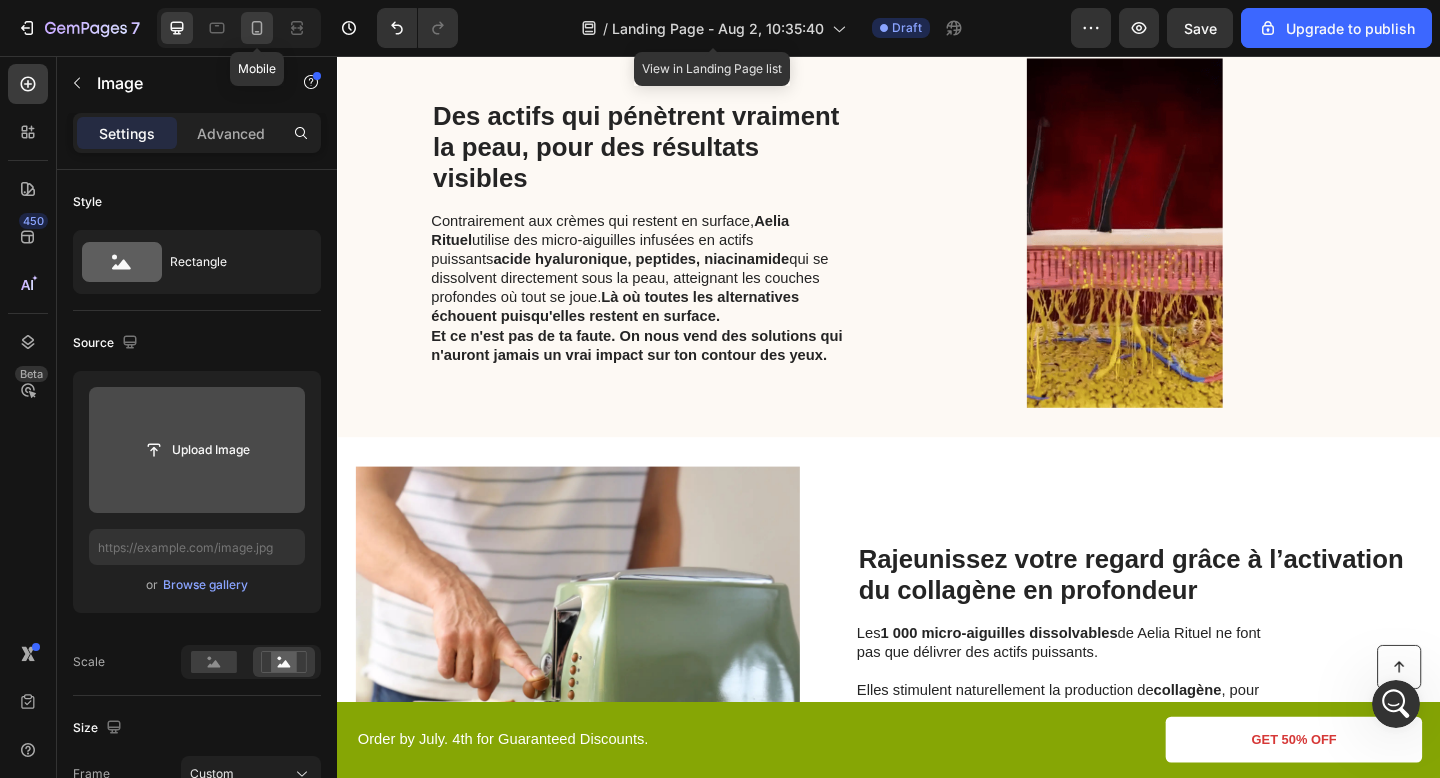 type on "https://cdn.shopify.com/s/files/1/0895/2709/1466/files/gempages_571776104939914112-f7712f1d-c6eb-41db-9736-ead8aa008032.webp" 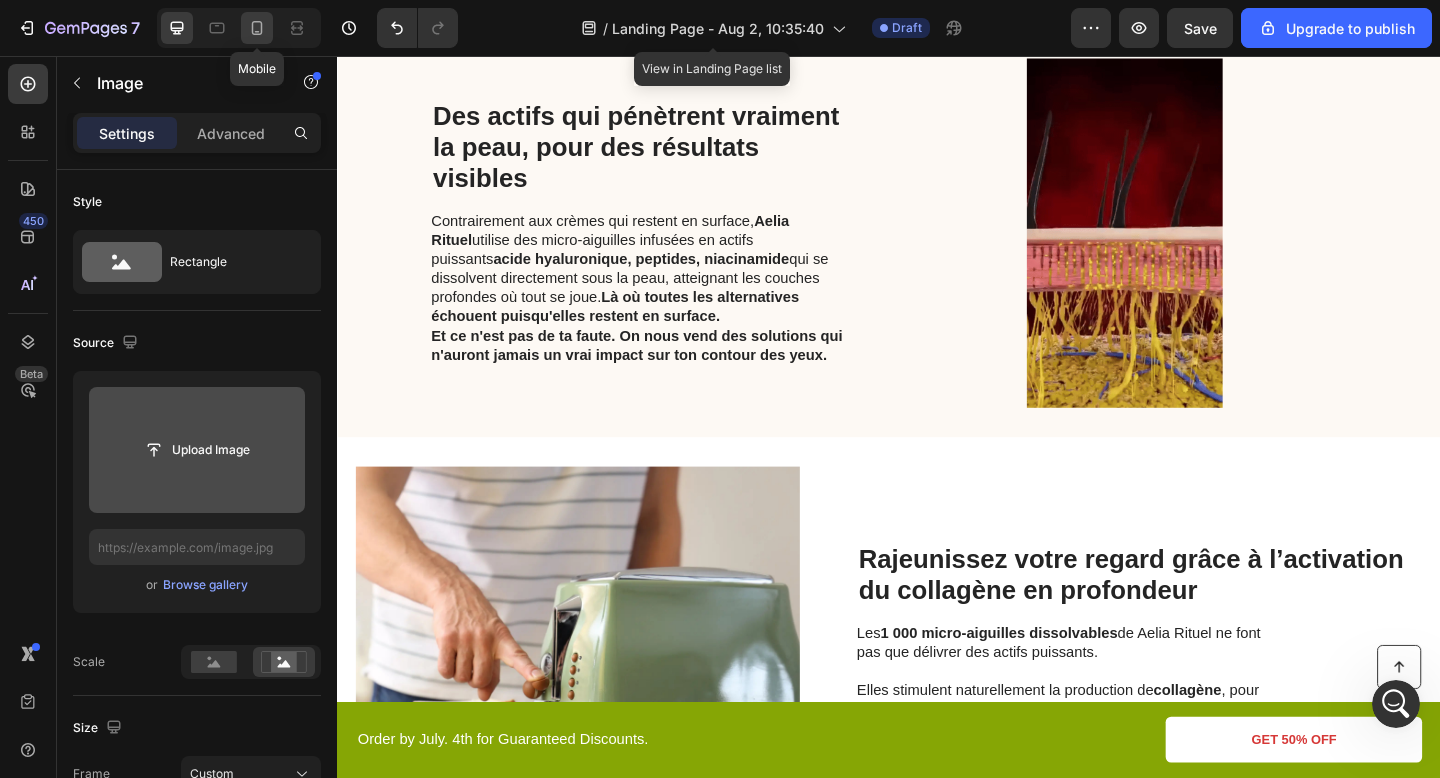 type on "335" 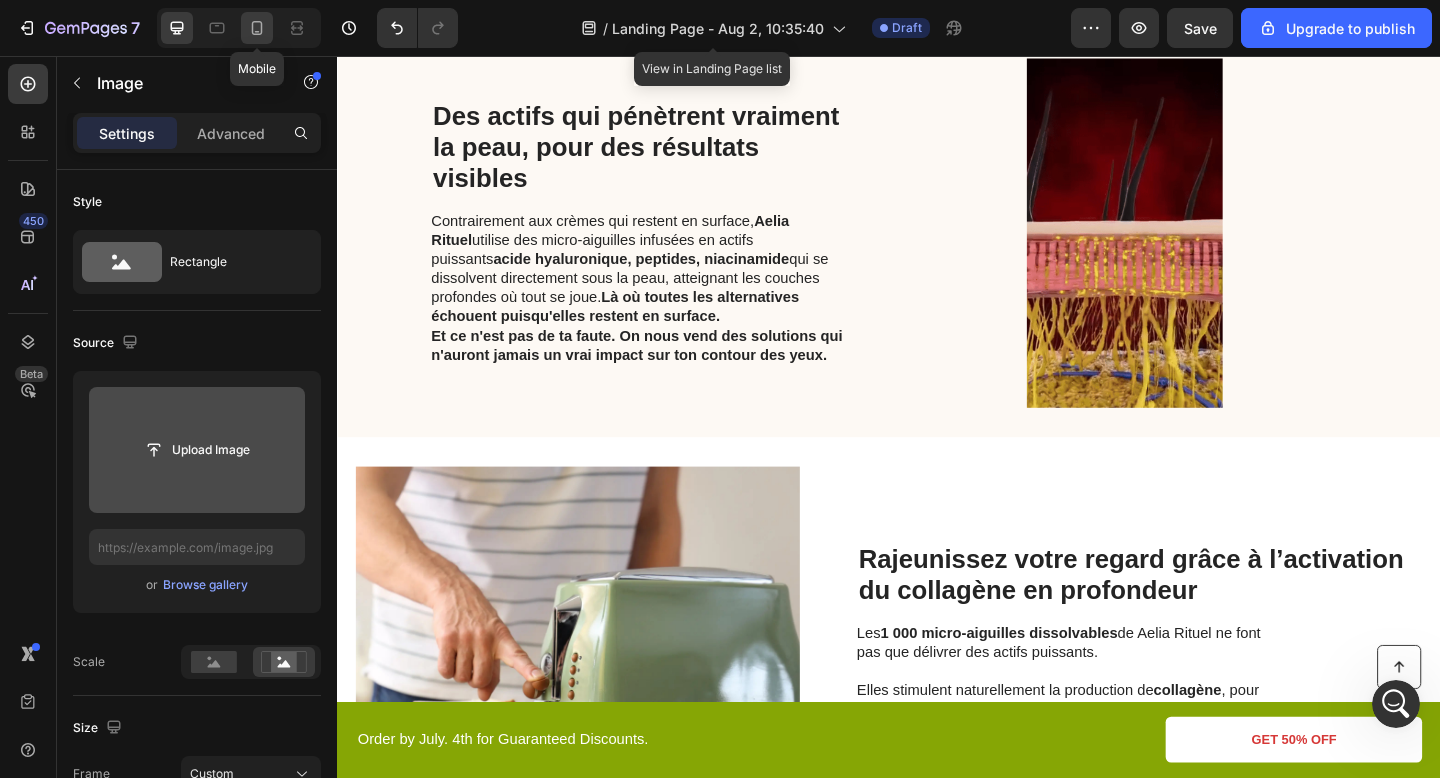 type 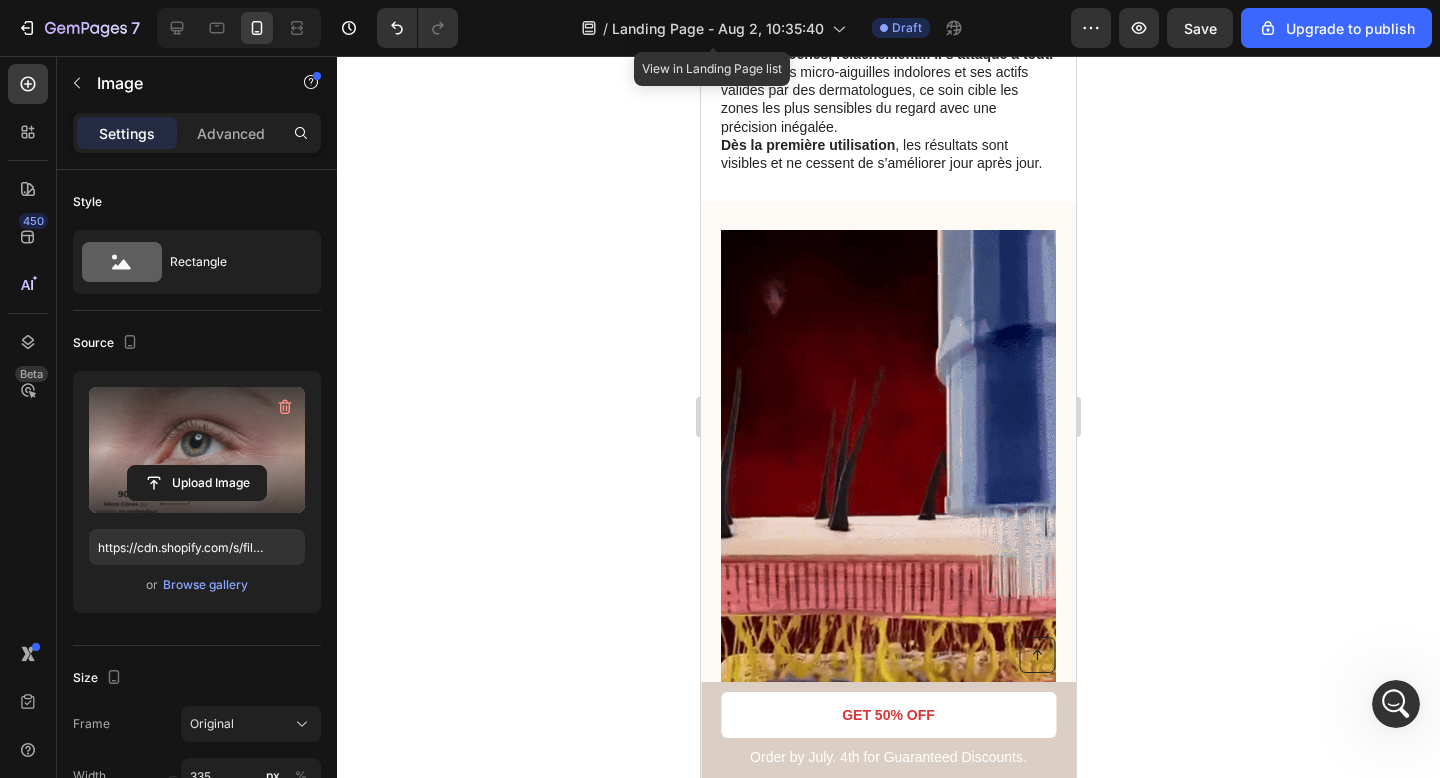 scroll, scrollTop: 1247, scrollLeft: 0, axis: vertical 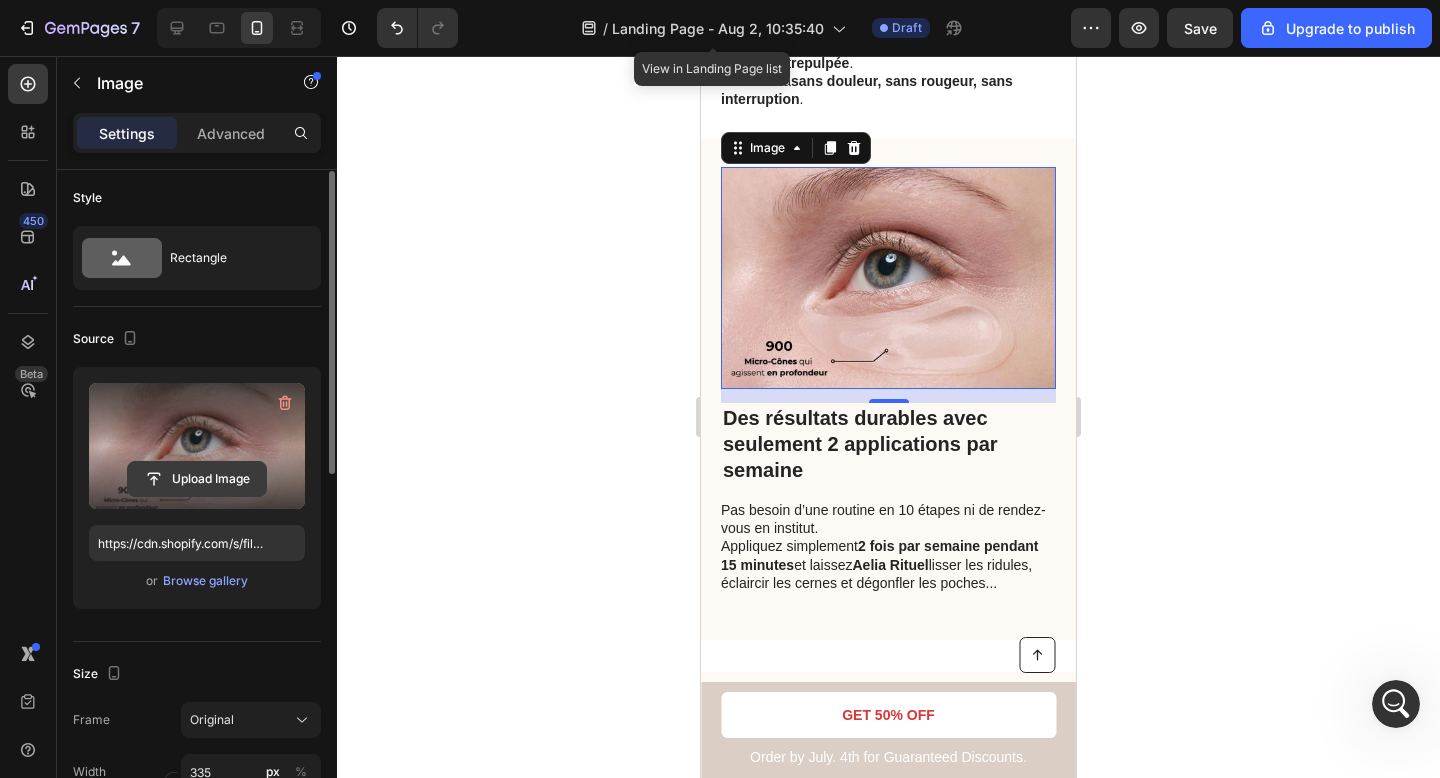 click 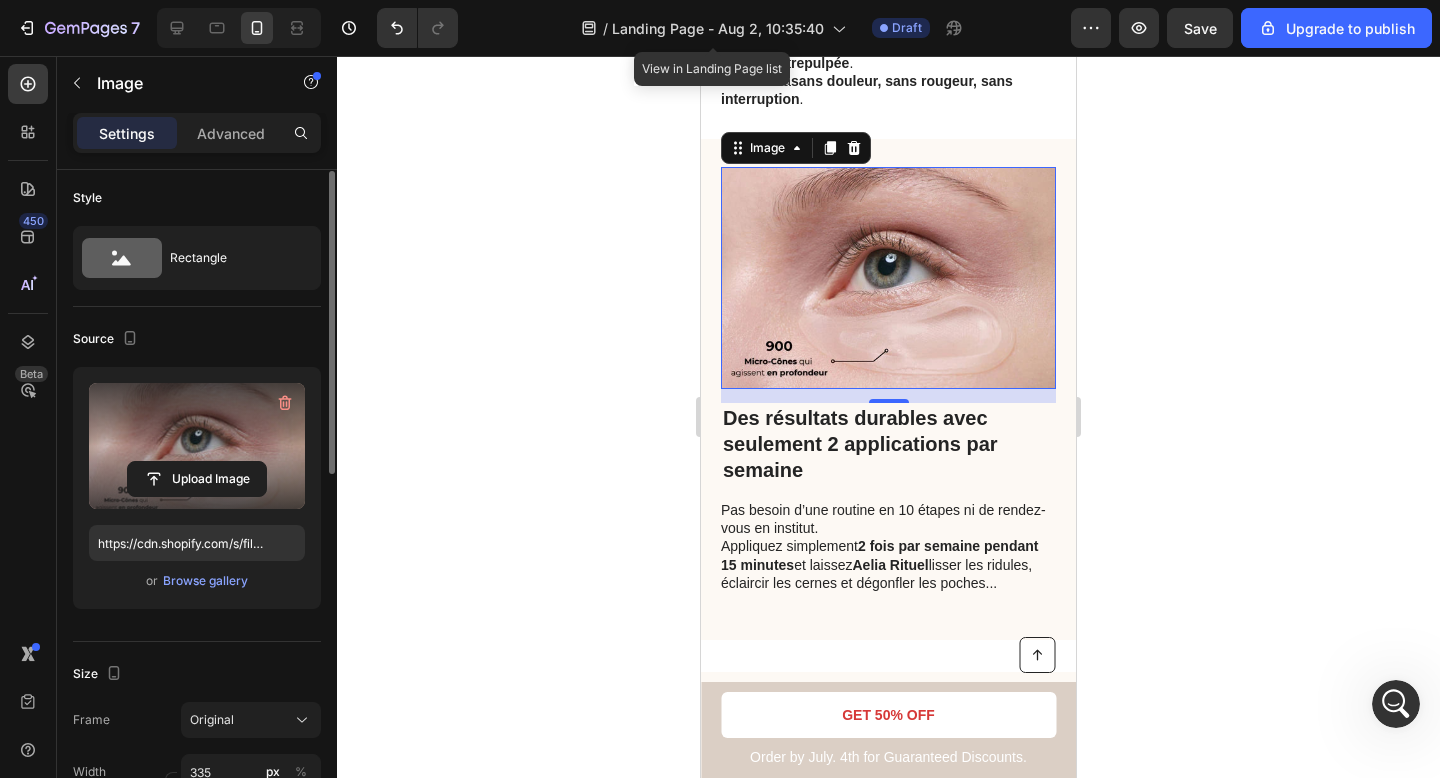 click at bounding box center [197, 446] 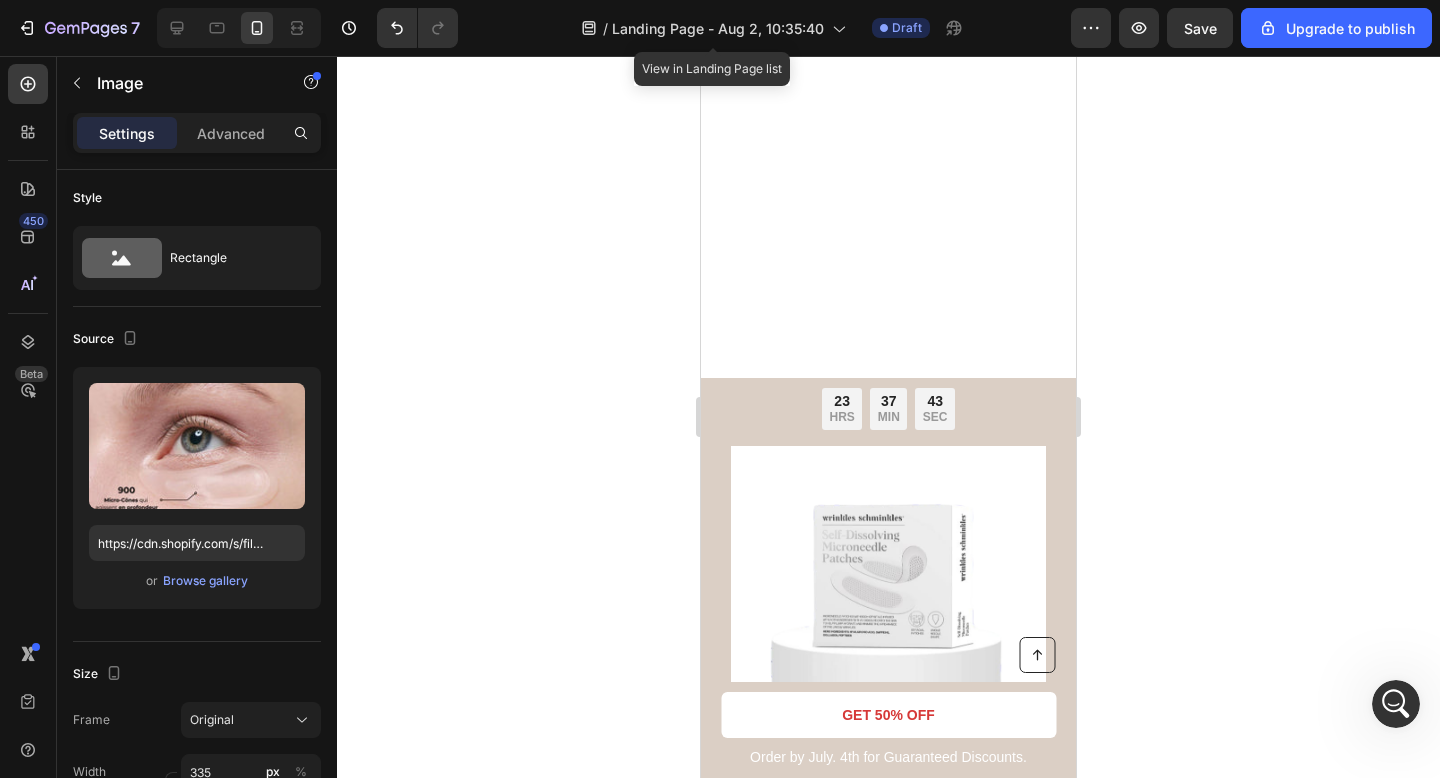 scroll, scrollTop: 5631, scrollLeft: 0, axis: vertical 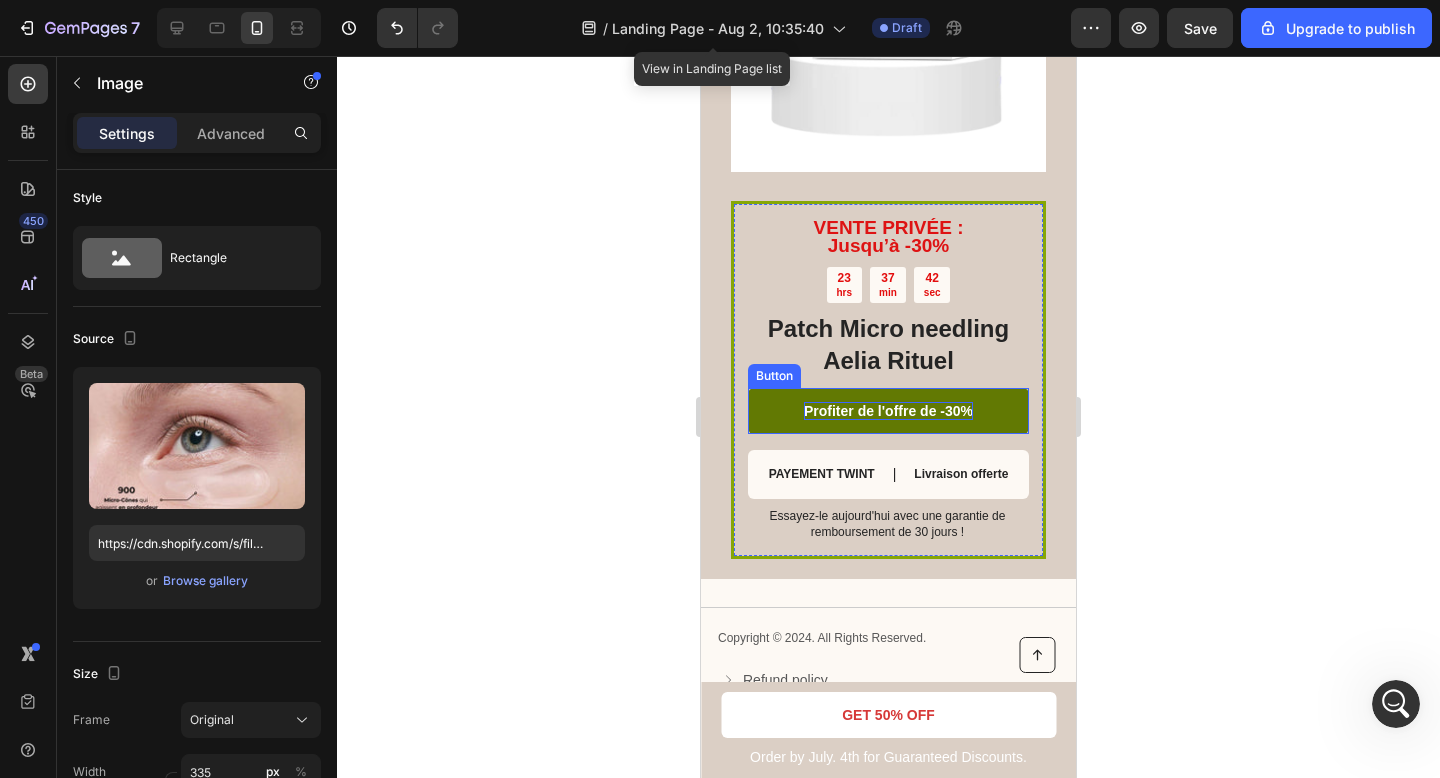 click on "Profiter de l'offre de -30%" at bounding box center [888, 411] 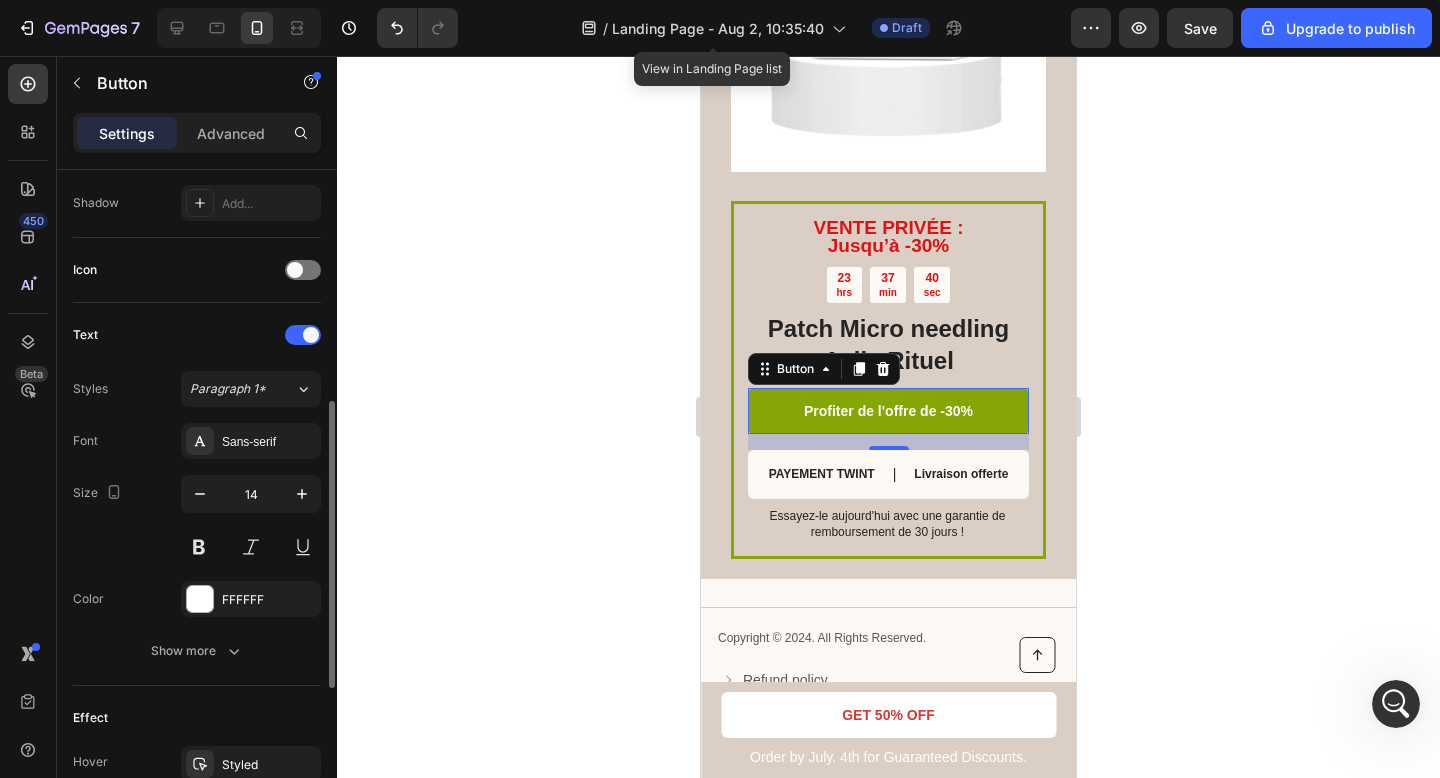 scroll, scrollTop: 873, scrollLeft: 0, axis: vertical 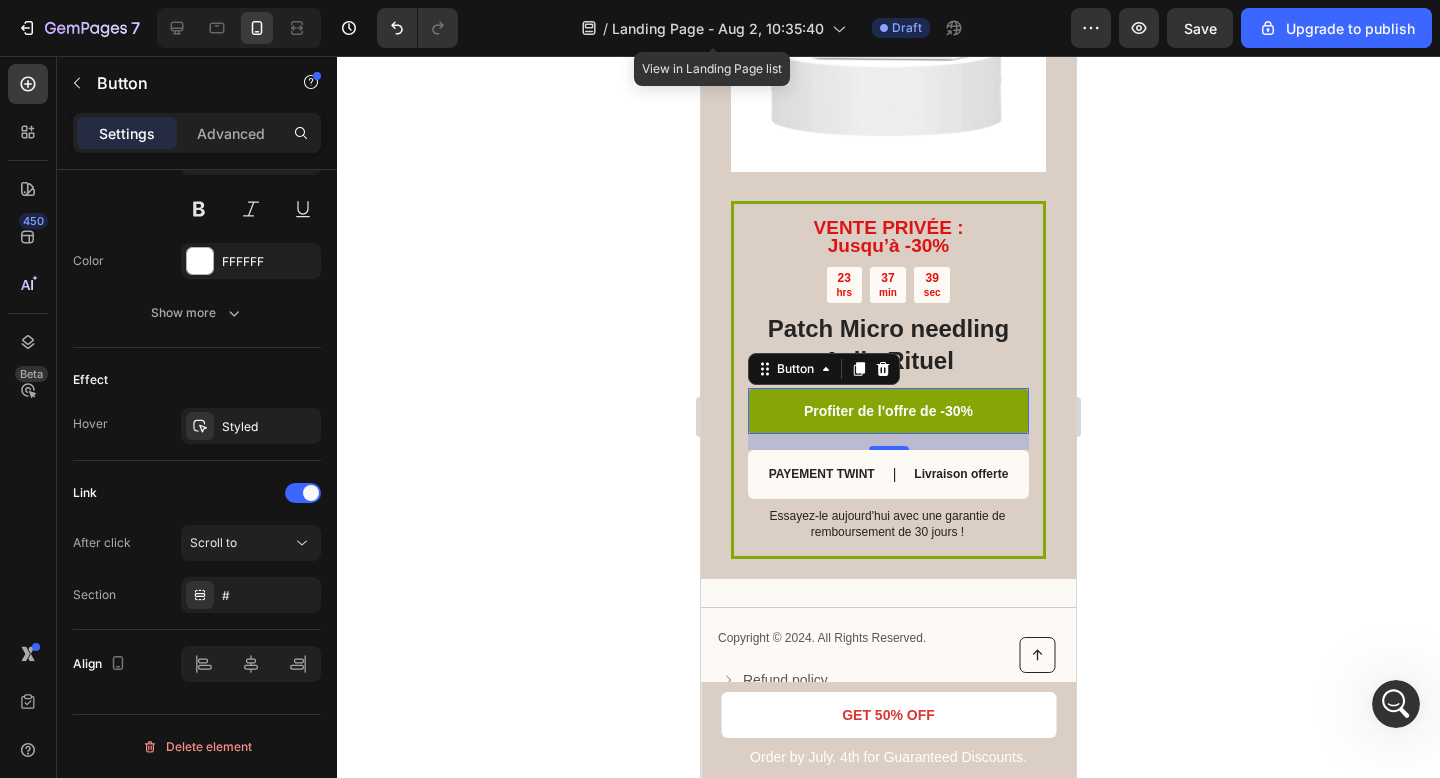 click at bounding box center (1396, 704) 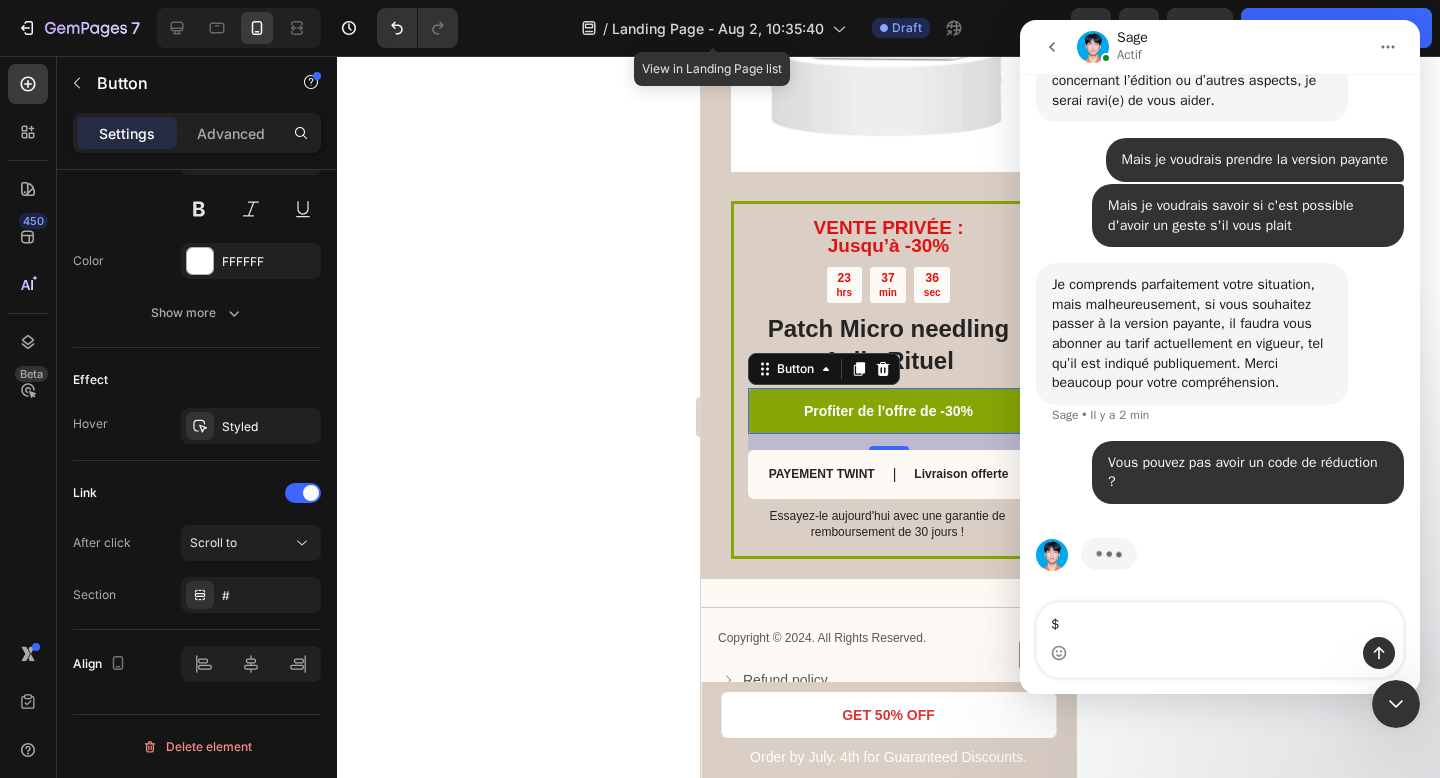 scroll, scrollTop: 2419, scrollLeft: 0, axis: vertical 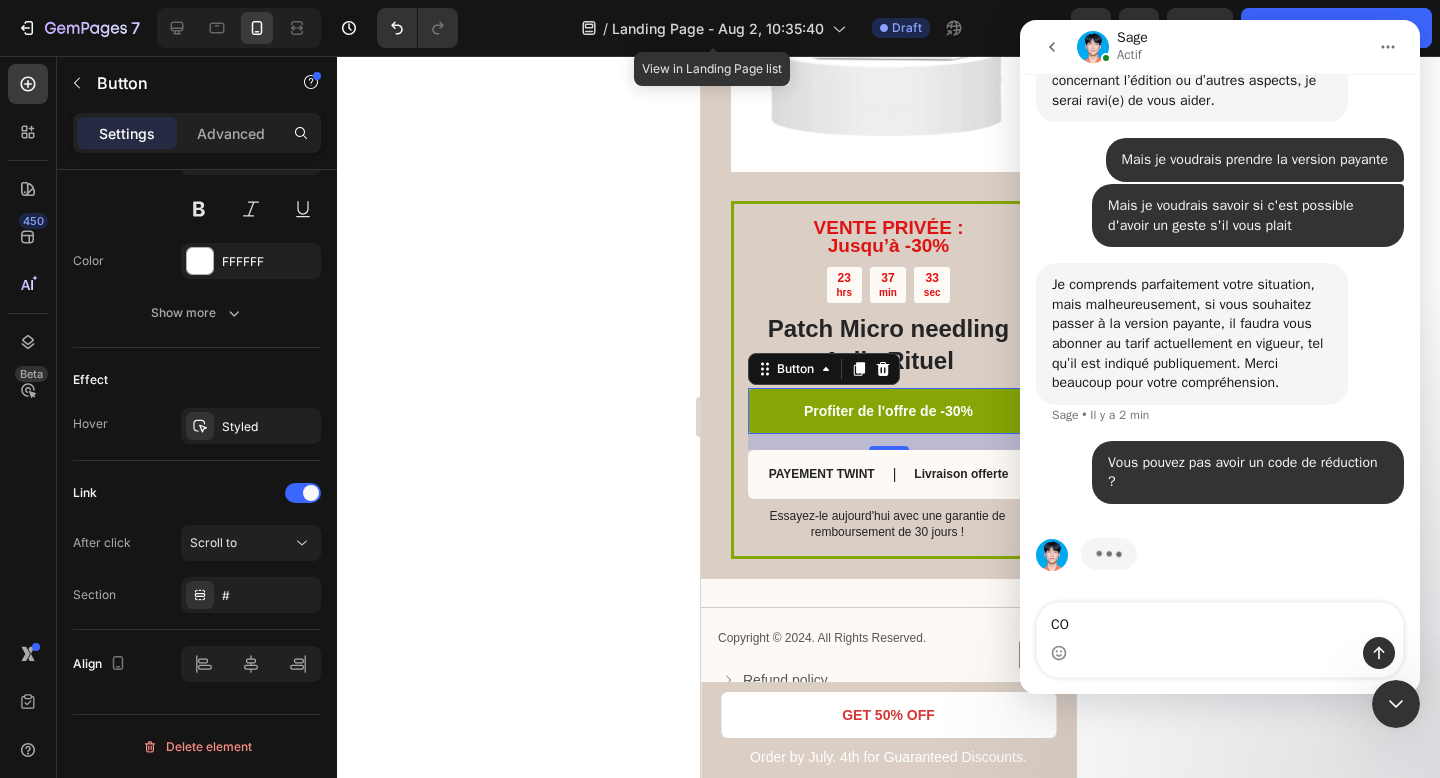 type on "C" 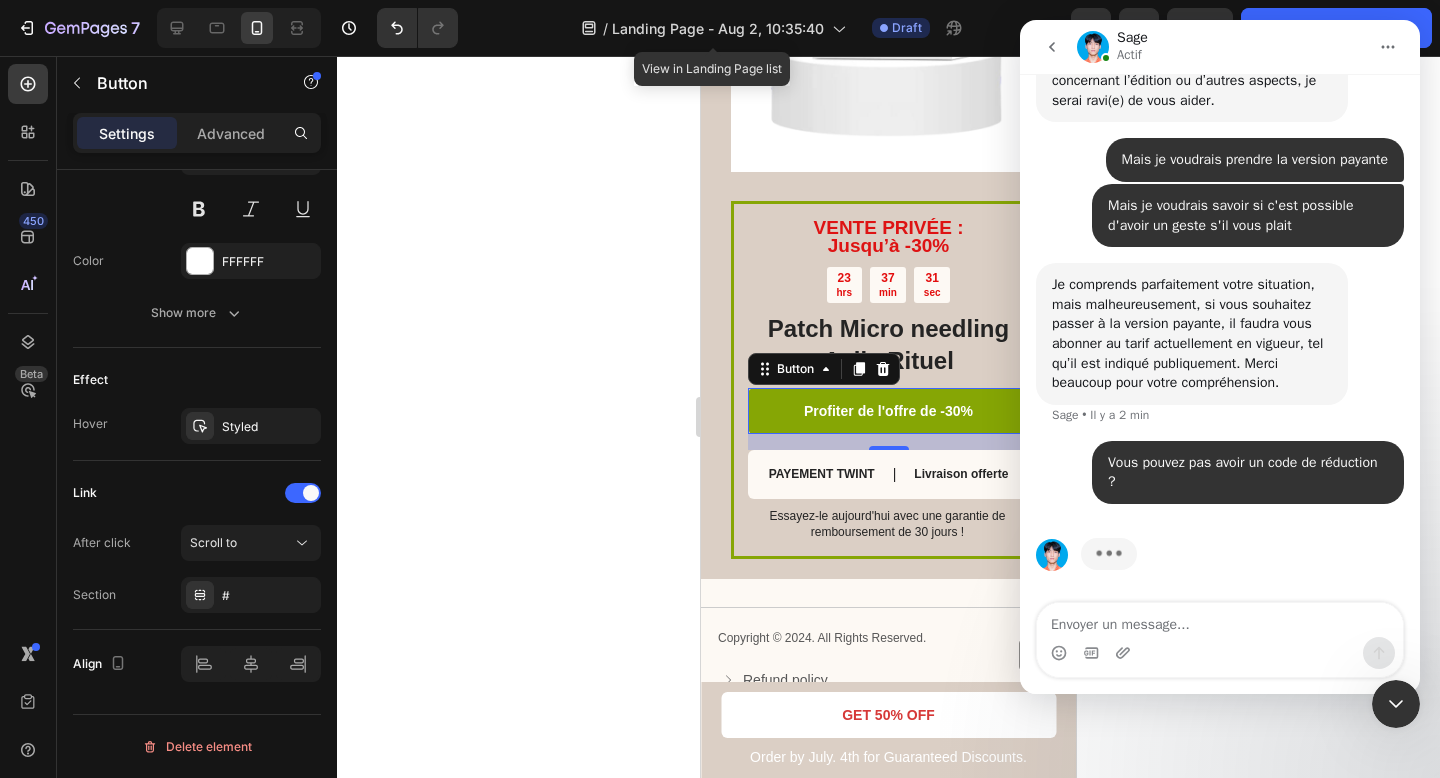 type 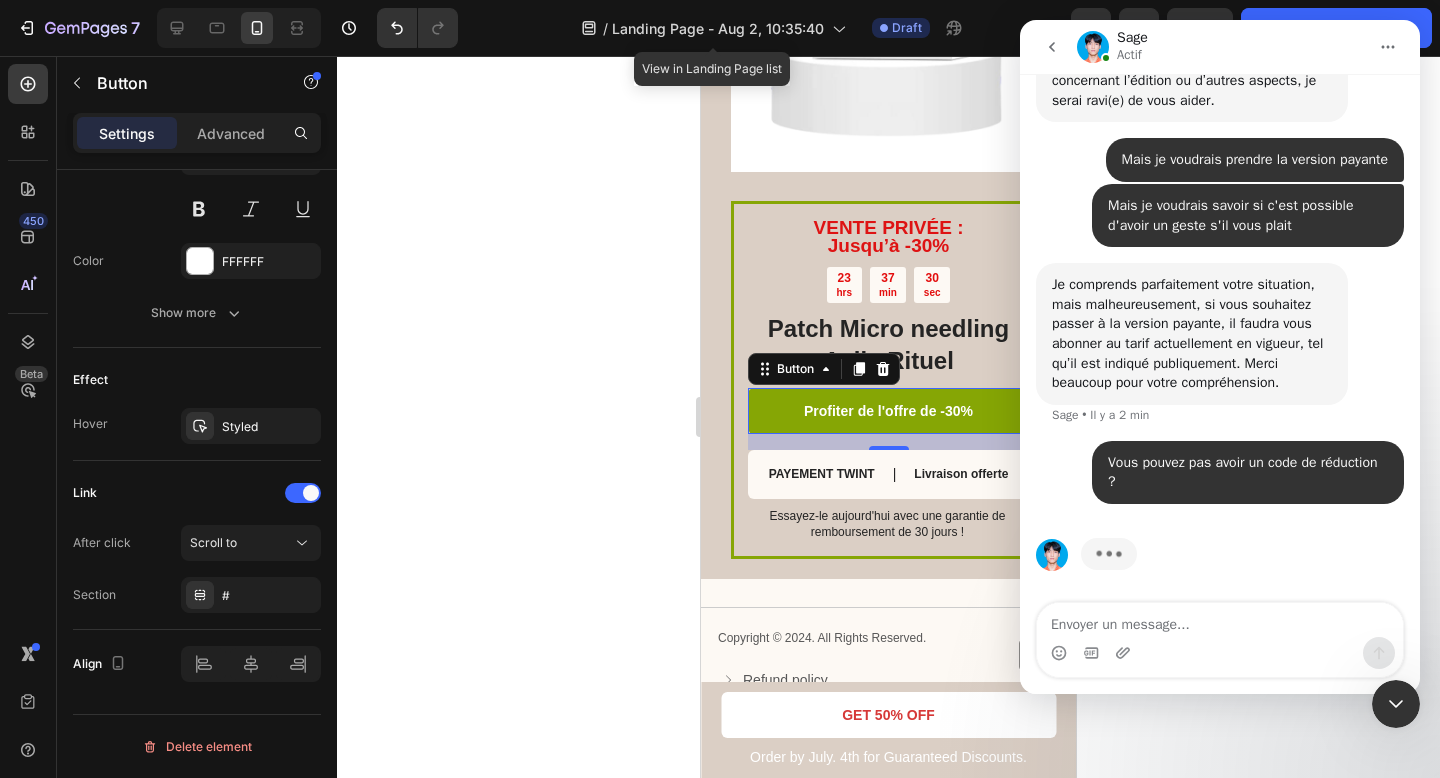 click 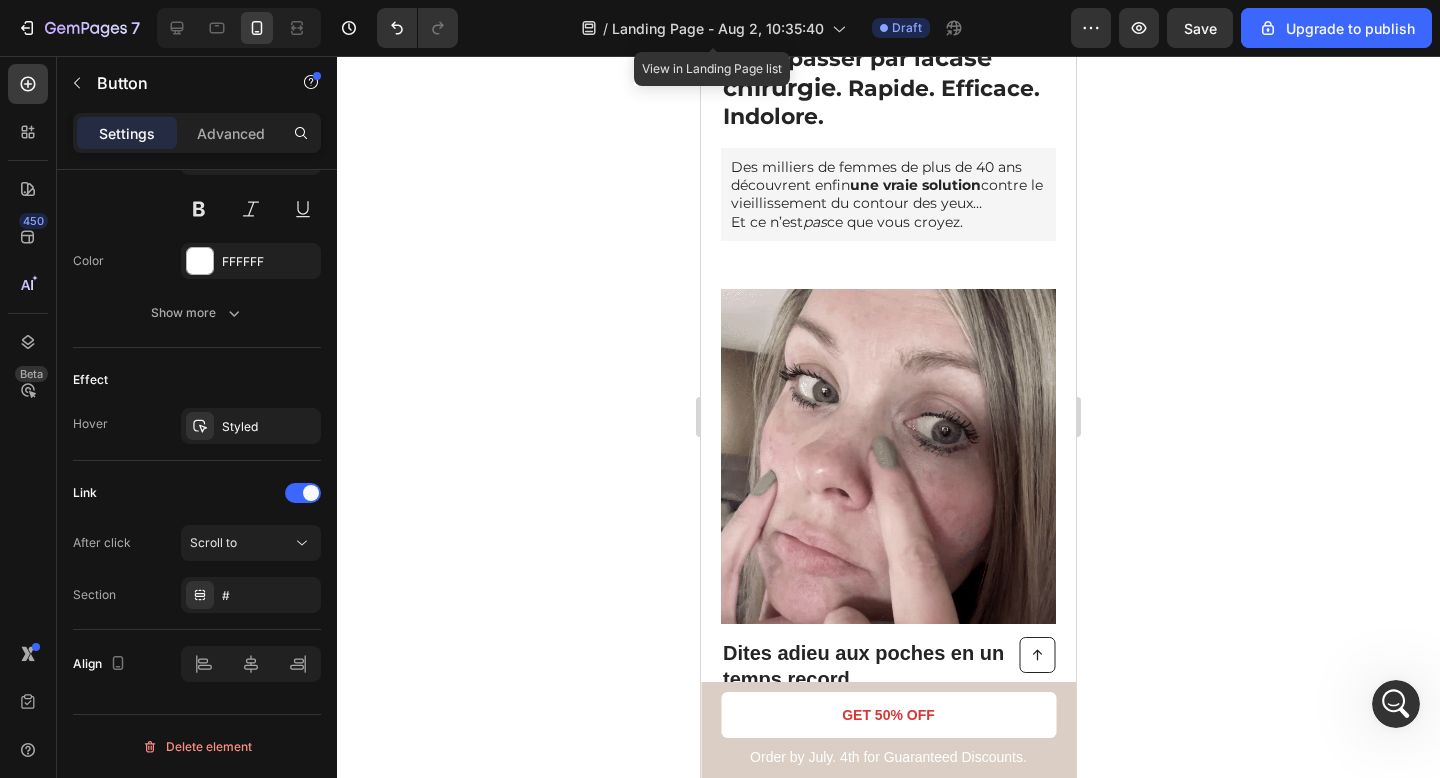 scroll, scrollTop: 0, scrollLeft: 0, axis: both 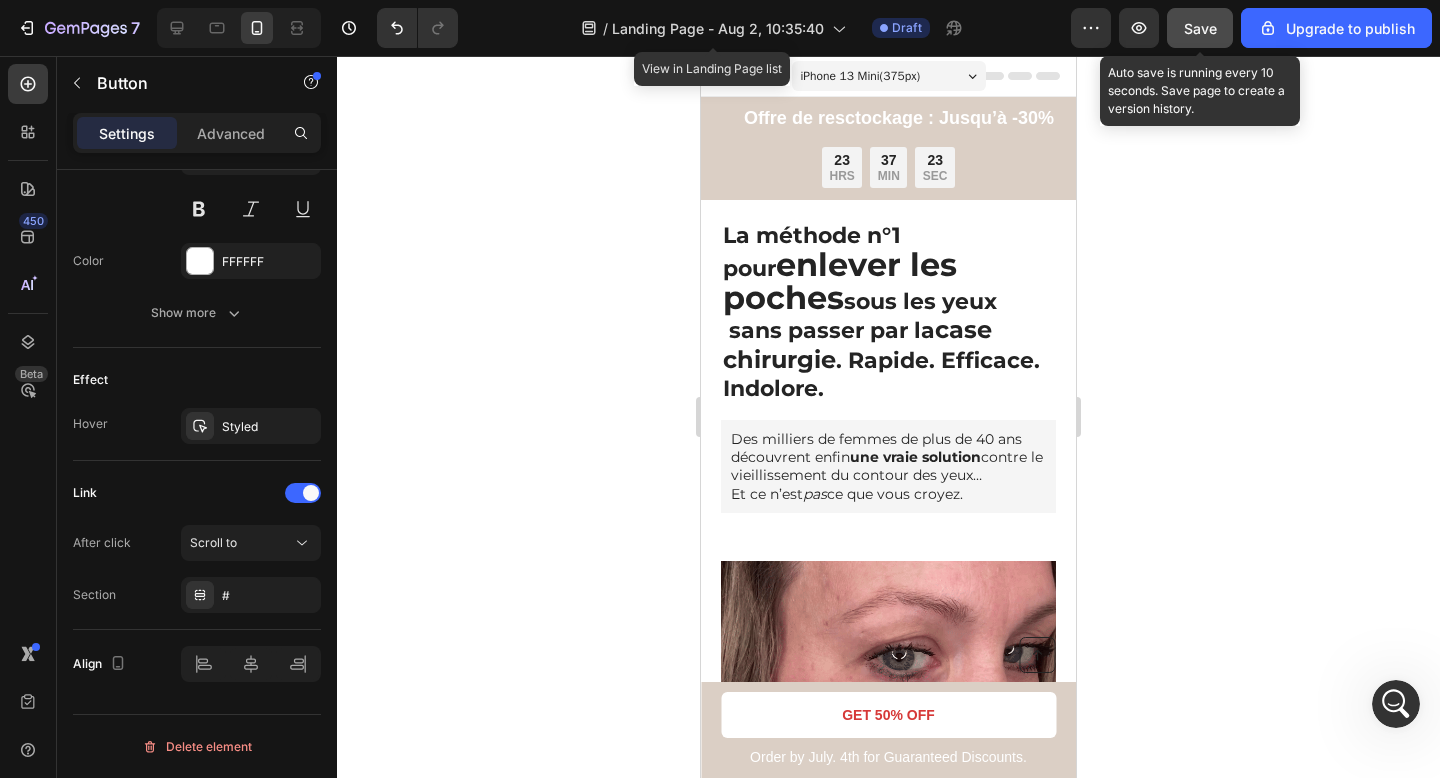 click on "Save" at bounding box center [1200, 28] 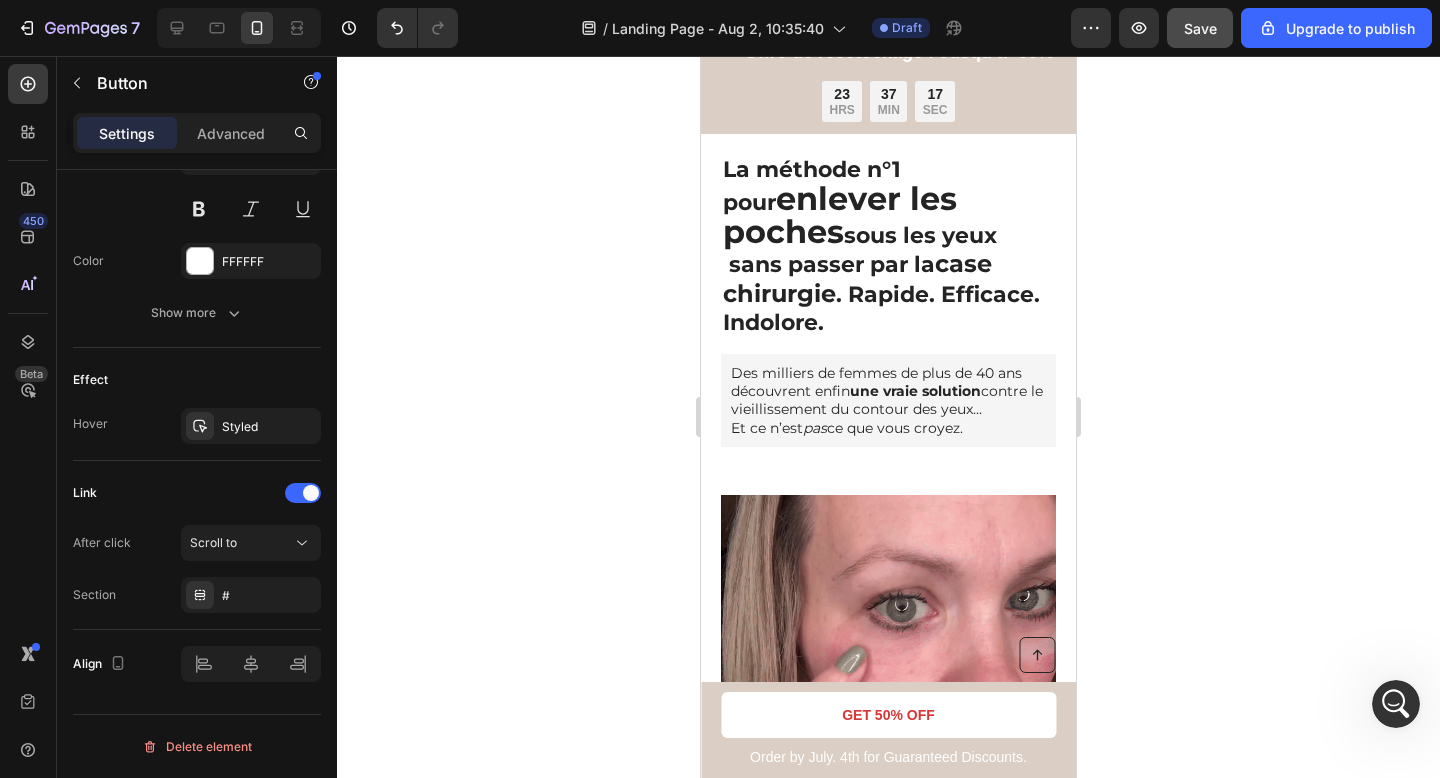 scroll, scrollTop: 0, scrollLeft: 0, axis: both 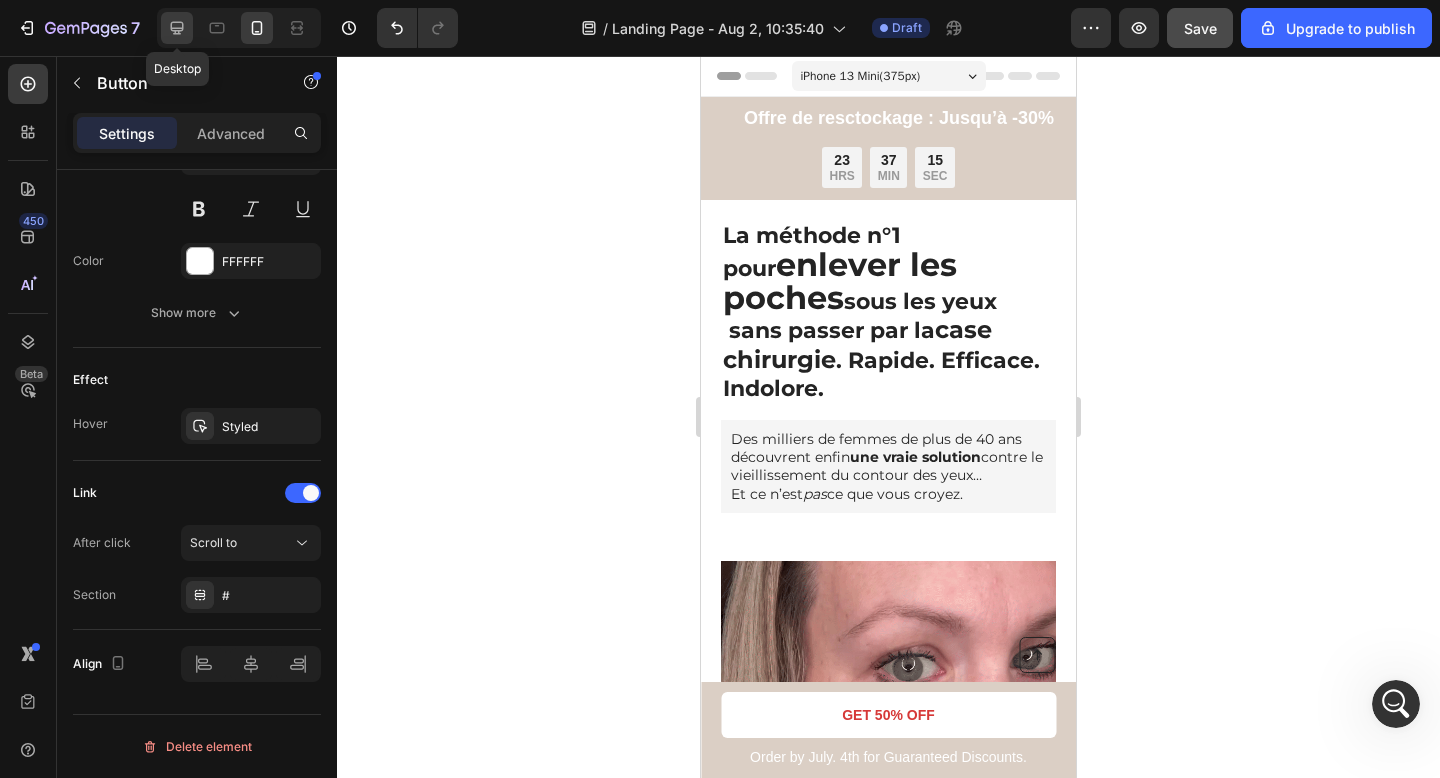 click 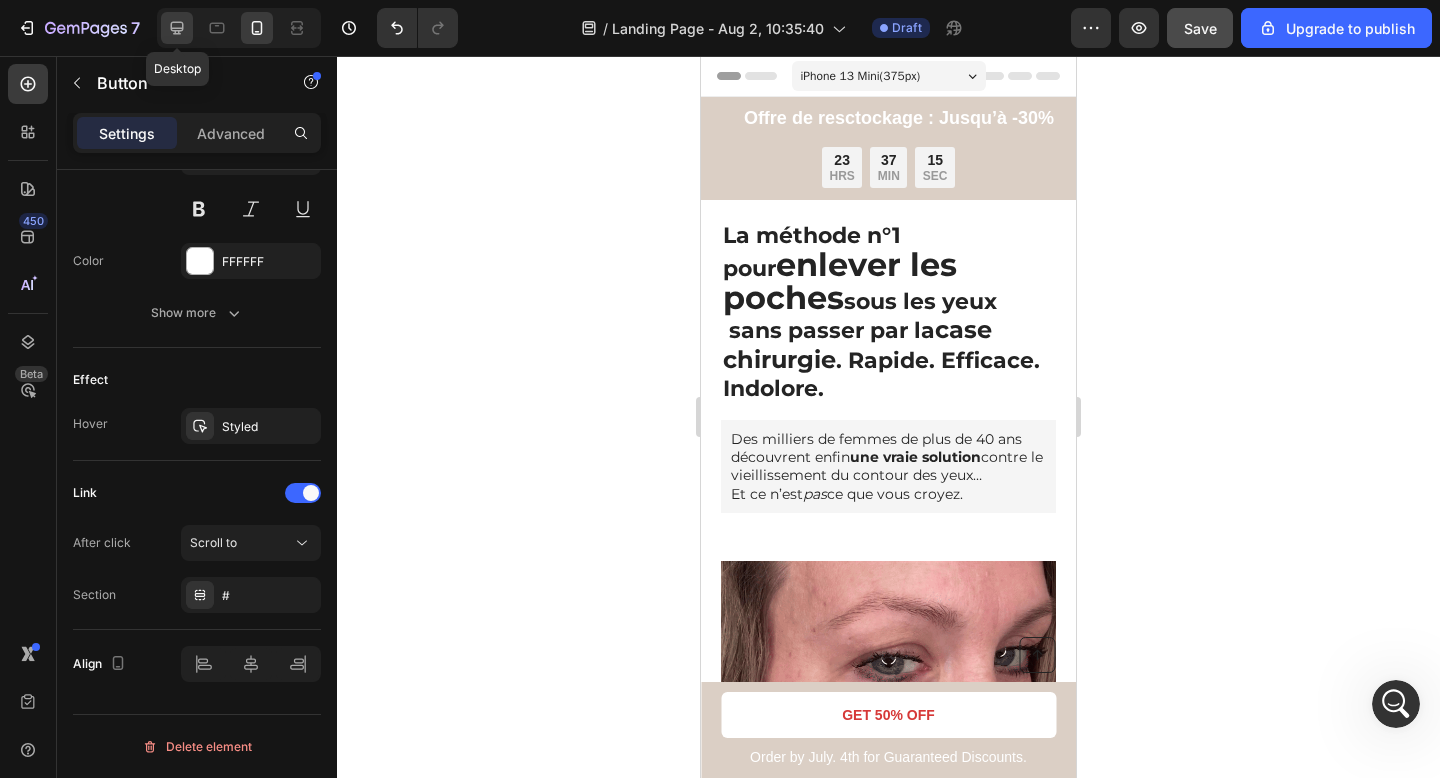 type on "16" 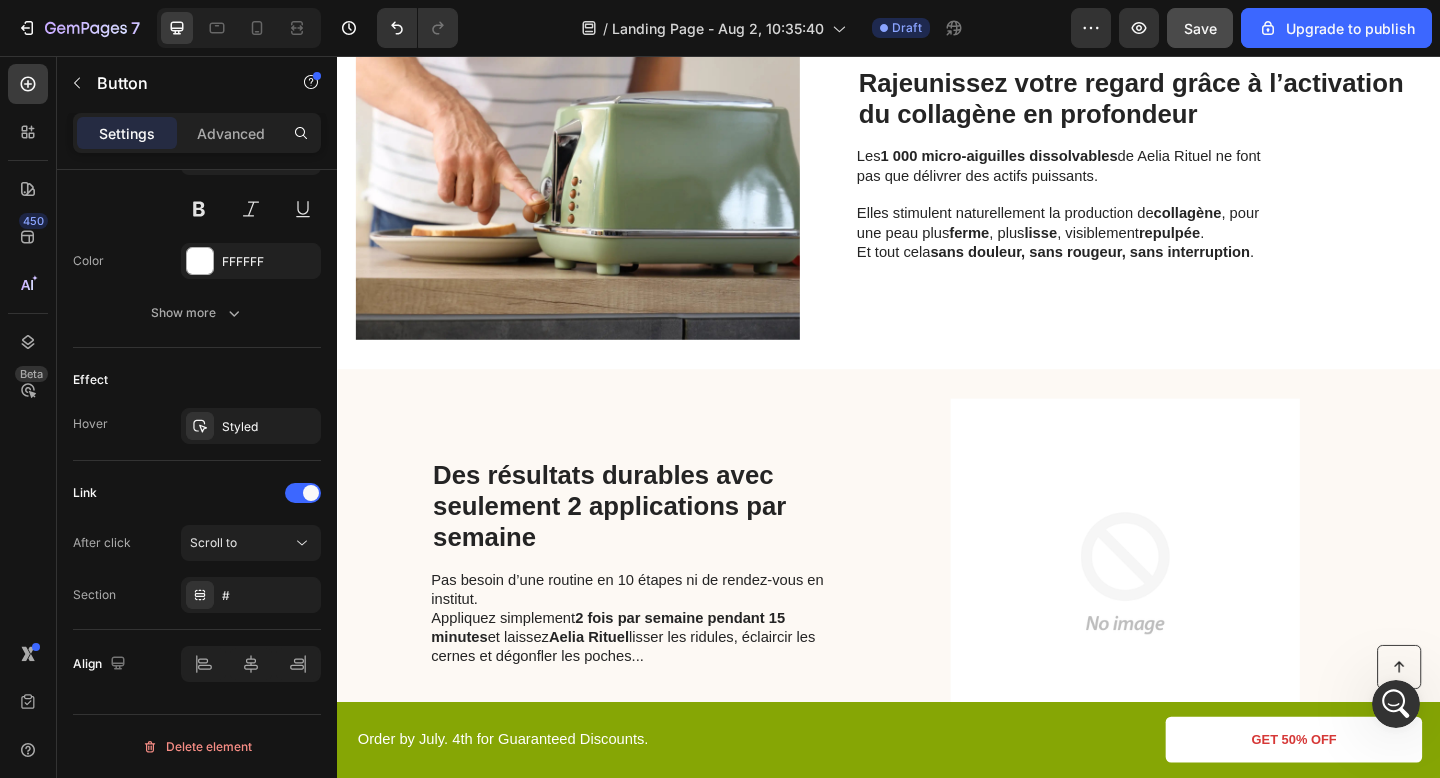 scroll, scrollTop: 683, scrollLeft: 0, axis: vertical 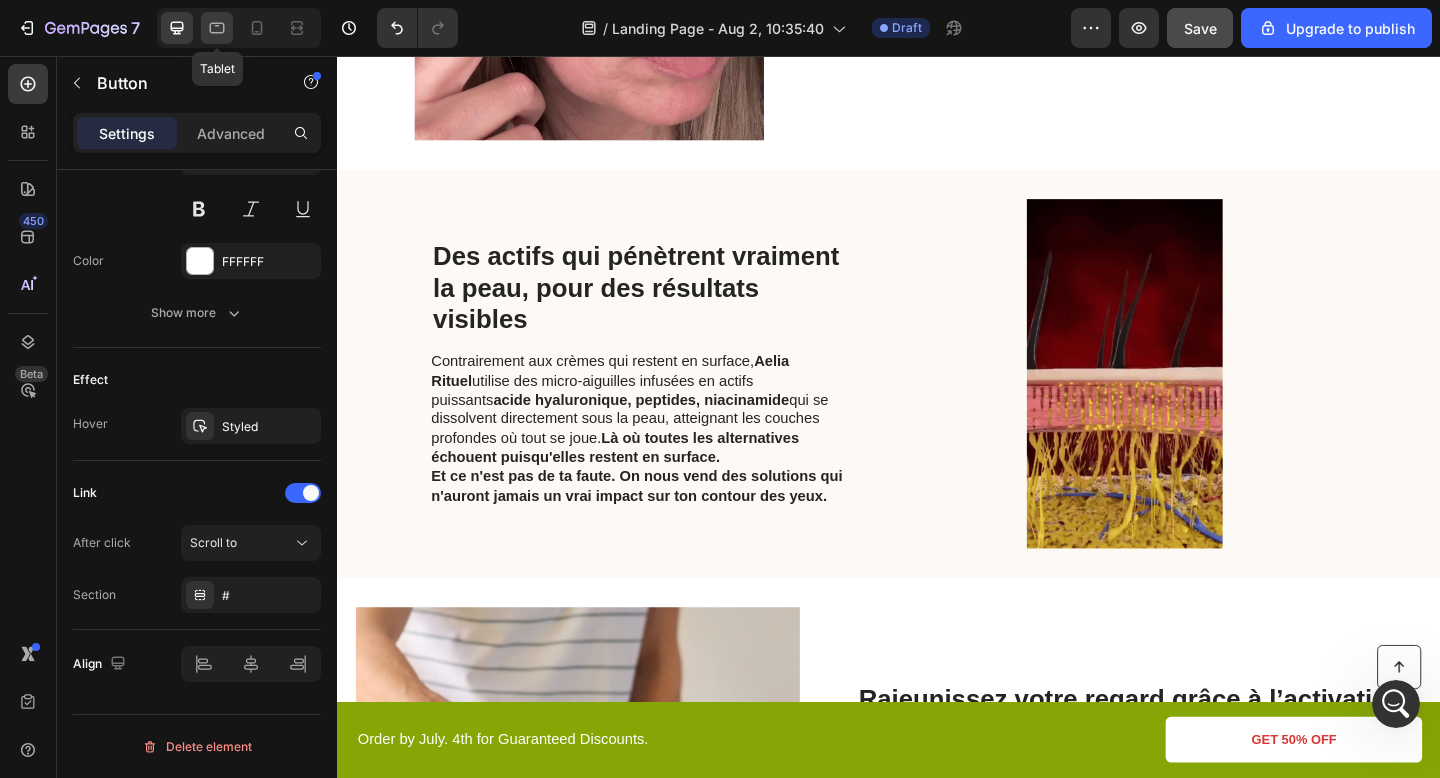 click 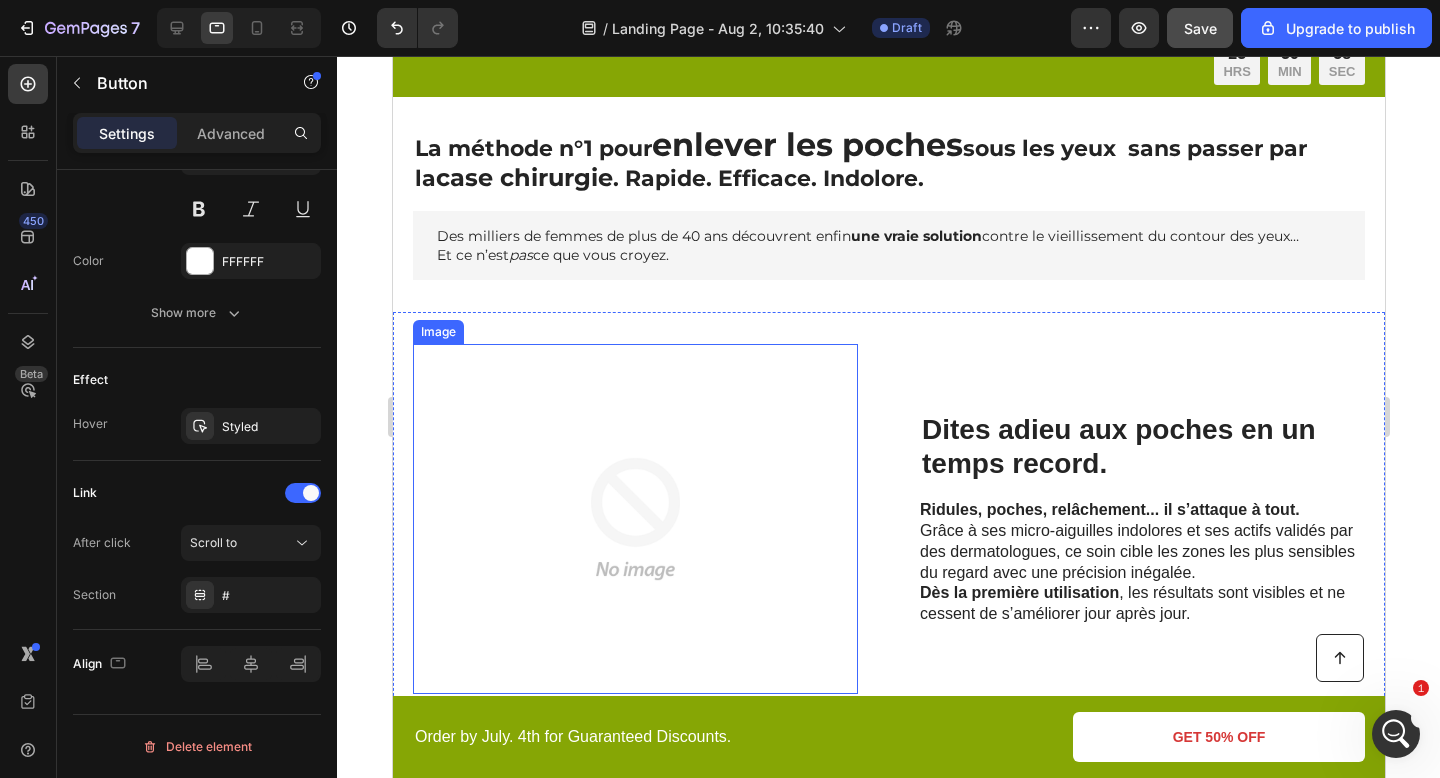 scroll, scrollTop: 66, scrollLeft: 0, axis: vertical 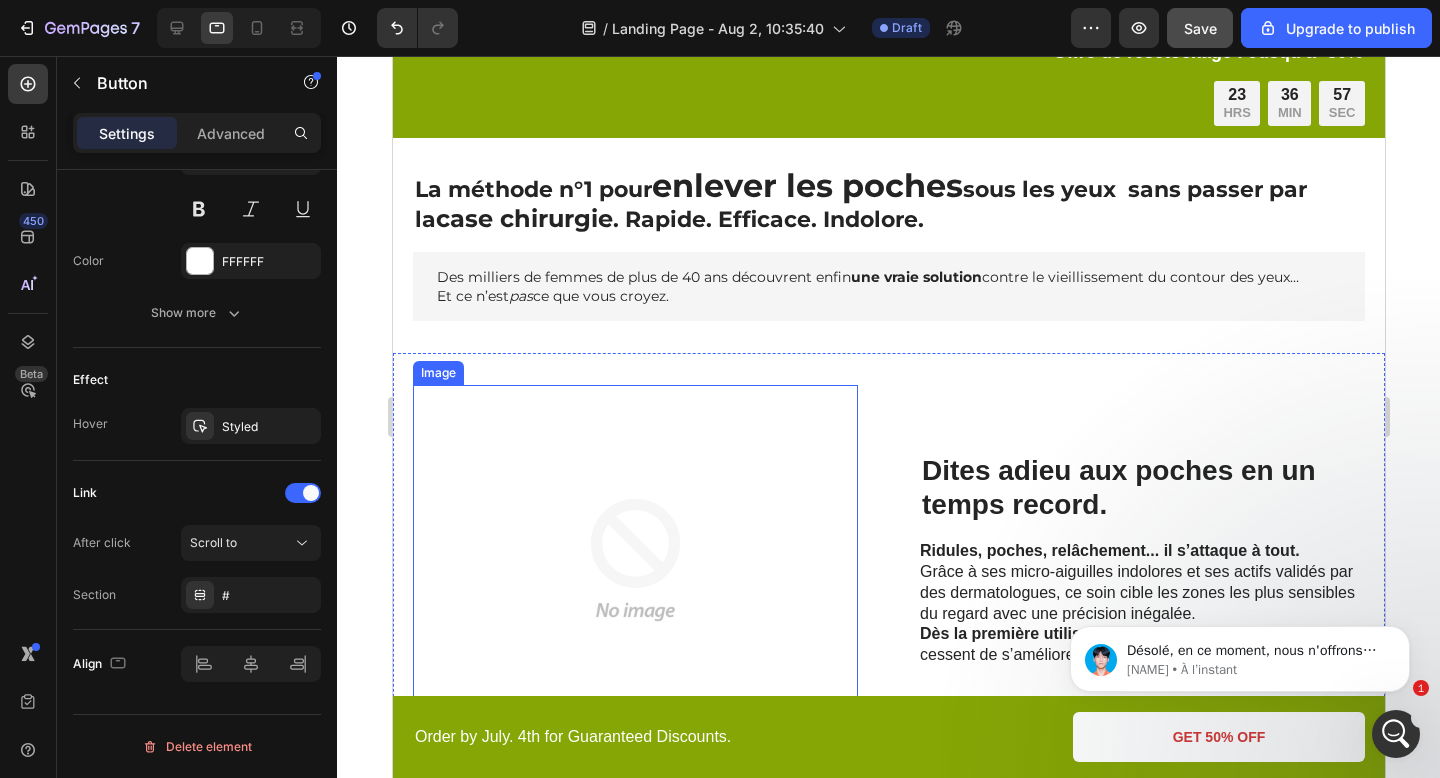 click at bounding box center [634, 560] 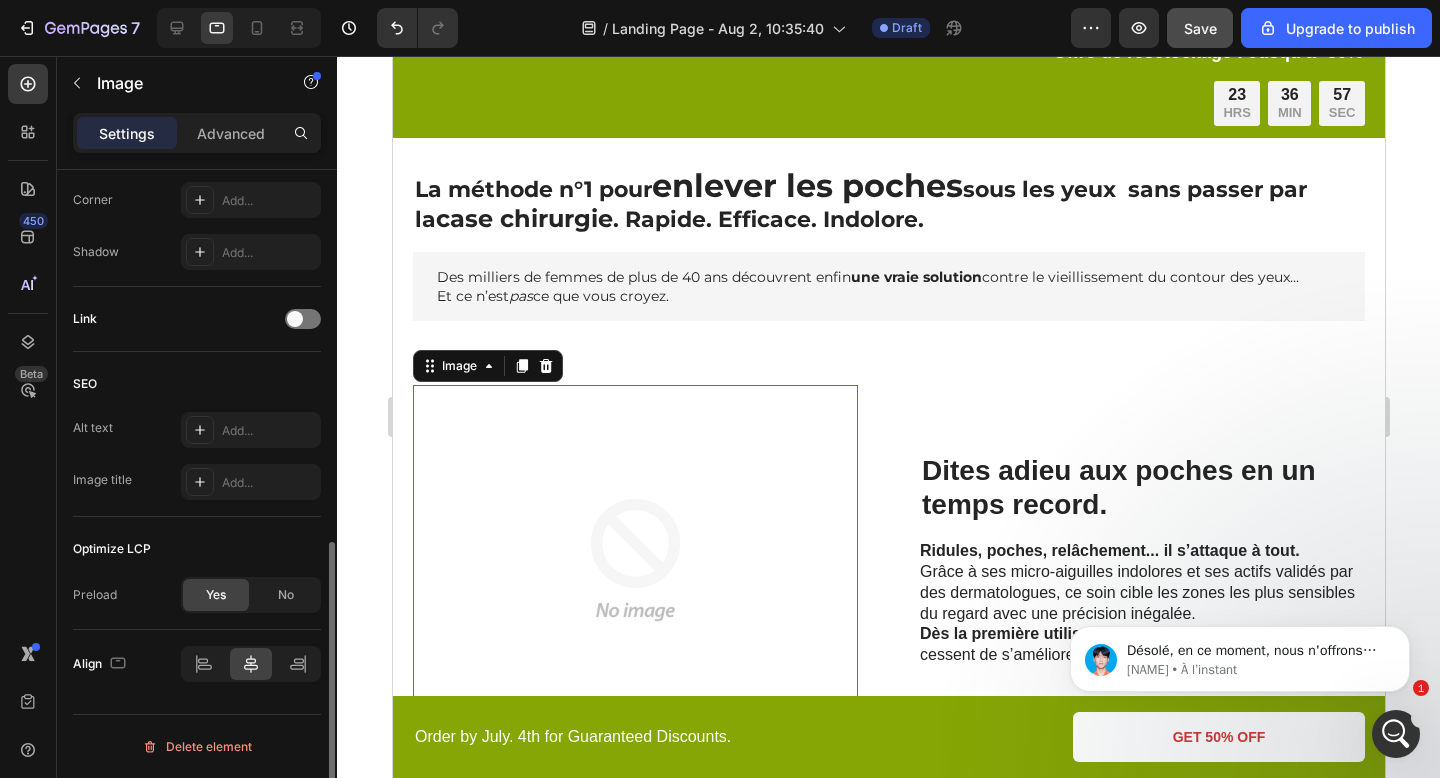scroll, scrollTop: 0, scrollLeft: 0, axis: both 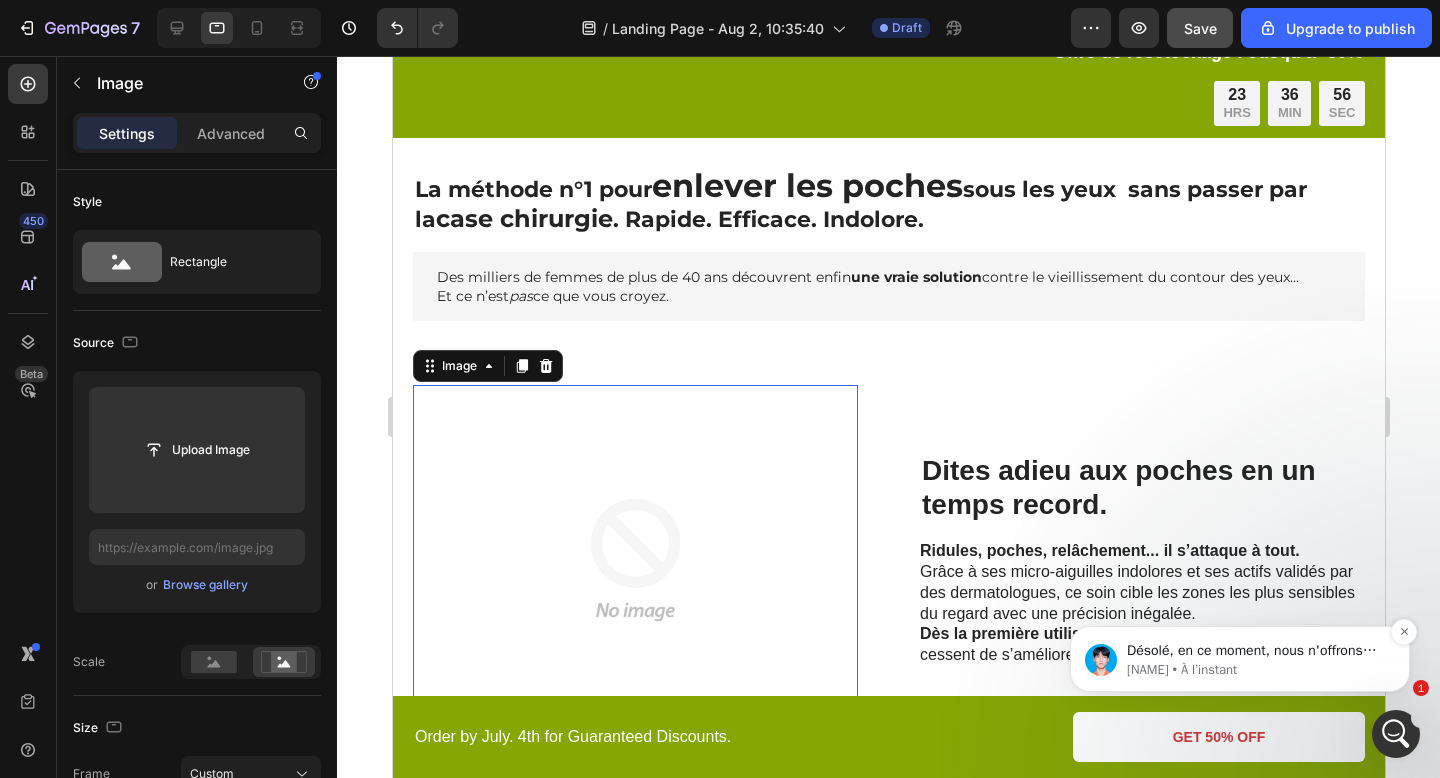click on "Désolé, en ce moment, nous n'offrons aucun rabais pour les plans payants." at bounding box center (1256, 651) 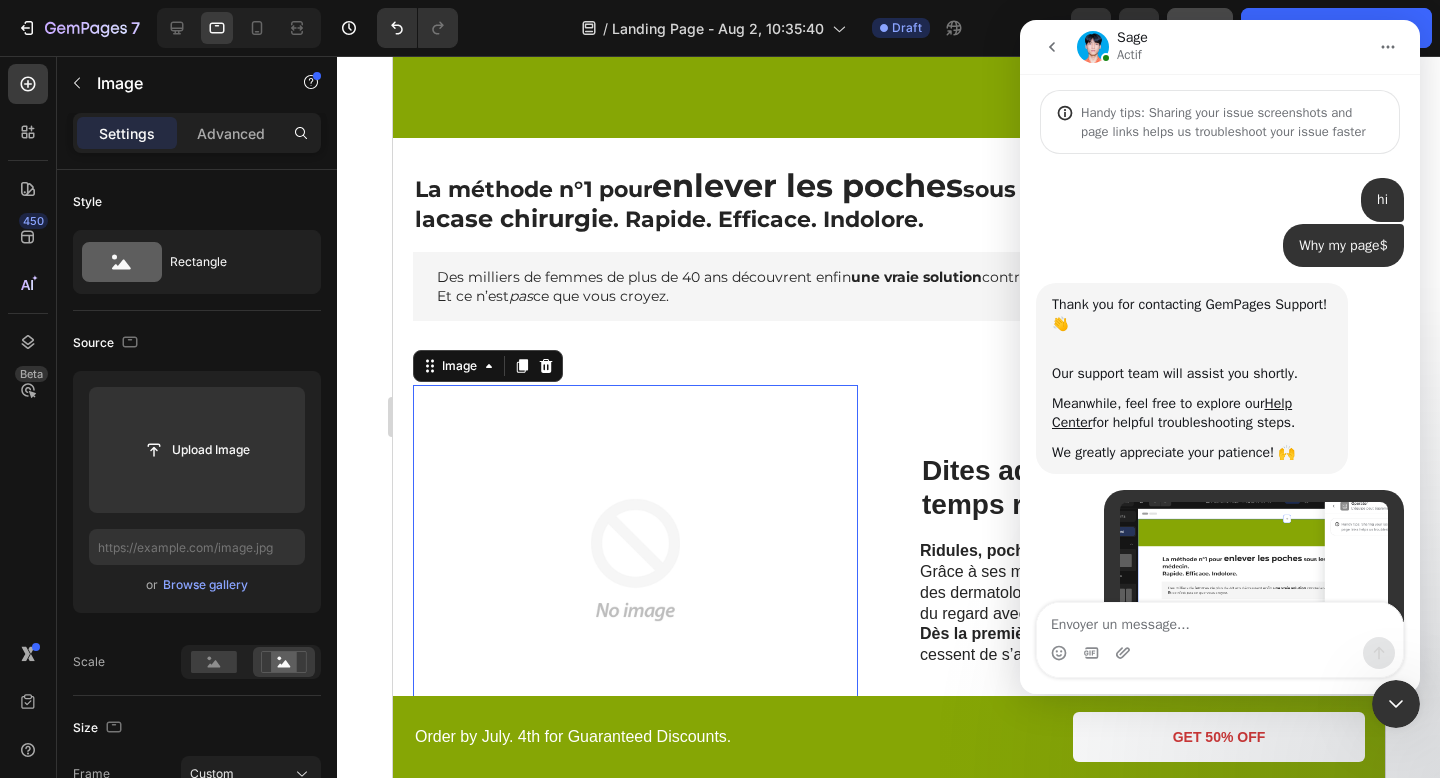 scroll, scrollTop: 242, scrollLeft: 0, axis: vertical 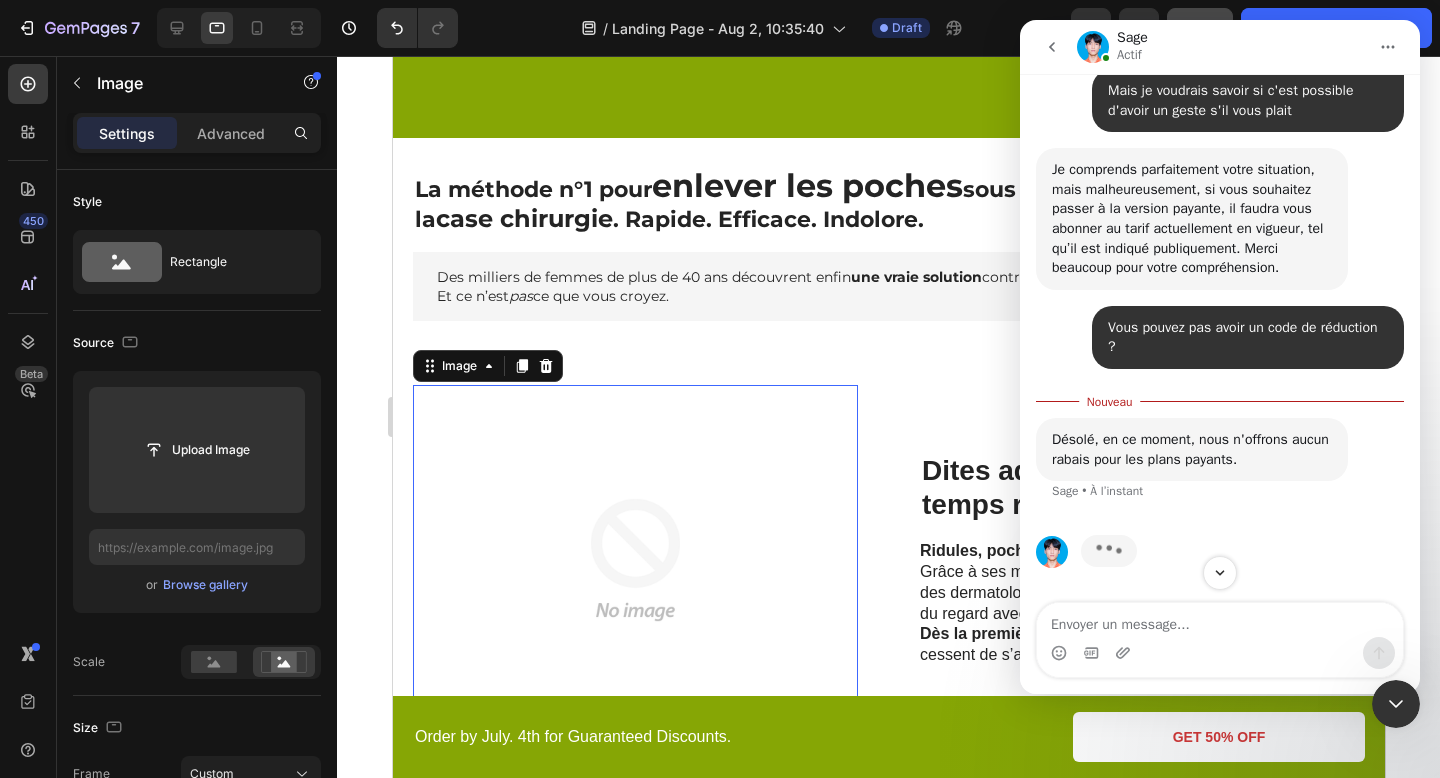 click at bounding box center (1220, 620) 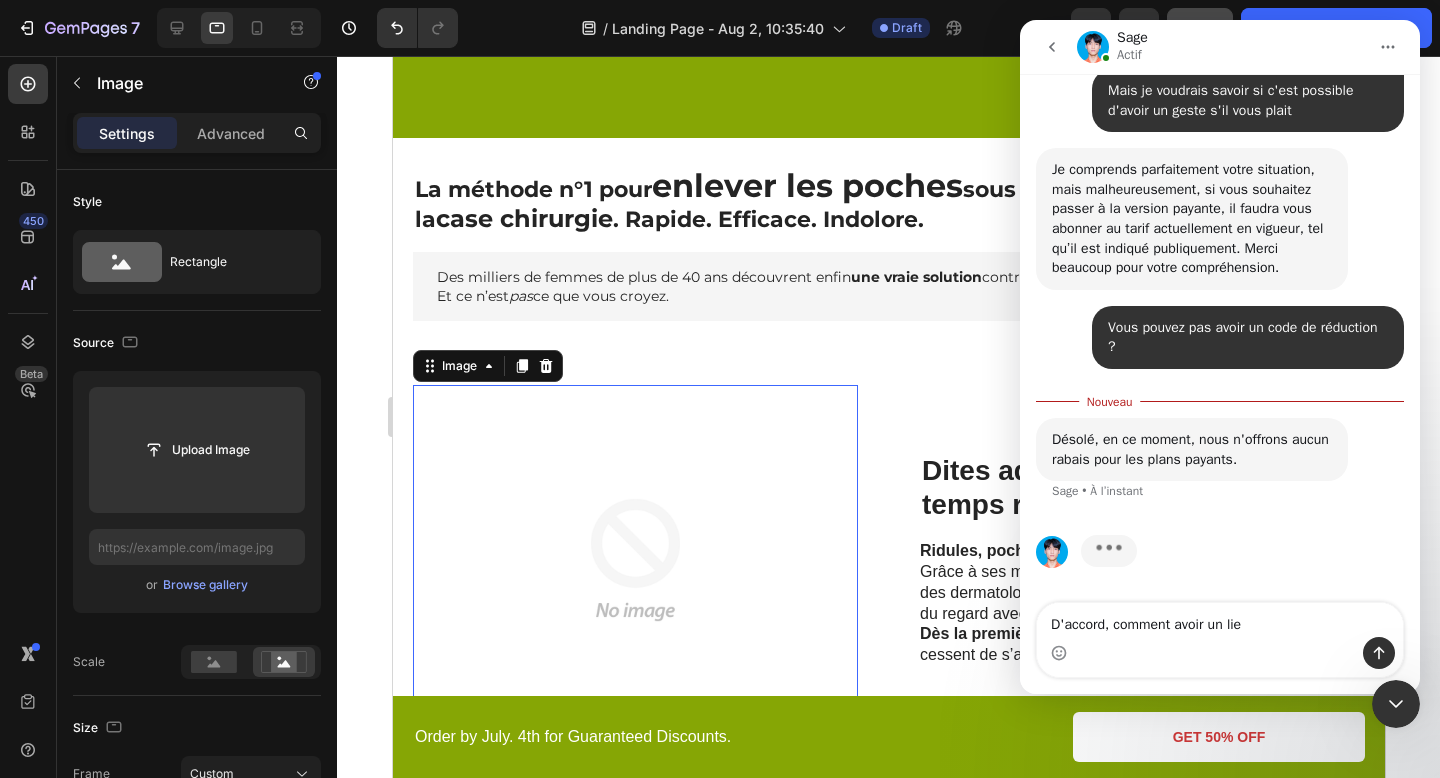 type on "D'accord, comment avoir un lien" 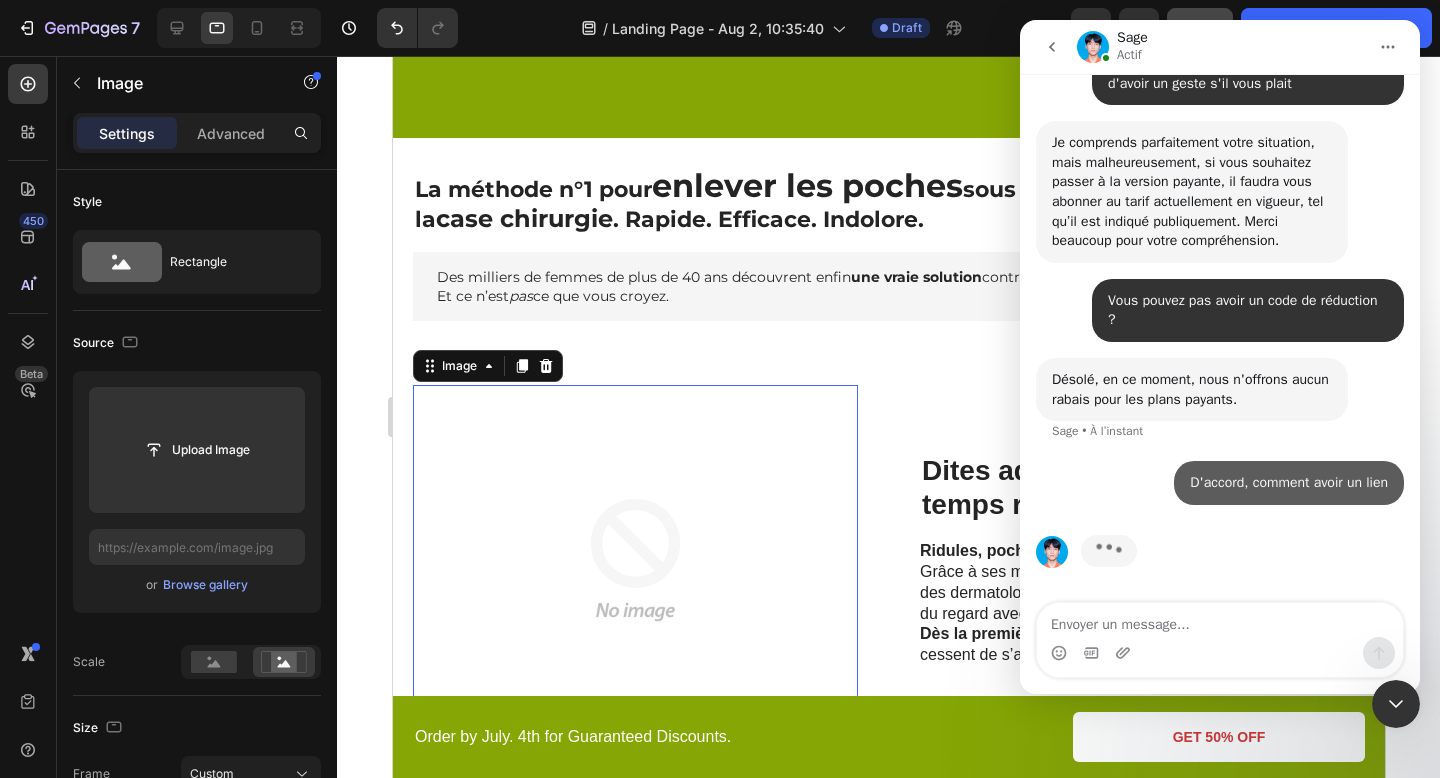 scroll, scrollTop: 2558, scrollLeft: 0, axis: vertical 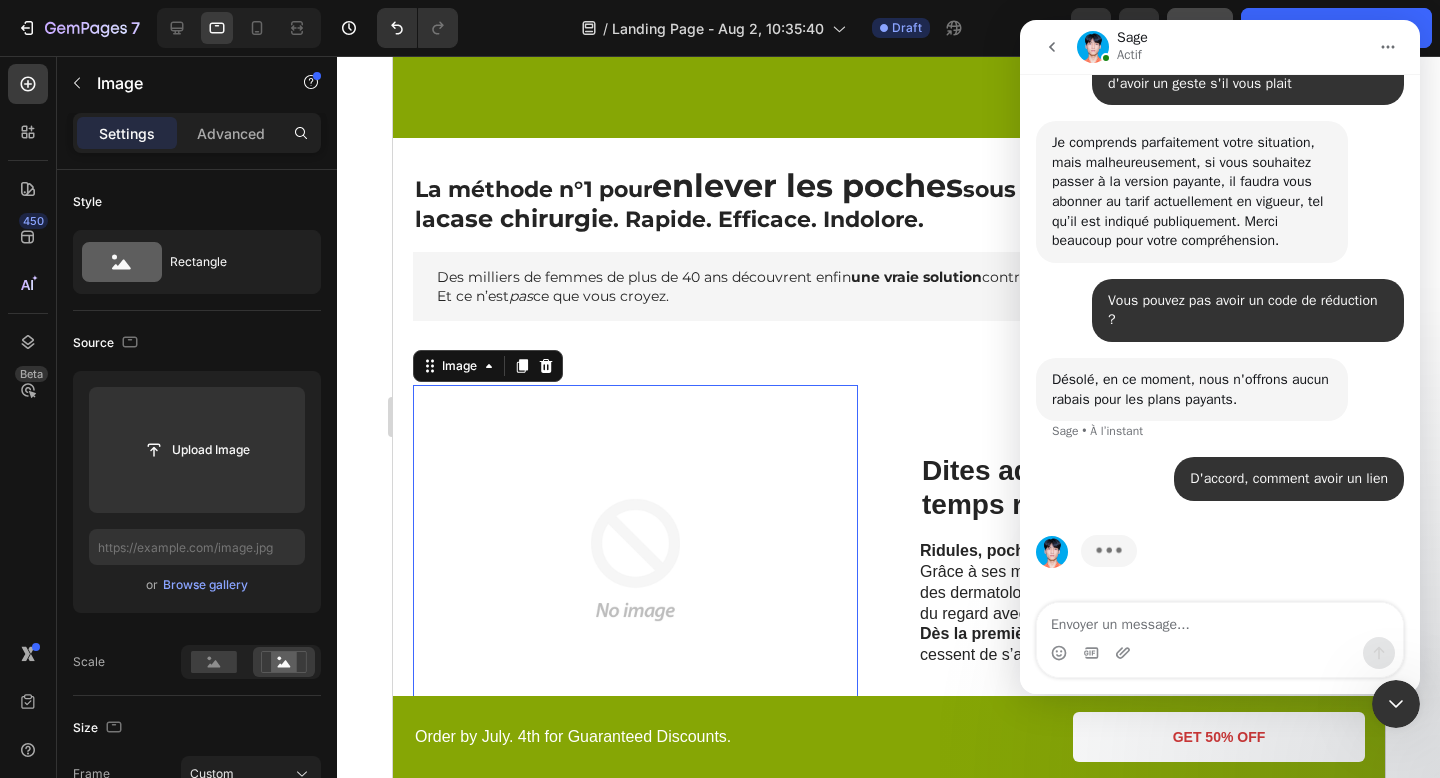 type on "u" 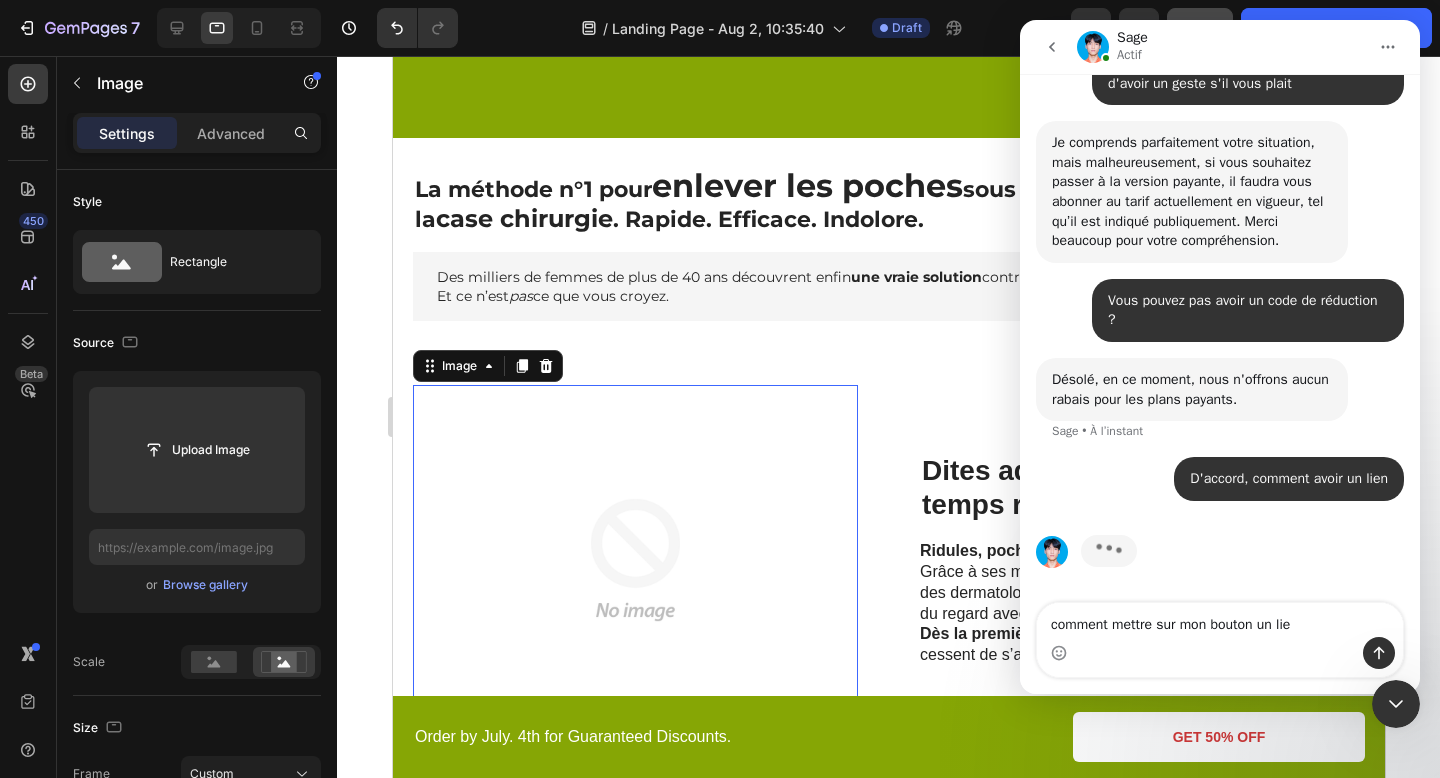 type on "comment mettre sur mon bouton un lien" 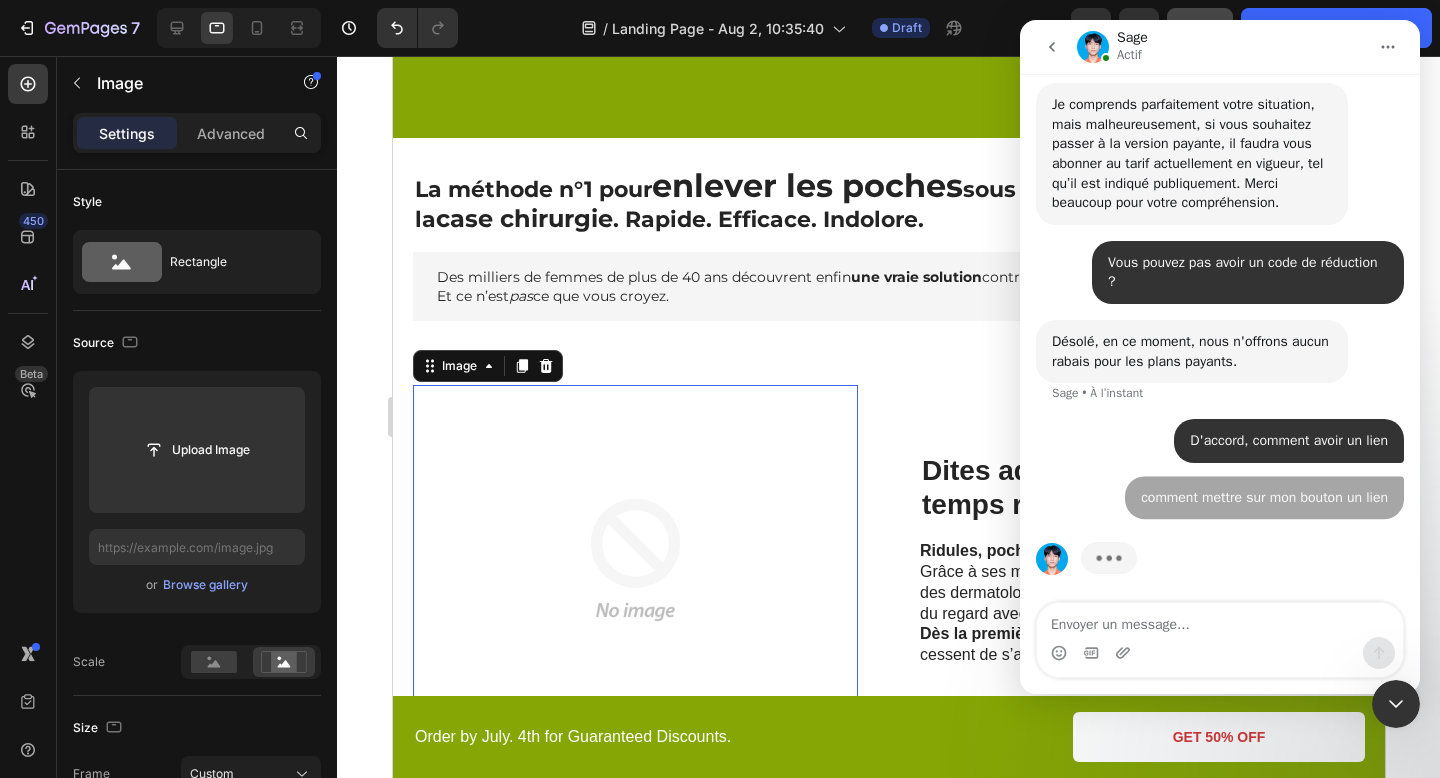 scroll, scrollTop: 2604, scrollLeft: 0, axis: vertical 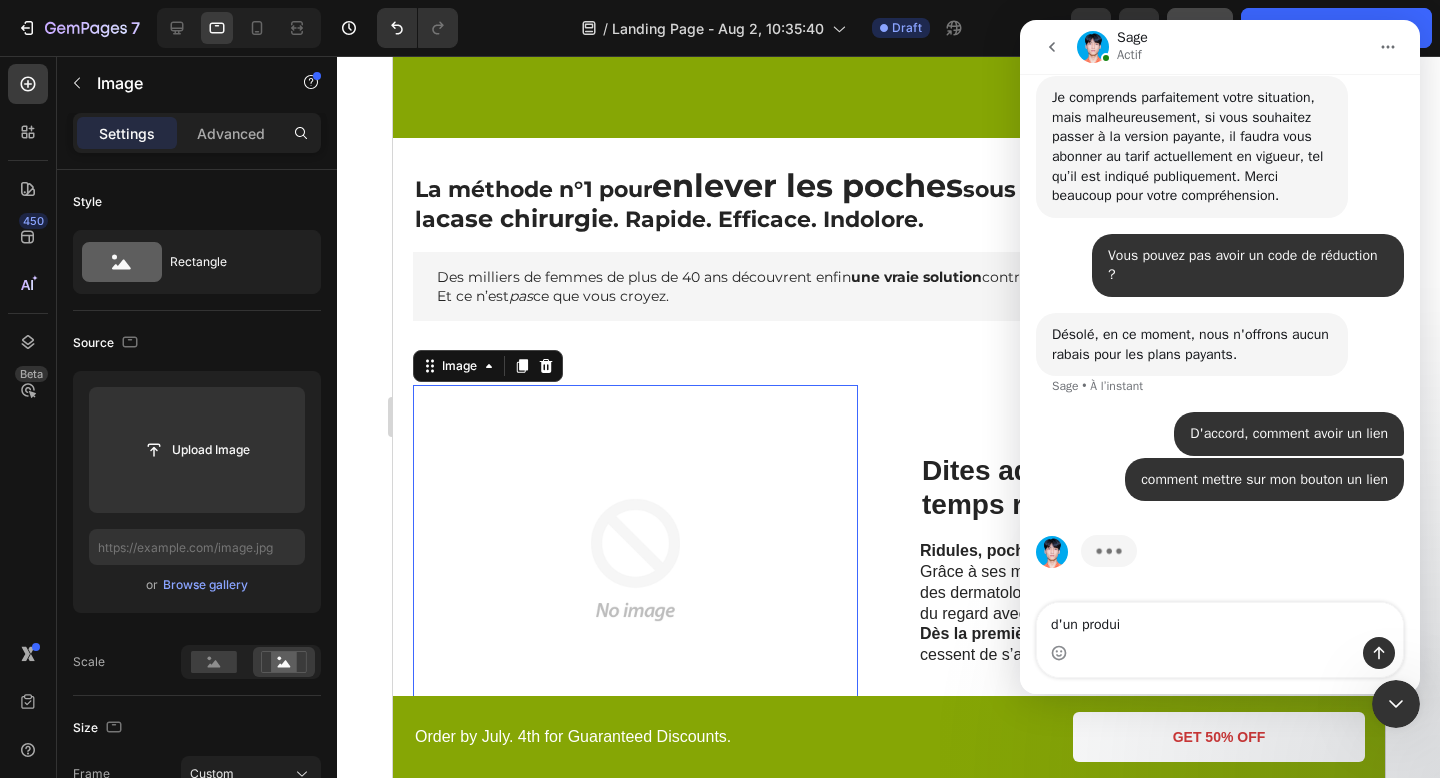 type on "d'un produit" 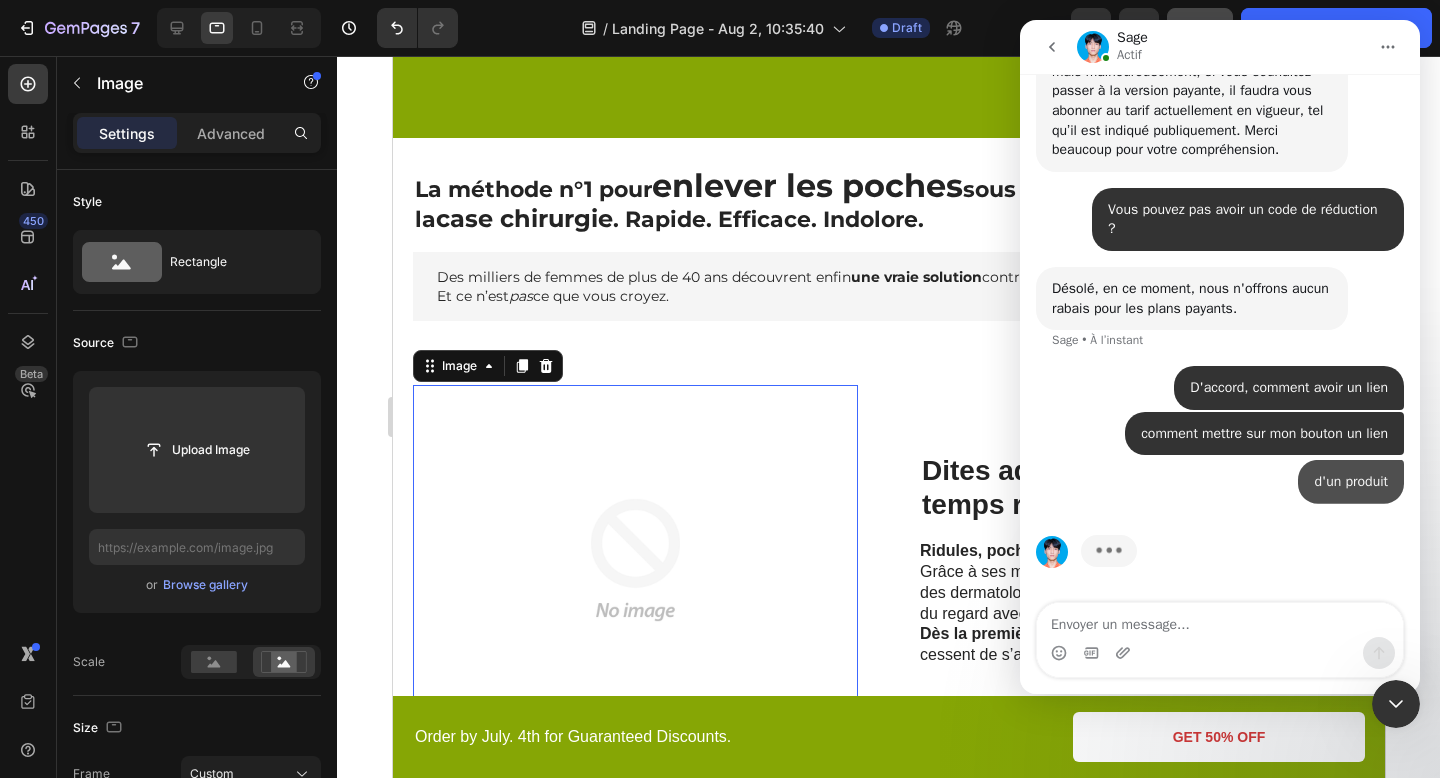 scroll, scrollTop: 2649, scrollLeft: 0, axis: vertical 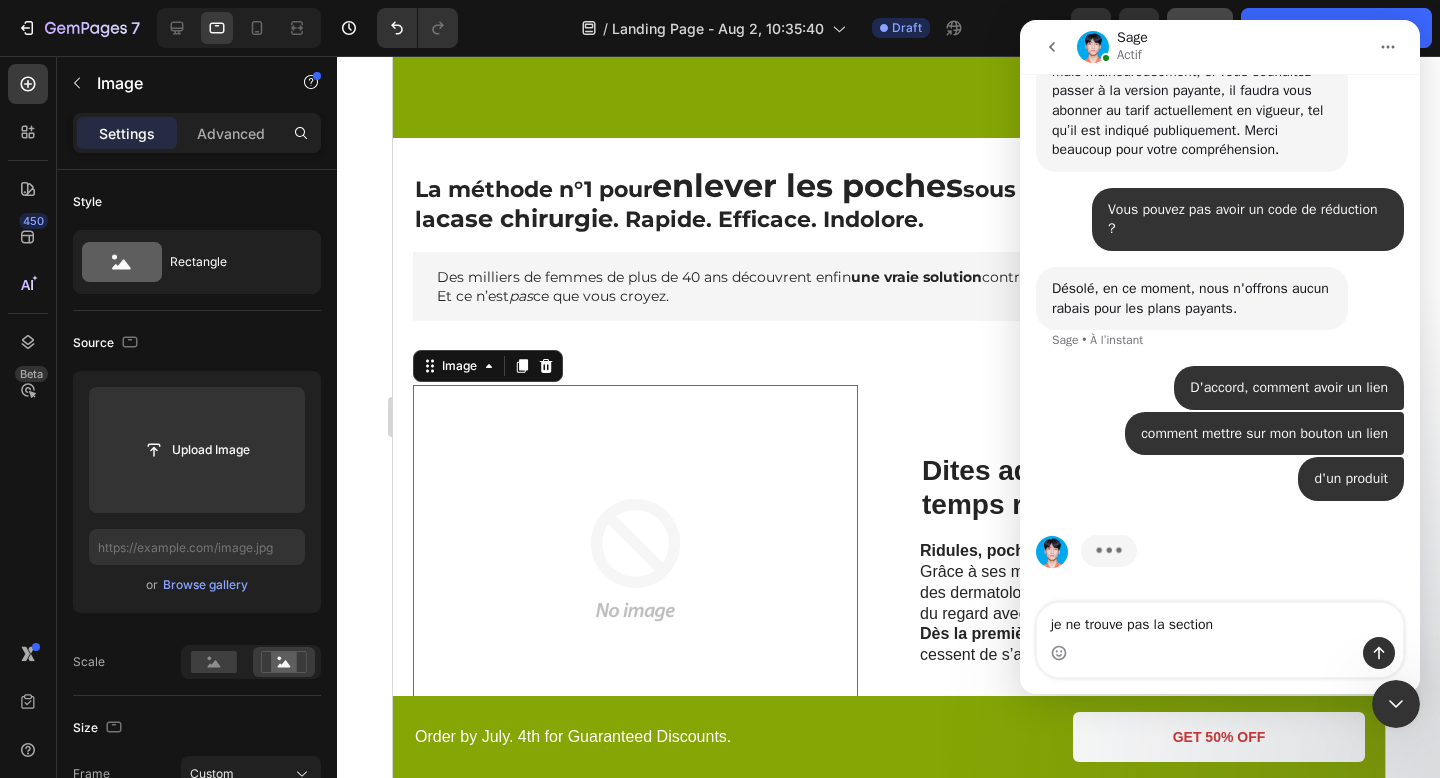 type on "je ne trouve pas la section" 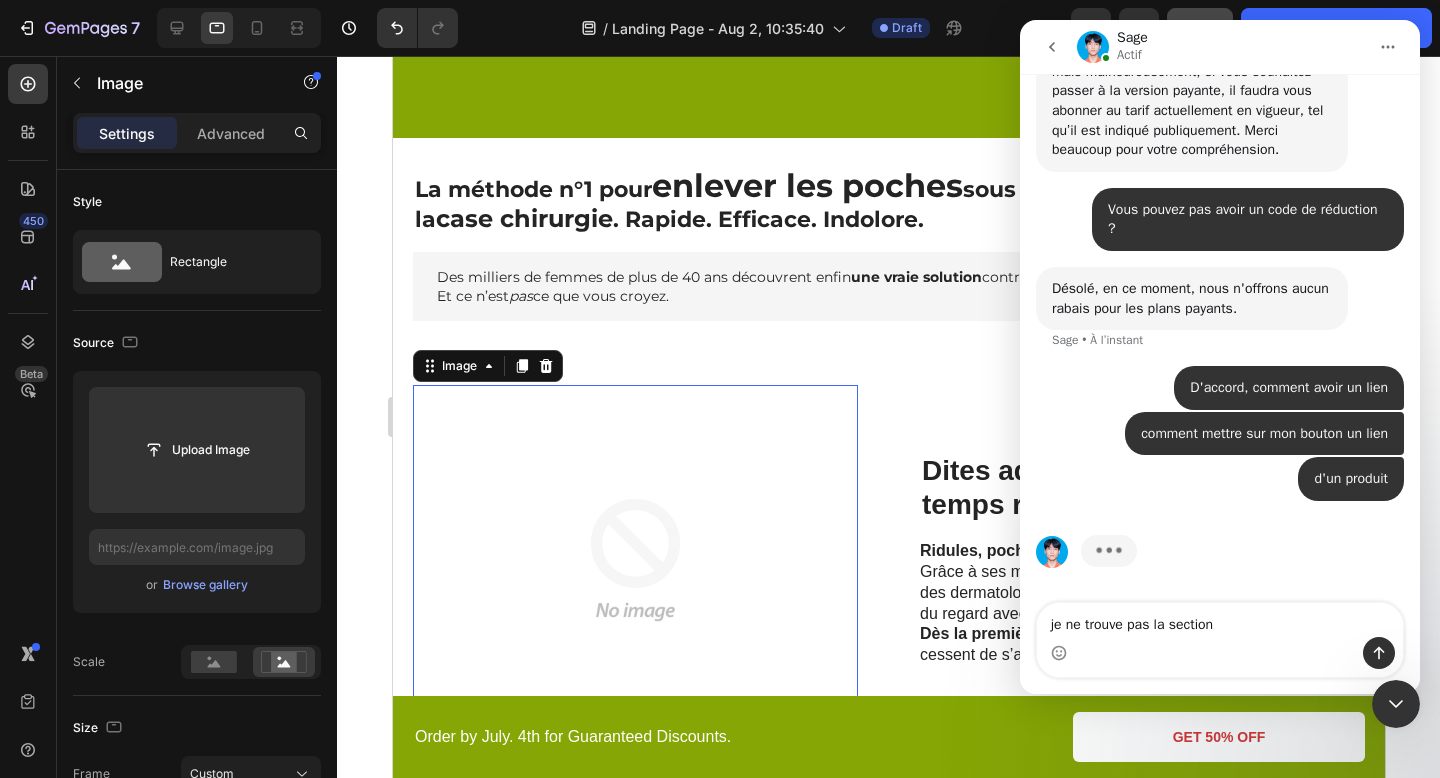 type 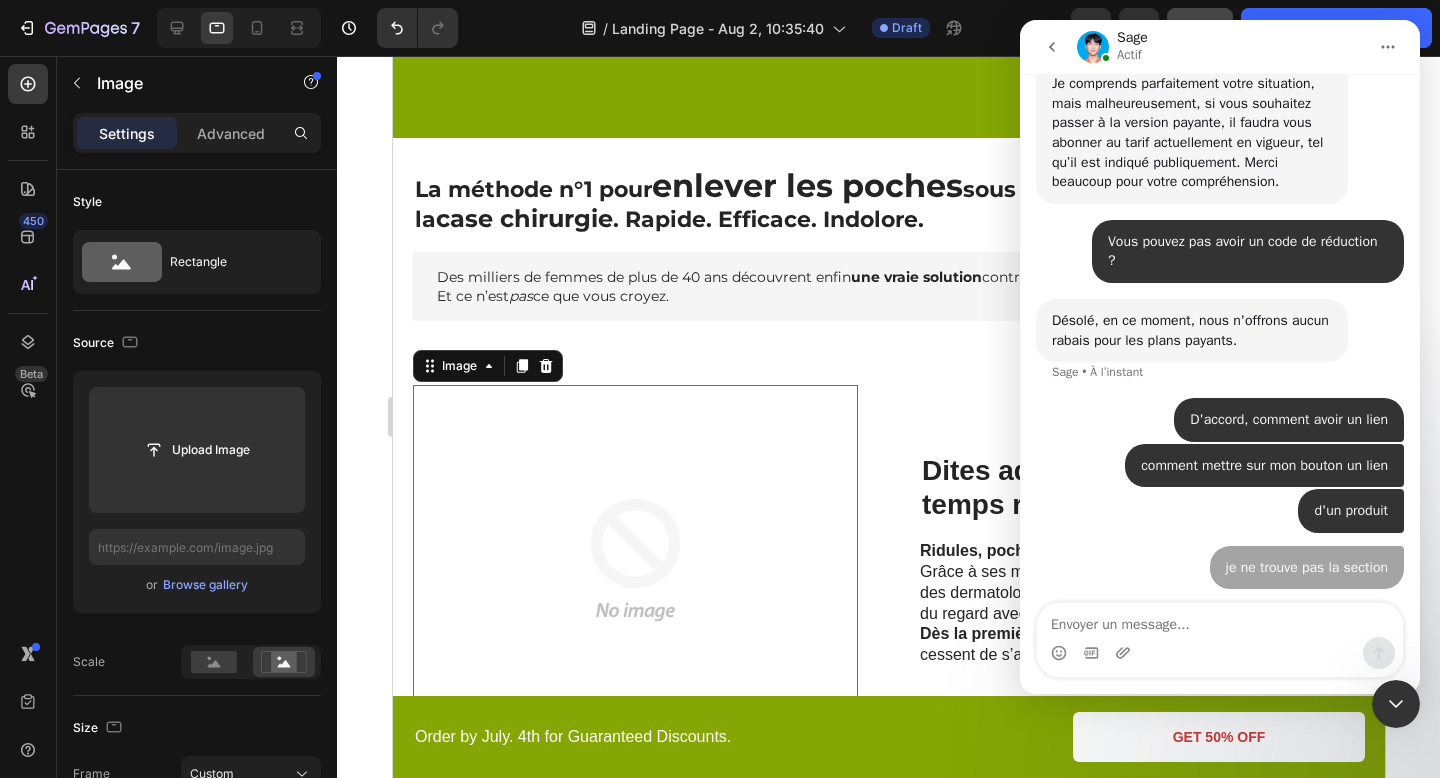 scroll, scrollTop: 2618, scrollLeft: 0, axis: vertical 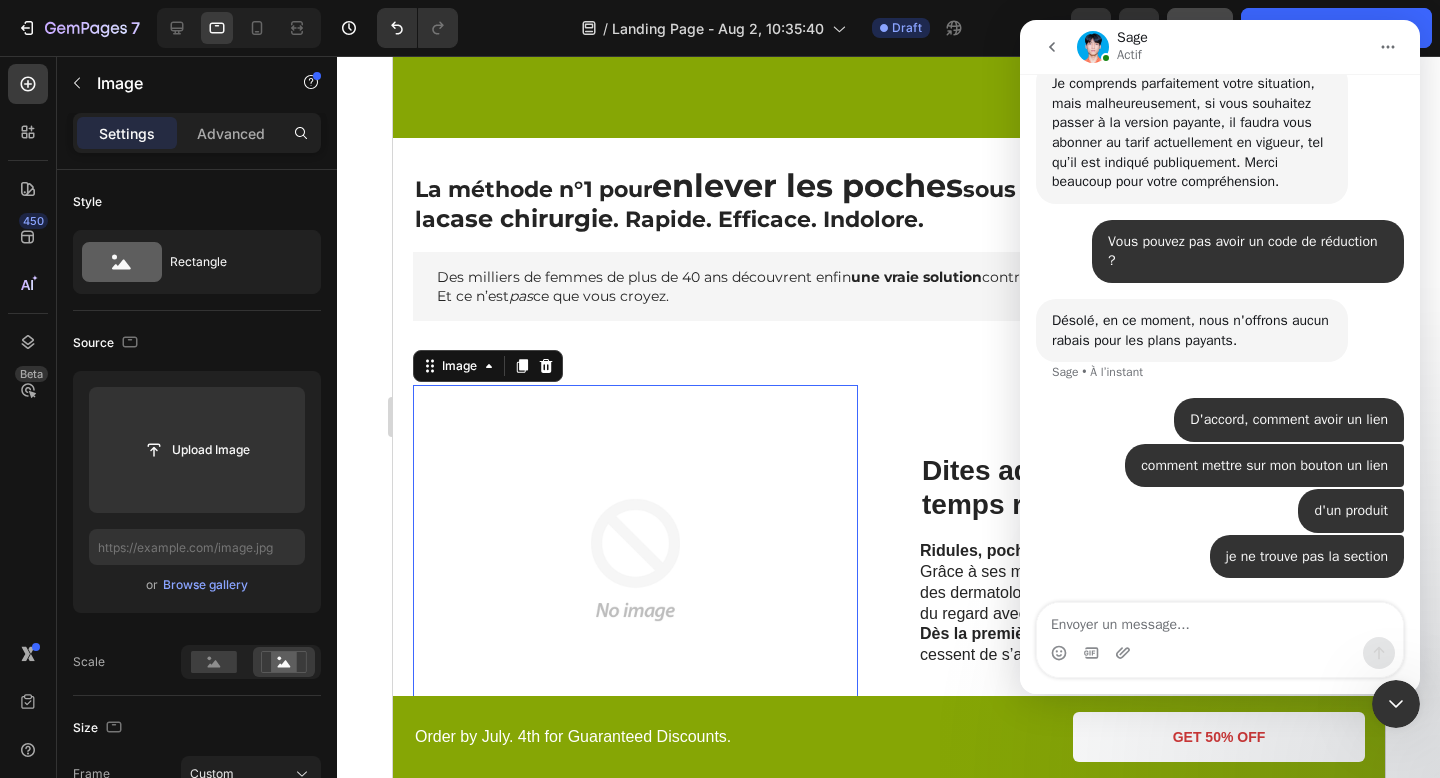 click at bounding box center [1396, 704] 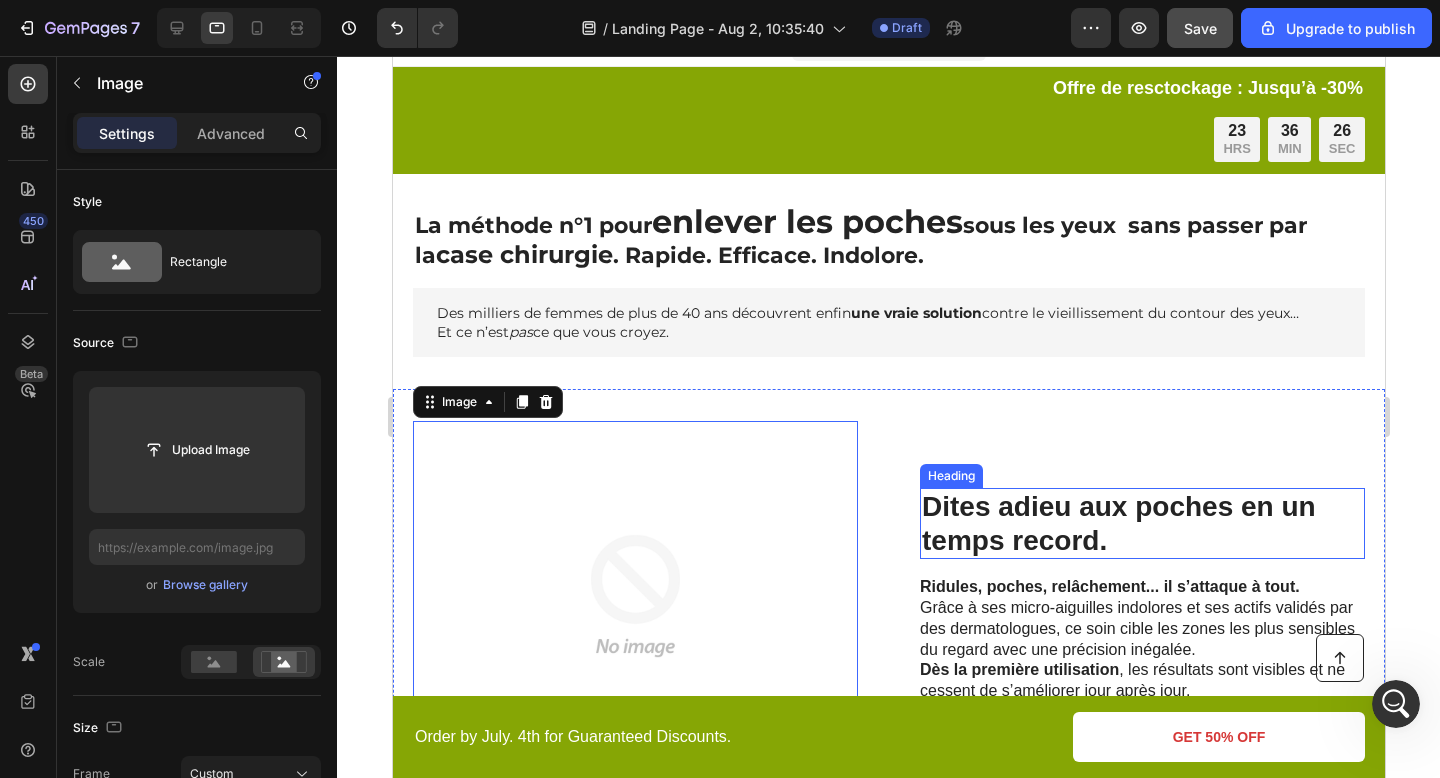 scroll, scrollTop: 0, scrollLeft: 0, axis: both 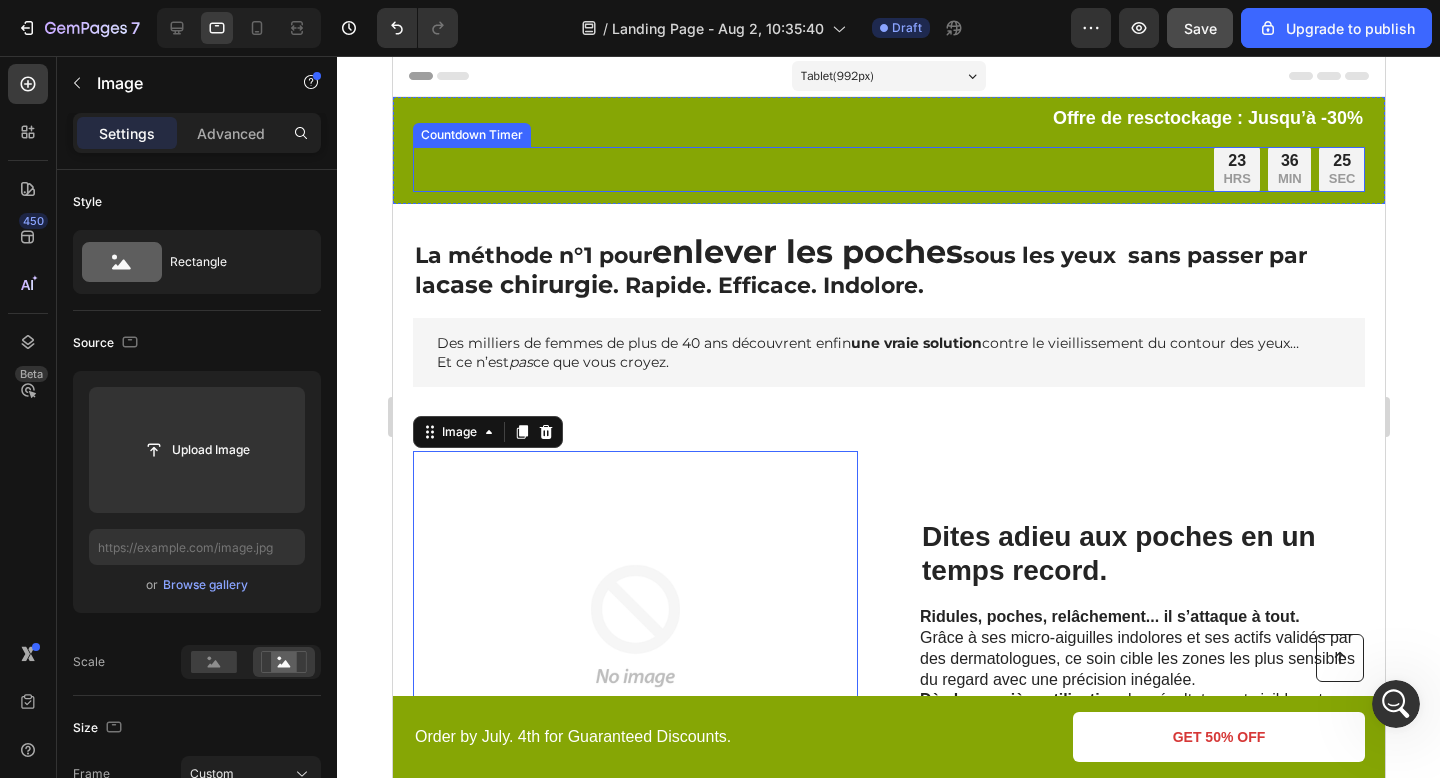 click on "23 HRS 36 MIN 25 SEC" at bounding box center [888, 170] 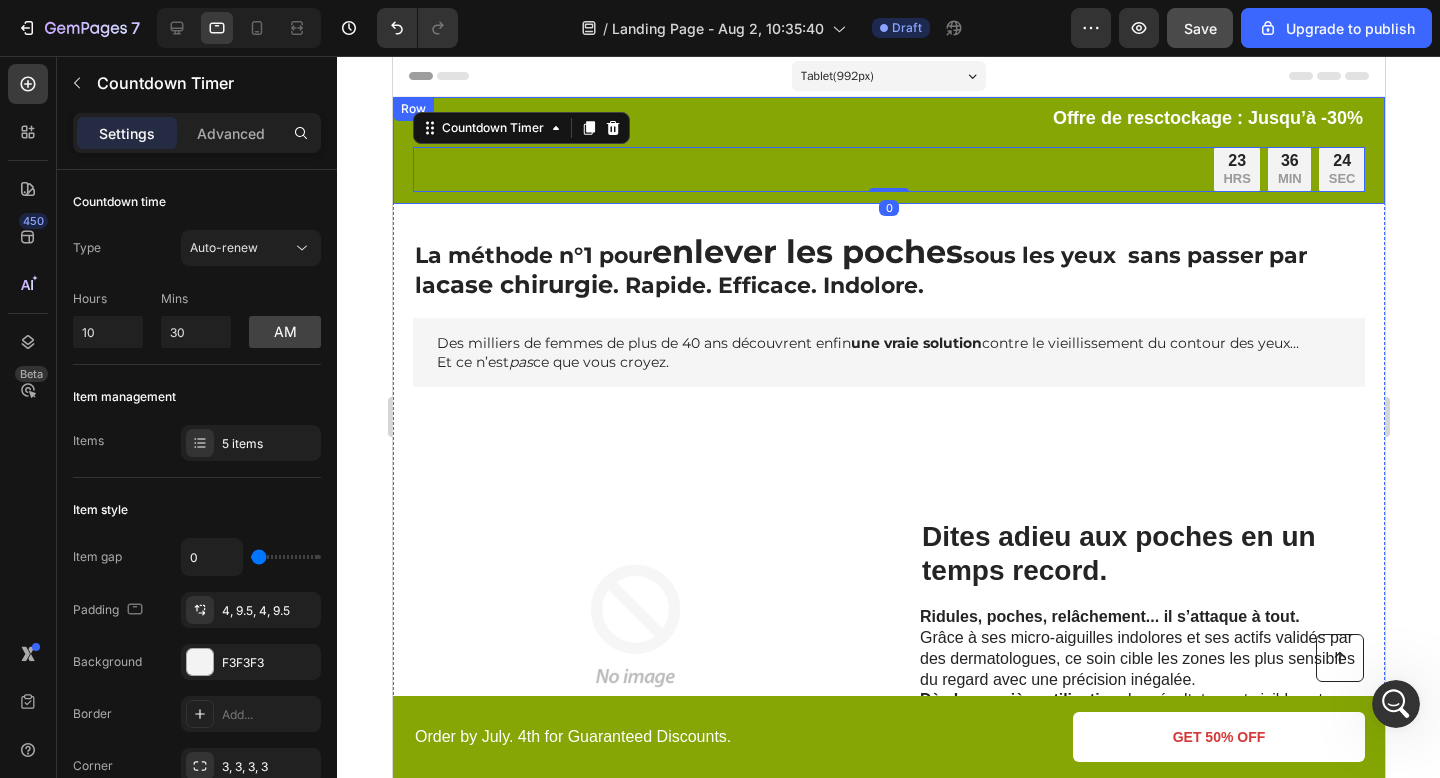 click on "Offre de resctockage : Jusqu’à -30% Text Block 23 HRS 36 MIN 24 SEC Countdown Timer   0" at bounding box center [888, 150] 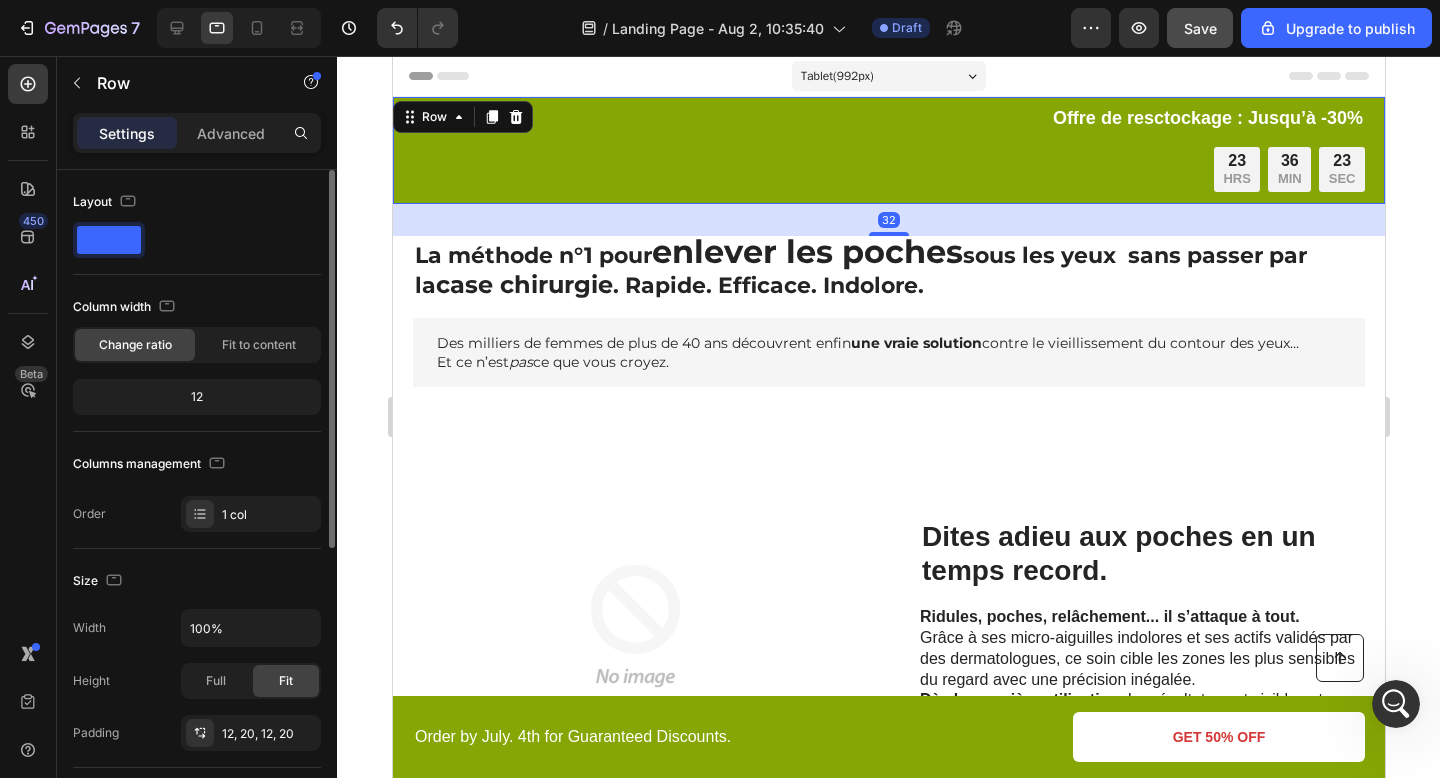 scroll, scrollTop: 503, scrollLeft: 0, axis: vertical 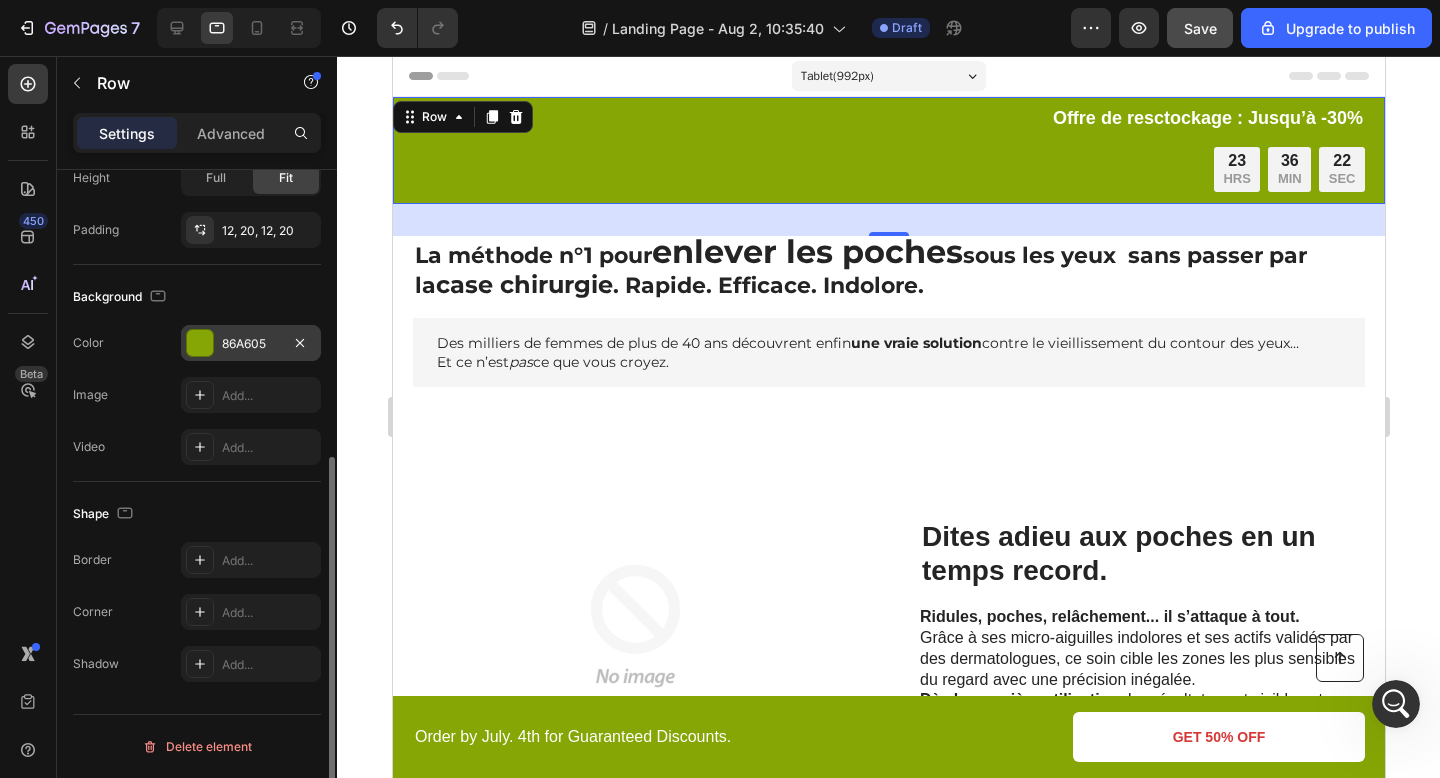 click on "86A605" at bounding box center (251, 344) 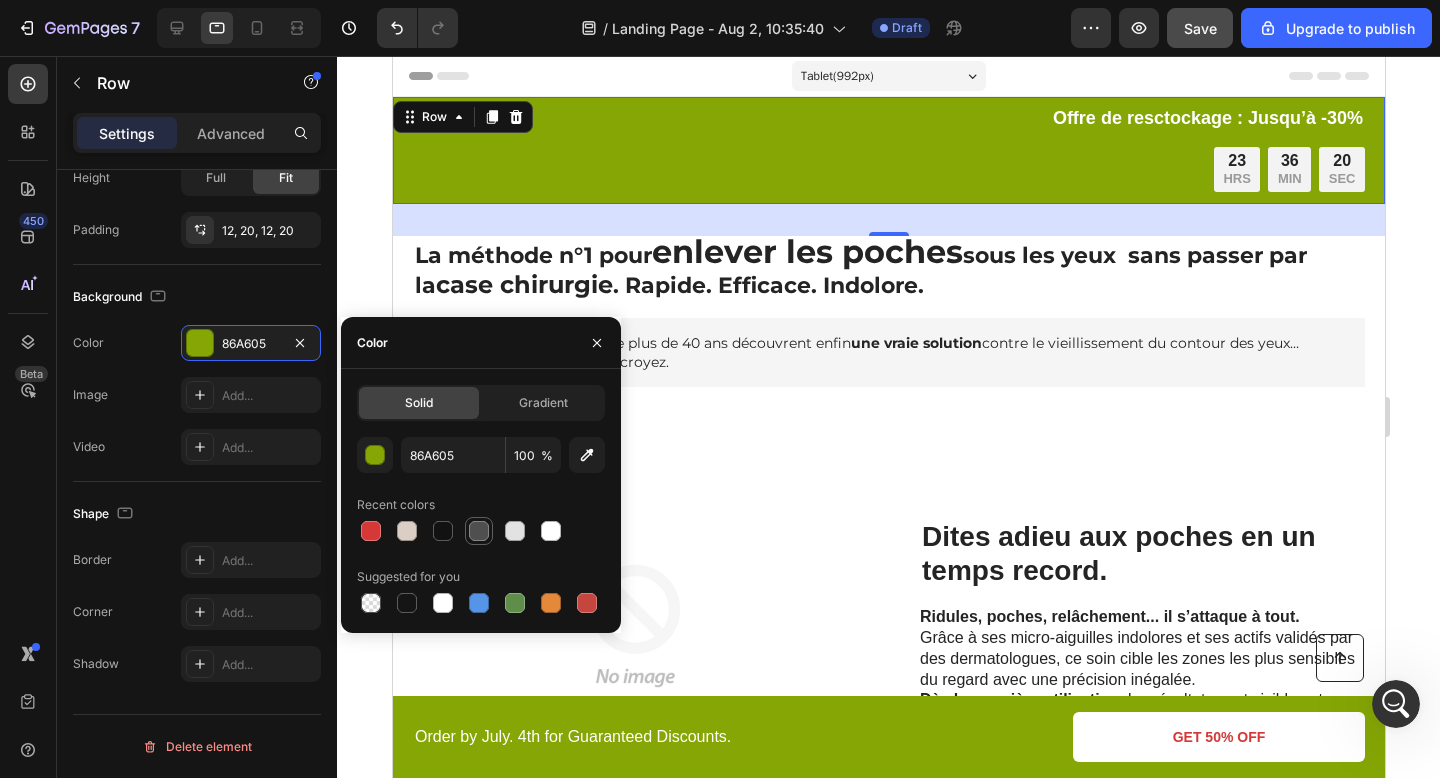 click at bounding box center [479, 531] 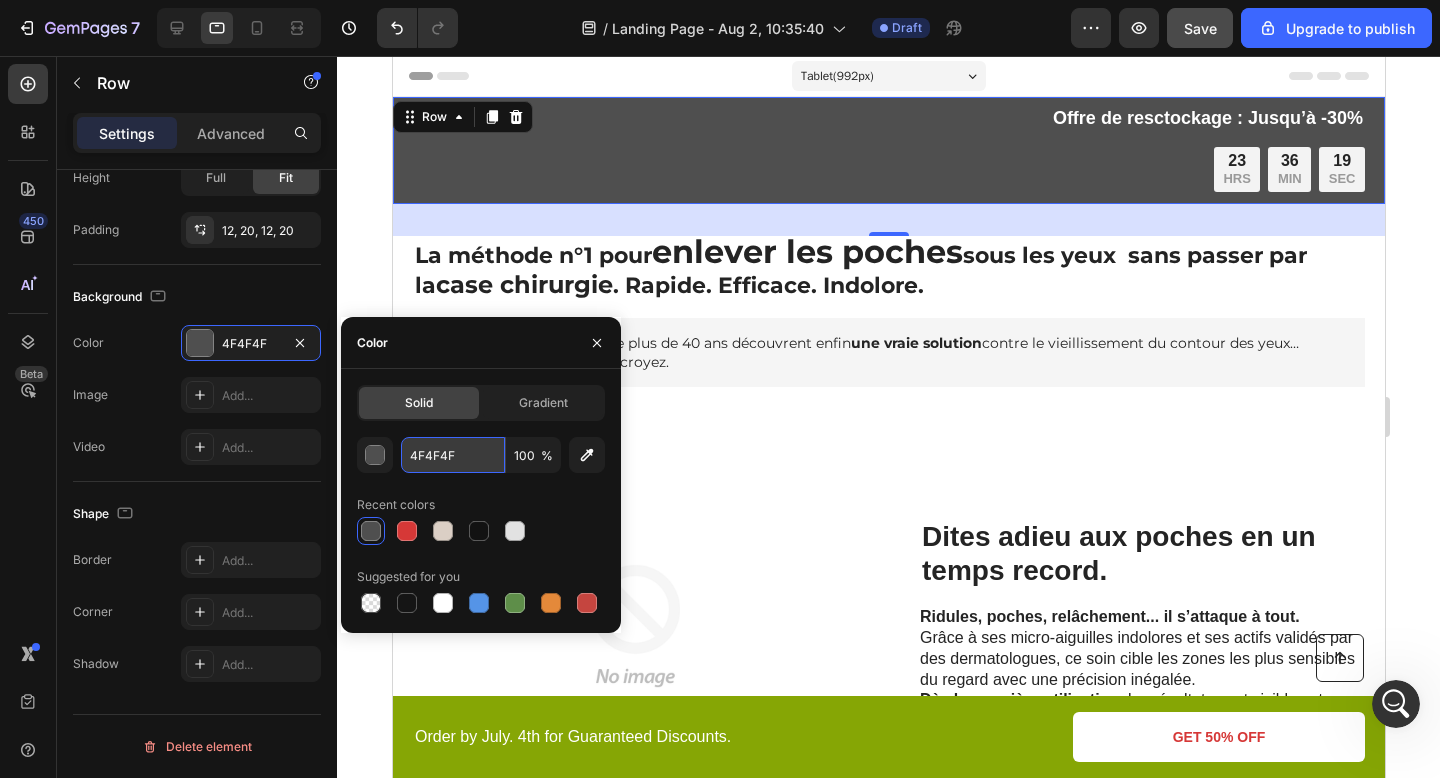 click on "4F4F4F" at bounding box center (453, 455) 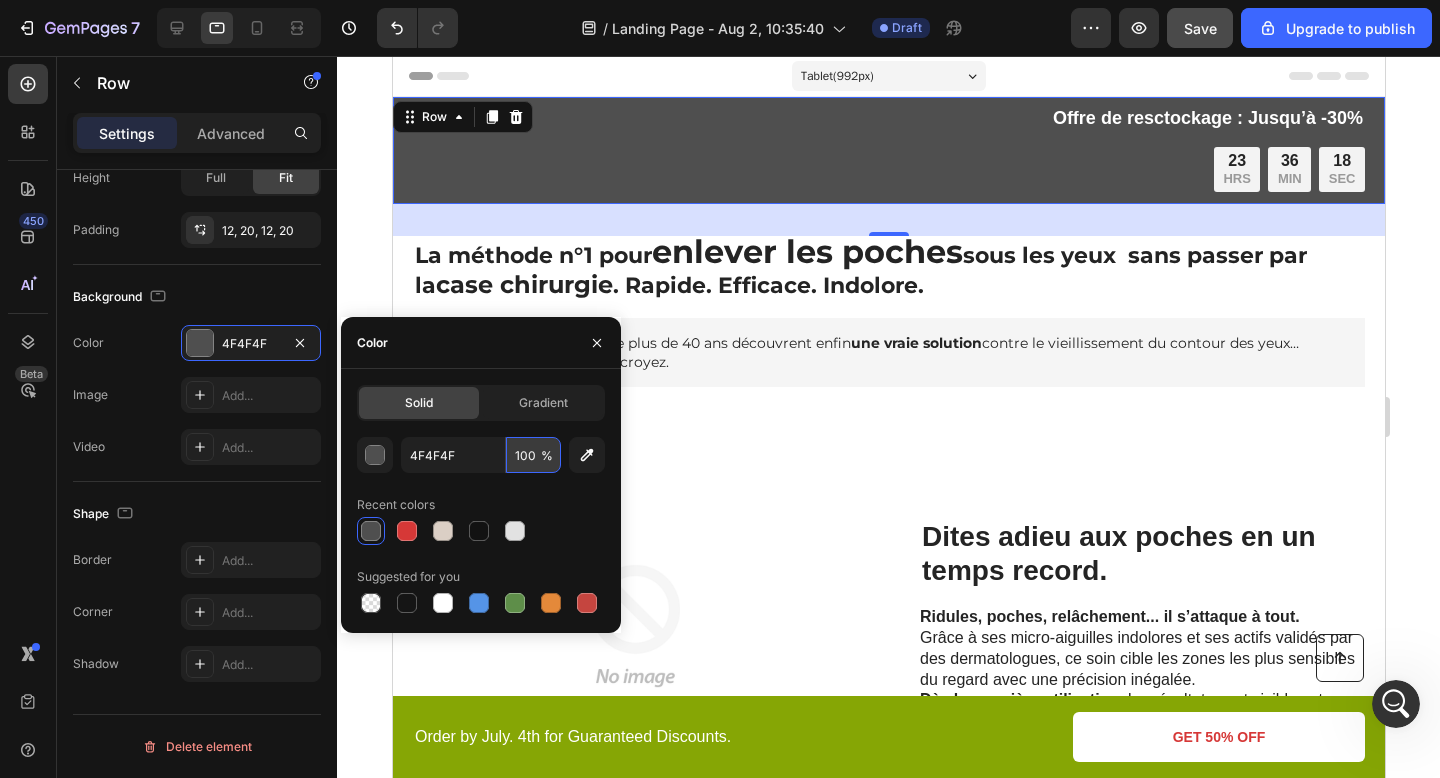 click on "100" at bounding box center (533, 455) 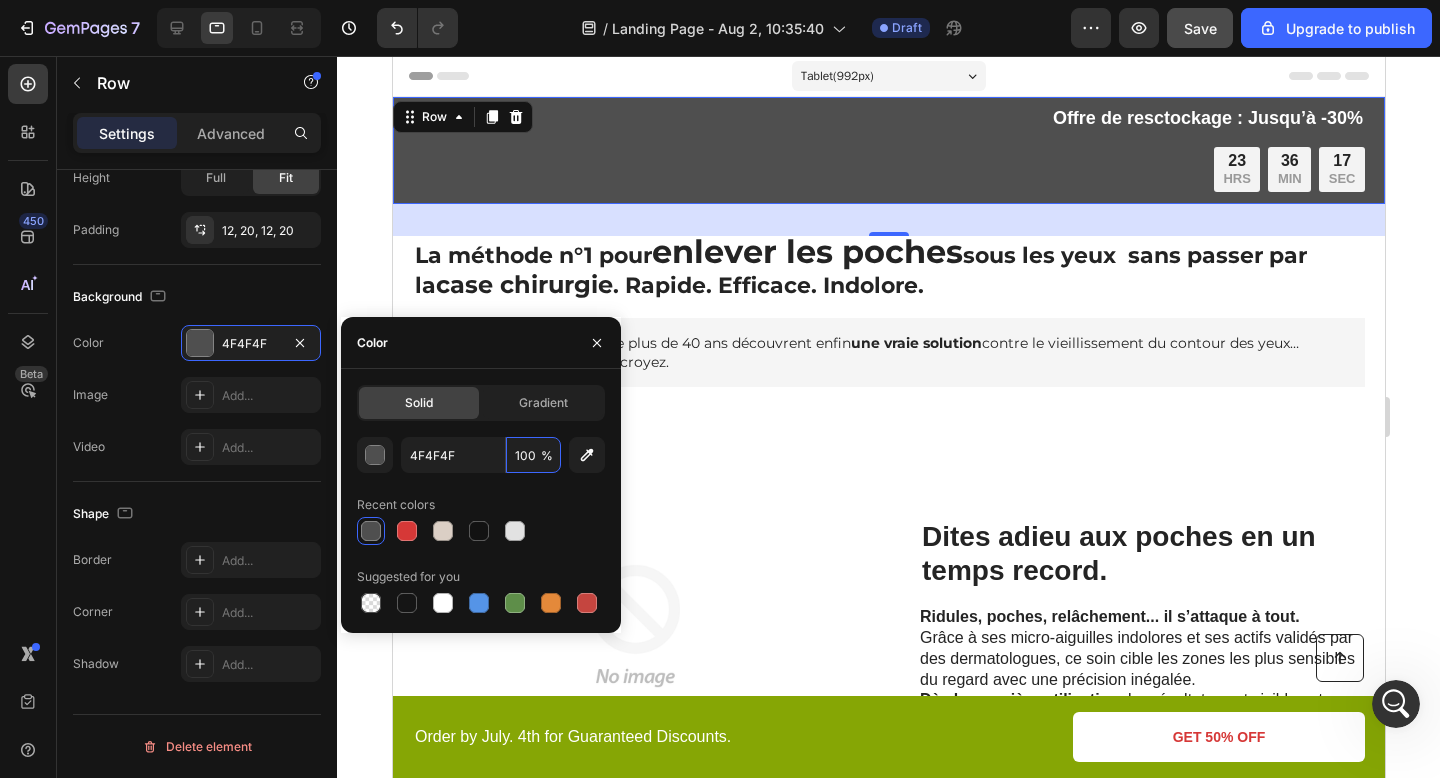 scroll, scrollTop: 2695, scrollLeft: 0, axis: vertical 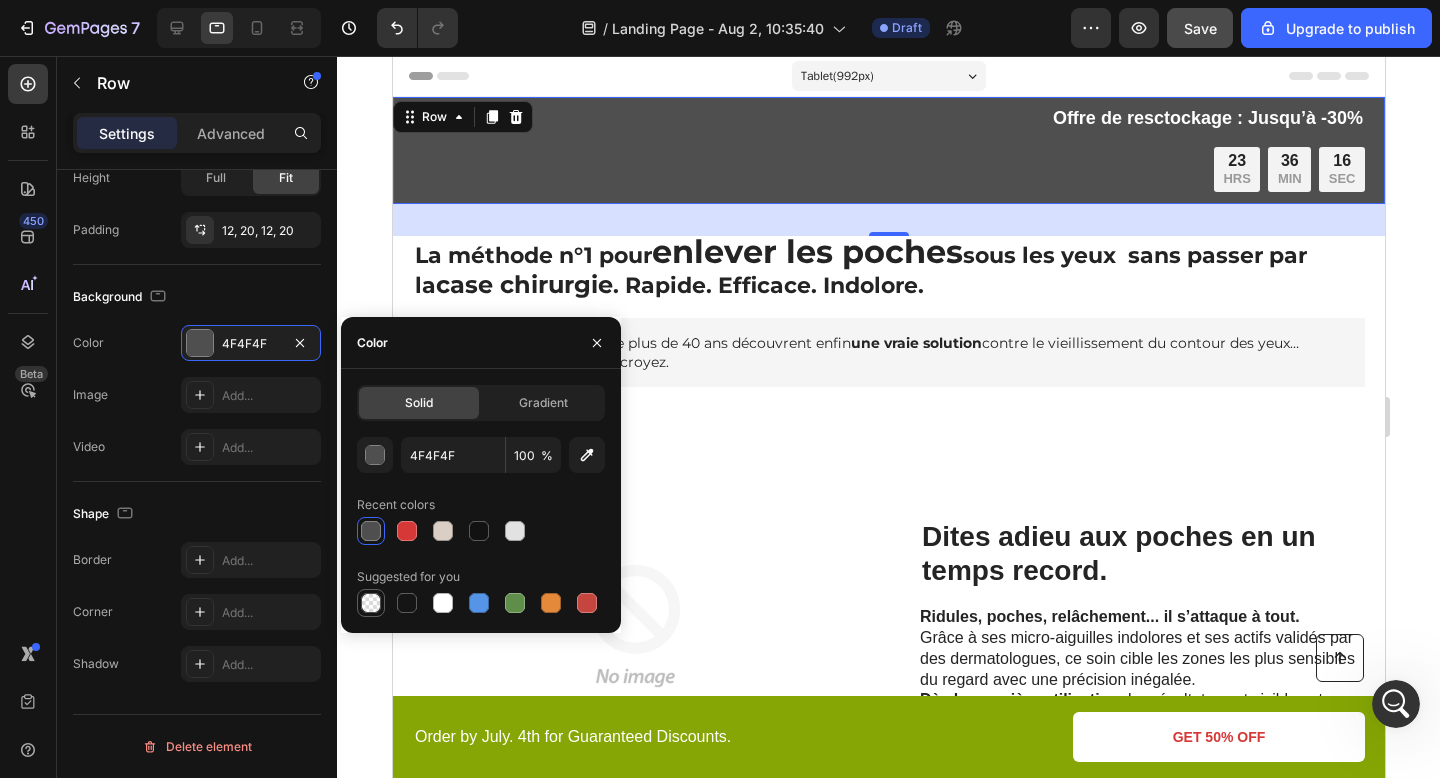 click at bounding box center [371, 603] 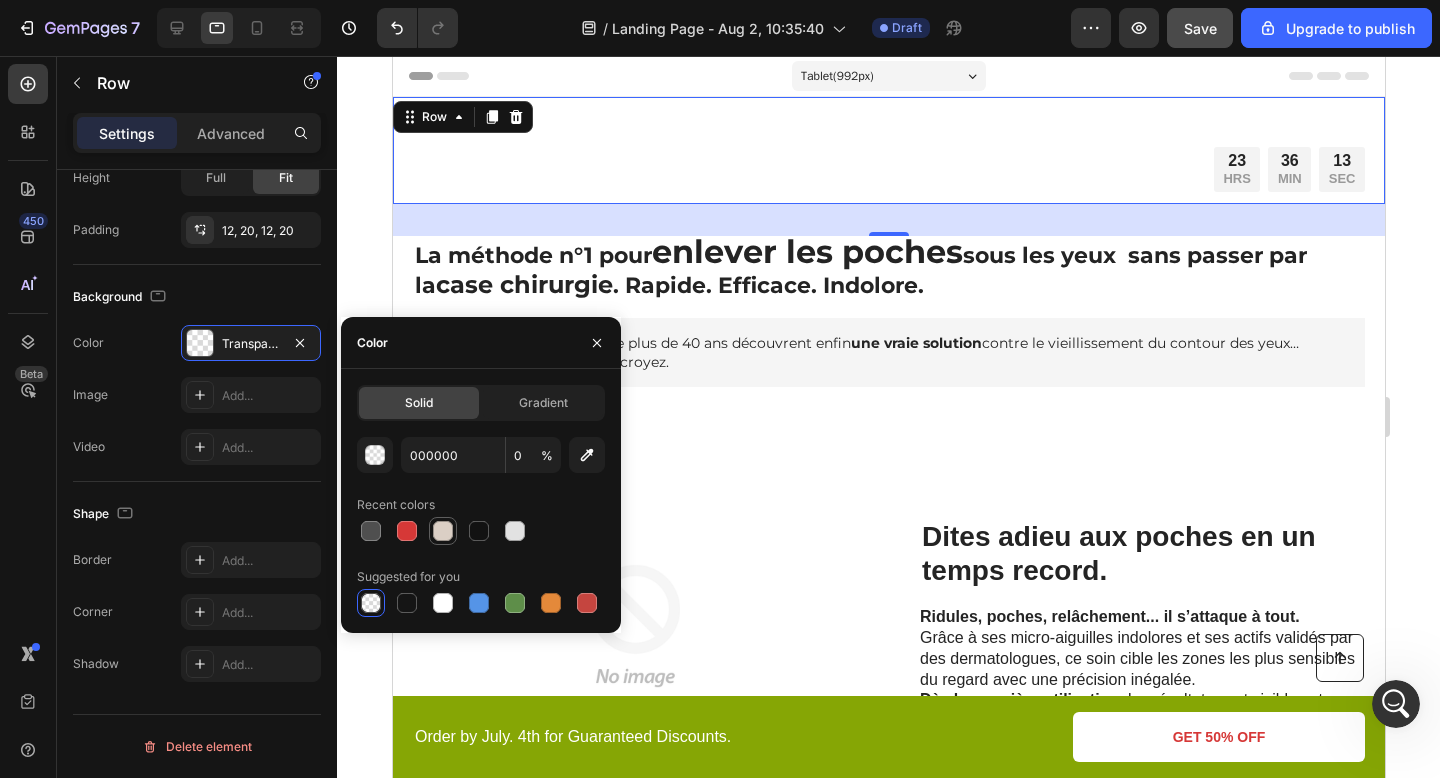 click at bounding box center (443, 531) 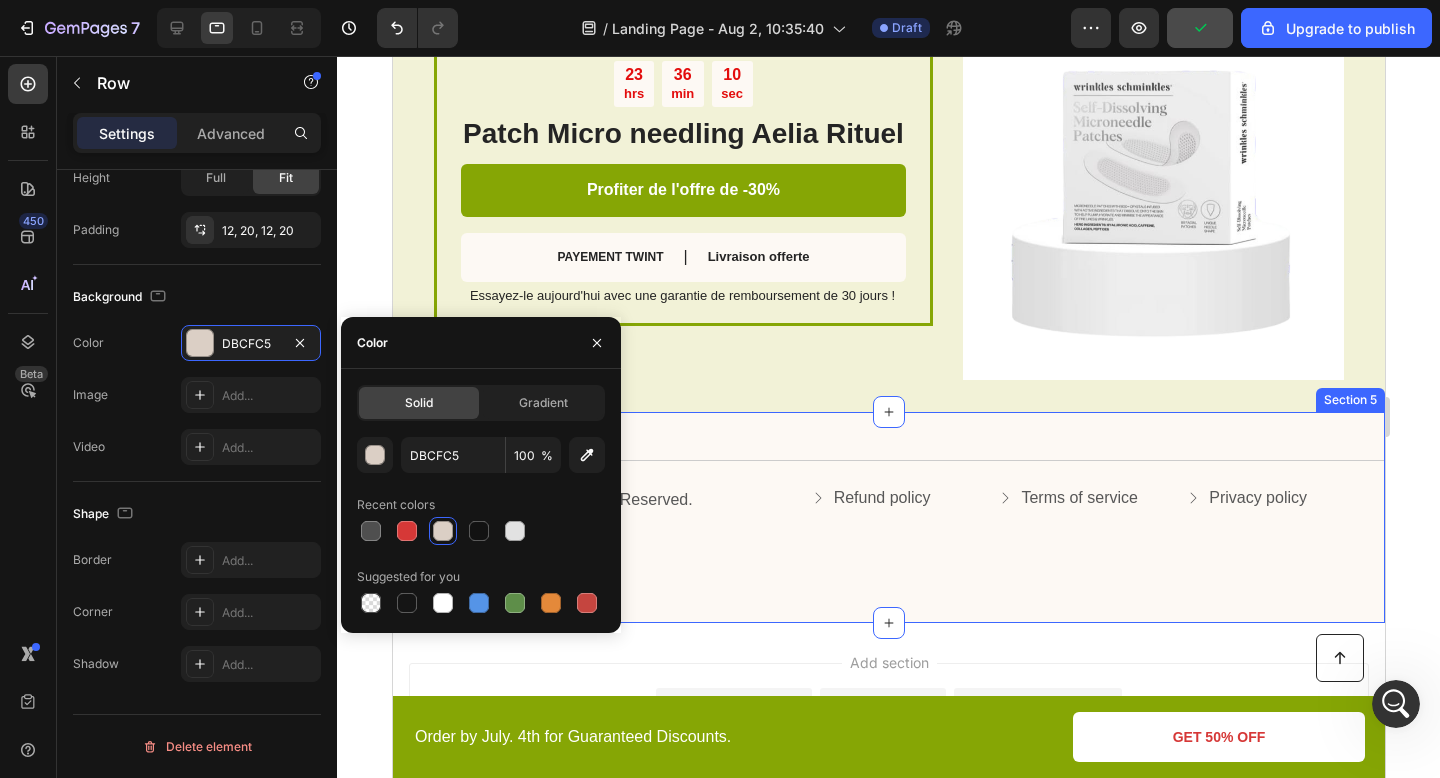 scroll, scrollTop: 3379, scrollLeft: 0, axis: vertical 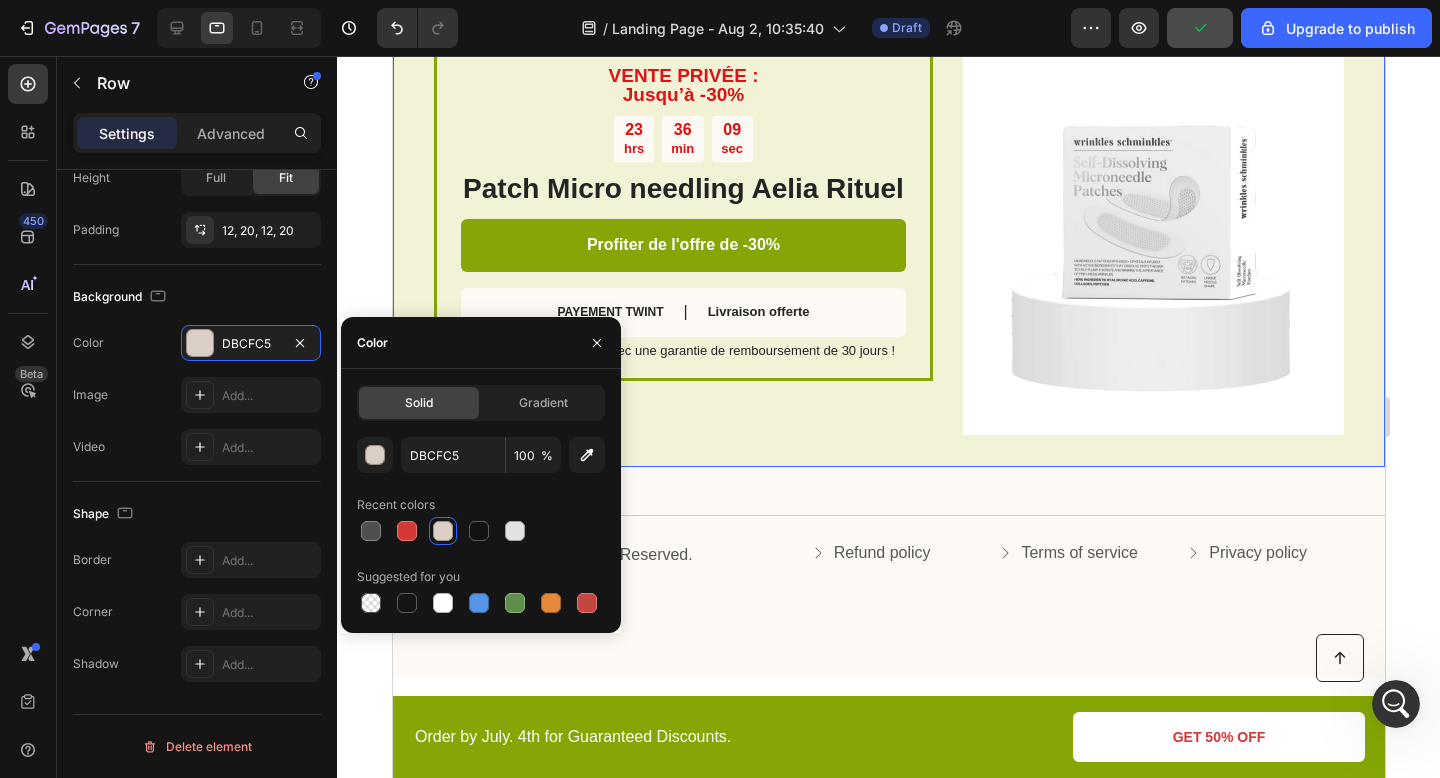 click on "VENTE PRIVÉE :  Jusqu’à -30% Text Block 23 hrs 36 min 09 sec Countdown Timer Patch Micro needling Aelia Rituel  Heading Profiter de l'offre de -30%   Button PAYEMENT TWINT Text Block | Text Block Livraison offerte Text Block Row Essayez-le aujourd'hui avec une garantie de remboursement de 30 jours ! Text Block Row 23 HRS 36 MIN 08 SEC Countdown Timer Image Row" at bounding box center [888, 214] 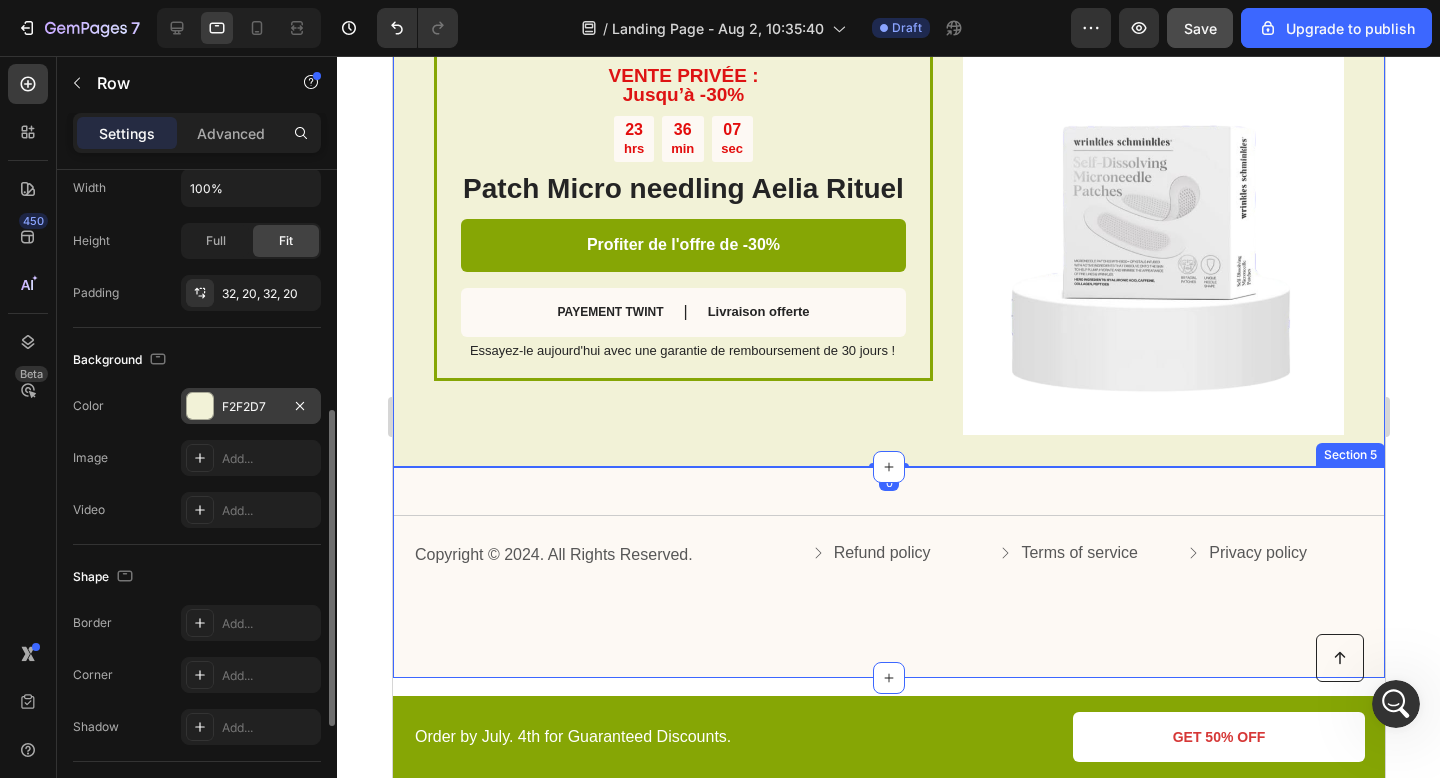 click on "F2F2D7" at bounding box center (251, 406) 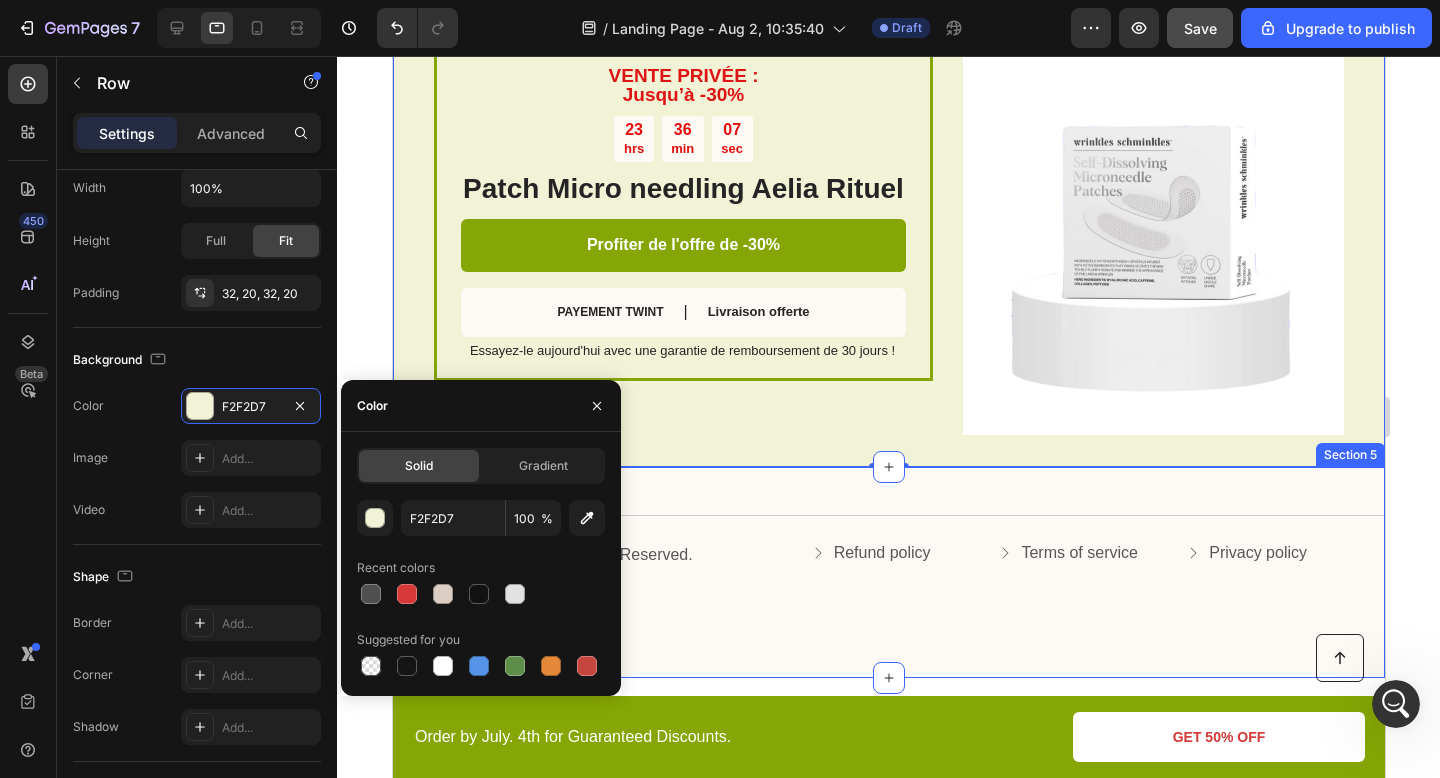 scroll, scrollTop: 2618, scrollLeft: 0, axis: vertical 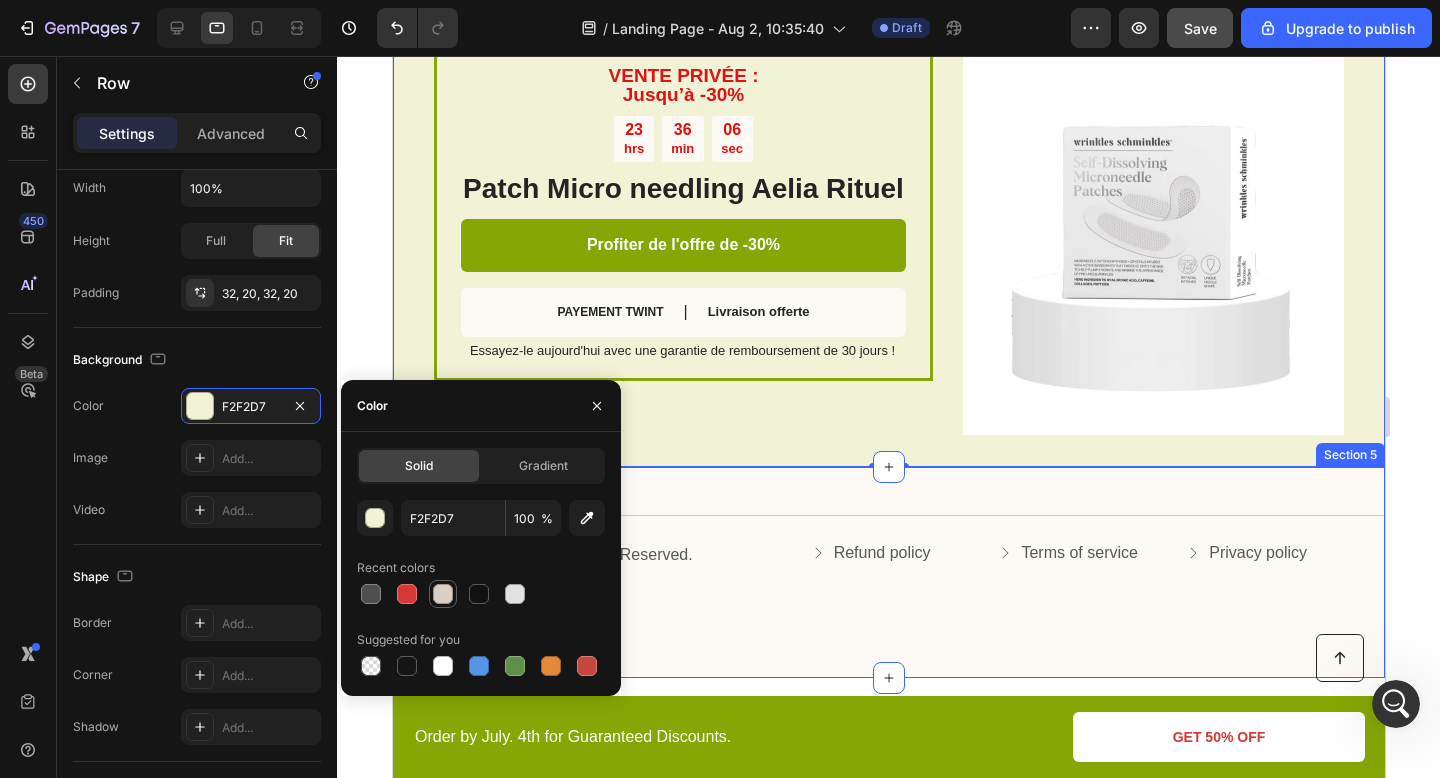 click at bounding box center (443, 594) 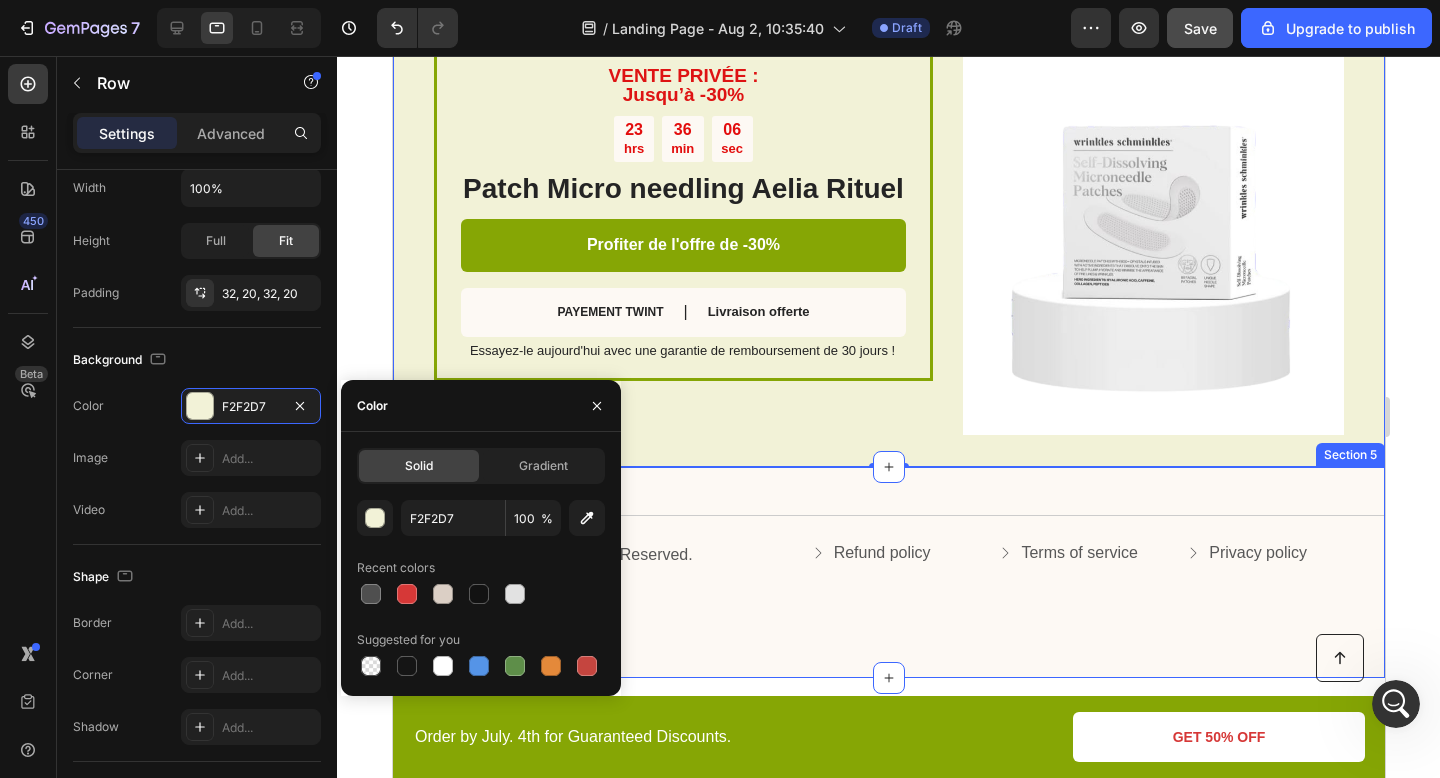 type on "DBCFC5" 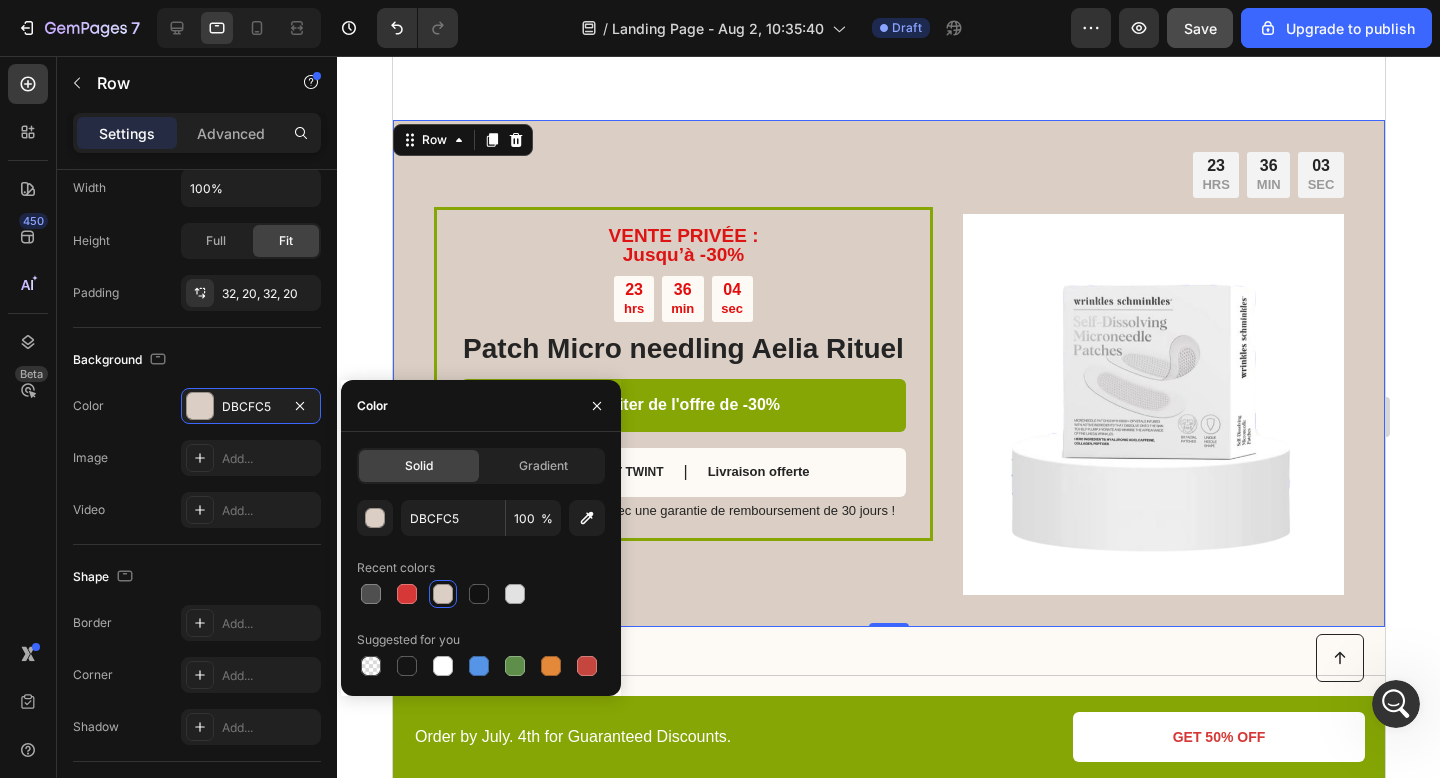 scroll, scrollTop: 3529, scrollLeft: 0, axis: vertical 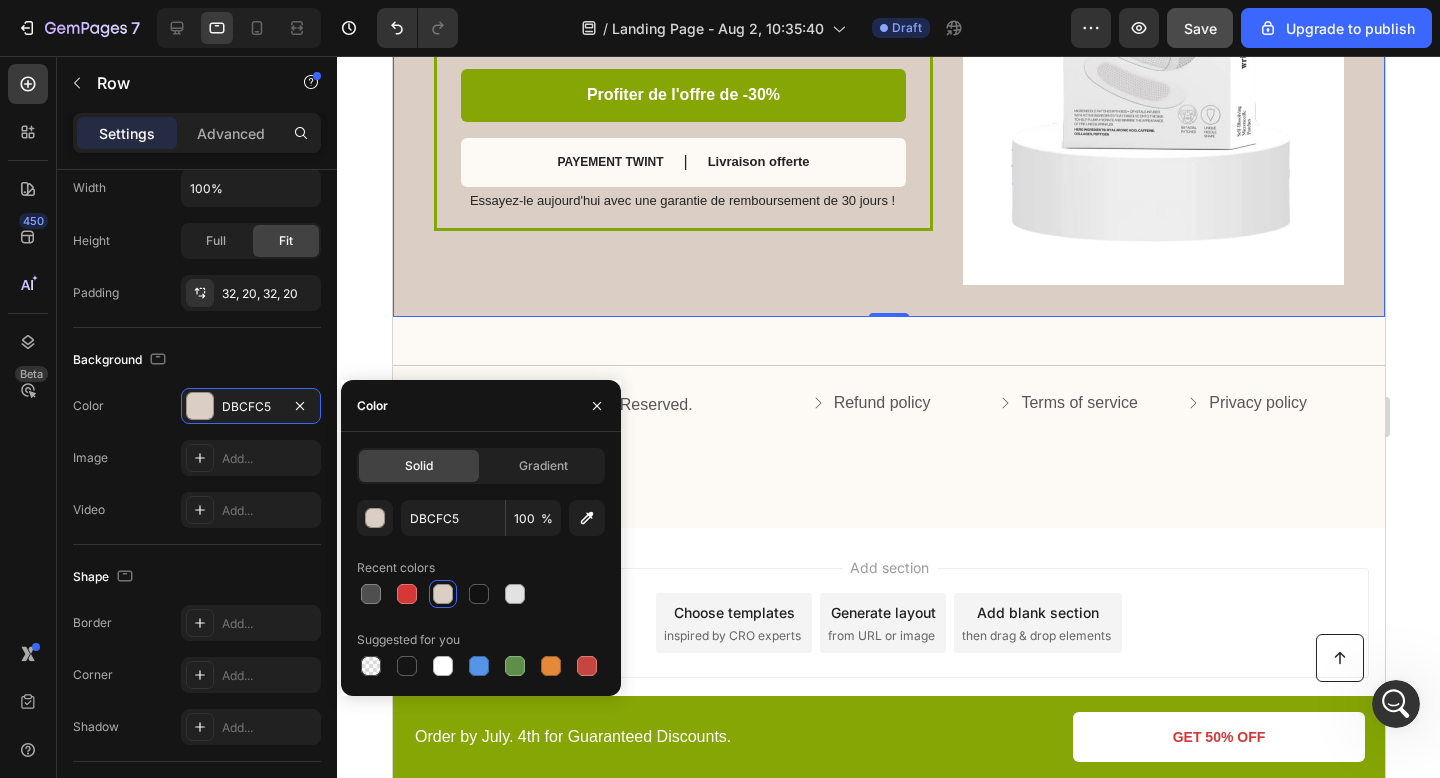 click at bounding box center (597, 405) 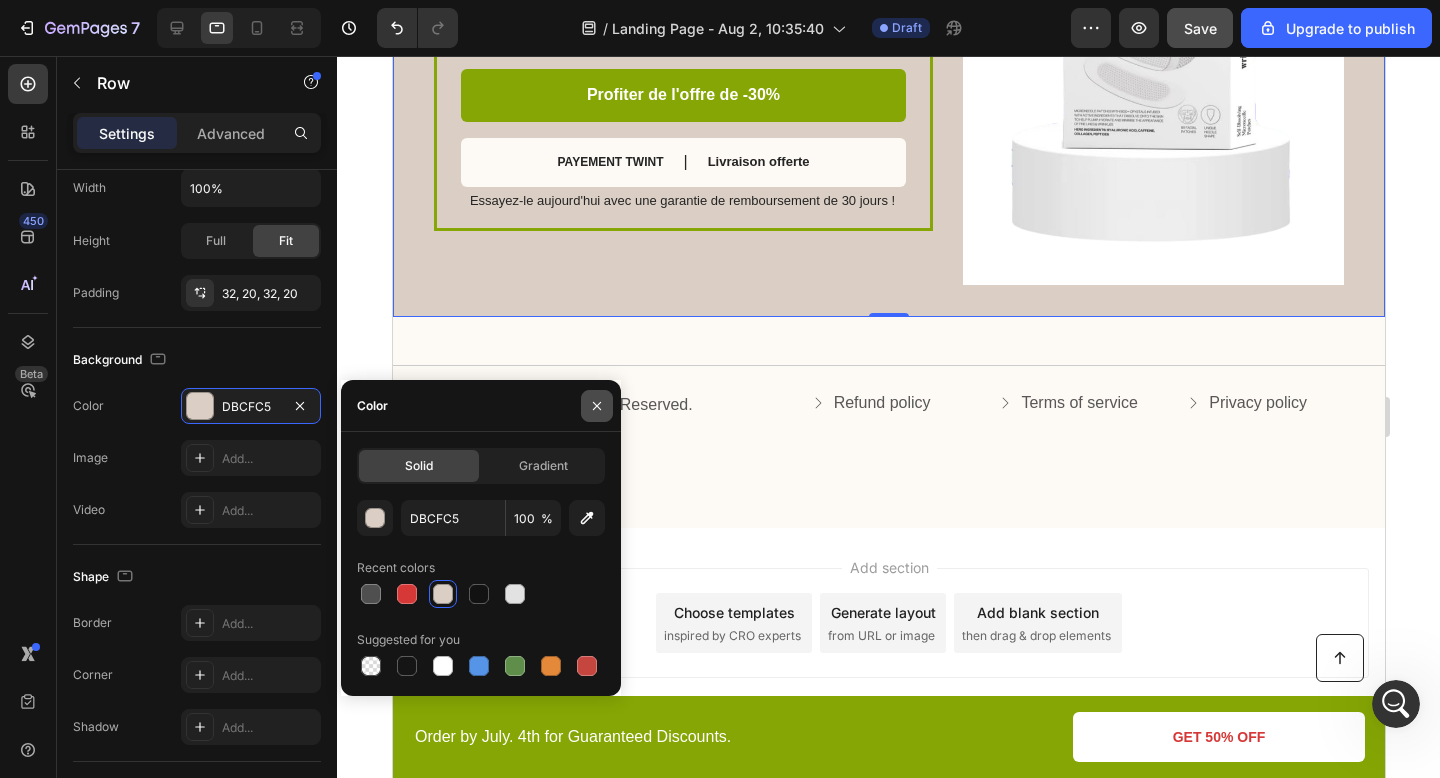 click at bounding box center [597, 406] 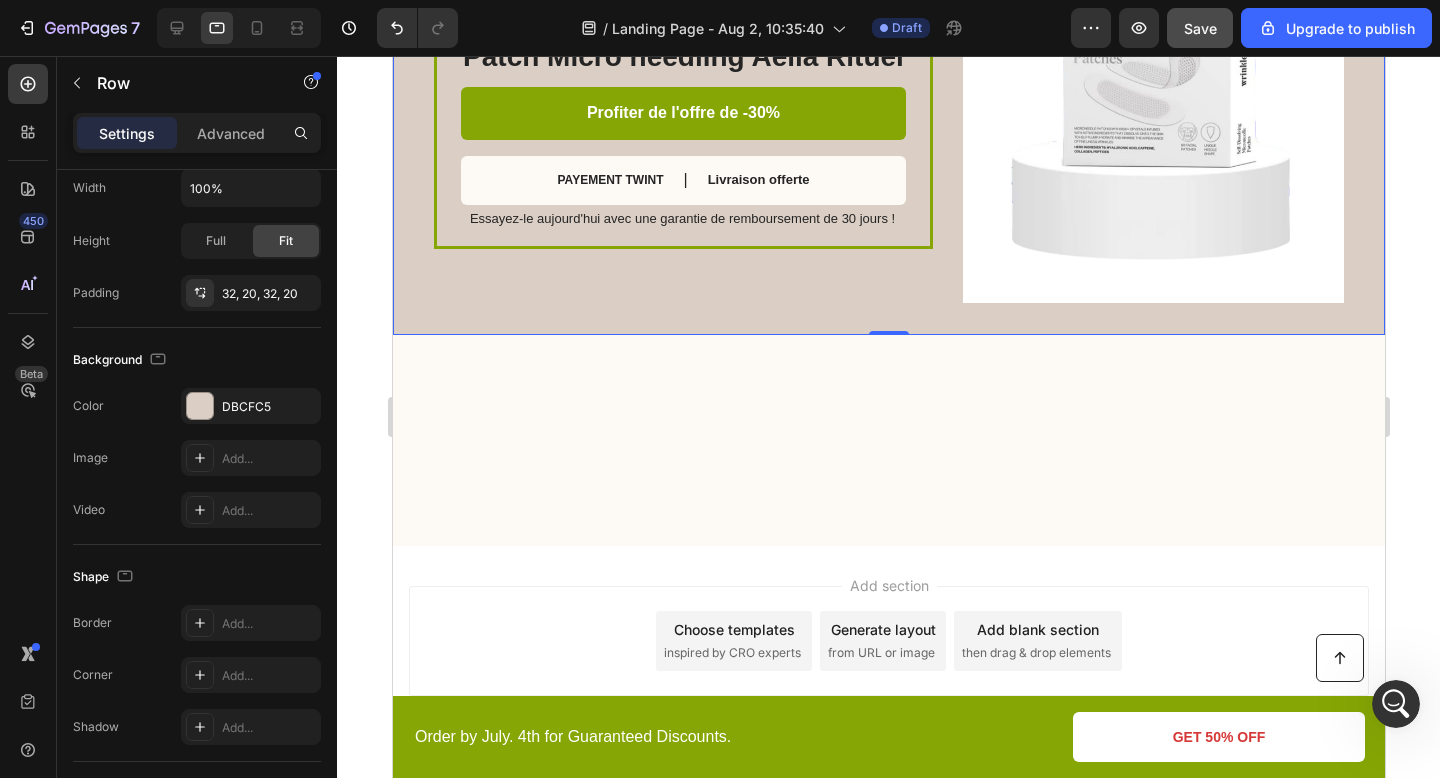 scroll, scrollTop: 2407, scrollLeft: 0, axis: vertical 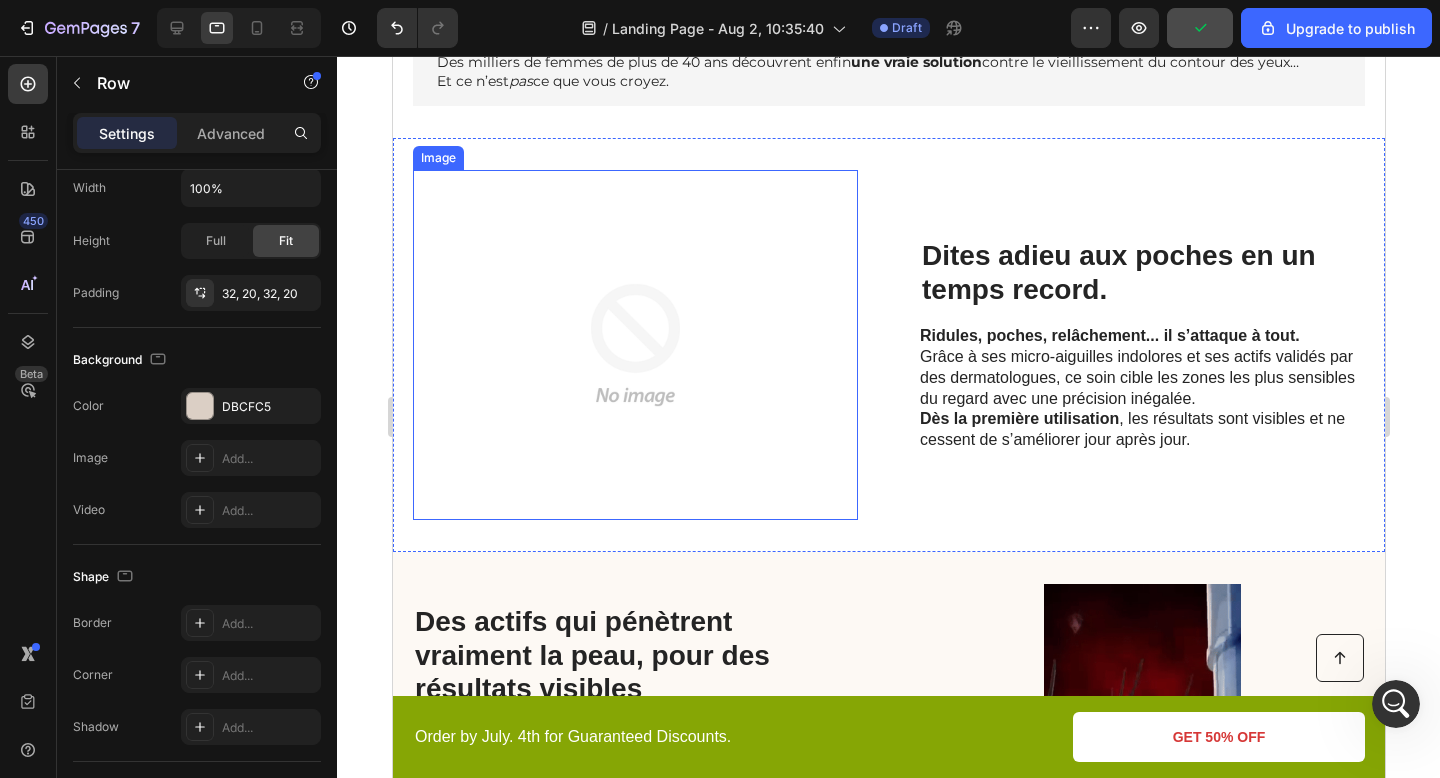 click at bounding box center [634, 345] 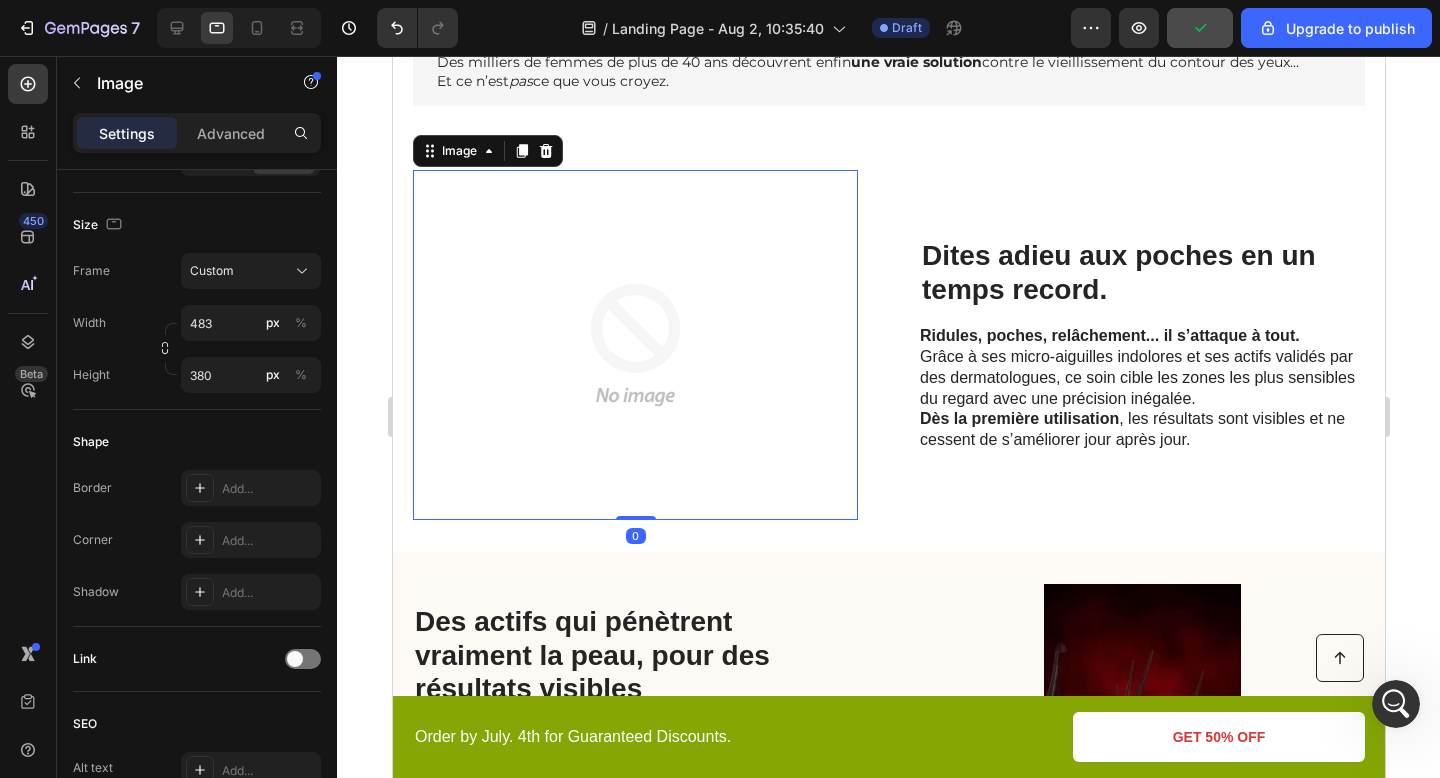 scroll, scrollTop: 0, scrollLeft: 0, axis: both 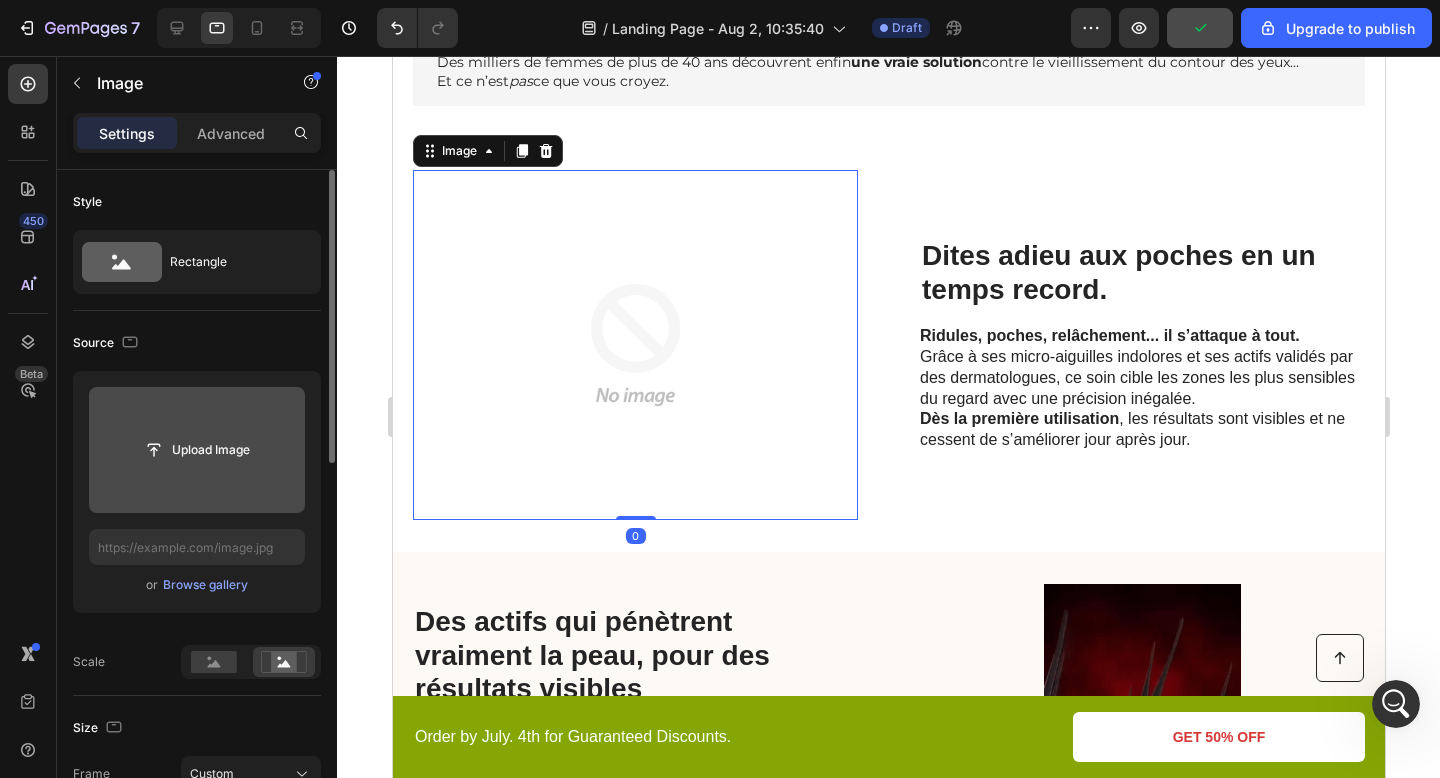 click 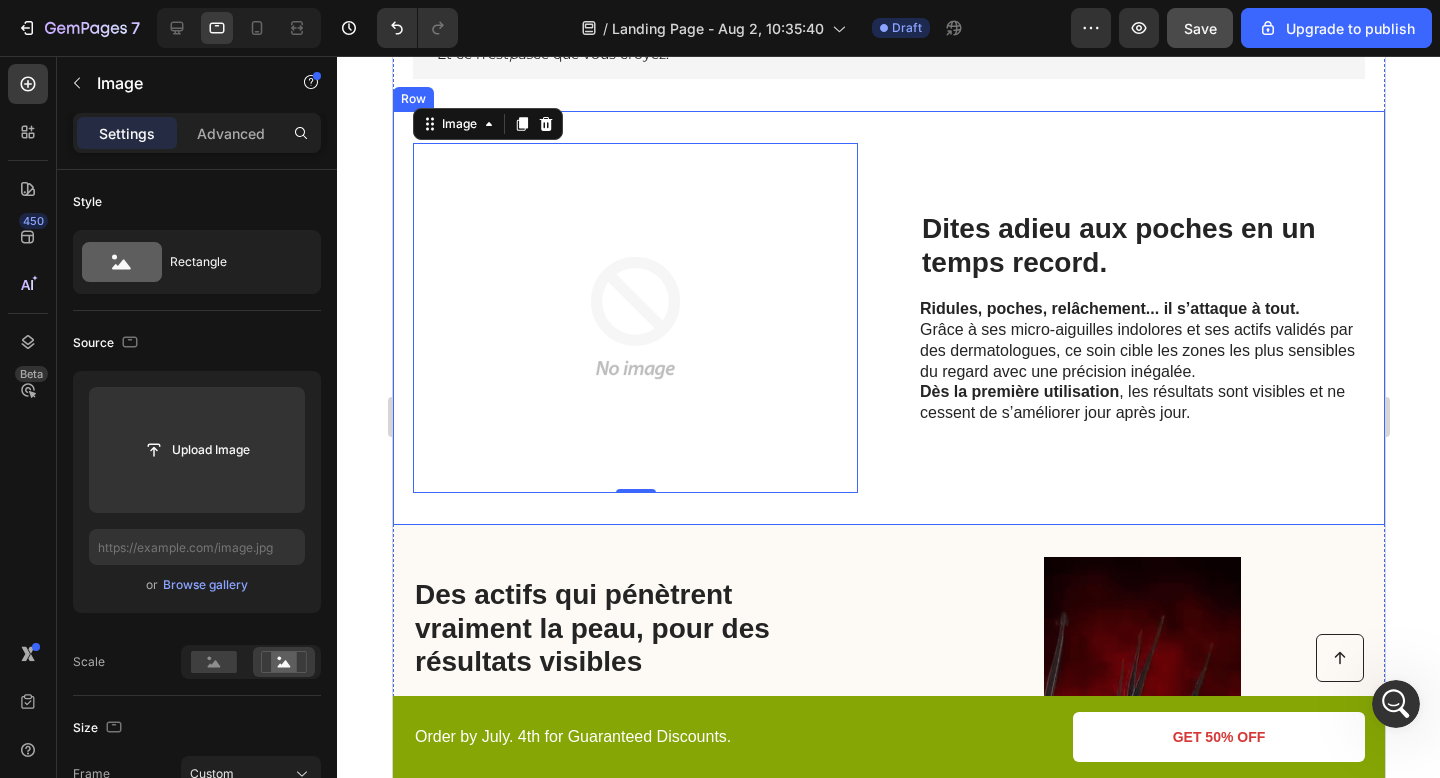 scroll, scrollTop: 144, scrollLeft: 0, axis: vertical 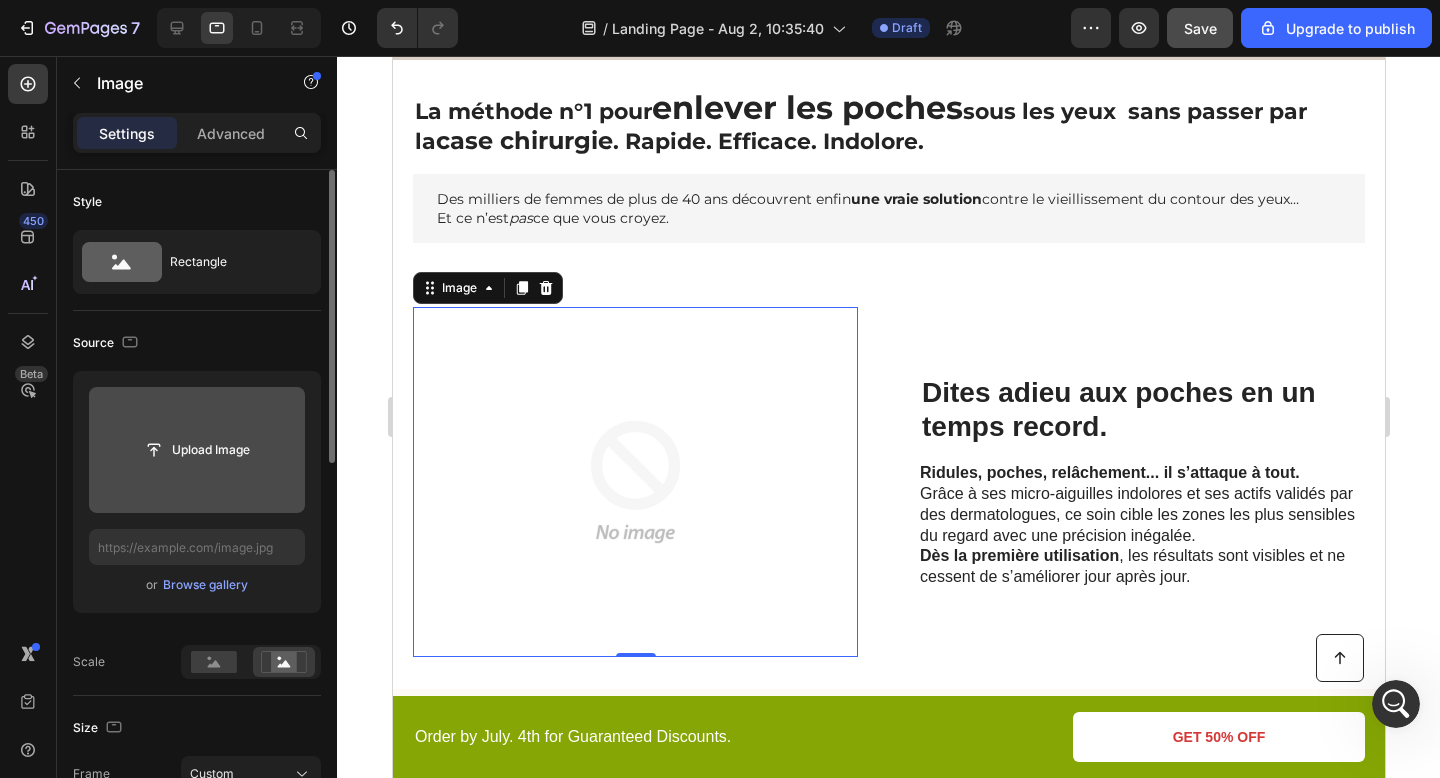 click 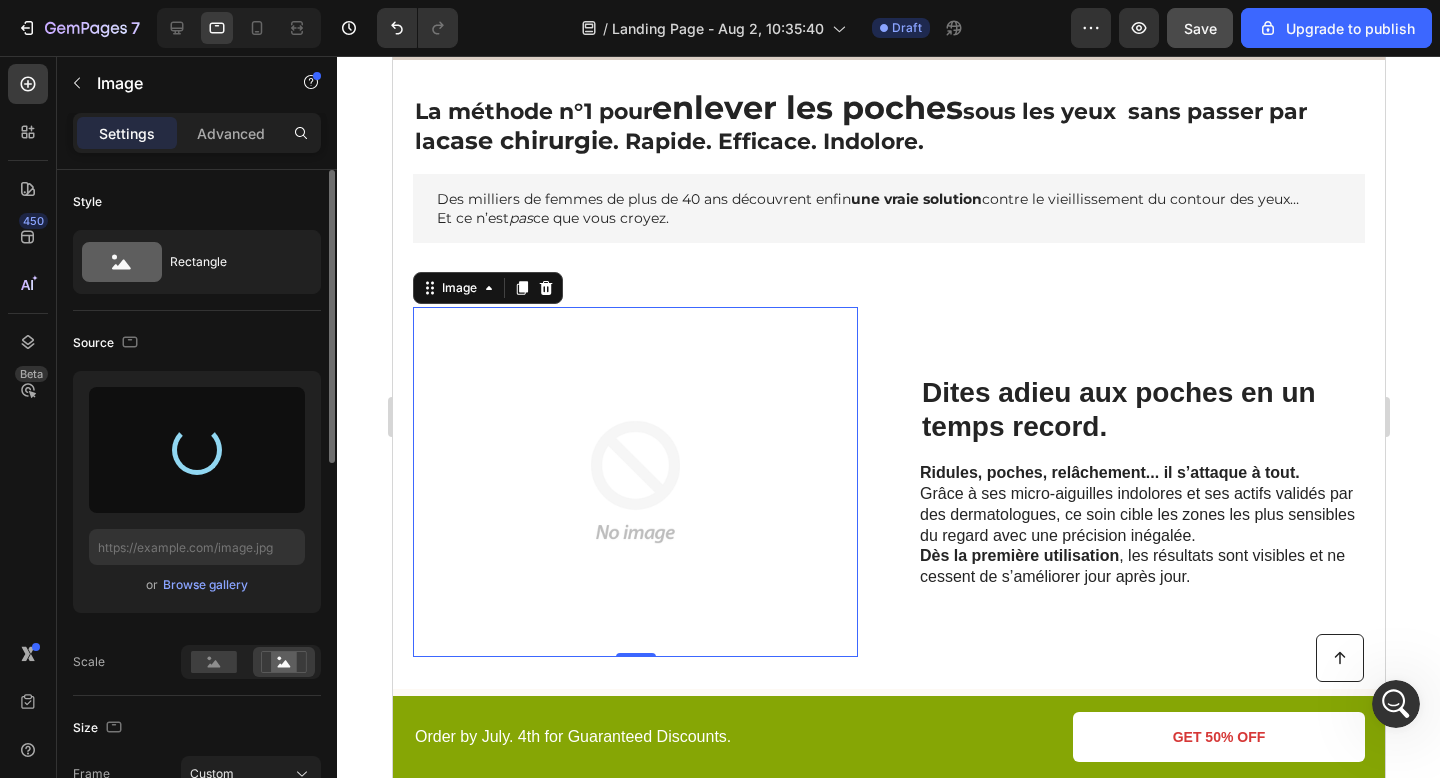 type on "https://cdn.shopify.com/s/files/1/0895/2709/1466/files/gempages_571776104939914112-f90634c1-4ce6-45f0-ab1c-5698f0187516.gif" 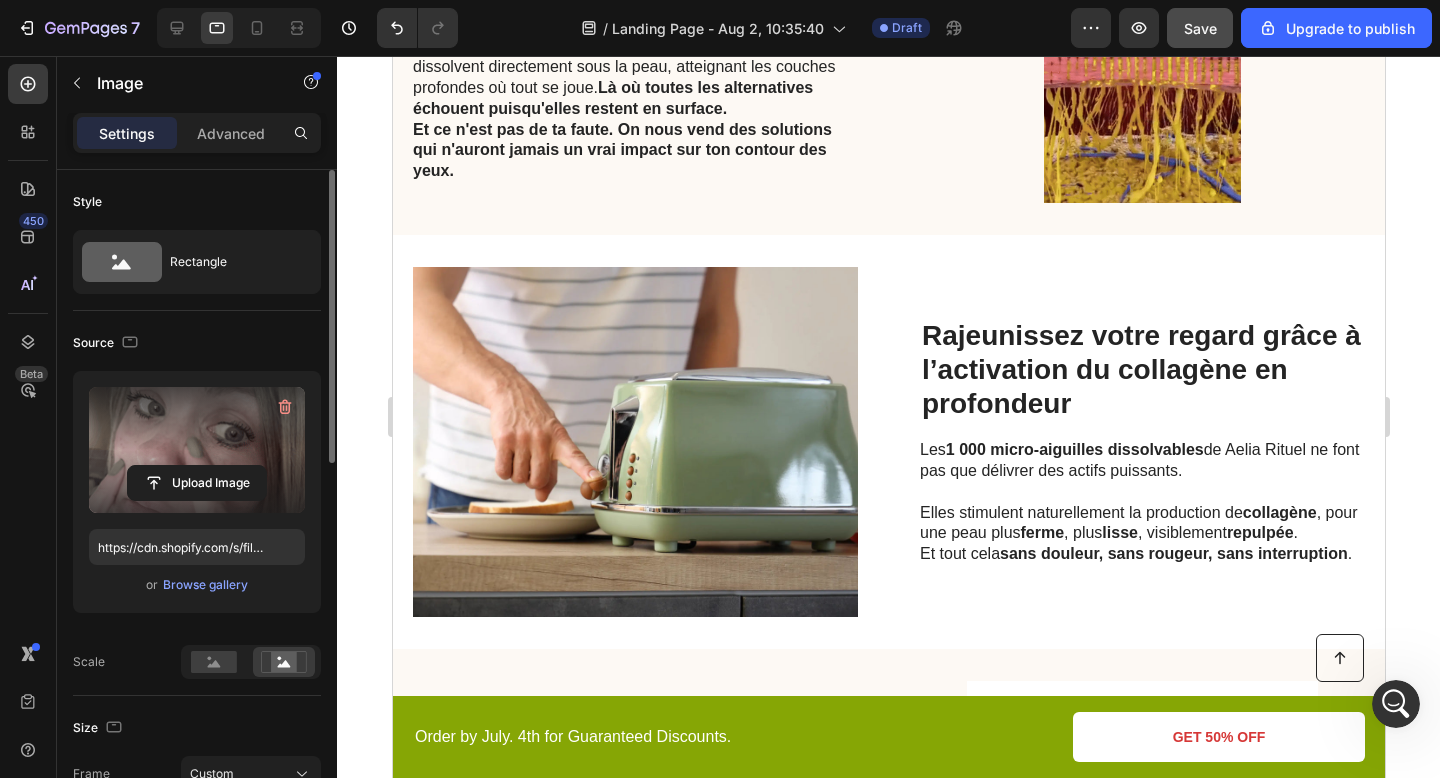scroll, scrollTop: 842, scrollLeft: 0, axis: vertical 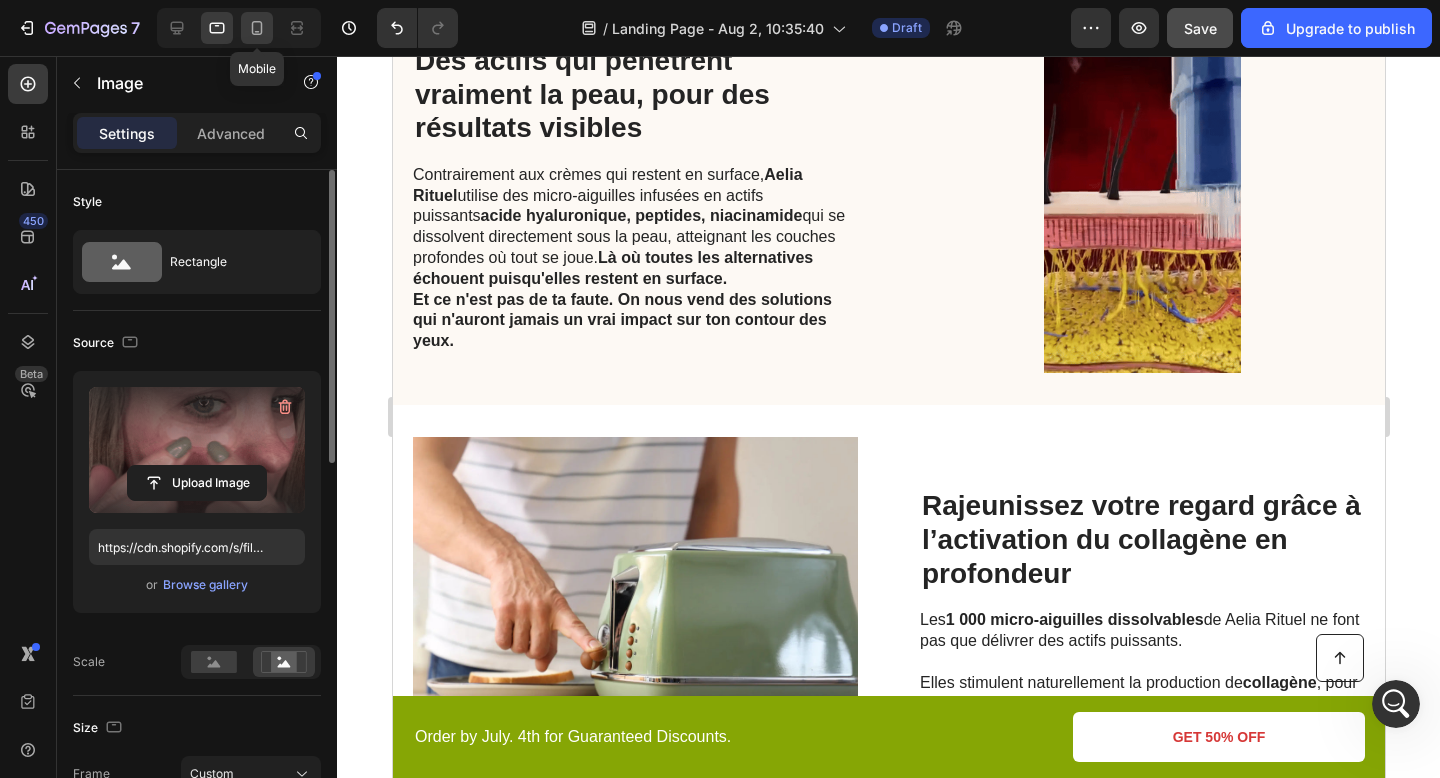 click 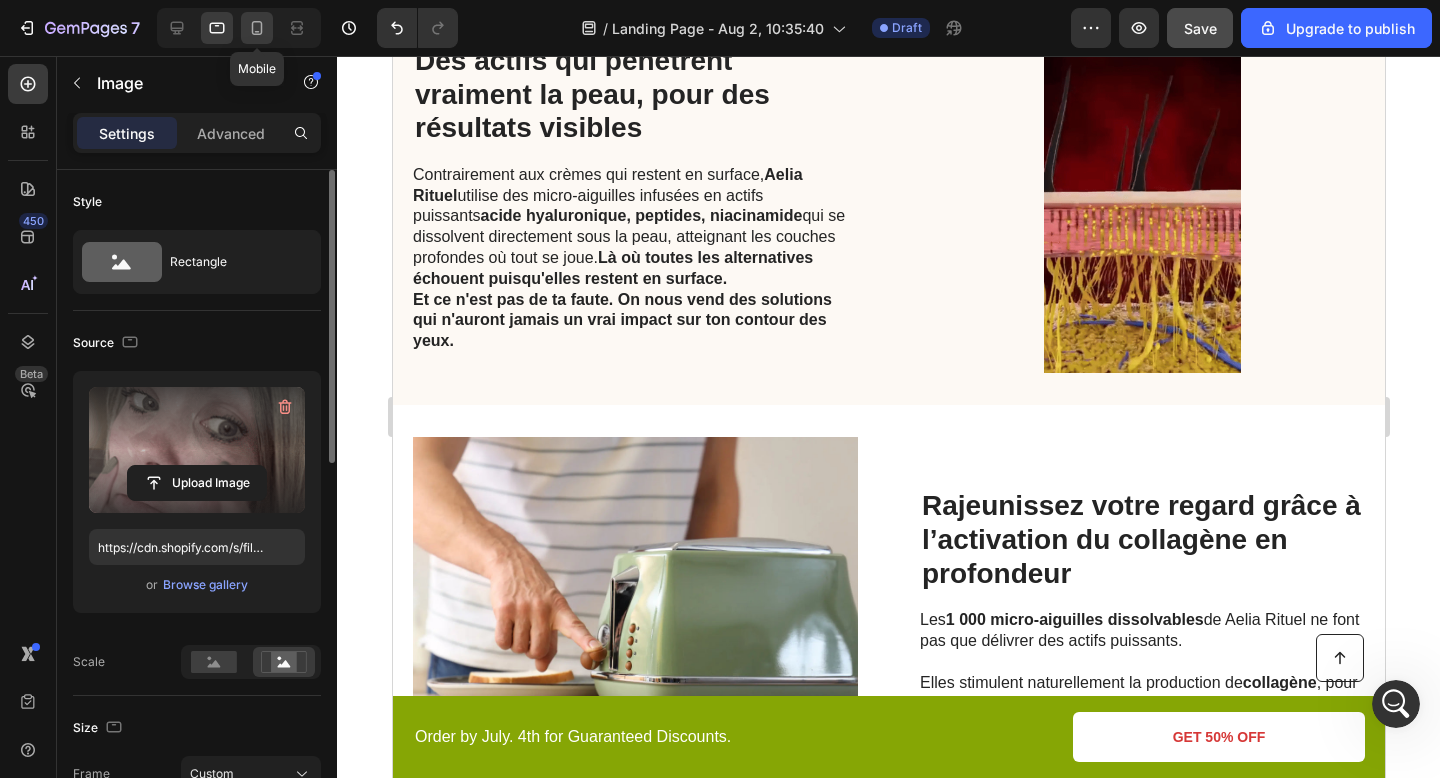 type on "335" 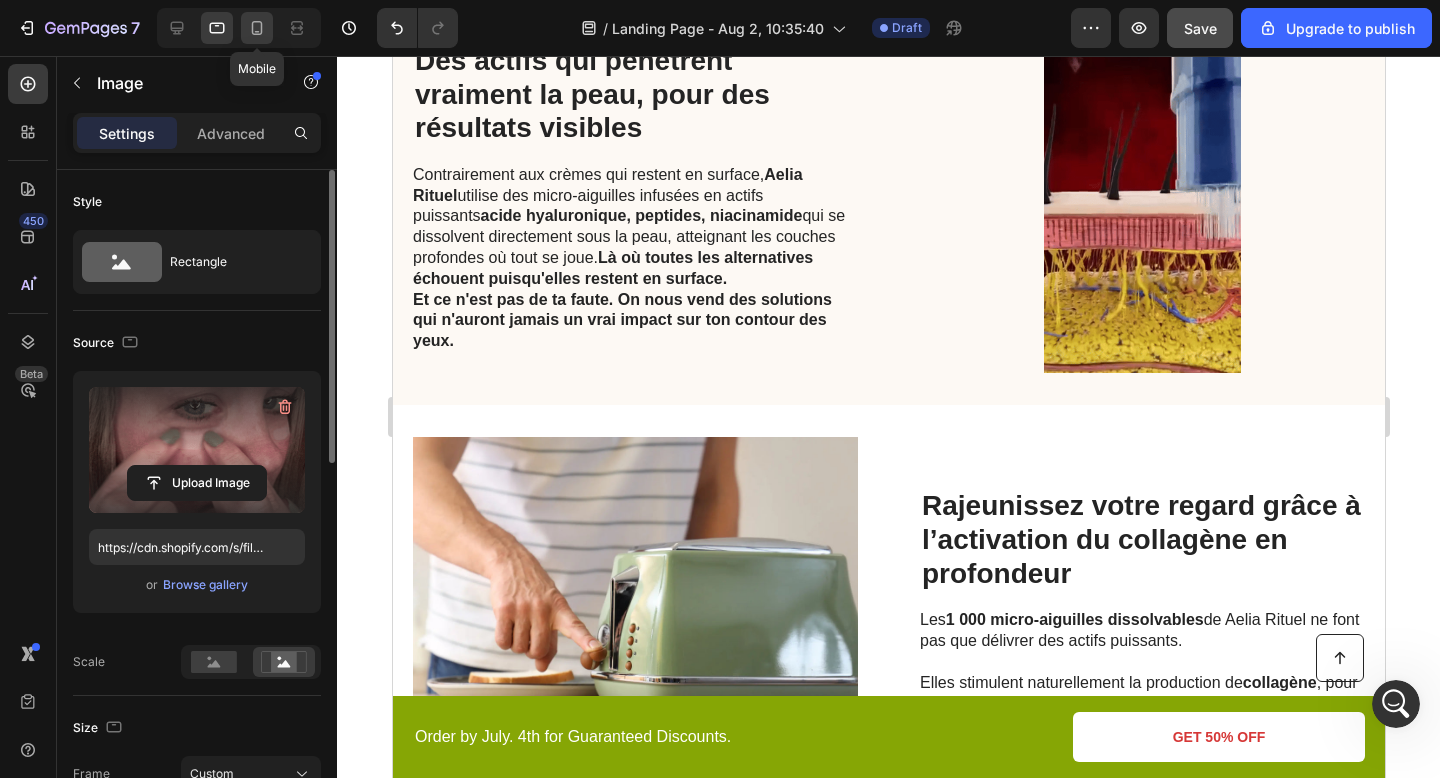 type 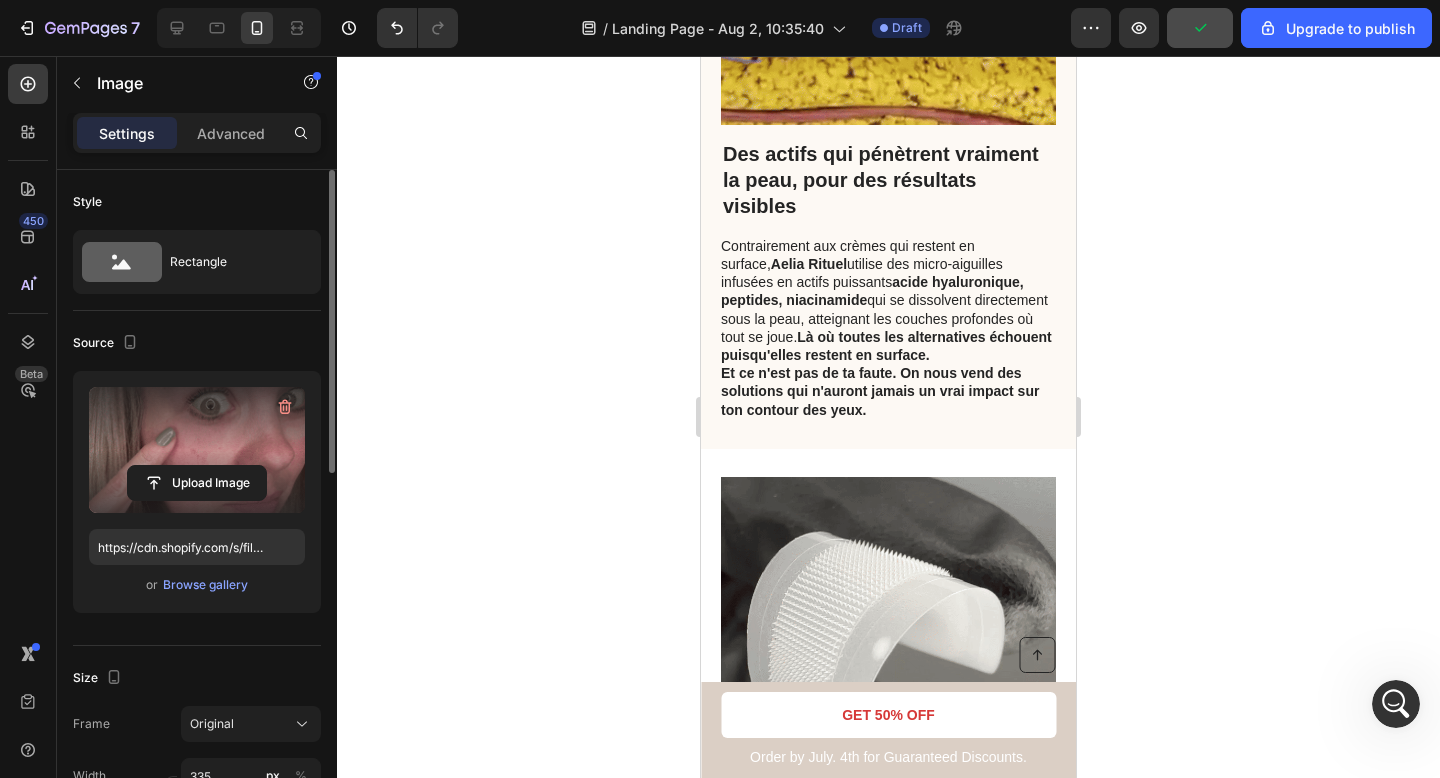 scroll, scrollTop: 2029, scrollLeft: 0, axis: vertical 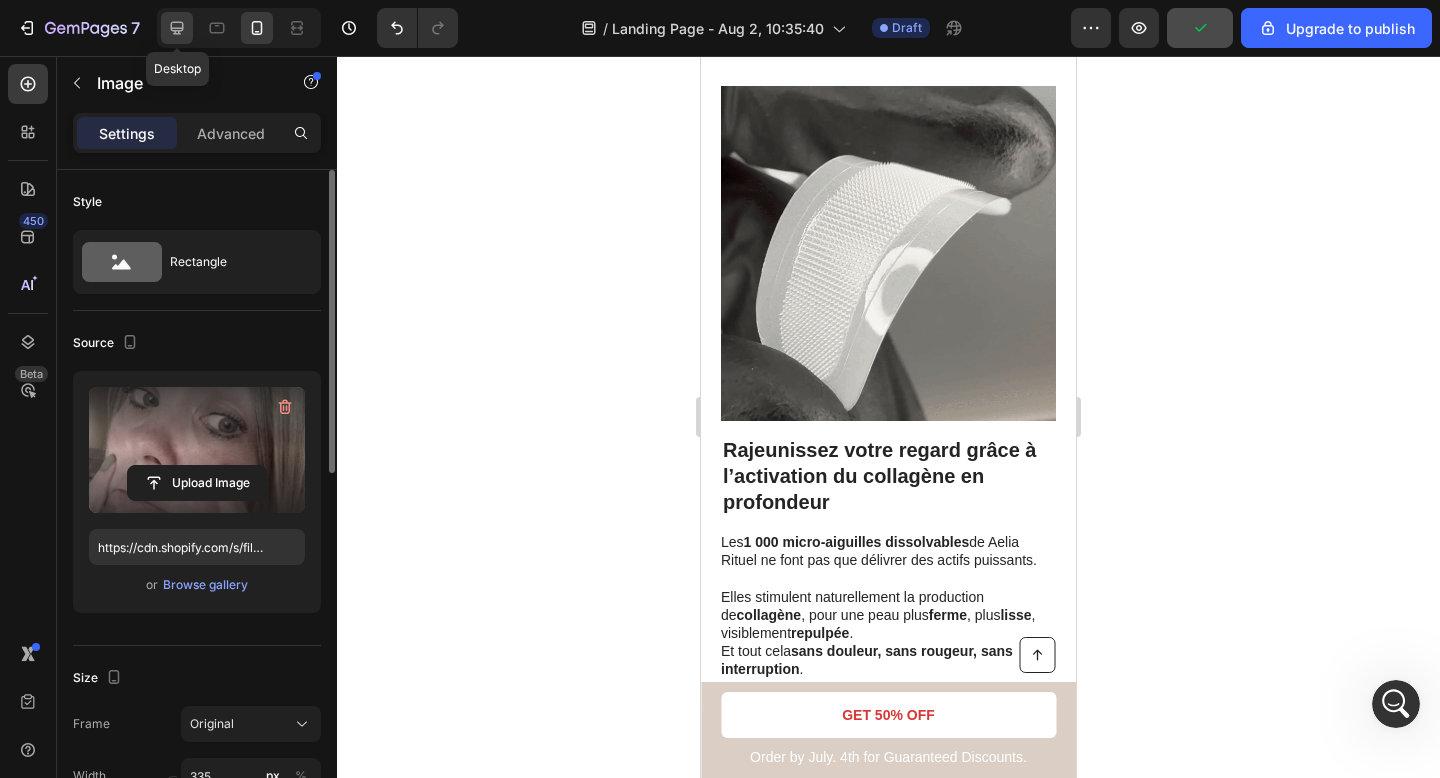 click 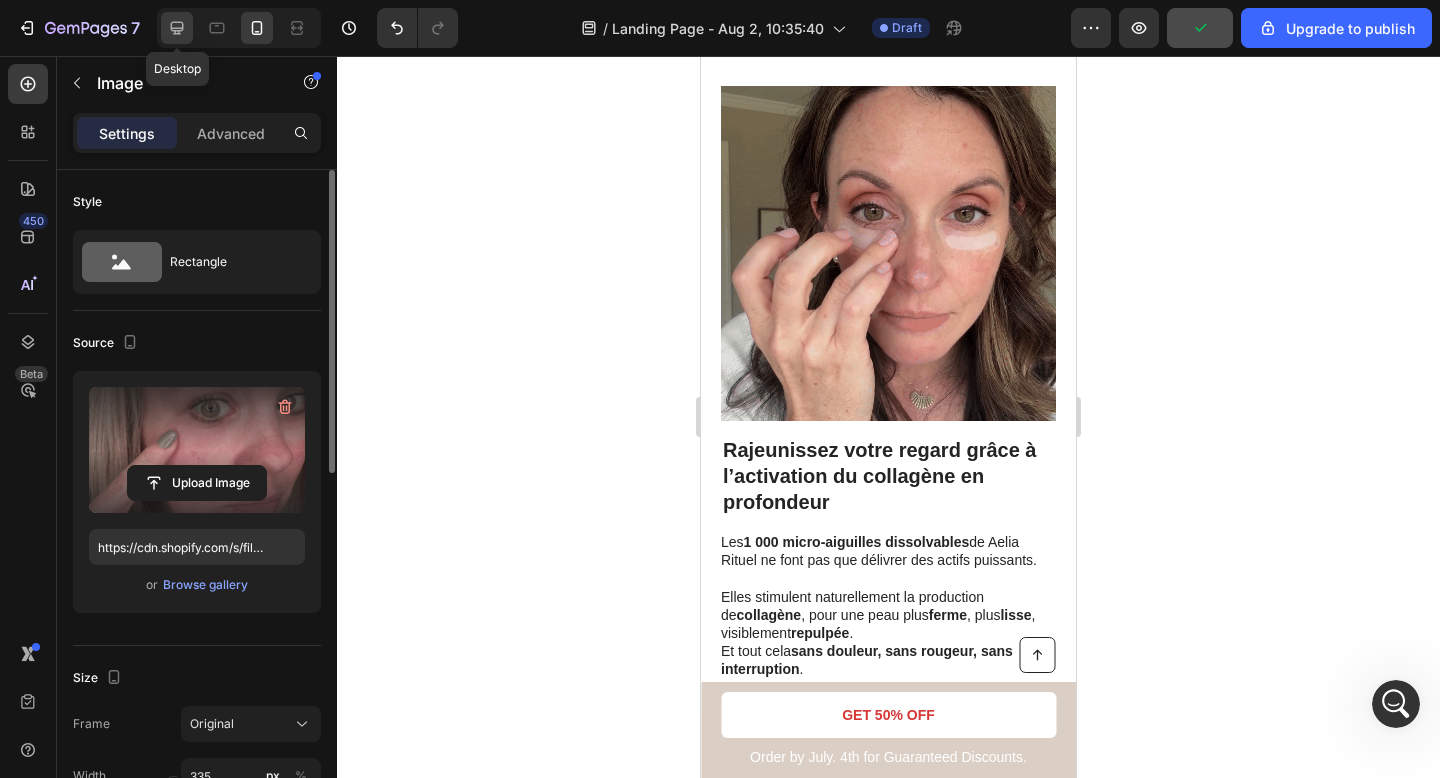 type on "483" 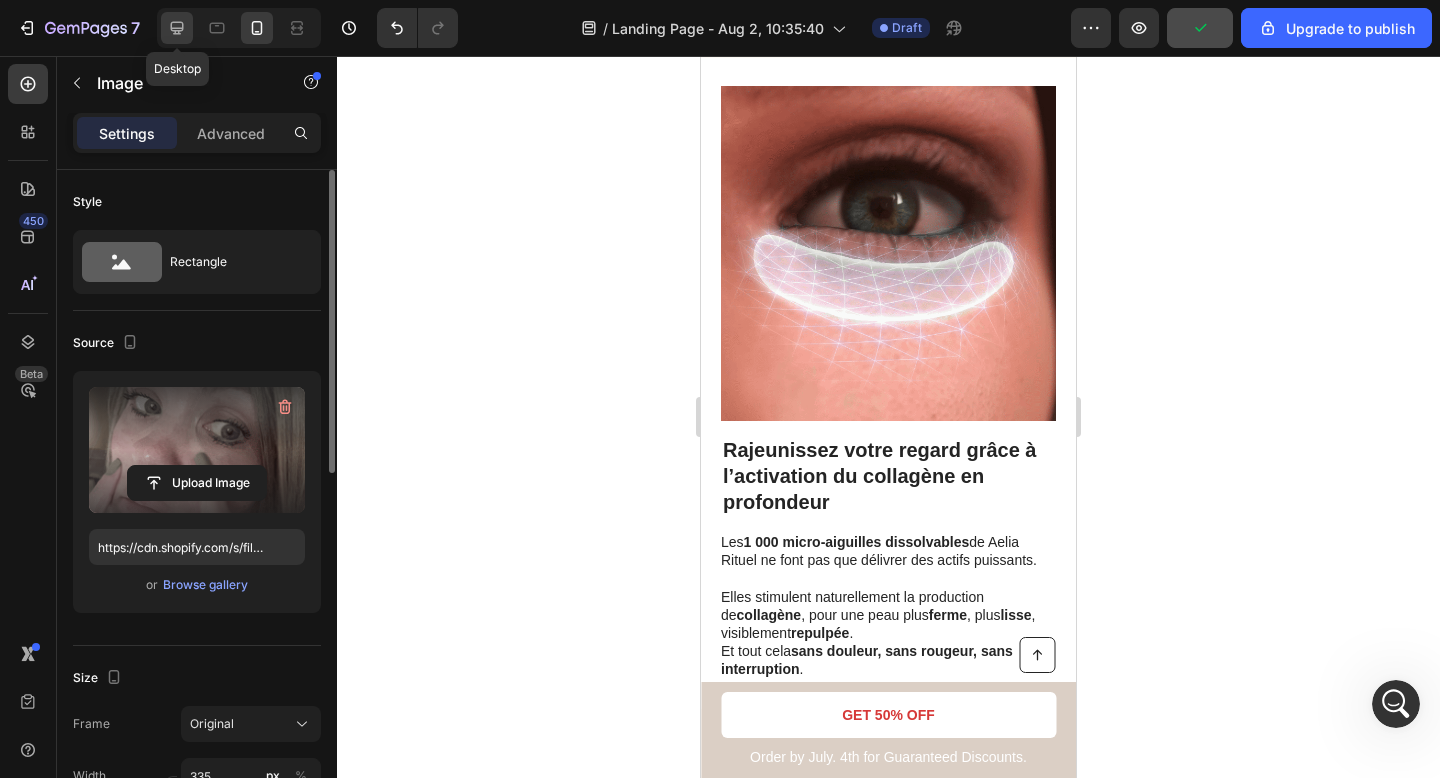 type on "380" 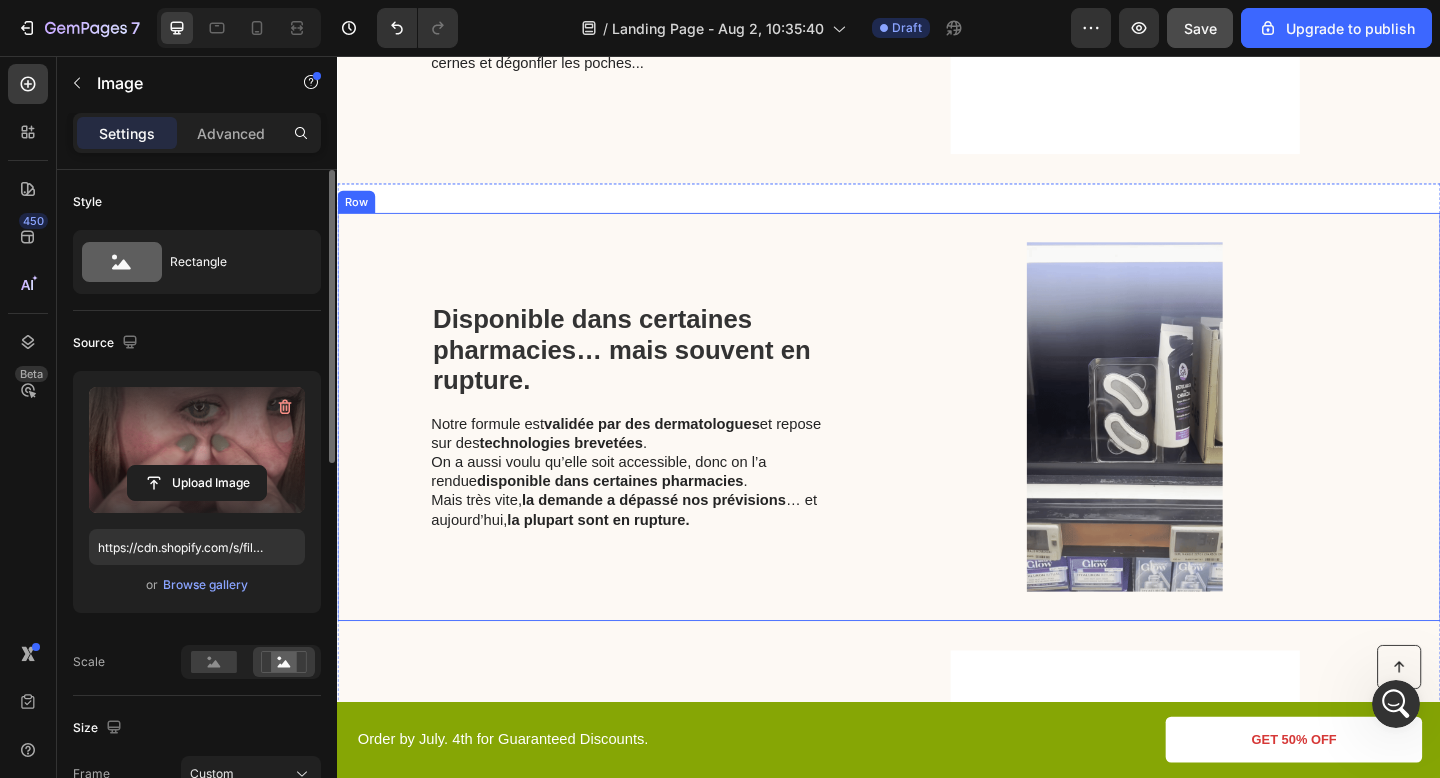scroll, scrollTop: 1908, scrollLeft: 0, axis: vertical 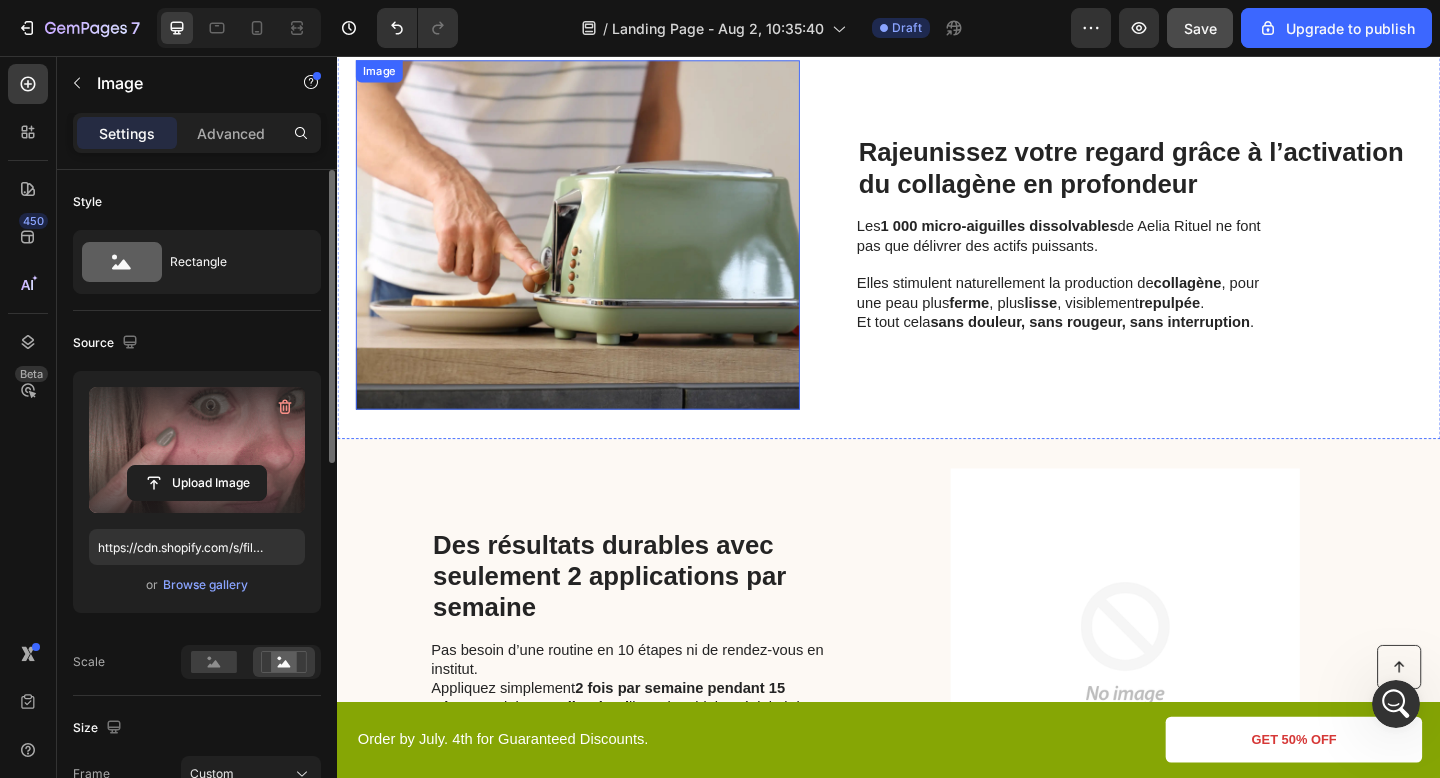 click at bounding box center [598, 251] 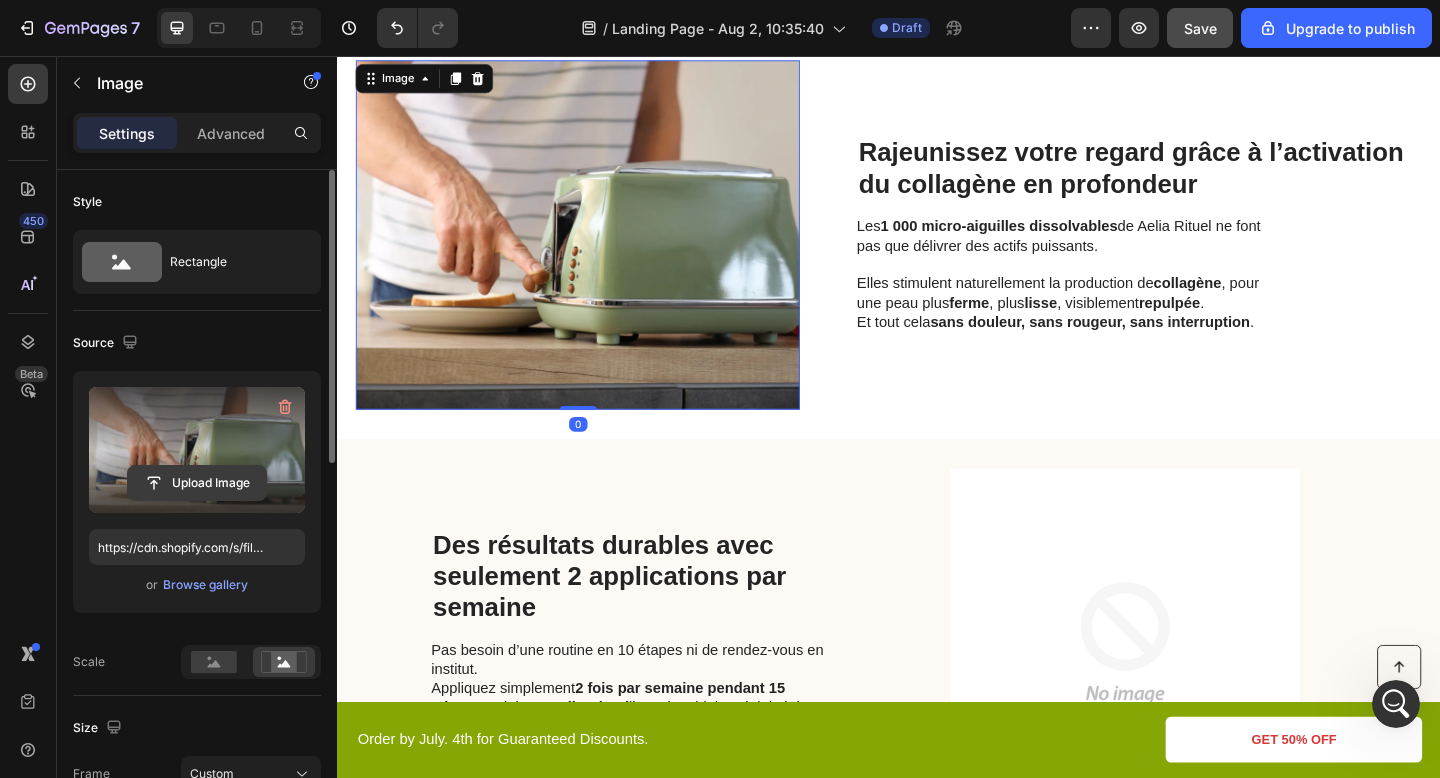 click 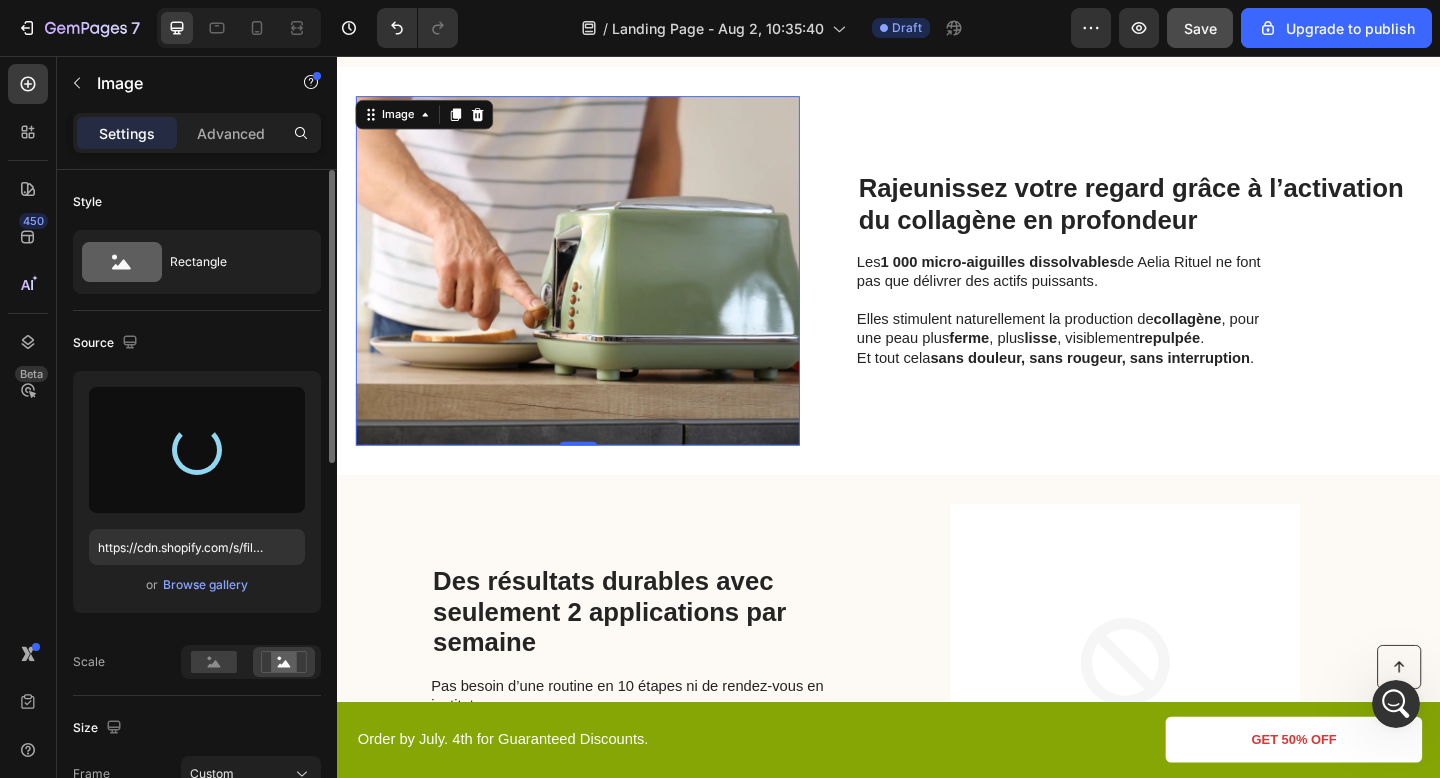 type on "https://cdn.shopify.com/s/files/1/0895/2709/1466/files/gempages_571776104939914112-d53ca416-a982-48a1-8620-d08adda2bbb6.gif" 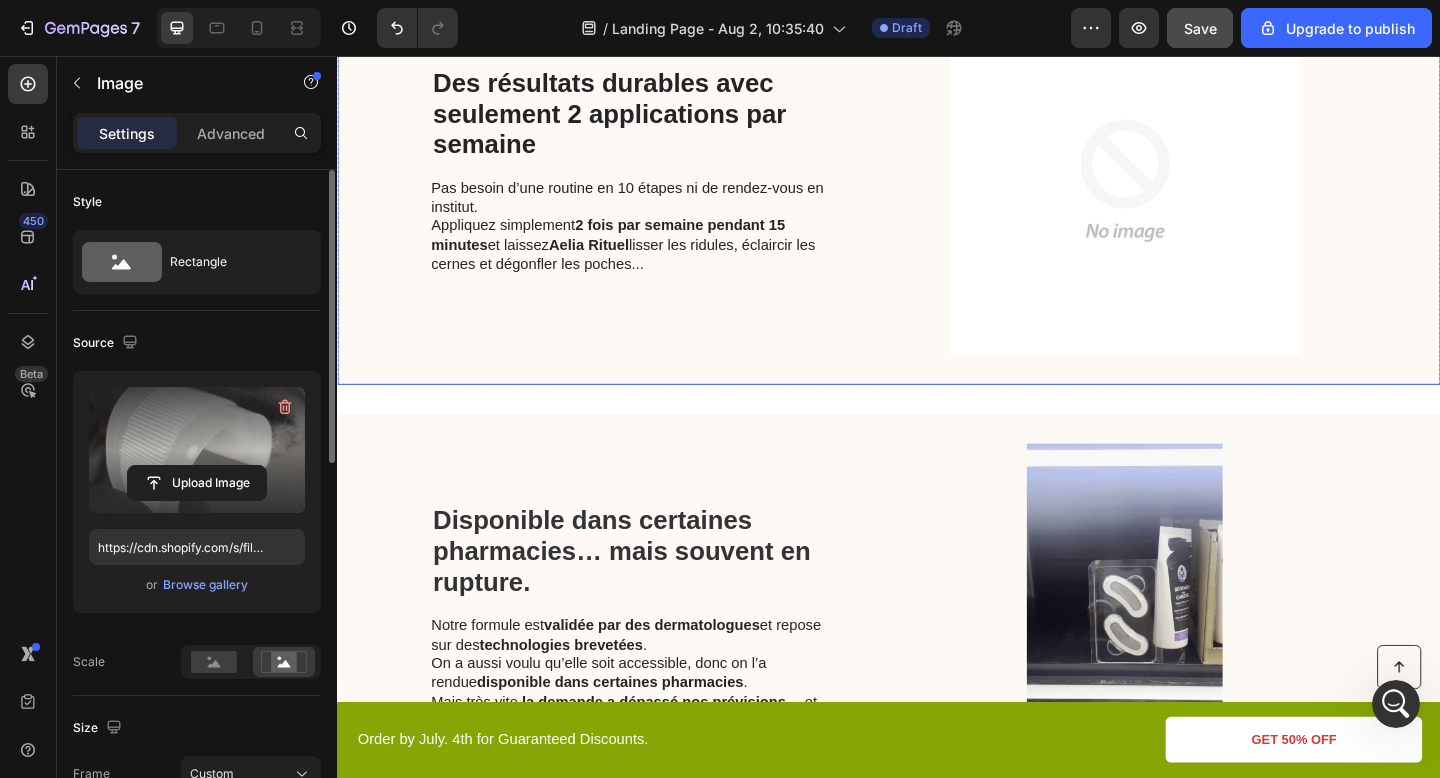scroll, scrollTop: 2180, scrollLeft: 0, axis: vertical 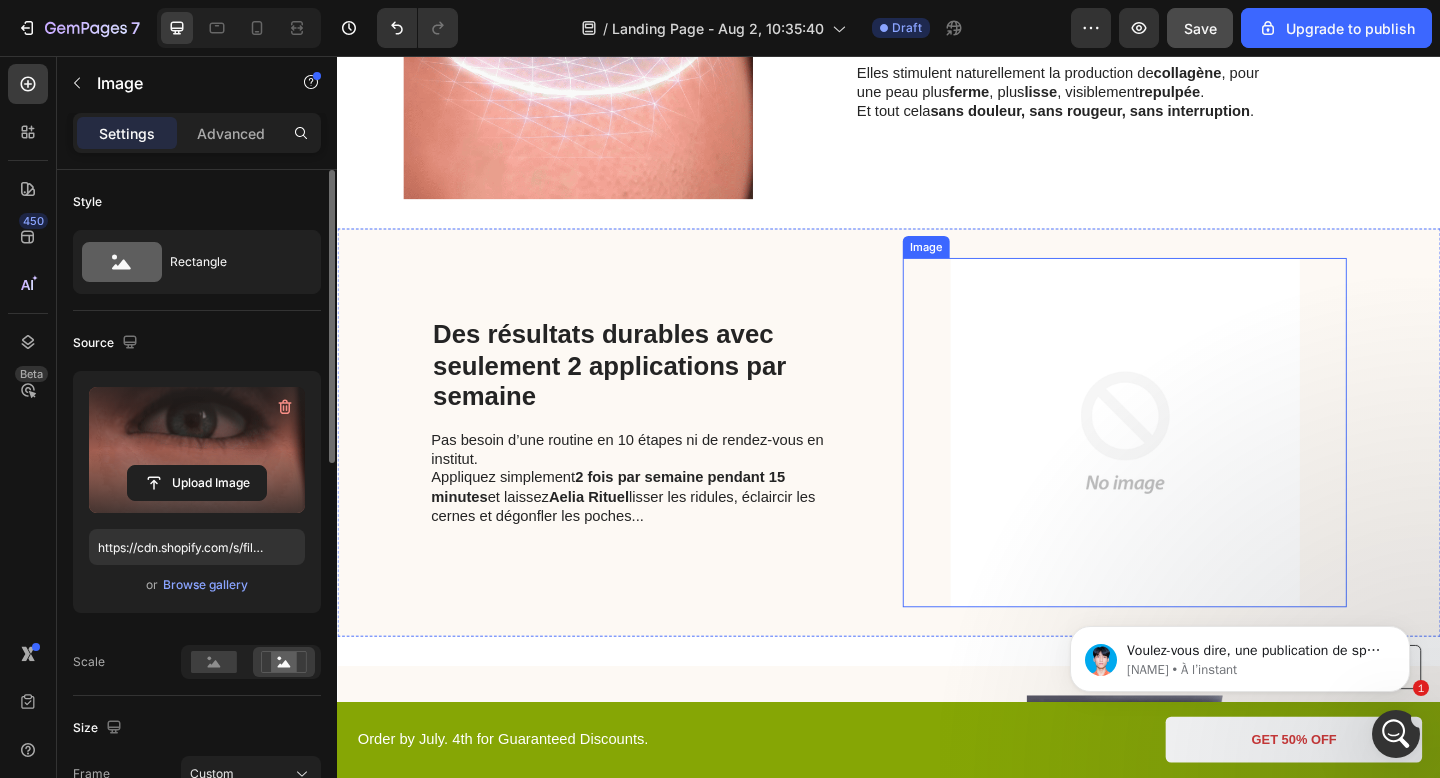 click at bounding box center (1193, 466) 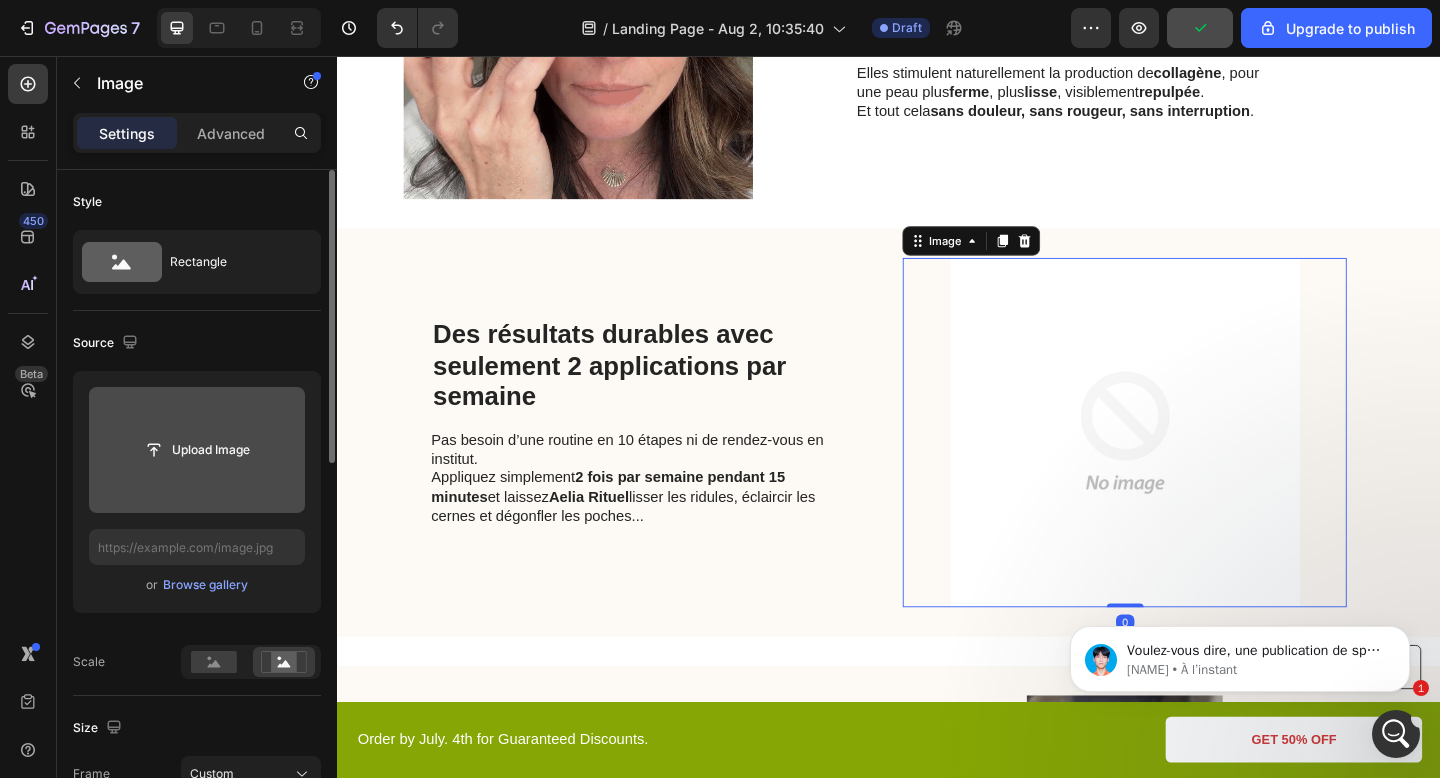 click 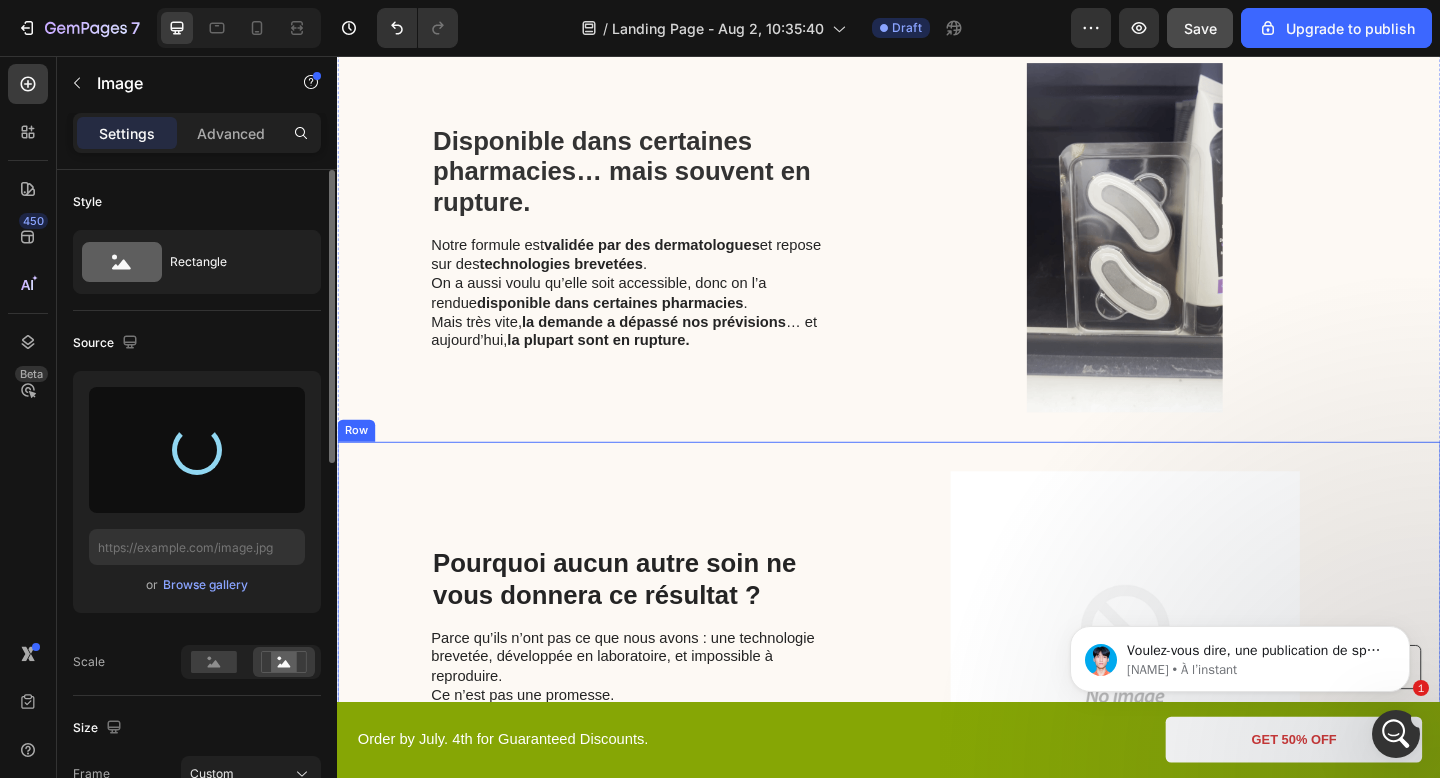 scroll, scrollTop: 2623, scrollLeft: 0, axis: vertical 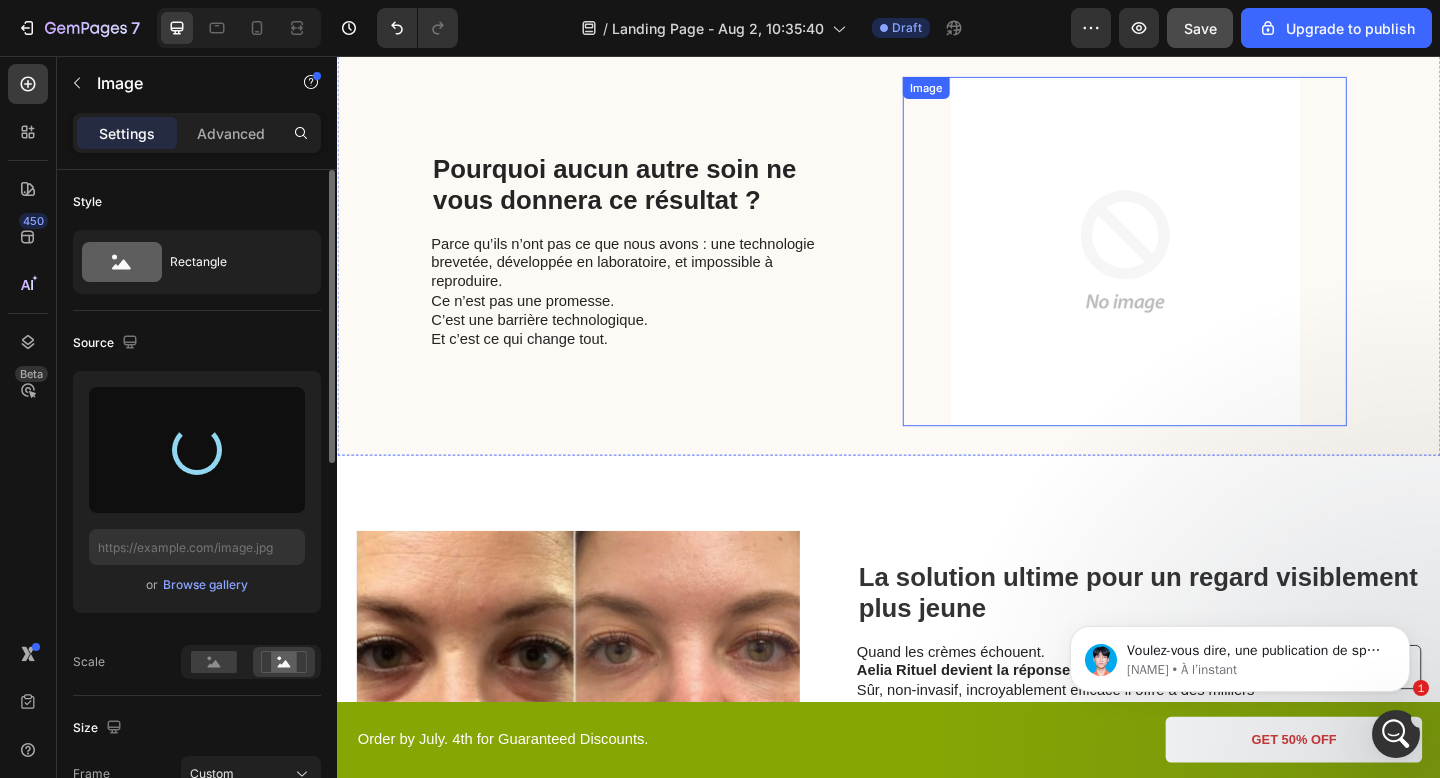 click at bounding box center [1193, 269] 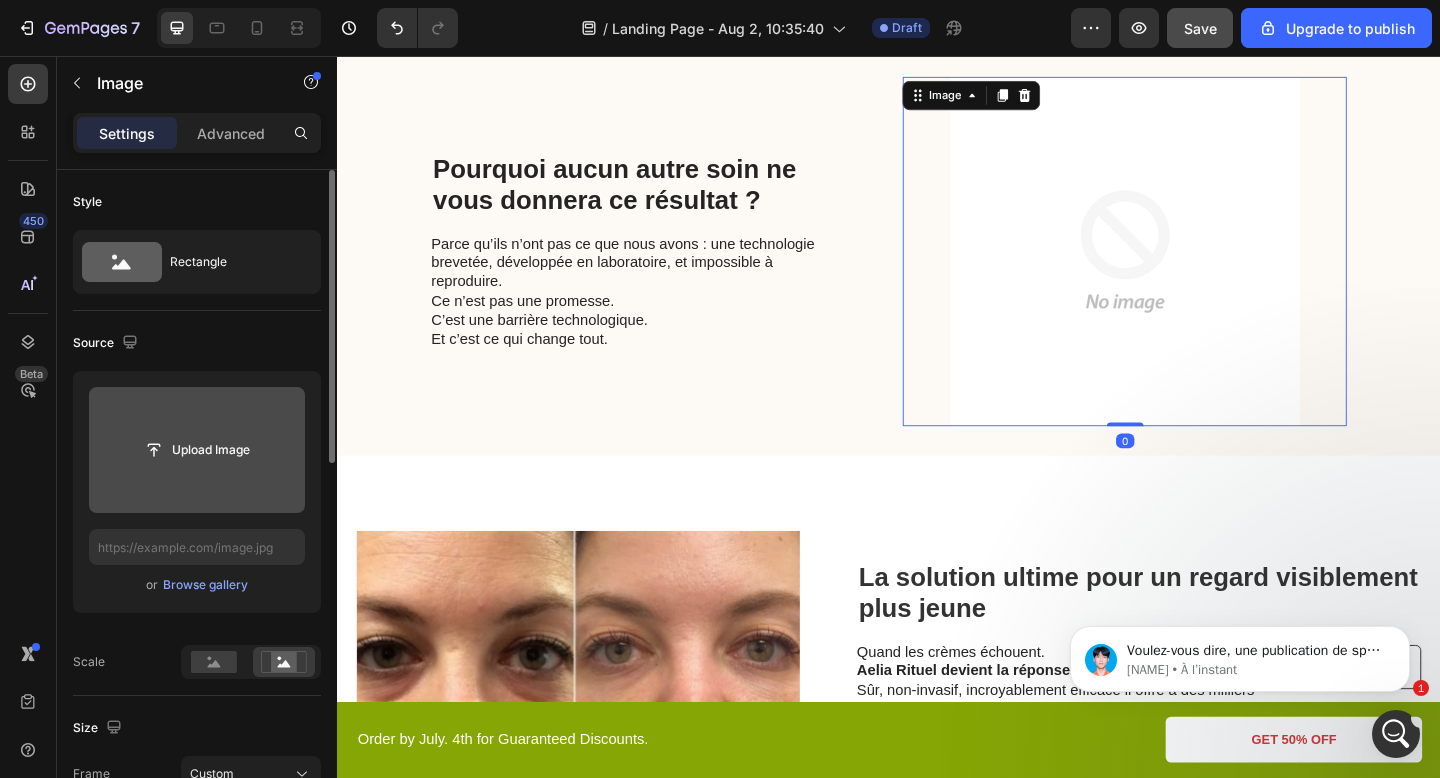 click 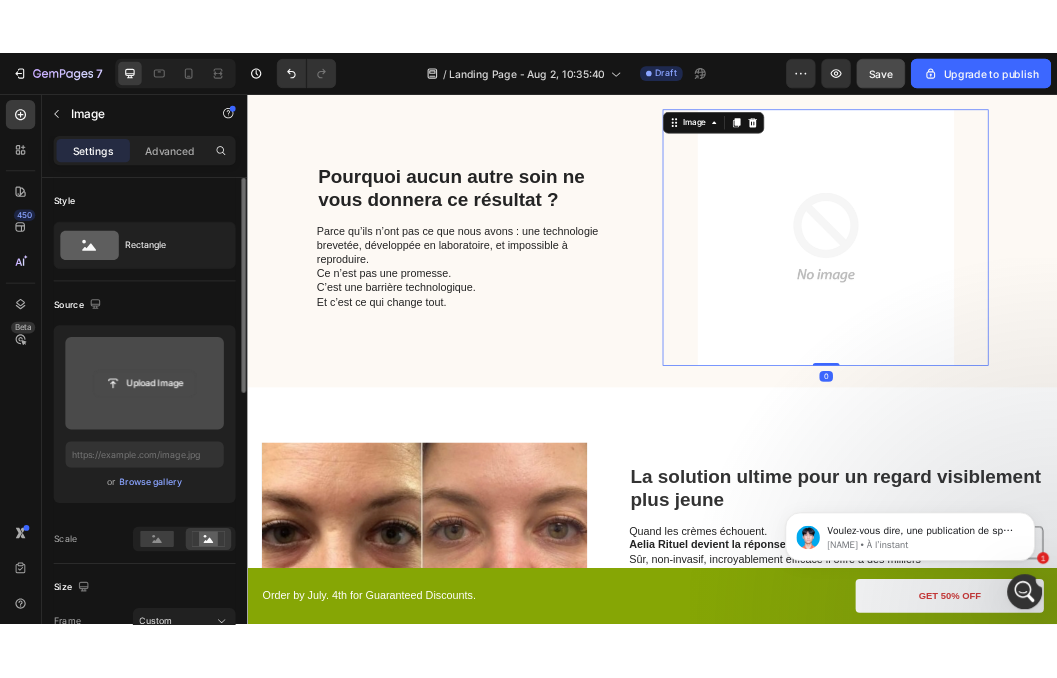 scroll, scrollTop: 2774, scrollLeft: 0, axis: vertical 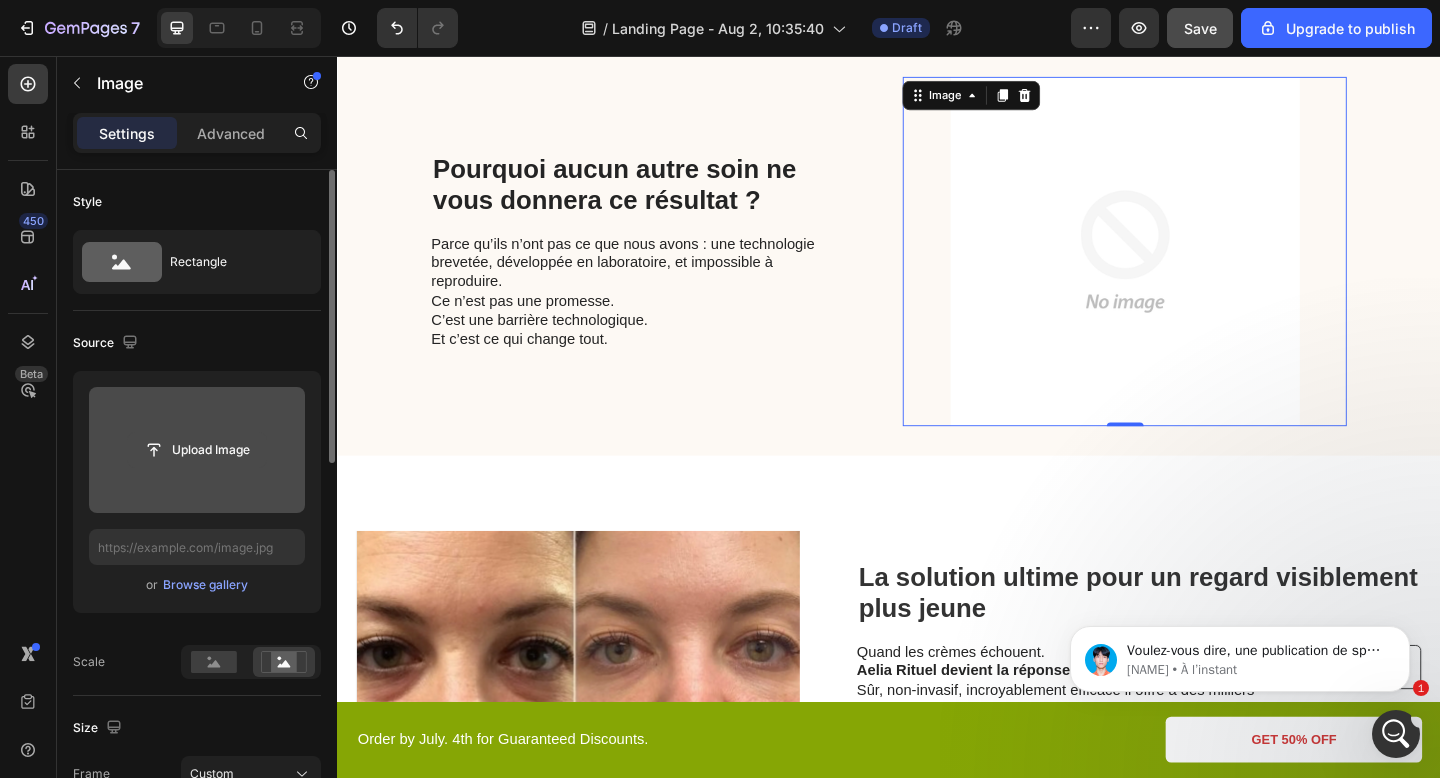 type on "C:\fakepath\0804 (1)(1).gif" 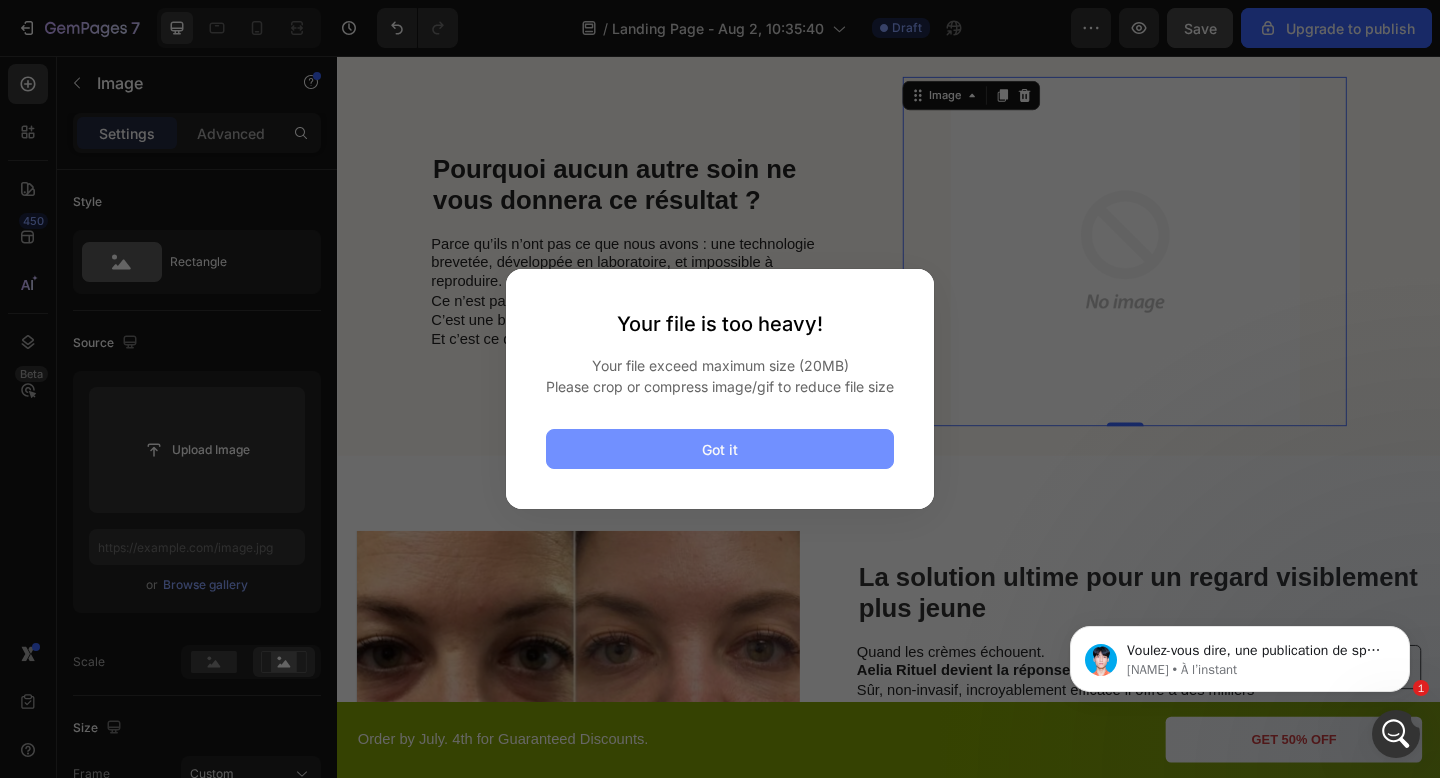 click on "Got it" at bounding box center (720, 449) 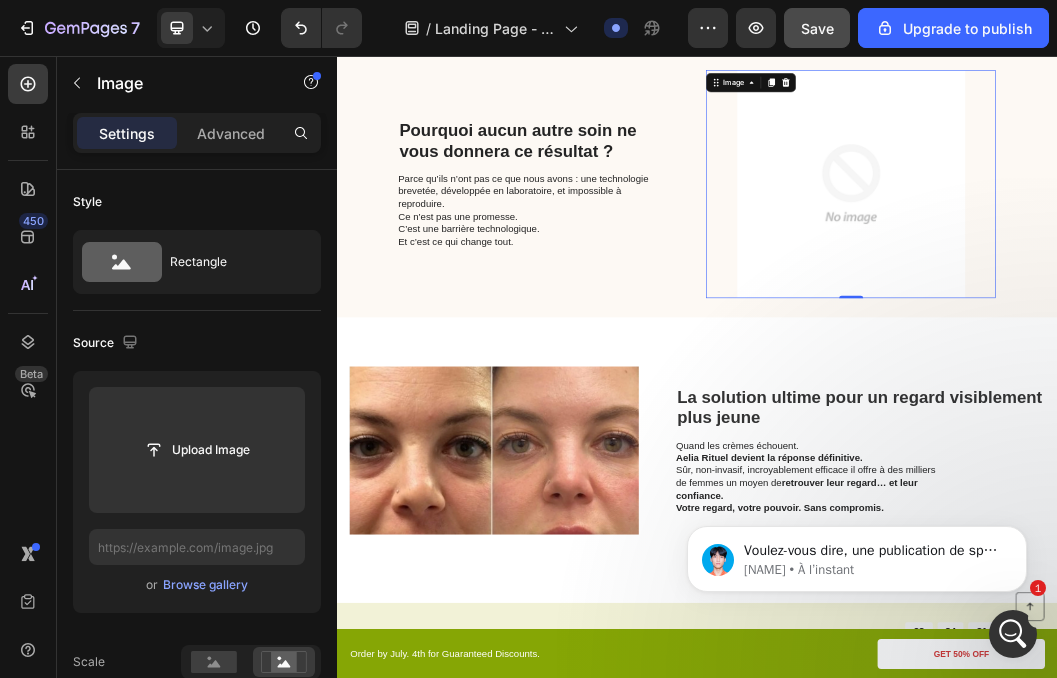 scroll, scrollTop: 2874, scrollLeft: 0, axis: vertical 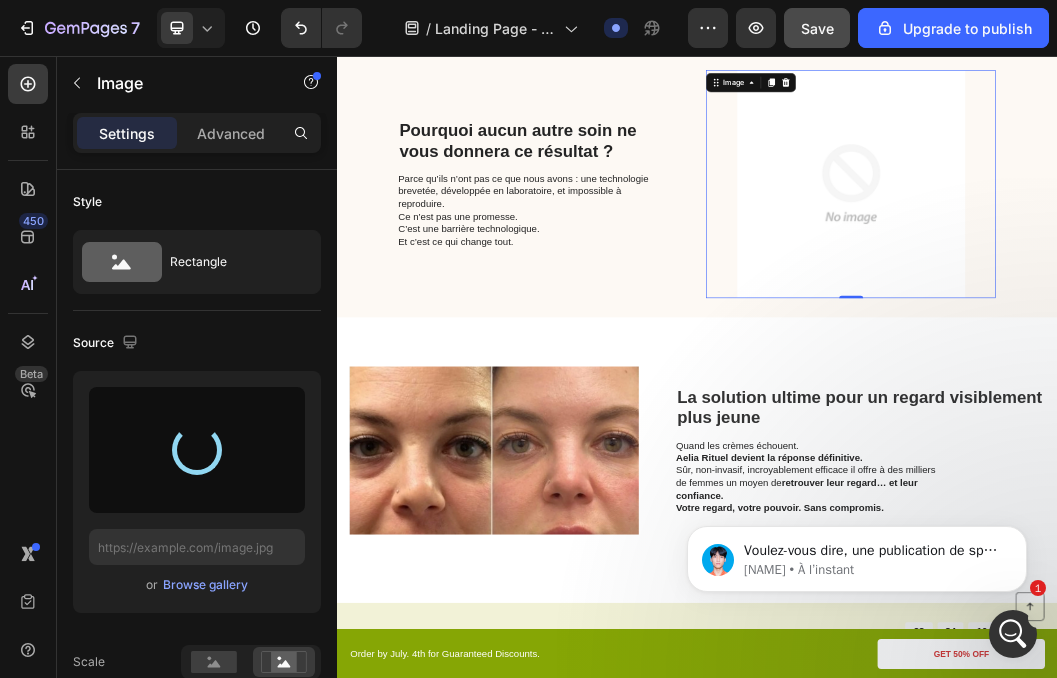 type on "https://cdn.shopify.com/s/files/1/0895/2709/1466/files/gempages_571776104939914112-51f4265a-73a6-4bb0-b823-642350bdf866.gif" 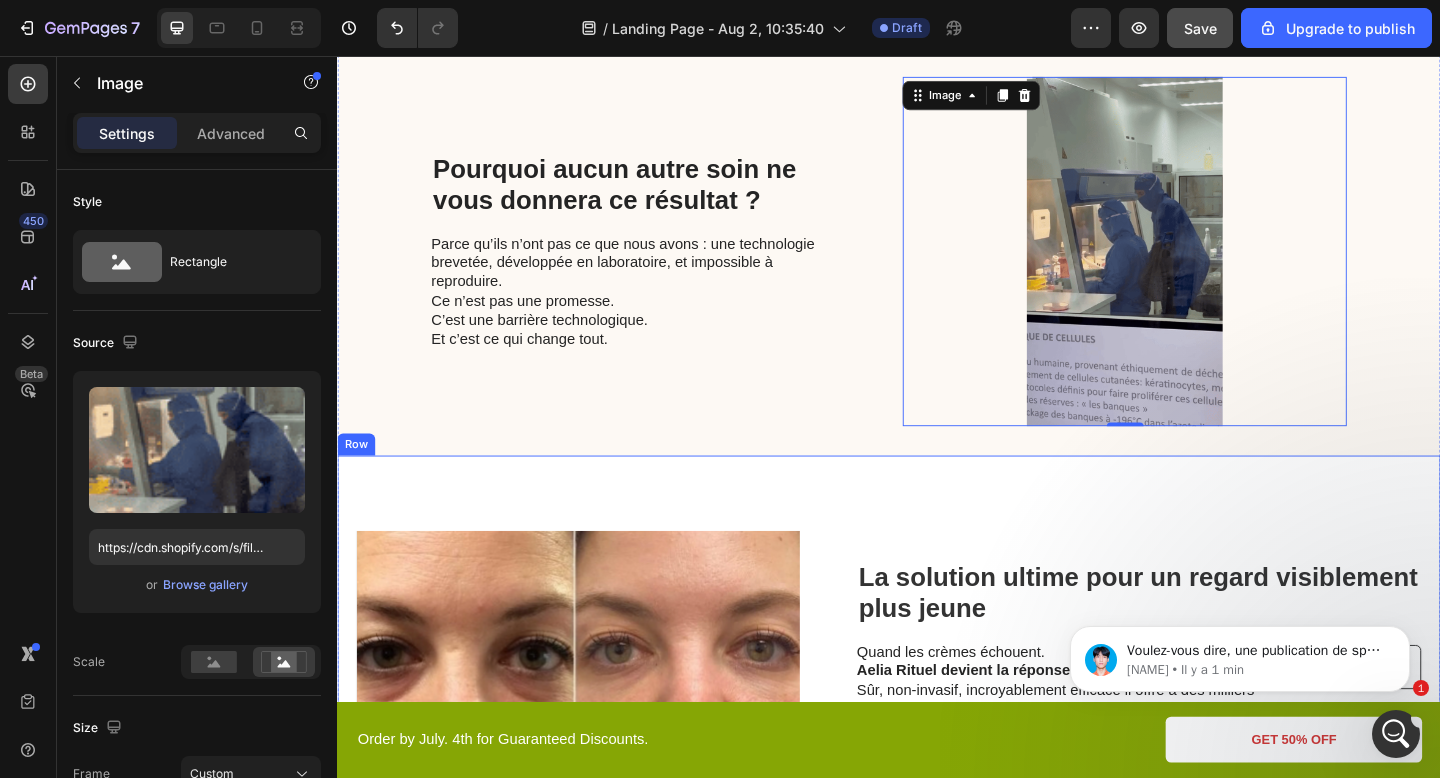scroll, scrollTop: 2774, scrollLeft: 0, axis: vertical 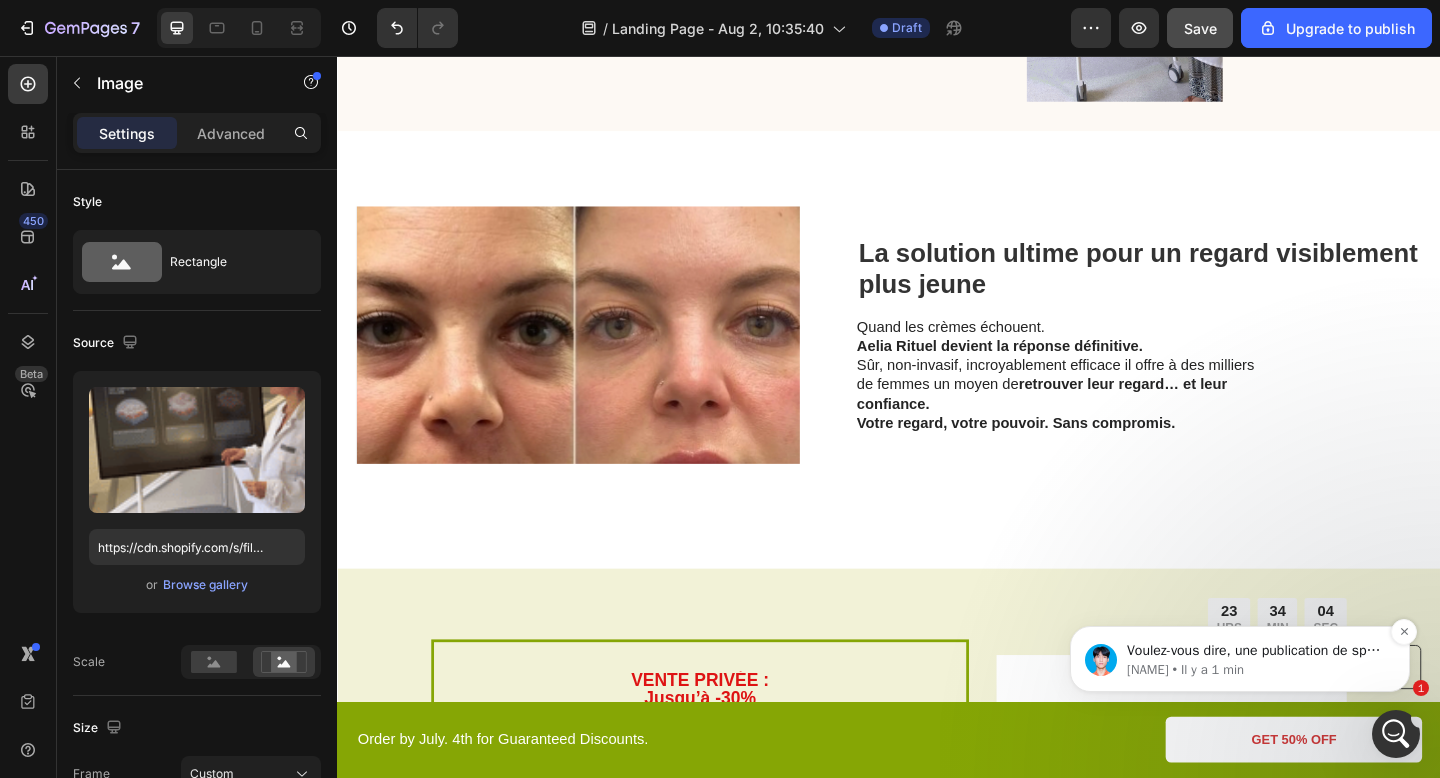 click on "Voulez-vous dire, une publication de spot, est-ce correct ?" at bounding box center (1256, 651) 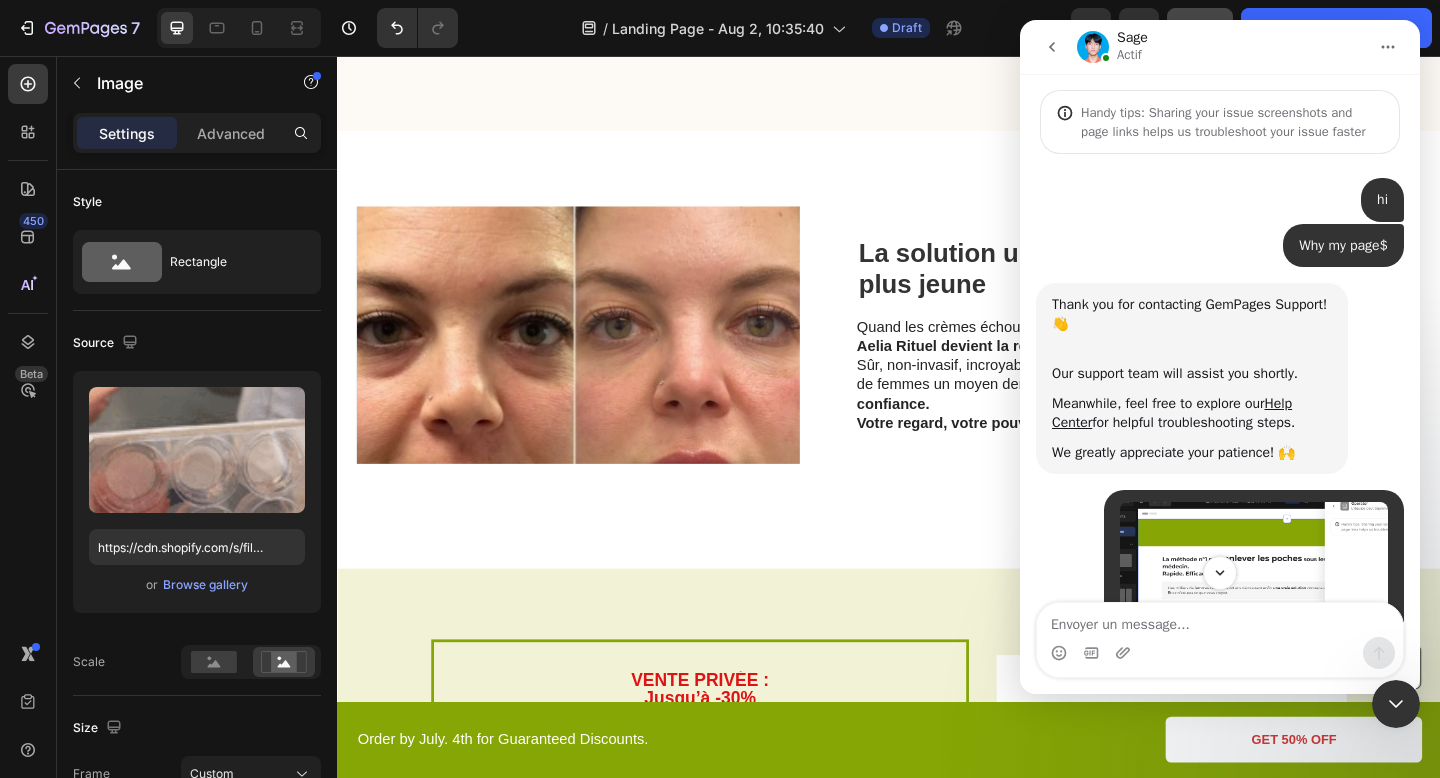 scroll, scrollTop: 2260, scrollLeft: 0, axis: vertical 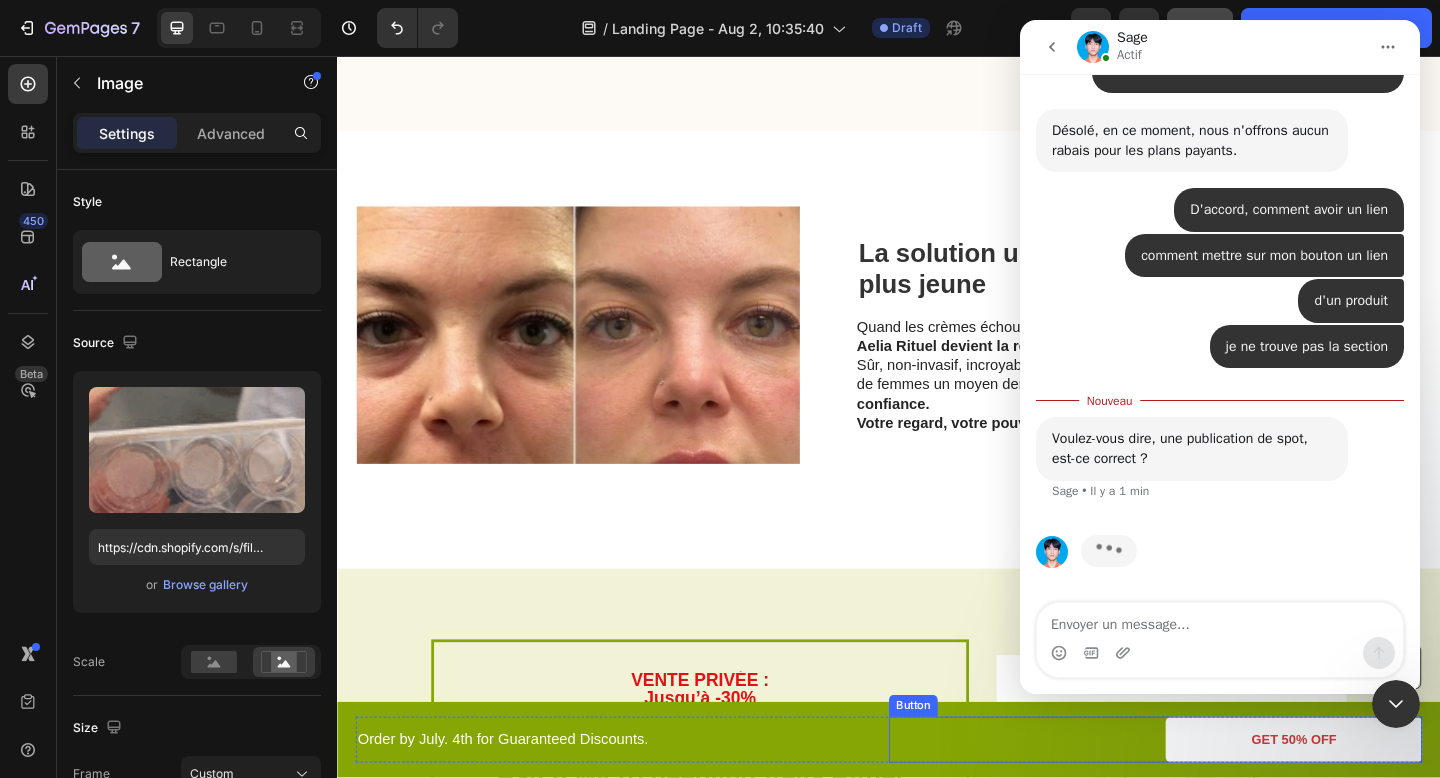 click on "GET 50% OFF" at bounding box center (1377, 800) 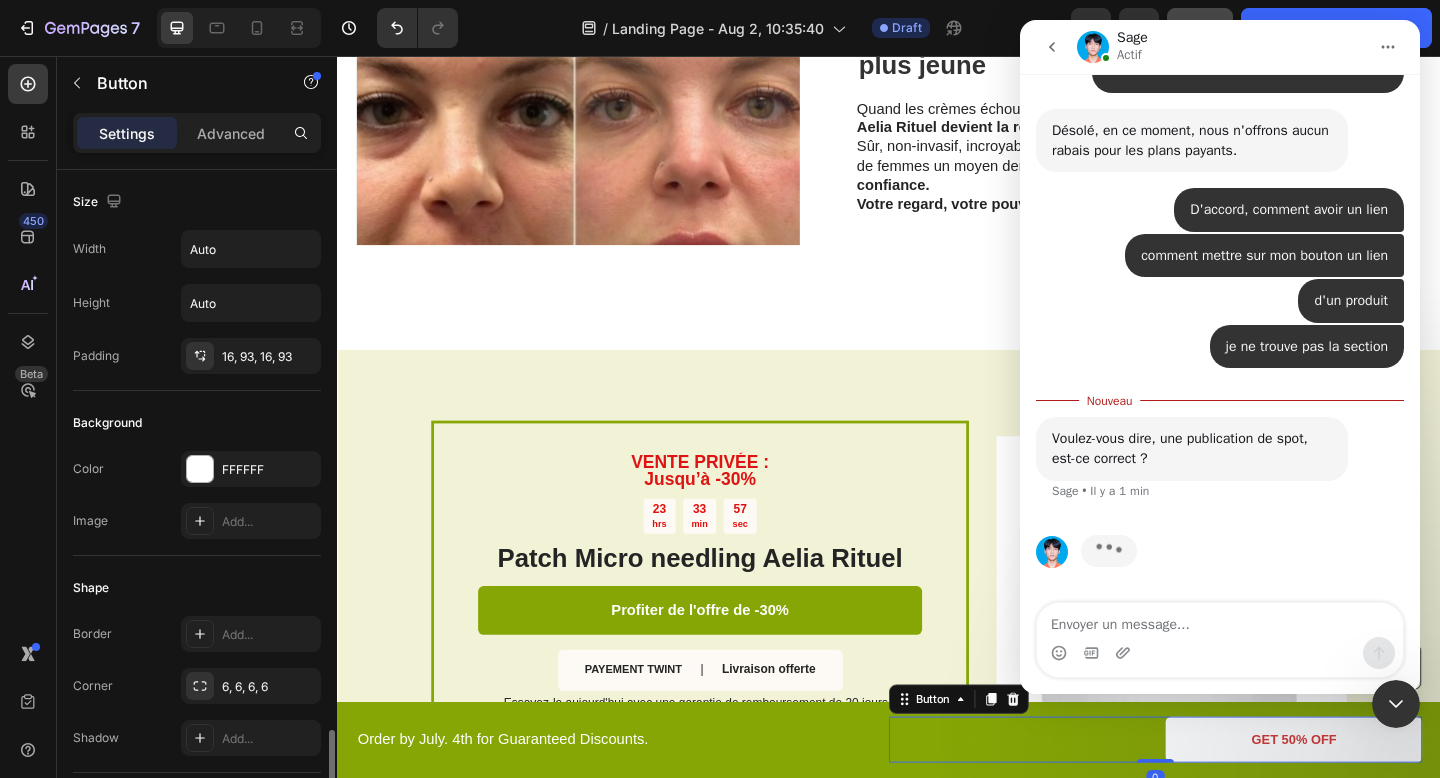 scroll, scrollTop: 3331, scrollLeft: 0, axis: vertical 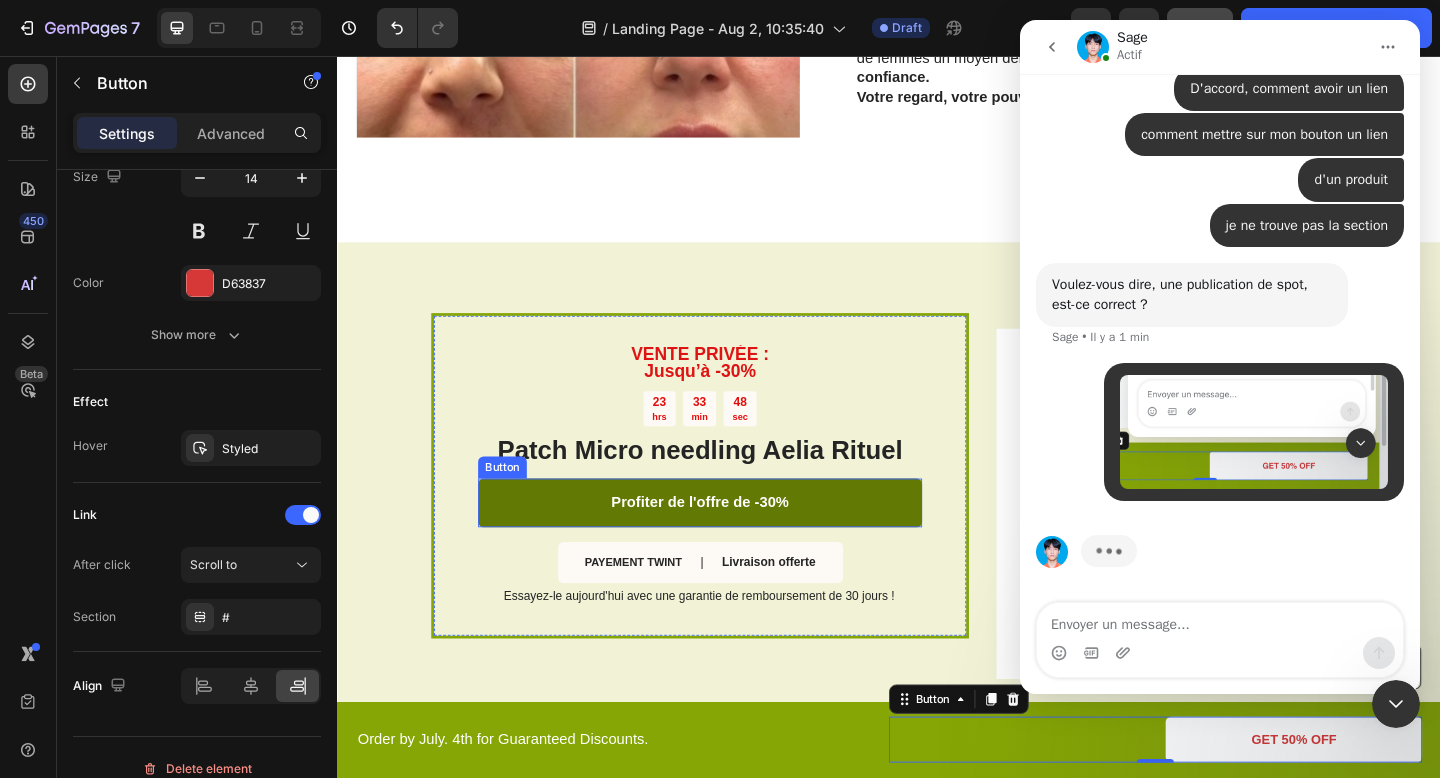 click on "Profiter de l'offre de -30%" at bounding box center (731, 542) 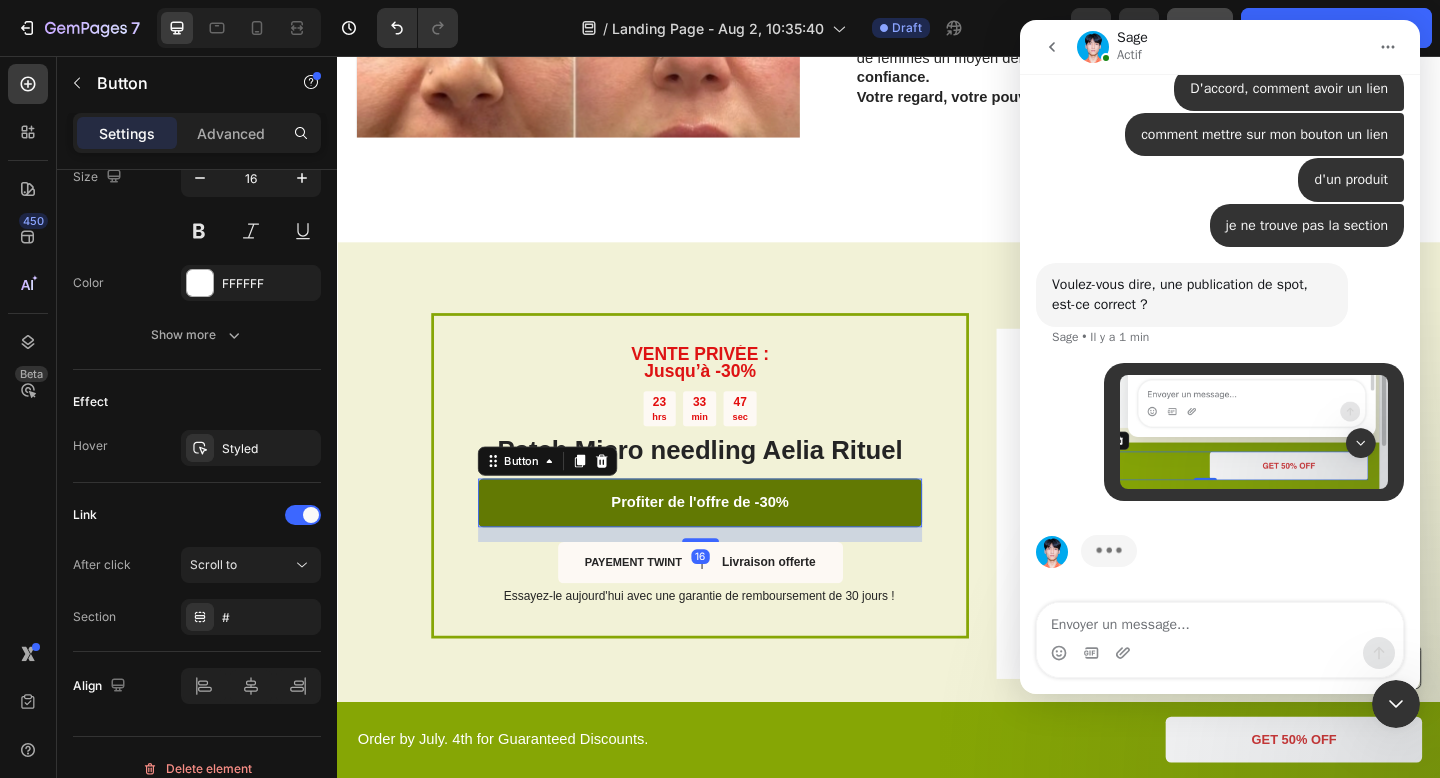 scroll, scrollTop: 851, scrollLeft: 0, axis: vertical 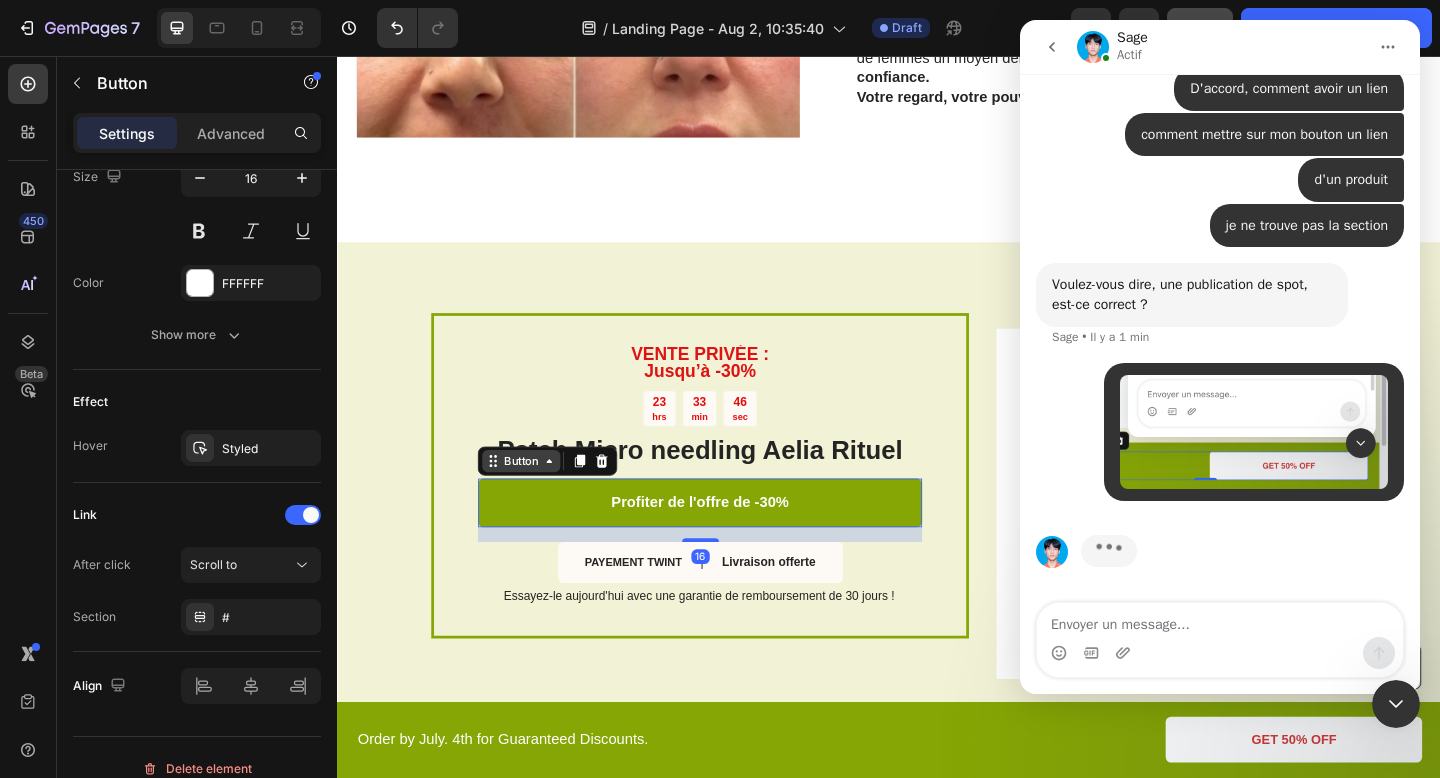 click on "Button" at bounding box center [537, 497] 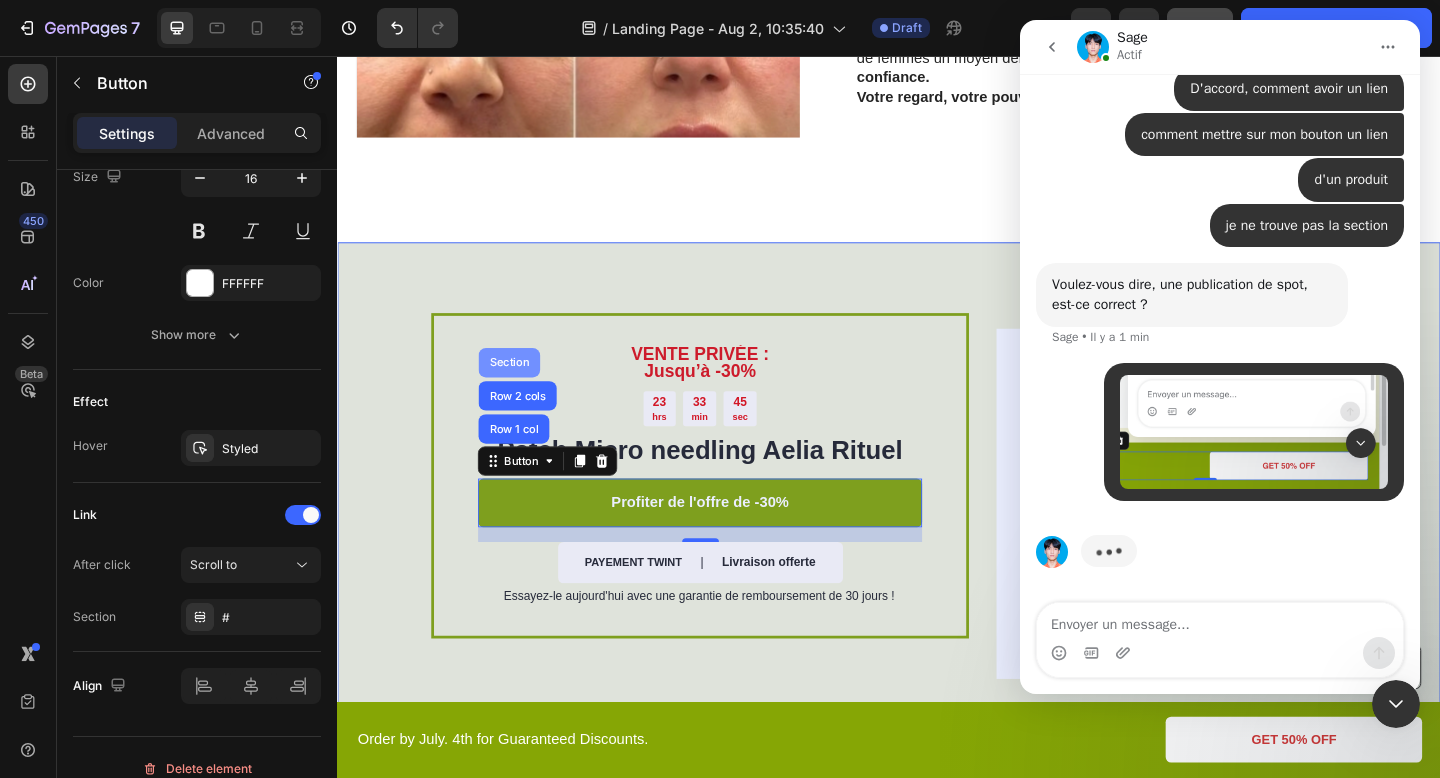 click on "Section" at bounding box center [524, 390] 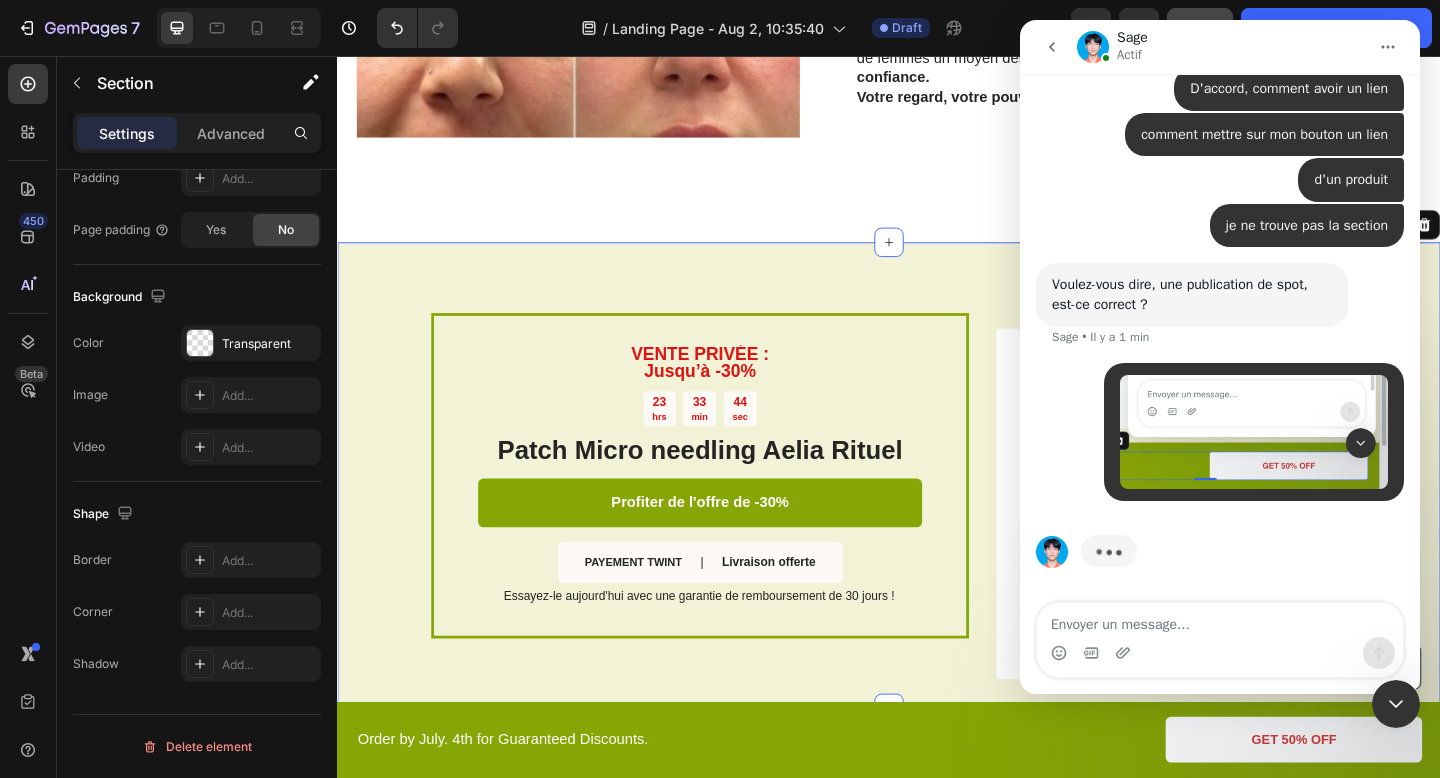 scroll, scrollTop: 0, scrollLeft: 0, axis: both 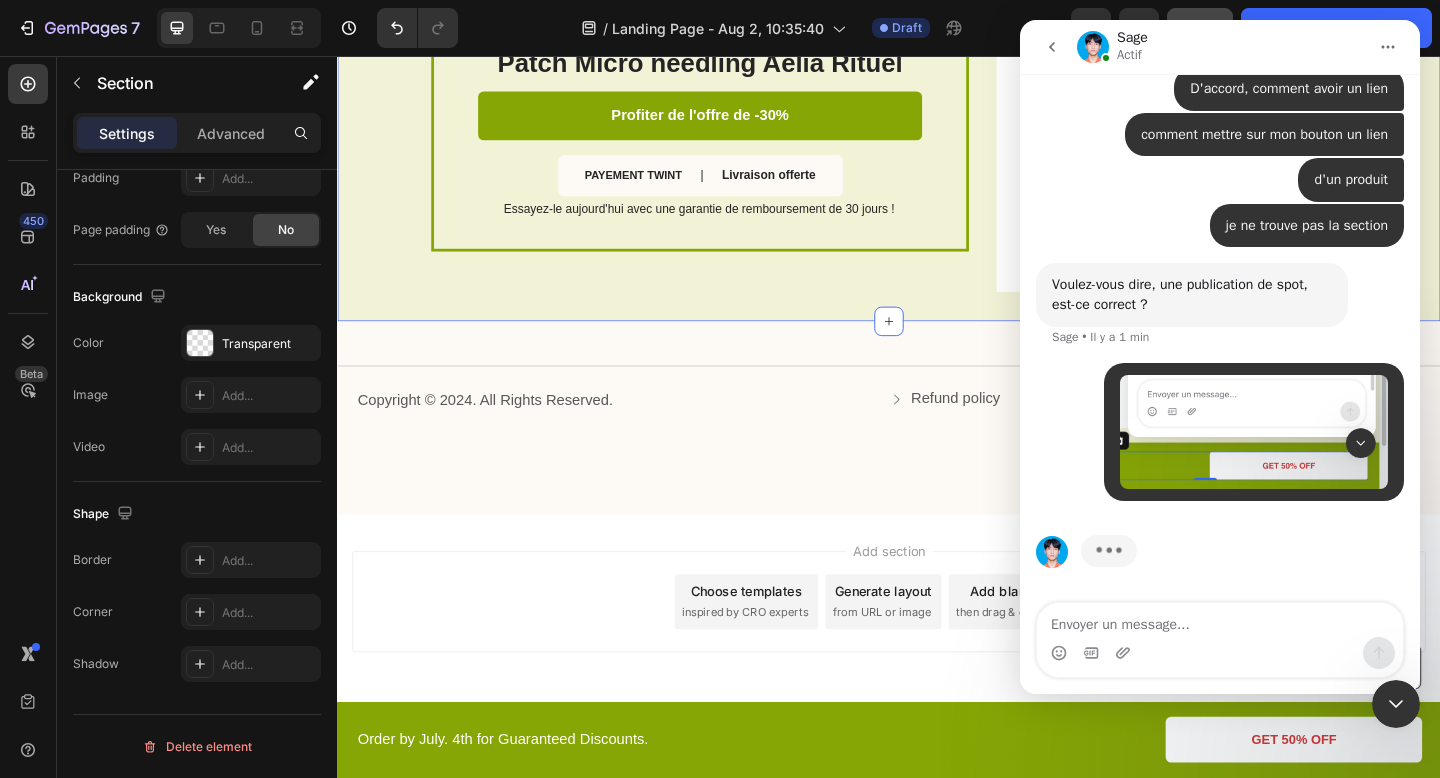 click at bounding box center [1220, 653] 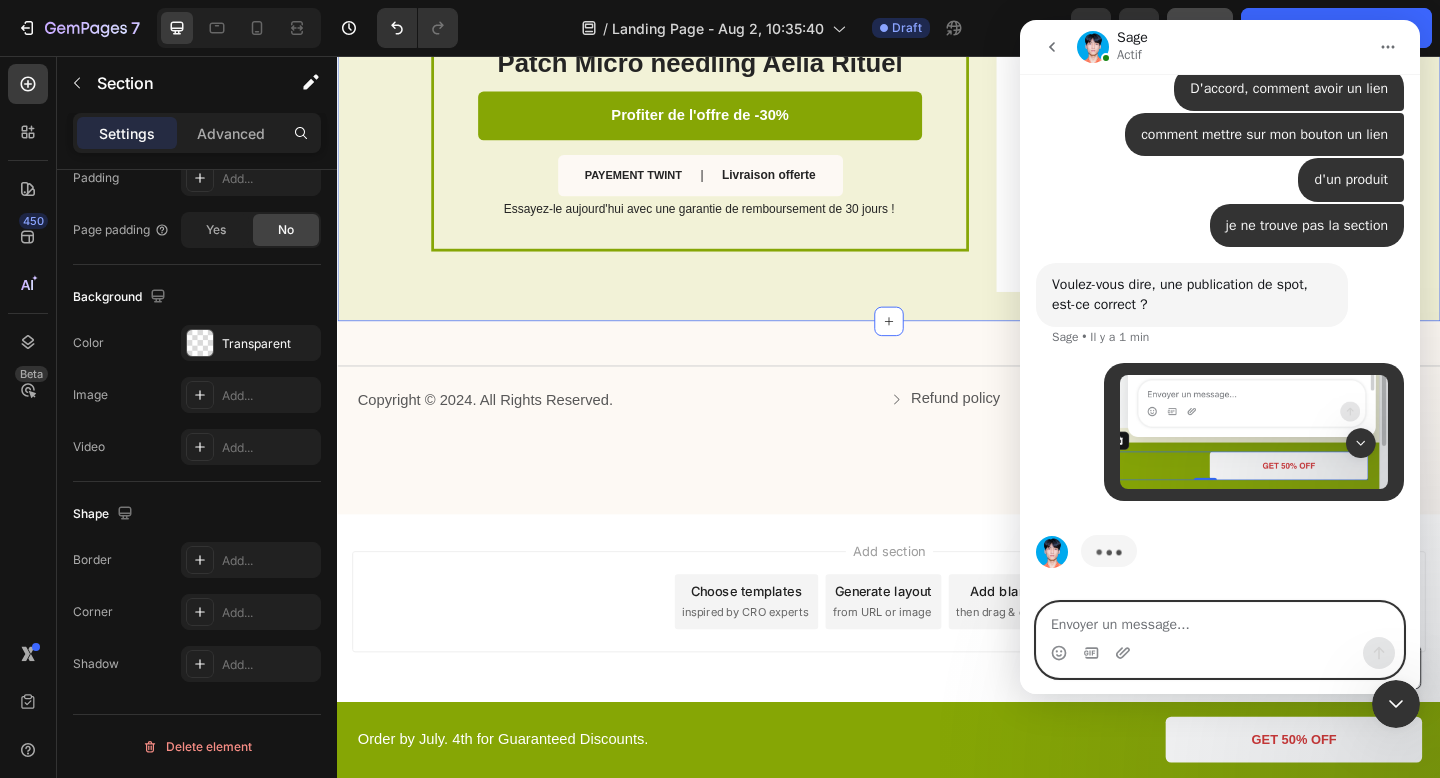 click at bounding box center [1220, 620] 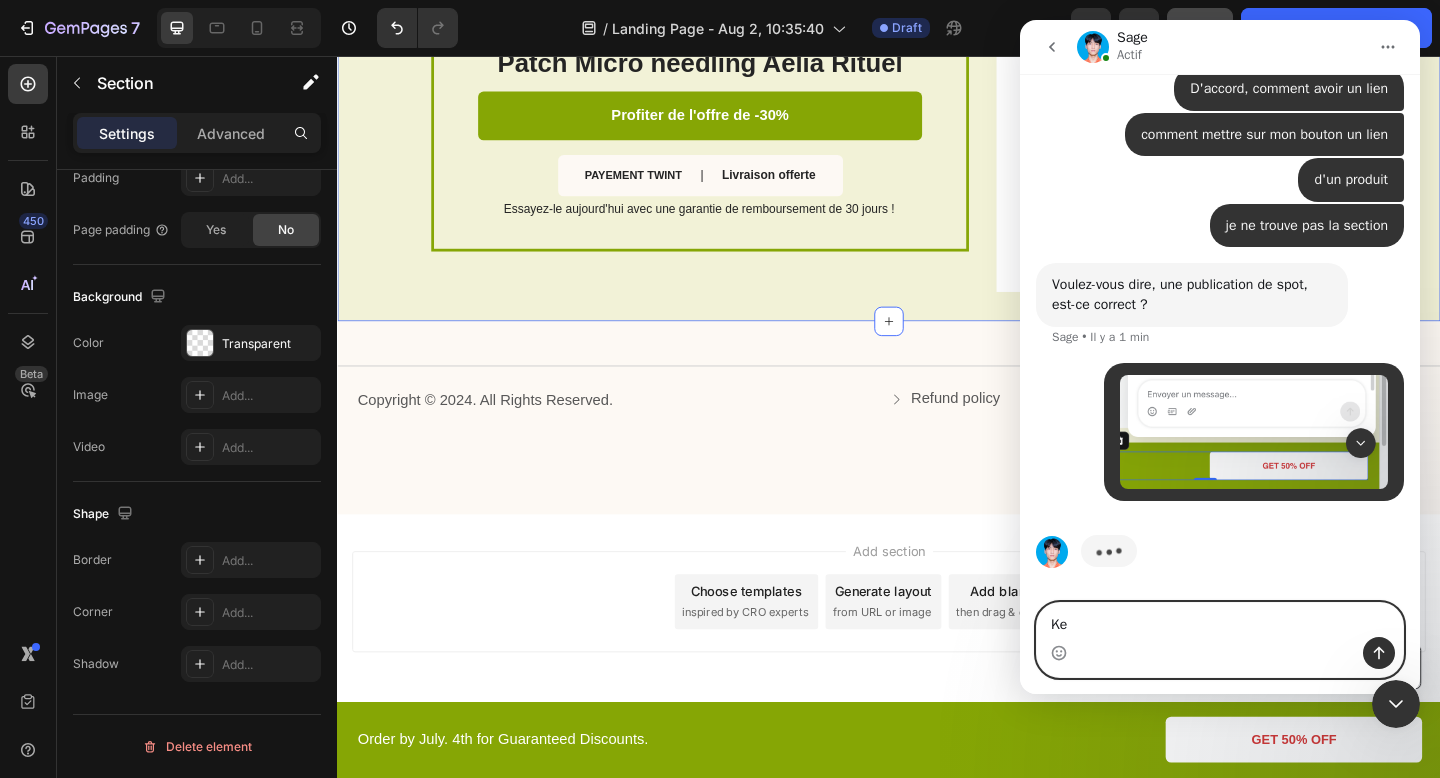 type on "K" 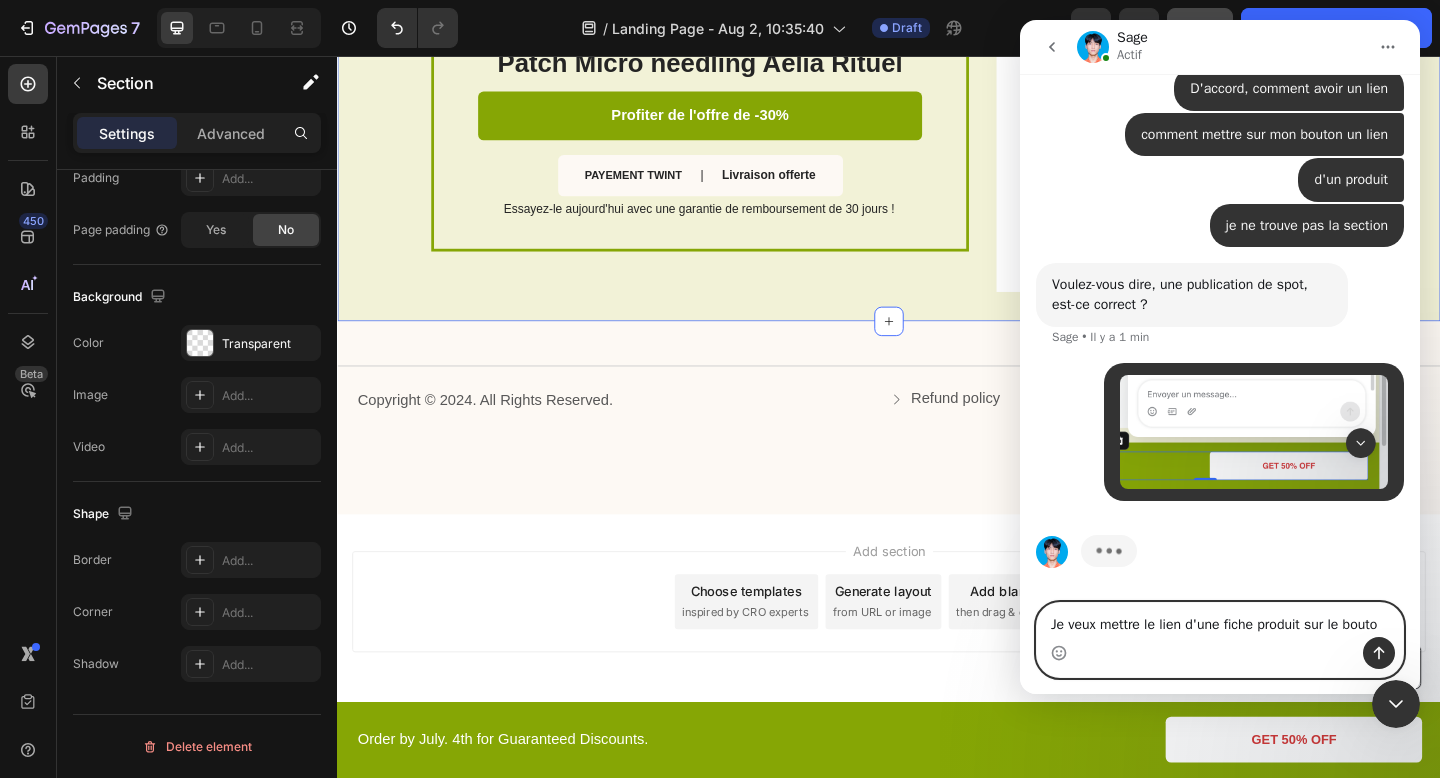 type on "Je veux mettre le lien d'une fiche produit sur le bouton" 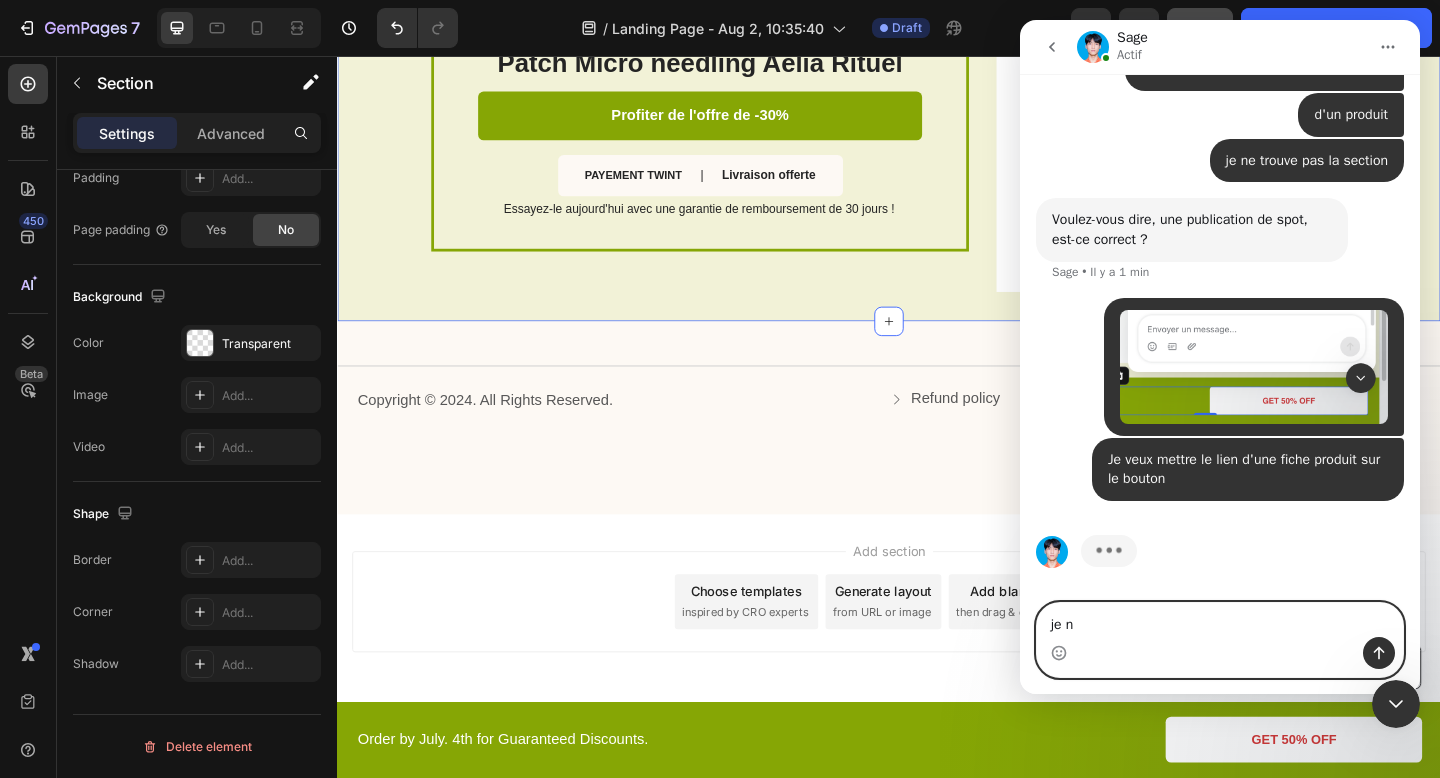 scroll, scrollTop: 2993, scrollLeft: 0, axis: vertical 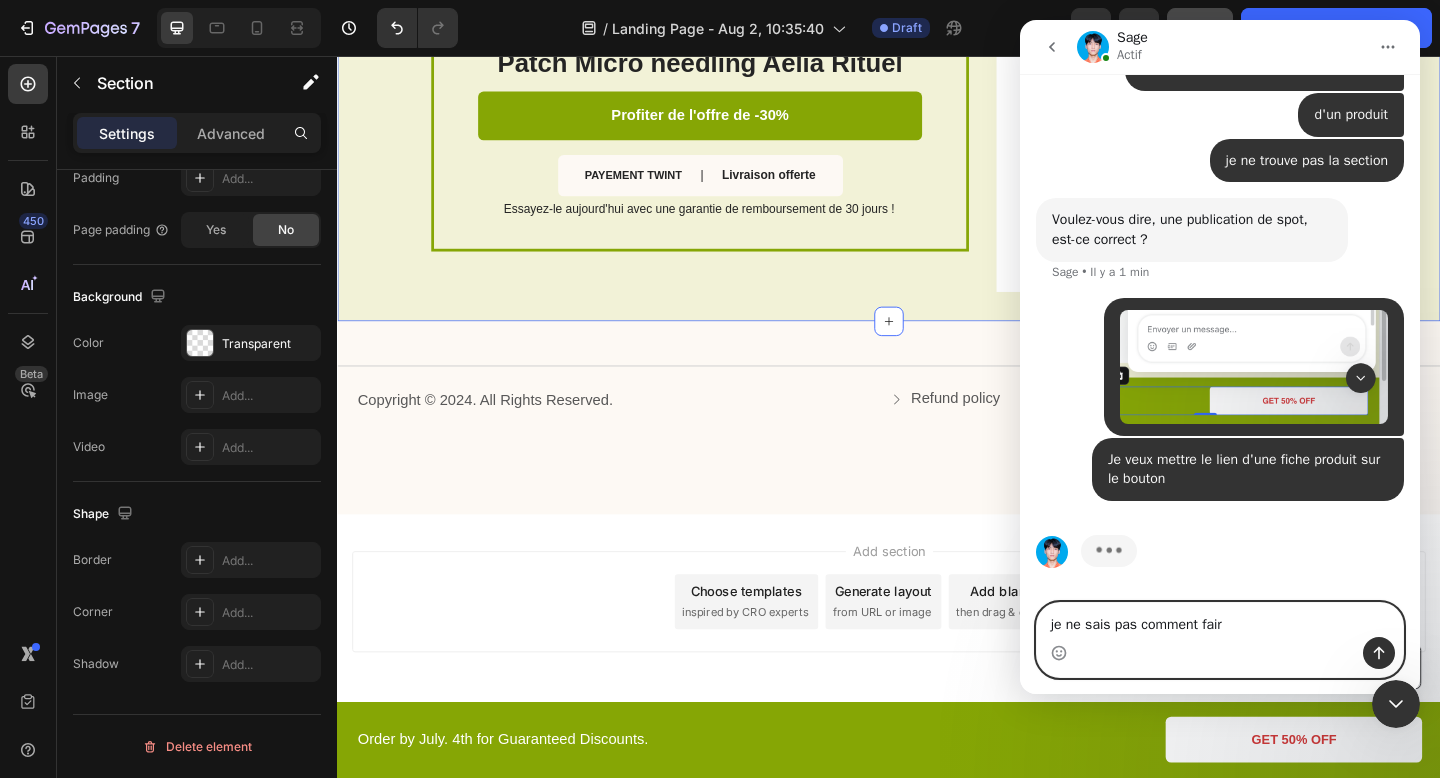 type on "je ne sais pas comment faire" 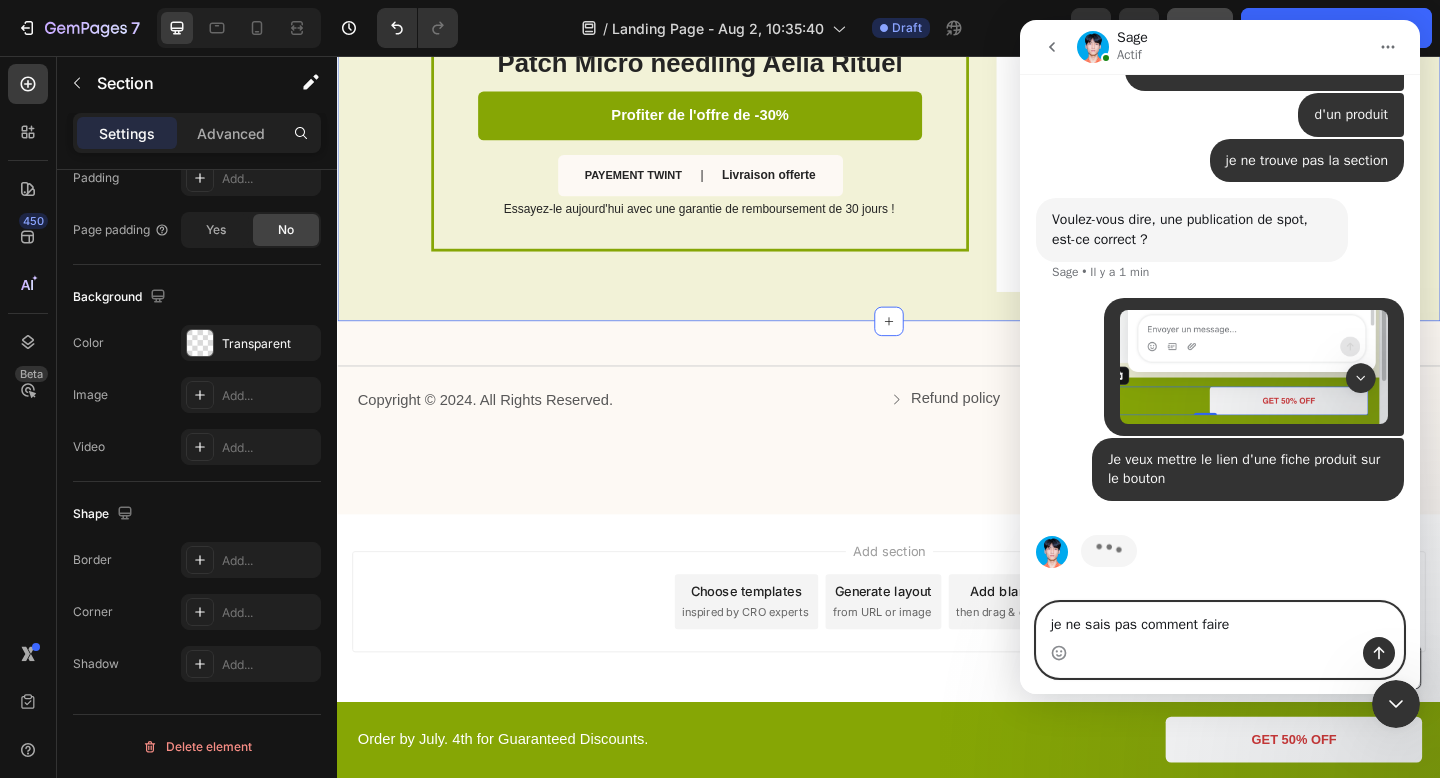 type 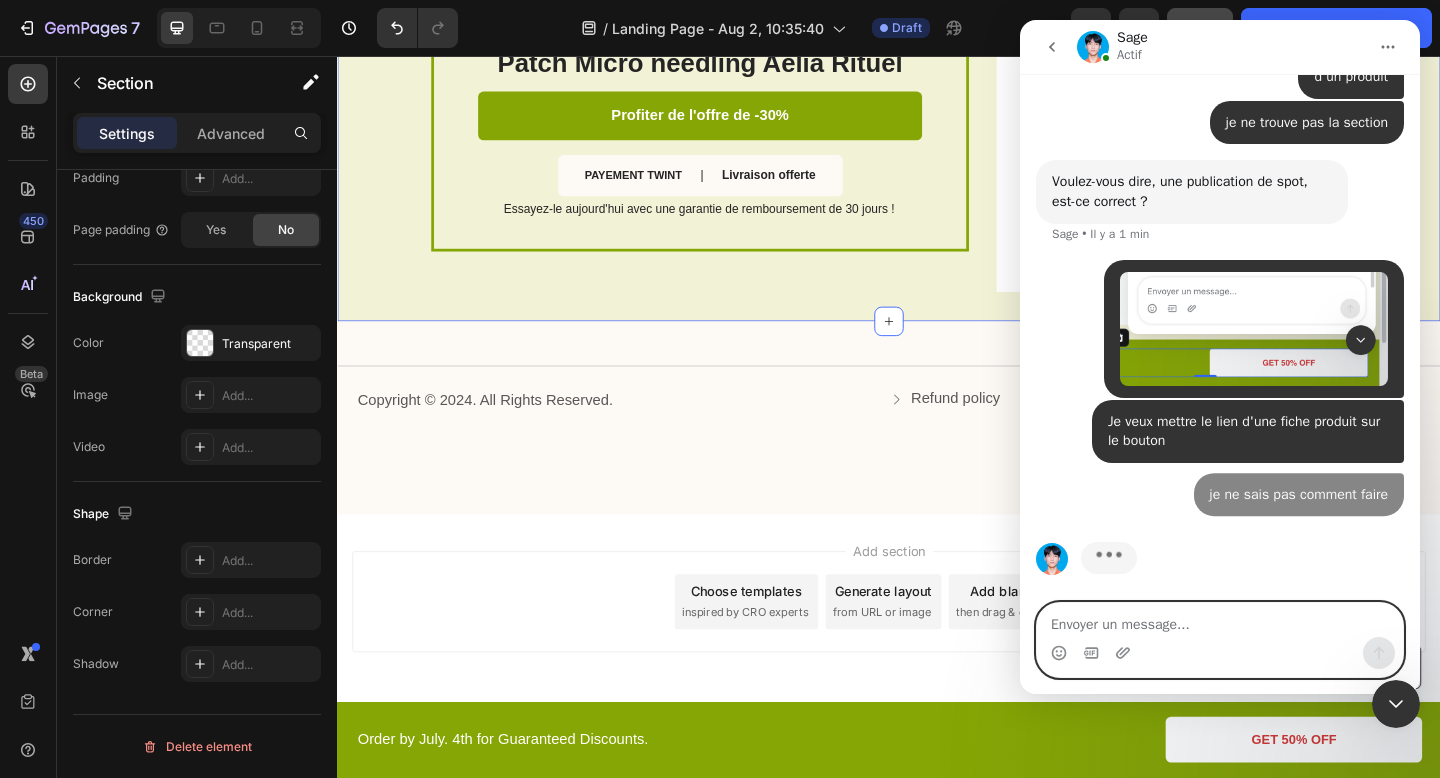 scroll, scrollTop: 3039, scrollLeft: 0, axis: vertical 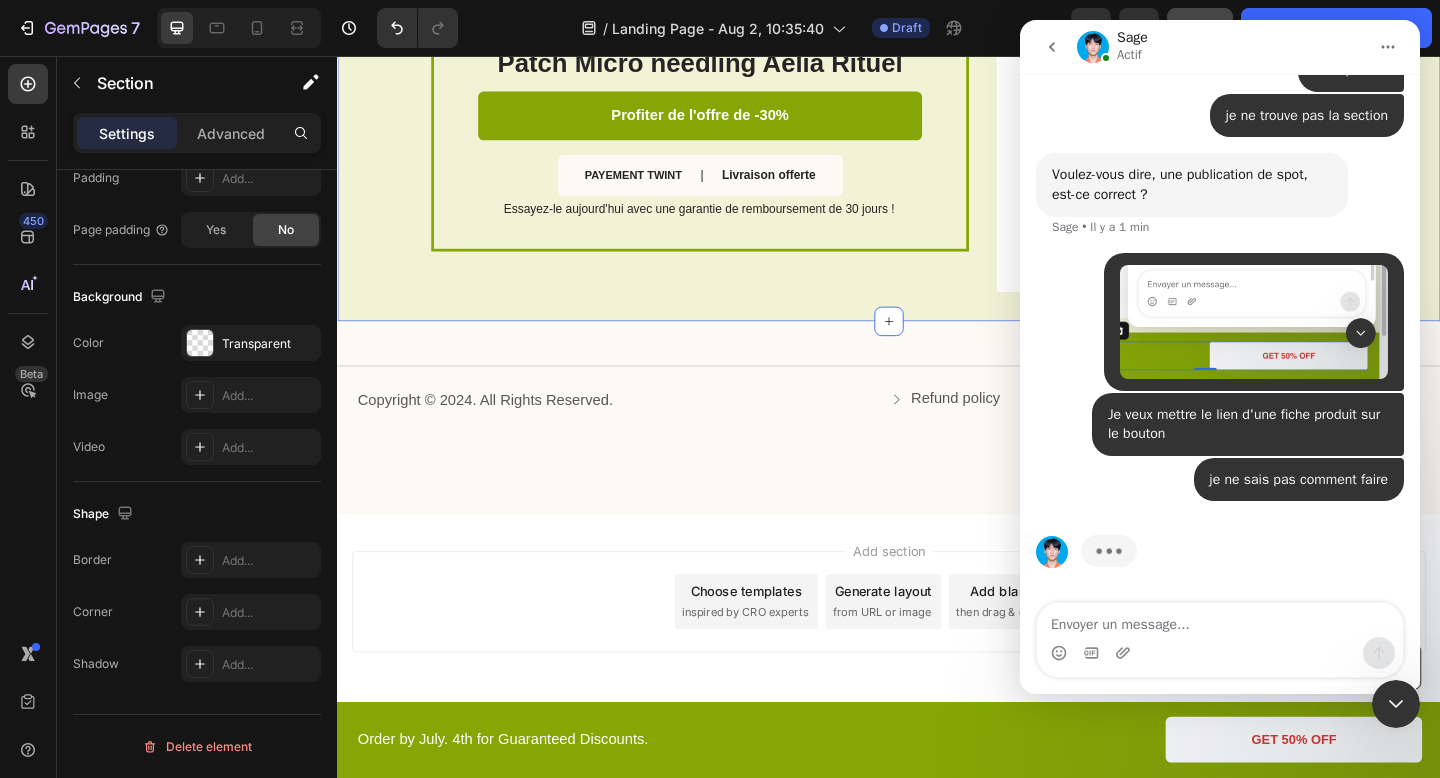 click at bounding box center [1396, 704] 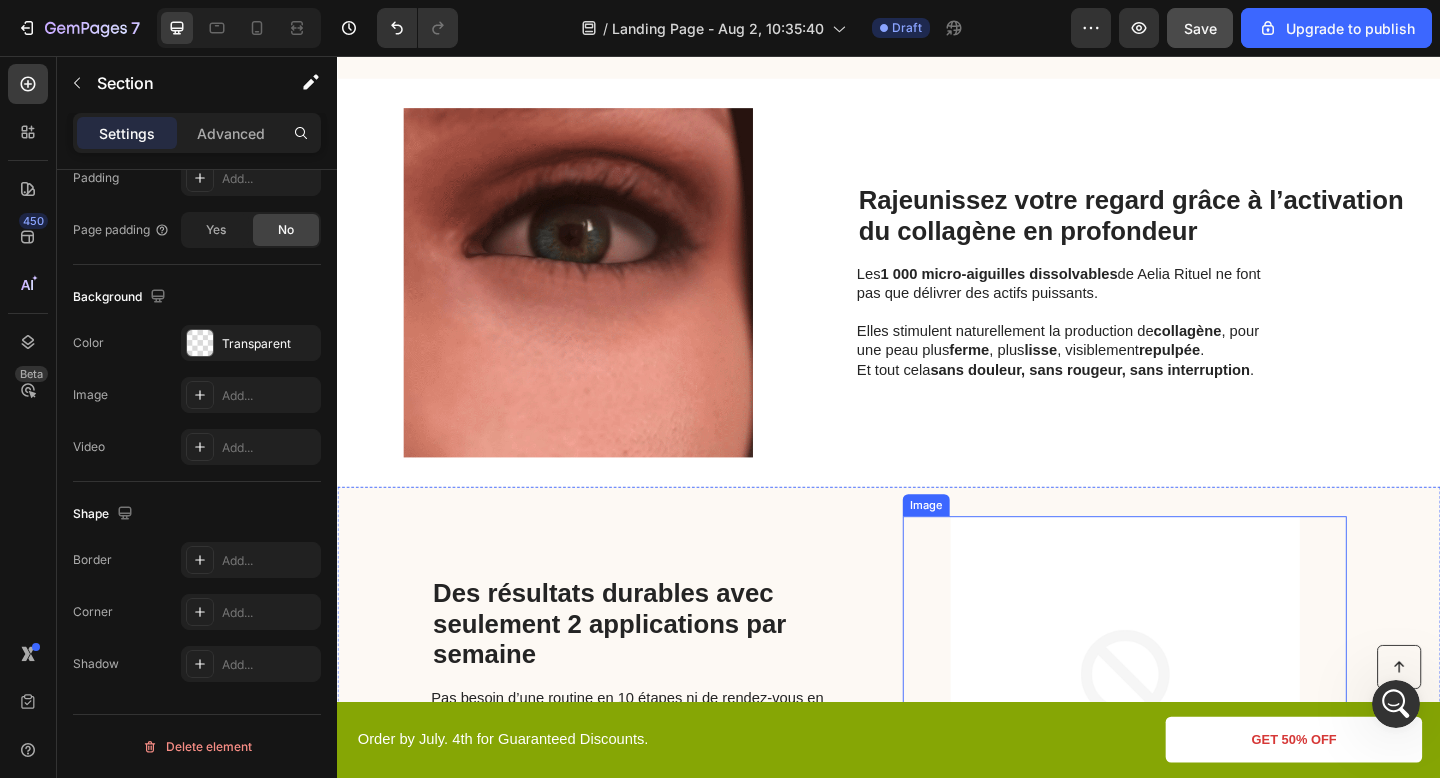 scroll, scrollTop: 1430, scrollLeft: 0, axis: vertical 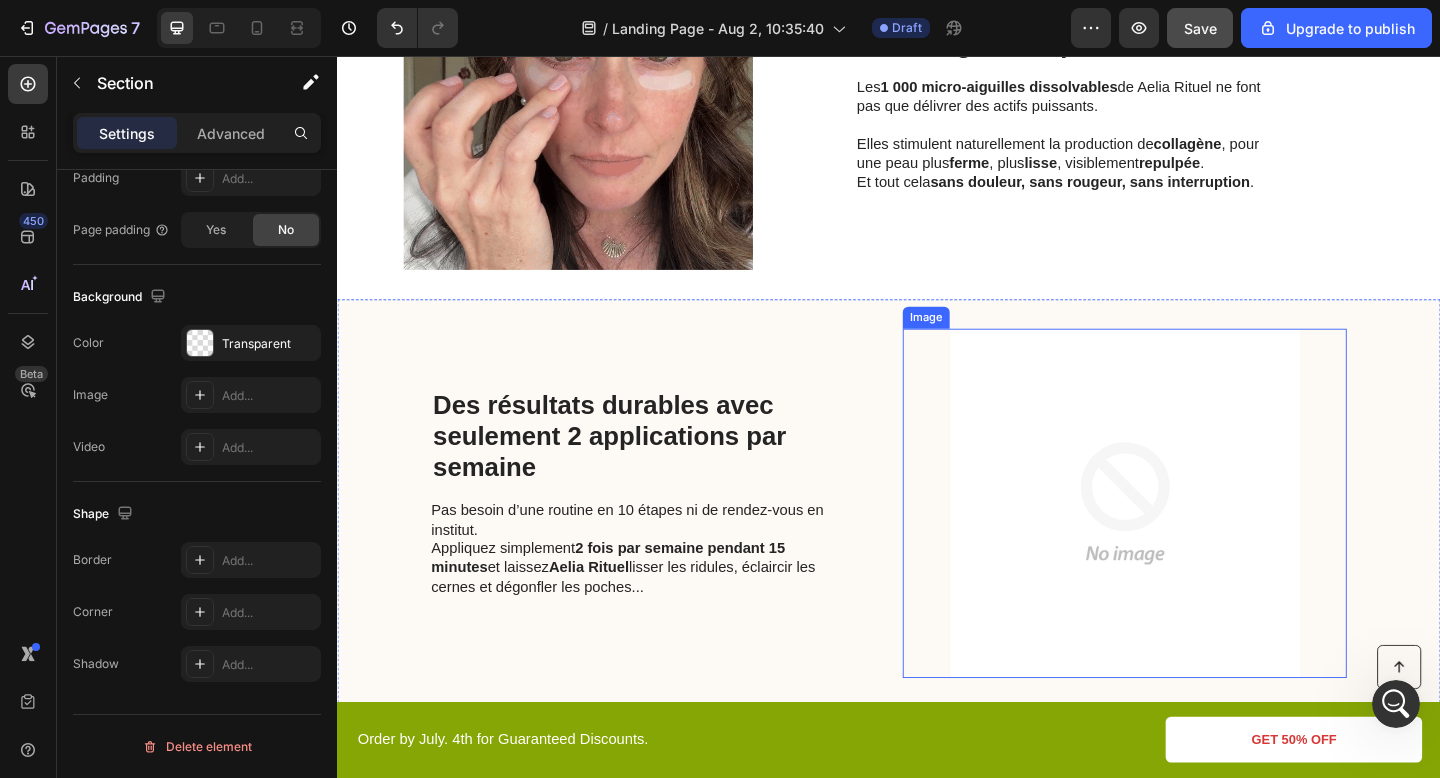 click at bounding box center (1193, 543) 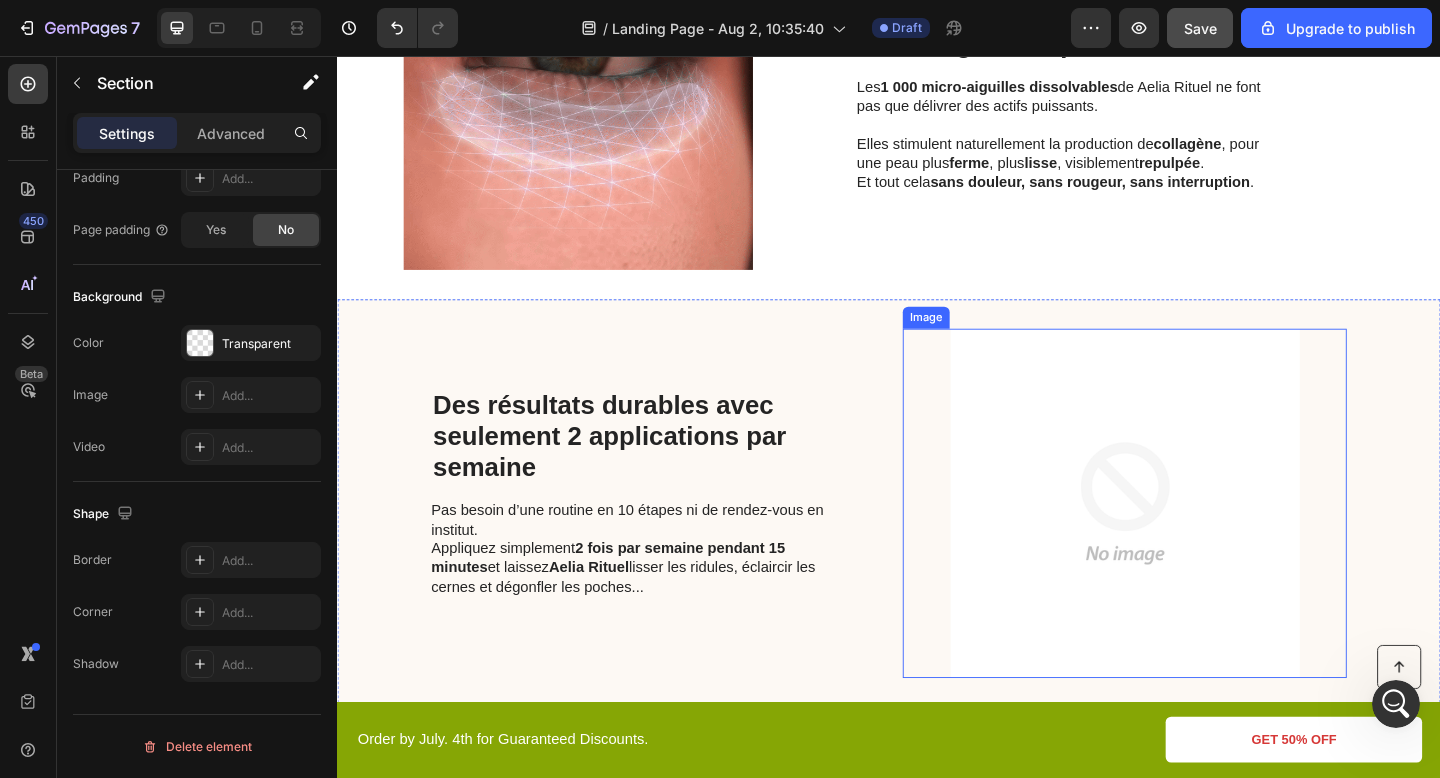 scroll, scrollTop: 2962, scrollLeft: 0, axis: vertical 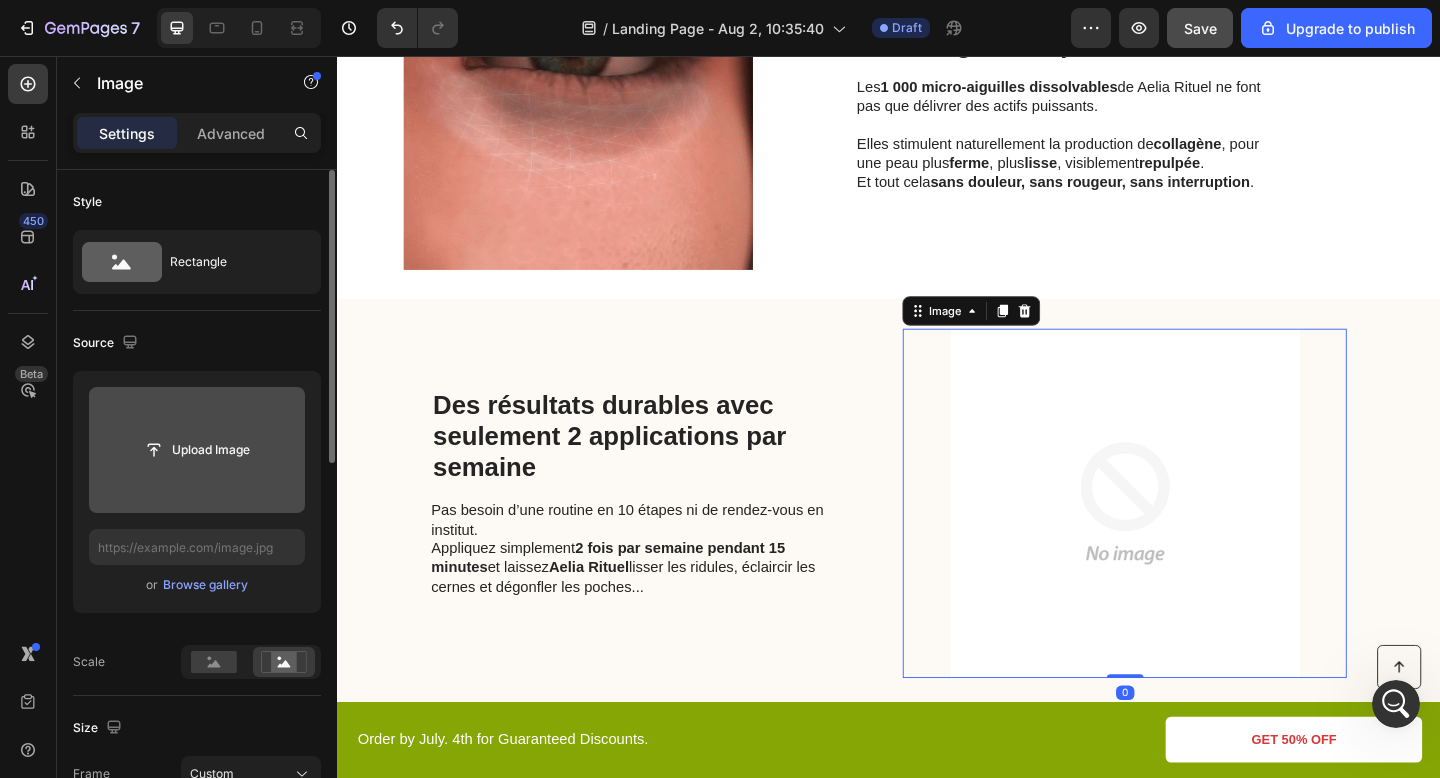 click 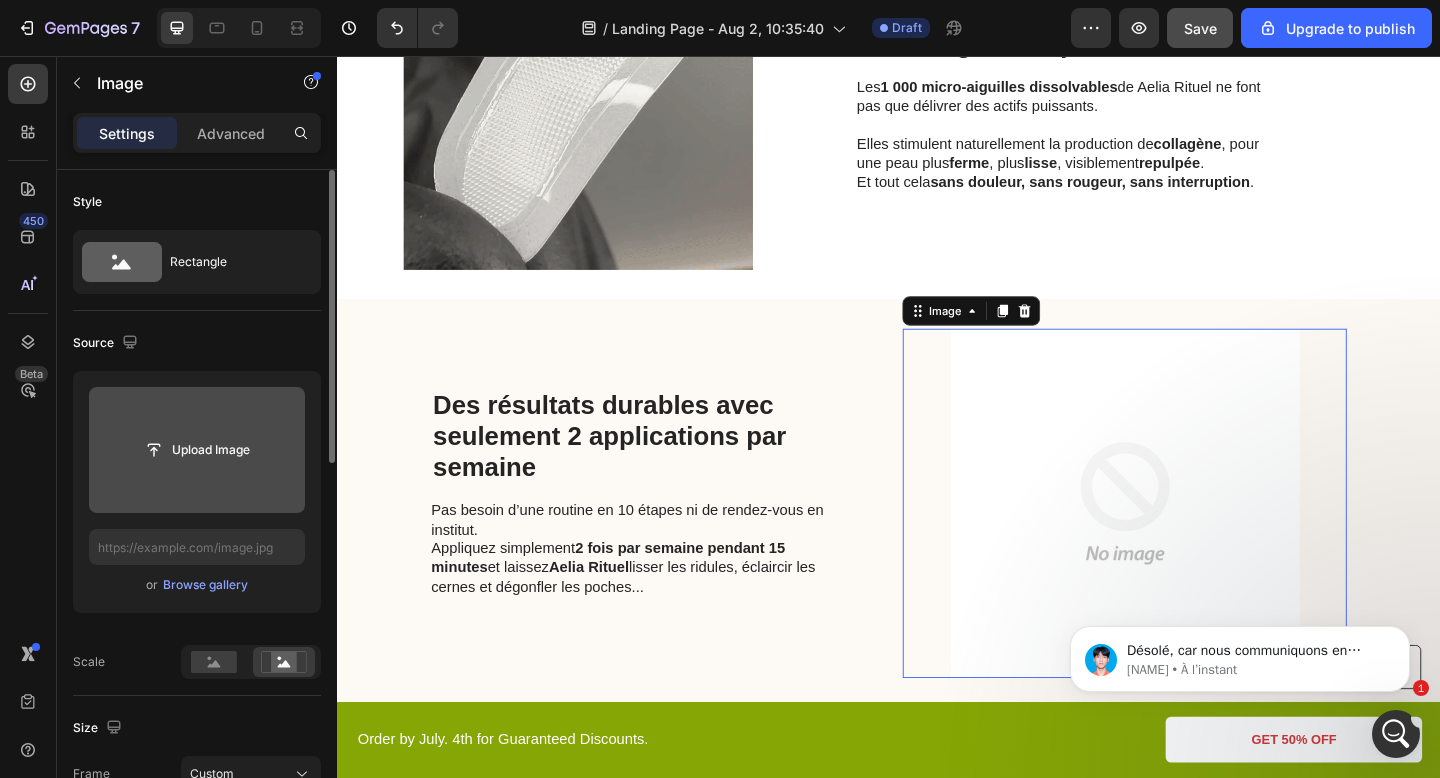scroll, scrollTop: 0, scrollLeft: 0, axis: both 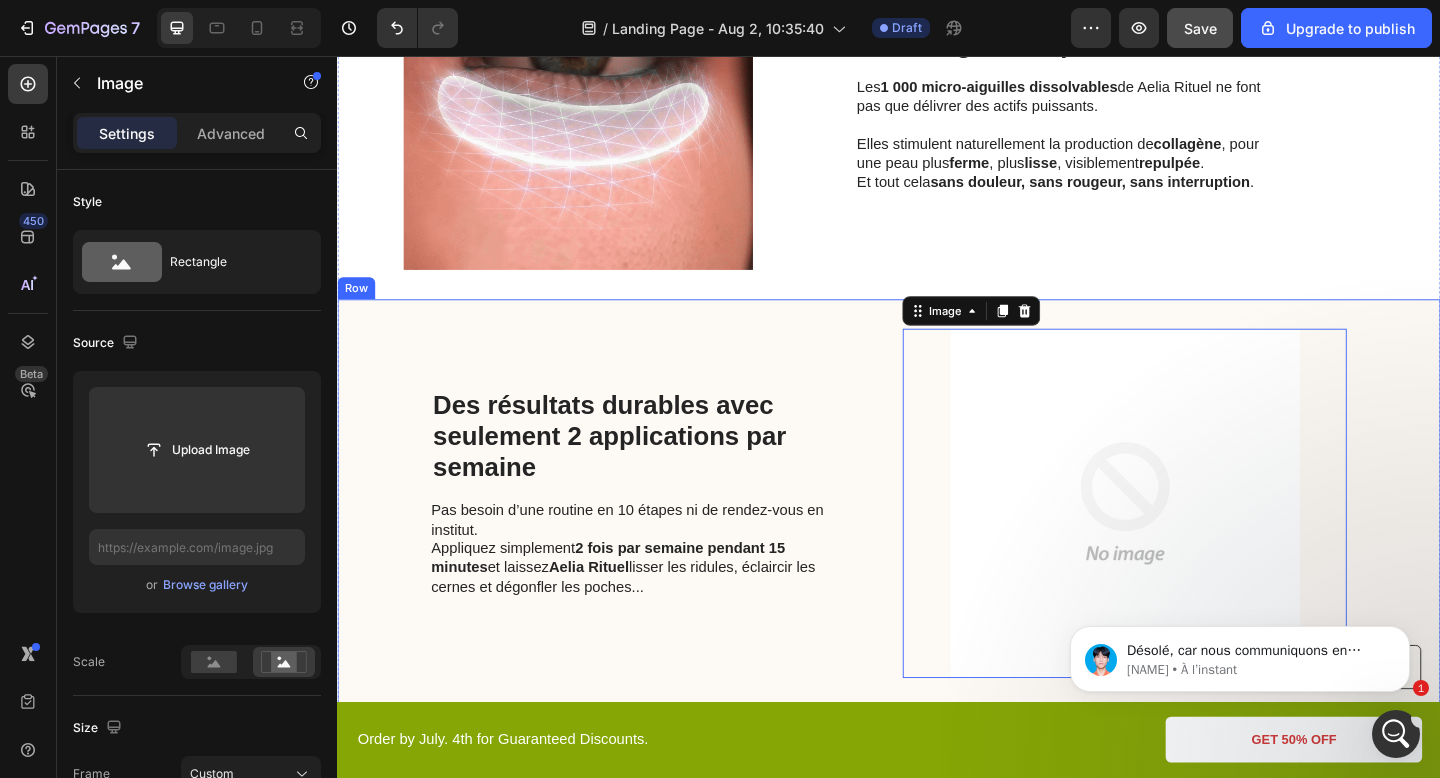 type on "https://cdn.shopify.com/s/files/1/0895/2709/1466/files/gempages_571776104939914112-6963f23a-eae0-4e42-bff9-ca3c9b1c20a5.webp" 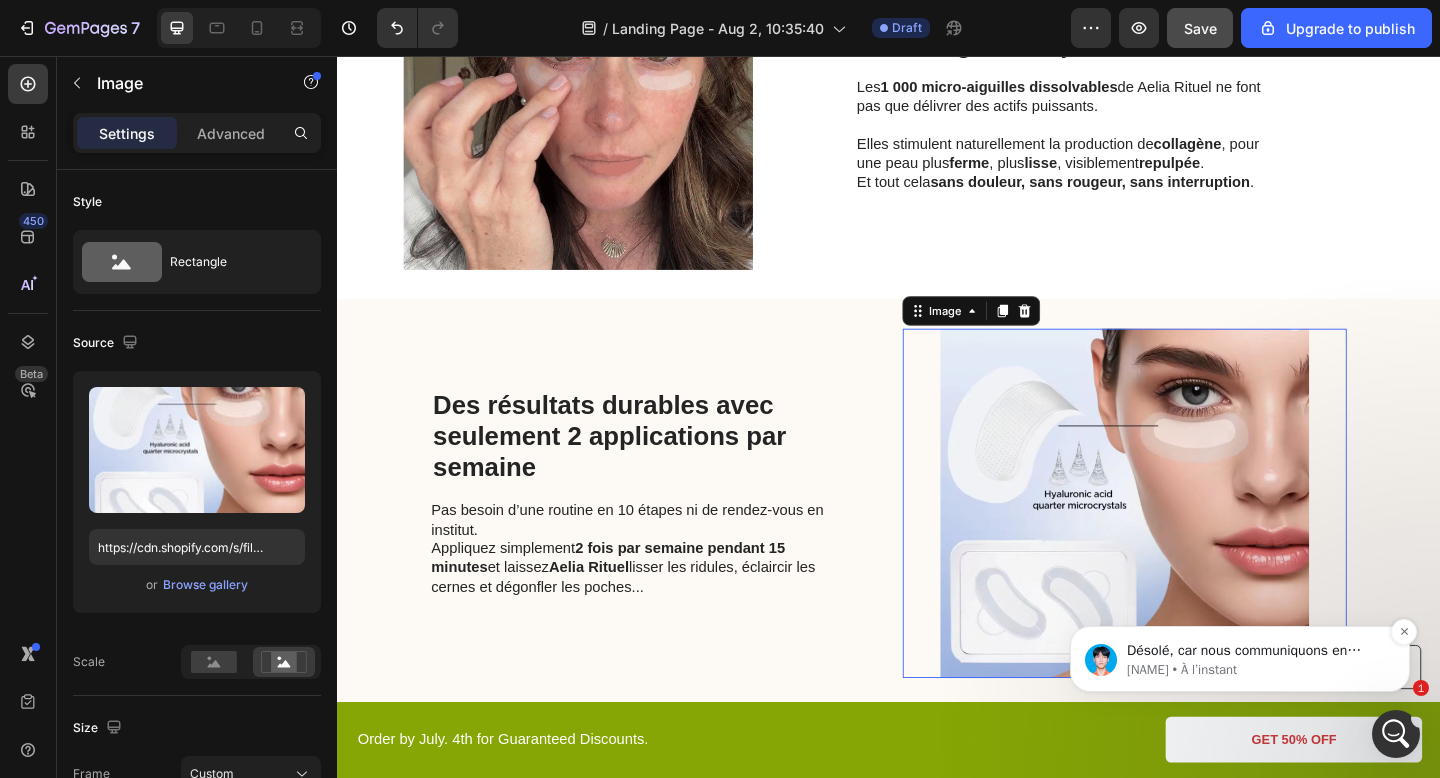 click on "Désolé, en ce moment, nous n'offrons aucun rabais pour les plans payants." at bounding box center [1256, 651] 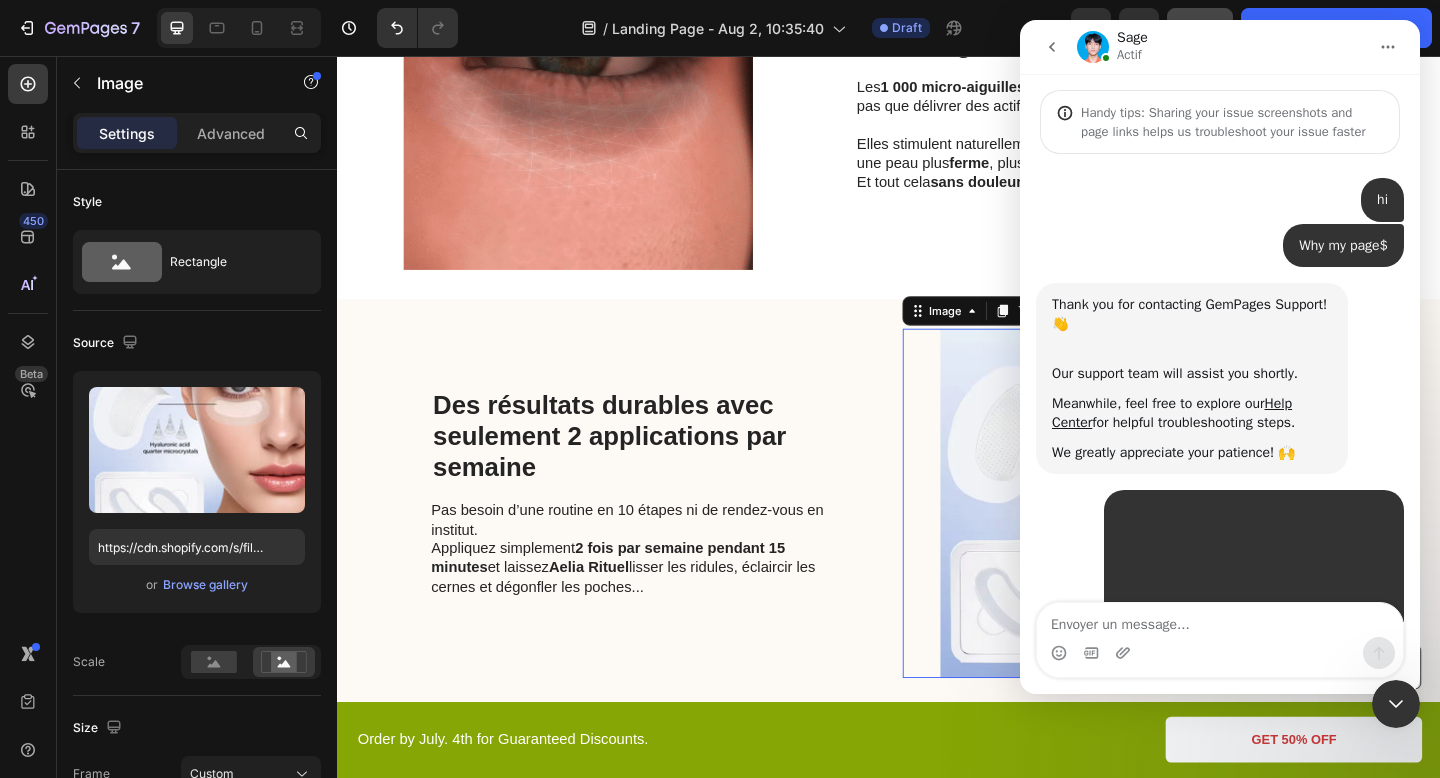 scroll, scrollTop: 3, scrollLeft: 0, axis: vertical 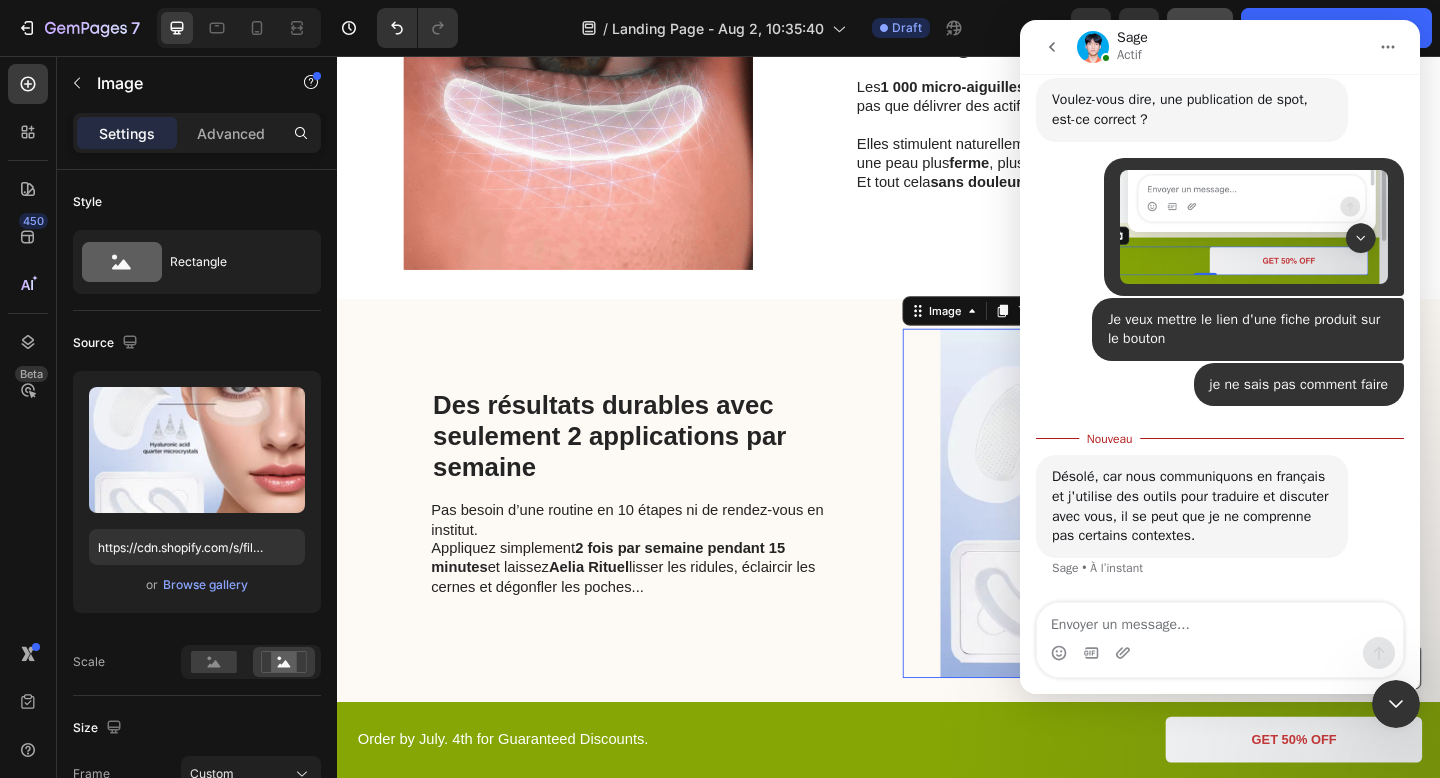 click at bounding box center [1220, 620] 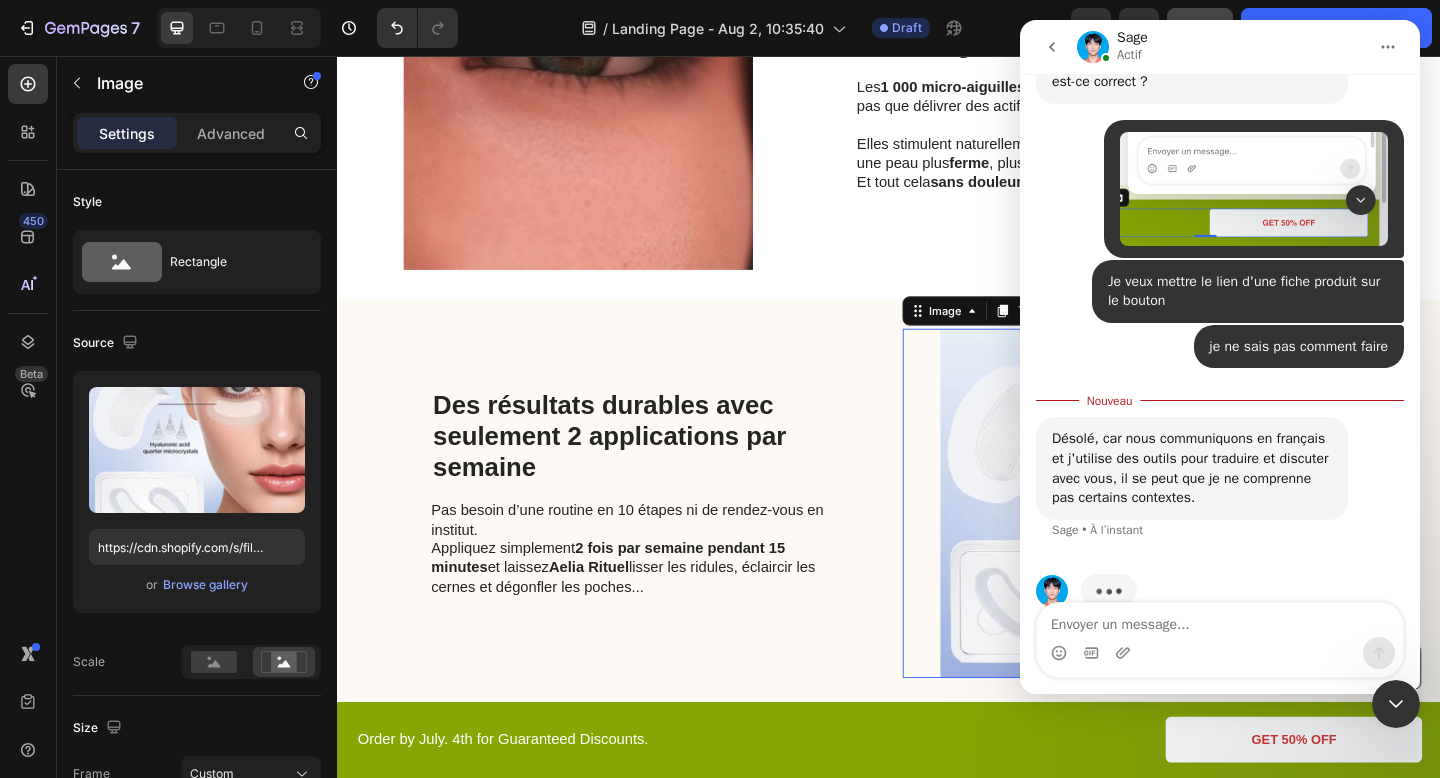 scroll, scrollTop: 3190, scrollLeft: 0, axis: vertical 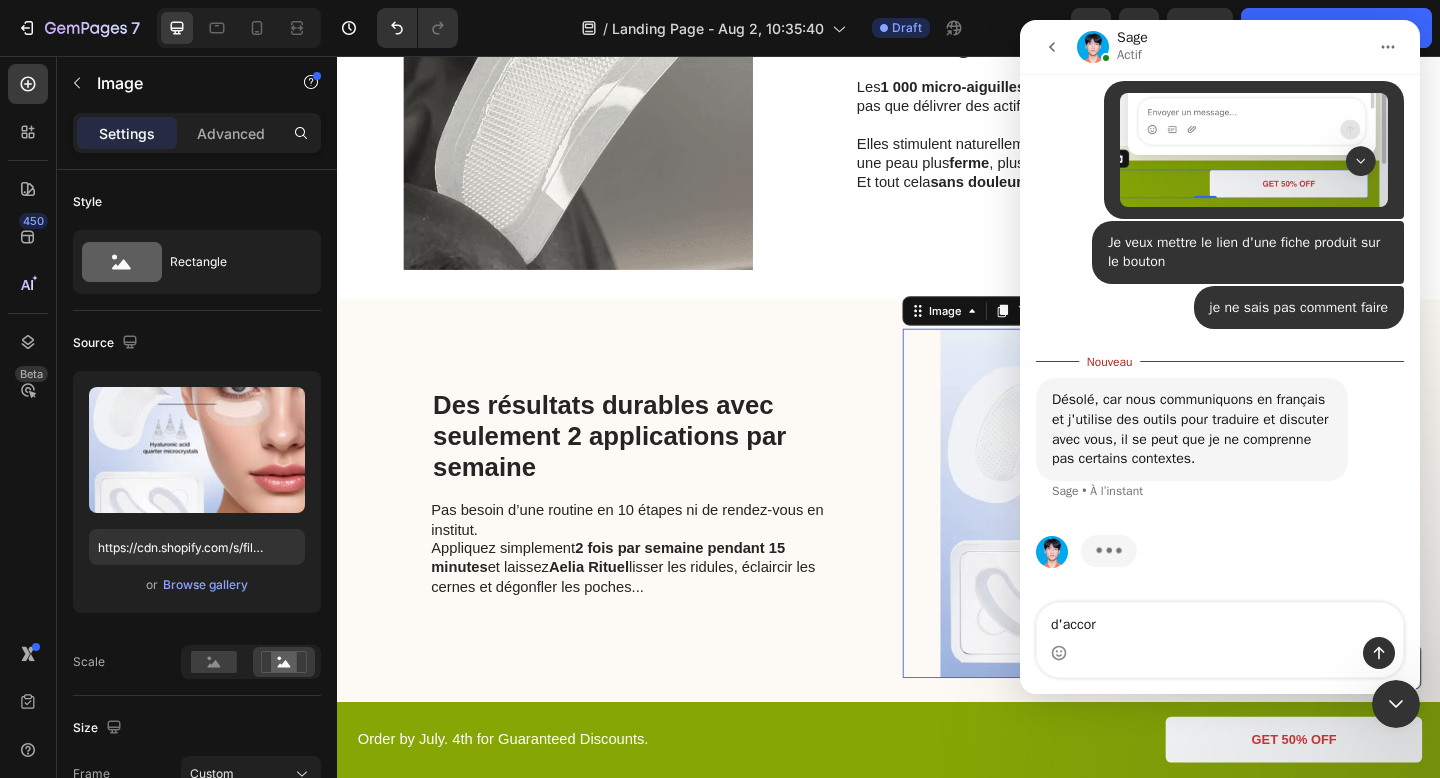type on "d'accord" 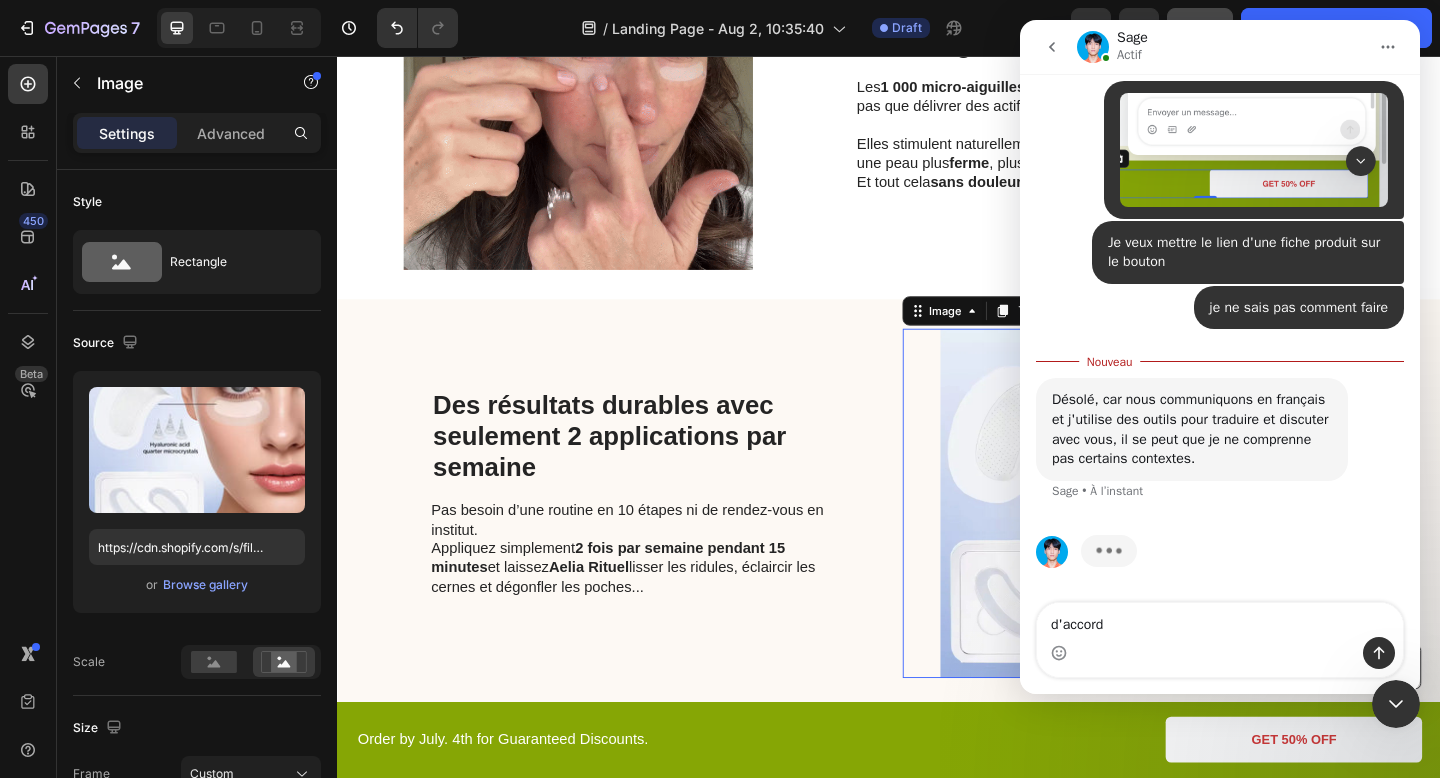 type 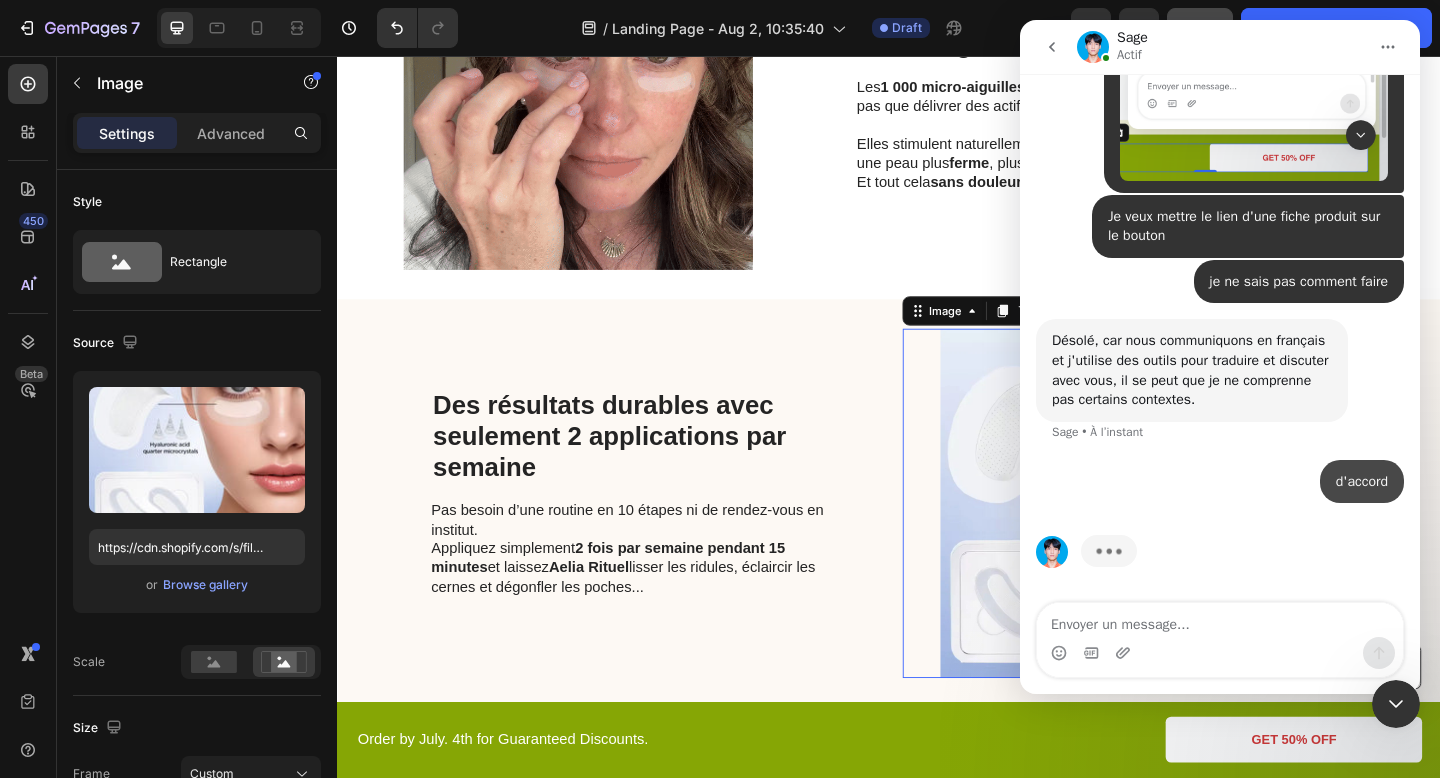 scroll, scrollTop: 3217, scrollLeft: 0, axis: vertical 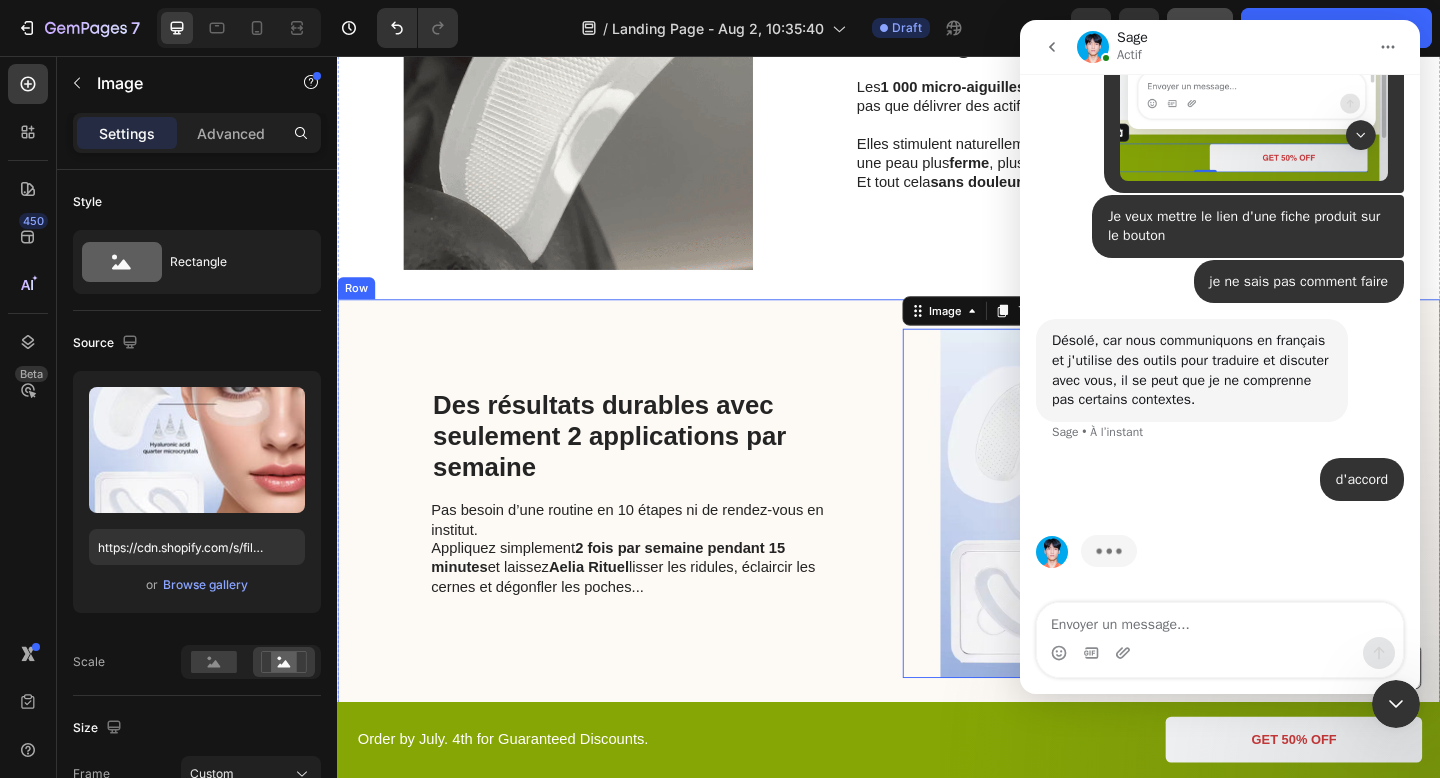 click on "Des résultats durables avec seulement 2 applications par semaine Heading Pas besoin d’une routine en 10 étapes ni de rendez-vous en institut. Appliquez simplement  2 fois par semaine pendant 15 minutes  et laissez  Aelia Rituel  lisser les ridules, éclaircir les cernes et dégonfler les poches...    Text Block" at bounding box center (664, 543) 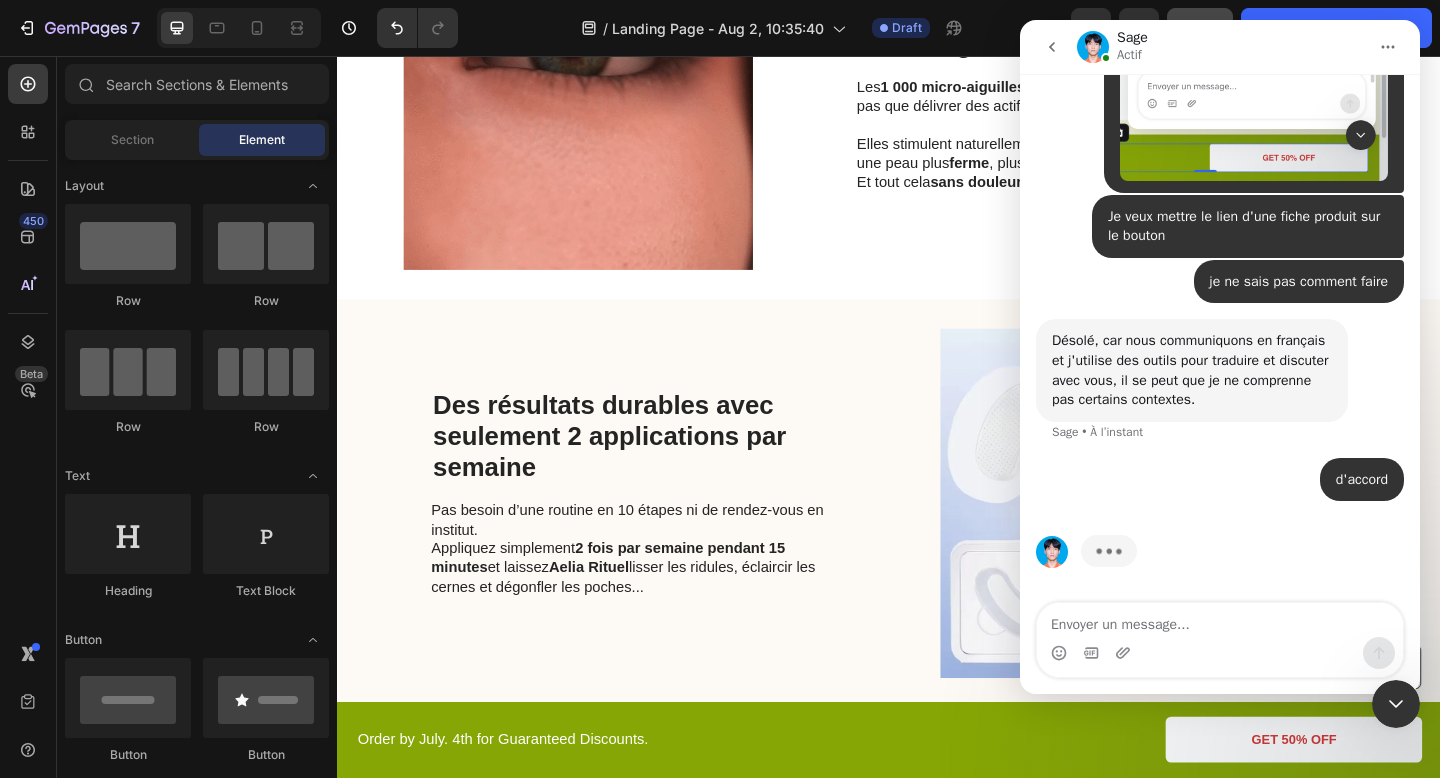 scroll, scrollTop: 2117, scrollLeft: 0, axis: vertical 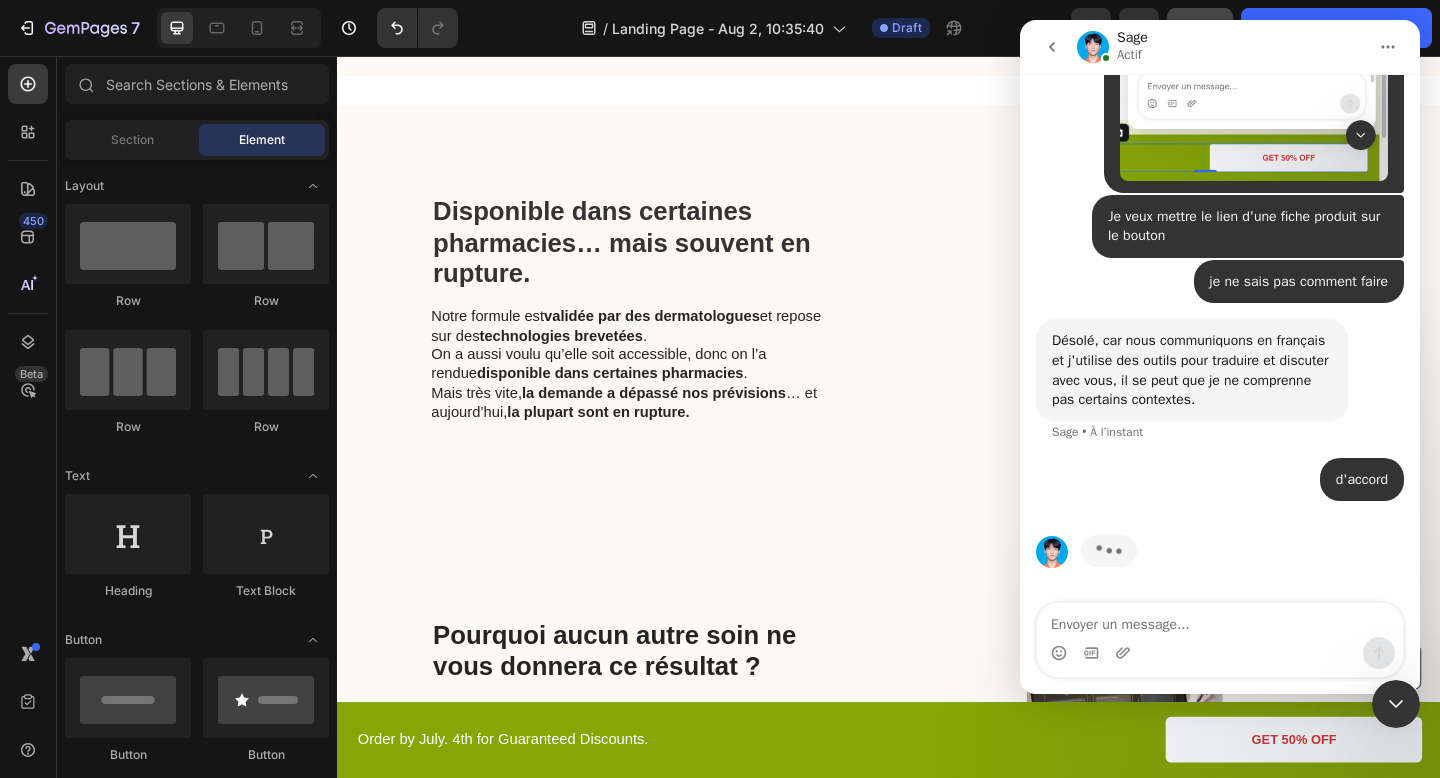 click at bounding box center (1396, 704) 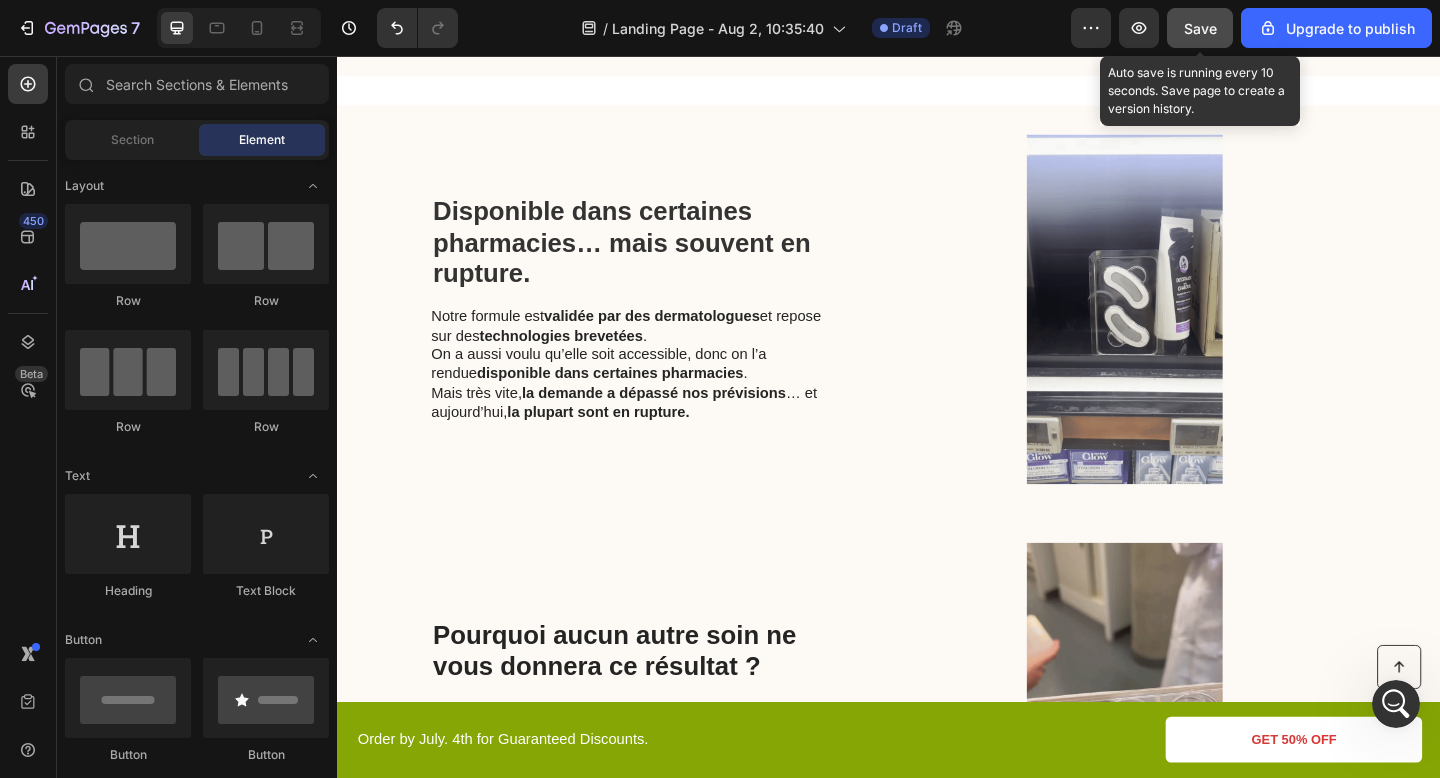 click on "Save" at bounding box center (1200, 28) 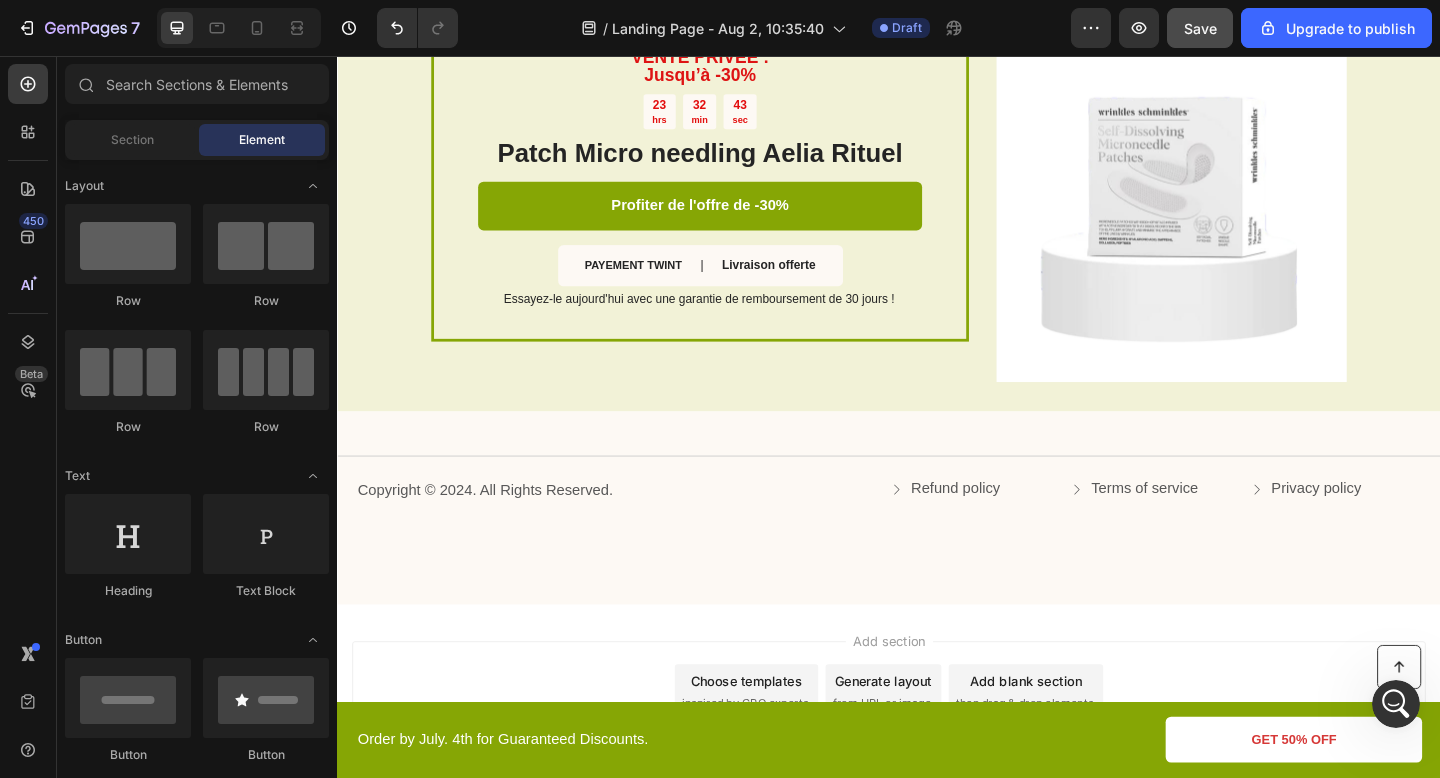 scroll, scrollTop: 3208, scrollLeft: 0, axis: vertical 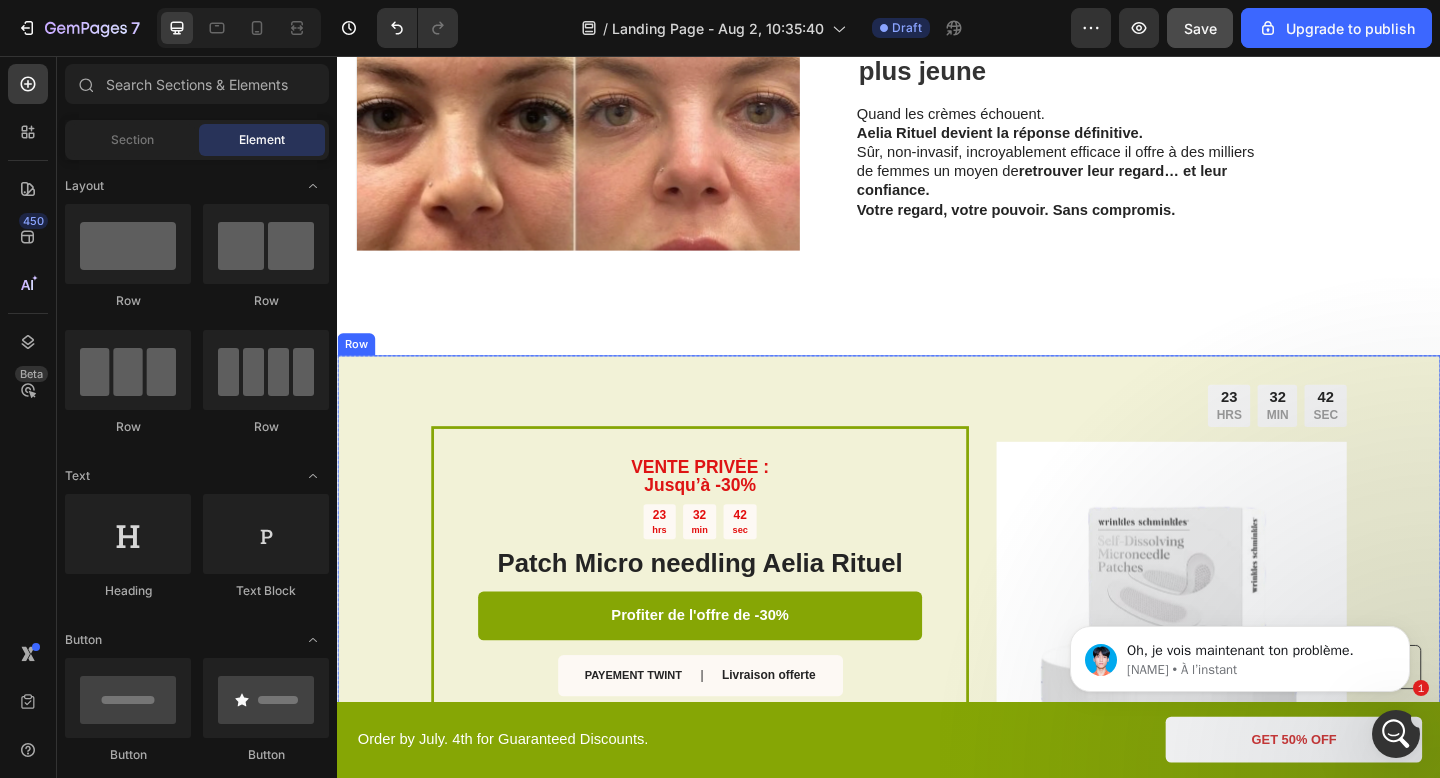 click on "VENTE PRIVÉE :  Jusqu’à -30% Text Block 23 hrs 32 min 42 sec Countdown Timer Patch Micro needling Aelia Rituel  Heading Profiter de l'offre de -30%   Button PAYEMENT TWINT Text Block | Text Block Livraison offerte Text Block Row Essayez-le aujourd'hui avec une garantie de remboursement de 30 jours ! Text Block Row" at bounding box center [731, 635] 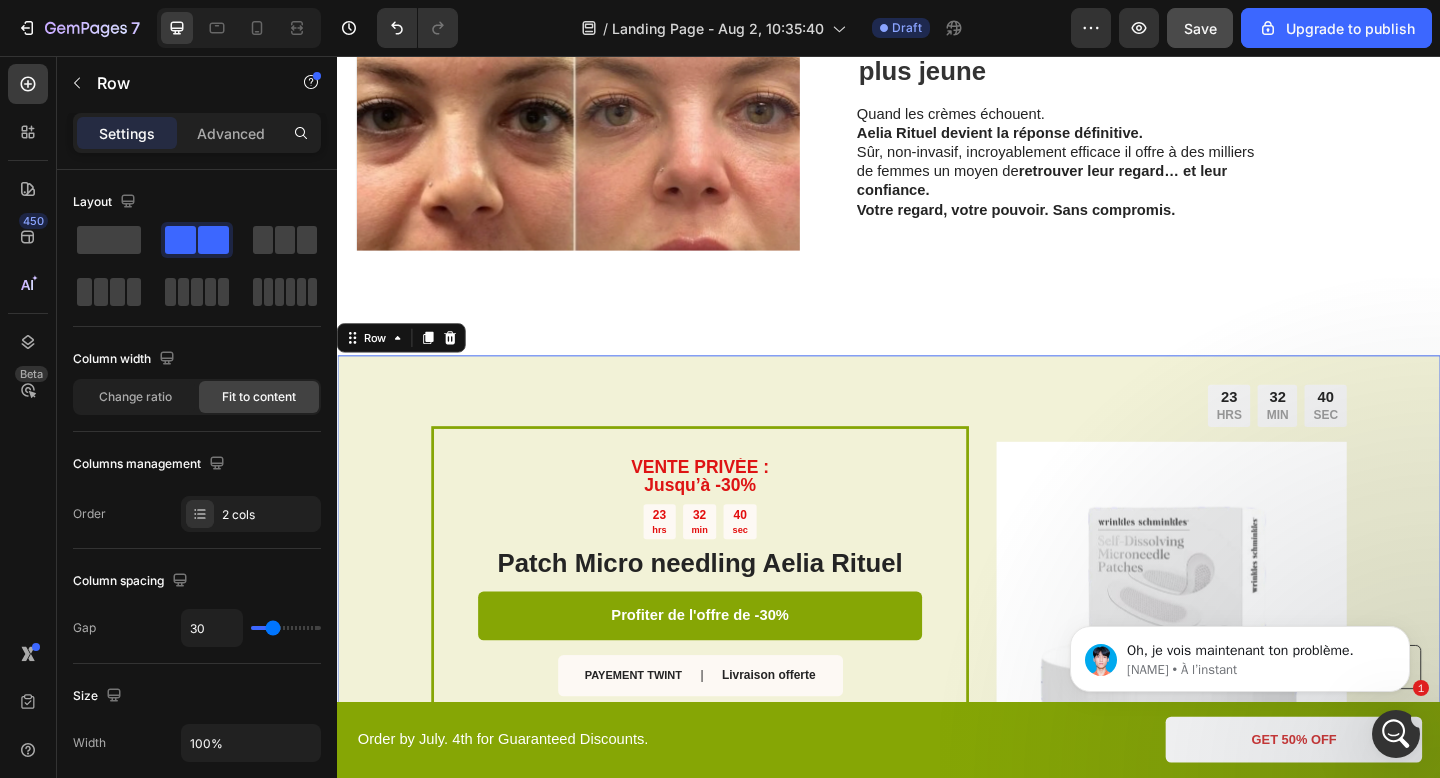 click on "VENTE PRIVÉE :  Jusqu’à -30% Text Block 23 hrs 32 min 40 sec Countdown Timer Patch Micro needling Aelia Rituel  Heading Profiter de l'offre de -30%   Button PAYEMENT TWINT Text Block | Text Block Livraison offerte Text Block Row Essayez-le aujourd'hui avec une garantie de remboursement de 30 jours ! Text Block Row 23 HRS 32 MIN 40 SEC Countdown Timer Image Row   0" at bounding box center [937, 635] 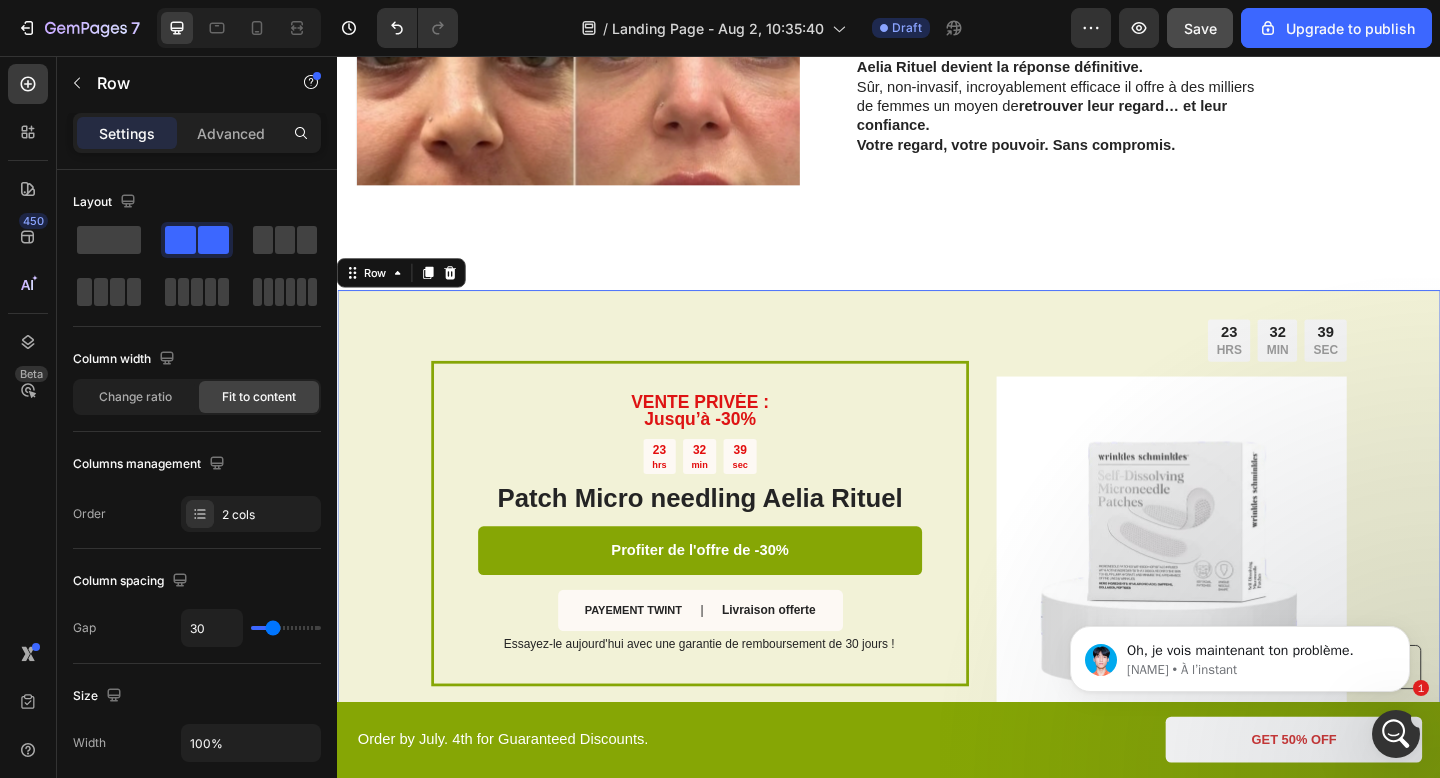 scroll, scrollTop: 3374, scrollLeft: 0, axis: vertical 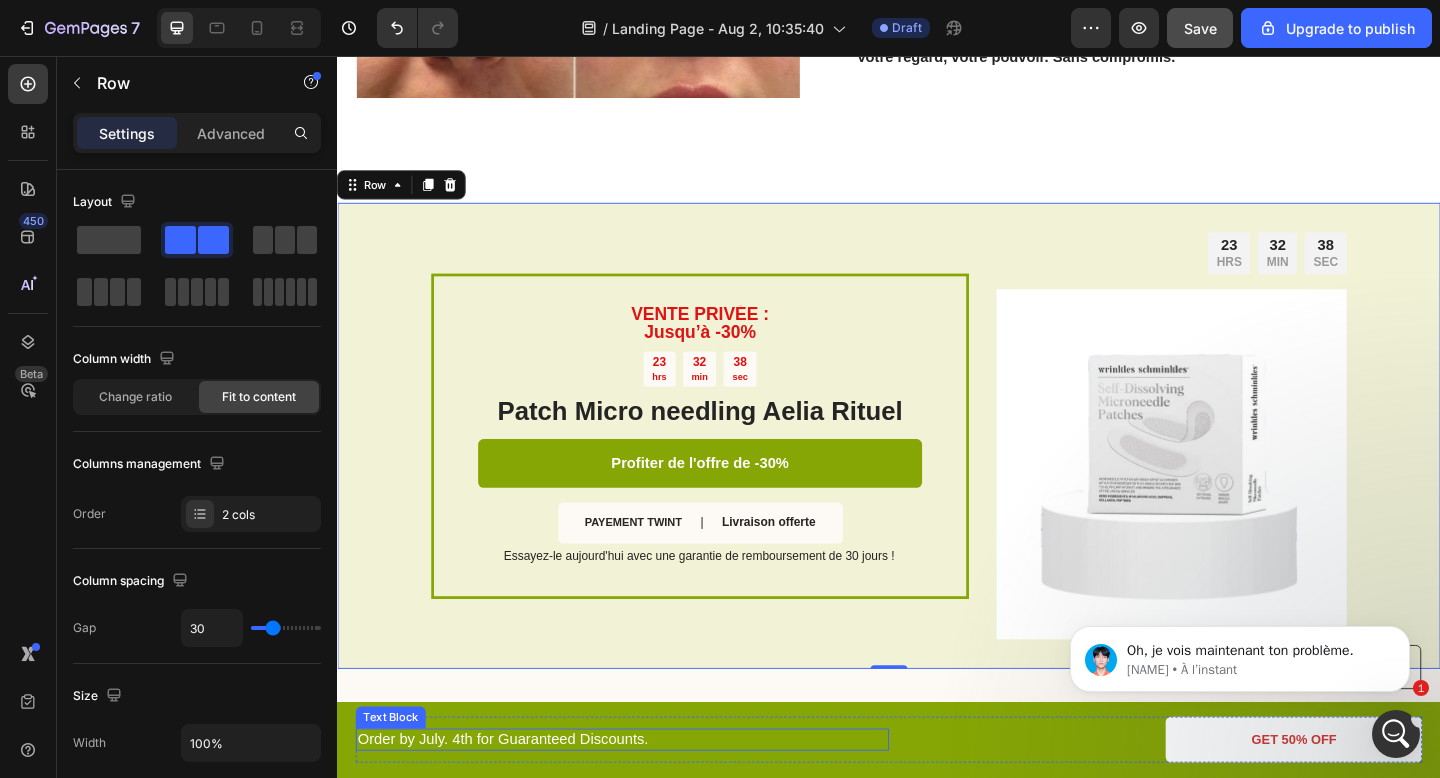 click on "Order by July. 4th for Guaranteed Discounts." at bounding box center [647, 800] 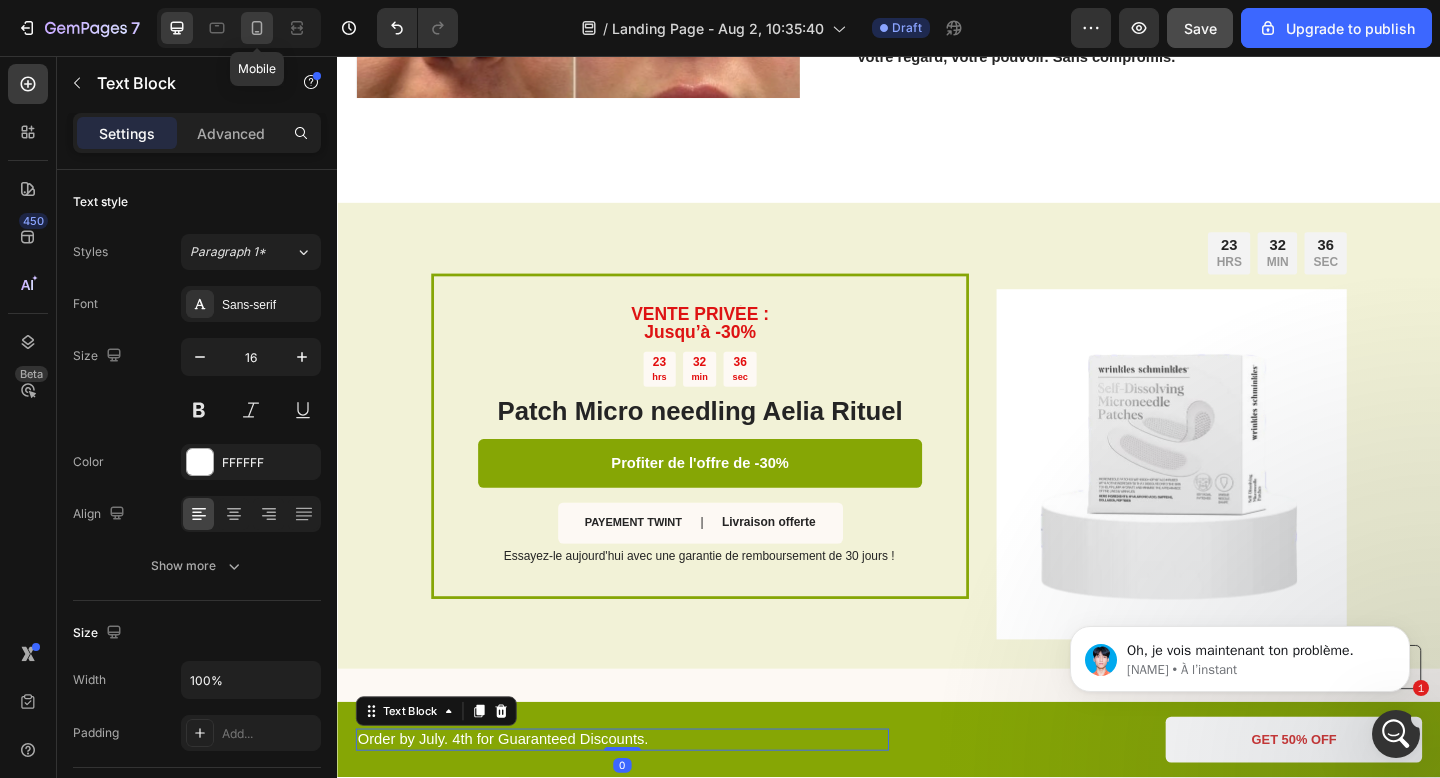 click 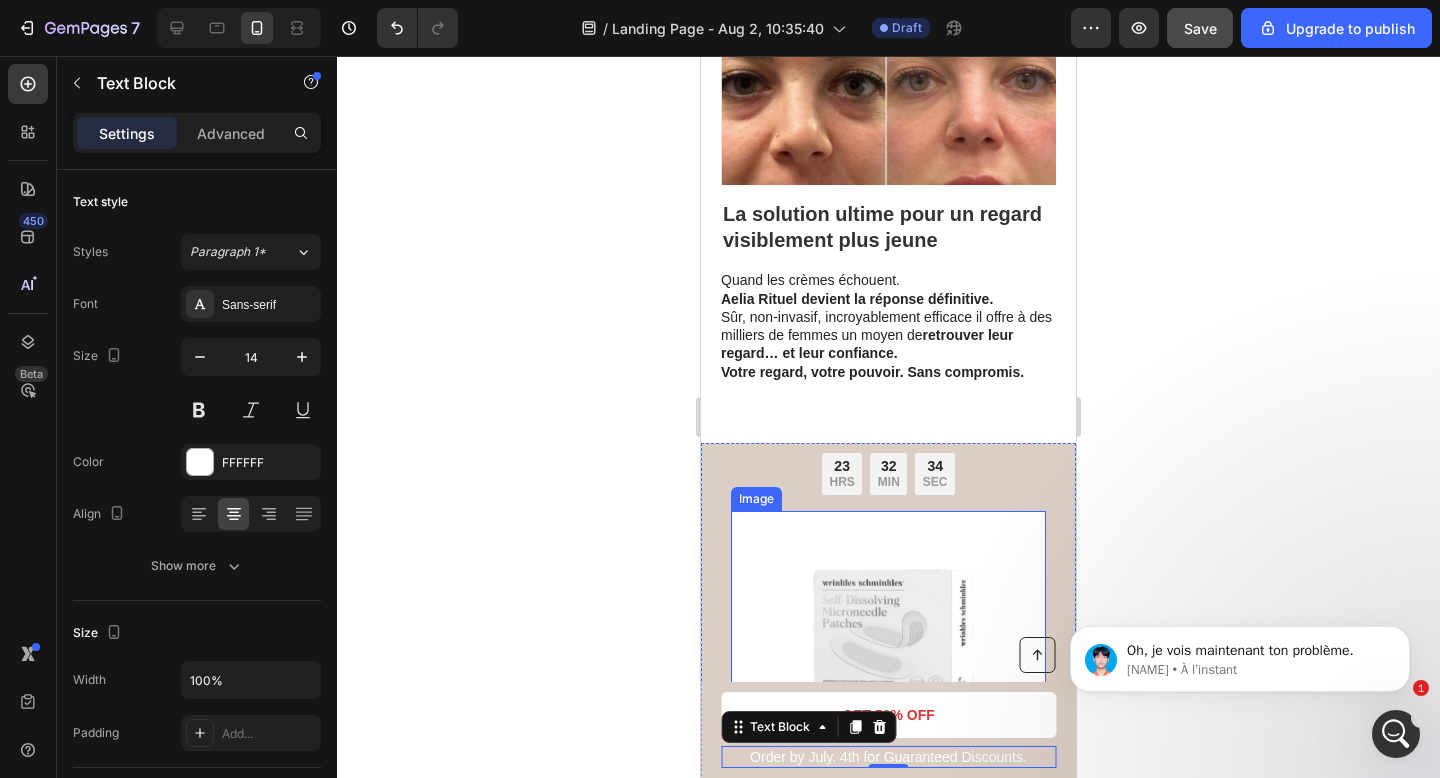 scroll, scrollTop: 4007, scrollLeft: 0, axis: vertical 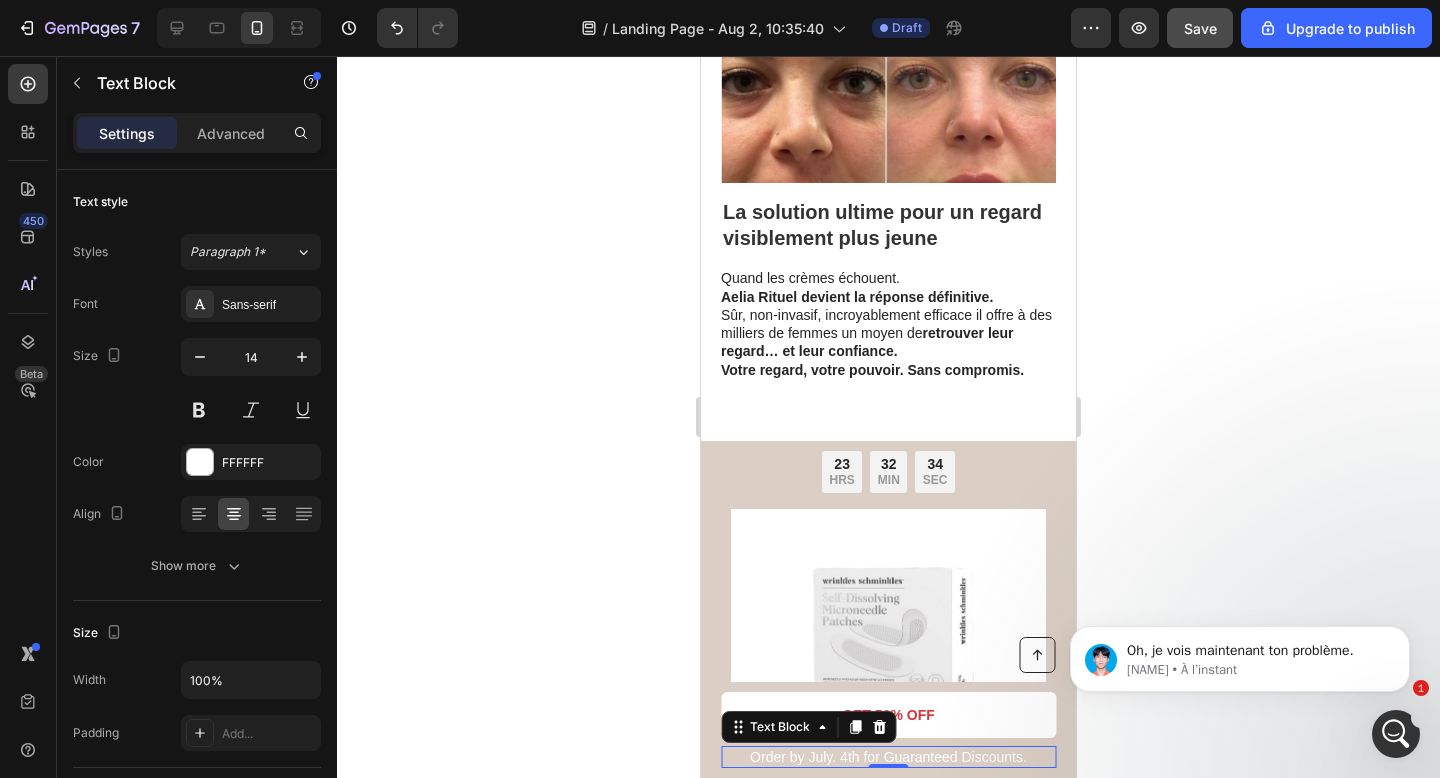 click on "Order by July. 4th for Guaranteed Discounts." at bounding box center [888, 757] 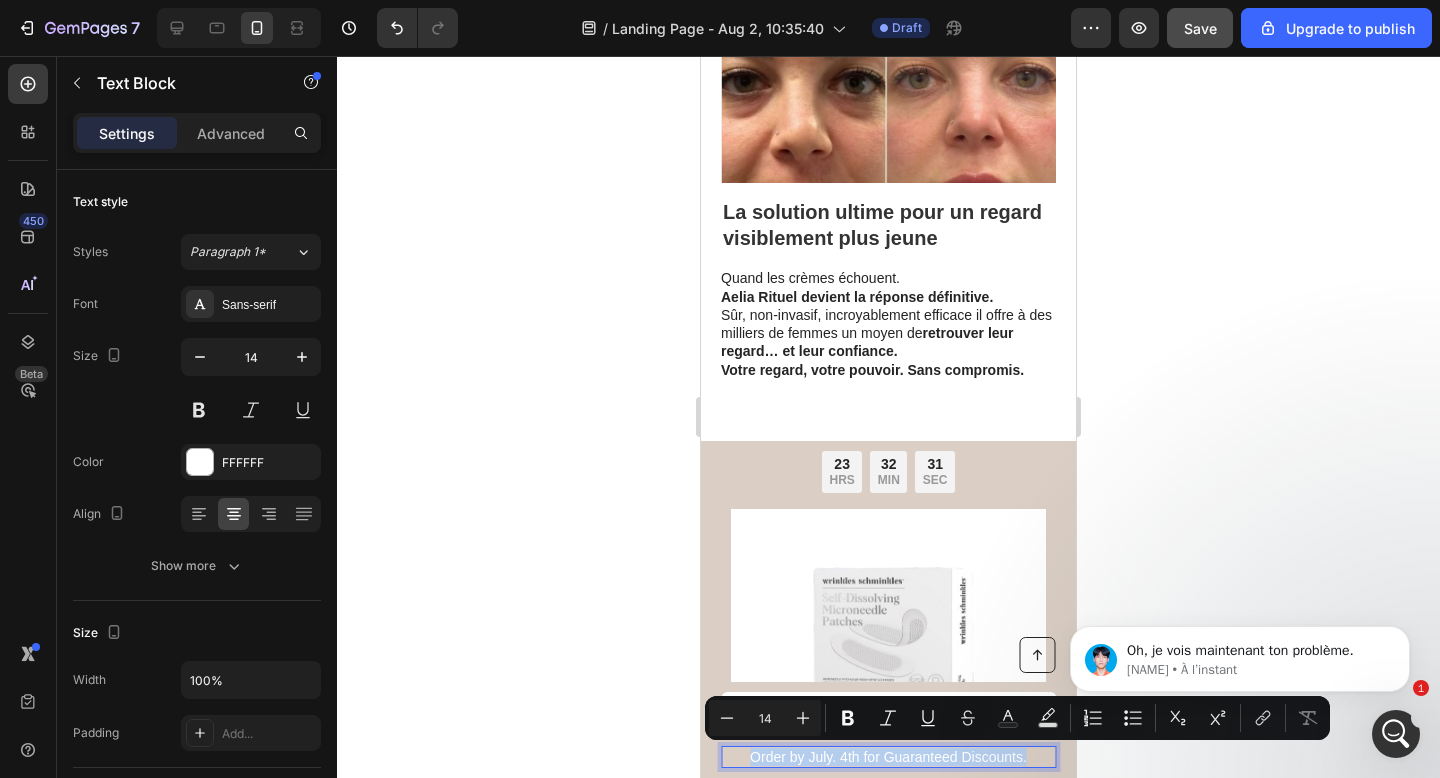 drag, startPoint x: 1020, startPoint y: 760, endPoint x: 739, endPoint y: 757, distance: 281.01602 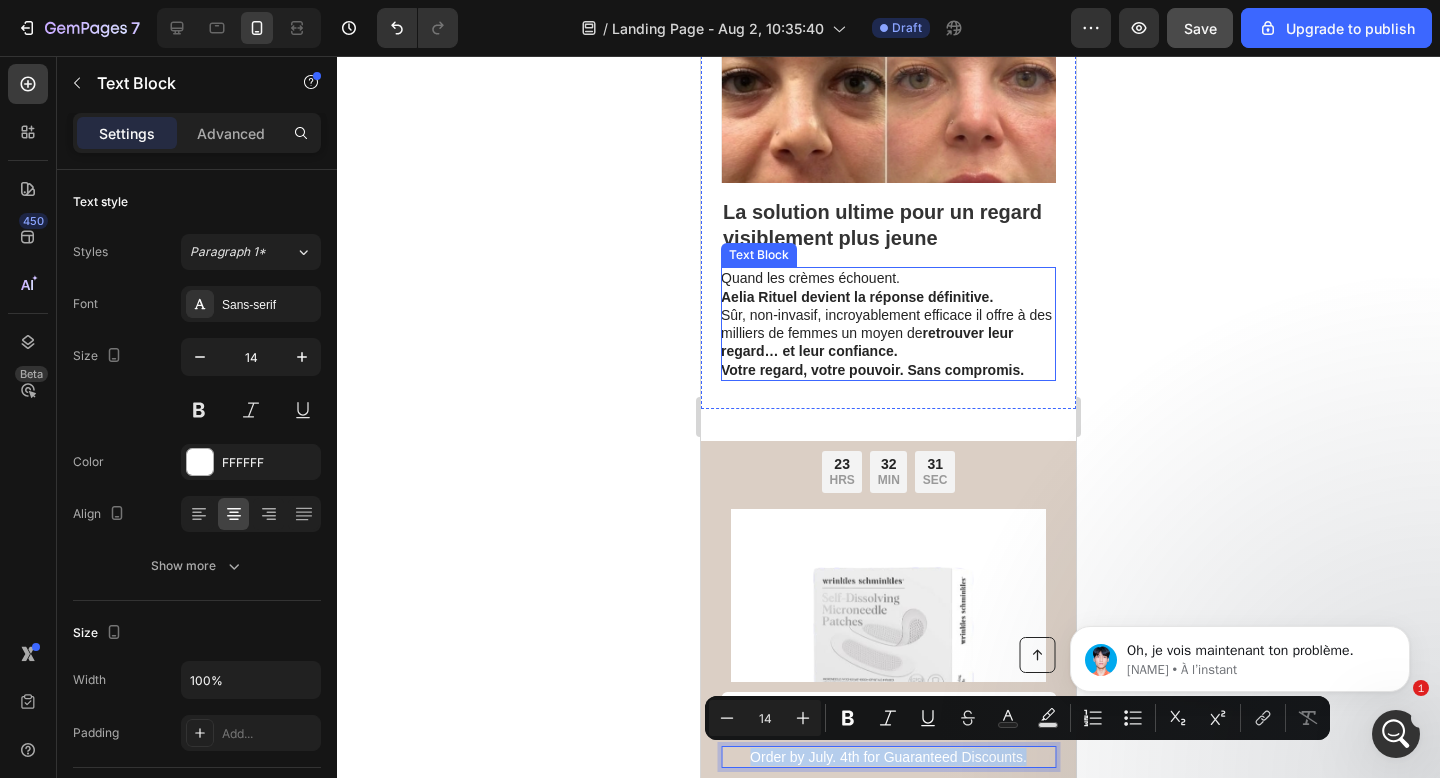 copy on "Order by July. 4th for Guaranteed Discounts." 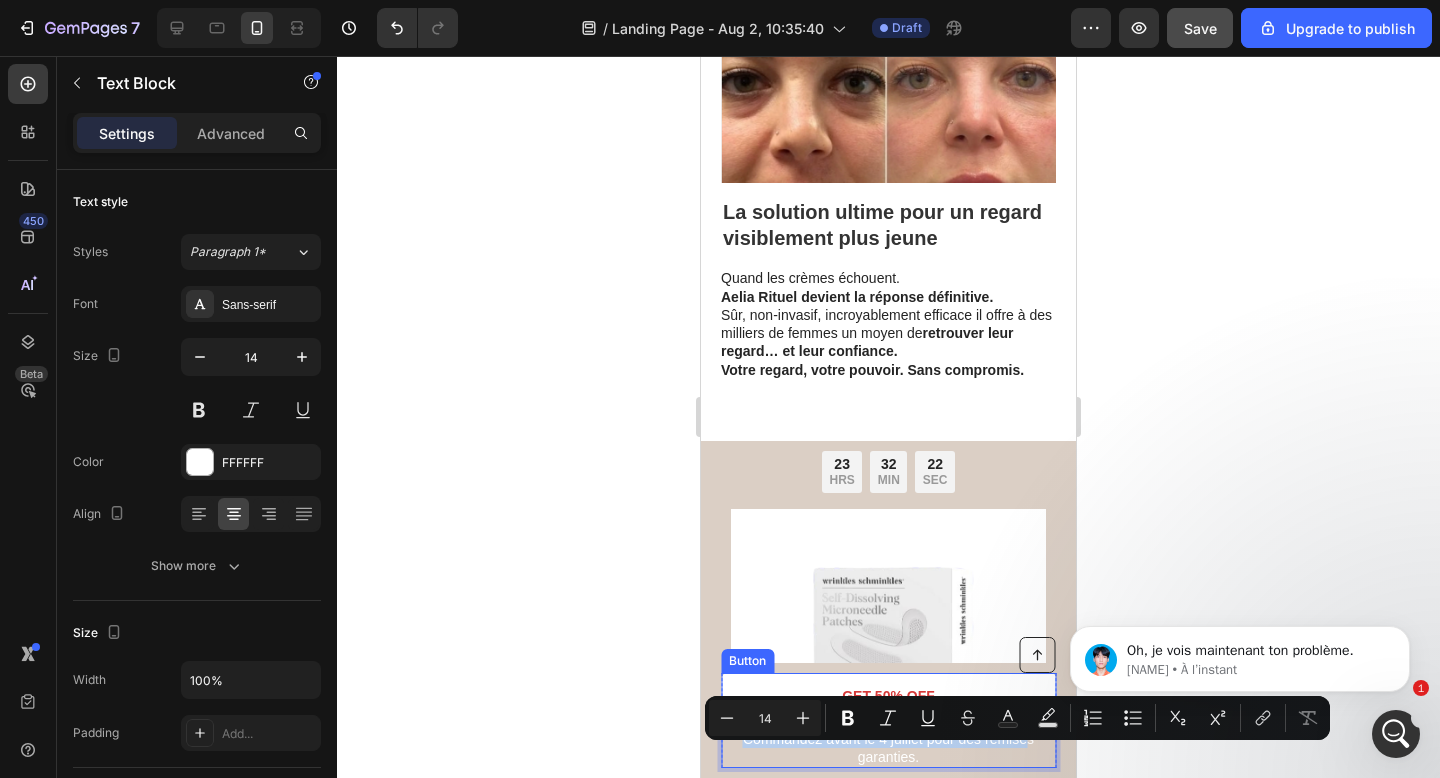 scroll, scrollTop: 4014, scrollLeft: 0, axis: vertical 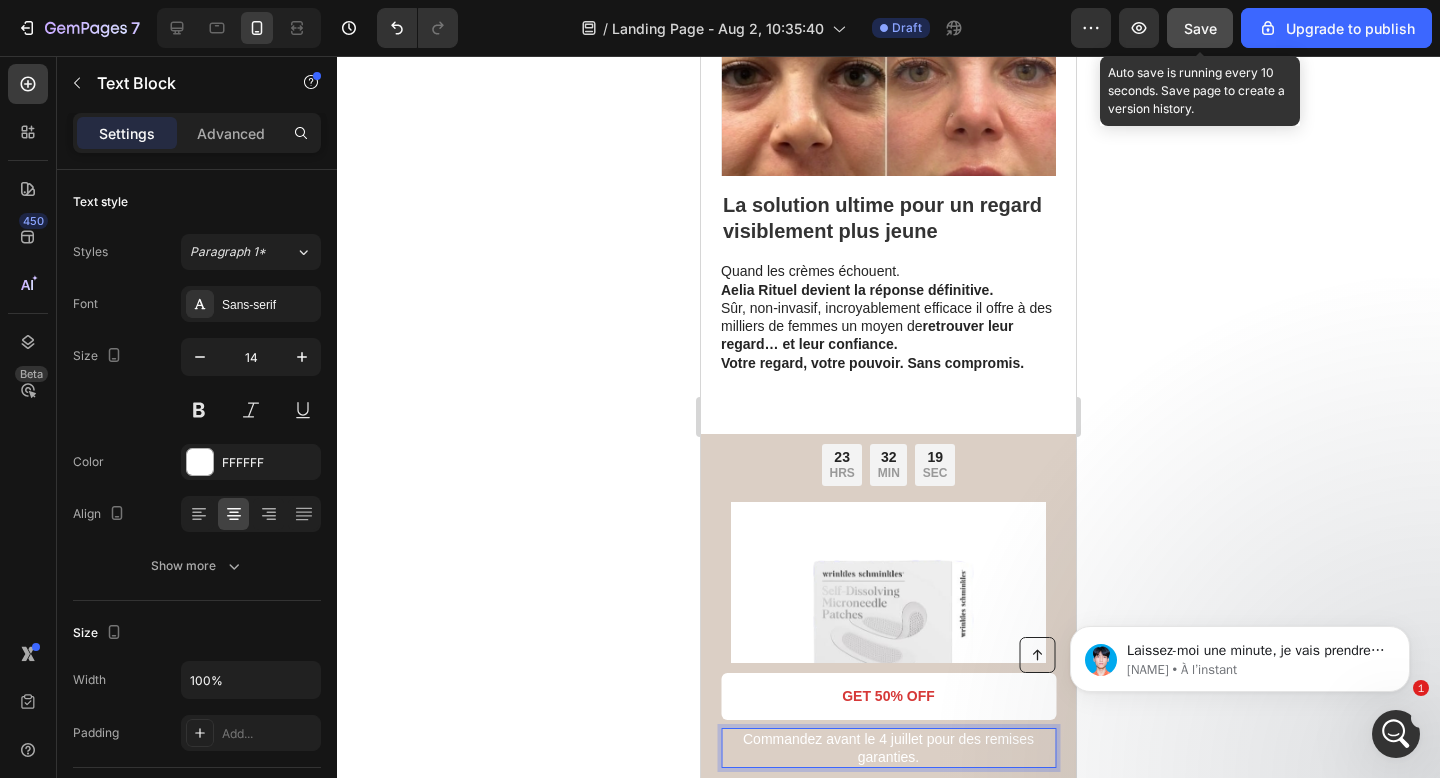 click on "Save" 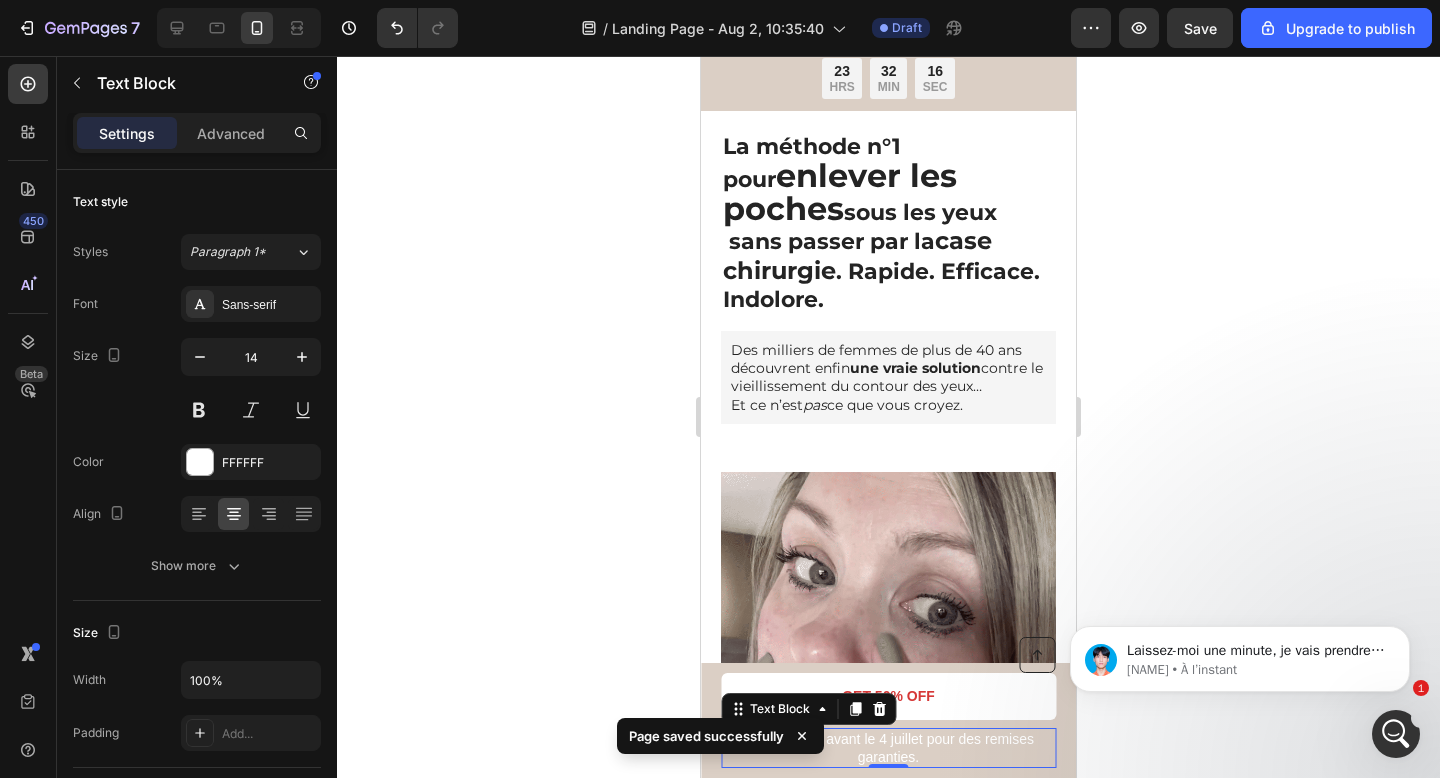 scroll, scrollTop: 0, scrollLeft: 0, axis: both 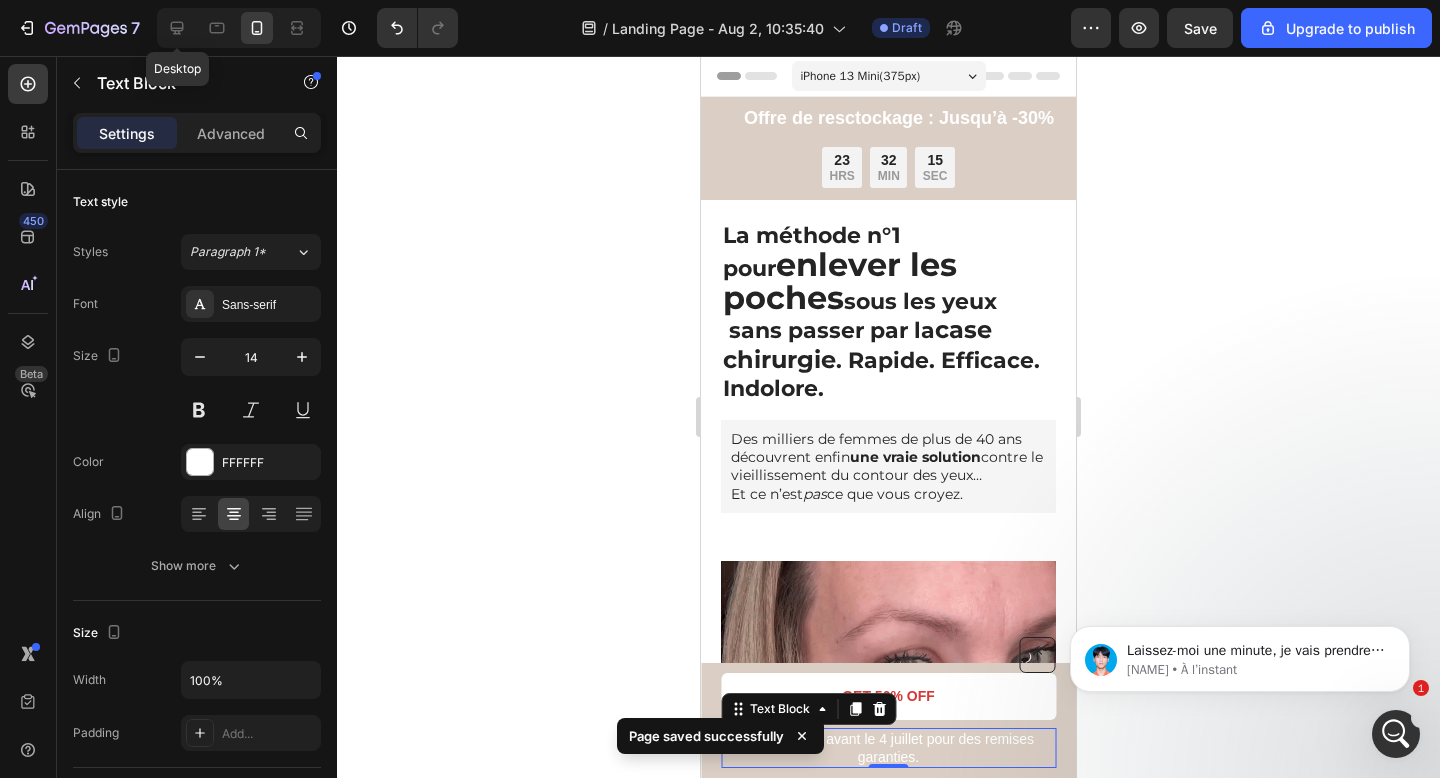 drag, startPoint x: 192, startPoint y: 36, endPoint x: 233, endPoint y: 45, distance: 41.976185 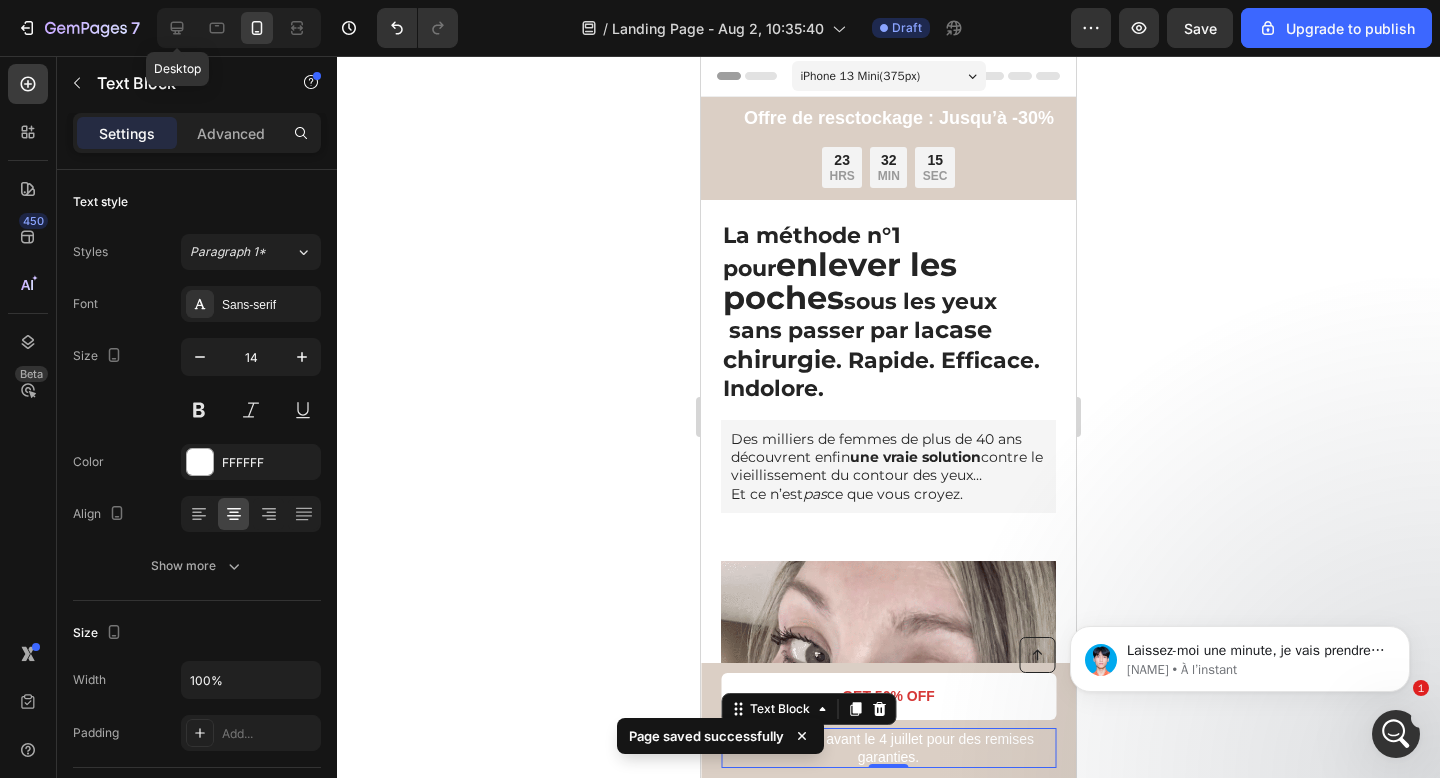click 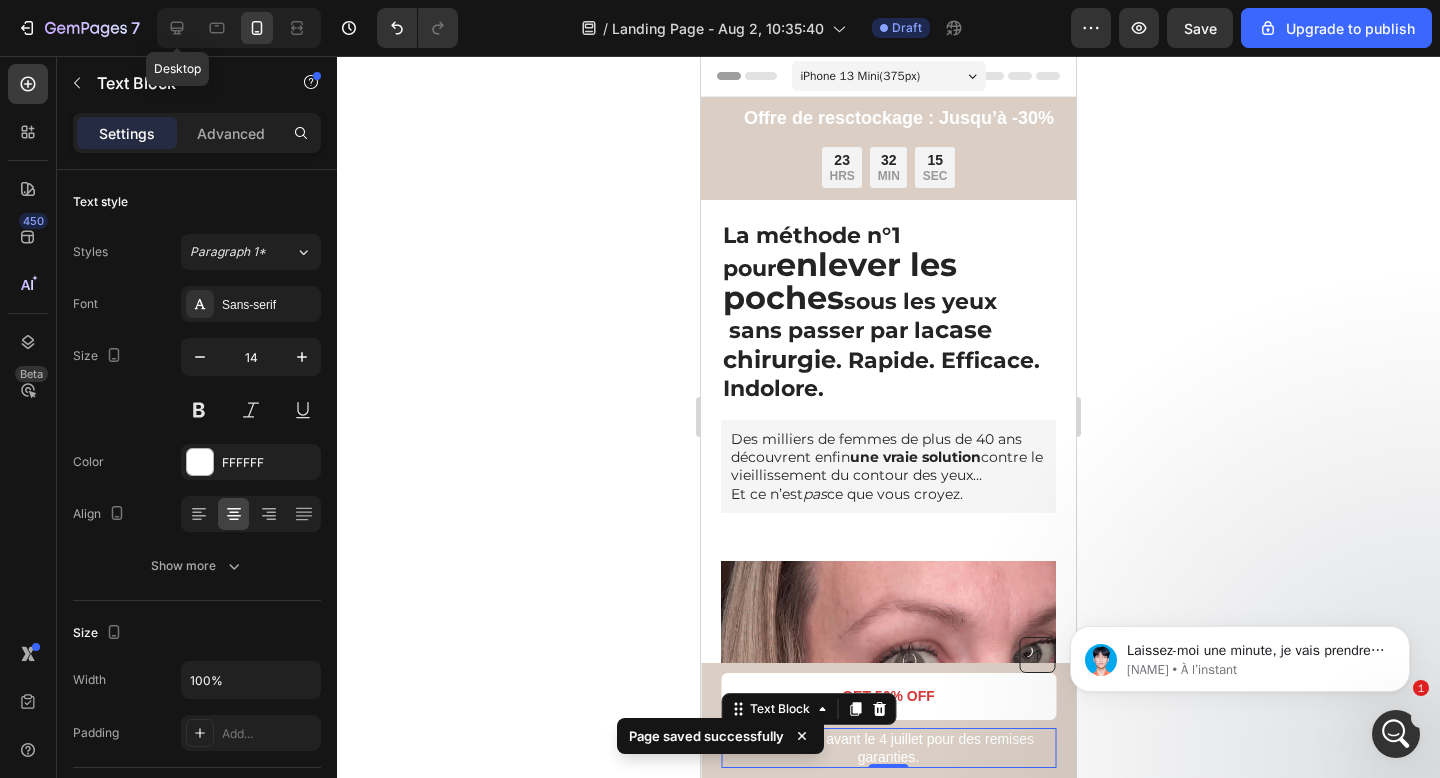type on "16" 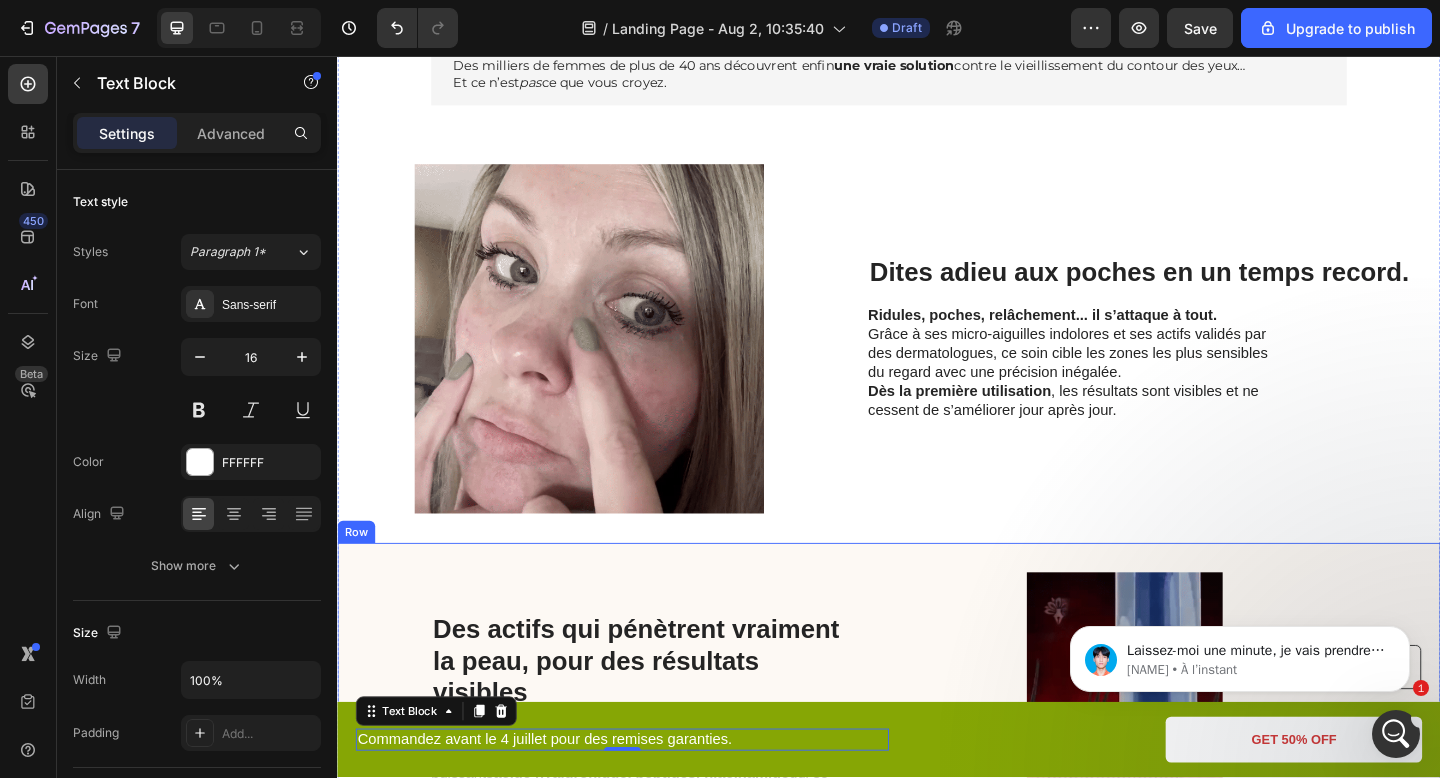 scroll, scrollTop: 0, scrollLeft: 0, axis: both 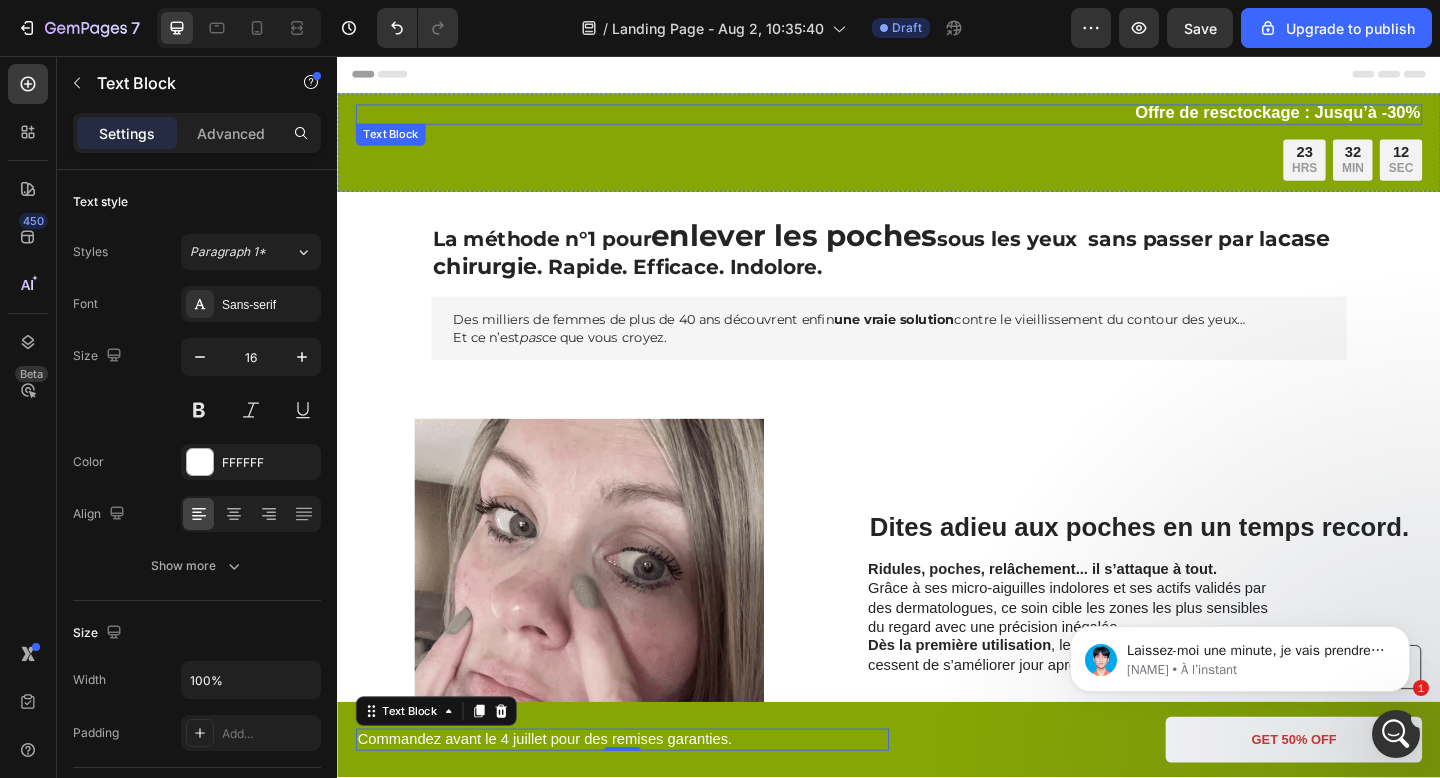 click on "Offre de resctockage : Jusqu’à -30% Text Block 23 HRS 32 MIN 12 SEC Countdown Timer" at bounding box center [937, 150] 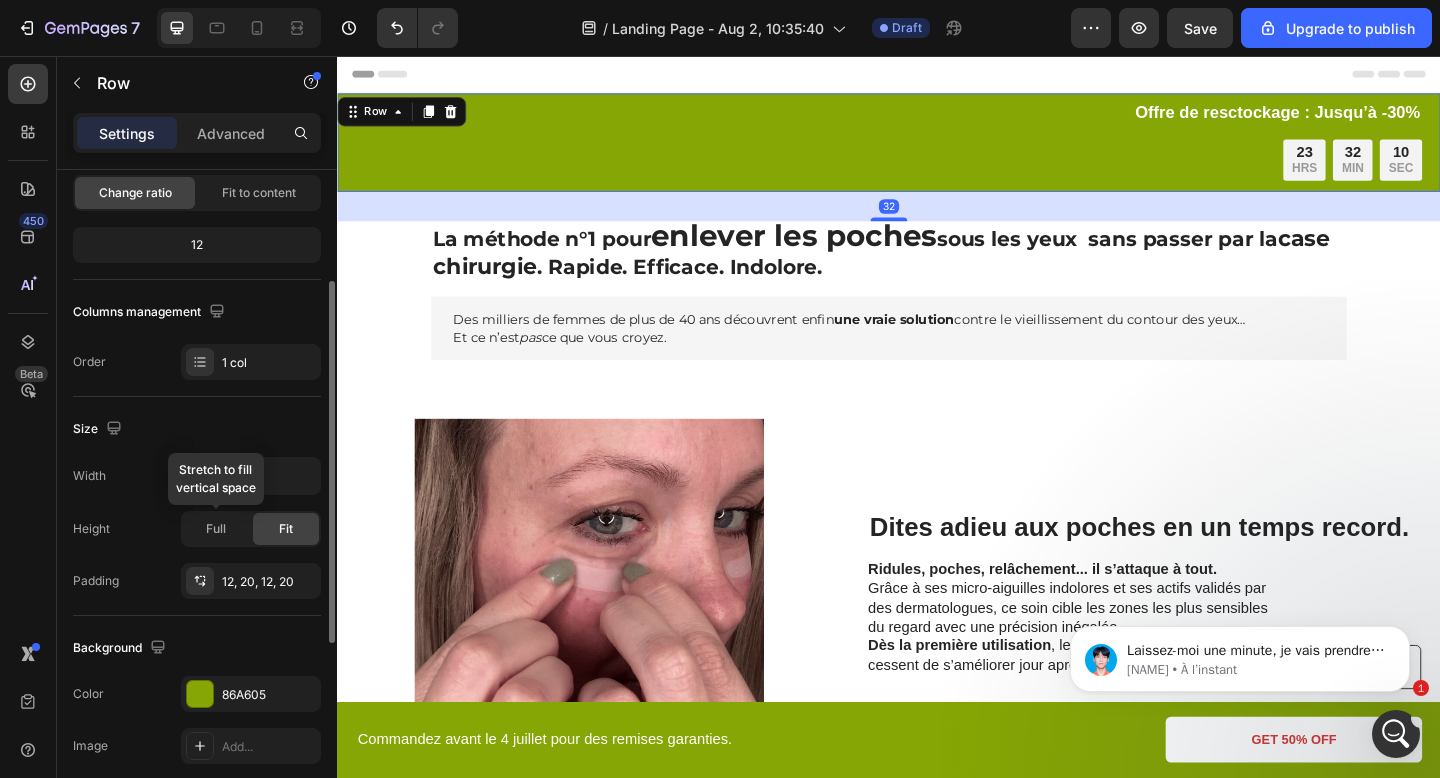 scroll, scrollTop: 397, scrollLeft: 0, axis: vertical 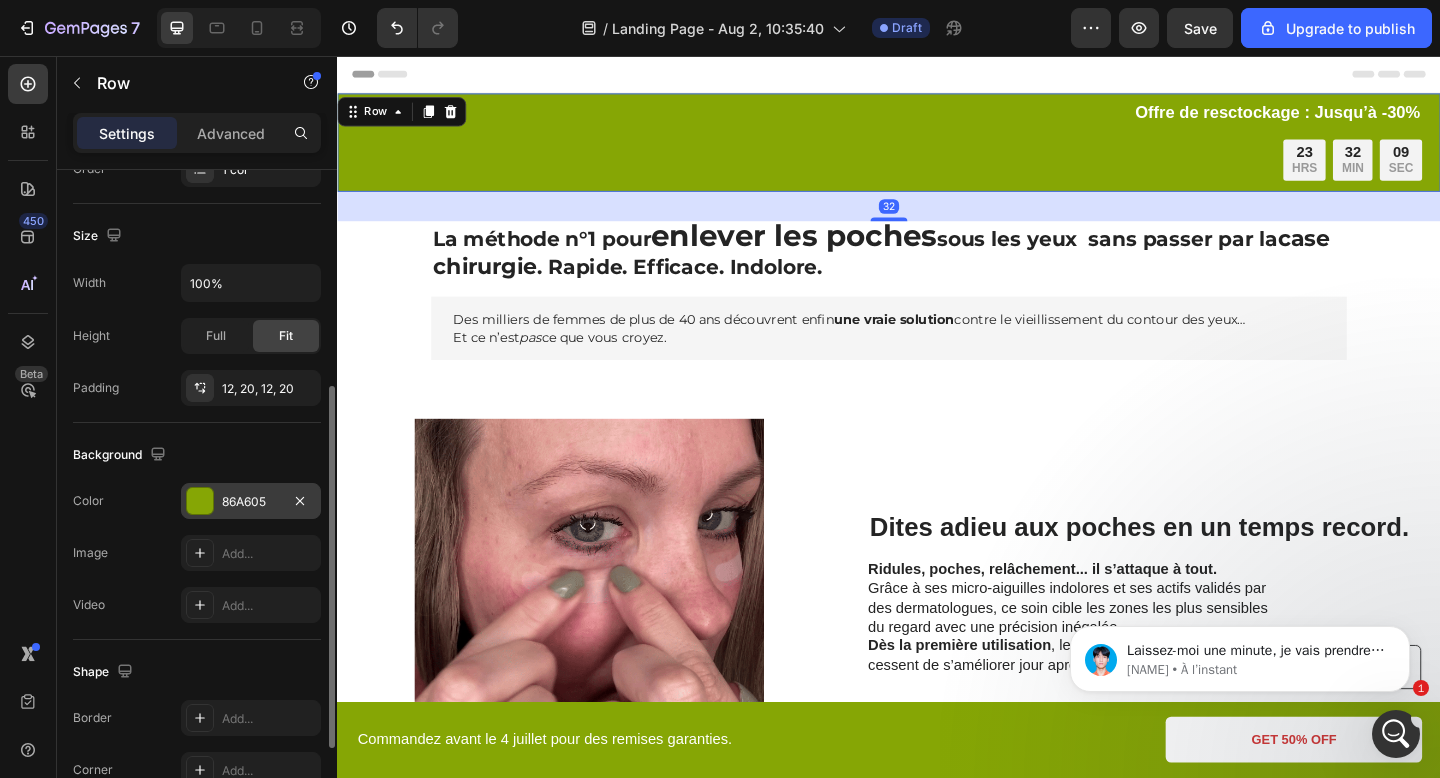 click on "86A605" at bounding box center (251, 502) 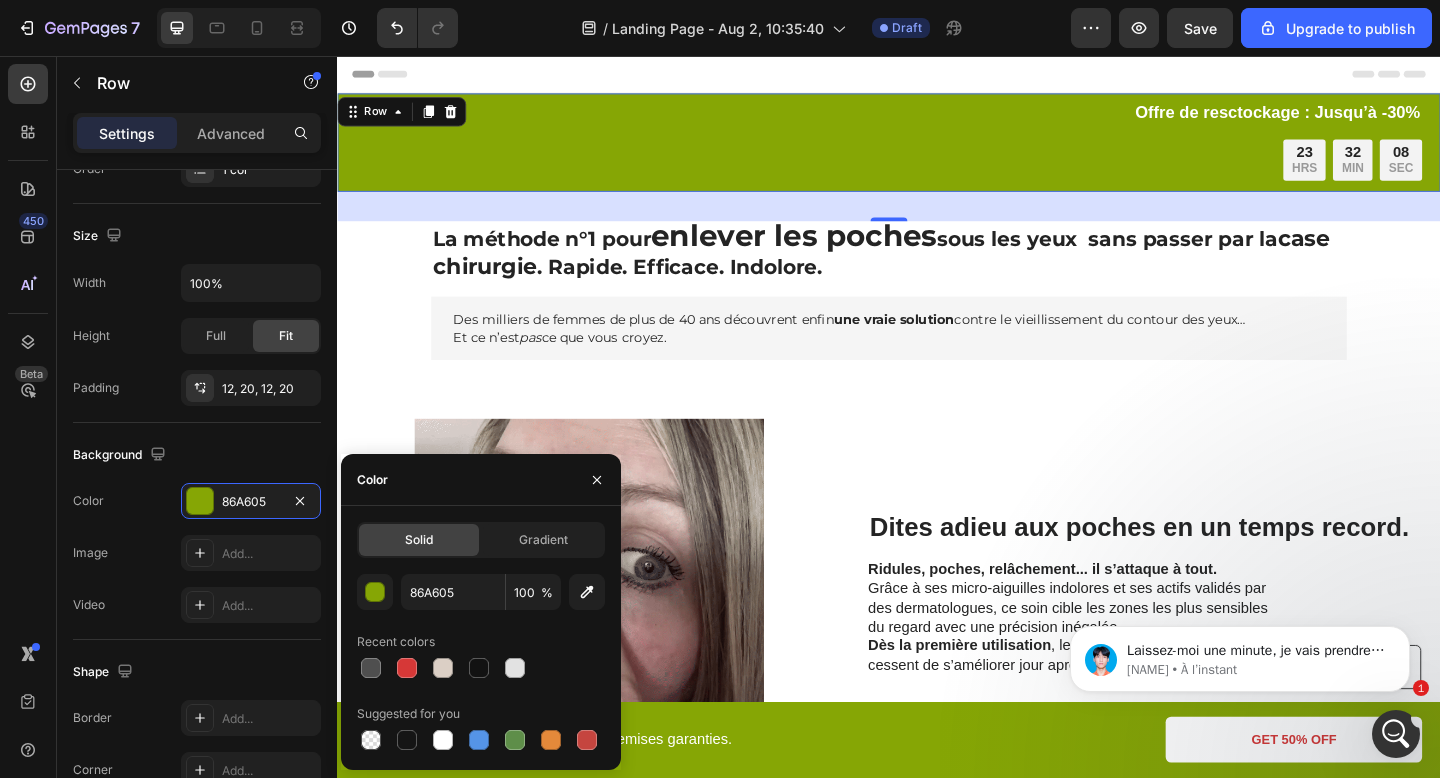 click at bounding box center (443, 668) 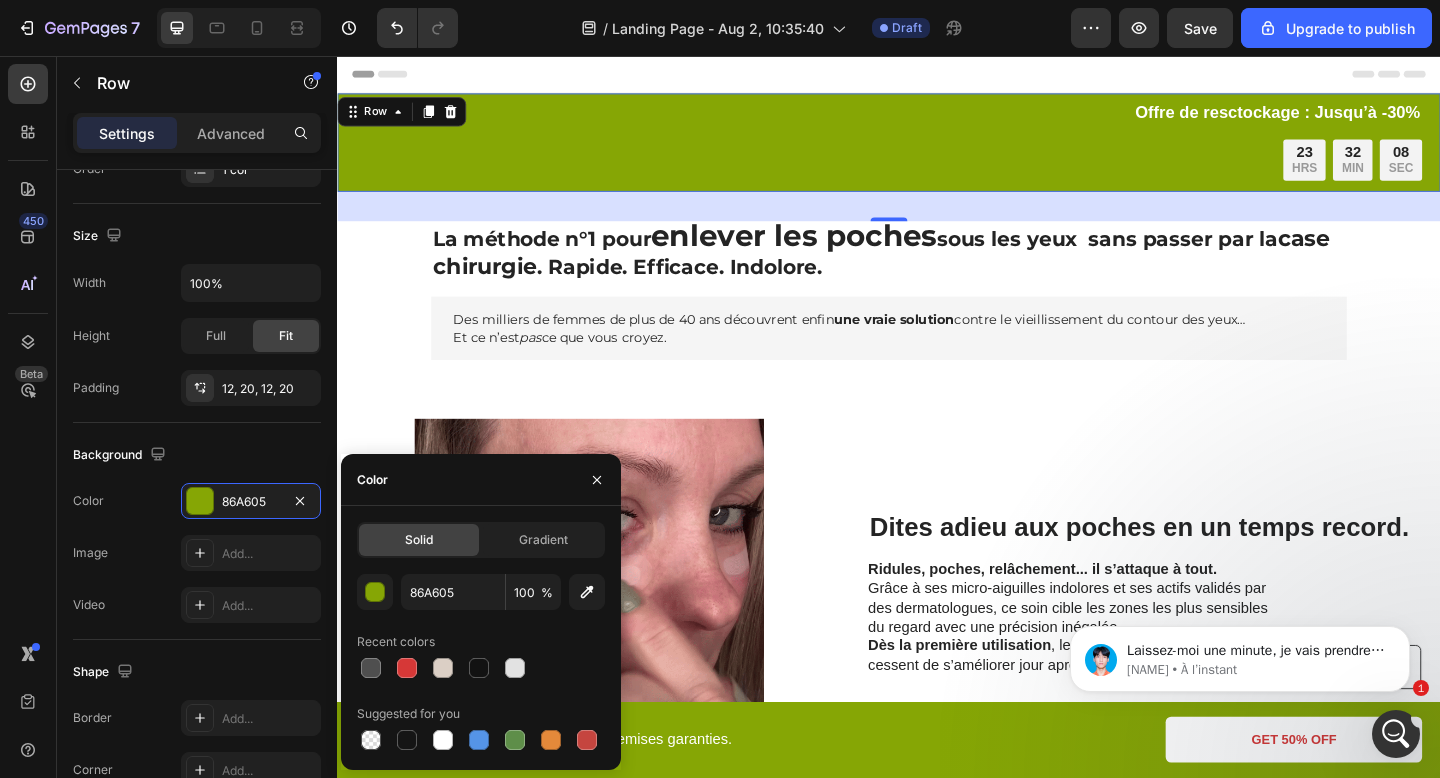 type on "DBCFC5" 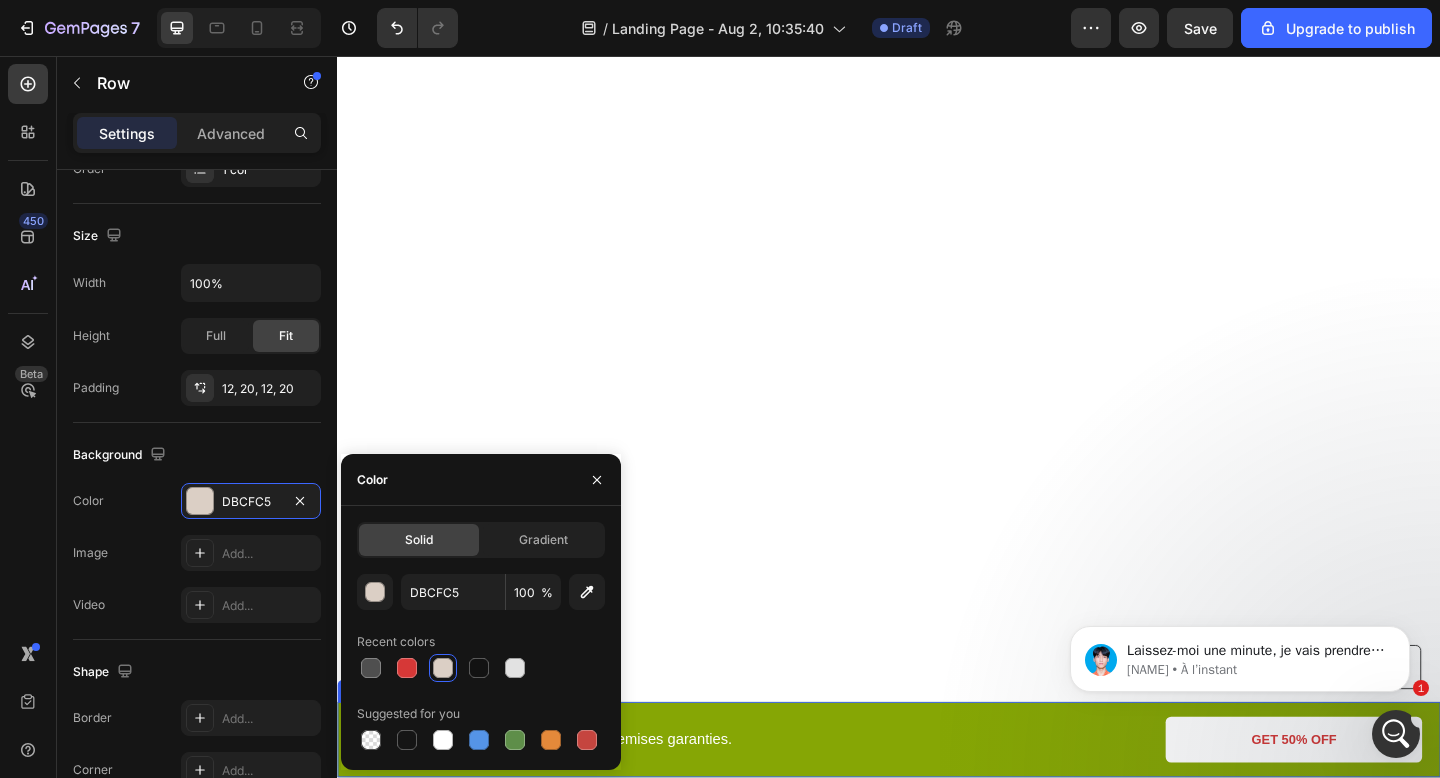 scroll, scrollTop: 3752, scrollLeft: 0, axis: vertical 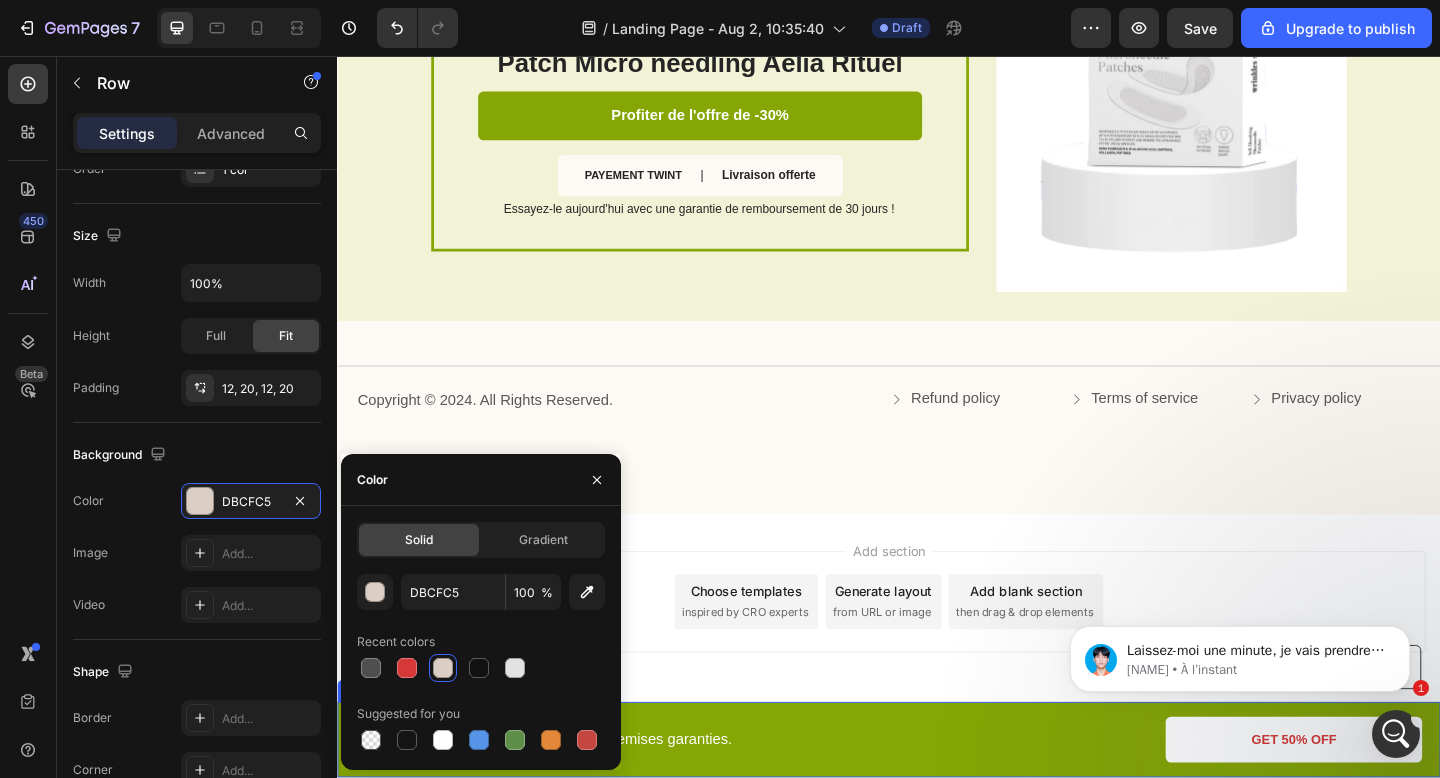 click on "Button Commandez avant le 4 juillet pour des remises garanties. Text Block GET 50% OFF Button Row Sticky" at bounding box center [937, 800] 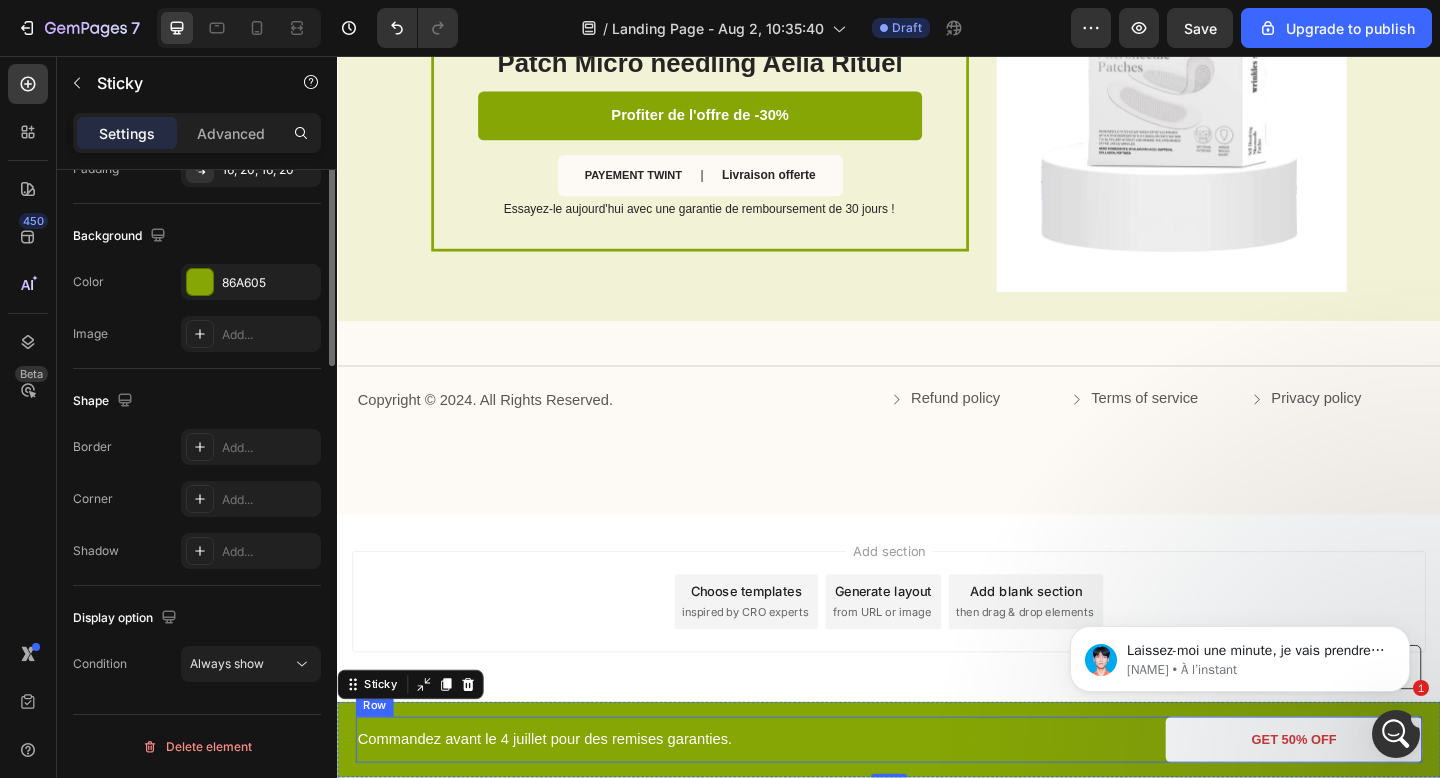 scroll, scrollTop: 0, scrollLeft: 0, axis: both 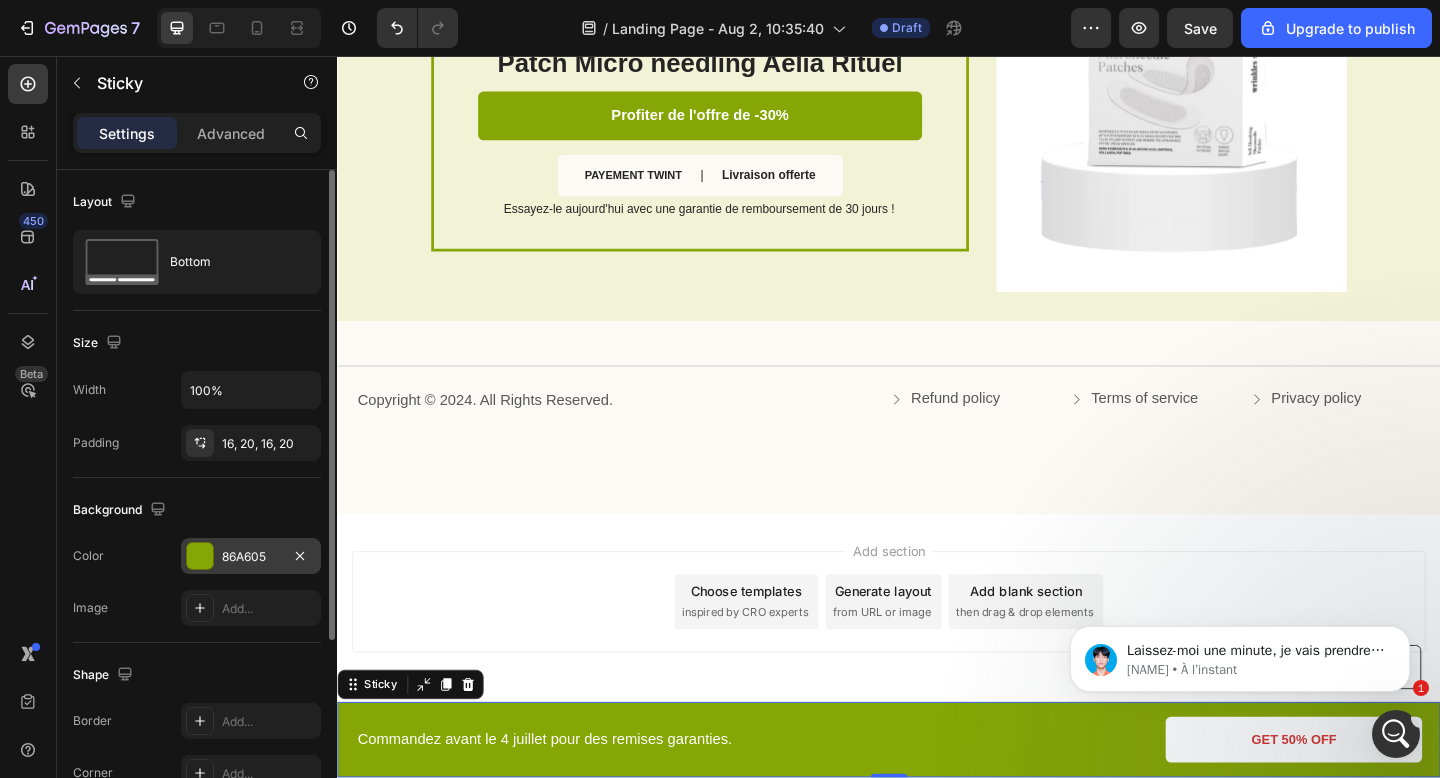 click on "86A605" at bounding box center (251, 556) 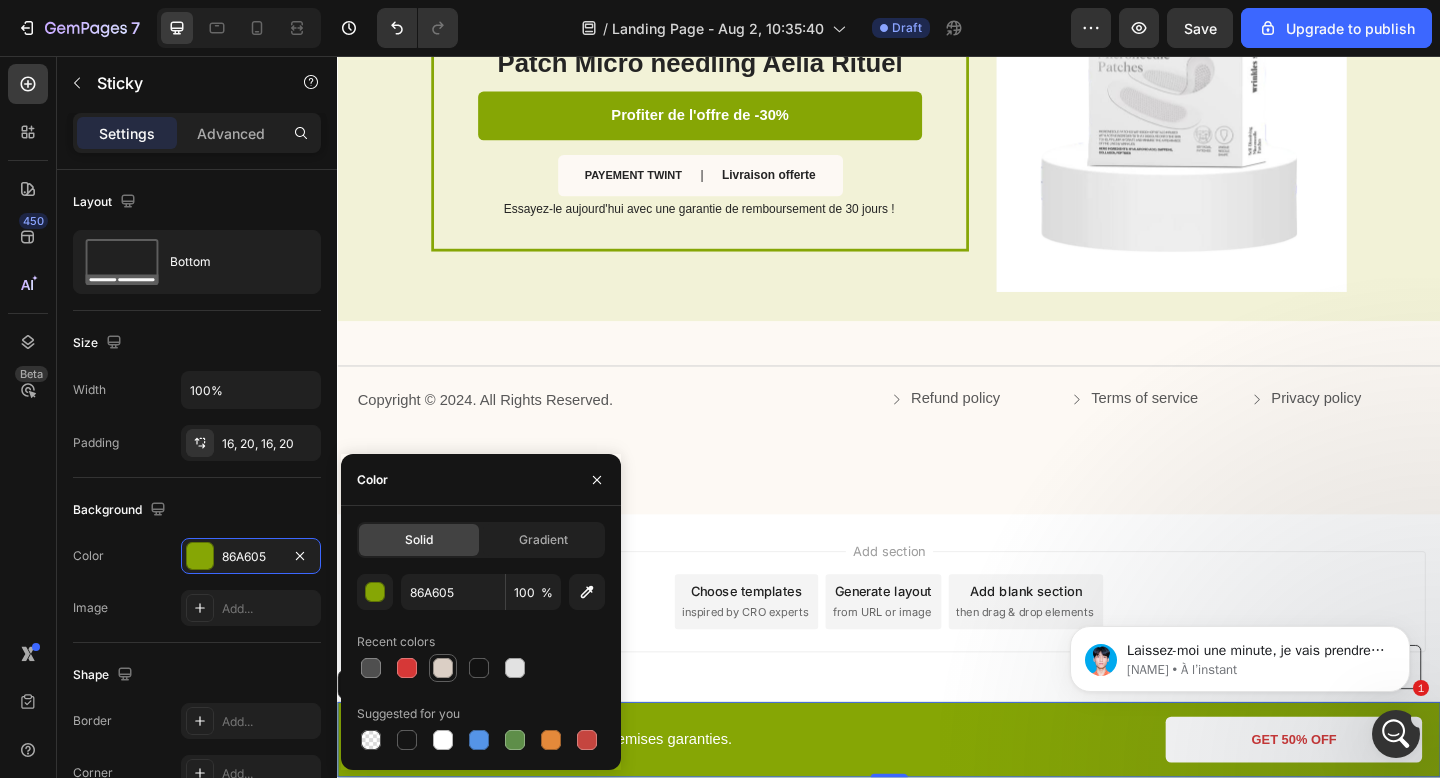 click at bounding box center [443, 668] 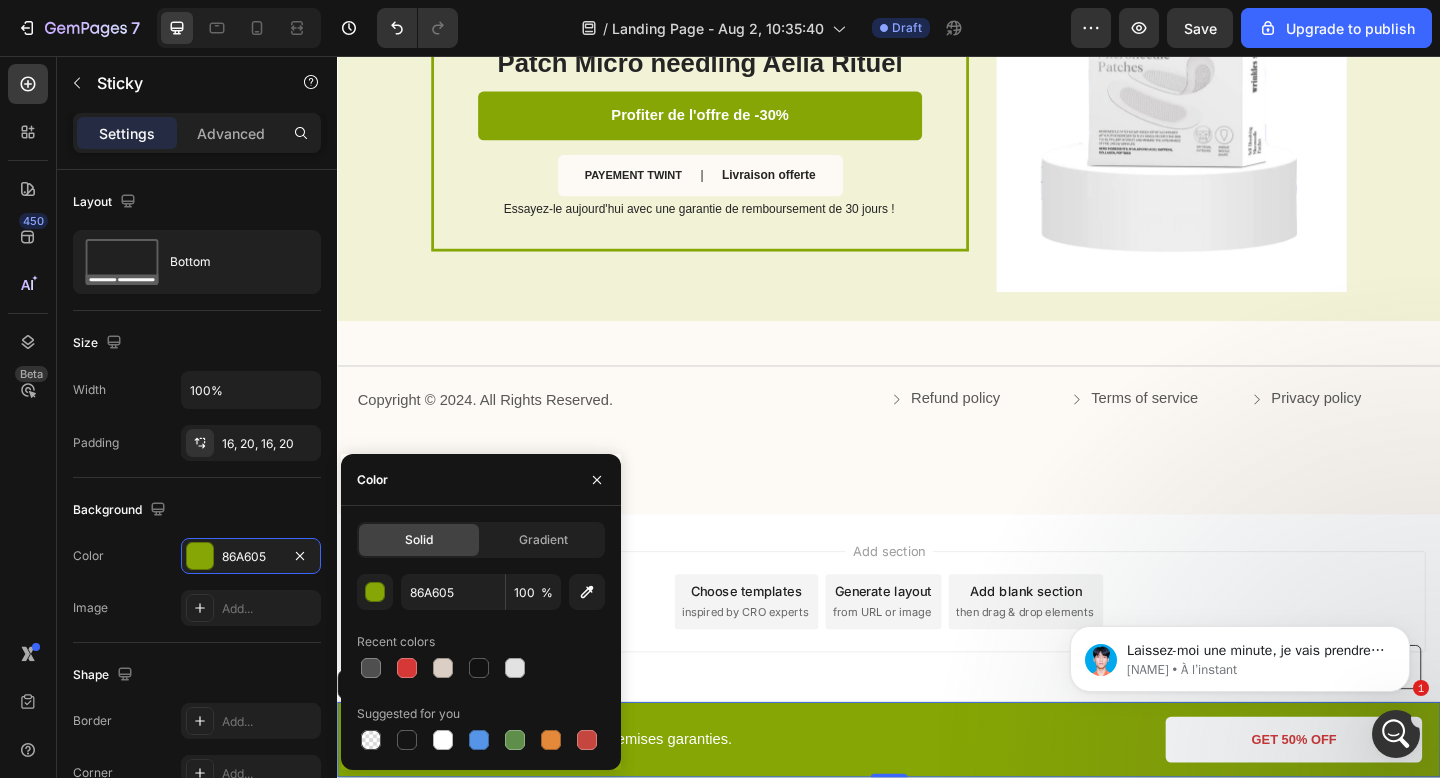 type on "DBCFC5" 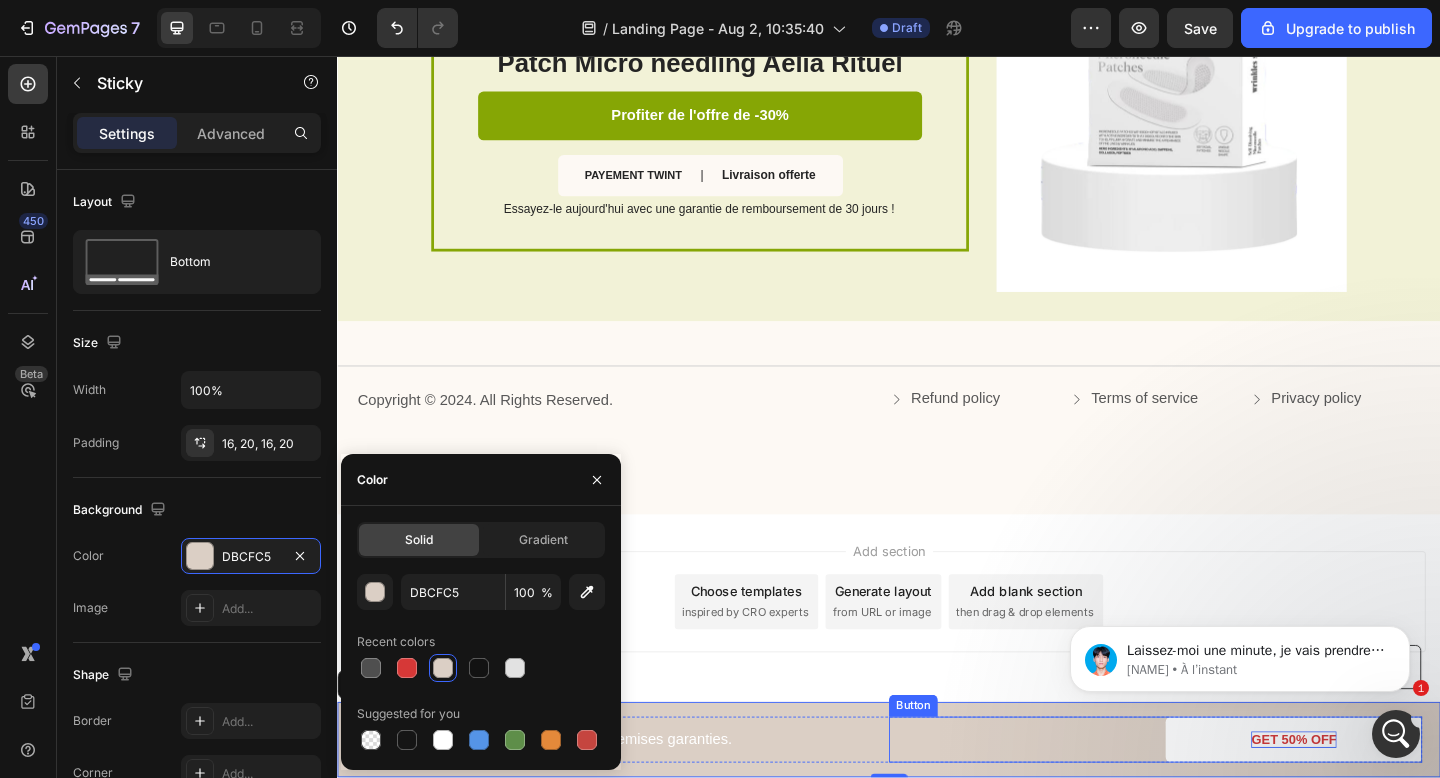 click on "GET 50% OFF" at bounding box center [1377, 800] 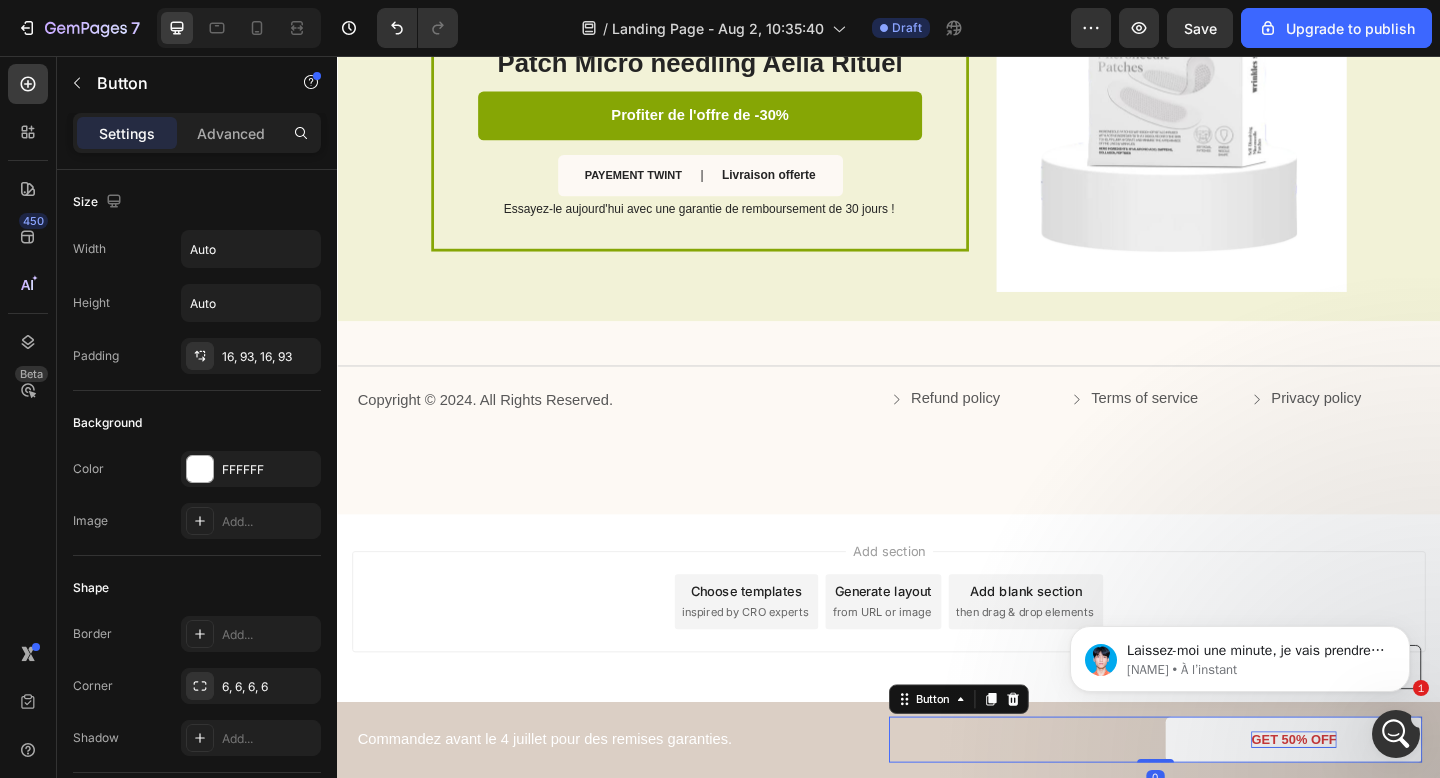 click on "GET 50% OFF" at bounding box center (1377, 800) 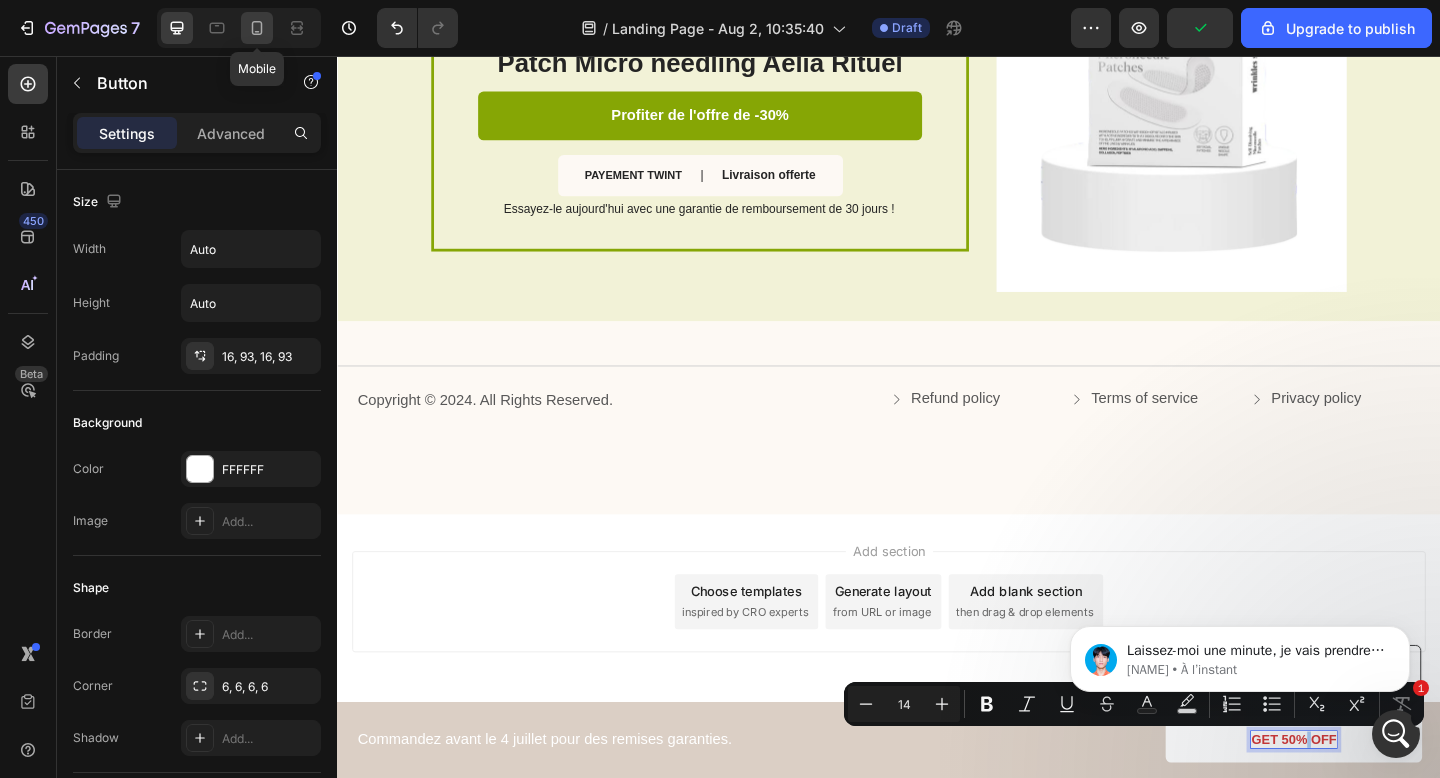 click 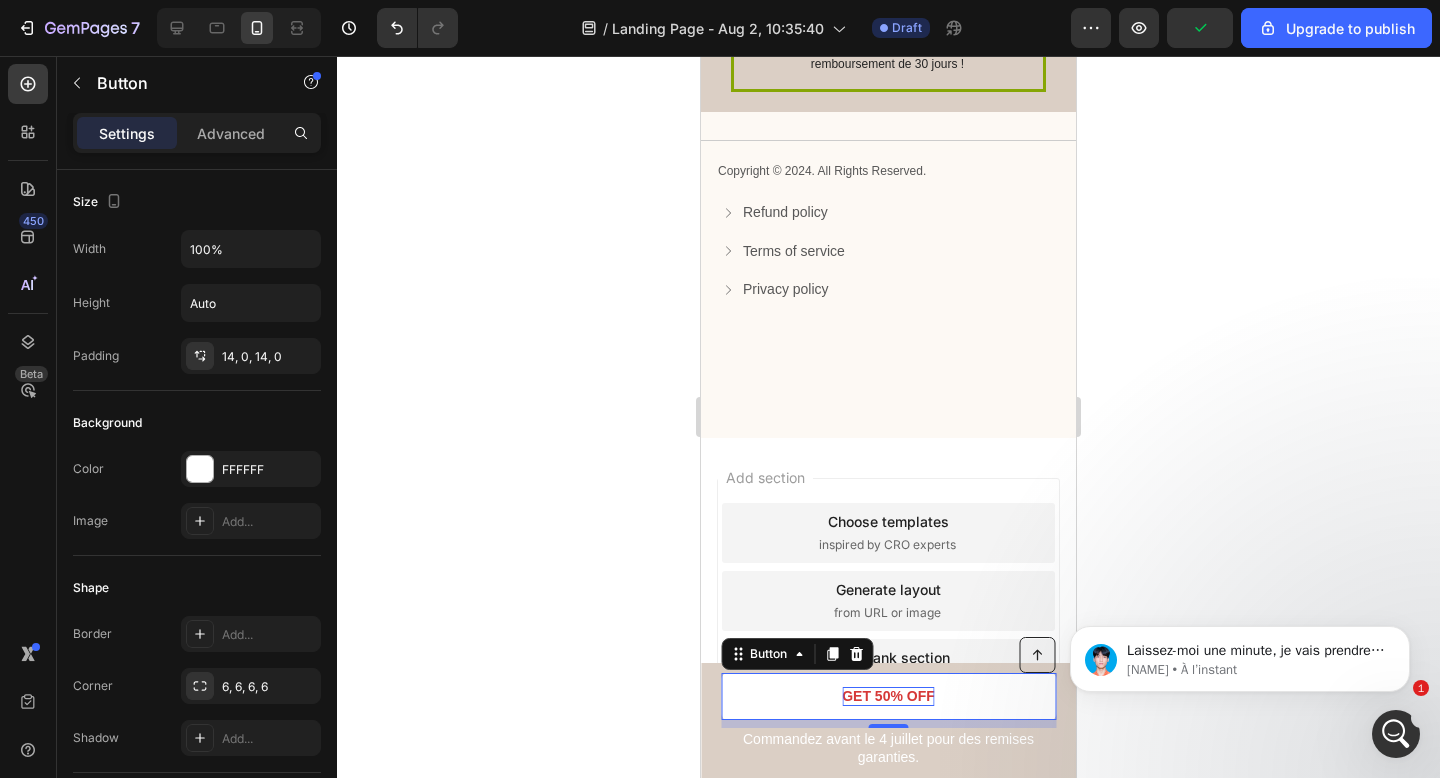 scroll, scrollTop: 4285, scrollLeft: 0, axis: vertical 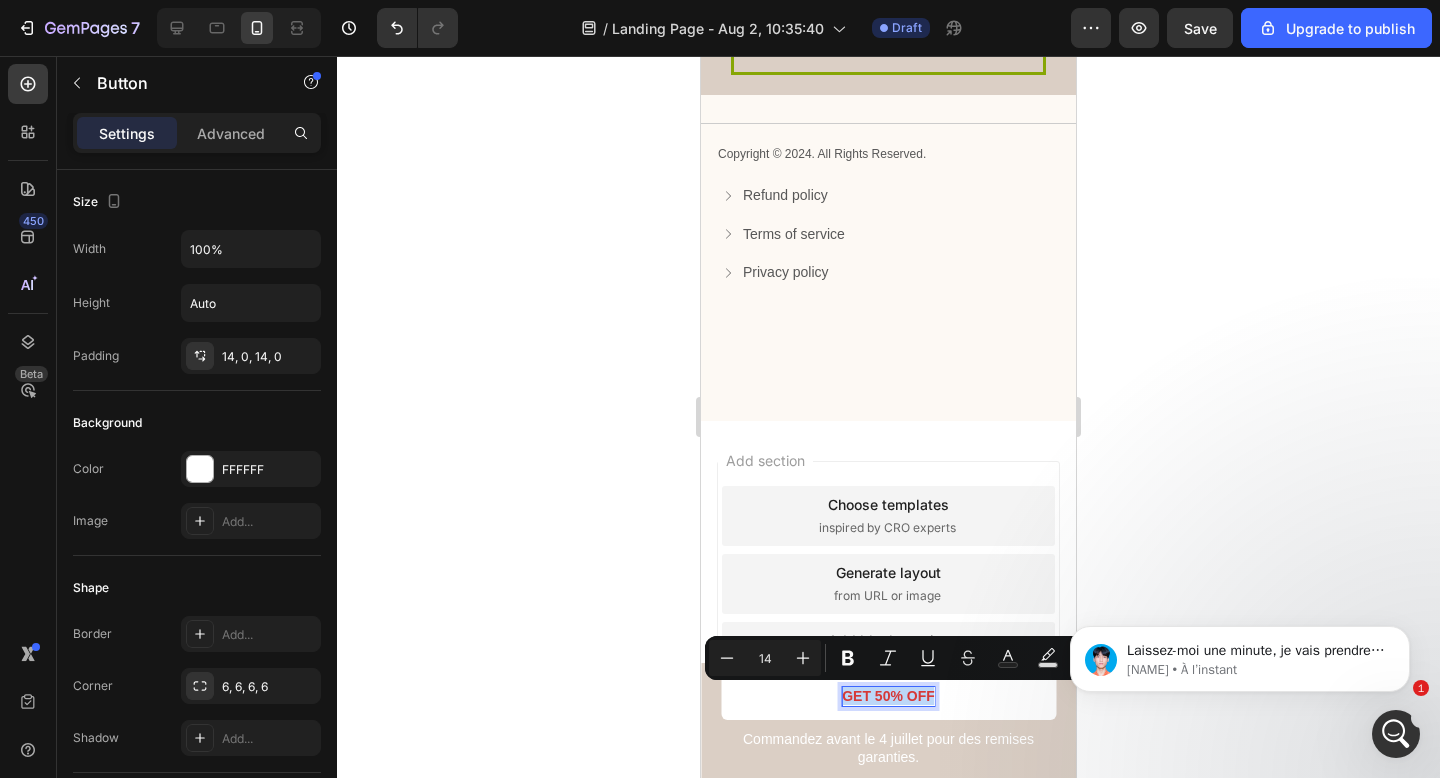 drag, startPoint x: 924, startPoint y: 696, endPoint x: 835, endPoint y: 694, distance: 89.02247 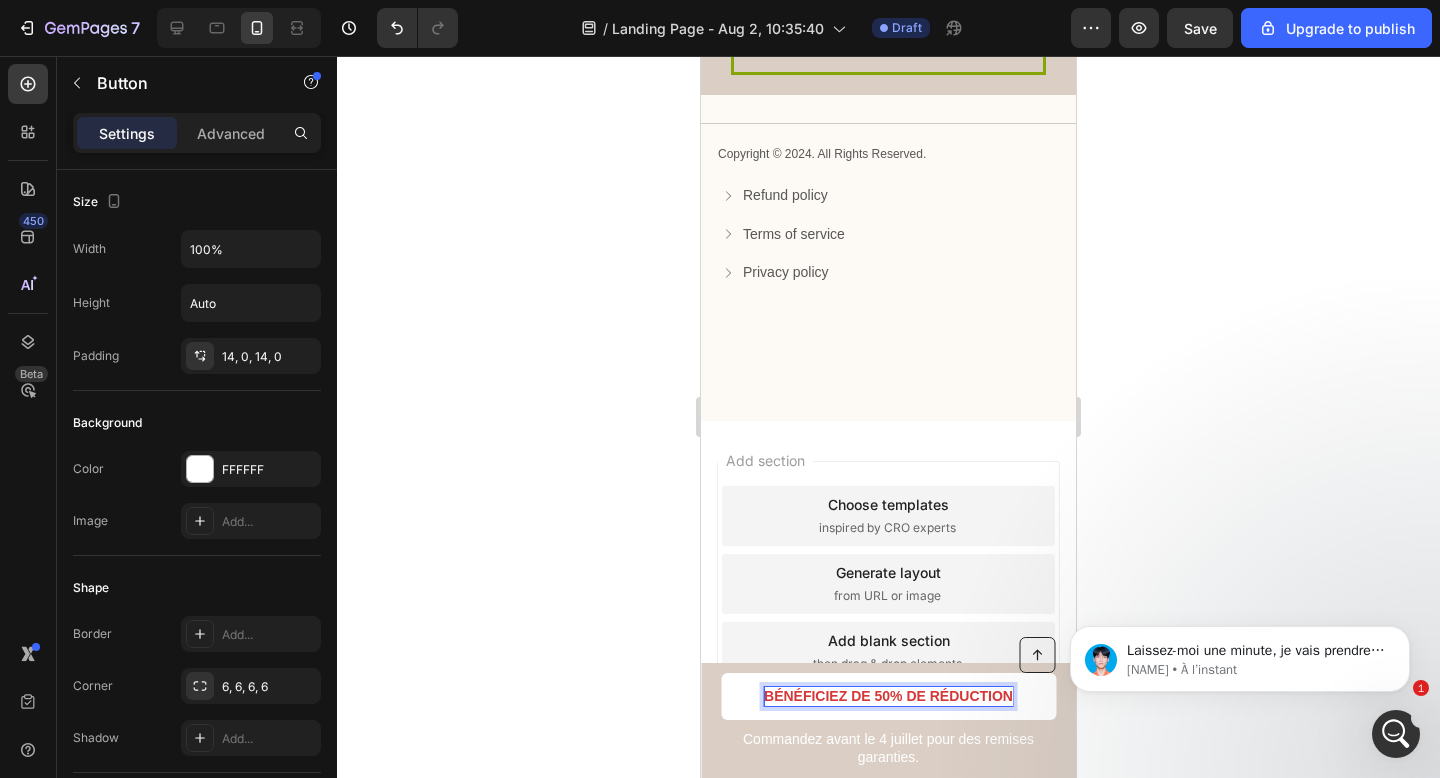 click on "BÉNÉFICIEZ DE 50% DE RÉDUCTION" at bounding box center [888, 696] 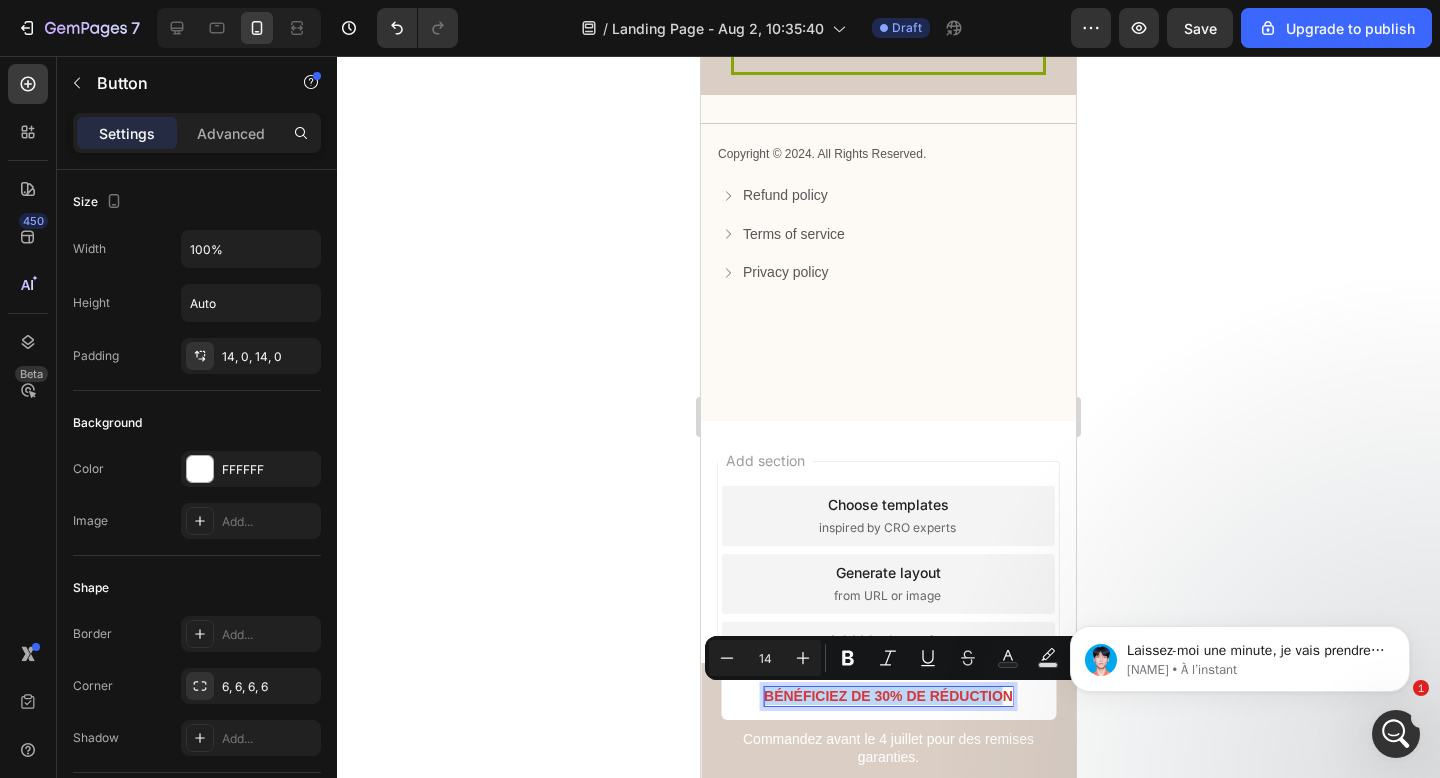 drag, startPoint x: 759, startPoint y: 693, endPoint x: 706, endPoint y: 71, distance: 624.25397 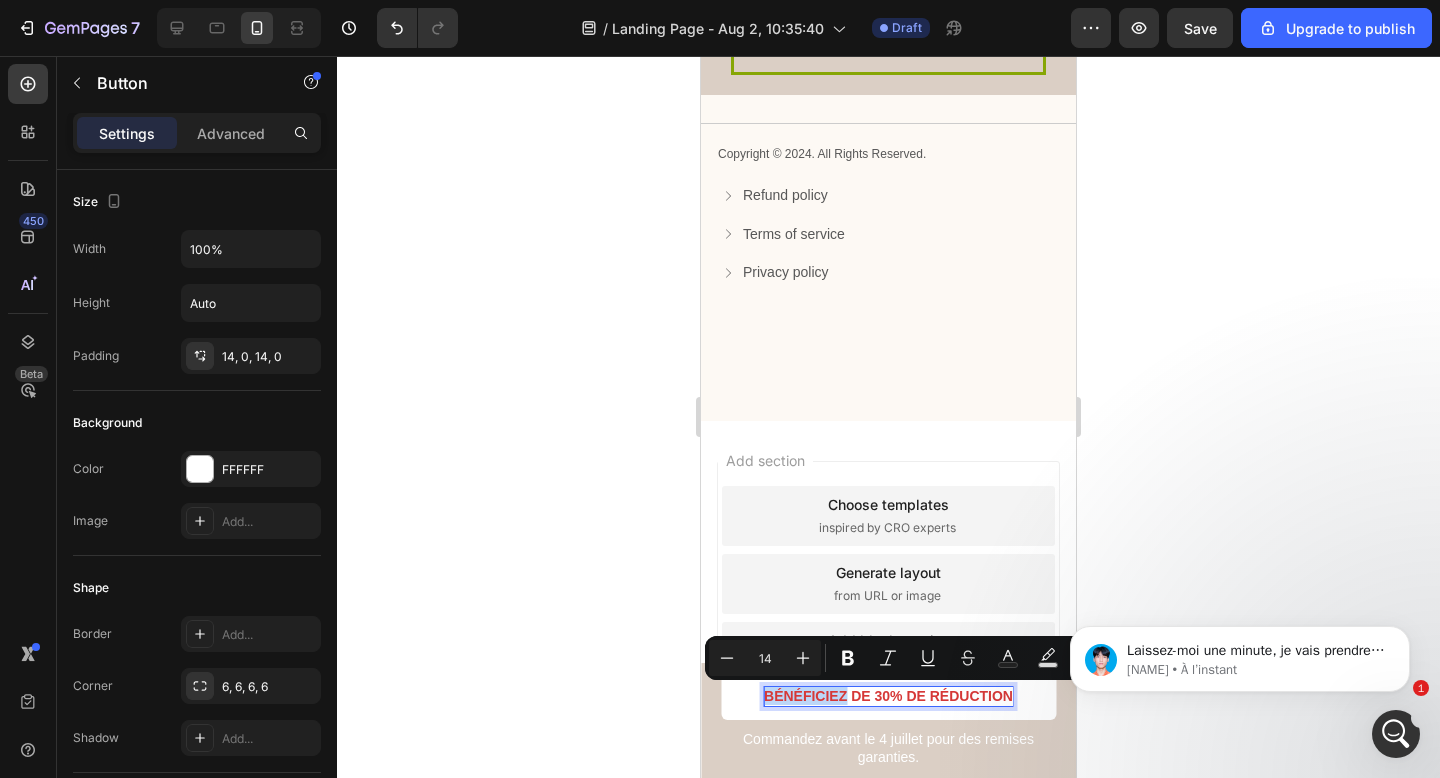 click on "BÉNÉFICIEZ DE 30% DE RÉDUCTION" at bounding box center [888, 696] 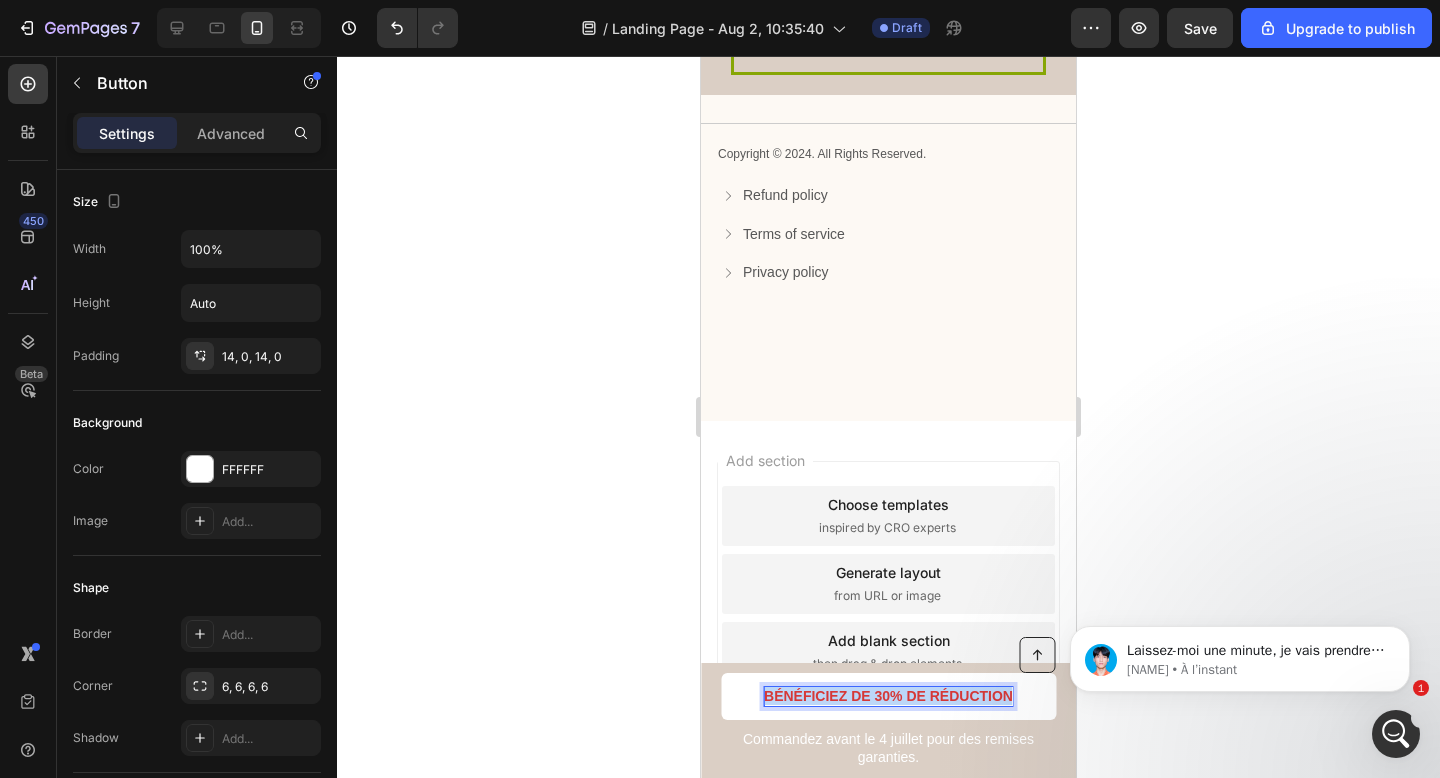 click on "BÉNÉFICIEZ DE 30% DE RÉDUCTION" at bounding box center [888, 696] 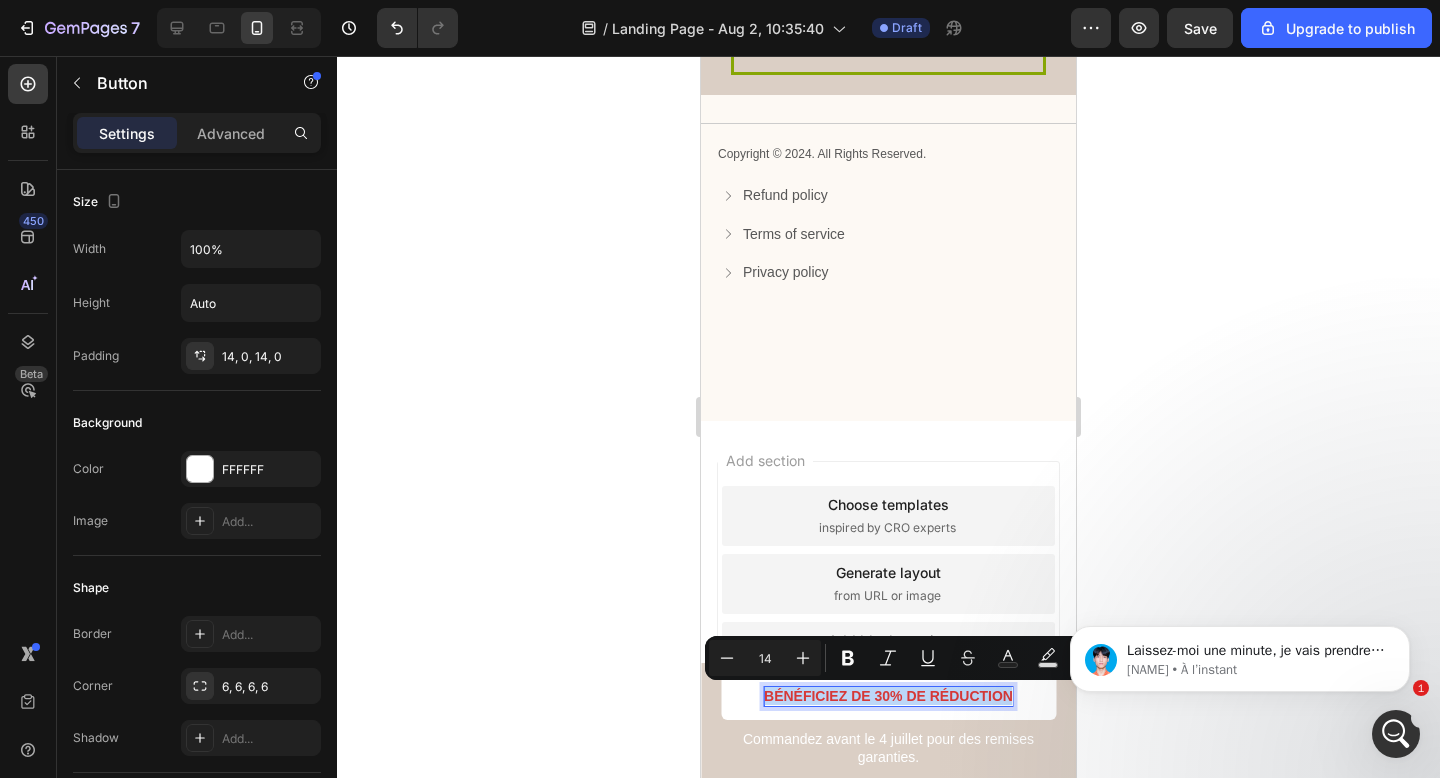 copy on "BÉNÉFICIEZ DE 30% DE RÉDUCTION" 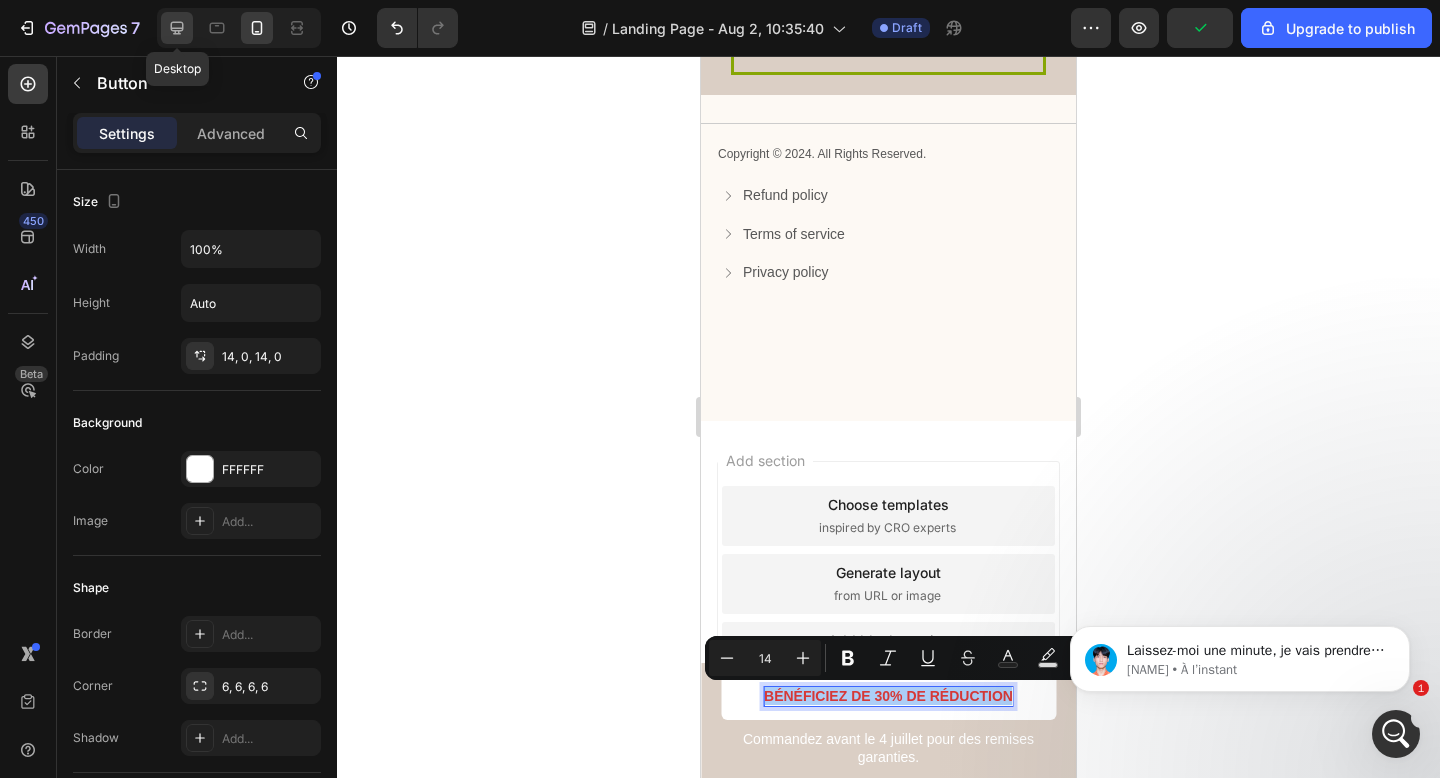 click 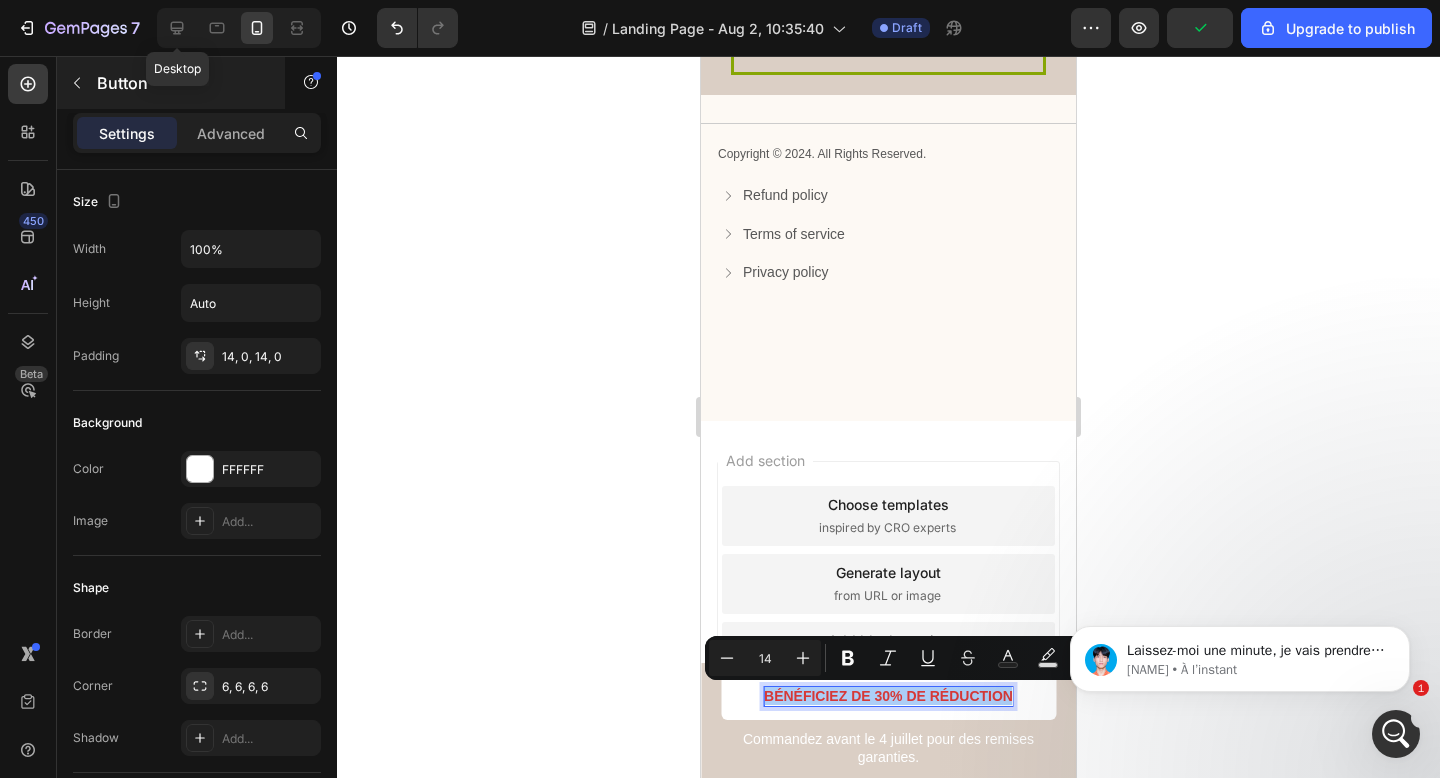 type on "Auto" 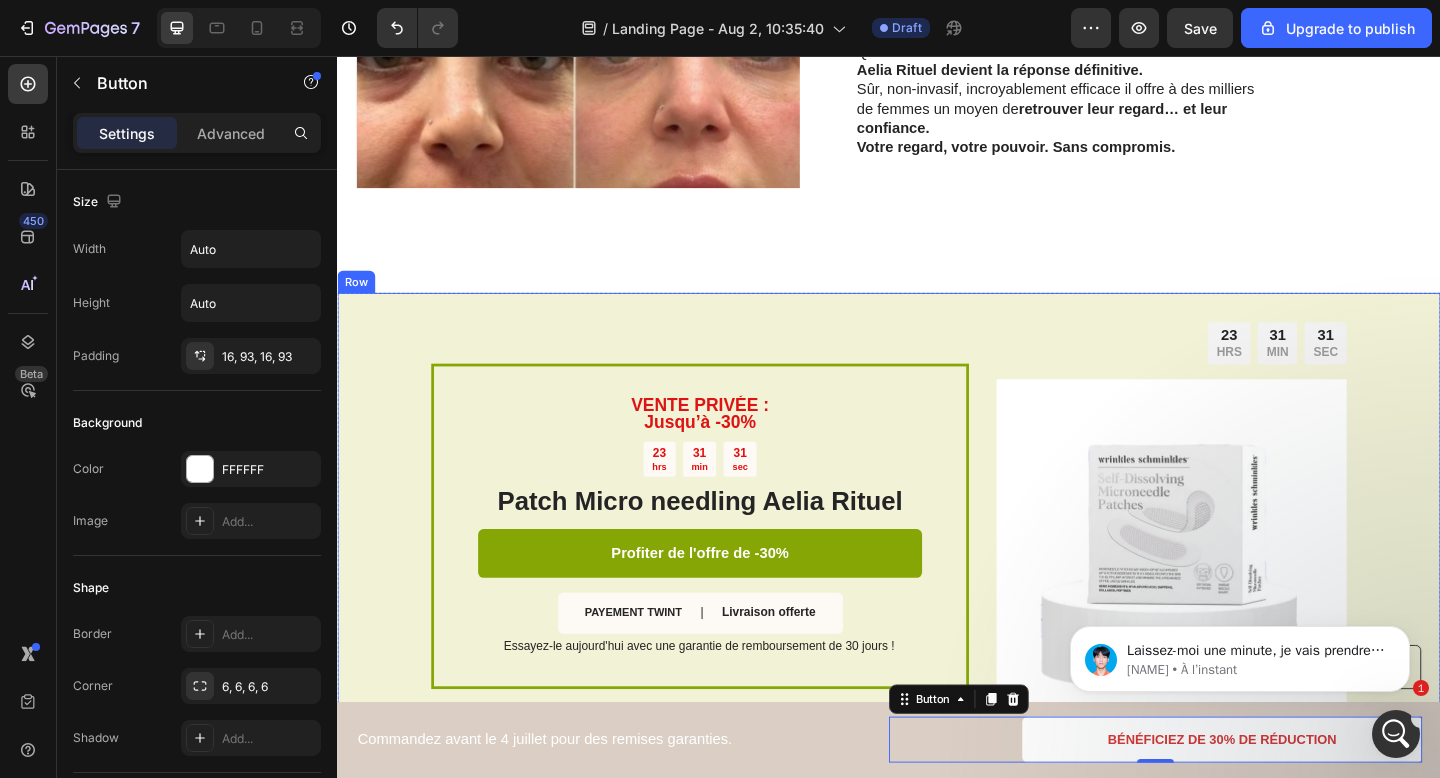 scroll, scrollTop: 3273, scrollLeft: 0, axis: vertical 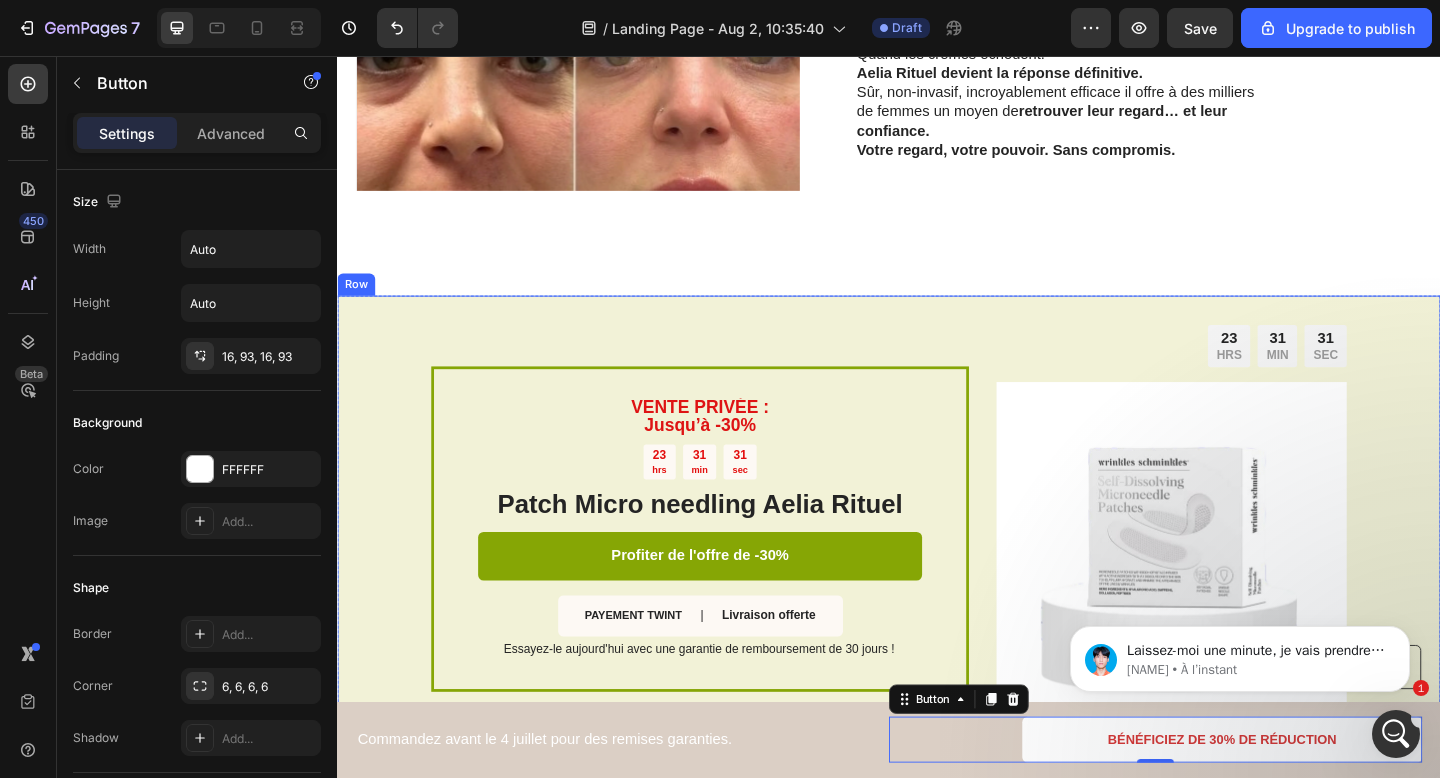 click on "VENTE PRIVÉE :  Jusqu’à -30% Text Block 23 hrs 31 min 31 sec Countdown Timer Patch Micro needling Aelia Rituel  Heading Profiter de l'offre de -30%   Button PAYEMENT TWINT Text Block | Text Block Livraison offerte Text Block Row Essayez-le aujourd'hui avec une garantie de remboursement de 30 jours ! Text Block Row 23 HRS 31 MIN 31 SEC Countdown Timer Image Row" at bounding box center (937, 570) 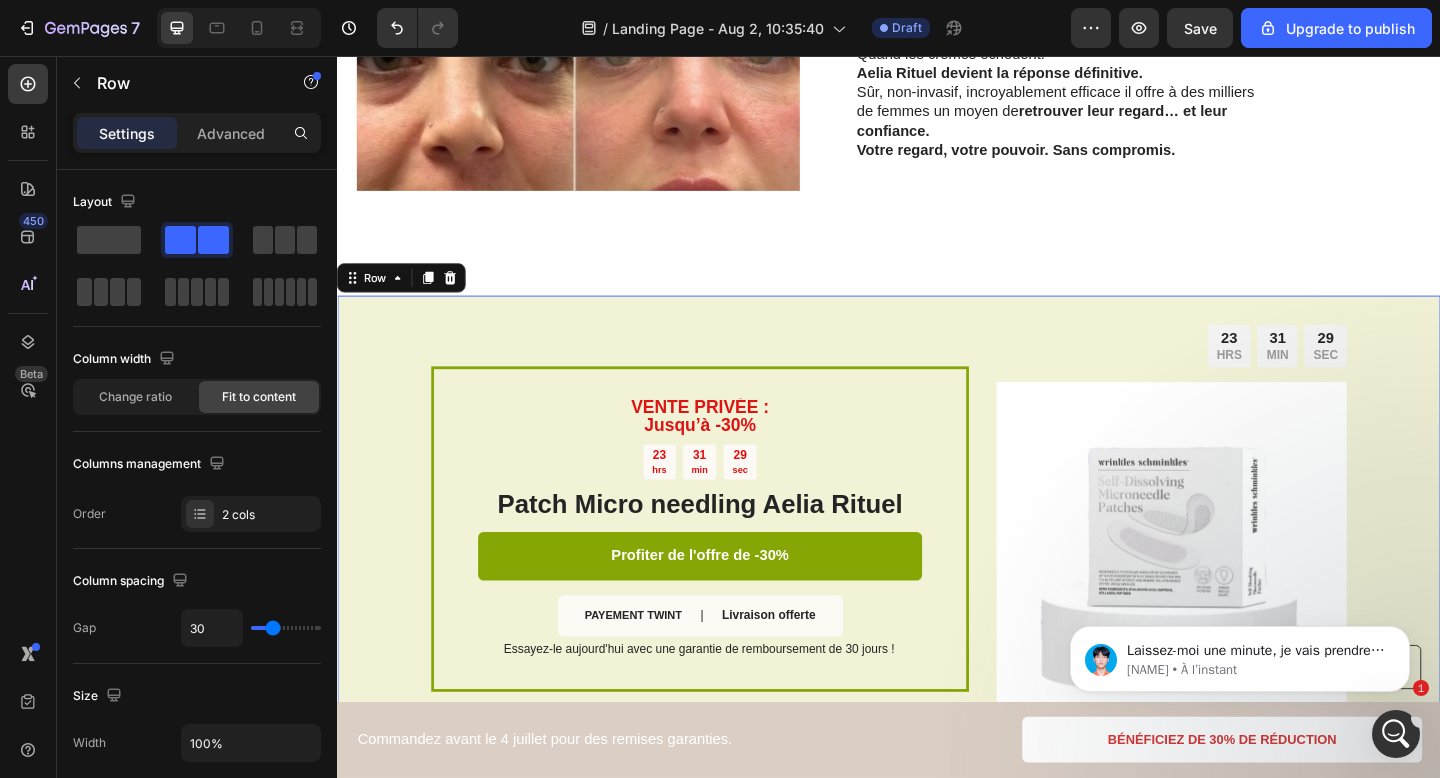 click on "VENTE PRIVÉE :  Jusqu’à -30% Text Block 23 hrs 31 min 29 sec Countdown Timer Patch Micro needling Aelia Rituel  Heading Profiter de l'offre de -30%   Button PAYEMENT TWINT Text Block | Text Block Livraison offerte Text Block Row Essayez-le aujourd'hui avec une garantie de remboursement de 30 jours ! Text Block Row 23 HRS 31 MIN 29 SEC Countdown Timer Image Row   0" at bounding box center (937, 570) 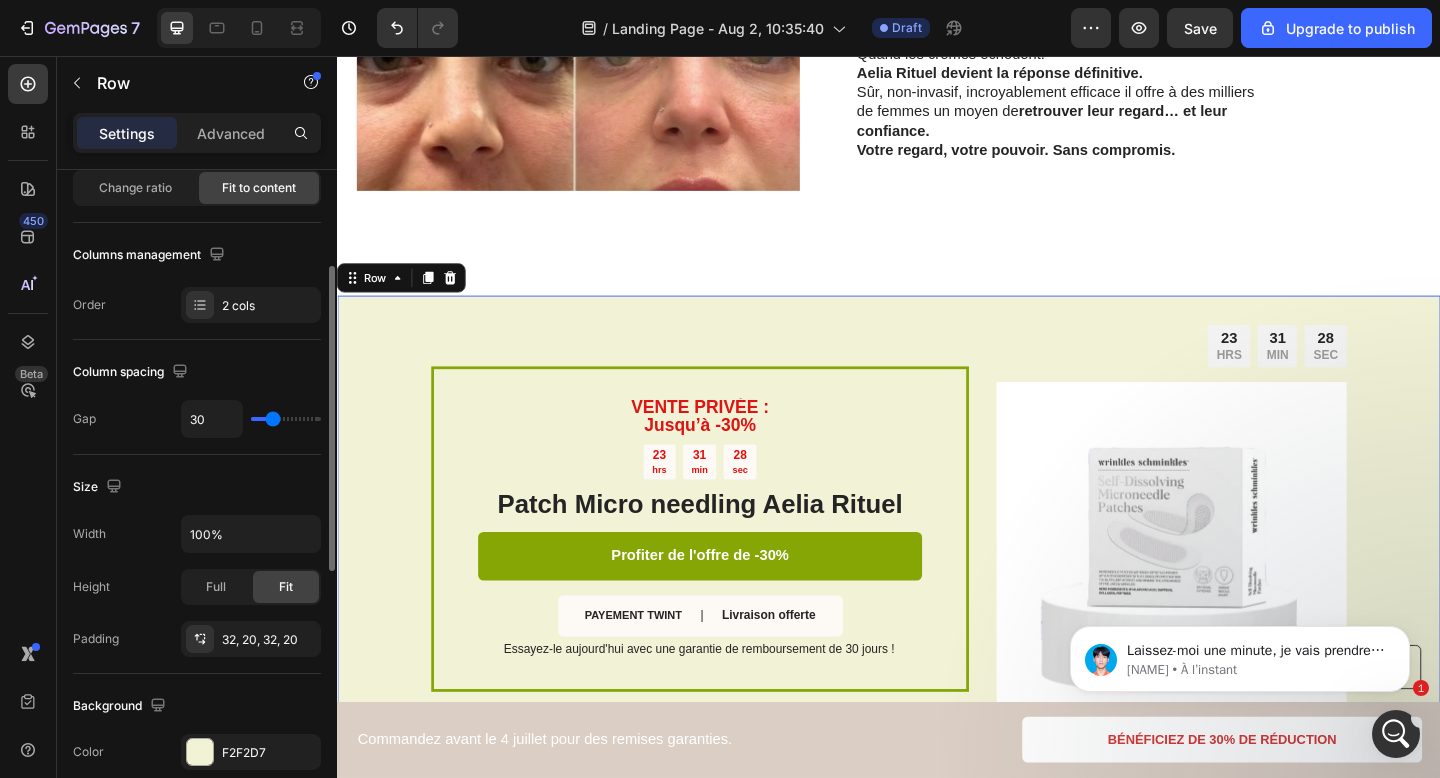 scroll, scrollTop: 413, scrollLeft: 0, axis: vertical 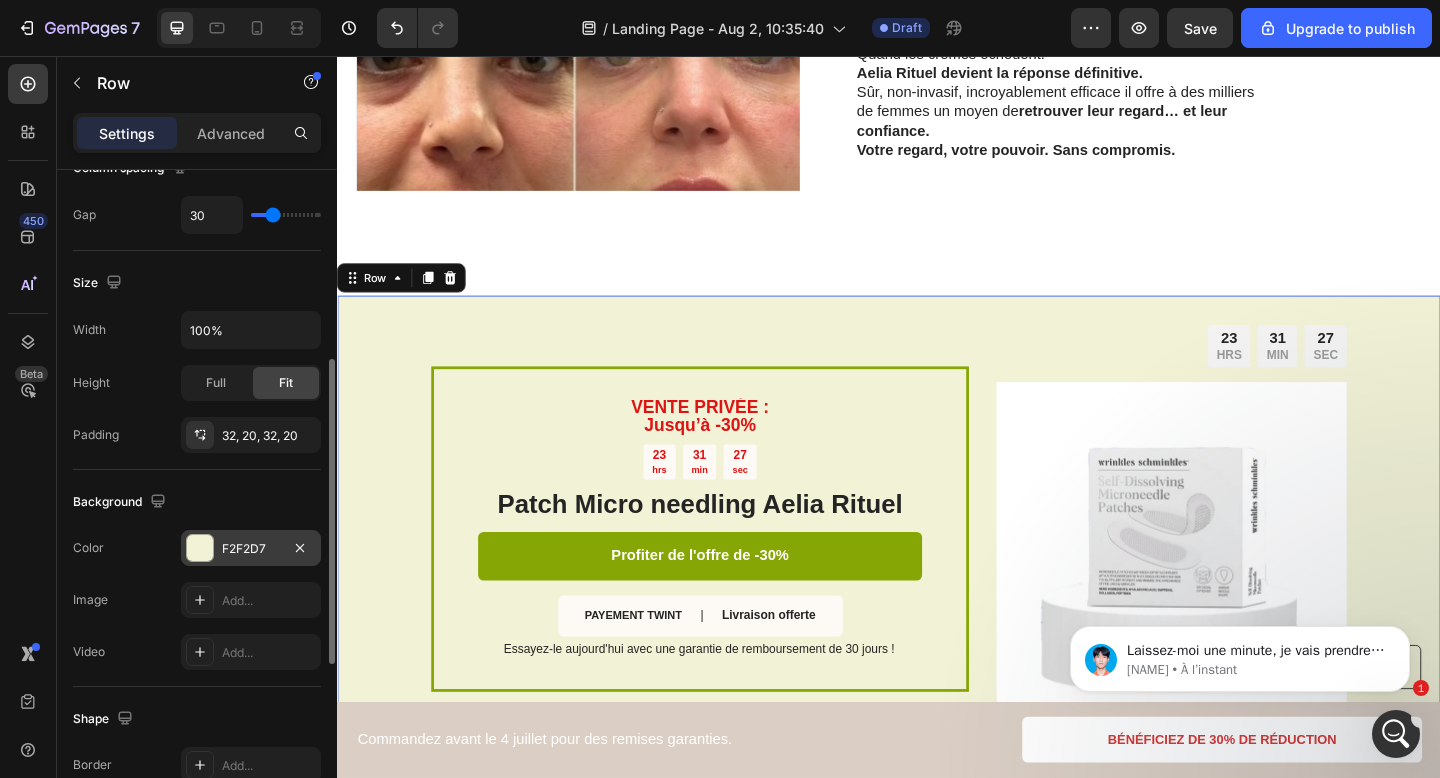 click on "F2F2D7" at bounding box center (251, 548) 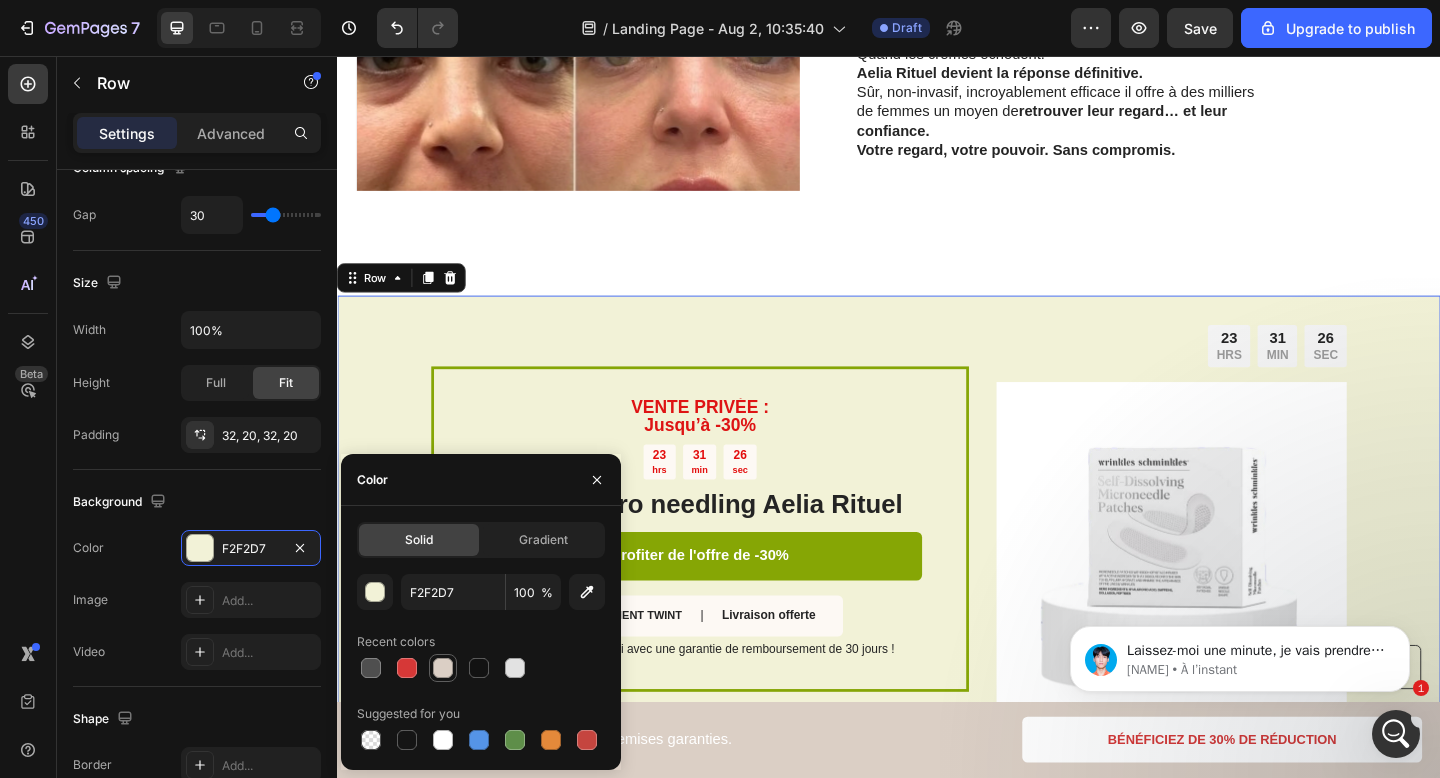 click at bounding box center [443, 668] 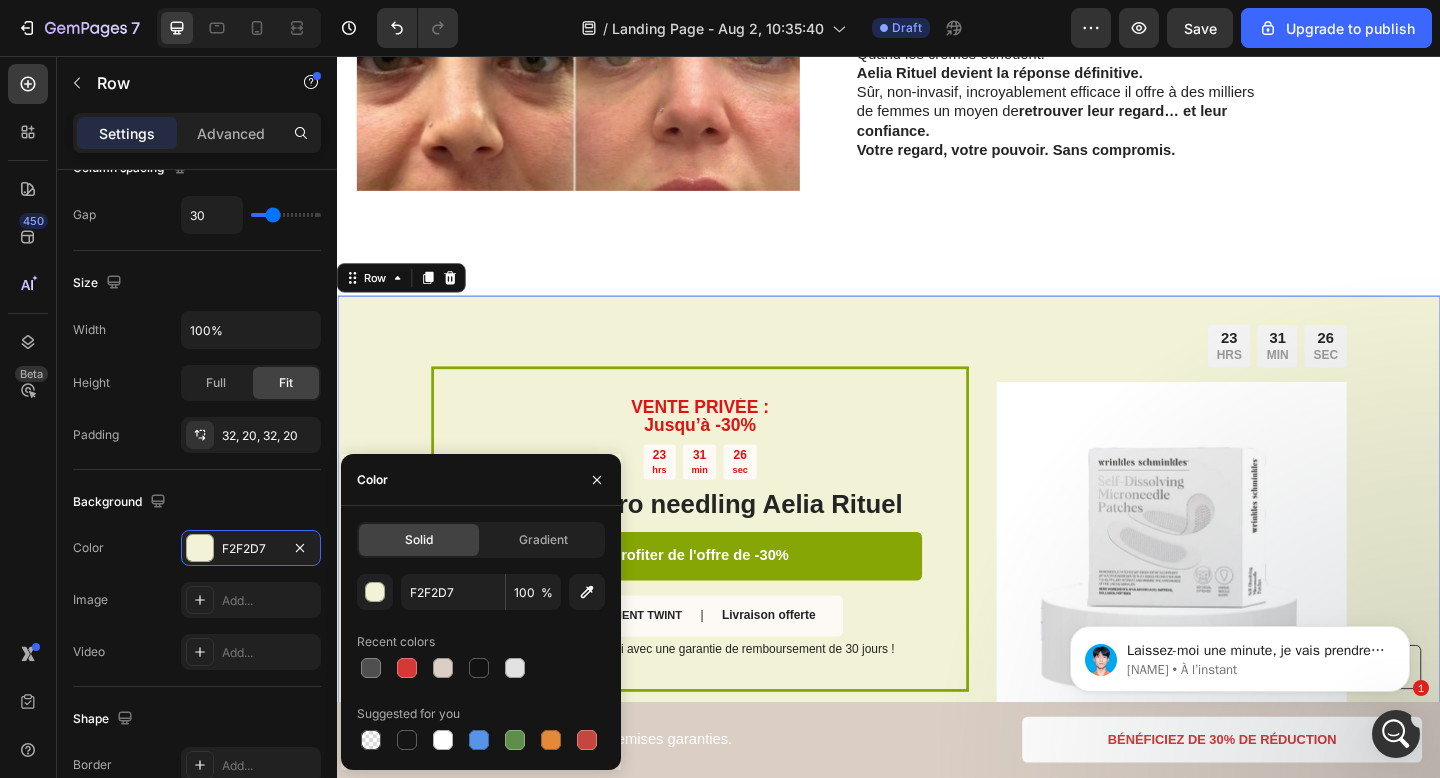 type on "DBCFC5" 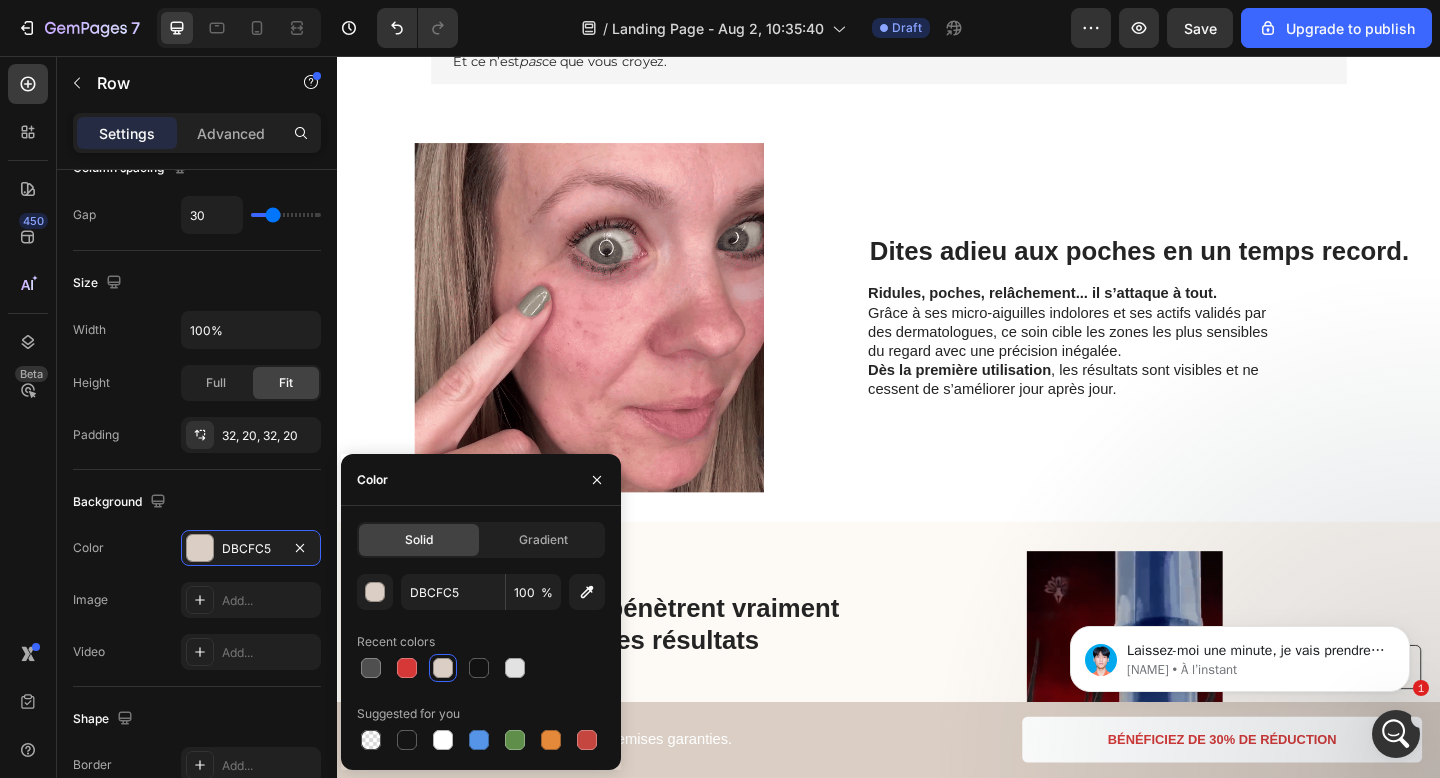 scroll, scrollTop: 0, scrollLeft: 0, axis: both 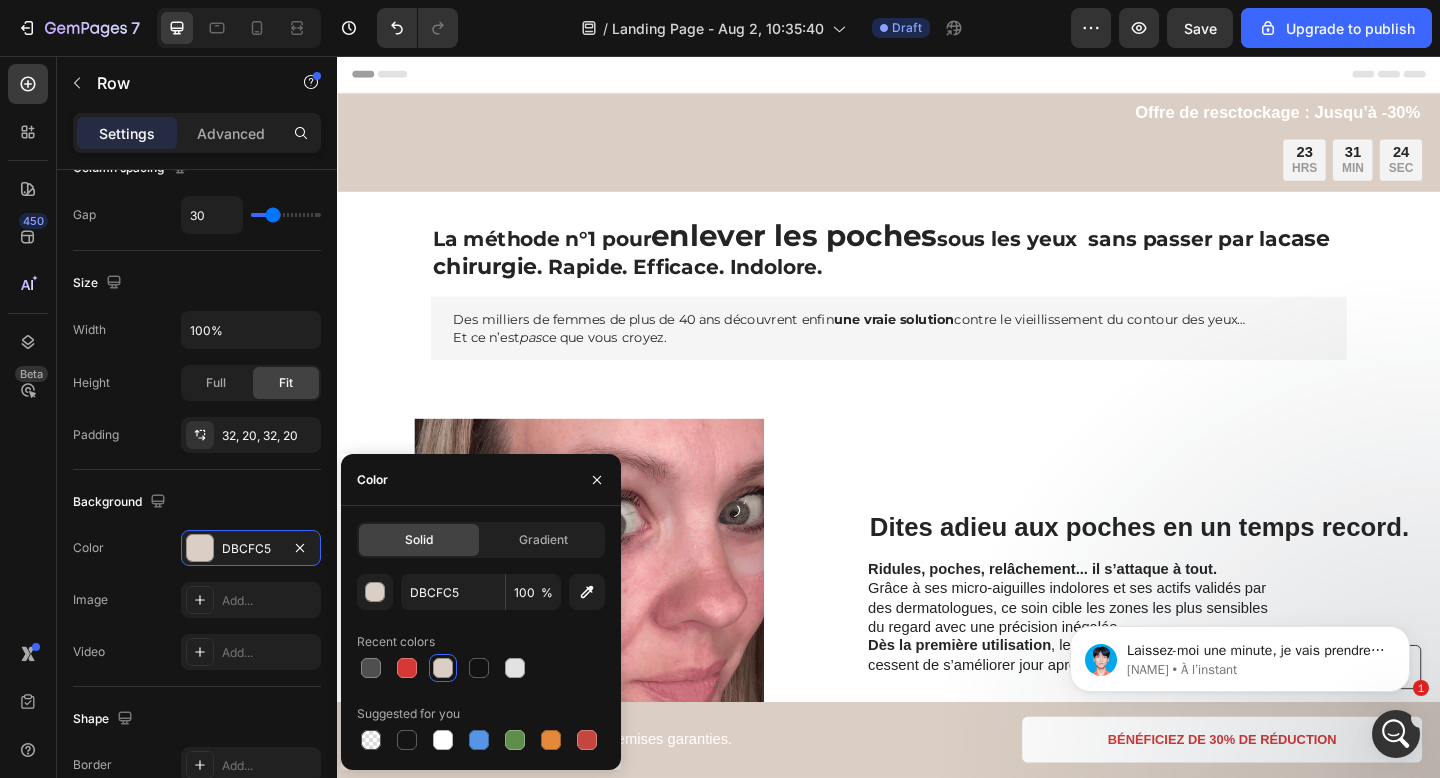 click on "Save" at bounding box center [1200, 28] 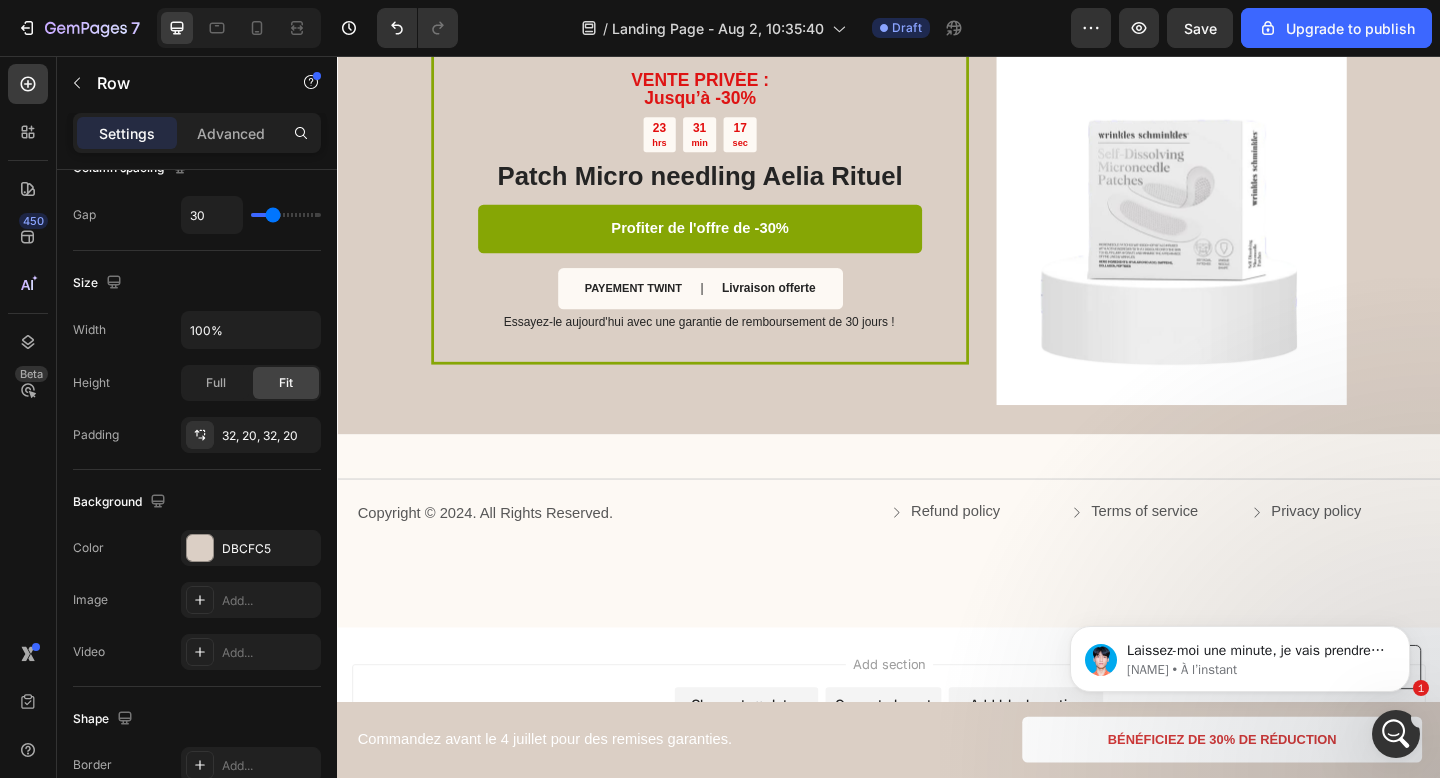 scroll, scrollTop: 3752, scrollLeft: 0, axis: vertical 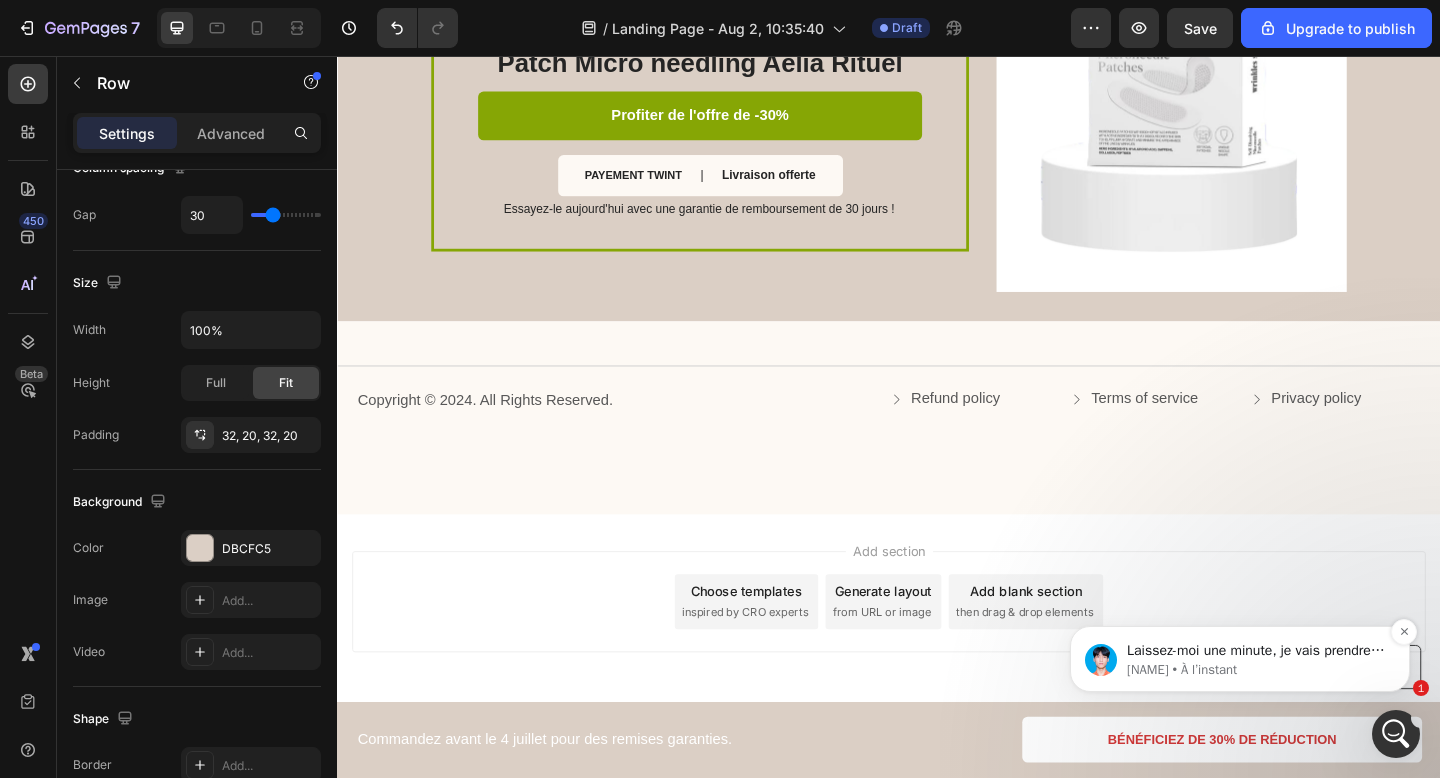 click on "Sage • À l’instant" at bounding box center (1256, 670) 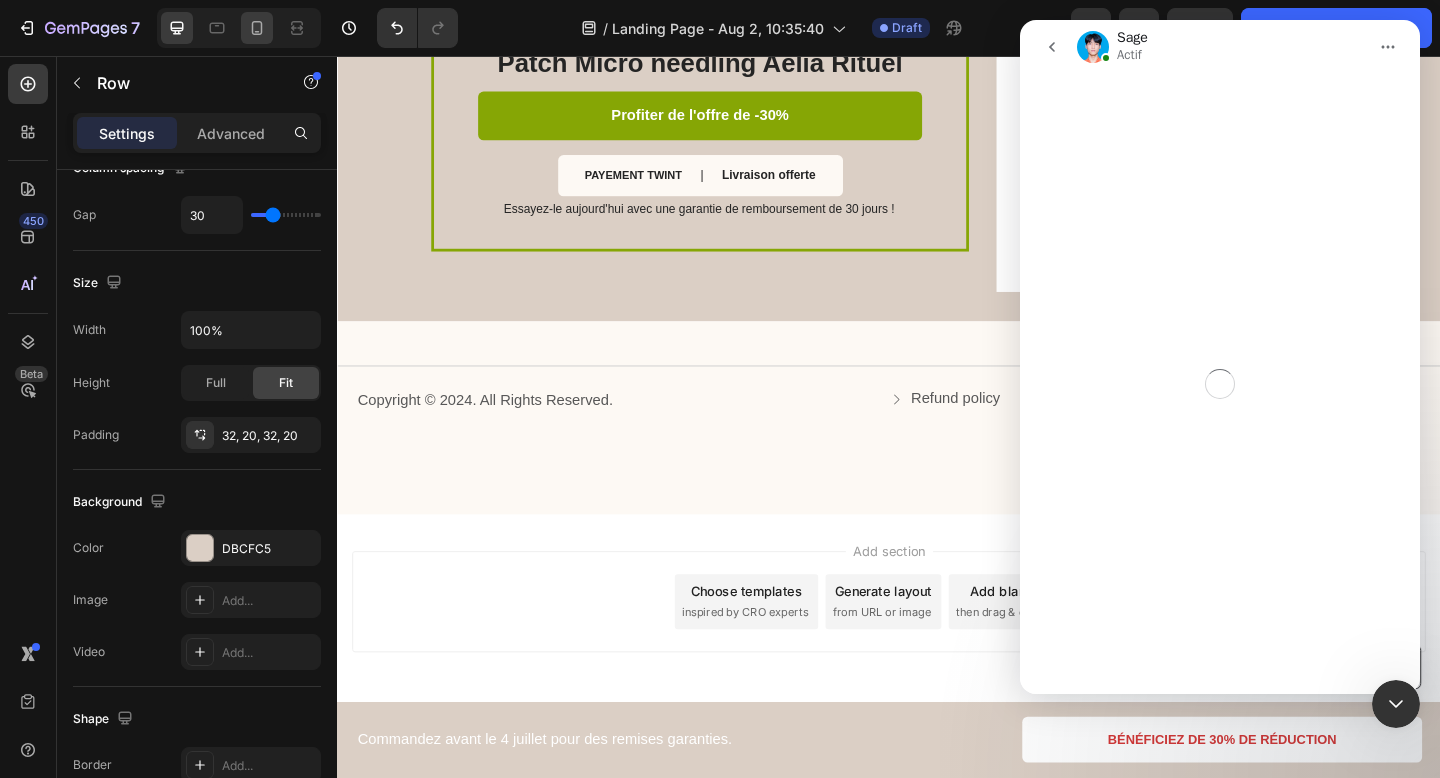 click 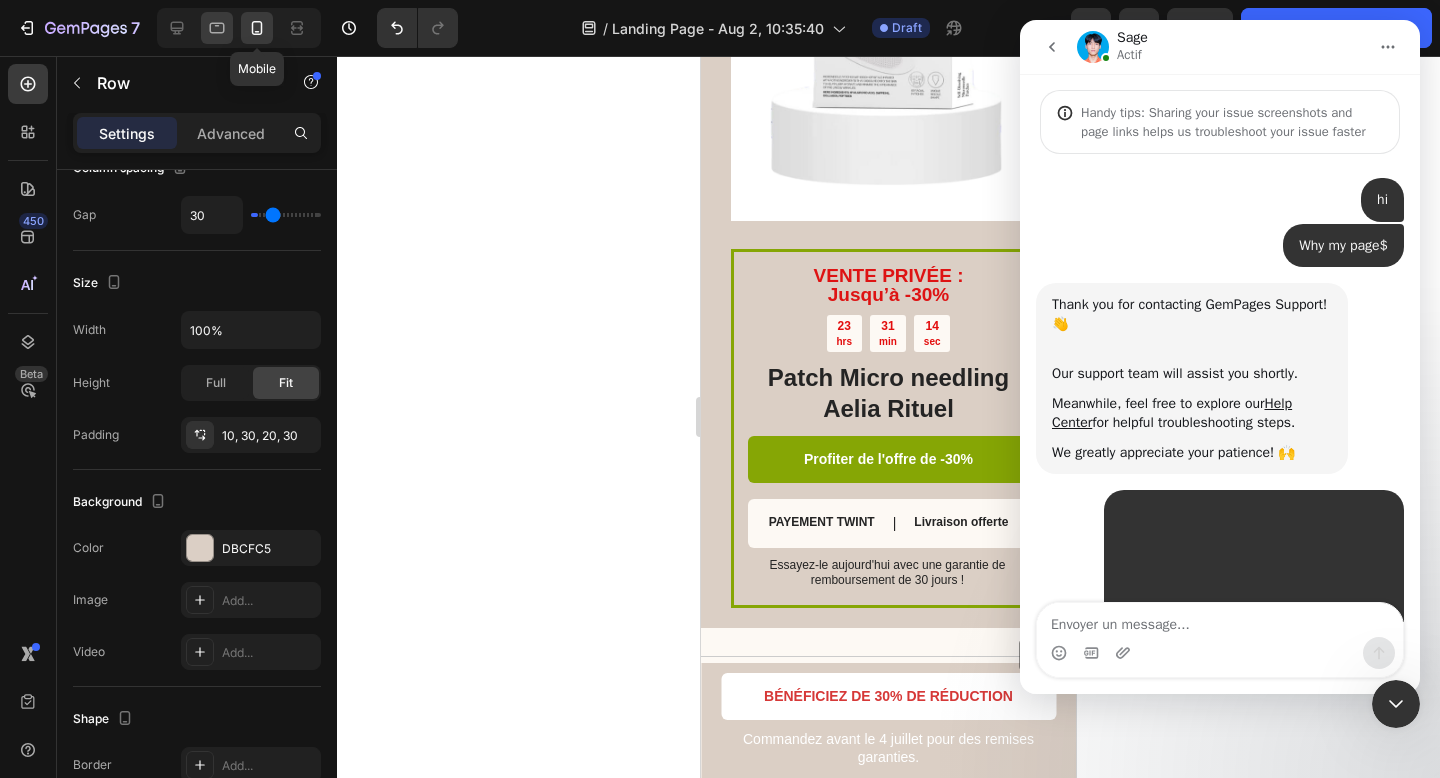 type on "0" 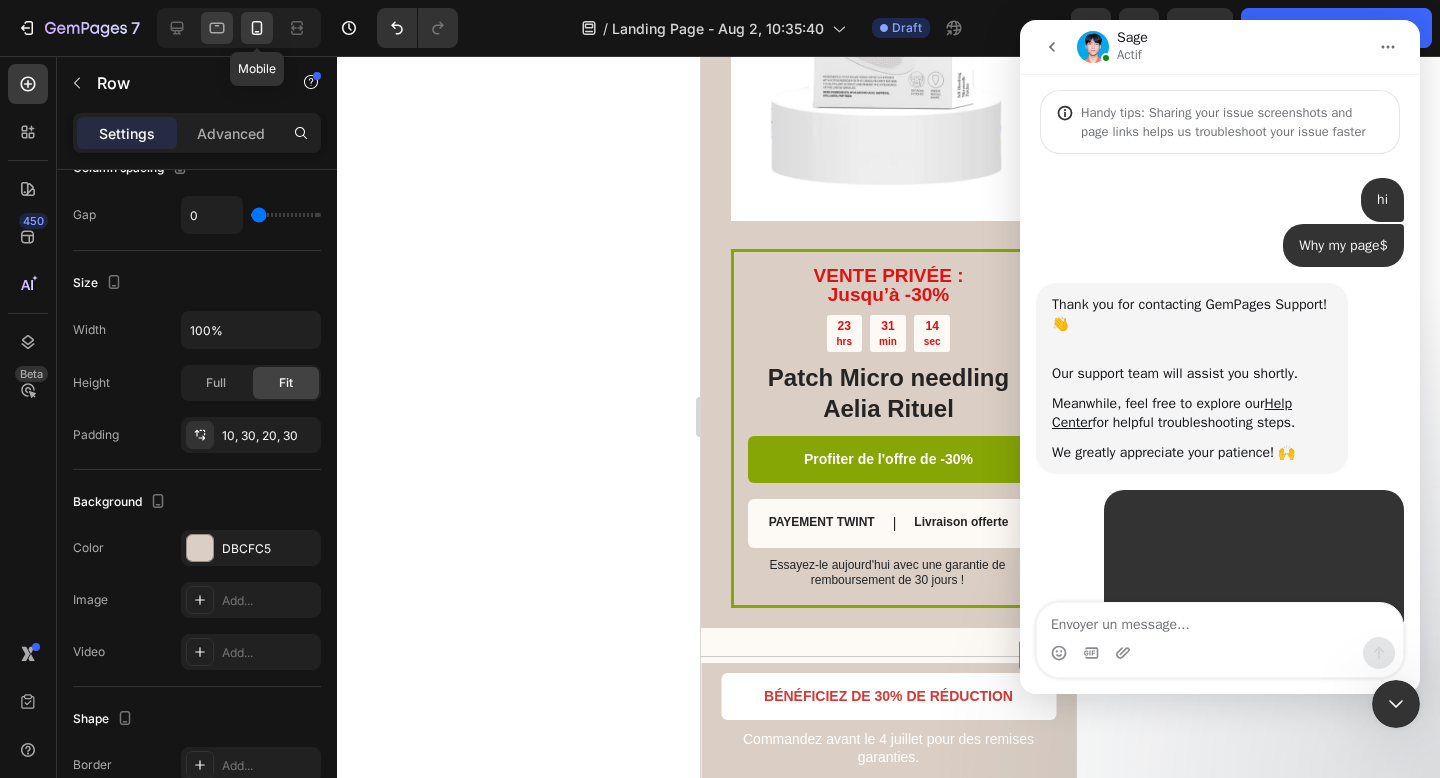 click 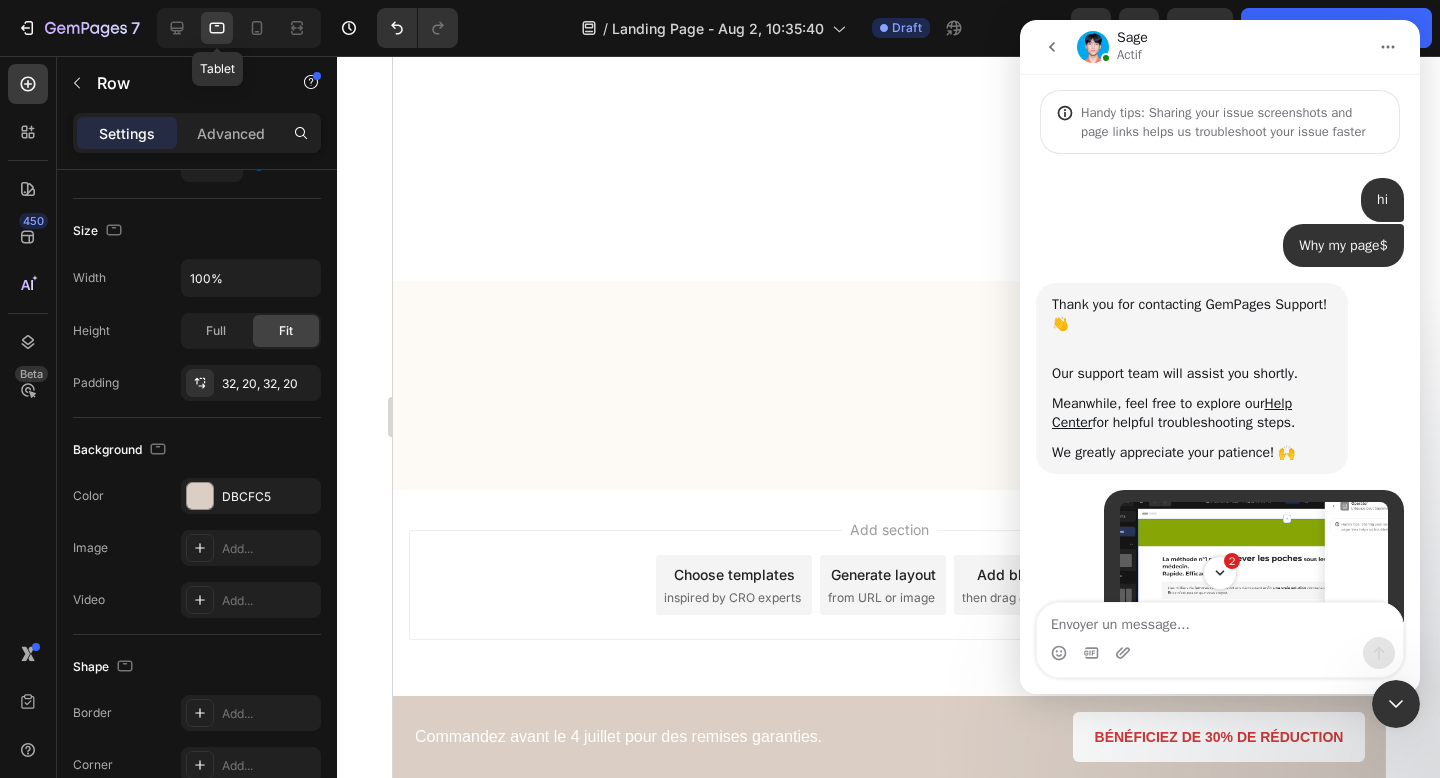 type on "30" 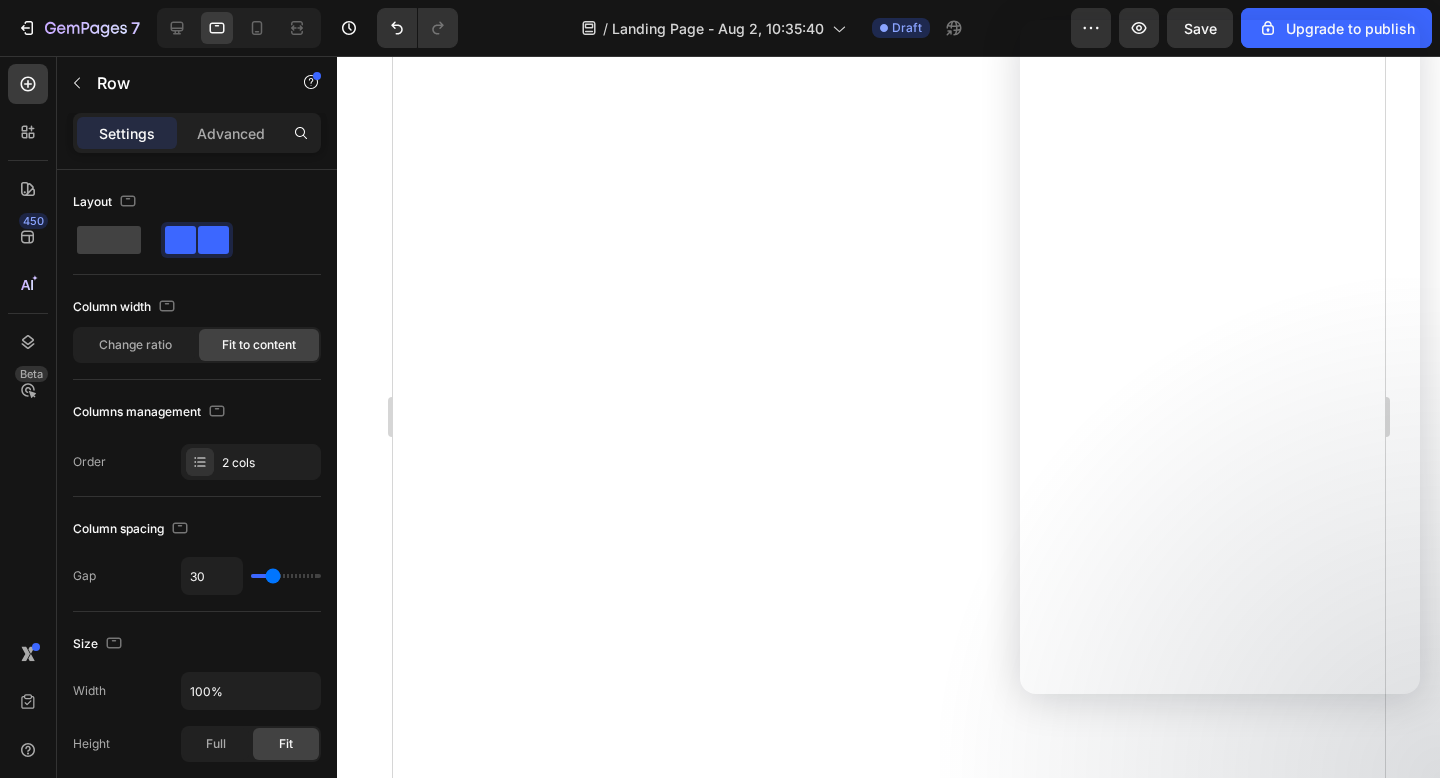 scroll, scrollTop: 0, scrollLeft: 0, axis: both 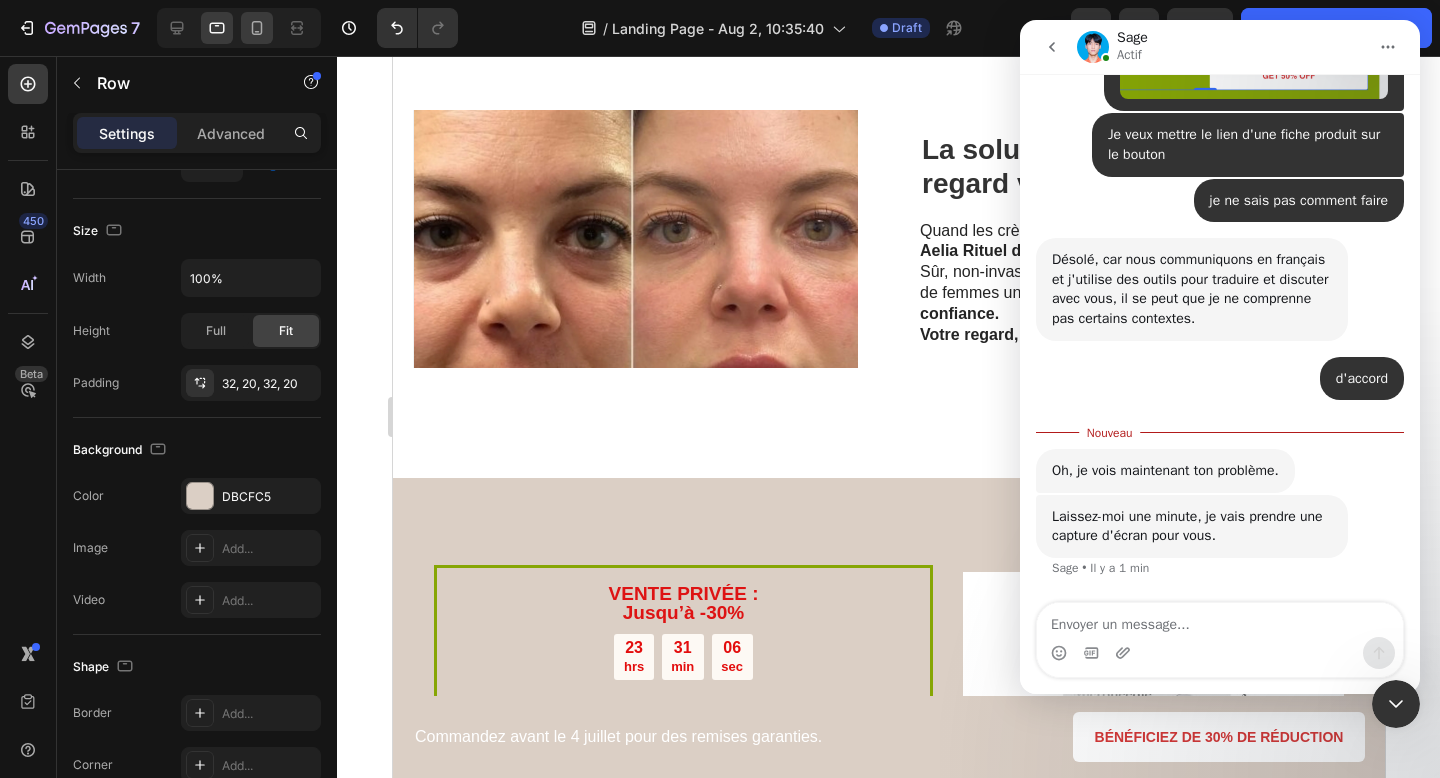 click 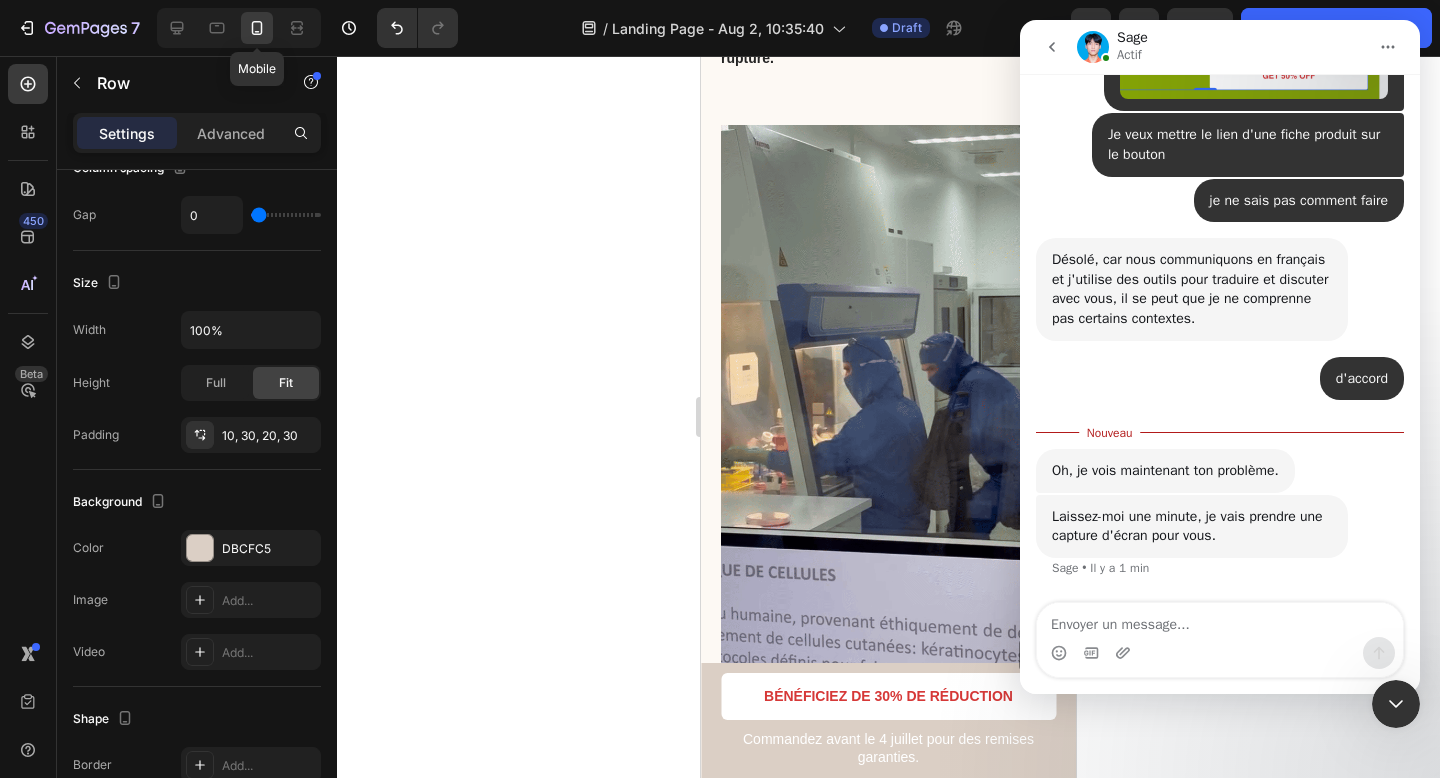 click 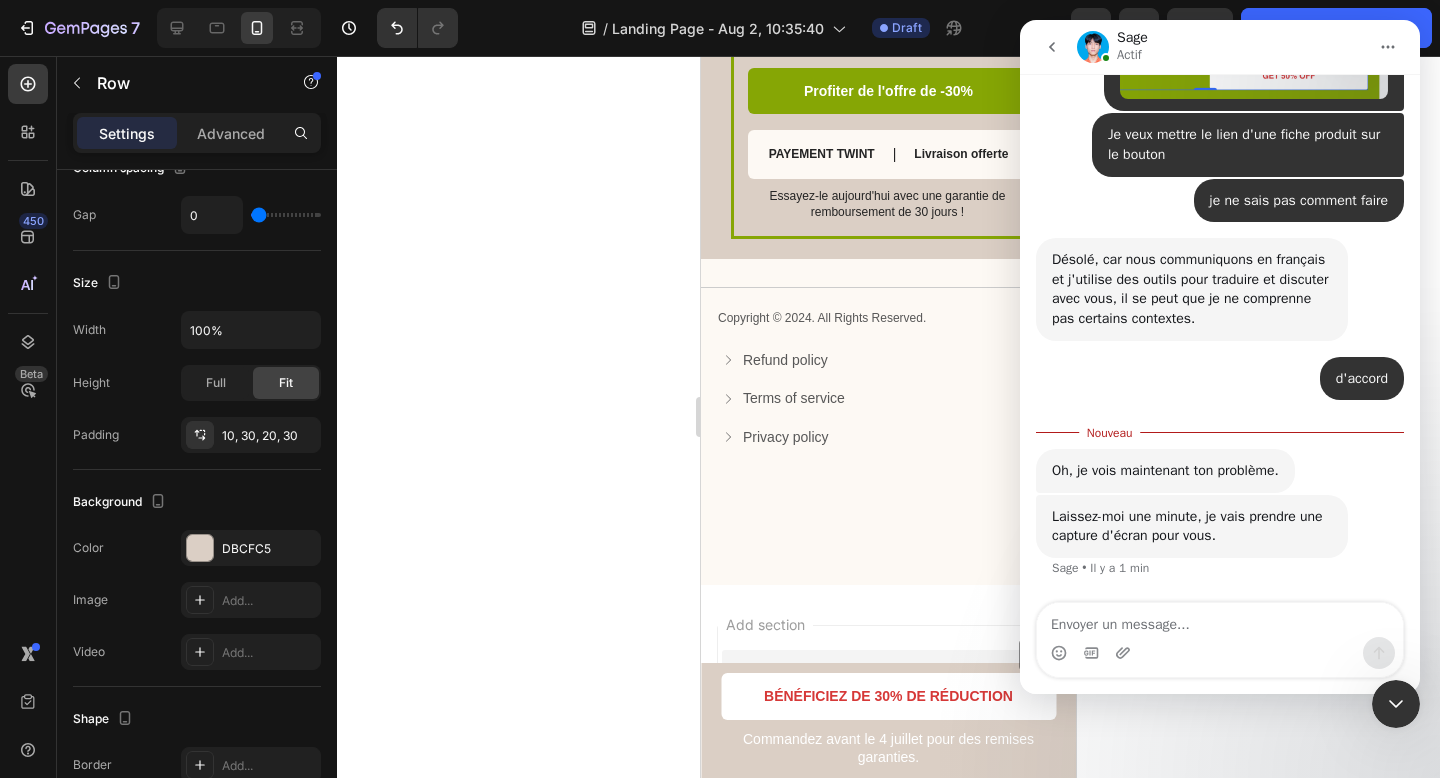 scroll, scrollTop: 6031, scrollLeft: 0, axis: vertical 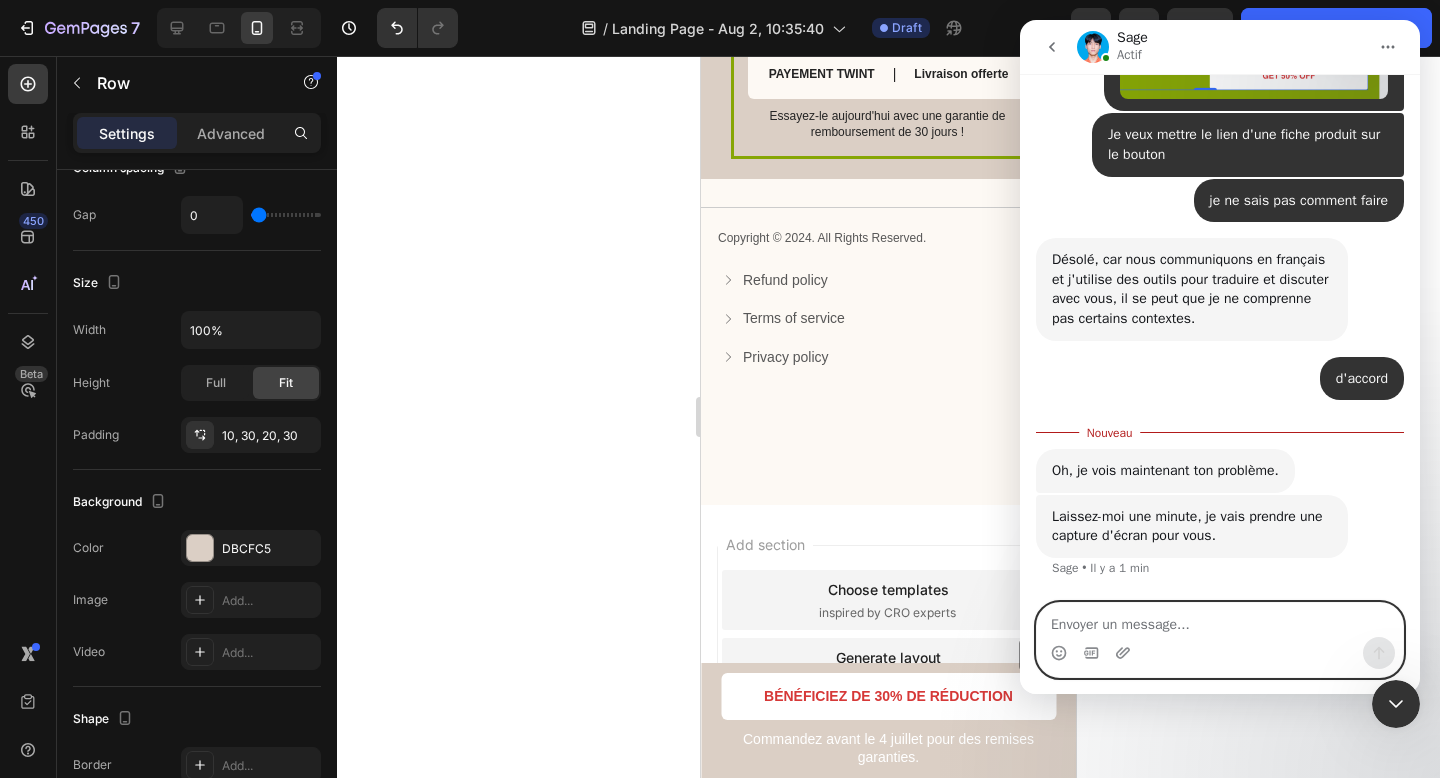 click at bounding box center [1220, 620] 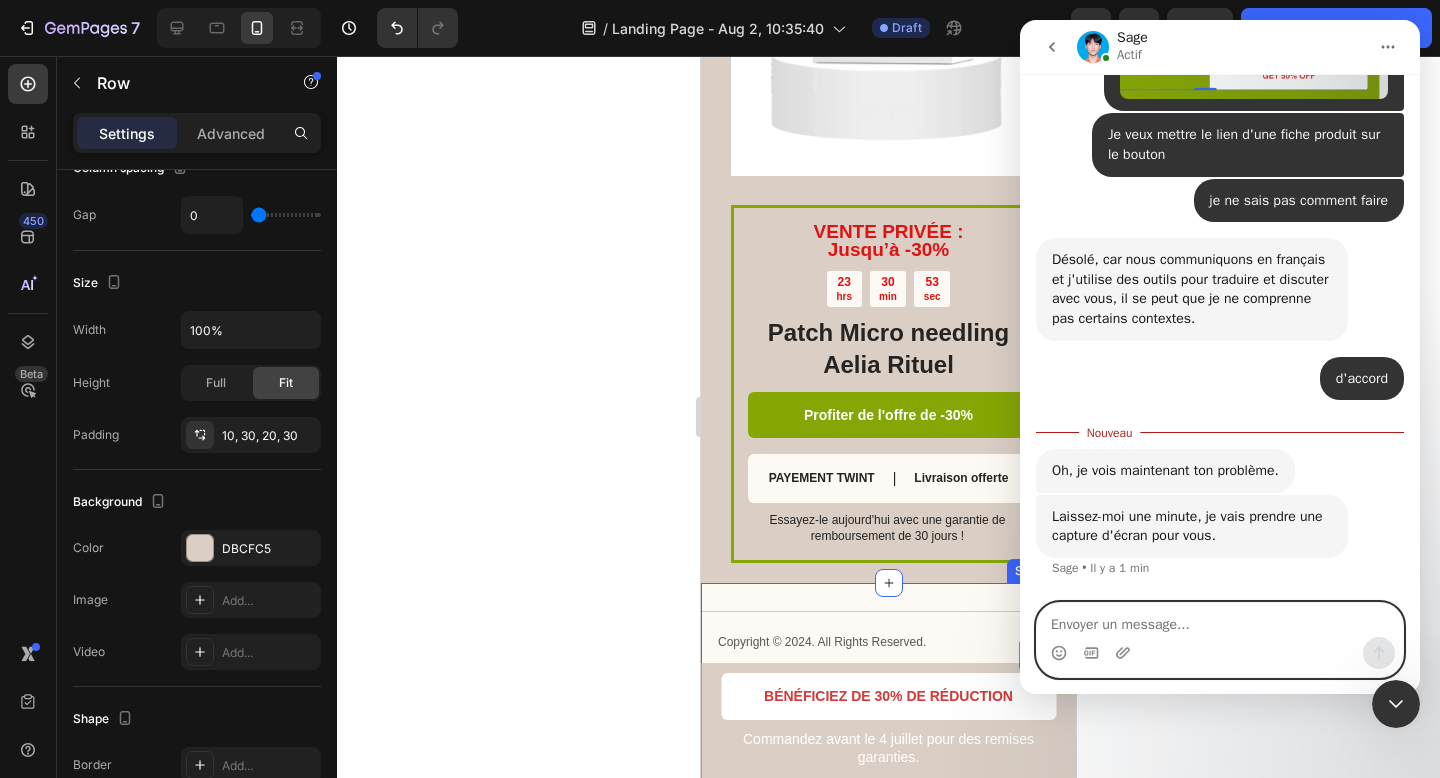 scroll, scrollTop: 5750, scrollLeft: 0, axis: vertical 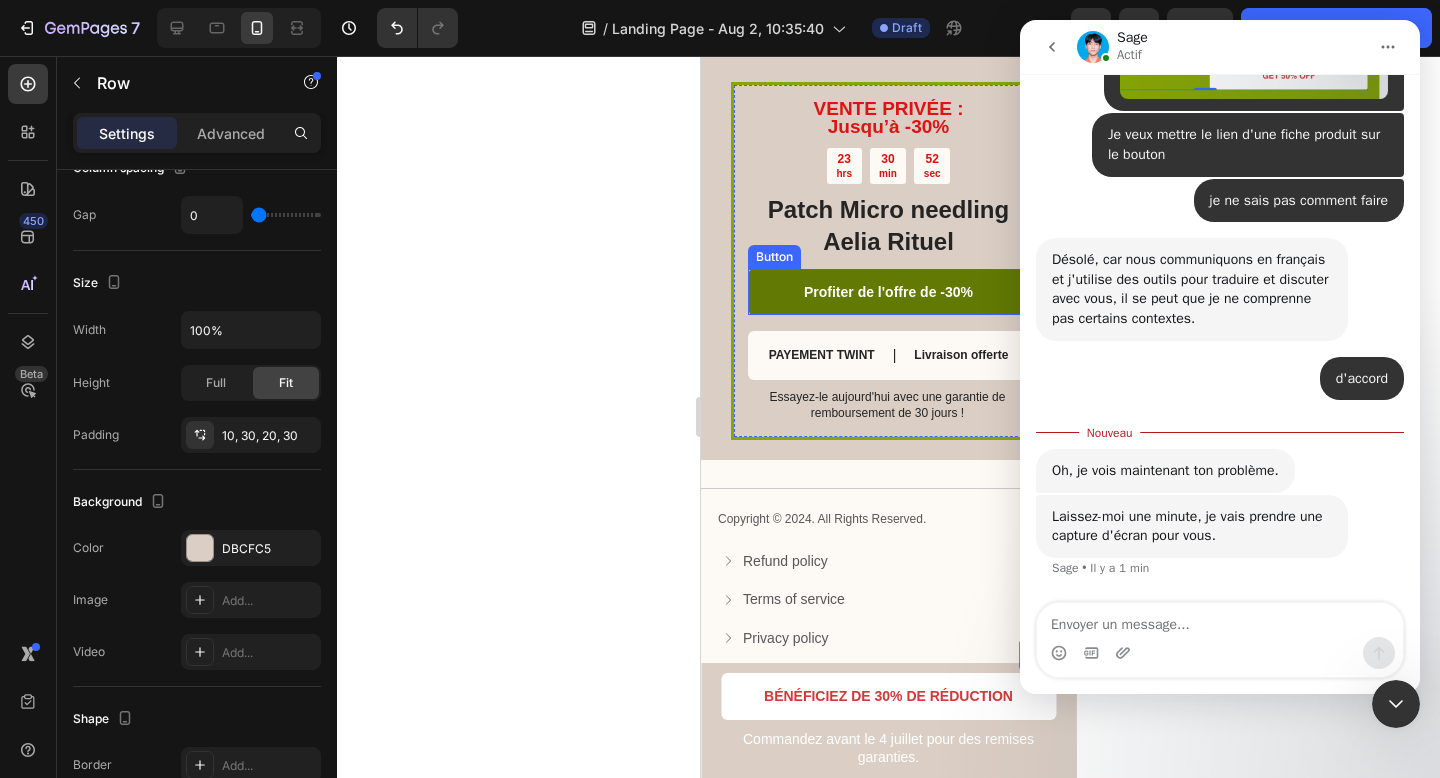 click on "Profiter de l'offre de -30%" at bounding box center (888, 292) 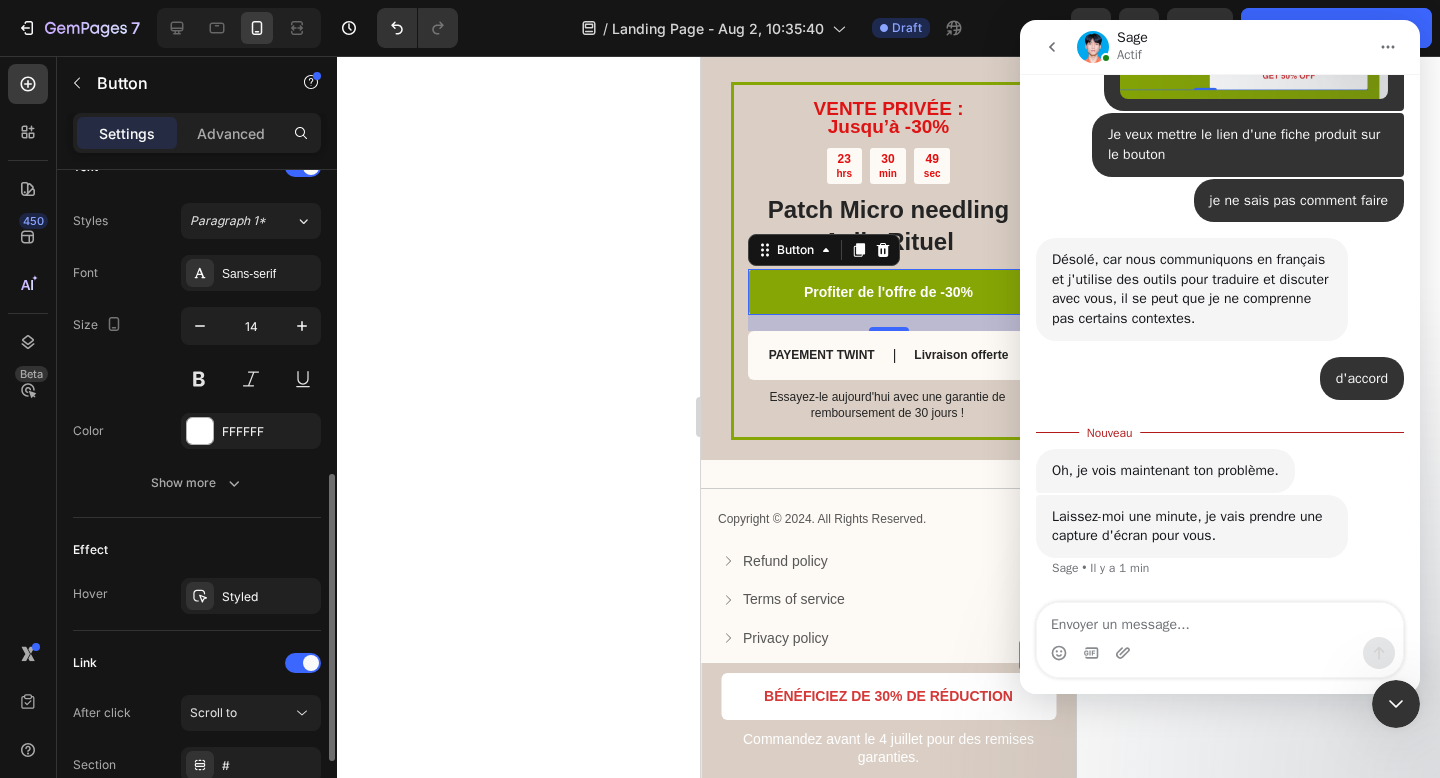 scroll, scrollTop: 873, scrollLeft: 0, axis: vertical 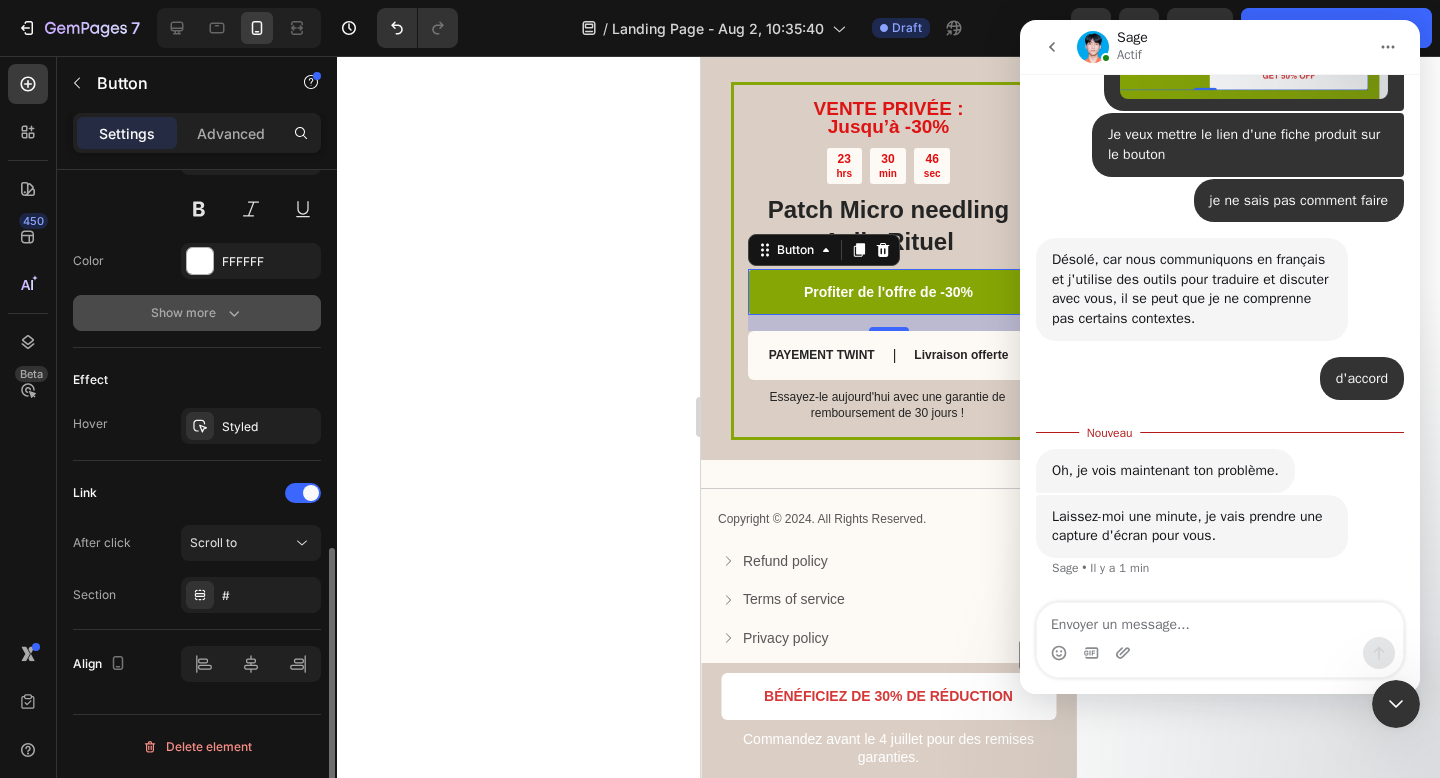 click on "Show more" at bounding box center [197, 313] 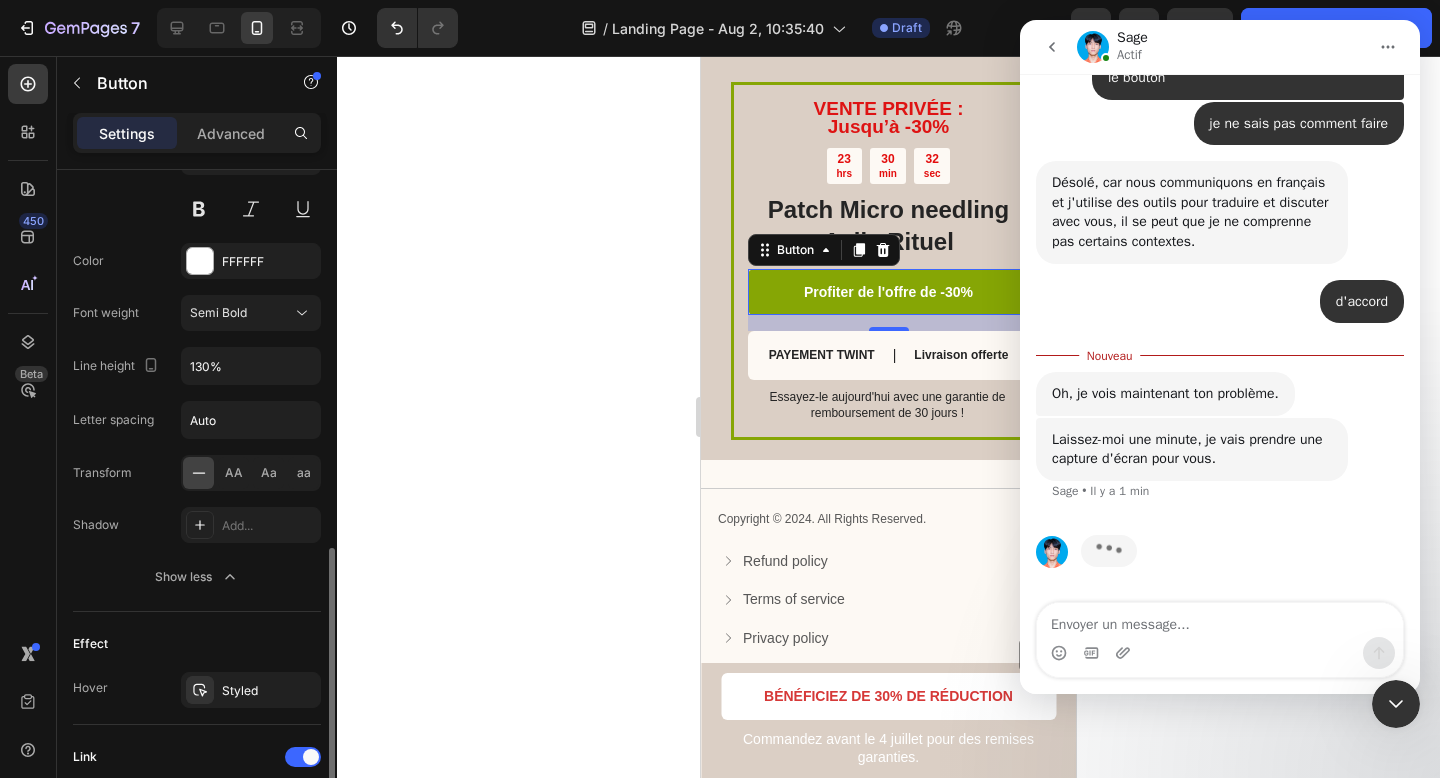scroll, scrollTop: 3374, scrollLeft: 0, axis: vertical 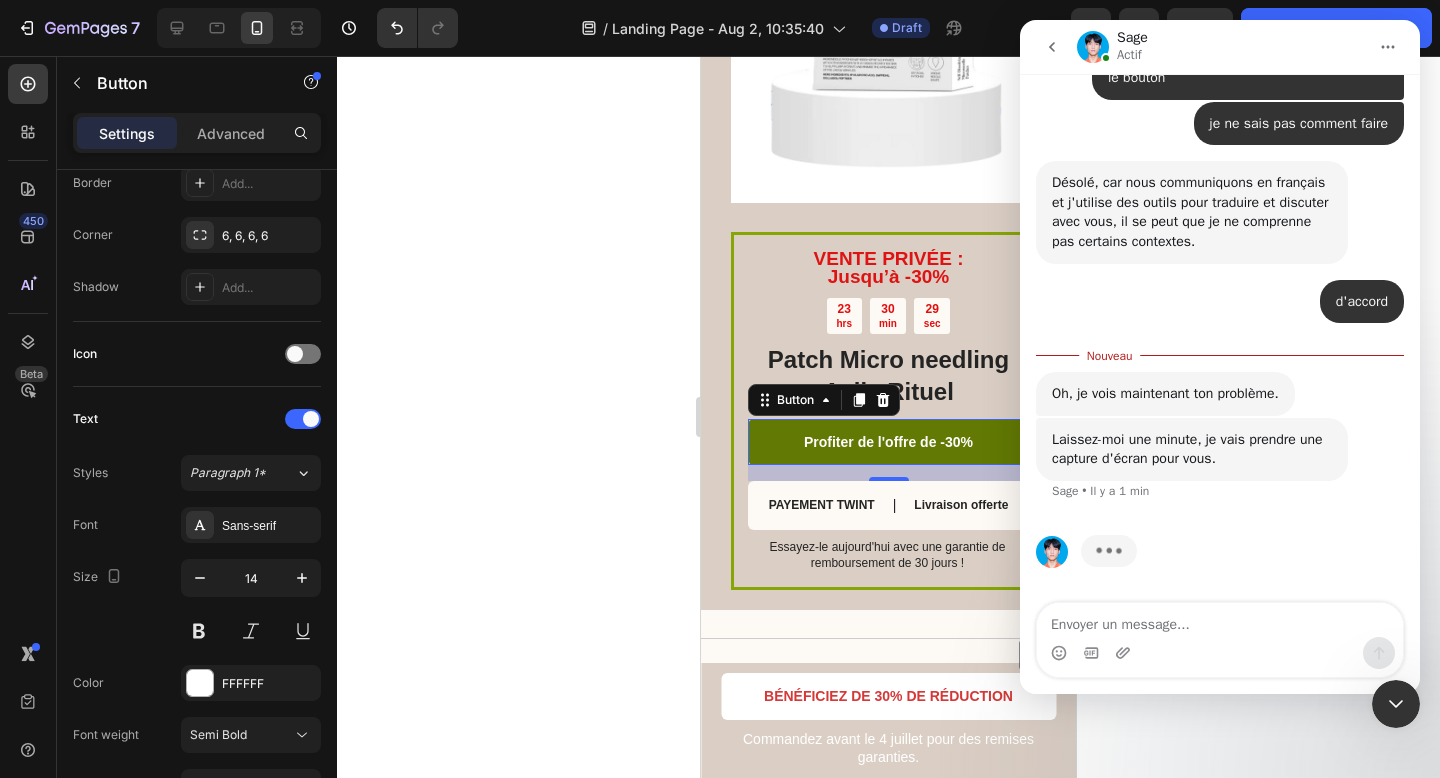 click on "Profiter de l'offre de -30%" at bounding box center (888, 442) 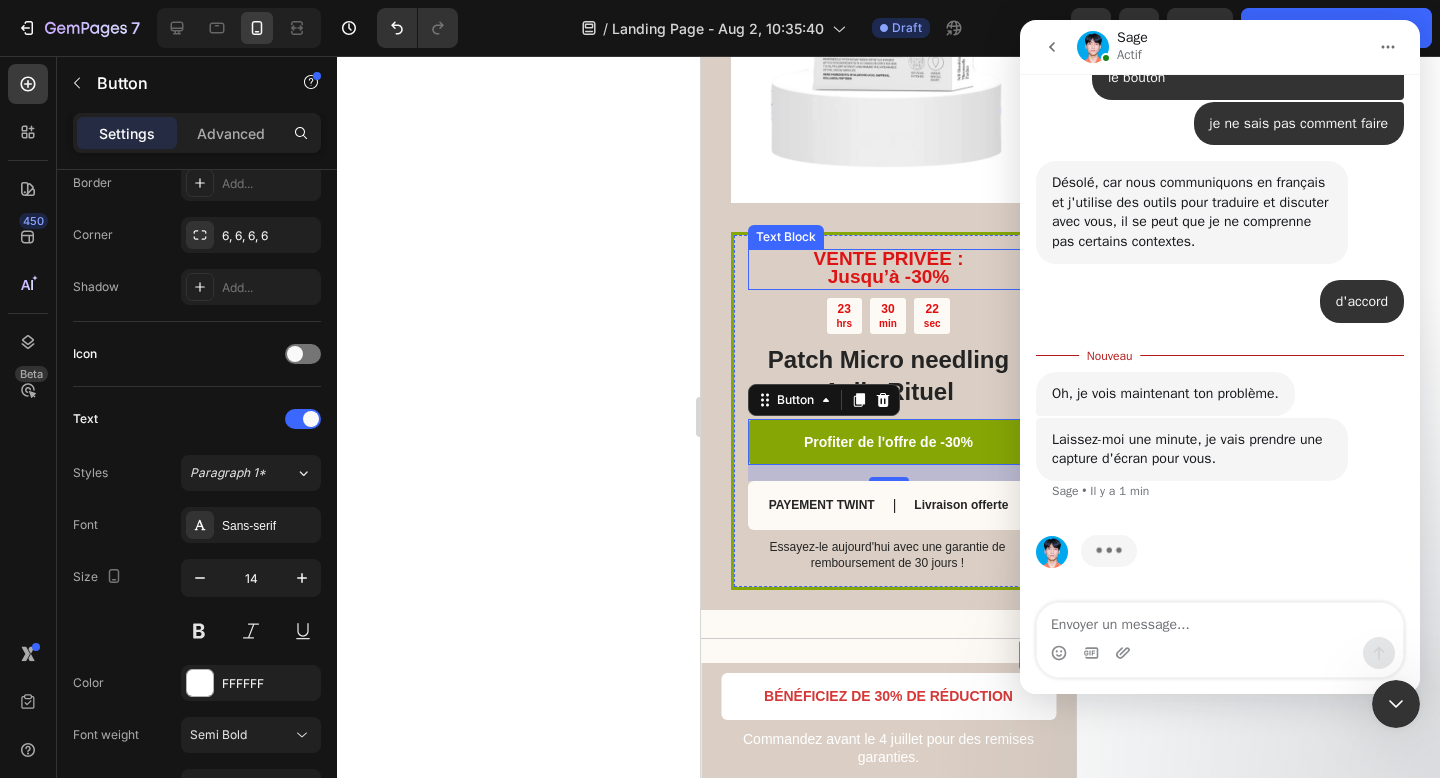 click on "Jusqu’à -30%" at bounding box center (888, 276) 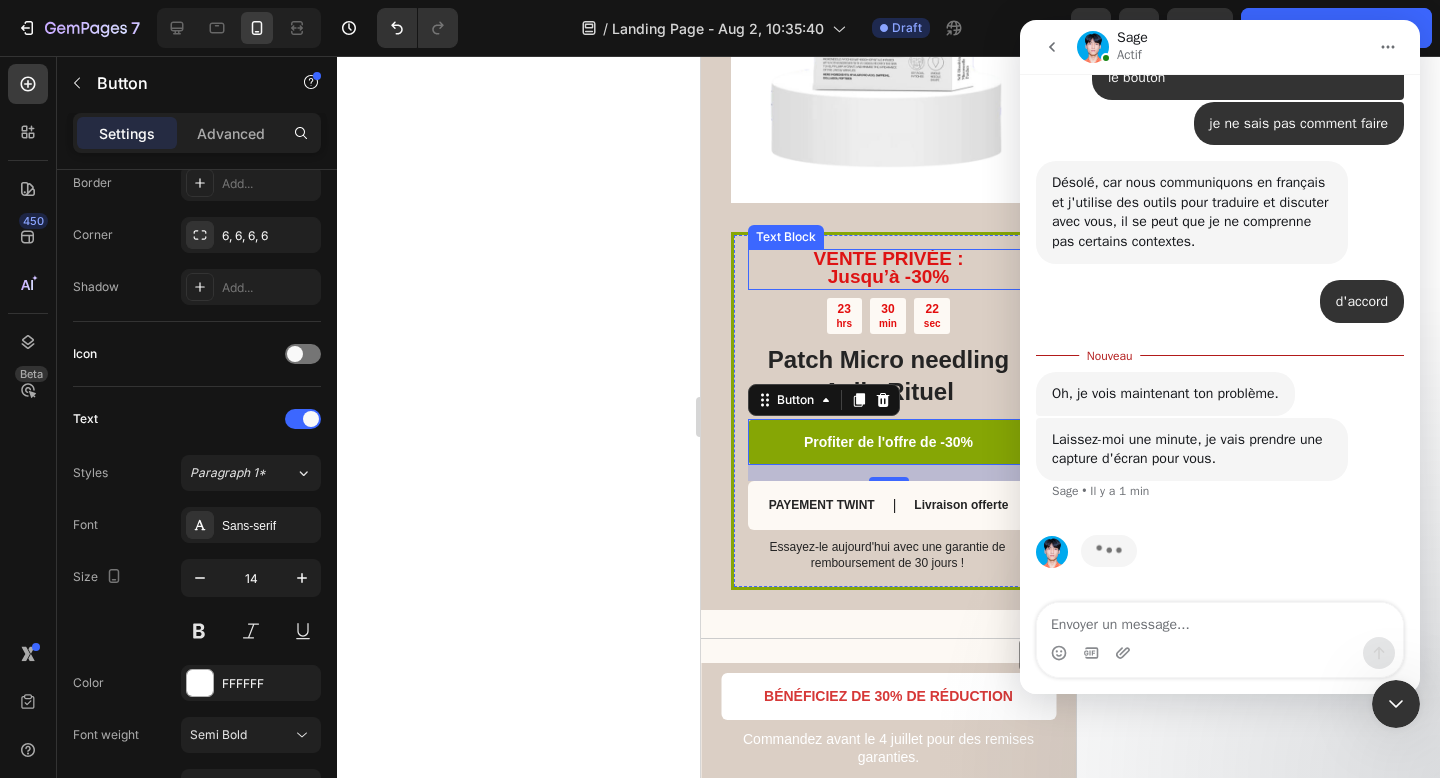 click on "Jusqu’à -30%" at bounding box center [888, 276] 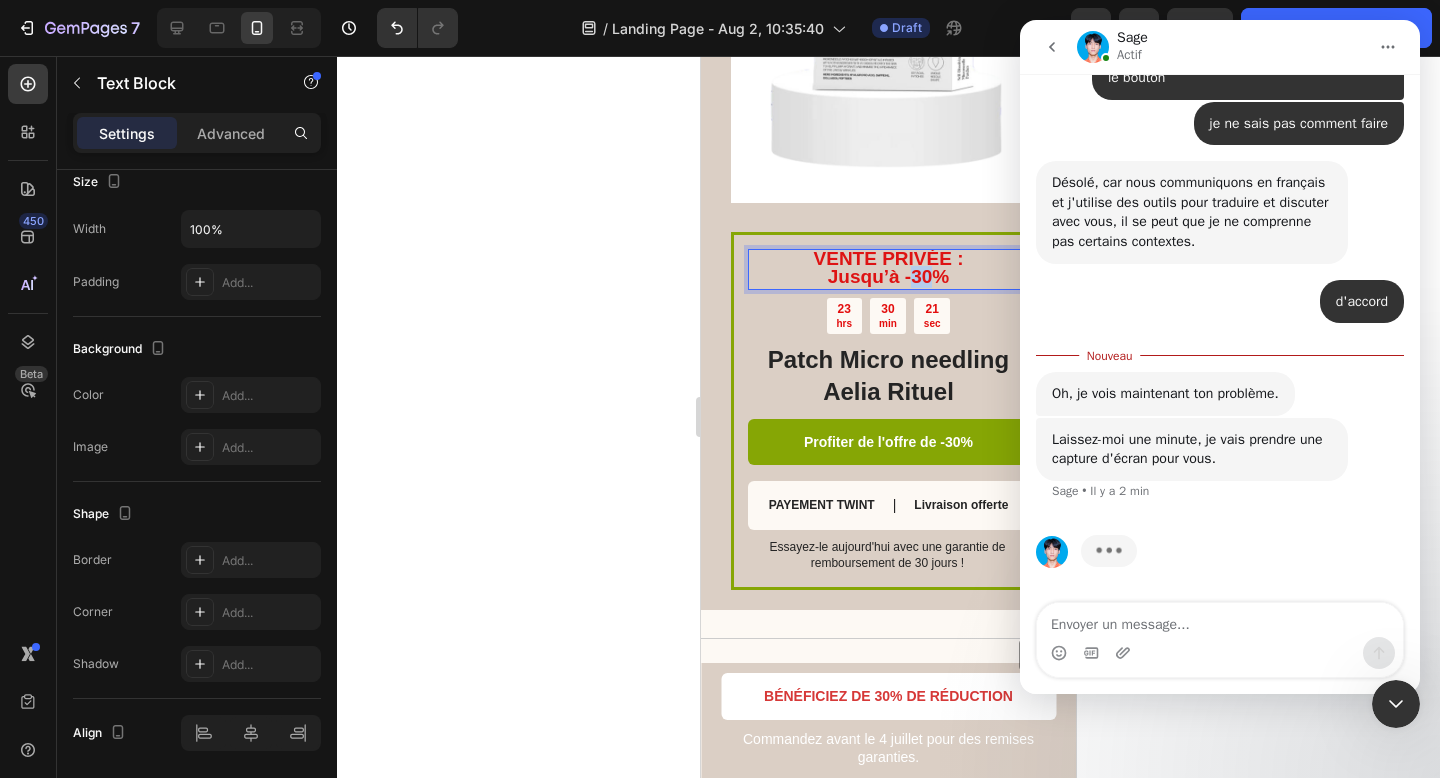 scroll, scrollTop: 0, scrollLeft: 0, axis: both 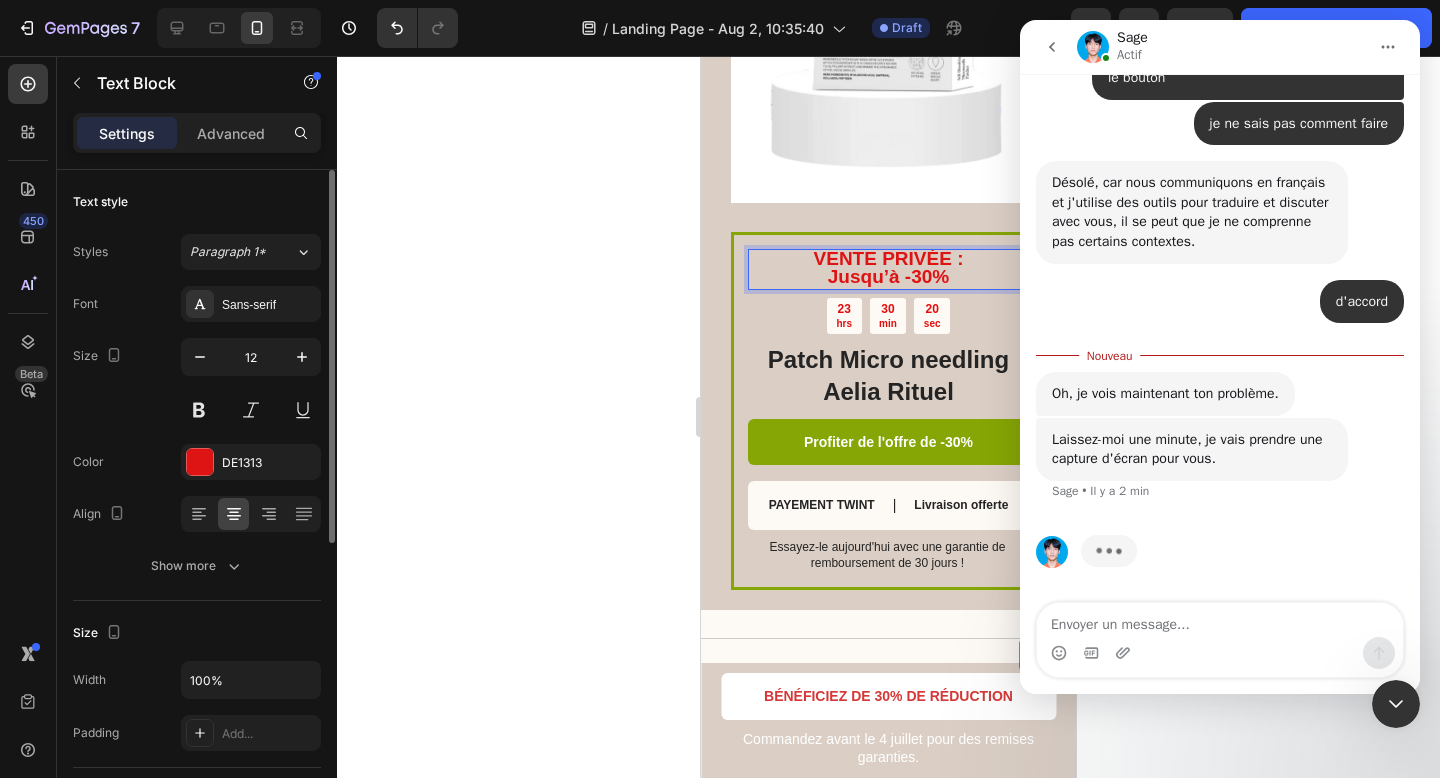 click on "VENTE PRIVÉE :" at bounding box center [889, 258] 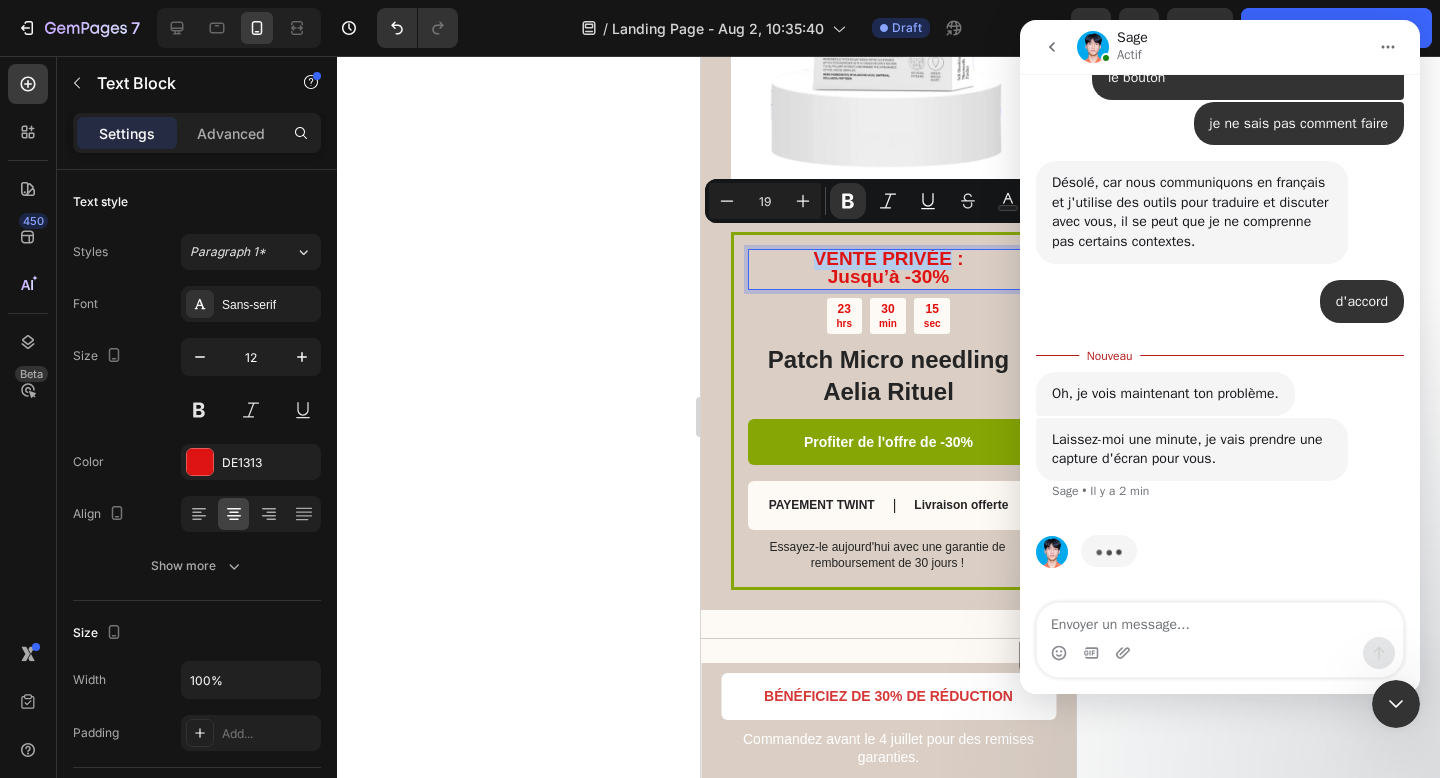 drag, startPoint x: 941, startPoint y: 241, endPoint x: 809, endPoint y: 243, distance: 132.01515 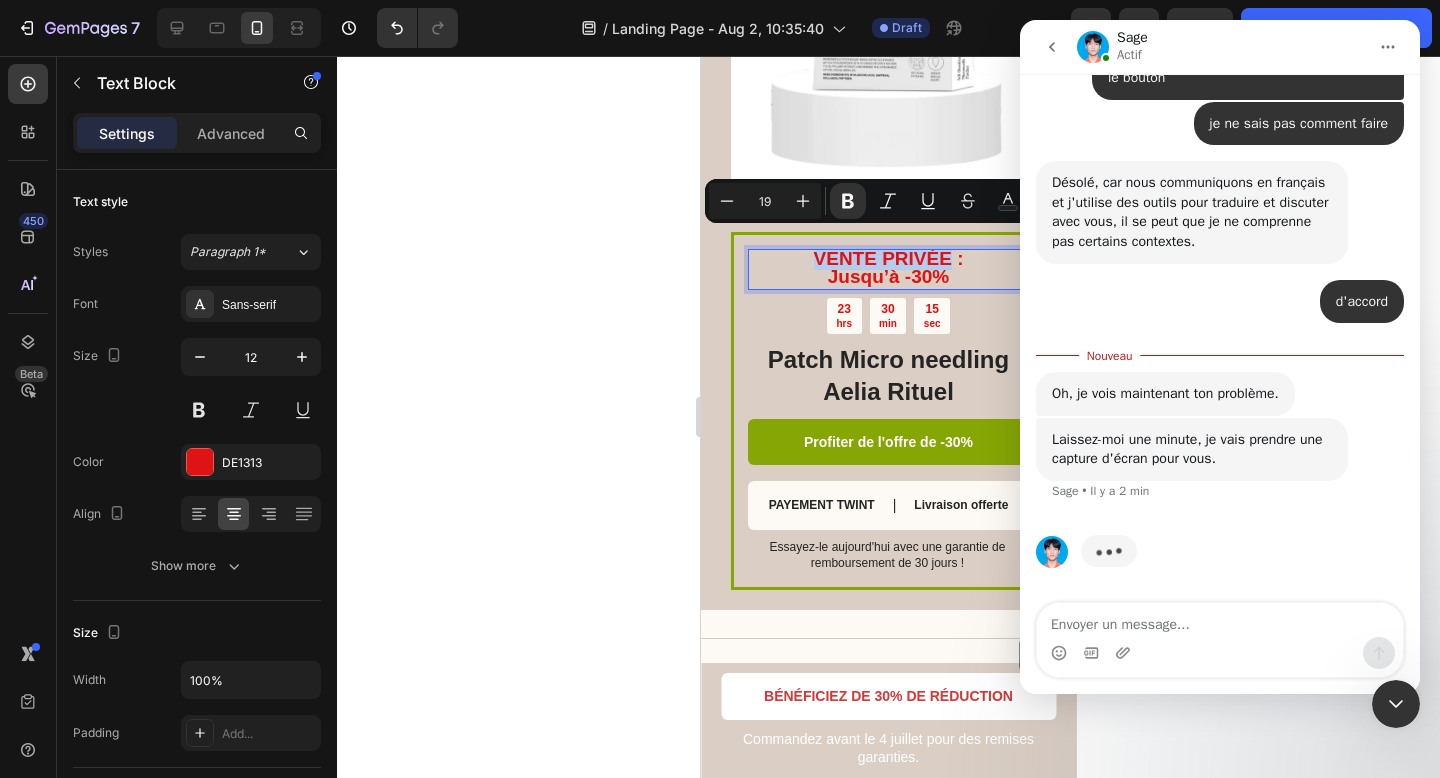 click on "VENTE PRIVÉE :" at bounding box center (889, 258) 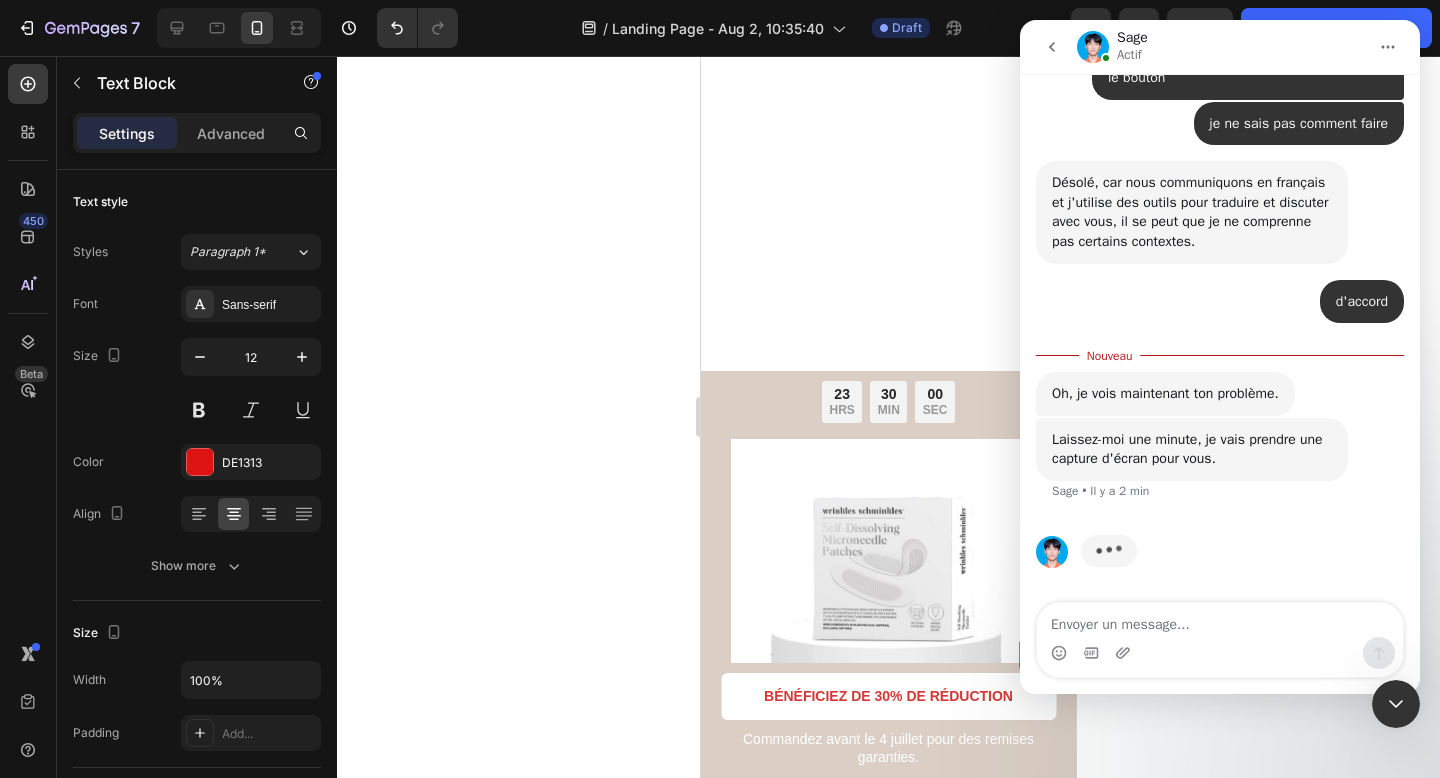 scroll, scrollTop: 5935, scrollLeft: 0, axis: vertical 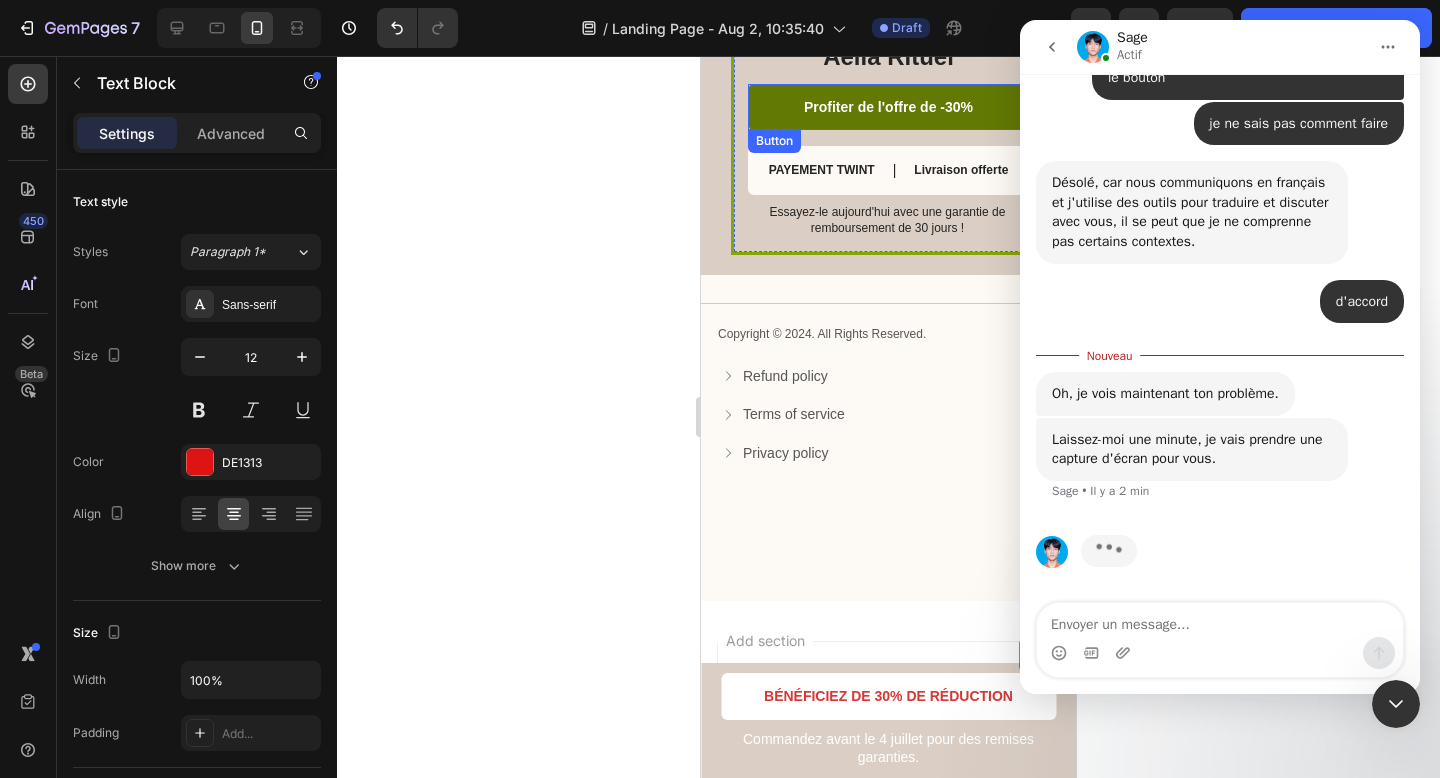 click on "Profiter de l'offre de -30%" at bounding box center (888, 107) 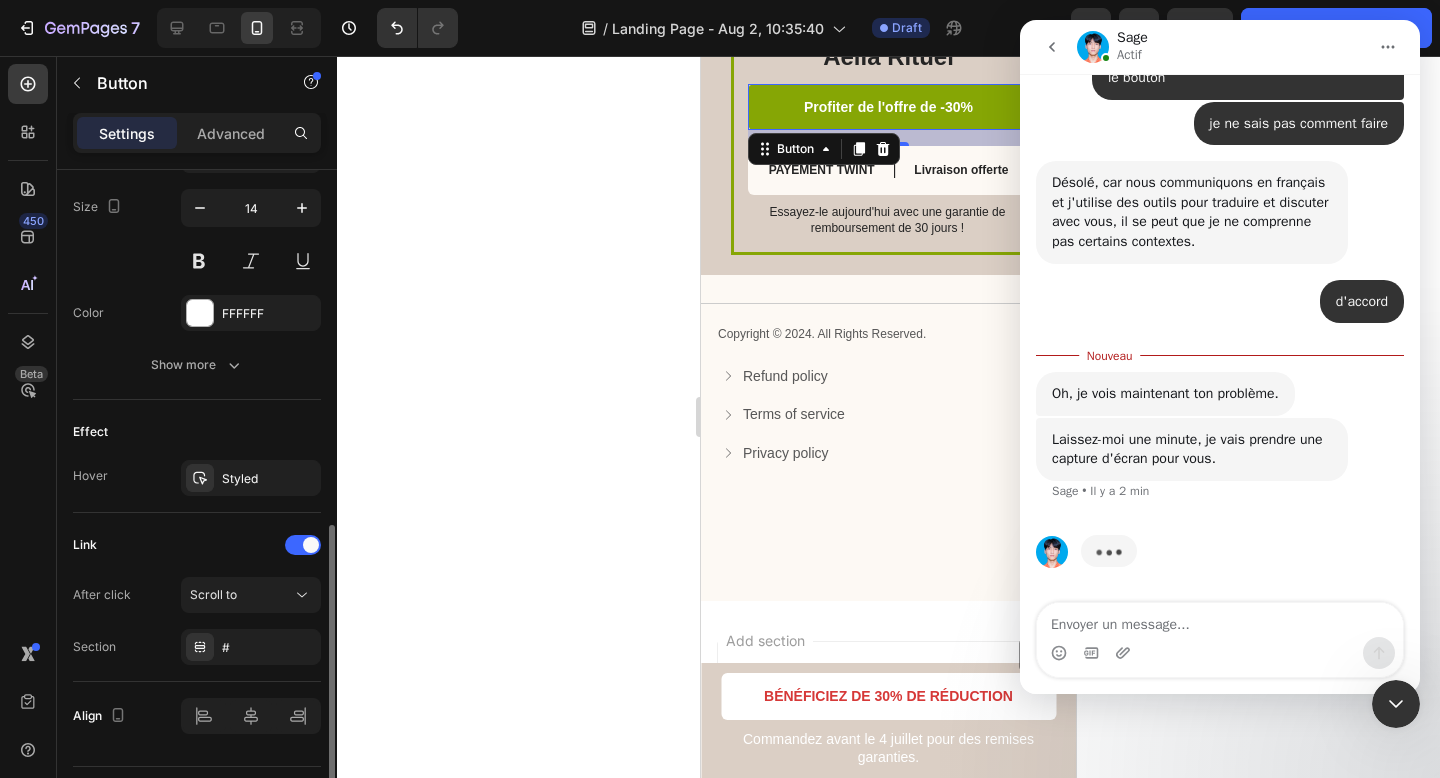 scroll, scrollTop: 873, scrollLeft: 0, axis: vertical 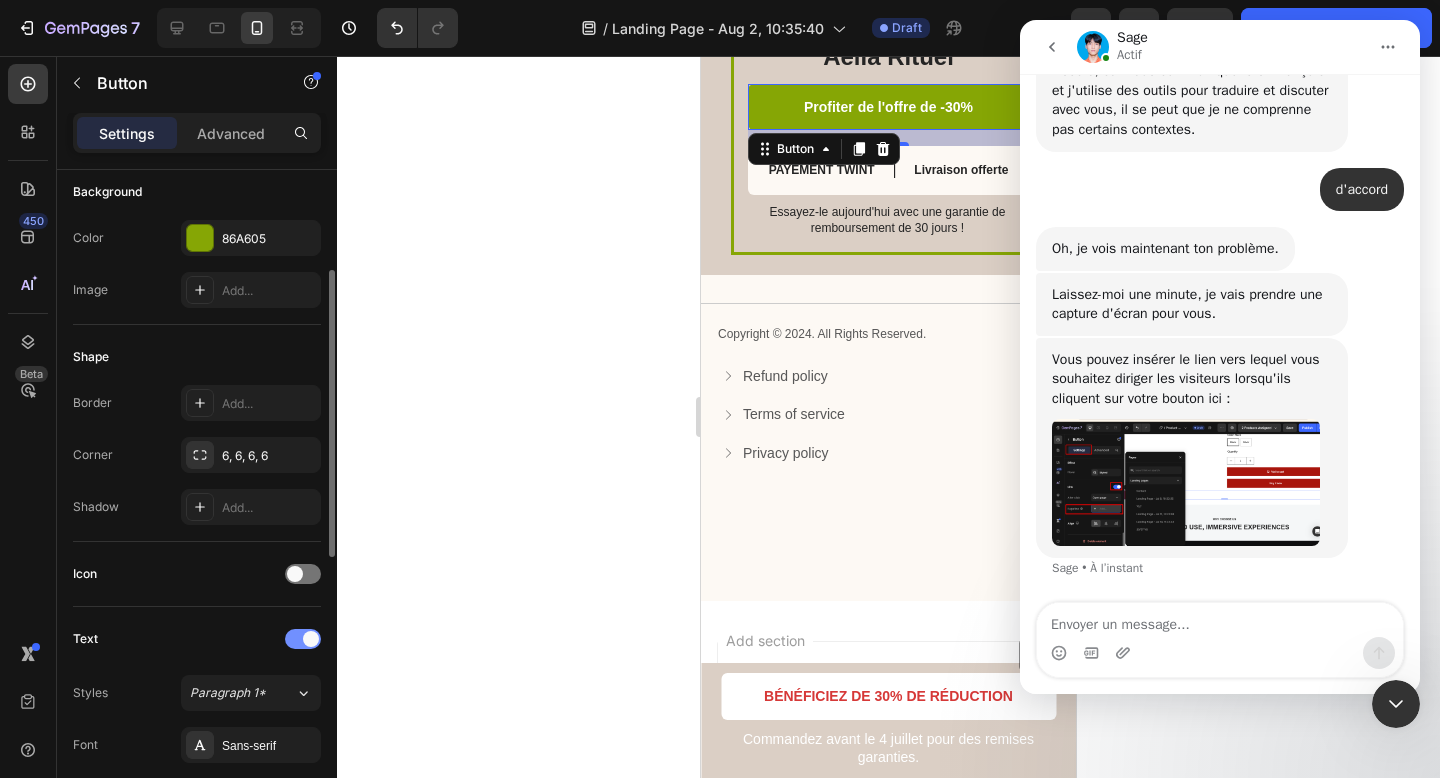 click at bounding box center [303, 639] 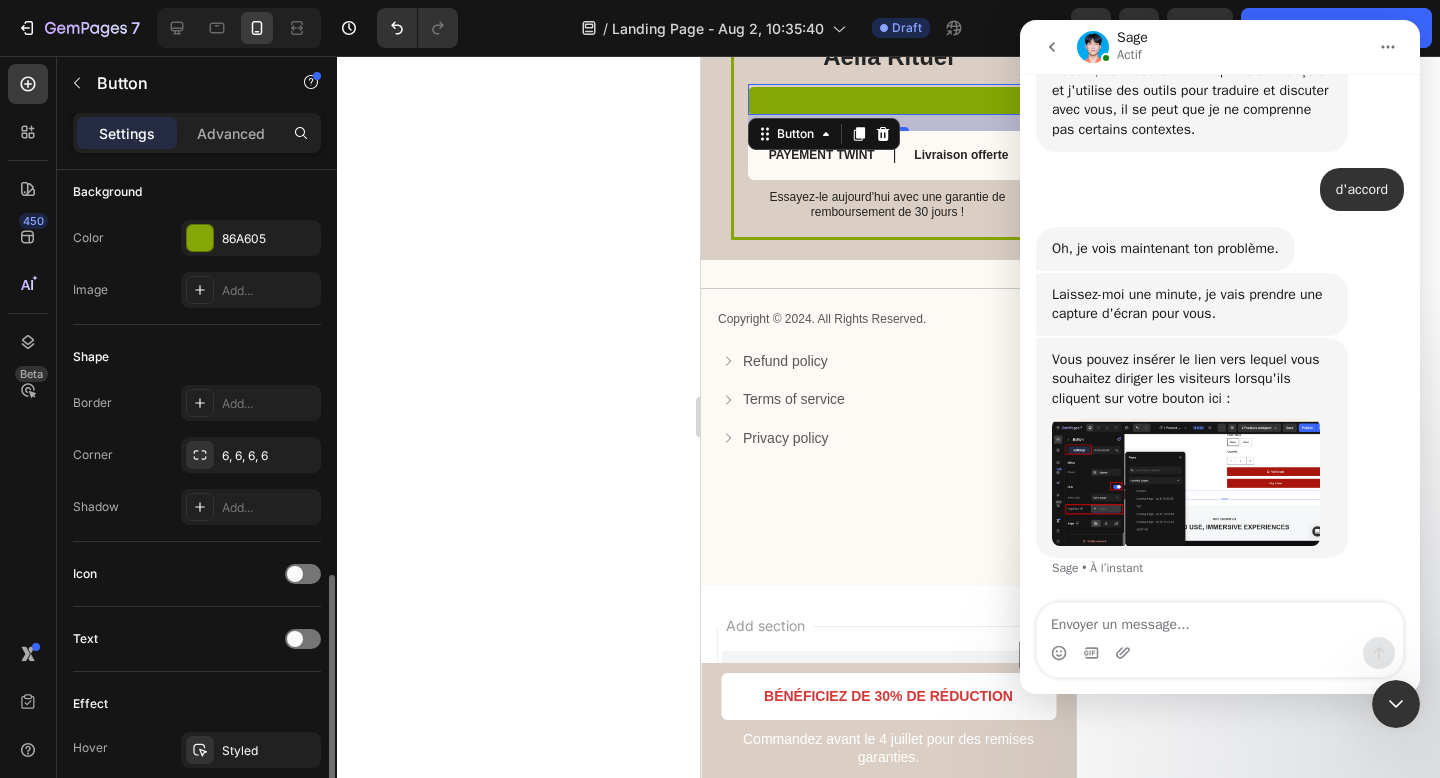scroll, scrollTop: 412, scrollLeft: 0, axis: vertical 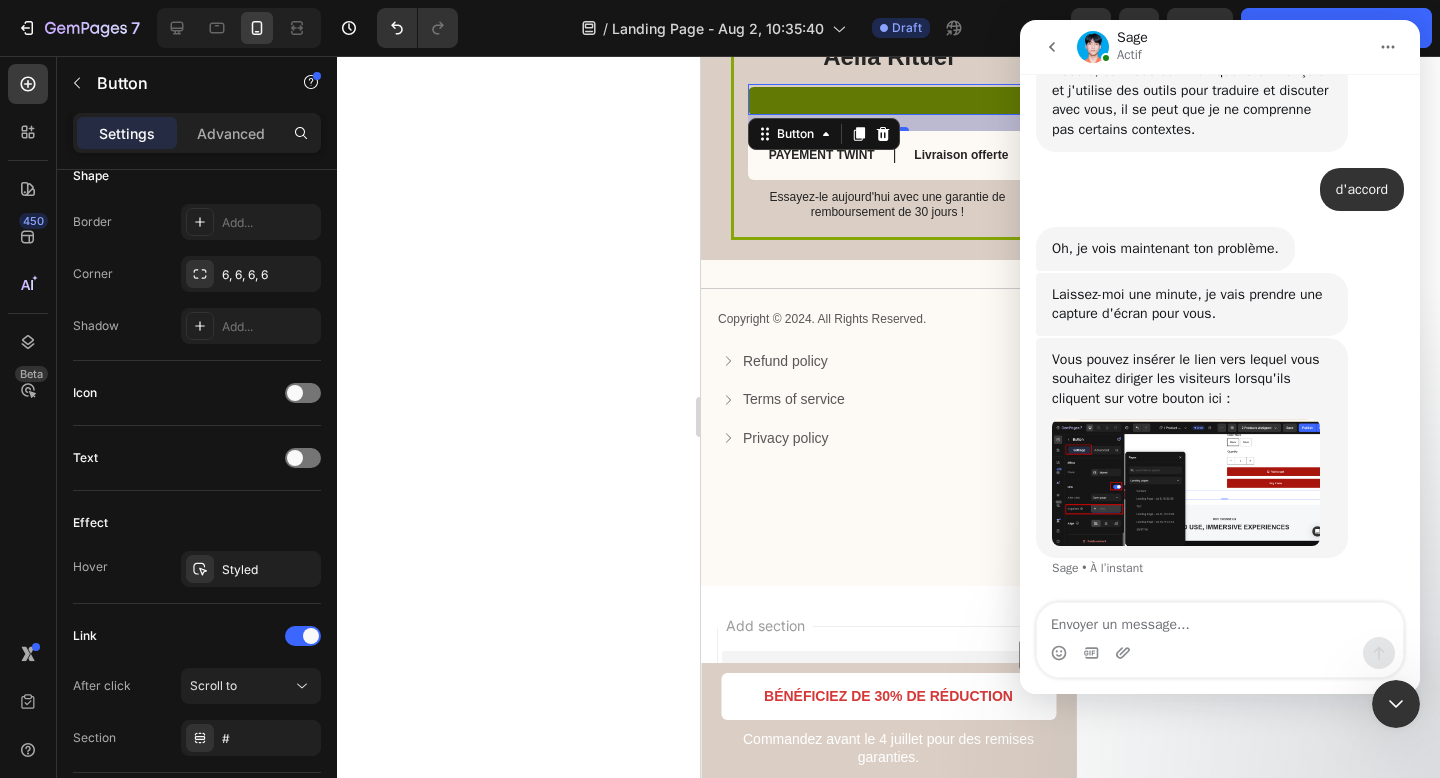 click at bounding box center [888, 101] 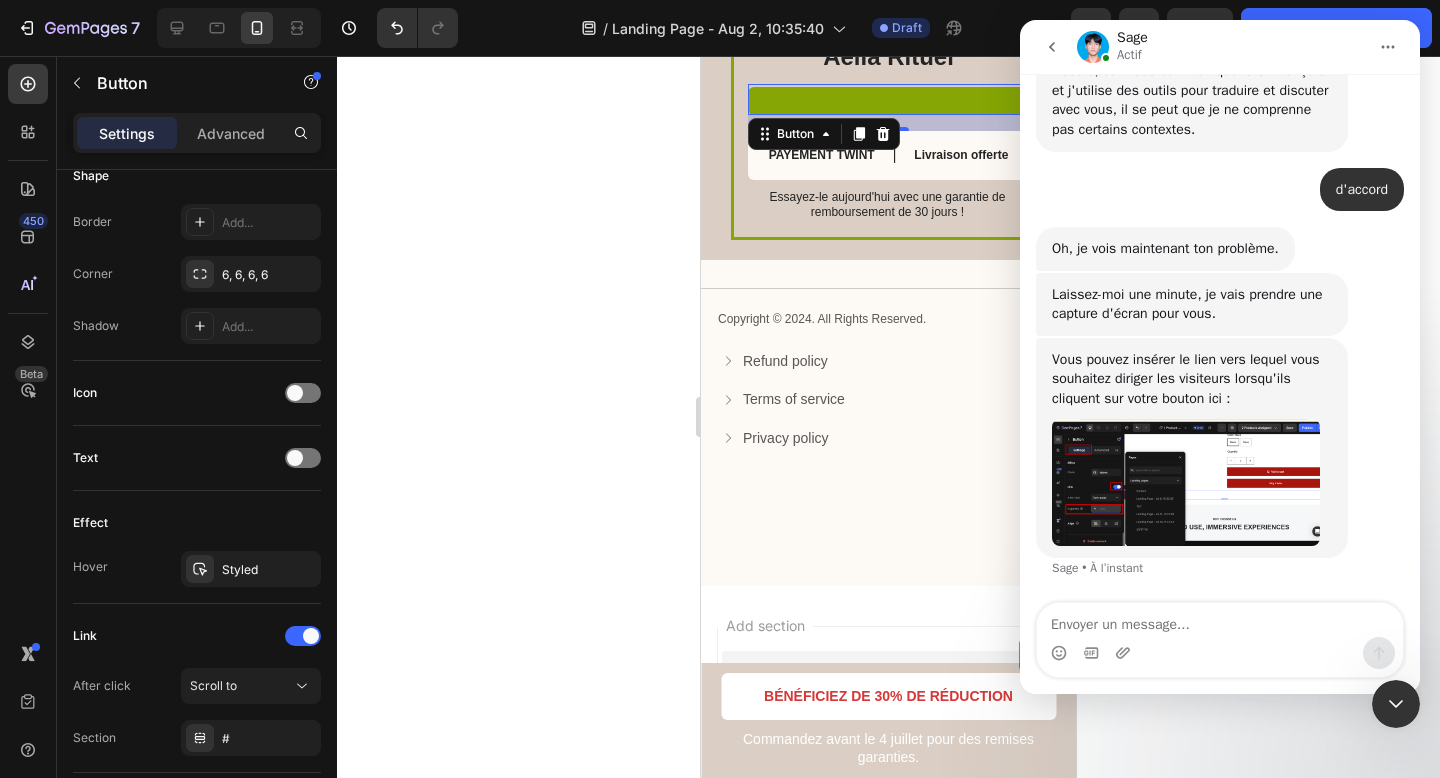 click at bounding box center (1186, 482) 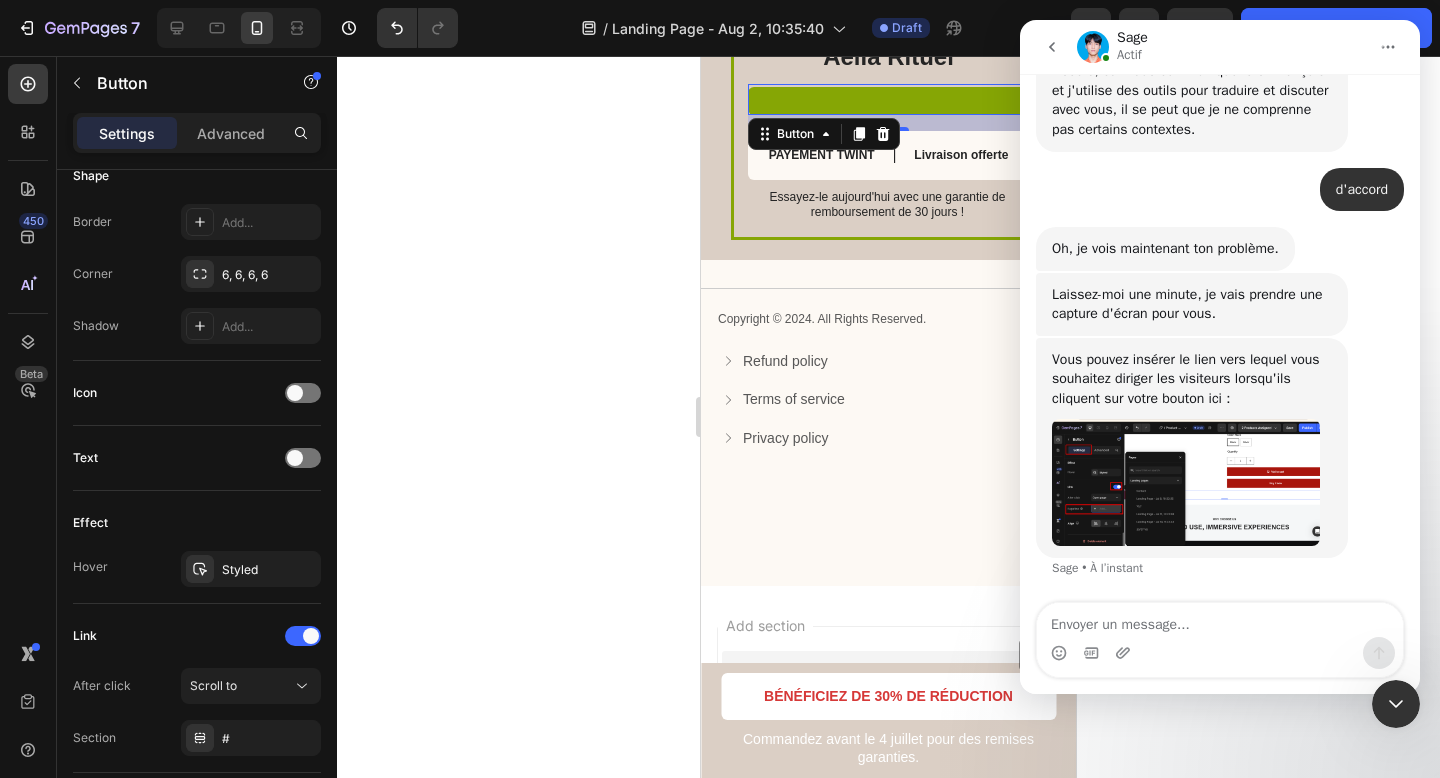 scroll, scrollTop: 0, scrollLeft: 0, axis: both 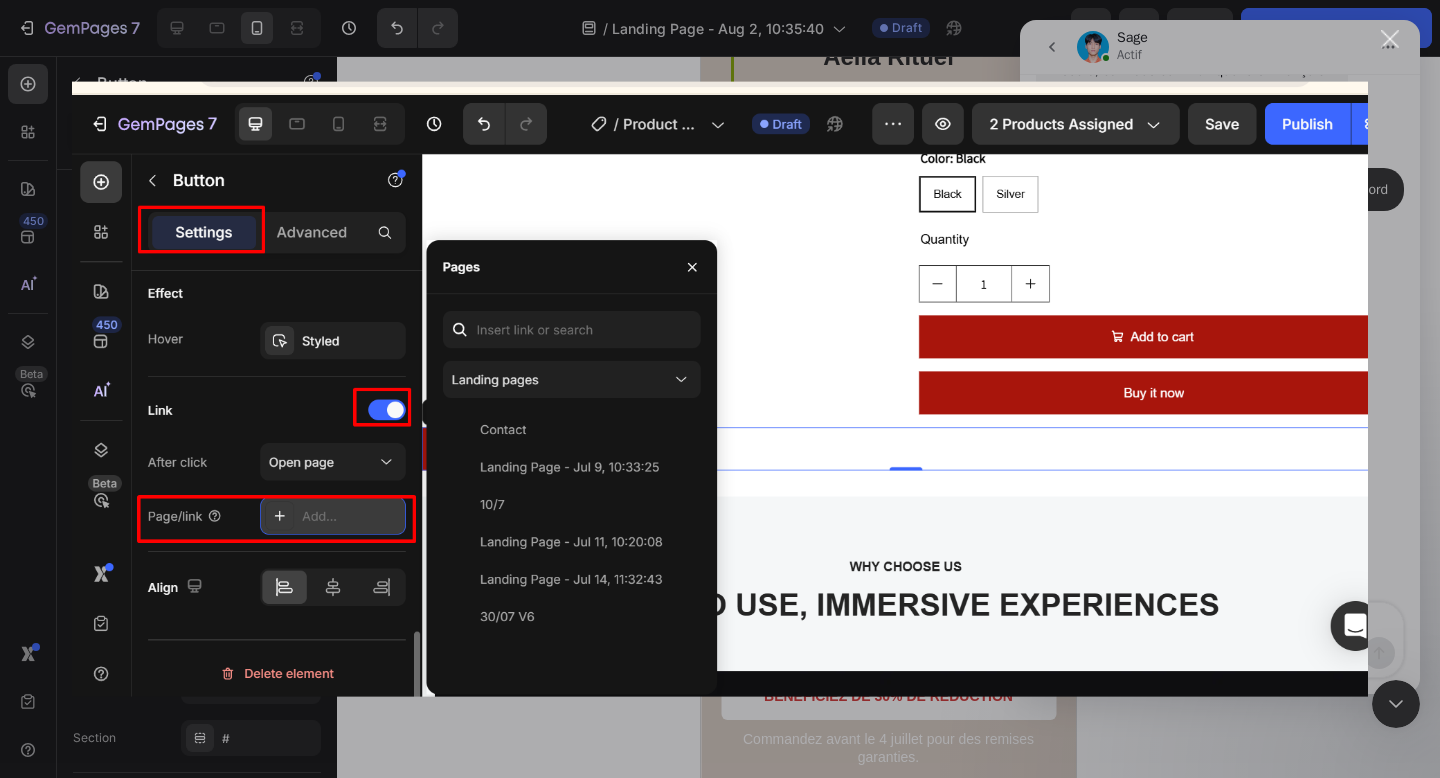 click at bounding box center (720, 389) 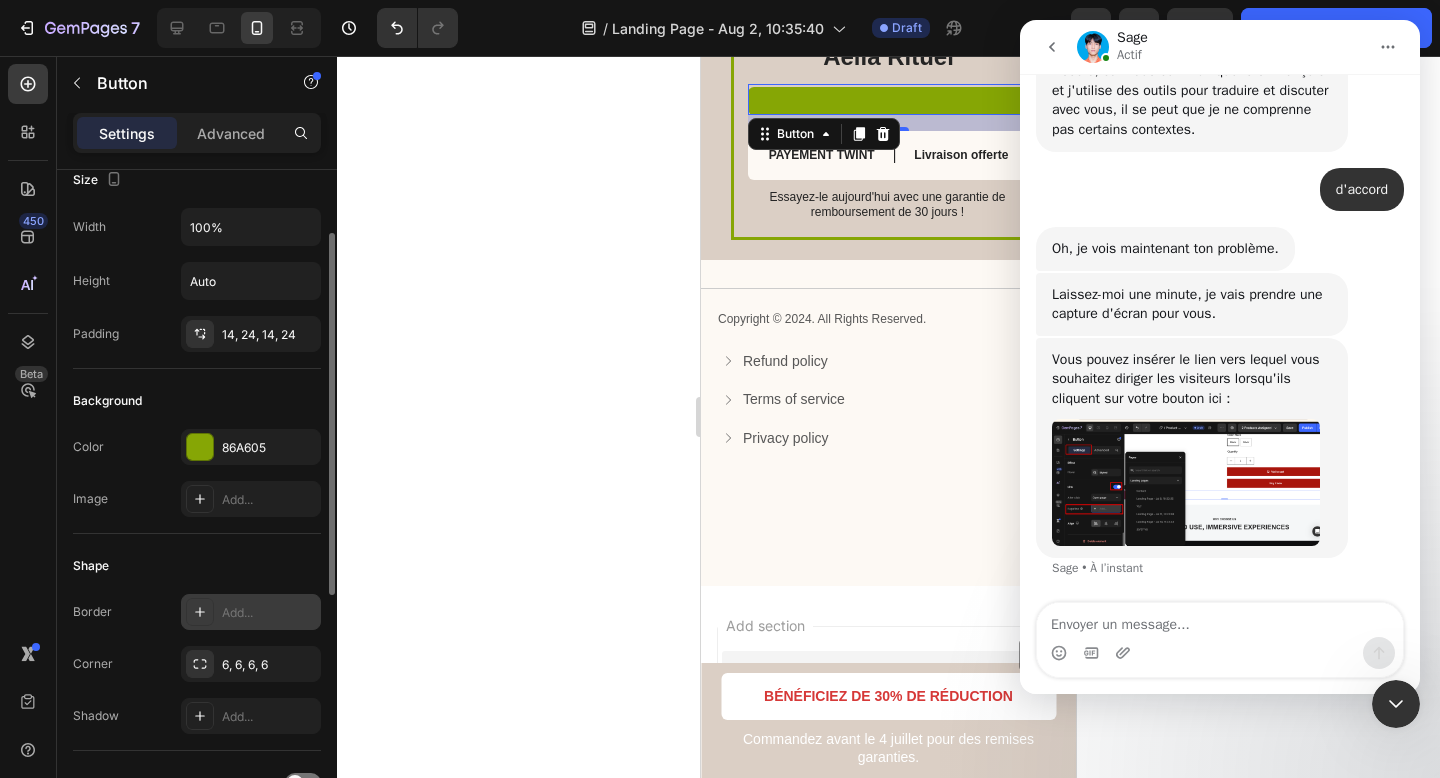 scroll, scrollTop: 0, scrollLeft: 0, axis: both 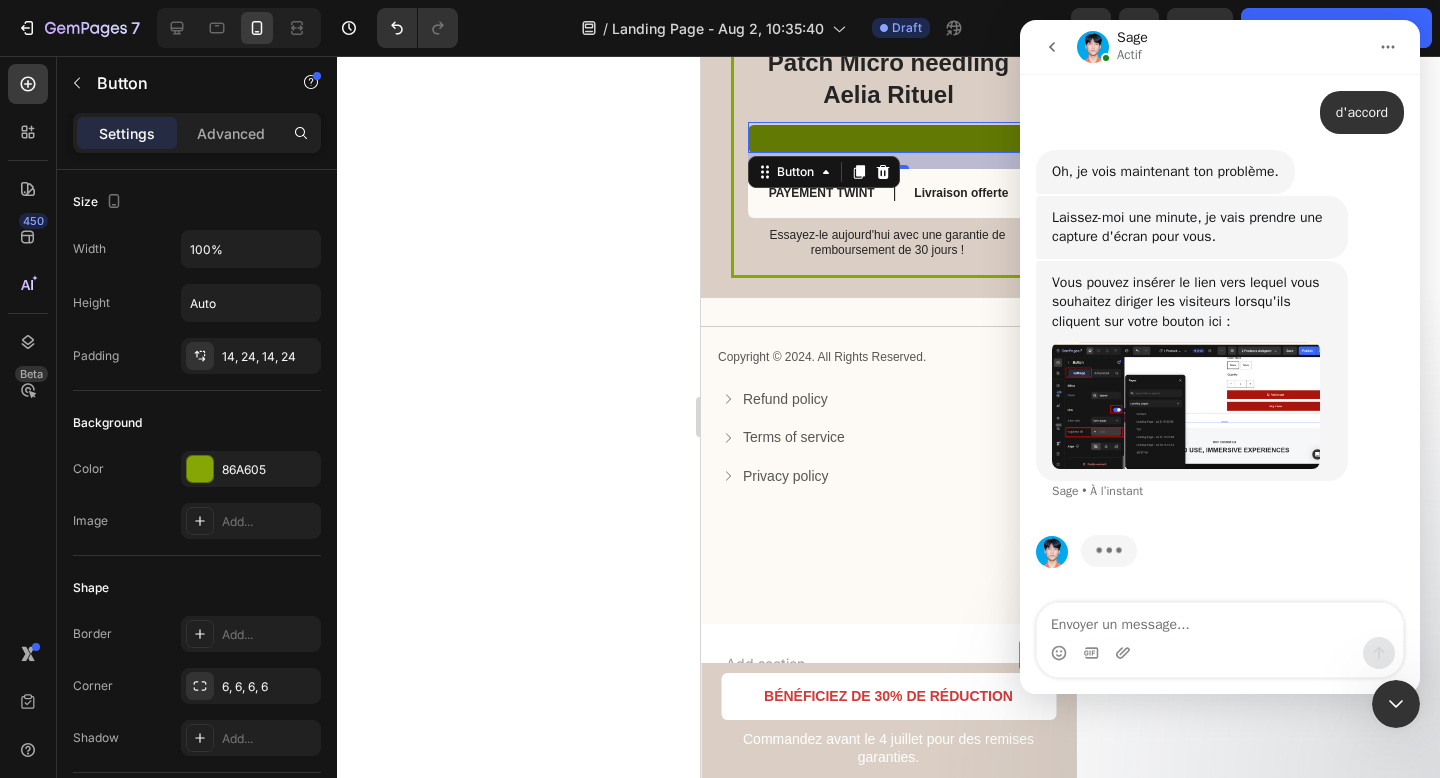 click at bounding box center (888, 139) 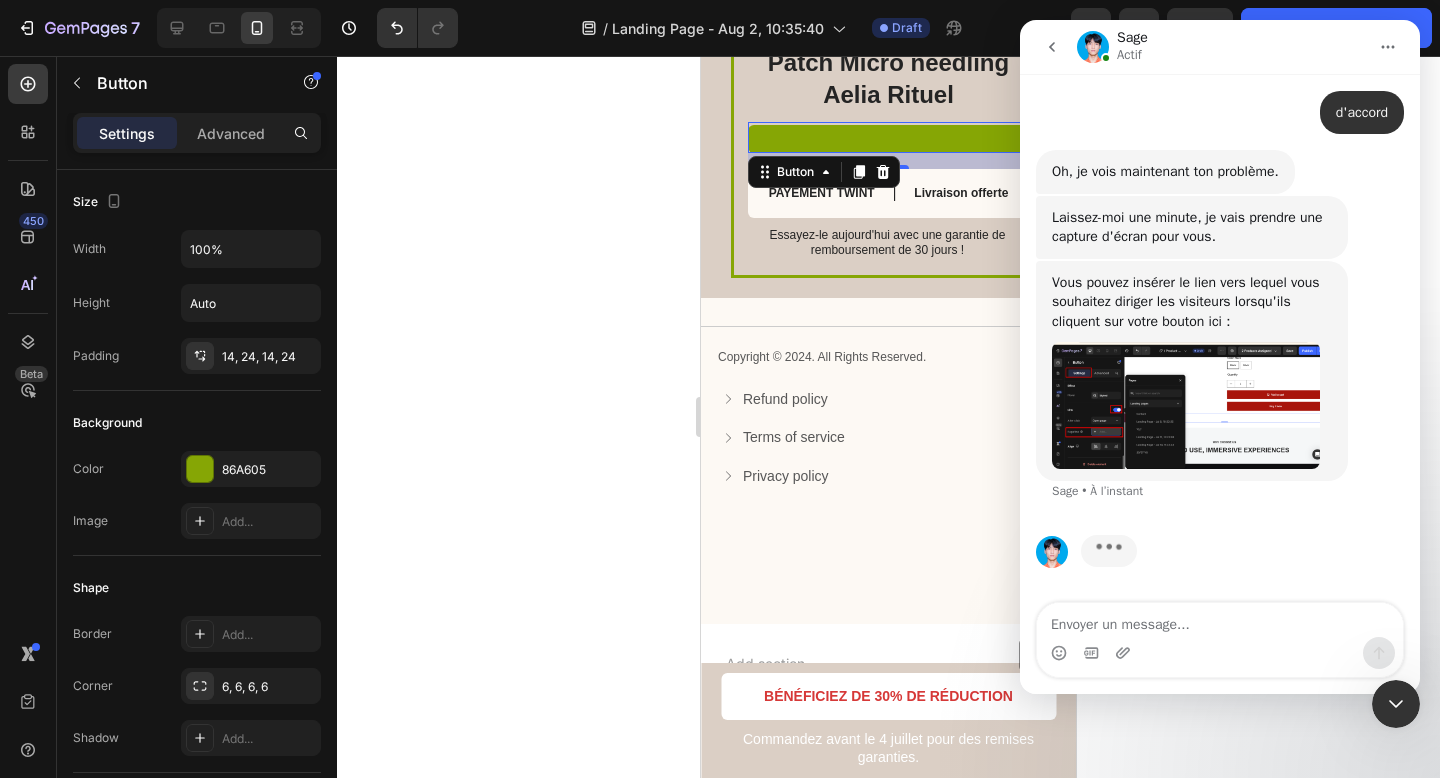 scroll, scrollTop: 437, scrollLeft: 0, axis: vertical 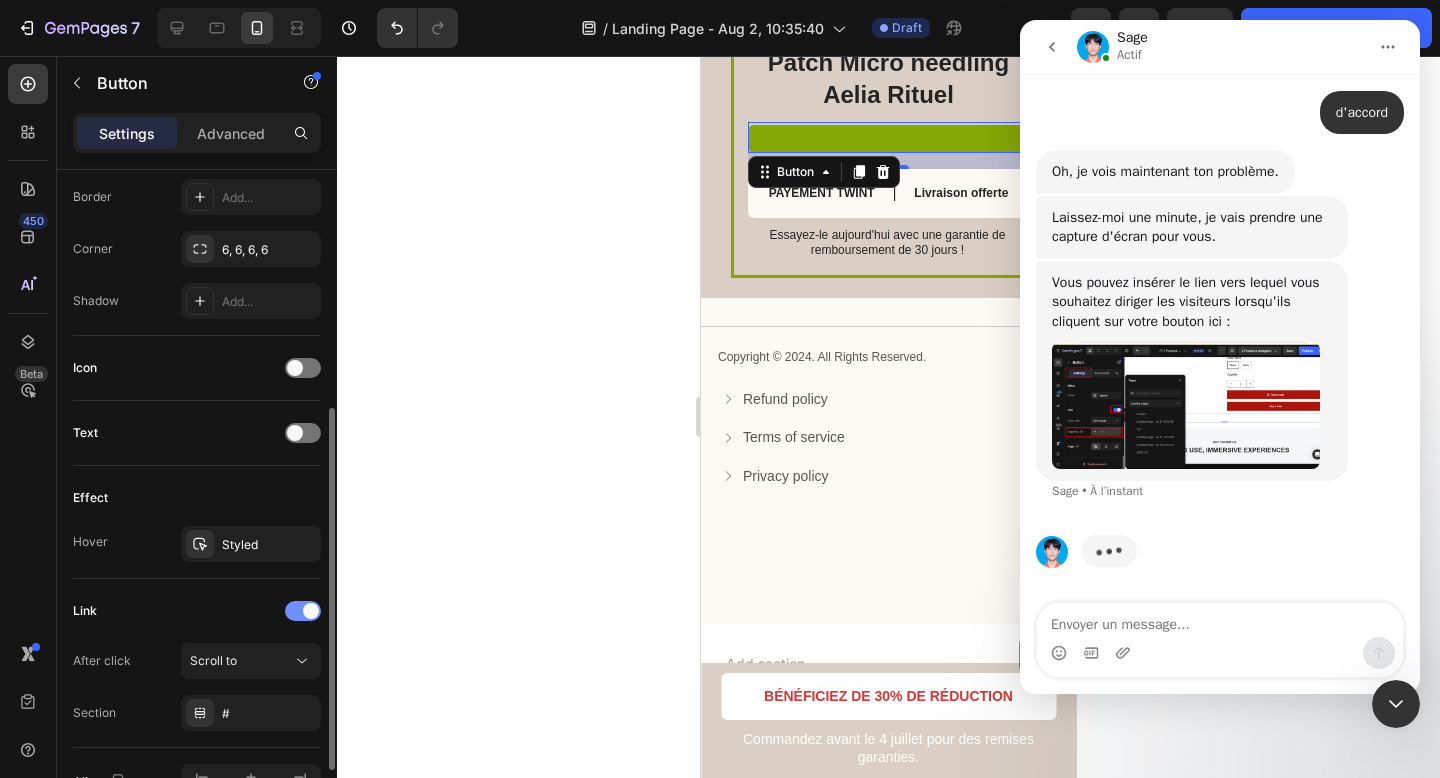 click at bounding box center (303, 611) 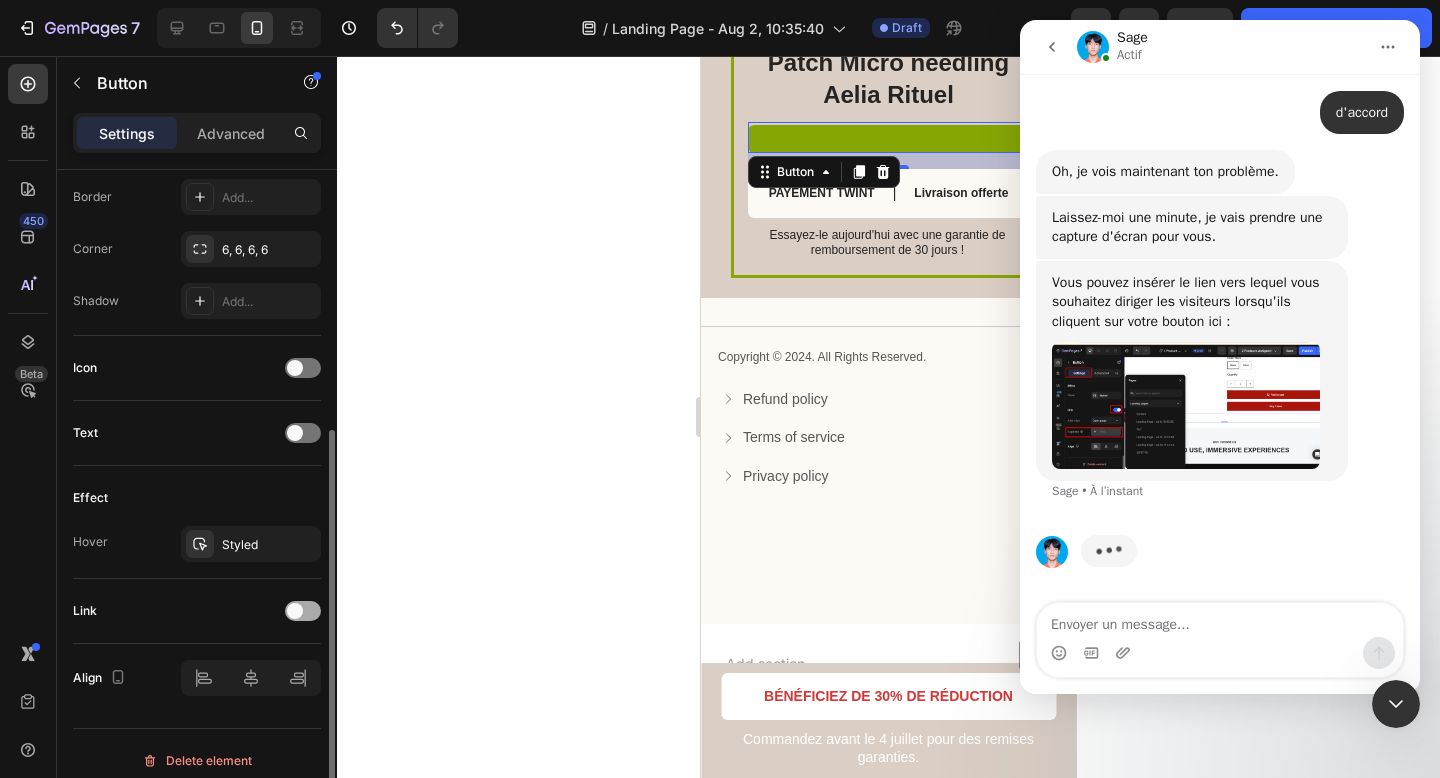 click at bounding box center (295, 611) 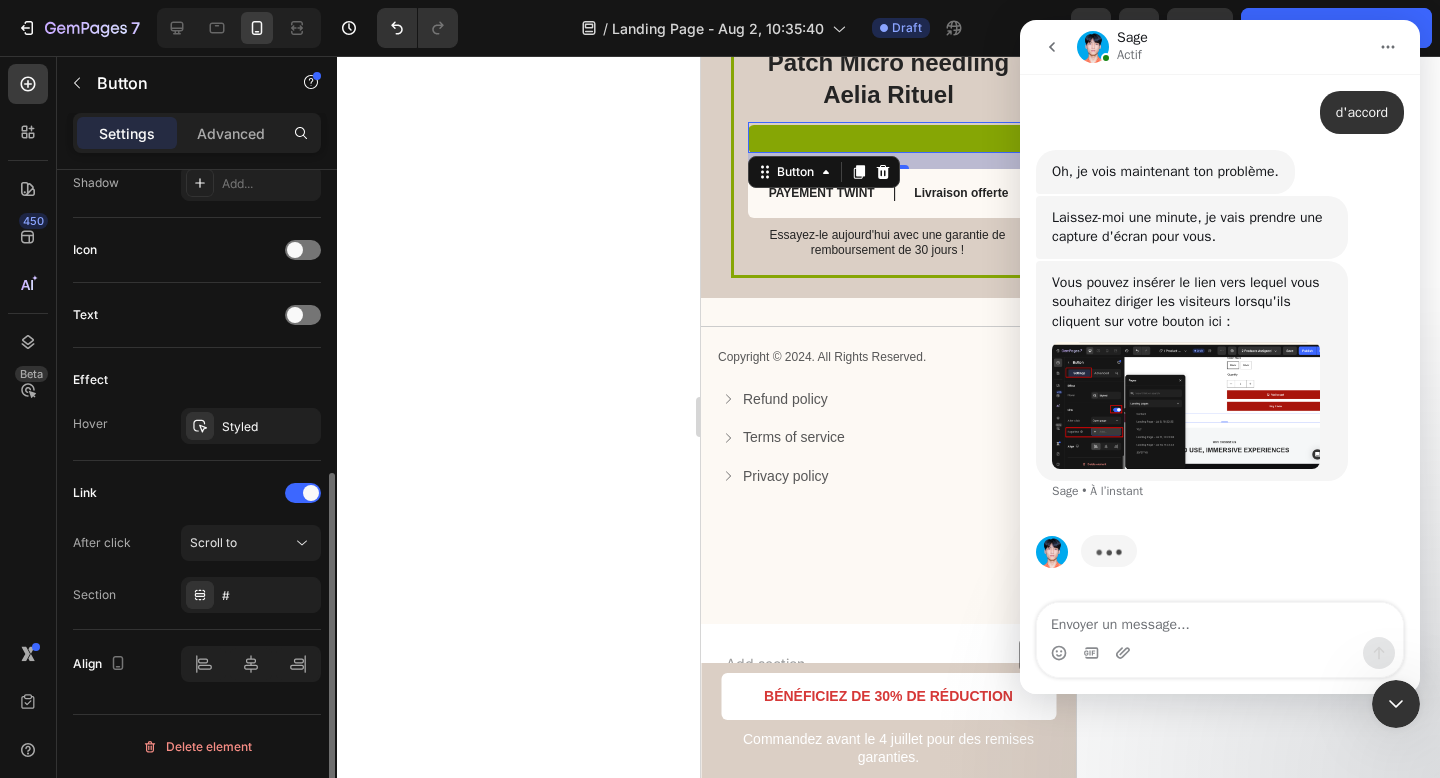 scroll, scrollTop: 405, scrollLeft: 0, axis: vertical 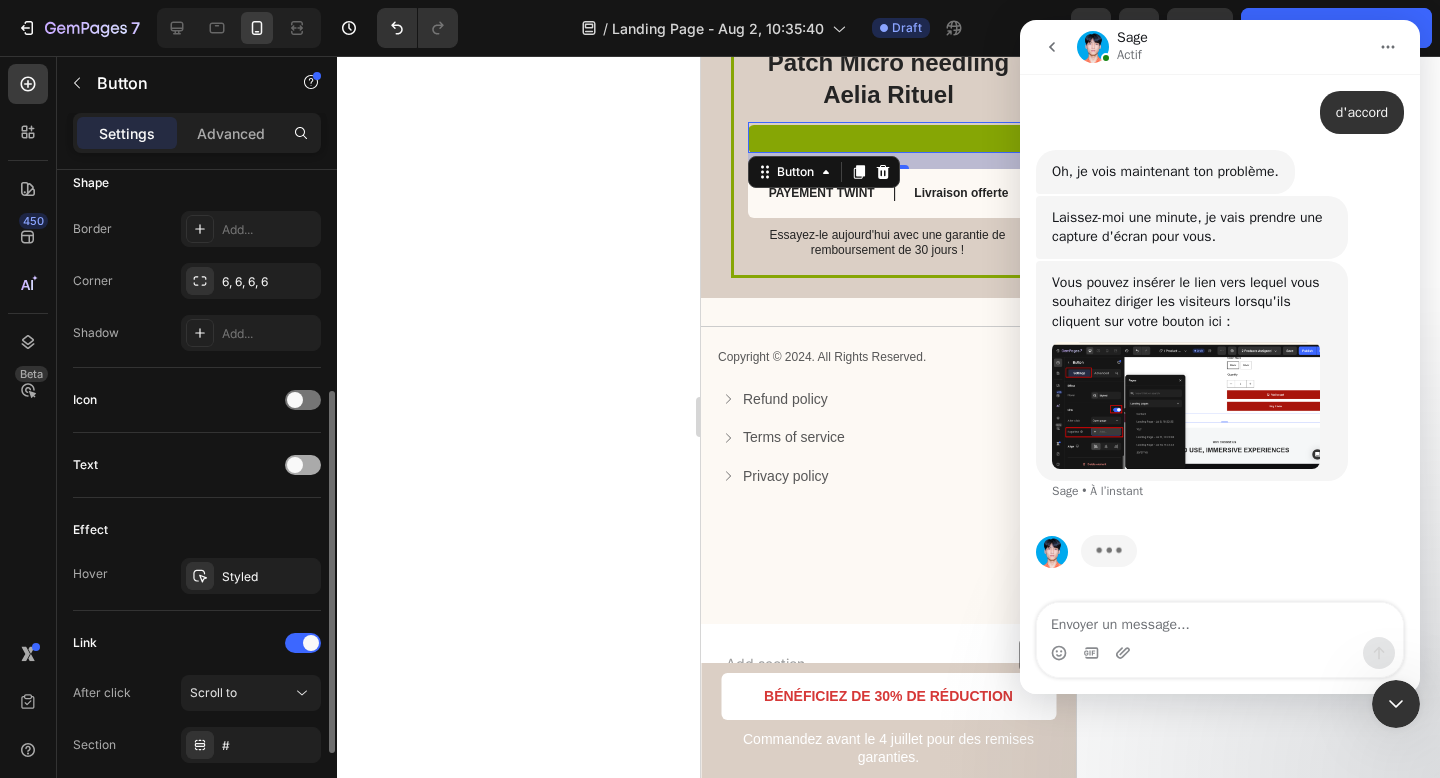 click at bounding box center (303, 465) 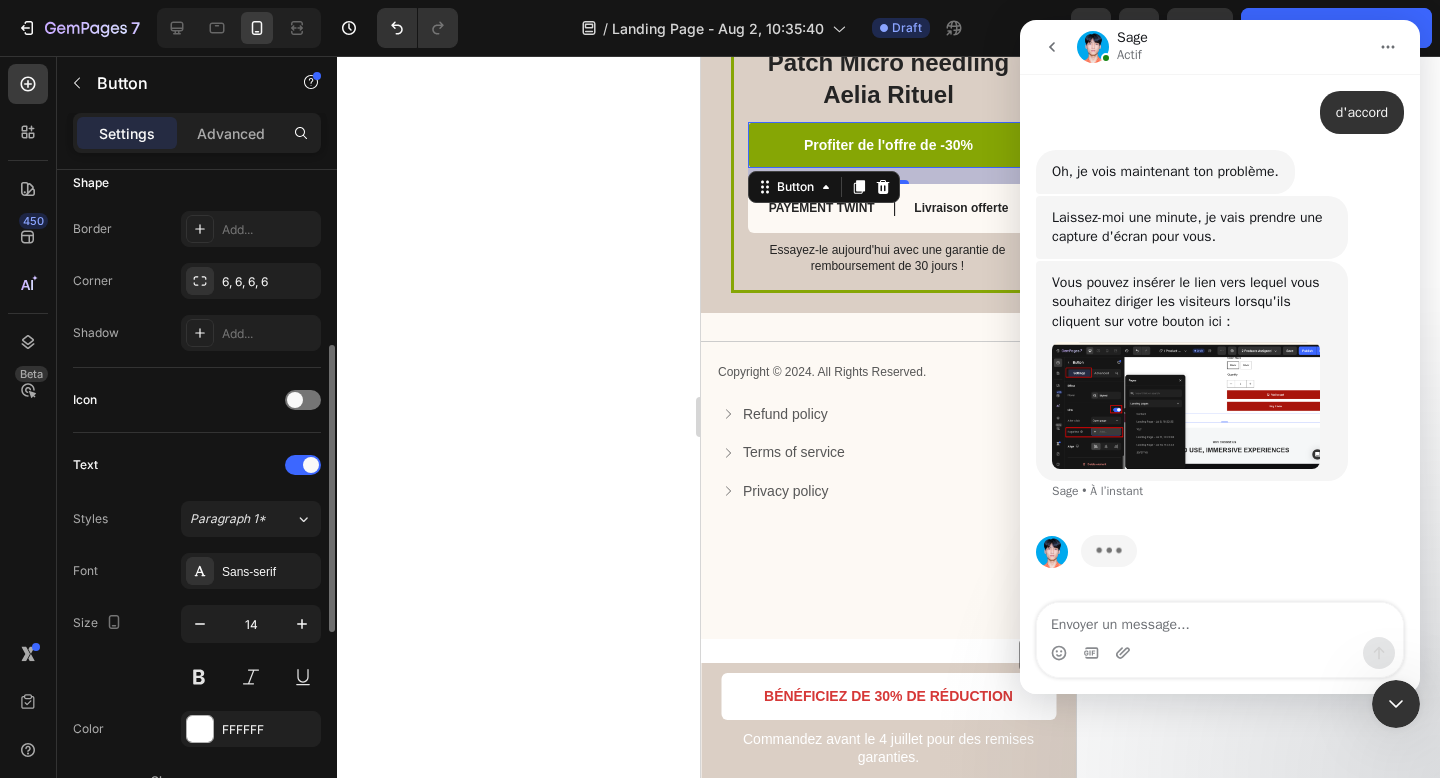 scroll, scrollTop: 873, scrollLeft: 0, axis: vertical 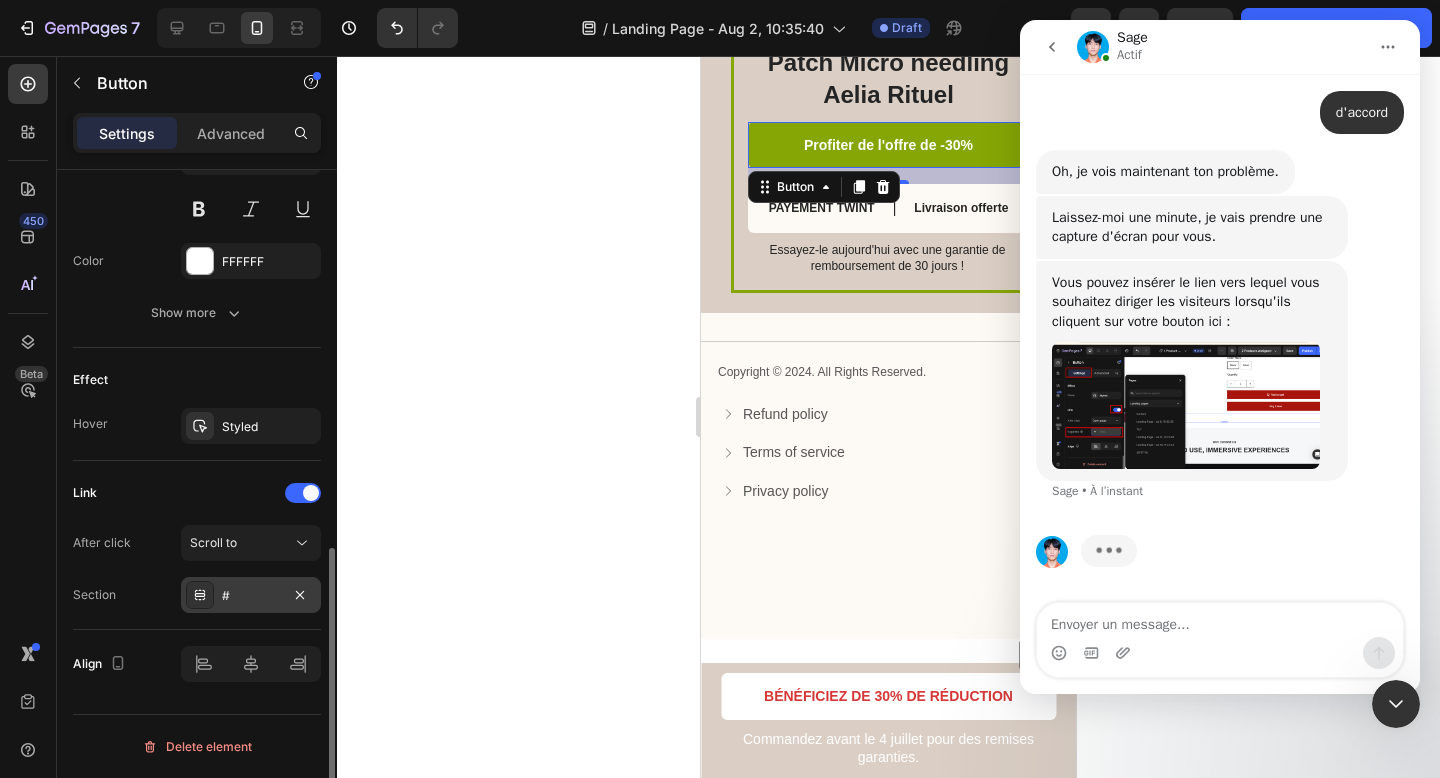 click on "#" at bounding box center [251, 596] 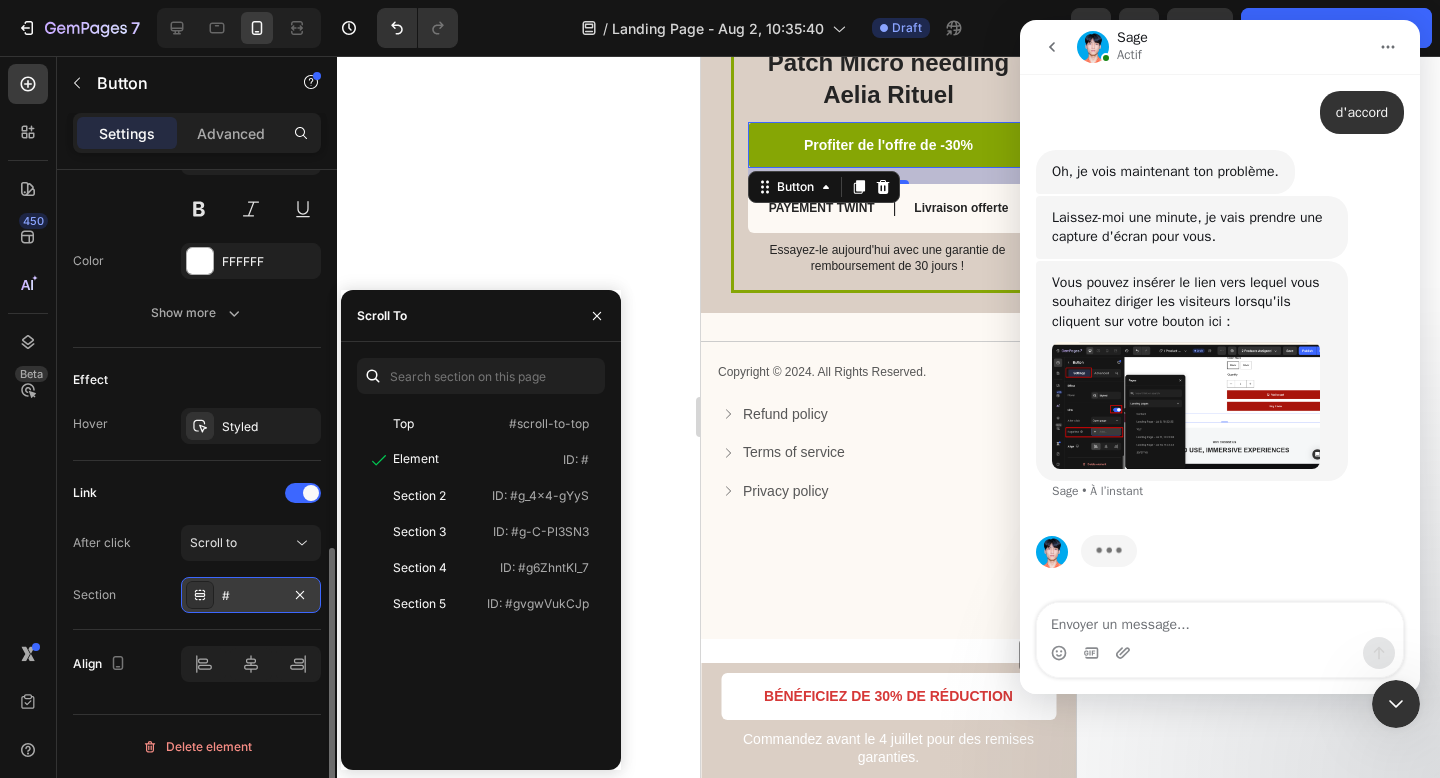 click on "#" at bounding box center [251, 596] 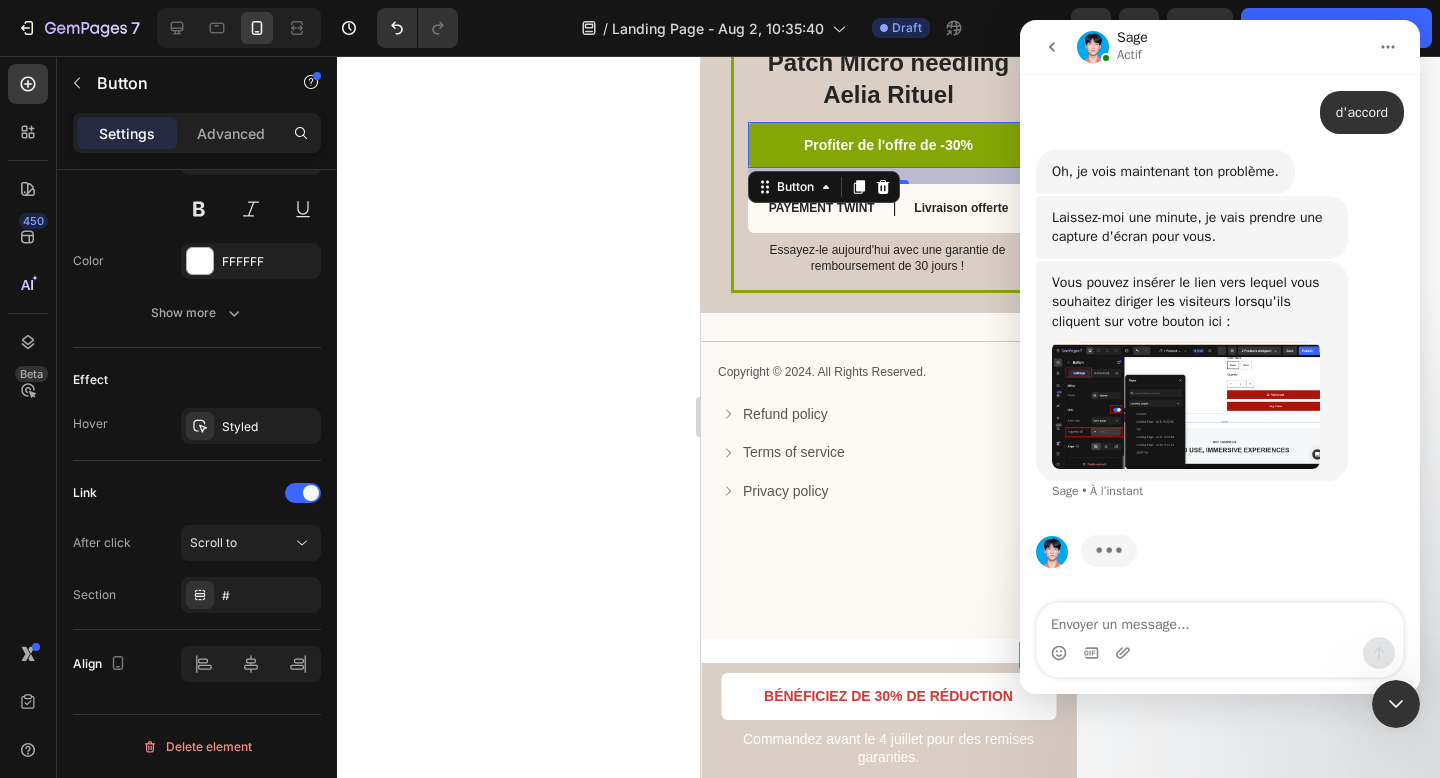 click at bounding box center (1186, 405) 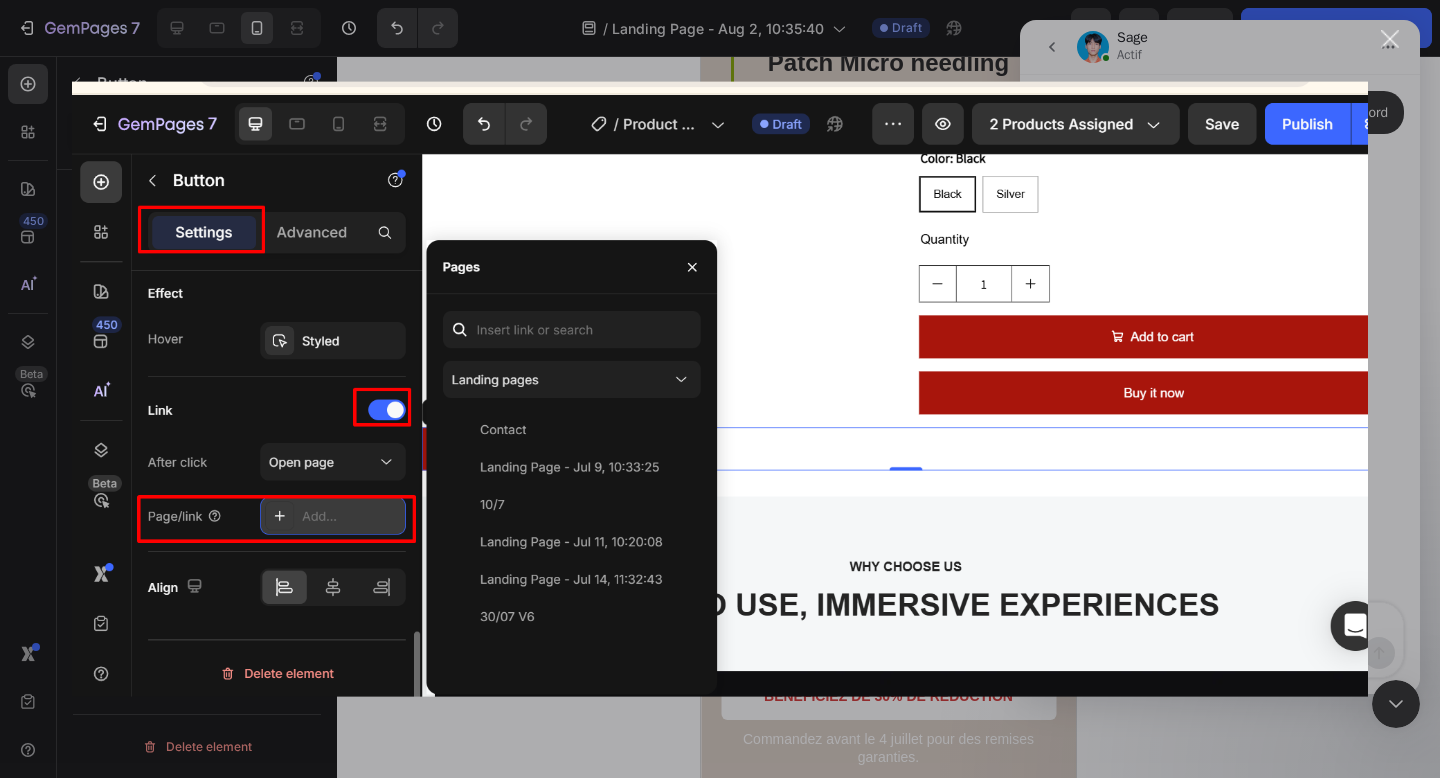 scroll, scrollTop: 0, scrollLeft: 0, axis: both 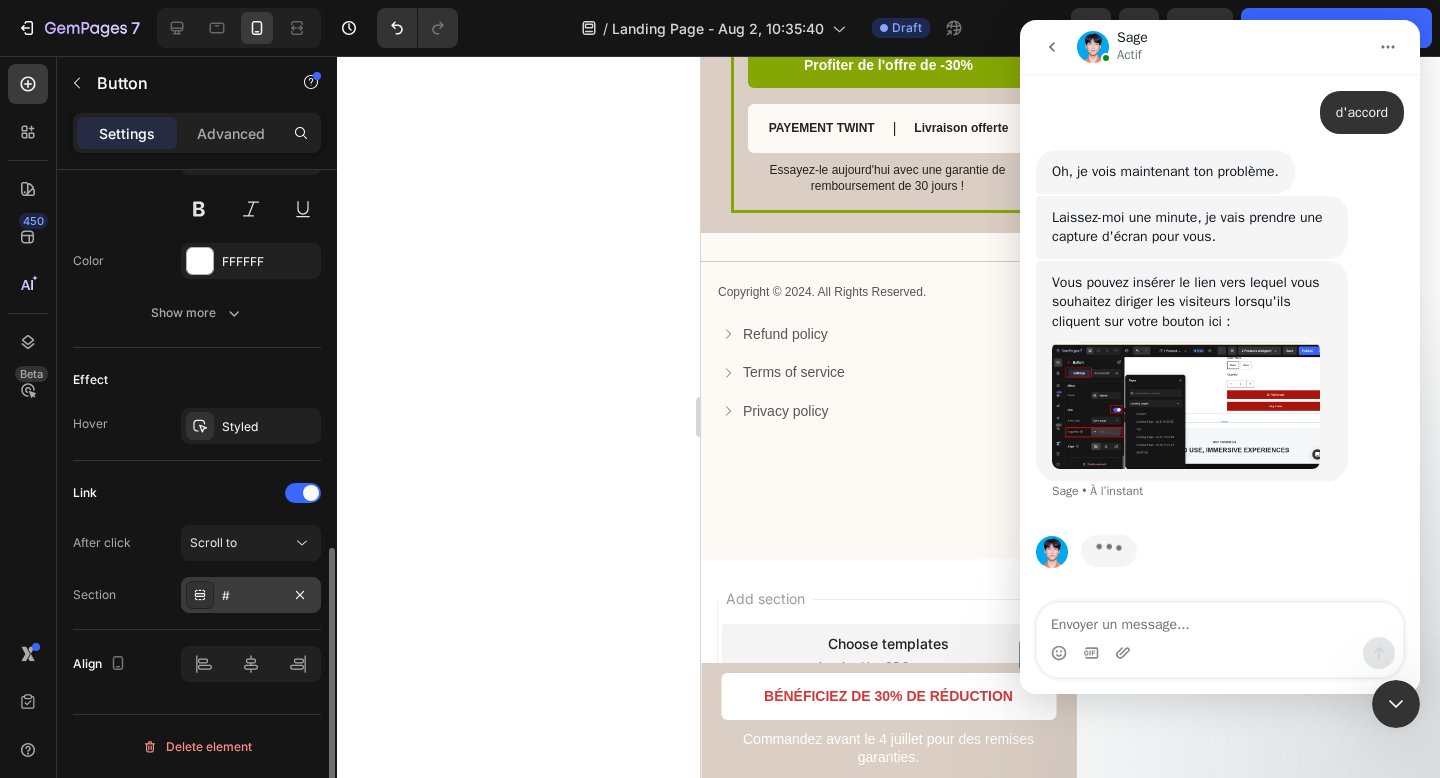 click on "#" at bounding box center (251, 596) 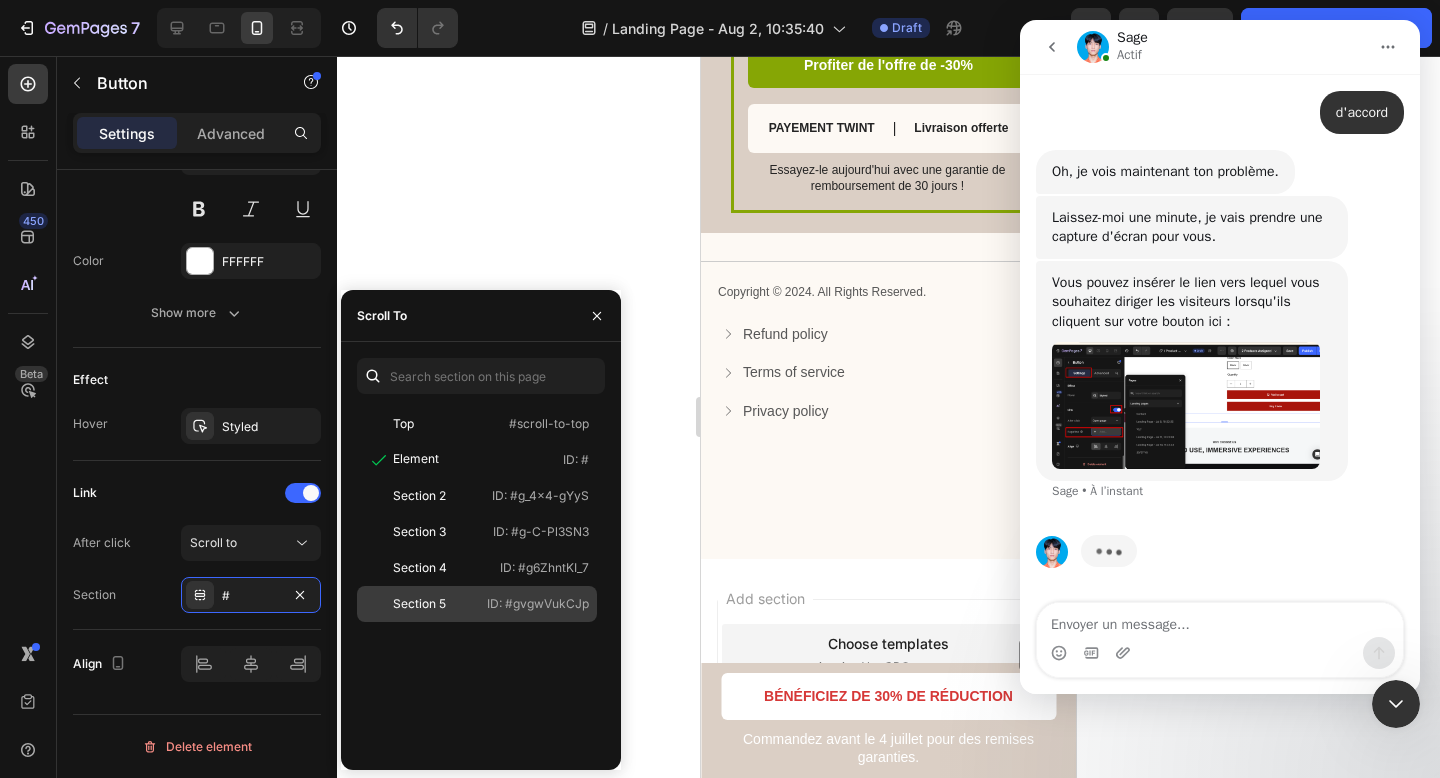 click on "Section 5   ID: #gvgwVukCJp" 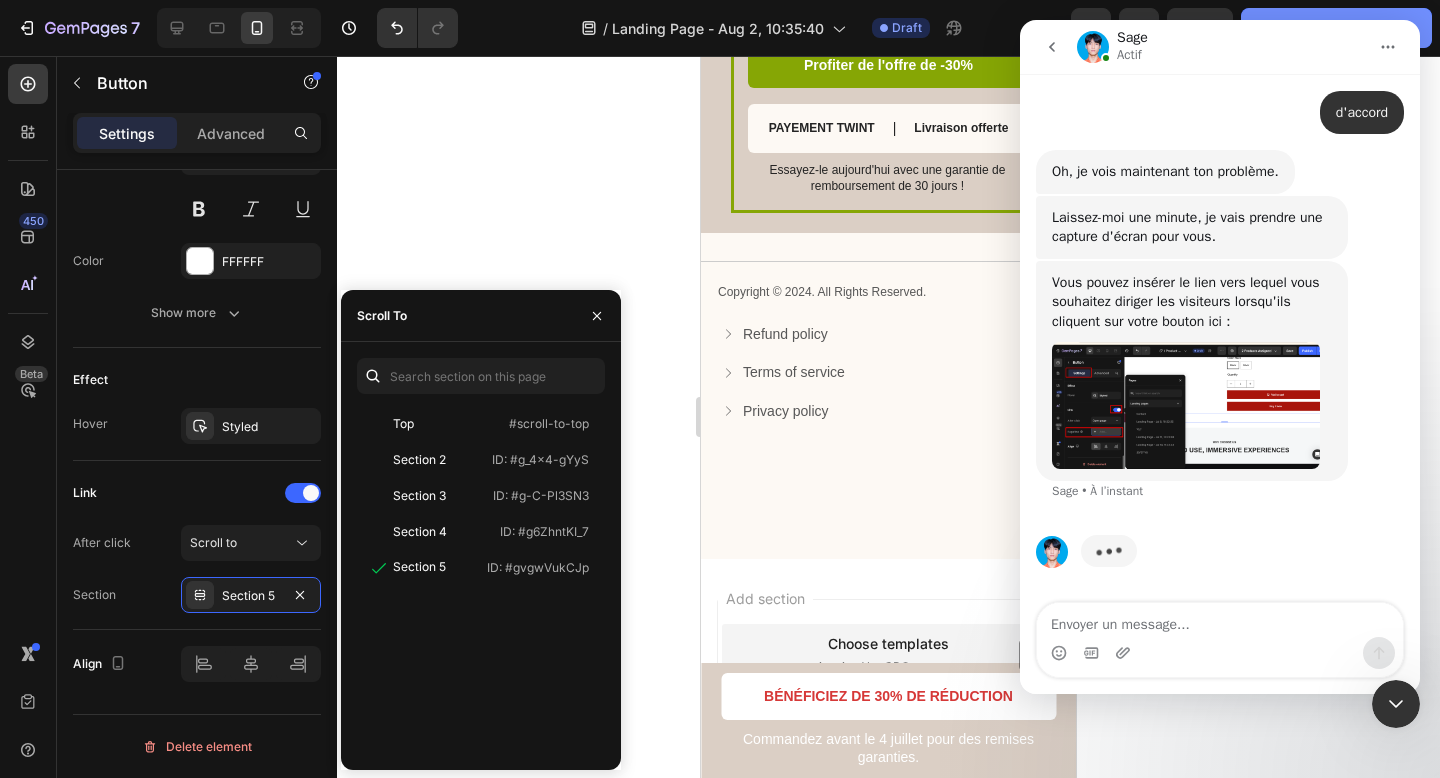 click on "Upgrade to publish" 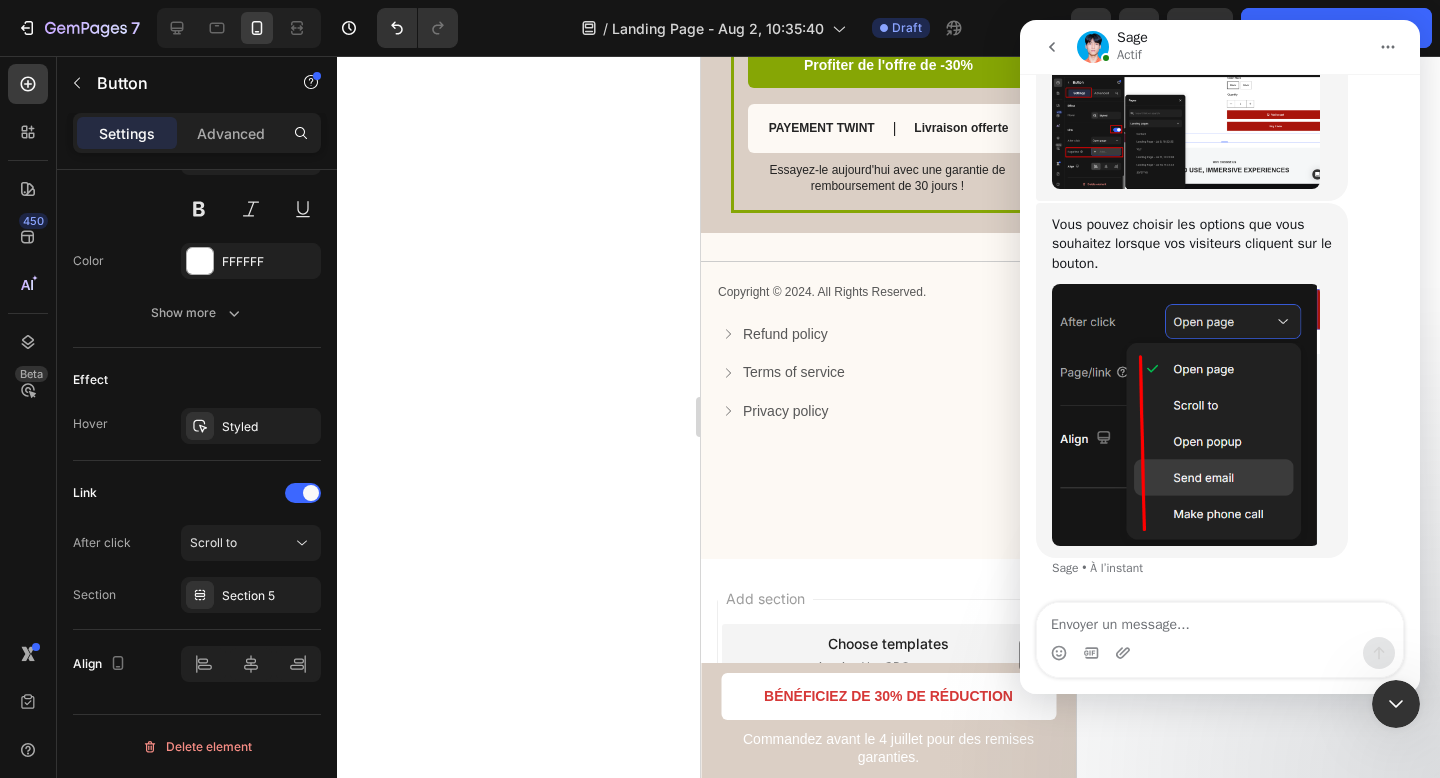 scroll, scrollTop: 3843, scrollLeft: 0, axis: vertical 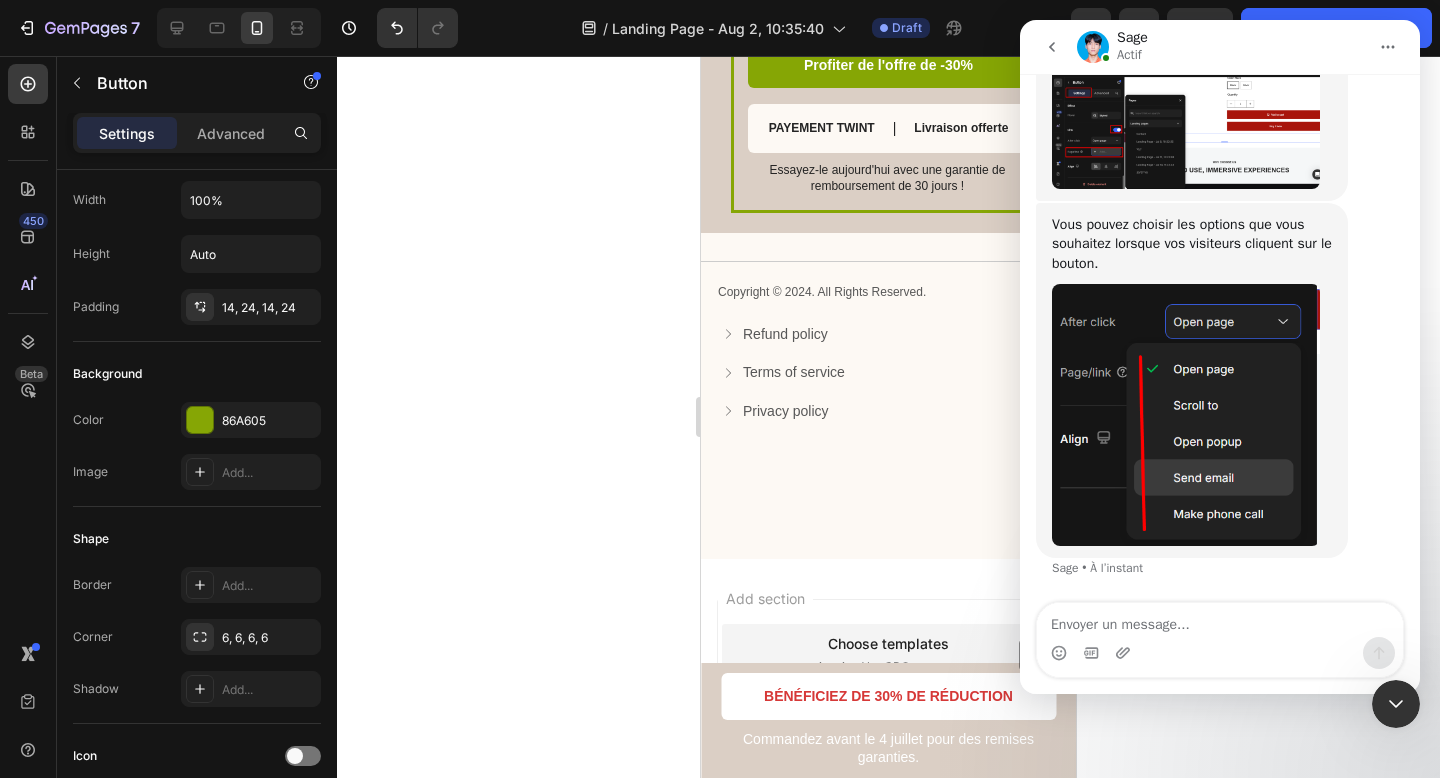 click at bounding box center (1396, 704) 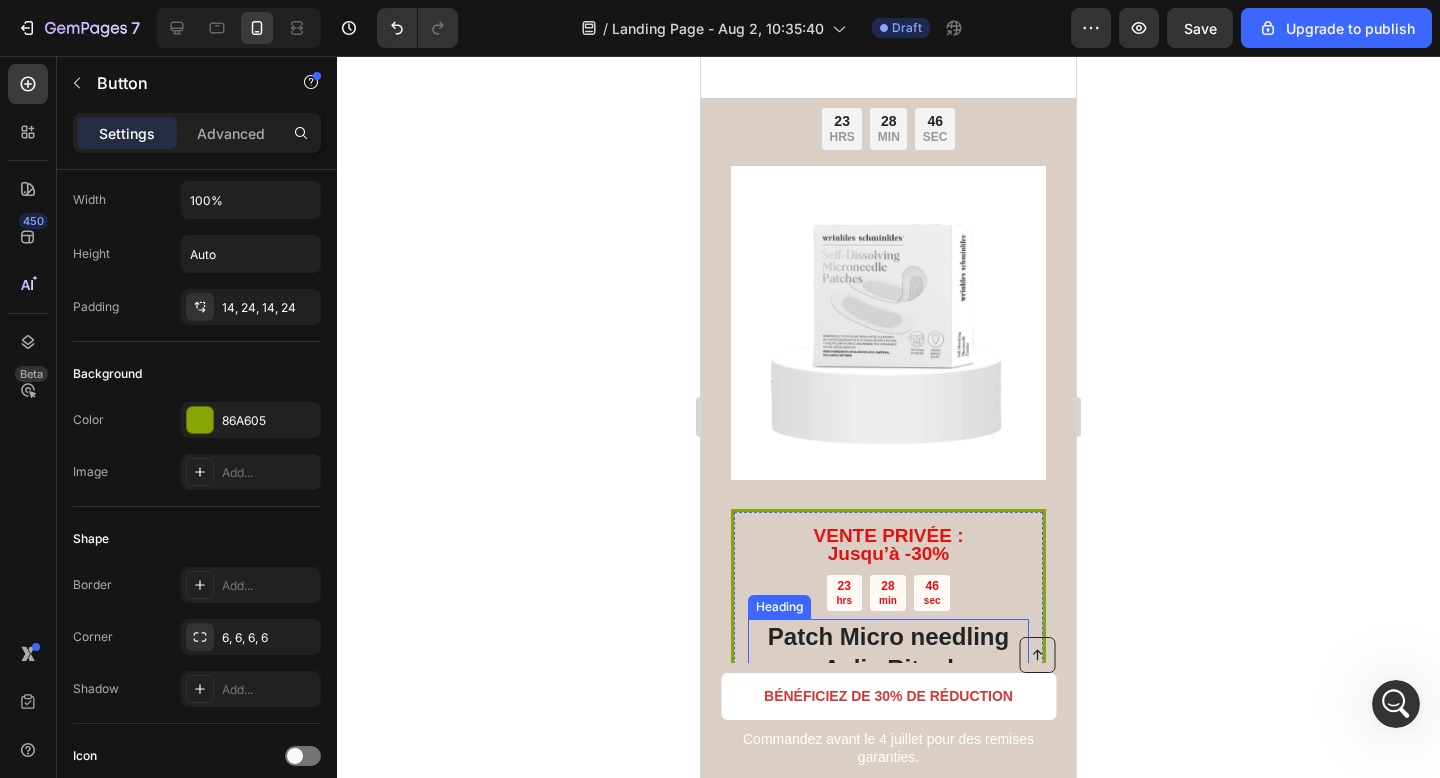 scroll, scrollTop: 5490, scrollLeft: 0, axis: vertical 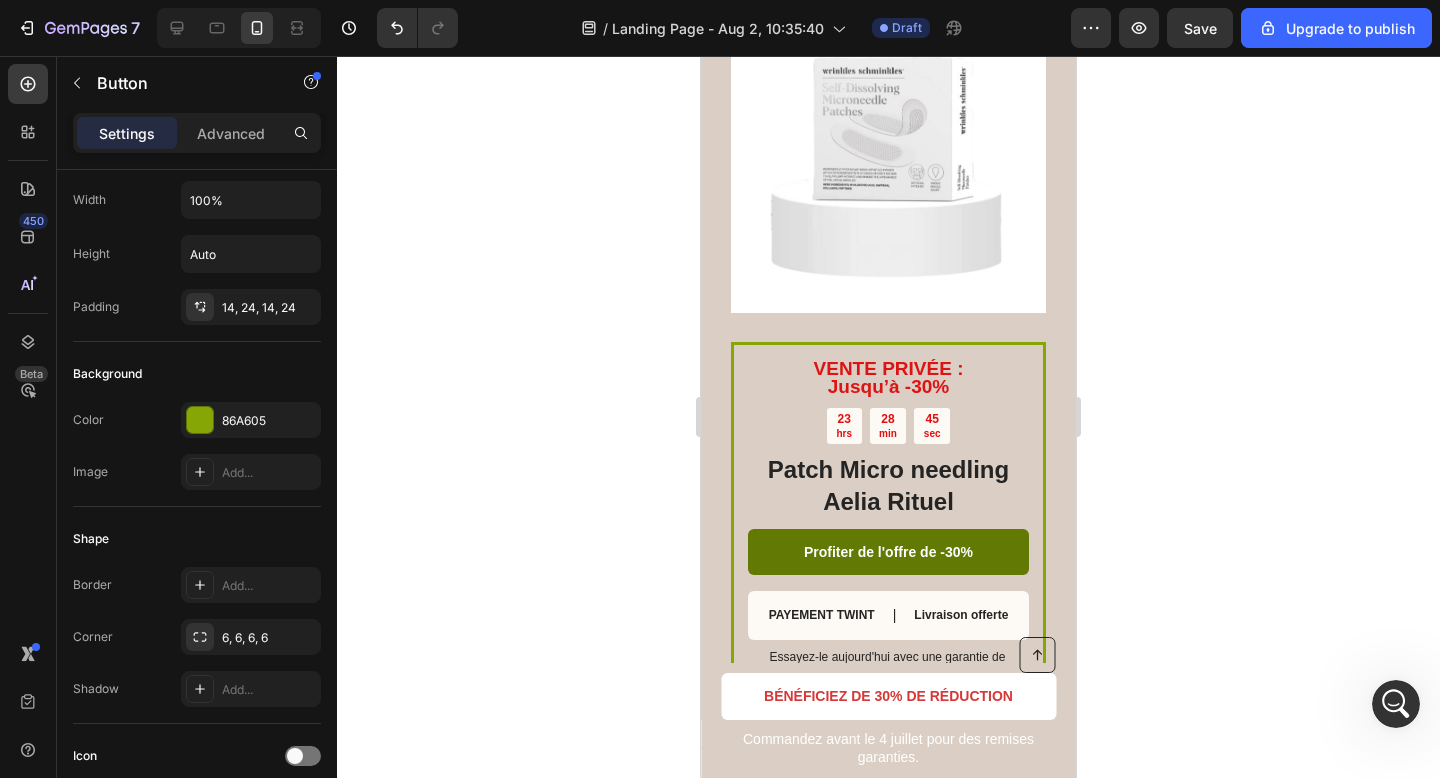 click on "Profiter de l'offre de -30%" at bounding box center [888, 552] 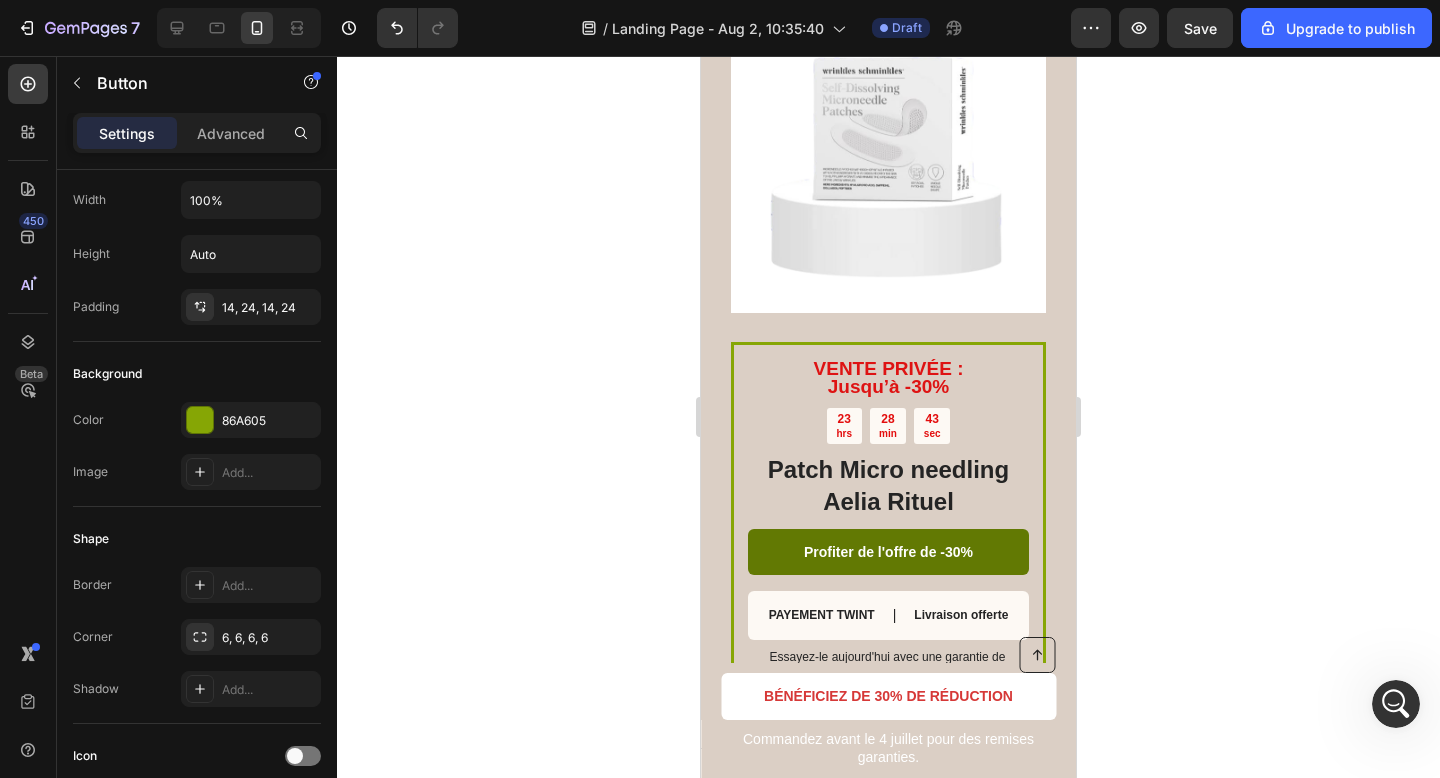 click on "Profiter de l'offre de -30%" at bounding box center [888, 552] 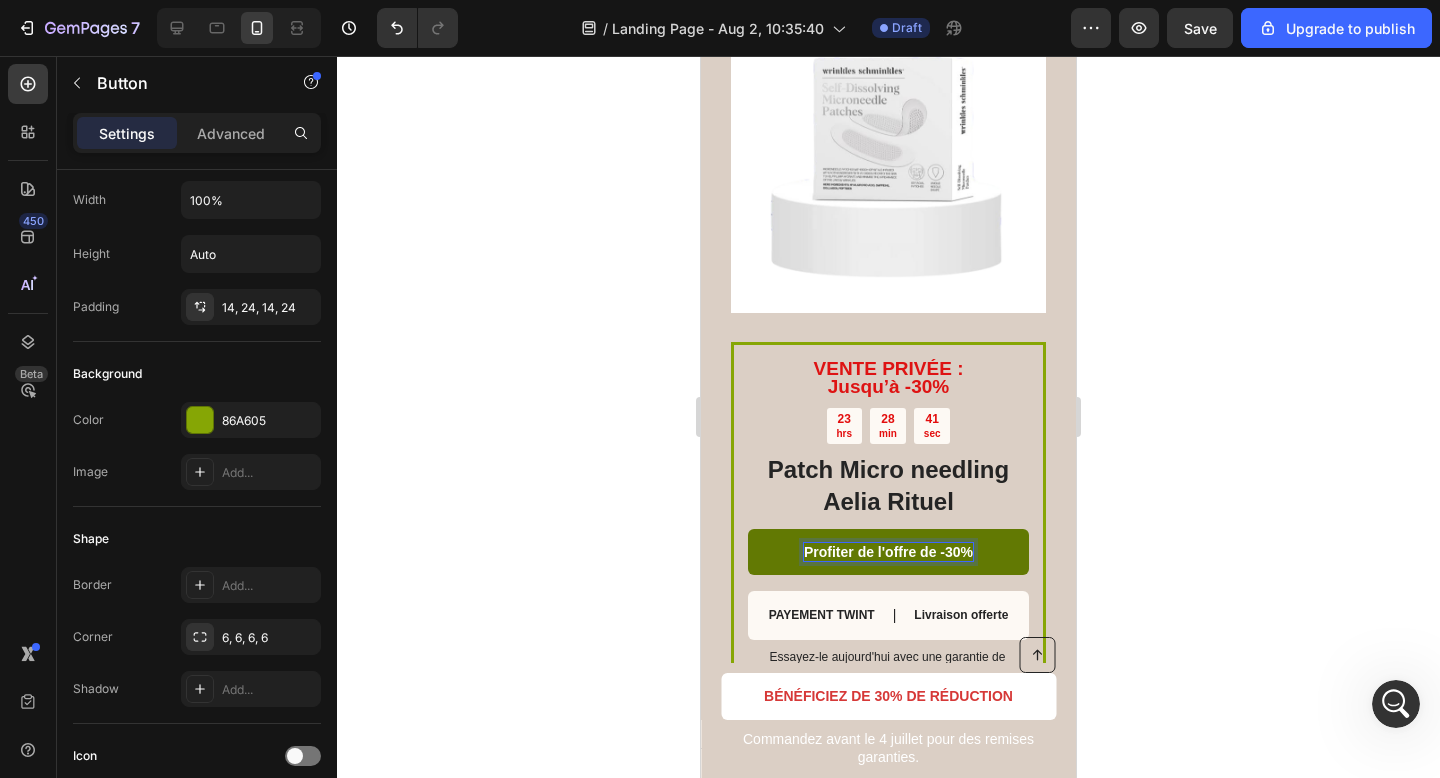 click on "Profiter de l'offre de -30%" at bounding box center [888, 552] 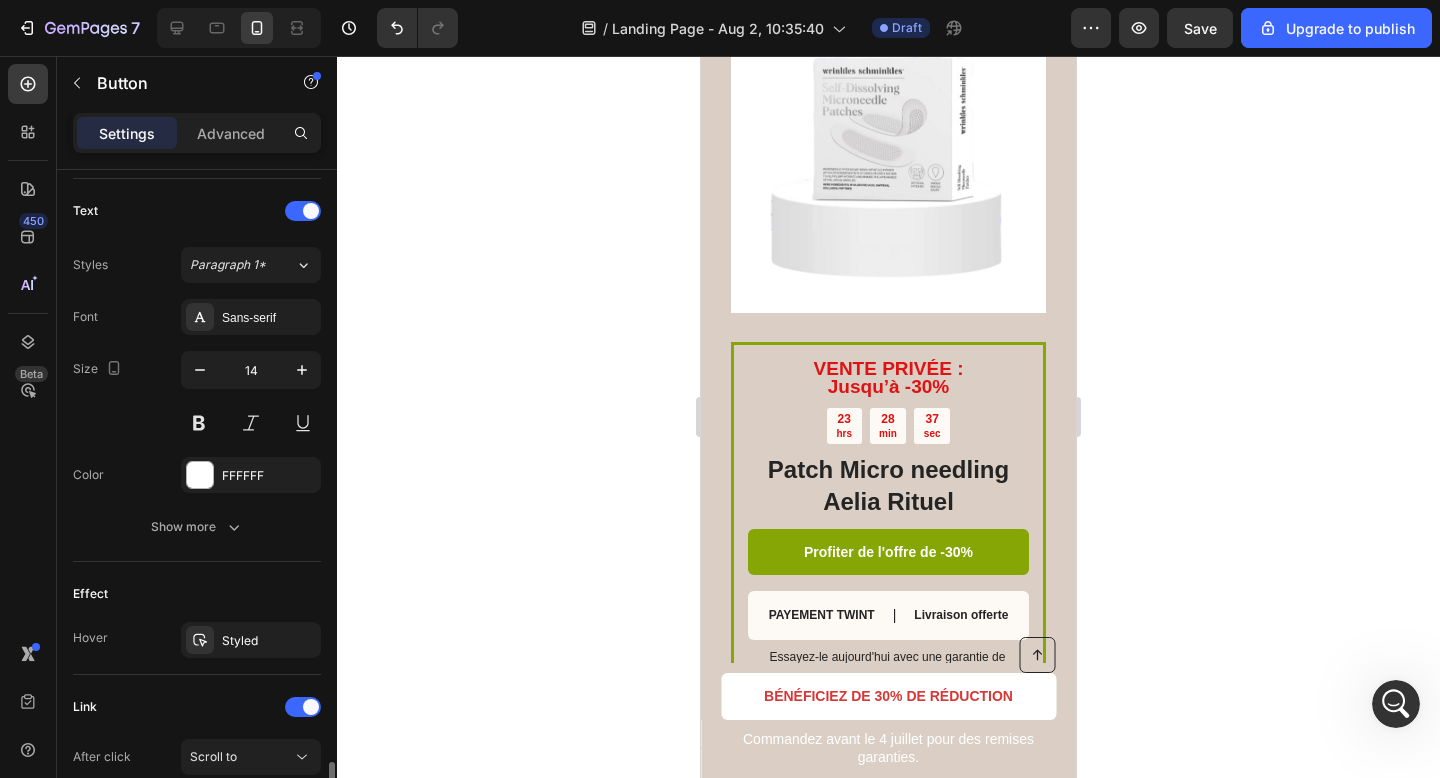 scroll, scrollTop: 873, scrollLeft: 0, axis: vertical 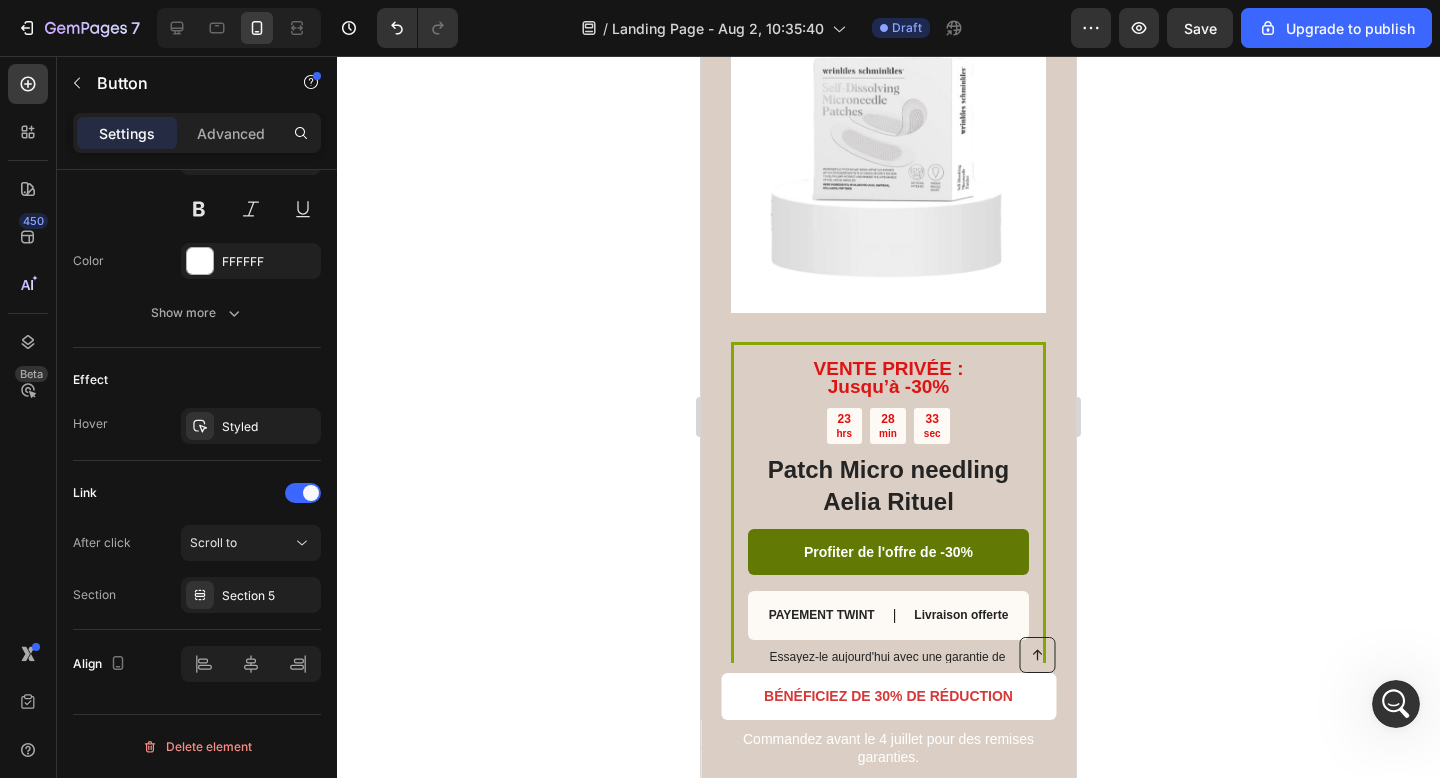 click on "Profiter de l'offre de -30%" at bounding box center (888, 552) 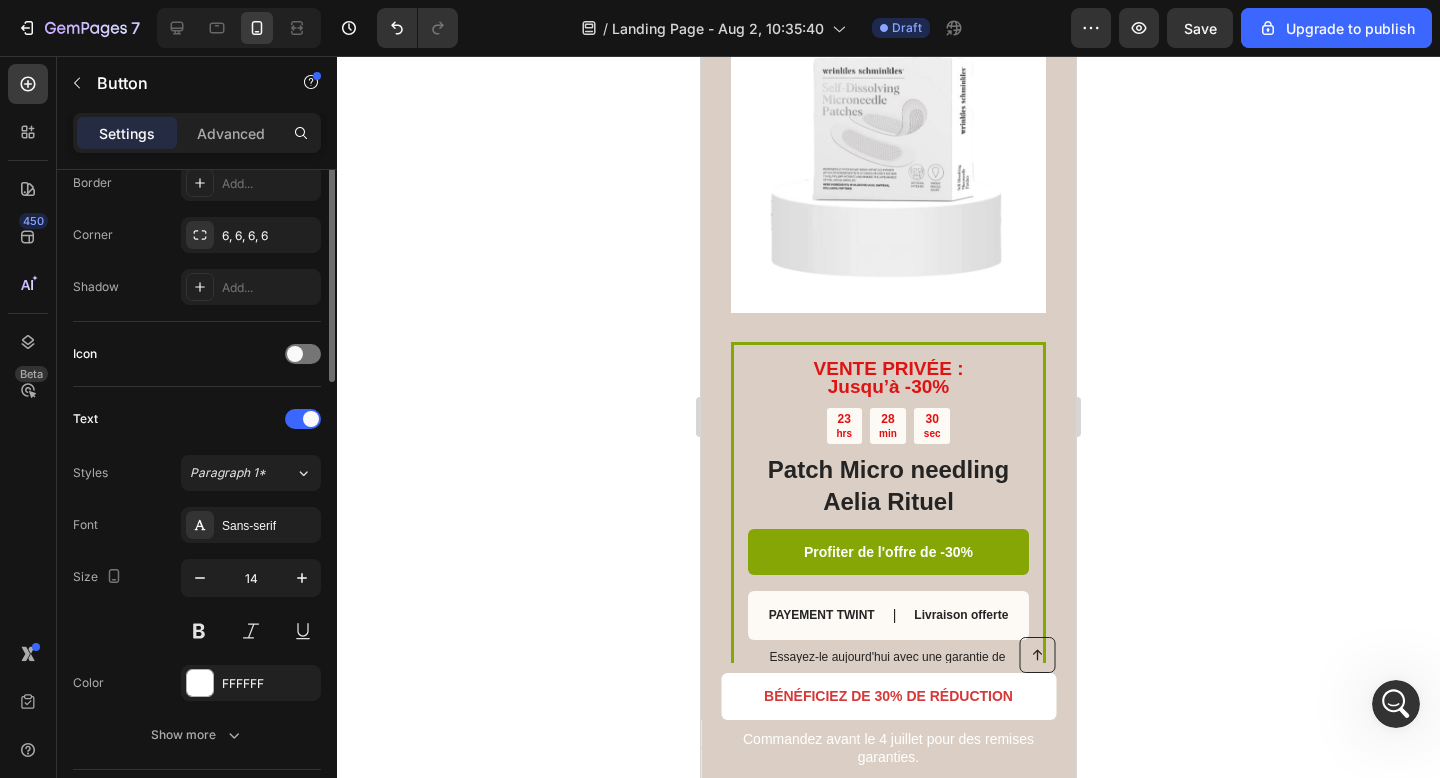 scroll, scrollTop: 263, scrollLeft: 0, axis: vertical 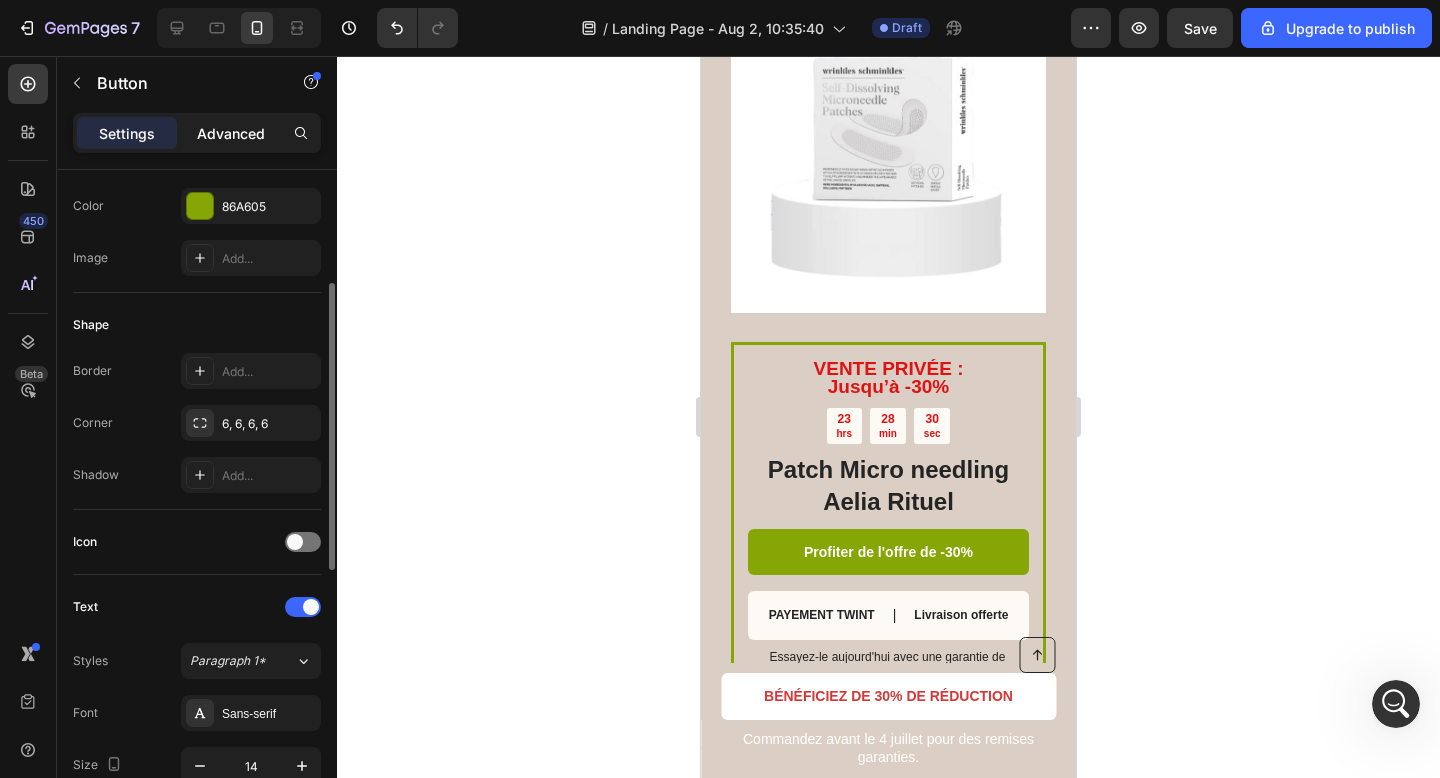 click on "Advanced" at bounding box center (231, 133) 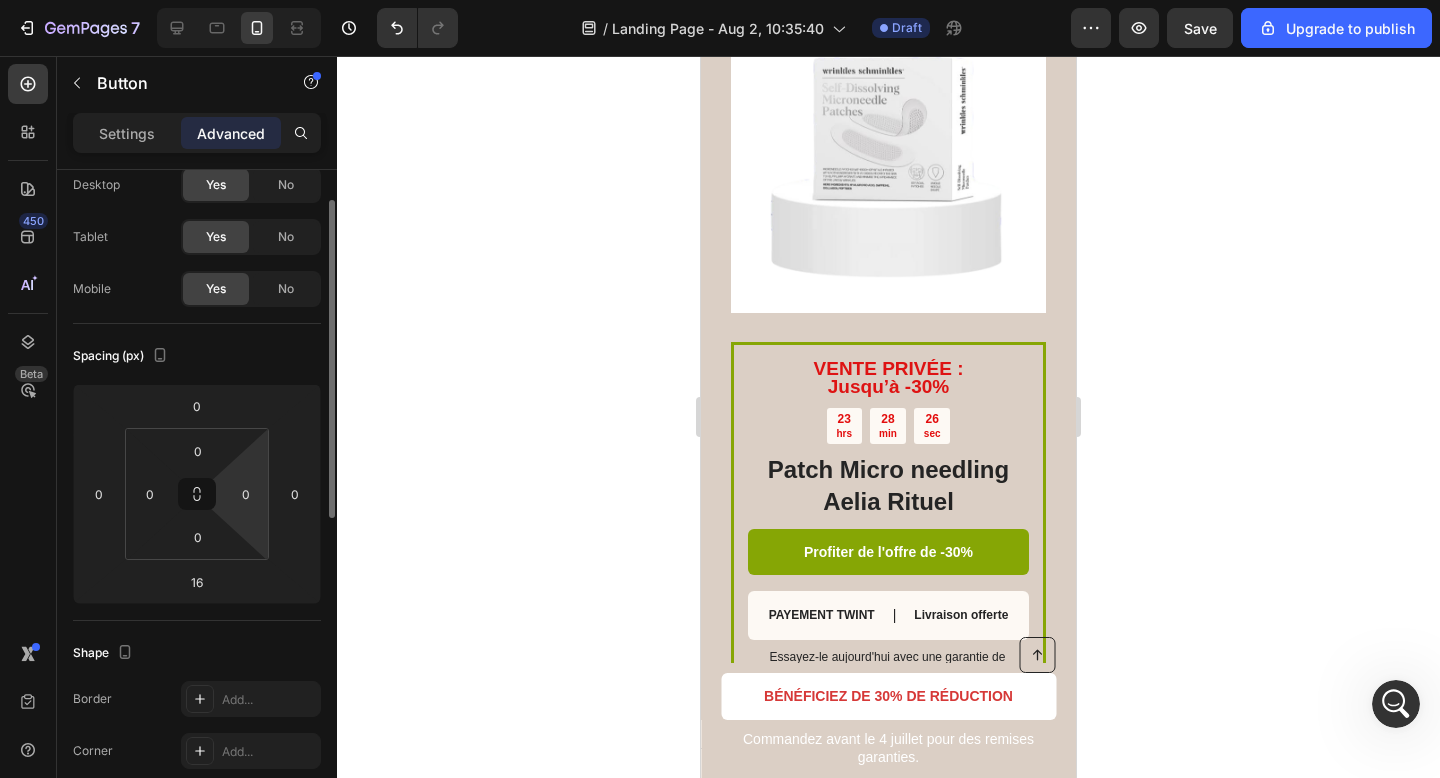 scroll, scrollTop: 0, scrollLeft: 0, axis: both 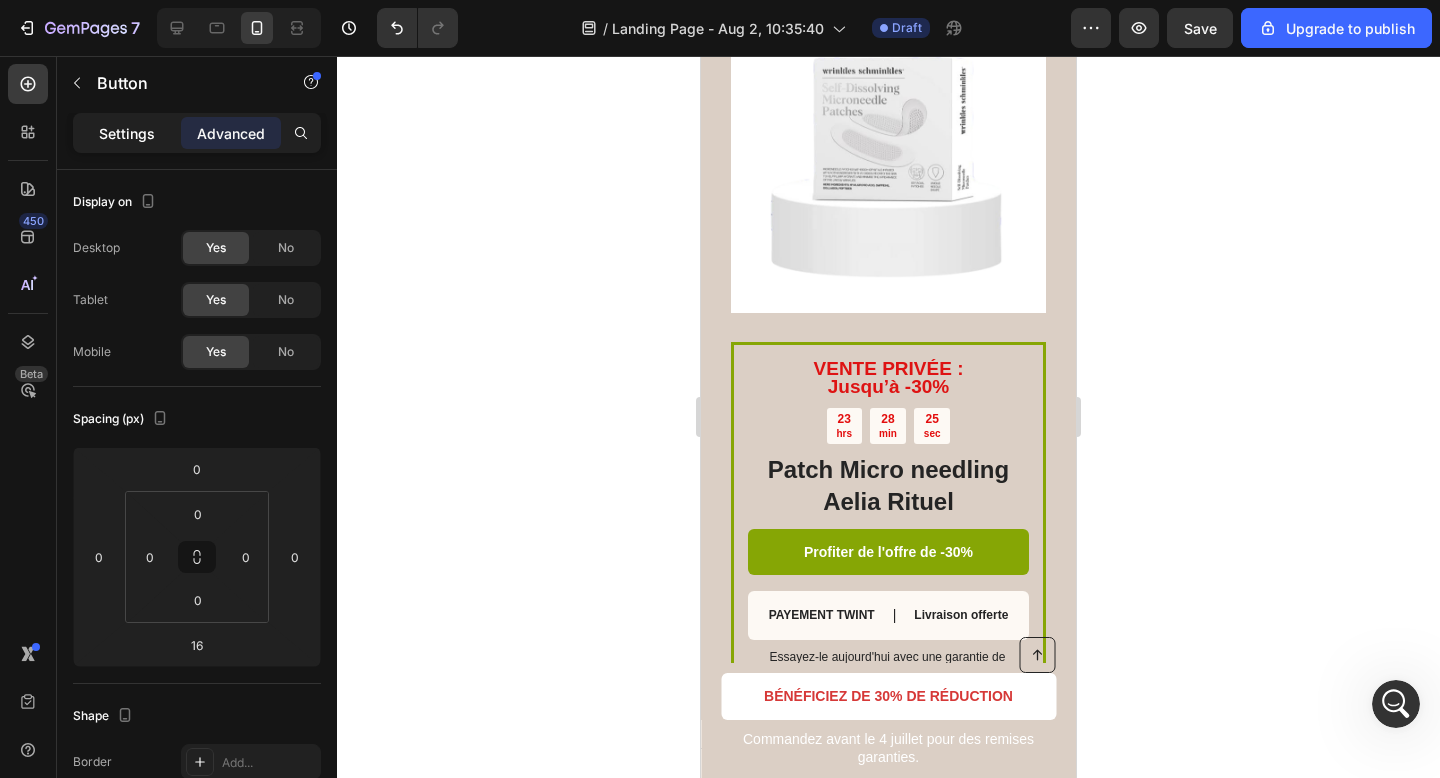 click on "Settings" at bounding box center (127, 133) 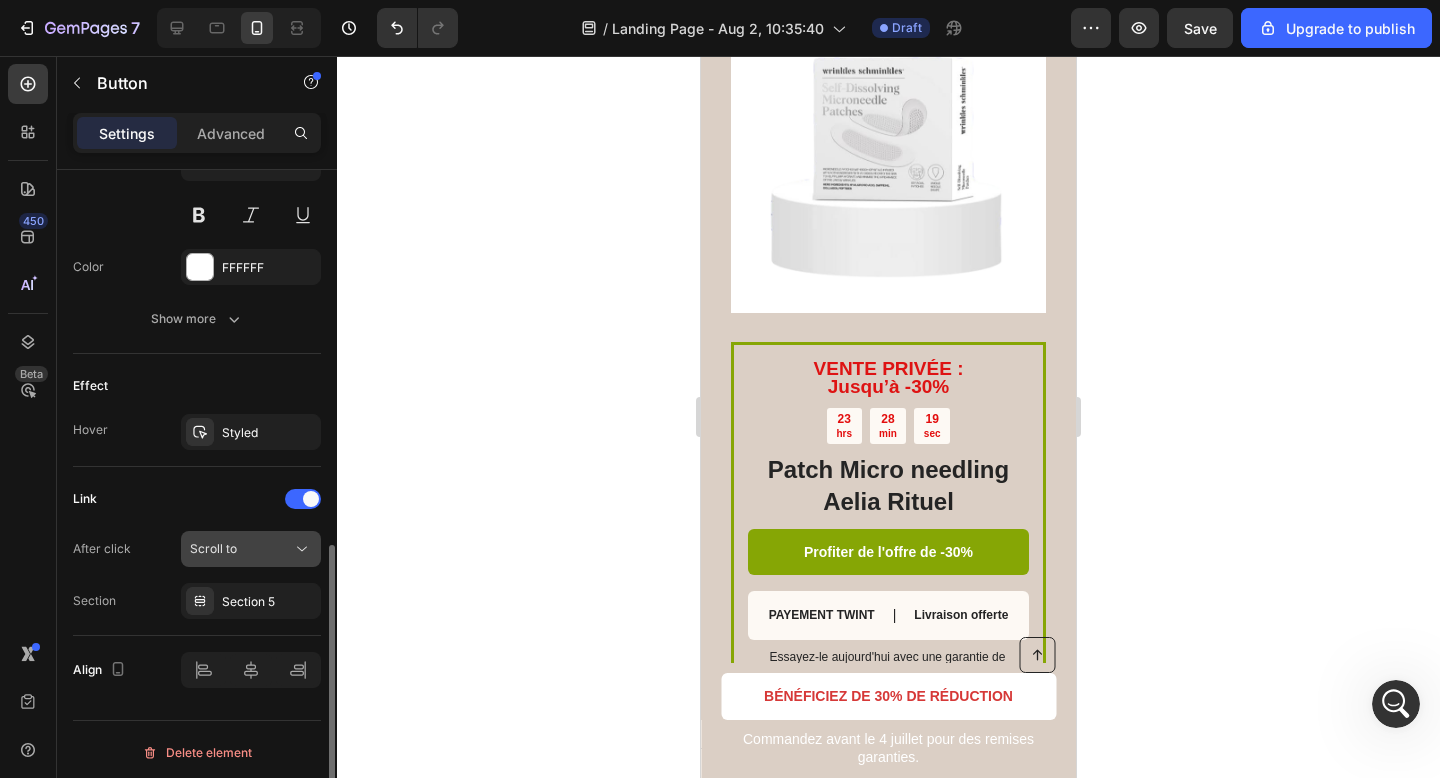 scroll, scrollTop: 873, scrollLeft: 0, axis: vertical 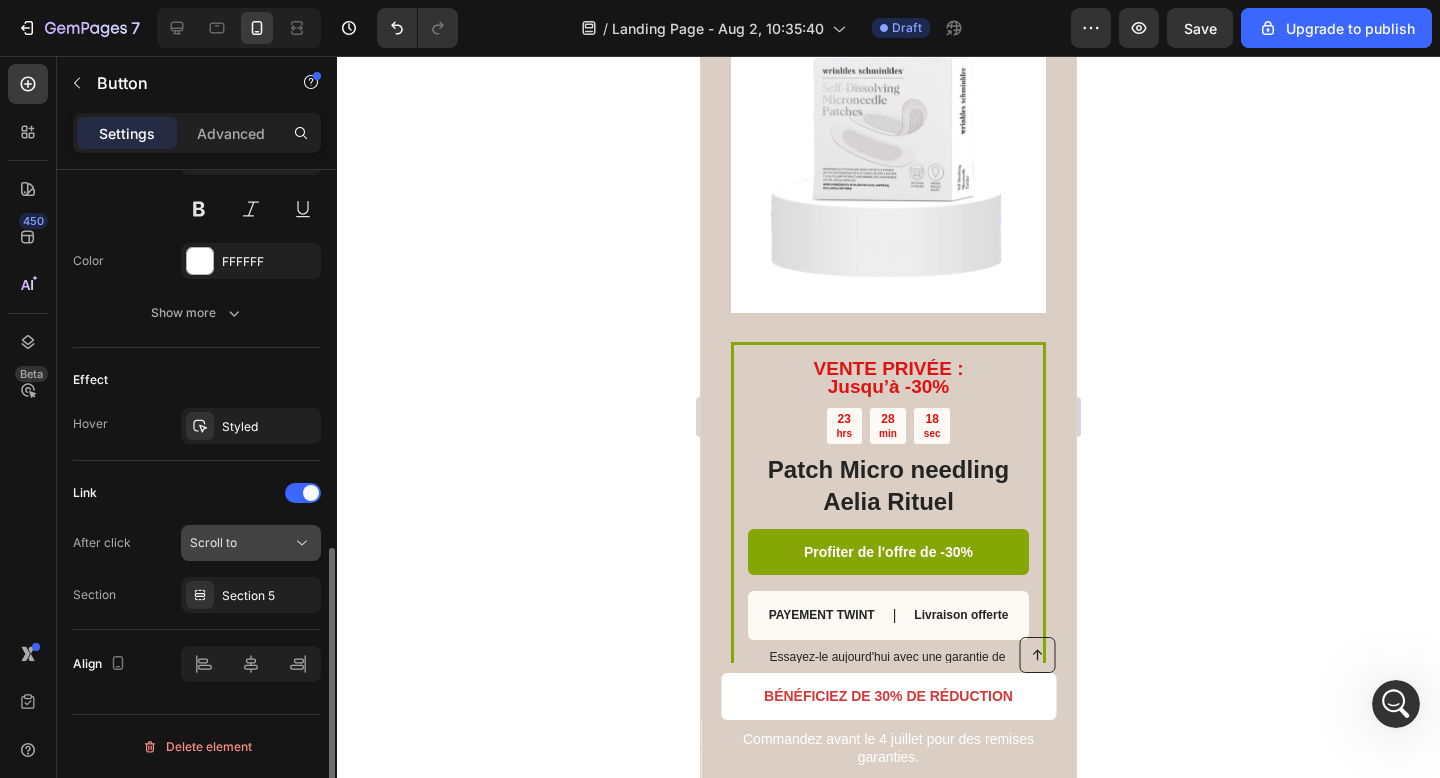 click on "Scroll to" at bounding box center [241, 543] 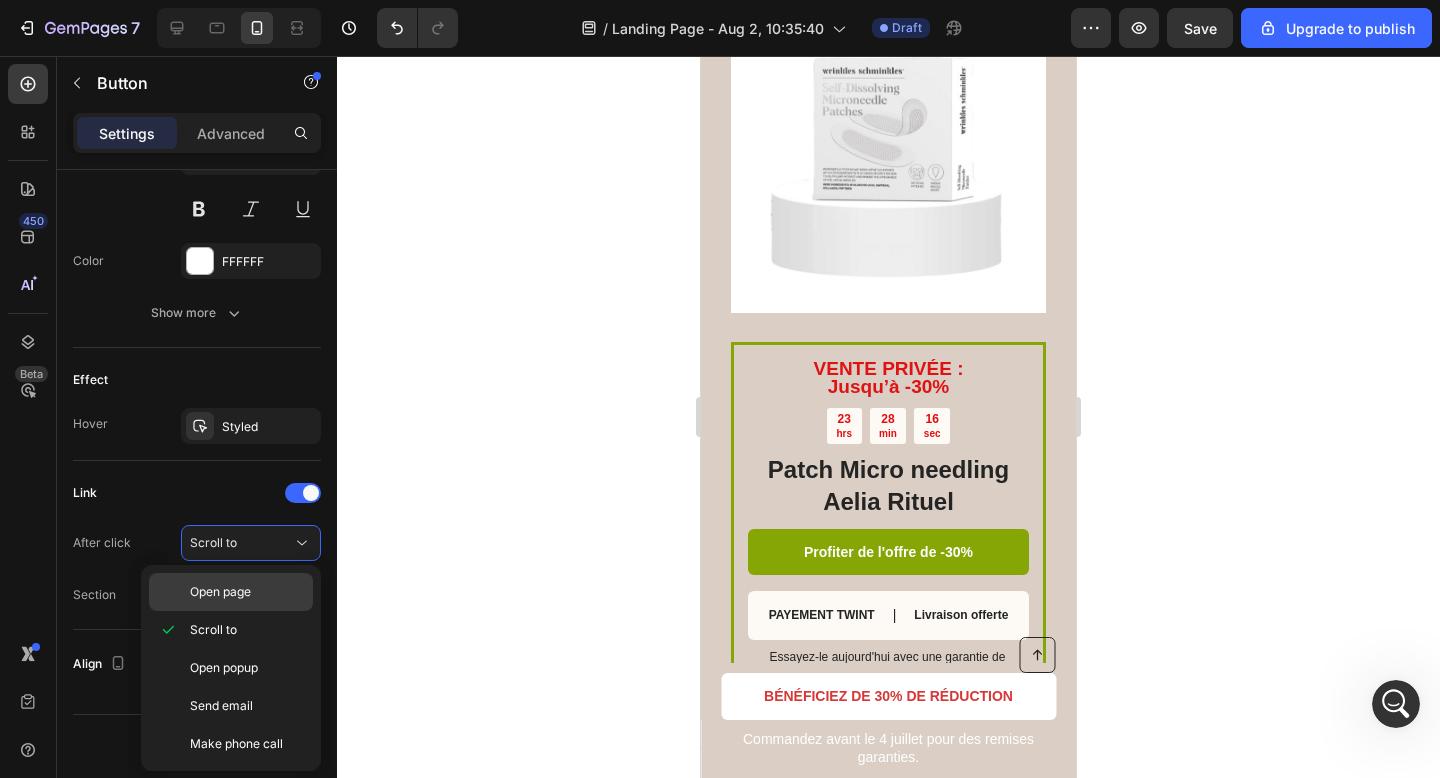 click on "Open page" at bounding box center (247, 592) 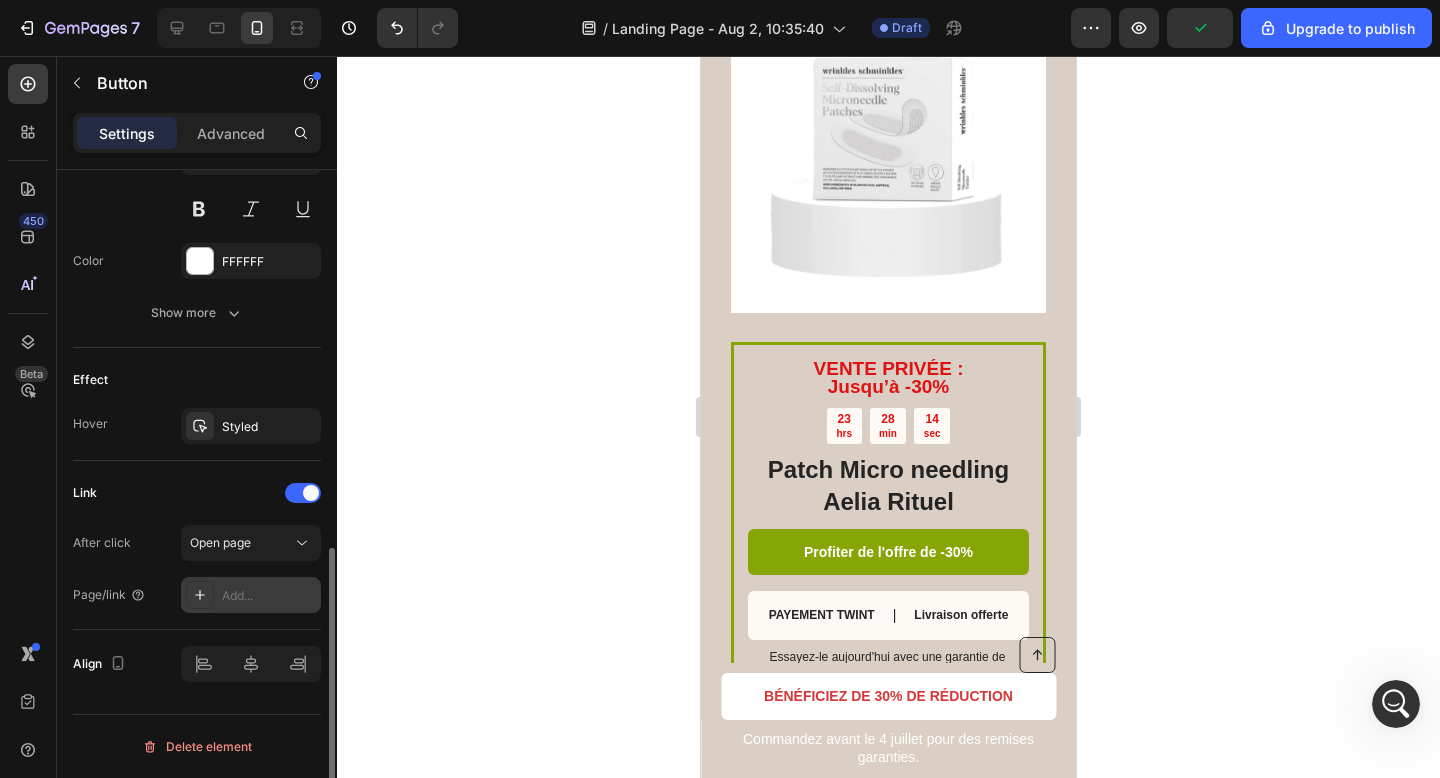 click on "Add..." at bounding box center (269, 596) 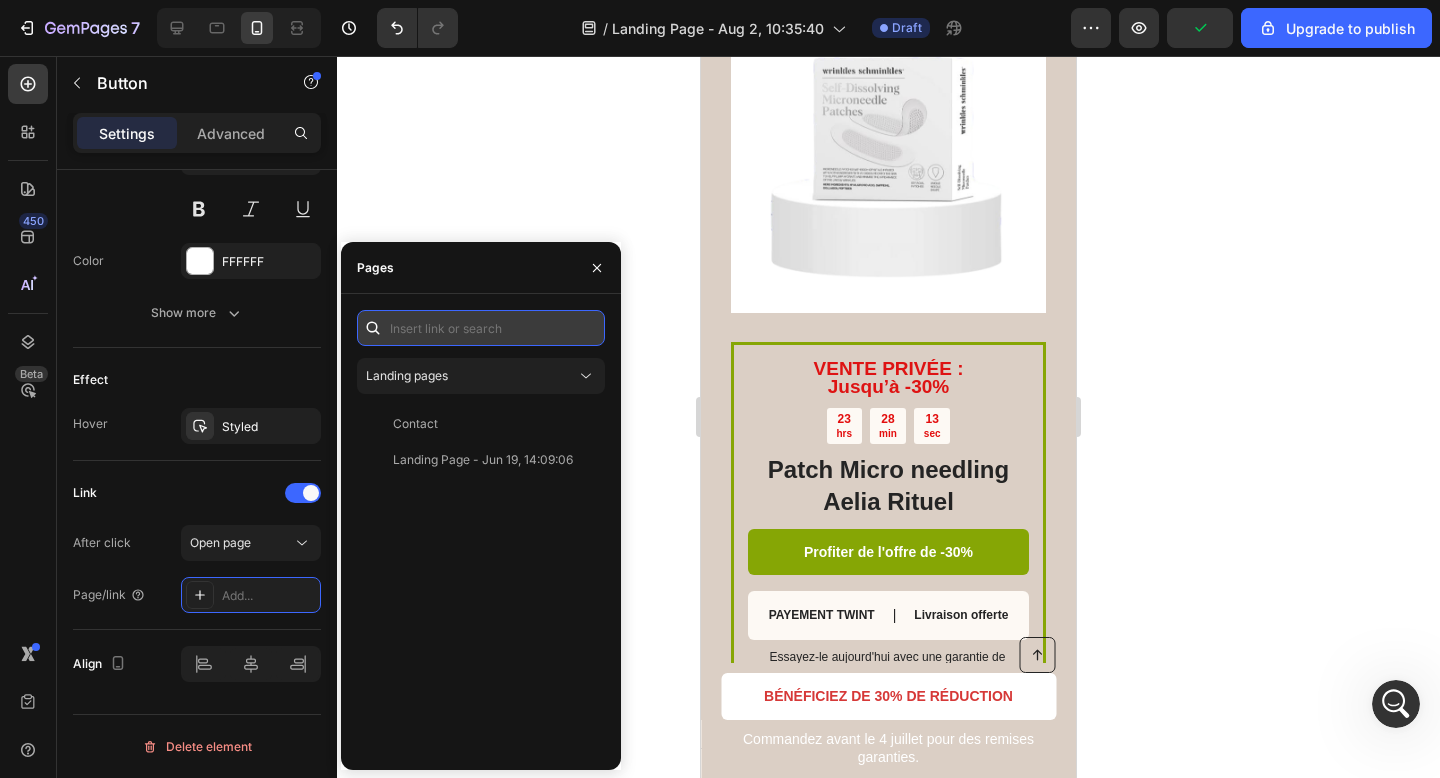 click at bounding box center [481, 328] 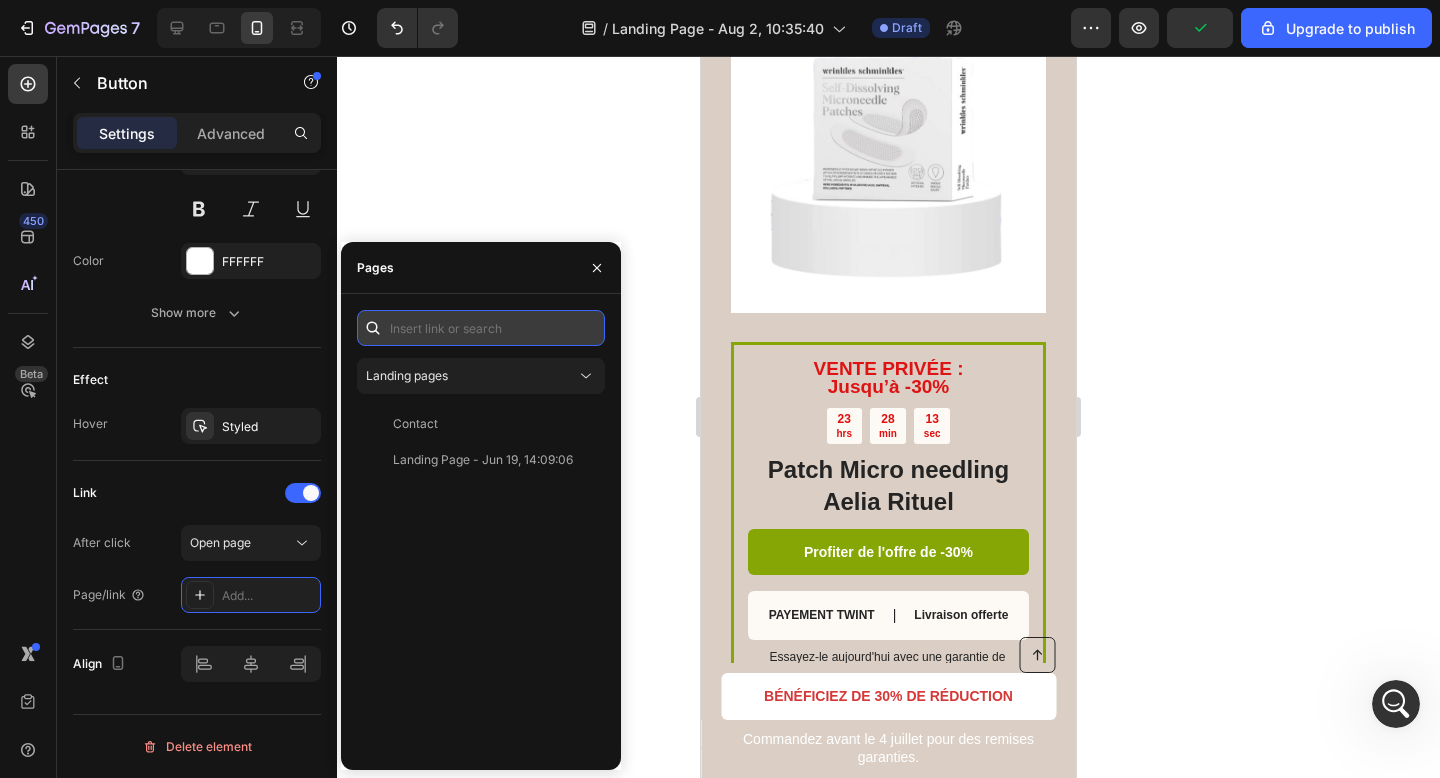 paste on "https://www.aeliarituel.ch/products/sculptaura-gua-sha-rituel-corps" 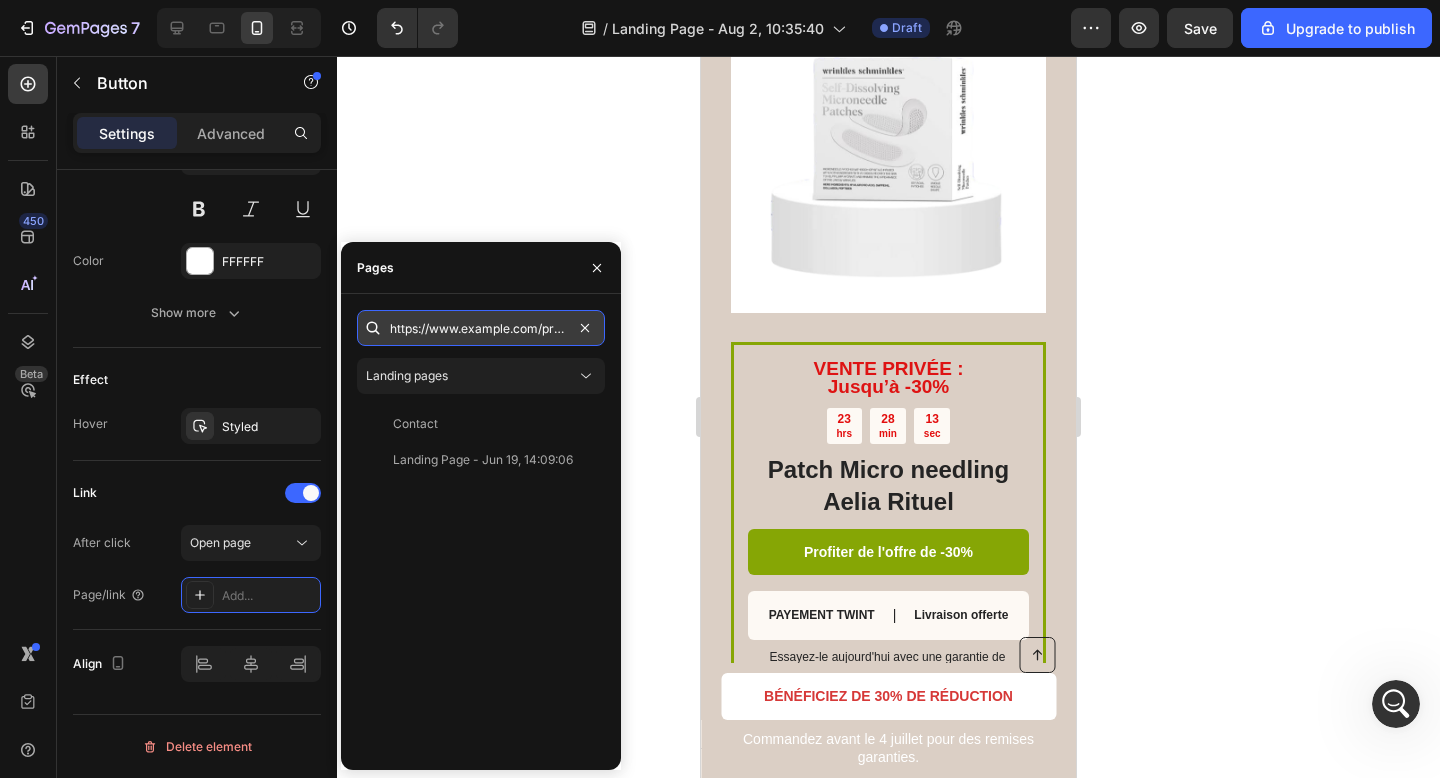 scroll, scrollTop: 0, scrollLeft: 213, axis: horizontal 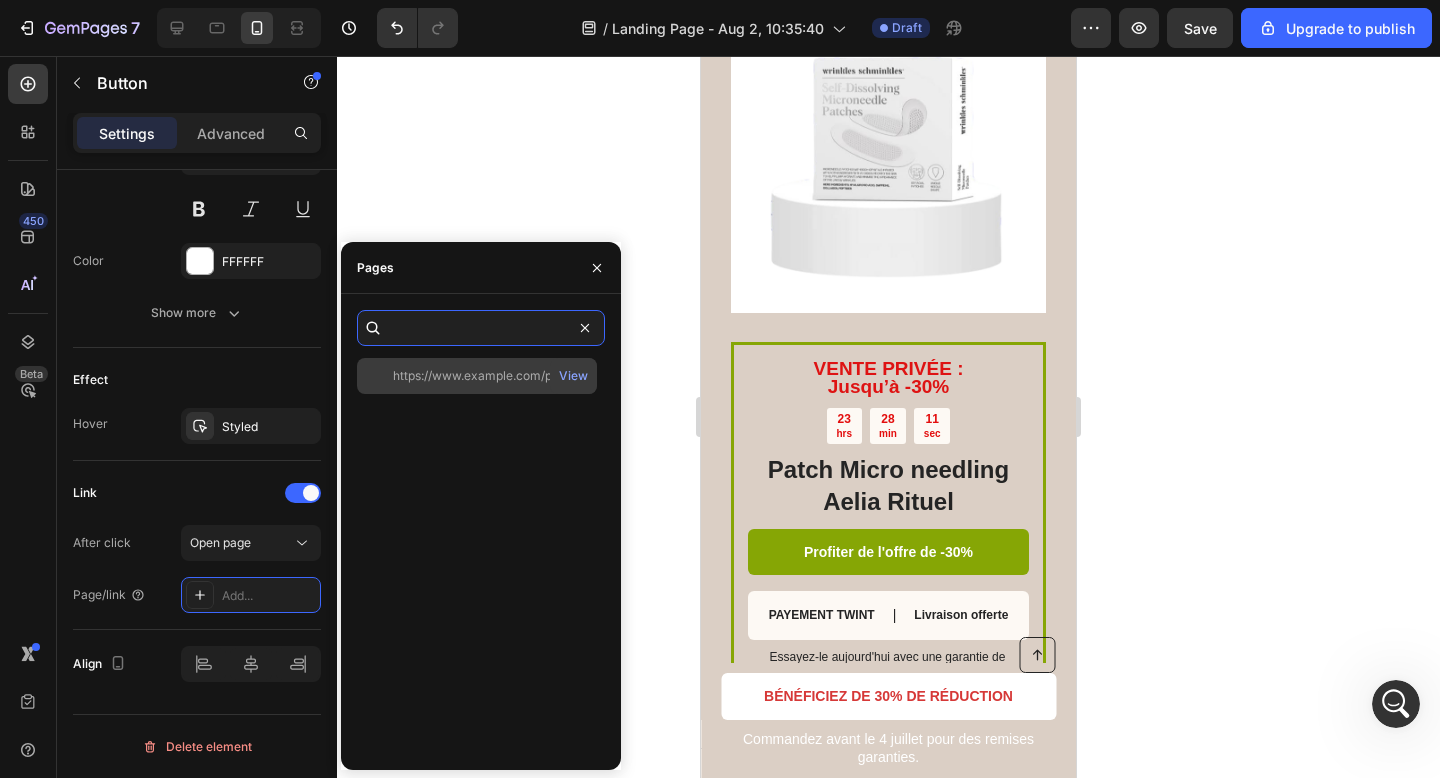 type on "https://www.aeliarituel.ch/products/sculptaura-gua-sha-rituel-corps" 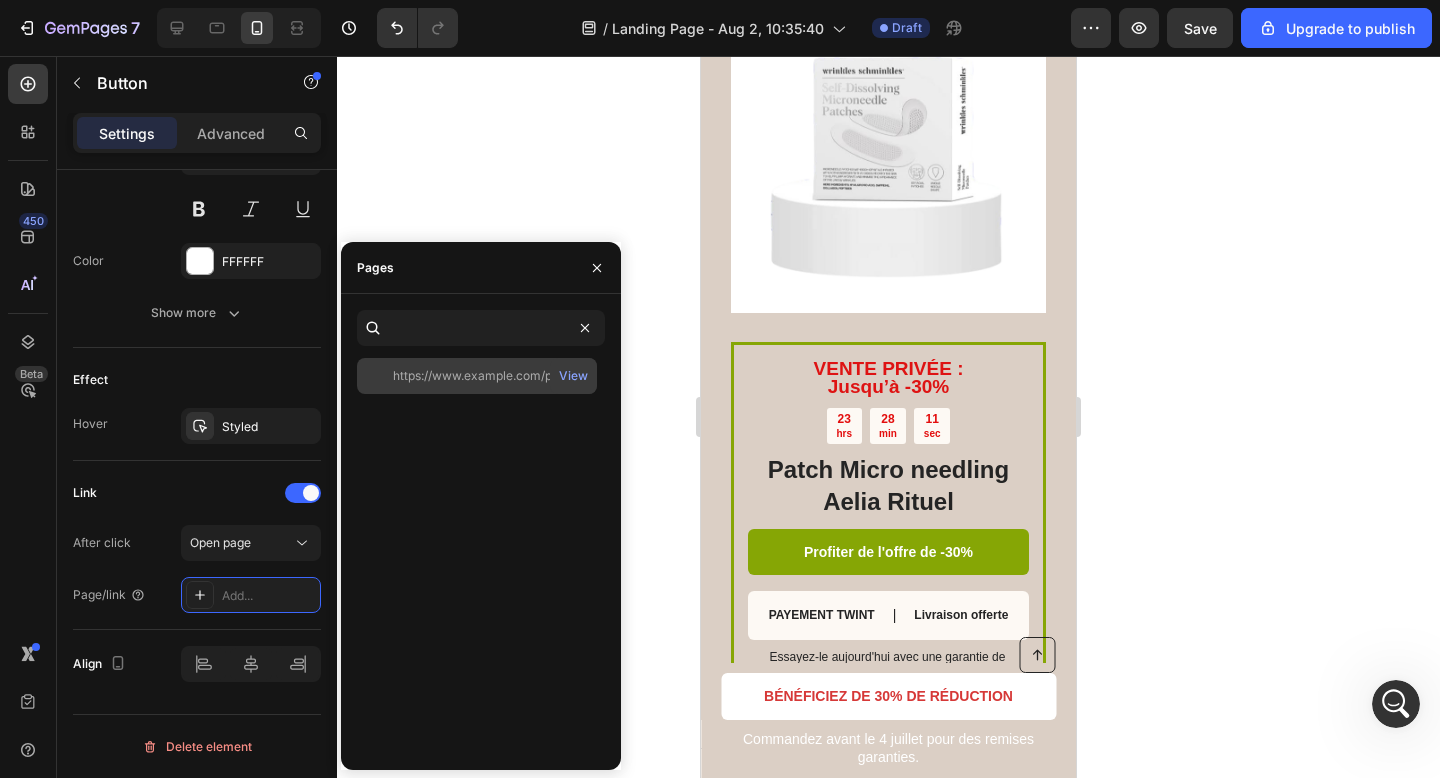 click on "https://www.aeliarituel.ch/products/sculptaura-gua-sha-rituel-corps" 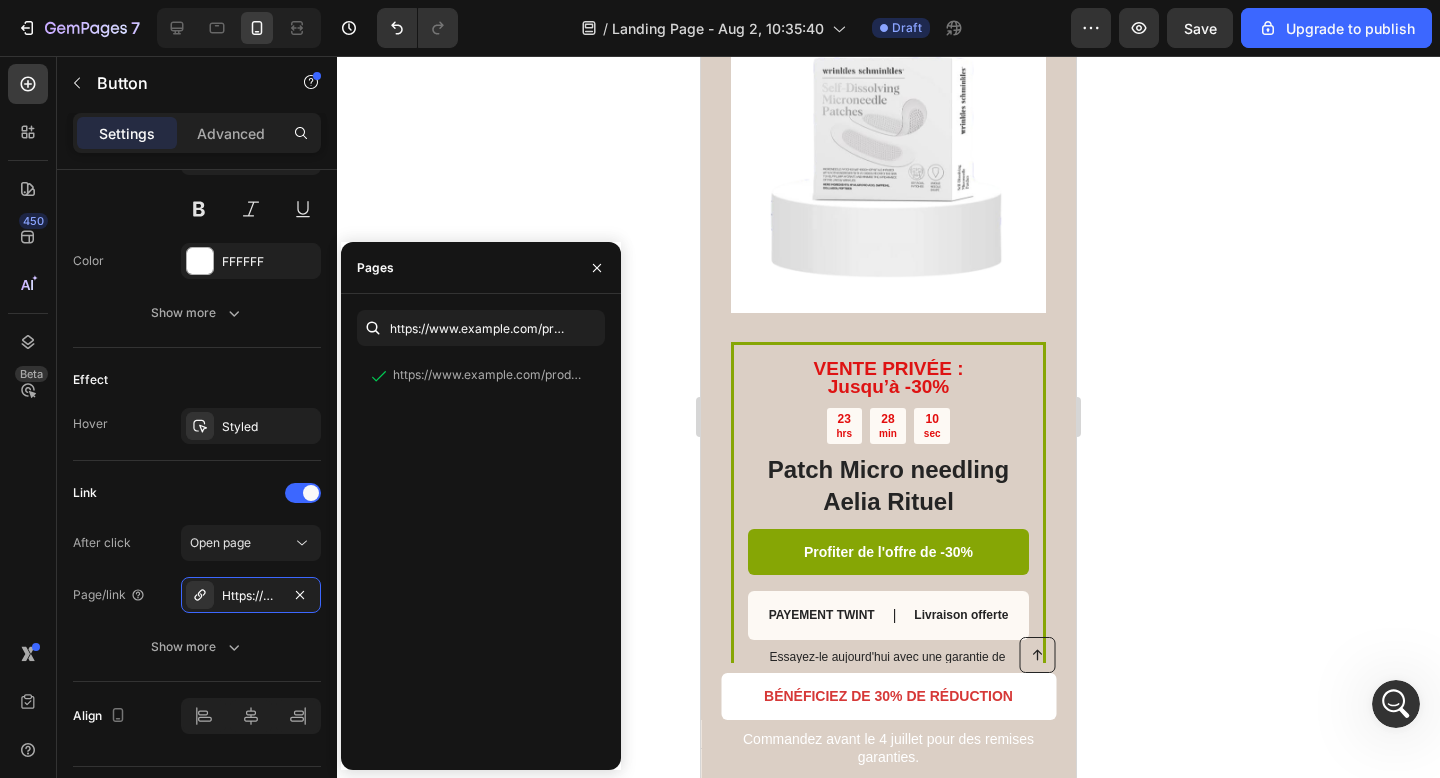 scroll, scrollTop: 3920, scrollLeft: 0, axis: vertical 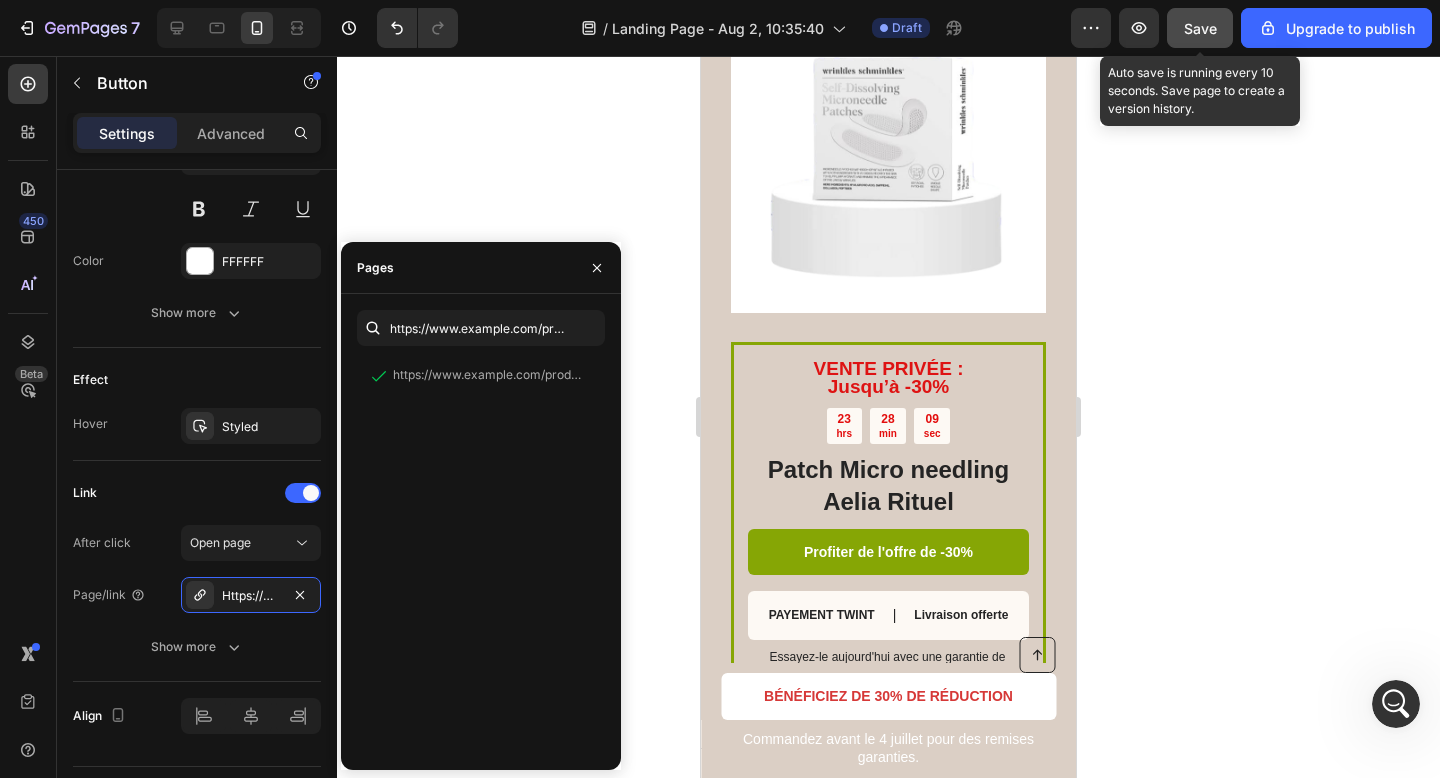 click on "Save" 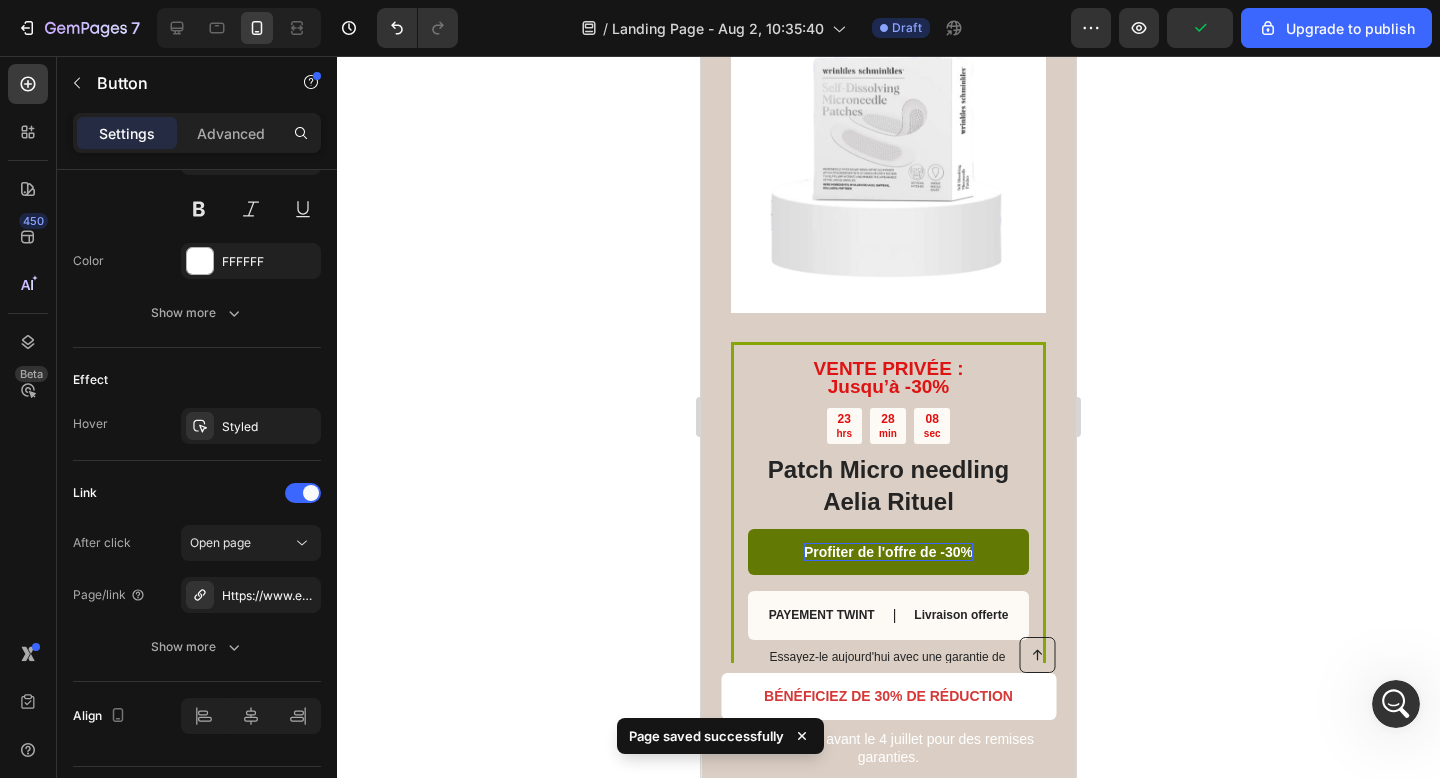 click on "Profiter de l'offre de -30%" at bounding box center [888, 552] 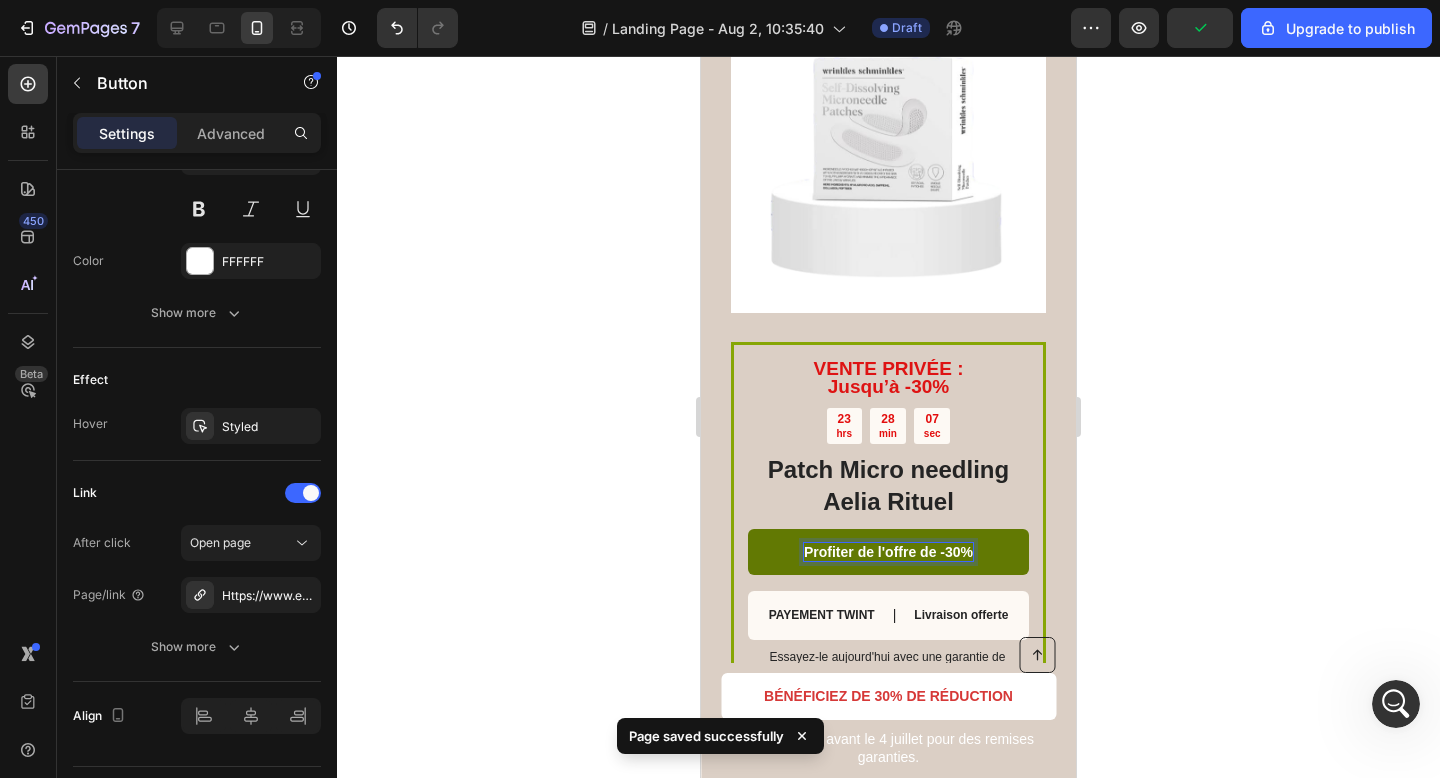 click on "Profiter de l'offre de -30%" at bounding box center (888, 552) 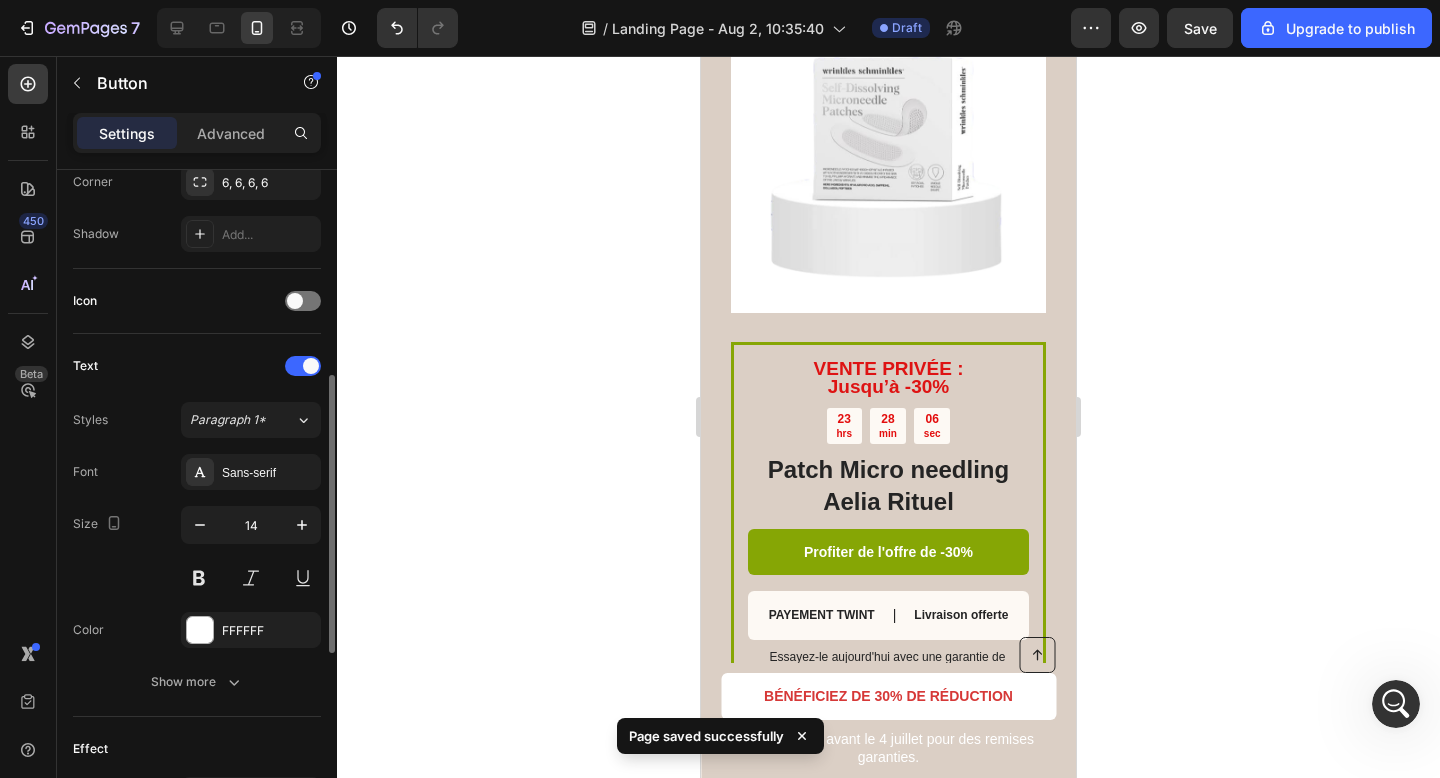 scroll, scrollTop: 0, scrollLeft: 0, axis: both 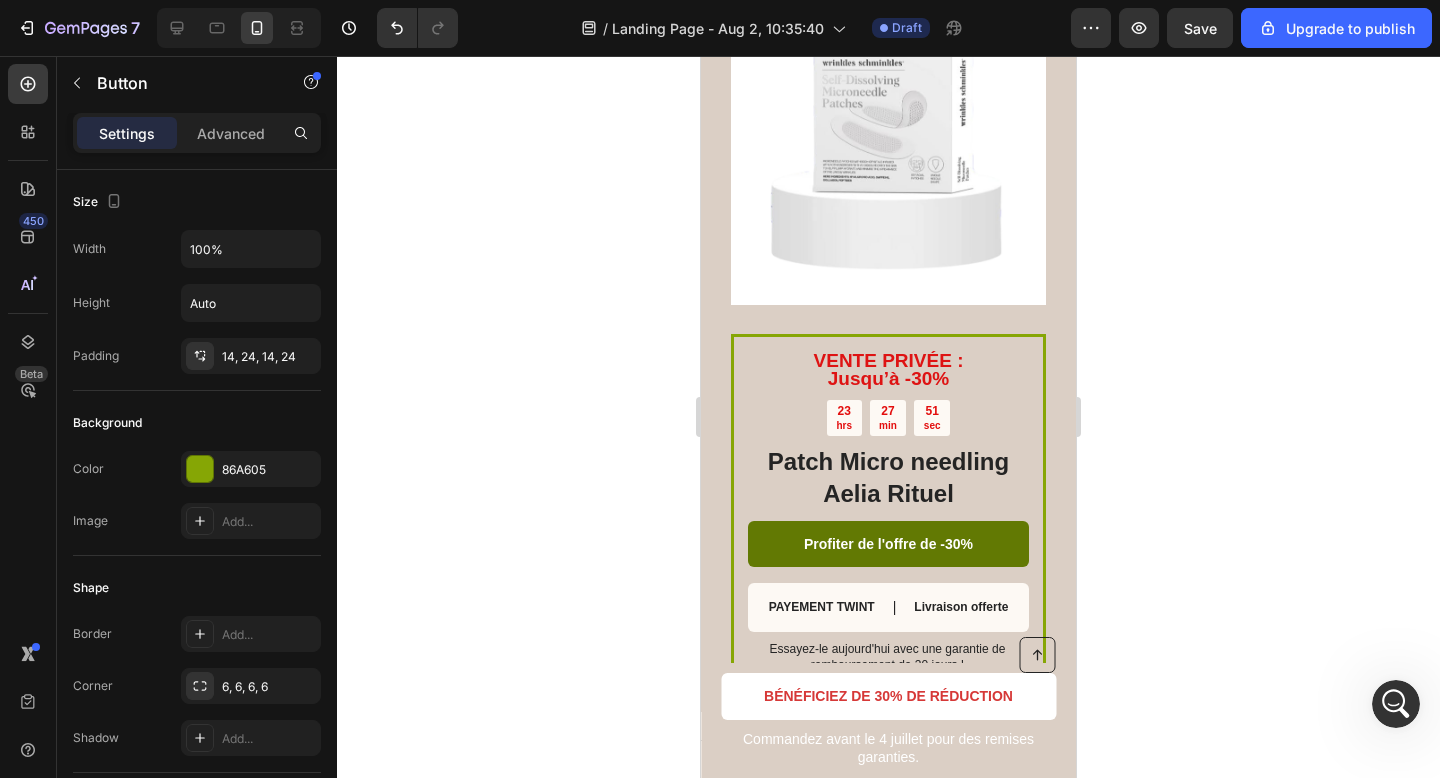 click on "Profiter de l'offre de -30%" at bounding box center [888, 544] 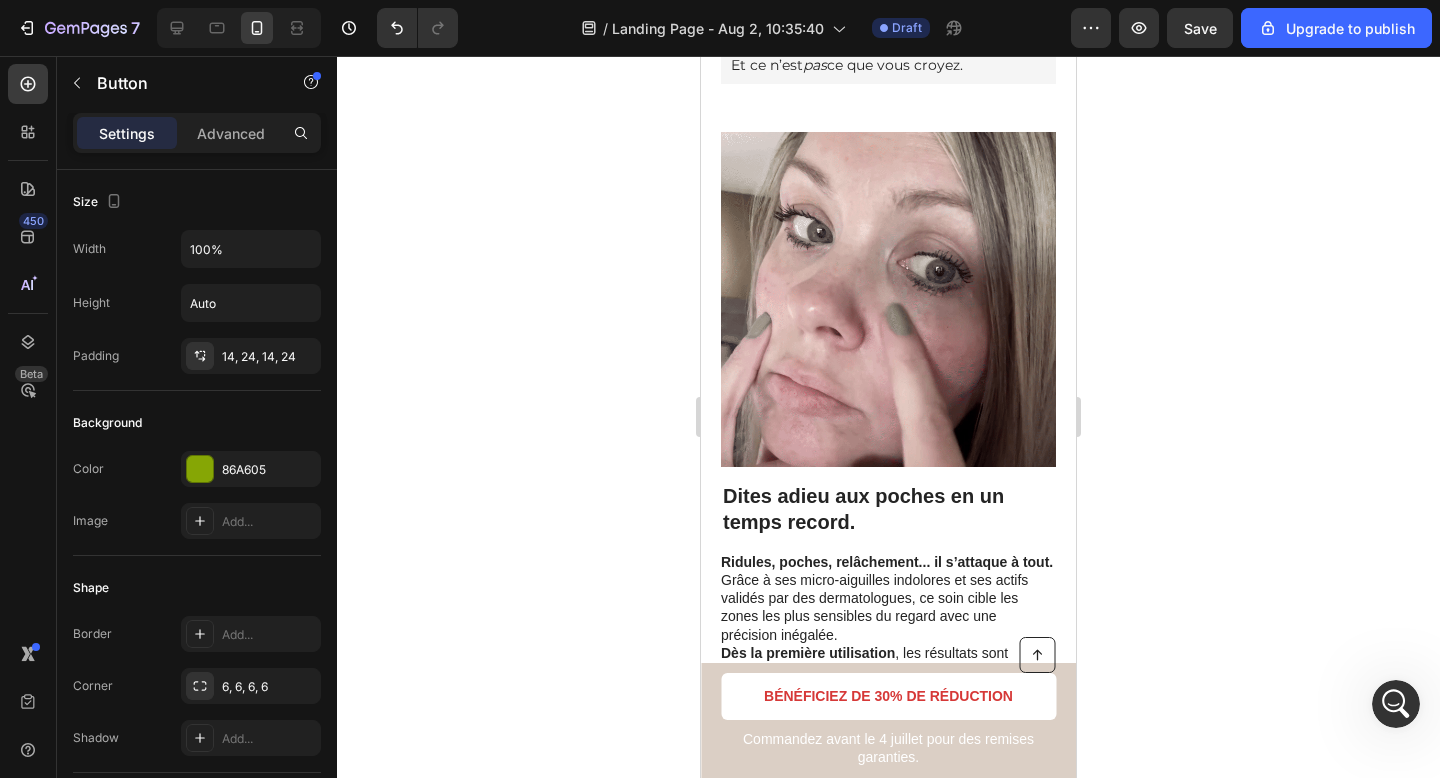 scroll, scrollTop: 633, scrollLeft: 0, axis: vertical 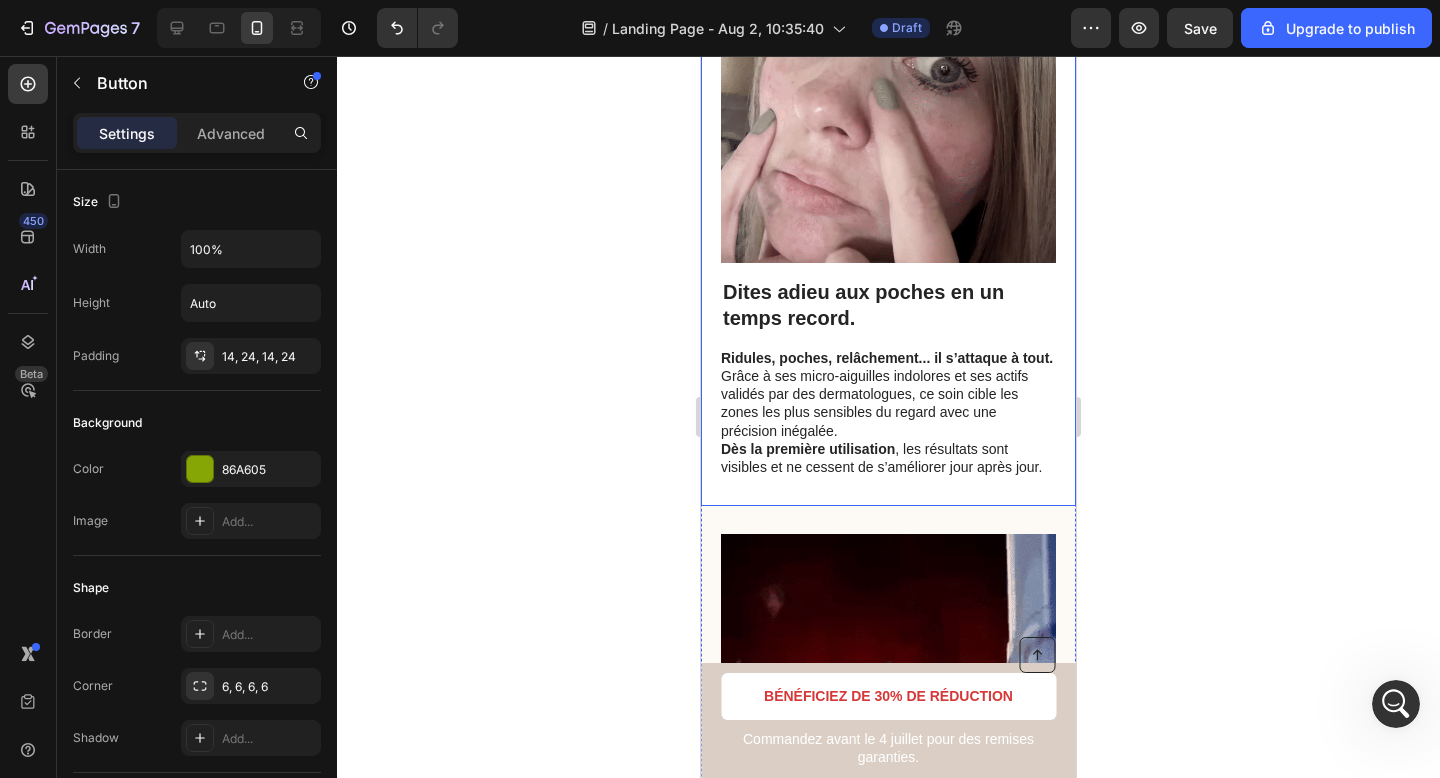 click on "Image Dites adieu aux poches en un temps record. Heading Ridules, poches, relâchement... il s’attaque à tout. Grâce à ses micro-aiguilles indolores et ses actifs validés par des dermatologues, ce soin cible les zones les plus sensibles du regard avec une précision inégalée. Dès la première utilisation , les résultats sont visibles et ne cessent de s’améliorer jour après jour. Text Block Row" at bounding box center [888, 203] 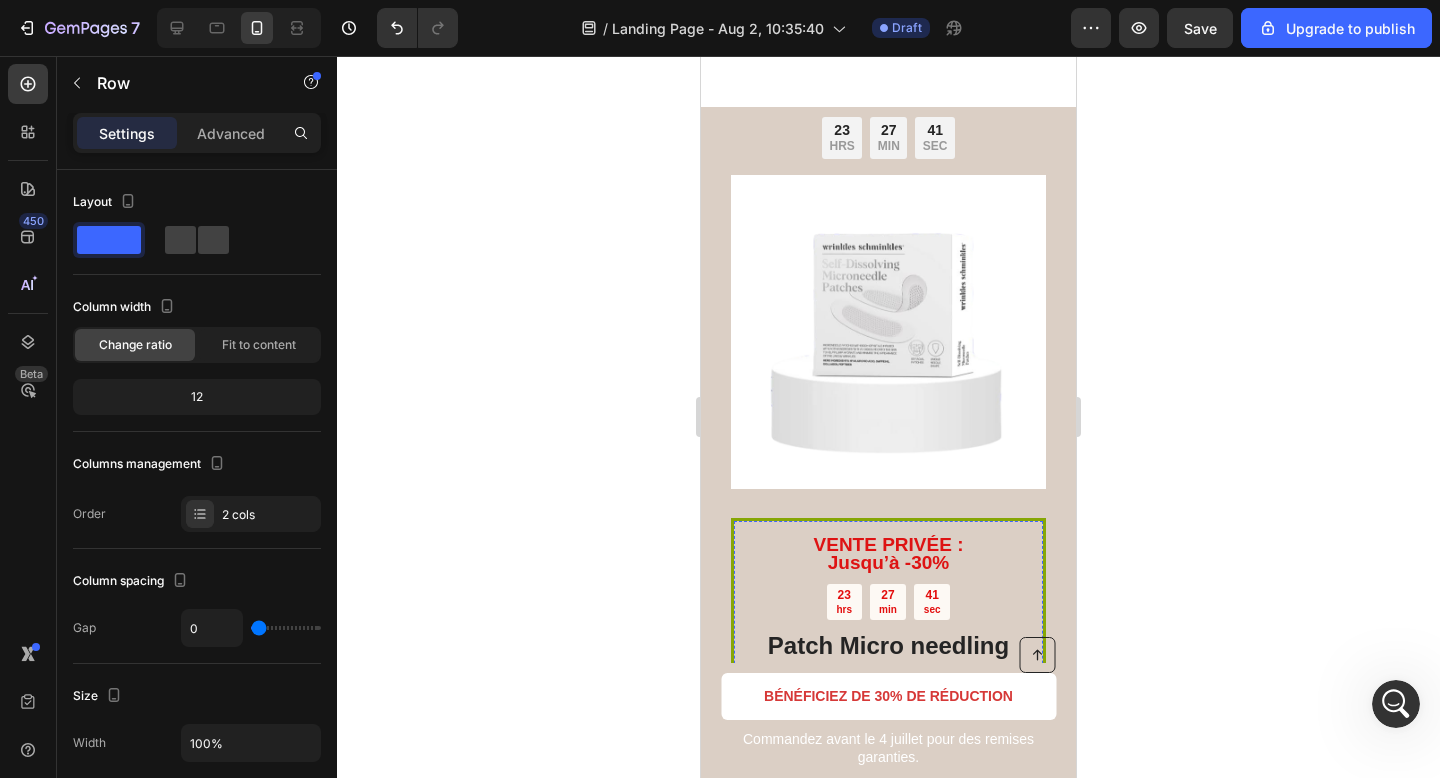 scroll, scrollTop: 5424, scrollLeft: 0, axis: vertical 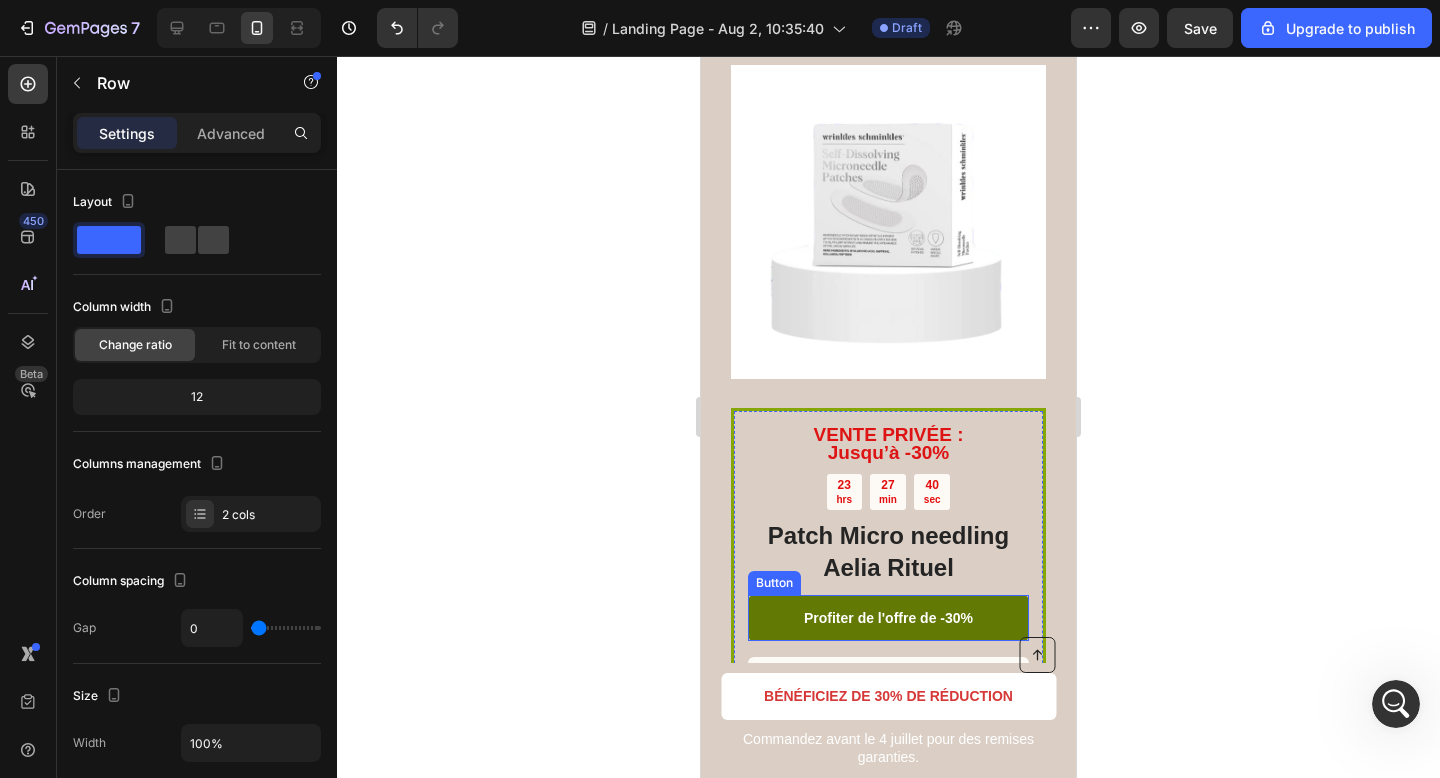 click on "Profiter de l'offre de -30%" at bounding box center [888, 618] 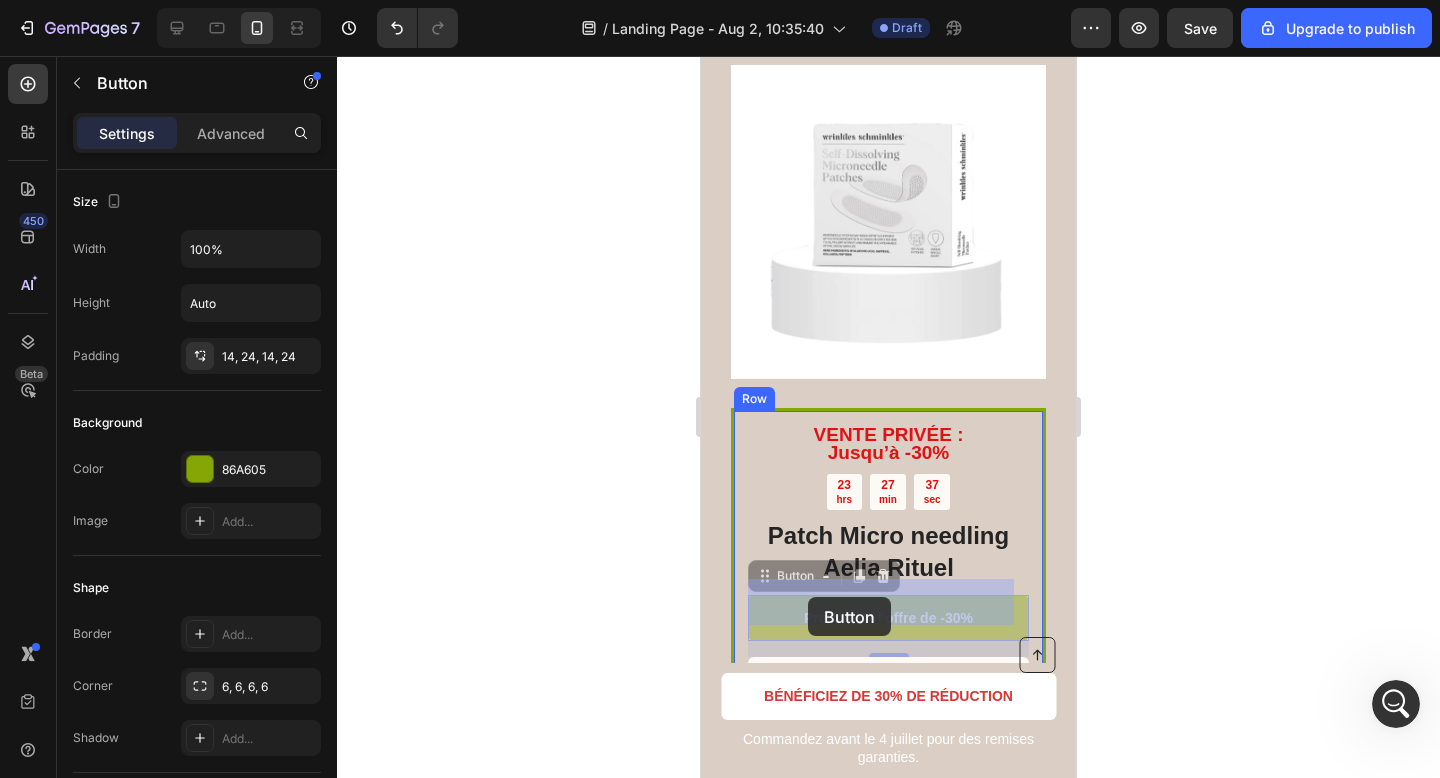 drag, startPoint x: 806, startPoint y: 562, endPoint x: 803, endPoint y: 602, distance: 40.112343 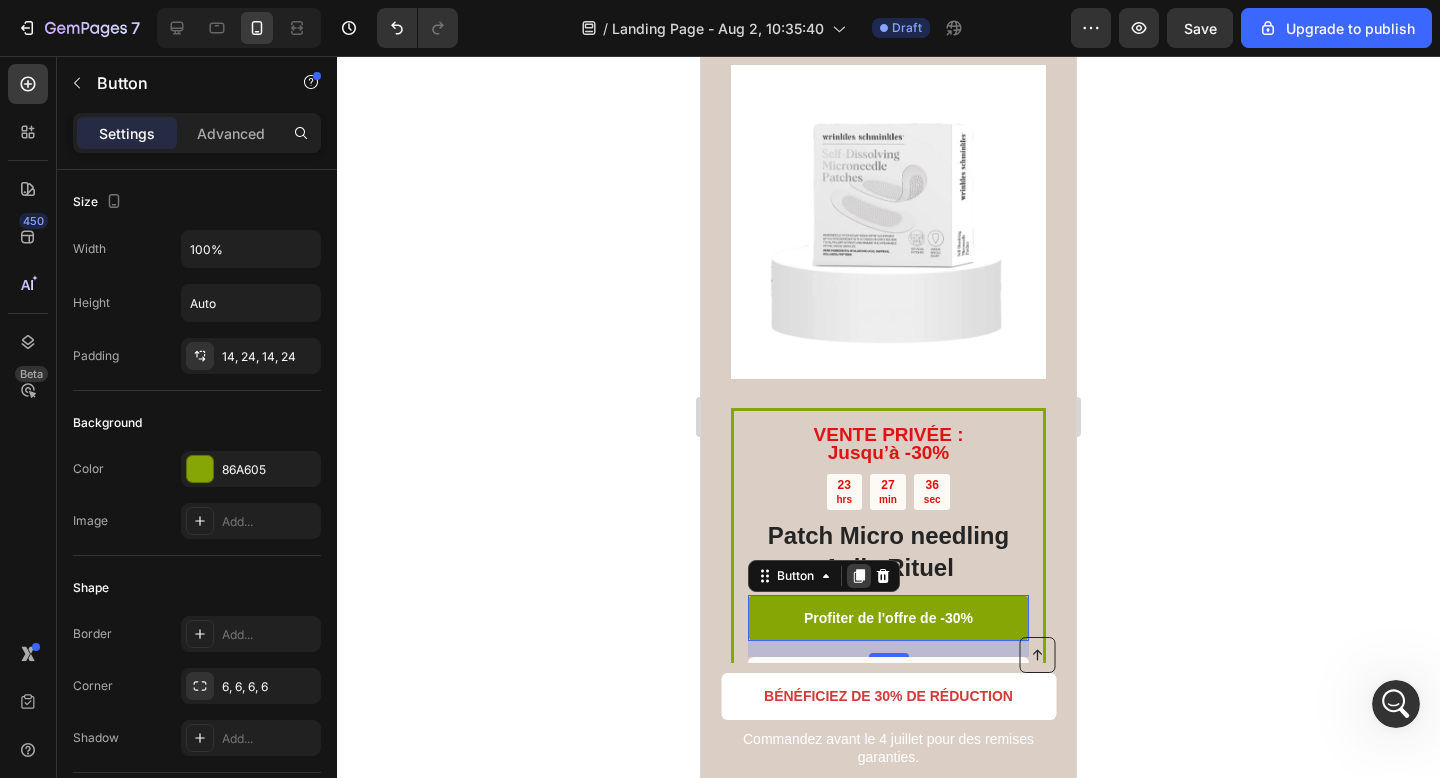 click 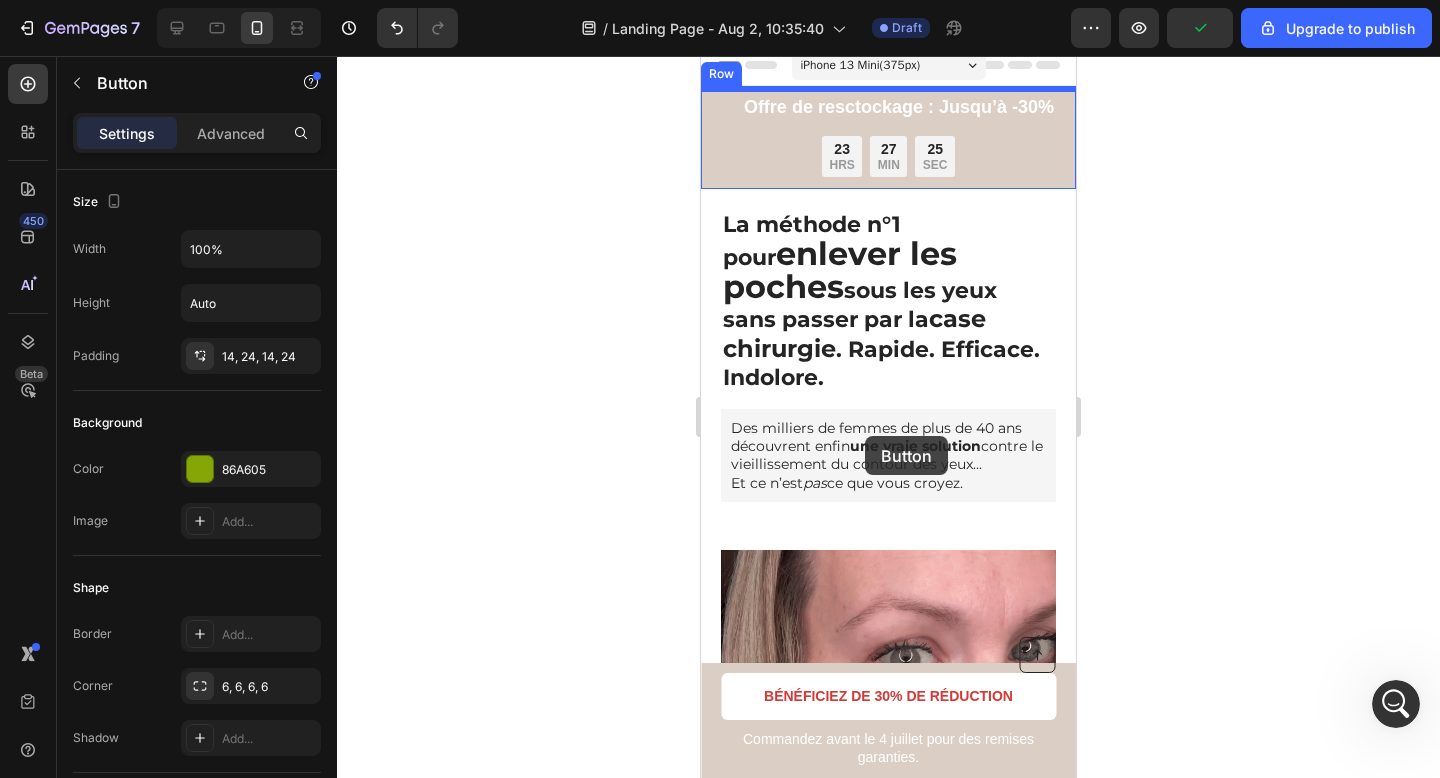 scroll, scrollTop: 0, scrollLeft: 0, axis: both 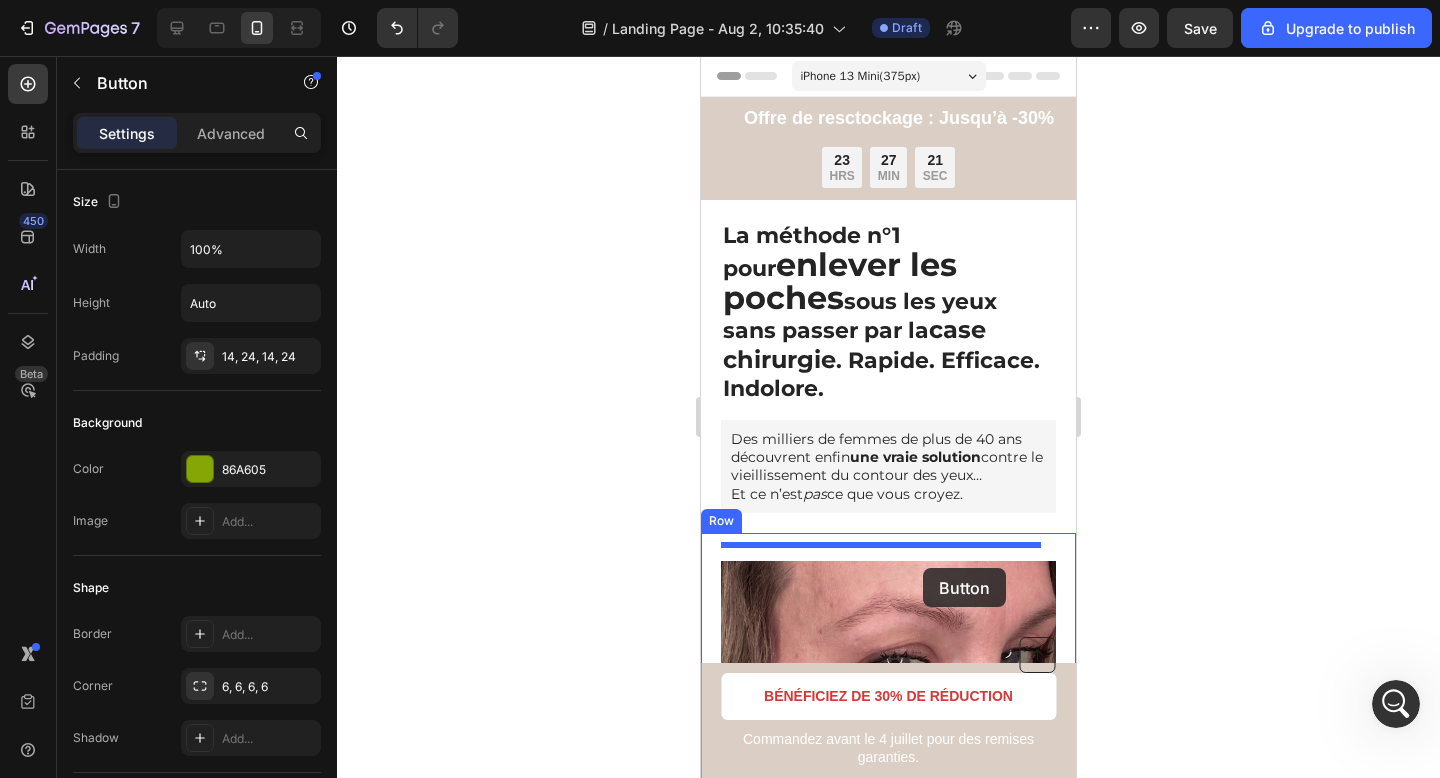 drag, startPoint x: 812, startPoint y: 596, endPoint x: 923, endPoint y: 568, distance: 114.47707 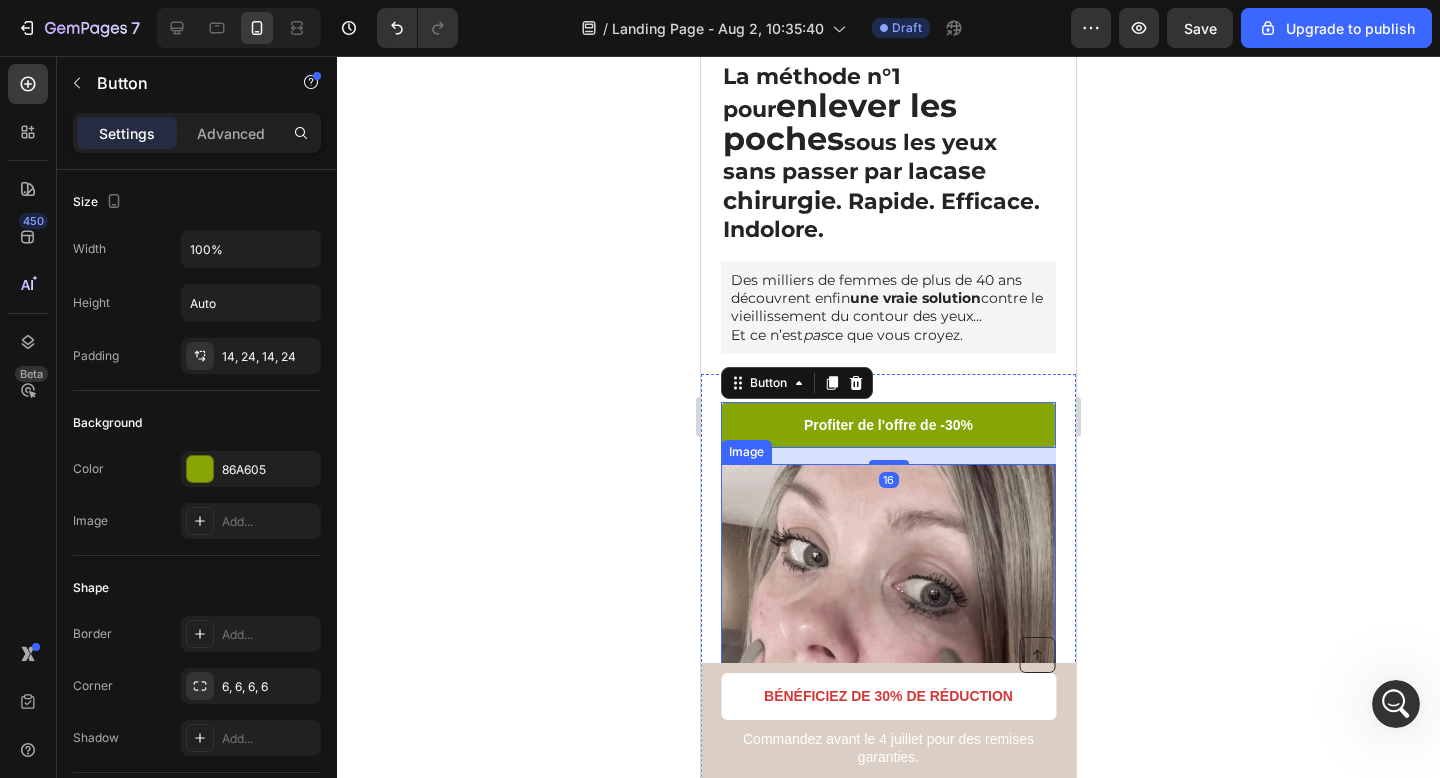scroll, scrollTop: 160, scrollLeft: 0, axis: vertical 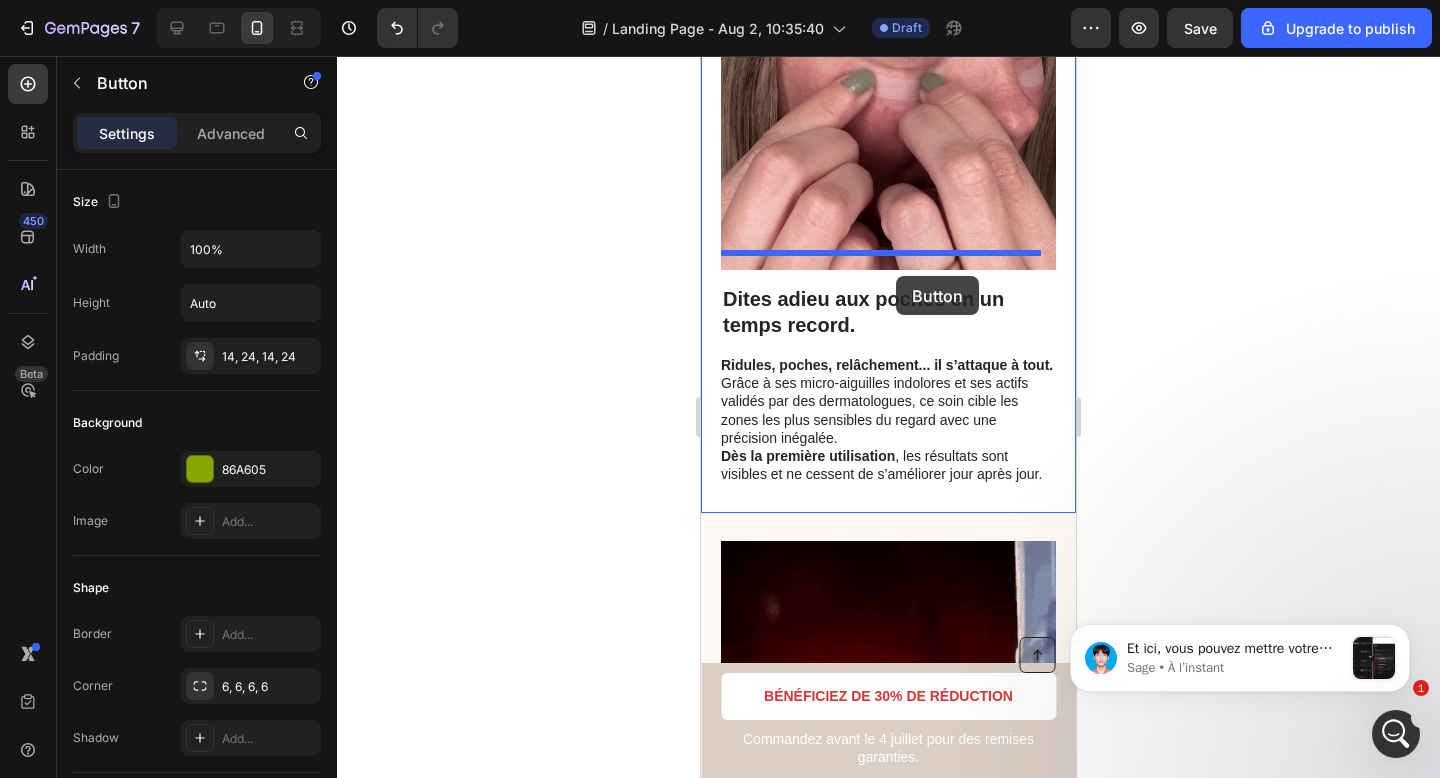 drag, startPoint x: 774, startPoint y: 368, endPoint x: 896, endPoint y: 276, distance: 152.80052 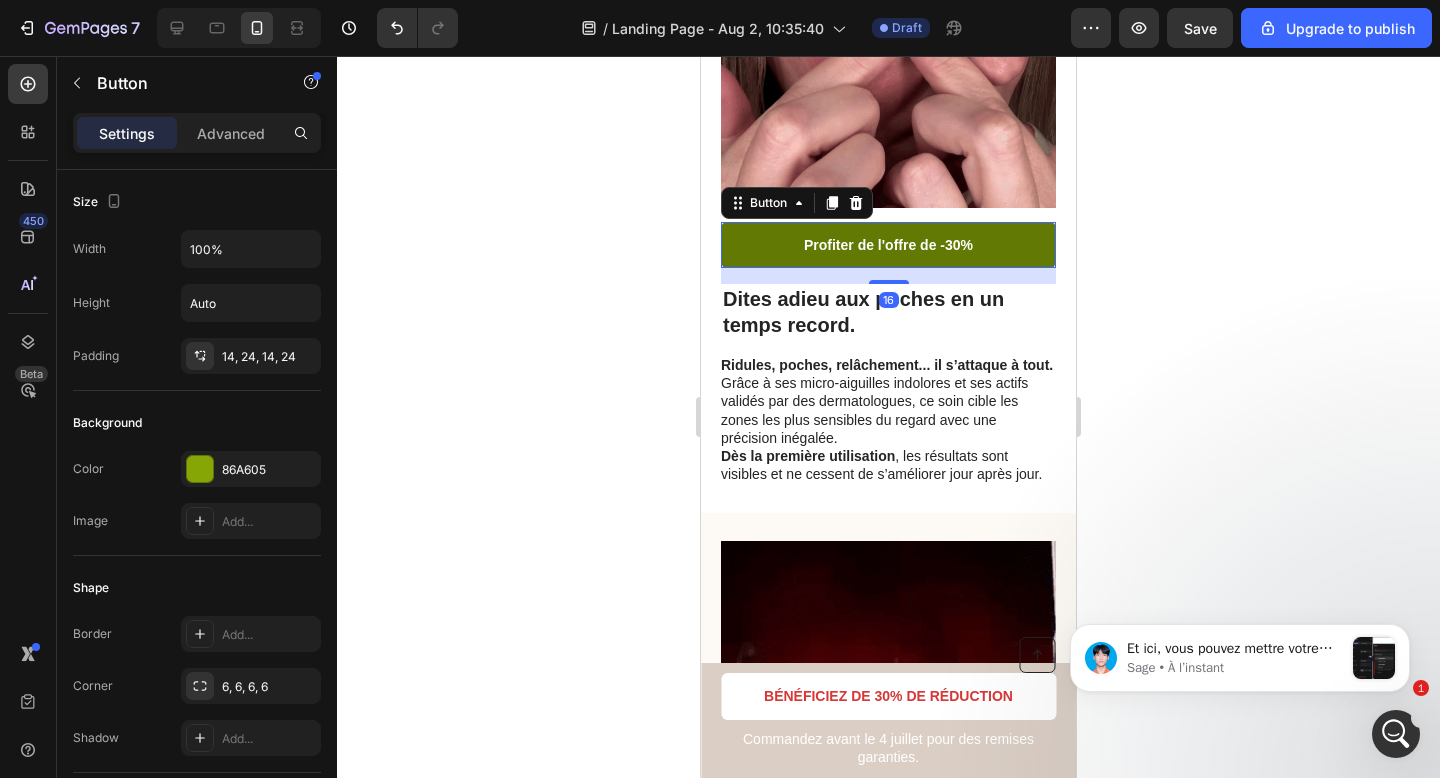 scroll, scrollTop: 626, scrollLeft: 0, axis: vertical 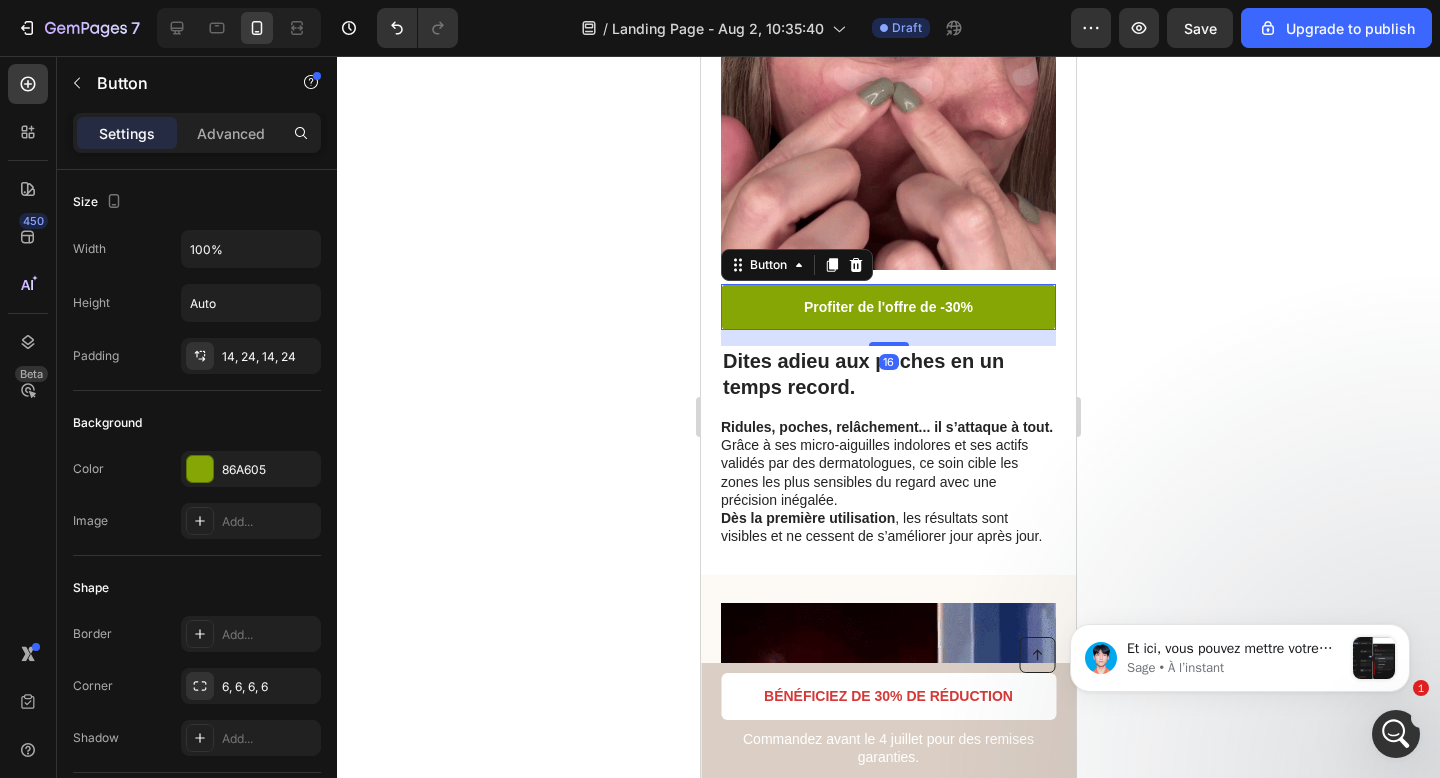 click 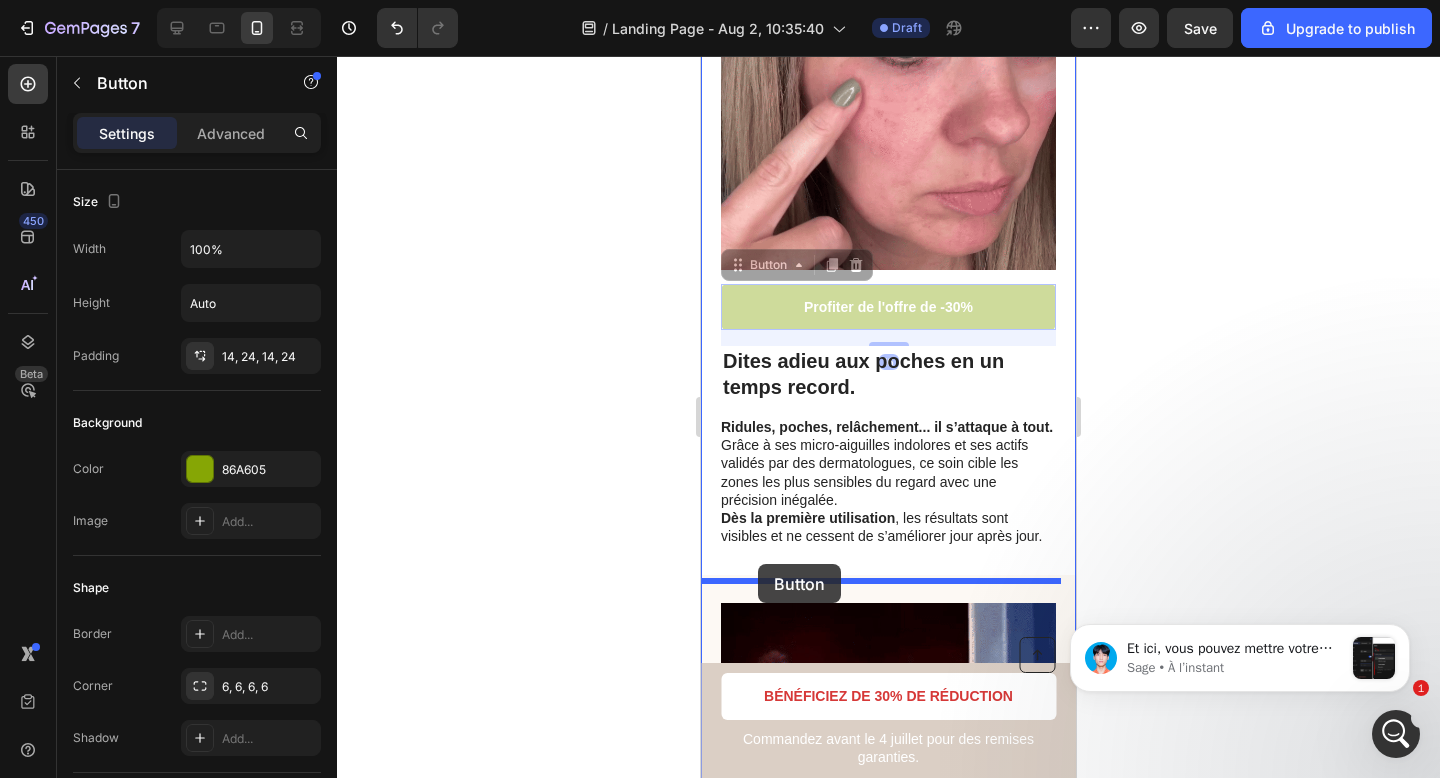 drag, startPoint x: 758, startPoint y: 242, endPoint x: 758, endPoint y: 564, distance: 322 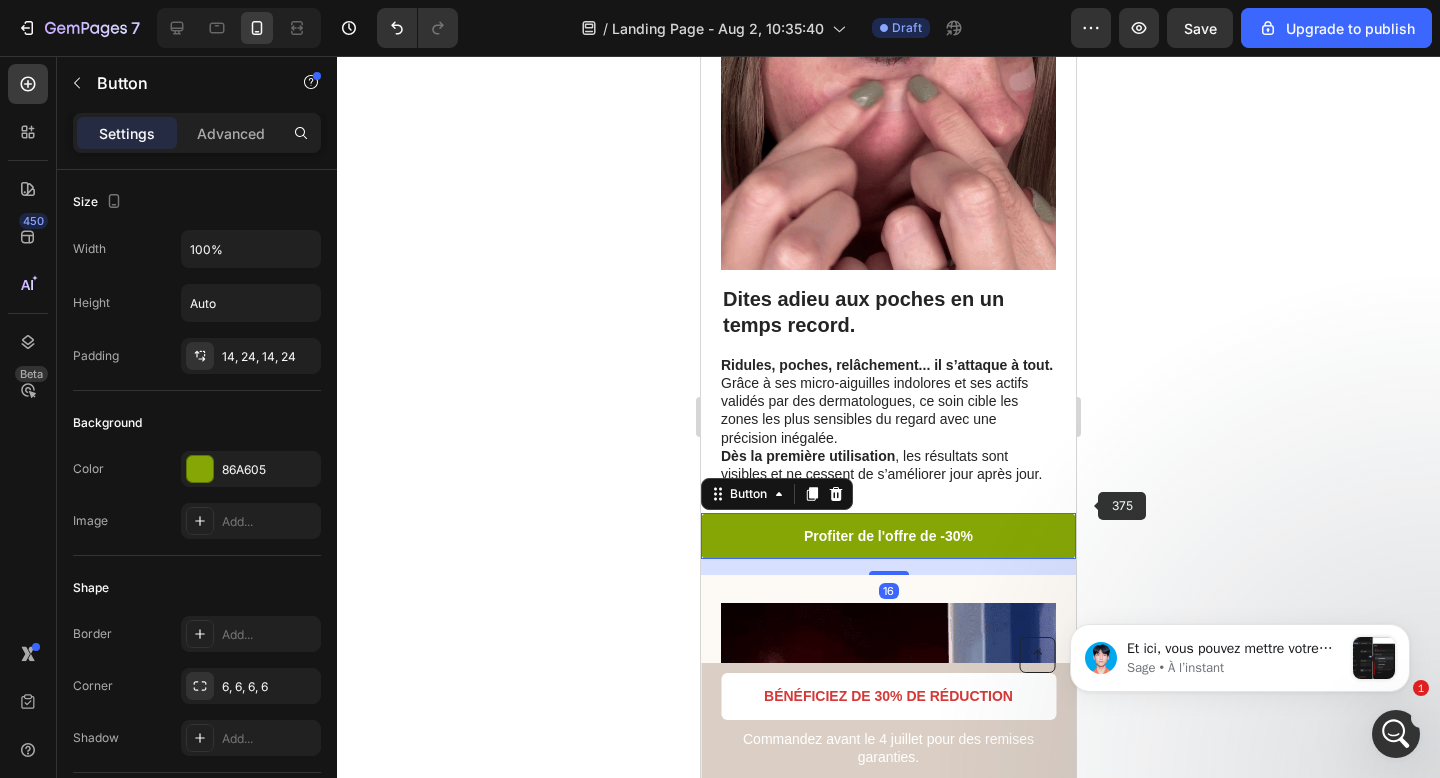 click 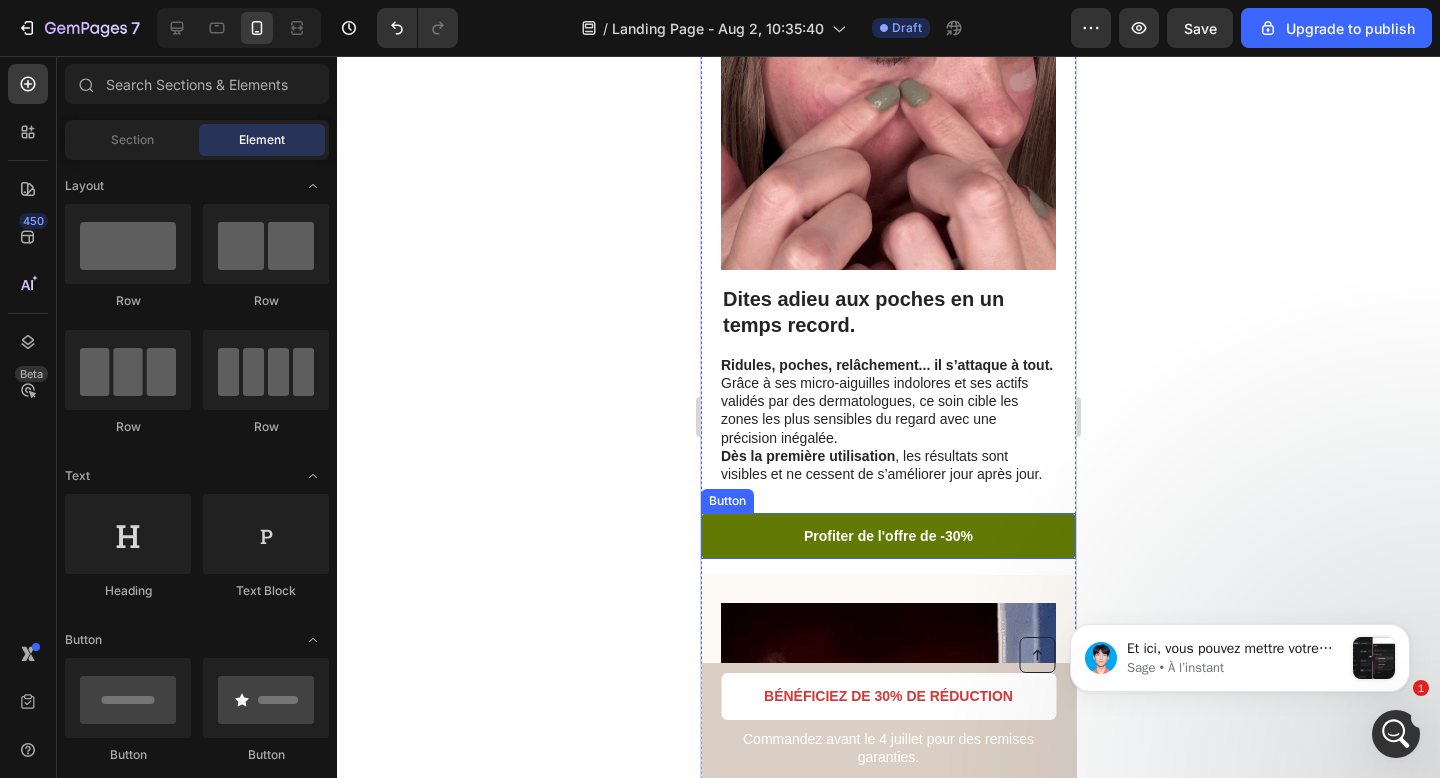 click on "Profiter de l'offre de -30%" at bounding box center (888, 536) 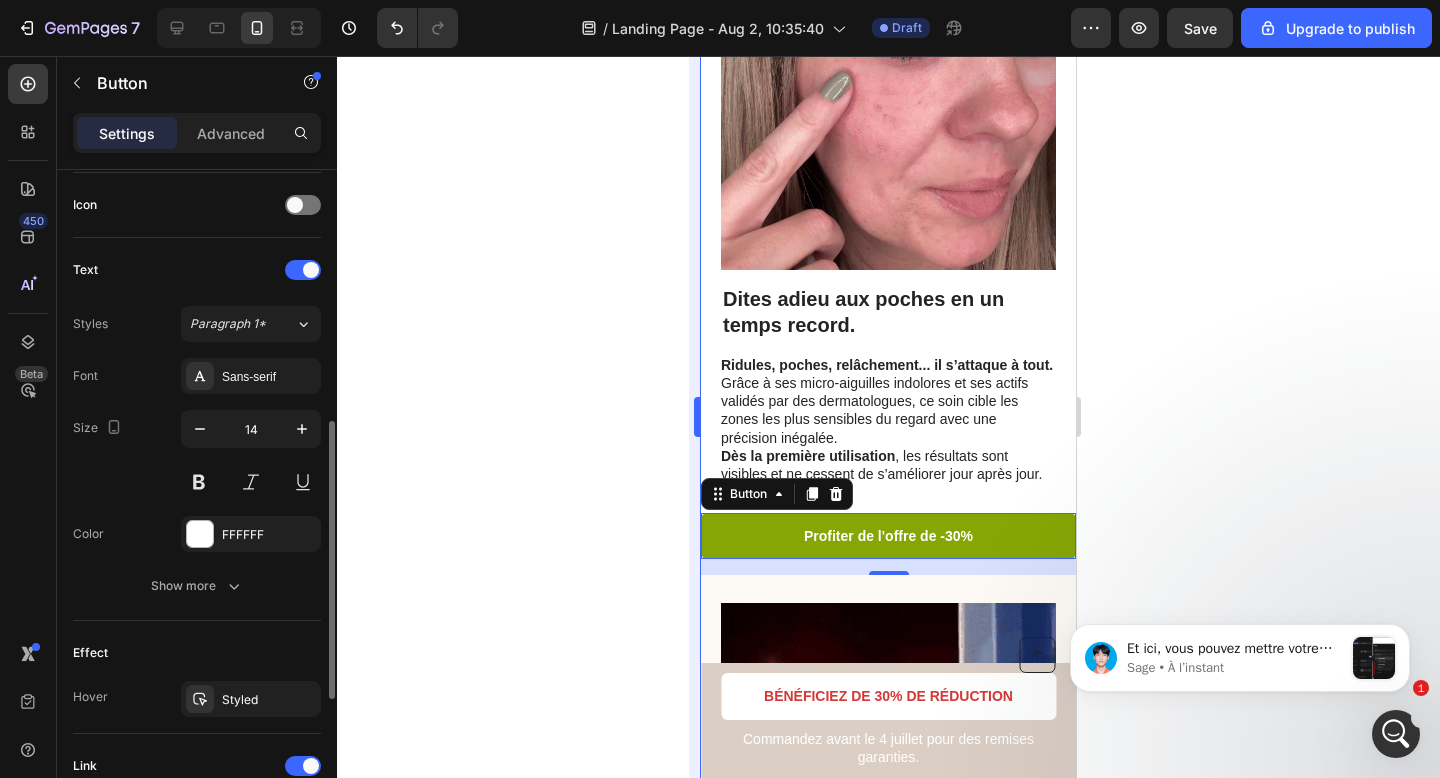 scroll, scrollTop: 604, scrollLeft: 0, axis: vertical 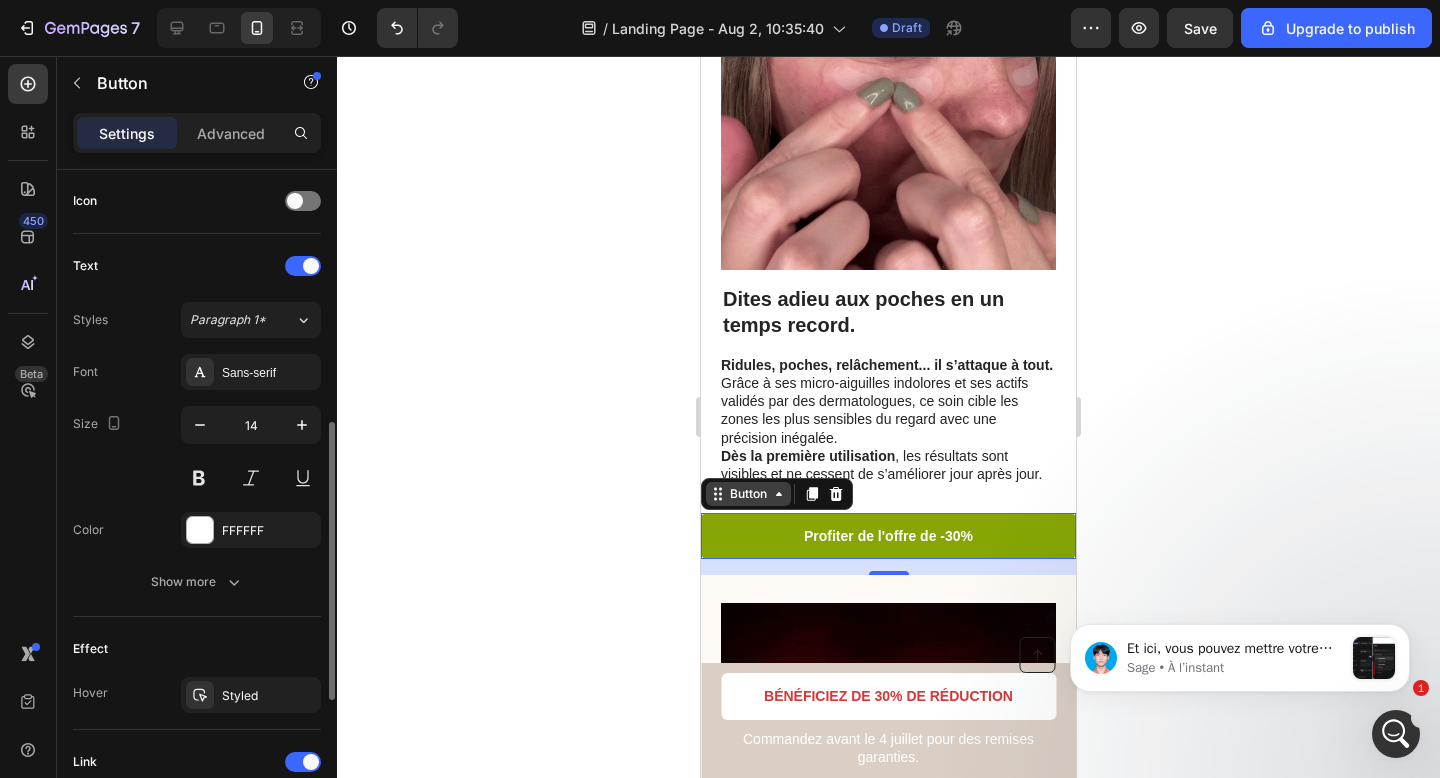 click 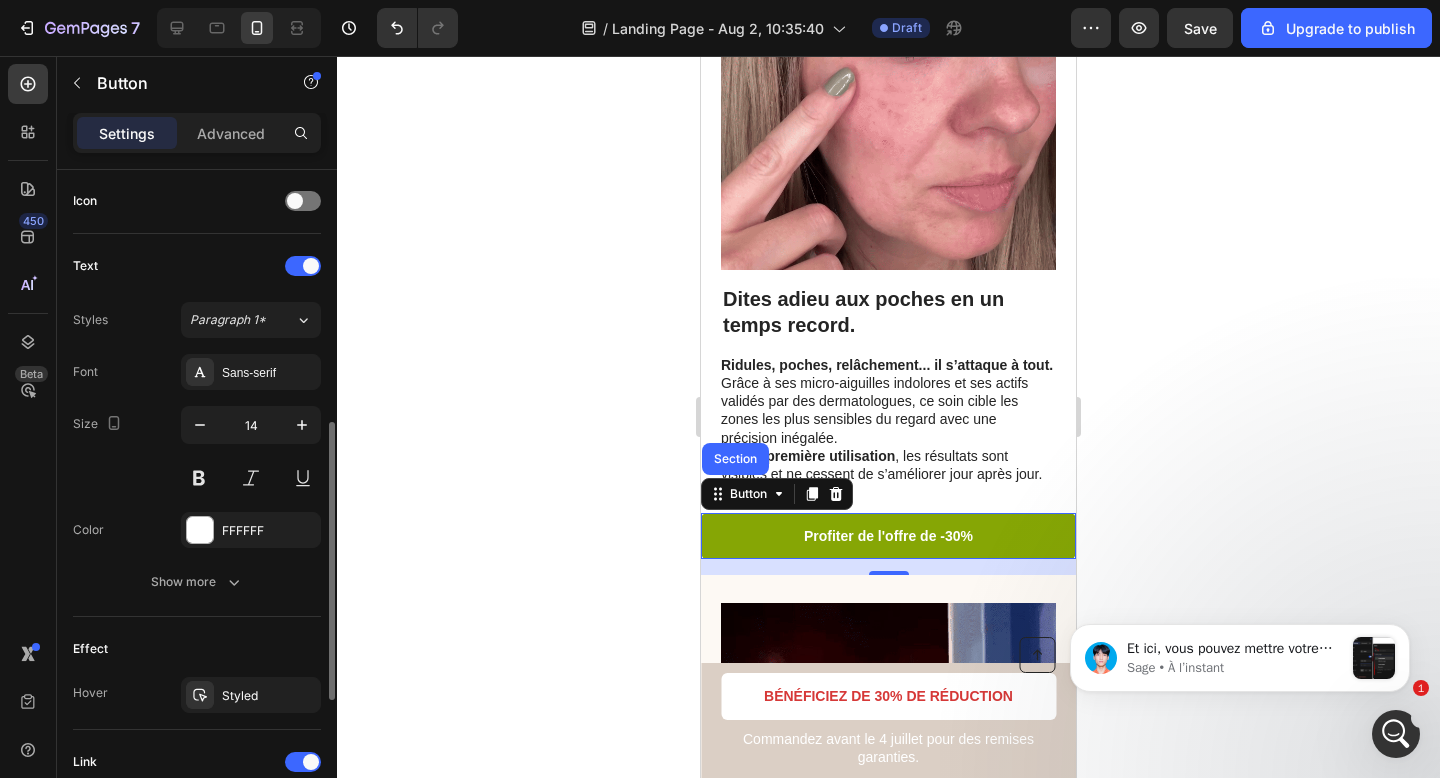 scroll, scrollTop: 925, scrollLeft: 0, axis: vertical 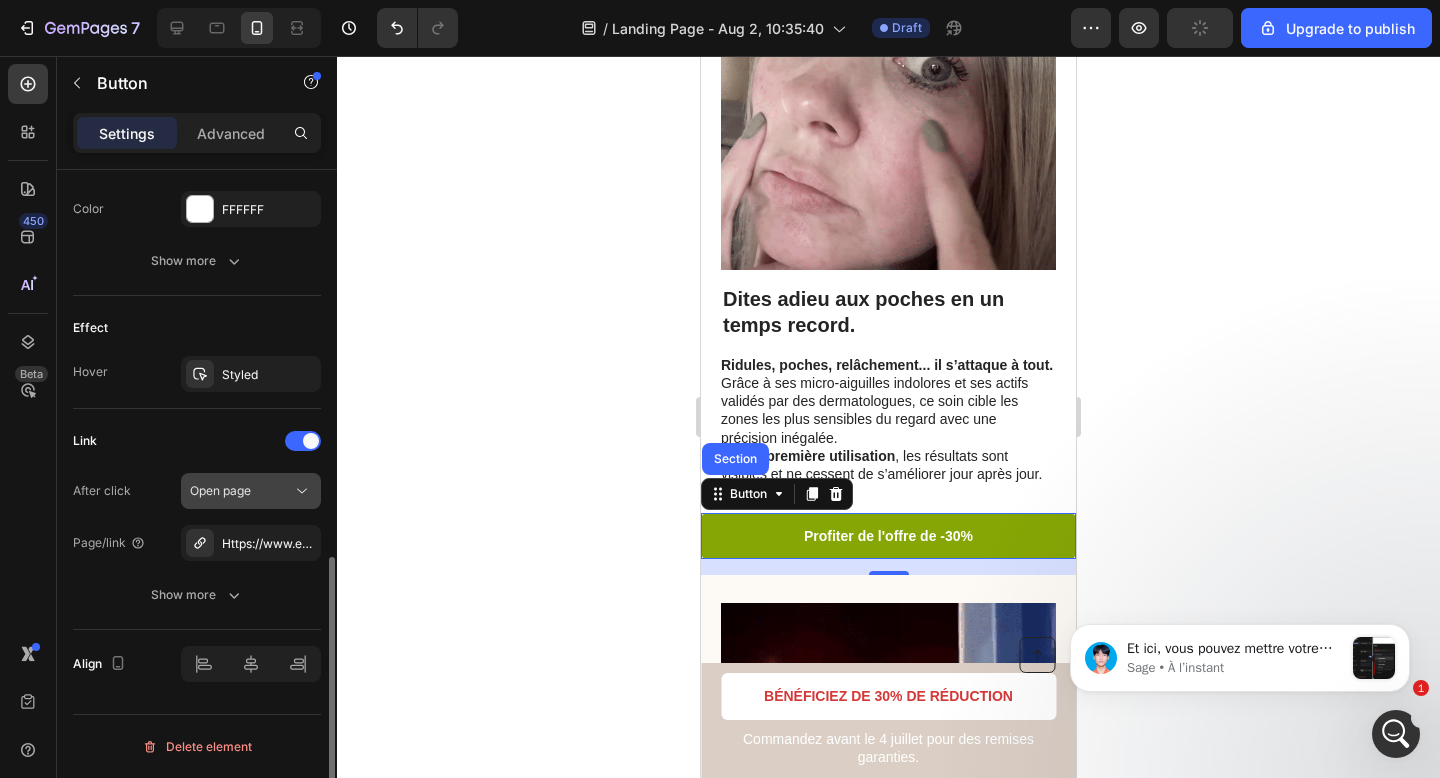 click on "Open page" at bounding box center [241, 491] 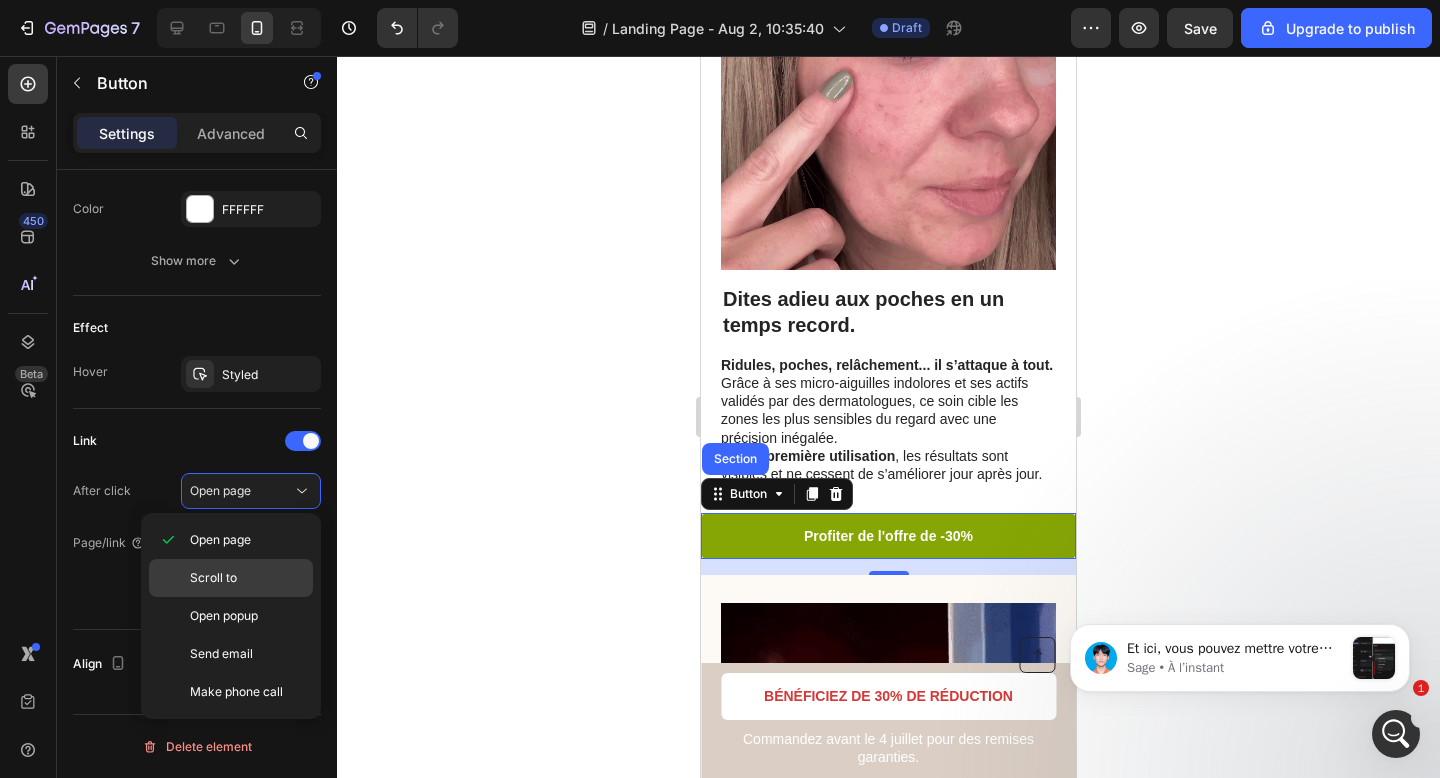 click on "Scroll to" 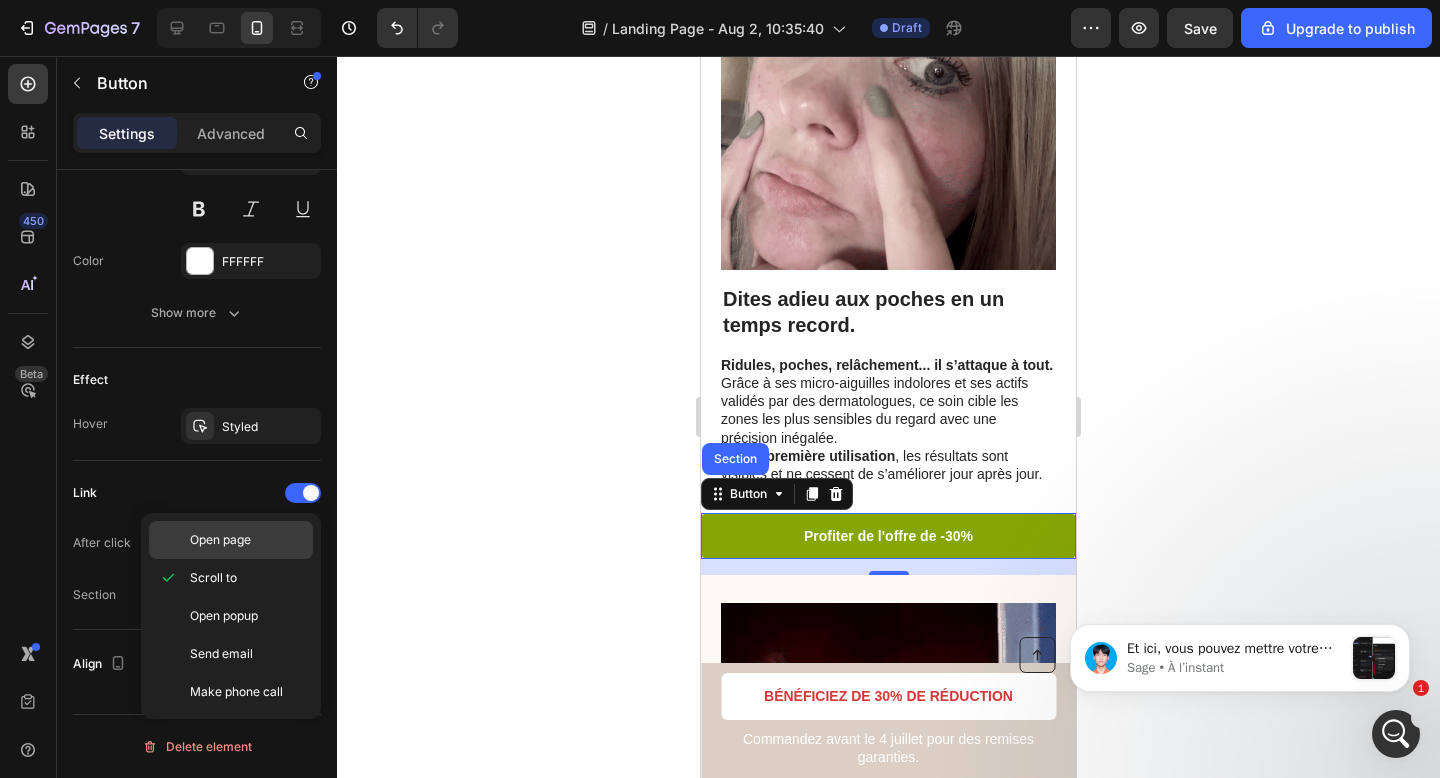 scroll, scrollTop: 873, scrollLeft: 0, axis: vertical 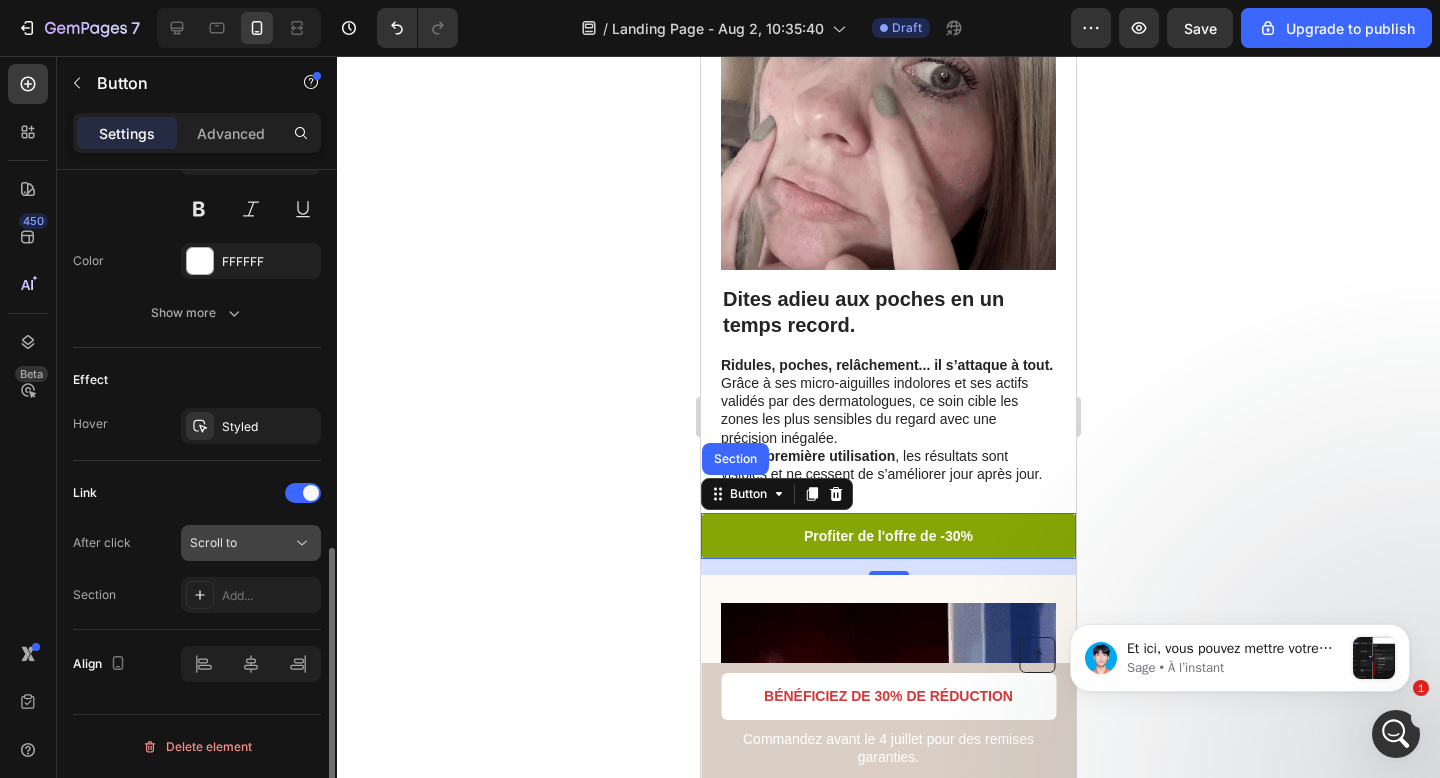 click on "Scroll to" 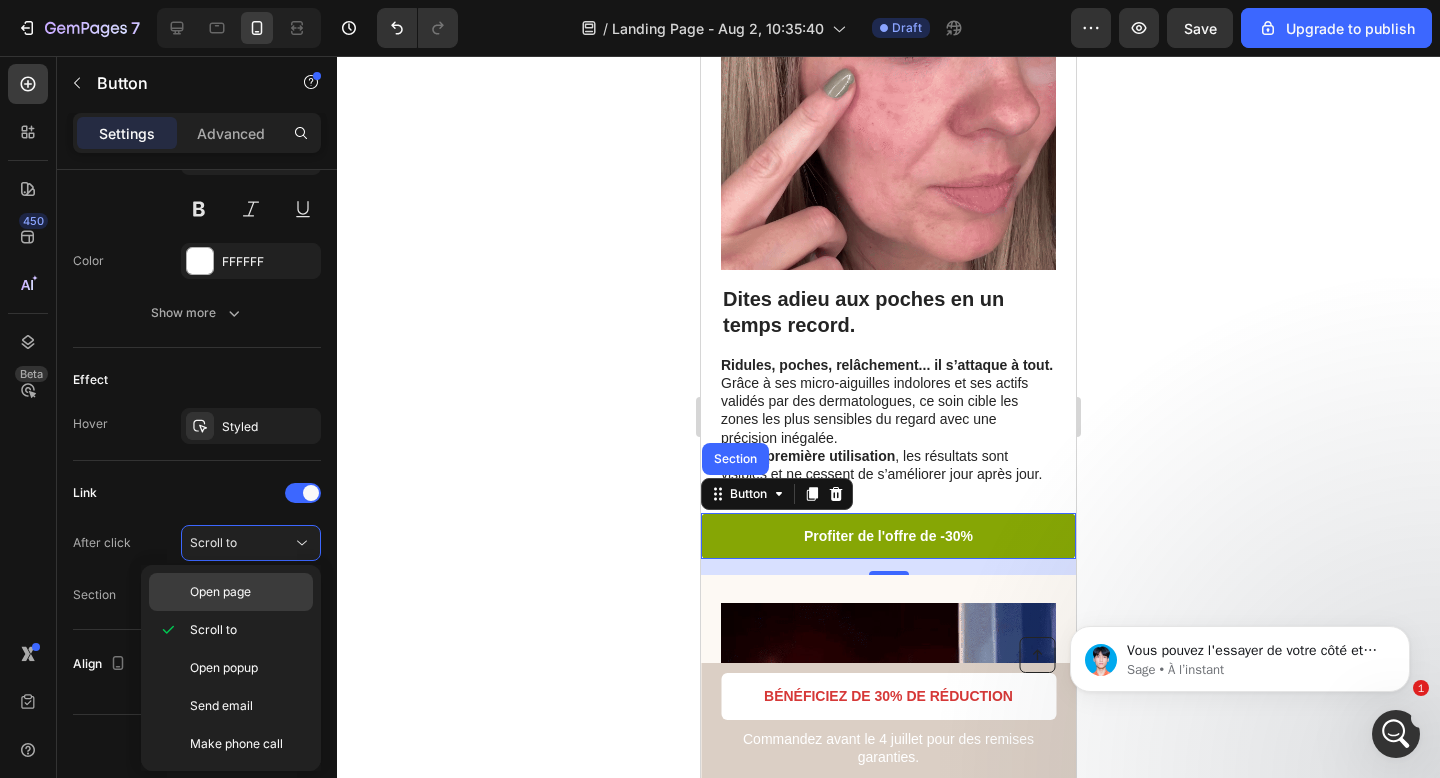 scroll, scrollTop: 4252, scrollLeft: 0, axis: vertical 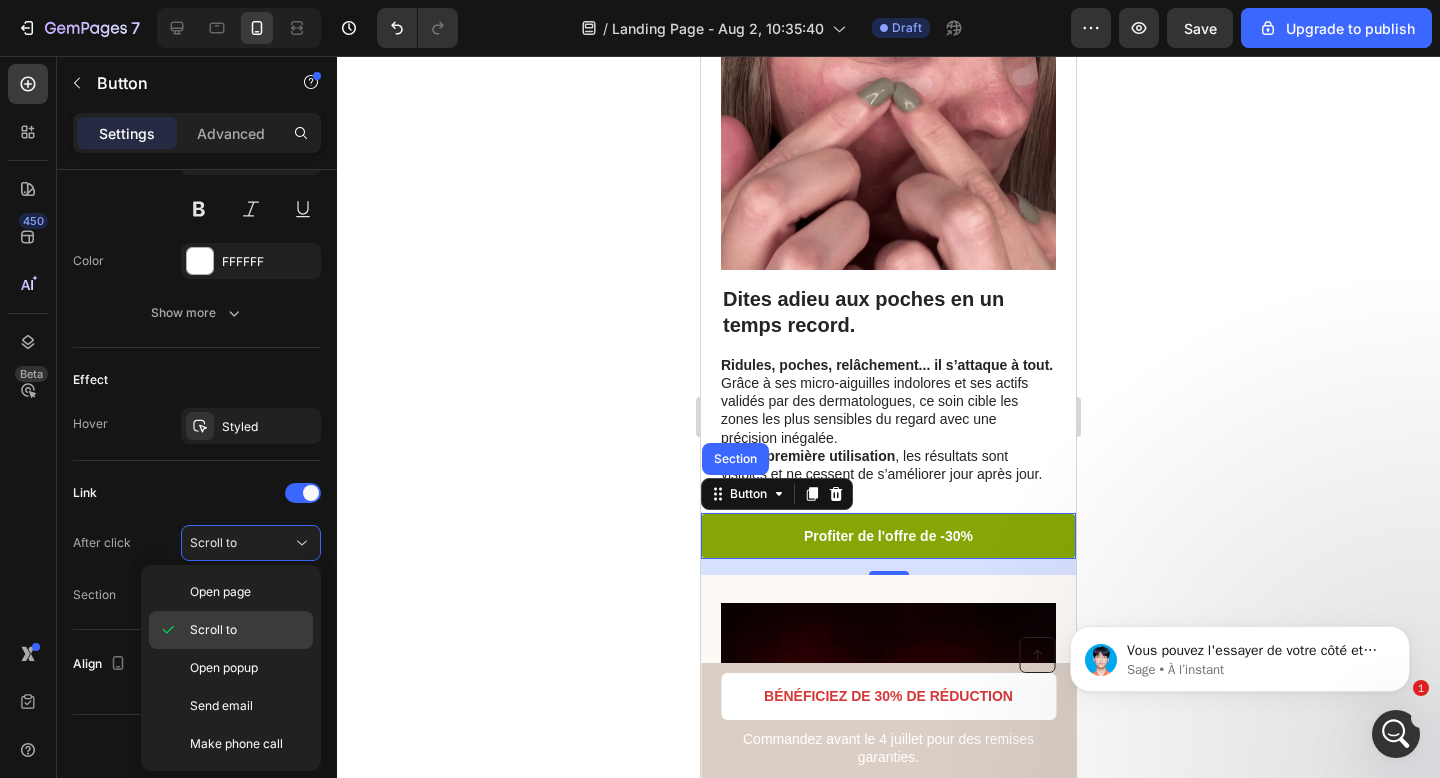 click on "Scroll to" at bounding box center [247, 630] 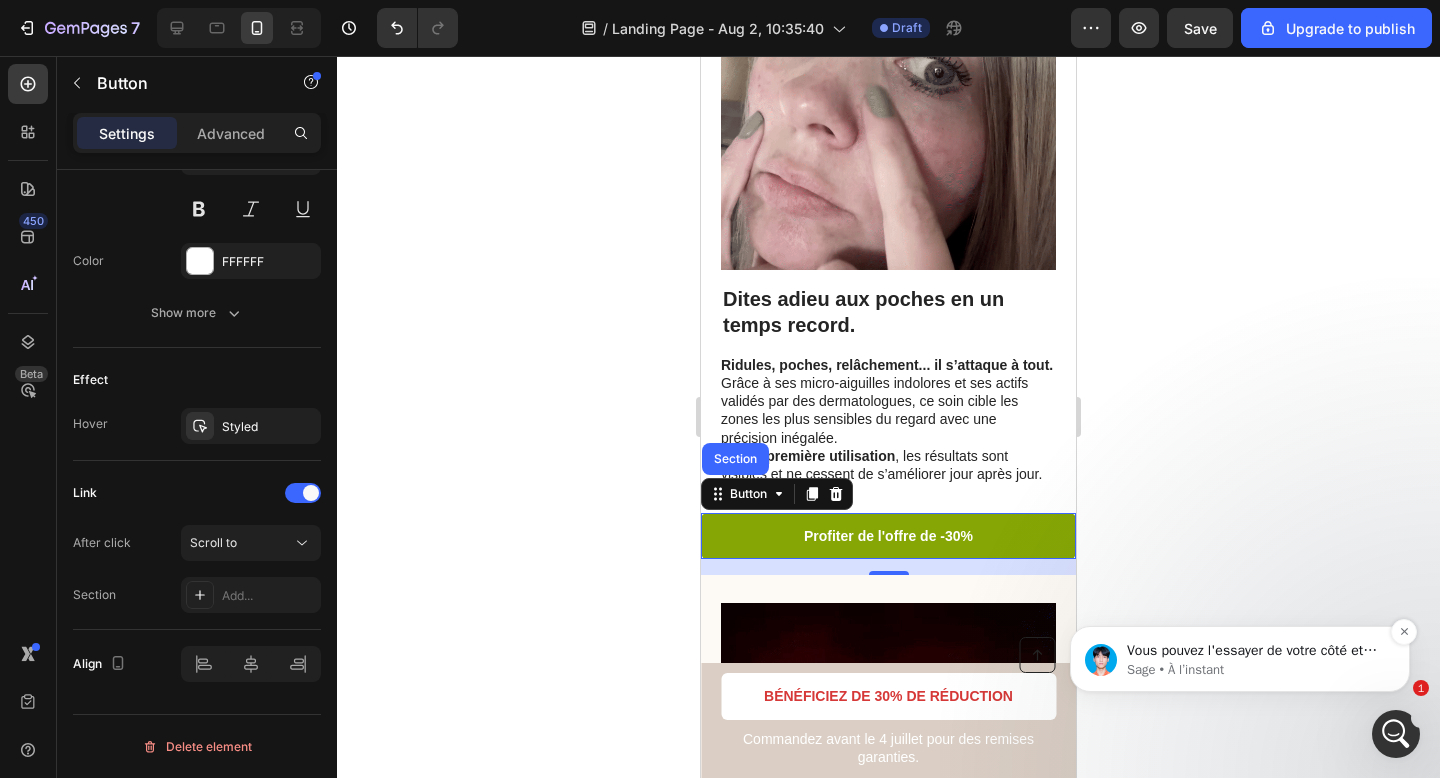 click on "Sage • À l’instant" at bounding box center [1256, 670] 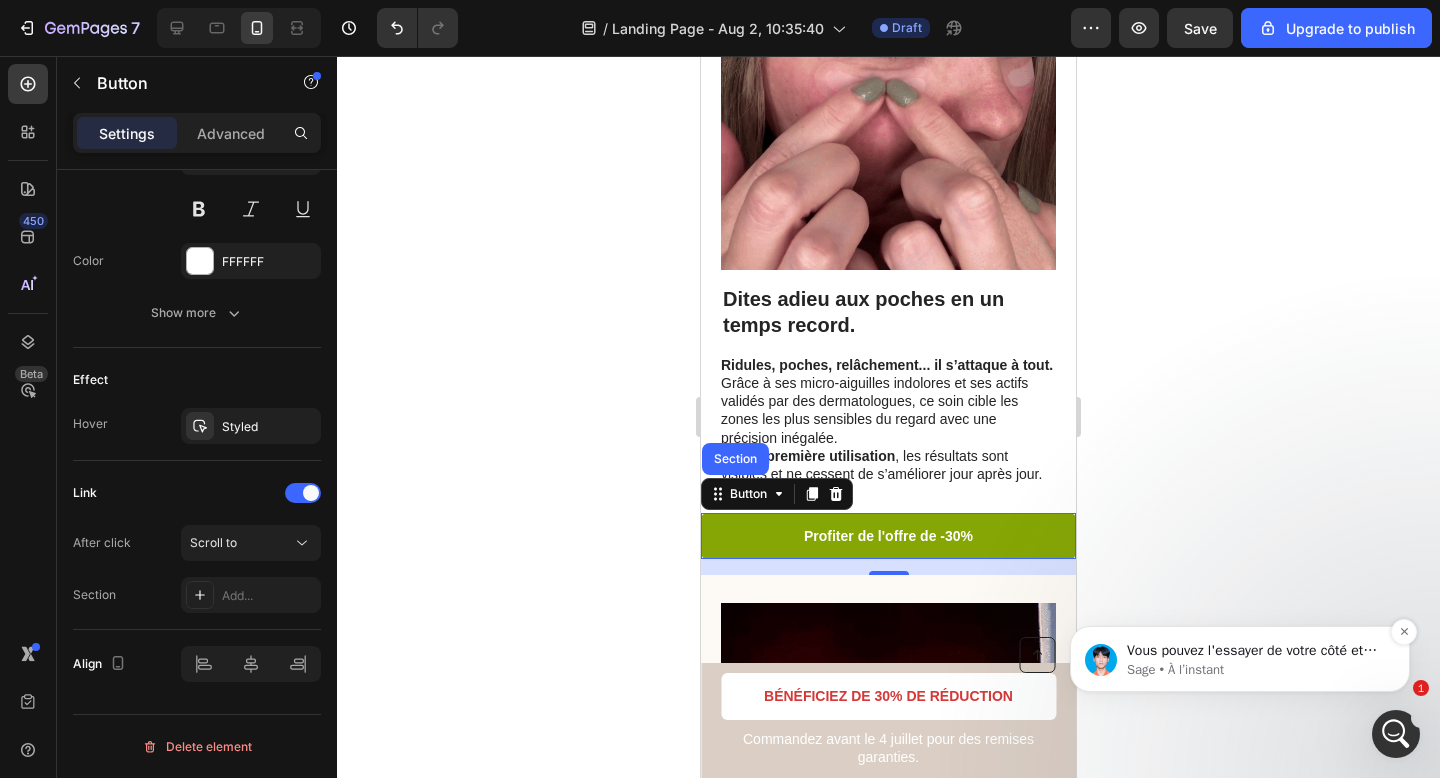 scroll, scrollTop: 0, scrollLeft: 0, axis: both 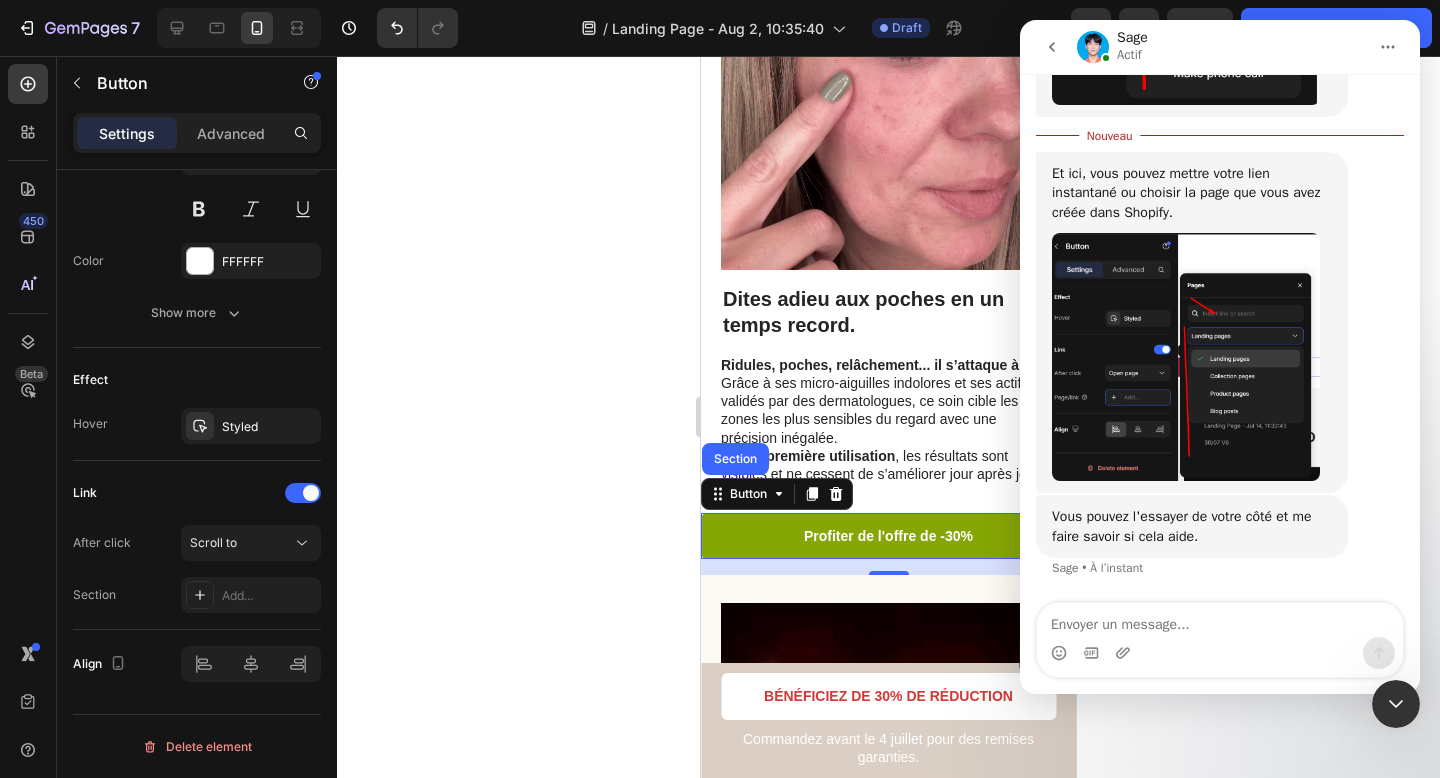 click at bounding box center (1220, 620) 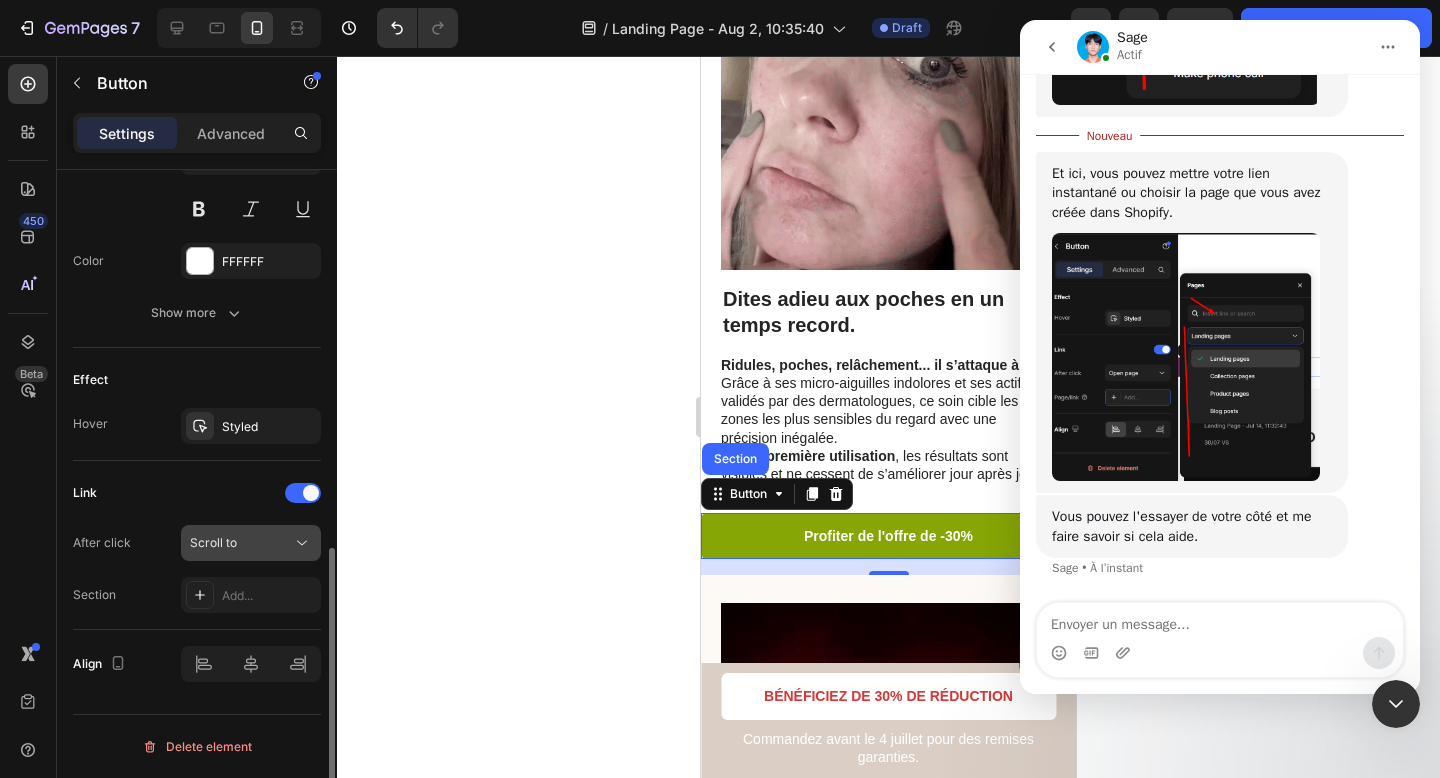 click on "Scroll to" at bounding box center (241, 543) 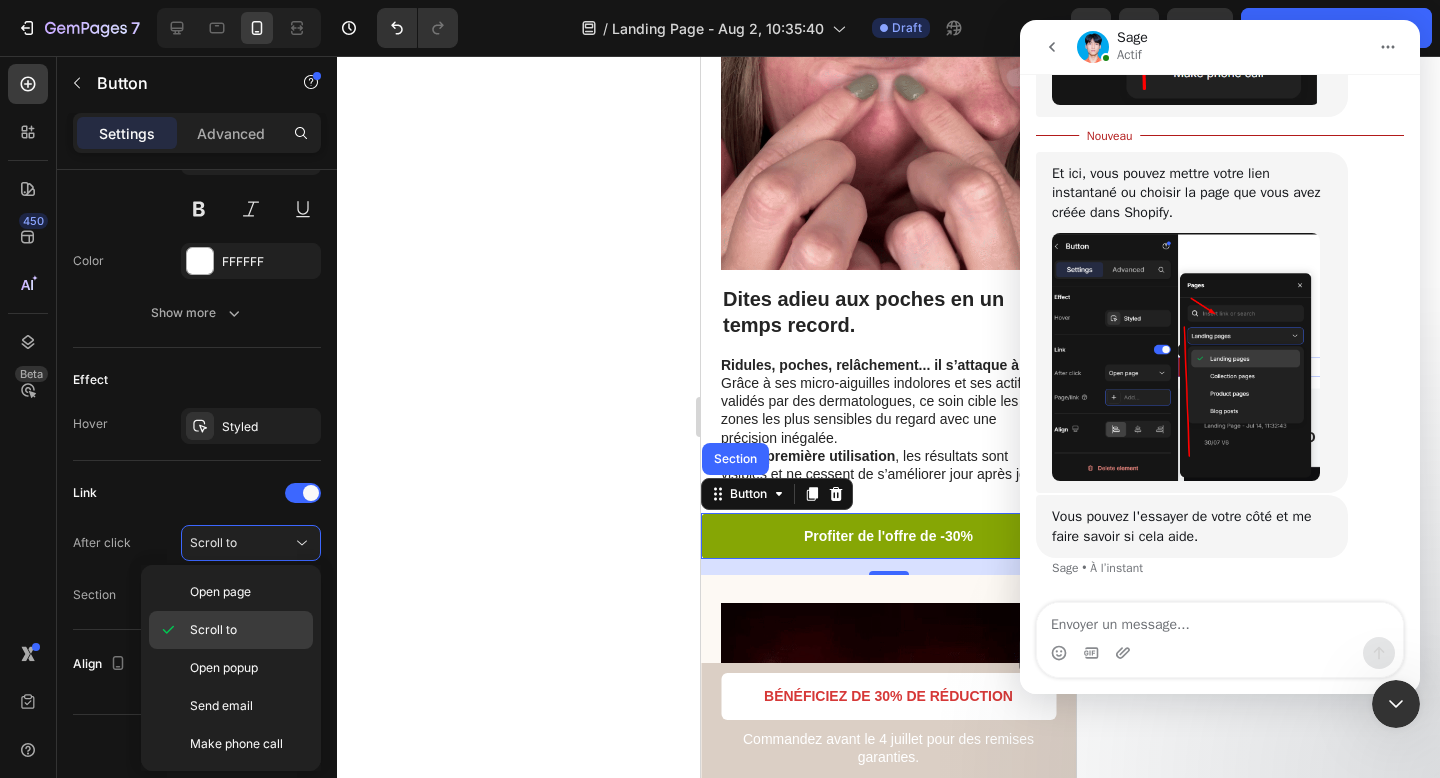 click on "Scroll to" 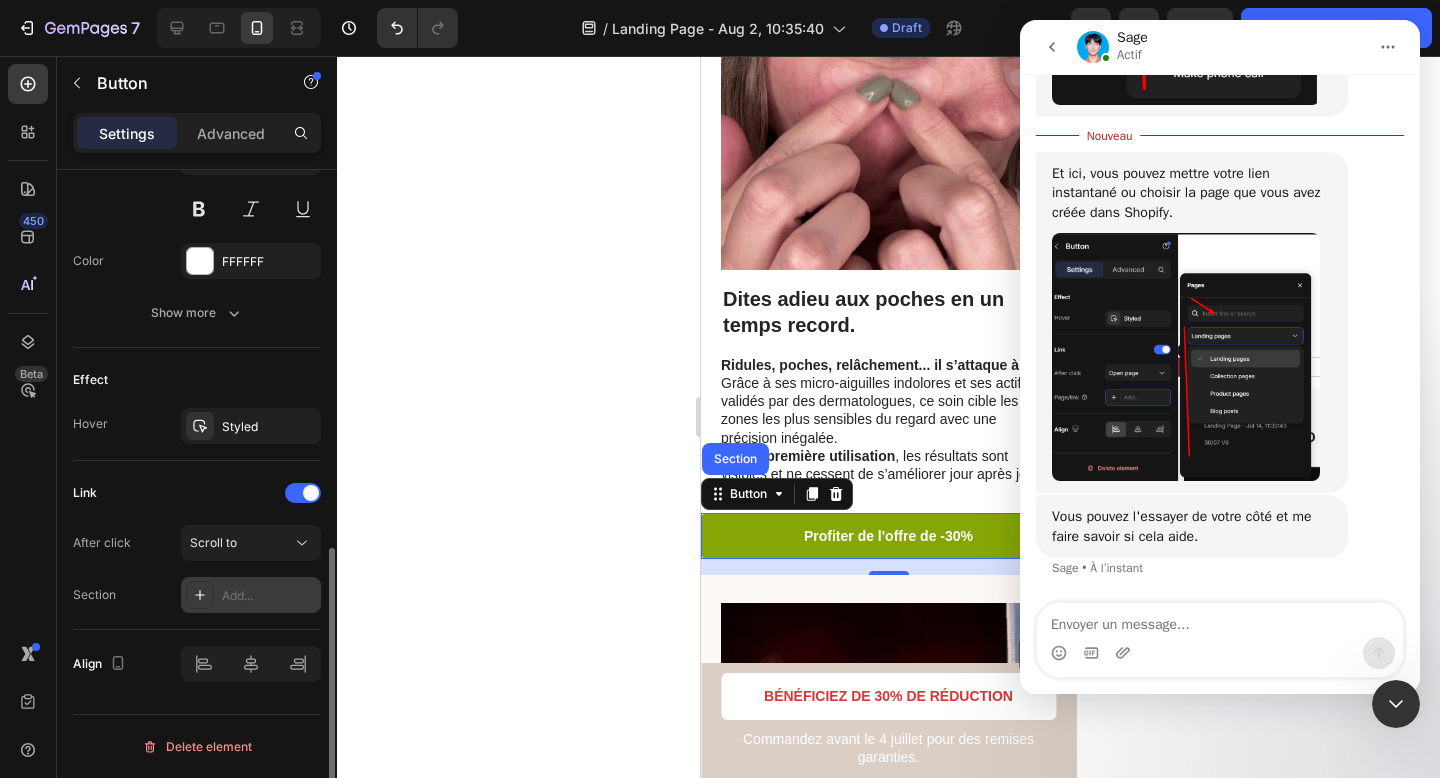 click on "Add..." at bounding box center (251, 595) 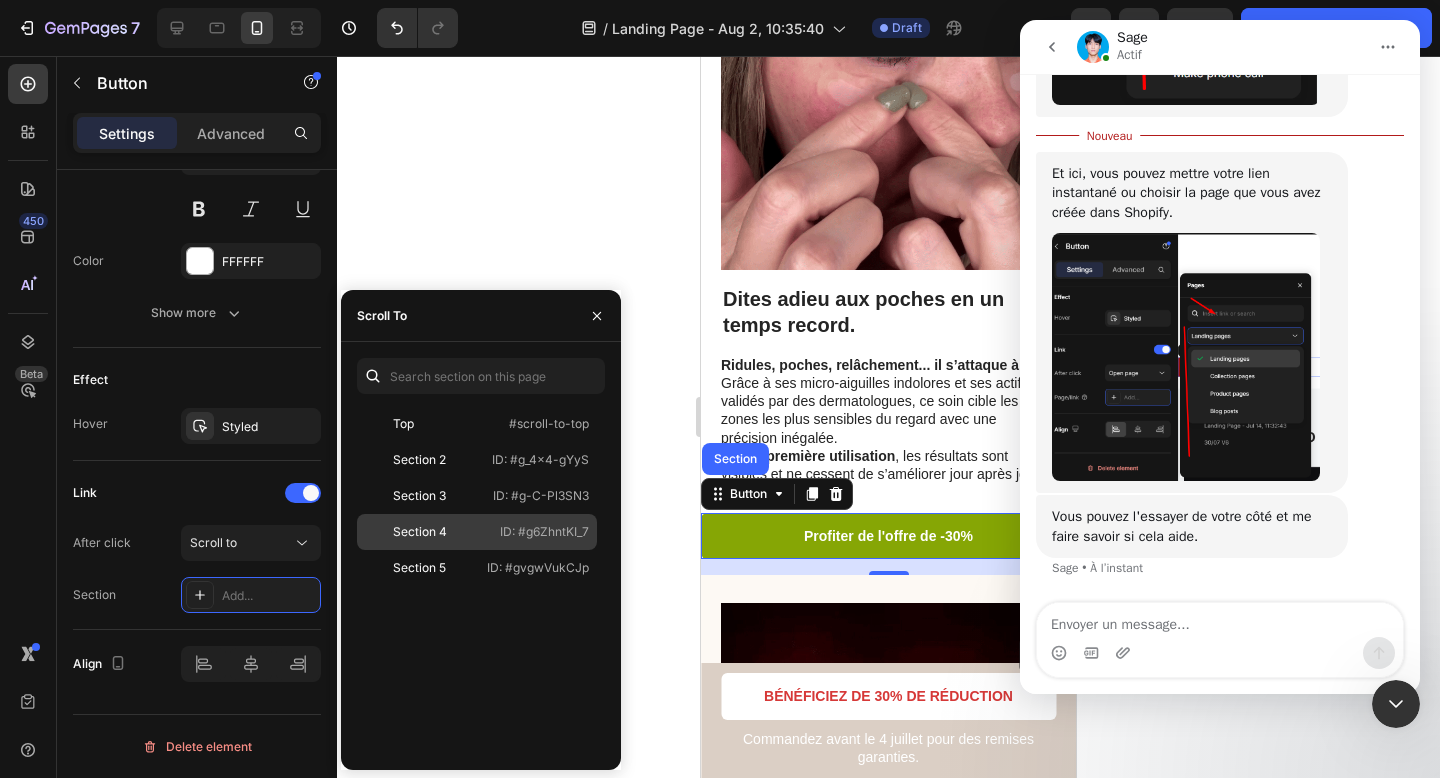 click on "Section 4   ID: #g6ZhntKI_7" 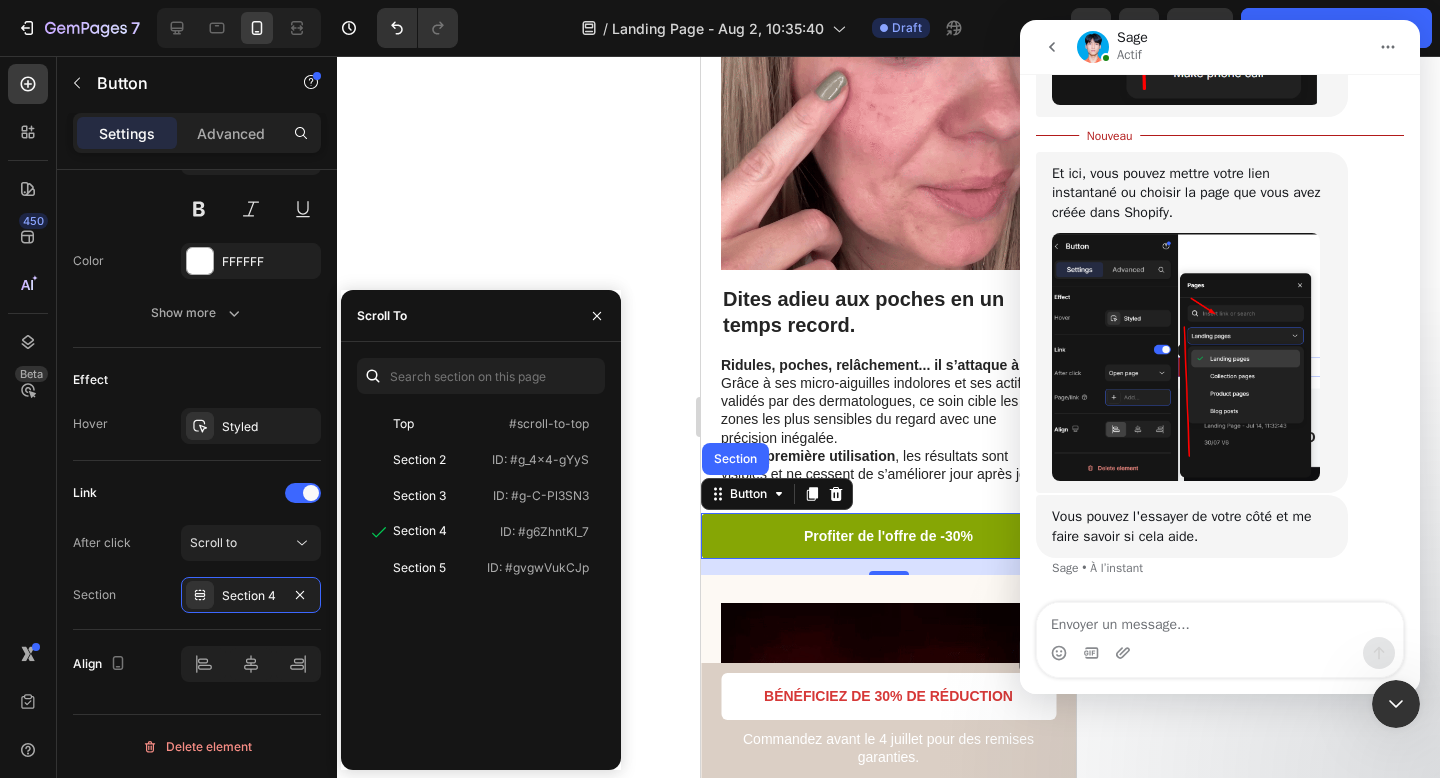 click 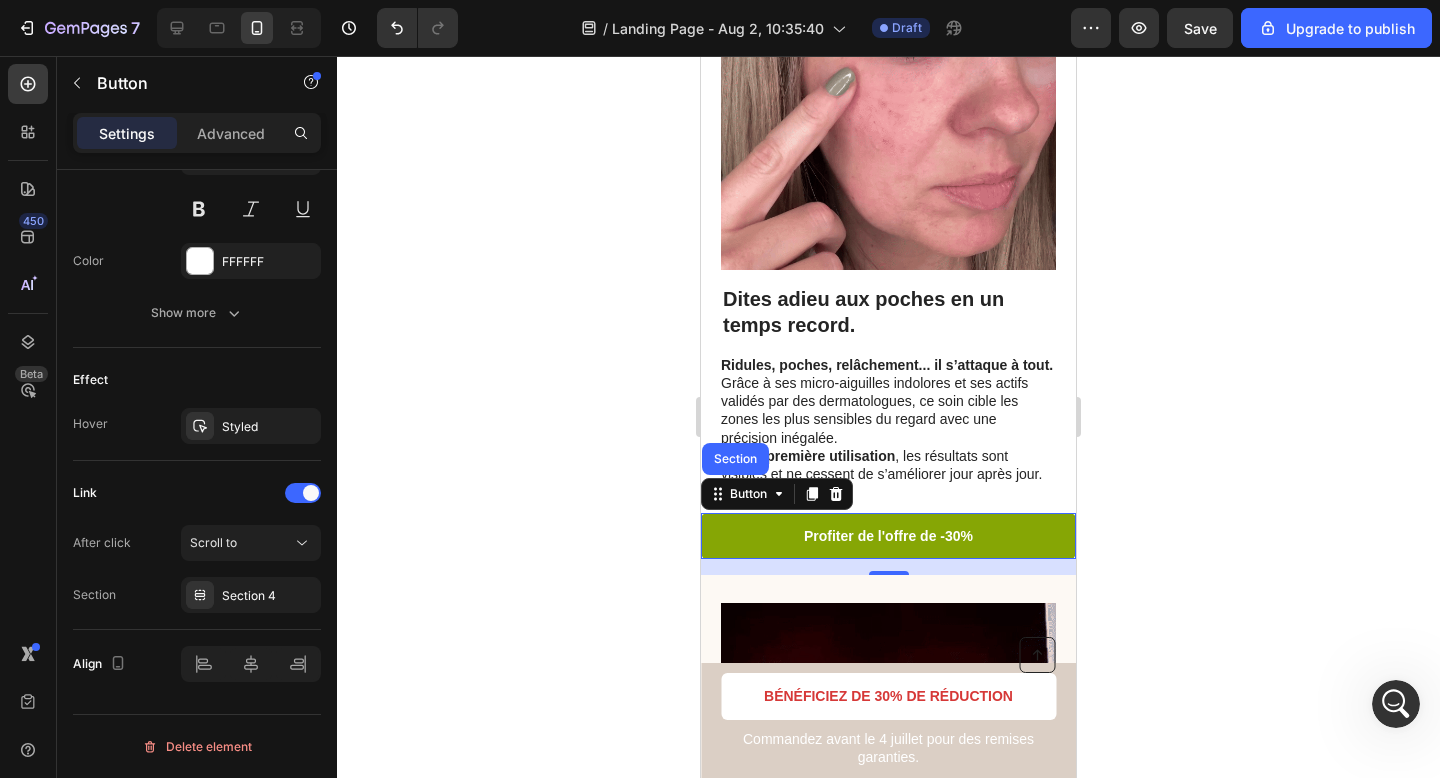 click 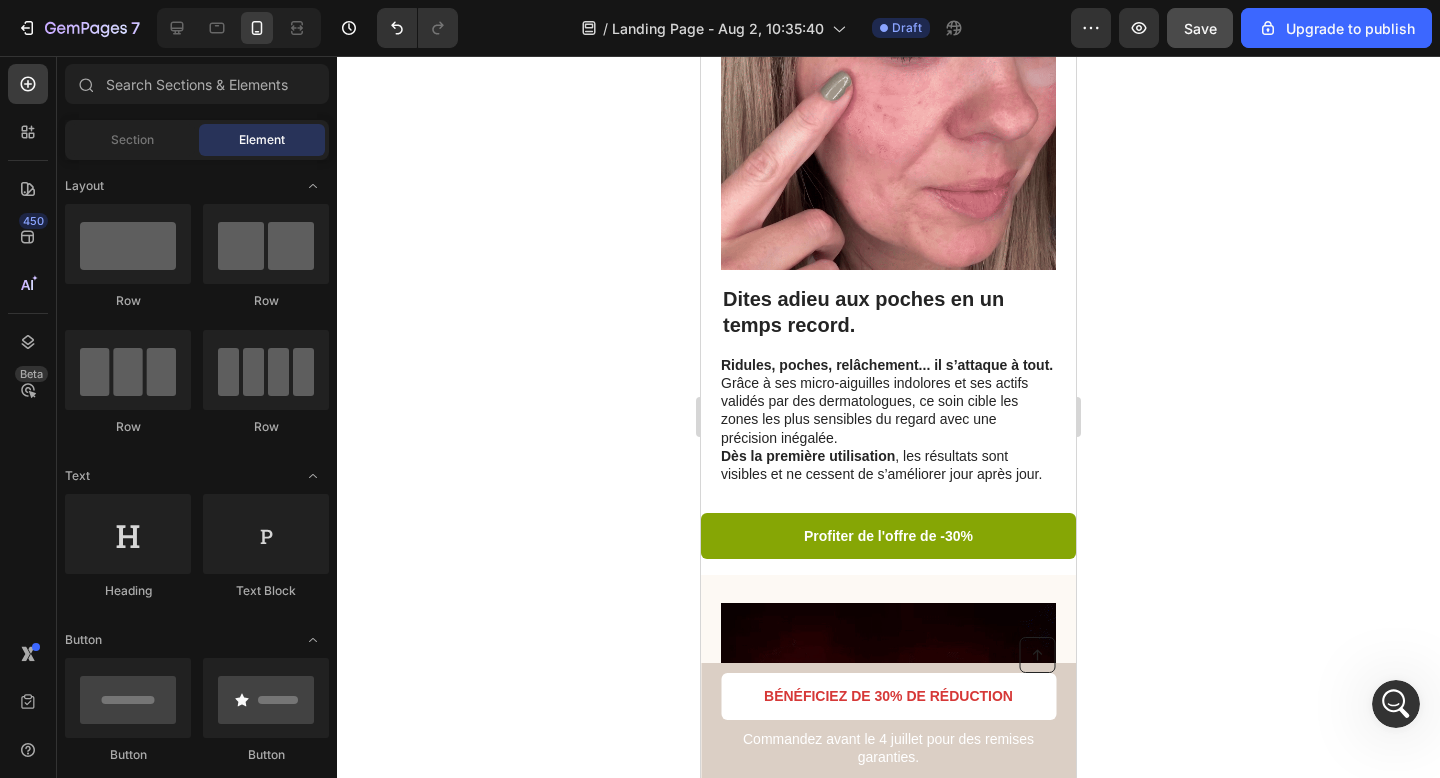 click on "Save" 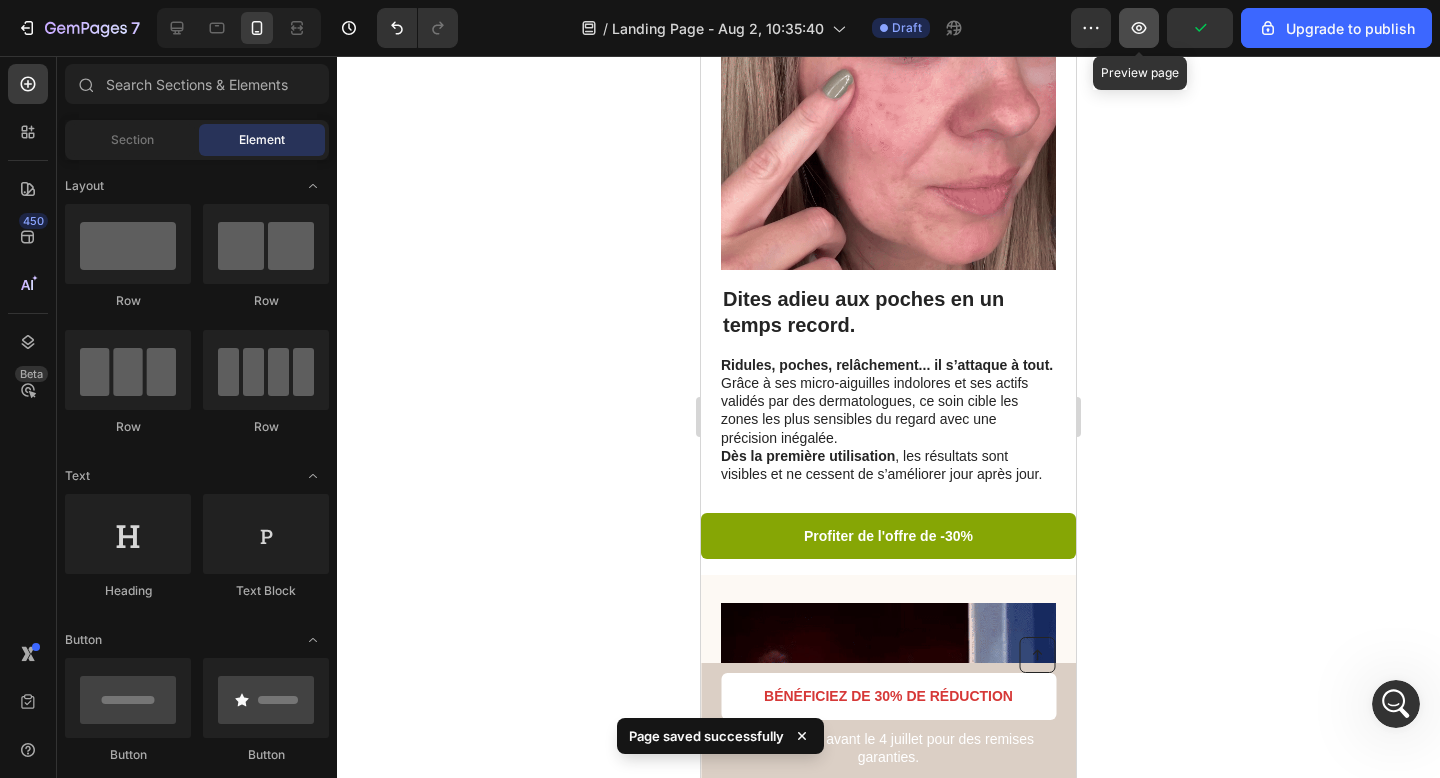 click 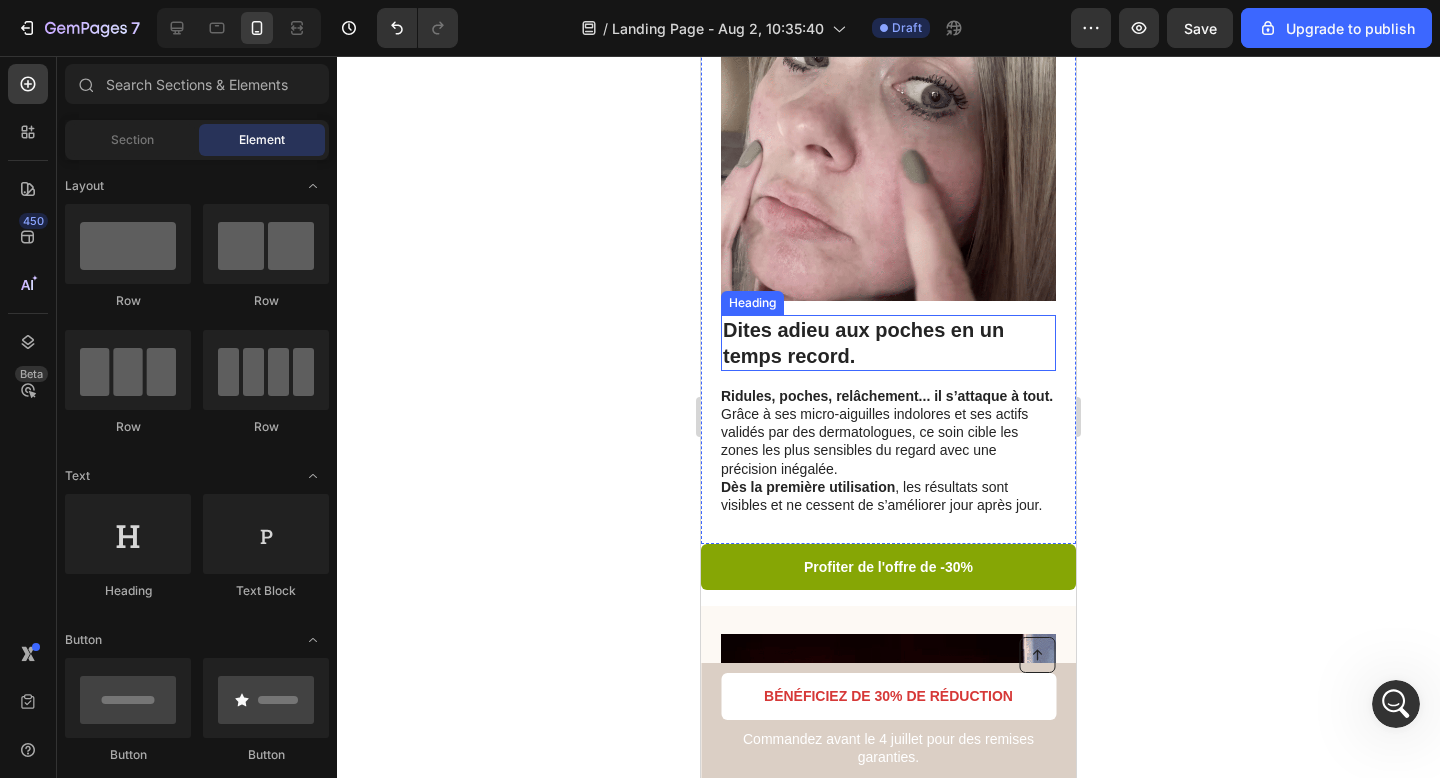 scroll, scrollTop: 625, scrollLeft: 0, axis: vertical 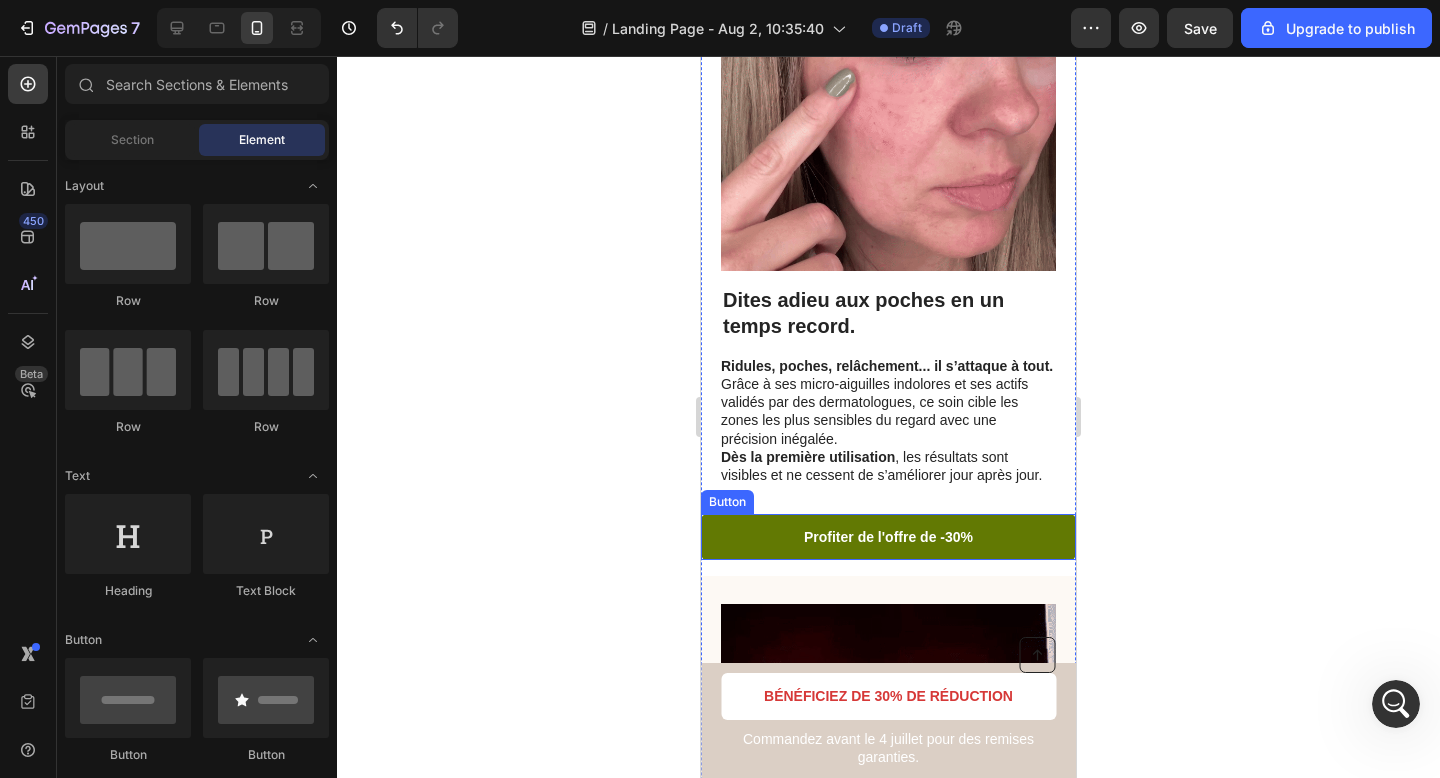 click on "Profiter de l'offre de -30%" at bounding box center [888, 537] 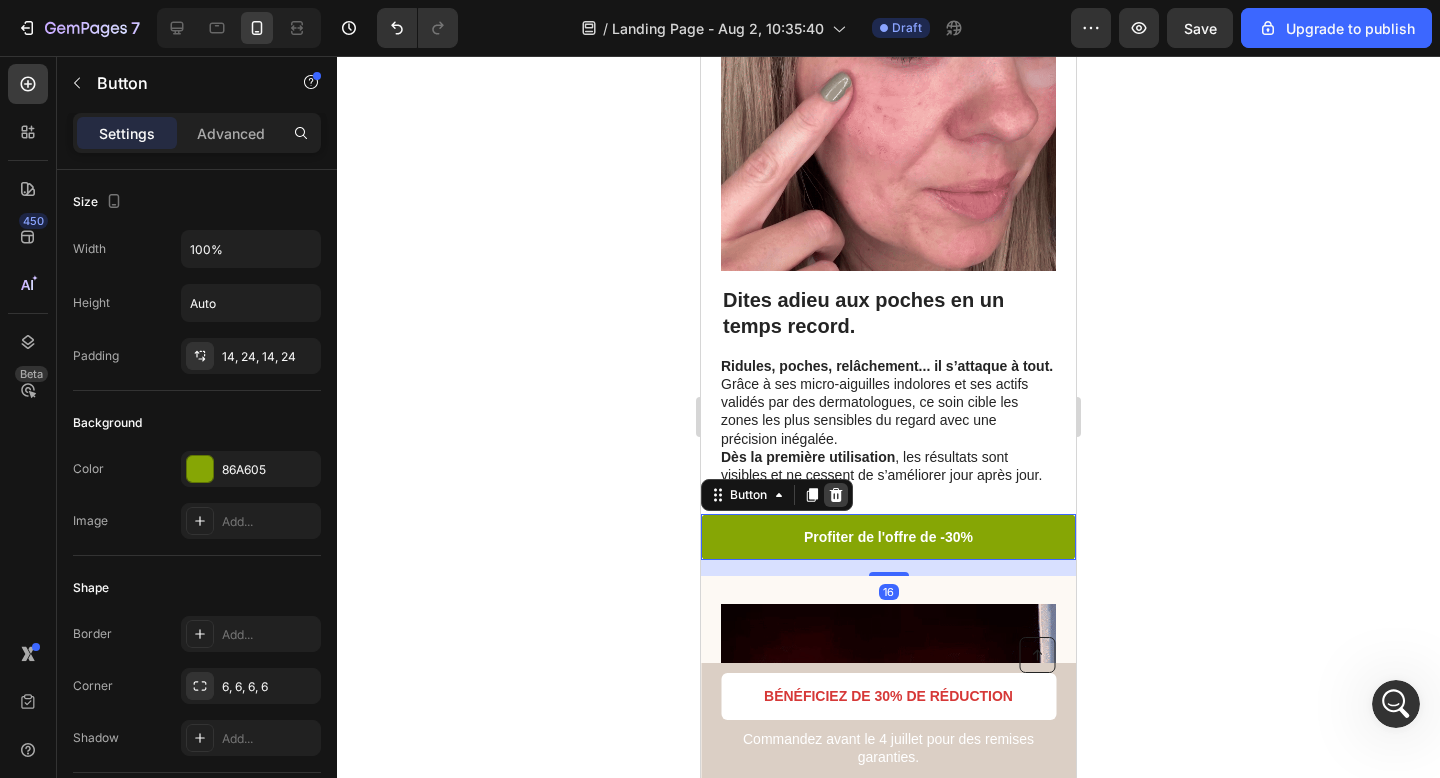 click 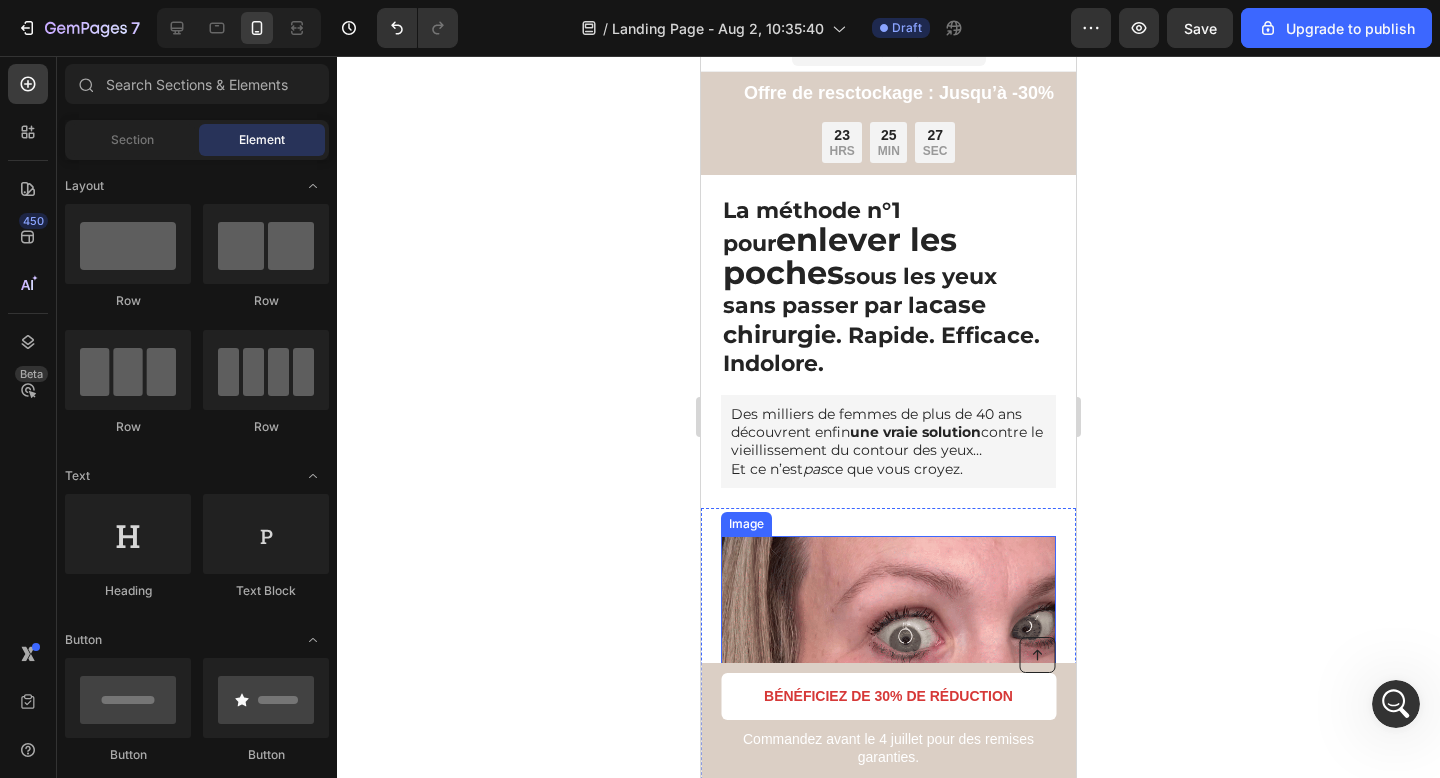 scroll, scrollTop: 0, scrollLeft: 0, axis: both 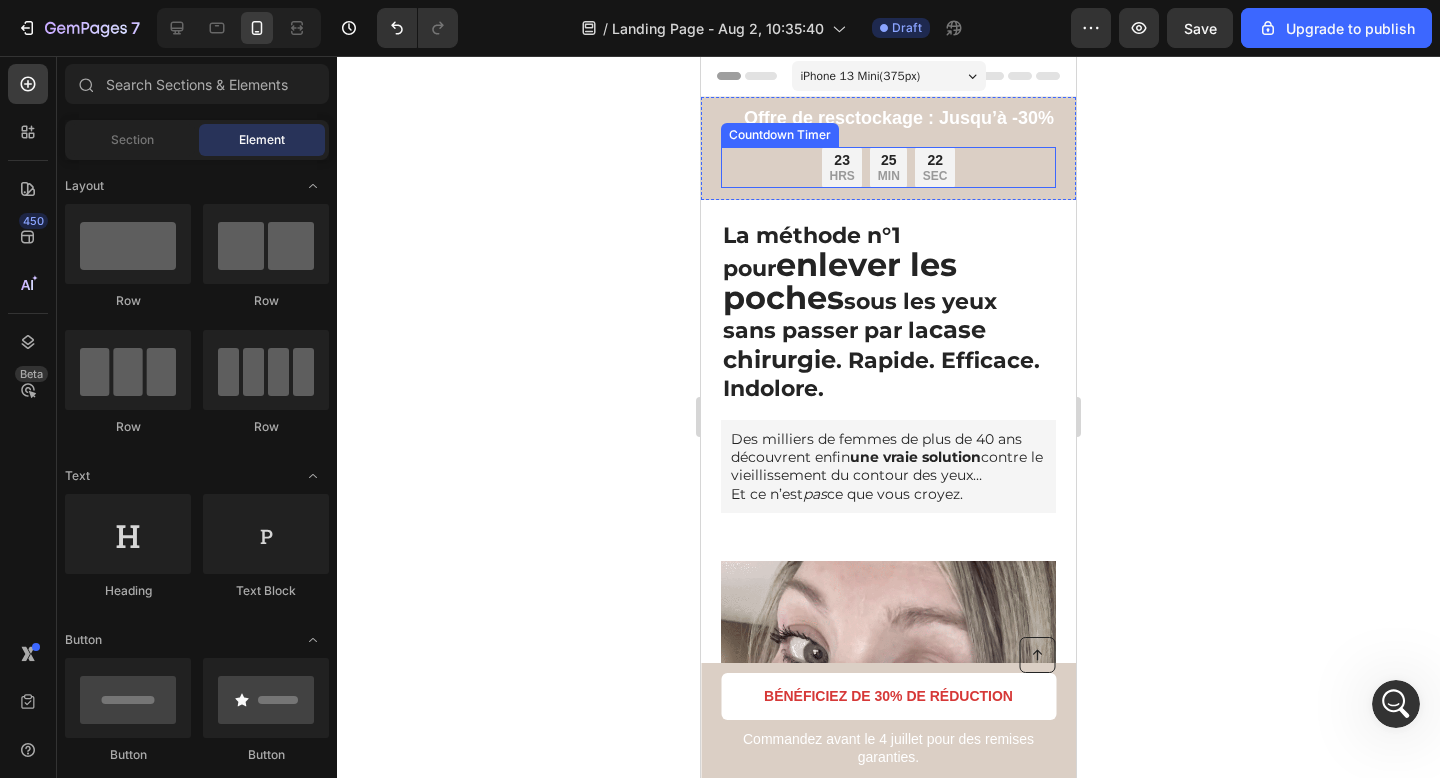 click on "23 HRS 25 MIN 22 SEC" at bounding box center [888, 168] 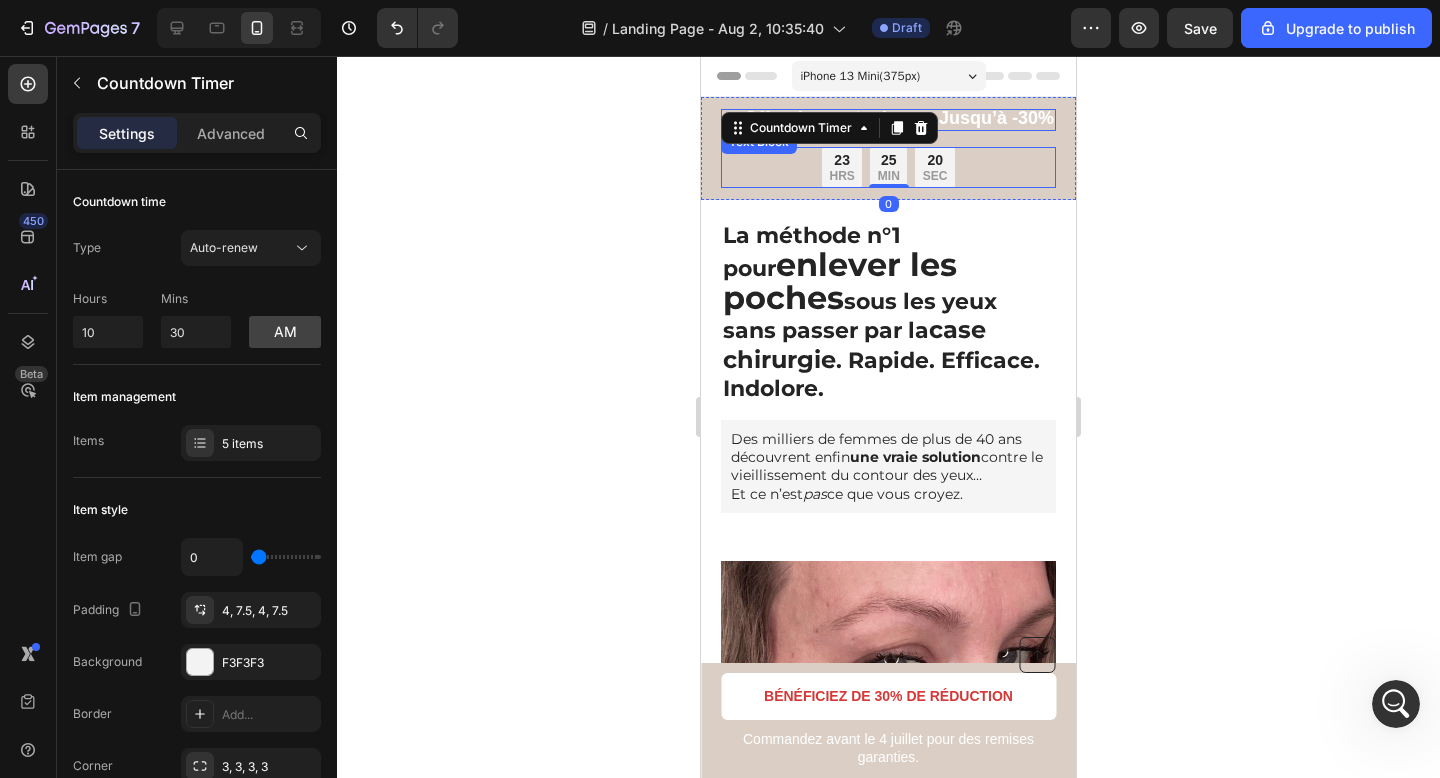 click on "Offre de resctockage : Jusqu’à -30%" at bounding box center [899, 118] 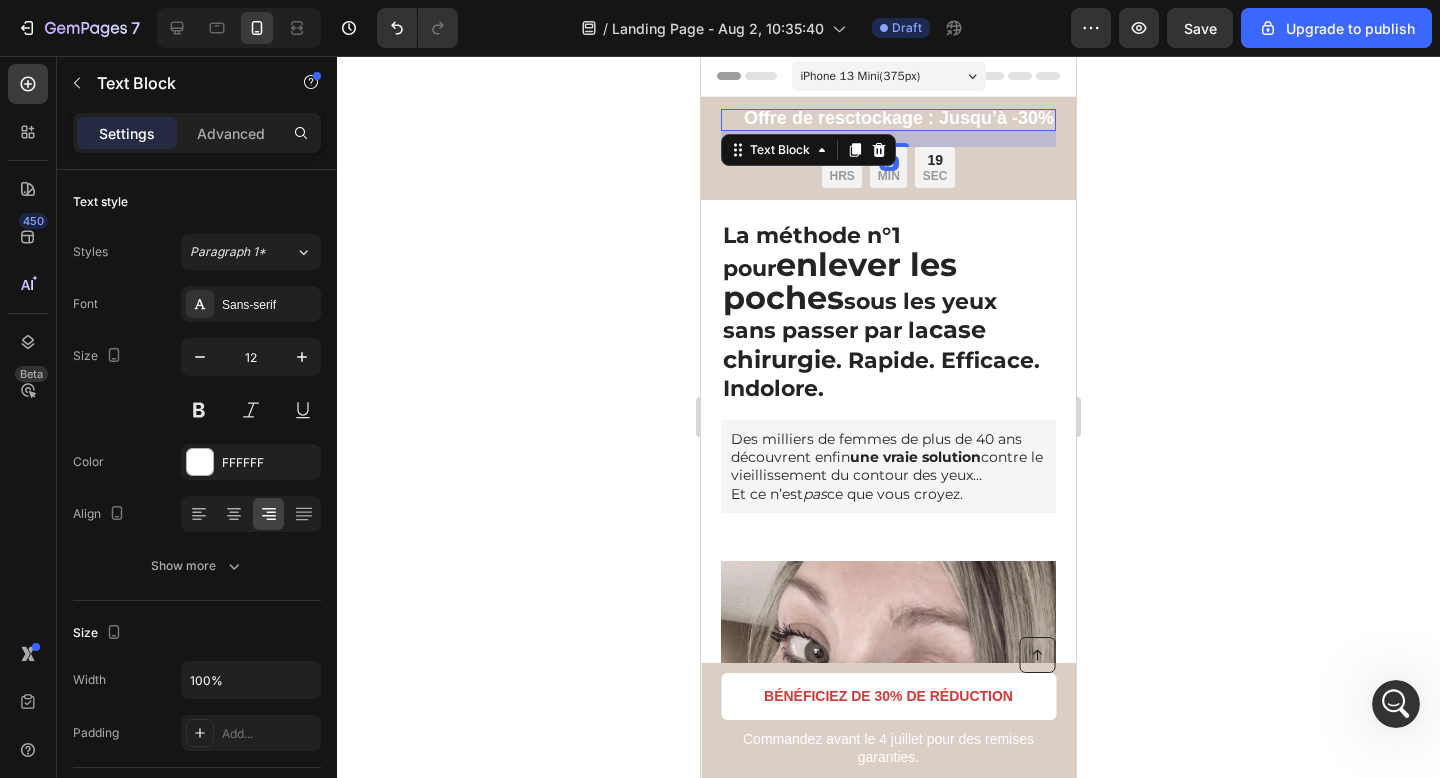 click on "Offre de resctockage : Jusqu’à -30%" at bounding box center [899, 118] 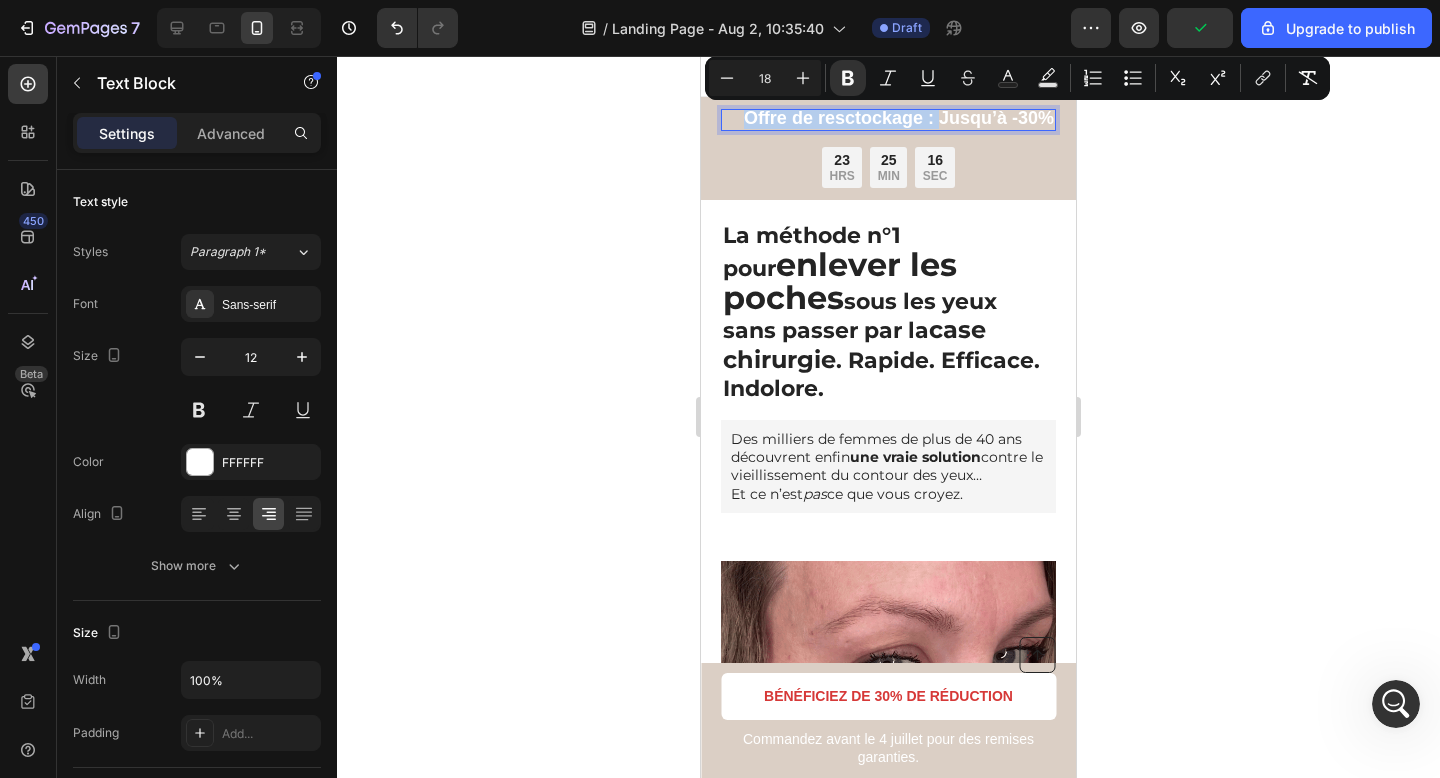 drag, startPoint x: 924, startPoint y: 119, endPoint x: 1430, endPoint y: 142, distance: 506.52246 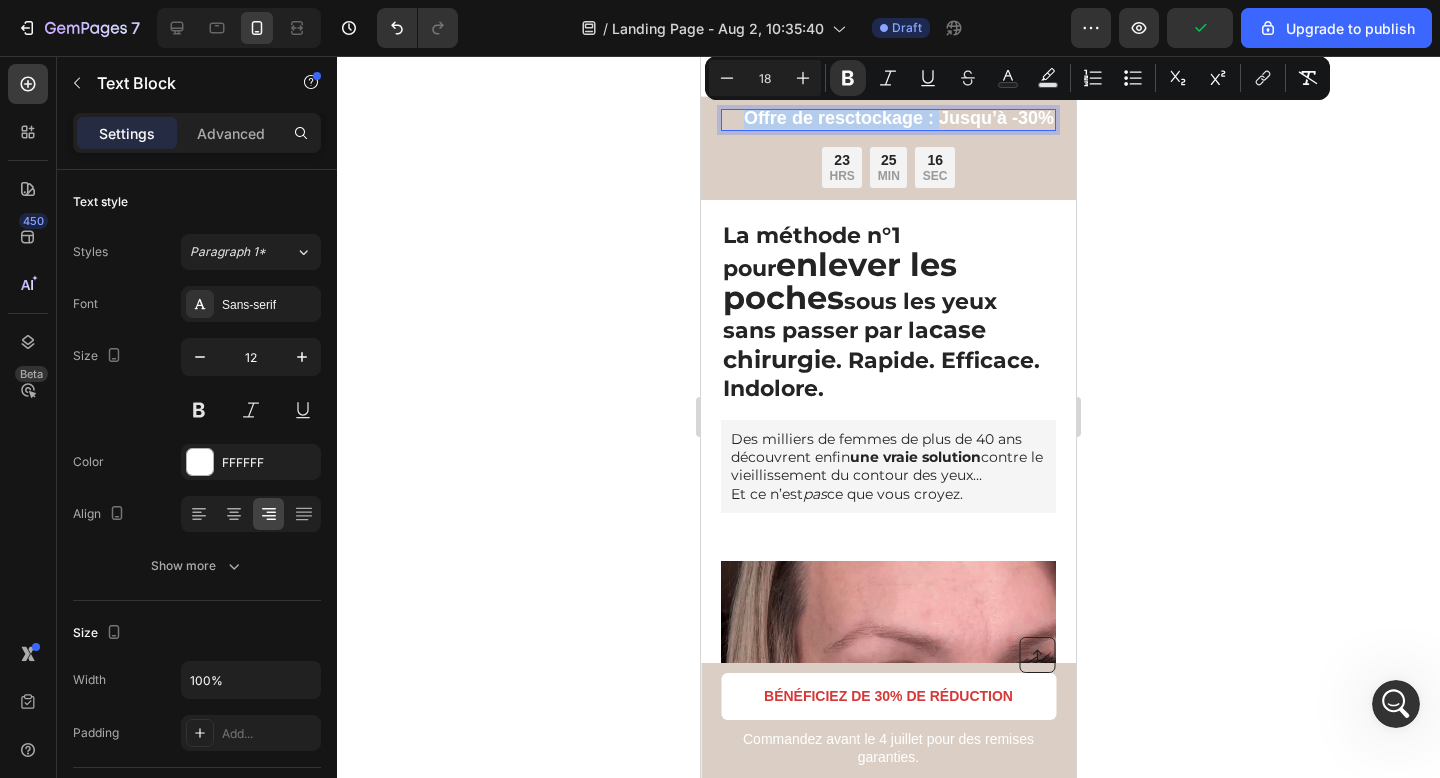 click on "Offre de resctockage : Jusqu’à -30%" at bounding box center [888, 120] 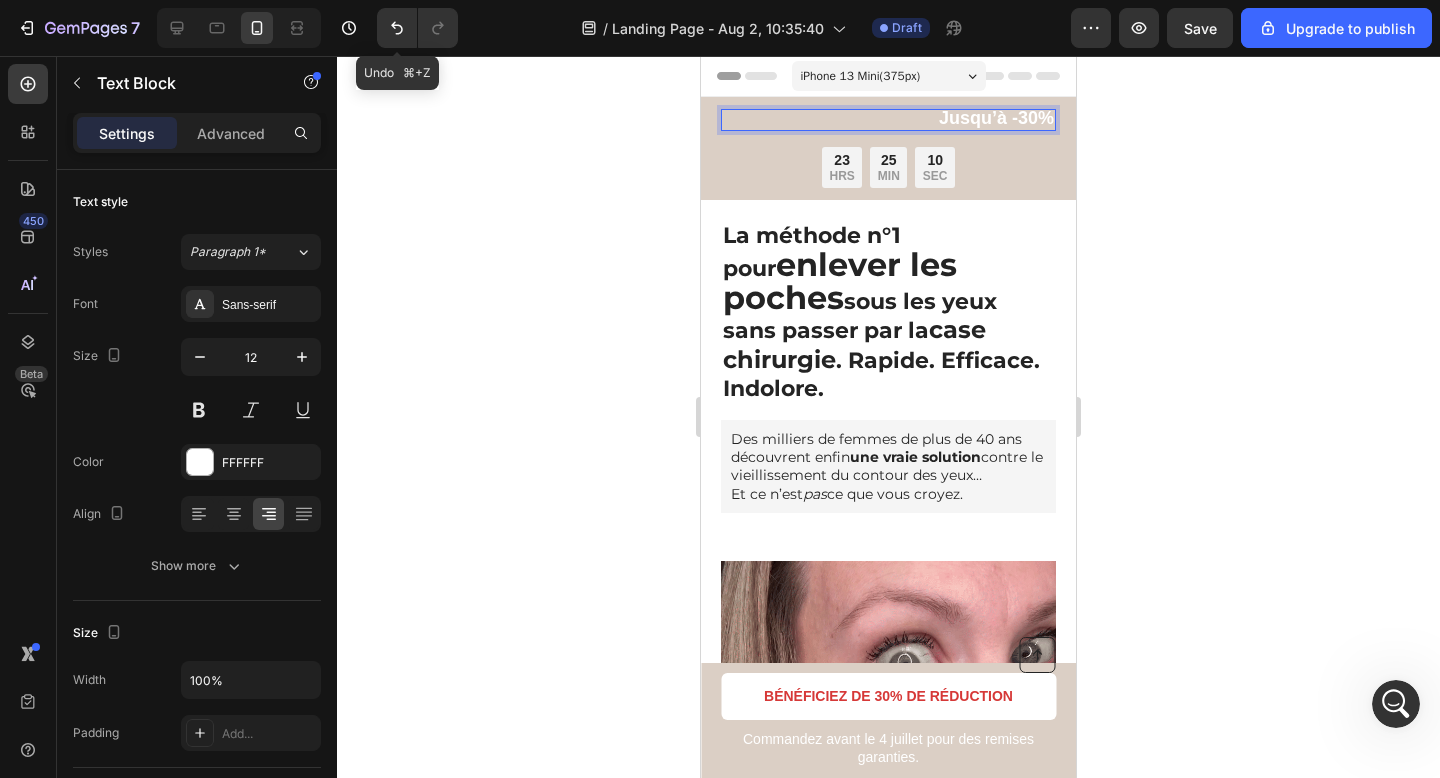 drag, startPoint x: 393, startPoint y: 32, endPoint x: 419, endPoint y: 38, distance: 26.683329 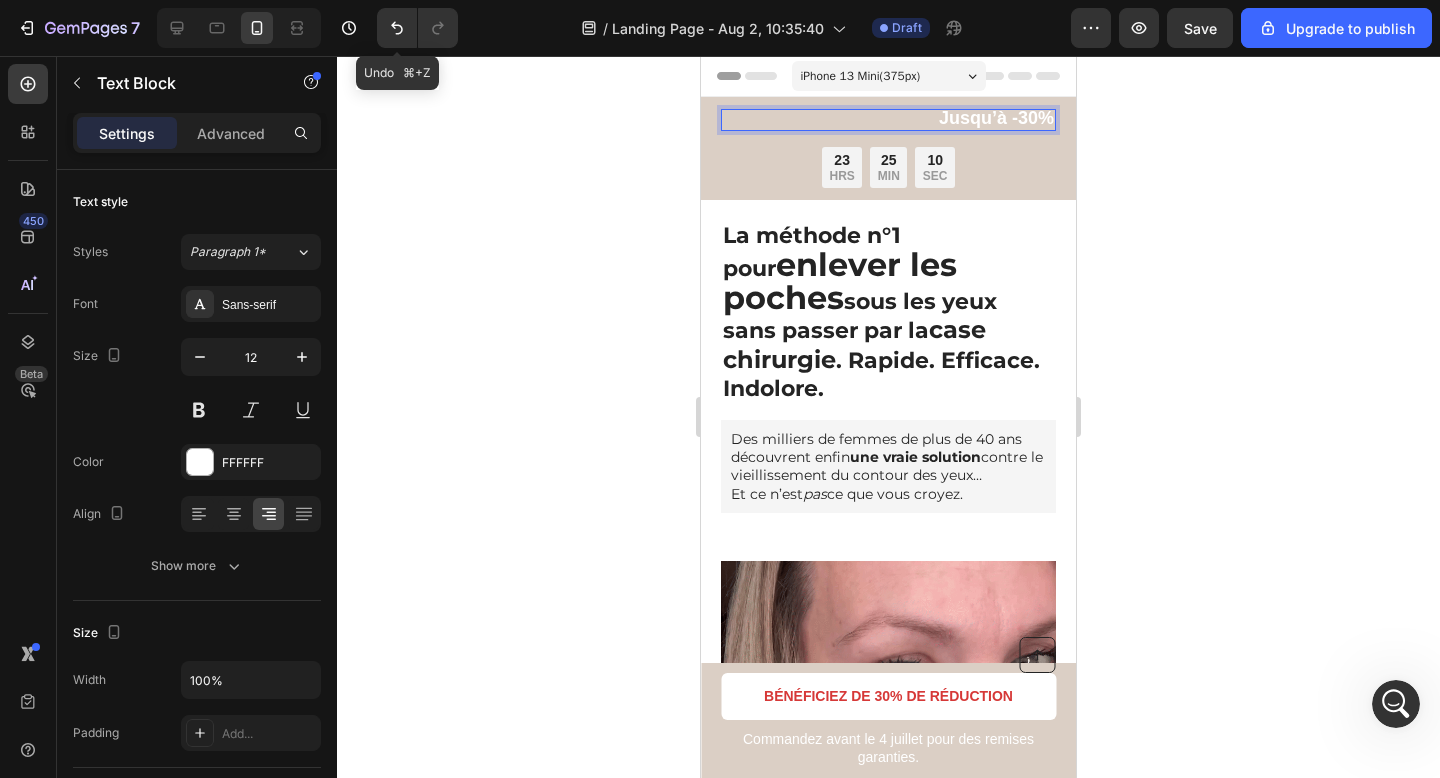 click 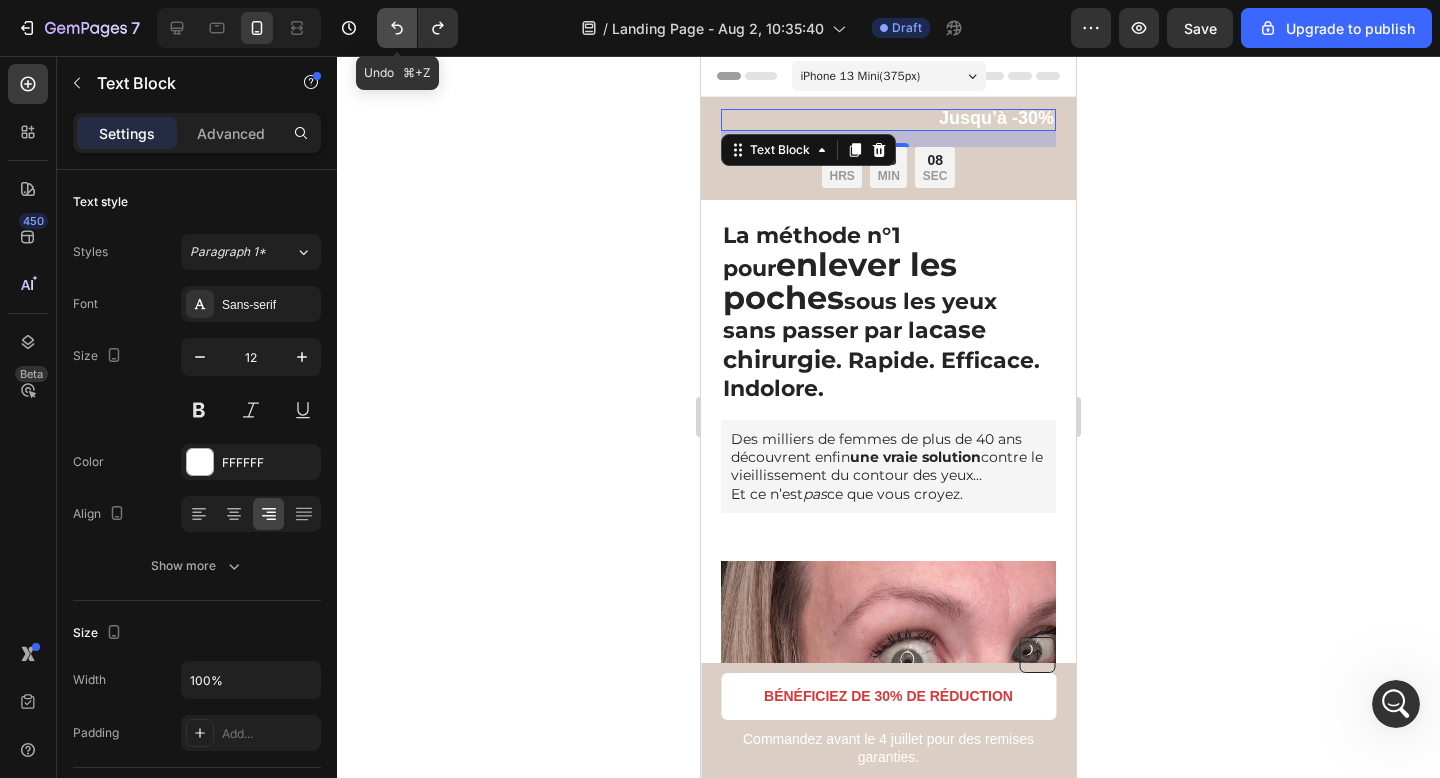 click 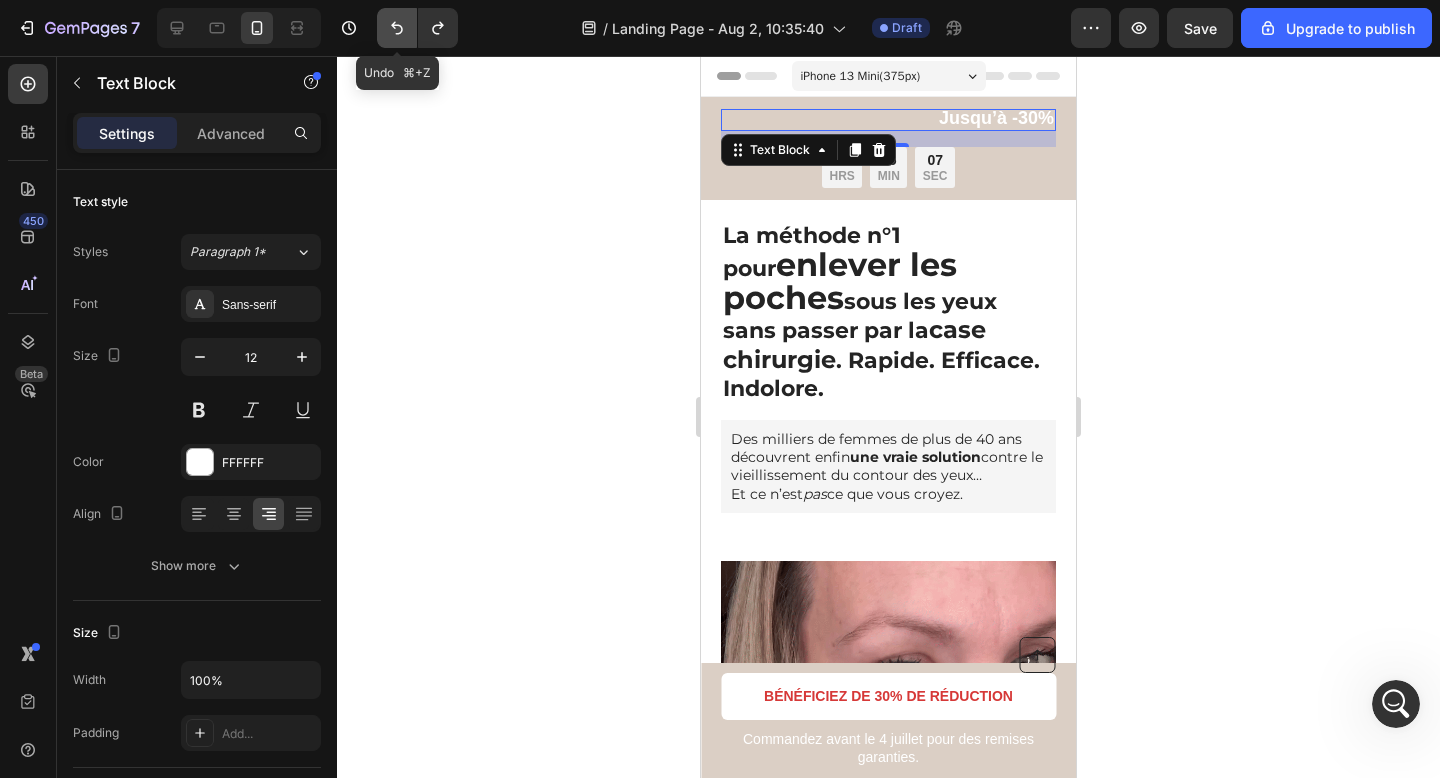 click 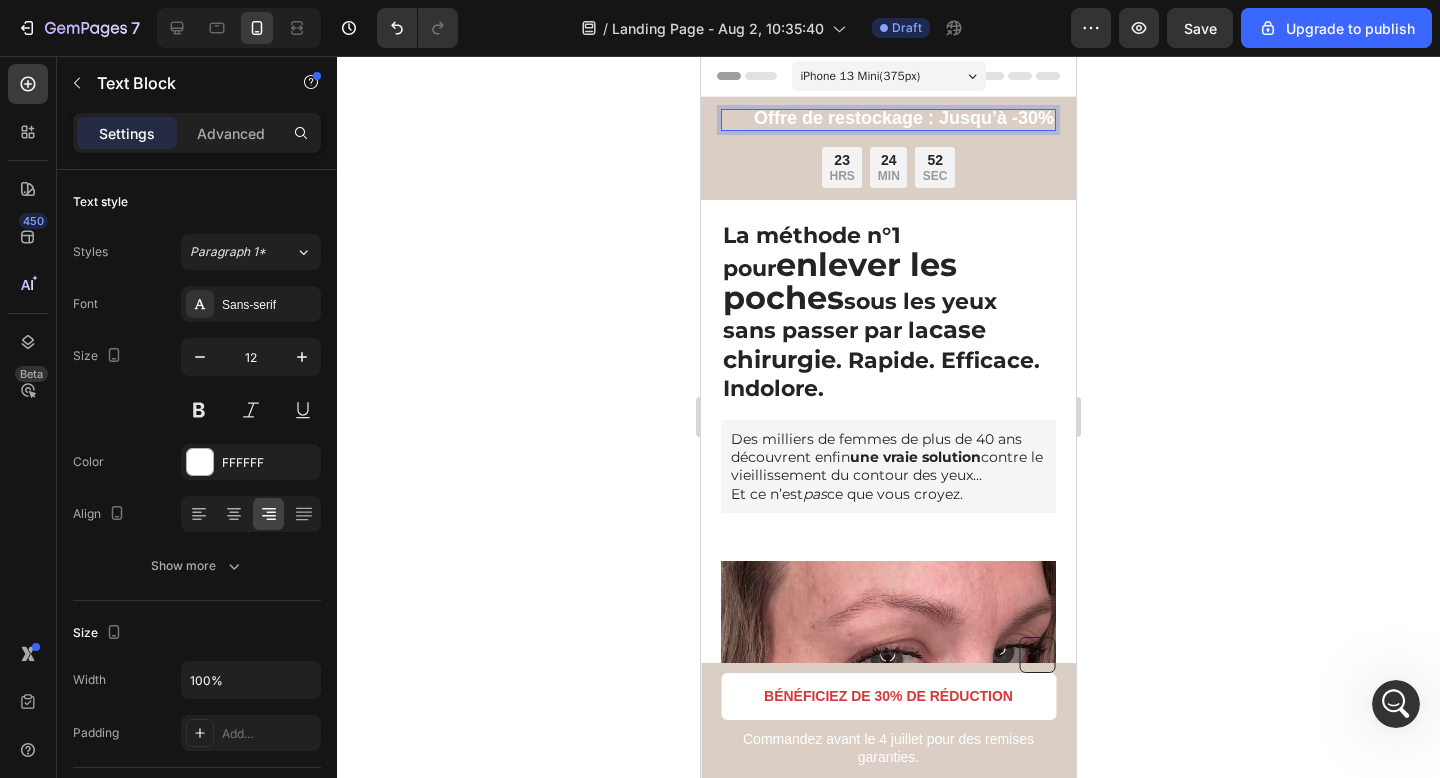 click on "Offre de restockage : Jusqu’à -30%" at bounding box center (888, 120) 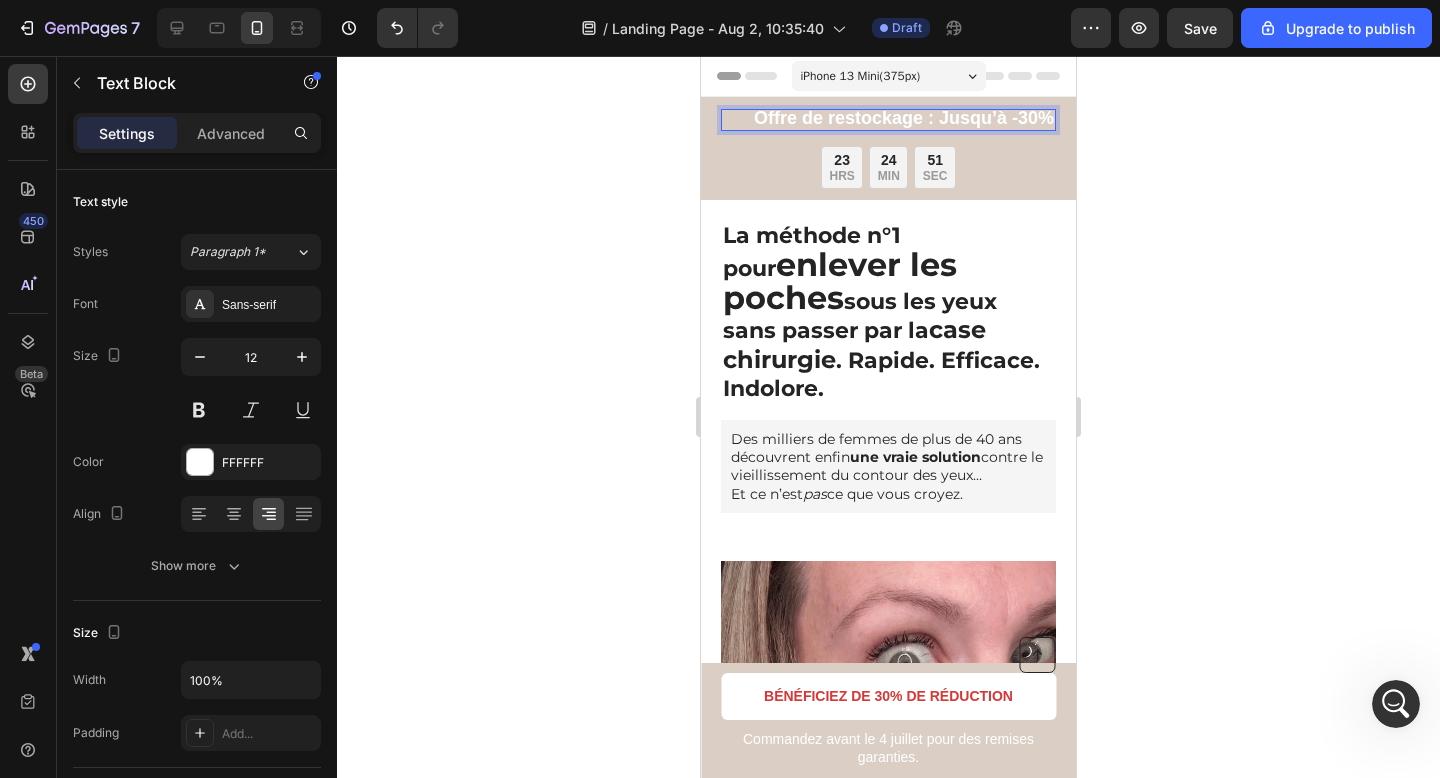 click on "Offre de restockage : Jusqu’à -30%" at bounding box center [888, 120] 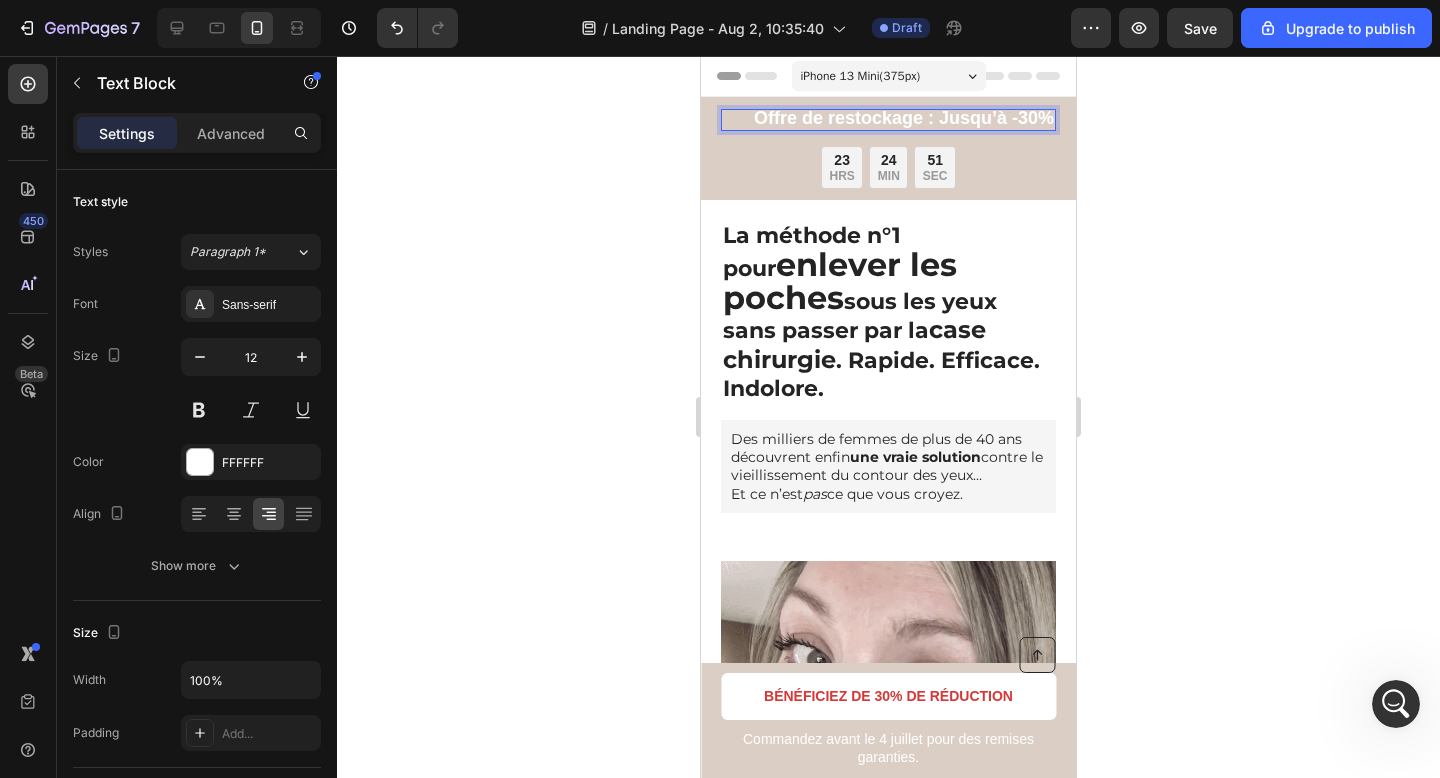 click on "Offre de restockage : Jusqu’à -30%" at bounding box center [888, 120] 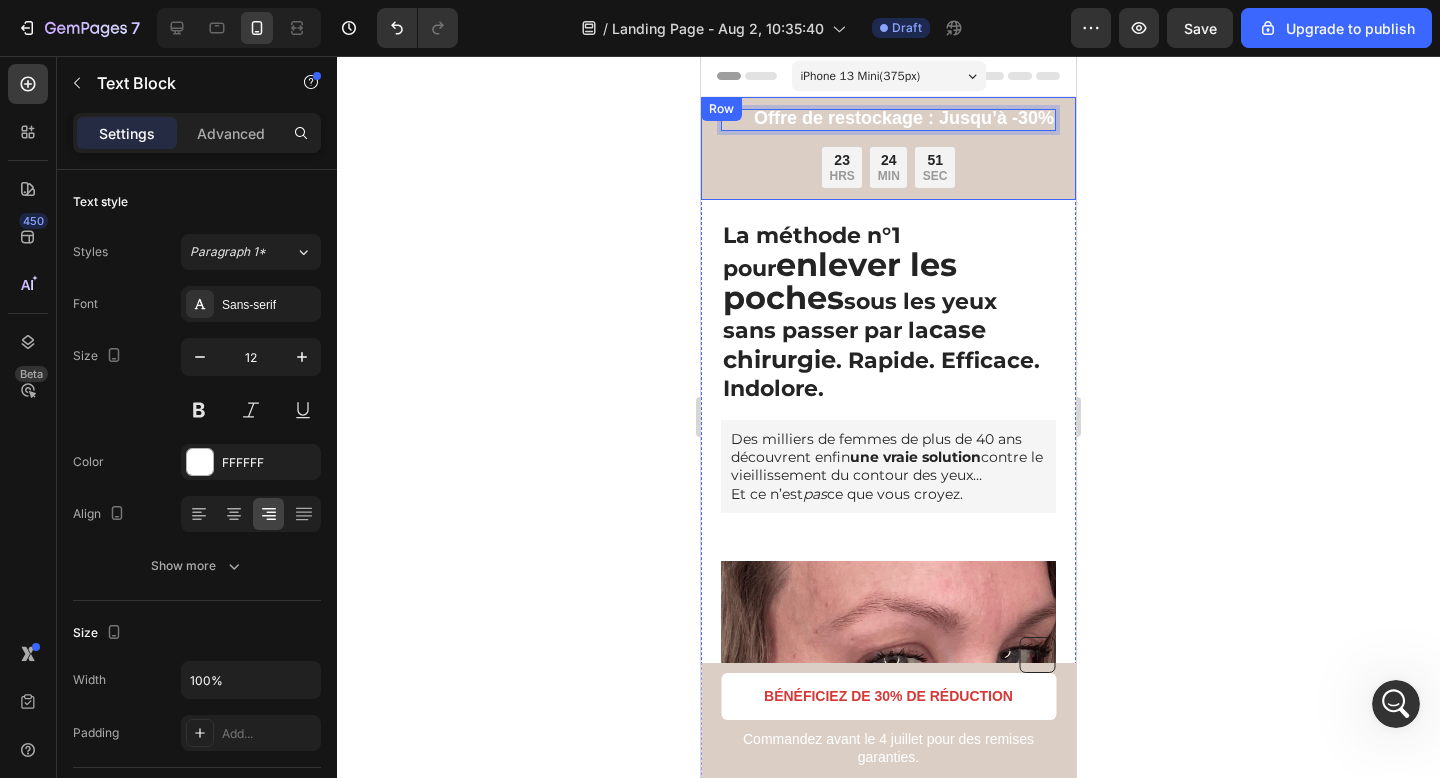 click on "Offre de restockage : Jusqu’à -30% Text Block   16 23 HRS 24 MIN 51 SEC Countdown Timer Row" at bounding box center [888, 148] 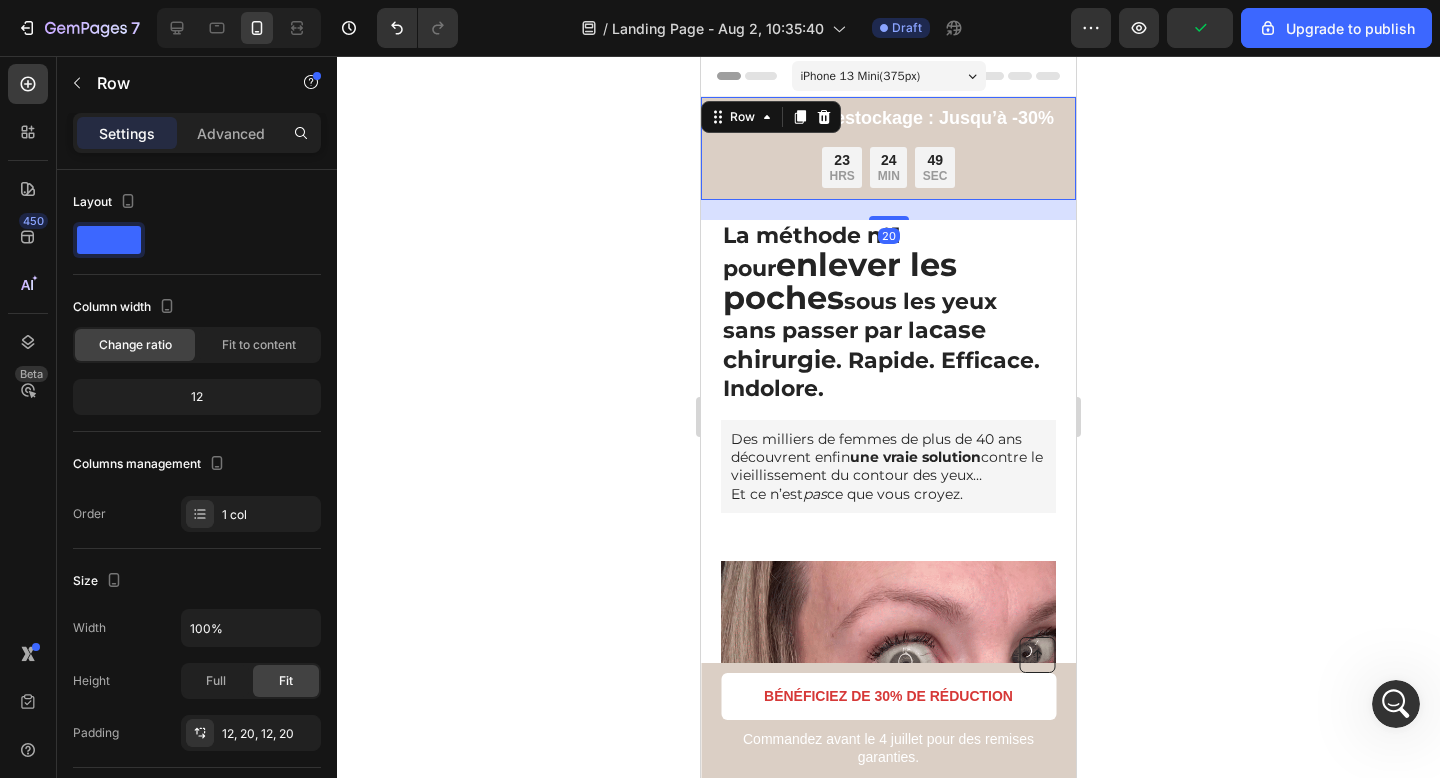 click on "Offre de restockage : Jusqu’à -30% Text Block 23 HRS 24 MIN 49 SEC Countdown Timer Row   20" at bounding box center (888, 148) 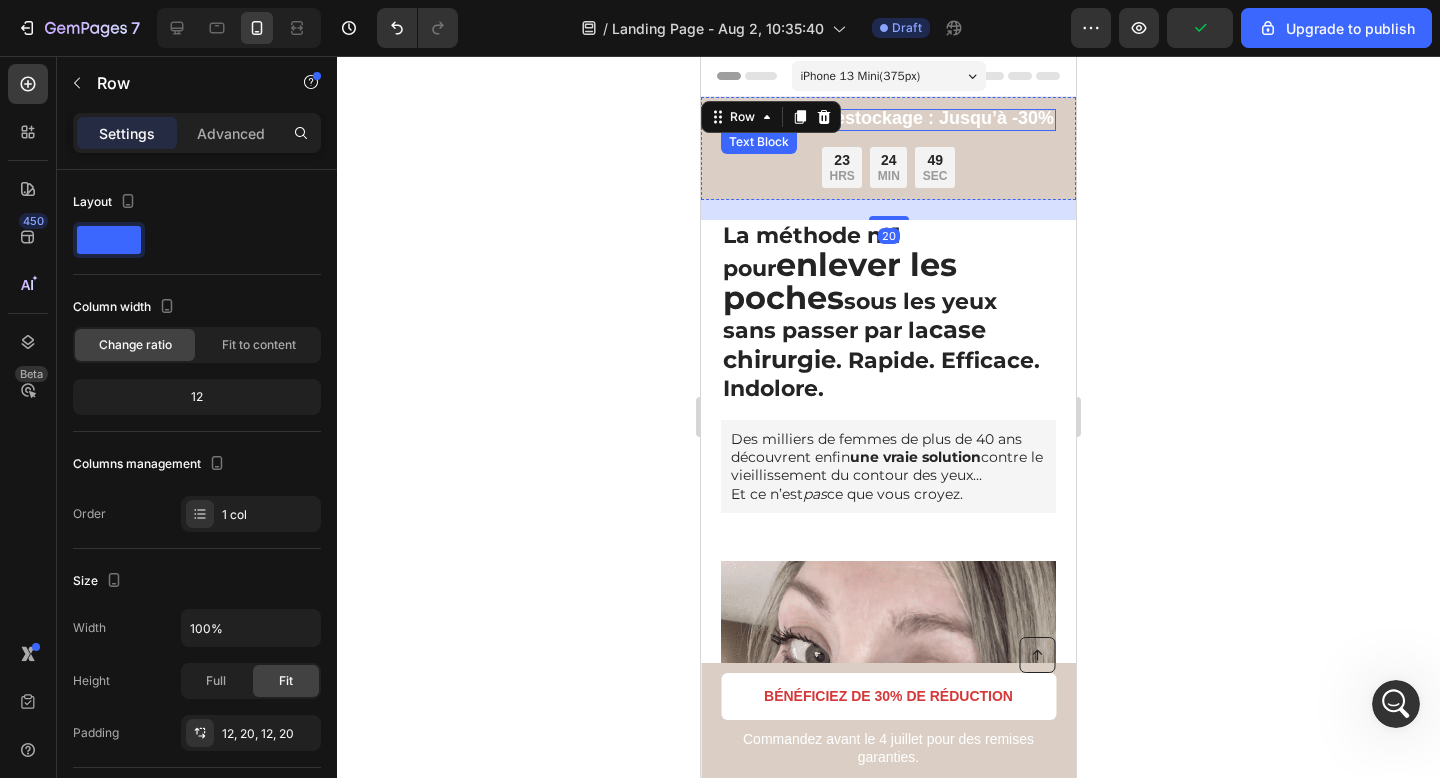 click on "Offre de restockage : Jusqu’à -30%" at bounding box center [904, 118] 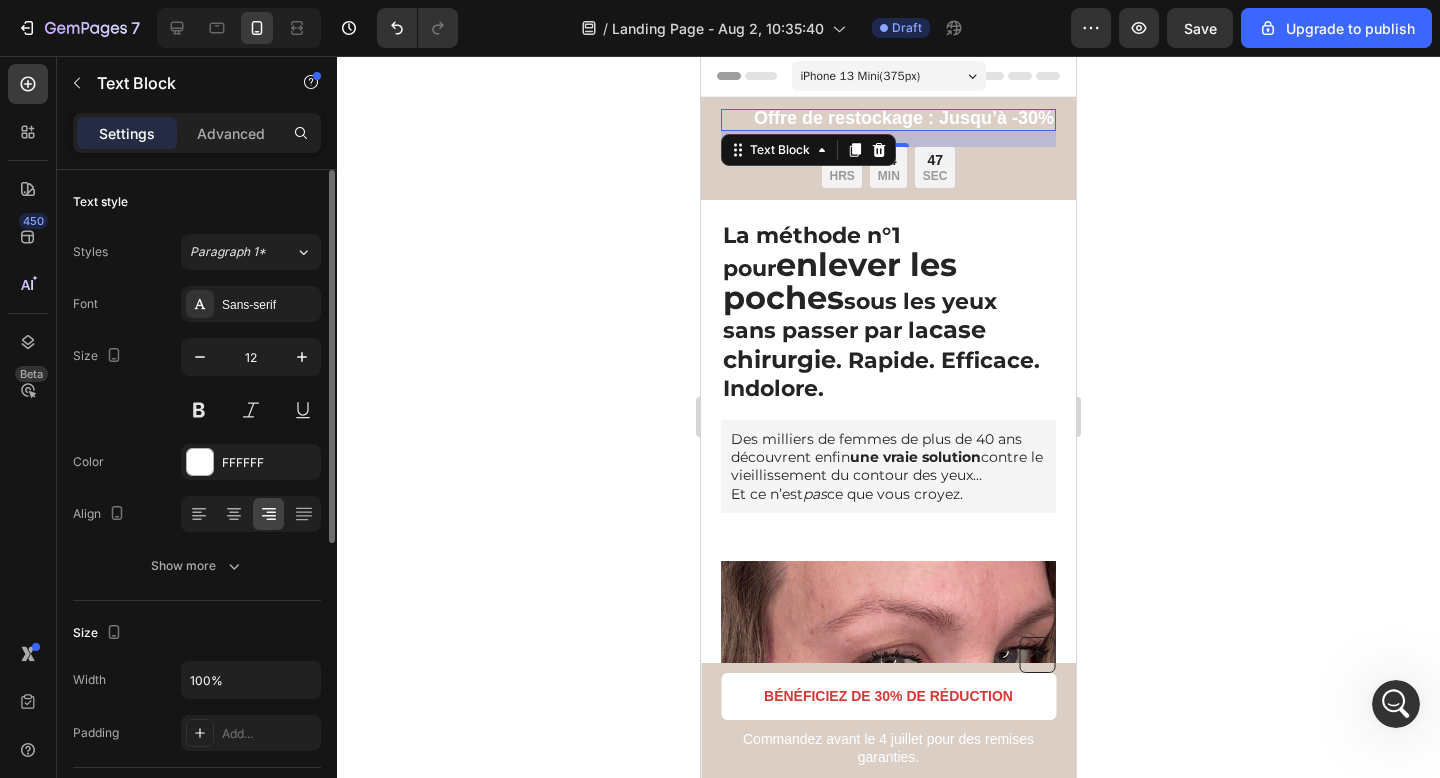scroll, scrollTop: 4, scrollLeft: 0, axis: vertical 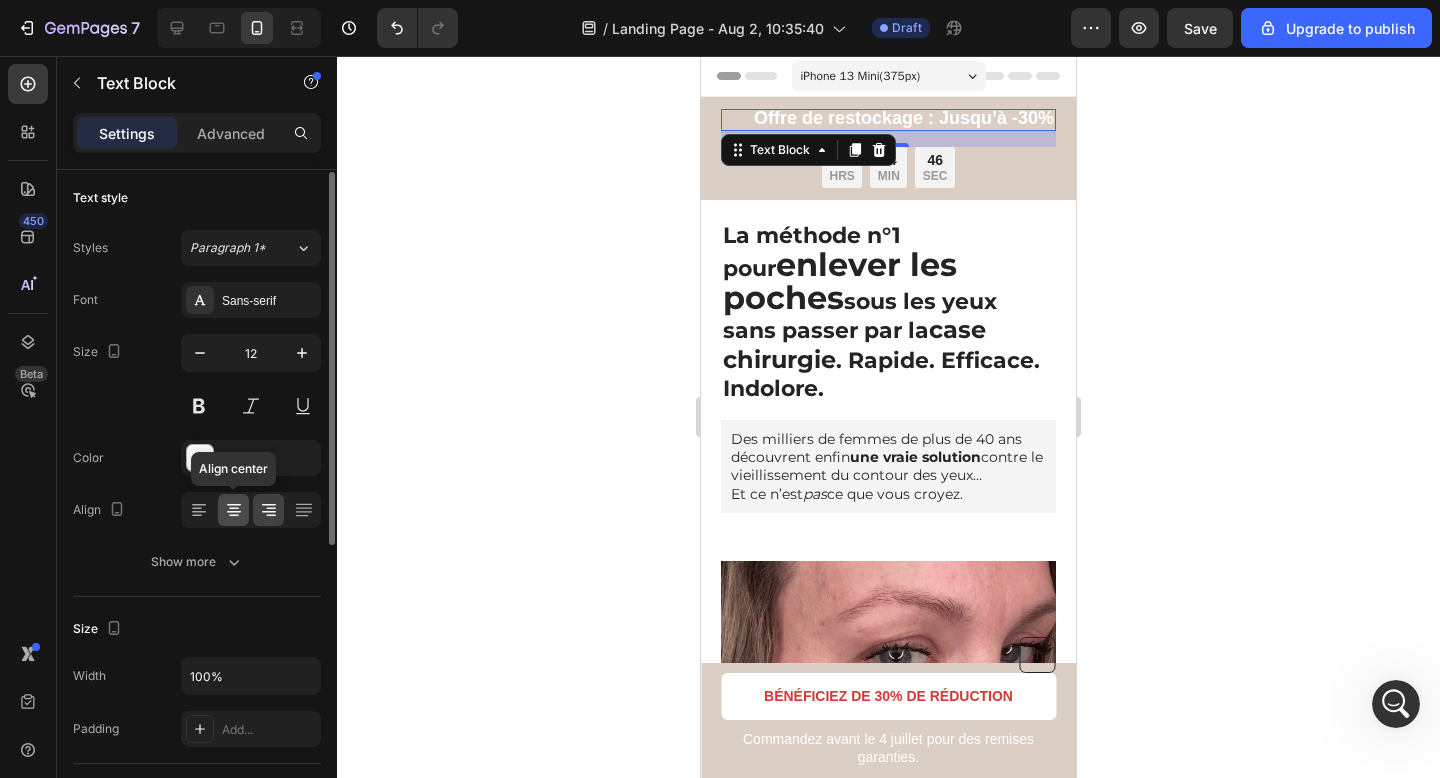 click 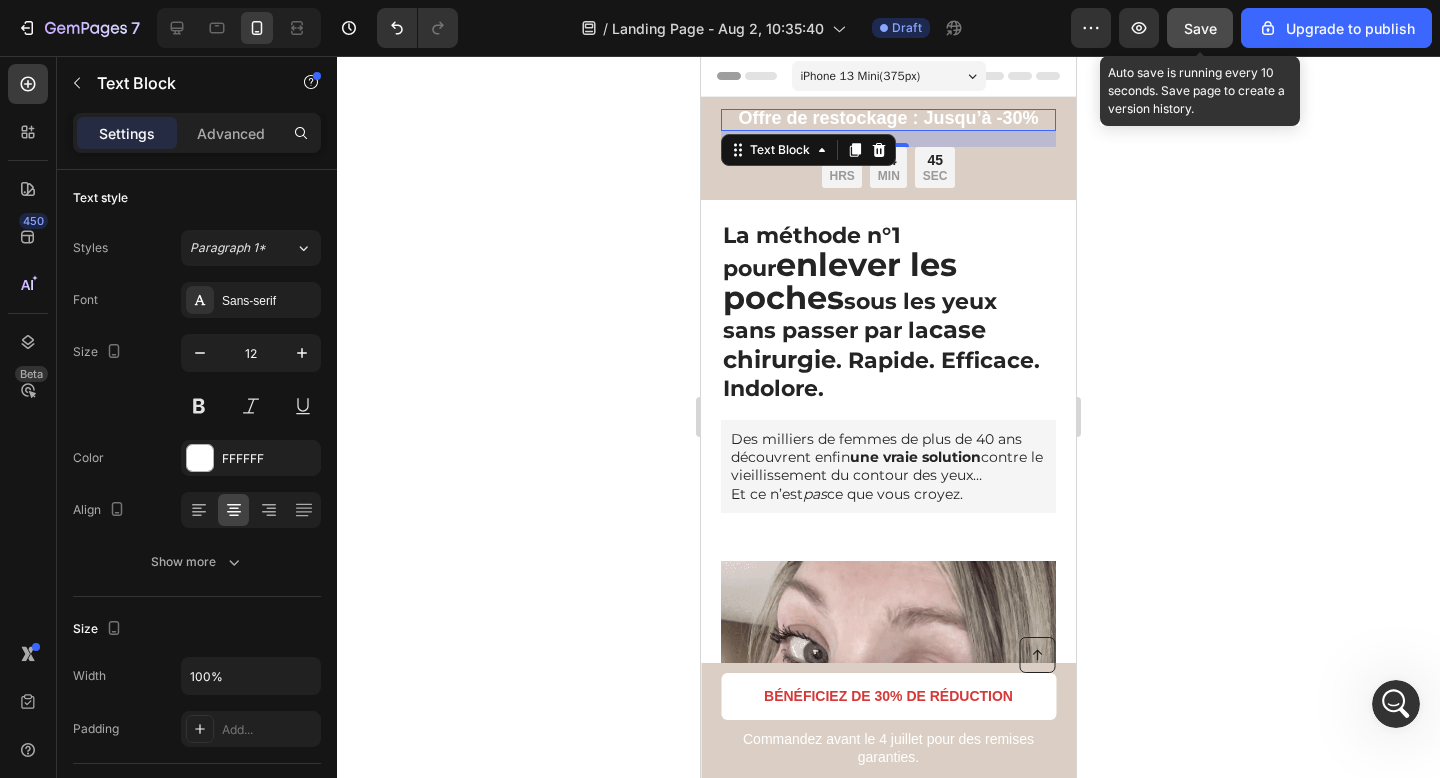 click on "Save" at bounding box center [1200, 28] 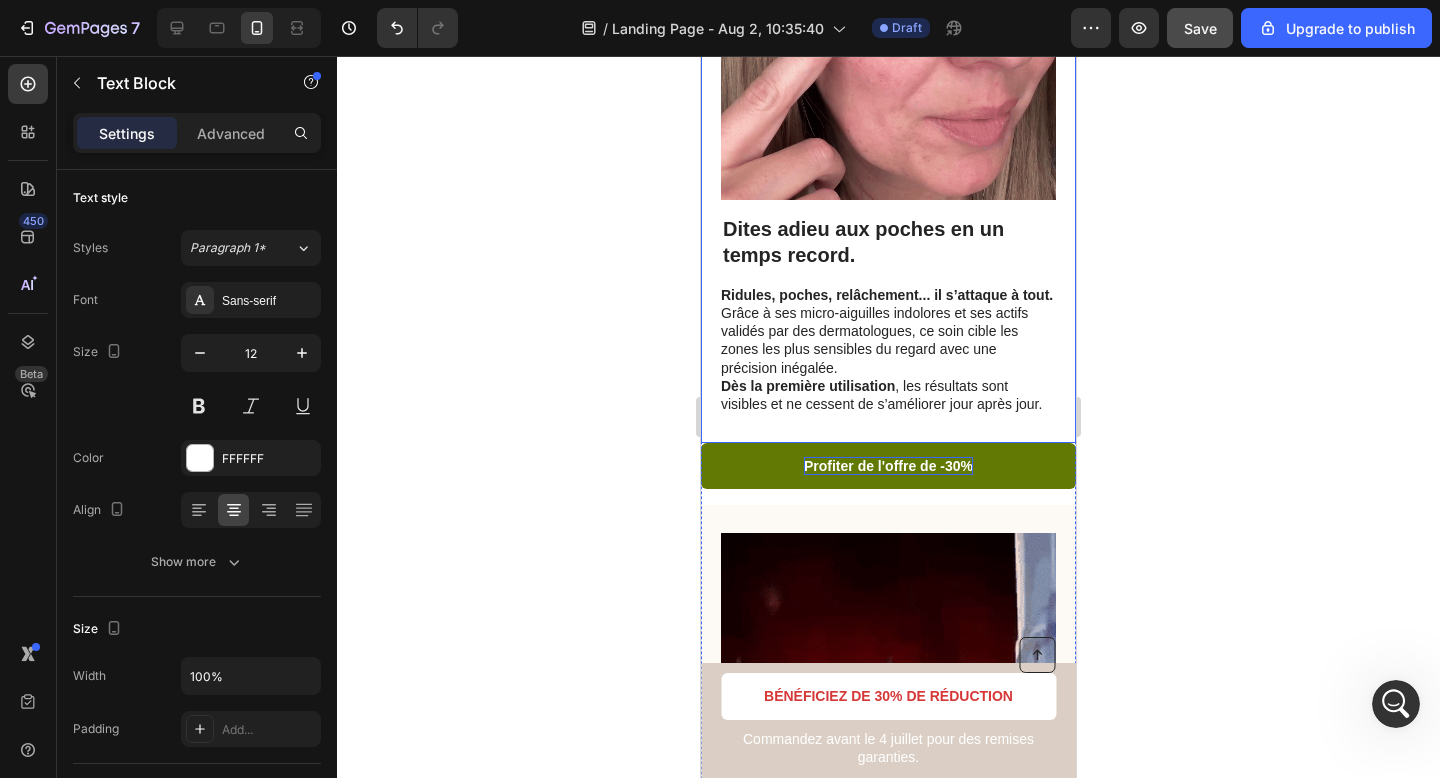 scroll, scrollTop: 697, scrollLeft: 0, axis: vertical 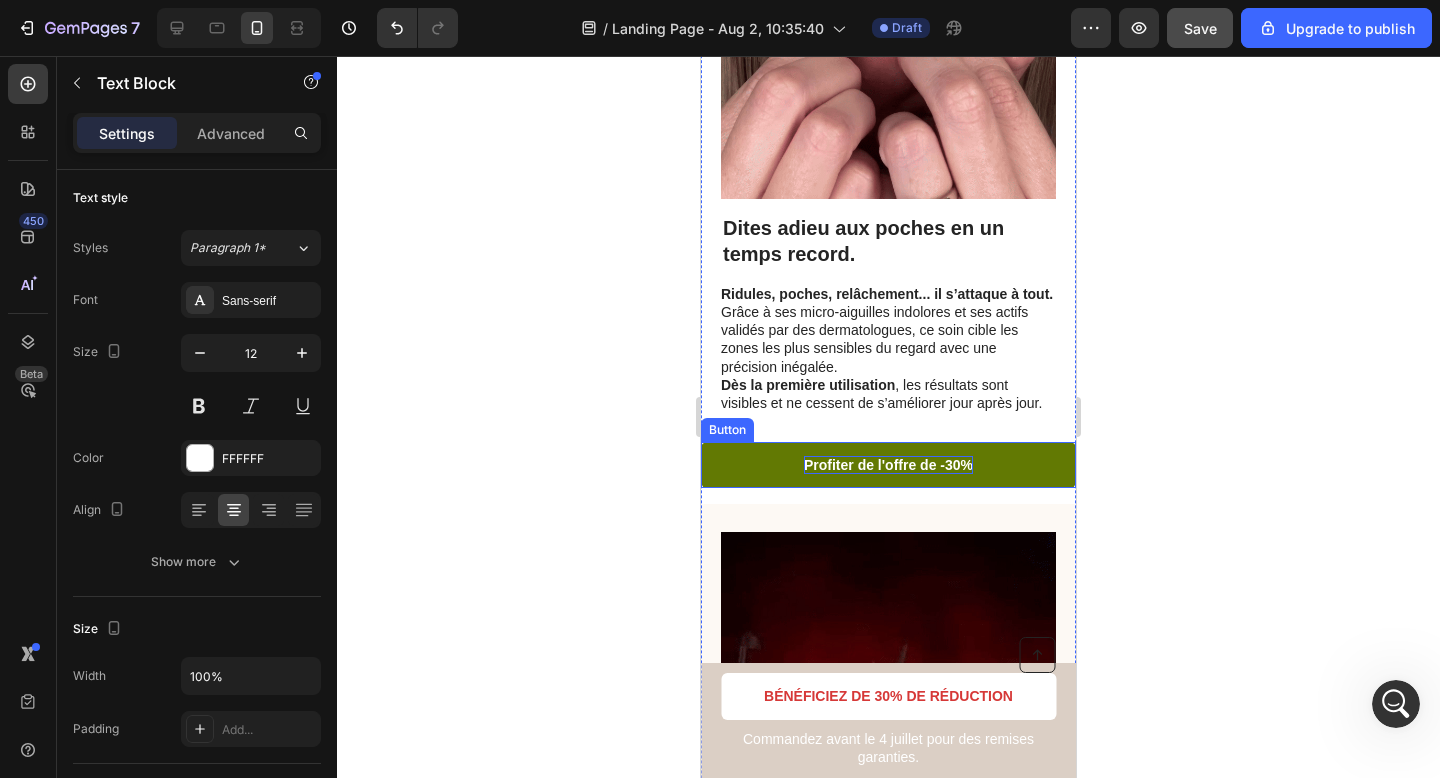 click on "Profiter de l'offre de -30%" at bounding box center (888, 465) 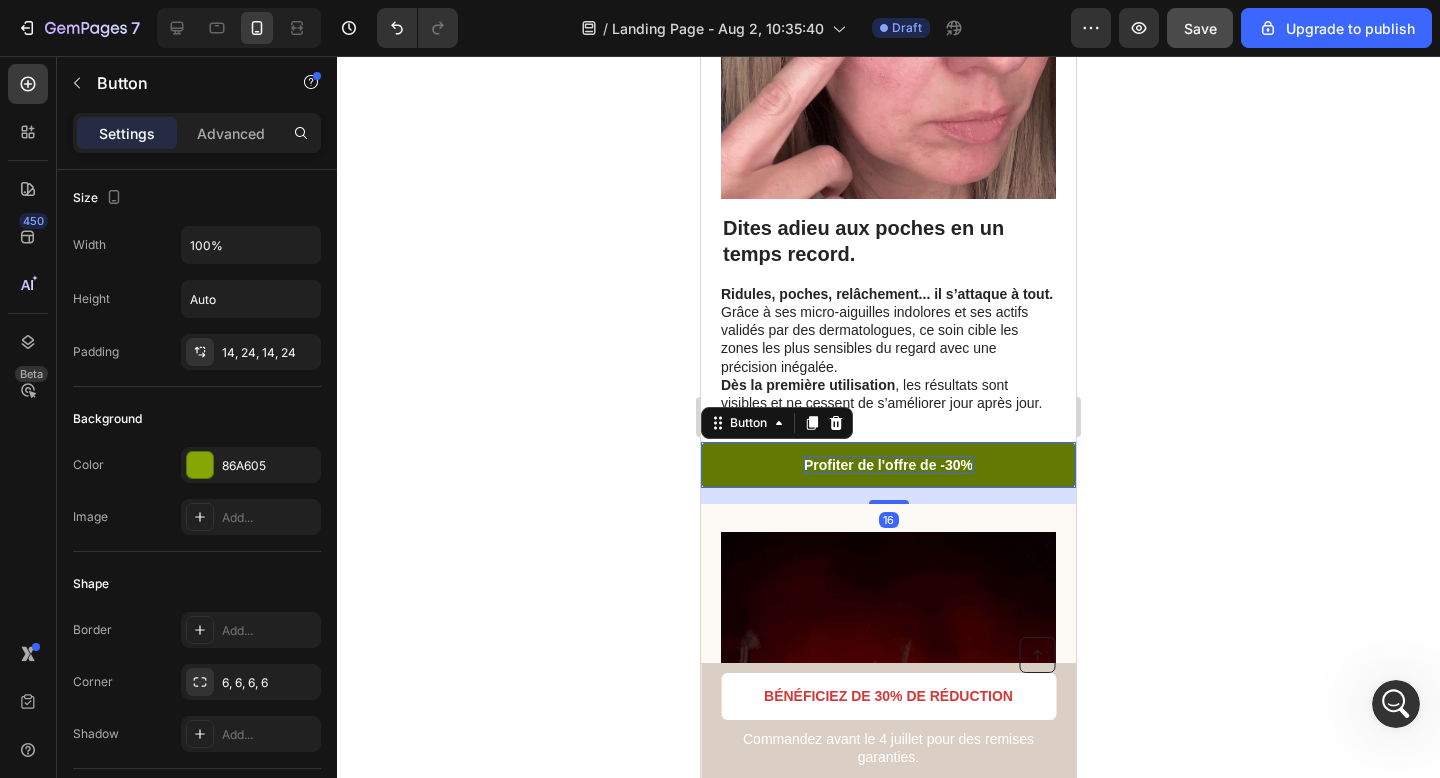 scroll, scrollTop: 0, scrollLeft: 0, axis: both 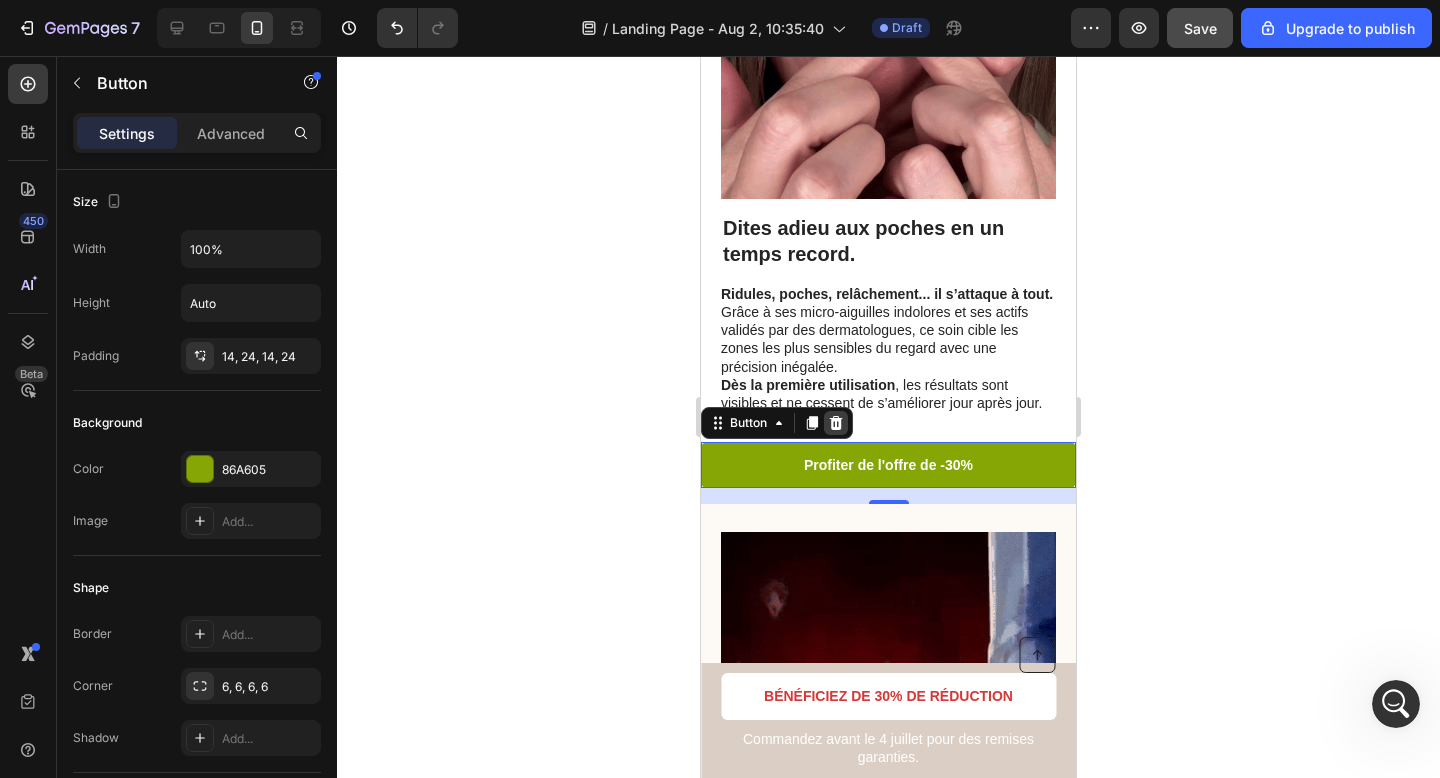 click 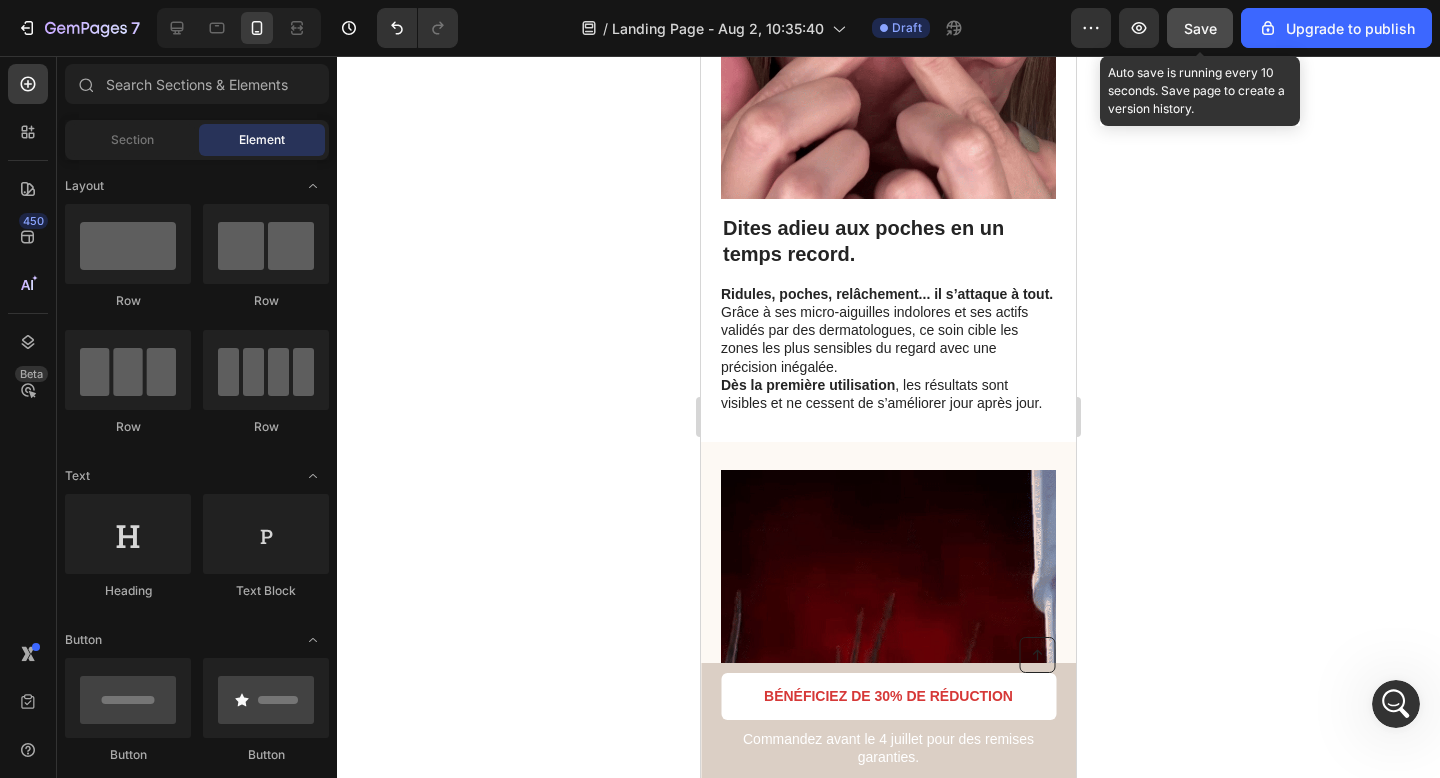 click on "Save" 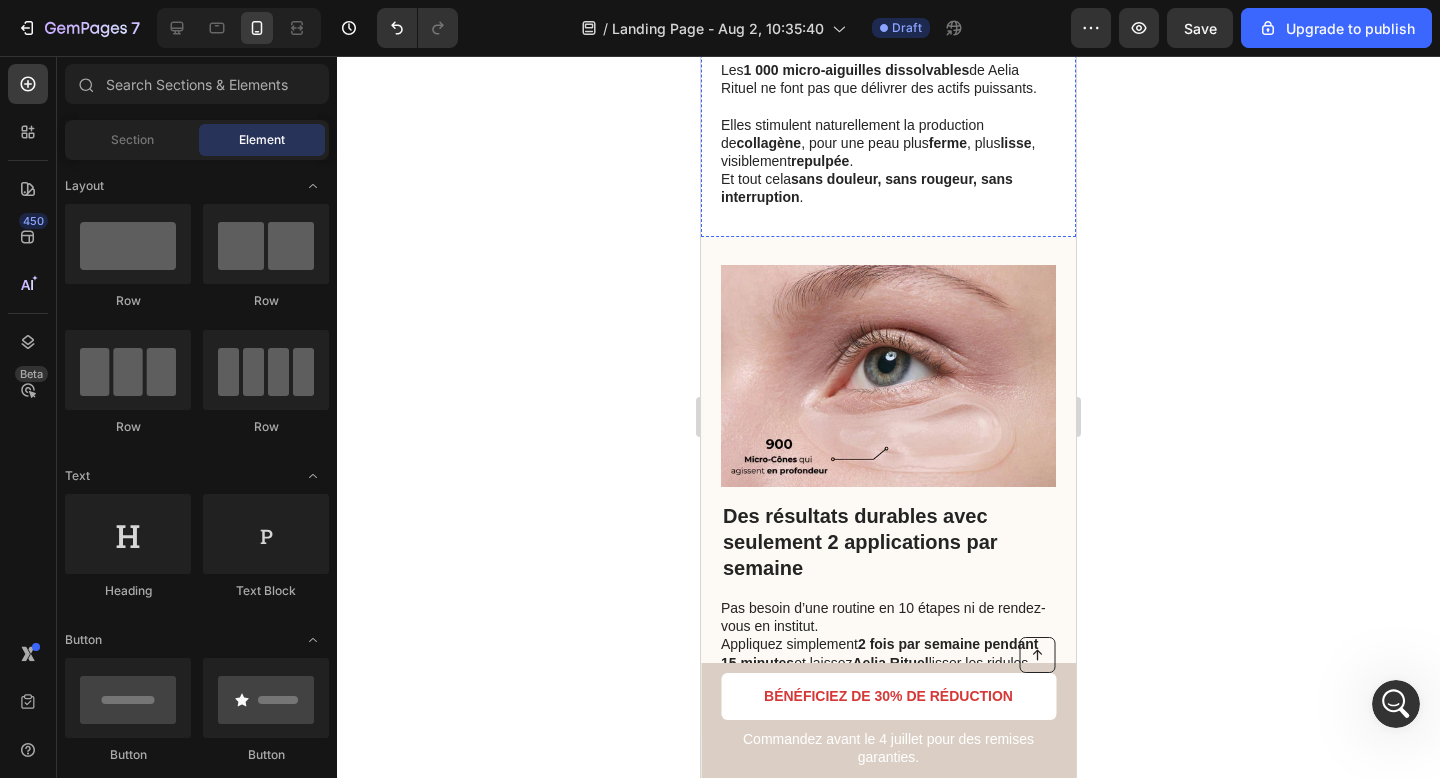 scroll, scrollTop: 2526, scrollLeft: 0, axis: vertical 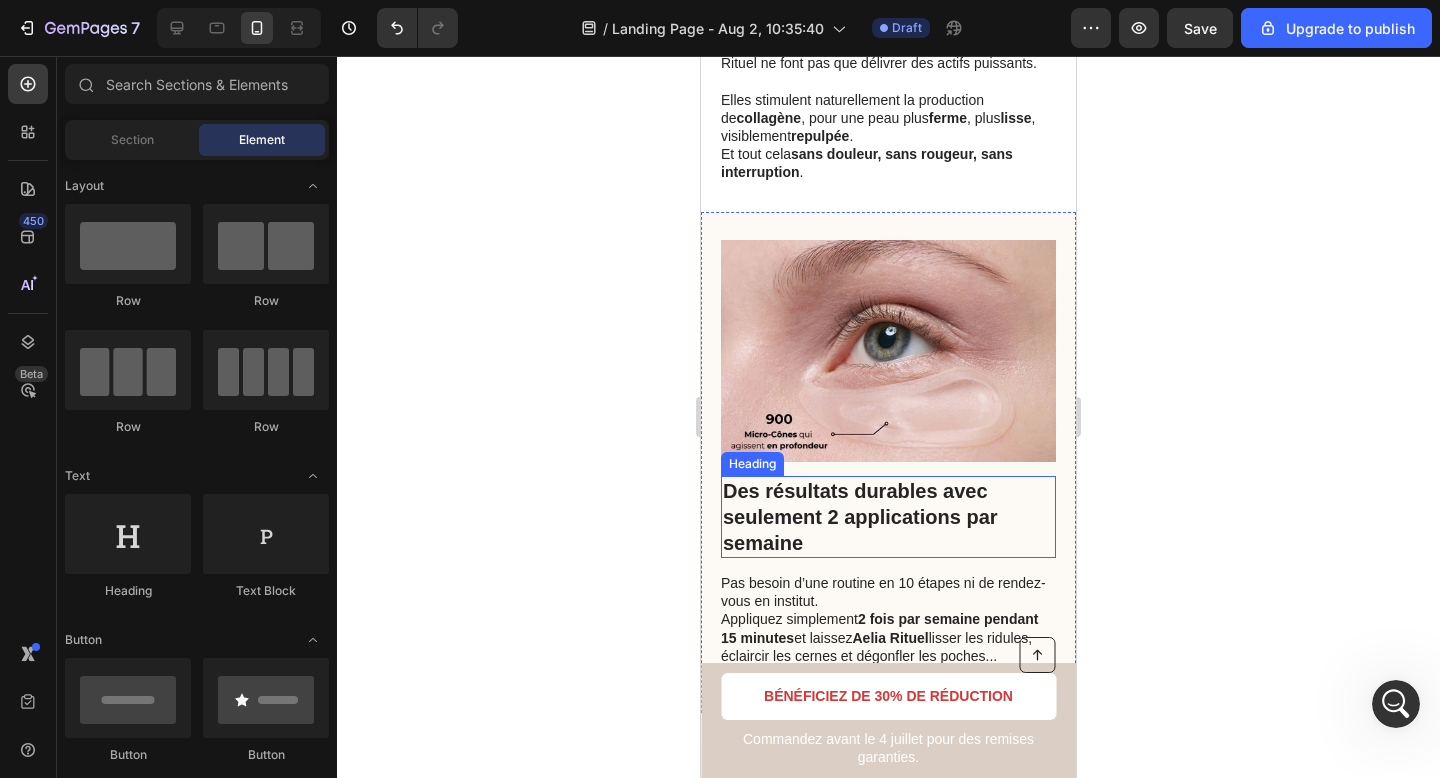 click on "Des résultats durables avec seulement 2 applications par semaine" at bounding box center (888, 517) 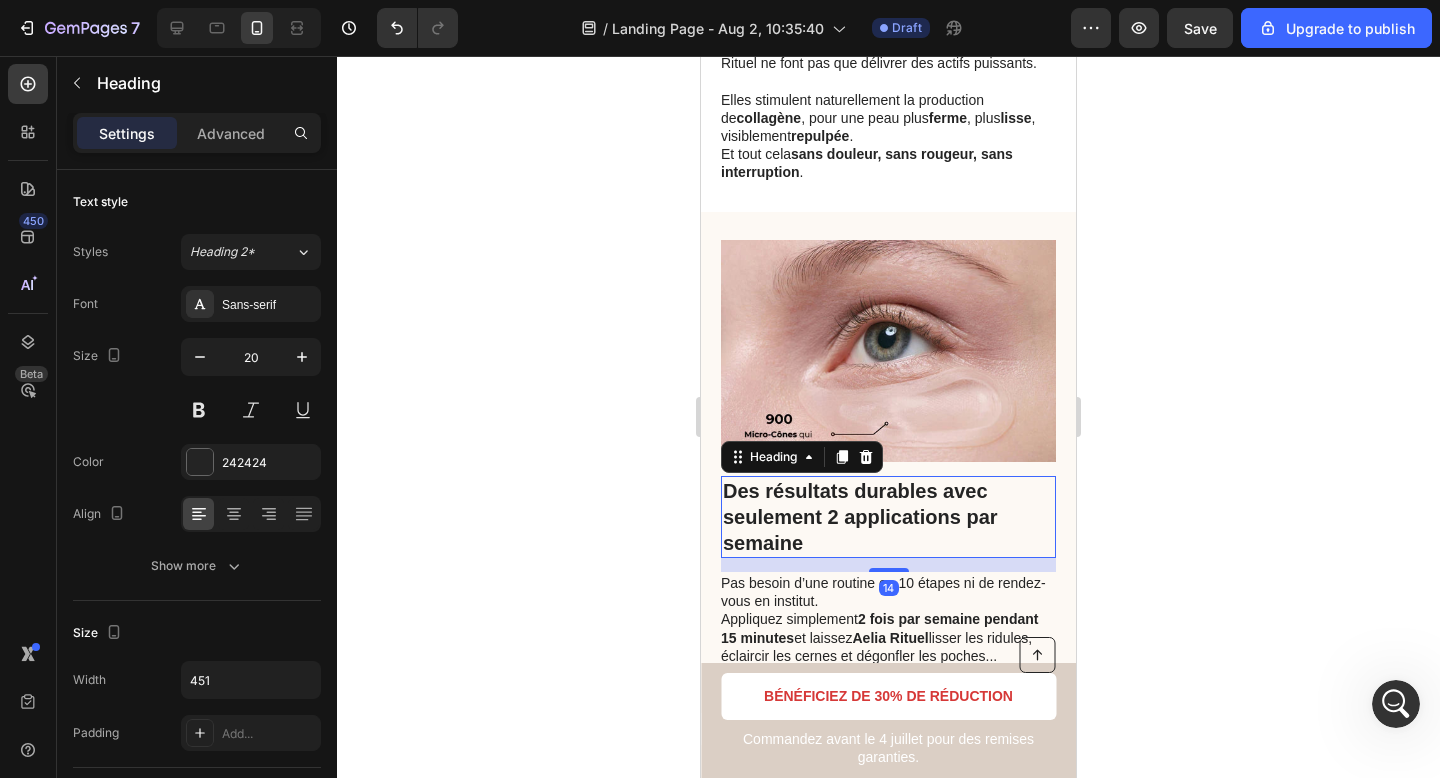 click on "Des résultats durables avec seulement 2 applications par semaine" at bounding box center [888, 517] 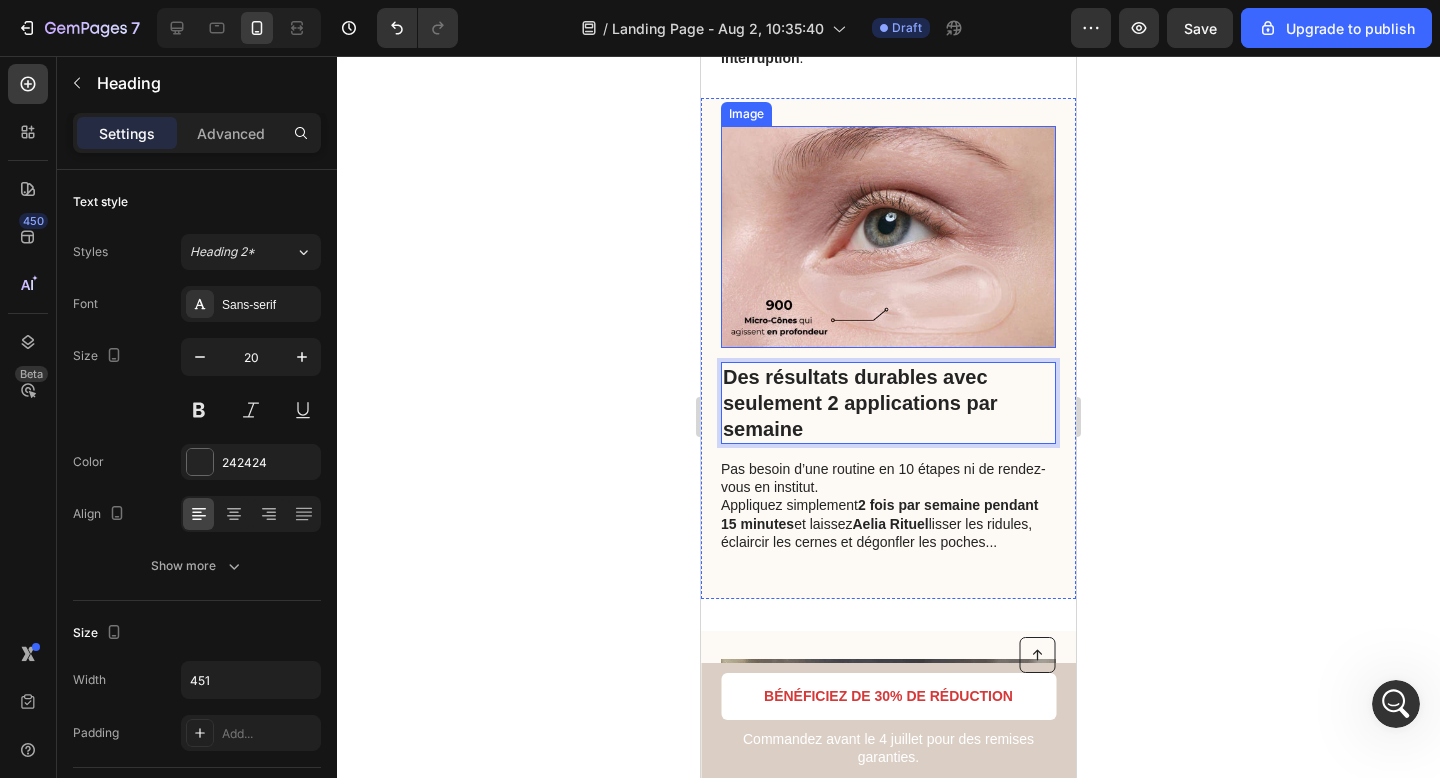 scroll, scrollTop: 3337, scrollLeft: 0, axis: vertical 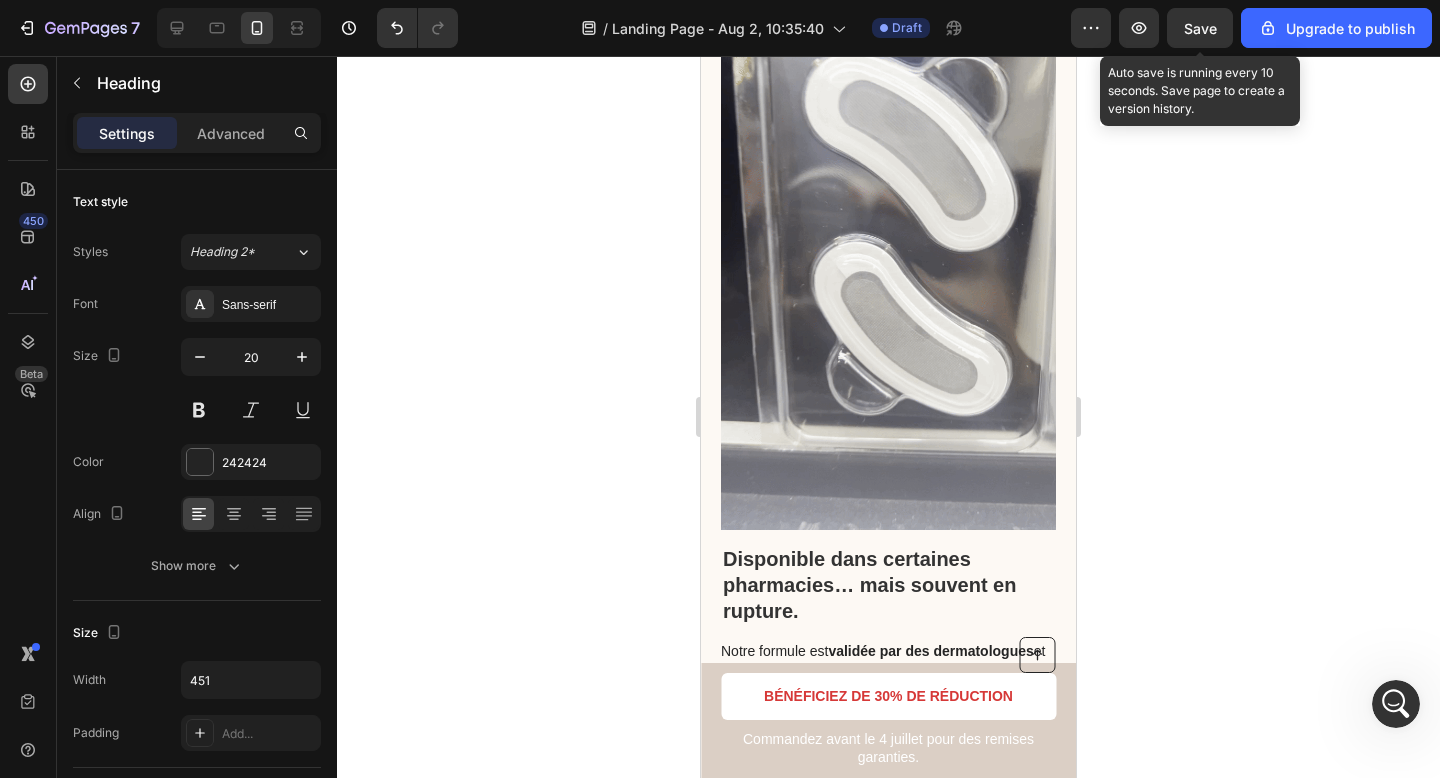 click on "Save" at bounding box center [1200, 28] 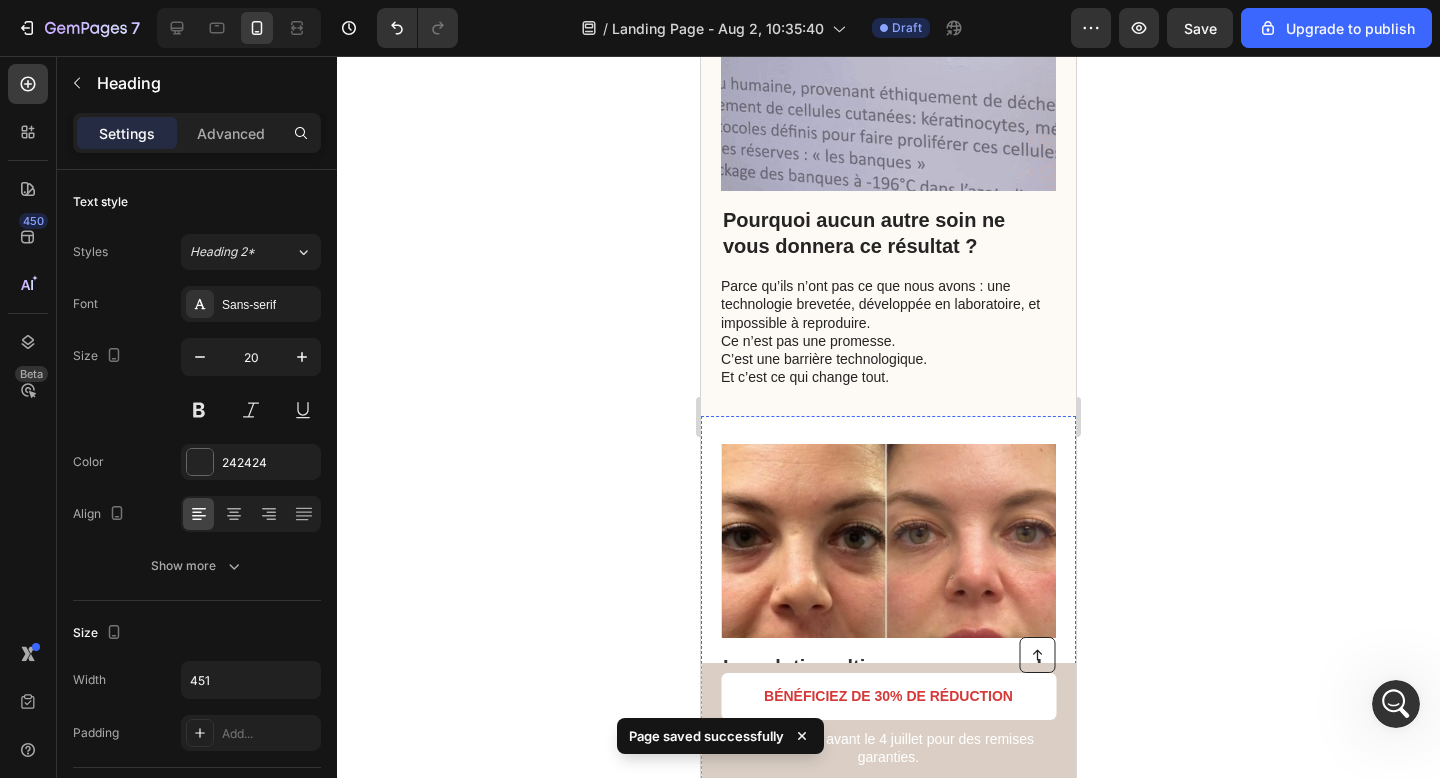 scroll, scrollTop: 4557, scrollLeft: 0, axis: vertical 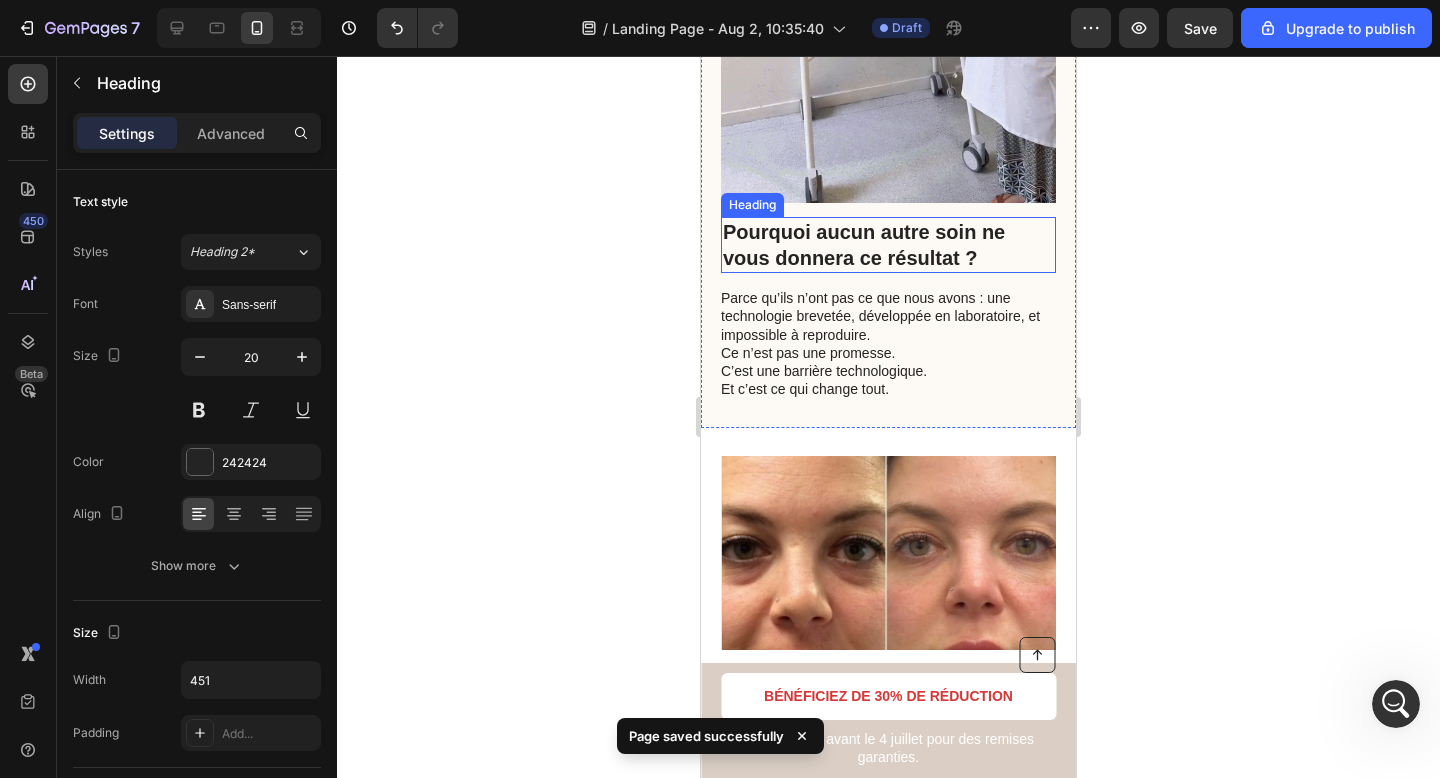 click on "Pourquoi aucun autre soin ne vous donnera ce résultat ?" at bounding box center (888, 245) 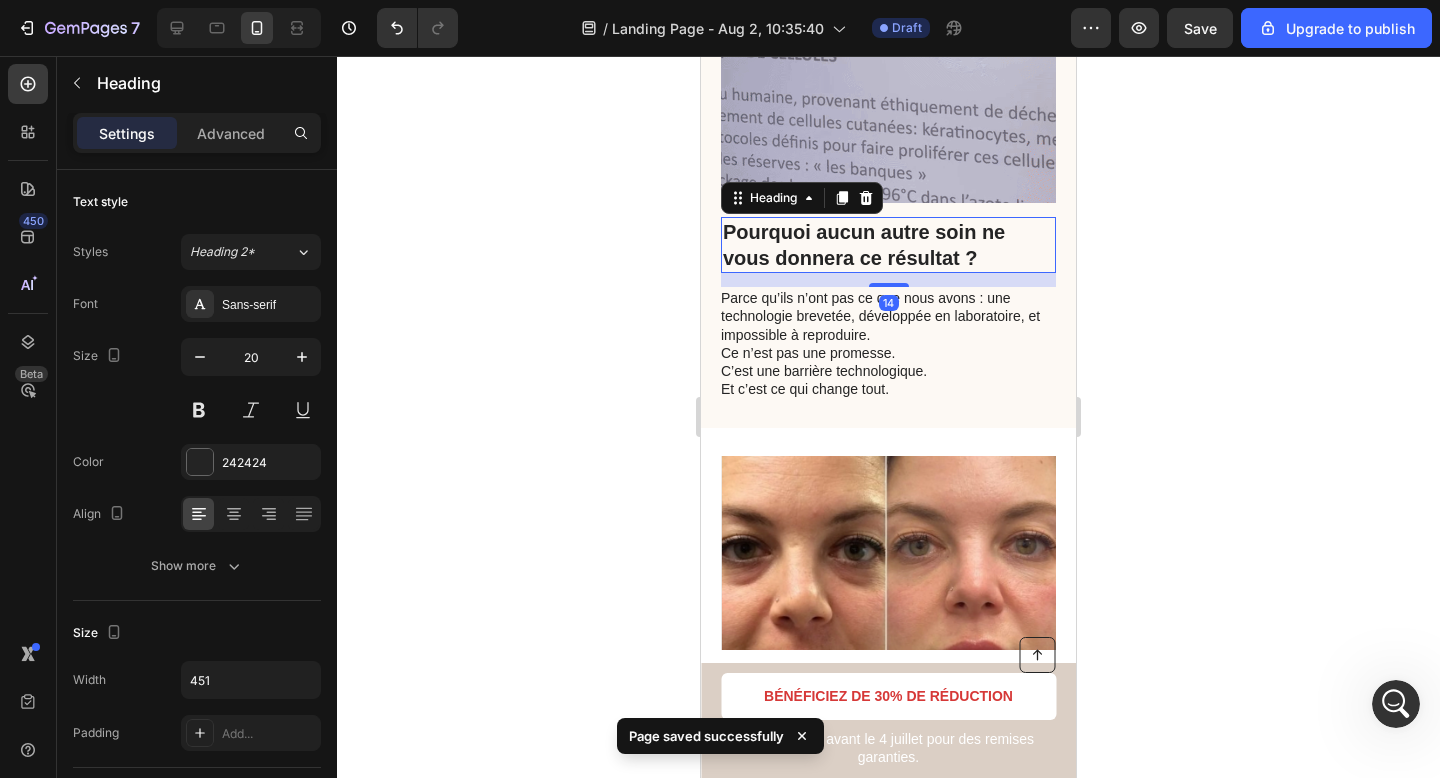 click on "Pourquoi aucun autre soin ne vous donnera ce résultat ?" at bounding box center (888, 245) 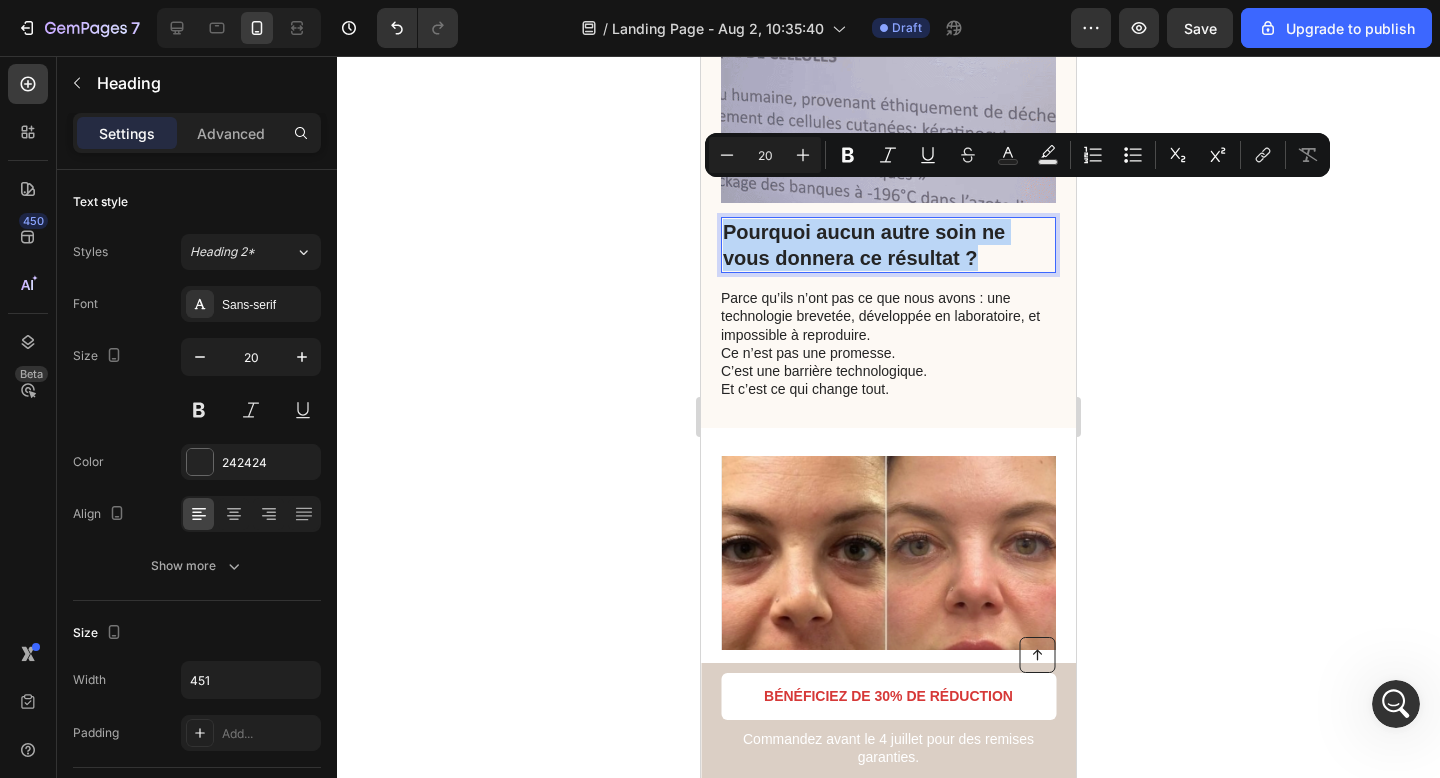 drag, startPoint x: 984, startPoint y: 219, endPoint x: 726, endPoint y: 201, distance: 258.62714 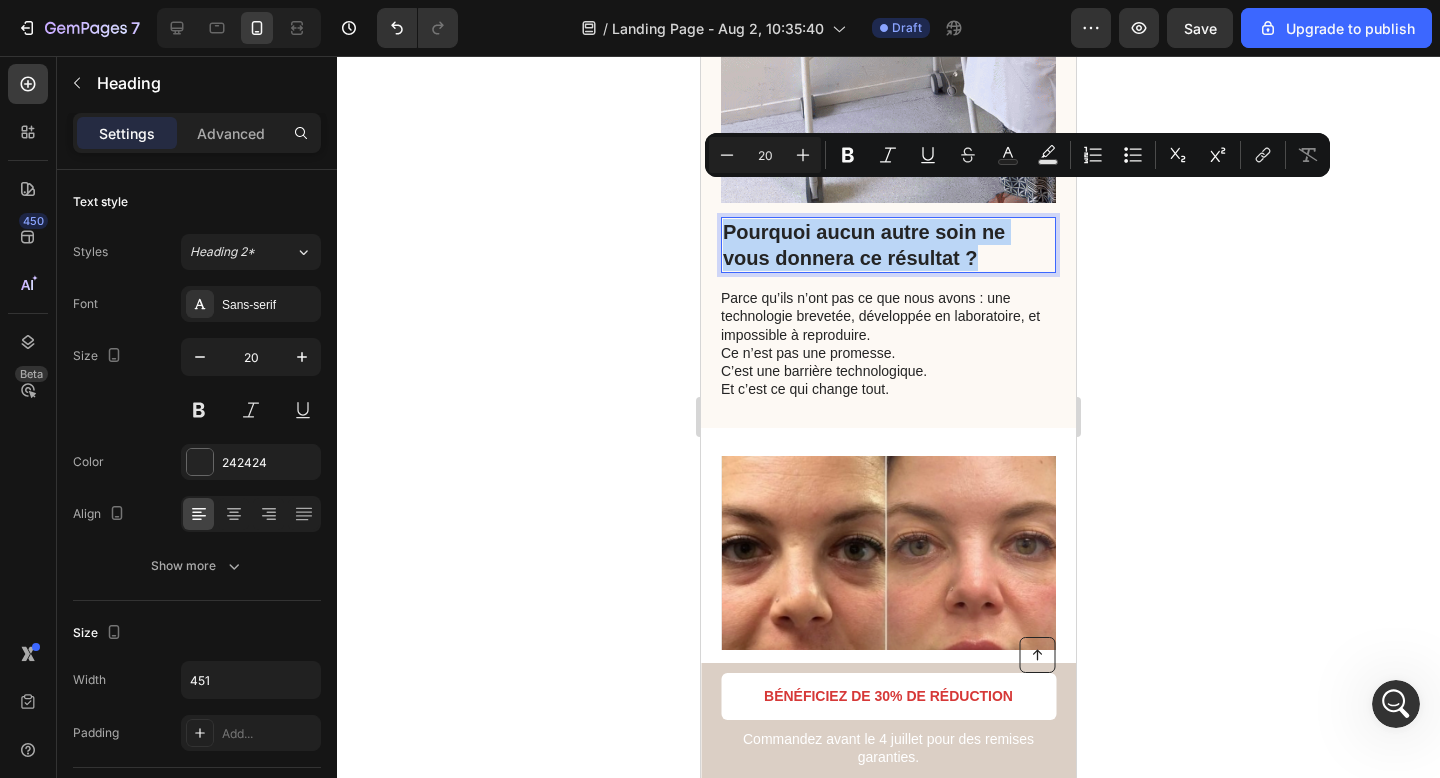 click on "Pourquoi aucun autre soin ne vous donnera ce résultat ?" at bounding box center [888, 245] 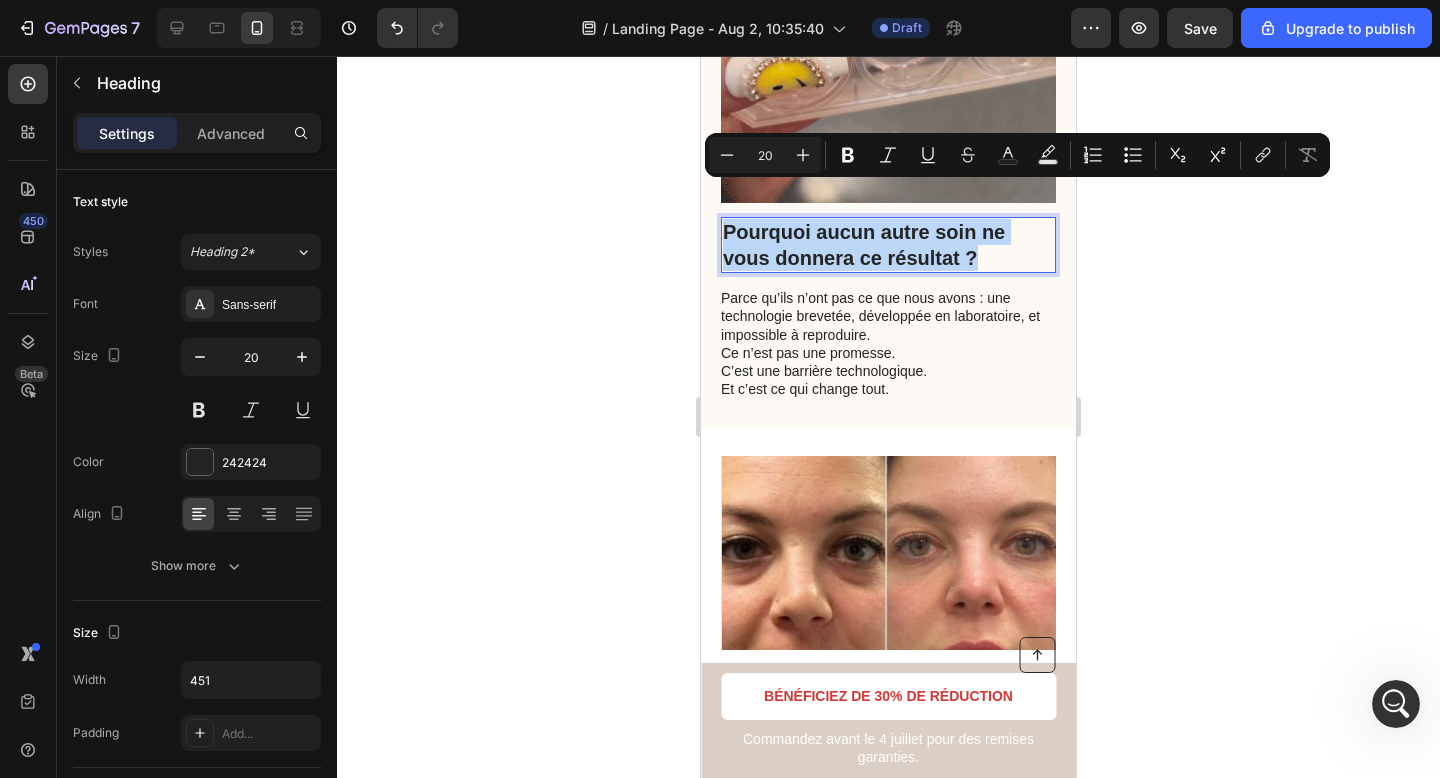 copy on "Pourquoi aucun autre soin ne vous donnera ce résultat ?" 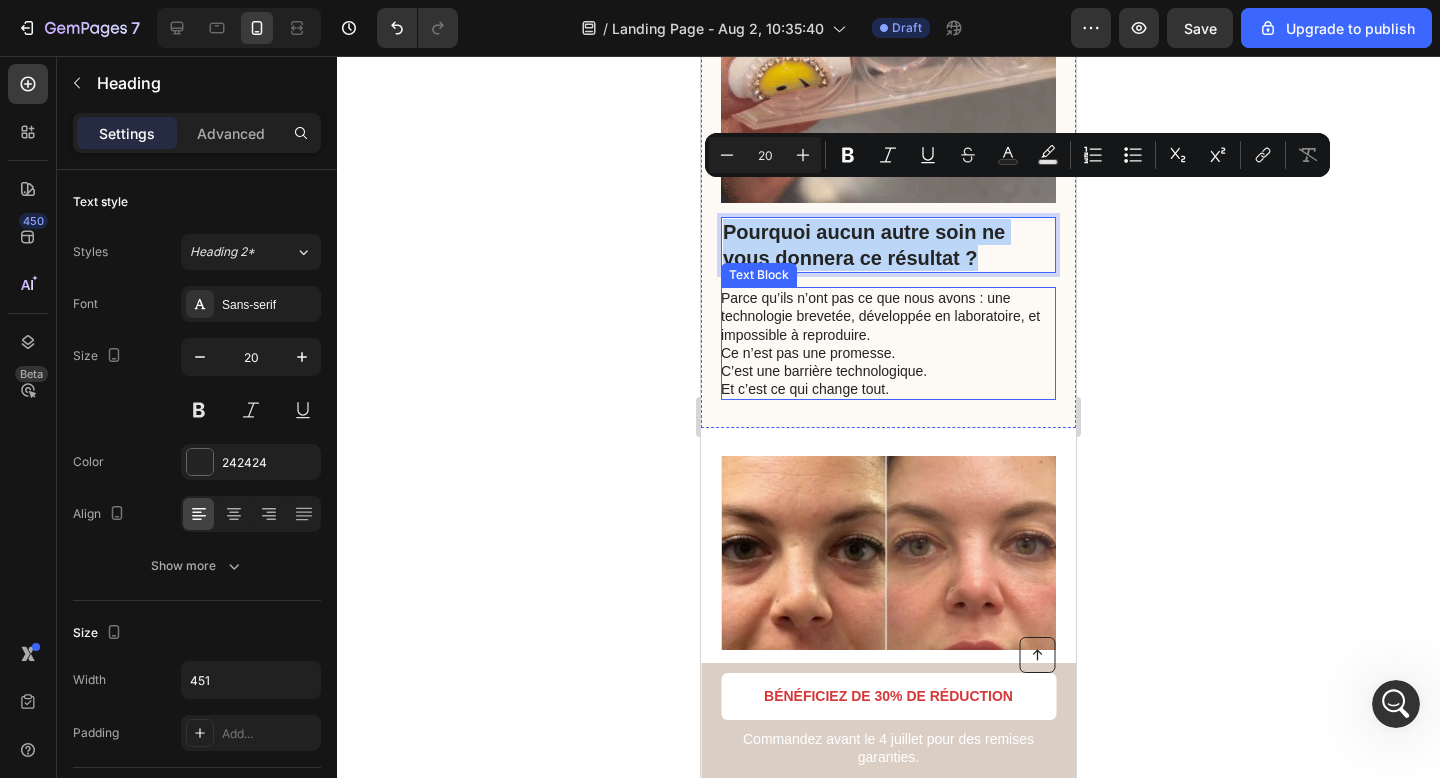 click on "Parce qu’ils n’ont pas ce que nous avons : une technologie brevetée, développée en laboratoire, et impossible à reproduire." at bounding box center [887, 316] 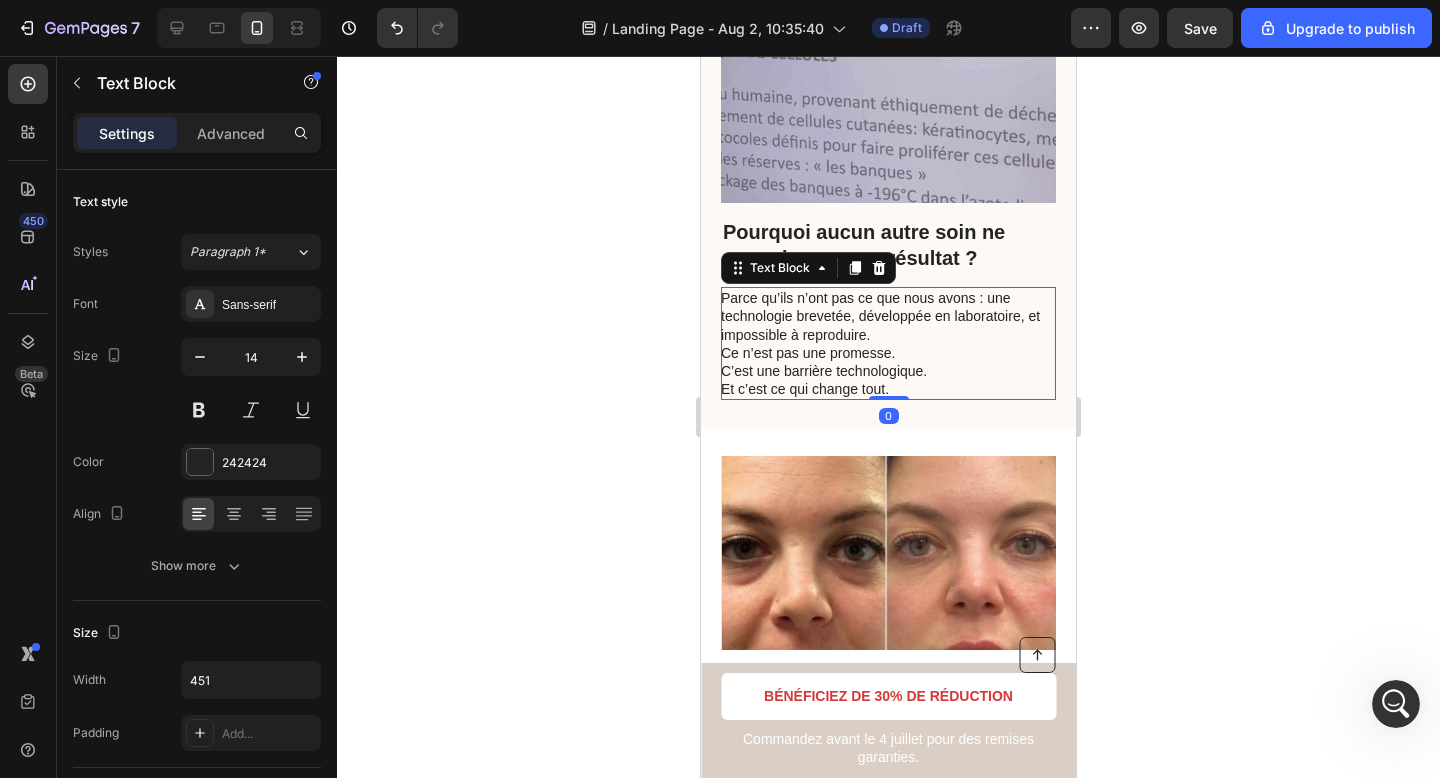 click on "C’est une barrière technologique." at bounding box center (887, 371) 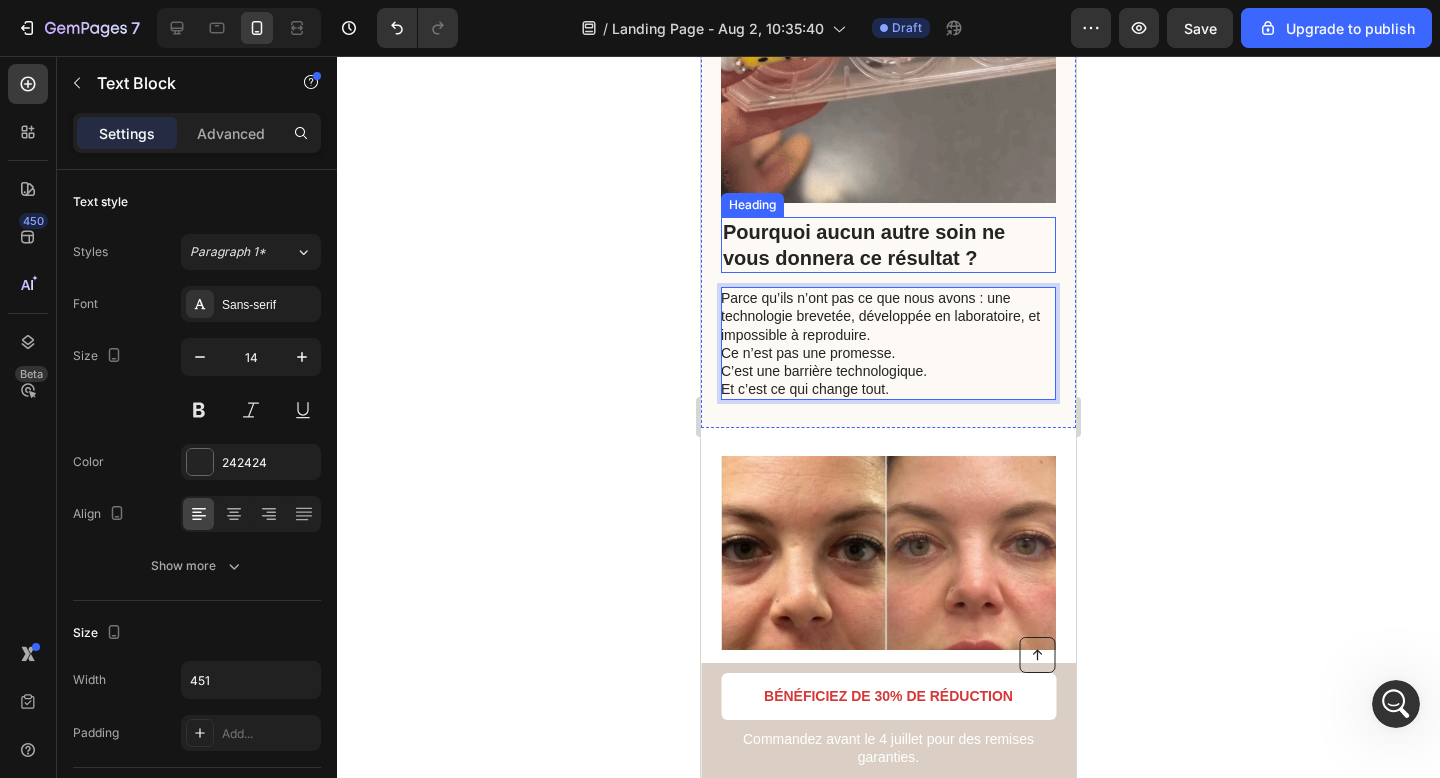 click on "Pourquoi aucun autre soin ne vous donnera ce résultat ?" at bounding box center [888, 245] 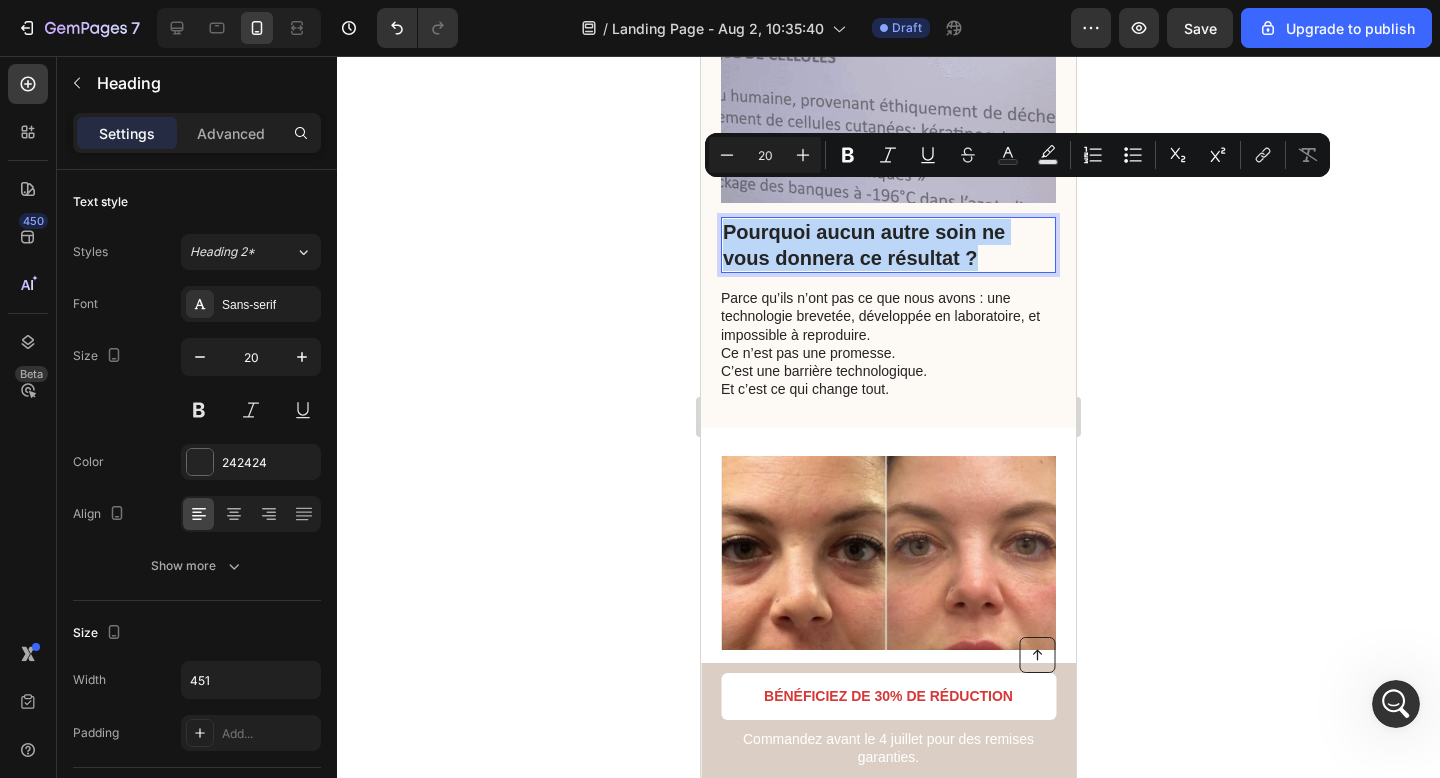 drag, startPoint x: 982, startPoint y: 217, endPoint x: 729, endPoint y: 194, distance: 254.0433 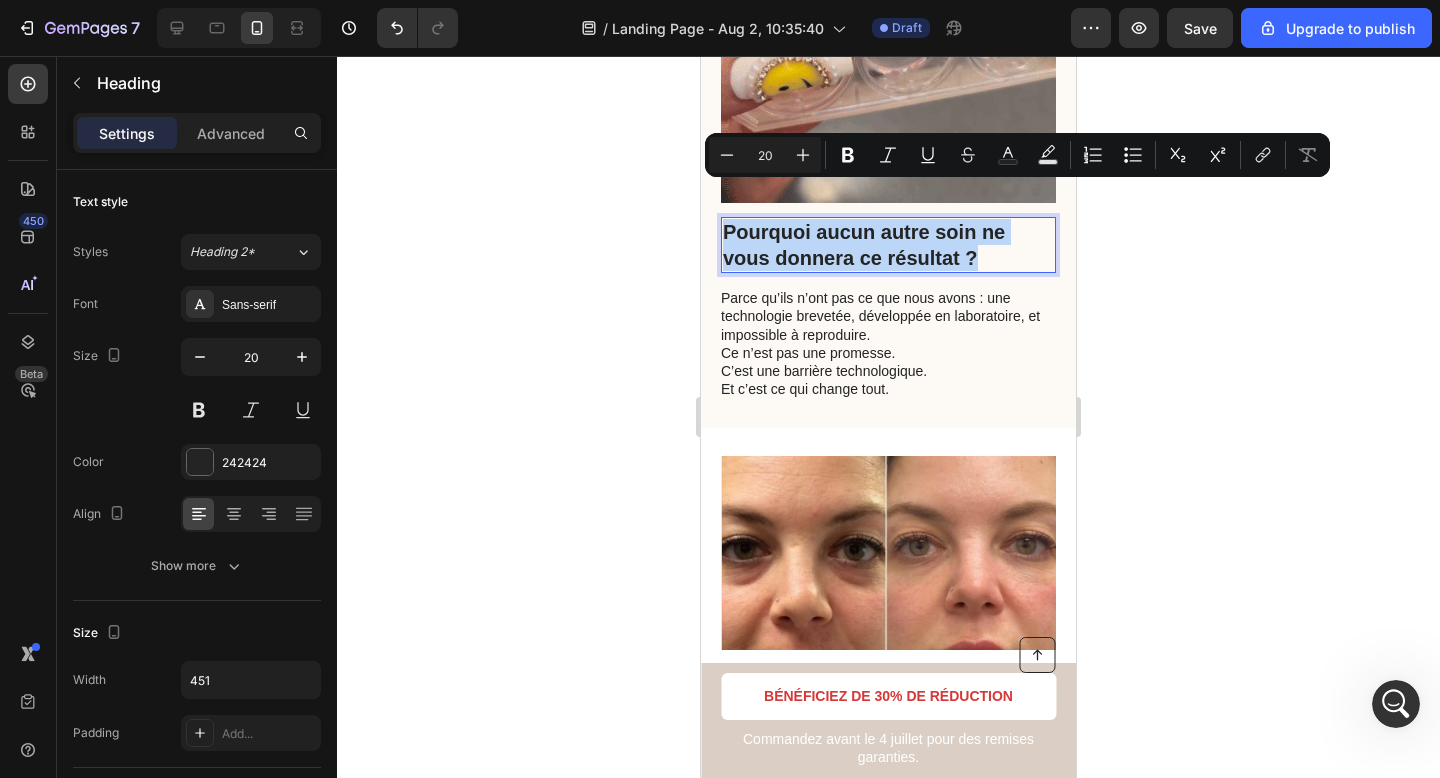 click on "Pourquoi aucun autre soin ne vous donnera ce résultat ?" at bounding box center (888, 245) 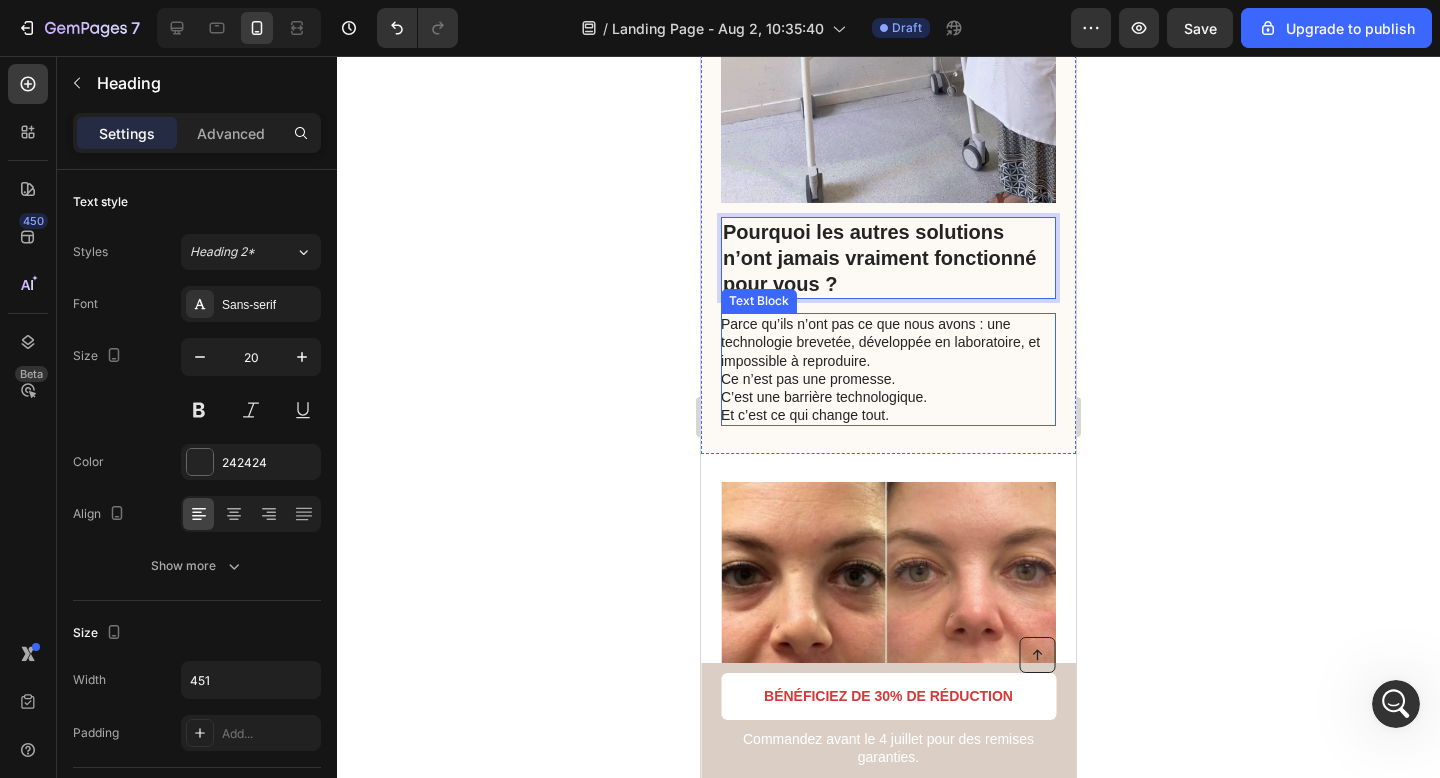 click on "C’est une barrière technologique." at bounding box center (887, 397) 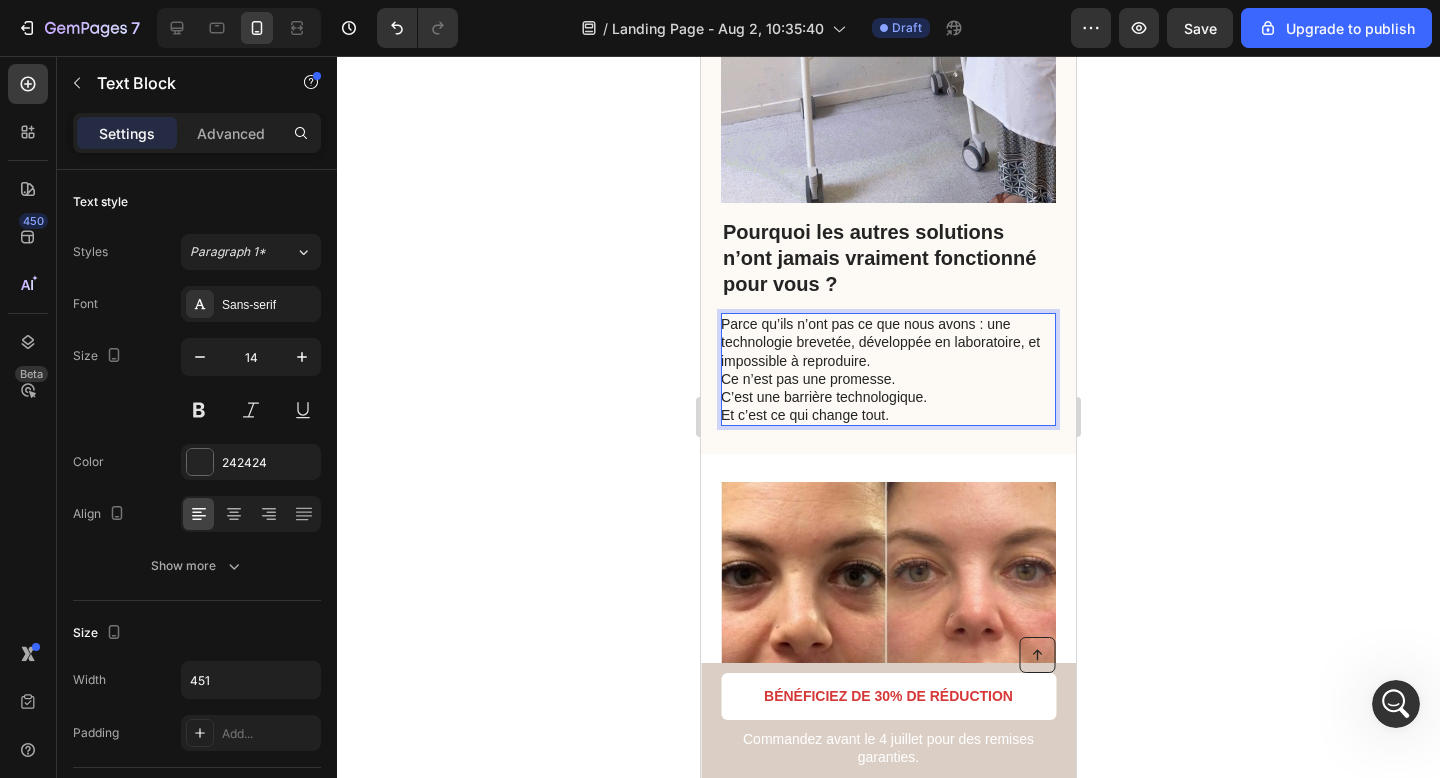 drag, startPoint x: 804, startPoint y: 332, endPoint x: 717, endPoint y: 277, distance: 102.92716 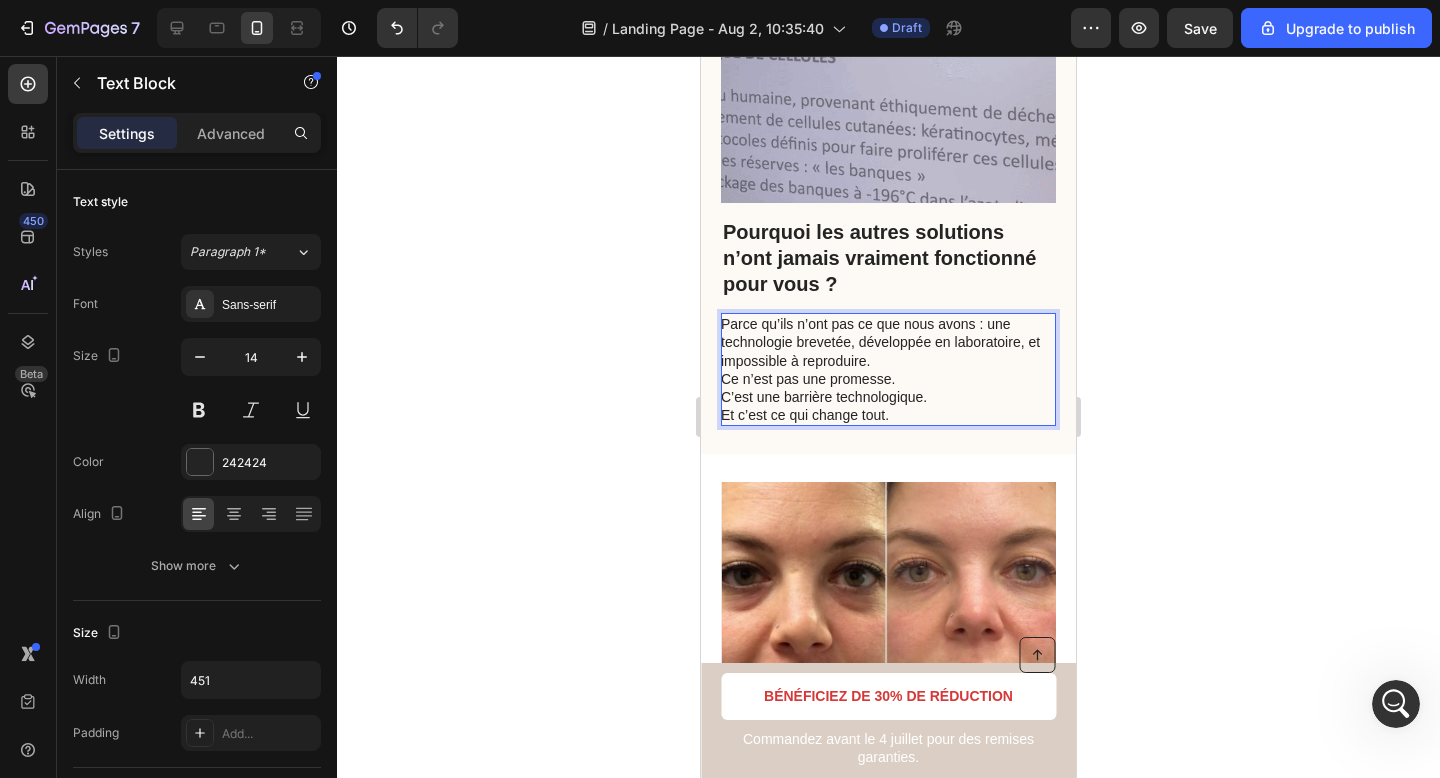 click on "Parce qu’ils n’ont pas ce que nous avons : une technologie brevetée, développée en laboratoire, et impossible à reproduire.  Ce n’est pas une promesse.  C’est une barrière technologique.  Et c’est ce qui change tout." at bounding box center [888, 369] 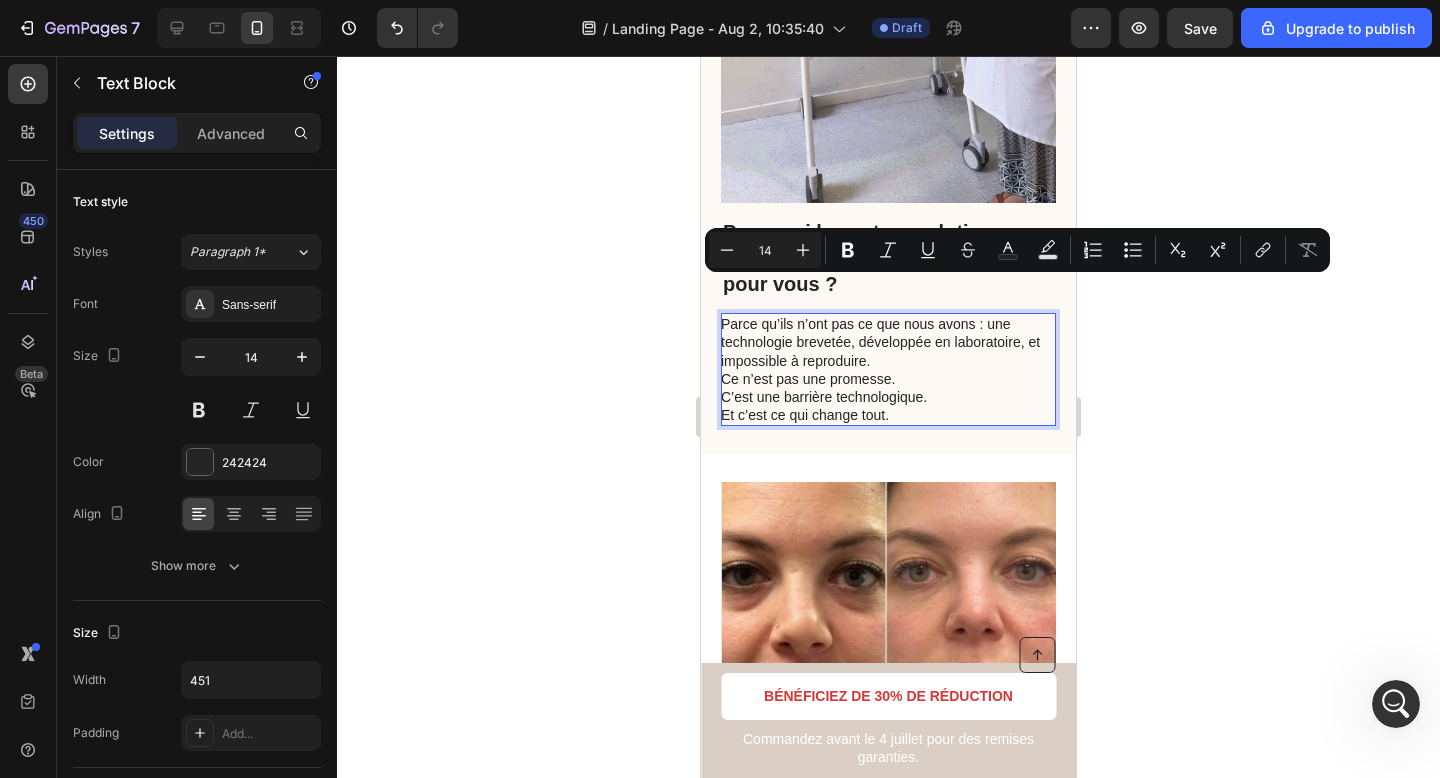 copy on "Parce qu’ils n’ont pas ce que nous avons : une technologie brevetée, développée en laboratoire, et impossible à reproduire.  Ce n’est pas une promesse.  C’est une barrière technologique.  Et c’est ce qui change tout." 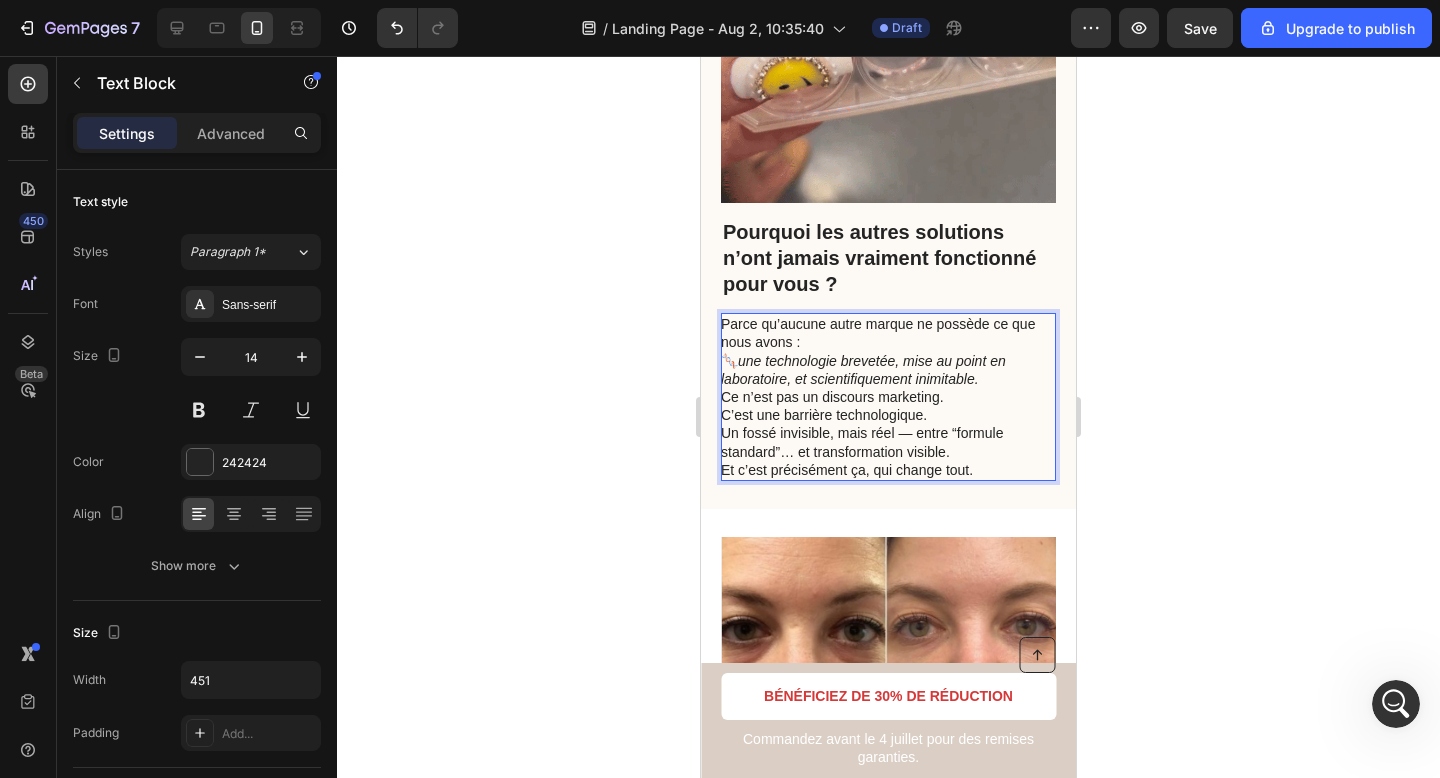 drag, startPoint x: 738, startPoint y: 327, endPoint x: 723, endPoint y: 324, distance: 15.297058 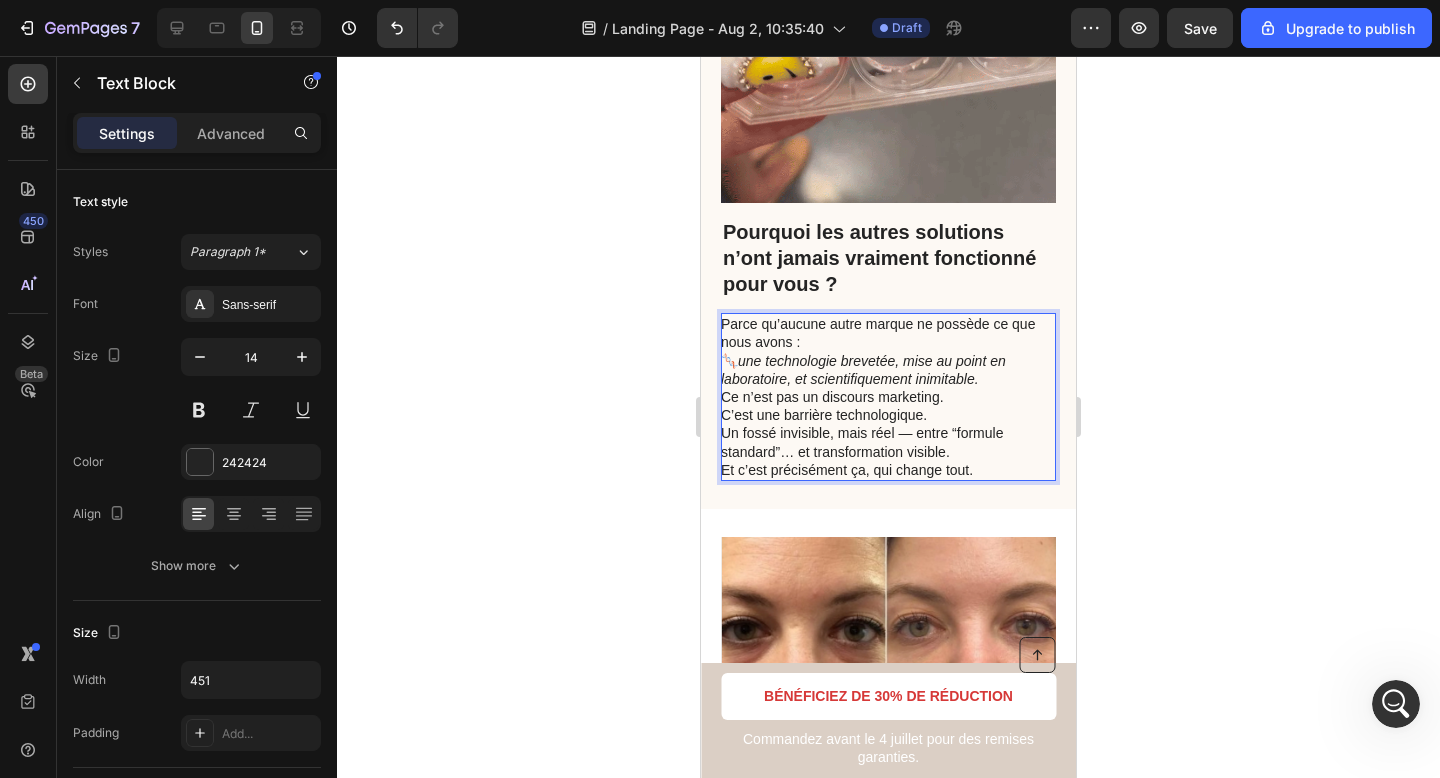click on "Parce qu’aucune autre marque ne possède ce que nous avons : 🧬  une technologie brevetée, mise au point en laboratoire, et scientifiquement inimitable." at bounding box center (887, 351) 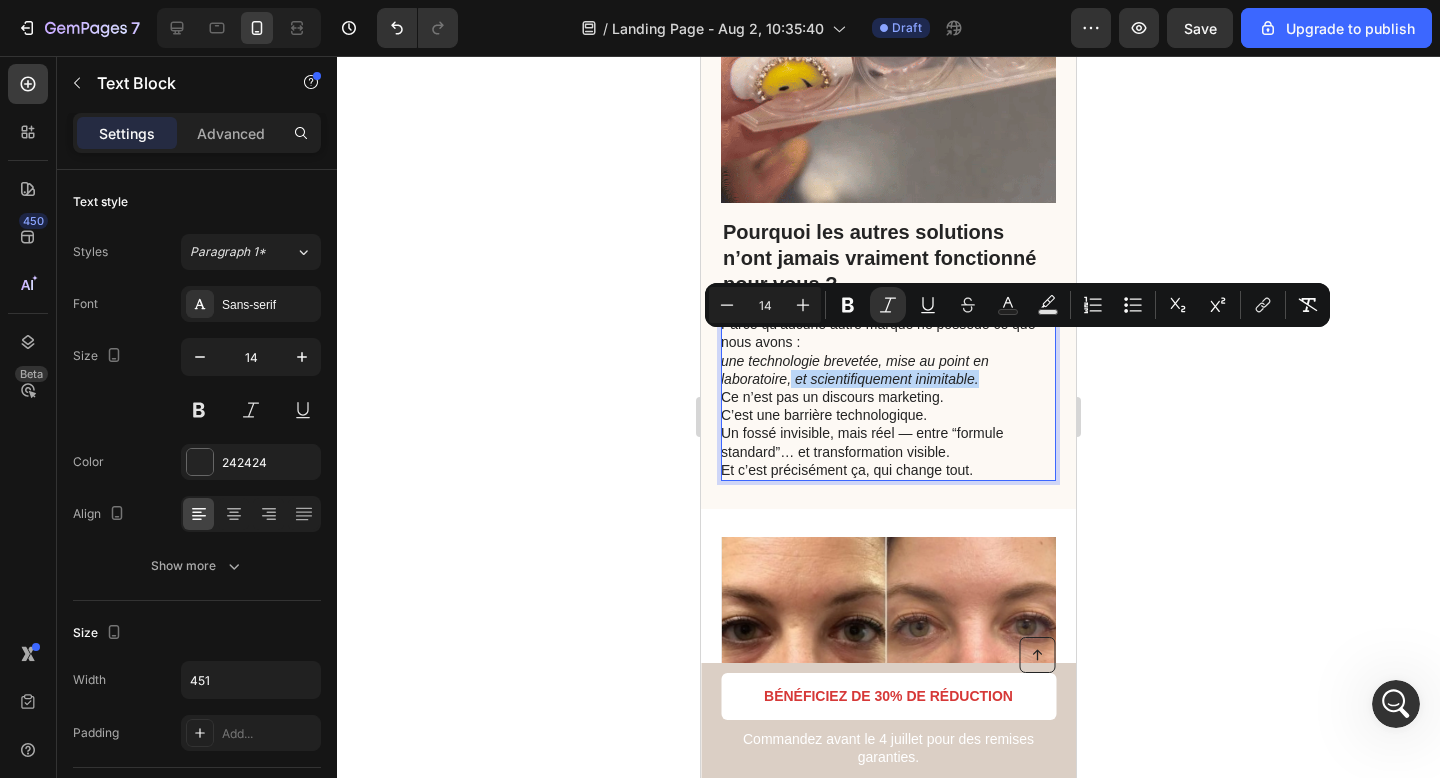 drag, startPoint x: 798, startPoint y: 342, endPoint x: 982, endPoint y: 347, distance: 184.06792 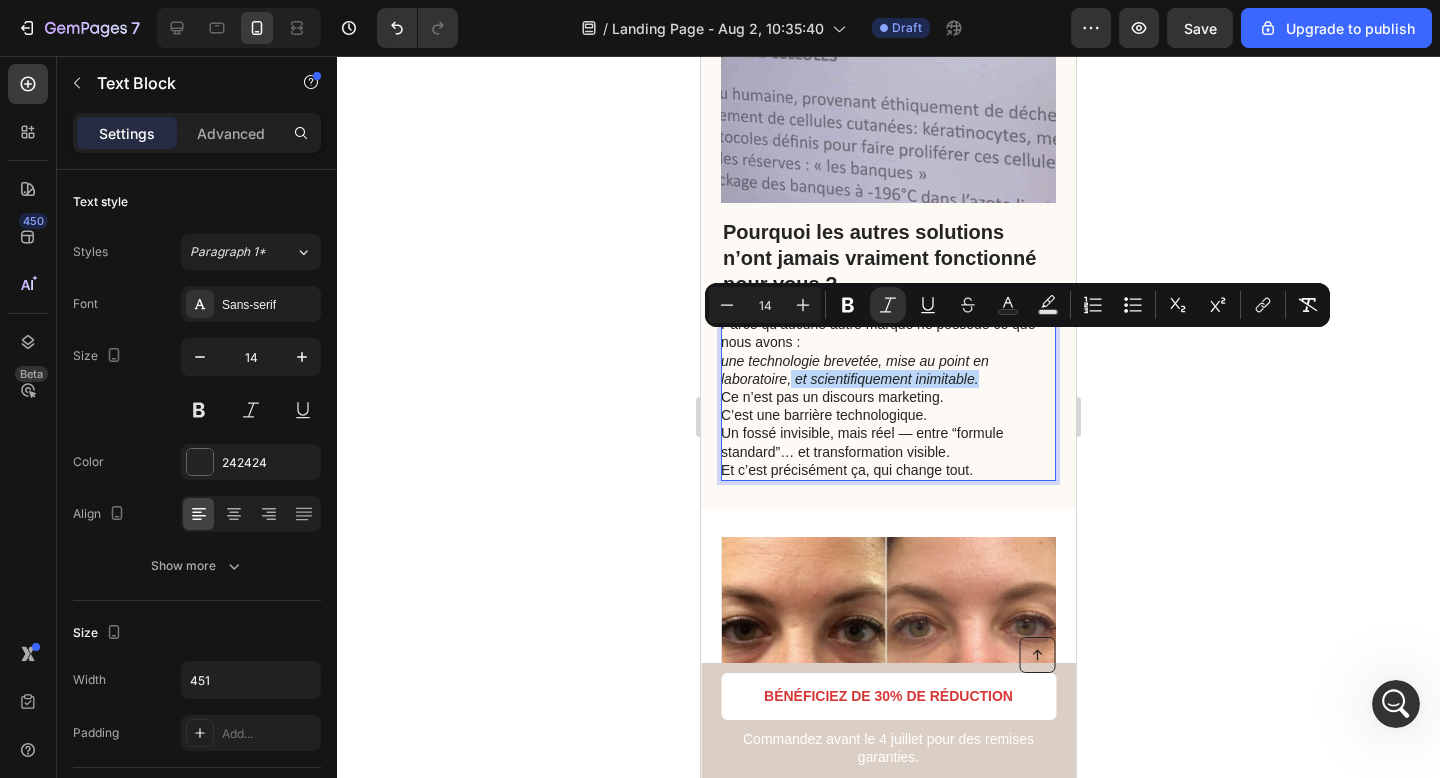 click on "Parce qu’aucune autre marque ne possède ce que nous avons : une technologie brevetée, mise au point en laboratoire, et scientifiquement inimitable." at bounding box center [887, 351] 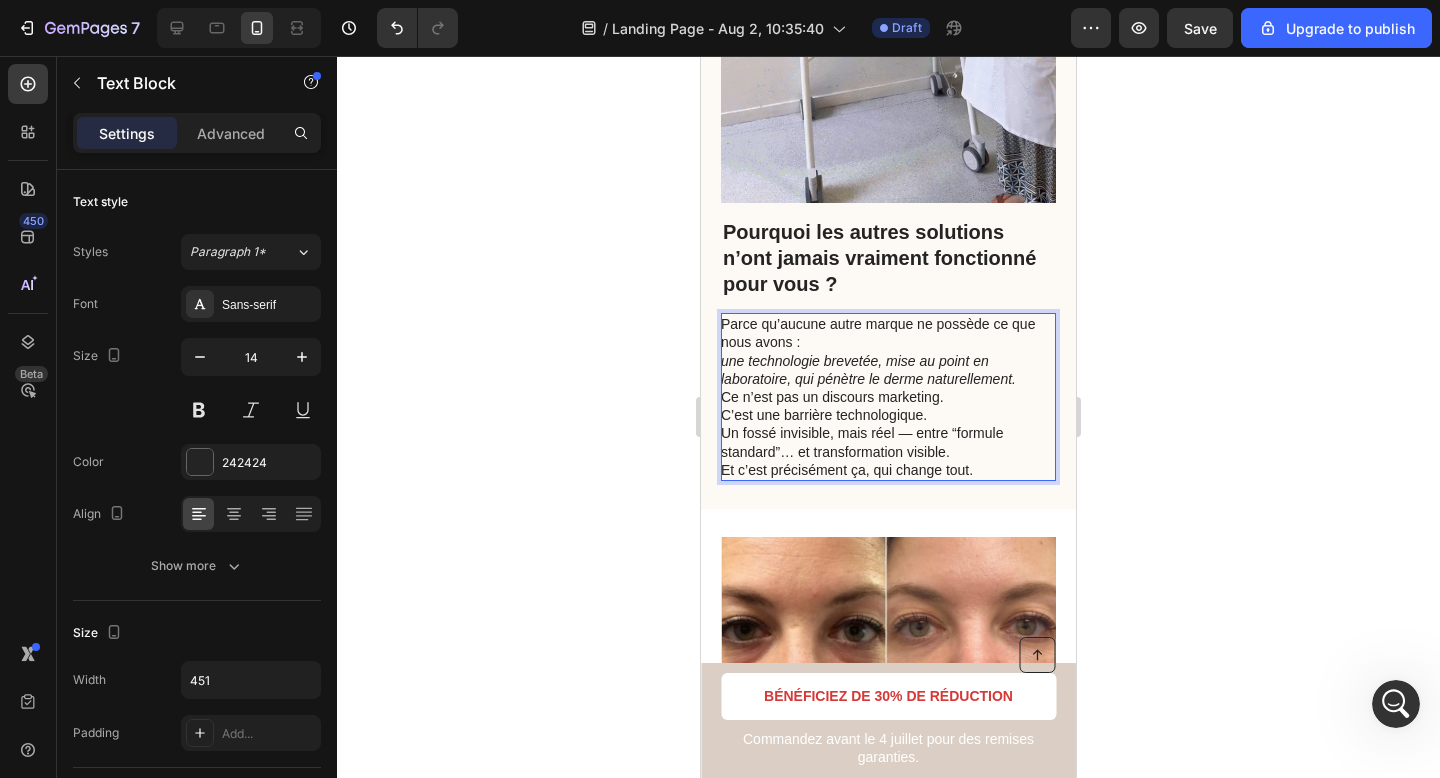 click on "Ce n’est pas un discours marketing. C’est une barrière technologique. Un fossé invisible, mais réel — entre “formule standard”… et transformation visible." at bounding box center (887, 424) 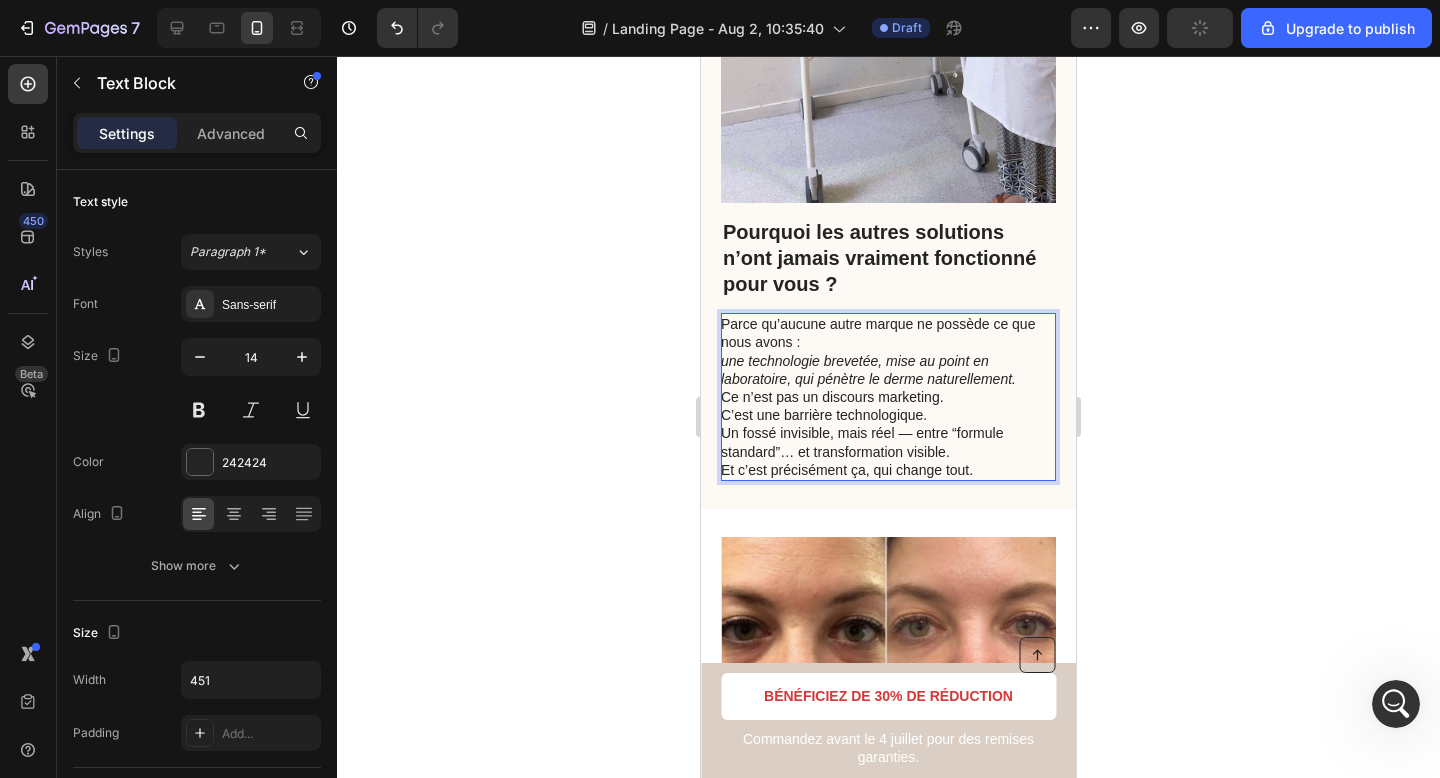 click on "Ce n’est pas un discours marketing. C’est une barrière technologique. Un fossé invisible, mais réel — entre “formule standard”… et transformation visible." at bounding box center [887, 424] 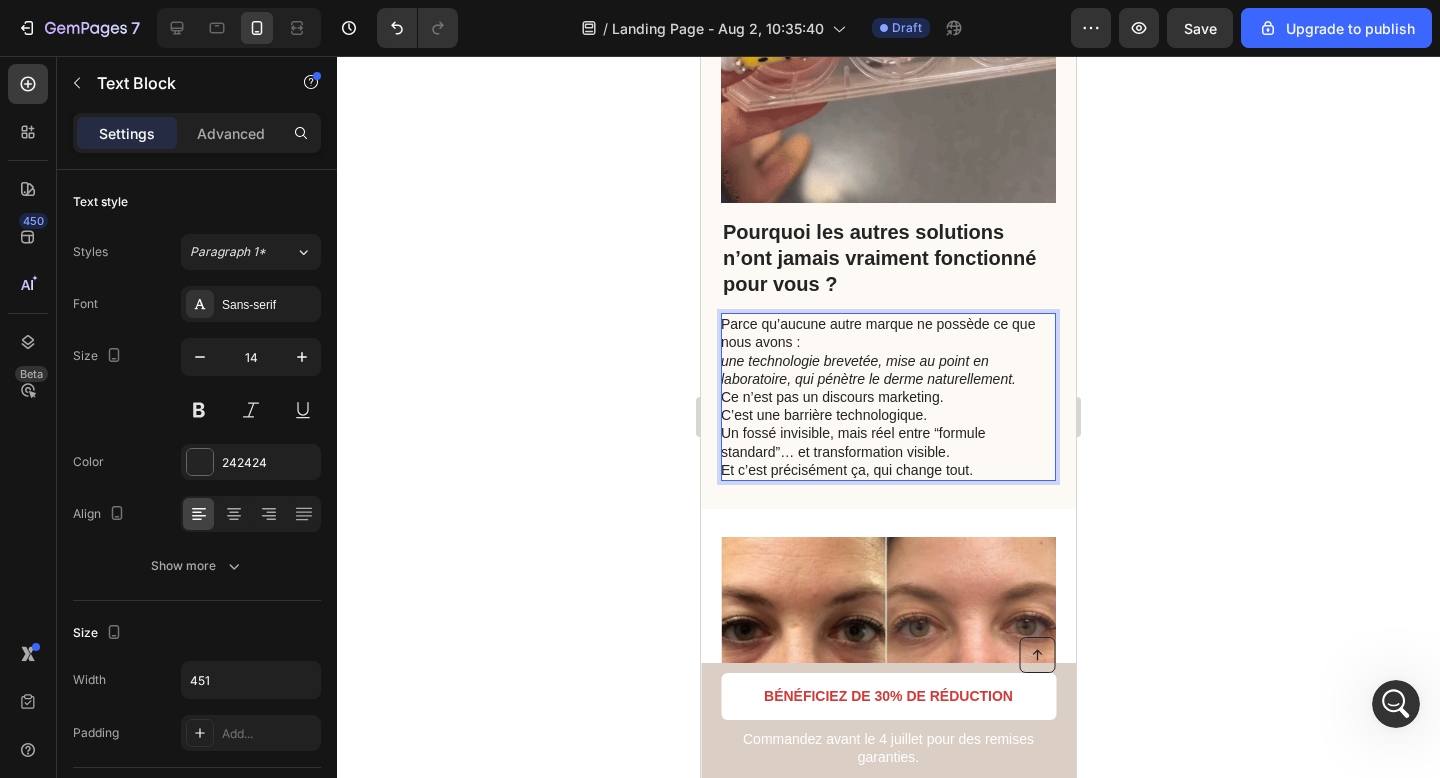 click on "Et c’est précisément ça, qui change tout." at bounding box center [887, 470] 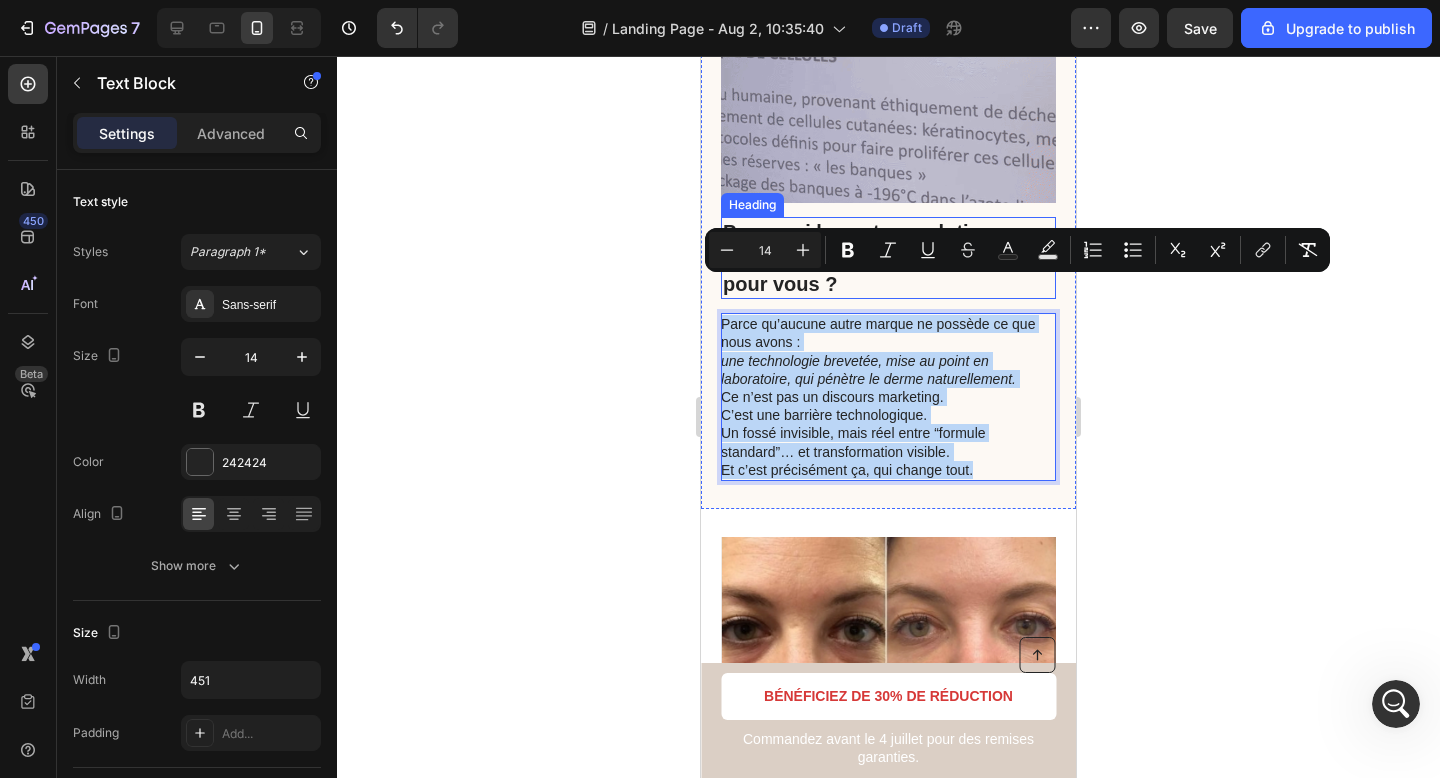 drag, startPoint x: 979, startPoint y: 431, endPoint x: 736, endPoint y: 256, distance: 299.45618 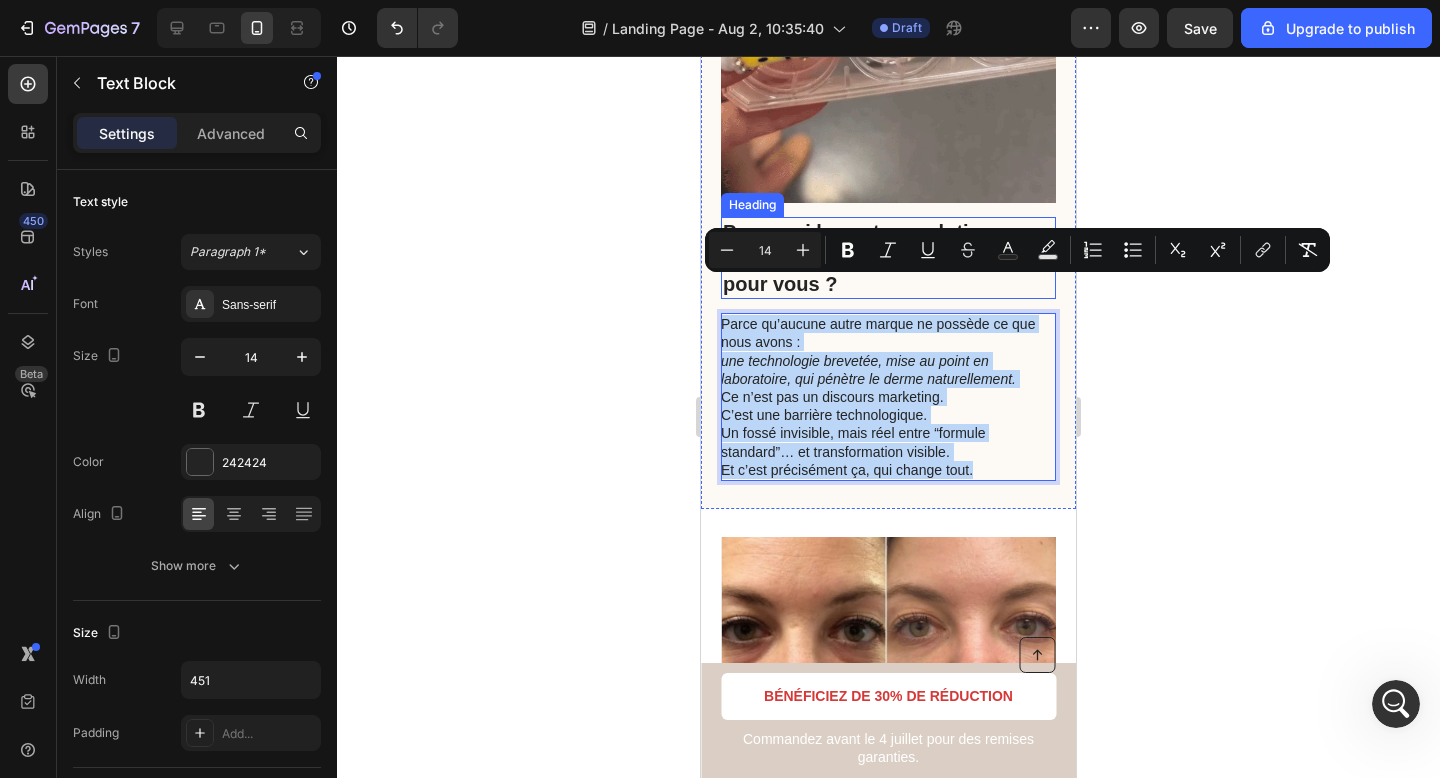 click on "Pourquoi les autres solutions n’ont jamais vraiment fonctionné pour vous ? Heading Parce qu’aucune autre marque ne possède ce que nous avons : une technologie brevetée, mise au point en laboratoire, qui pénètre le derme naturellement.  Ce n’est pas un discours marketing. C’est une barrière technologique. Un fossé invisible, mais réel entre “formule standard”… et transformation visible. Et c’est précisément ça, qui change tout. Text Block   0" at bounding box center (888, 349) 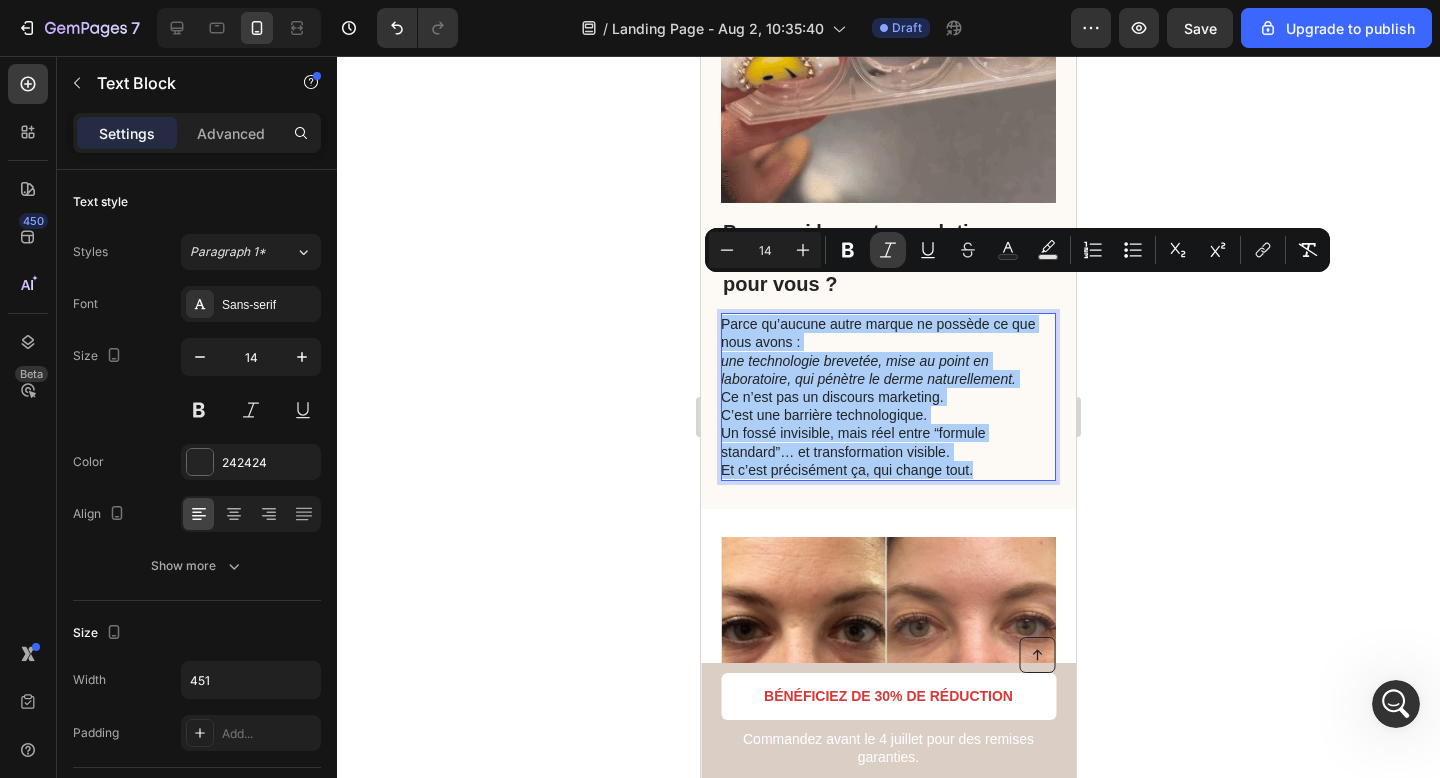 click 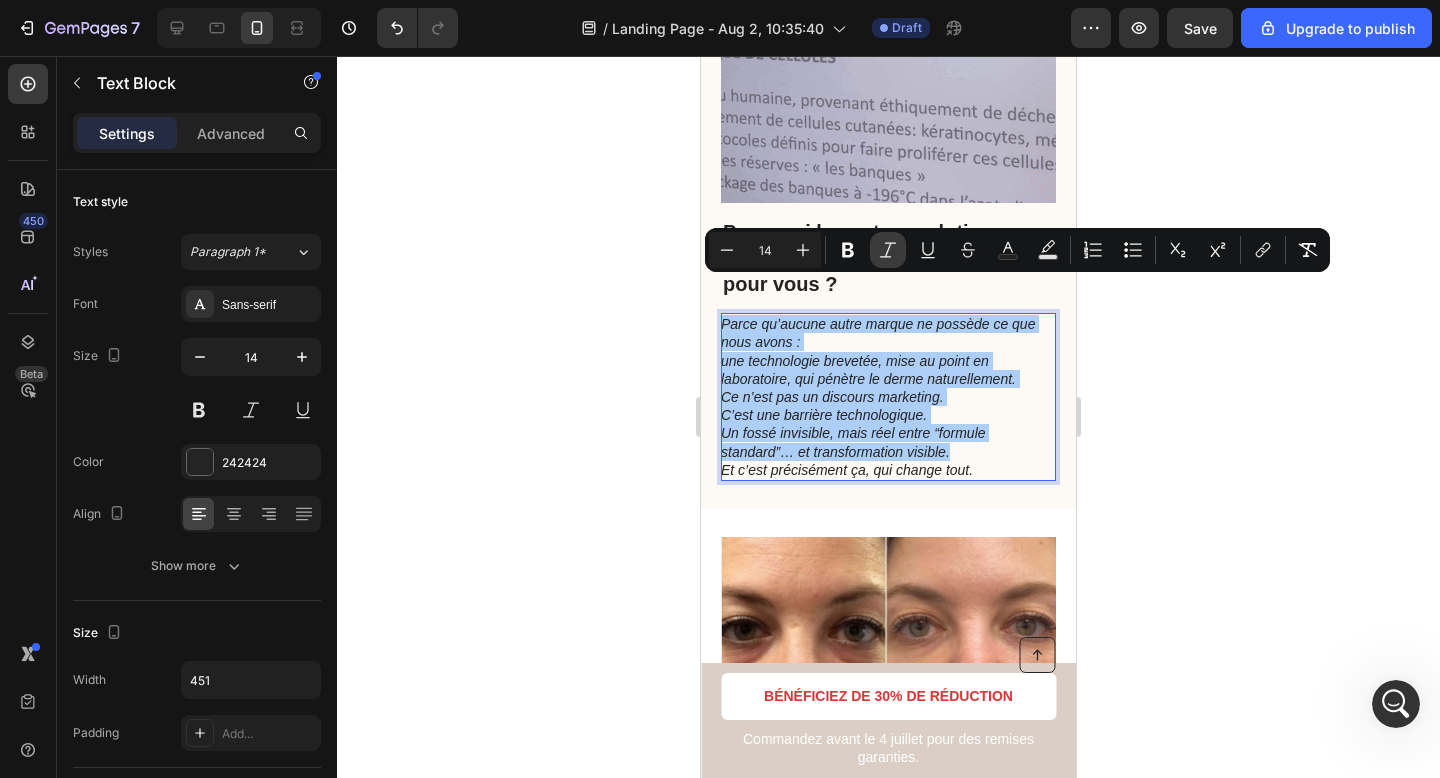 click 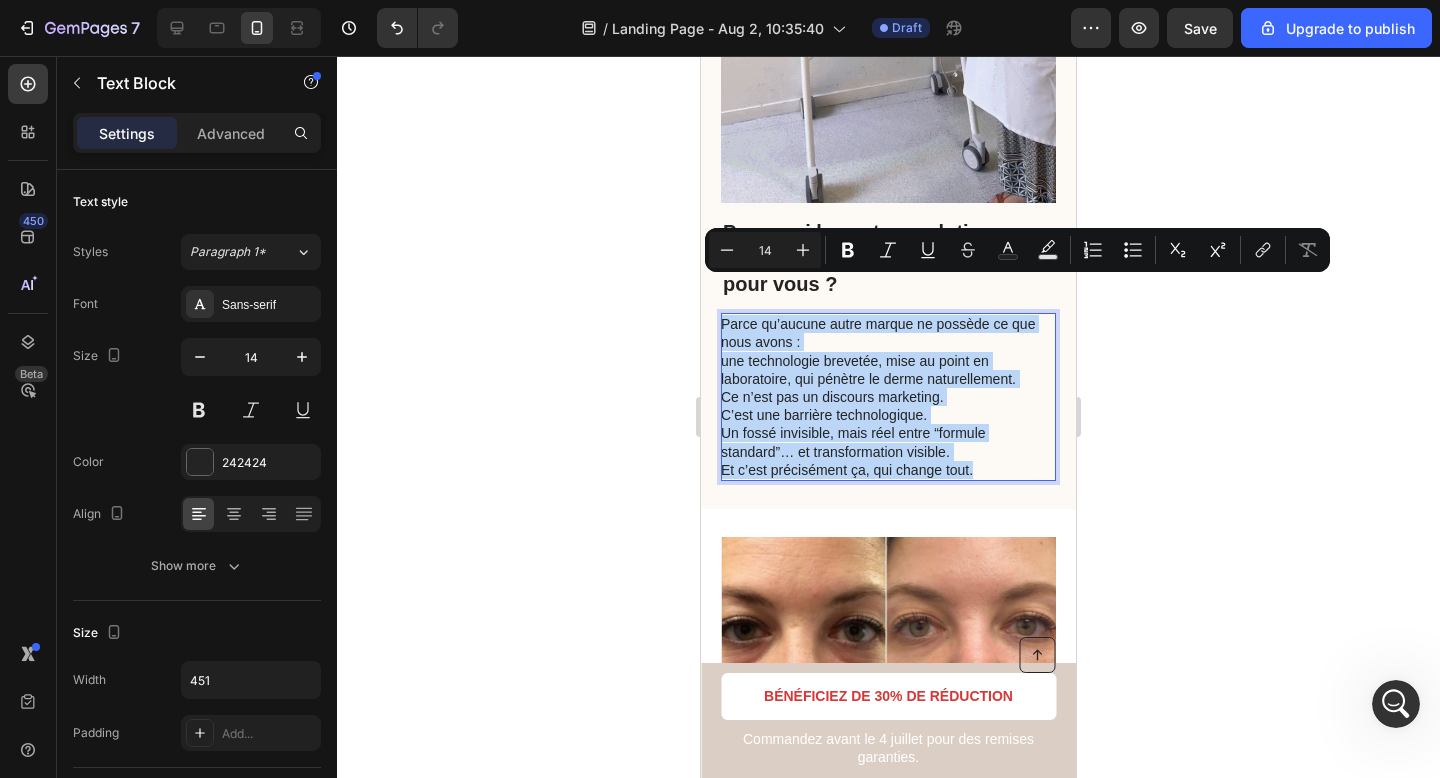 click on "Parce qu’aucune autre marque ne possède ce que nous avons : une technologie brevetée, mise au point en laboratoire, qui pénètre le derme naturellement." at bounding box center [887, 351] 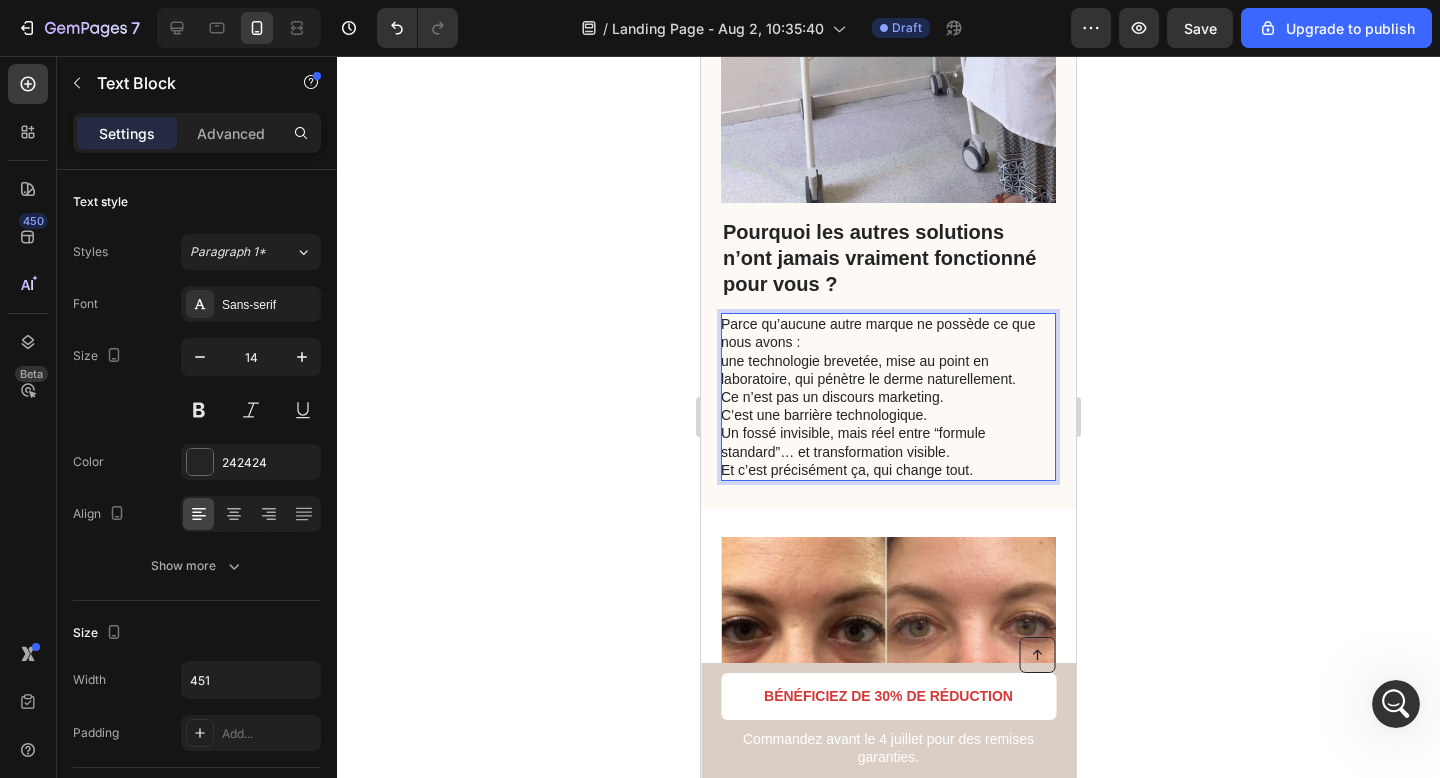 click on "Ce n’est pas un discours marketing. C’est une barrière technologique. Un fossé invisible, mais réel entre “formule standard”… et transformation visible." at bounding box center (887, 424) 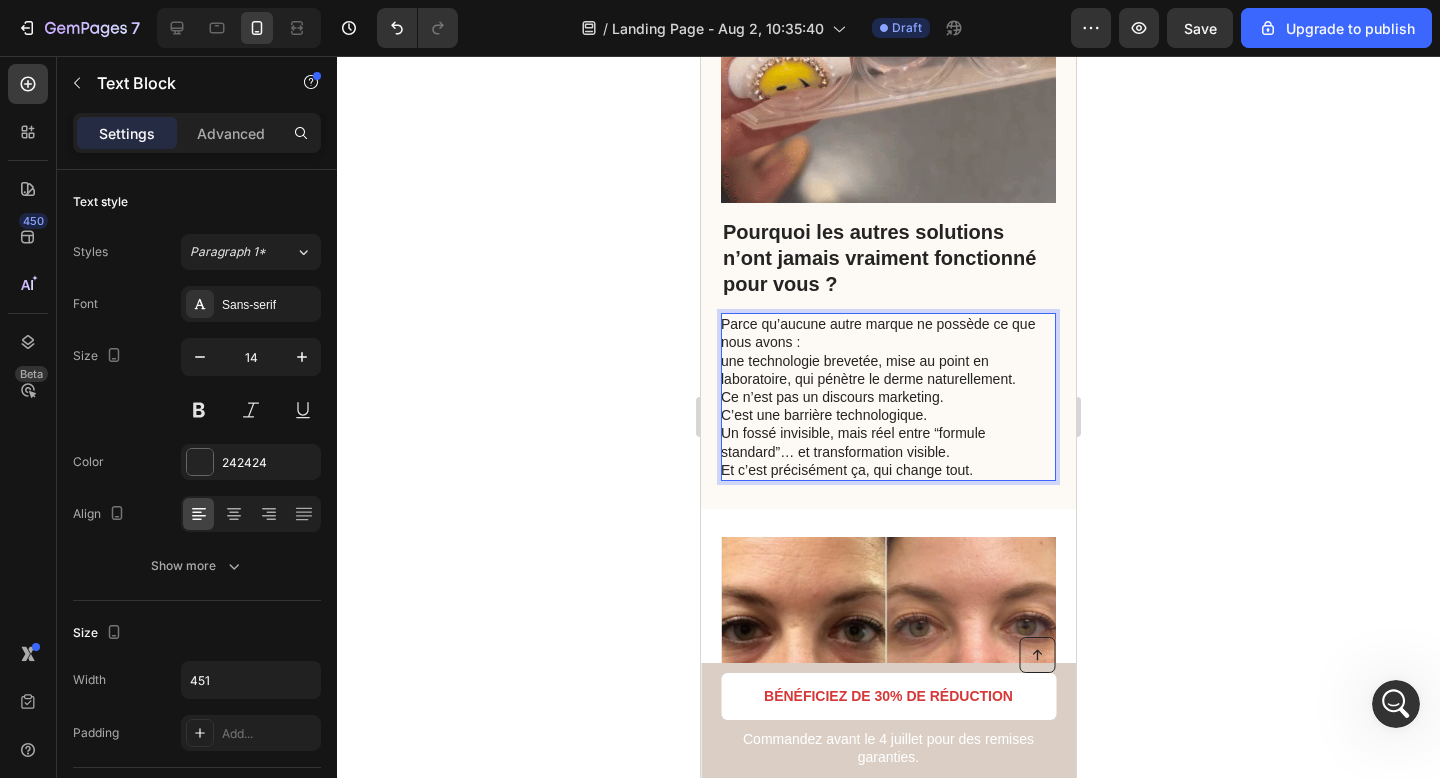click on "Ce n’est pas un discours marketing. C’est une barrière technologique. Un fossé invisible, mais réel entre “formule standard”… et transformation visible." at bounding box center [887, 424] 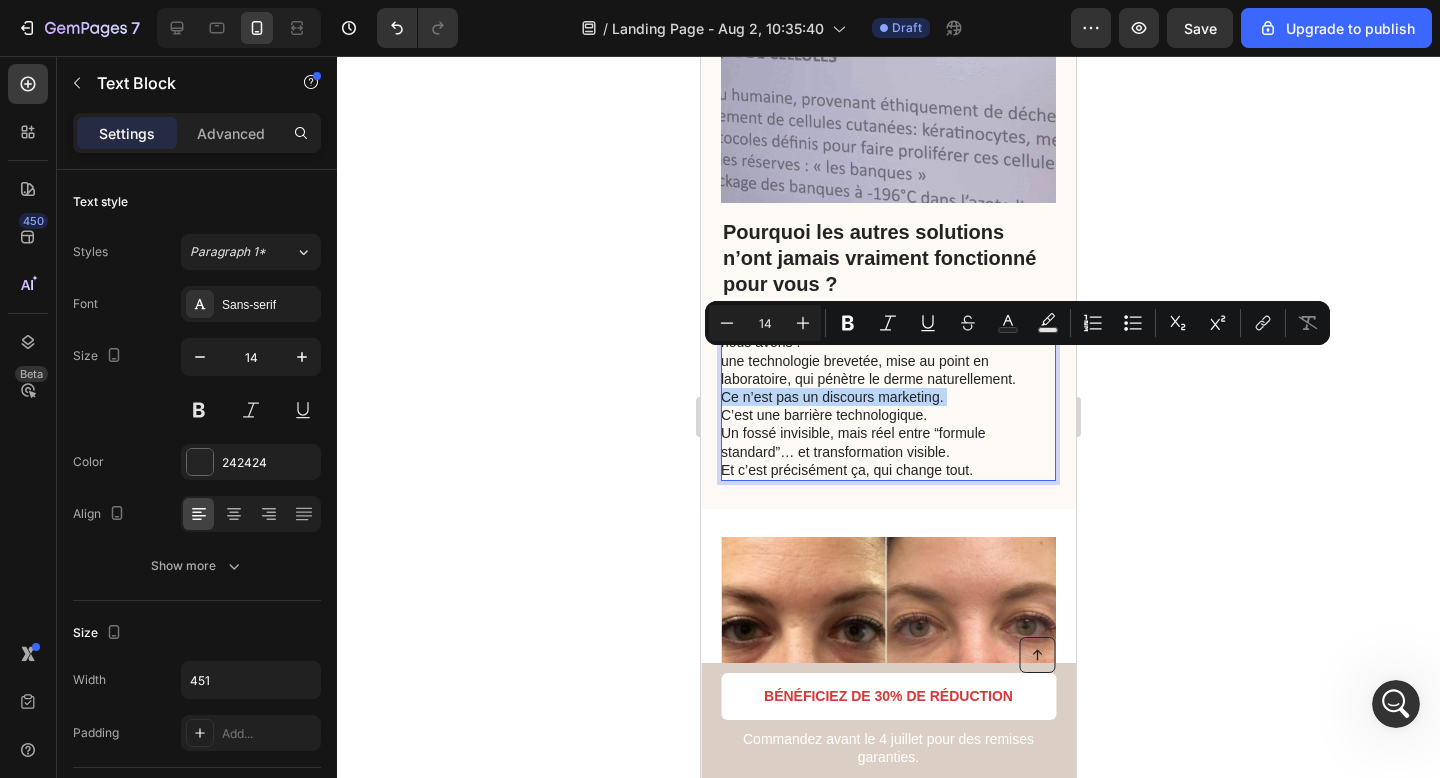 drag, startPoint x: 956, startPoint y: 362, endPoint x: 728, endPoint y: 360, distance: 228.00877 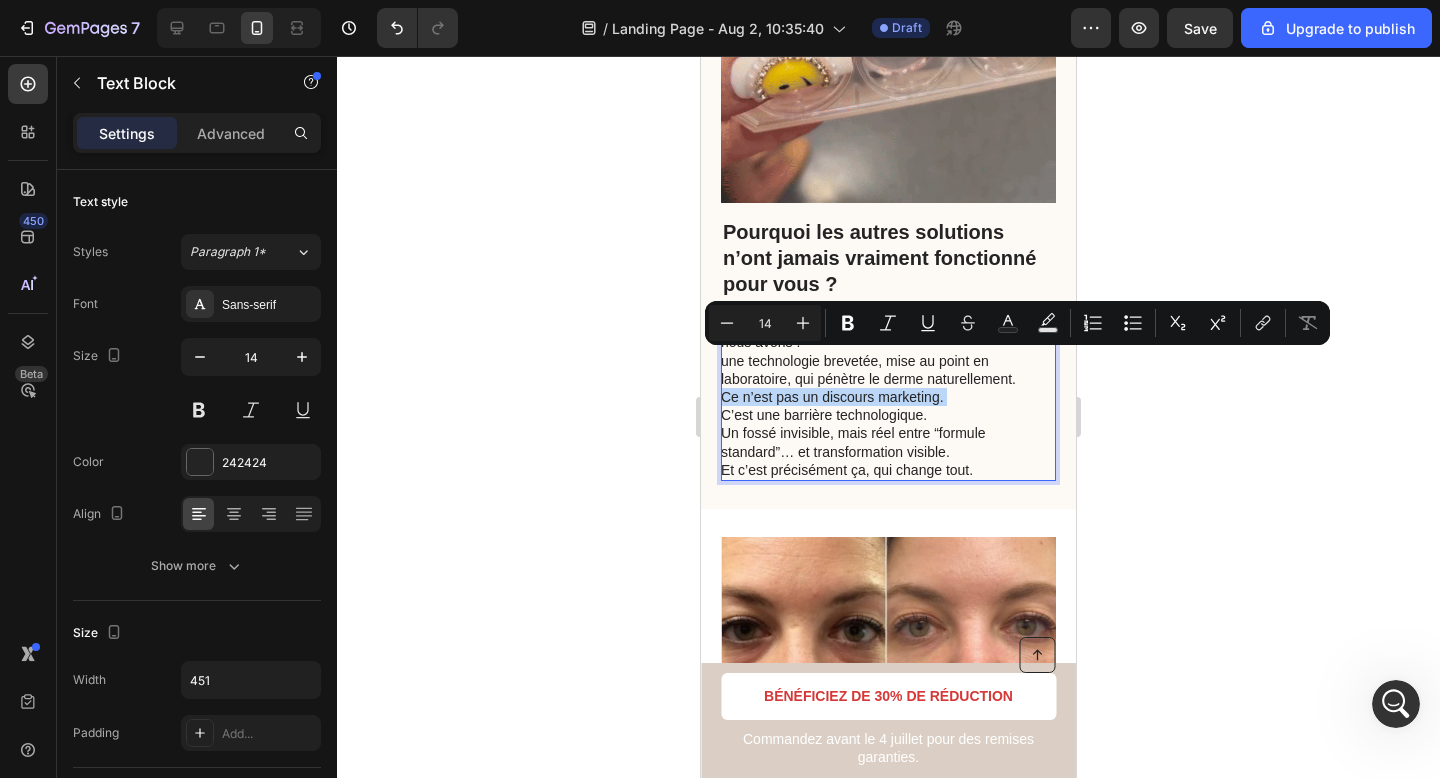 click on "Ce n’est pas un discours marketing. C’est une barrière technologique. Un fossé invisible, mais réel entre “formule standard”… et transformation visible." at bounding box center [887, 424] 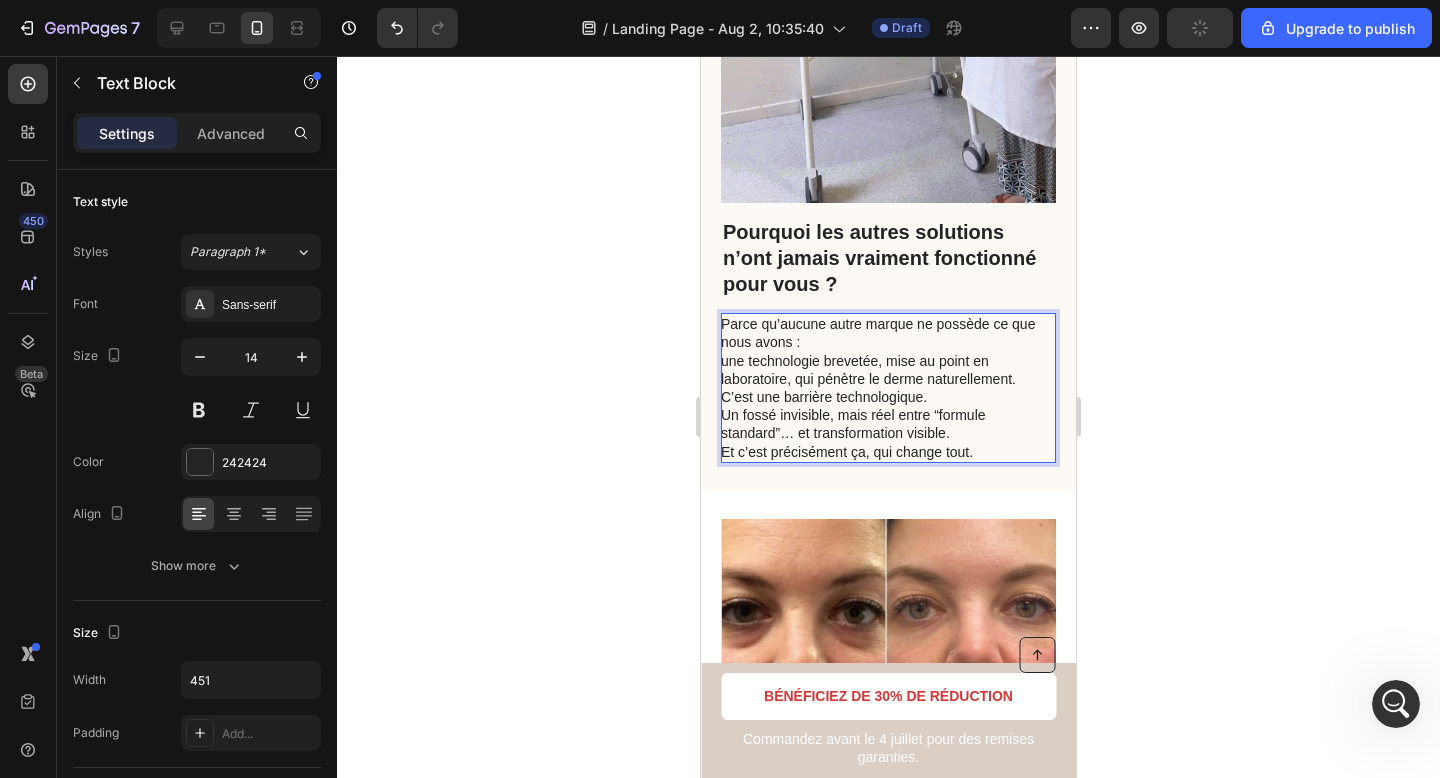 click on "C’est une barrière technologique. Un fossé invisible, mais réel entre “formule standard”… et transformation visible." at bounding box center [887, 415] 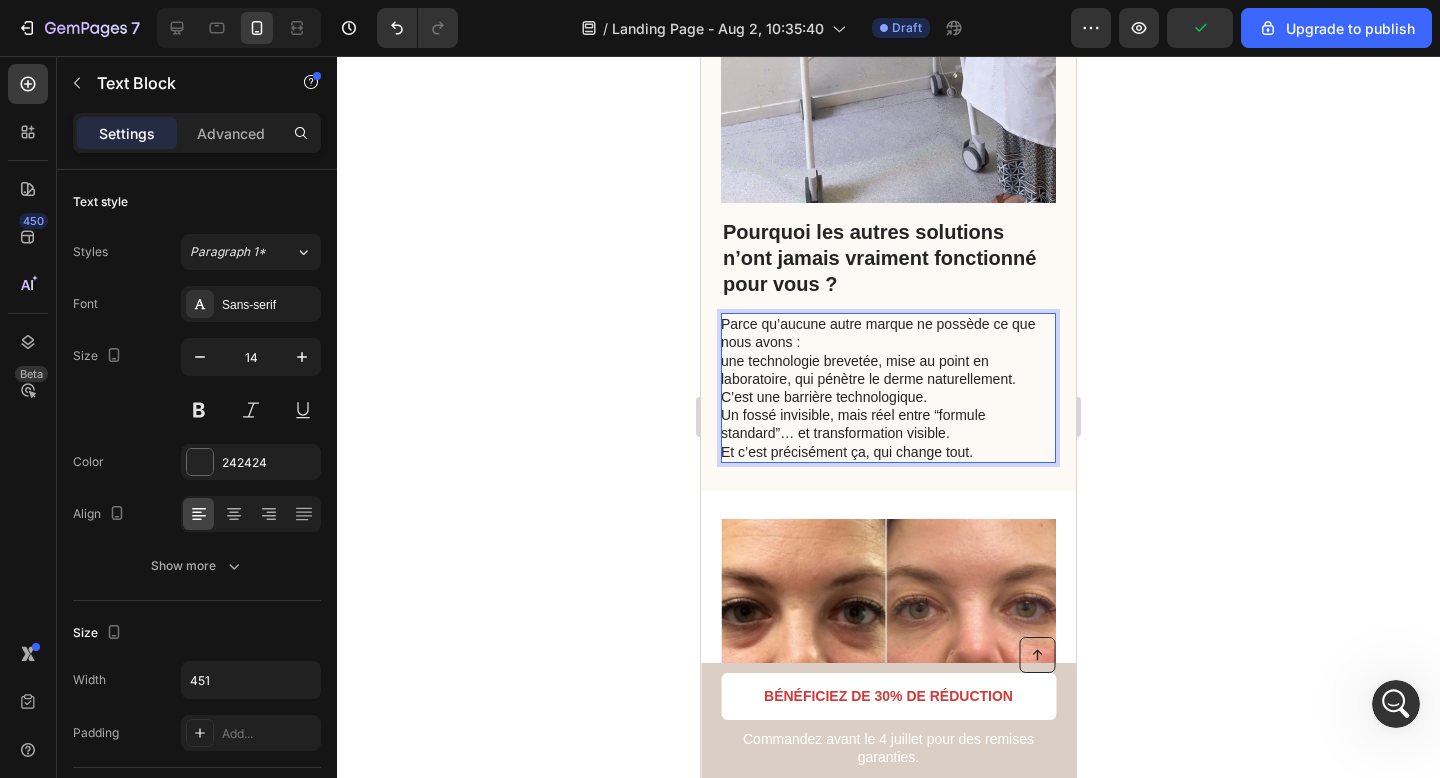 click on "Parce qu’aucune autre marque ne possède ce que nous avons : une technologie brevetée, mise au point en laboratoire, qui pénètre le derme naturellement." at bounding box center [887, 351] 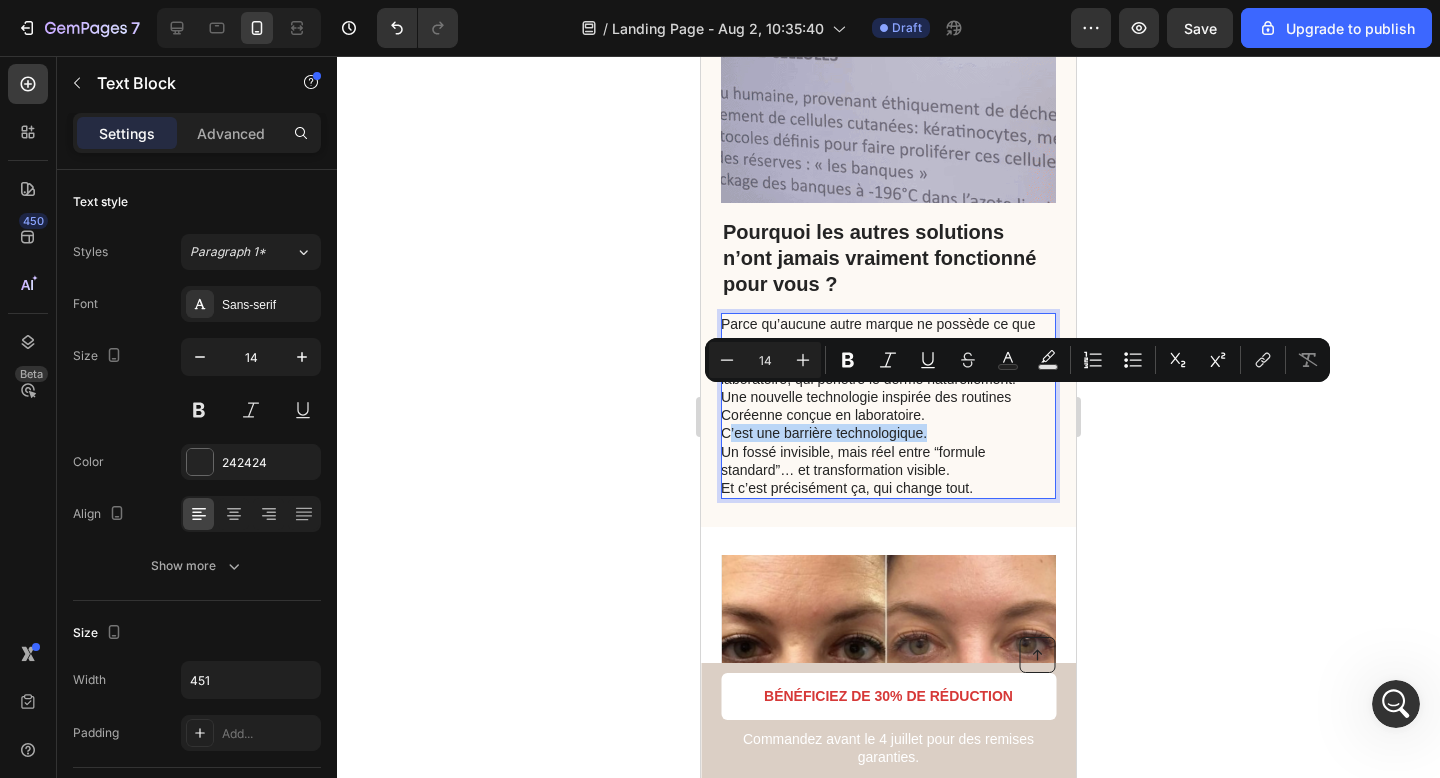 drag, startPoint x: 959, startPoint y: 399, endPoint x: 732, endPoint y: 398, distance: 227.0022 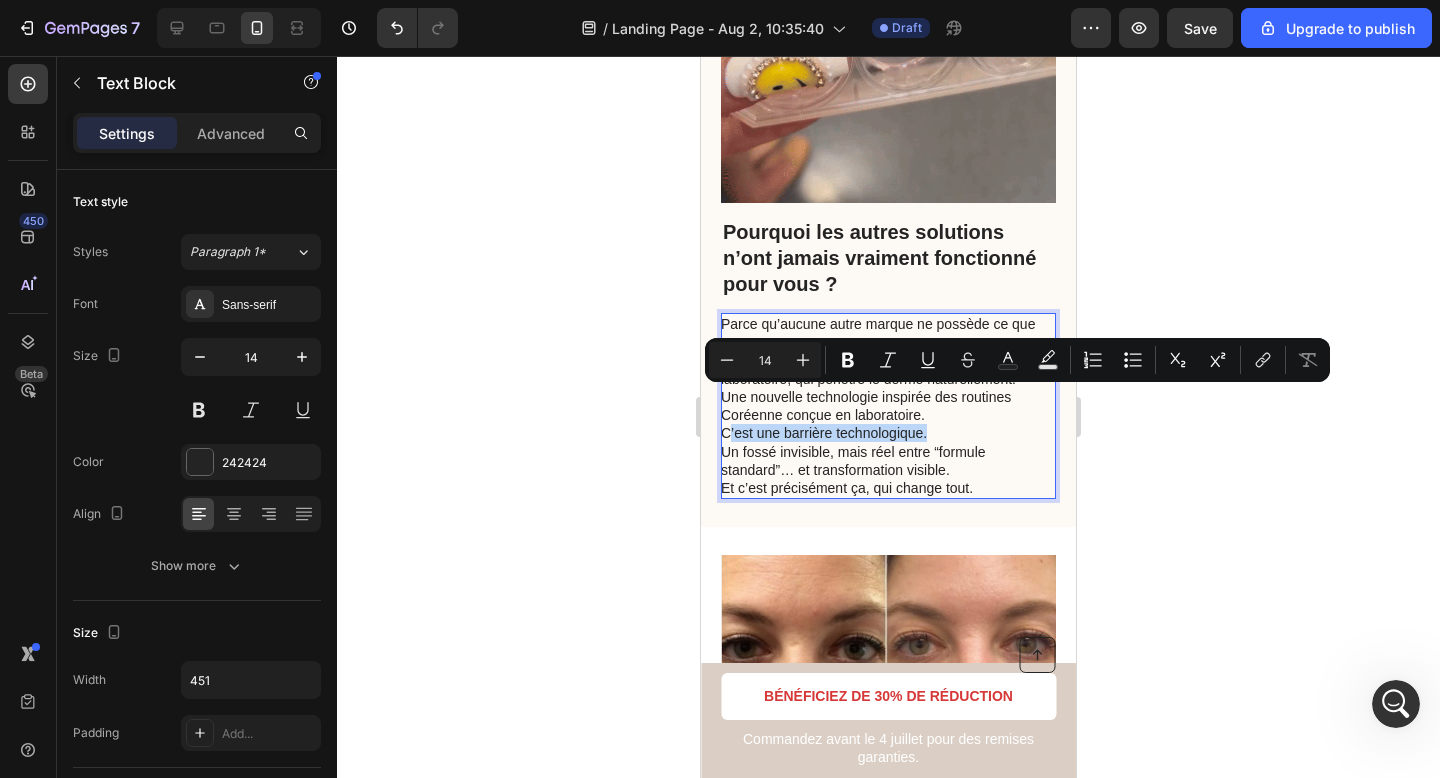 click on "C’est une barrière technologique. Un fossé invisible, mais réel entre “formule standard”… et transformation visible." at bounding box center [887, 451] 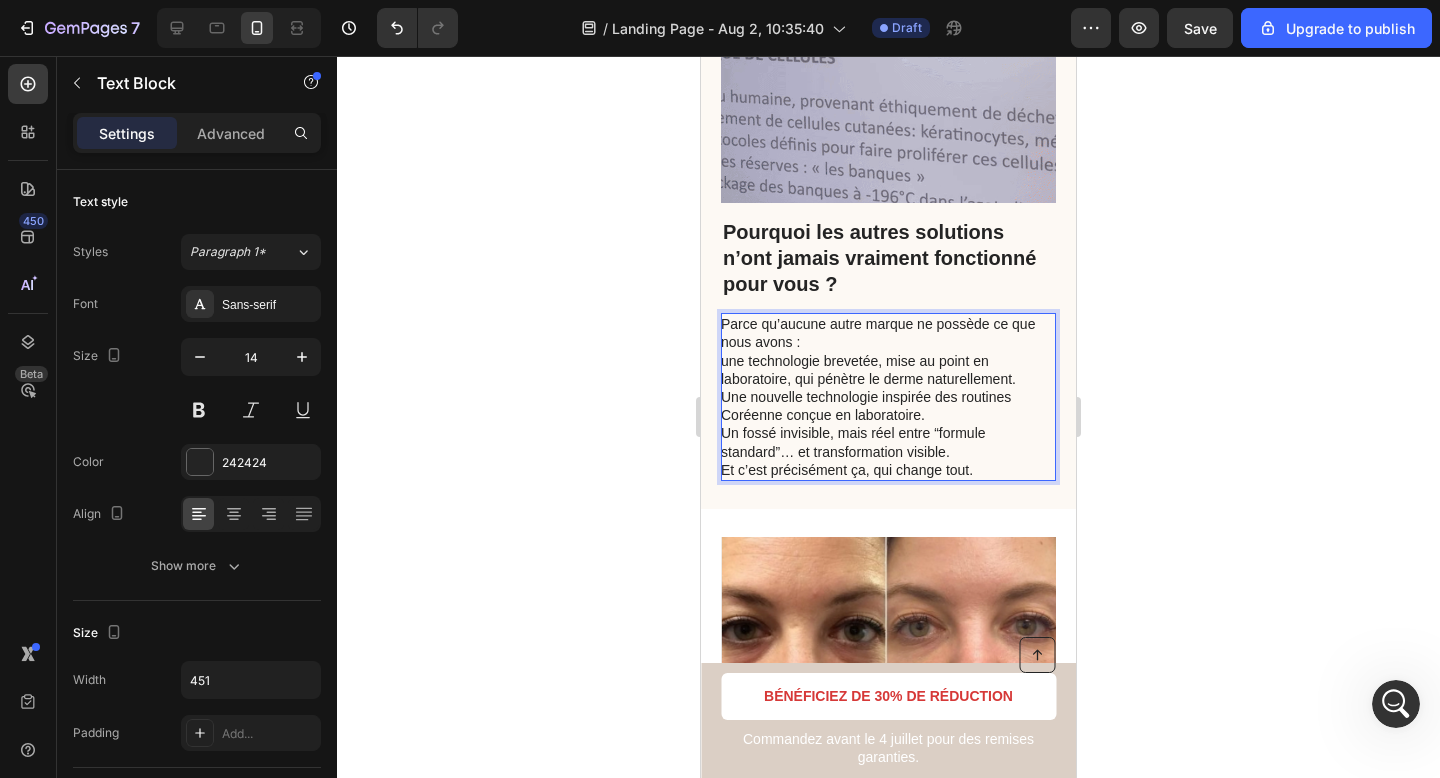 click on "Une nouvelle technologie inspirée des routines Coréenne conçue en laboratoire.  Un fossé invisible, mais réel entre “formule standard”… et transformation visible." at bounding box center (887, 424) 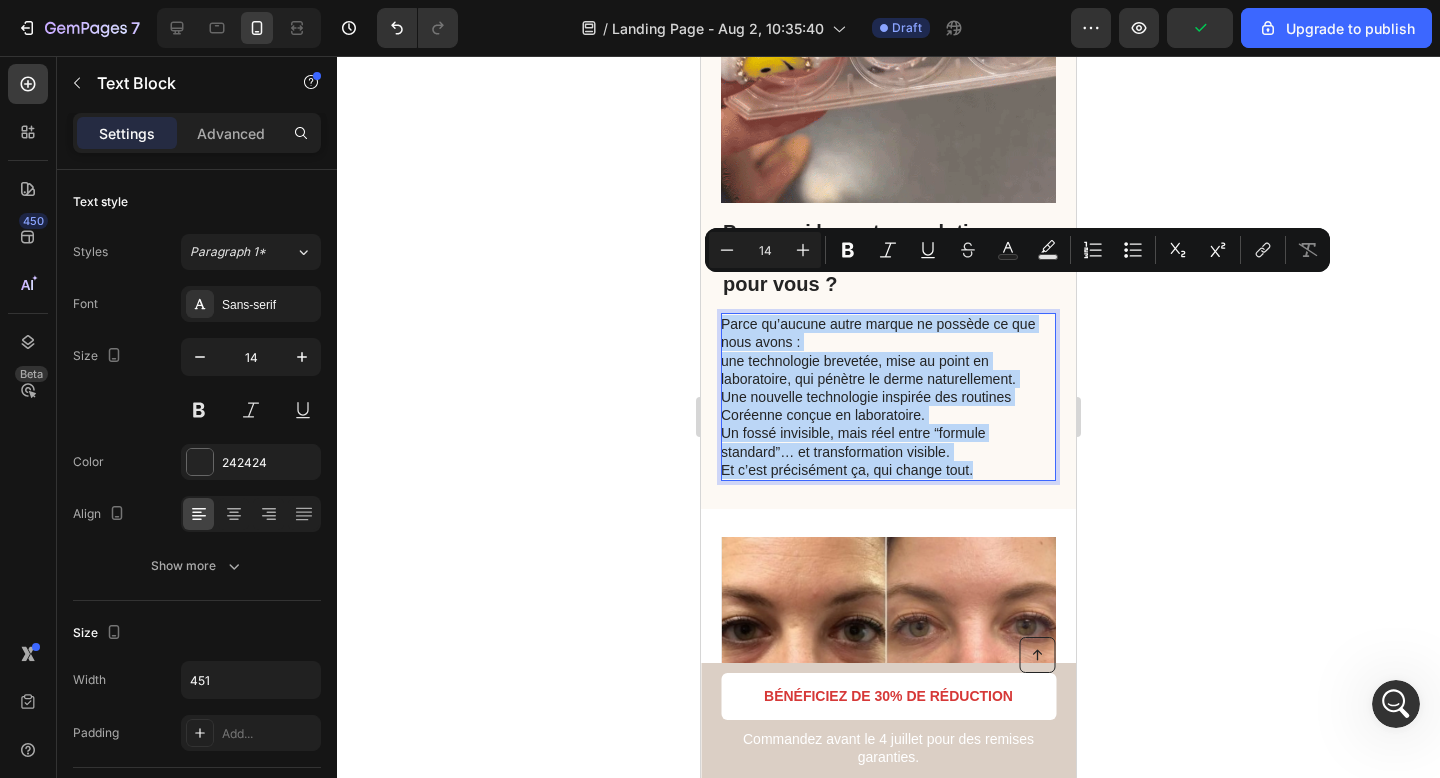drag, startPoint x: 994, startPoint y: 433, endPoint x: 722, endPoint y: 287, distance: 308.70697 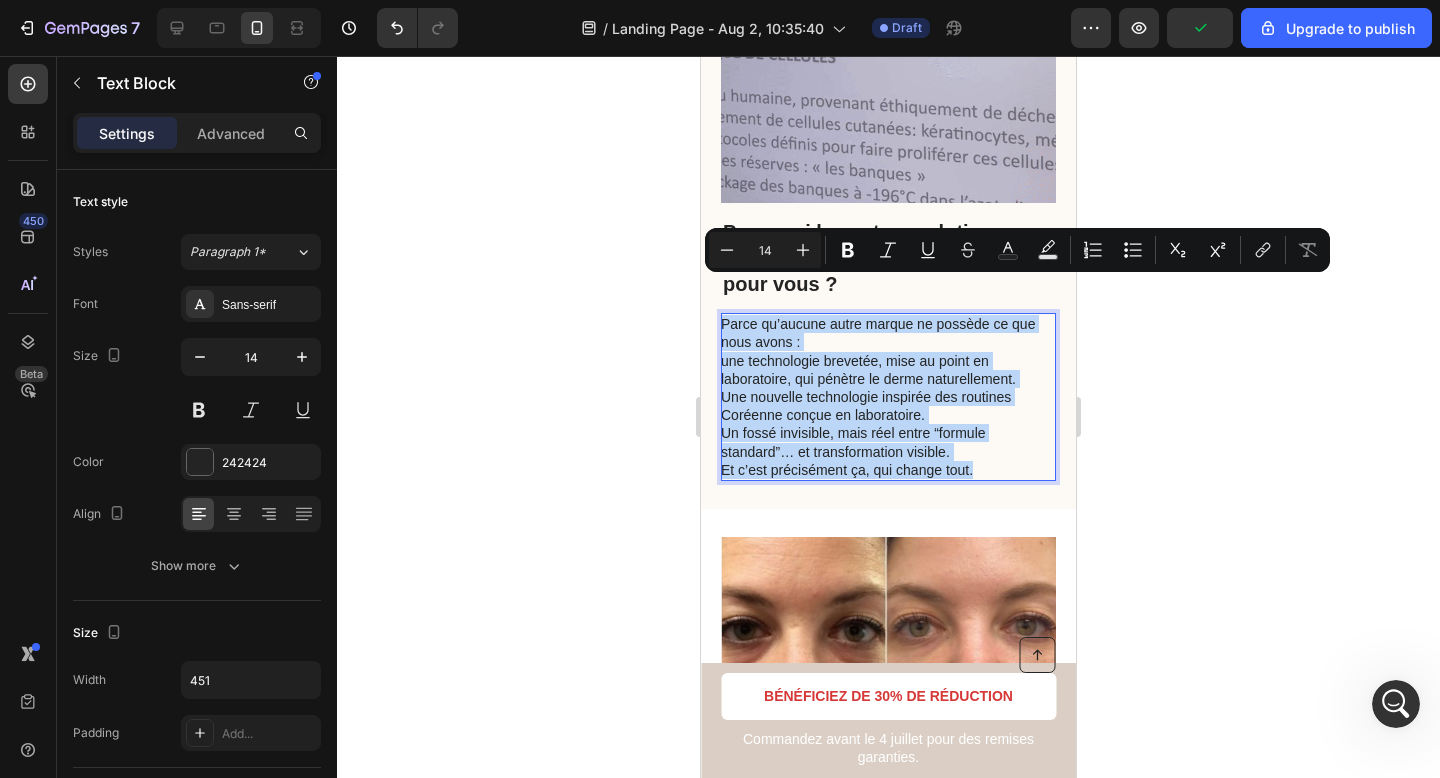 click on "Parce qu’aucune autre marque ne possède ce que nous avons : une technologie brevetée, mise au point en laboratoire, qui pénètre le derme naturellement.  Une nouvelle technologie inspirée des routines Coréenne conçue en laboratoire.  Un fossé invisible, mais réel entre “formule standard”… et transformation visible. Et c’est précisément ça, qui change tout." at bounding box center (888, 397) 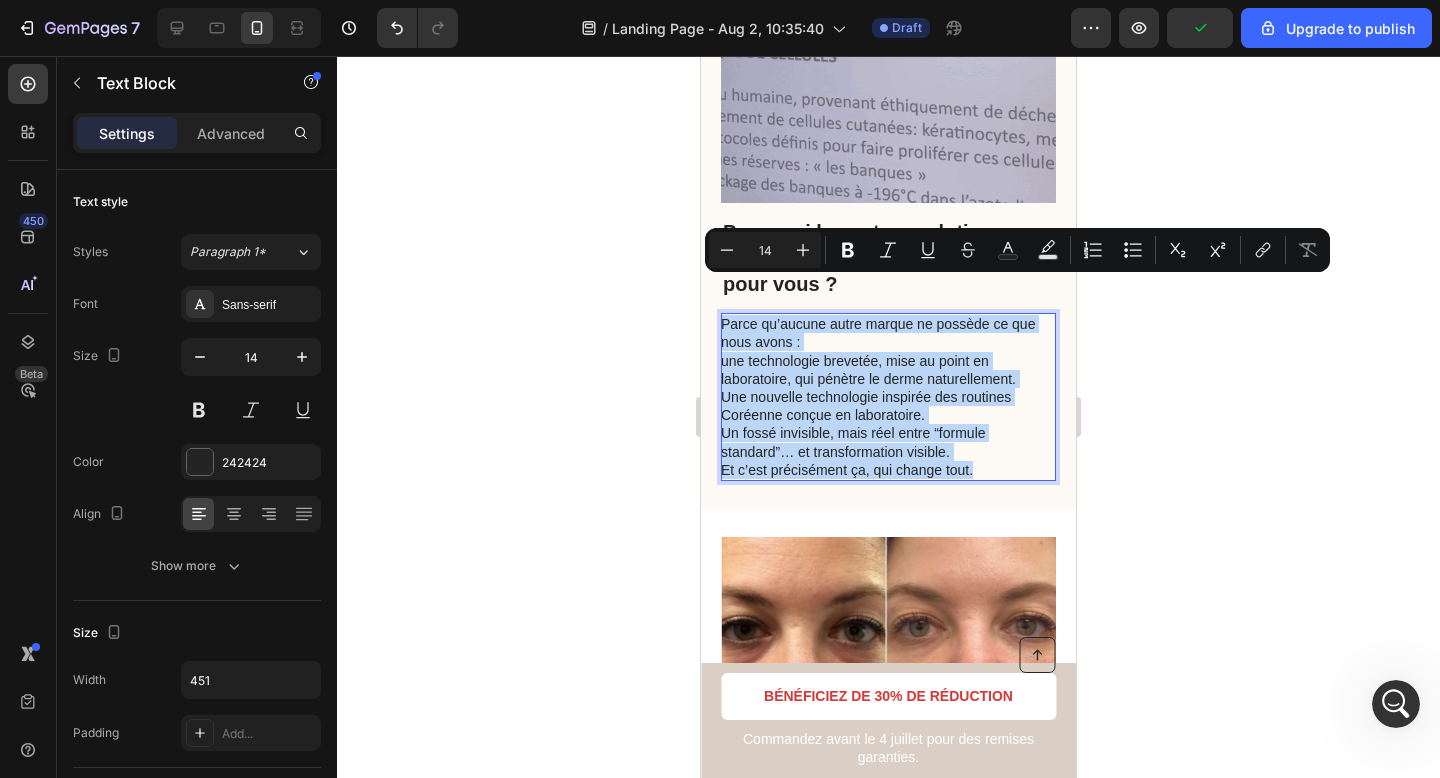 copy on "Parce qu’aucune autre marque ne possède ce que nous avons : une technologie brevetée, mise au point en laboratoire, qui pénètre le derme naturellement.  Une nouvelle technologie inspirée des routines Coréenne conçue en laboratoire.  Un fossé invisible, mais réel entre “formule standard”… et transformation visible. Et c’est précisément ça, qui change tout." 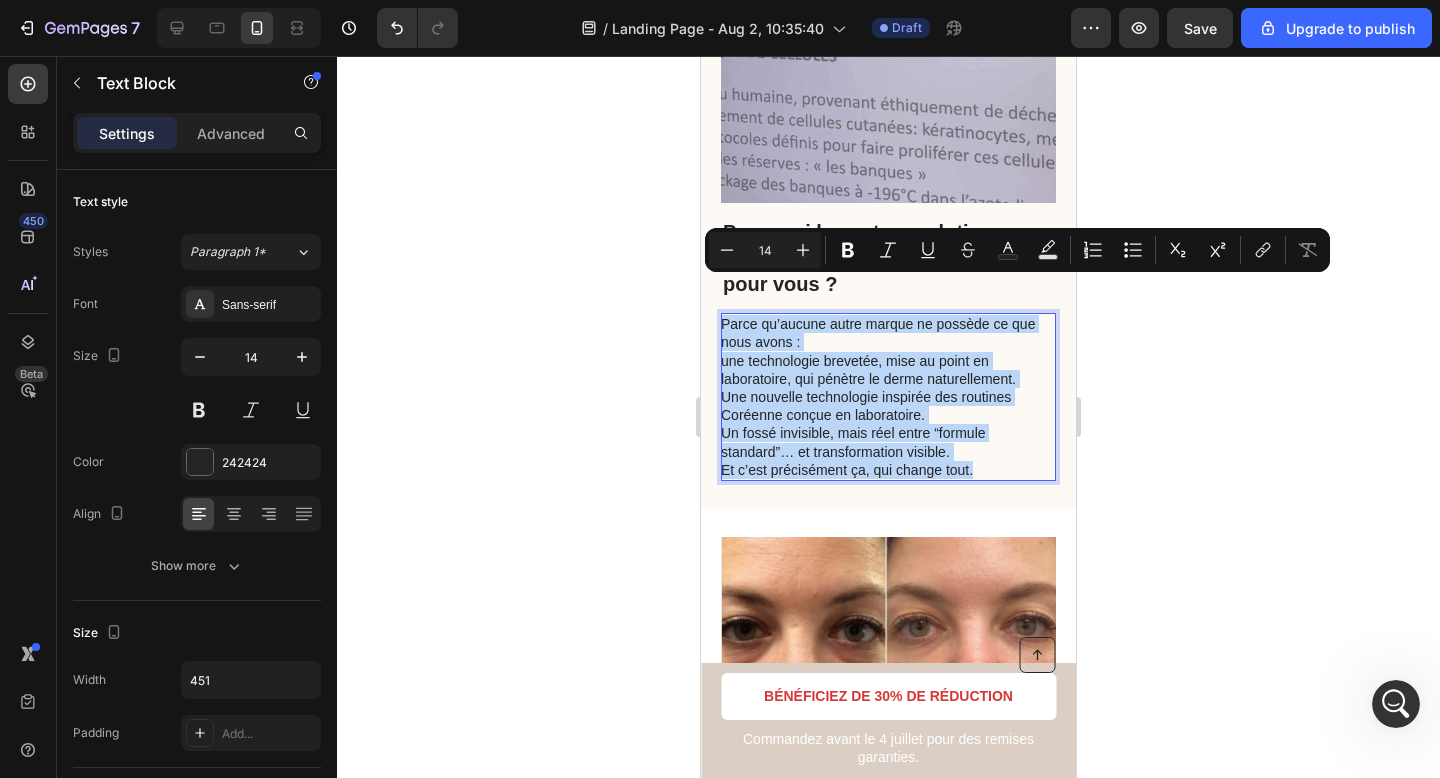 click on "Une nouvelle technologie inspirée des routines Coréenne conçue en laboratoire.  Un fossé invisible, mais réel entre “formule standard”… et transformation visible." at bounding box center [887, 424] 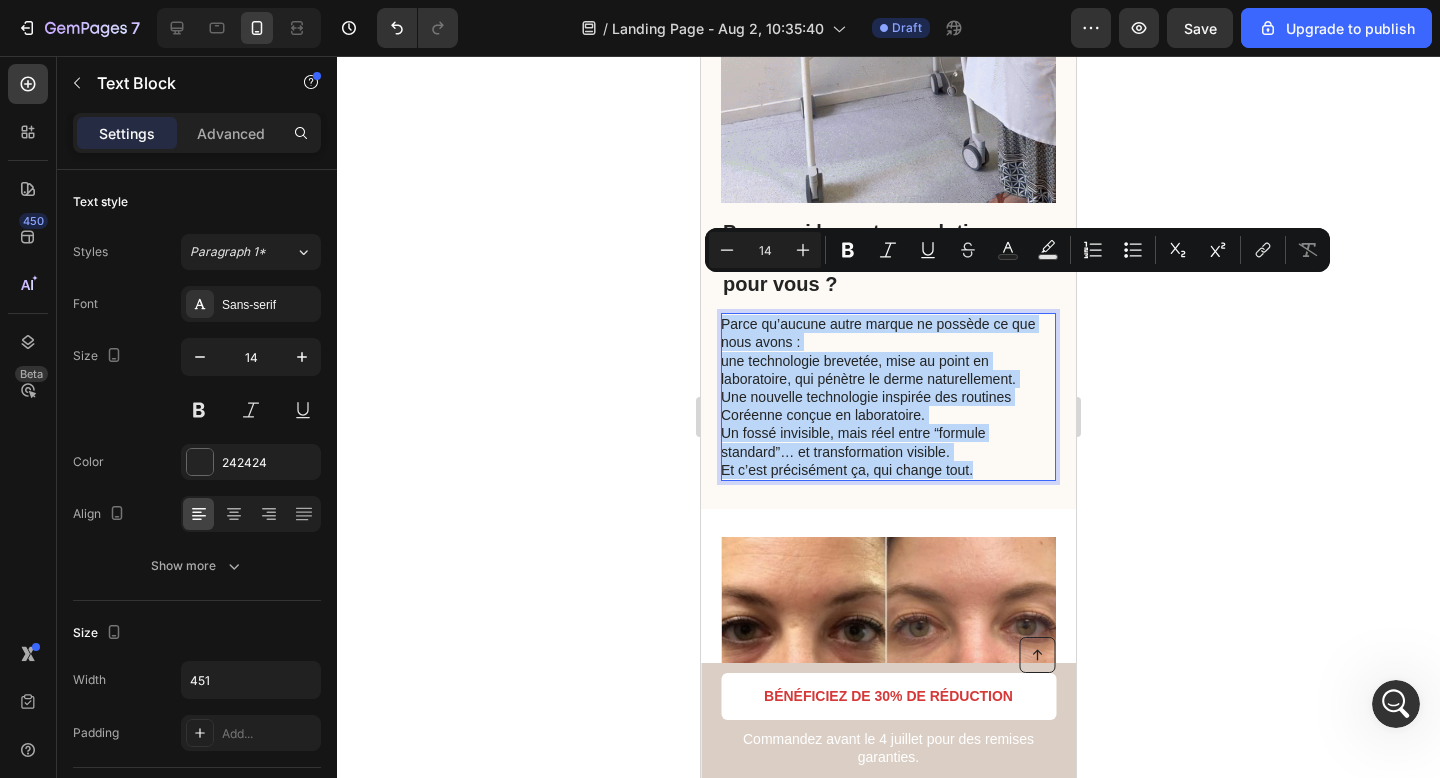 click on "Une nouvelle technologie inspirée des routines Coréenne conçue en laboratoire.  Un fossé invisible, mais réel entre “formule standard”… et transformation visible." at bounding box center [887, 424] 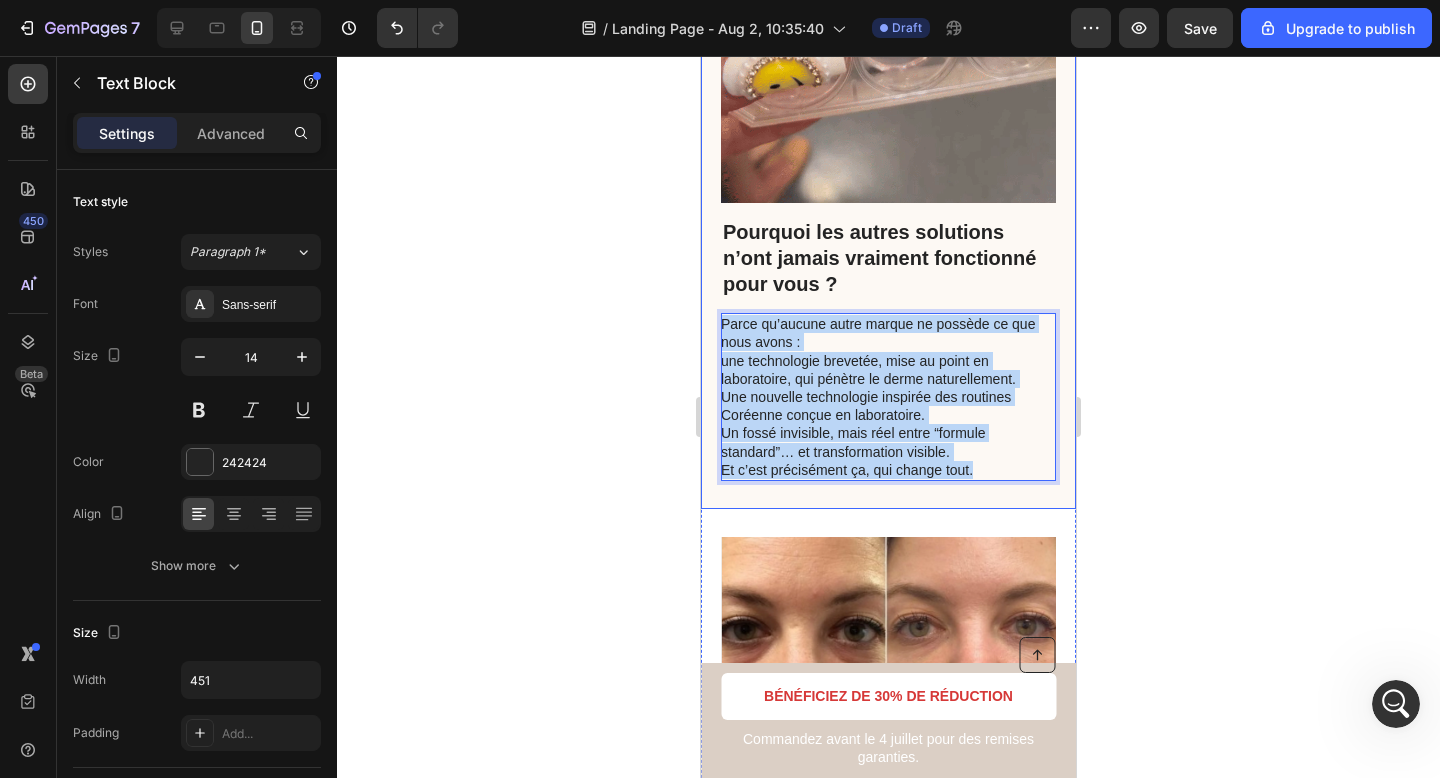 drag, startPoint x: 985, startPoint y: 430, endPoint x: 705, endPoint y: 268, distance: 323.48724 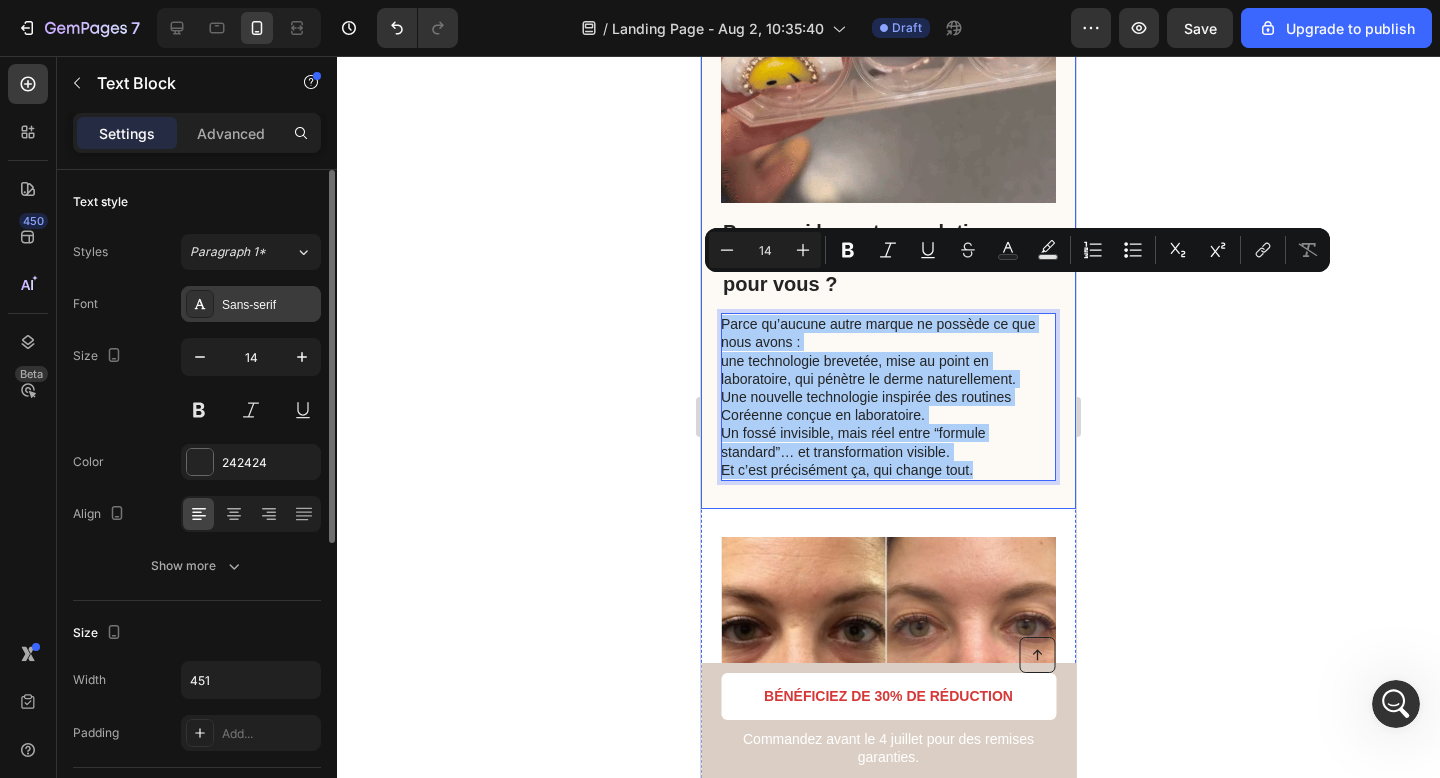 click on "Sans-serif" at bounding box center (269, 305) 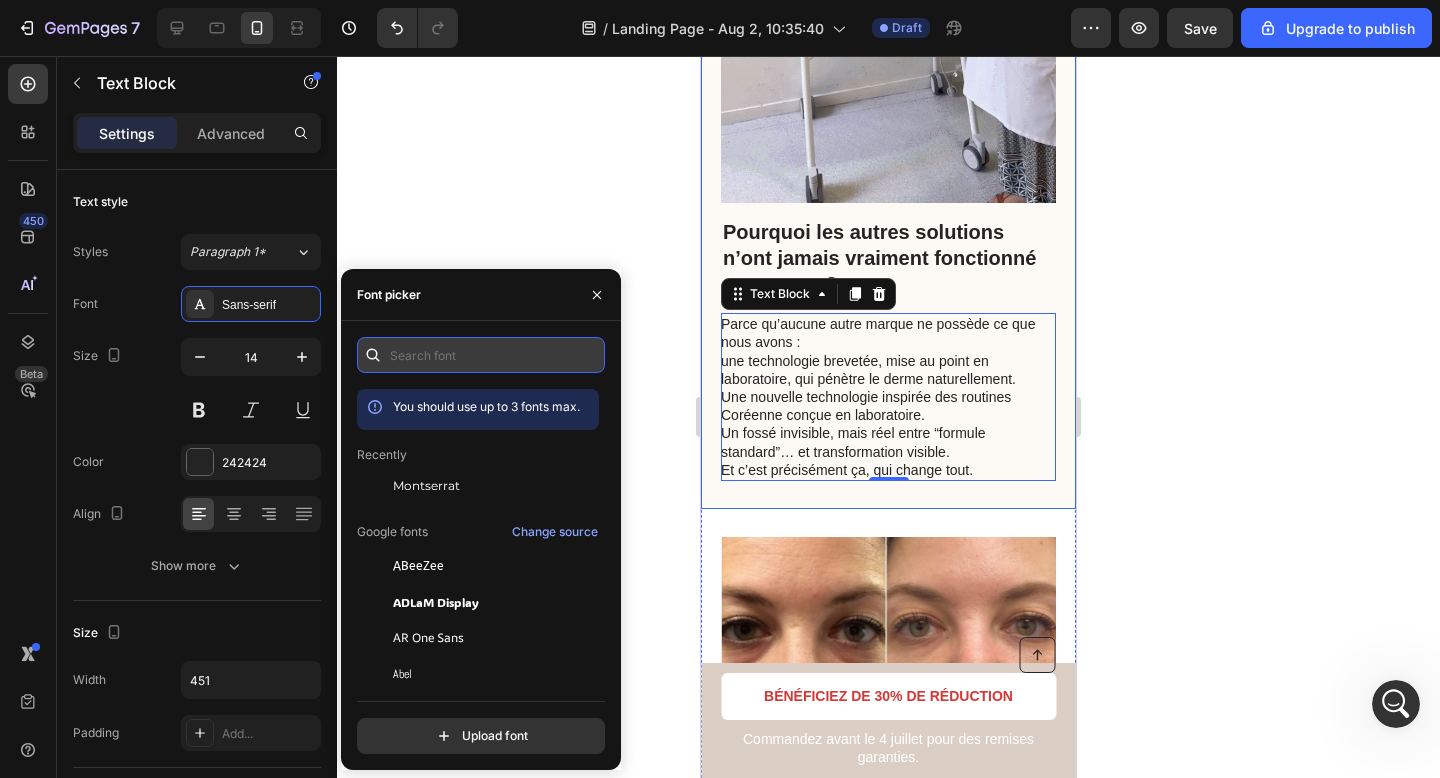 click at bounding box center [481, 355] 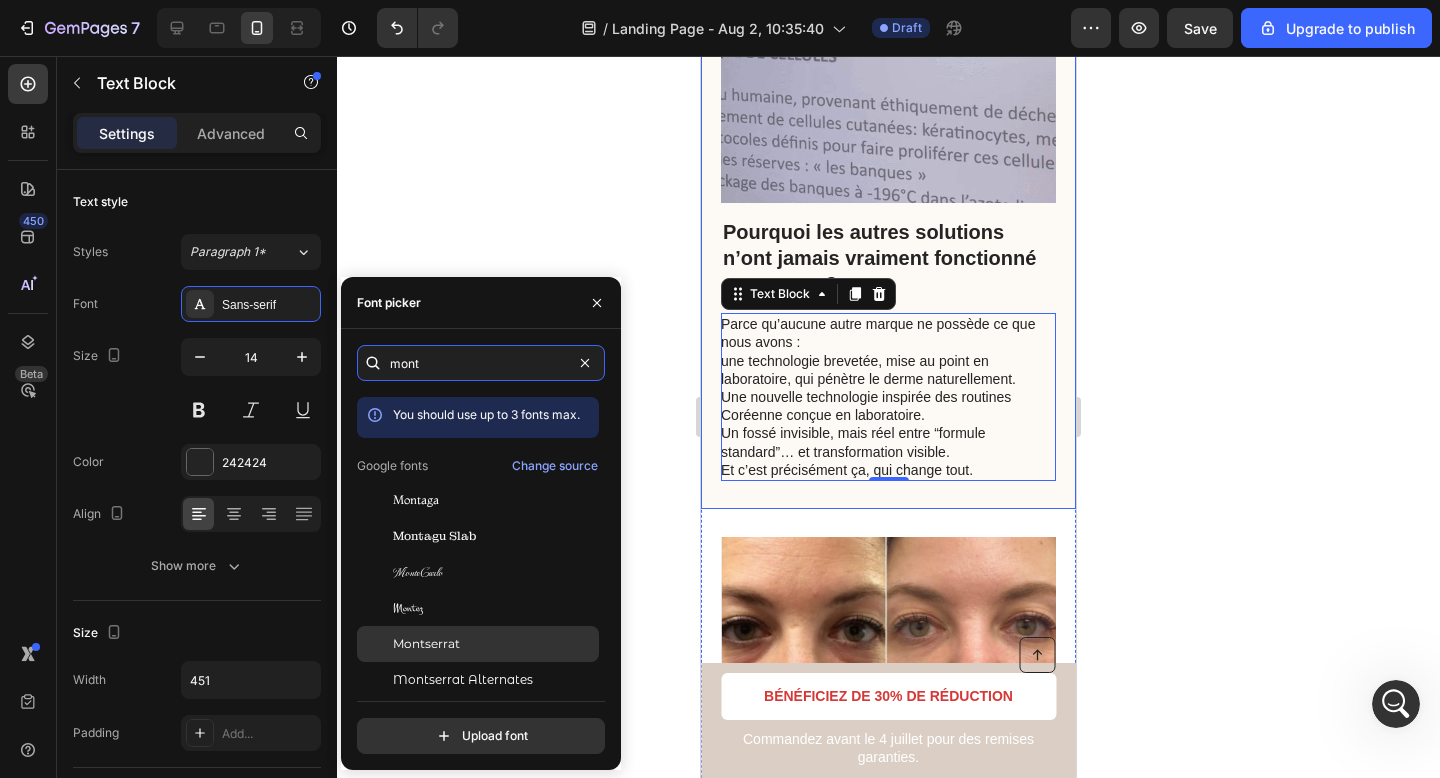 type on "mont" 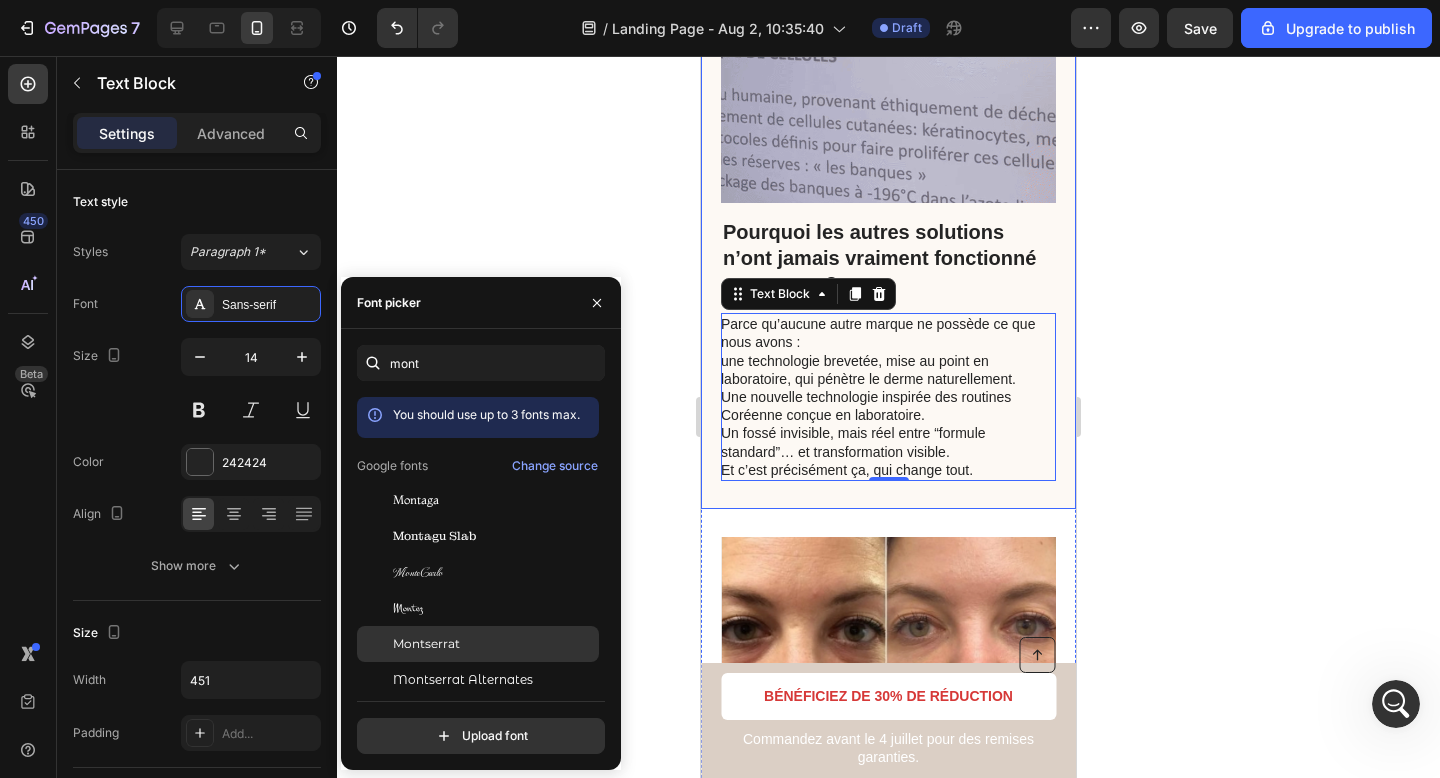 click on "Montserrat" at bounding box center [494, 644] 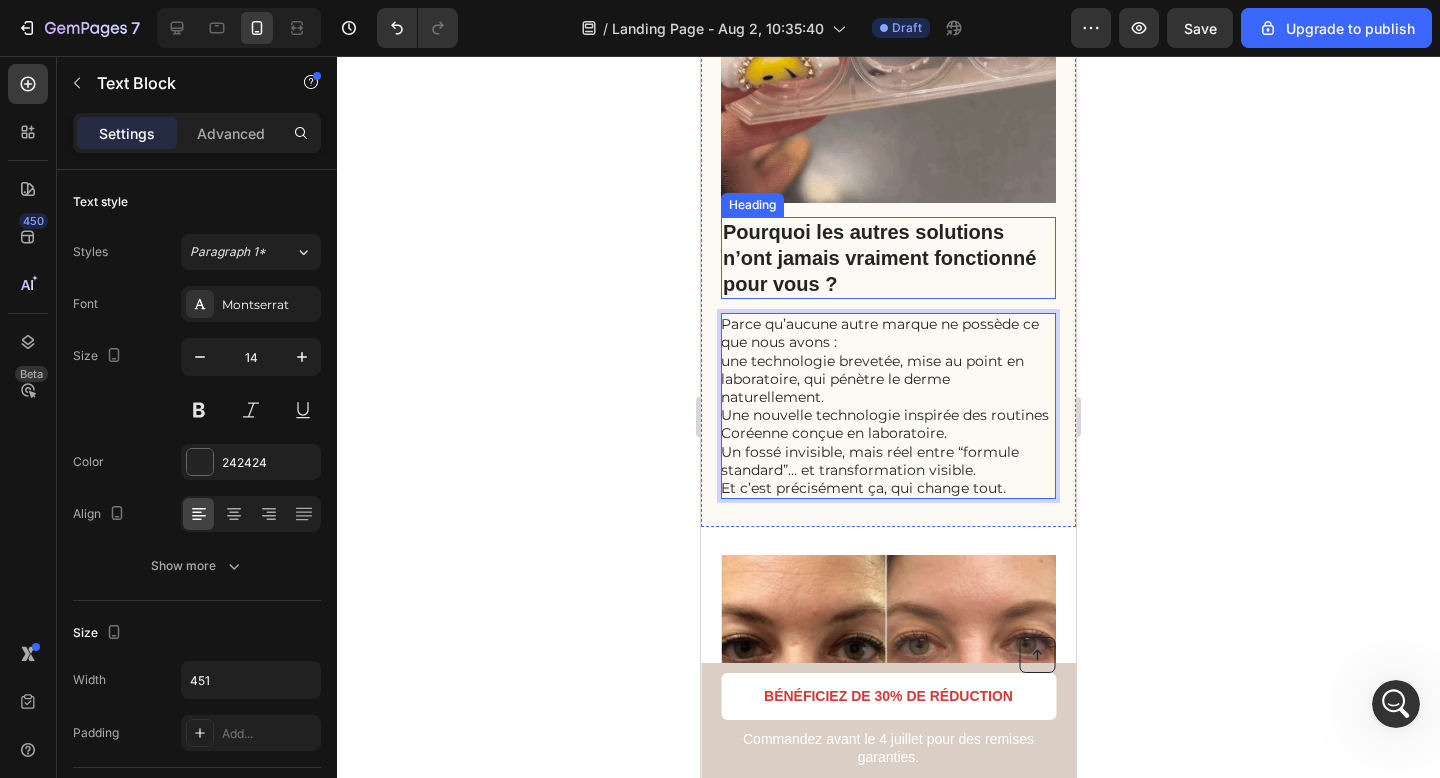 click on "Pourquoi les autres solutions n’ont jamais vraiment fonctionné pour vous ?" at bounding box center (888, 258) 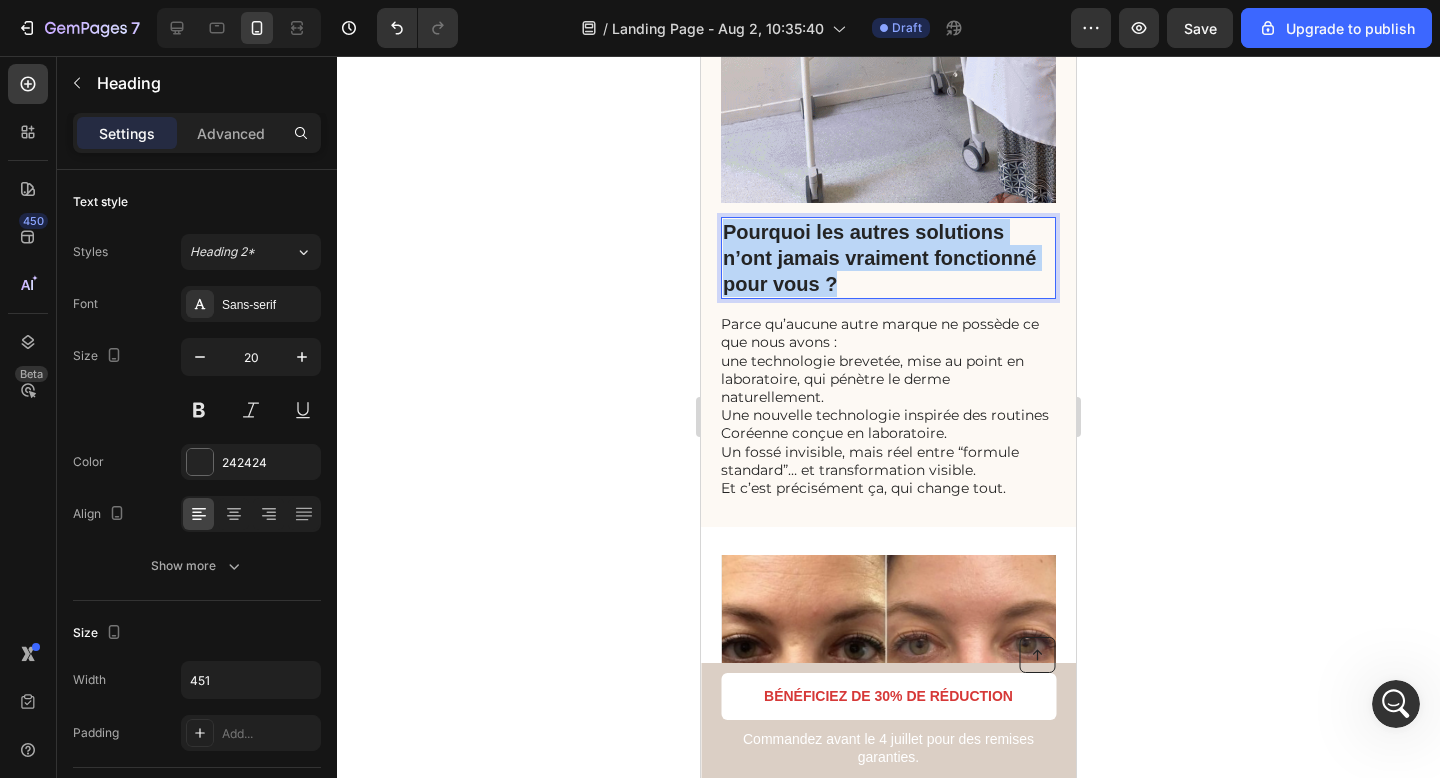 drag, startPoint x: 847, startPoint y: 254, endPoint x: 727, endPoint y: 187, distance: 137.43726 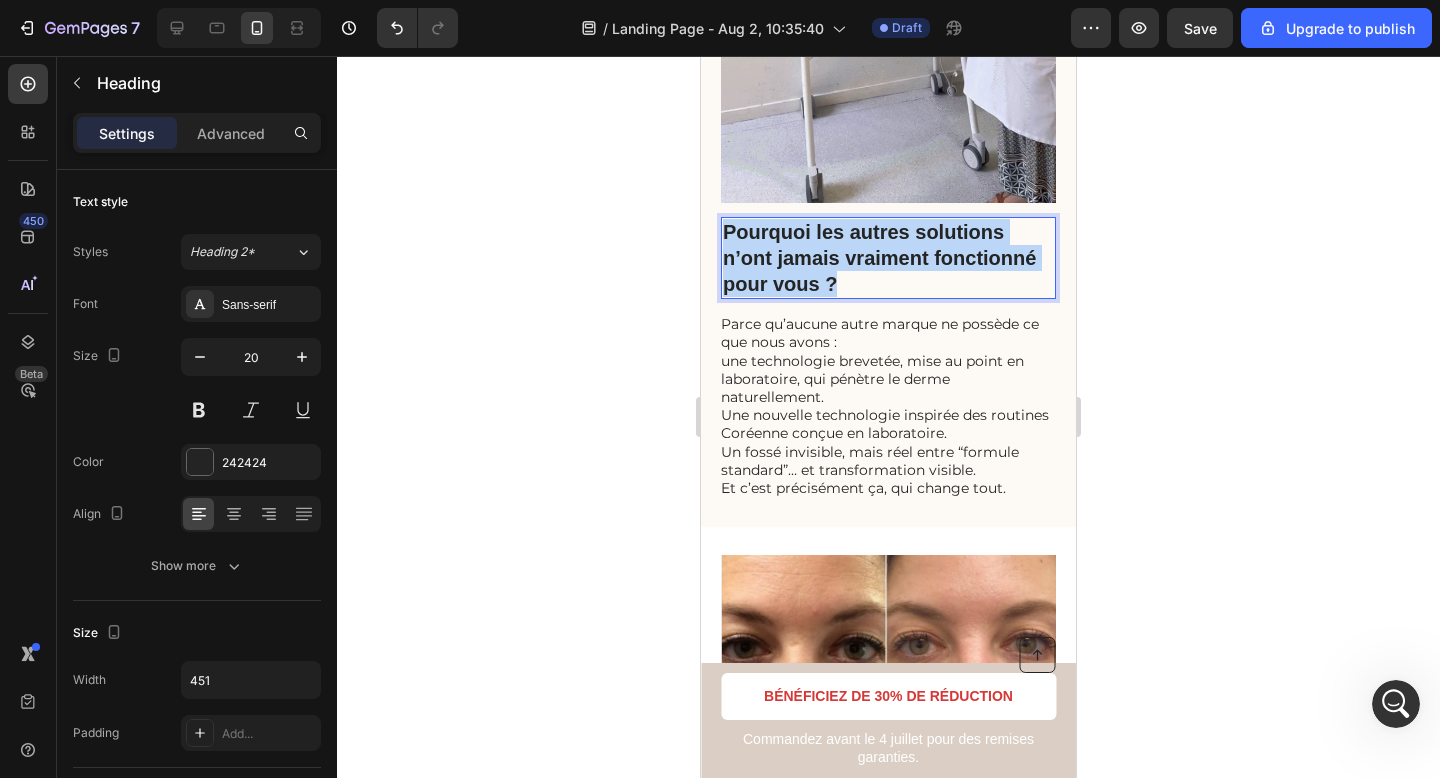click on "Pourquoi les autres solutions n’ont jamais vraiment fonctionné pour vous ?" at bounding box center (888, 258) 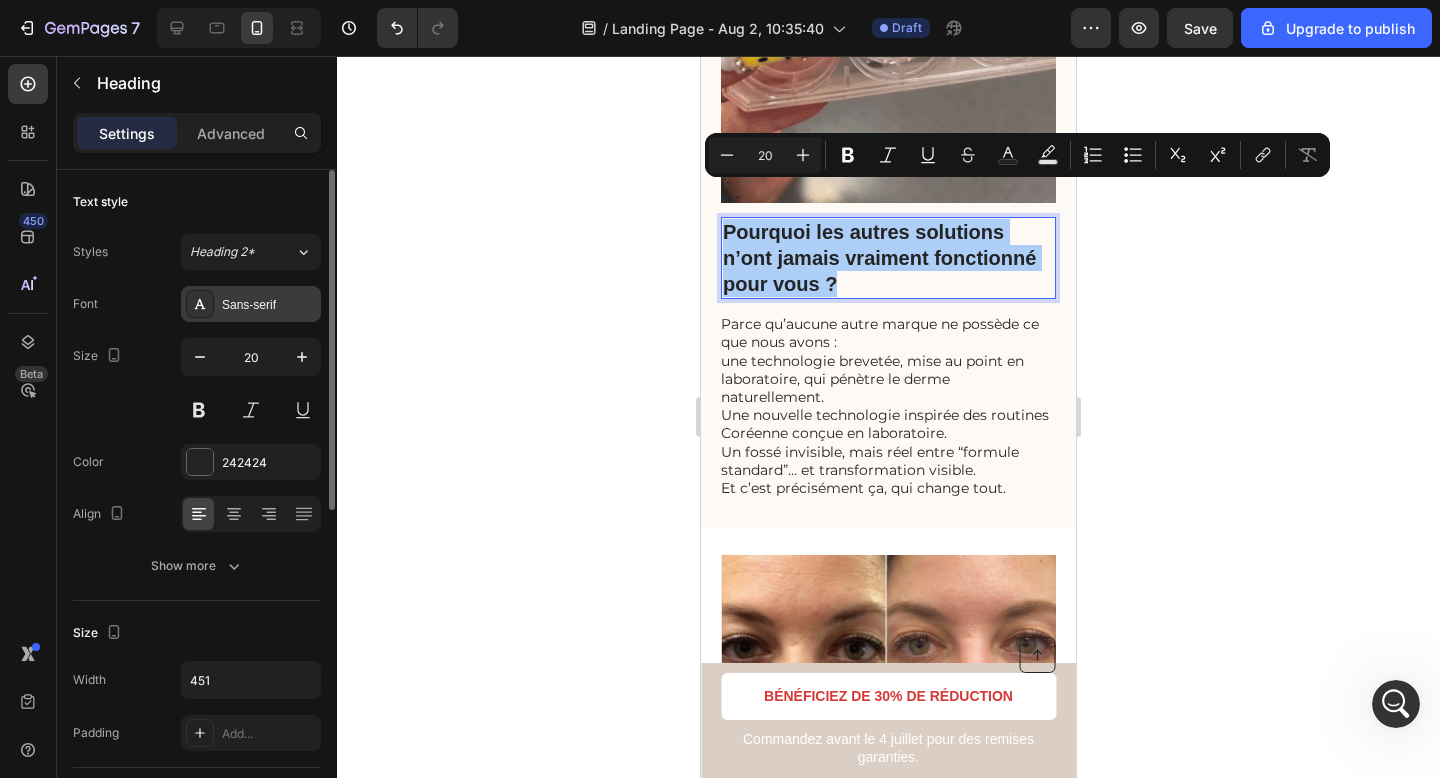 click on "Sans-serif" at bounding box center [269, 305] 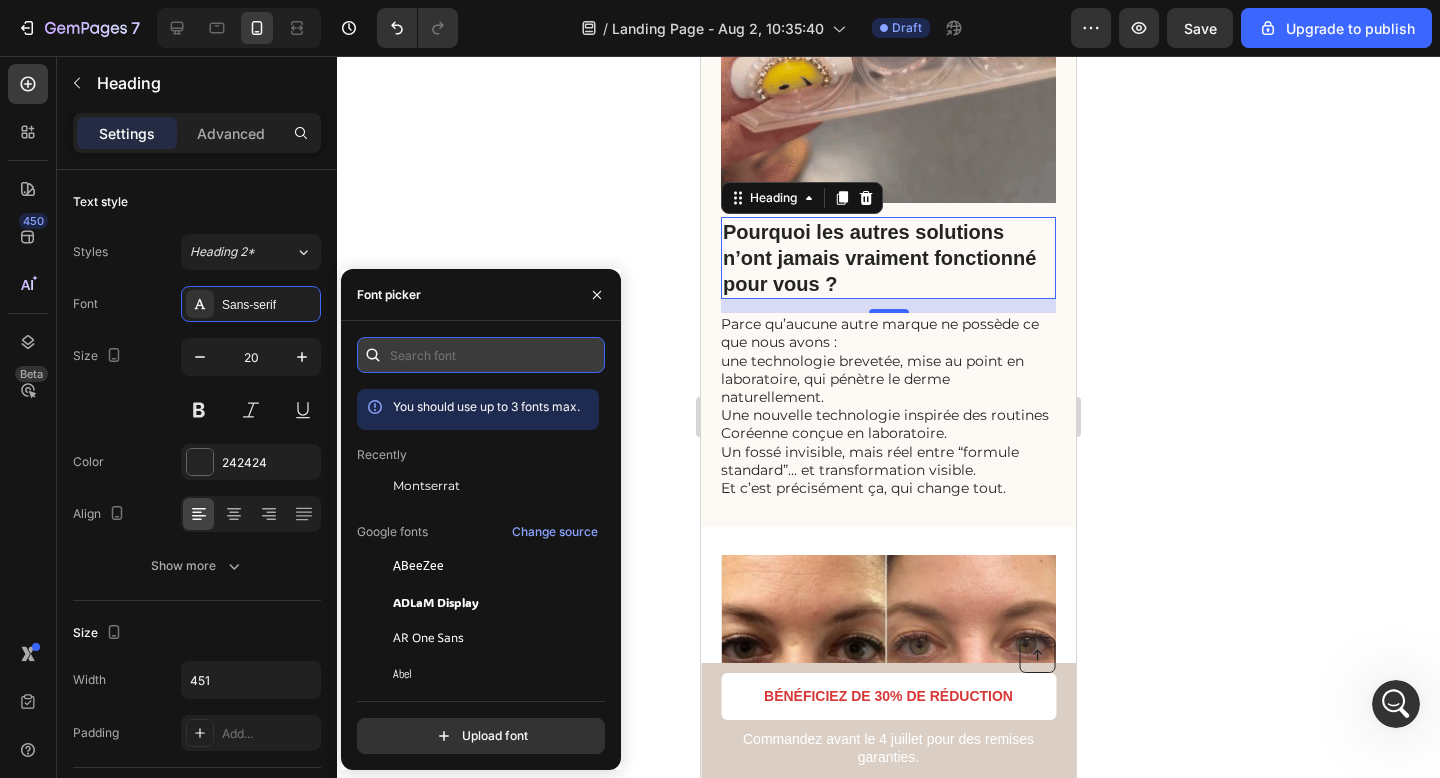 click at bounding box center (481, 355) 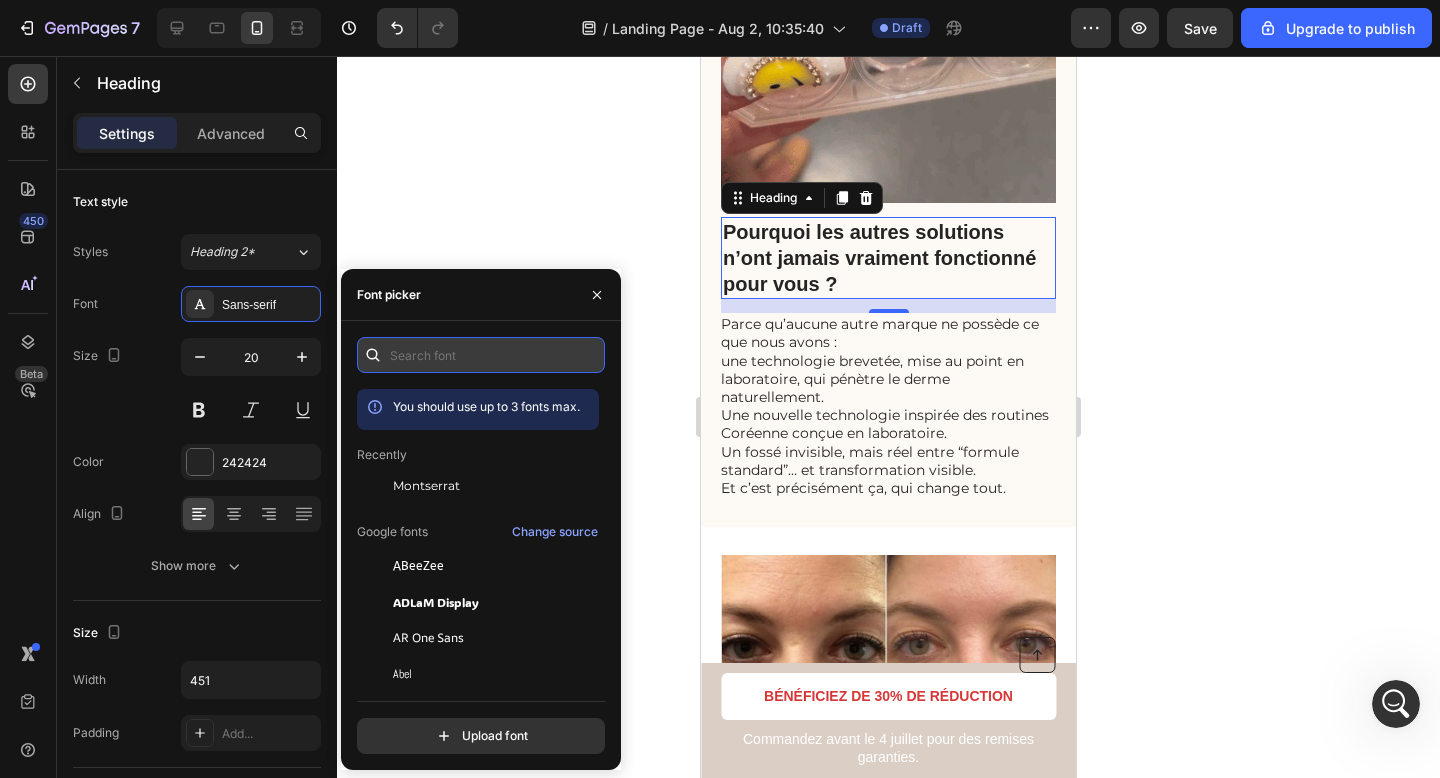 type on "l" 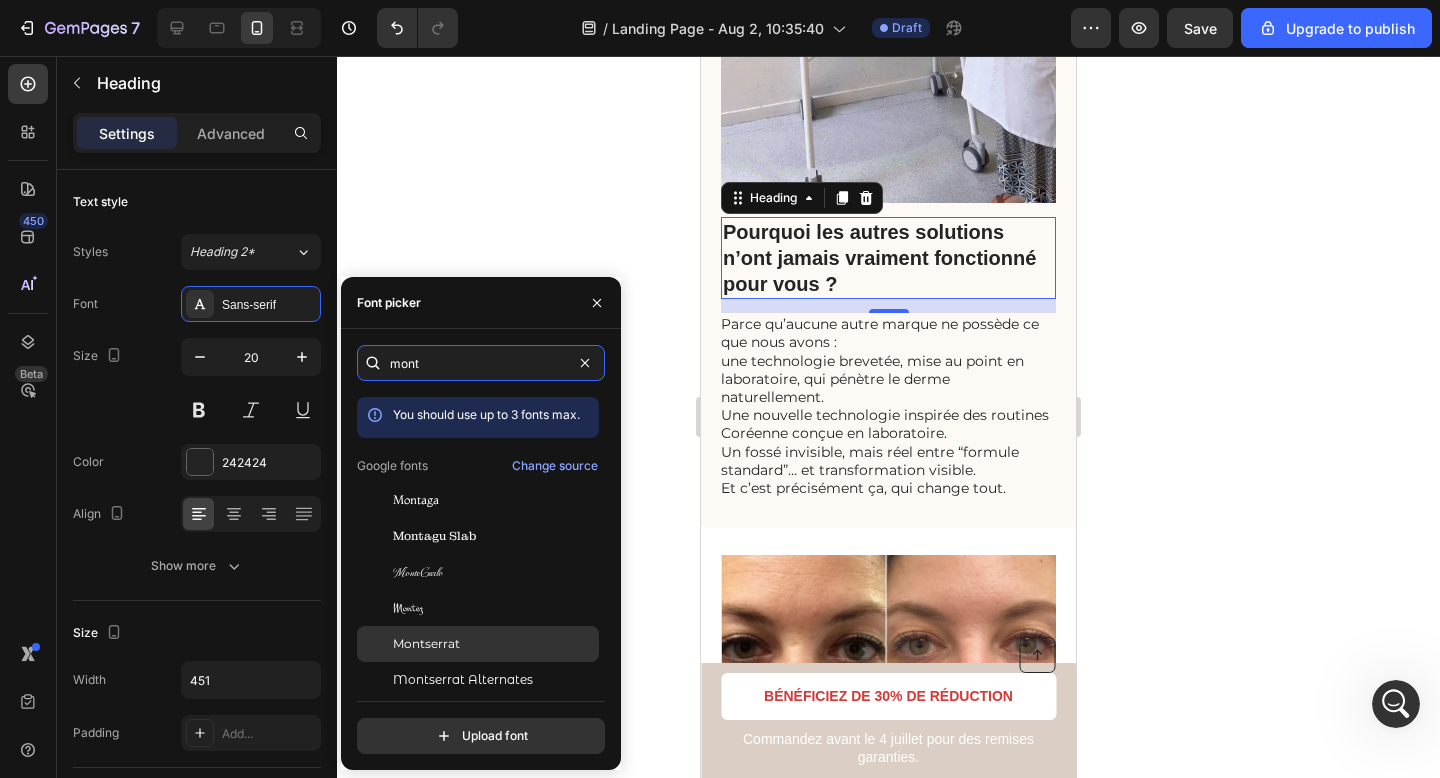 type on "mont" 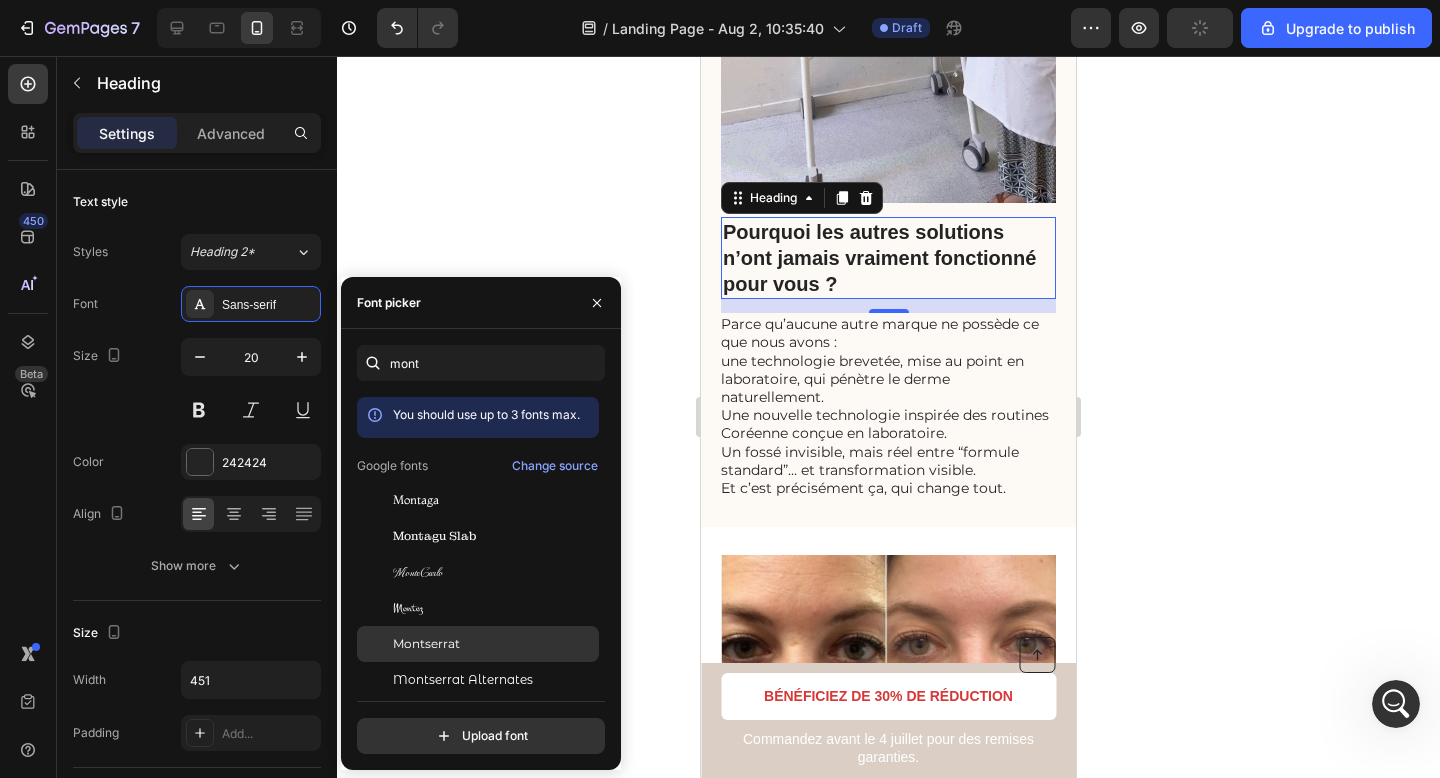 click on "Montserrat" at bounding box center [494, 644] 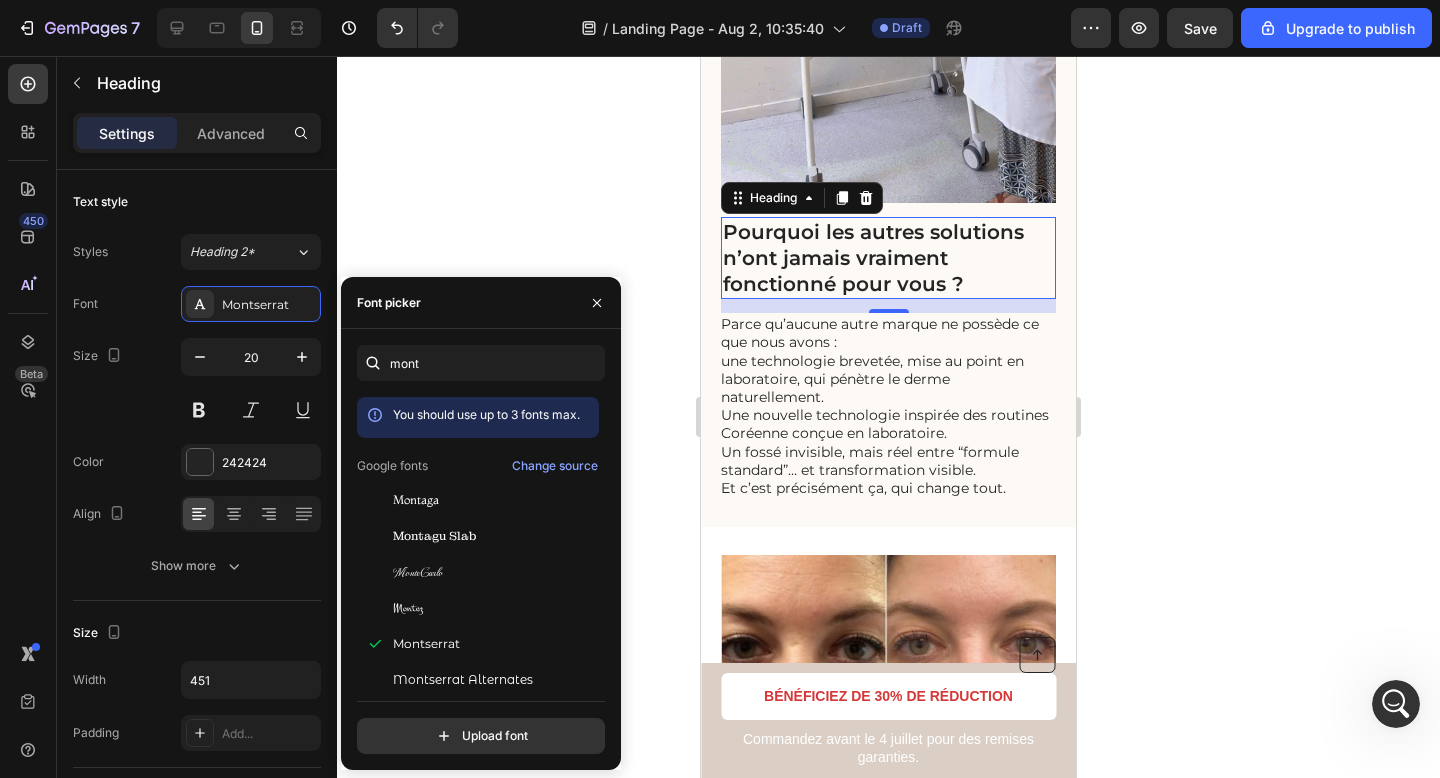 click 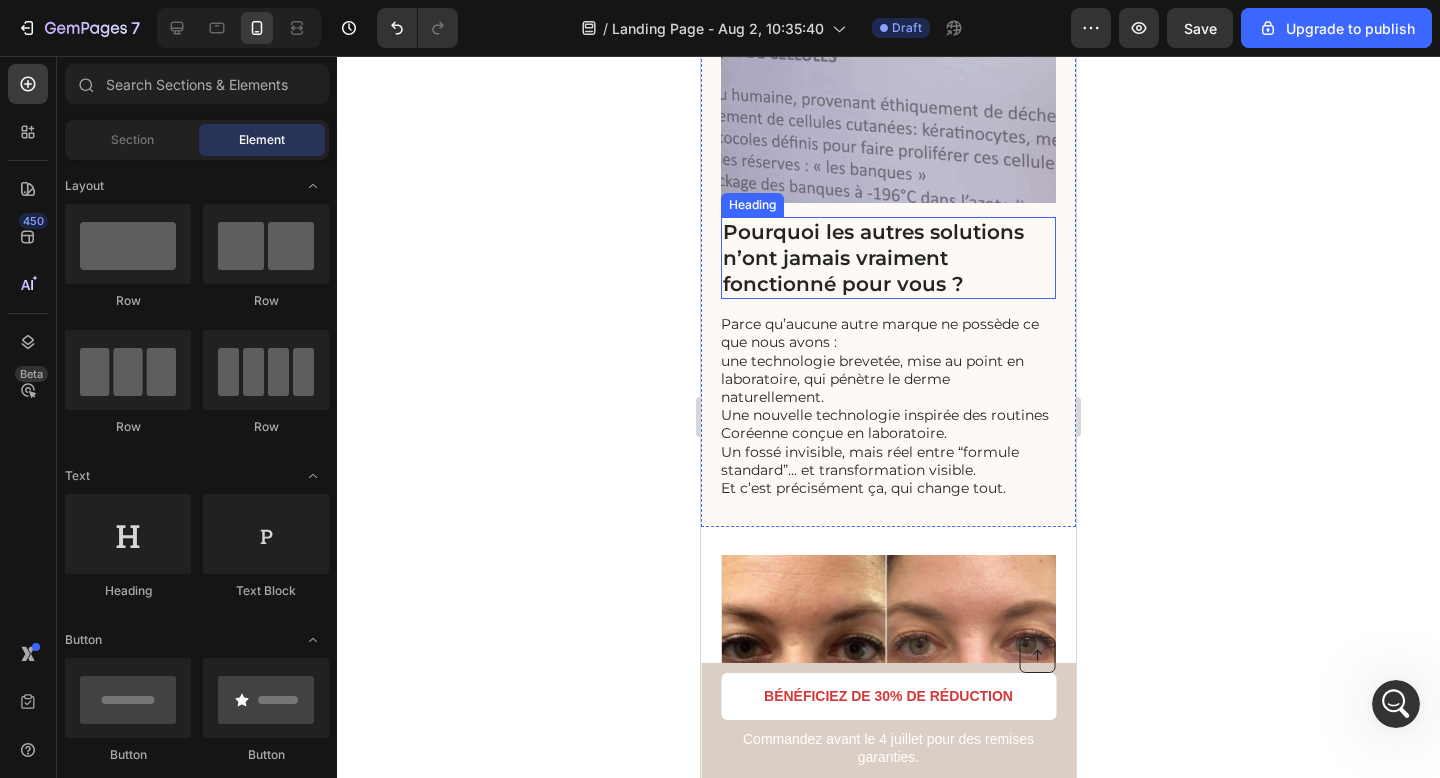 click on "Pourquoi les autres solutions n’ont jamais vraiment fonctionné pour vous ?" at bounding box center [888, 258] 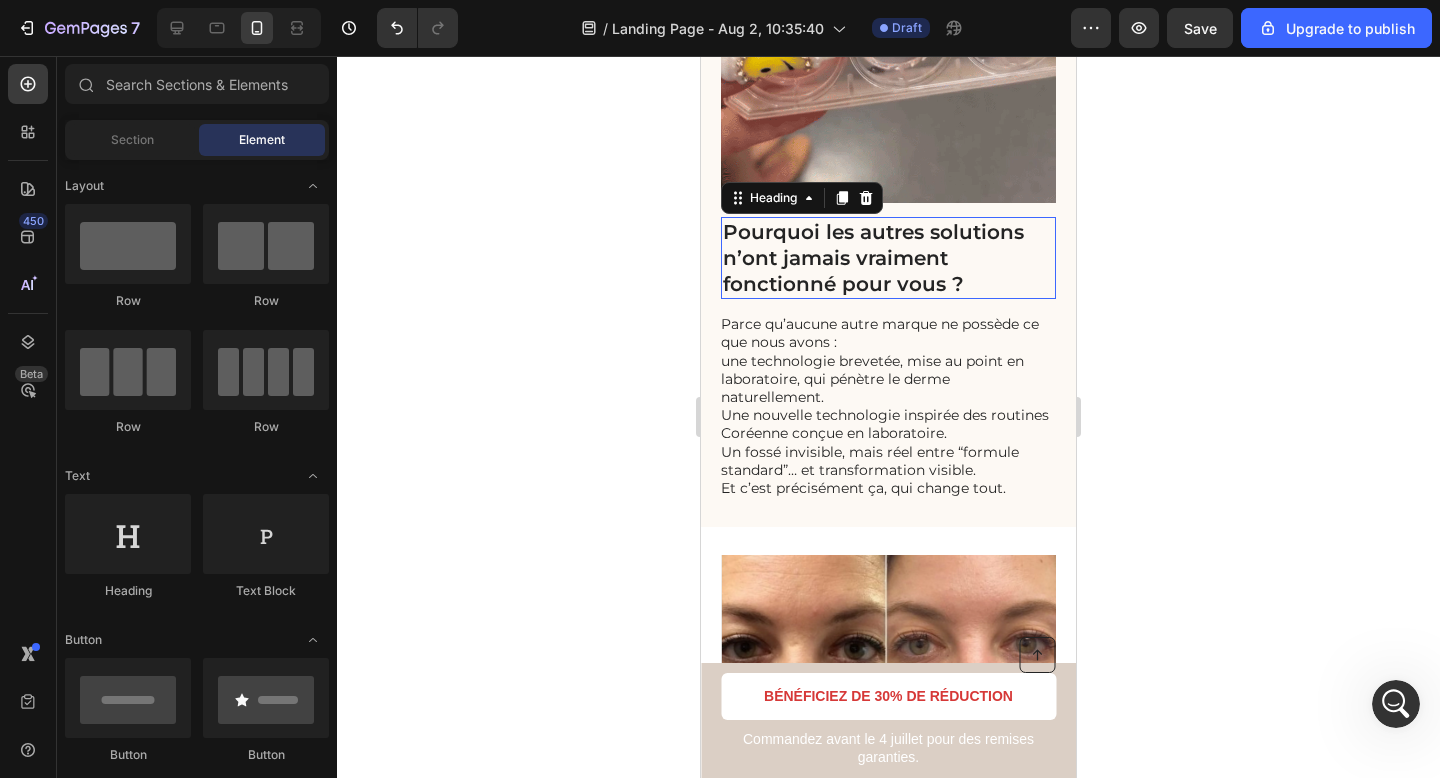 click on "Pourquoi les autres solutions n’ont jamais vraiment fonctionné pour vous ?" at bounding box center (888, 258) 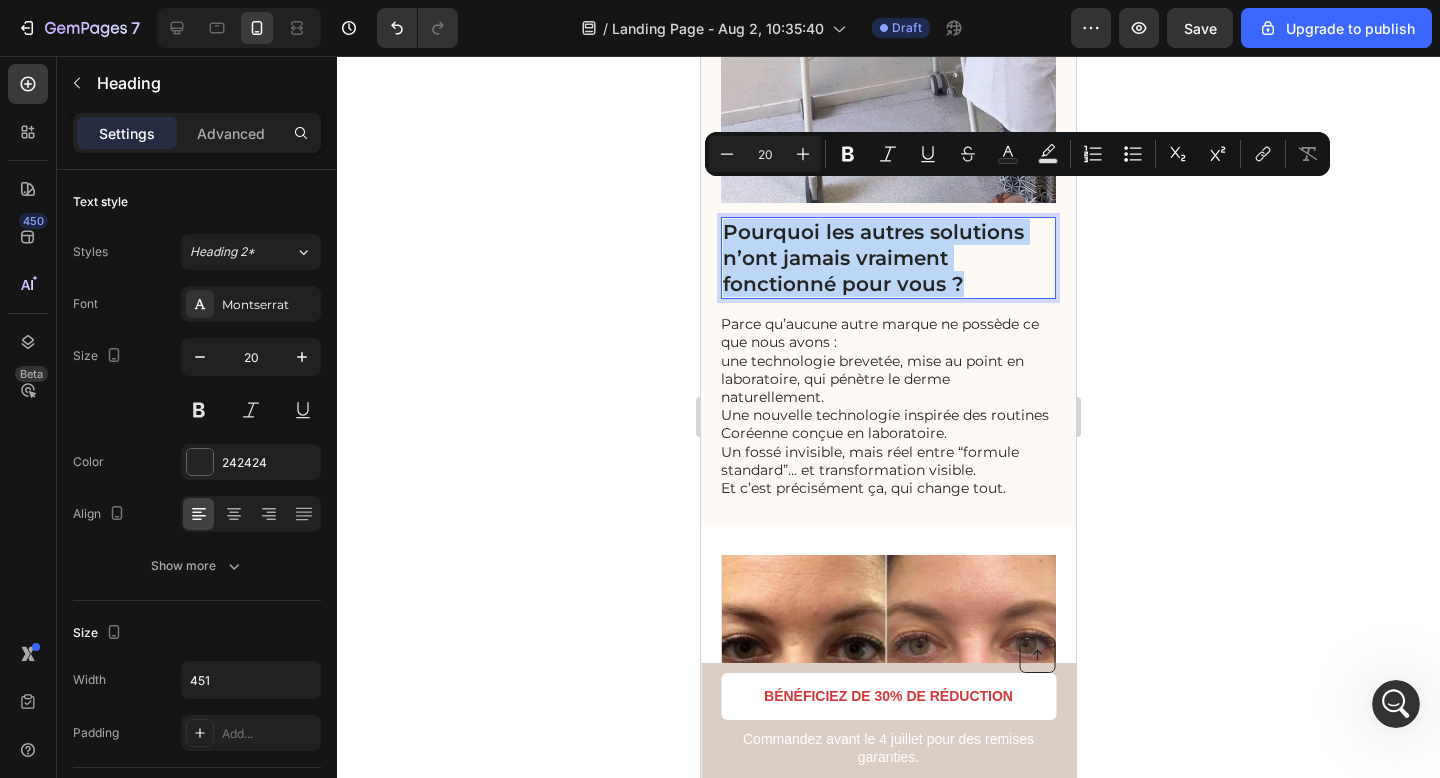 drag, startPoint x: 968, startPoint y: 246, endPoint x: 1524, endPoint y: 221, distance: 556.56177 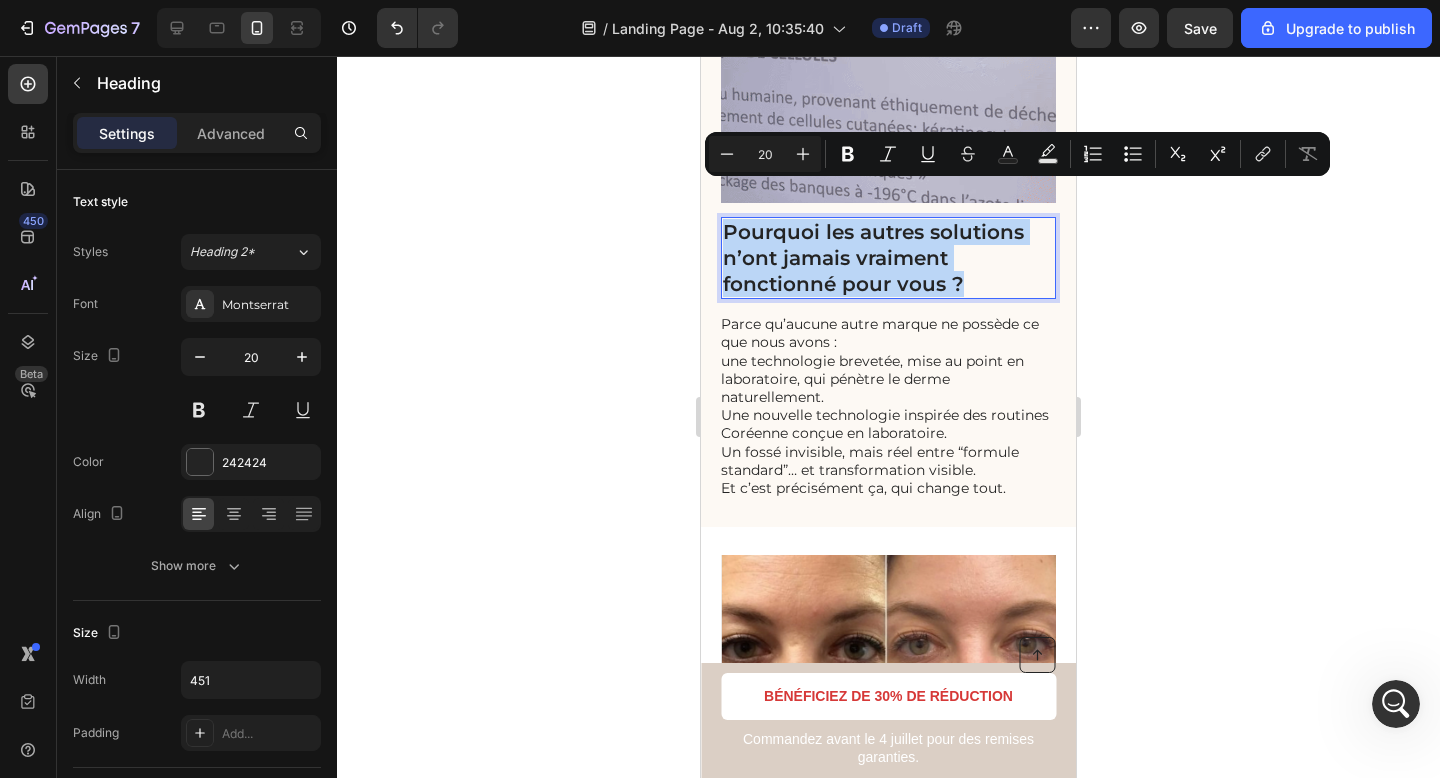 click on "Pourquoi les autres solutions n’ont jamais vraiment fonctionné pour vous ?" at bounding box center [888, 258] 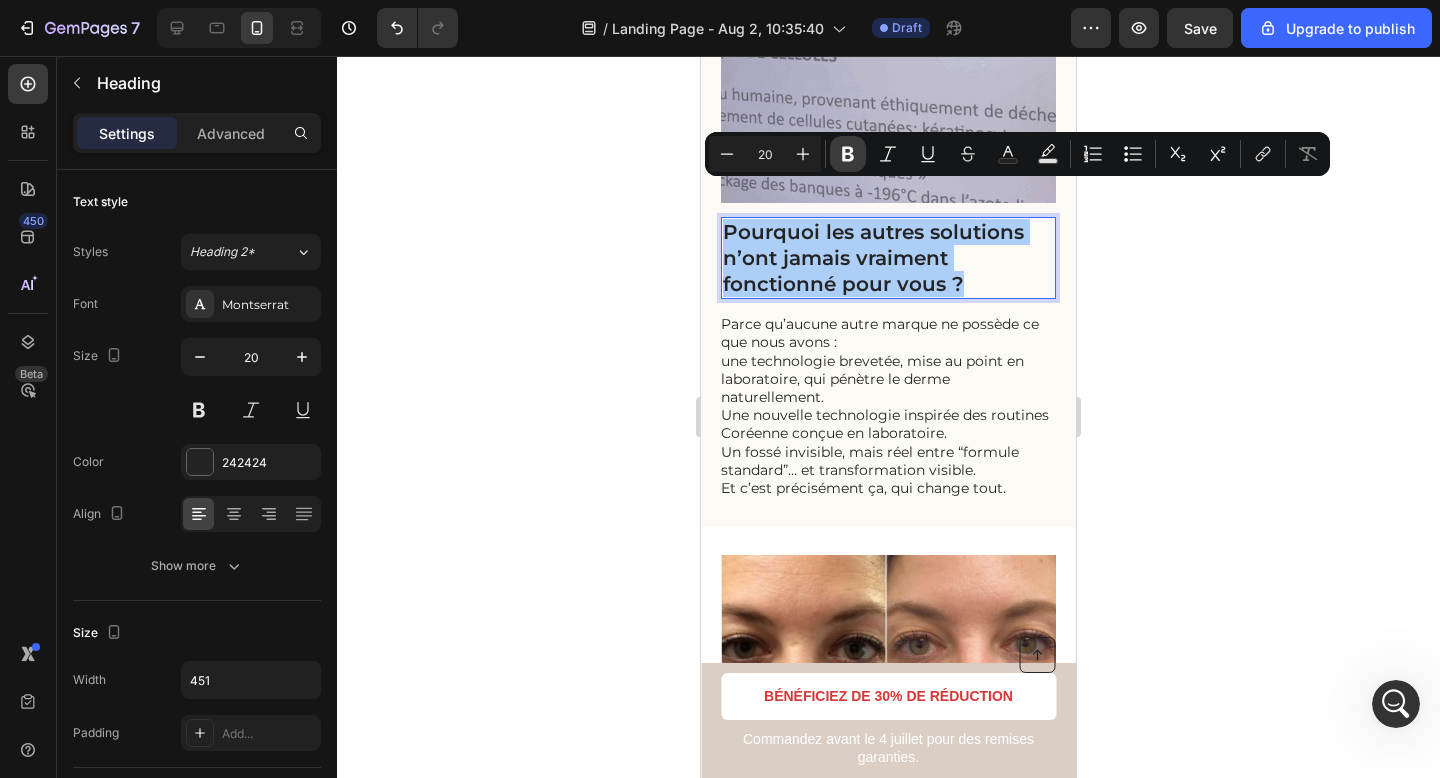 click 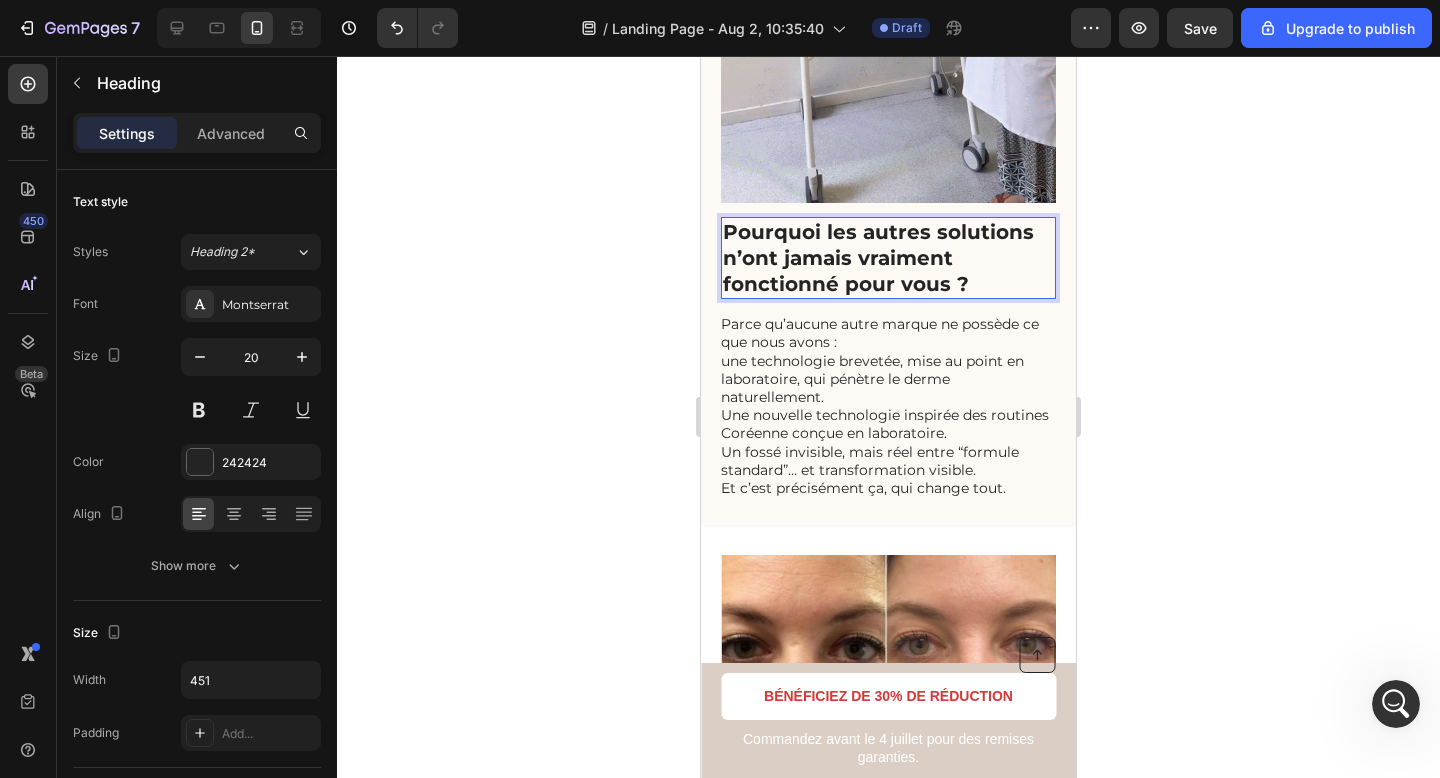 click 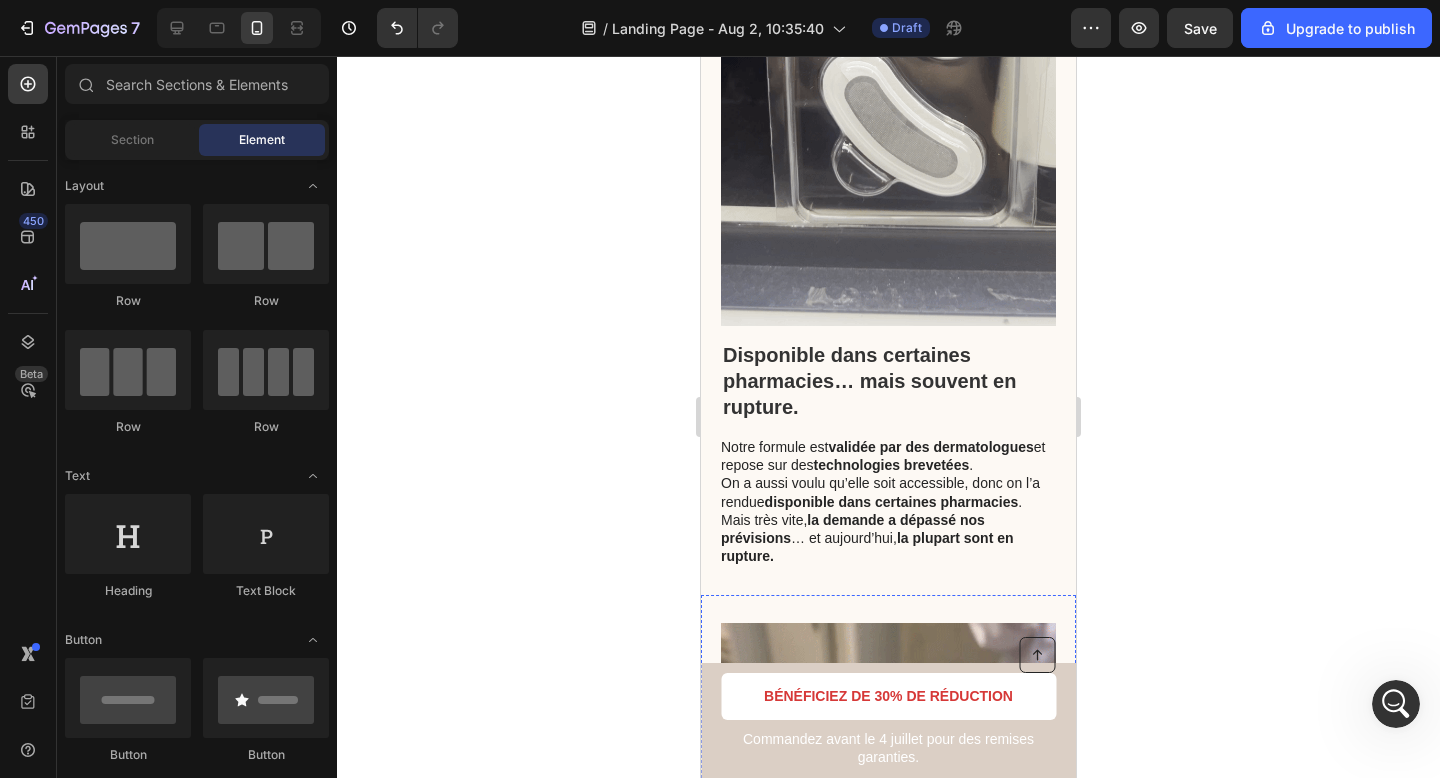 scroll, scrollTop: 3503, scrollLeft: 0, axis: vertical 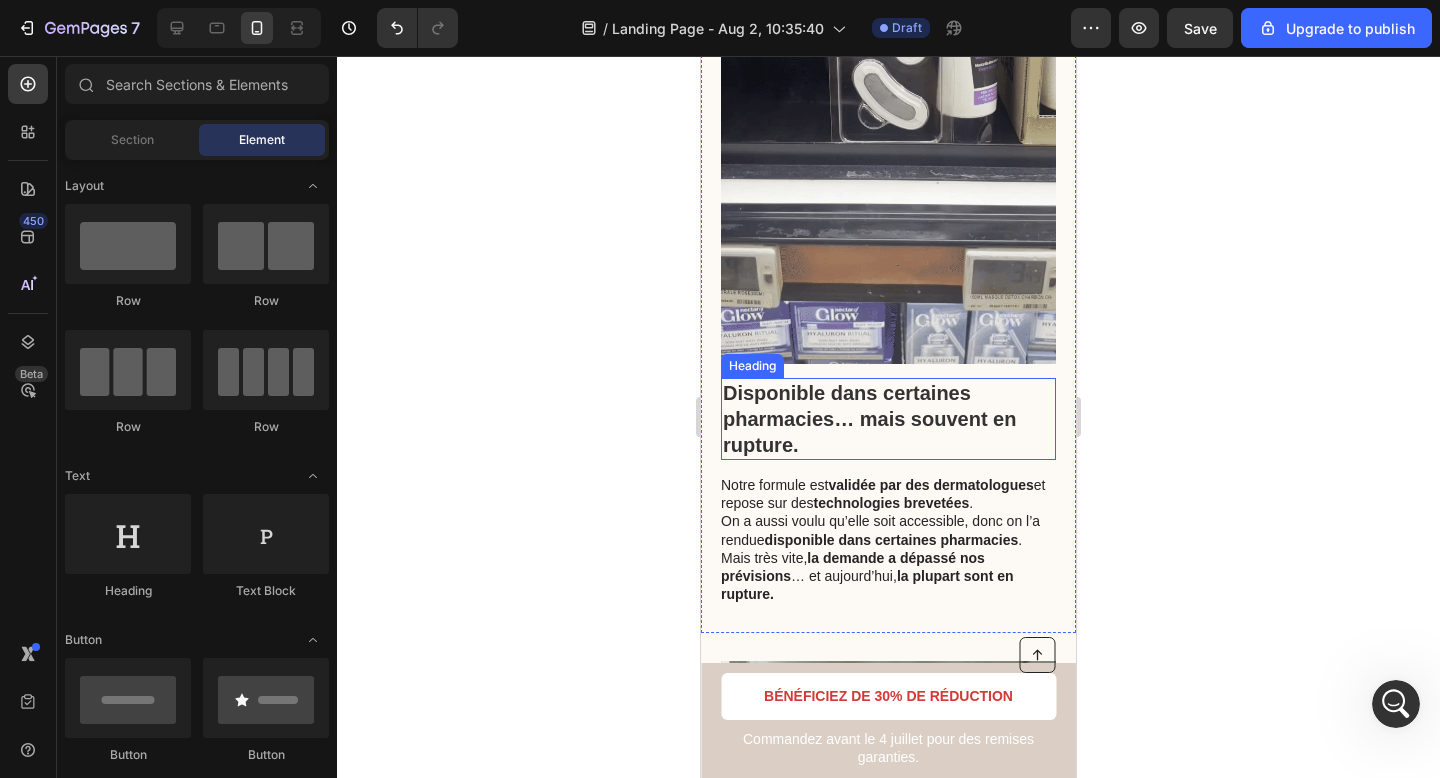 click on "Disponible dans certaines pharmacies… mais souvent en rupture." at bounding box center [869, 419] 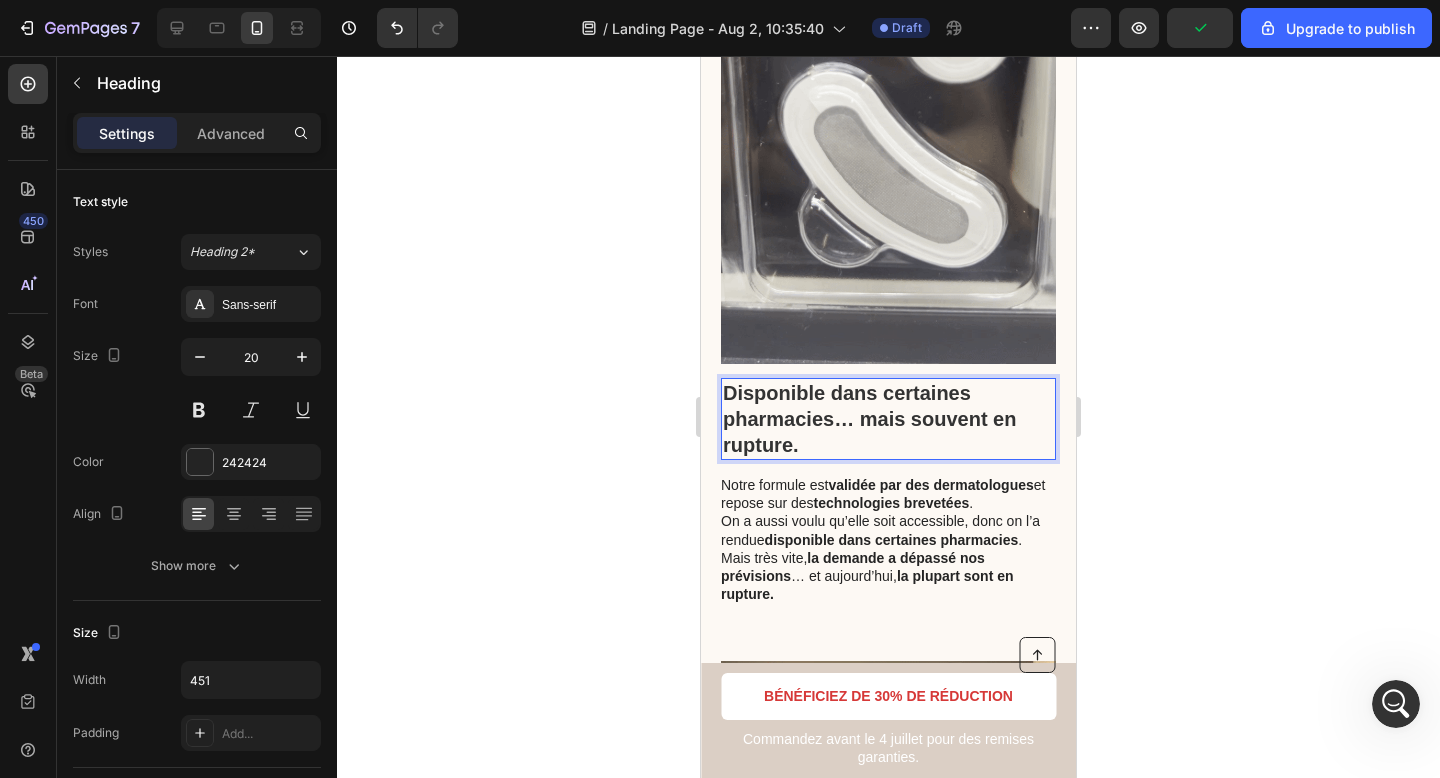 click on "Disponible dans certaines pharmacies… mais souvent en rupture." at bounding box center [869, 419] 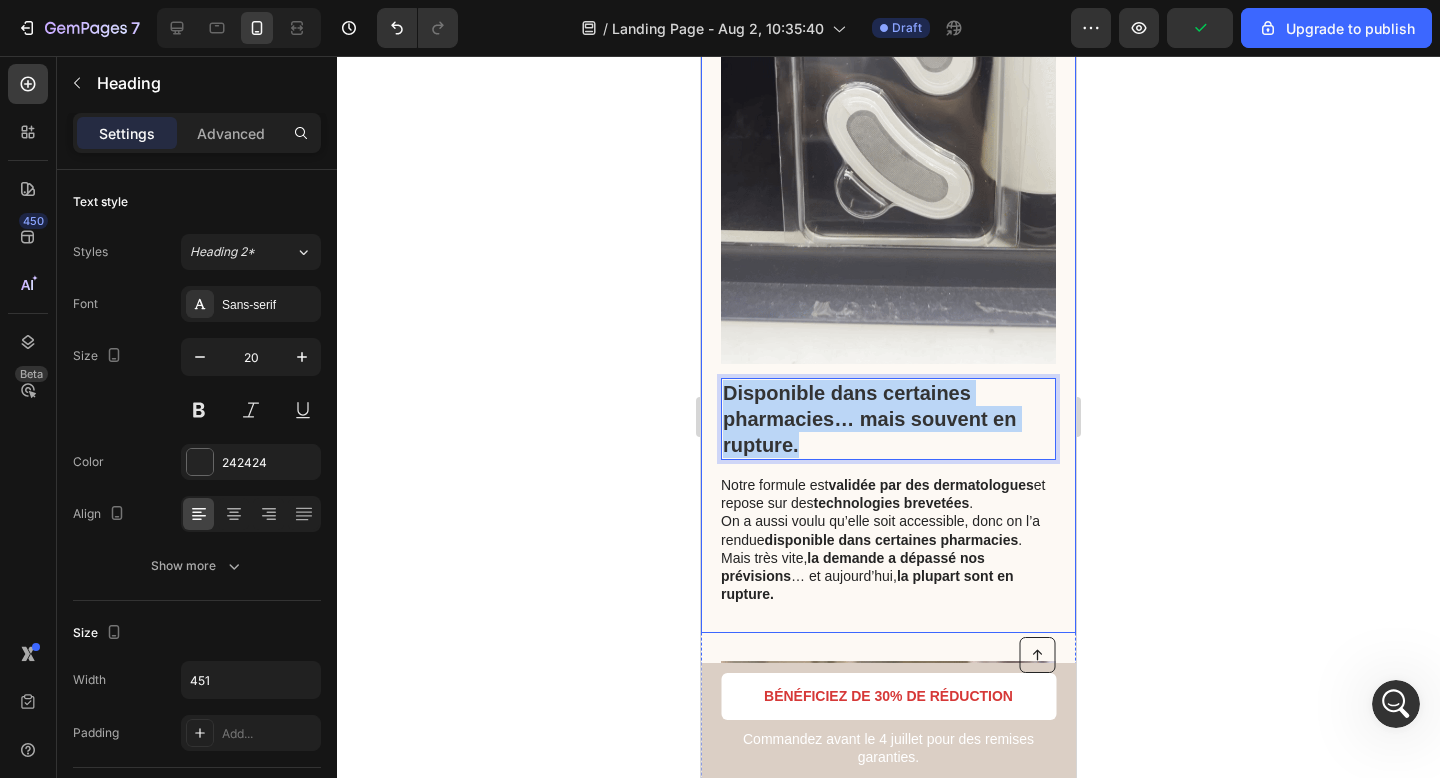 drag, startPoint x: 768, startPoint y: 395, endPoint x: 1334, endPoint y: 410, distance: 566.1987 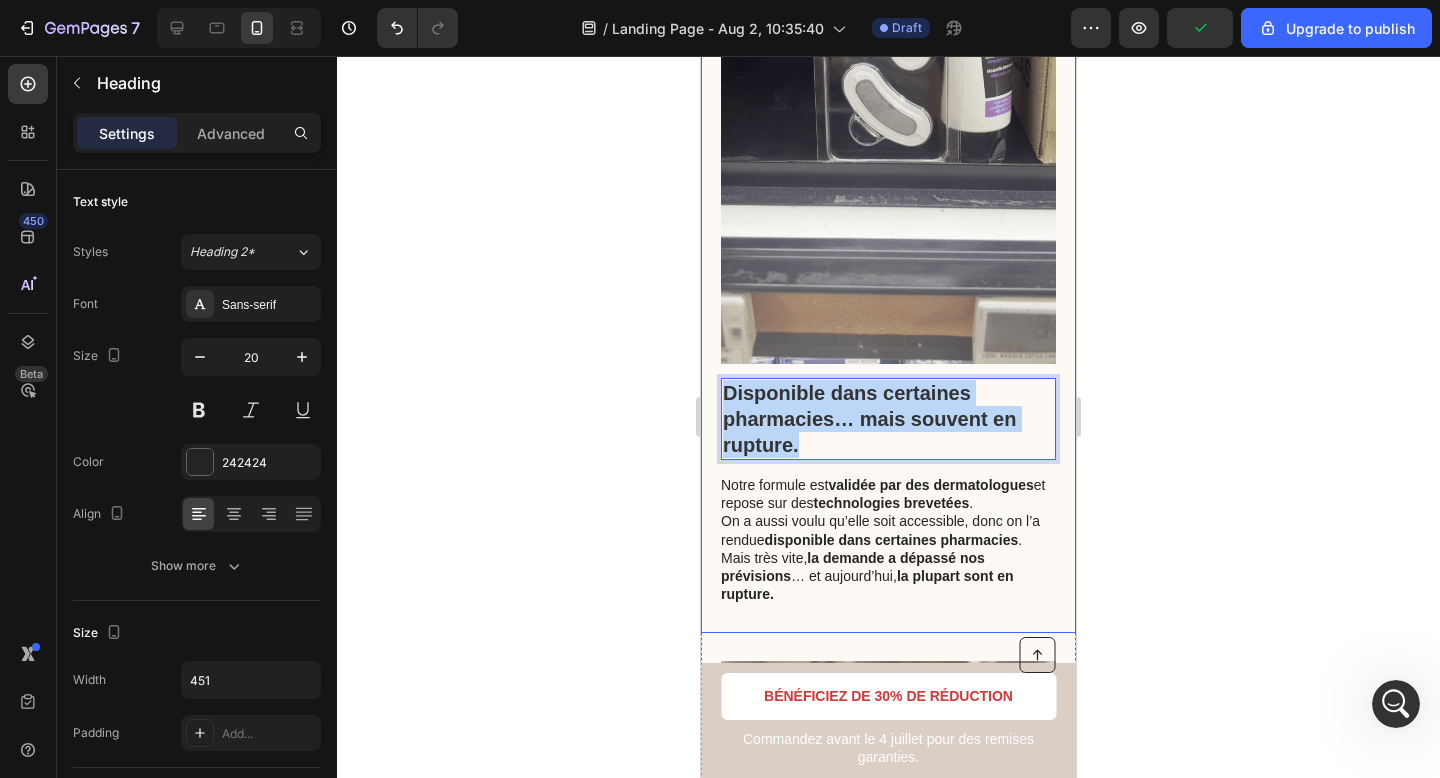 click on "Disponible dans certaines pharmacies… mais souvent en rupture. Heading   14 Notre formule est  validée par des dermatologues  et repose sur des  technologies brevetées . On a aussi voulu qu’elle soit accessible, donc on l’a rendue  disponible dans certaines pharmacies . Mais très vite,  la demande a dépassé nos prévisions … et aujourd’hui,  la plupart sont en rupture. Text Block Image Row" at bounding box center [888, 186] 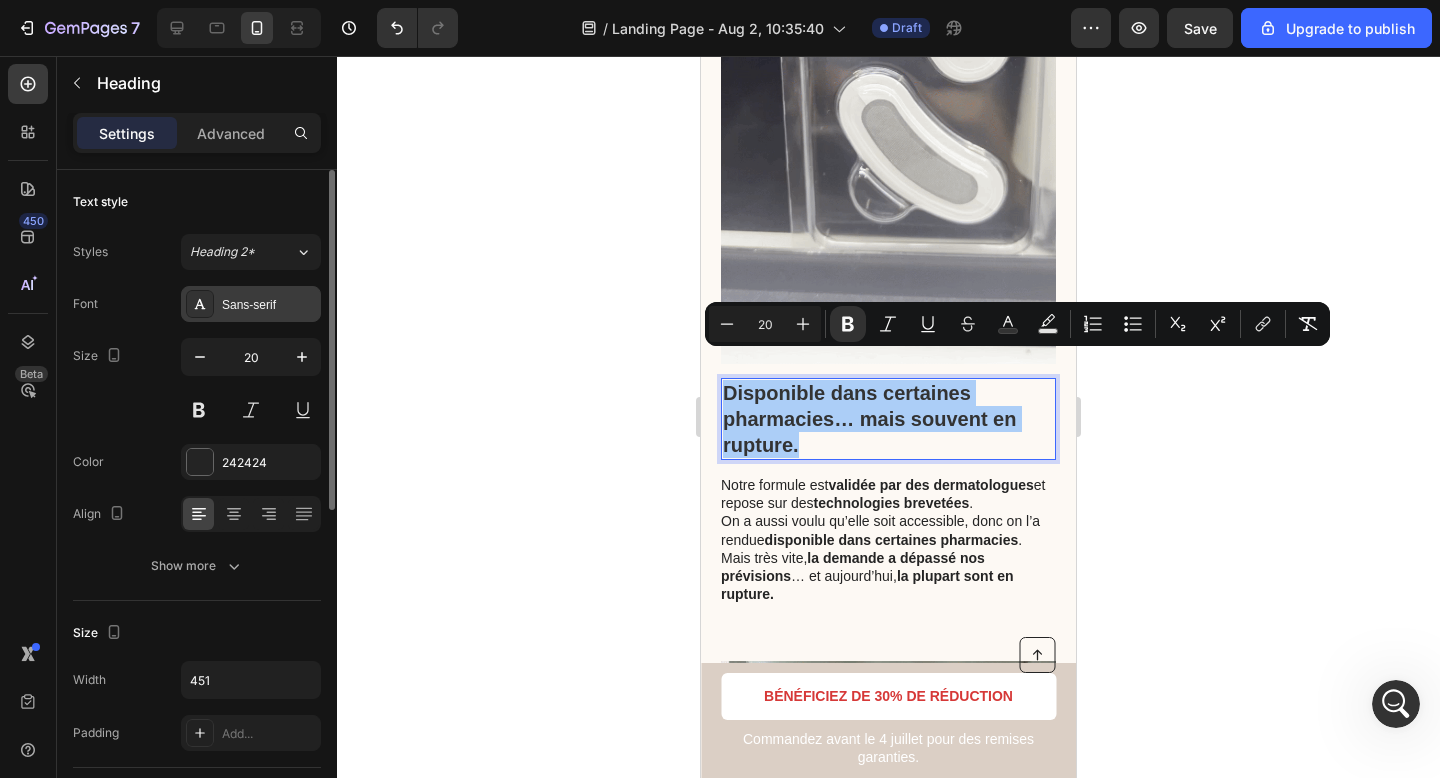 click on "Sans-serif" at bounding box center (269, 305) 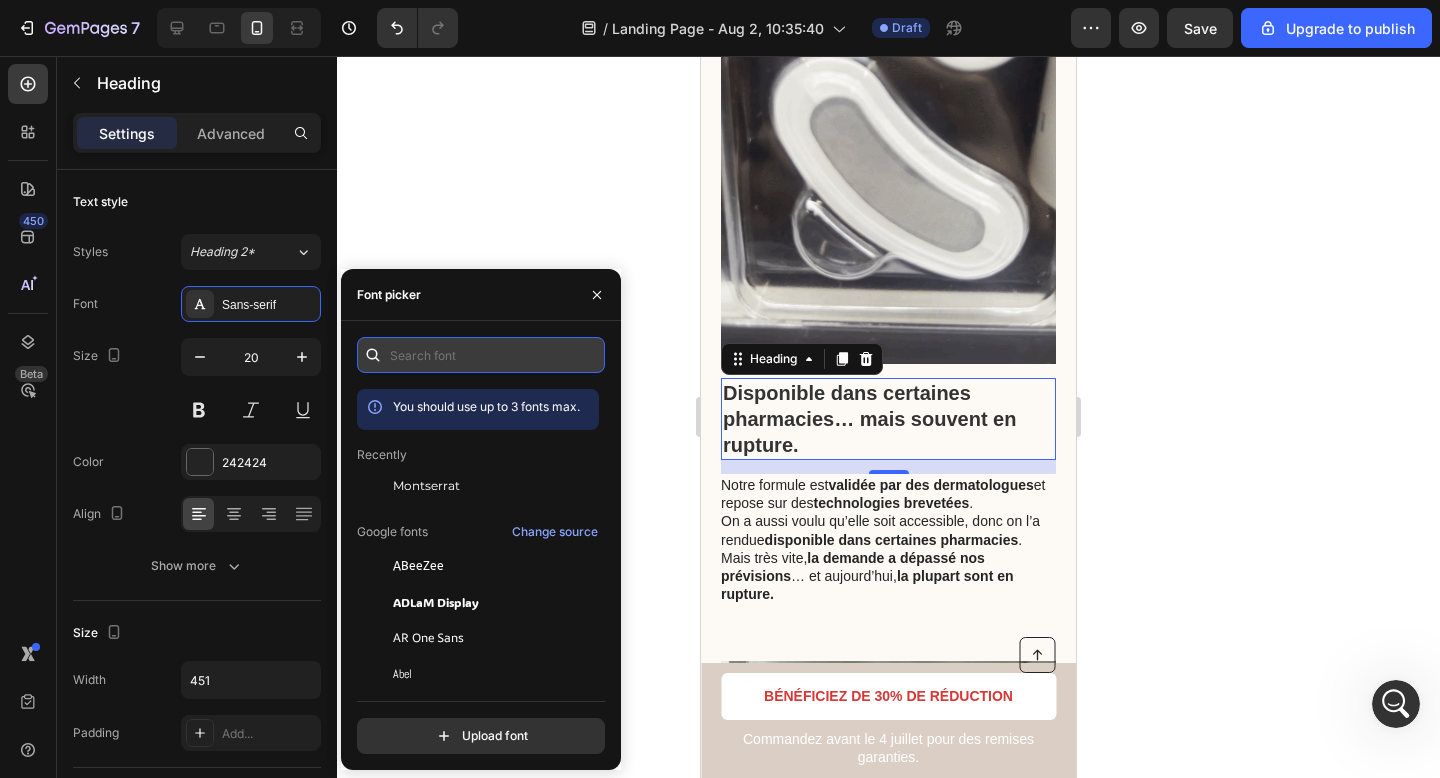 click at bounding box center [481, 355] 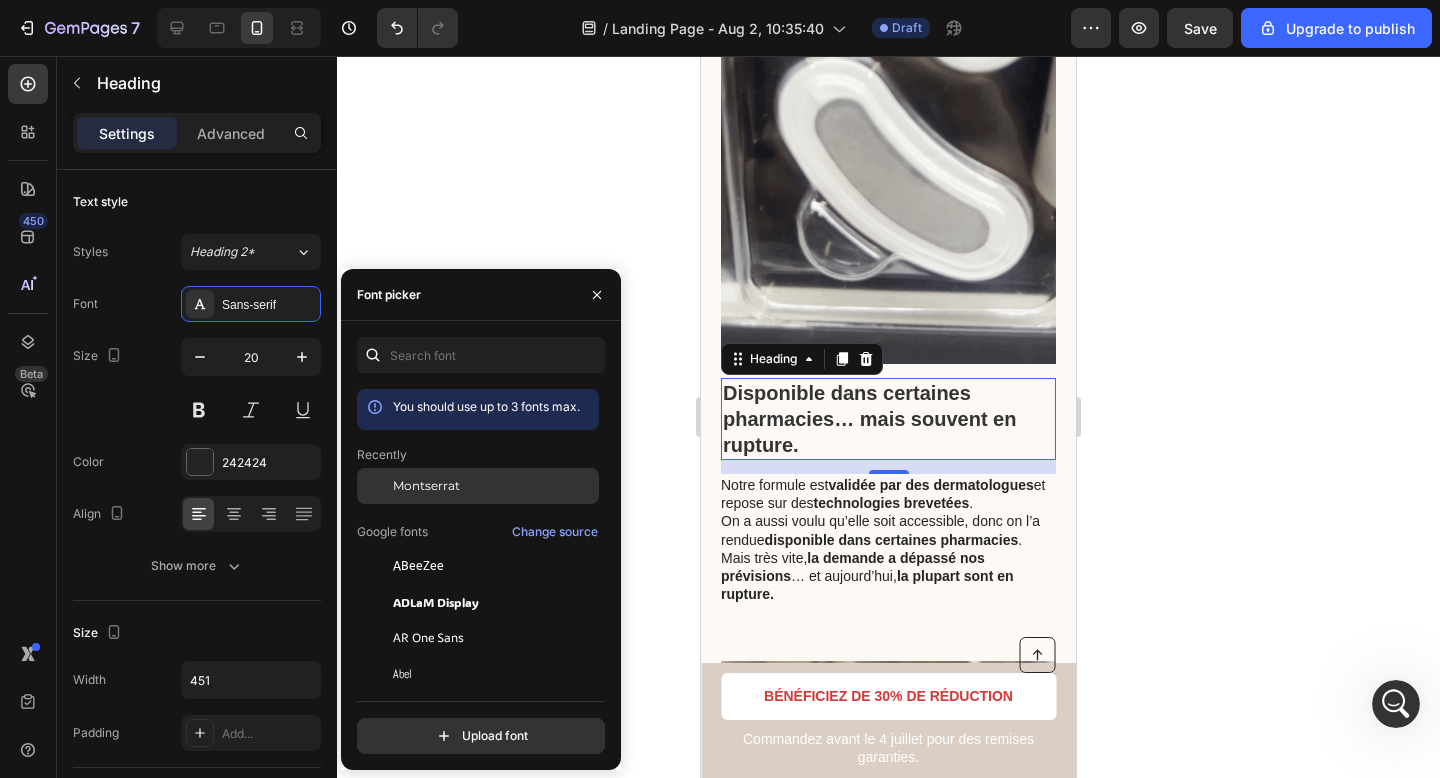 click on "Montserrat" at bounding box center [494, 486] 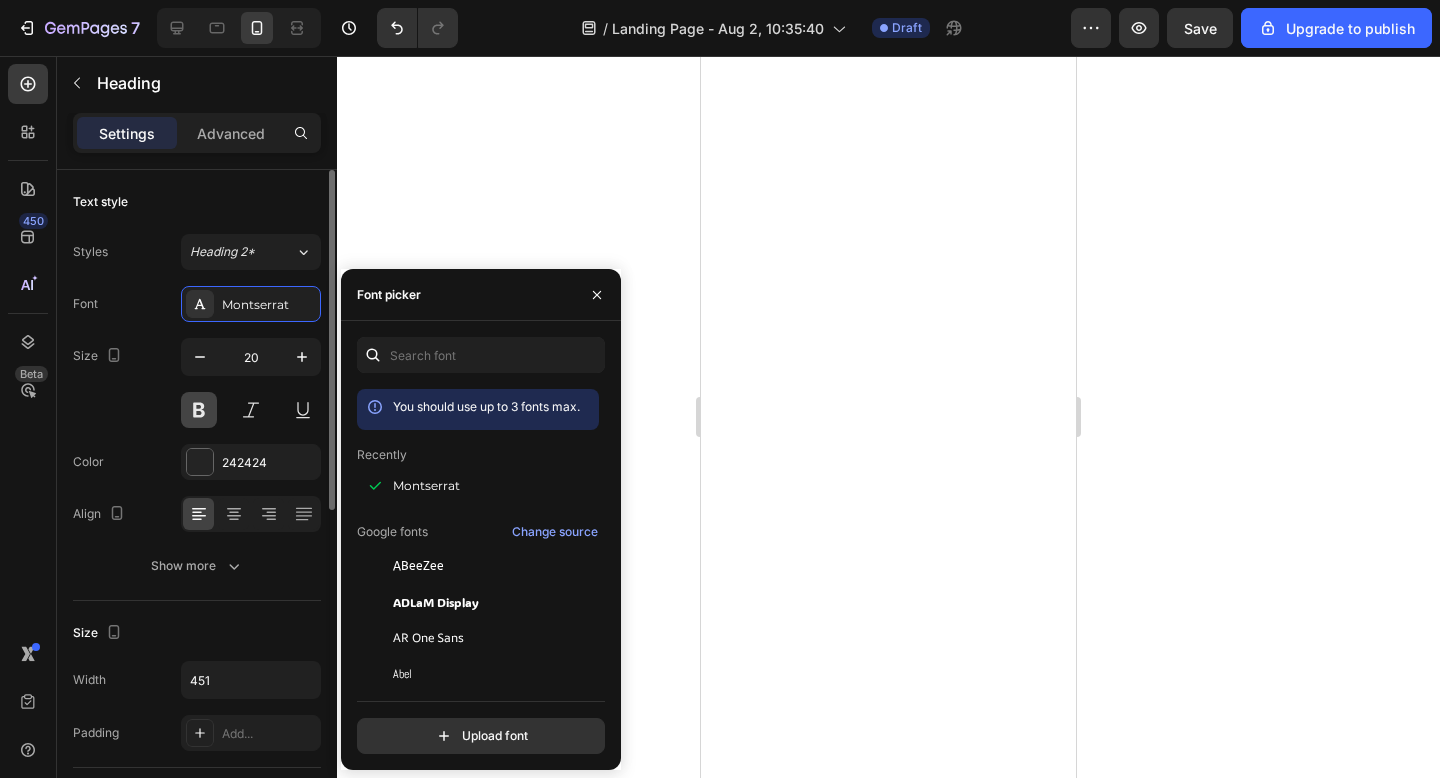 scroll, scrollTop: 0, scrollLeft: 0, axis: both 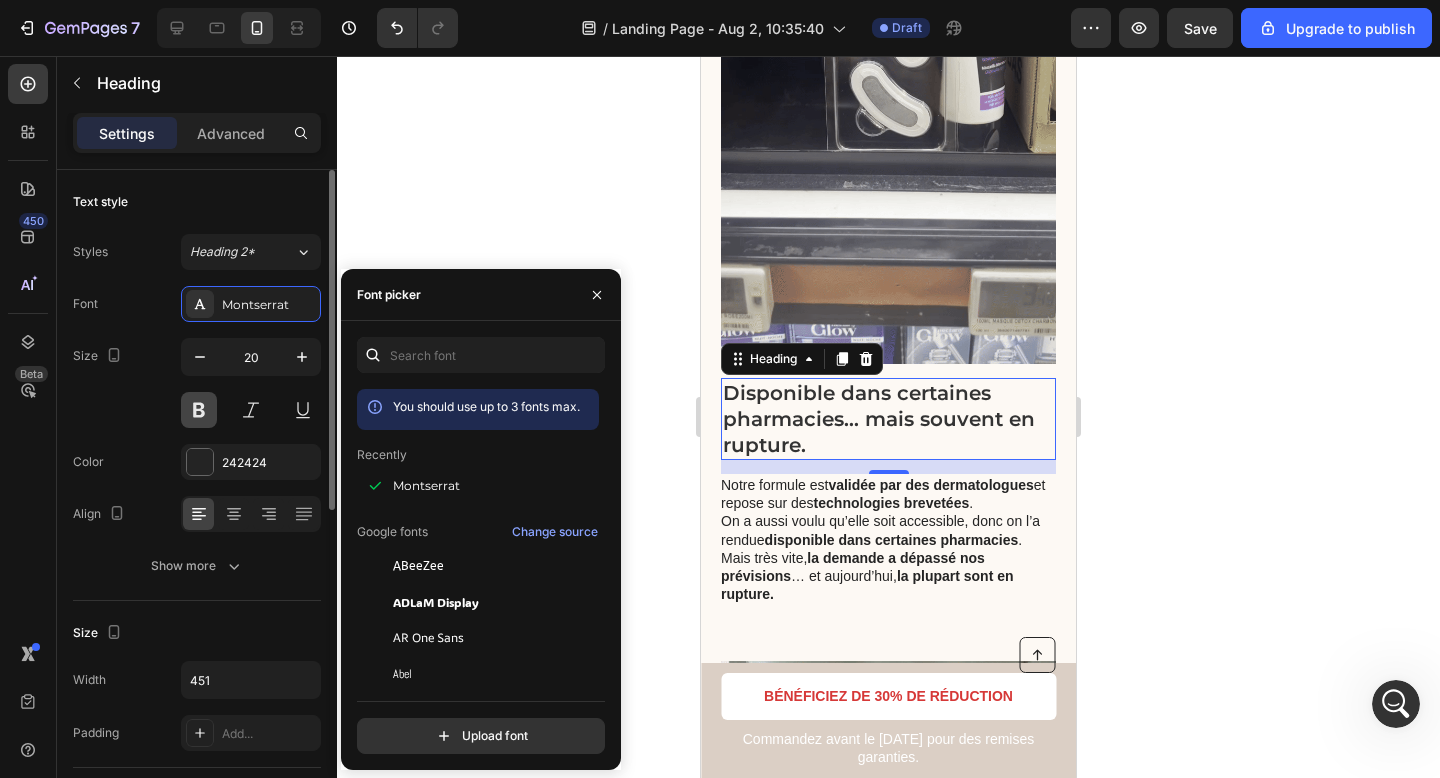 click at bounding box center [199, 410] 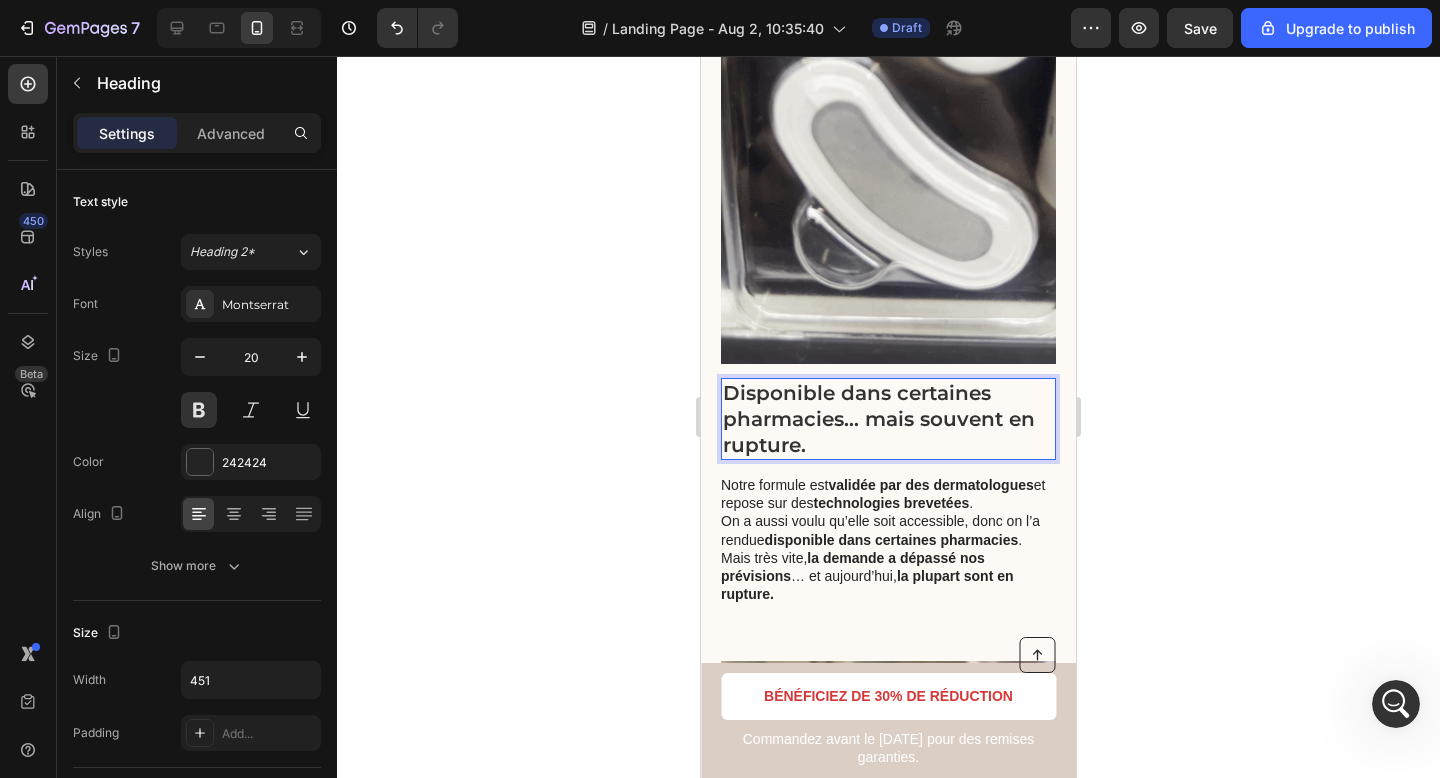 click on "Disponible dans certaines pharmacies… mais souvent en rupture." at bounding box center (888, 419) 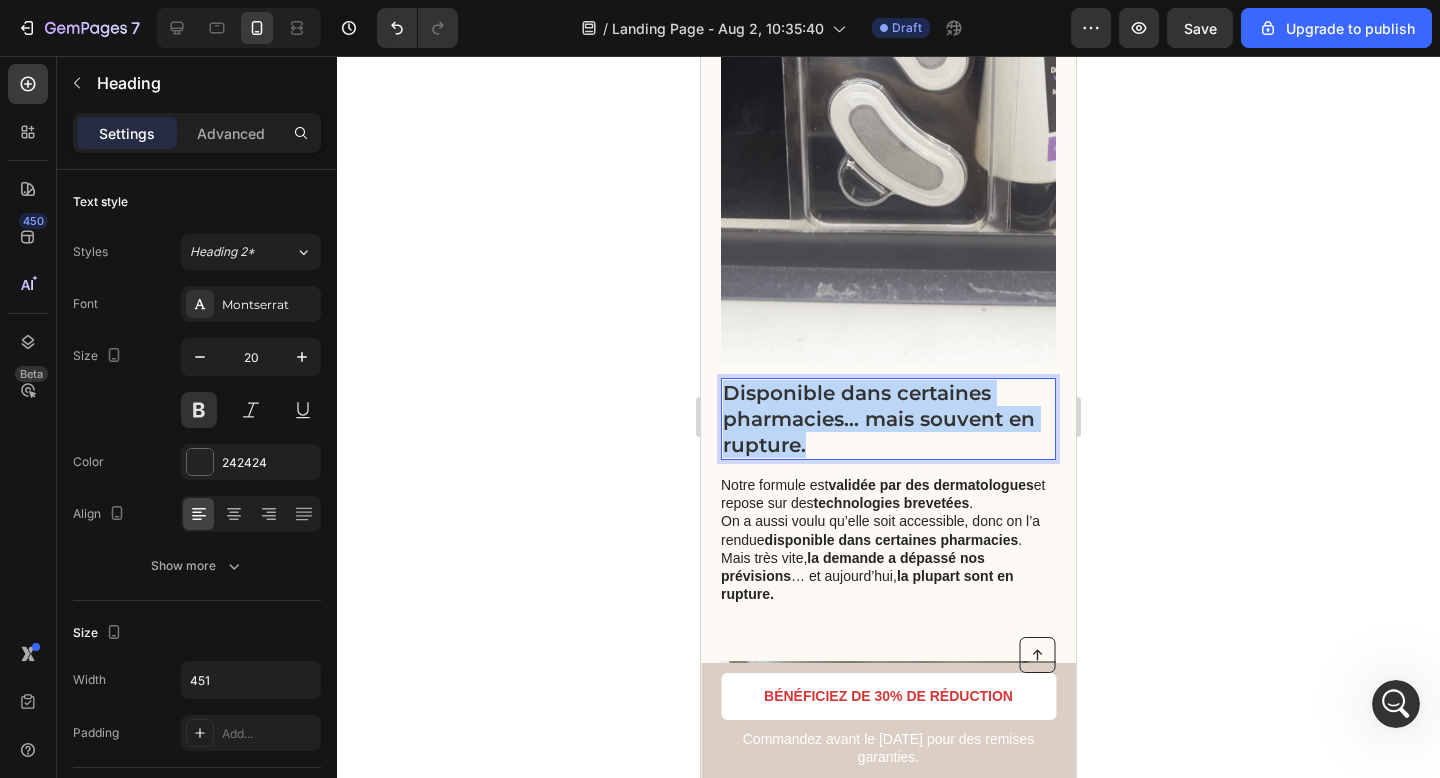 drag, startPoint x: 817, startPoint y: 419, endPoint x: 694, endPoint y: 344, distance: 144.06248 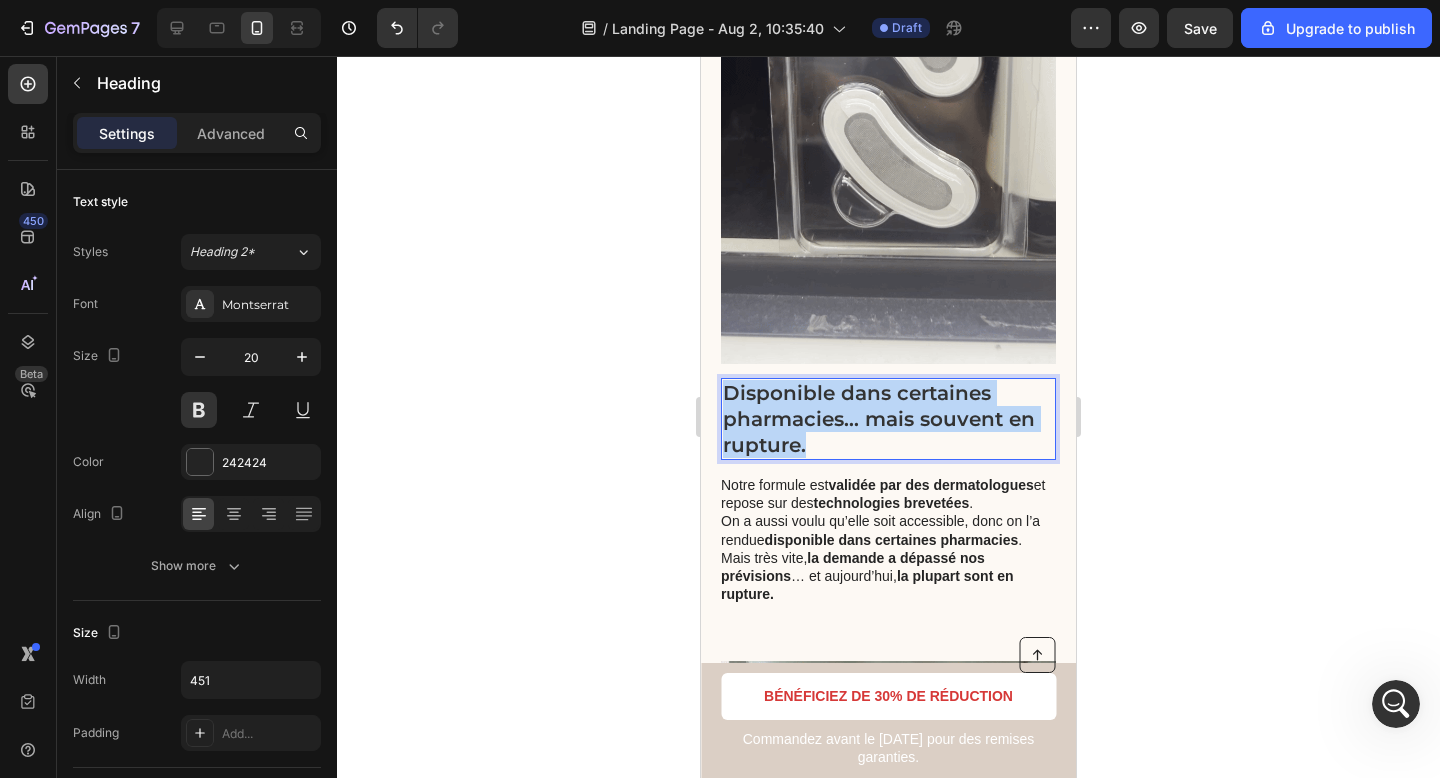 click on "iPhone 13 Mini  ( 375 px) iPhone 13 Mini iPhone 13 Pro iPhone 11 Pro Max iPhone 15 Pro Max Pixel 7 Galaxy S8+ Galaxy S20 Ultra iPad Mini iPad Air iPad Pro Header
Button Commandez avant le [DATE] pour des remises garanties. Text Block BÉNÉFICIEZ DE 30% DE RÉDUCTION Button Row Sticky Disponible dans certaines pharmacies… mais souvent en rupture. Heading   14 Notre formule est  validée par des dermatologues  et repose sur des  technologies brevetées . On a aussi voulu qu’elle soit accessible, donc on l’a rendue  disponible dans certaines pharmacies . Mais très vite,  la demande a dépassé nos prévisions … et aujourd’hui,  la plupart sont en rupture. Text Block Image Row ⁠⁠⁠⁠⁠⁠⁠ Pourquoi les autres solutions n’ont jamais vraiment fonctionné pour vous ? Heading Parce qu’aucune autre marque ne possède ce que nous avons : une technologie brevetée, mise au point en laboratoire, qui pénètre le derme naturellement.  Text Block Image Row Image Heading Row Root" at bounding box center [888, 67] 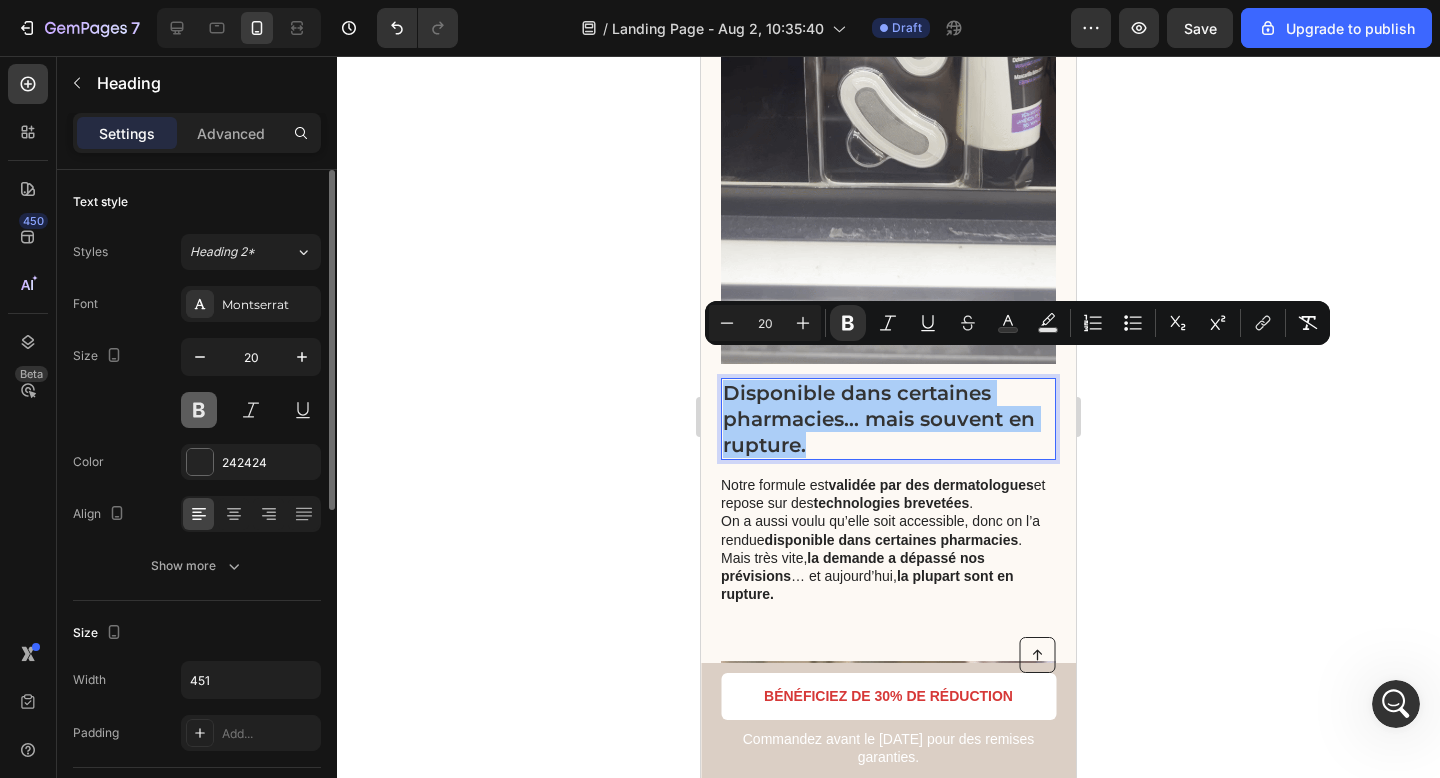 click at bounding box center (199, 410) 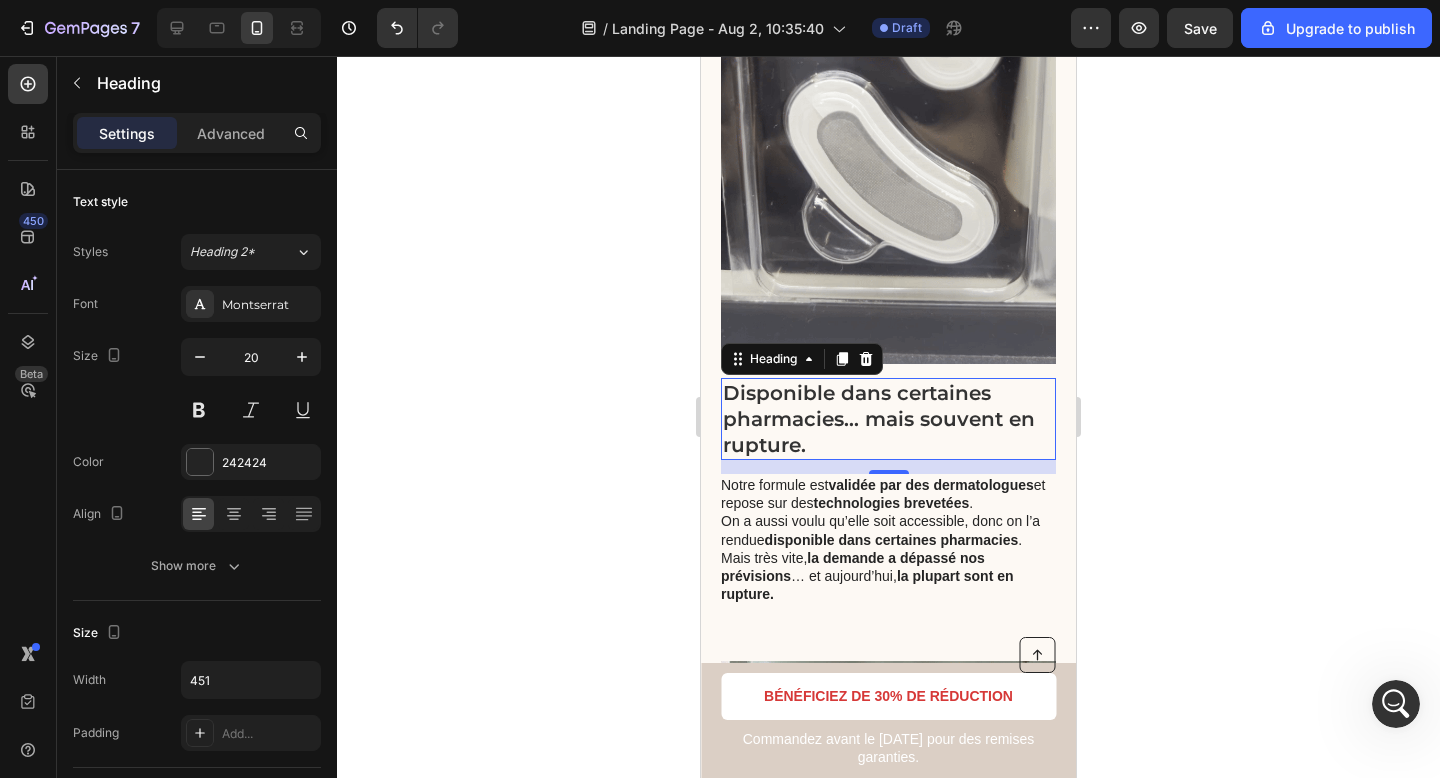 click on "Disponible dans certaines pharmacies… mais souvent en rupture." at bounding box center [888, 419] 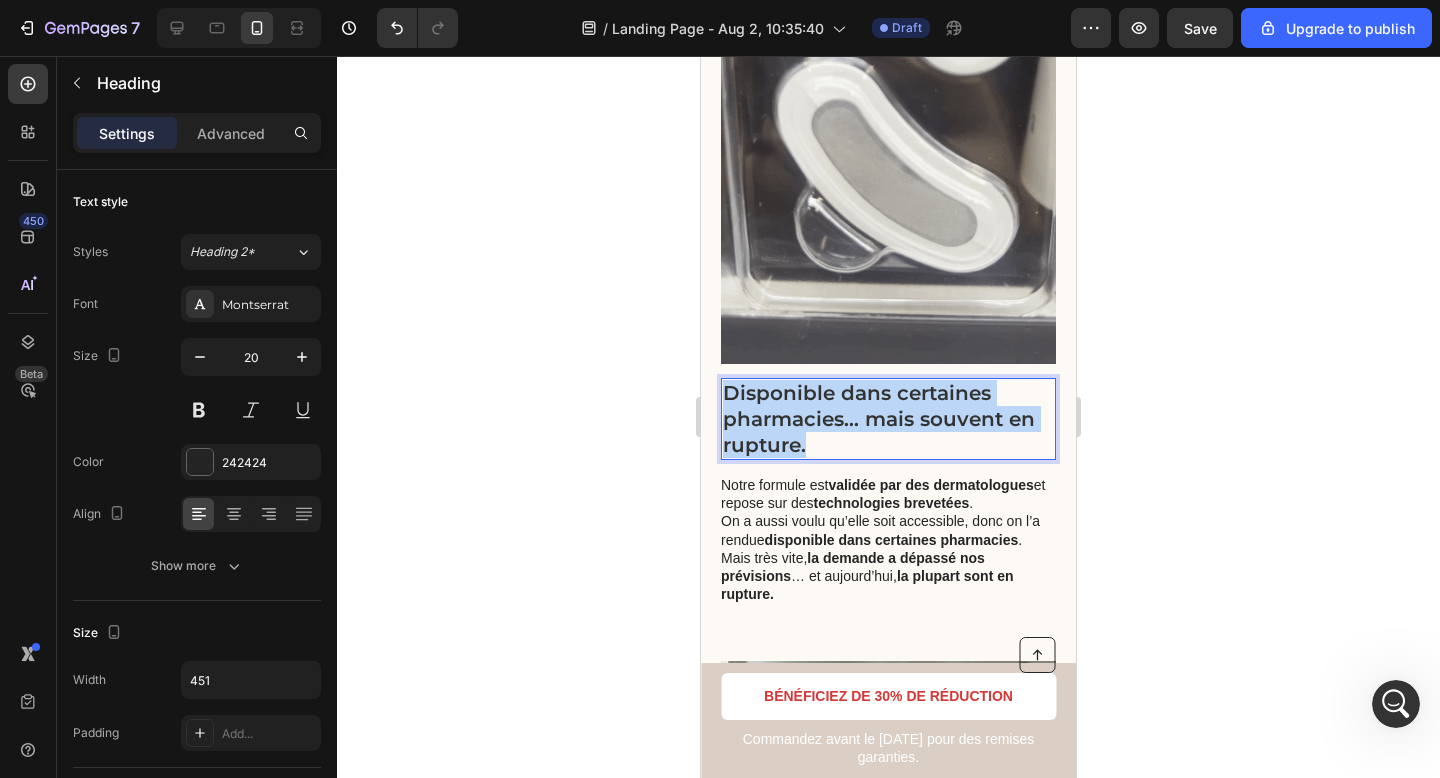 drag, startPoint x: 846, startPoint y: 421, endPoint x: 725, endPoint y: 371, distance: 130.92365 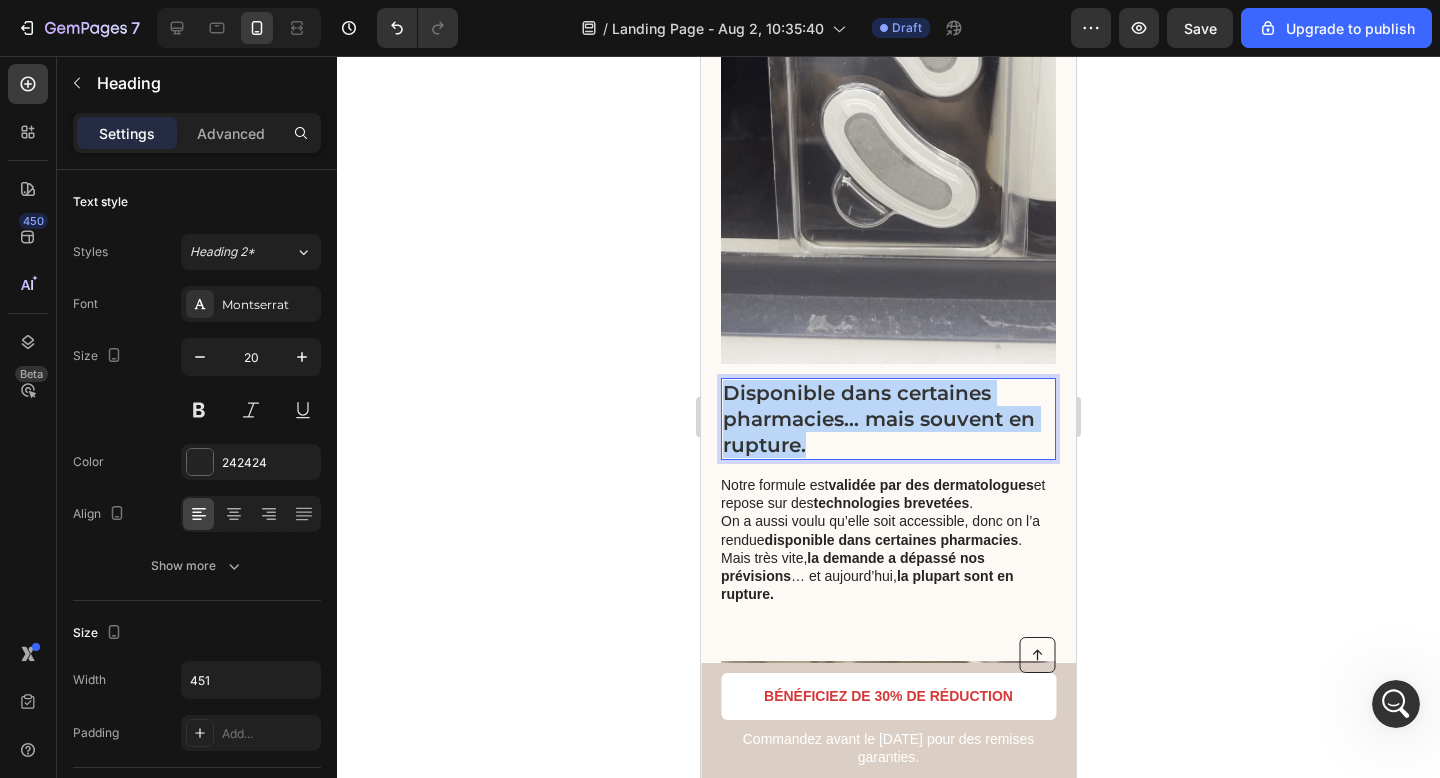 click on "Disponible dans certaines pharmacies… mais souvent en rupture." at bounding box center (888, 419) 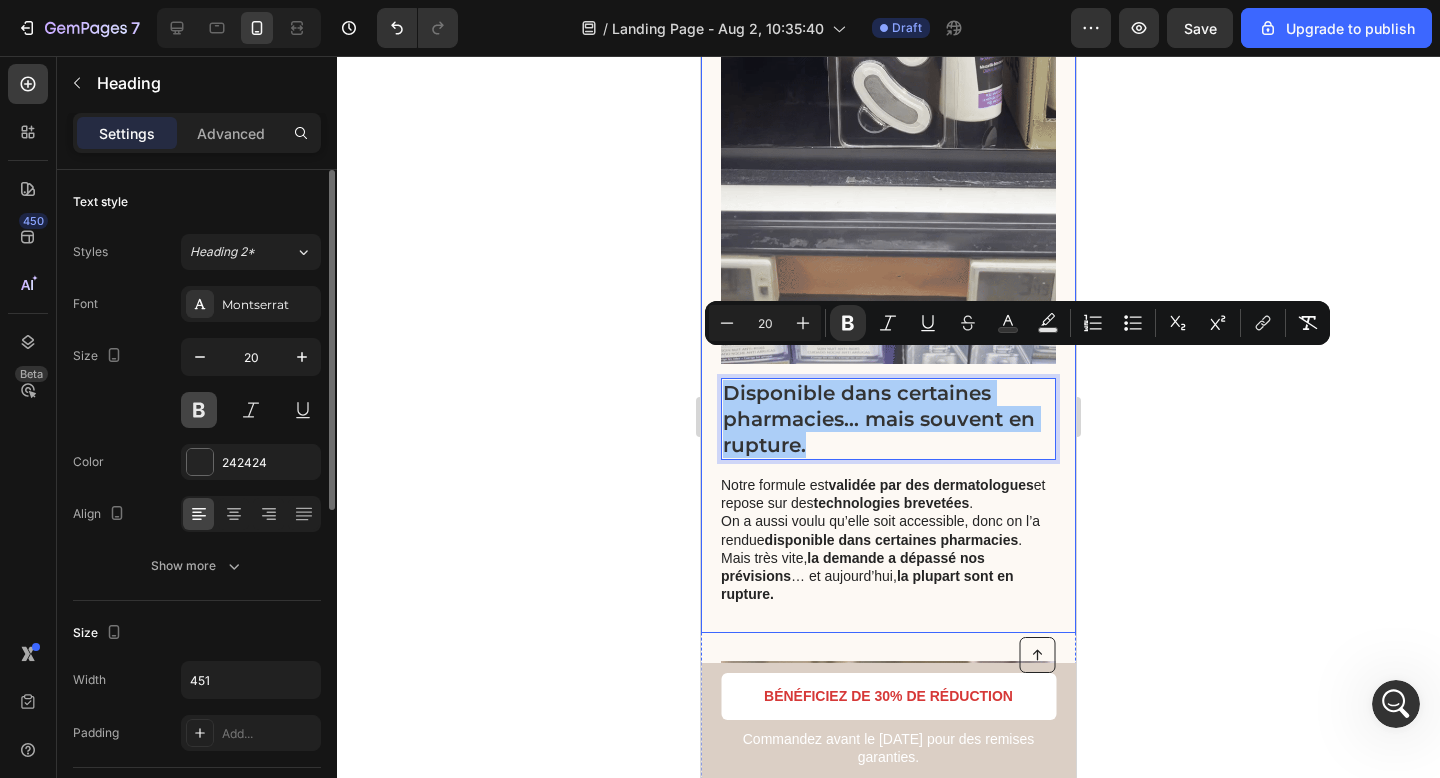 click at bounding box center [199, 410] 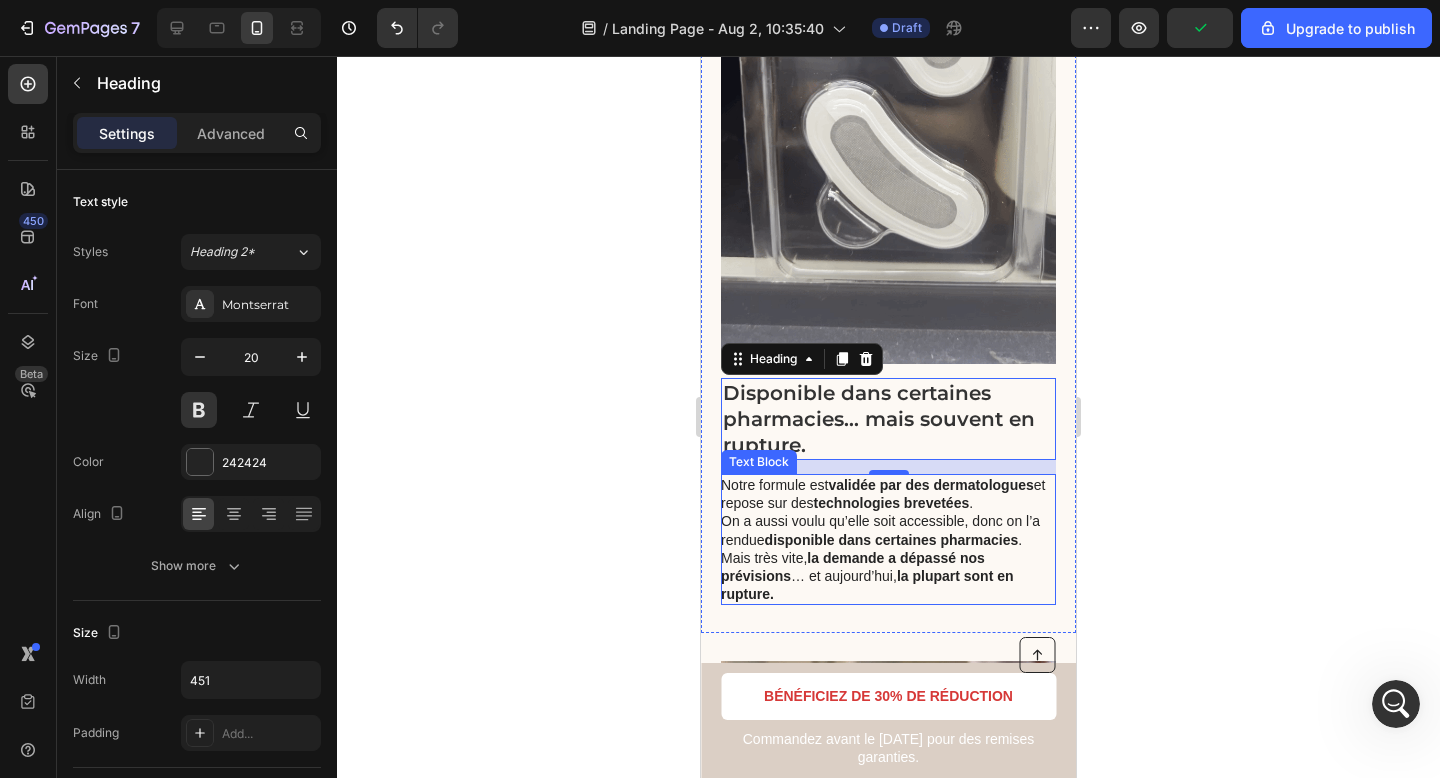 click on "Notre formule est  validée par des dermatologues  et repose sur des  technologies brevetées . On a aussi voulu qu’elle soit accessible, donc on l’a rendue  disponible dans certaines pharmacies ." at bounding box center [887, 512] 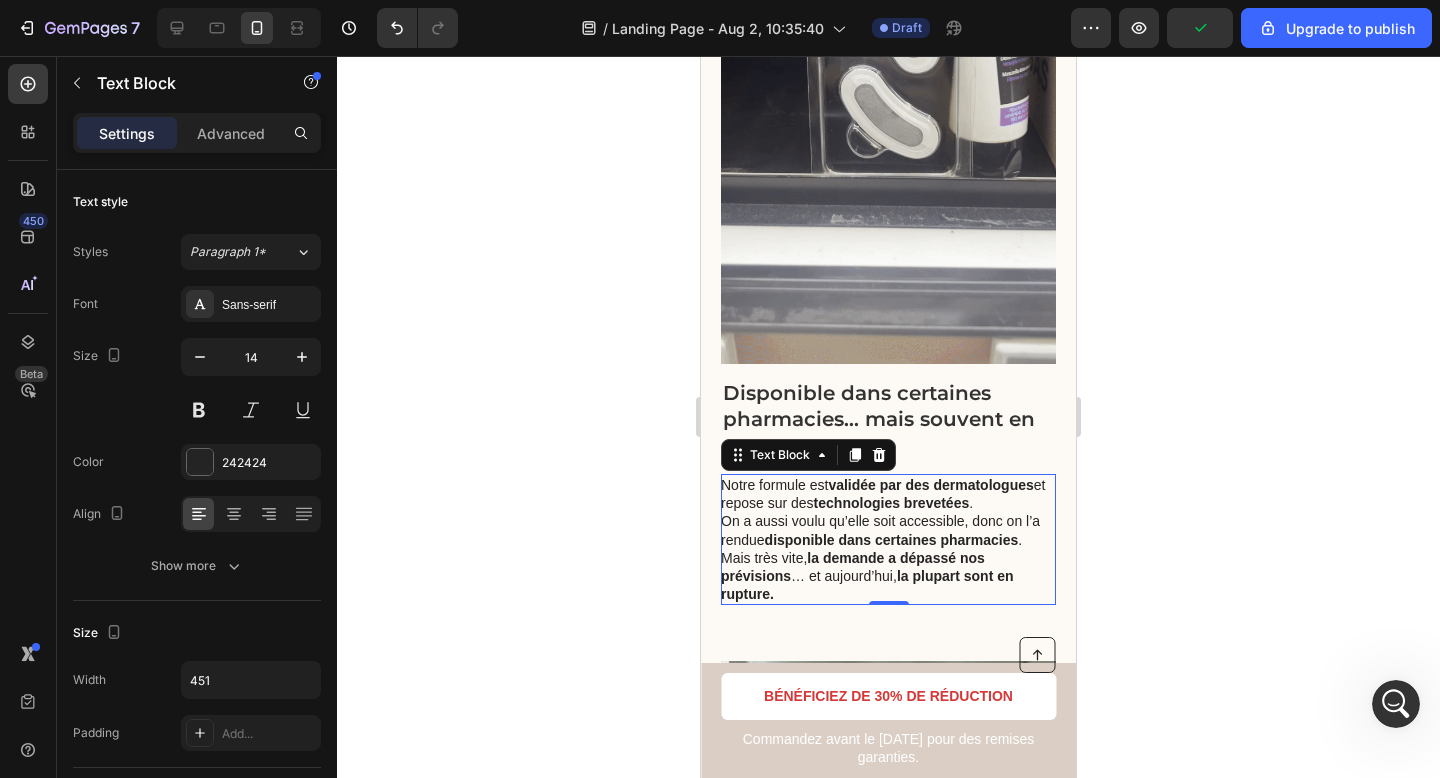 click on "disponible dans certaines pharmacies" at bounding box center (892, 540) 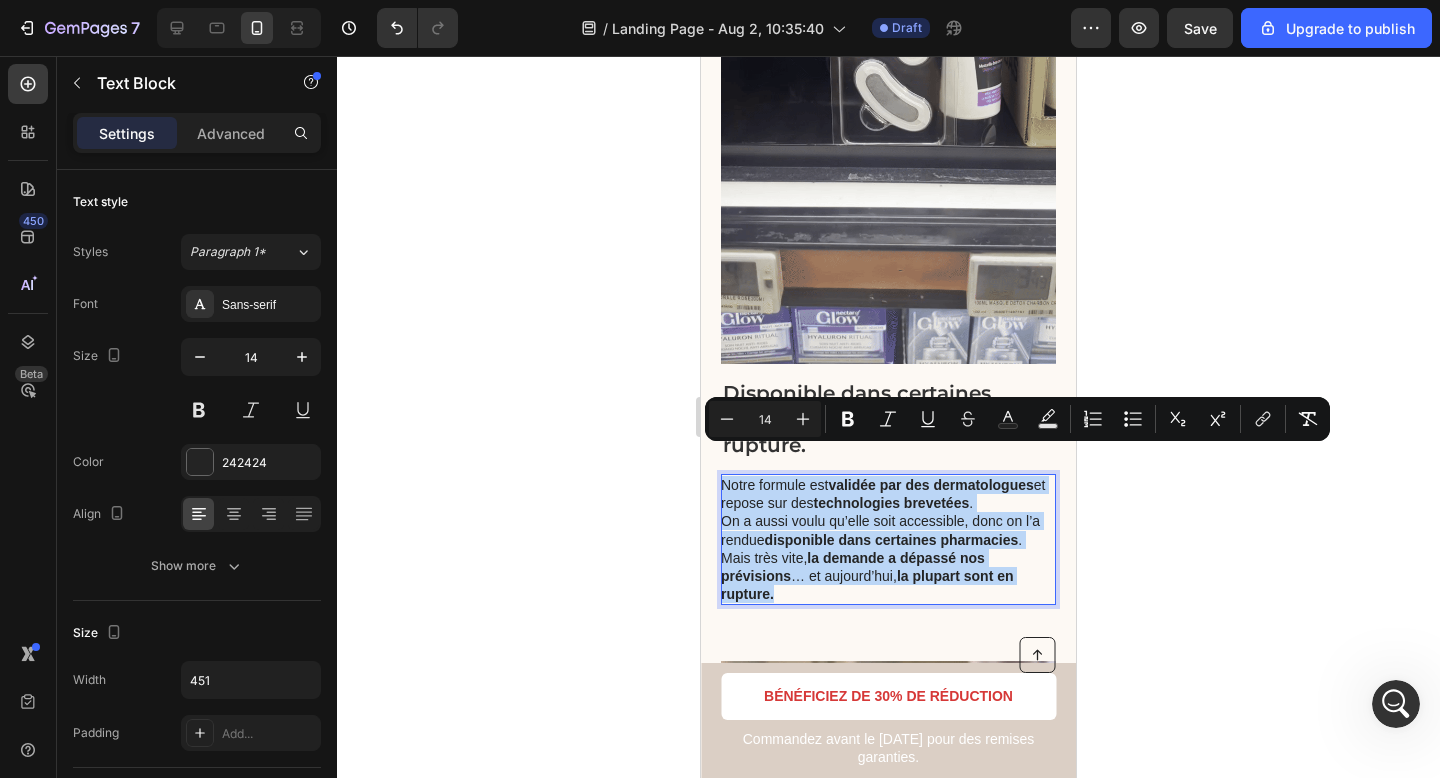 drag, startPoint x: 788, startPoint y: 584, endPoint x: 708, endPoint y: 451, distance: 155.20631 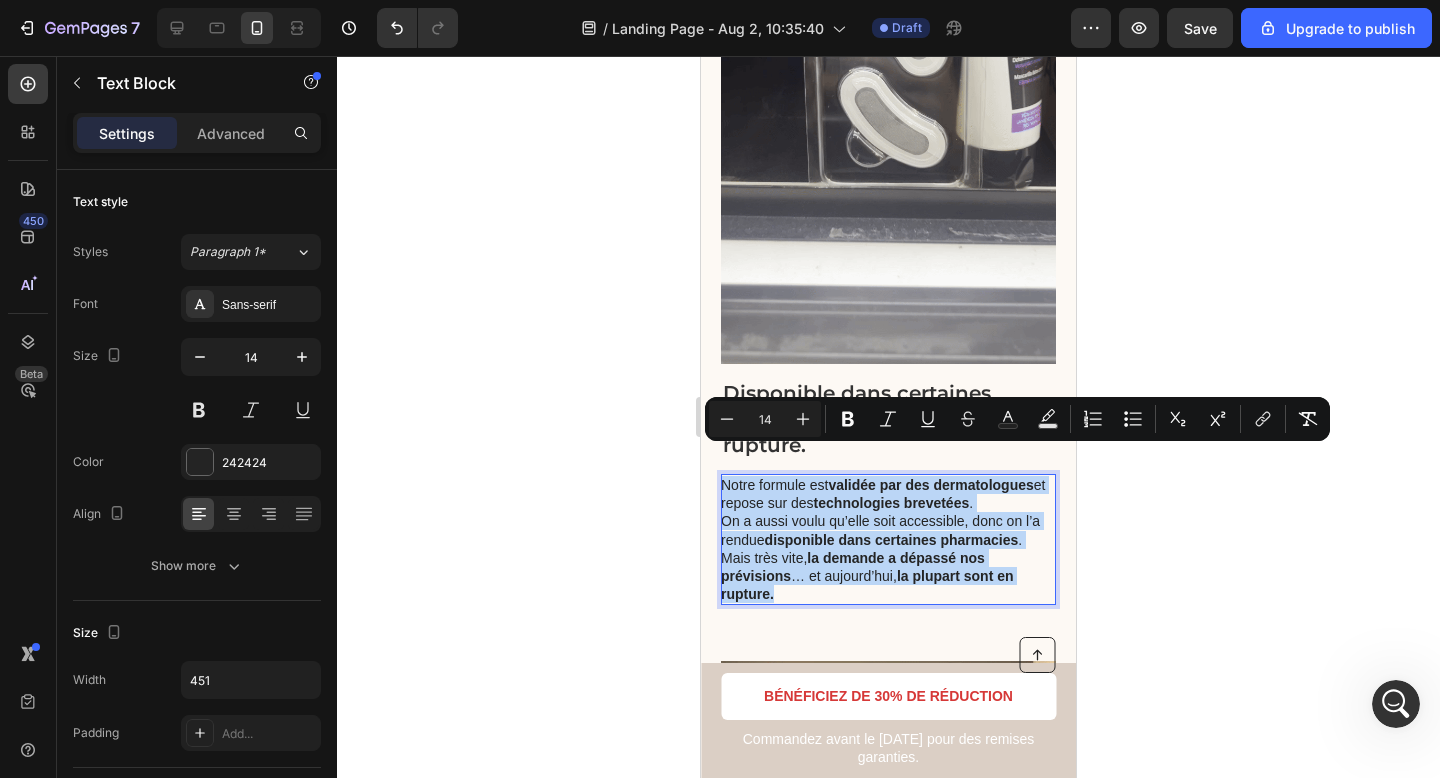 click on "Notre formule est  validée par des dermatologues  et repose sur des  technologies brevetées . On a aussi voulu qu’elle soit accessible, donc on l’a rendue  disponible dans certaines pharmacies . Mais très vite,  la demande a dépassé nos prévisions … et aujourd’hui,  la plupart sont en rupture." at bounding box center (888, 539) 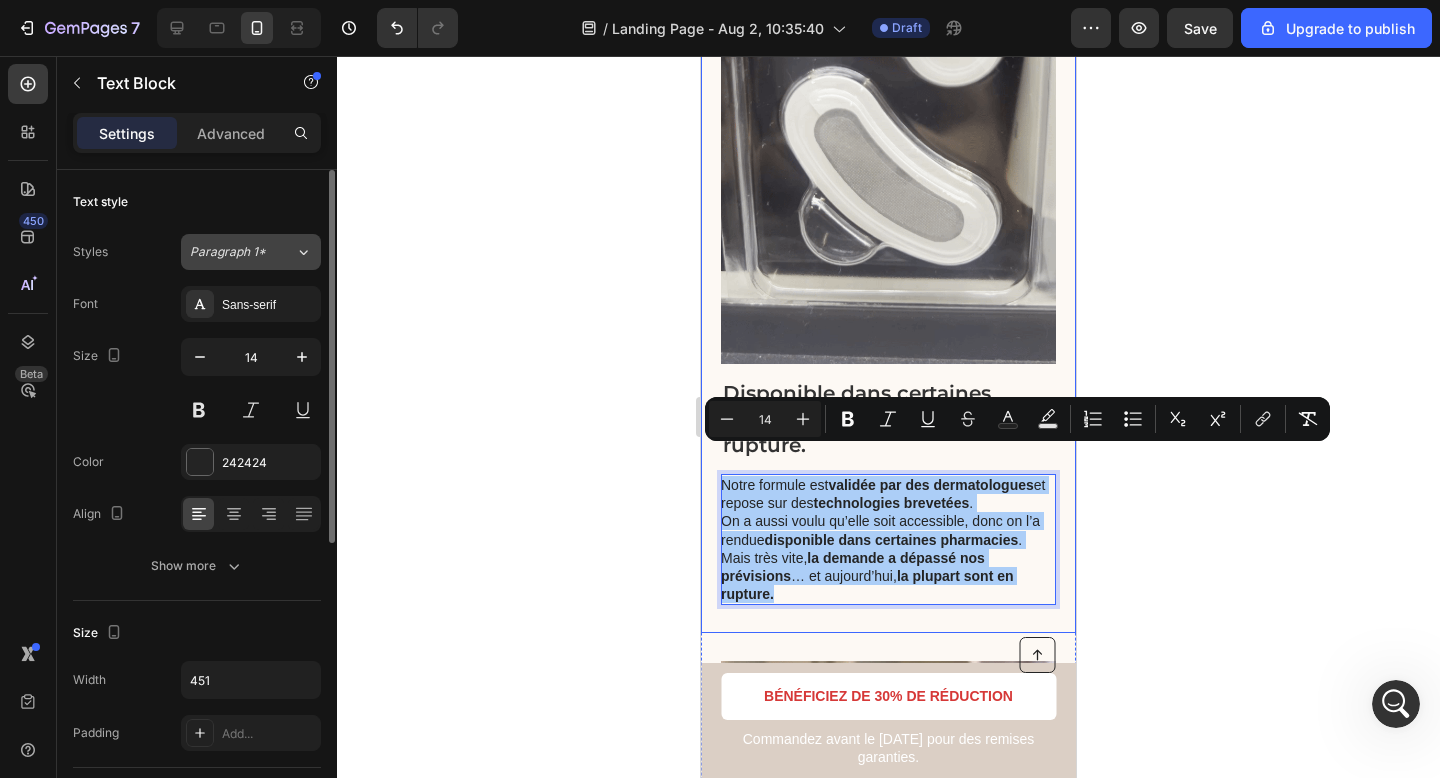 click on "Paragraph 1*" 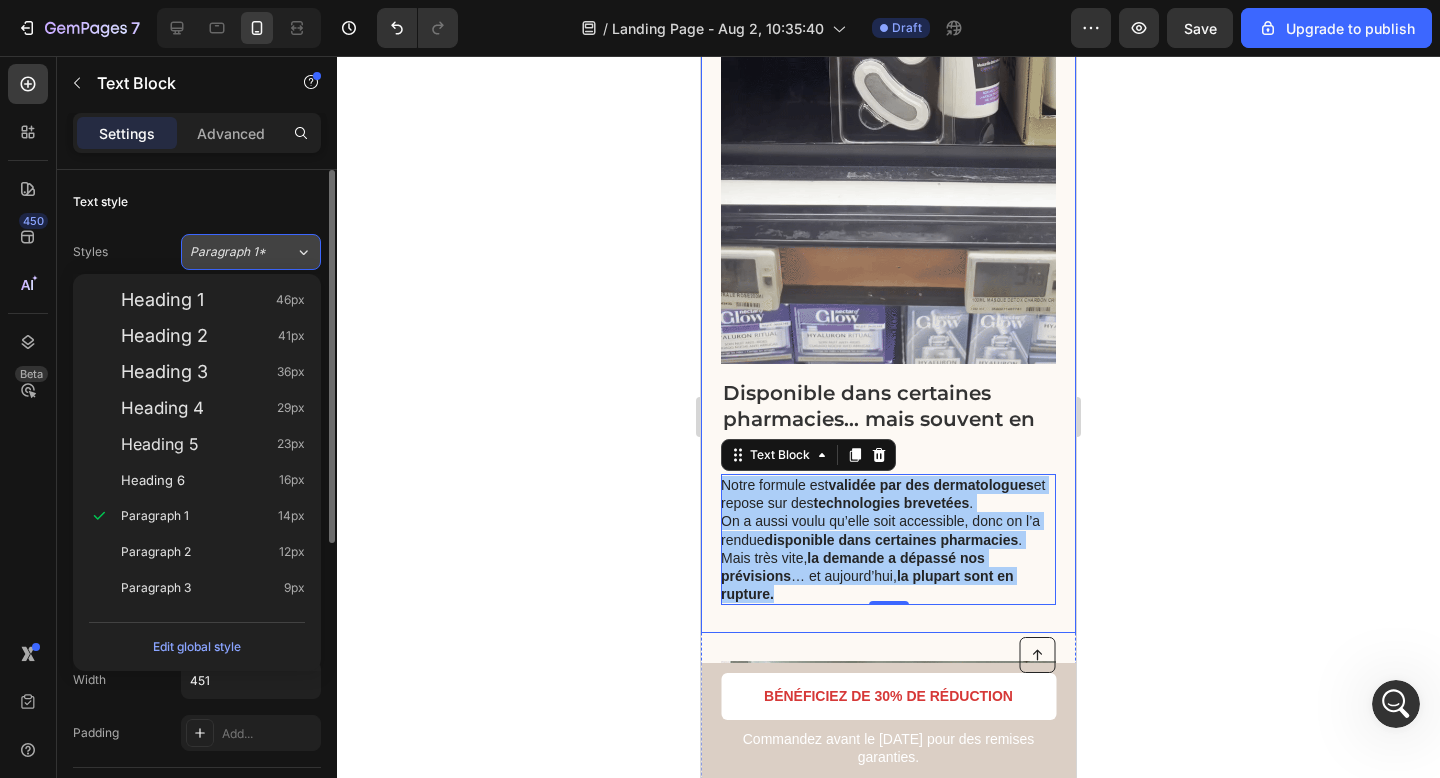 click on "Paragraph 1*" 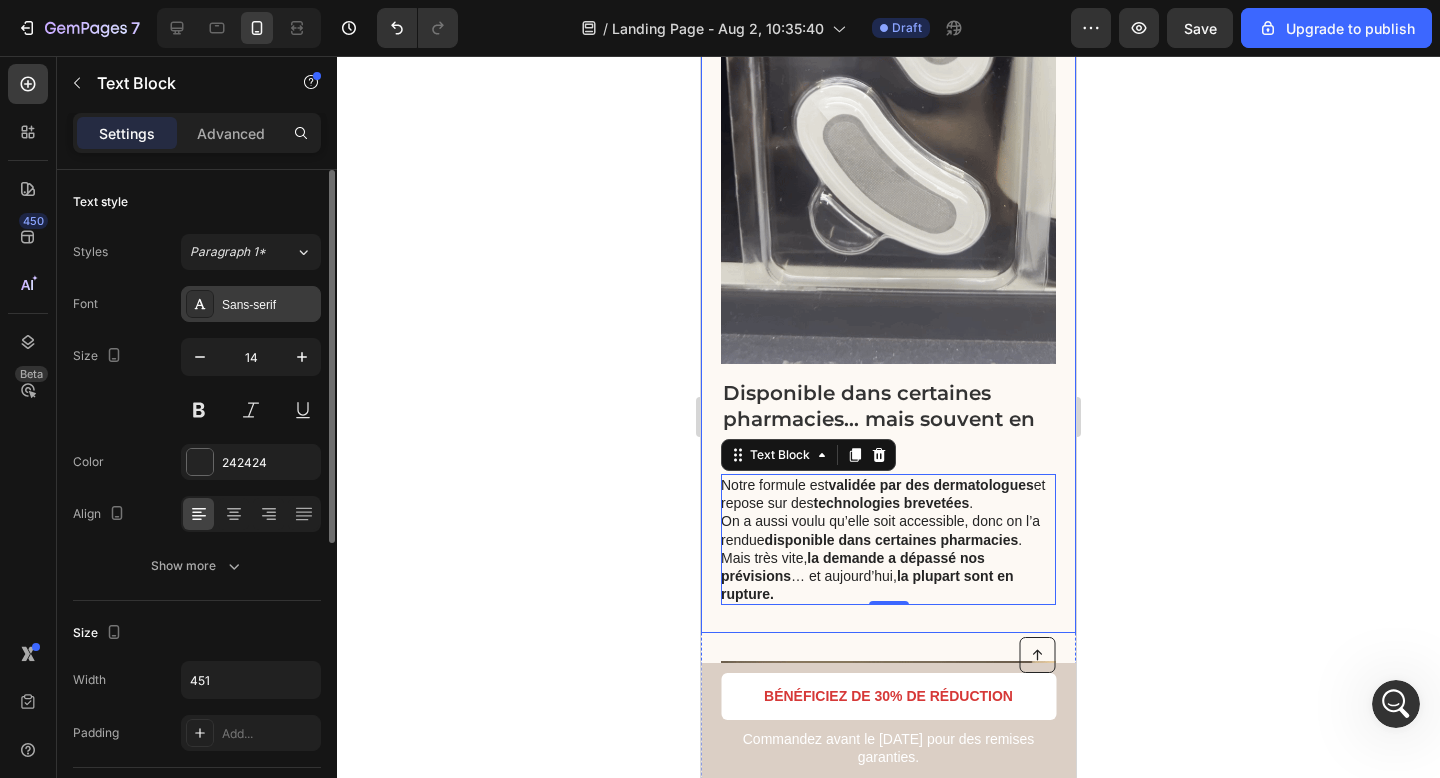 click on "Sans-serif" at bounding box center [269, 305] 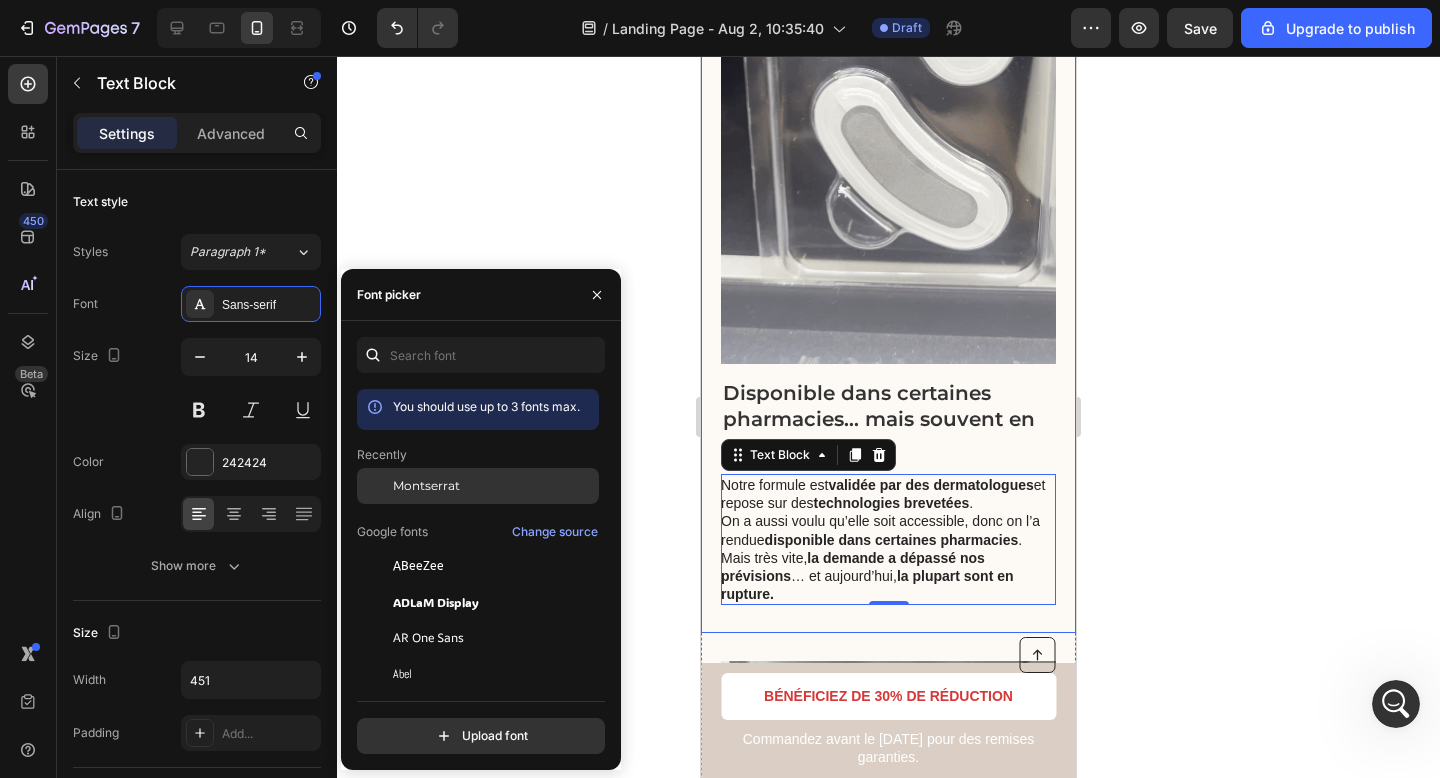 click on "Montserrat" 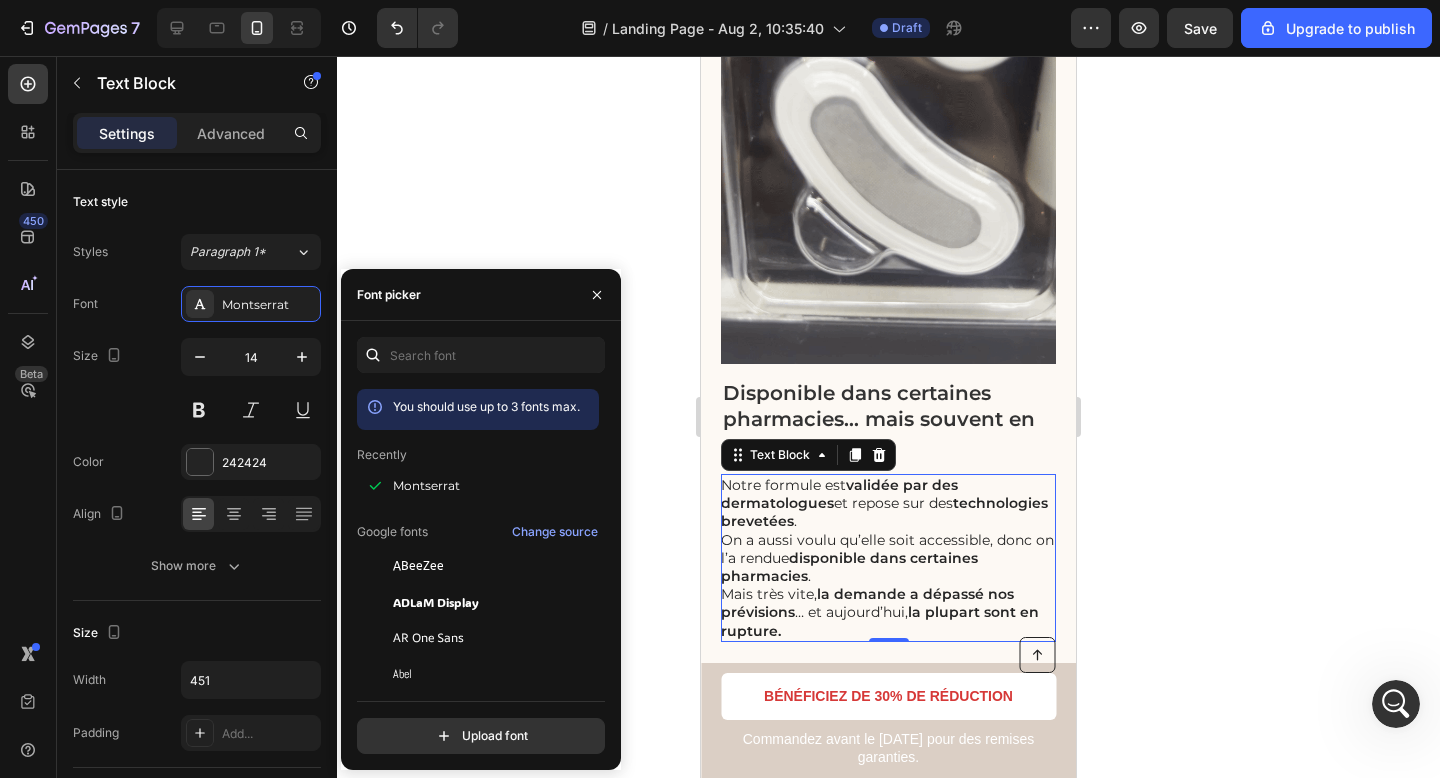click 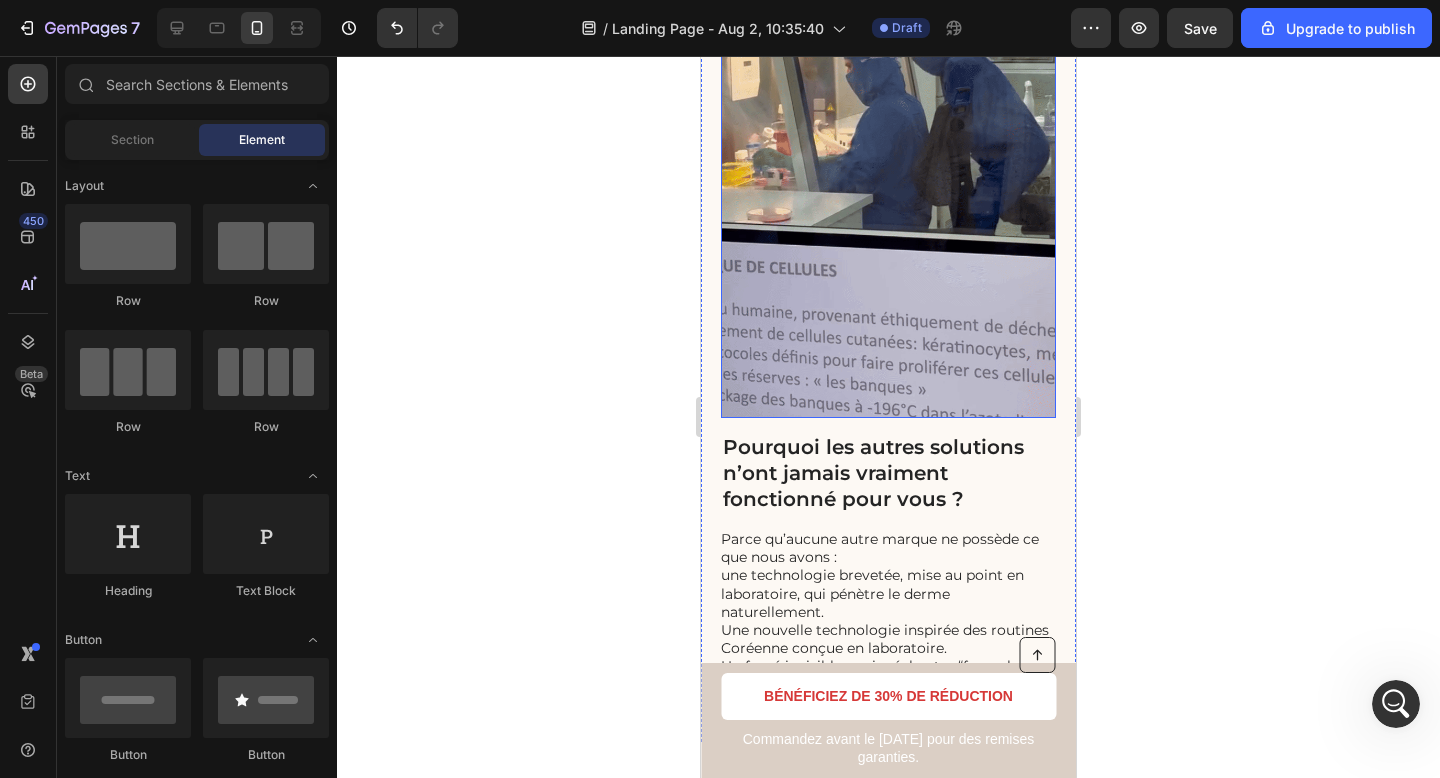 scroll, scrollTop: 3044, scrollLeft: 0, axis: vertical 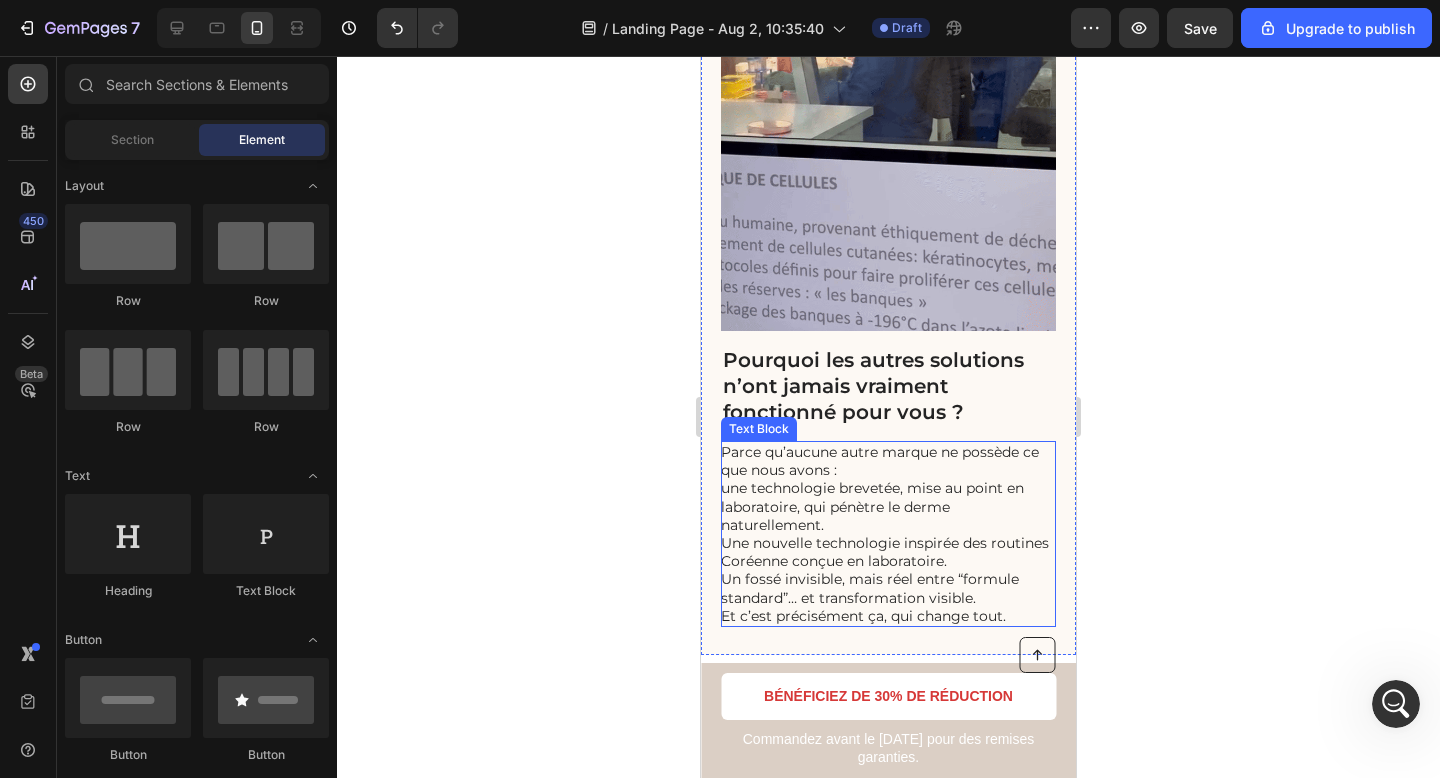 click on "Parce qu’aucune autre marque ne possède ce que nous avons : une technologie brevetée, mise au point en laboratoire, qui pénètre le derme naturellement." at bounding box center (887, 488) 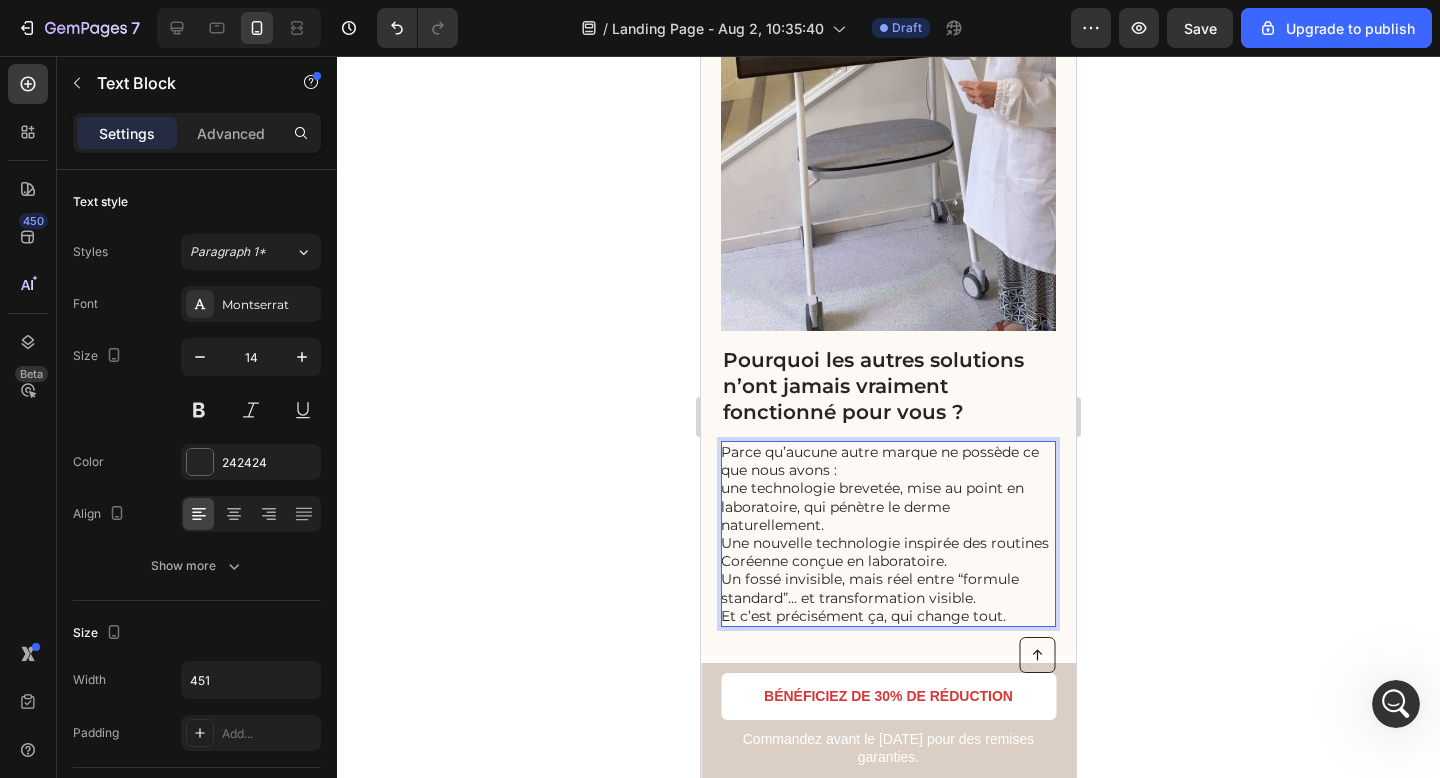 click on "Et c’est précisément ça, qui change tout." at bounding box center (887, 616) 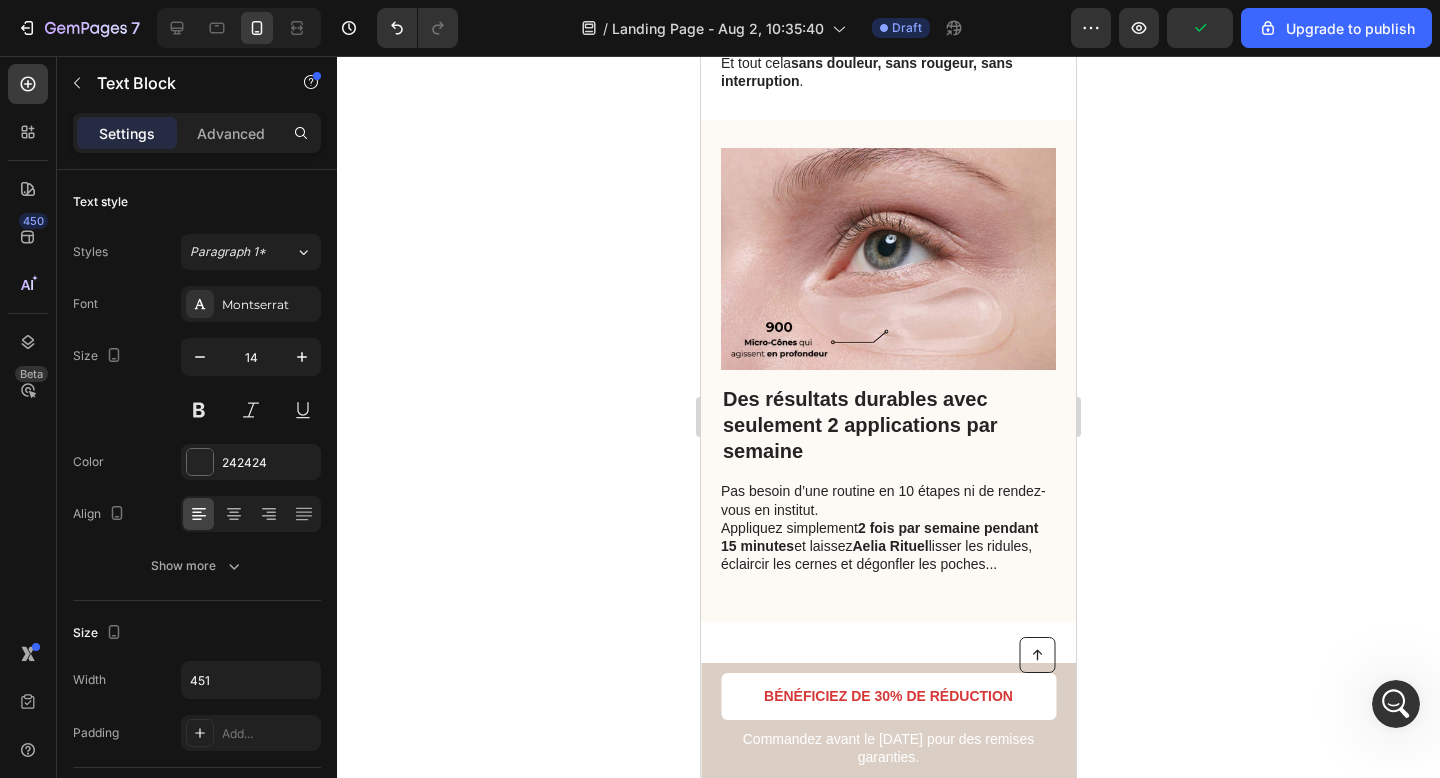 scroll, scrollTop: 2109, scrollLeft: 0, axis: vertical 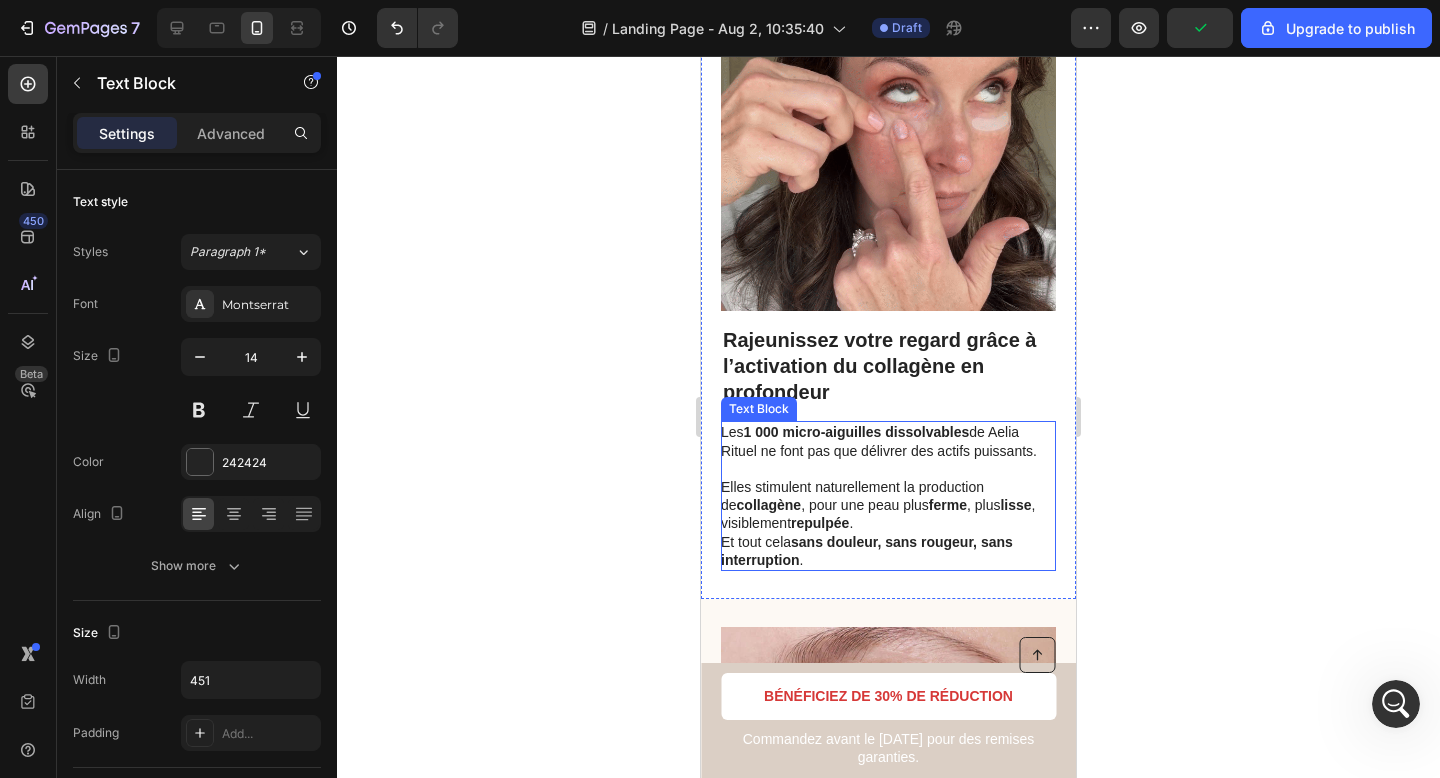 click on "repulpée" at bounding box center (820, 523) 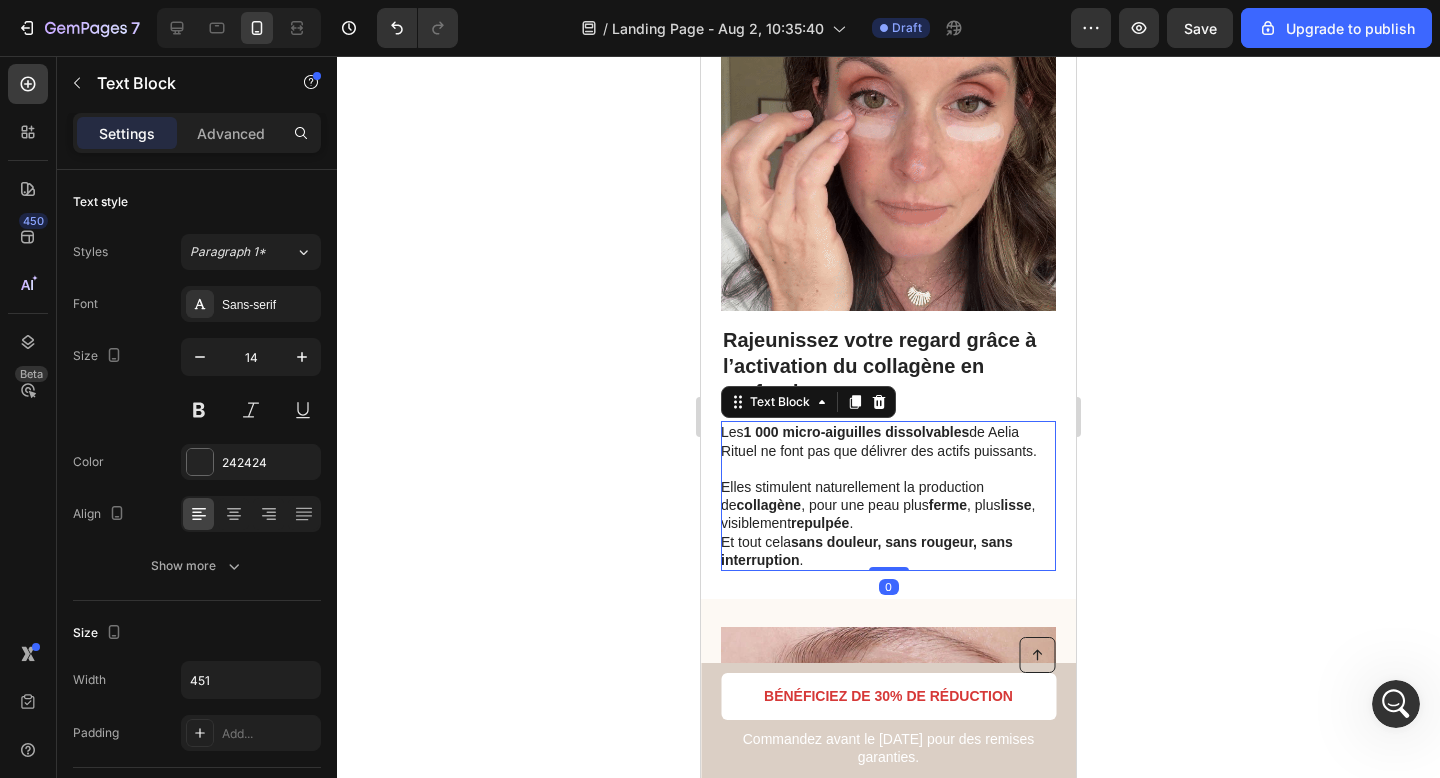 click on "Elles stimulent naturellement la production de  collagène , pour une peau plus  ferme , plus  lisse , visiblement  repulpée . Et tout cela  sans douleur, sans rougeur, sans interruption ." at bounding box center (887, 514) 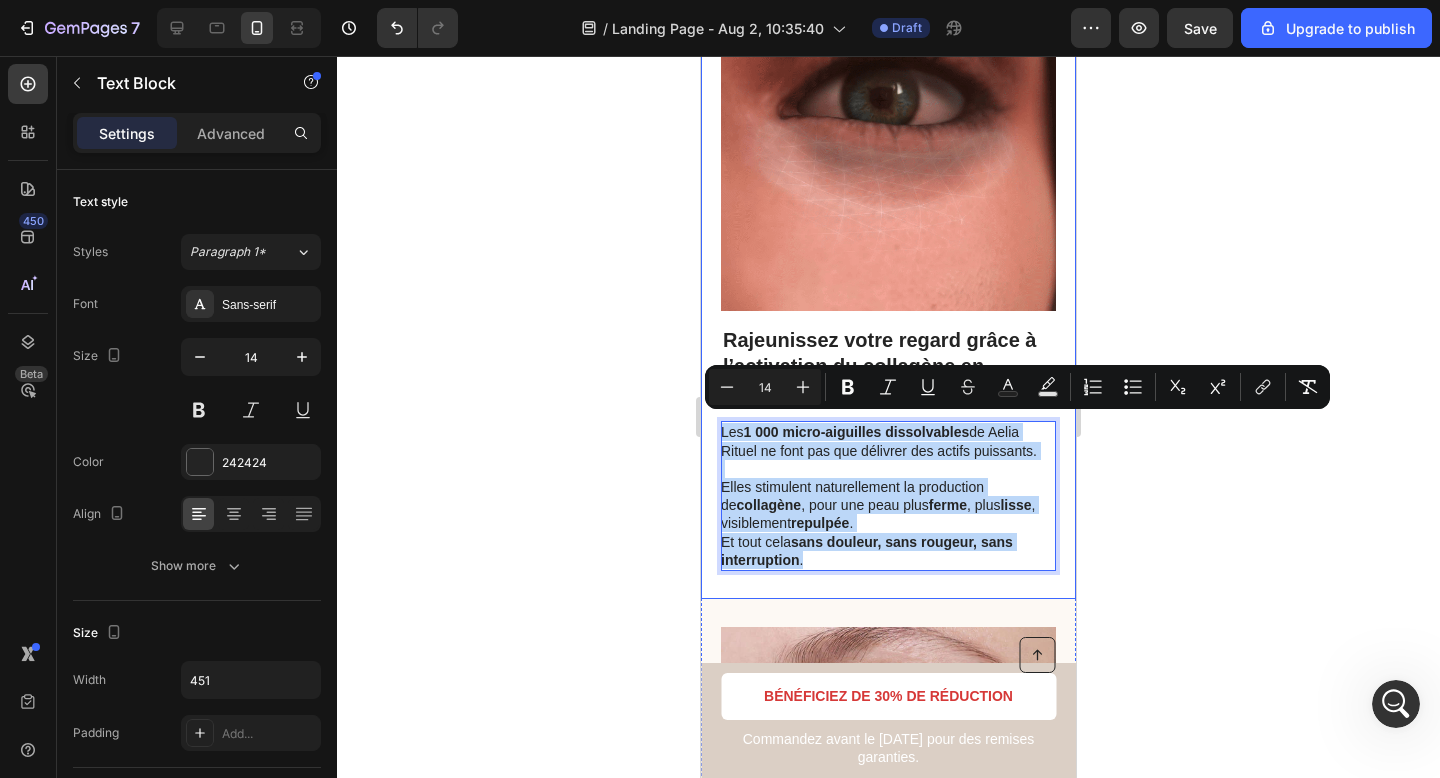 drag, startPoint x: 812, startPoint y: 538, endPoint x: 709, endPoint y: 418, distance: 158.14233 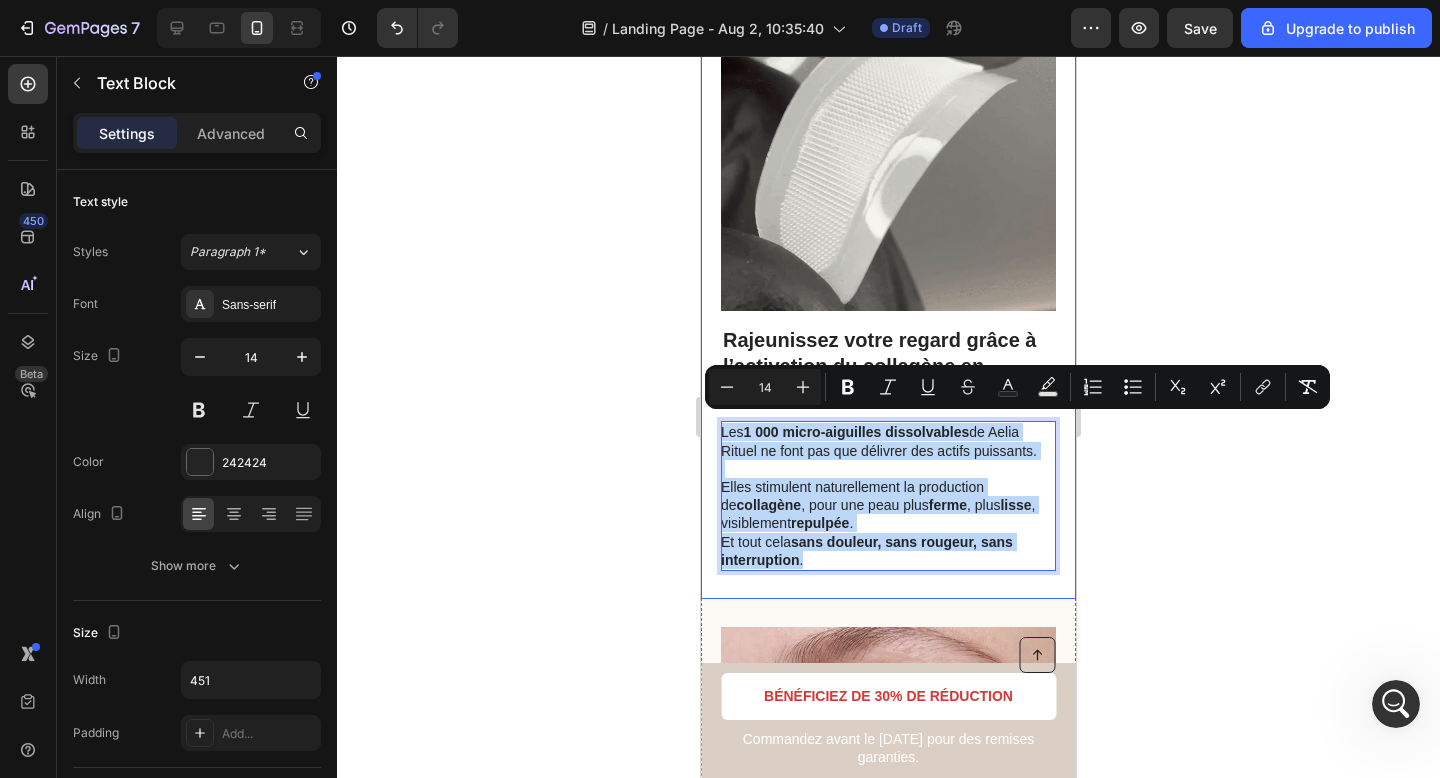 click on "Image Rajeunissez votre regard grâce à l’activation du collagène en profondeur Heading Les  1 000 micro-aiguilles dissolvables  de Aelia Rituel ne font pas que délivrer des actifs puissants. Elles stimulent naturellement la production de  collagène , pour une peau plus  ferme , plus  lisse , visiblement  repulpée . Et tout cela  sans douleur, sans rougeur, sans interruption . Text Block   0 Row" at bounding box center [888, 273] 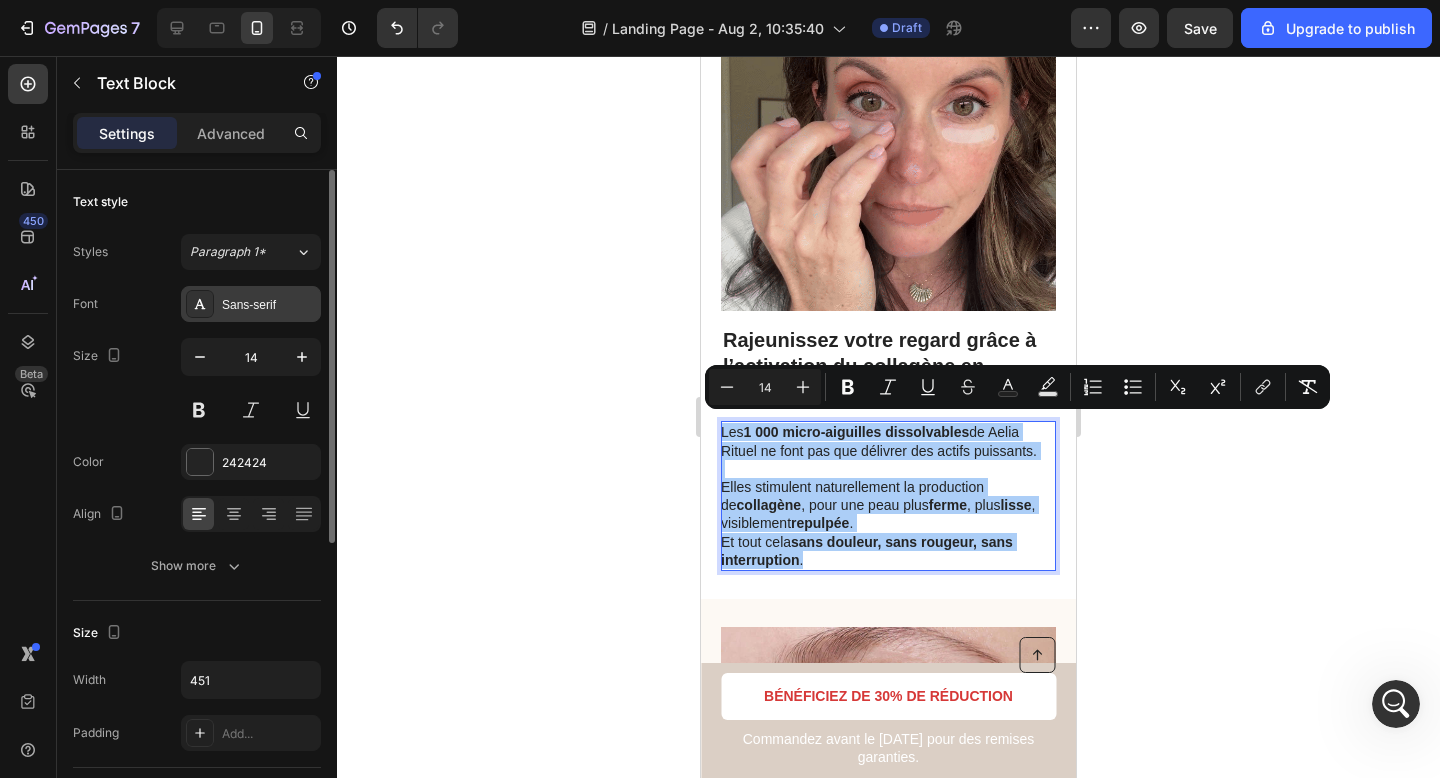 click on "Sans-serif" at bounding box center (269, 305) 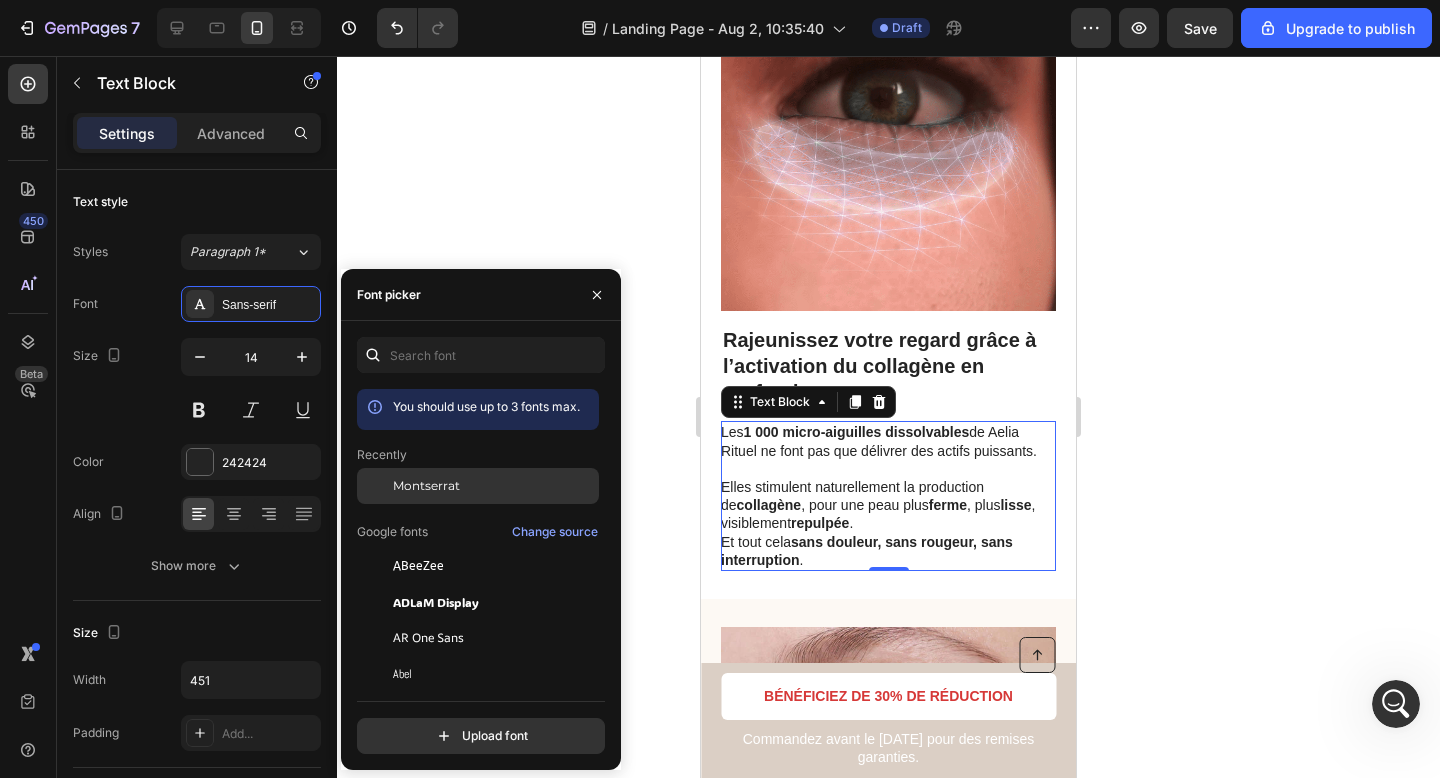 click on "Montserrat" at bounding box center (494, 486) 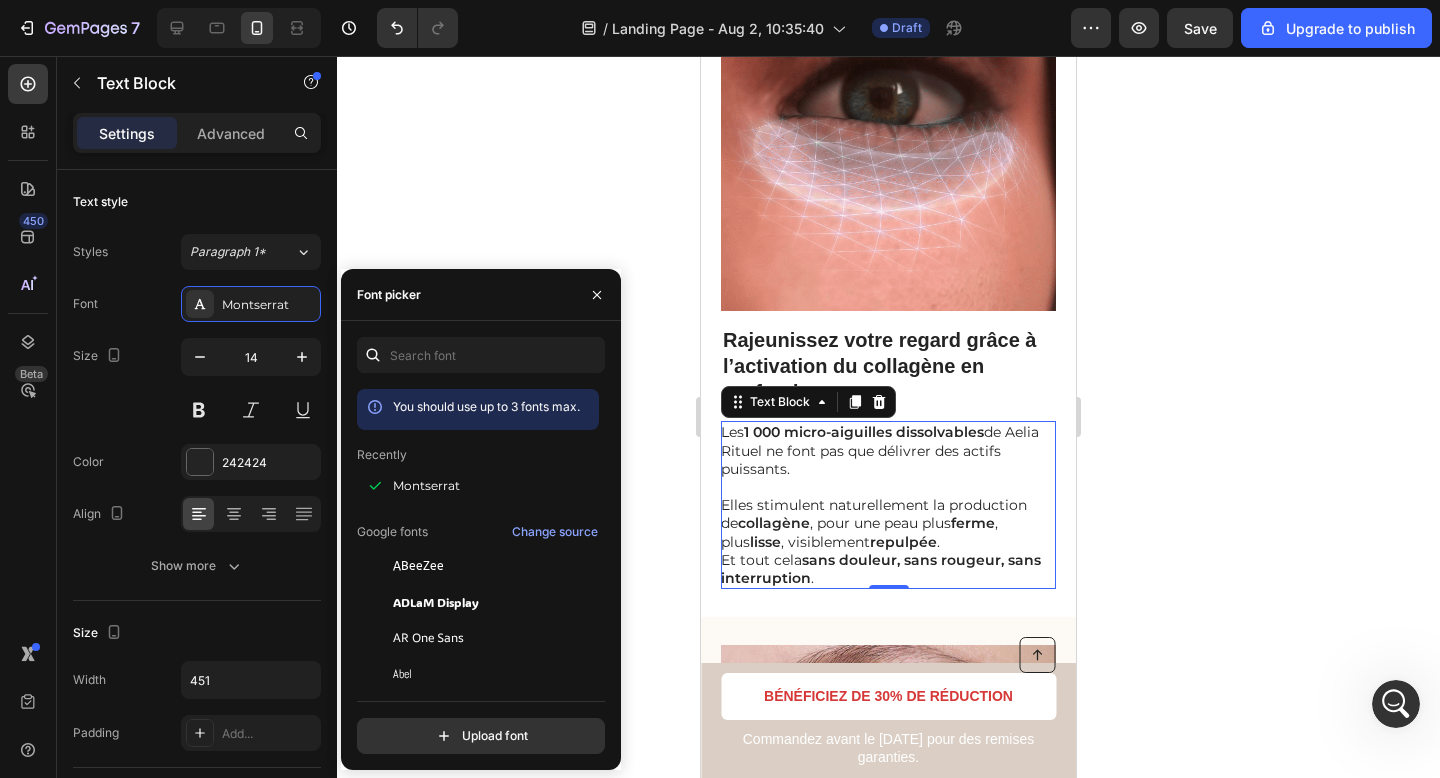 click 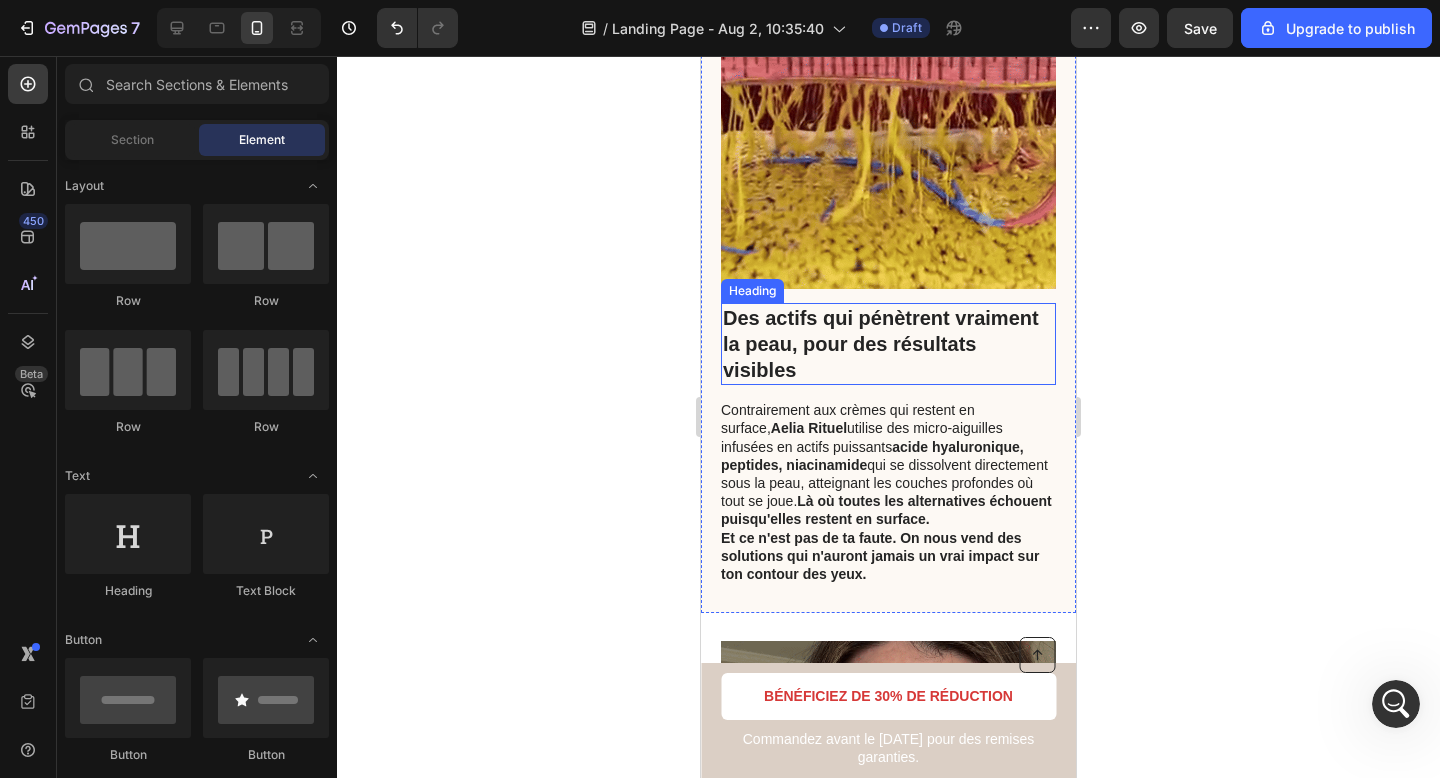 scroll, scrollTop: 1483, scrollLeft: 0, axis: vertical 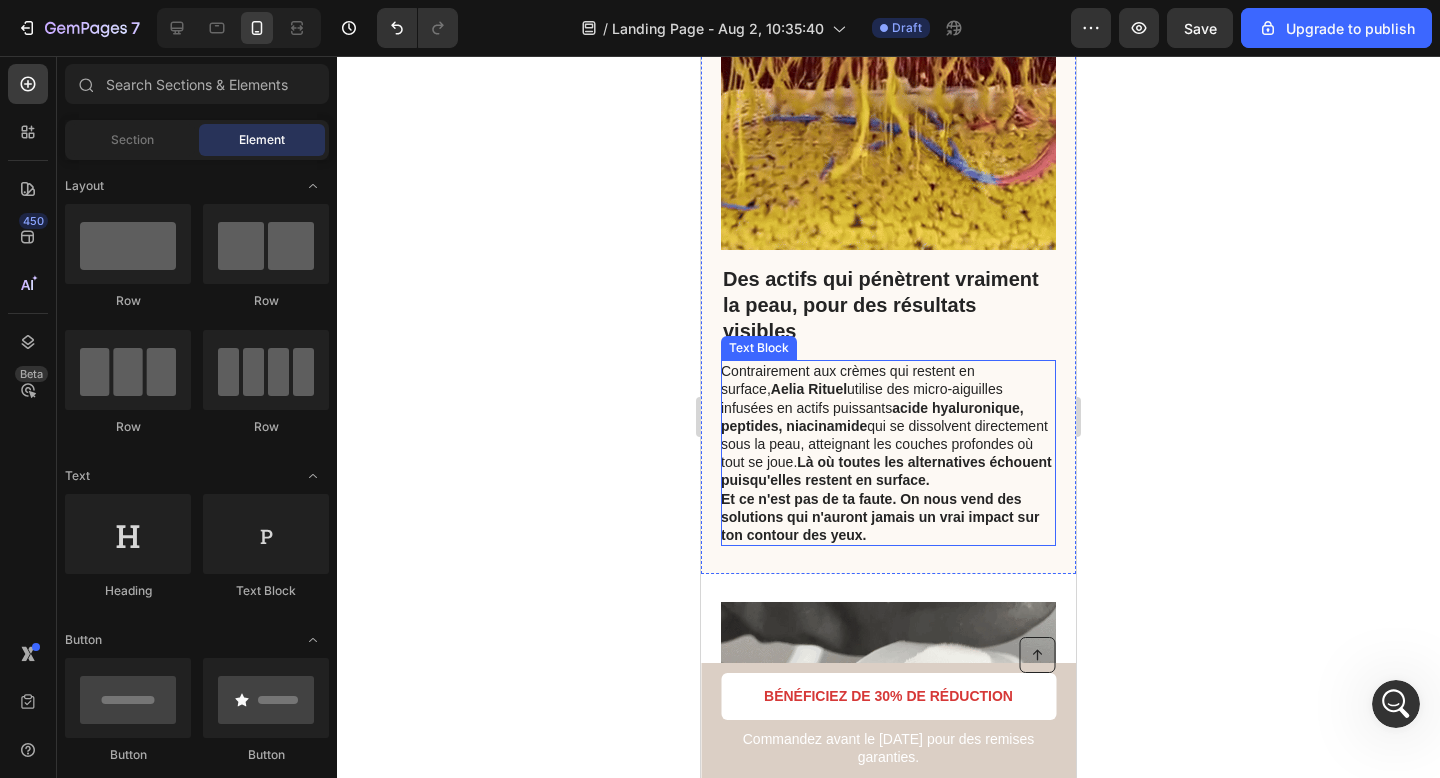 click on "Là où toutes les alternatives échouent puisqu'elles restent en surface." at bounding box center (886, 471) 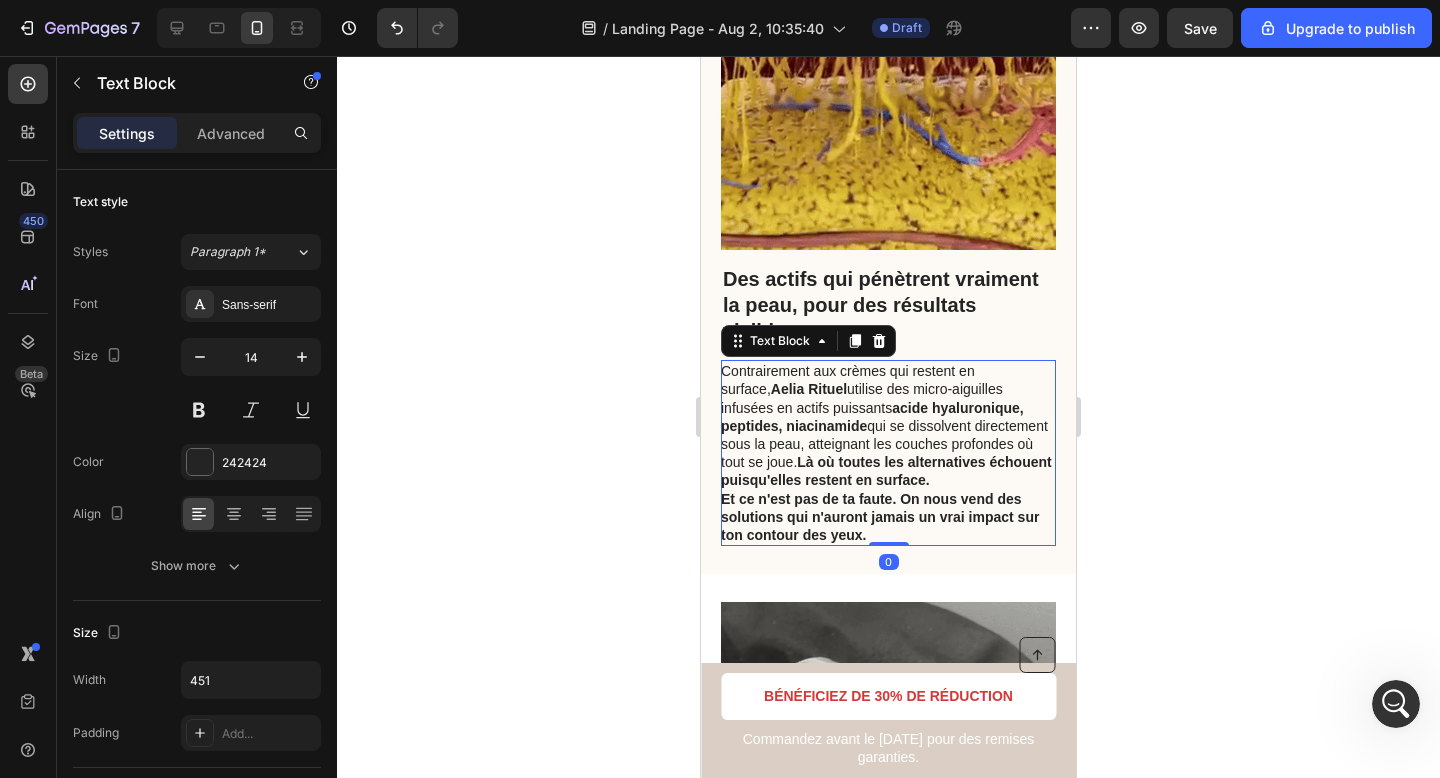 click on "Et ce n'est pas de ta faute. On nous vend des solutions qui n'auront jamais un vrai impact sur ton contour des yeux." at bounding box center [887, 517] 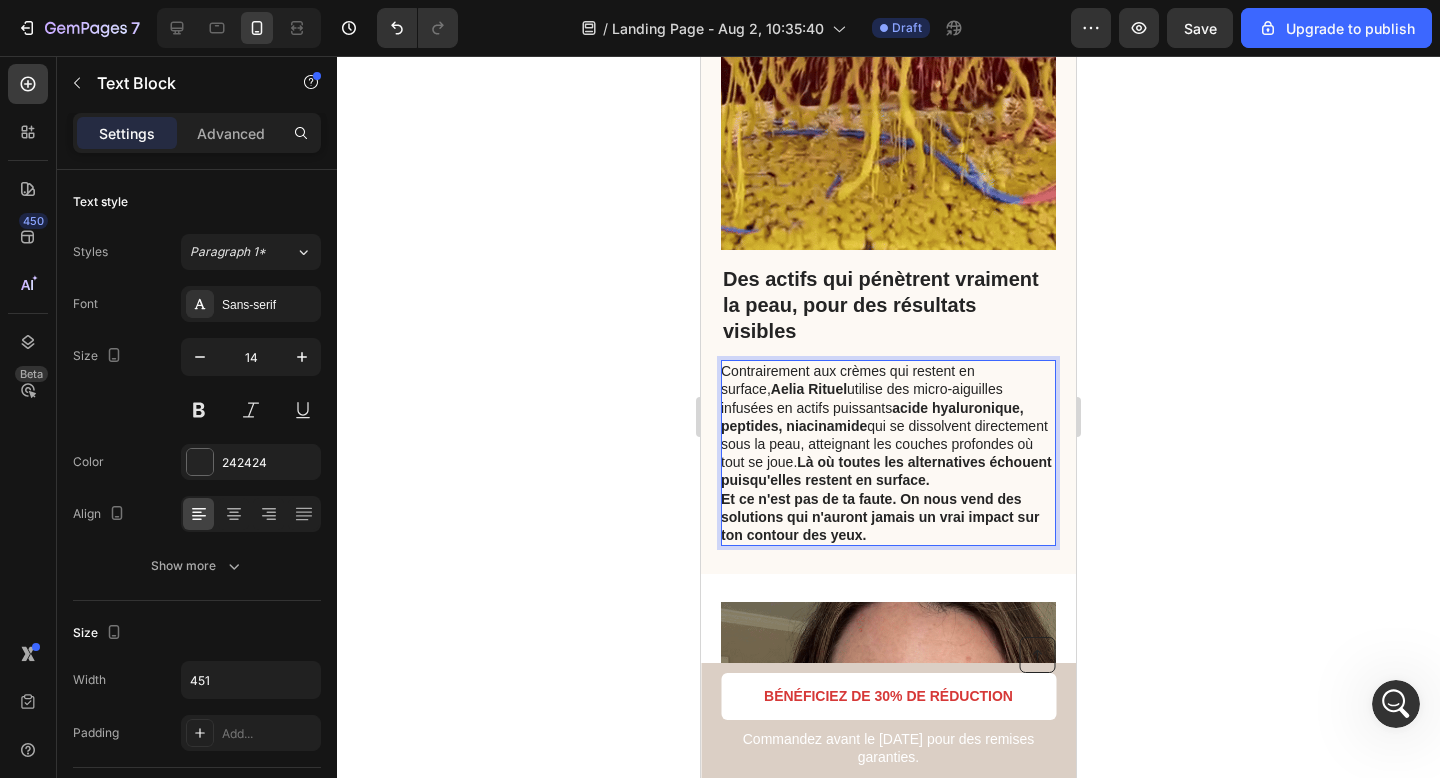 drag, startPoint x: 907, startPoint y: 544, endPoint x: 725, endPoint y: 370, distance: 251.79356 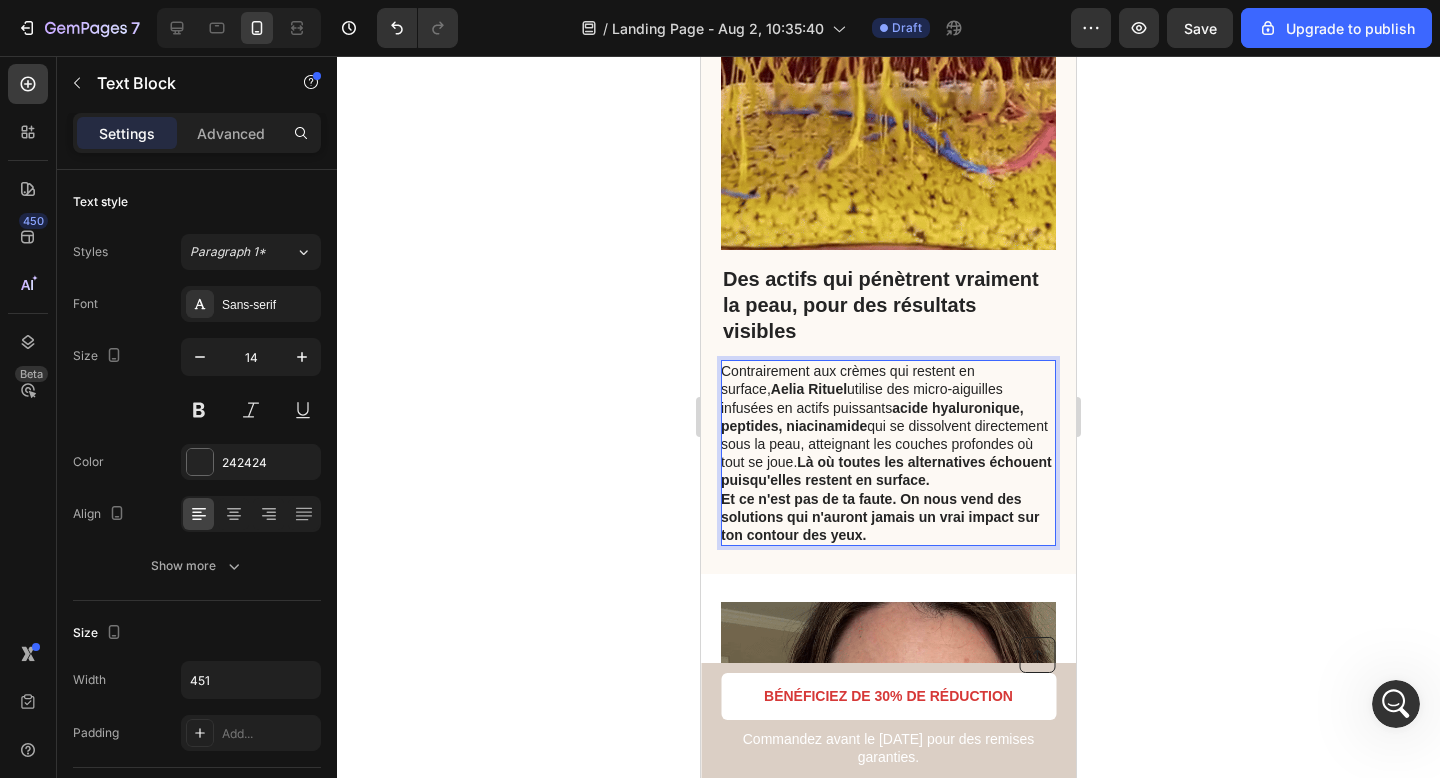 click on "Contrairement aux crèmes qui restent en surface,  Aelia Rituel  utilise des micro-aiguilles infusées en actifs puissants  acide hyaluronique, peptides, niacinamide  qui se dissolvent directement sous la peau, atteignant les couches profondes où tout se joue.  Là où toutes les alternatives échouent puisqu'elles restent en surface.  Et ce n'est pas de ta faute. On nous vend des solutions qui n'auront jamais un vrai impact sur ton contour des yeux." at bounding box center (888, 453) 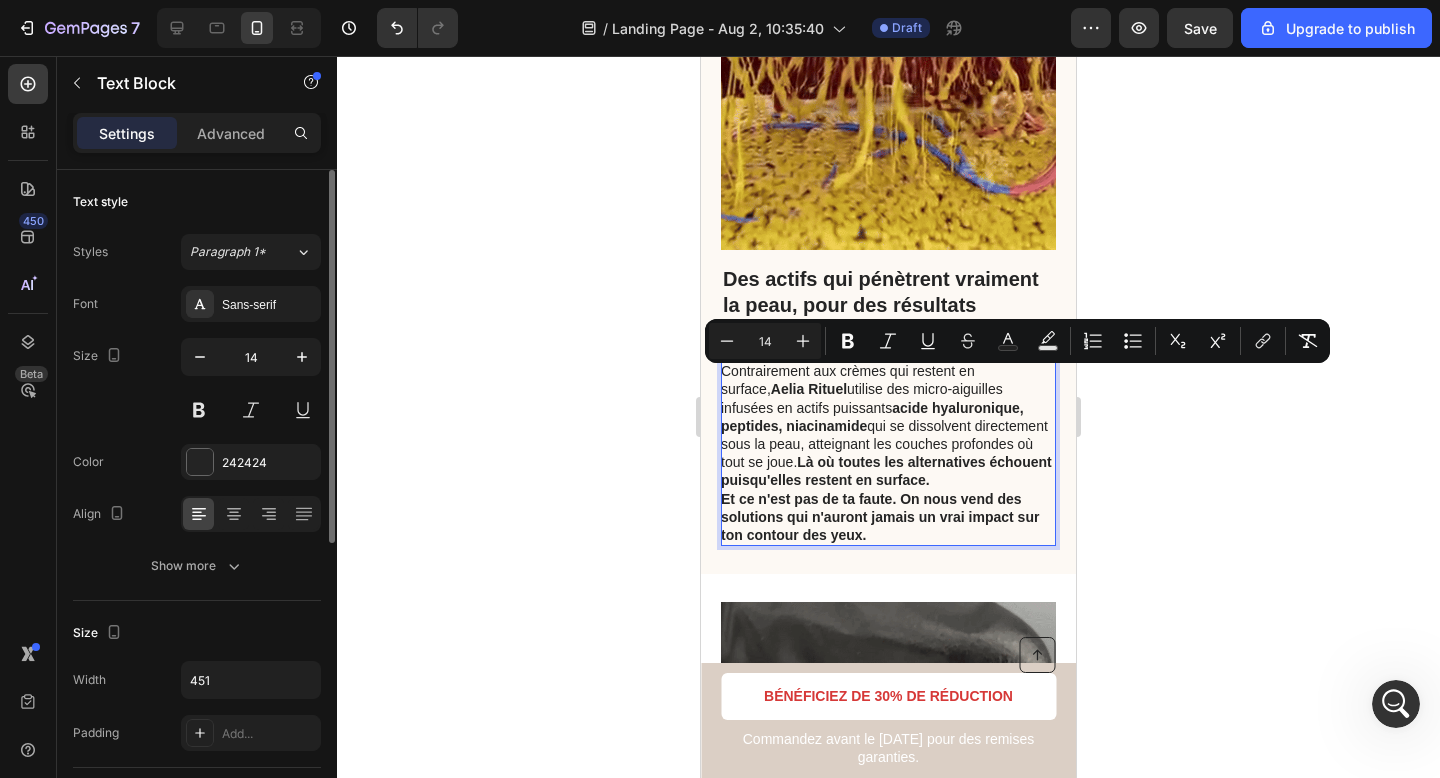 click on "Styles Paragraph 1* Font Sans-serif Size 14 Color 242424 Align Show more" at bounding box center (197, 409) 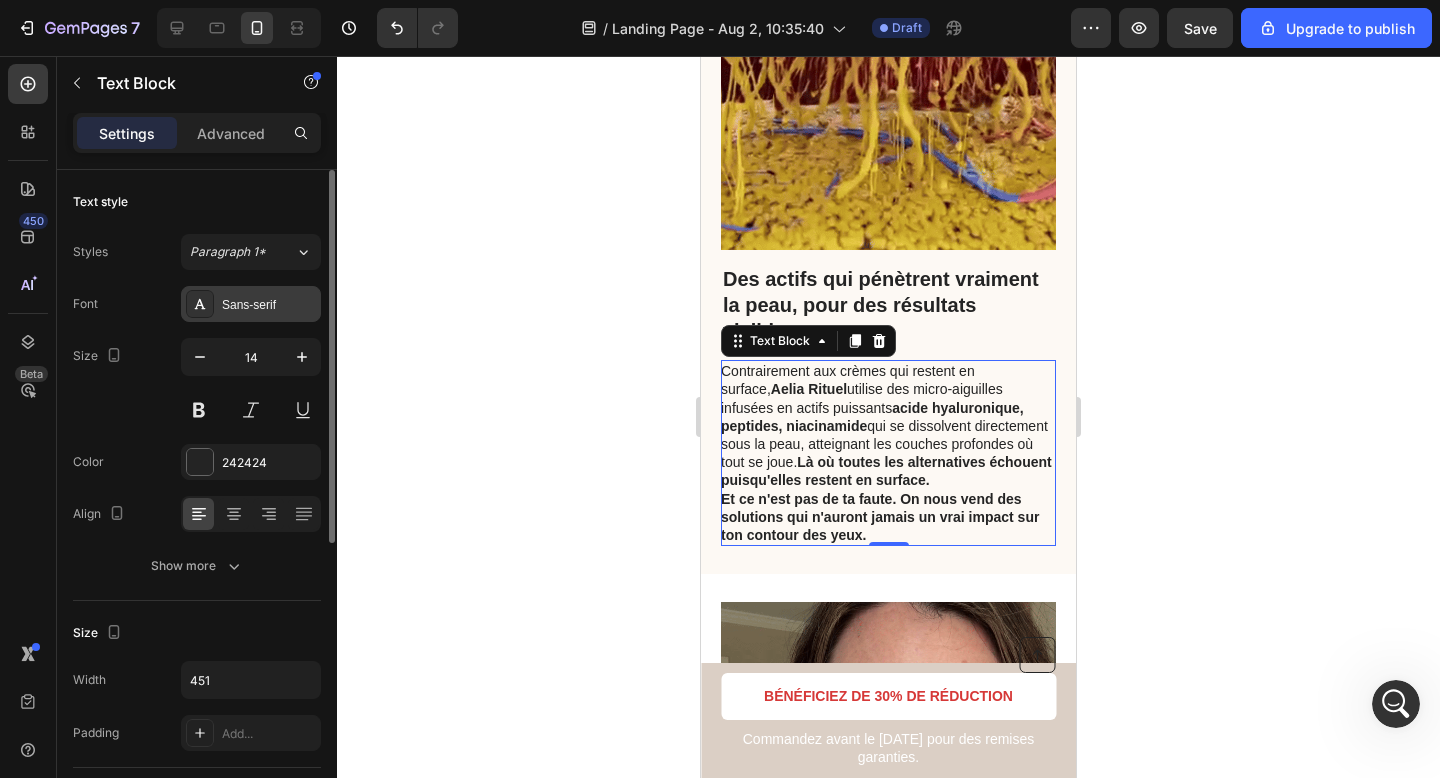 click on "Sans-serif" at bounding box center (269, 305) 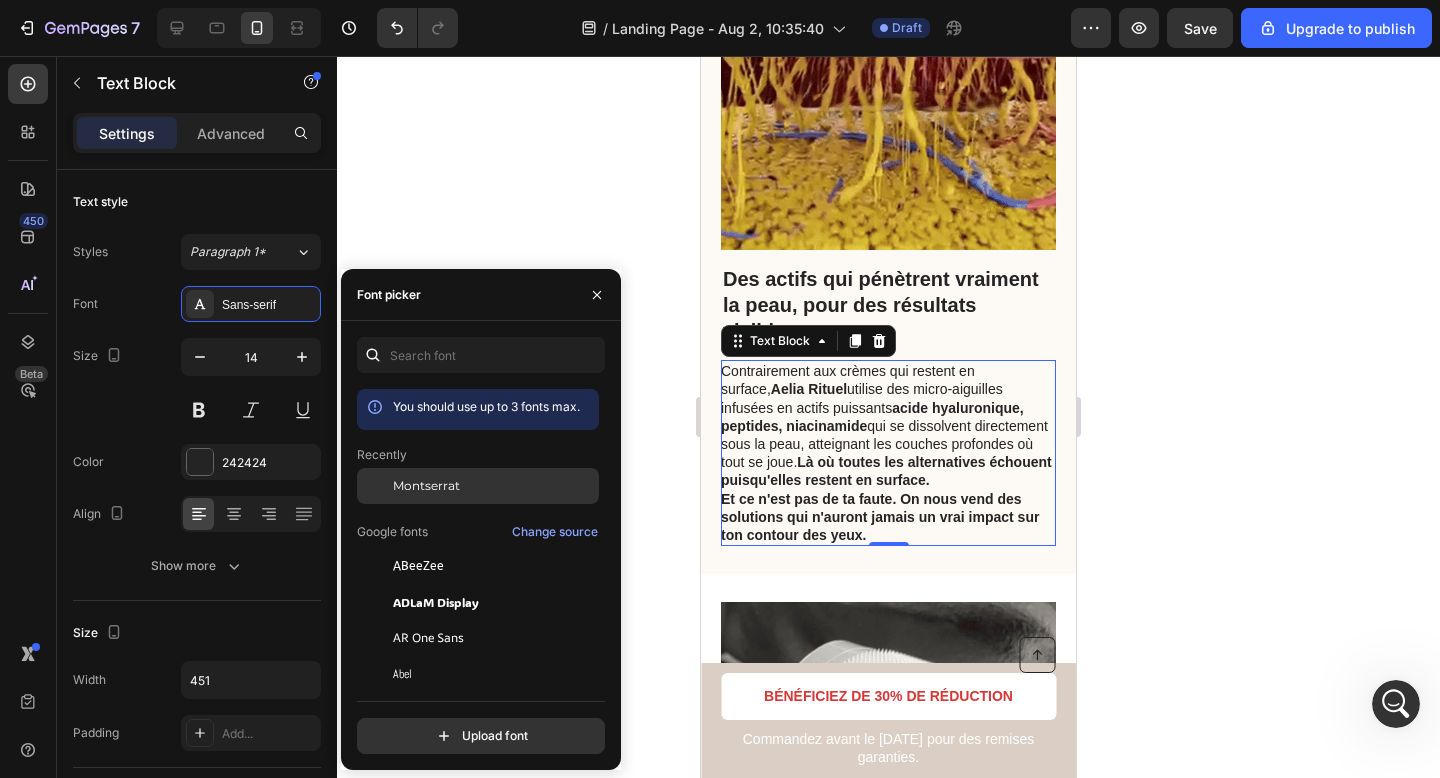 drag, startPoint x: 467, startPoint y: 490, endPoint x: 535, endPoint y: 494, distance: 68.117546 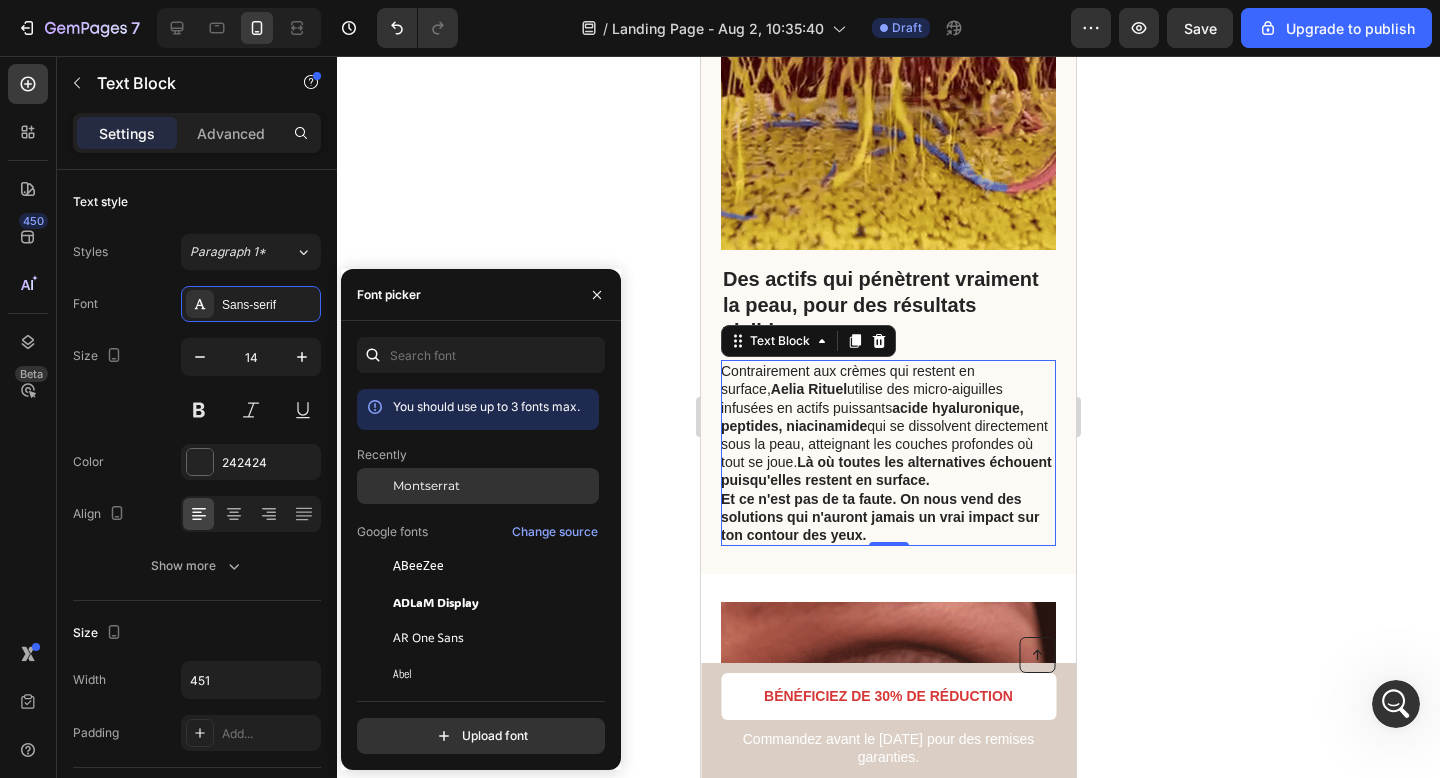 click on "Montserrat" at bounding box center [494, 486] 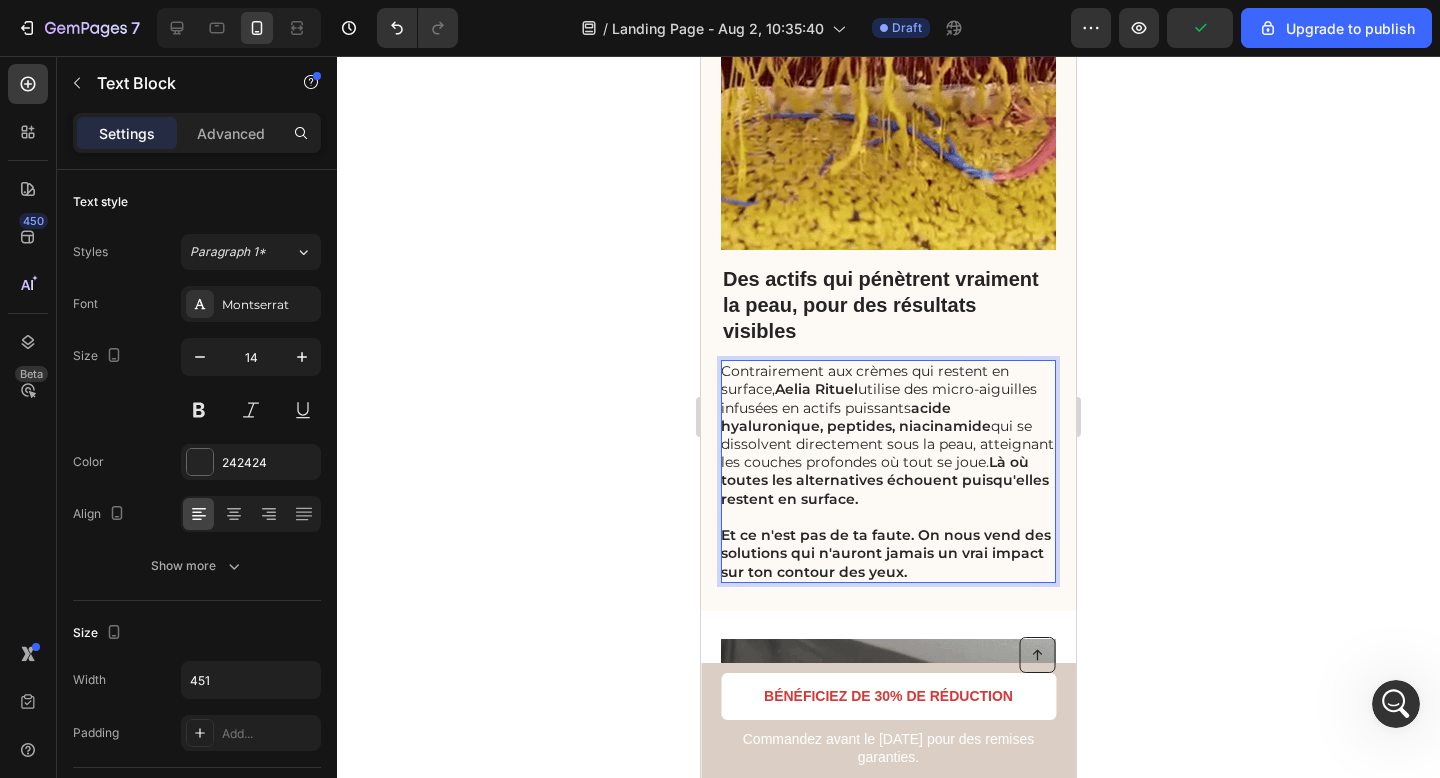 click on "Là où toutes les alternatives échouent puisqu'elles restent en surface." at bounding box center [885, 480] 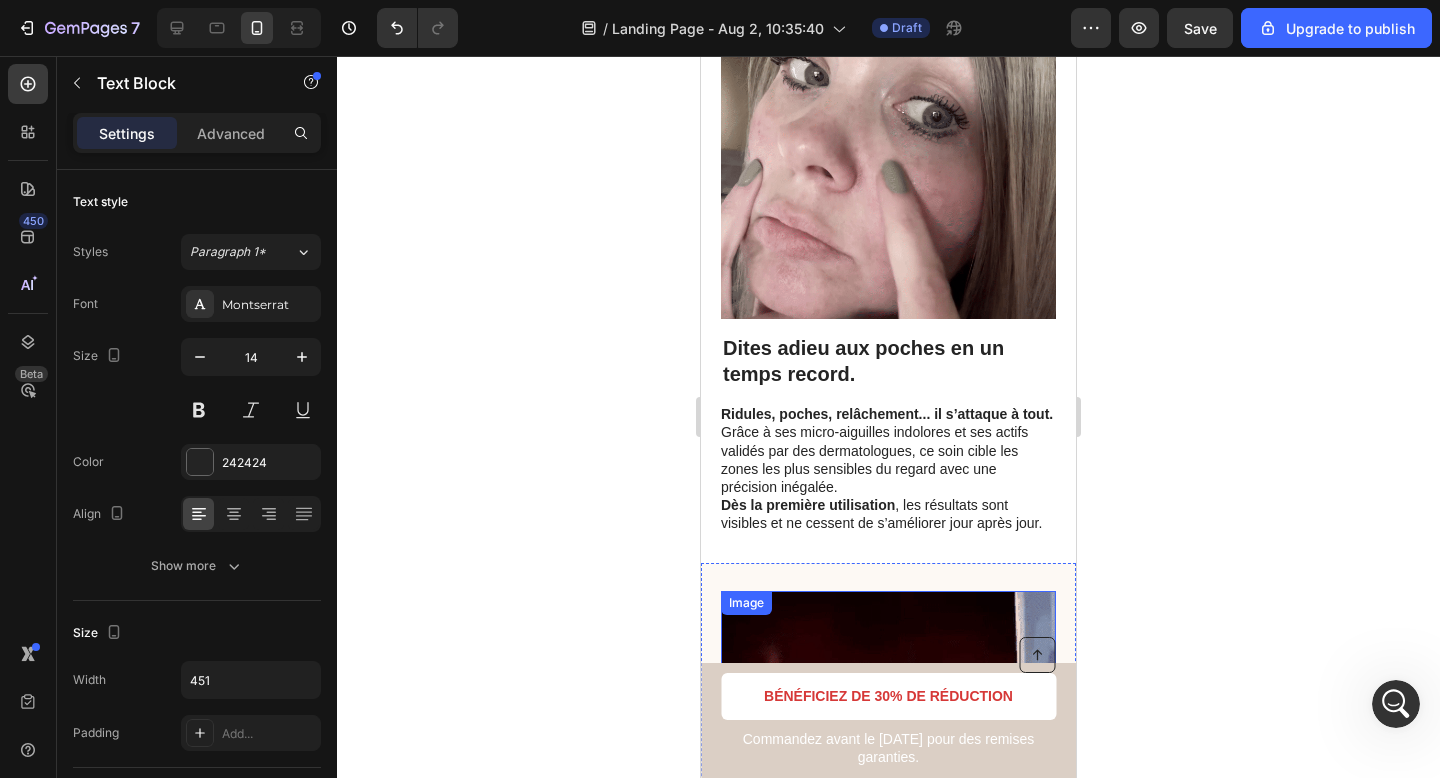scroll, scrollTop: 479, scrollLeft: 0, axis: vertical 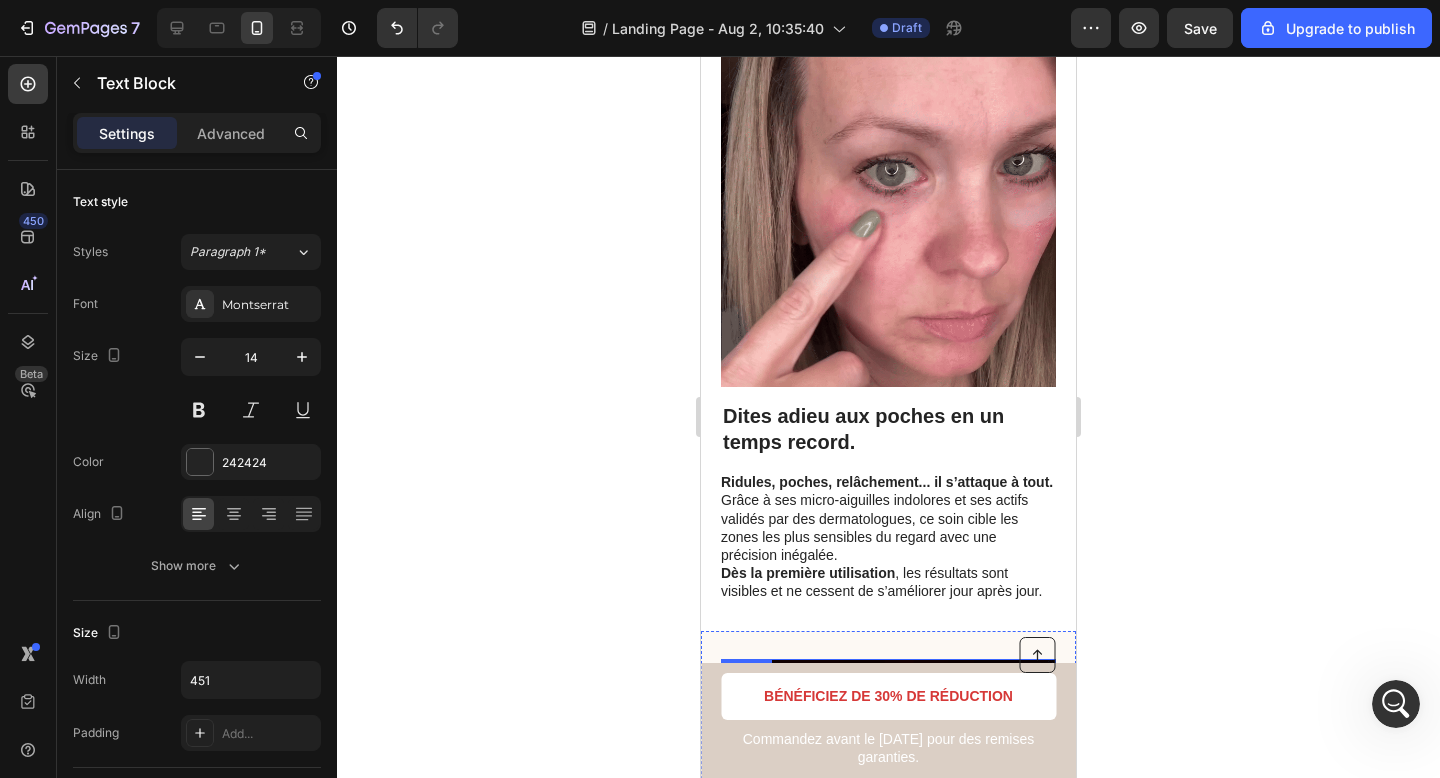 click on "Grâce à ses micro-aiguilles indolores et ses actifs validés par des dermatologues, ce soin cible les zones les plus sensibles du regard avec une précision inégalée. Dès la première utilisation , les résultats sont visibles et ne cessent de s’améliorer jour après jour." at bounding box center (887, 545) 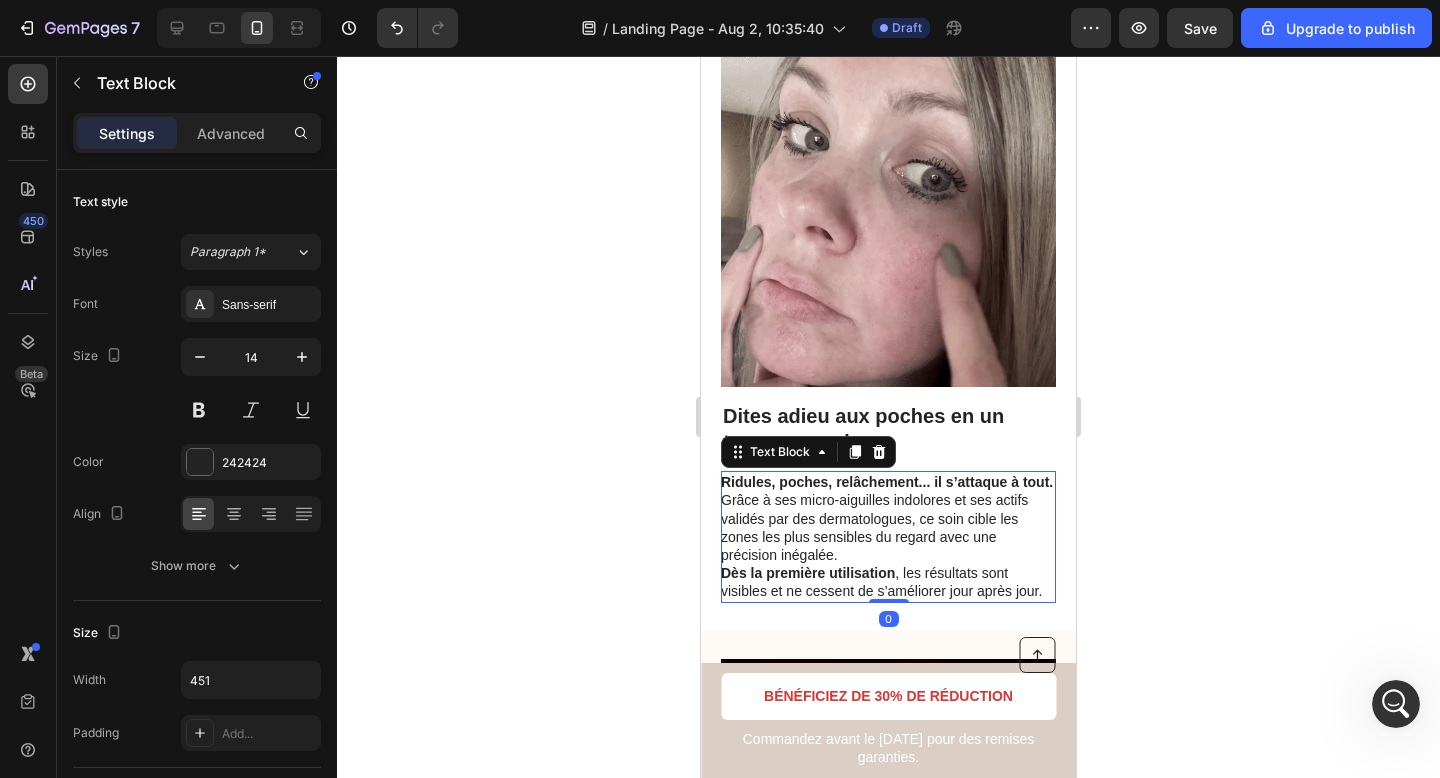click on "Grâce à ses micro-aiguilles indolores et ses actifs validés par des dermatologues, ce soin cible les zones les plus sensibles du regard avec une précision inégalée. Dès la première utilisation , les résultats sont visibles et ne cessent de s’améliorer jour après jour." at bounding box center (887, 545) 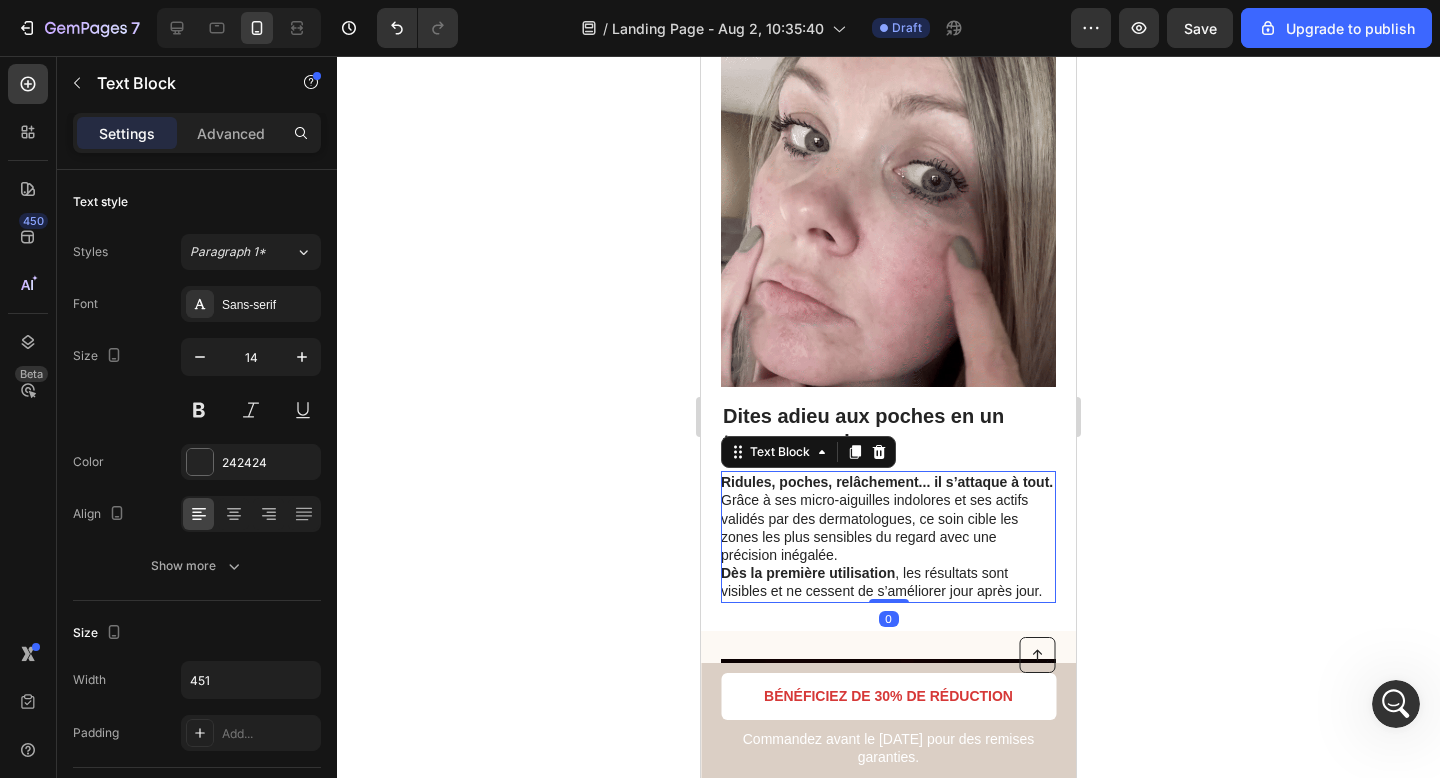 click on "Grâce à ses micro-aiguilles indolores et ses actifs validés par des dermatologues, ce soin cible les zones les plus sensibles du regard avec une précision inégalée. Dès la première utilisation , les résultats sont visibles et ne cessent de s’améliorer jour après jour." at bounding box center (887, 545) 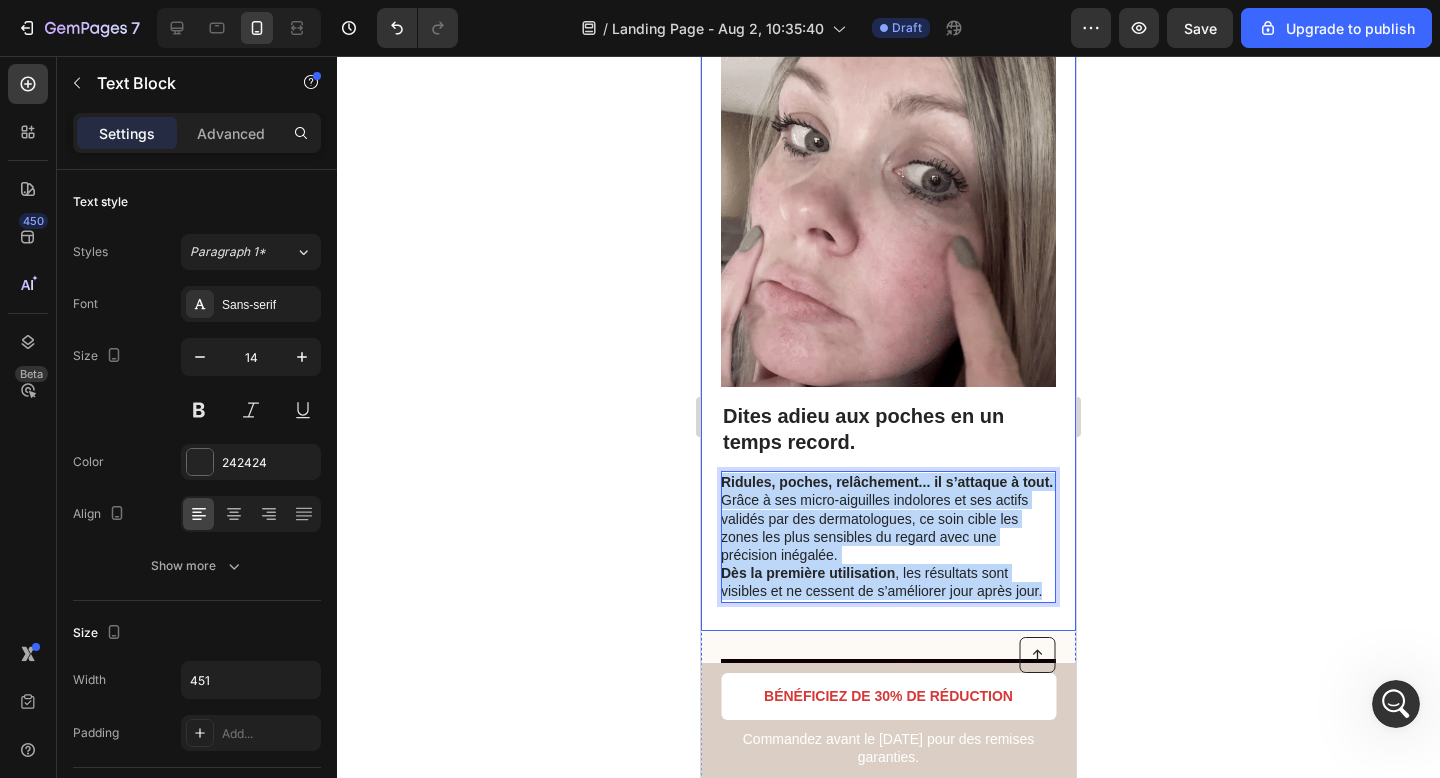 drag, startPoint x: 750, startPoint y: 622, endPoint x: 1065, endPoint y: 346, distance: 418.80902 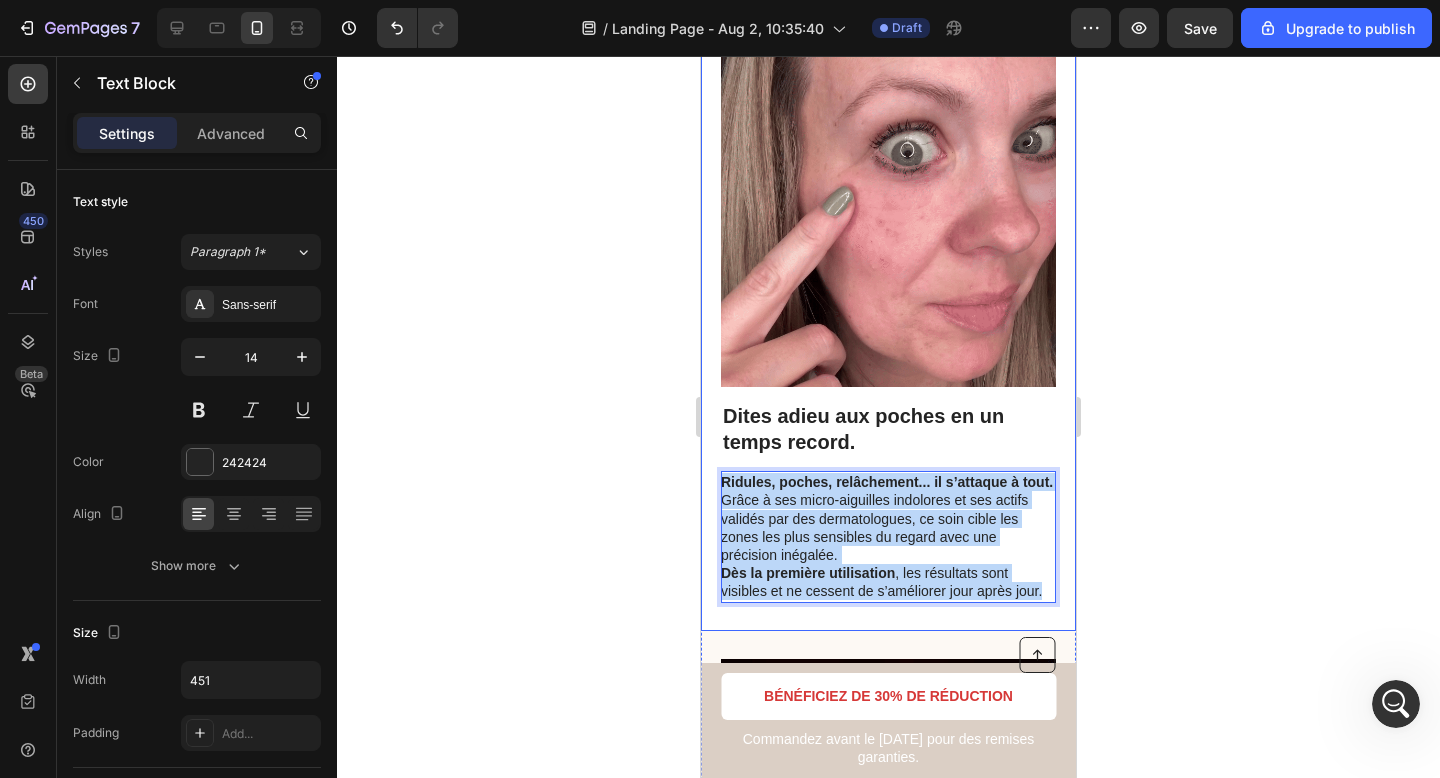 click on "Image Dites adieu aux poches en un temps record. Heading Ridules, poches, relâchement... il s’attaque à tout. Grâce à ses micro-aiguilles indolores et ses actifs validés par des dermatologues, ce soin cible les zones les plus sensibles du regard avec une précision inégalée. Dès la première utilisation , les résultats sont visibles et ne cessent de s’améliorer jour après jour. Text Block   0 Row" at bounding box center (888, 327) 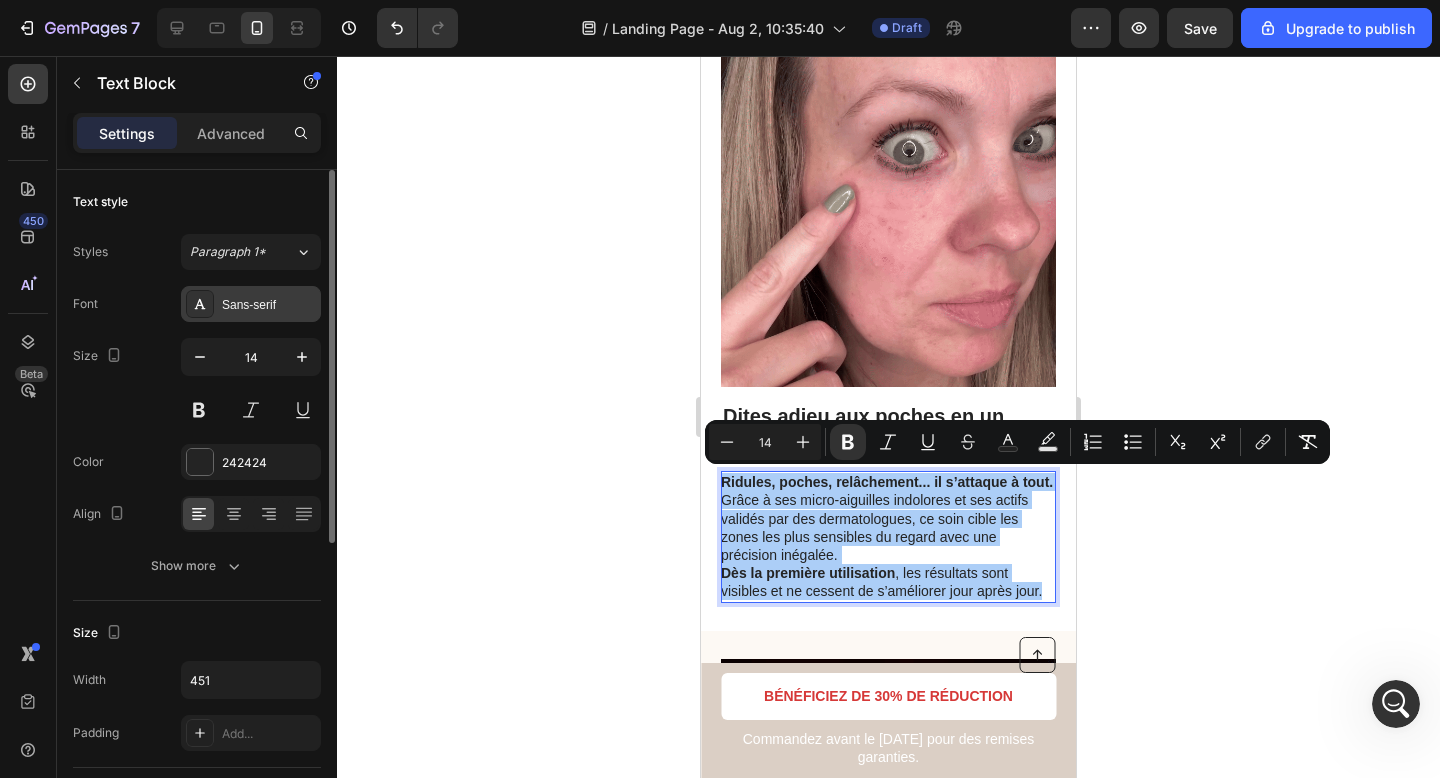 click on "Sans-serif" at bounding box center [269, 305] 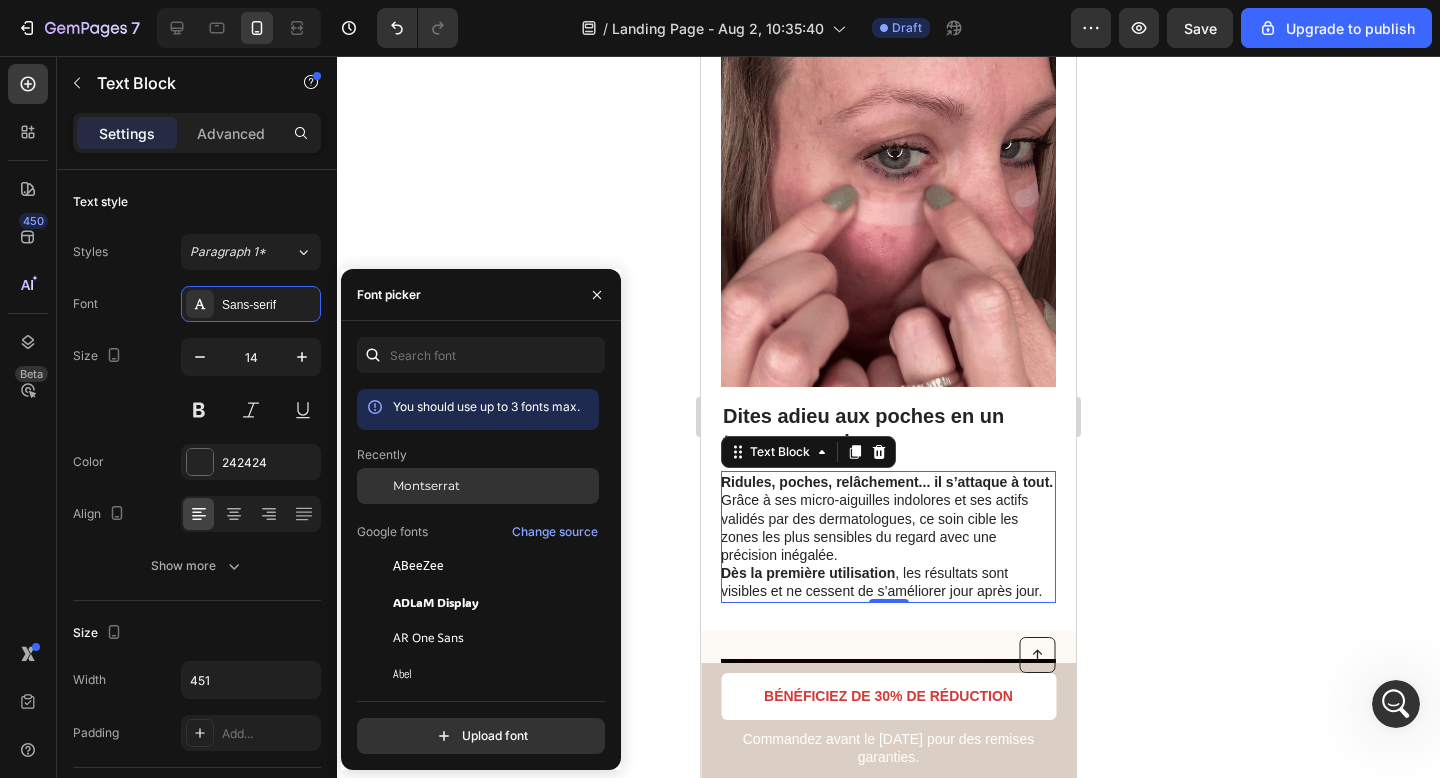 click on "Montserrat" at bounding box center (426, 486) 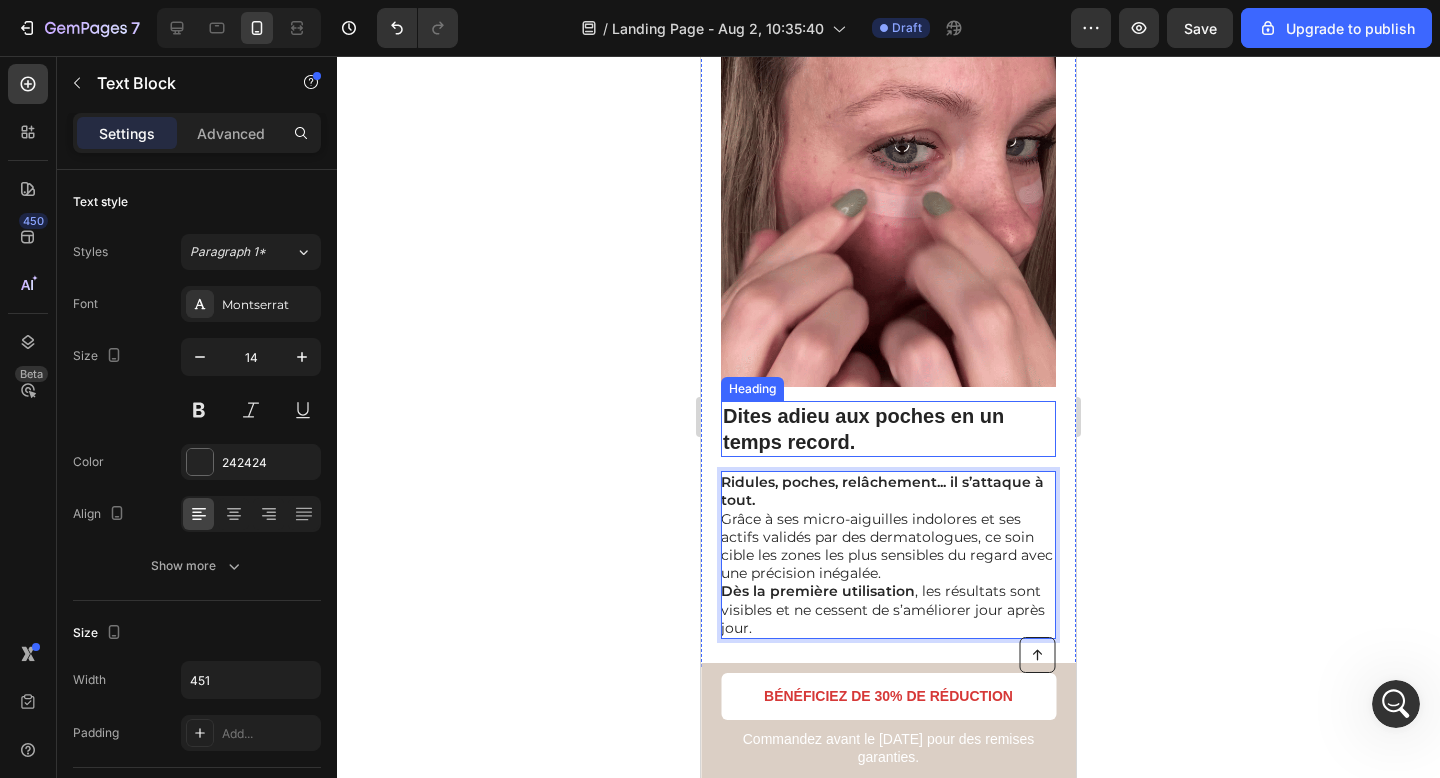 click on "Dites adieu aux poches en un temps record." at bounding box center [888, 429] 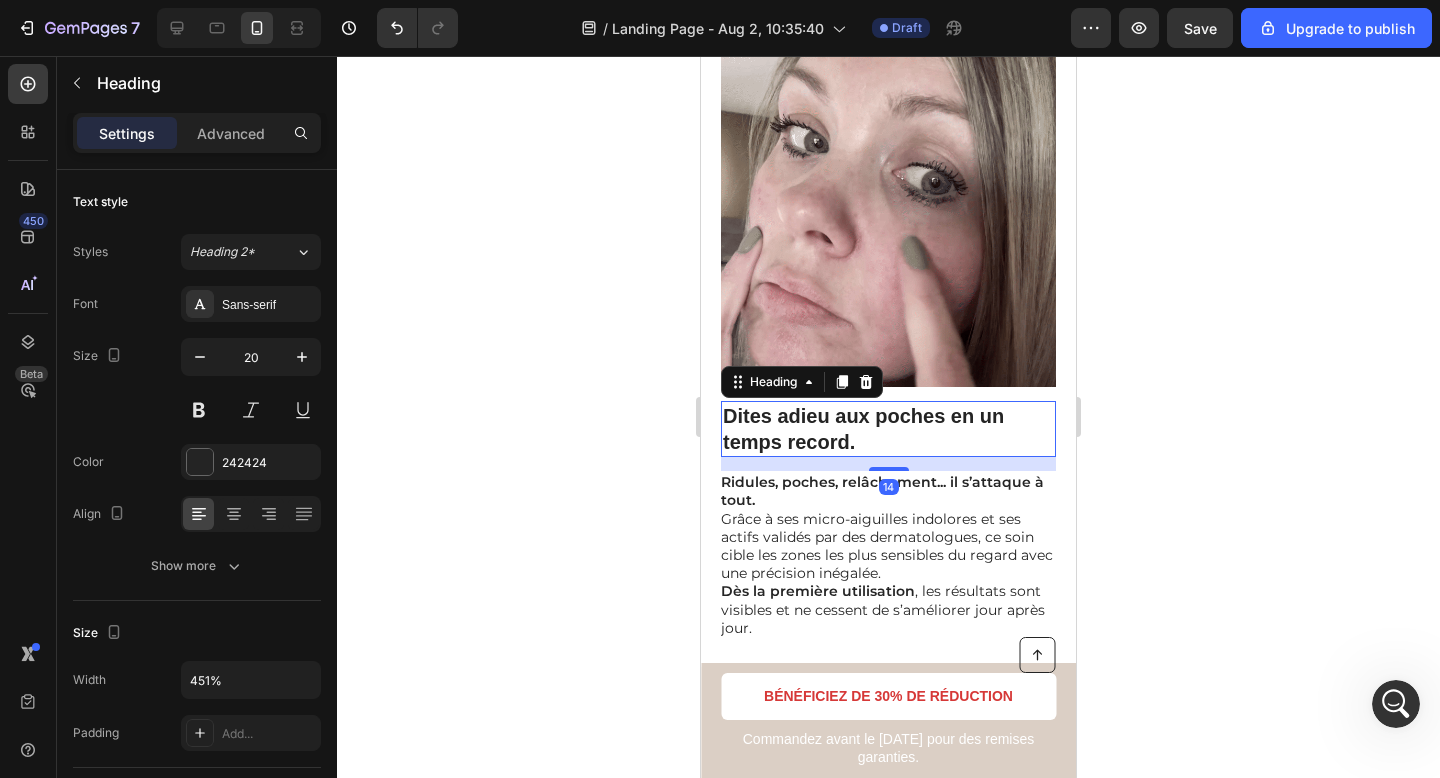 click on "Dites adieu aux poches en un temps record." at bounding box center (888, 429) 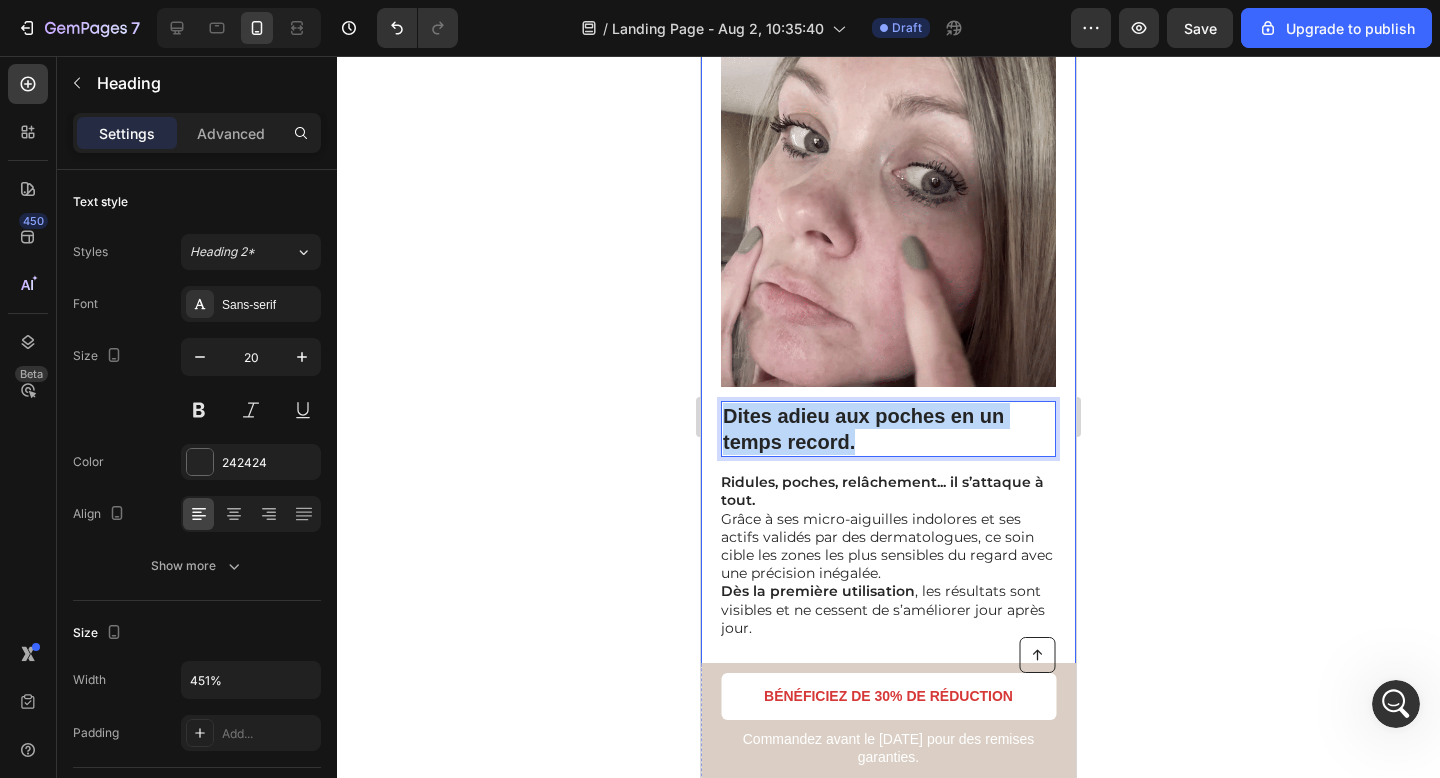 drag, startPoint x: 863, startPoint y: 439, endPoint x: 723, endPoint y: 395, distance: 146.7515 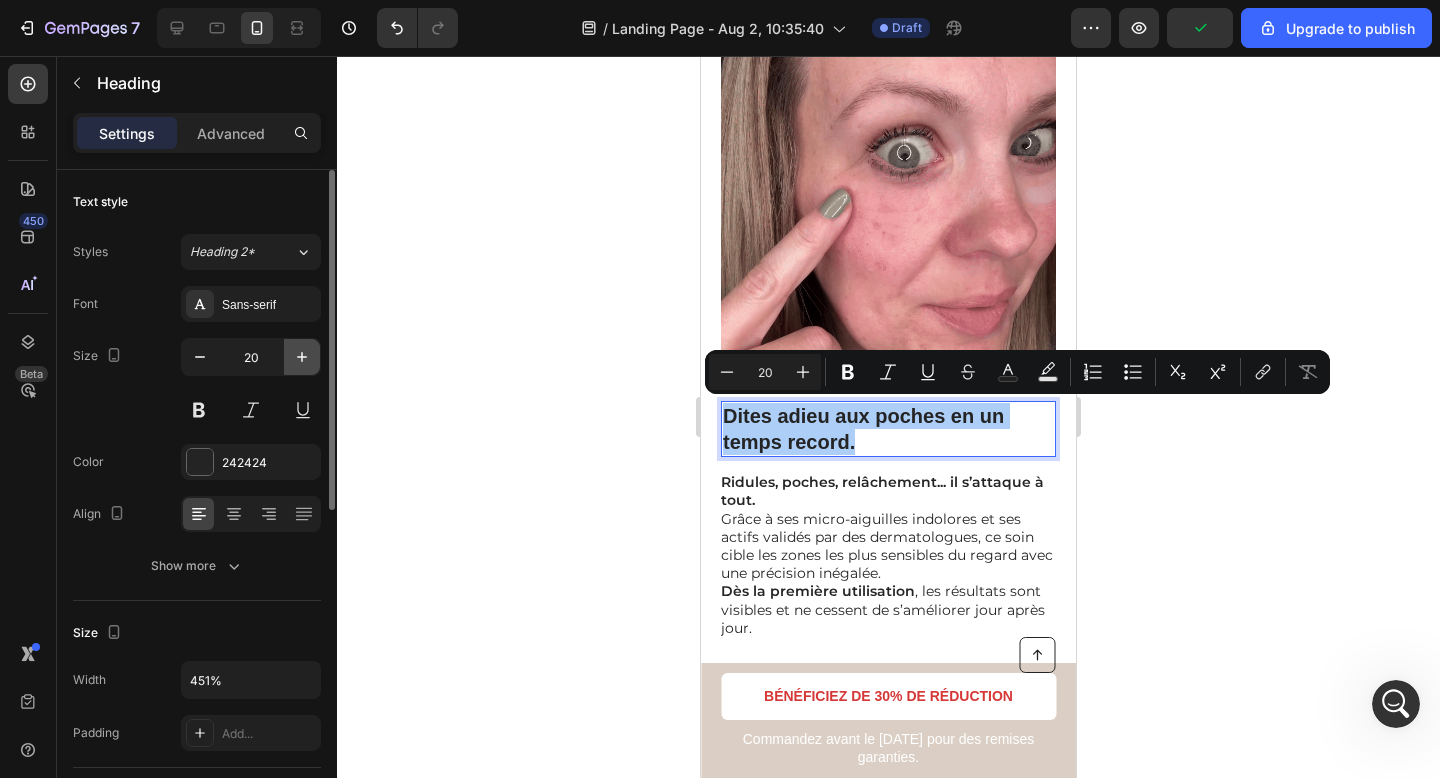 click 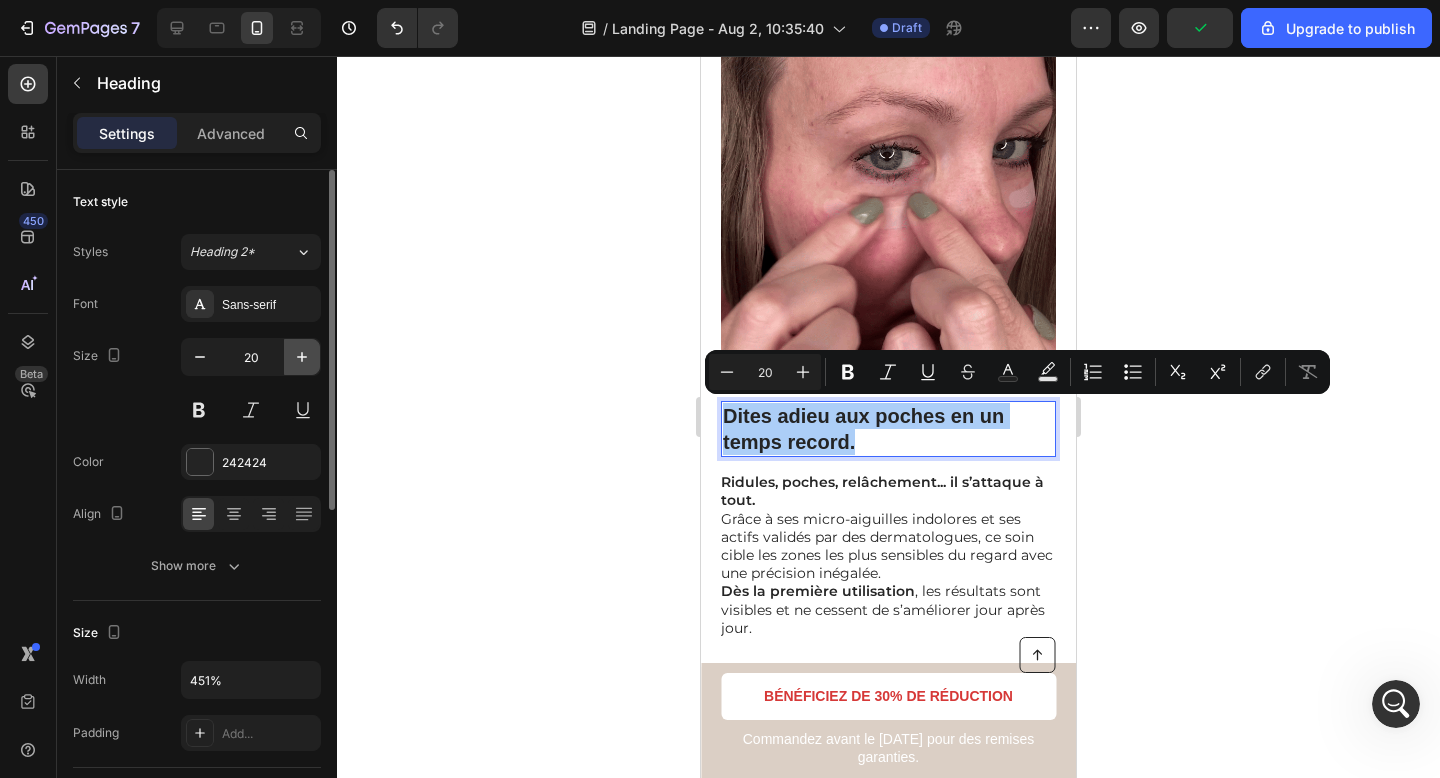 click 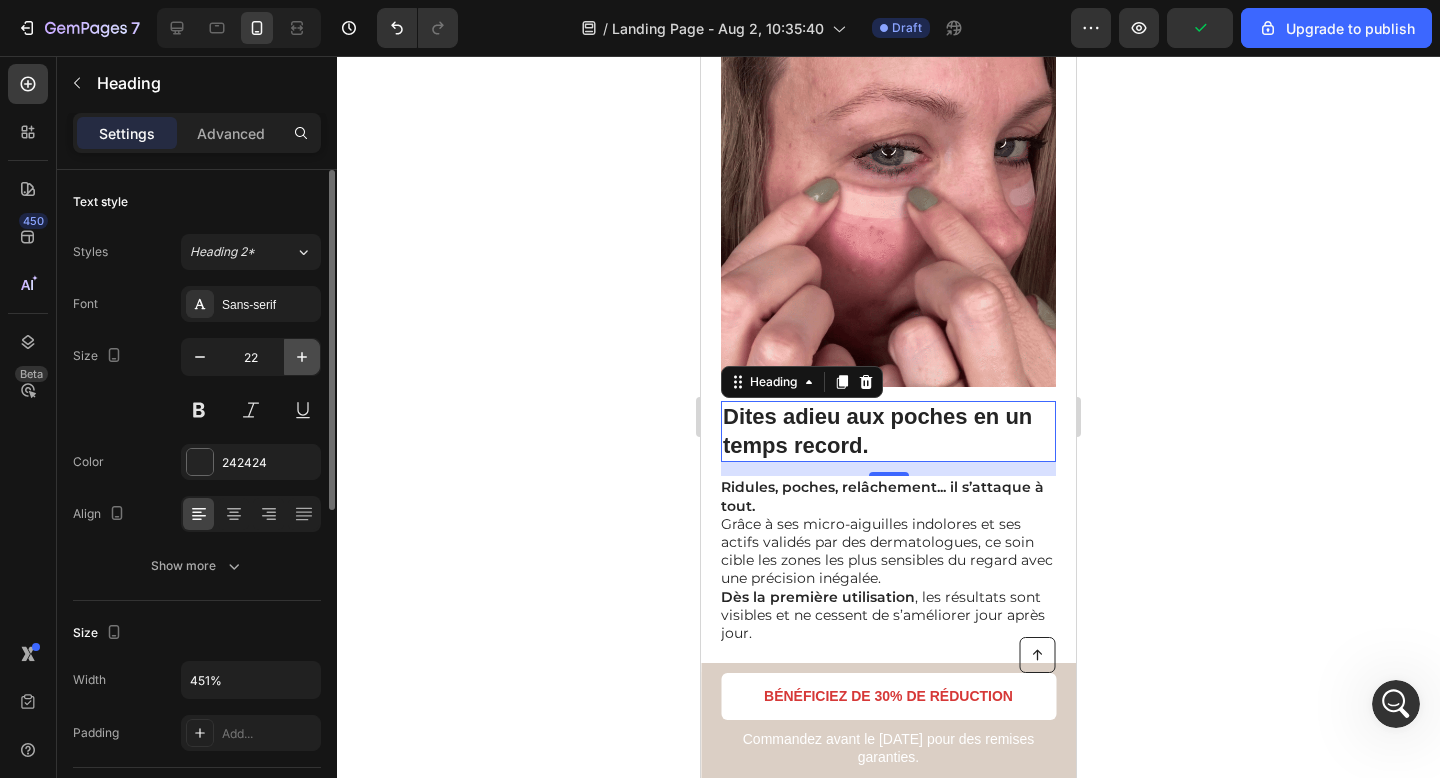 click 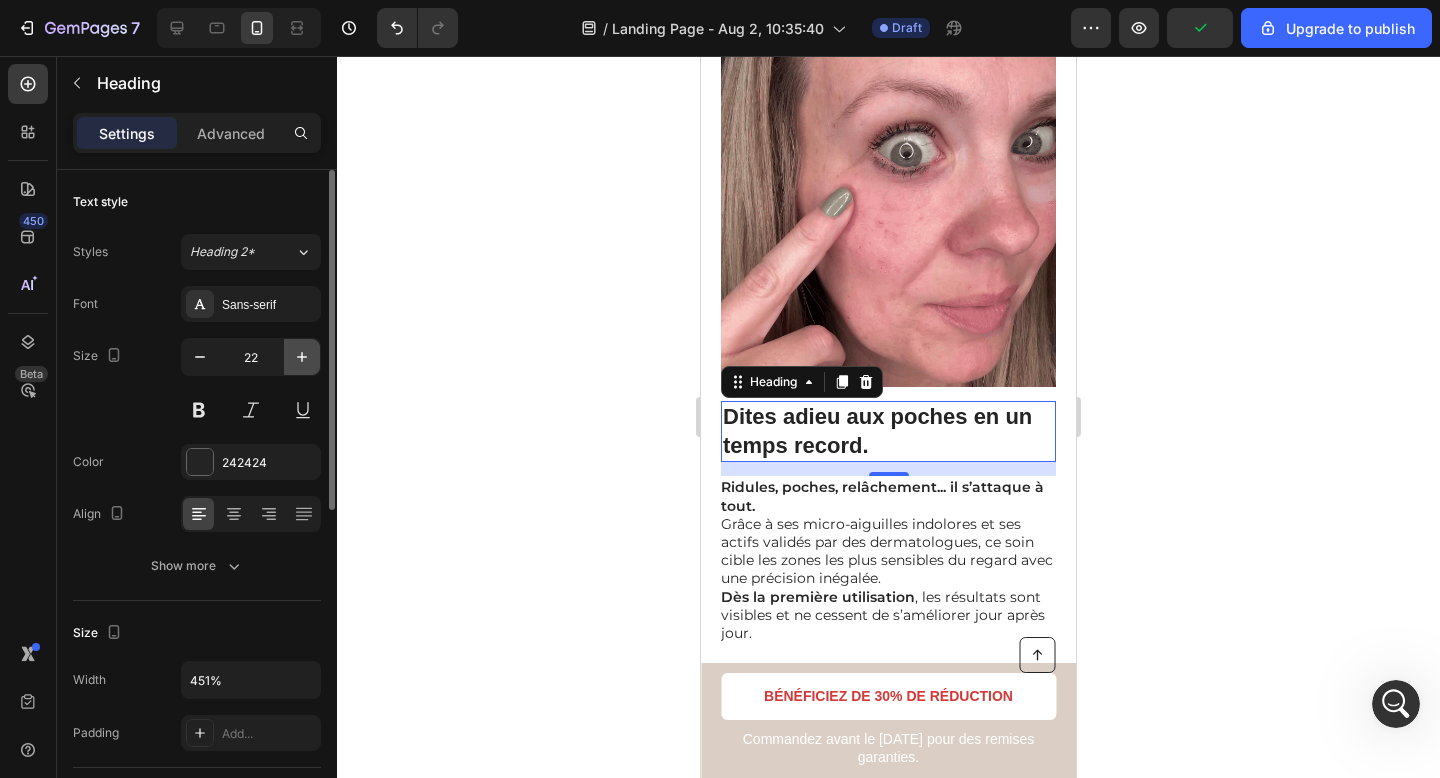 type on "23" 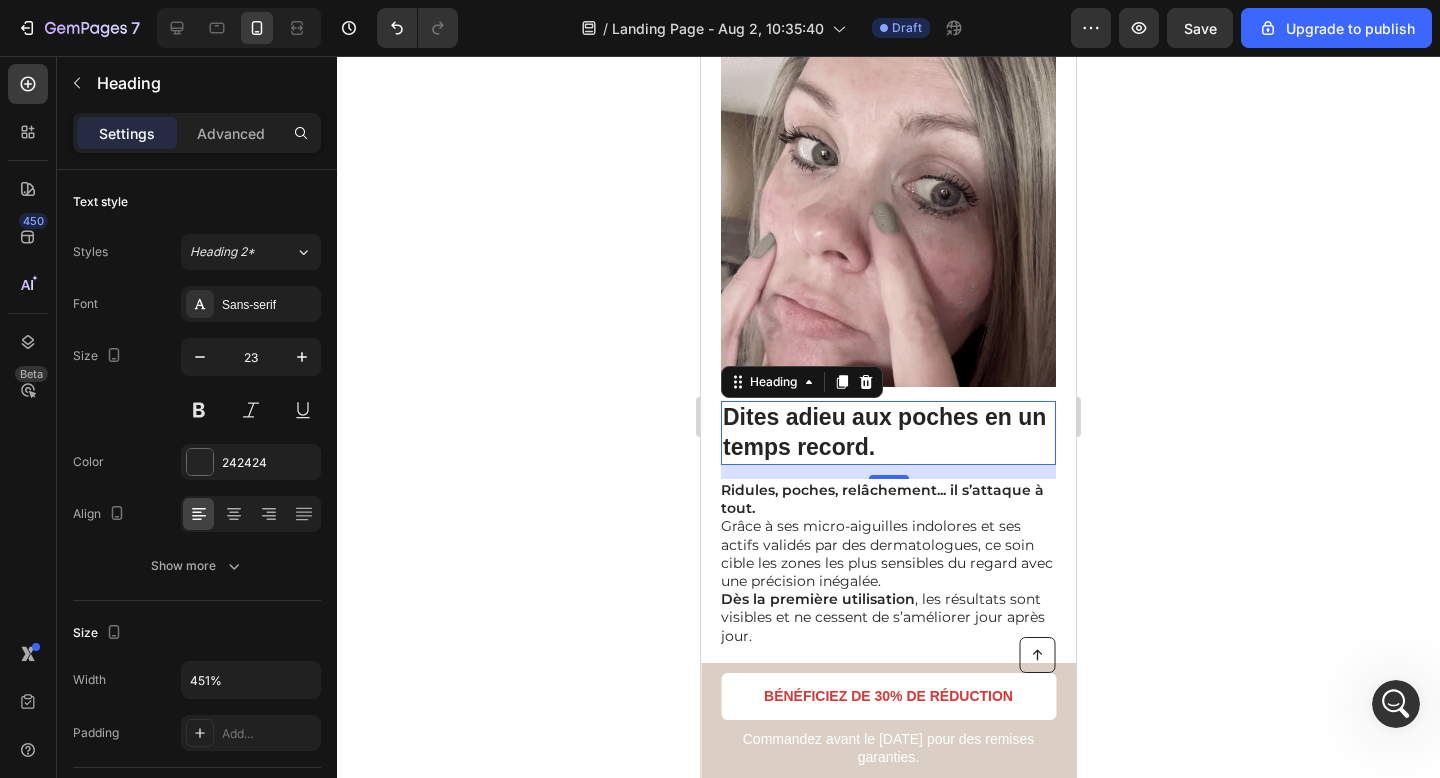 click 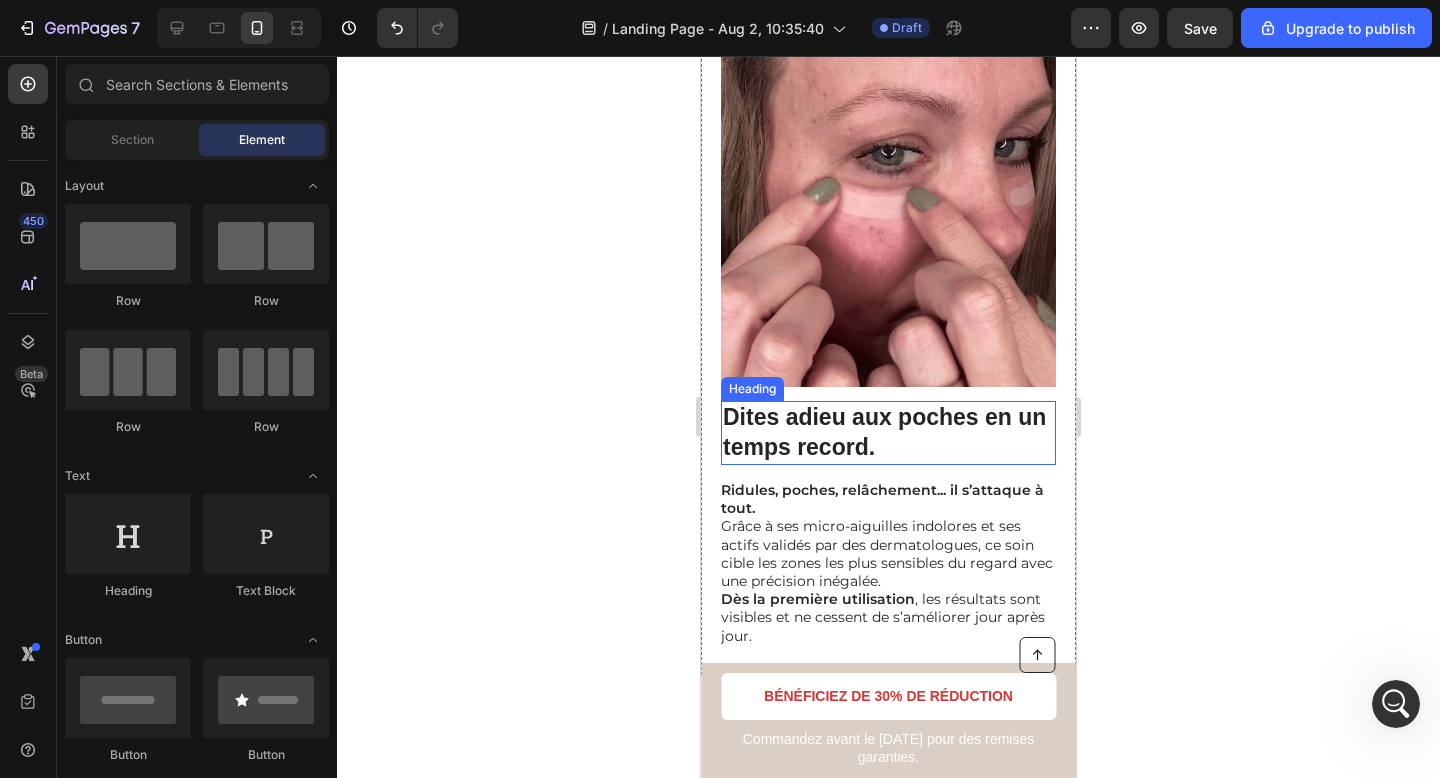 click on "Dites adieu aux poches en un temps record." at bounding box center (888, 433) 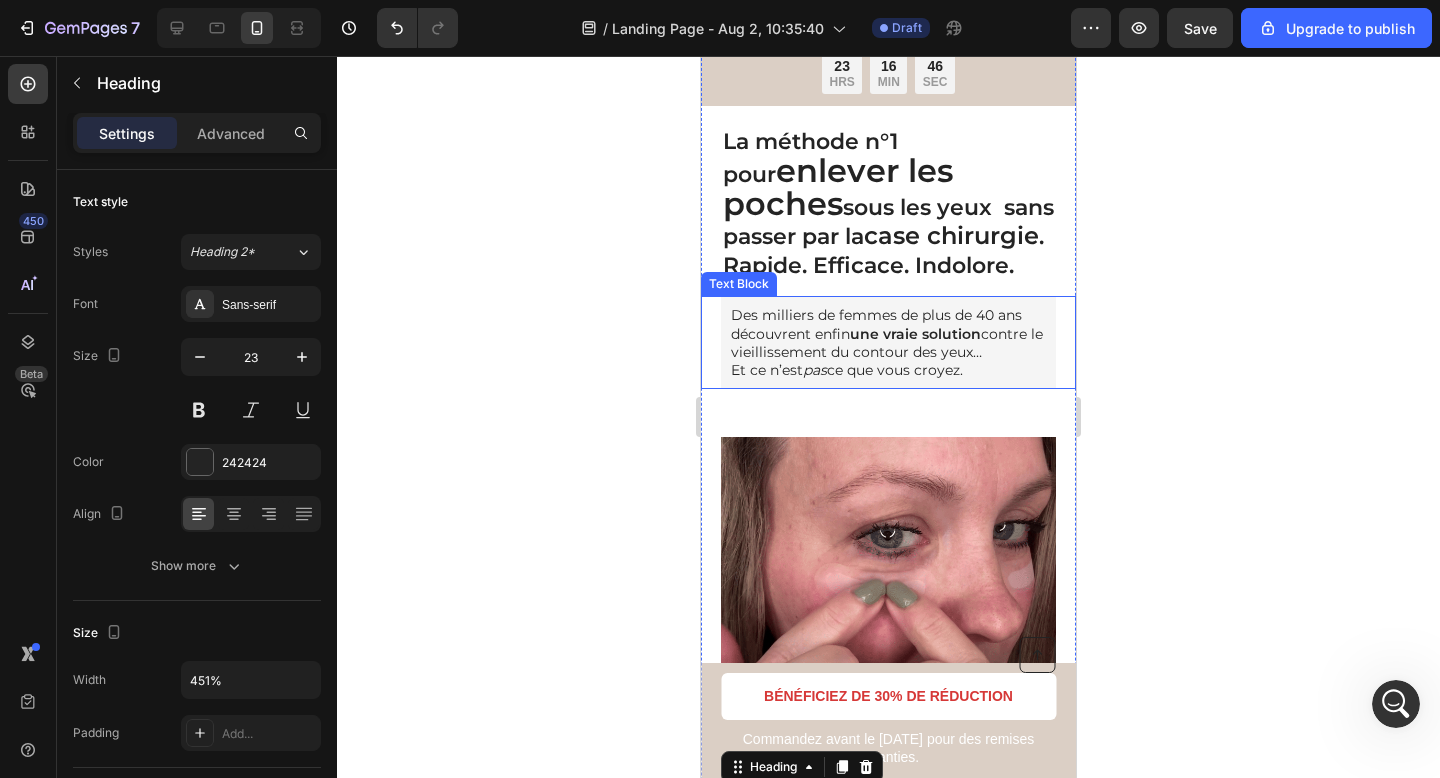 scroll, scrollTop: 93, scrollLeft: 0, axis: vertical 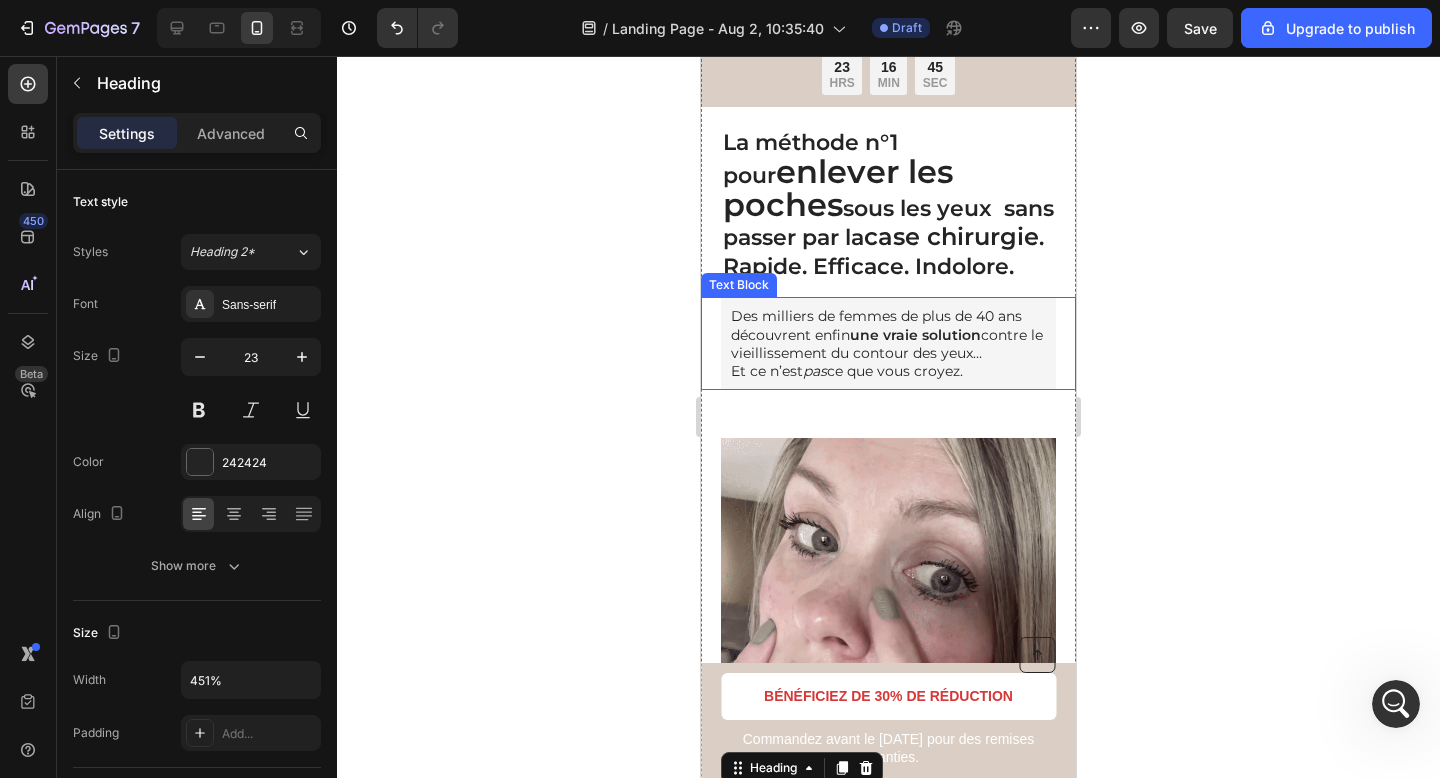 click on "Des milliers de femmes de plus de 40 ans découvrent enfin  une vraie solution  contre le vieillissement du contour des yeux… Et ce n’est  pas  ce que vous croyez." at bounding box center (888, 343) 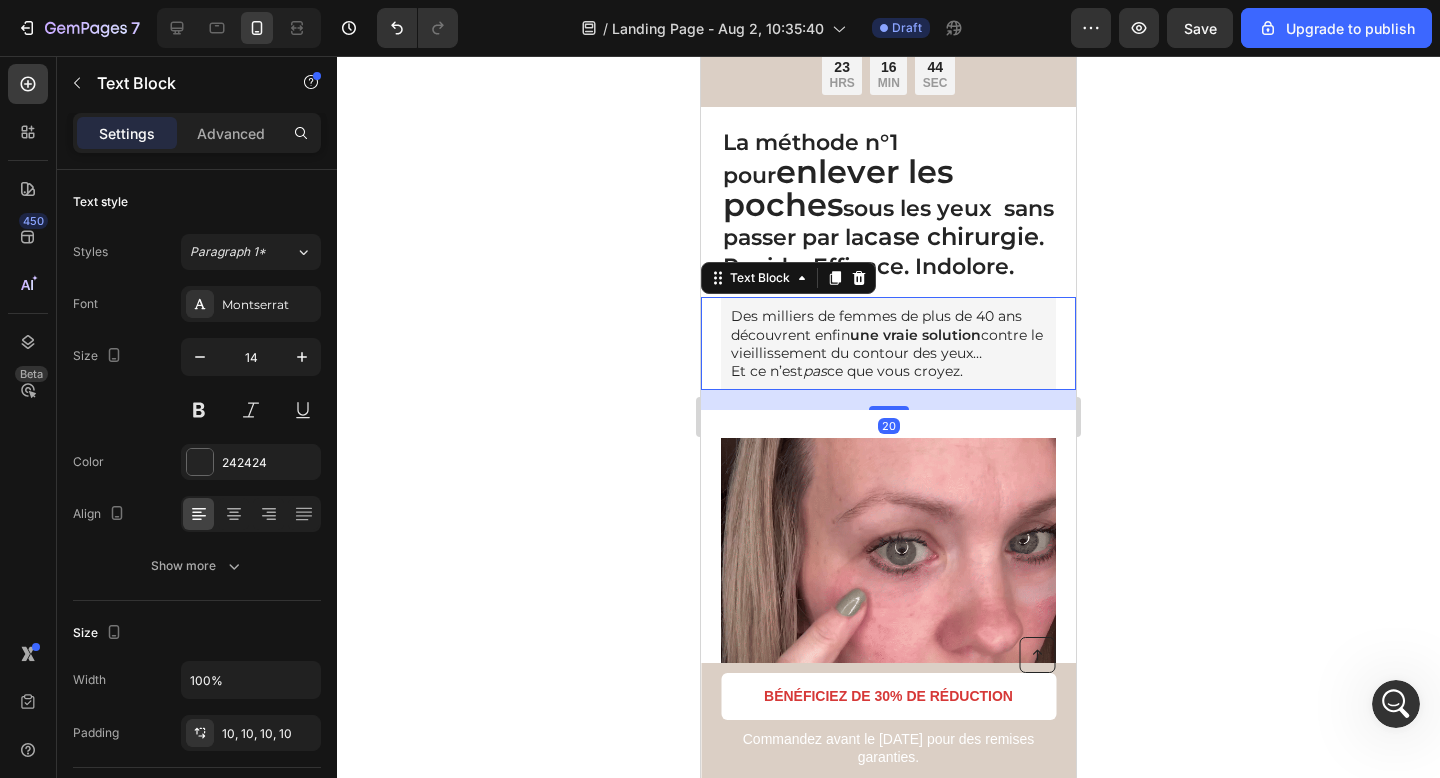 click on "Des milliers de femmes de plus de 40 ans découvrent enfin  une vraie solution  contre le vieillissement du contour des yeux… Et ce n’est  pas  ce que vous croyez." at bounding box center (888, 343) 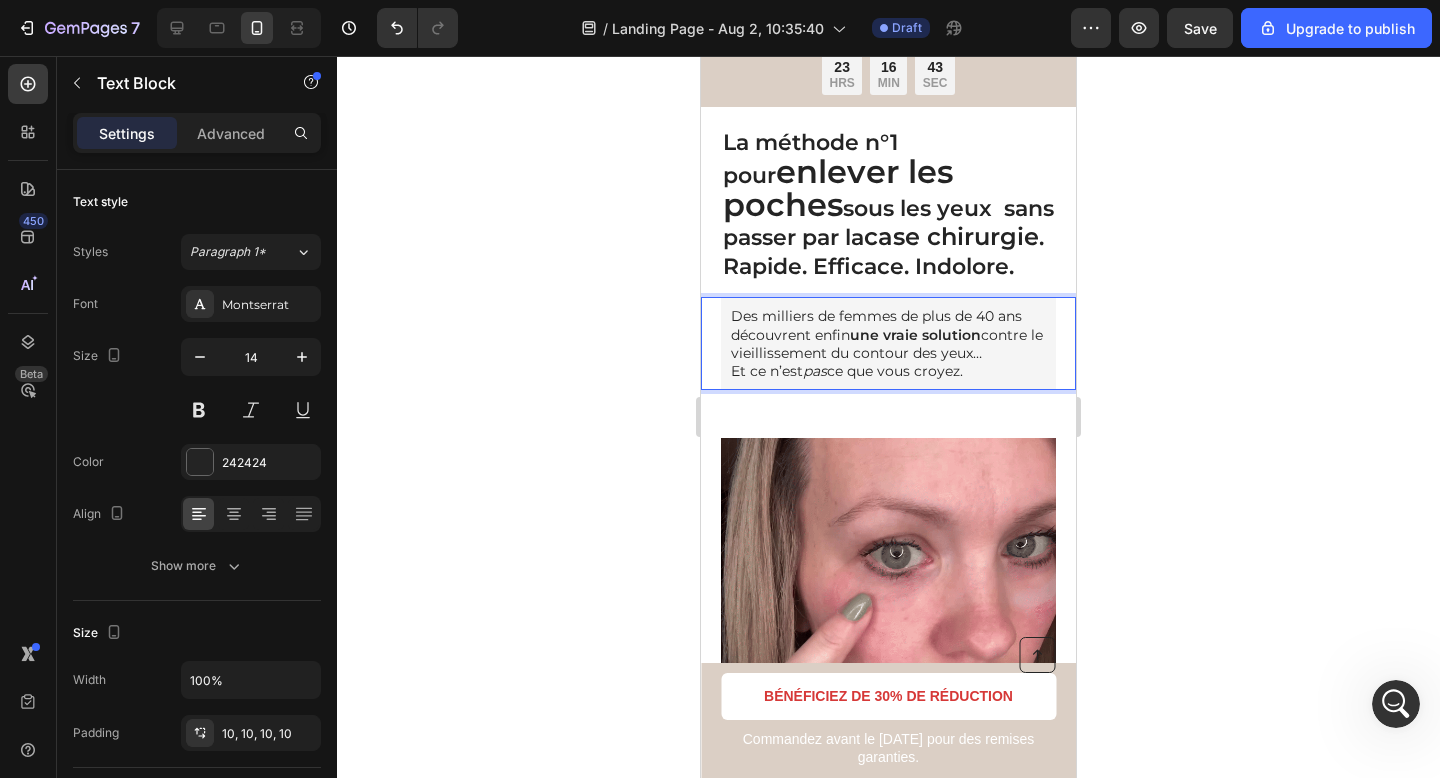 drag, startPoint x: 981, startPoint y: 383, endPoint x: 684, endPoint y: 301, distance: 308.112 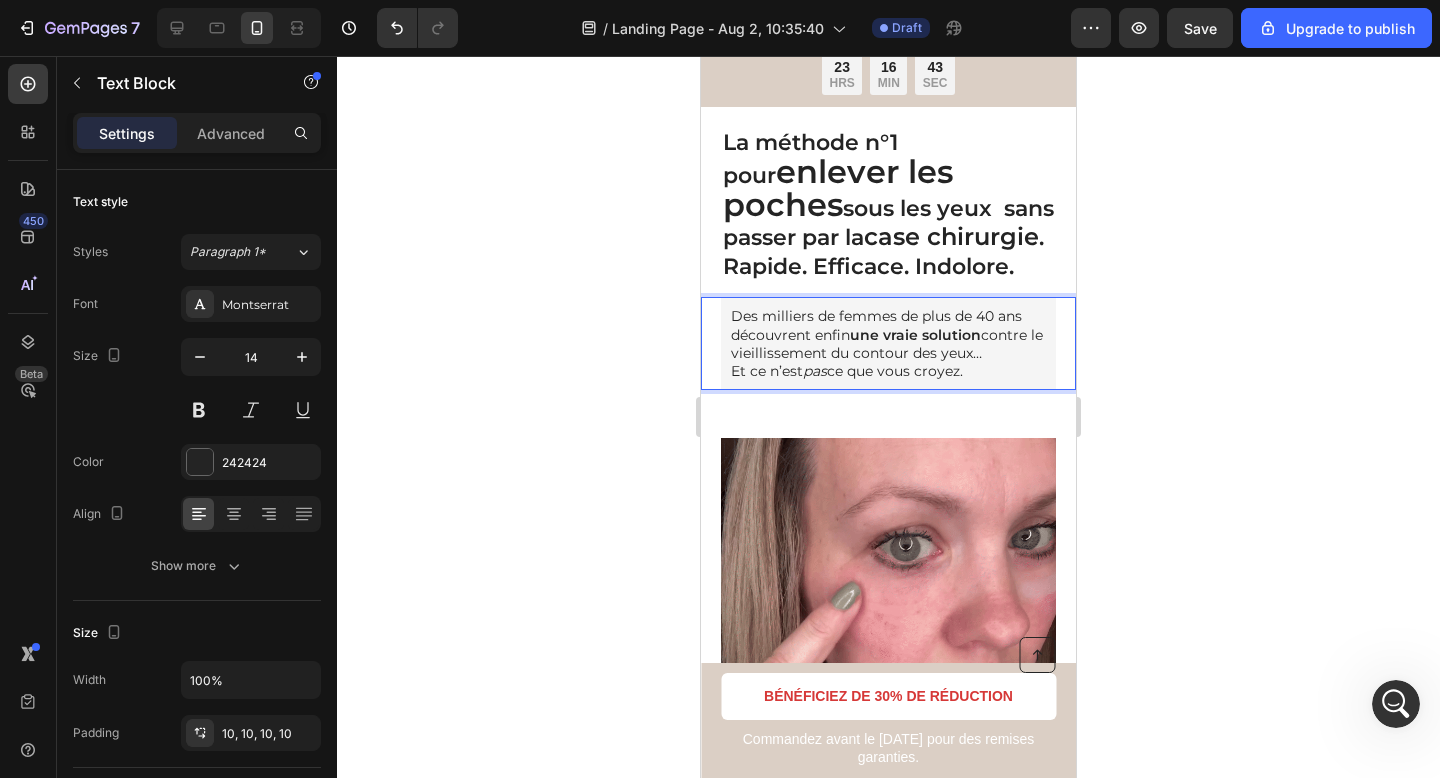 click on "iPhone 13 Mini  ( 375 px) iPhone 13 Mini iPhone 13 Pro iPhone 11 Pro Max iPhone 15 Pro Max Pixel 7 Galaxy S8+ Galaxy S20 Ultra iPad Mini iPad Air iPad Pro Header
Button Commandez avant le [DATE] pour des remises garanties. Text Block BÉNÉFICIEZ DE 30% DE RÉDUCTION Button Row Sticky Offre de restockage : Jusqu’à -30% Text Block 23 HRS 16 MIN 43 SEC Countdown Timer Row La méthode n°1 pour  enlever les poches  sous les yeux  sans passer par la  case chirurgie . Rapide. Efficace. Indolore. Heading Des milliers de femmes de plus de 40 ans découvrent enfin  une vraie solution  contre le vieillissement du contour des yeux… Et ce n’est  pas  ce que vous croyez. Text Block   20 Image Dites adieu aux poches en un temps record. Heading Ridules, poches, relâchement... il s’attaque à tout. Grâce à ses micro-aiguilles indolores et ses actifs validés par des dermatologues, ce soin cible les zones les plus sensibles du regard avec une précision inégalée. Text Block Row Heading Row" at bounding box center (888, 3513) 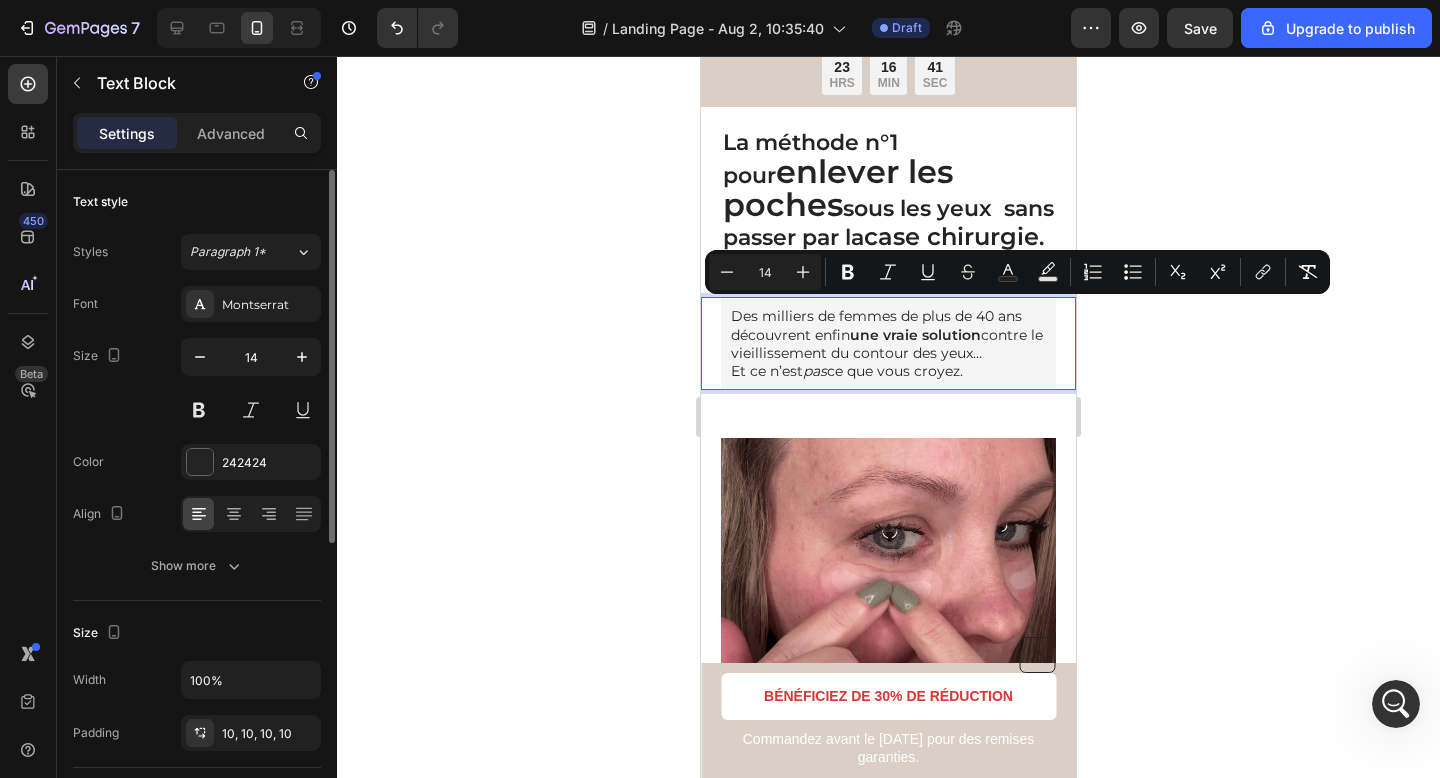 click on "Font Montserrat Size 14 Color 242424 Align Show more" at bounding box center (197, 435) 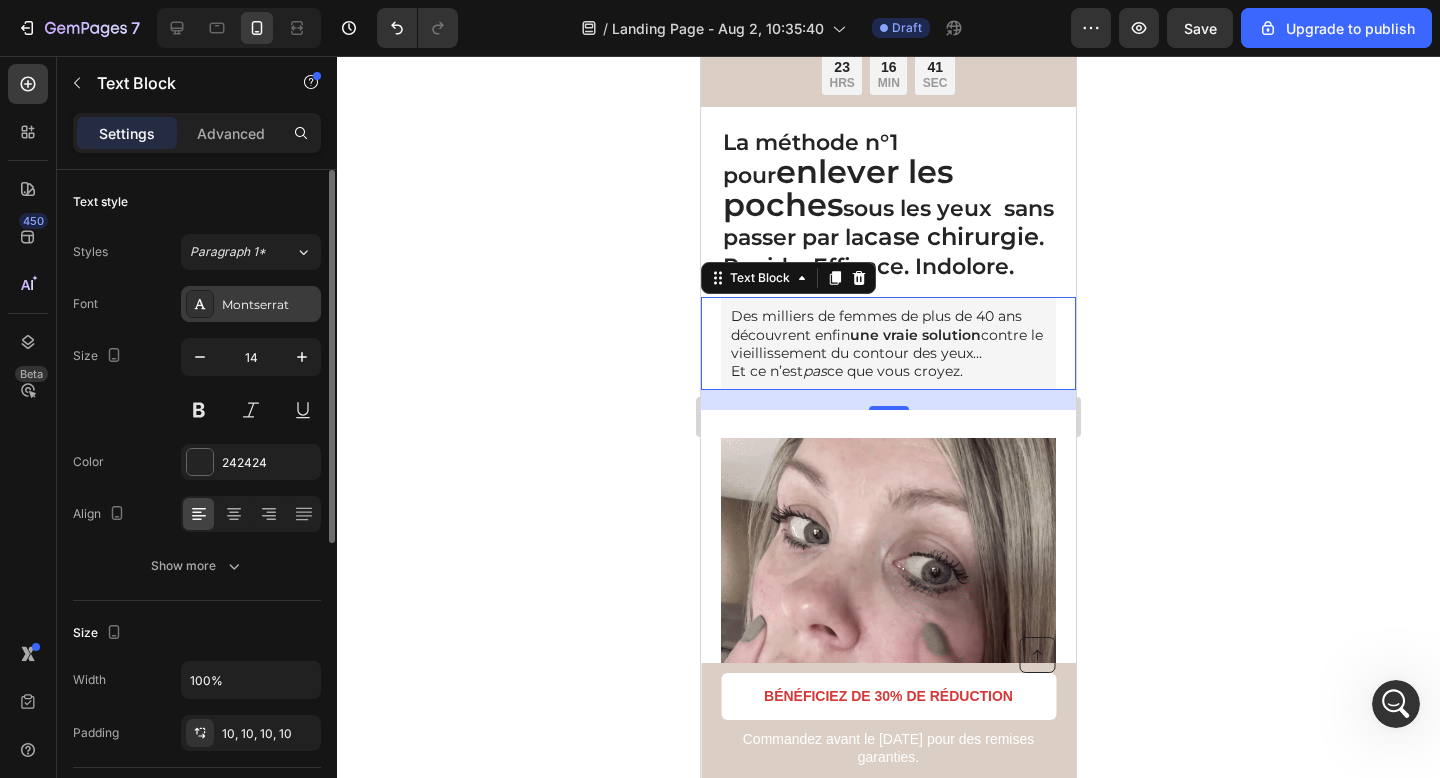 click on "Montserrat" at bounding box center (269, 305) 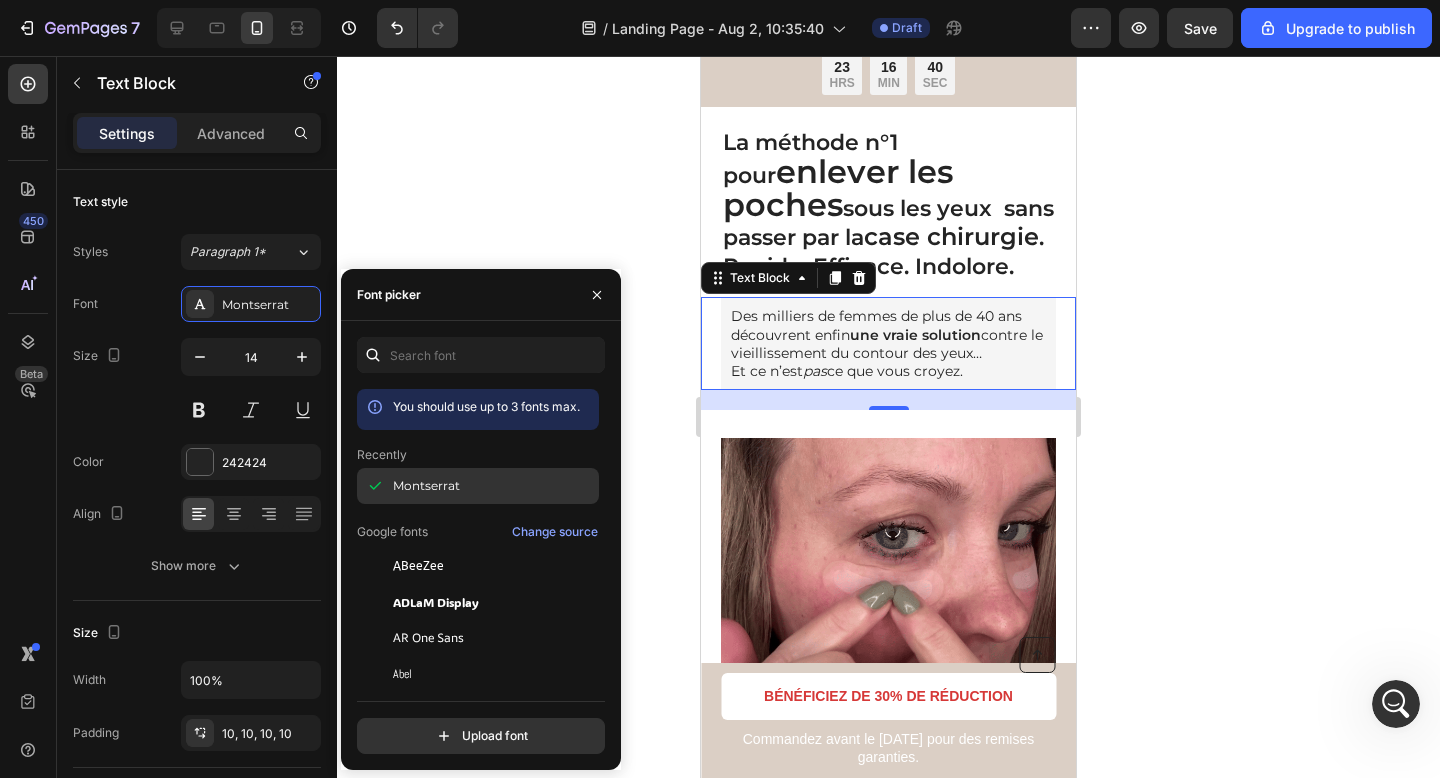 click on "Montserrat" at bounding box center (426, 486) 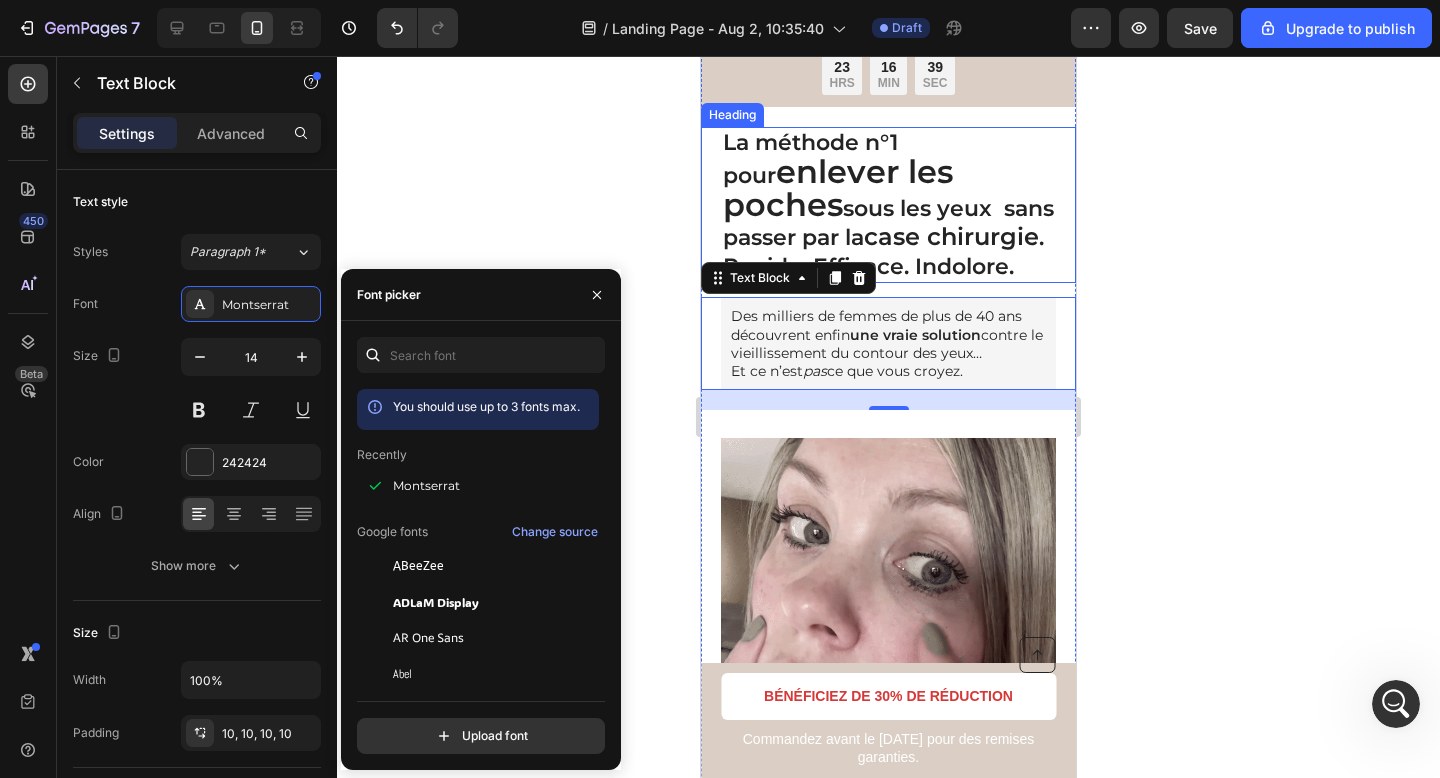 click on "case chirurgie" at bounding box center (951, 236) 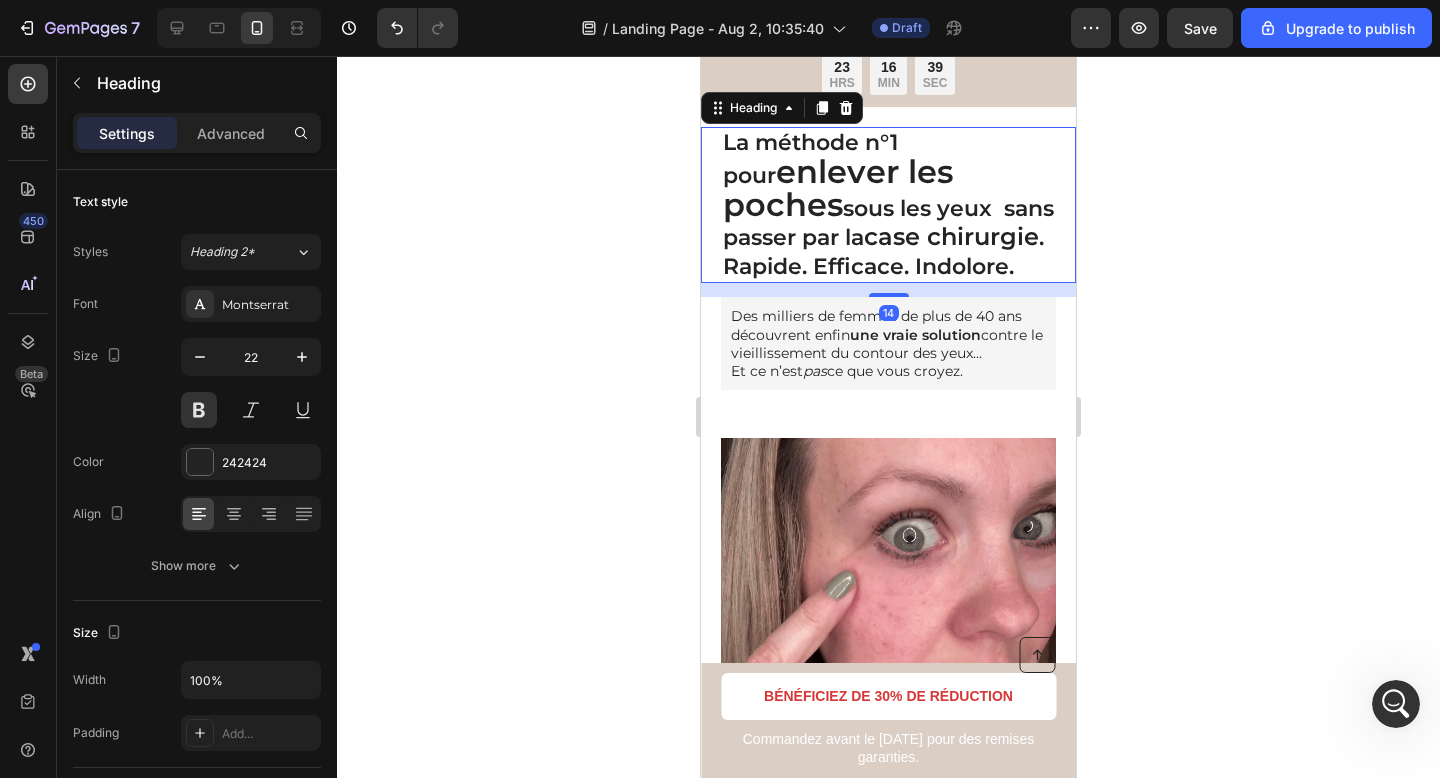 click on "La méthode n°1 pour  enlever les poches  sous les yeux  sans passer par la  case chirurgie . Rapide. Efficace. Indolore." at bounding box center (888, 205) 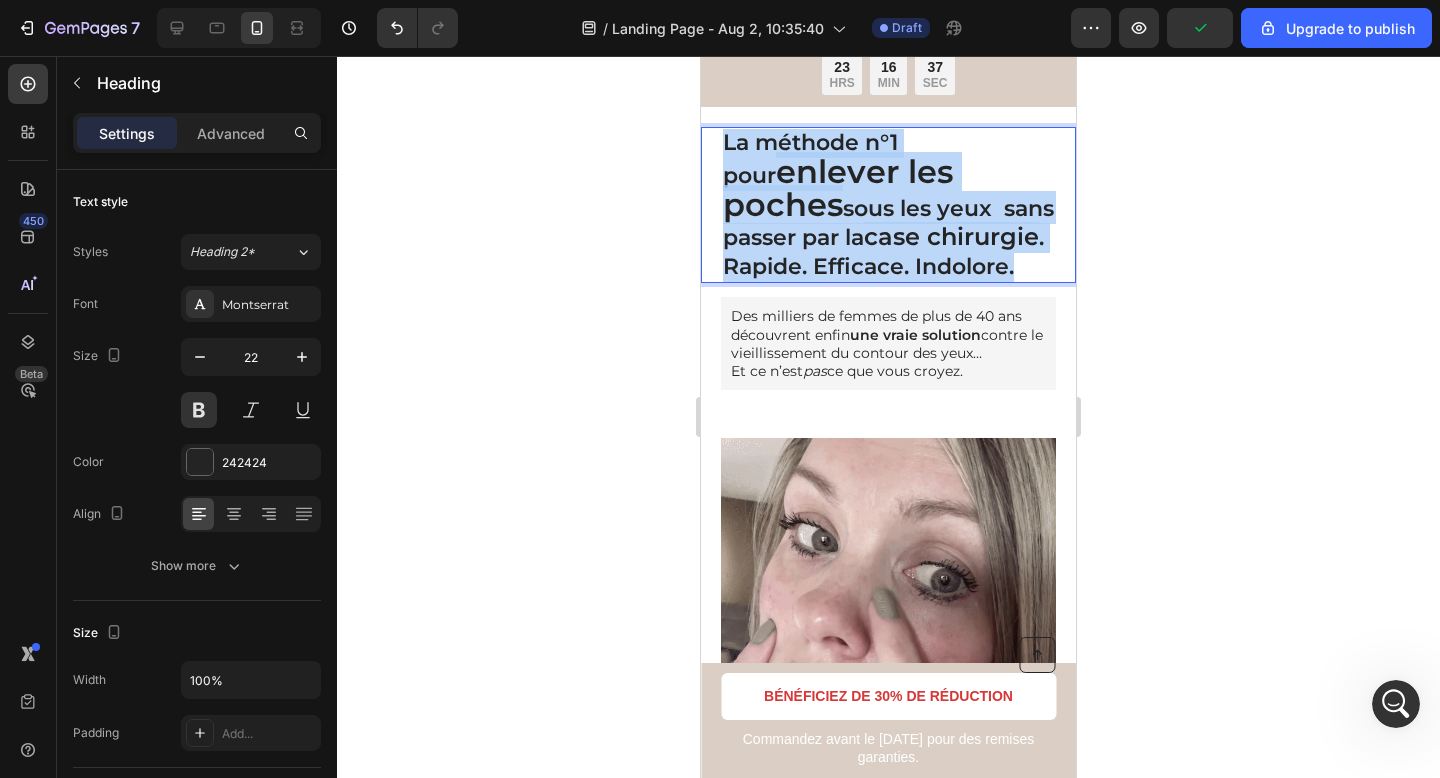 drag, startPoint x: 1023, startPoint y: 260, endPoint x: 1277, endPoint y: 227, distance: 256.13474 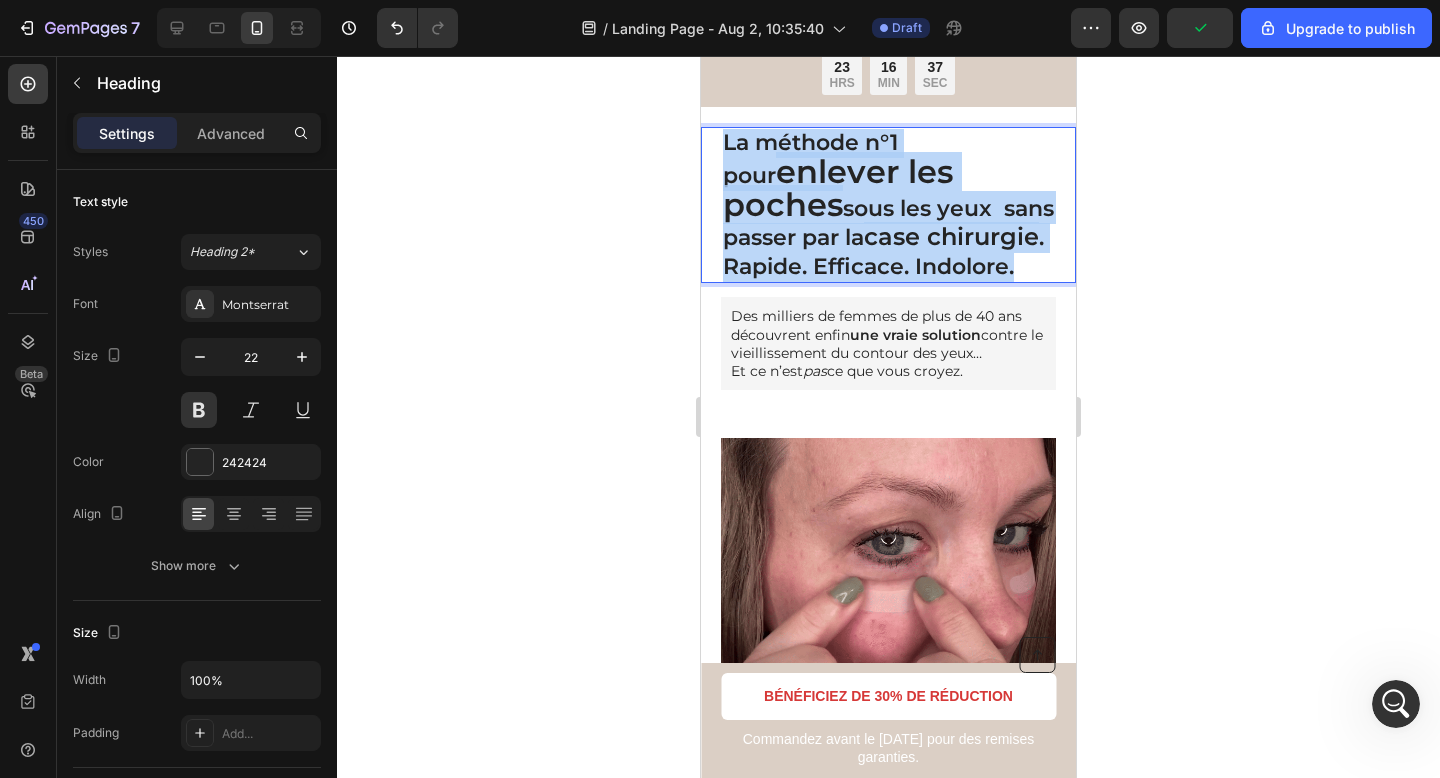 click on "La méthode n°1 pour  enlever les poches  sous les yeux  sans passer par la  case chirurgie . Rapide. Efficace. Indolore." at bounding box center [888, 205] 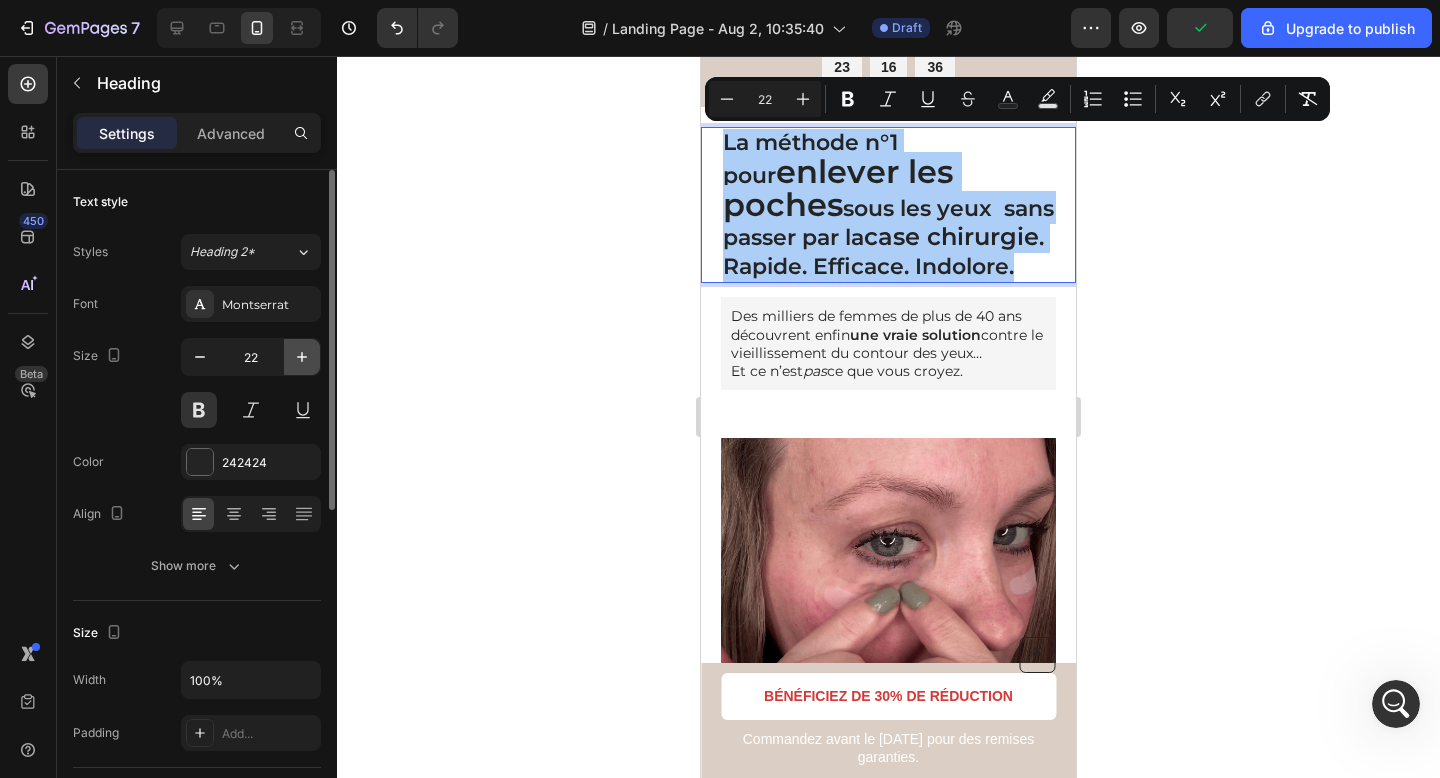 click 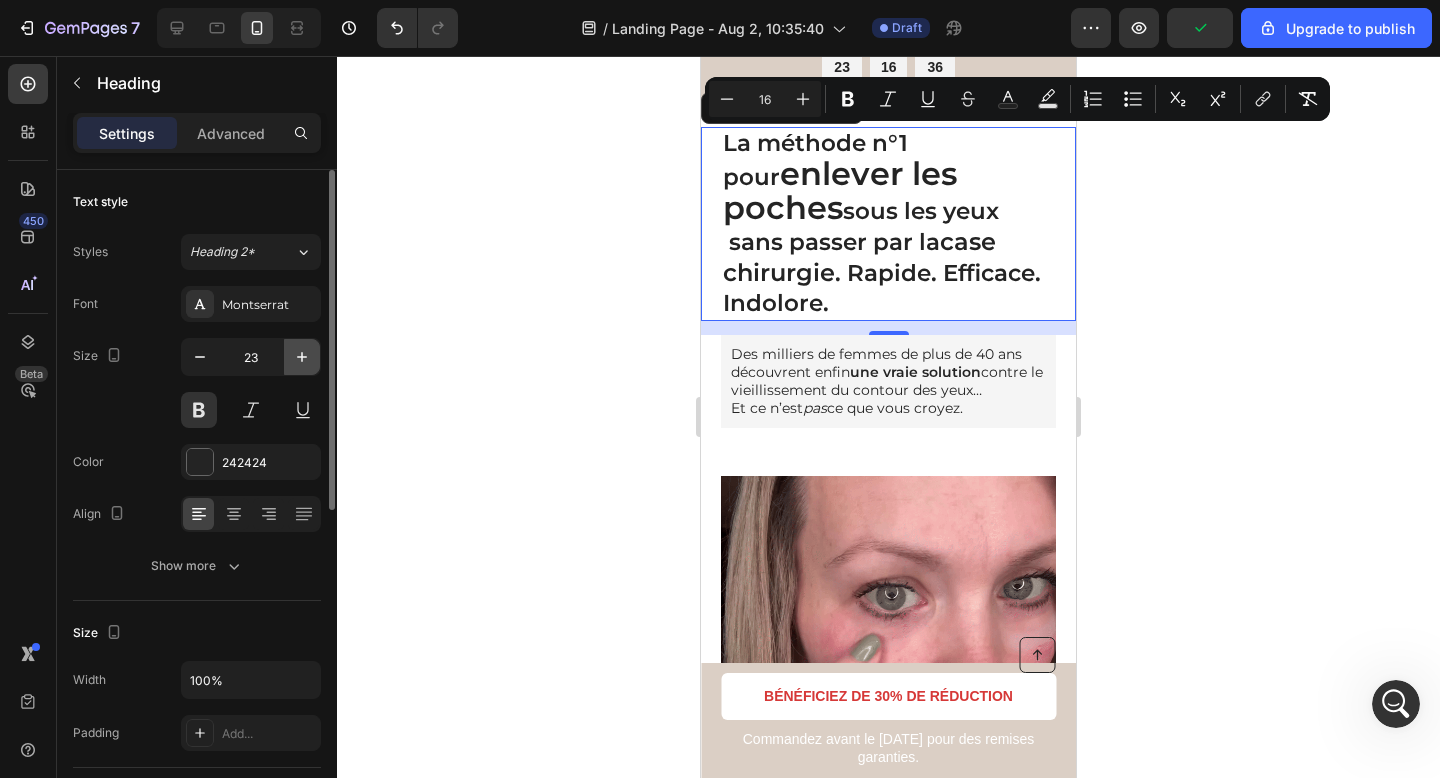 click 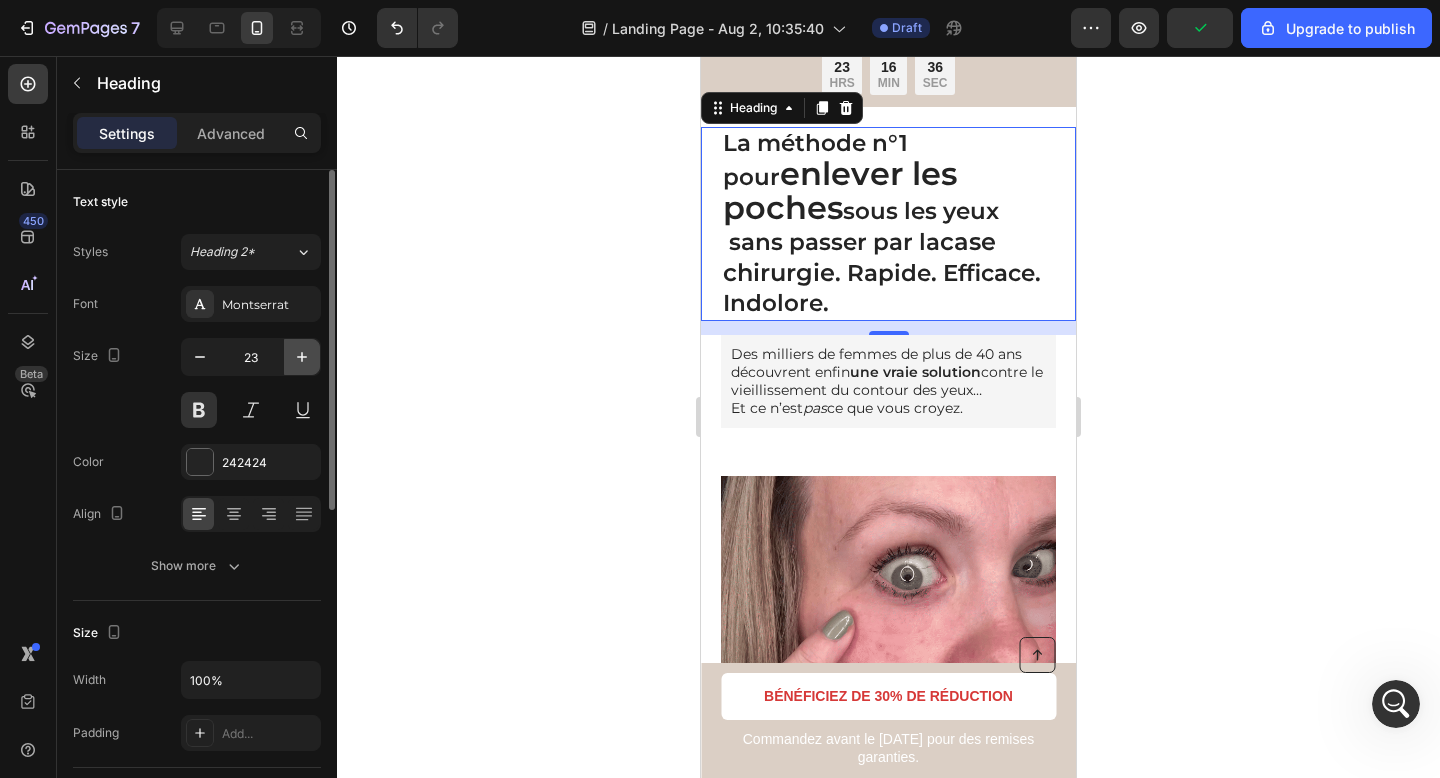 click 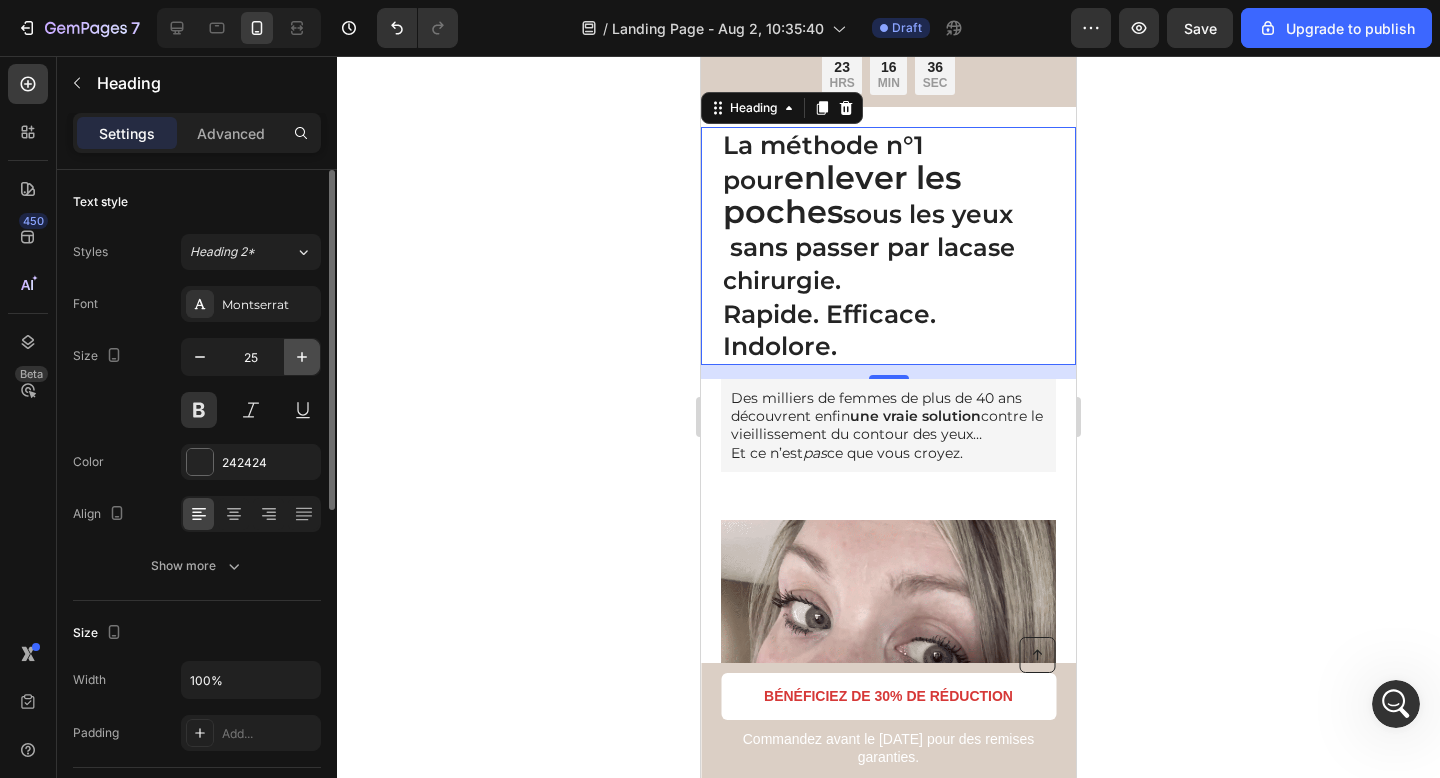 click 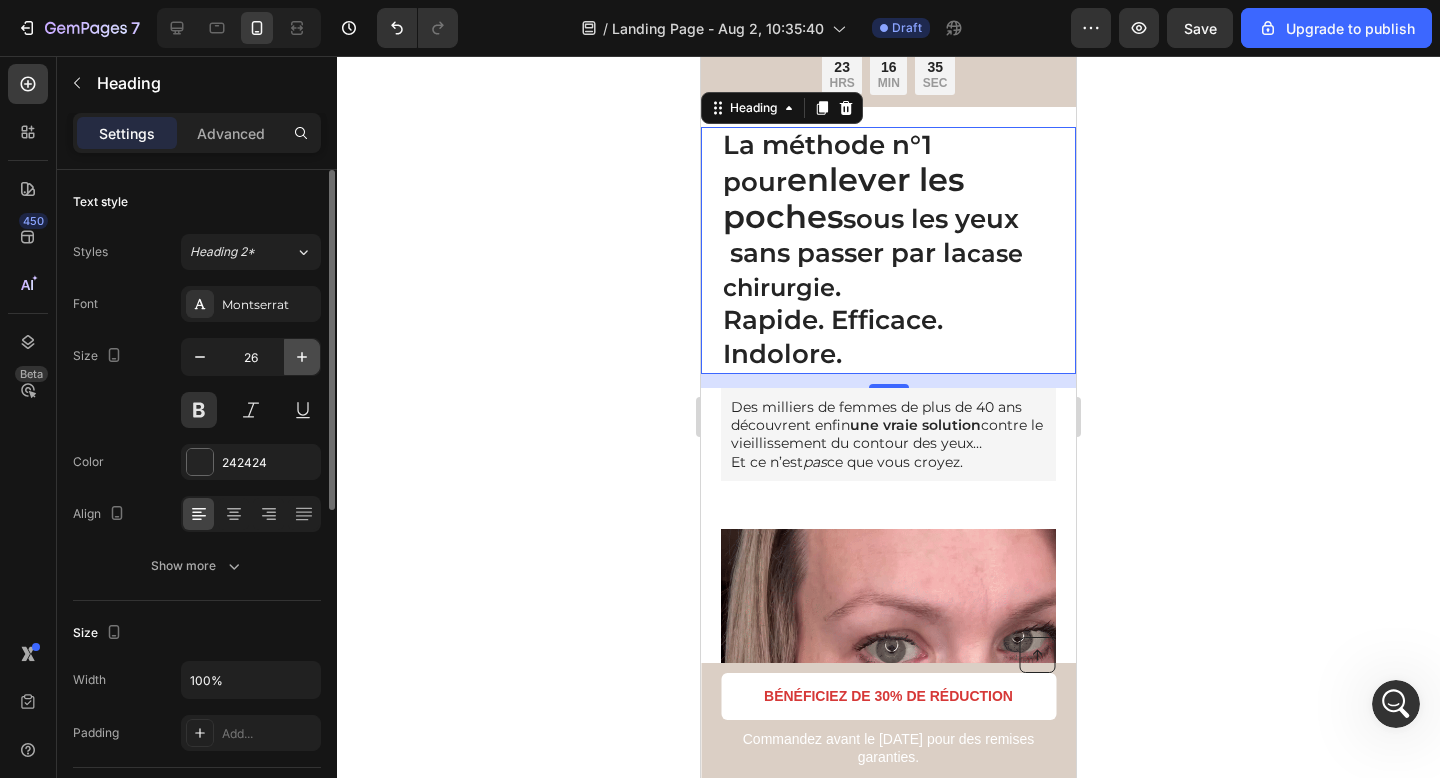 click 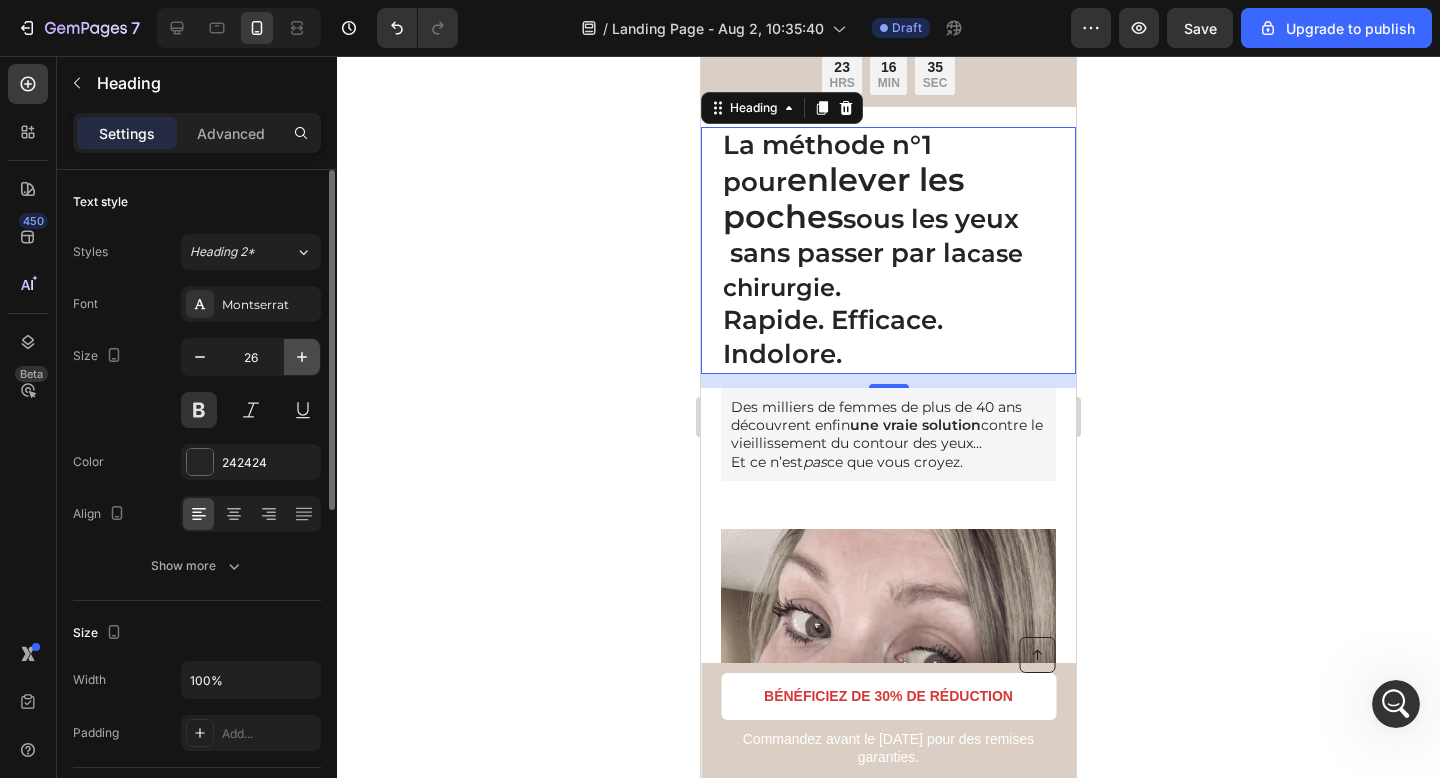 type on "27" 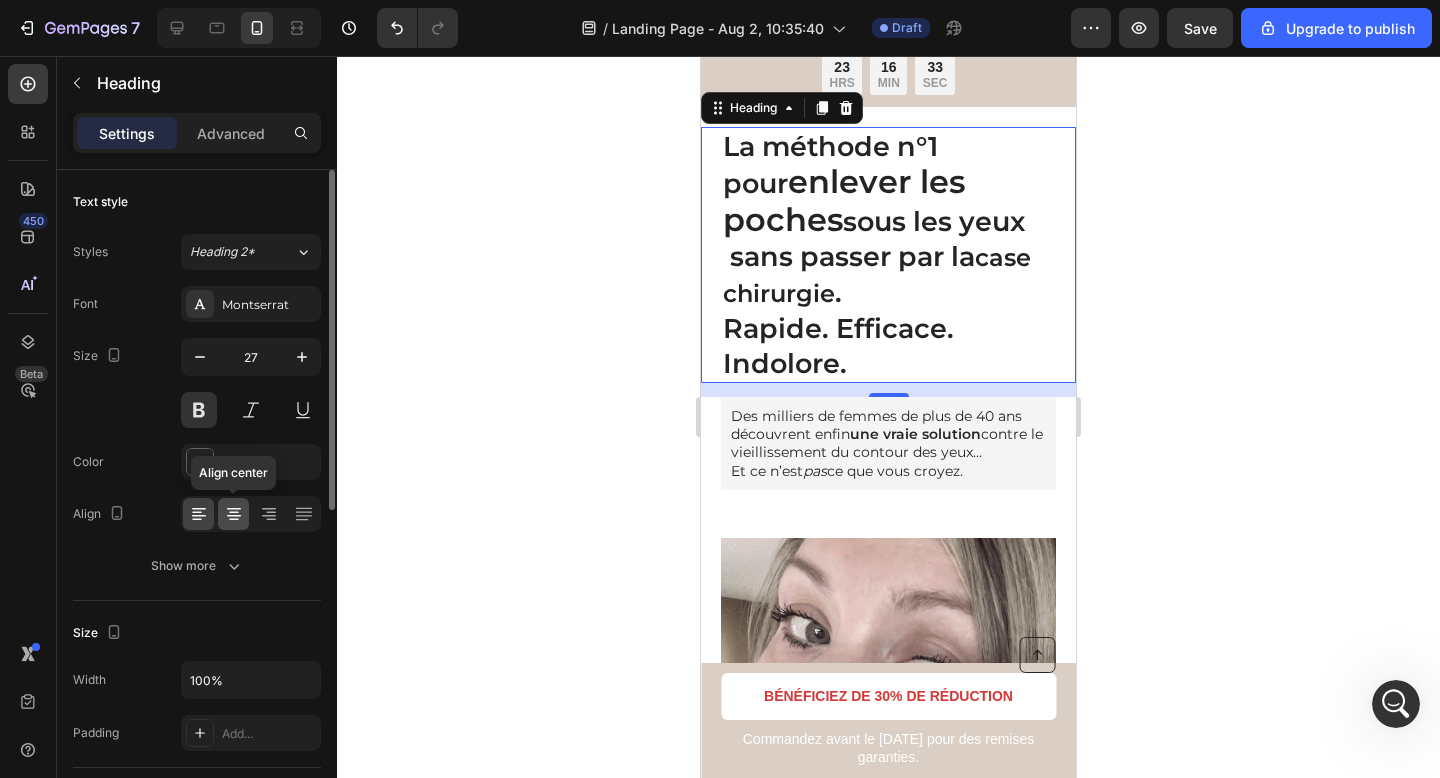 click 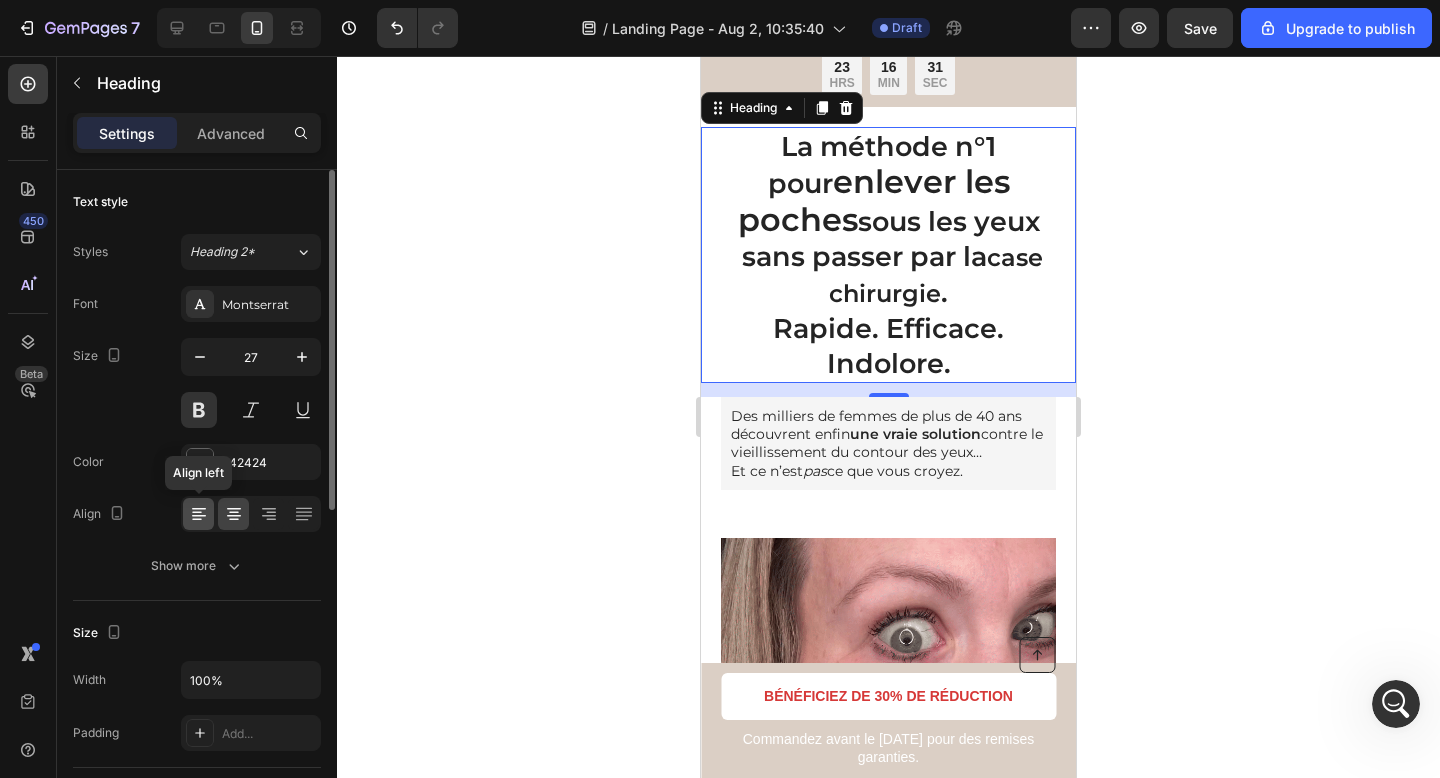 click 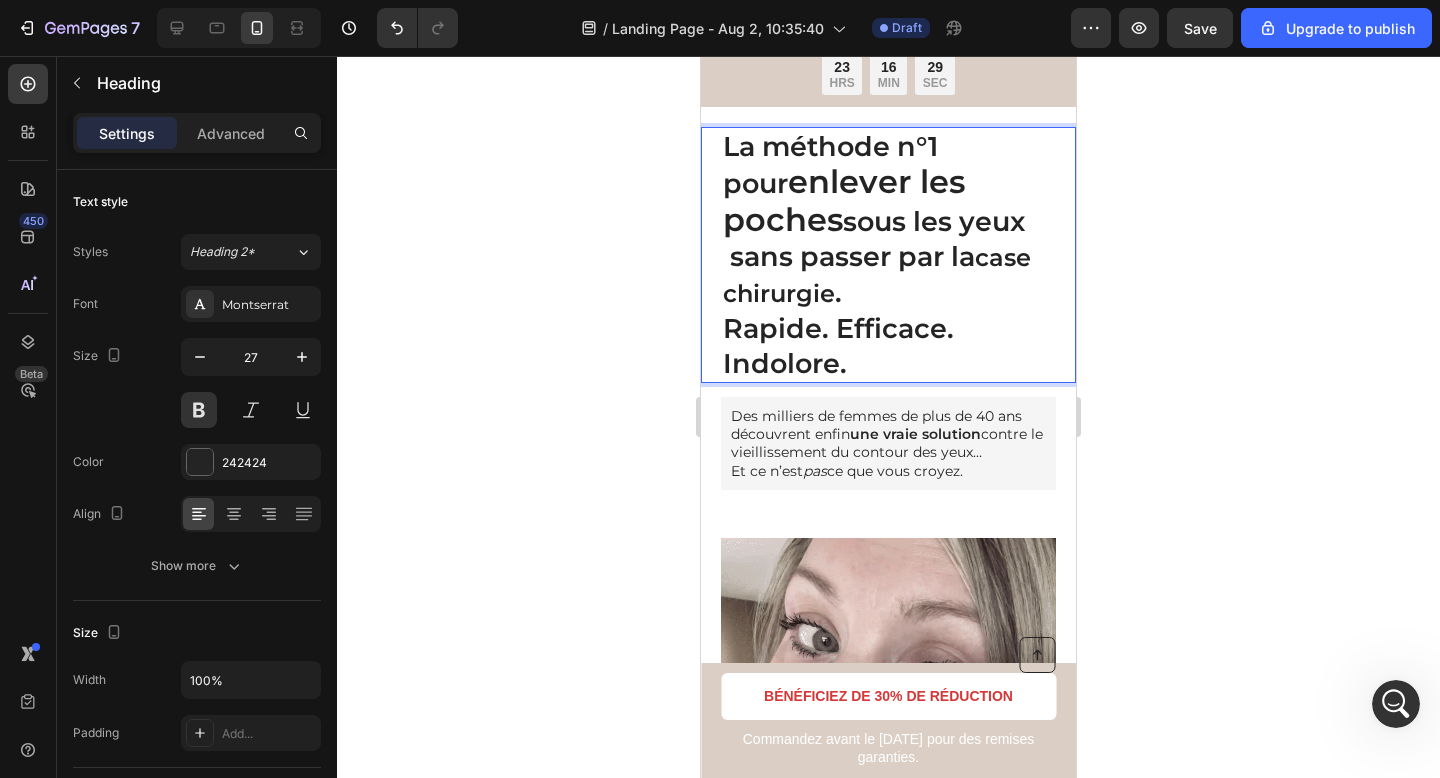 click on "La méthode n°1 pour  enlever les poches  sous les yeux  sans passer par la  case chirurgie . Rapide. Efficace. Indolore. Heading   14" at bounding box center [888, 255] 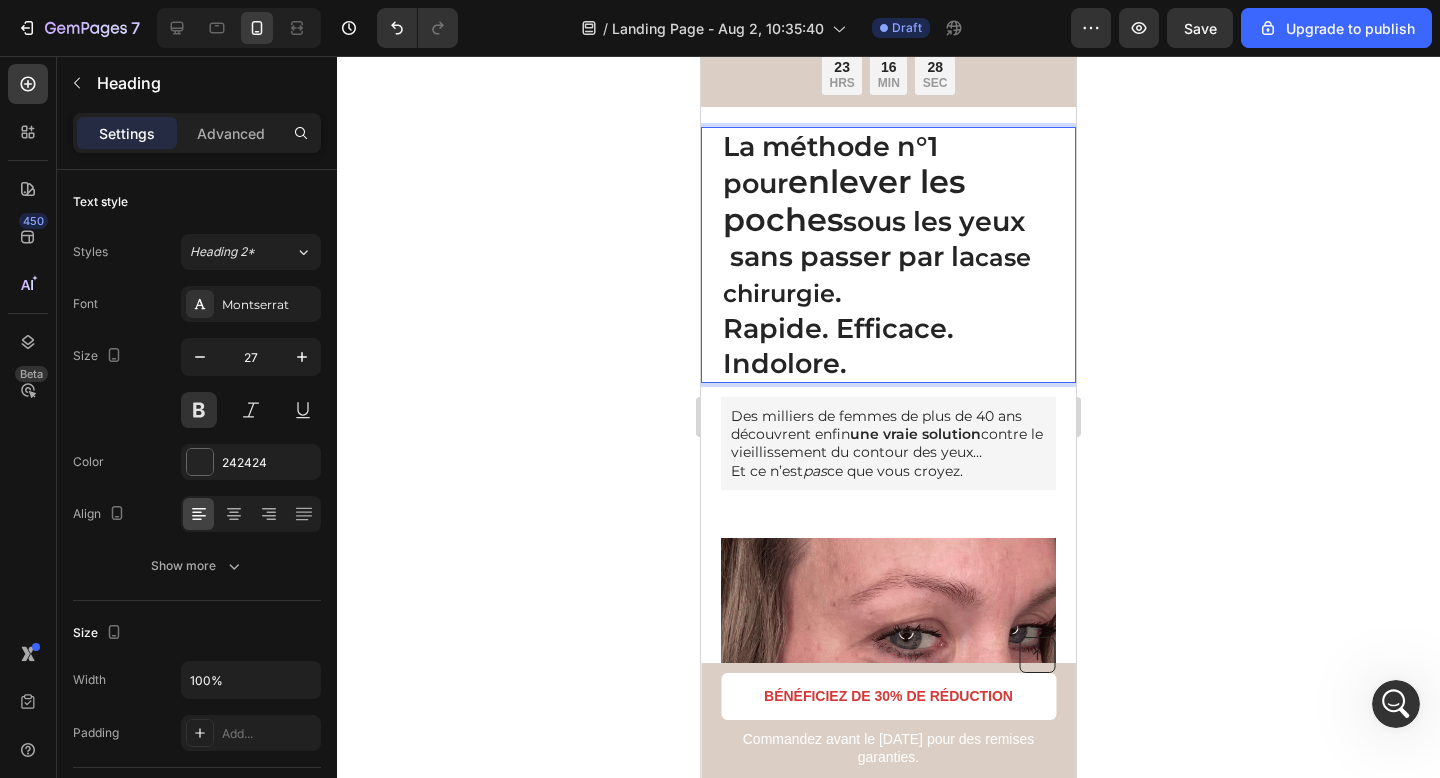 click on "La méthode n°1 pour  enlever les poches  sous les yeux  sans passer par la  case chirurgie . Rapide. Efficace. Indolore." at bounding box center [888, 255] 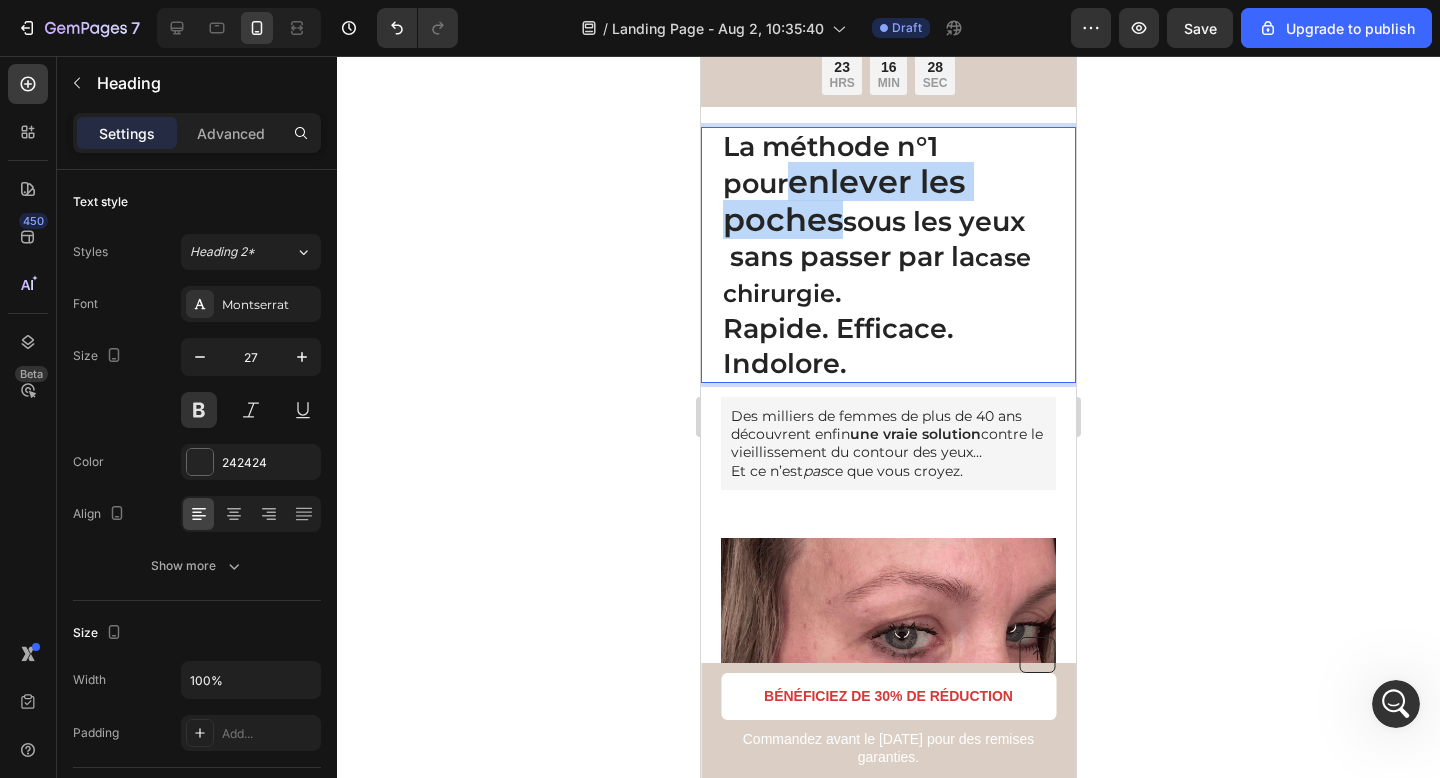 drag, startPoint x: 1037, startPoint y: 180, endPoint x: 727, endPoint y: 176, distance: 310.02582 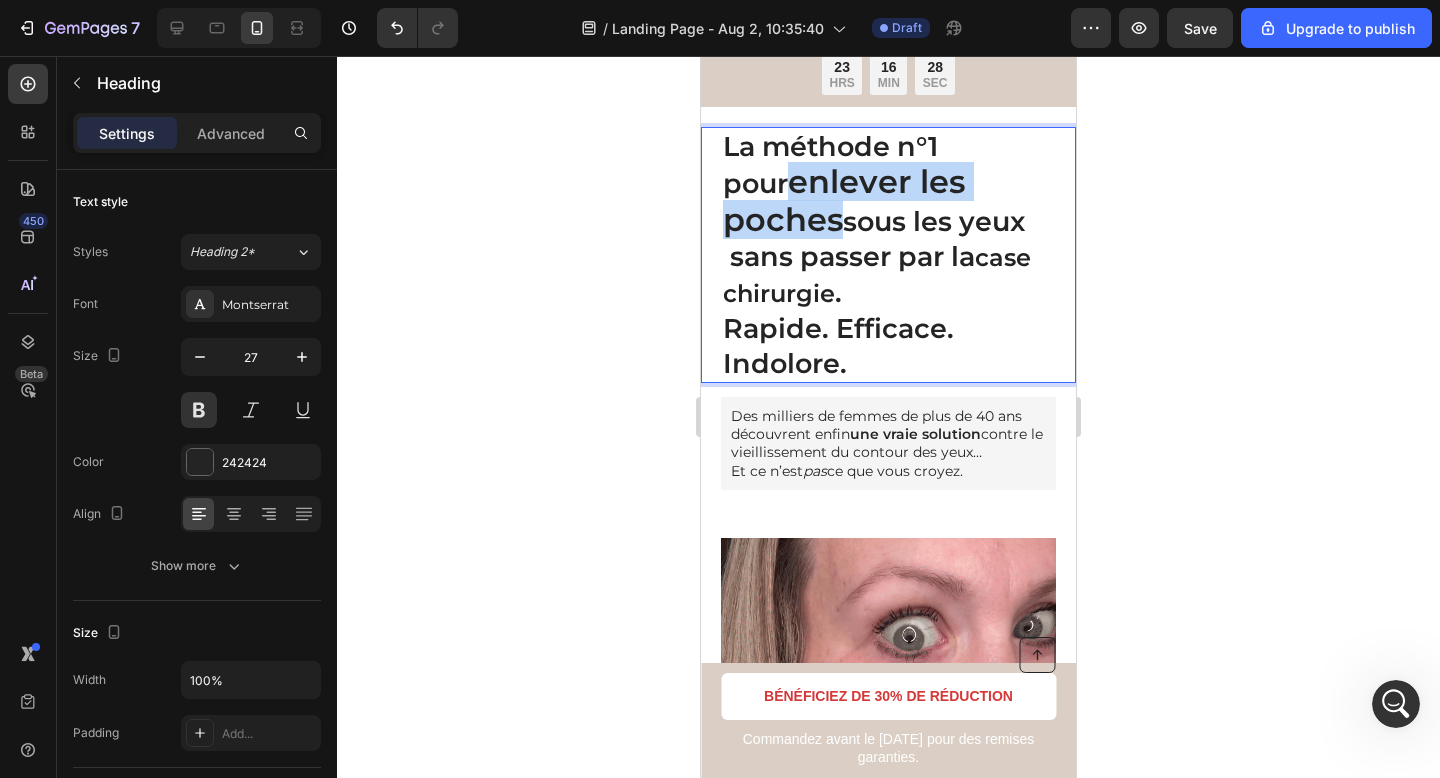 click on "La méthode n°1 pour  enlever les poches  sous les yeux  sans passer par la  case chirurgie . Rapide. Efficace. Indolore." at bounding box center [888, 255] 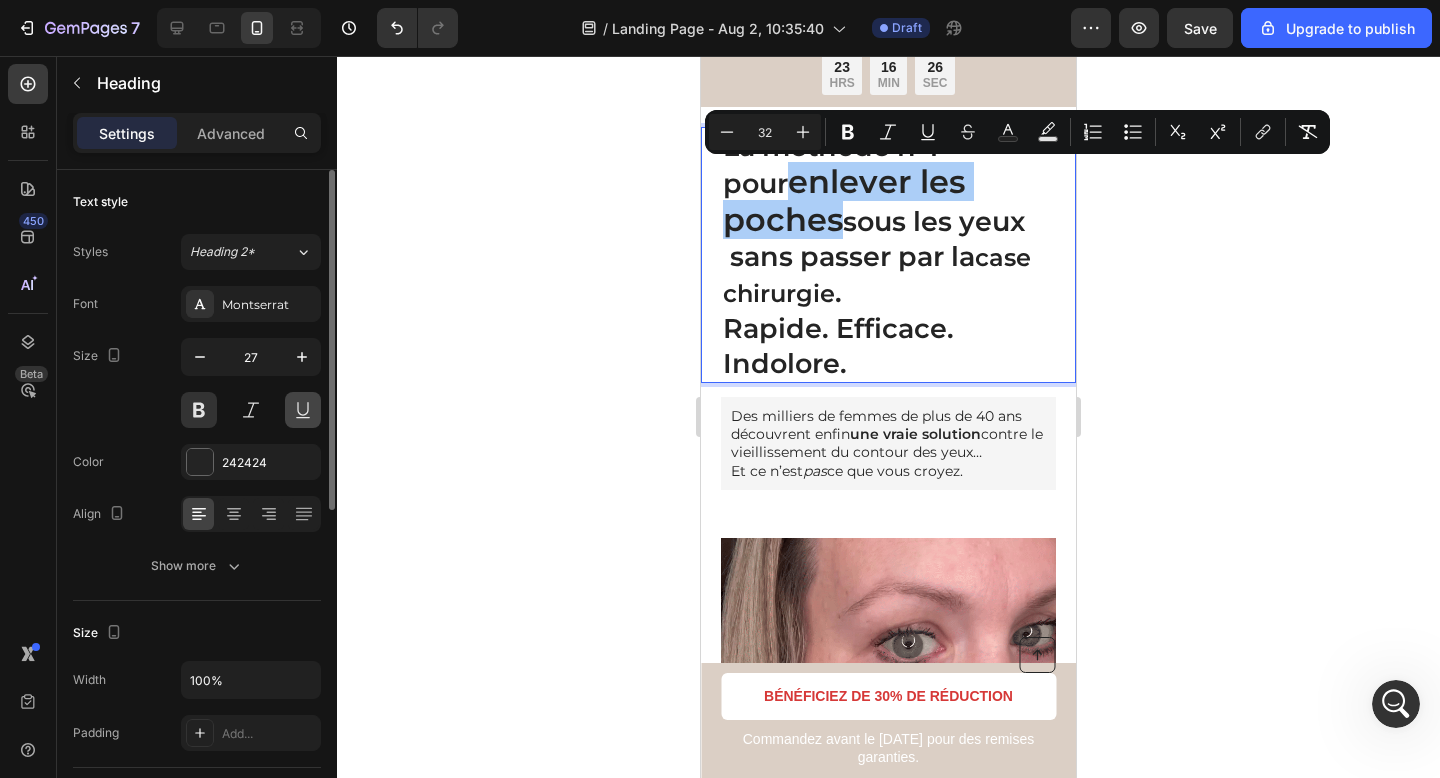 click at bounding box center (303, 410) 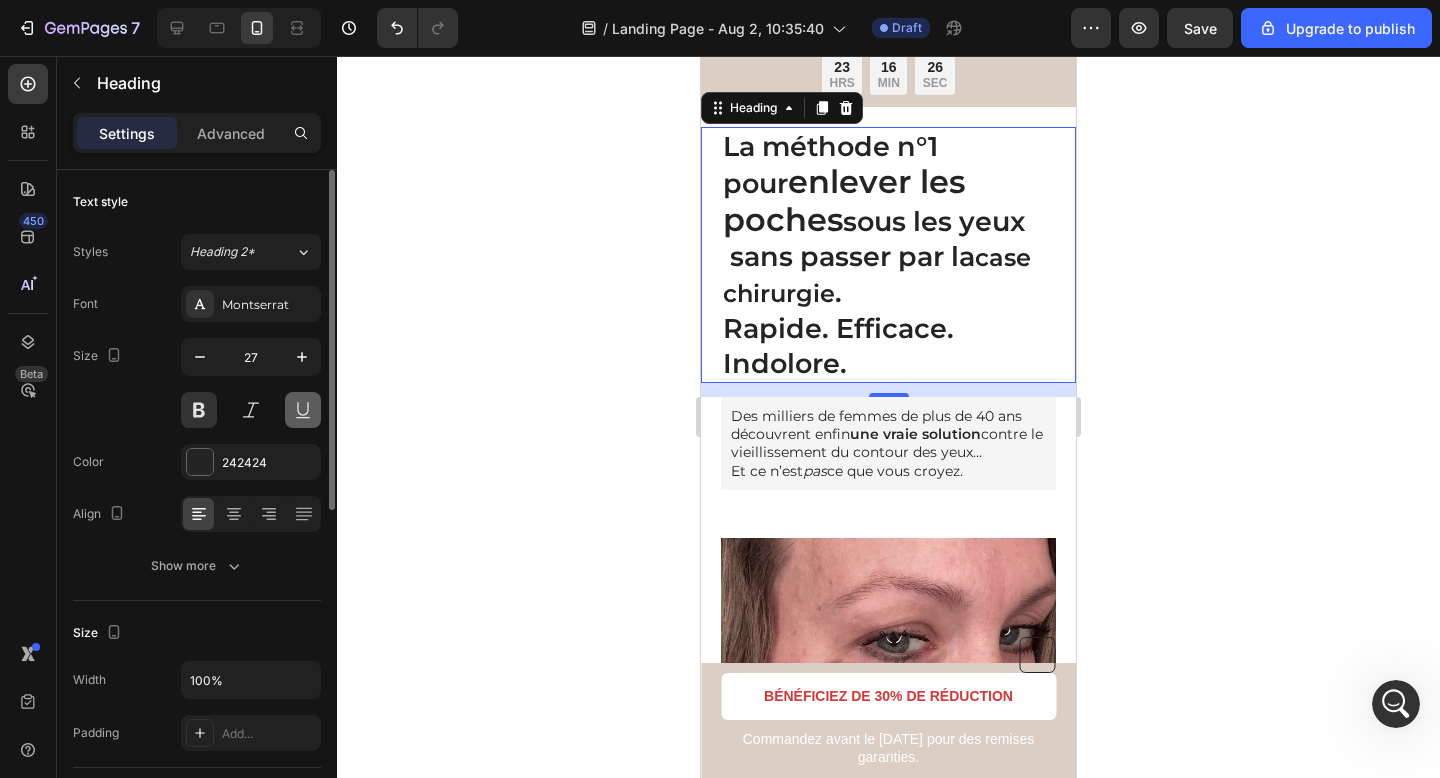 click at bounding box center (303, 410) 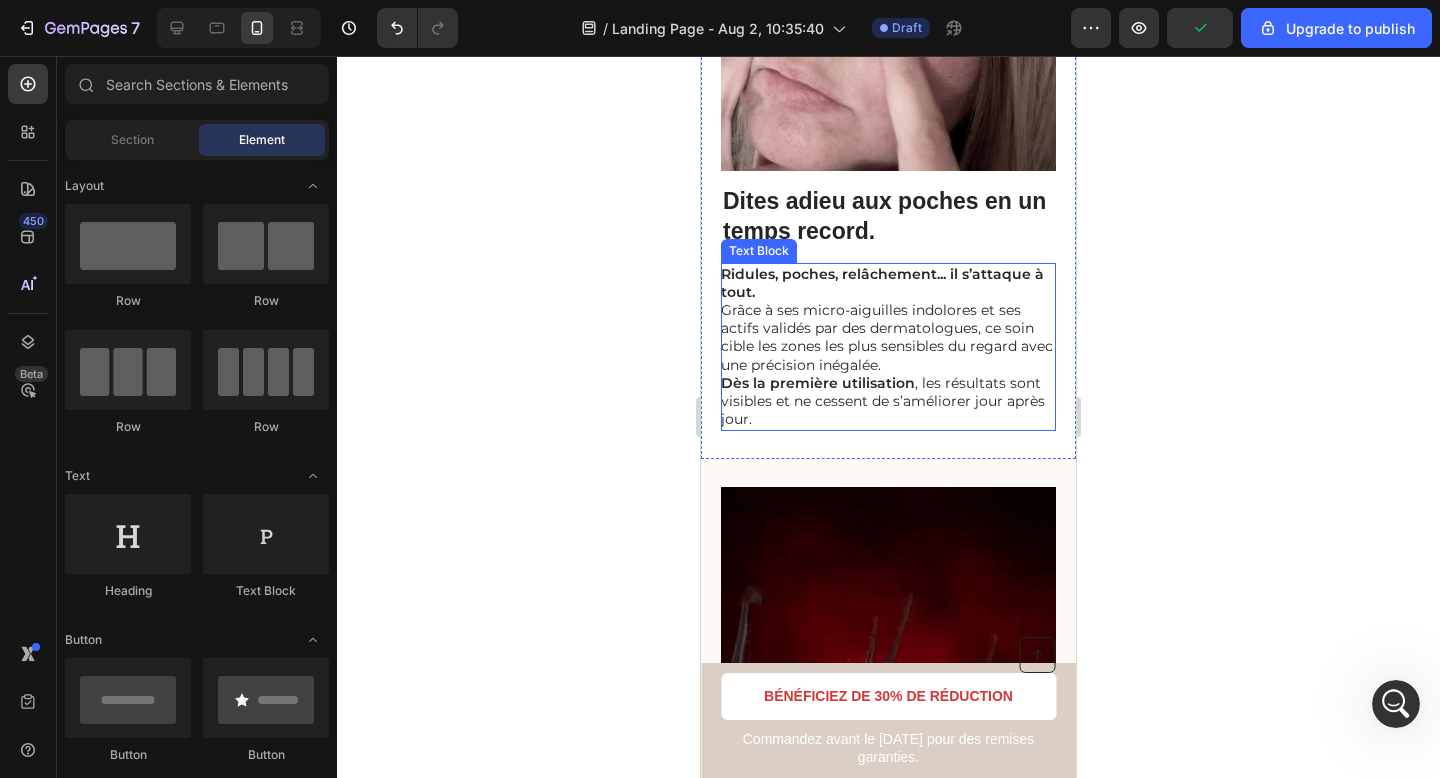 scroll, scrollTop: 791, scrollLeft: 0, axis: vertical 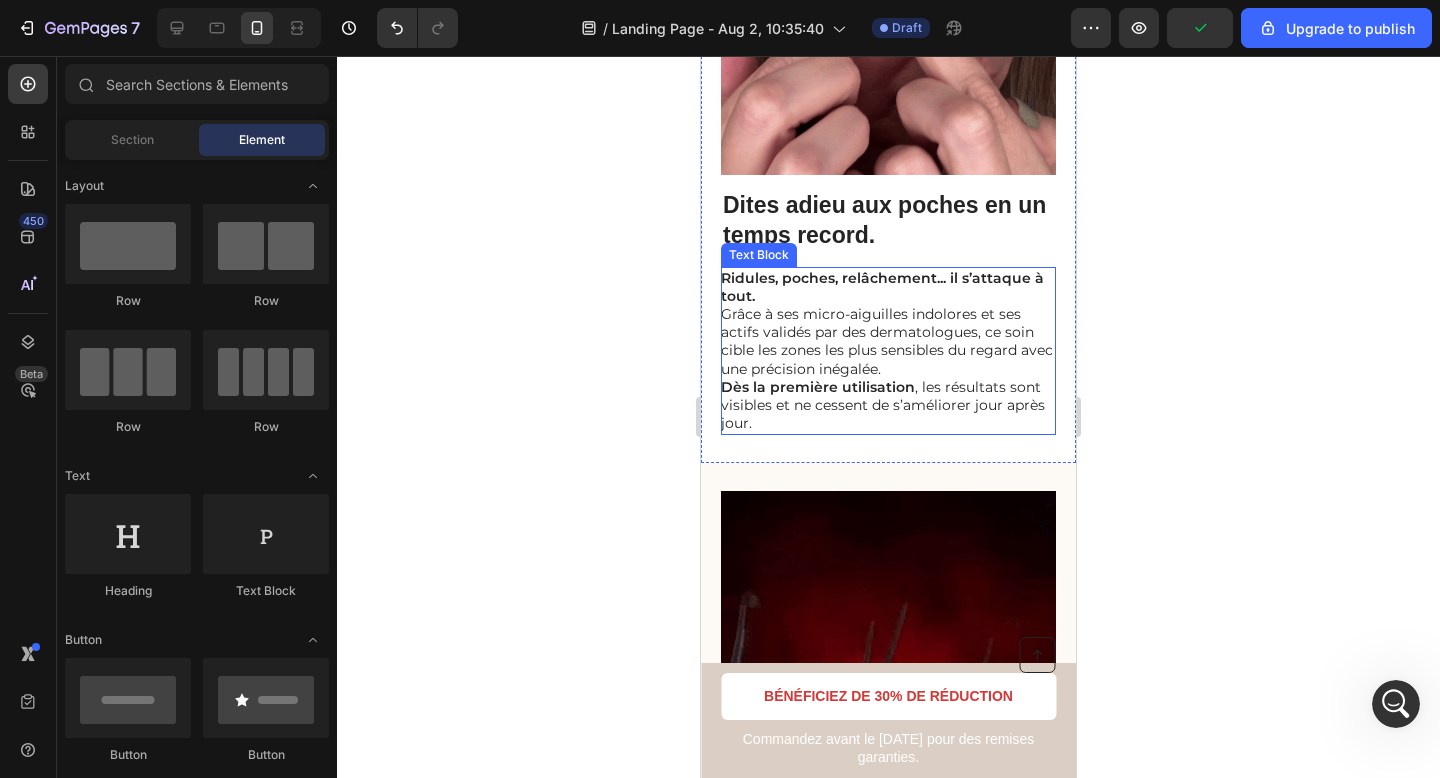 click on "Grâce à ses micro-aiguilles indolores et ses actifs validés par des dermatologues, ce soin cible les zones les plus sensibles du regard avec une précision inégalée. Dès la première utilisation , les résultats sont visibles et ne cessent de s’améliorer jour après jour." at bounding box center (887, 368) 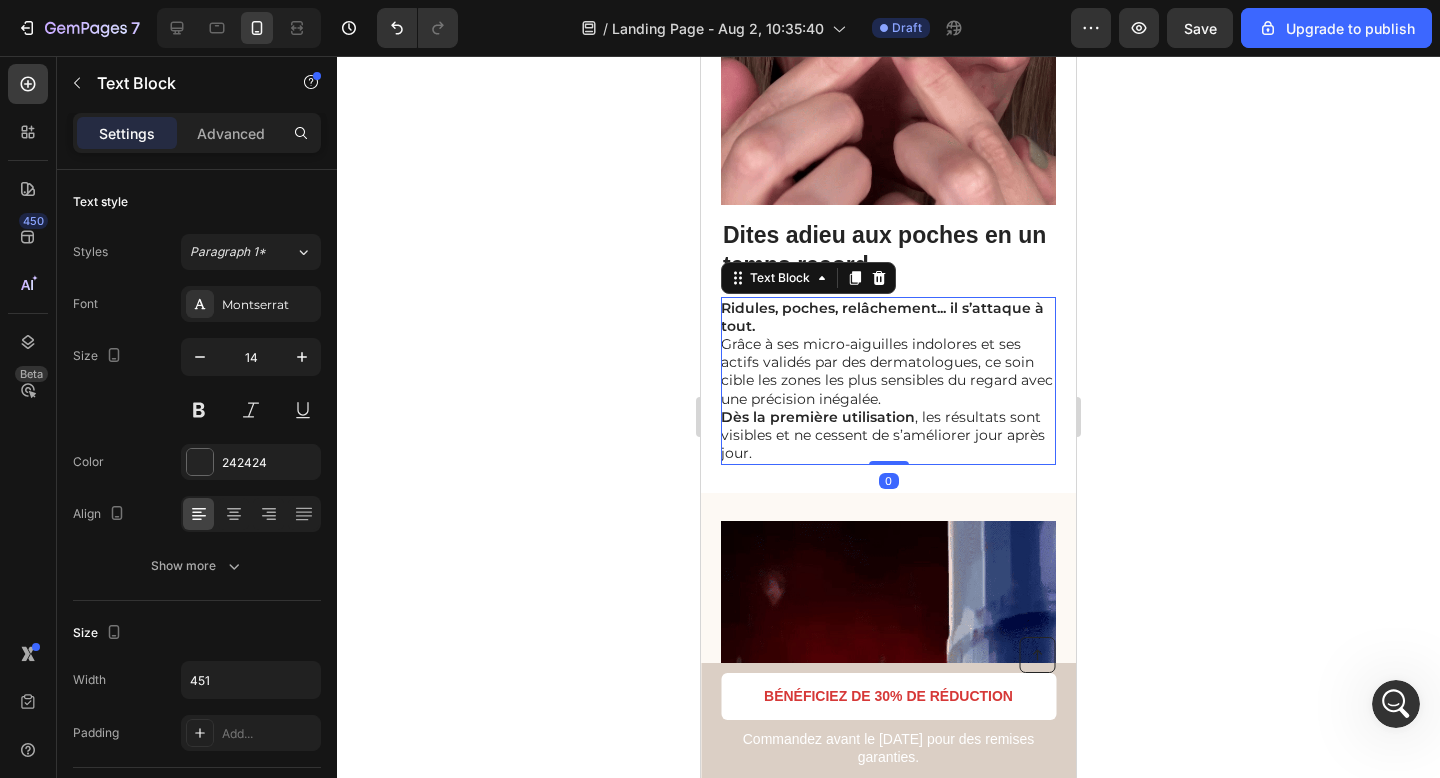 scroll, scrollTop: 754, scrollLeft: 0, axis: vertical 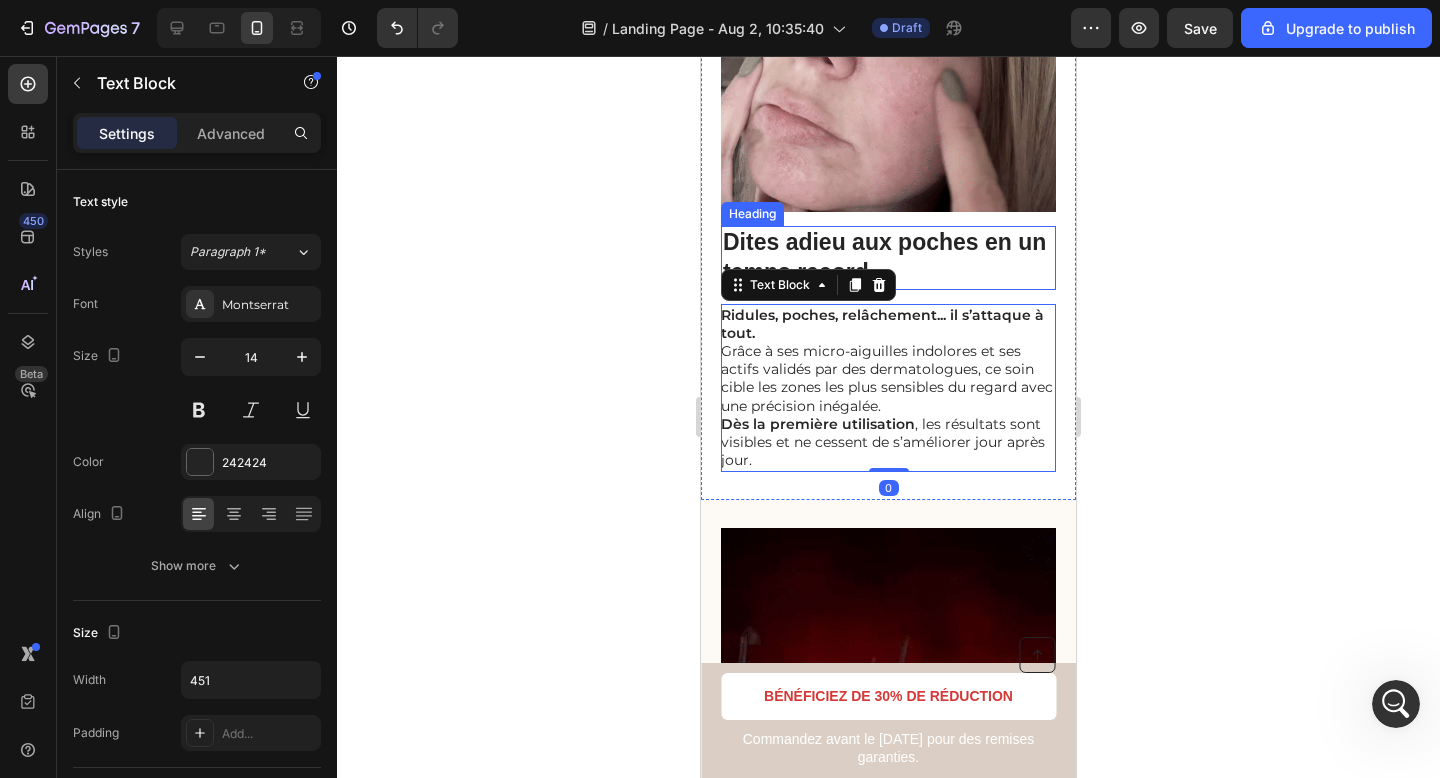 click on "Dites adieu aux poches en un temps record." at bounding box center (888, 258) 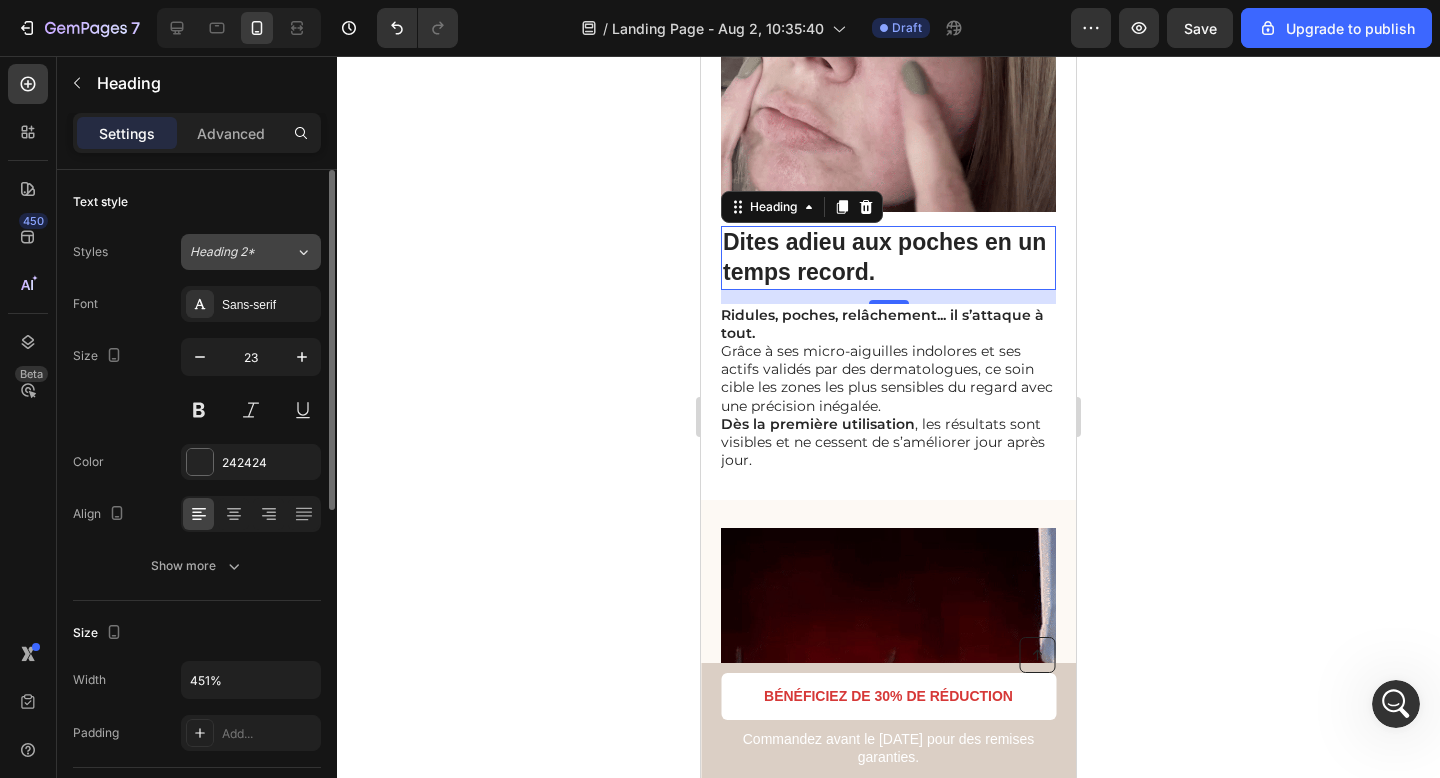 click on "Heading 2*" 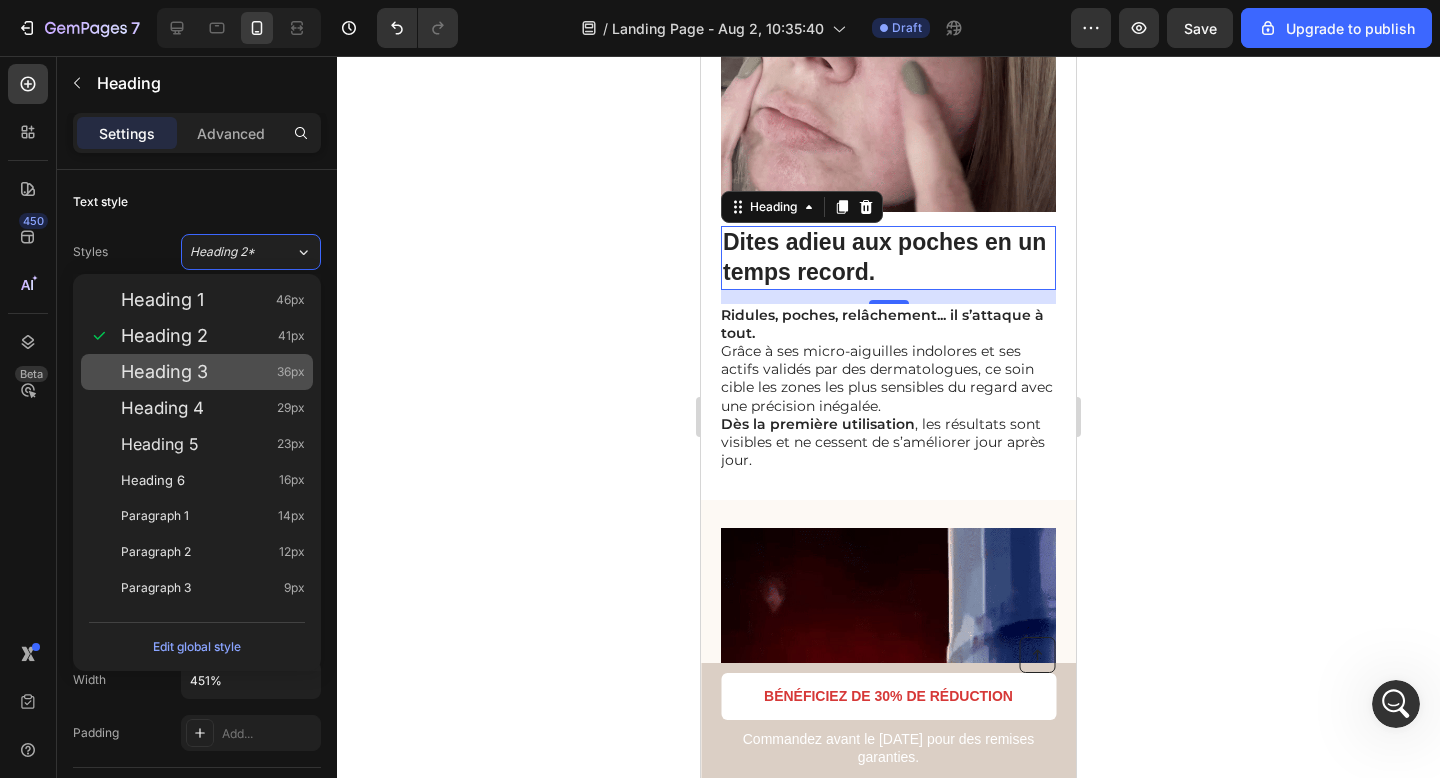 click on "Heading 3 36px" at bounding box center [213, 372] 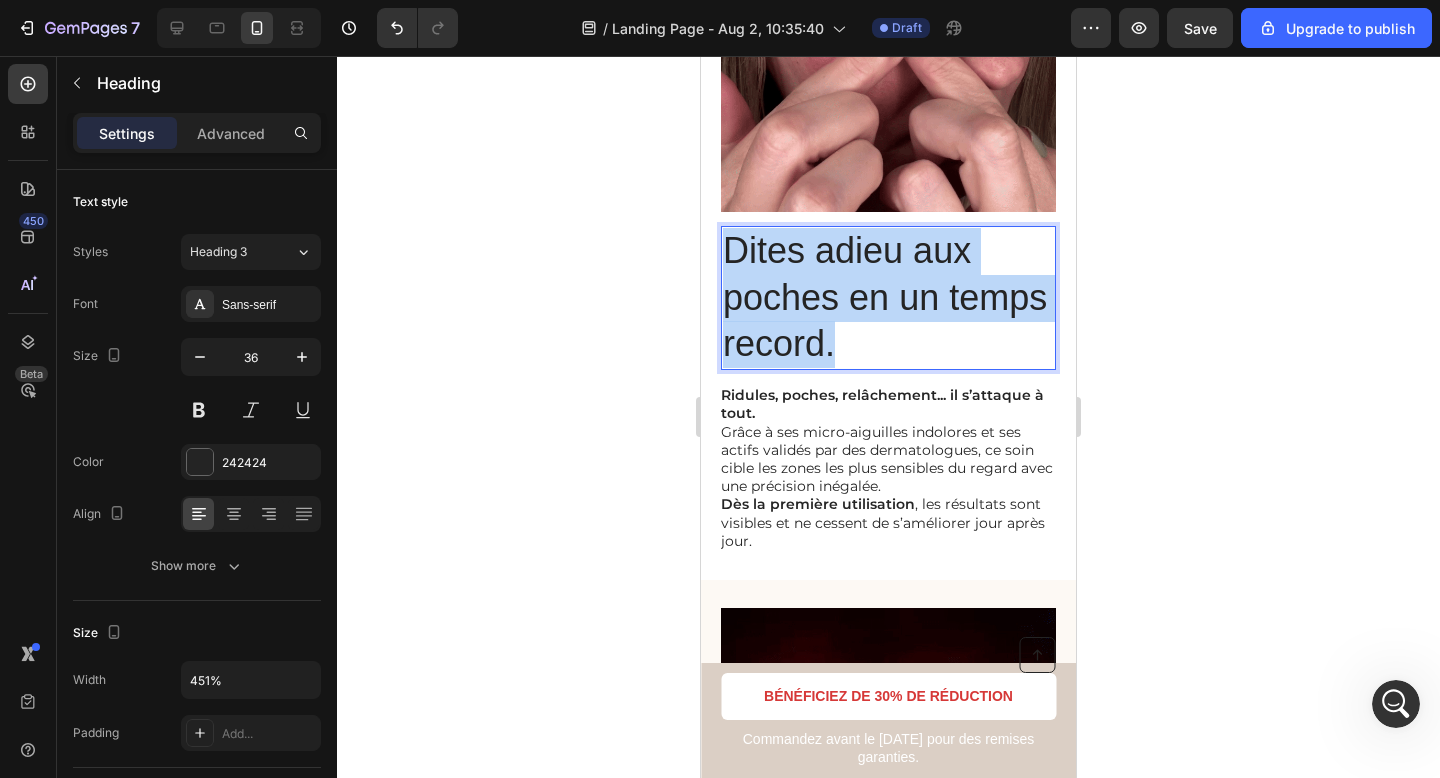 drag, startPoint x: 956, startPoint y: 343, endPoint x: 724, endPoint y: 249, distance: 250.3198 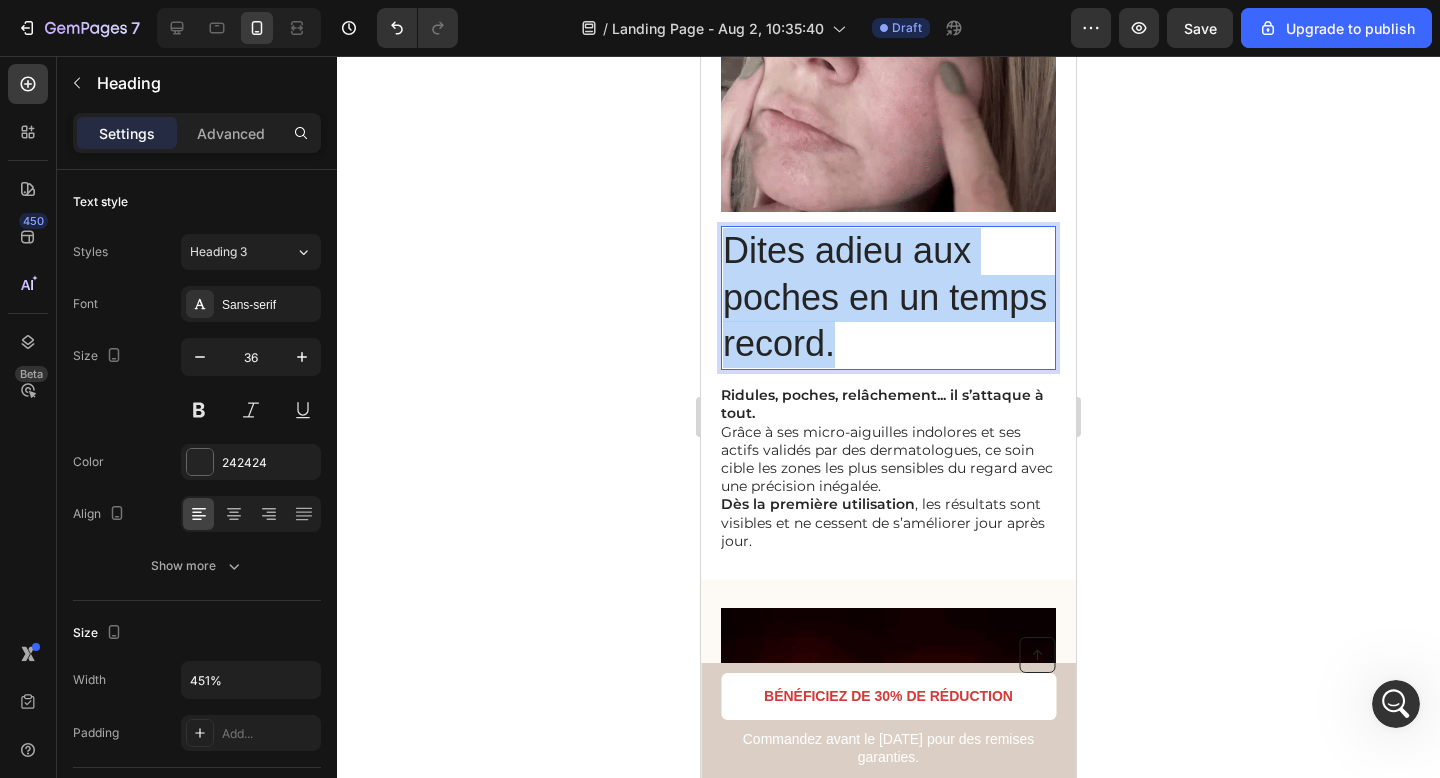 click on "Dites adieu aux poches en un temps record." at bounding box center (888, 298) 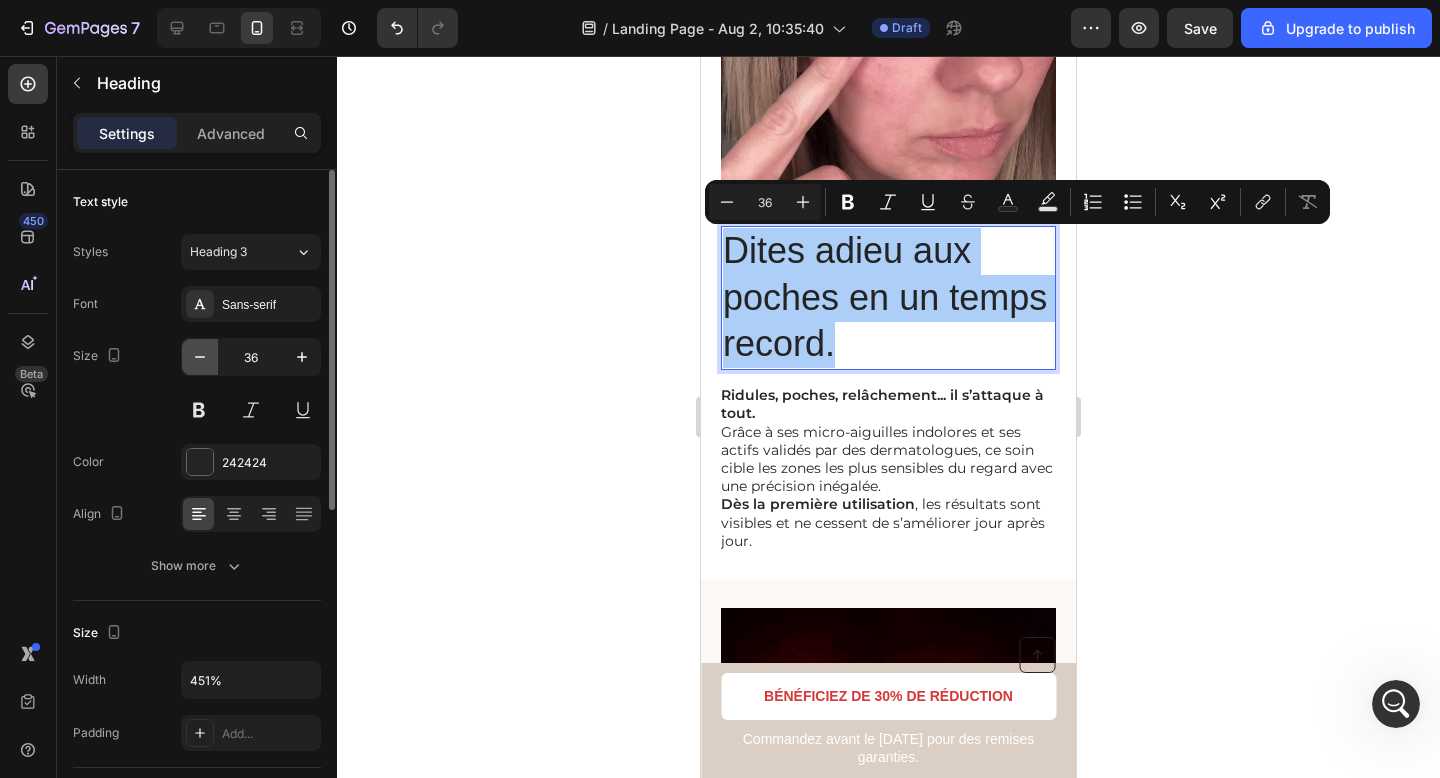 click at bounding box center (200, 357) 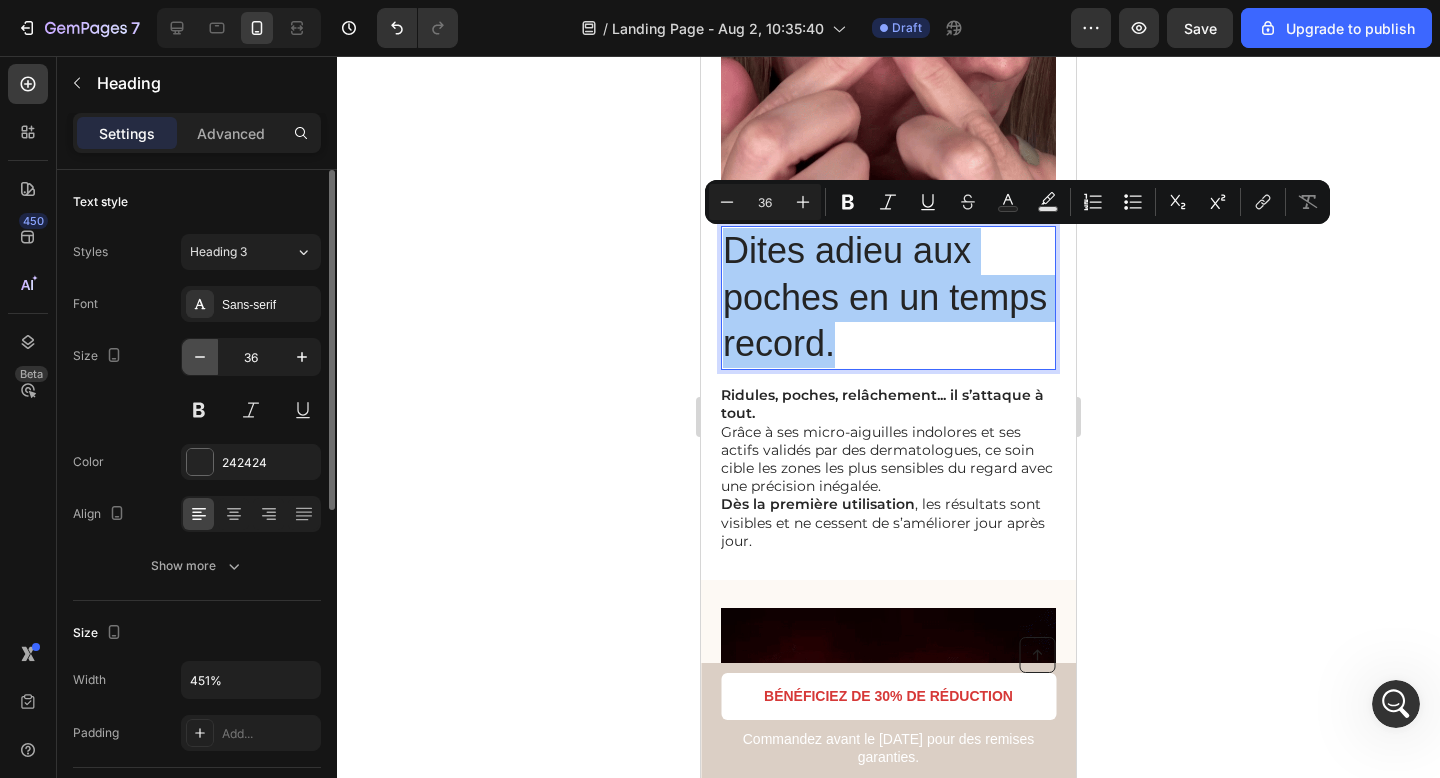 click at bounding box center (200, 357) 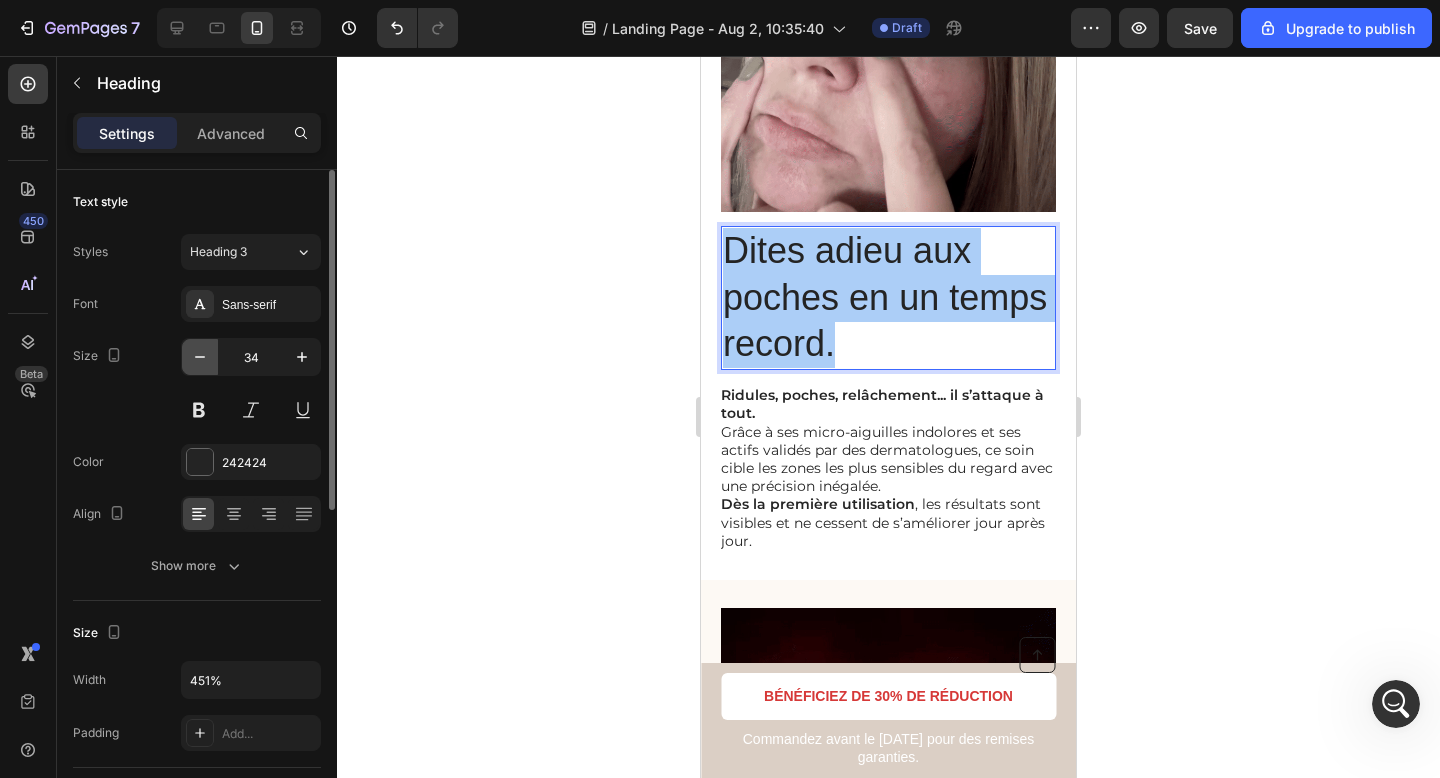 click at bounding box center (200, 357) 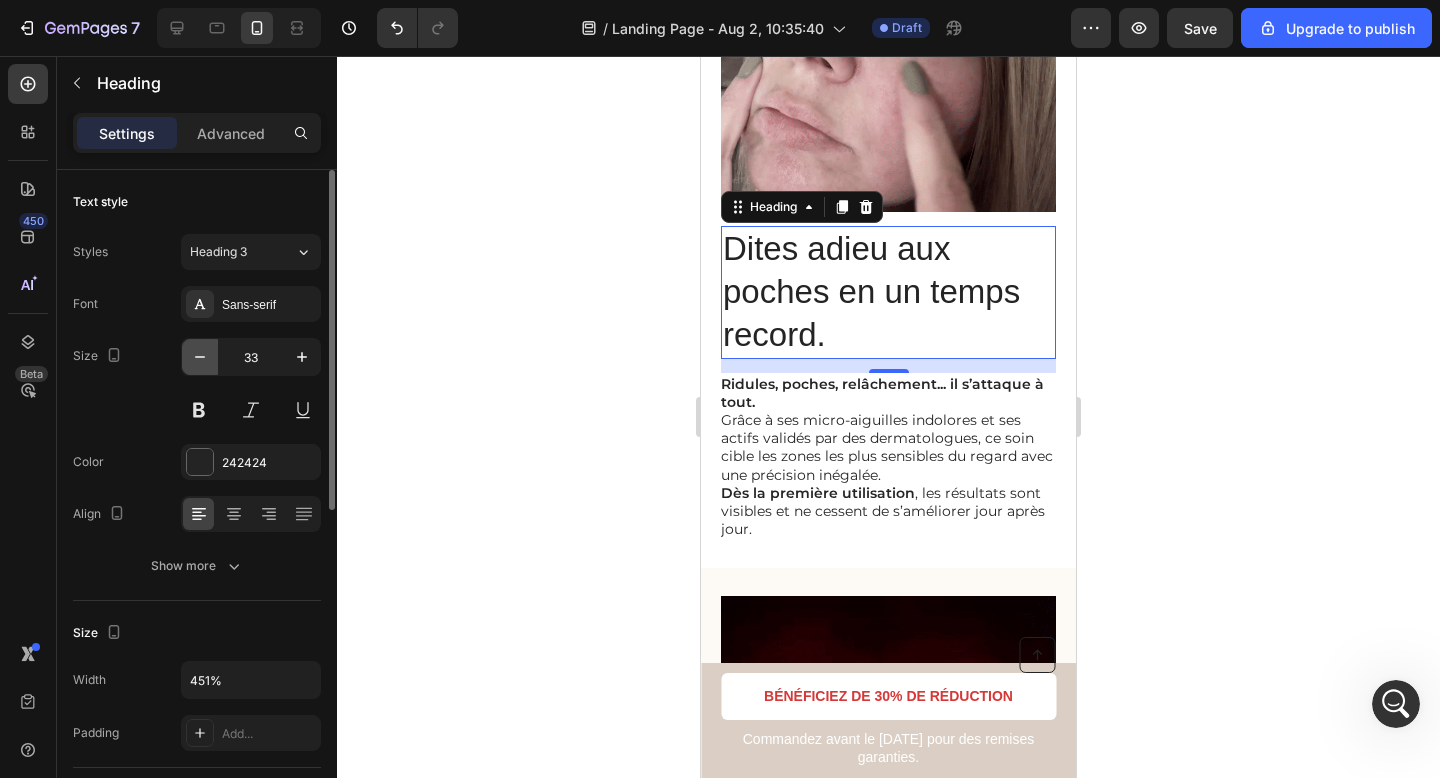 click at bounding box center (200, 357) 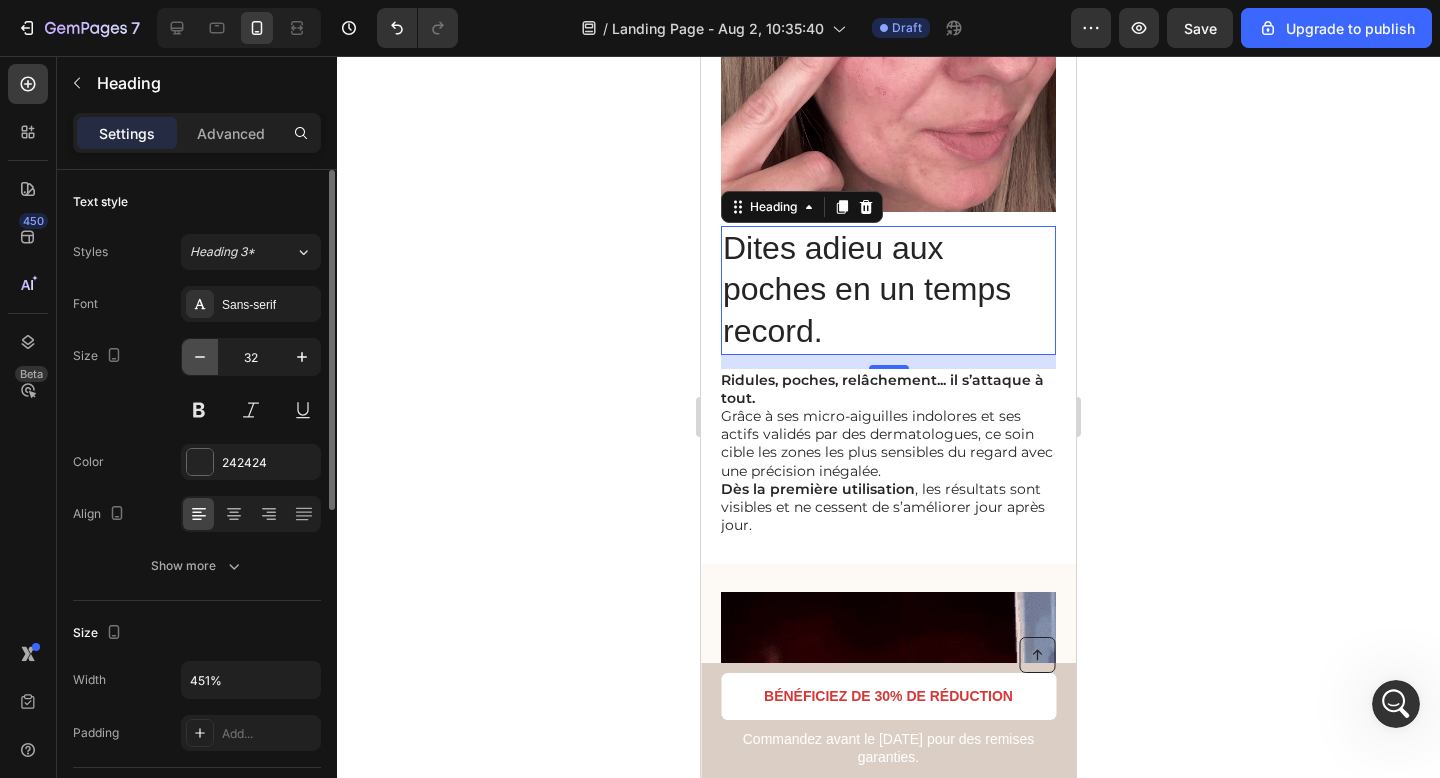 click at bounding box center [200, 357] 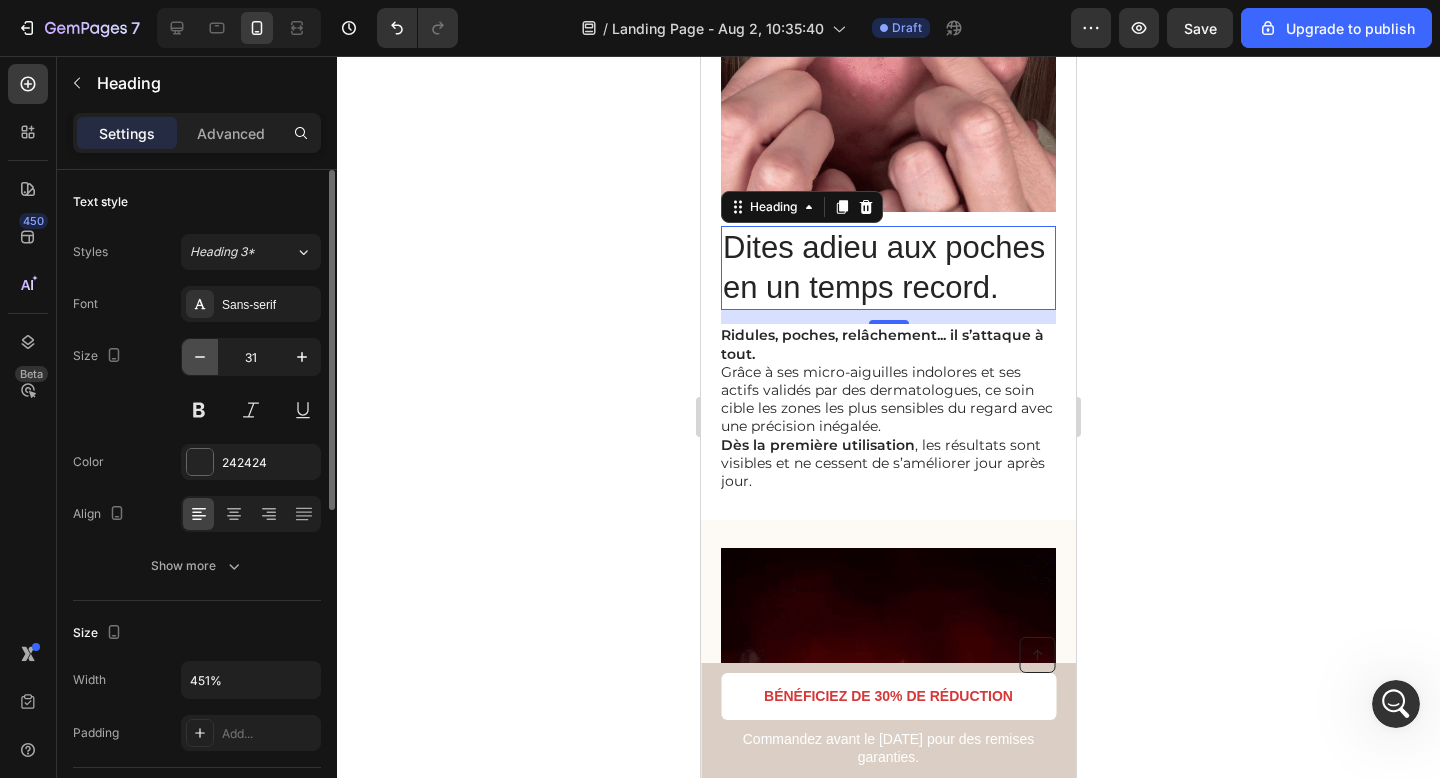 click at bounding box center [200, 357] 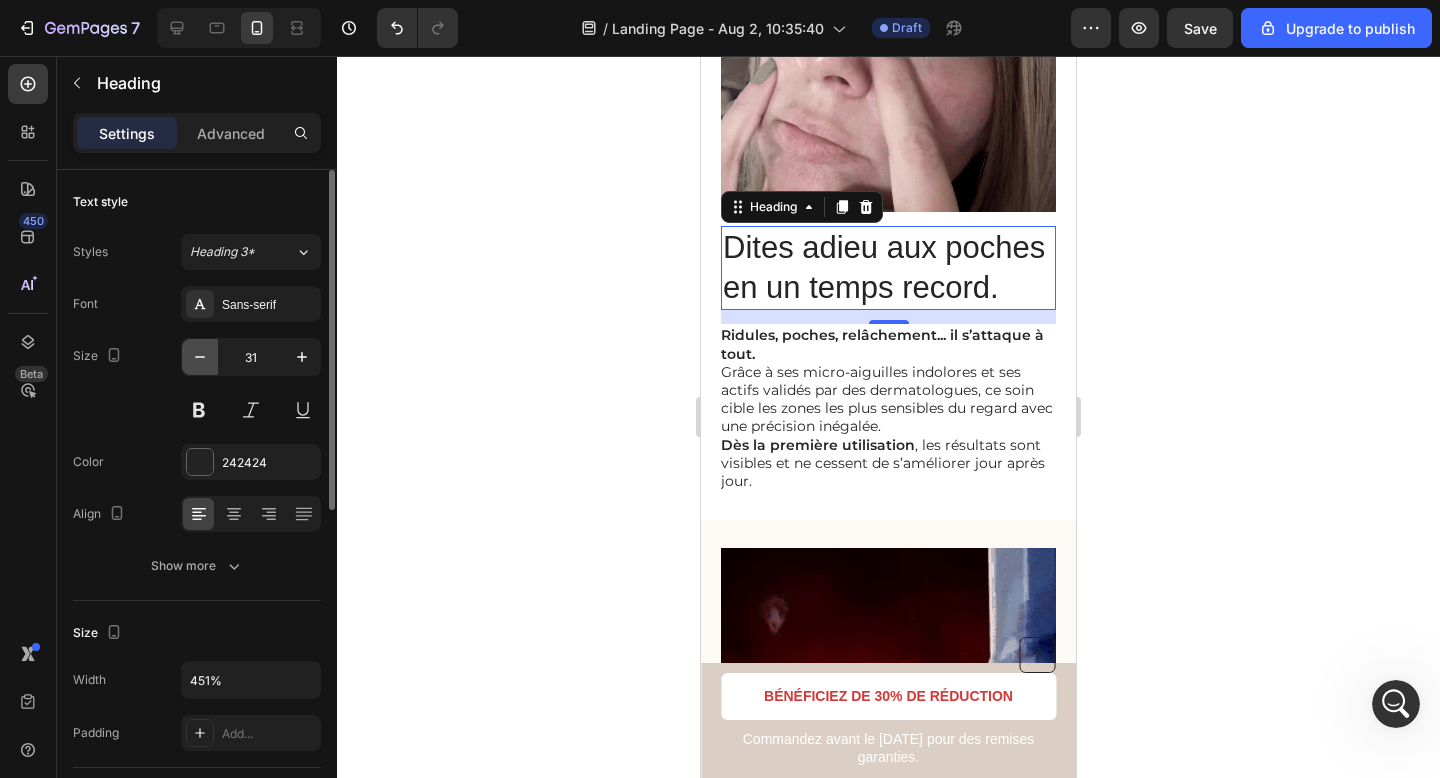 type on "30" 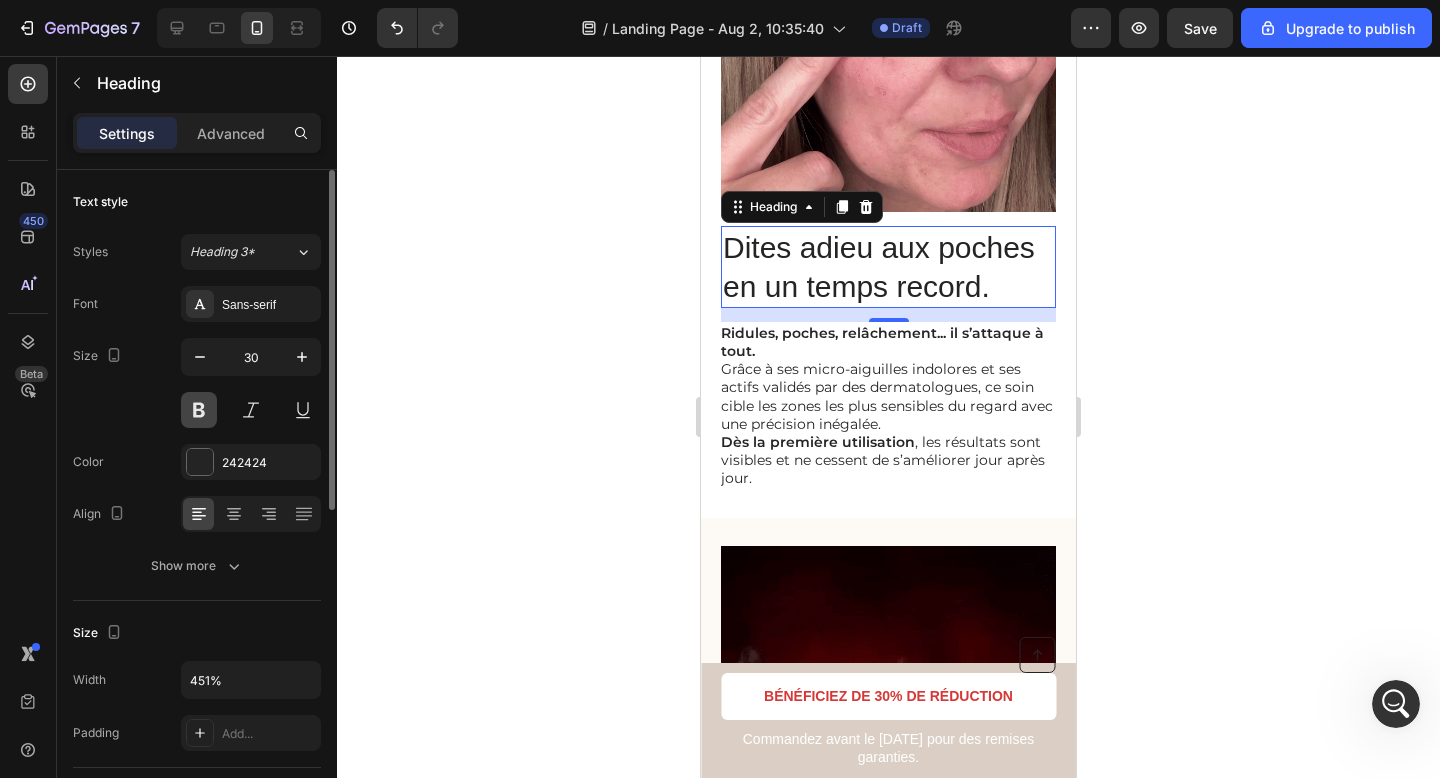 click at bounding box center (199, 410) 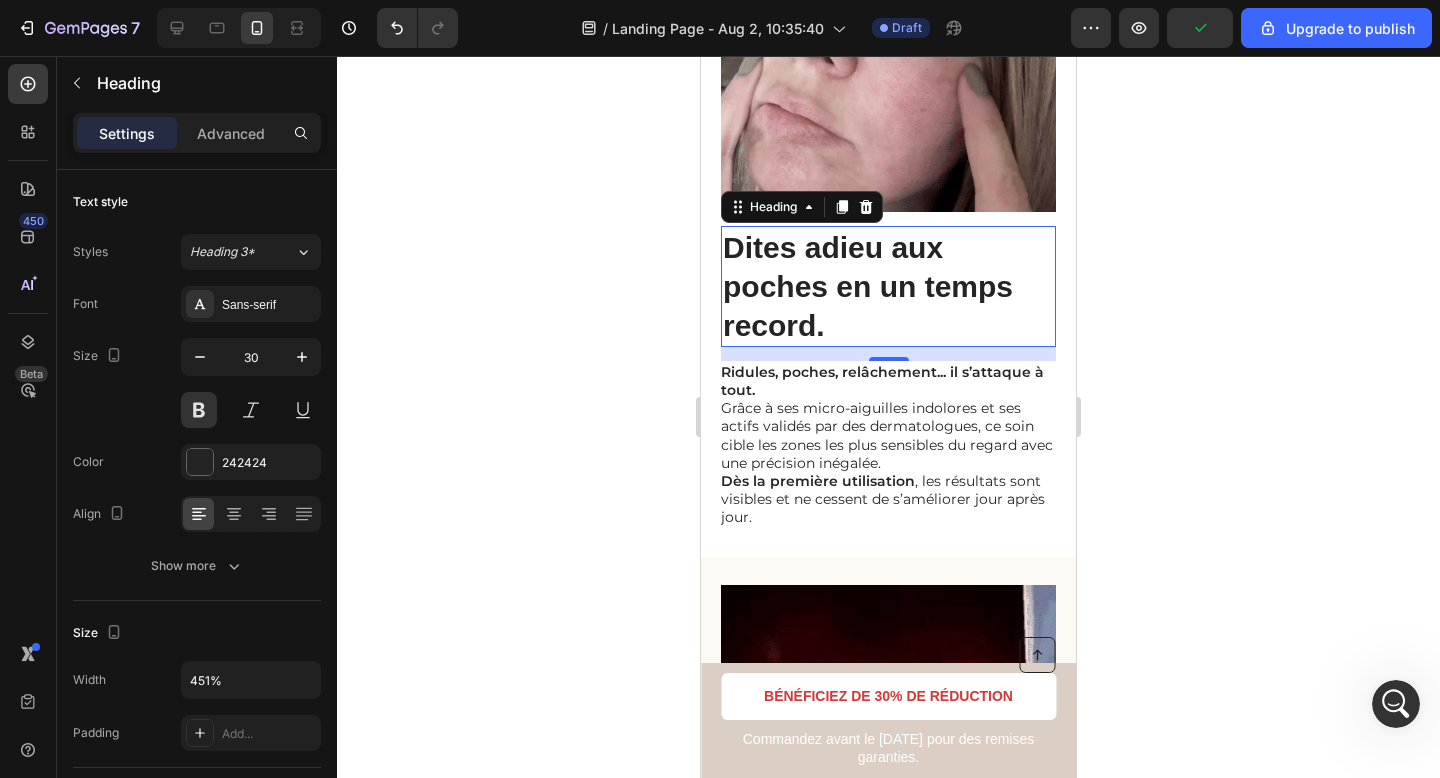 click 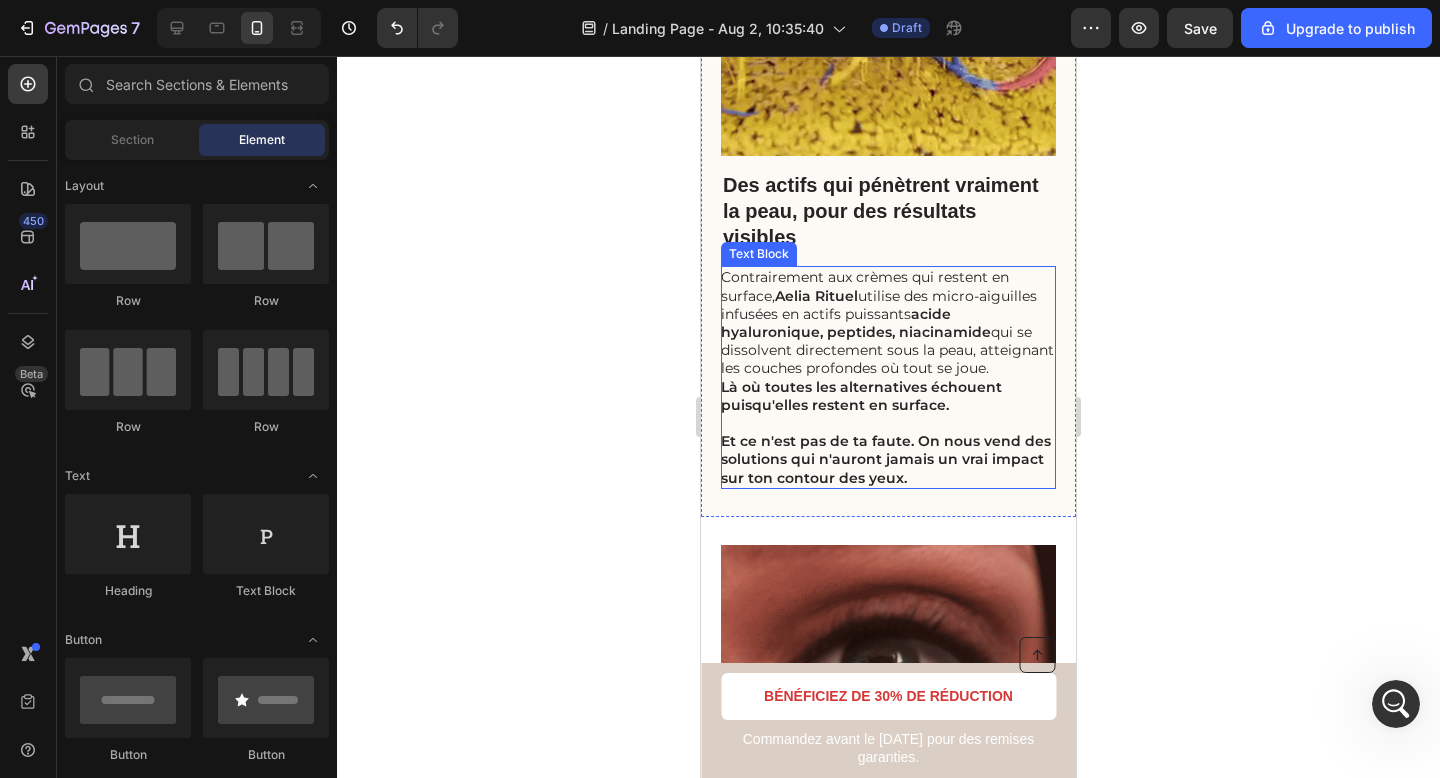 scroll, scrollTop: 1705, scrollLeft: 0, axis: vertical 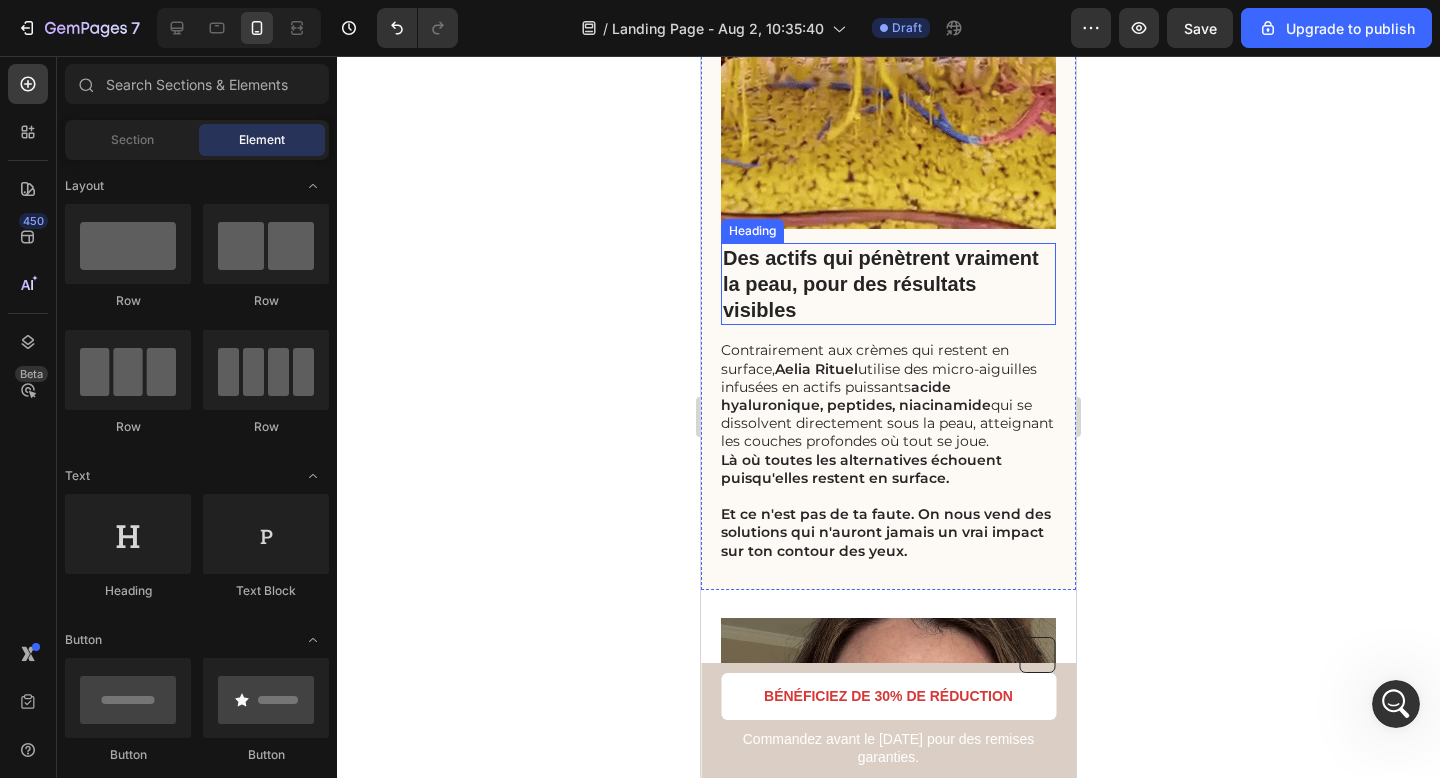 click on "Des actifs qui pénètrent vraiment la peau, pour des résultats visibles" at bounding box center [888, 284] 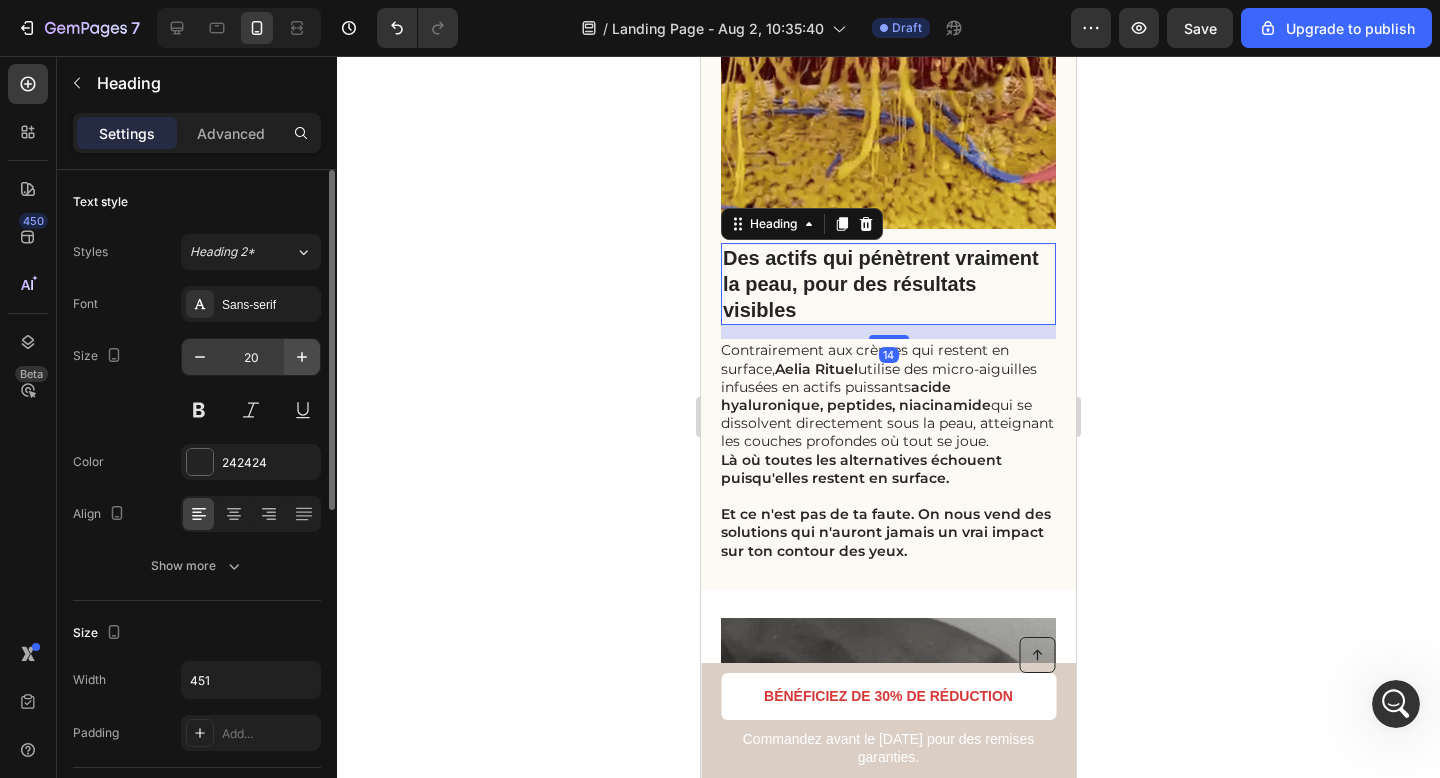 click on "Sans-serif" at bounding box center [269, 305] 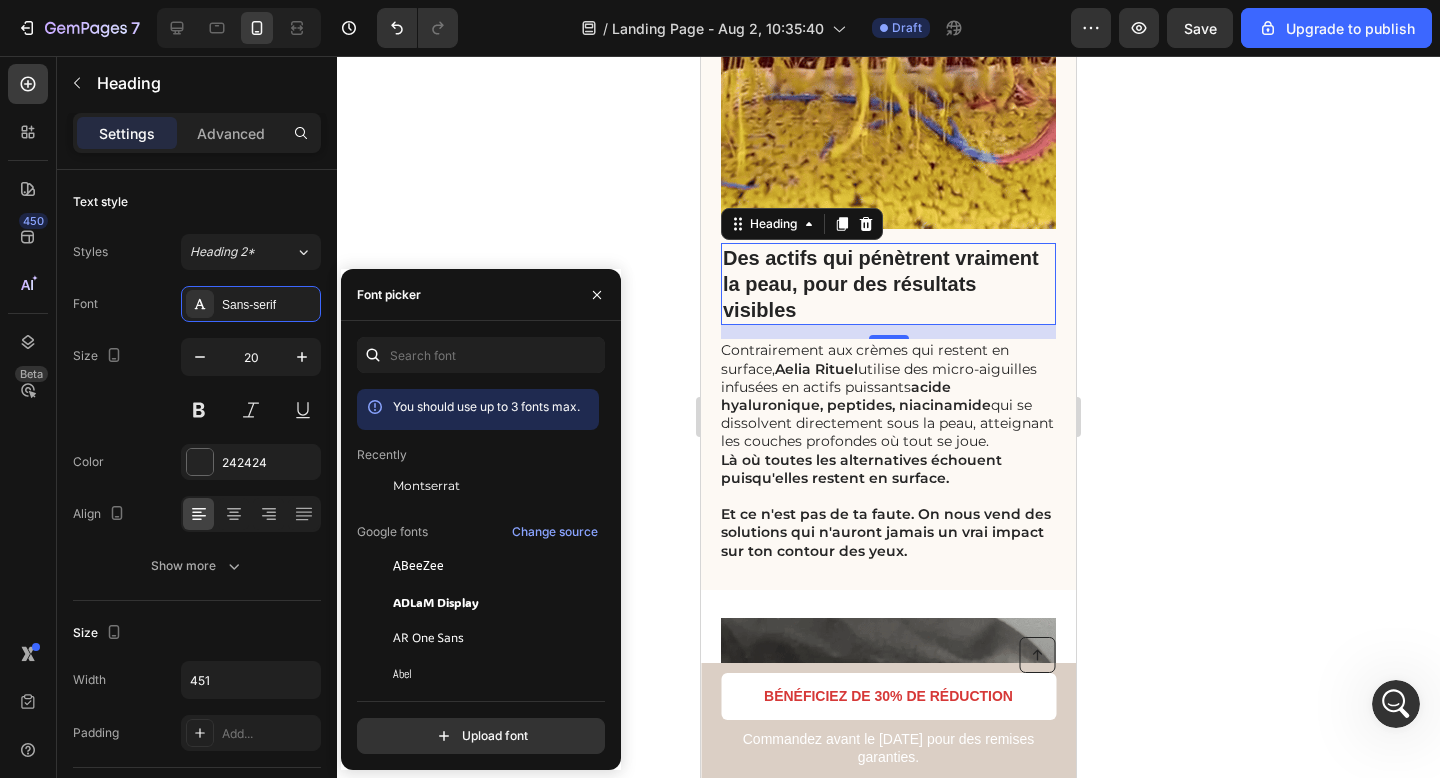 drag, startPoint x: 410, startPoint y: 475, endPoint x: 365, endPoint y: 450, distance: 51.47815 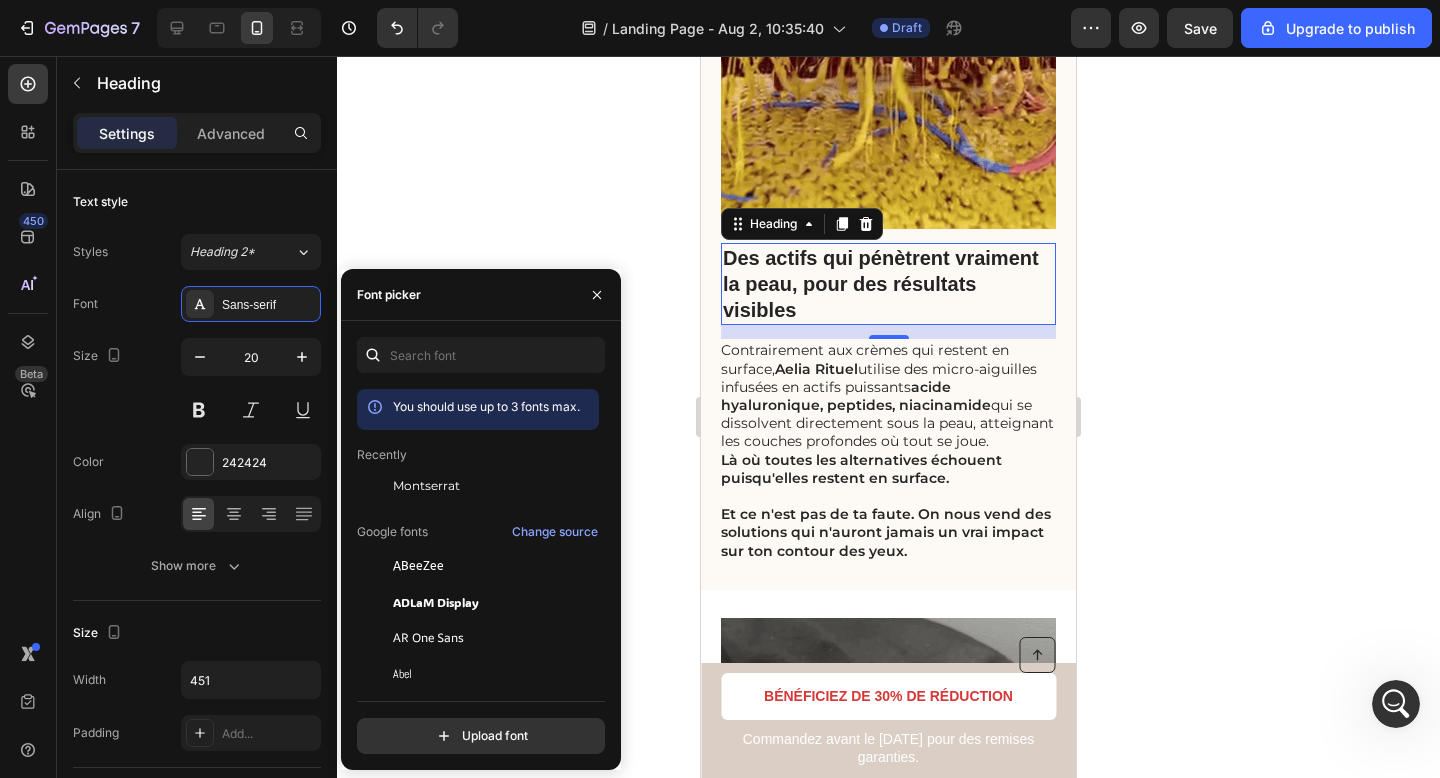 click on "Montserrat" 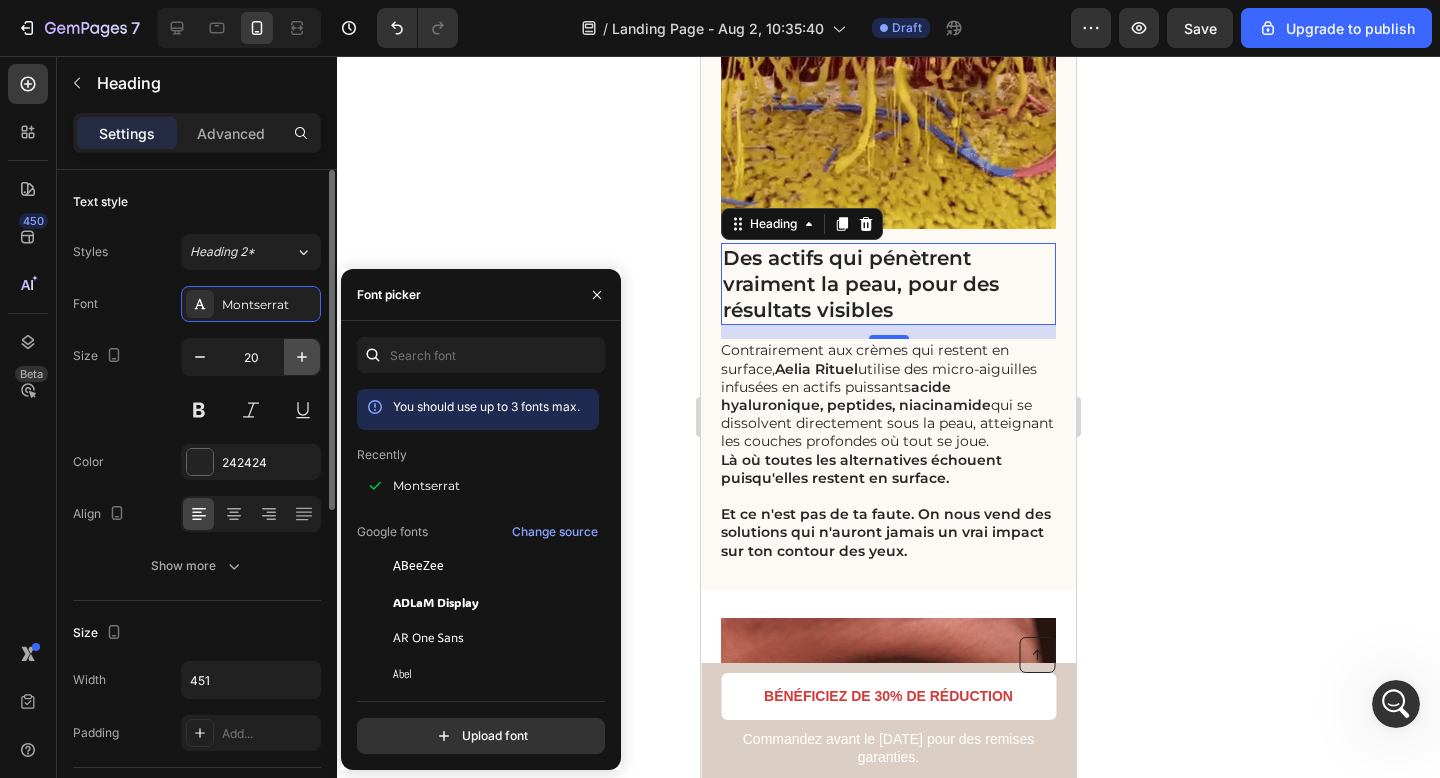 click 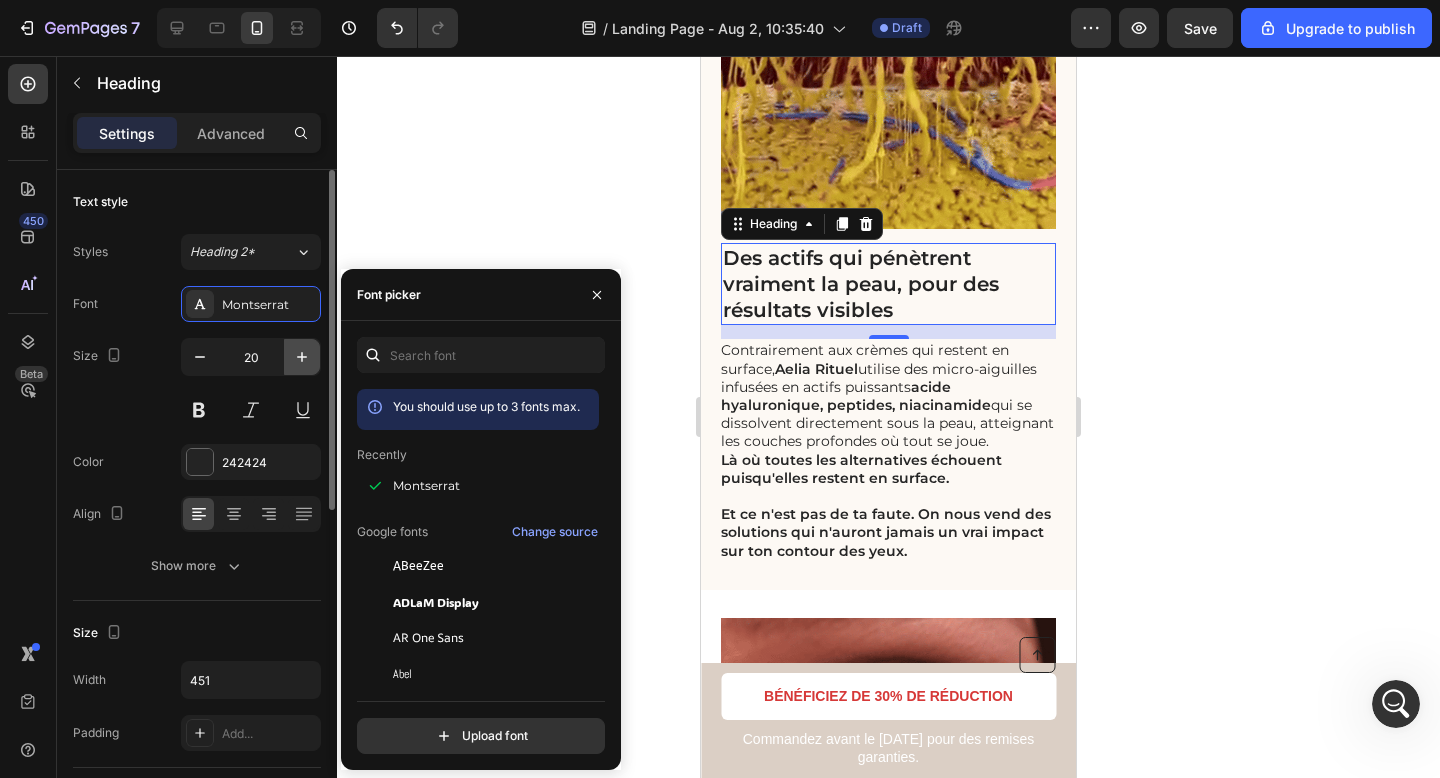 click 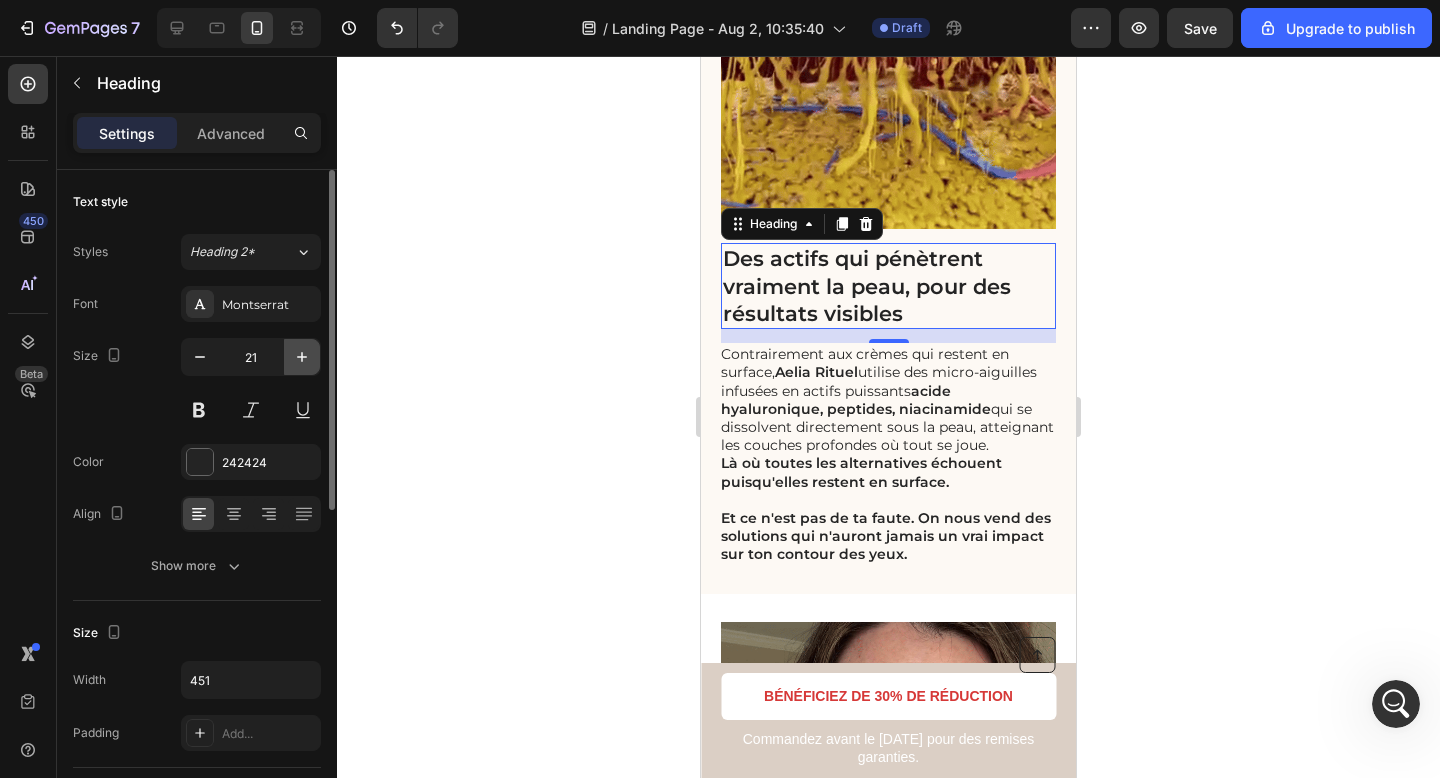 click 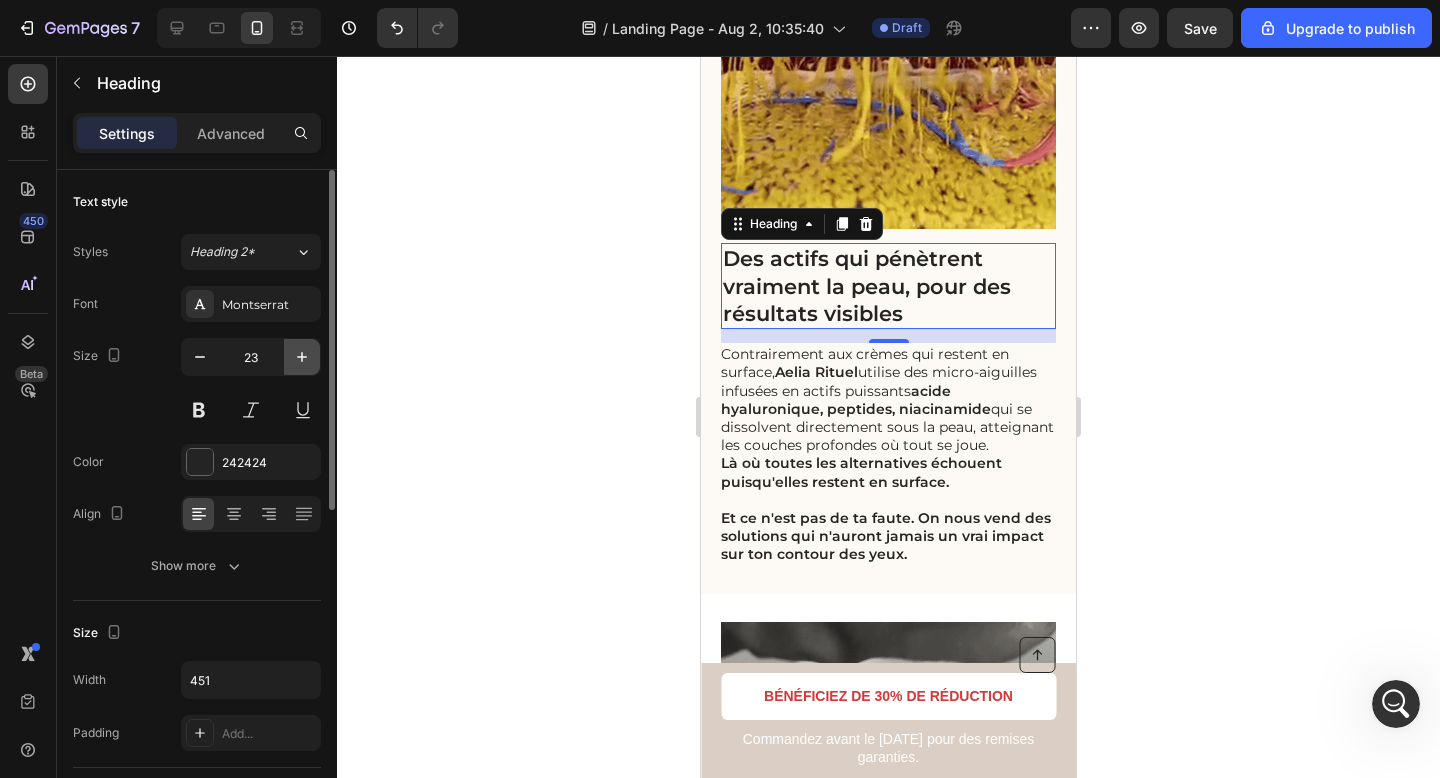 click 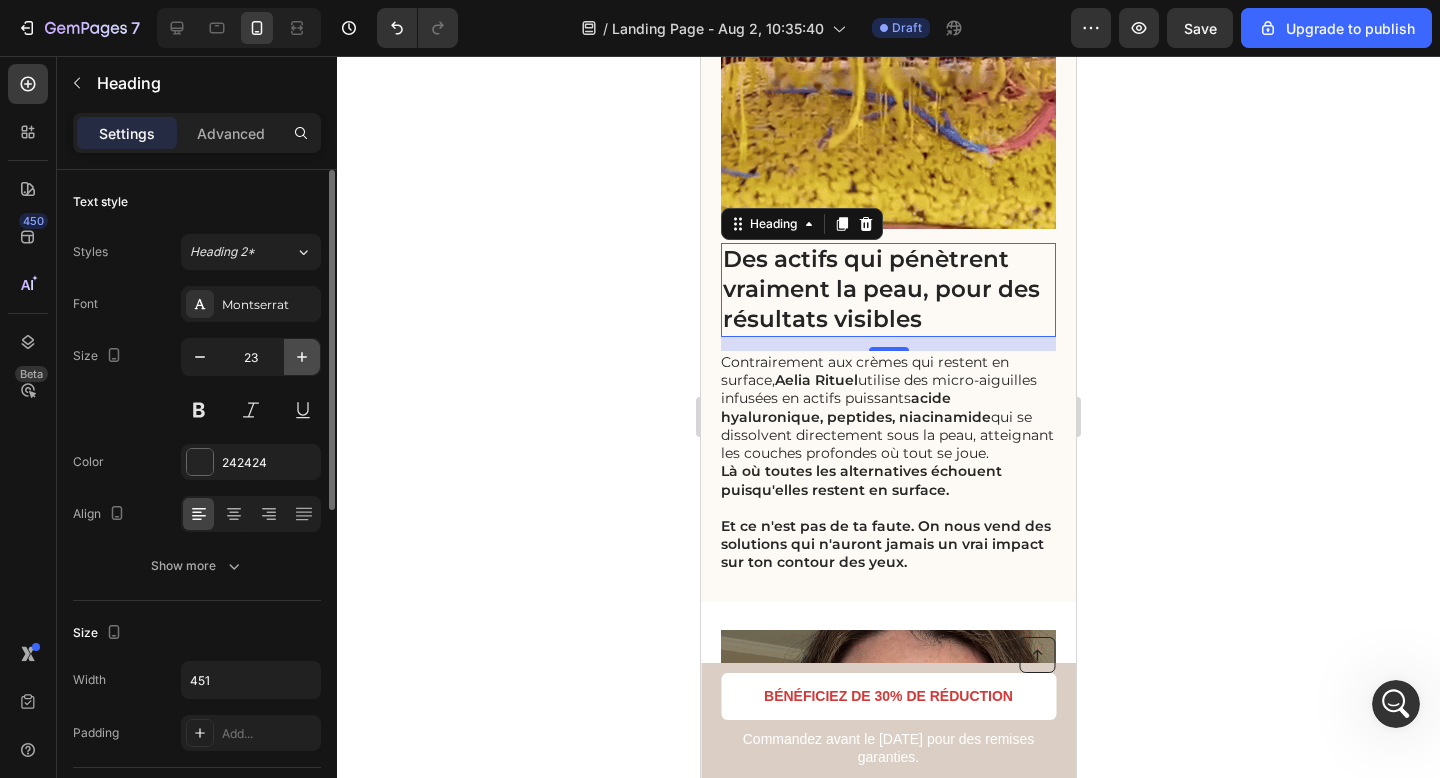 click 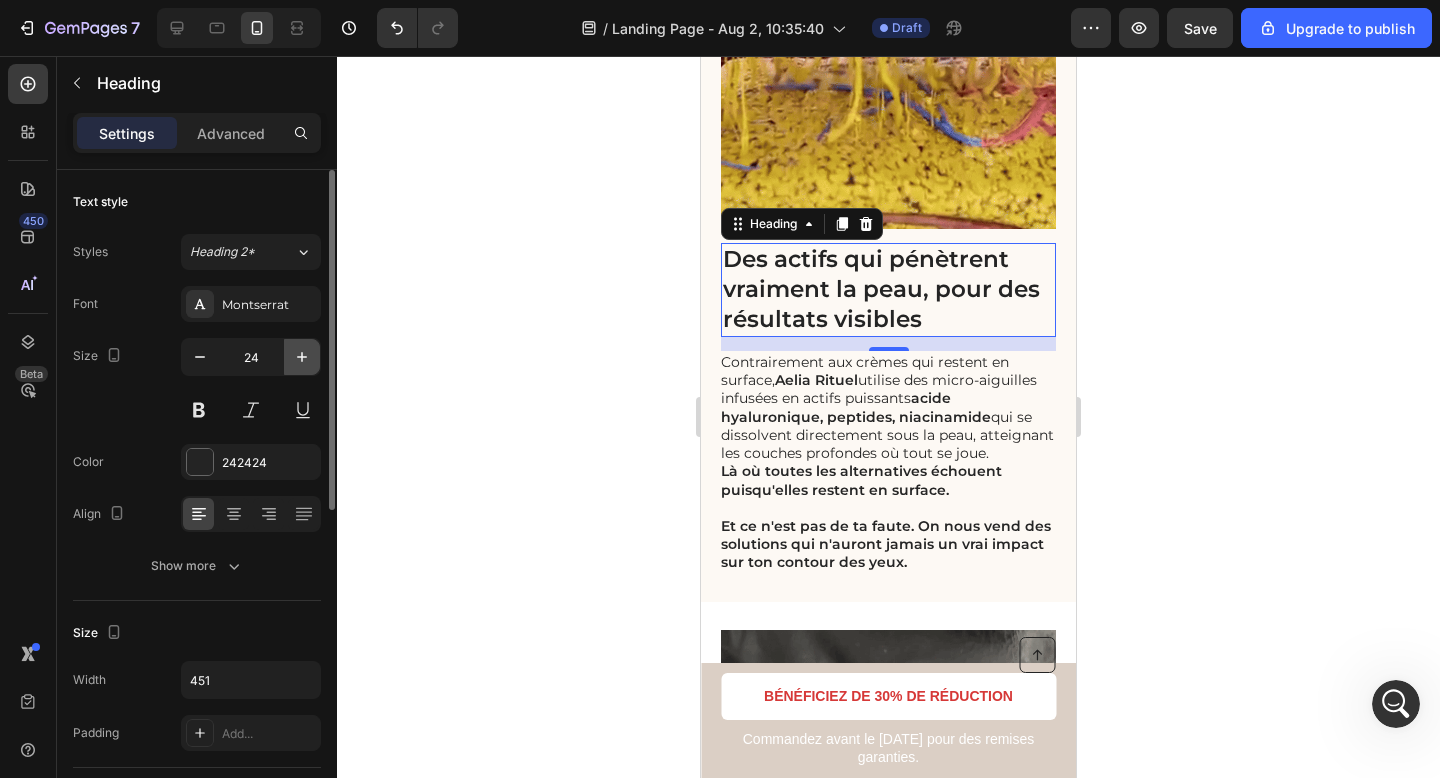 click 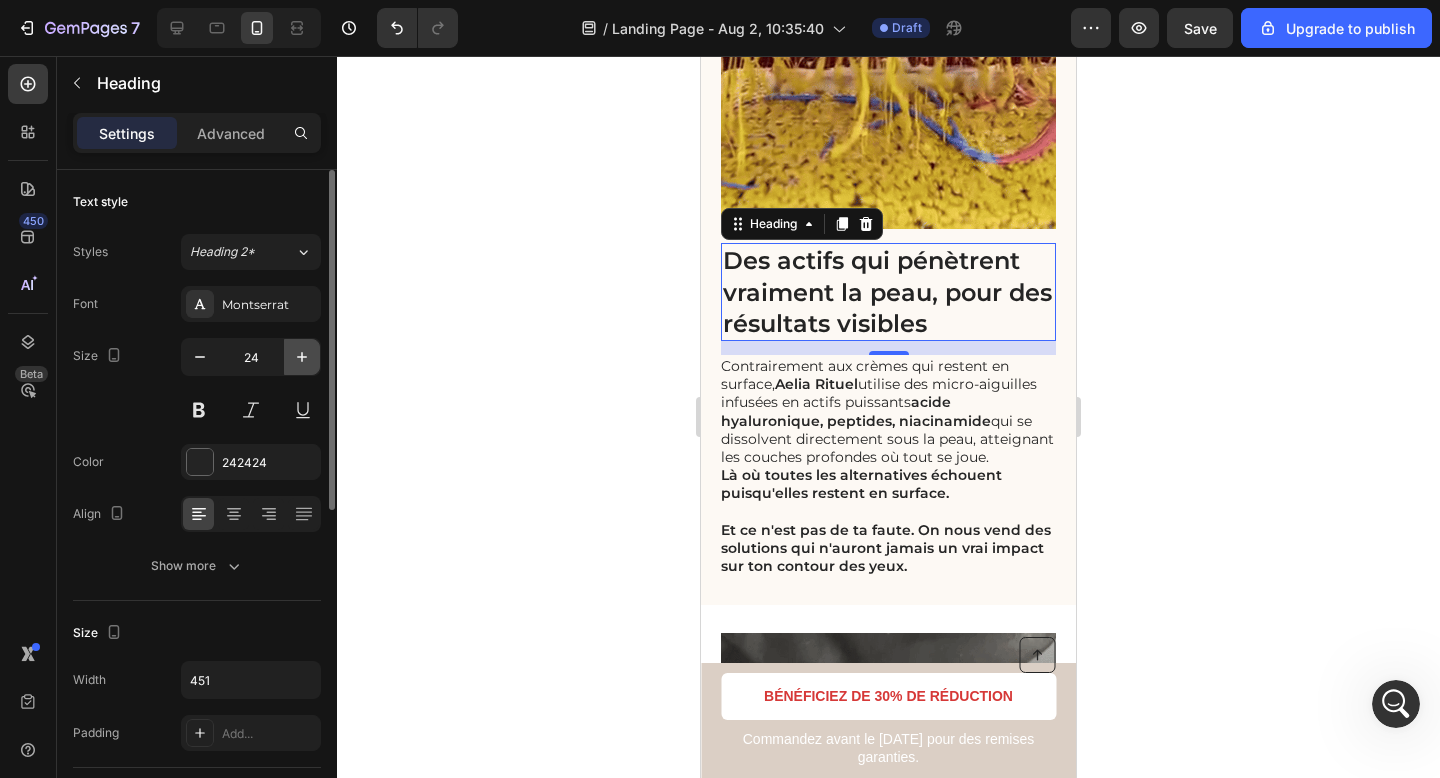 click 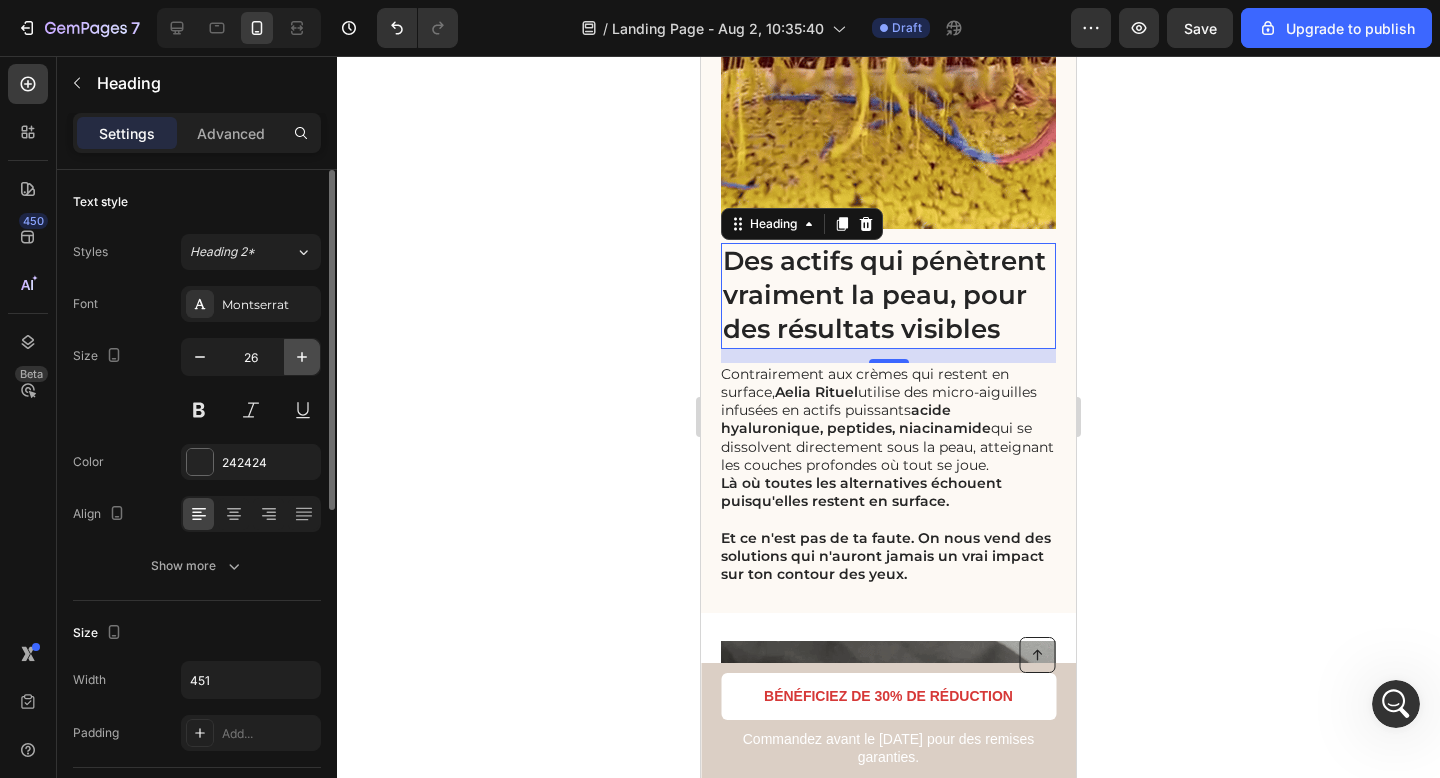 click 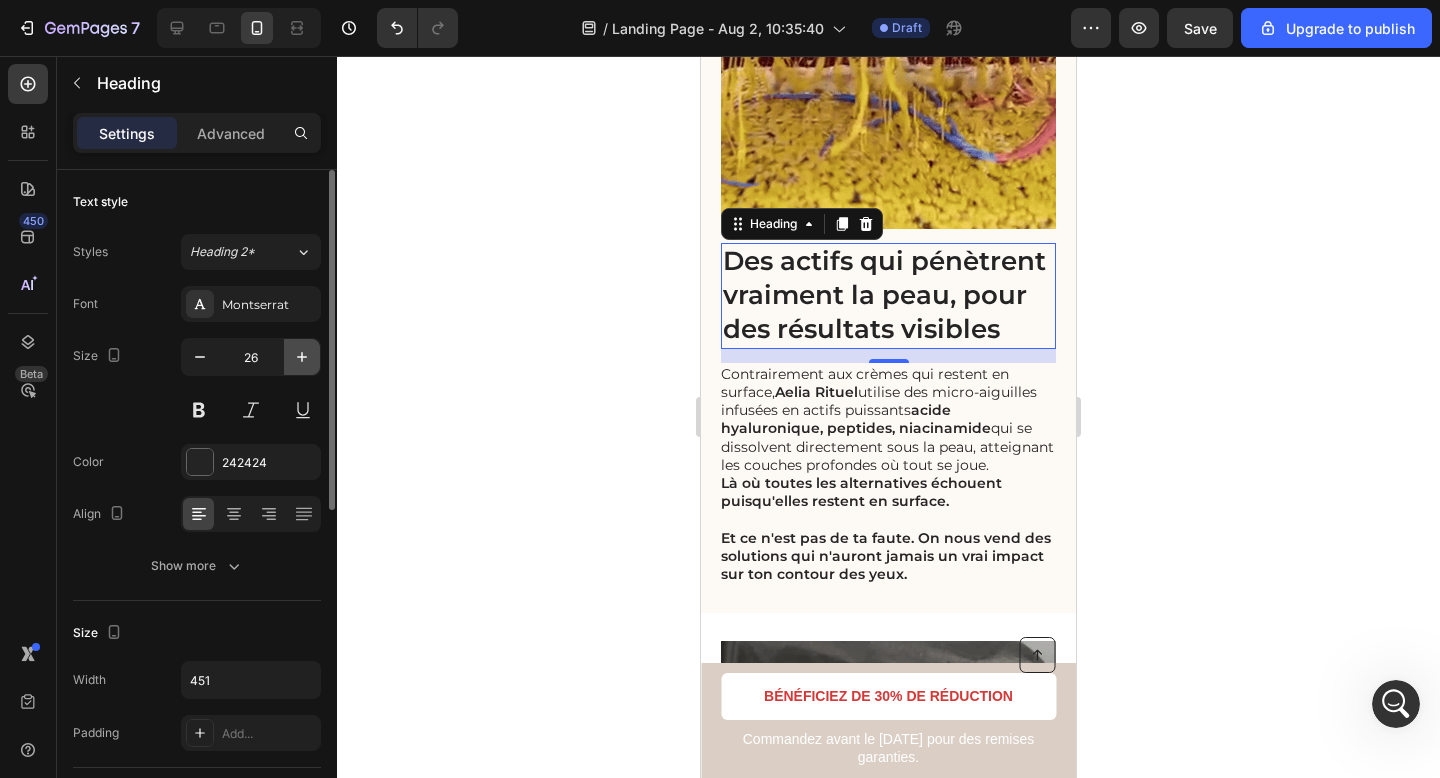 click 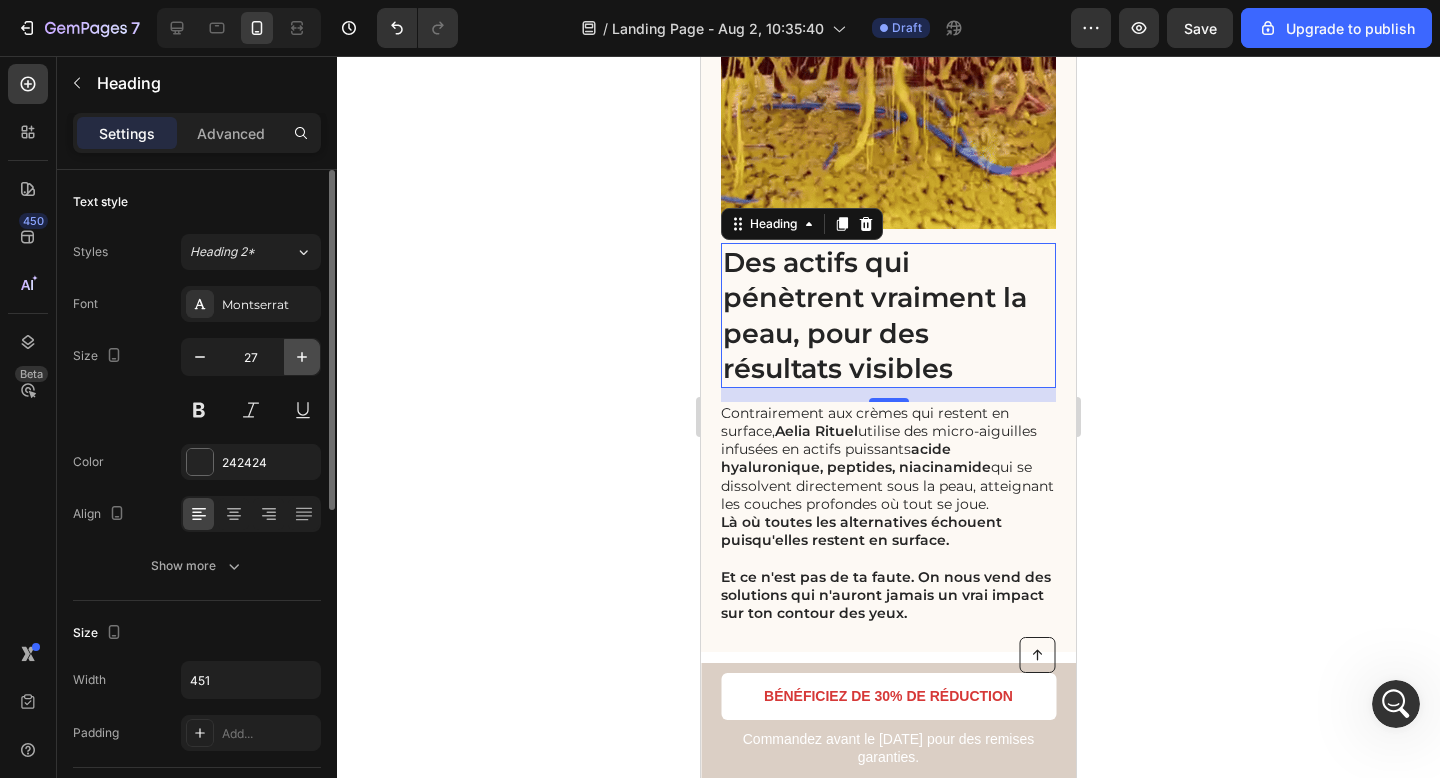 click 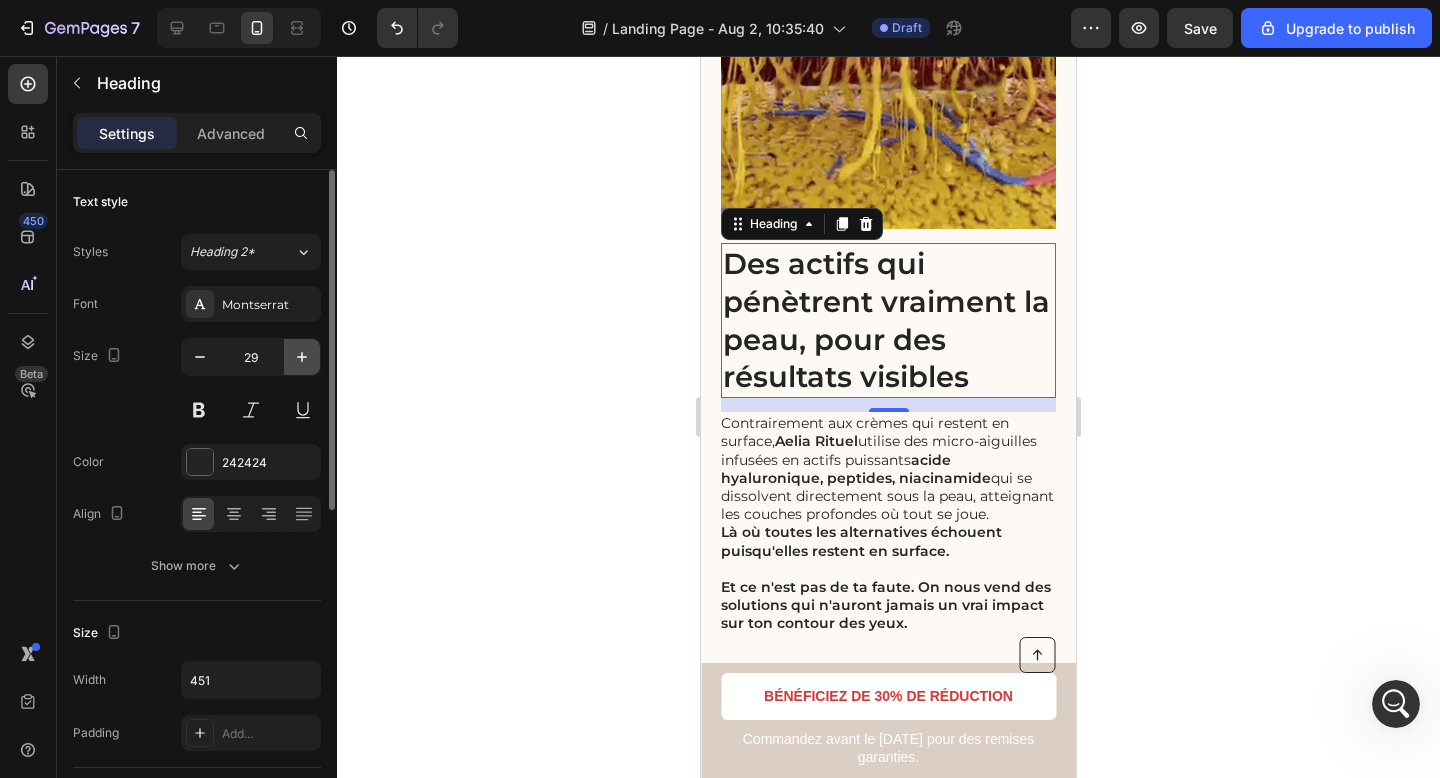 click 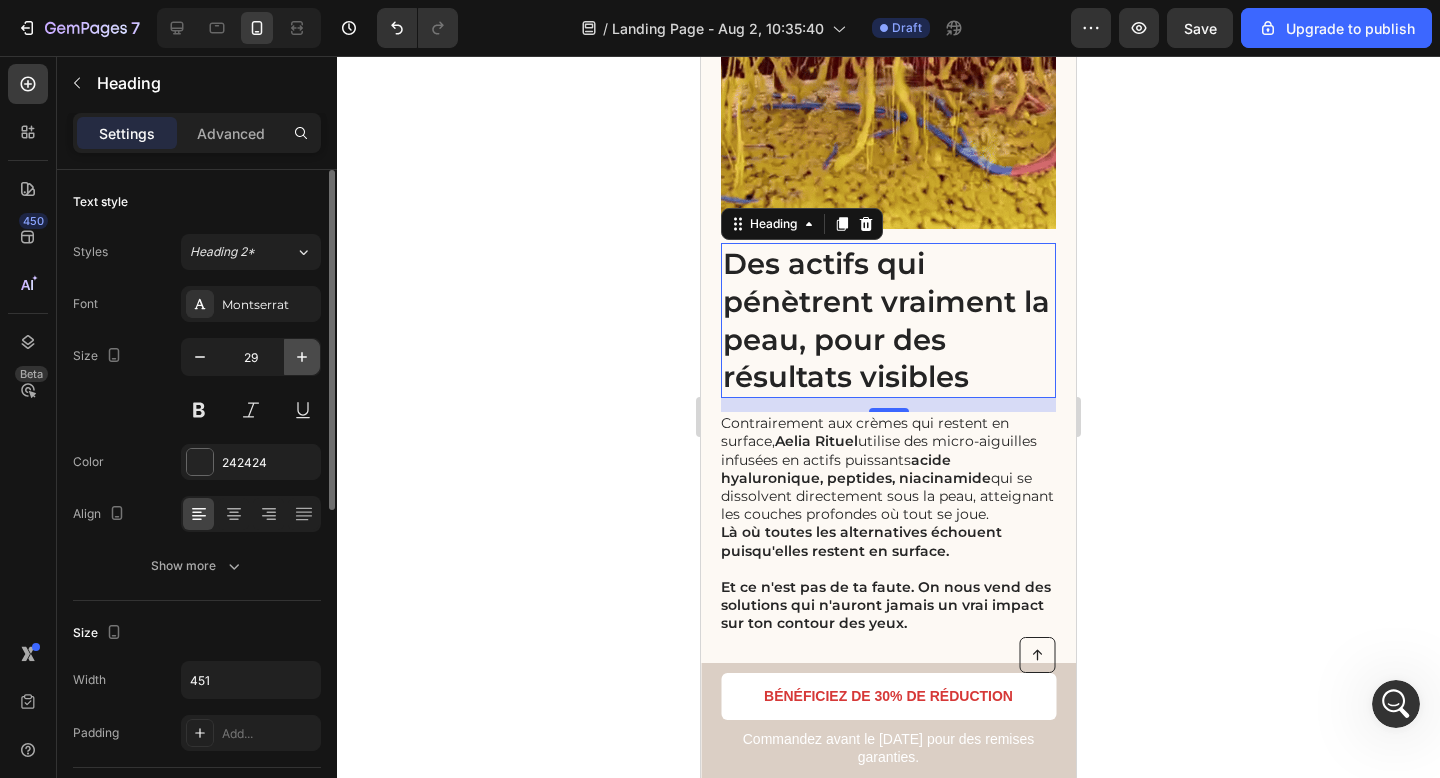 type on "30" 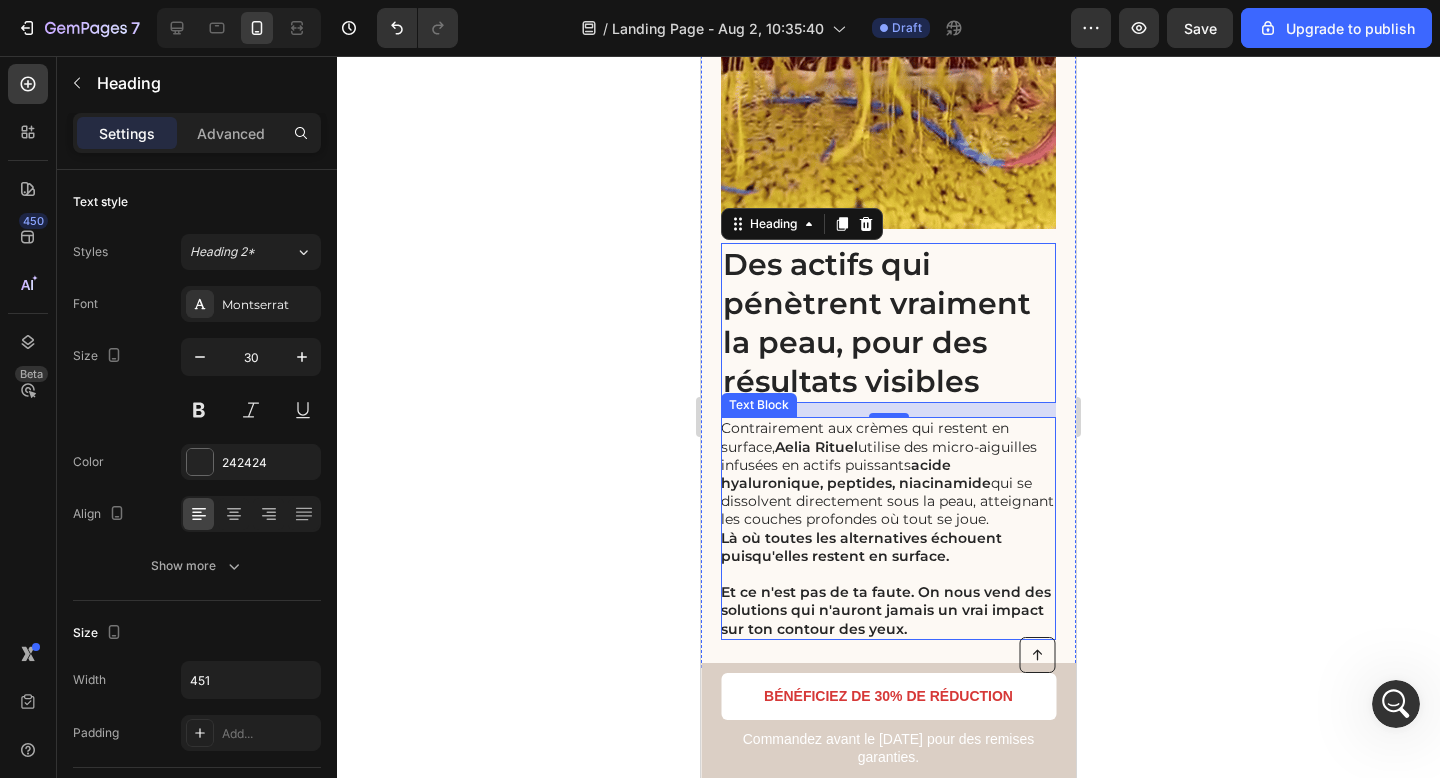 click on "Des actifs qui pénètrent vraiment la peau, pour des résultats visibles" at bounding box center (888, 323) 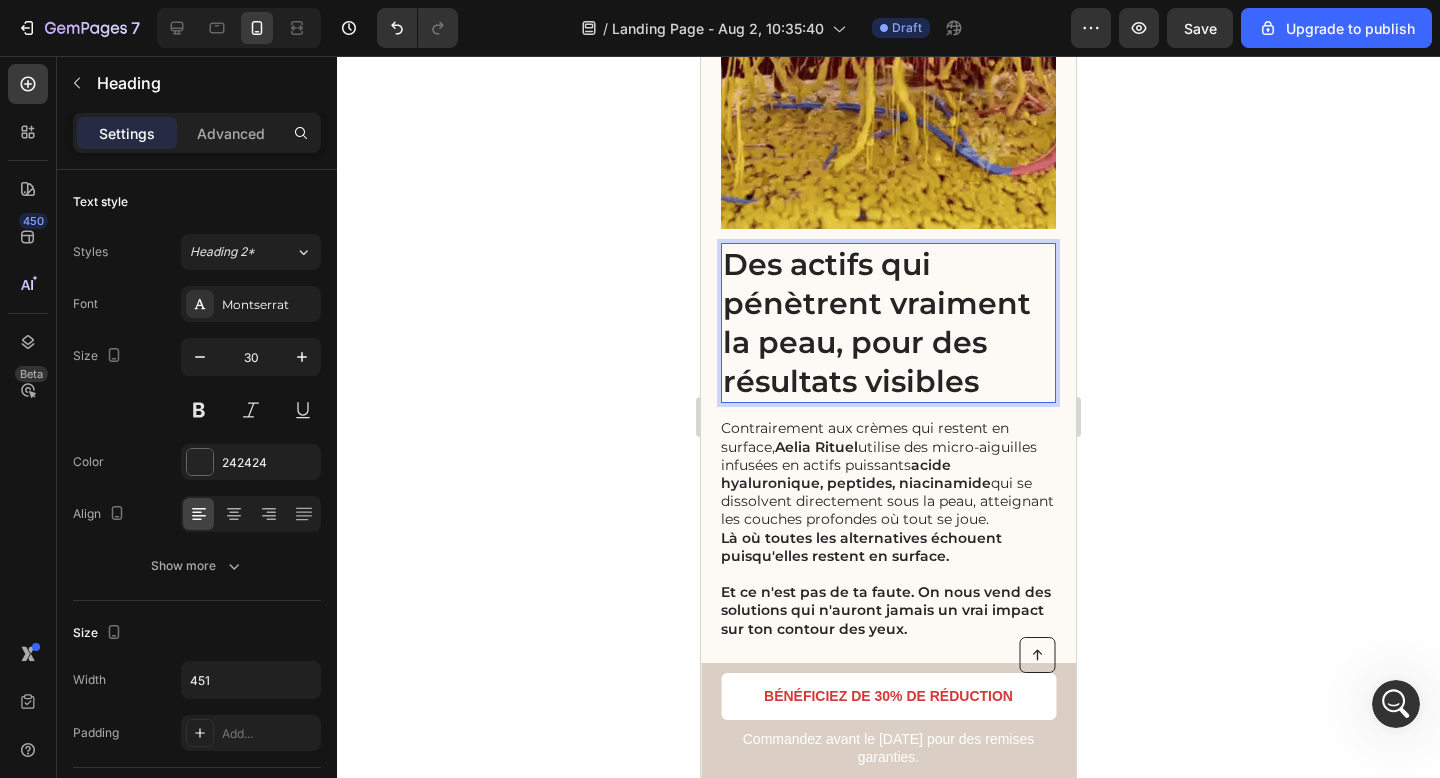 click on "Des actifs qui pénètrent vraiment la peau, pour des résultats visibles" at bounding box center [888, 323] 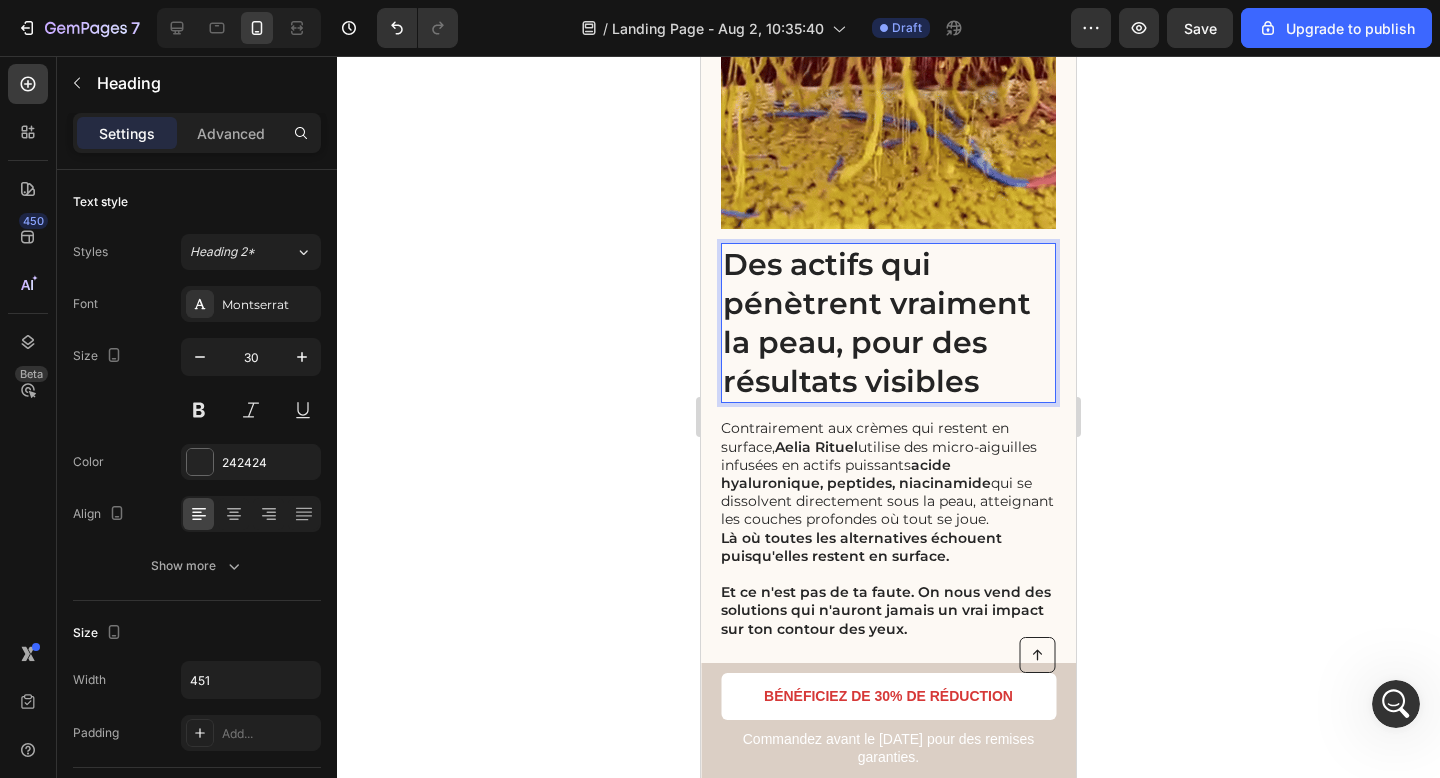 click 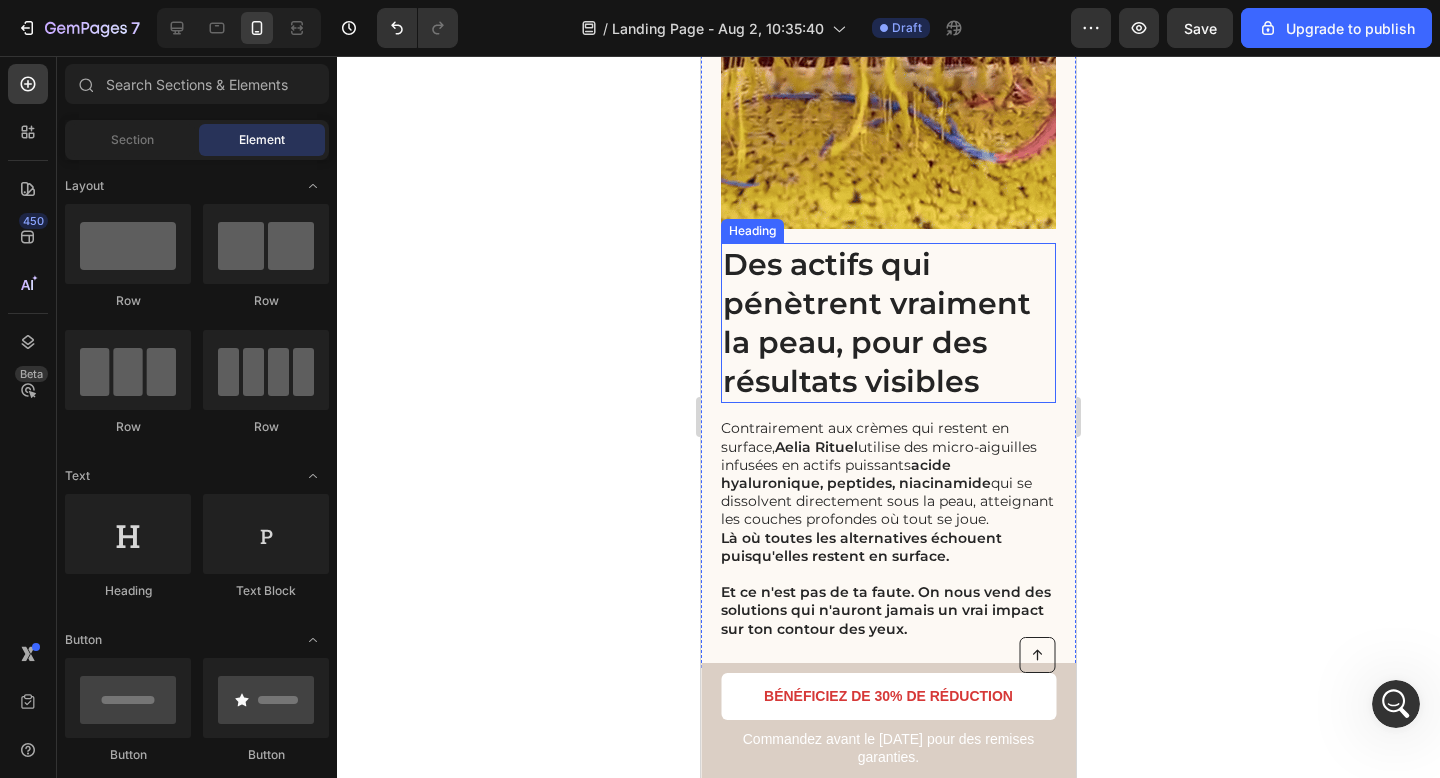 click on "Des actifs qui pénètrent vraiment la peau, pour des résultats visibles" at bounding box center (888, 323) 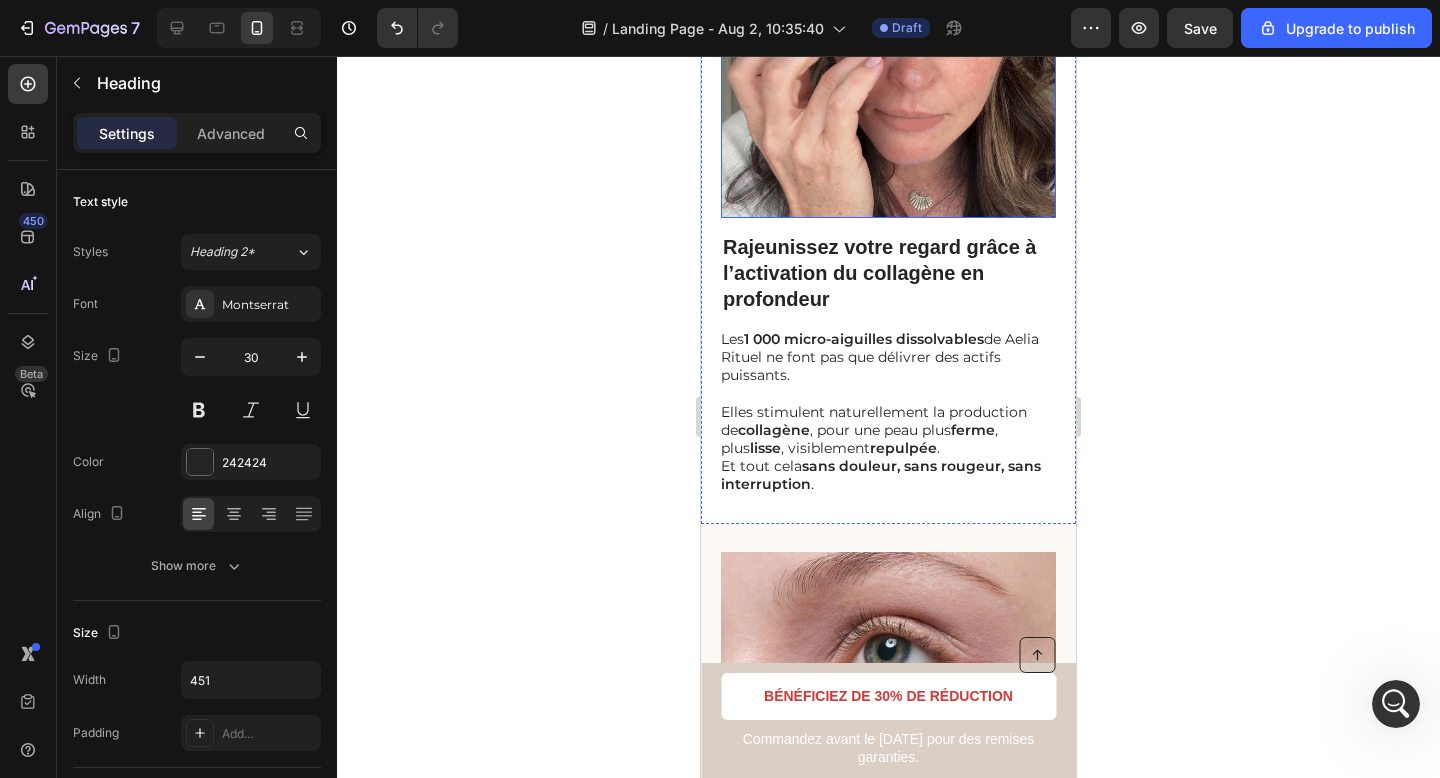 scroll, scrollTop: 2520, scrollLeft: 0, axis: vertical 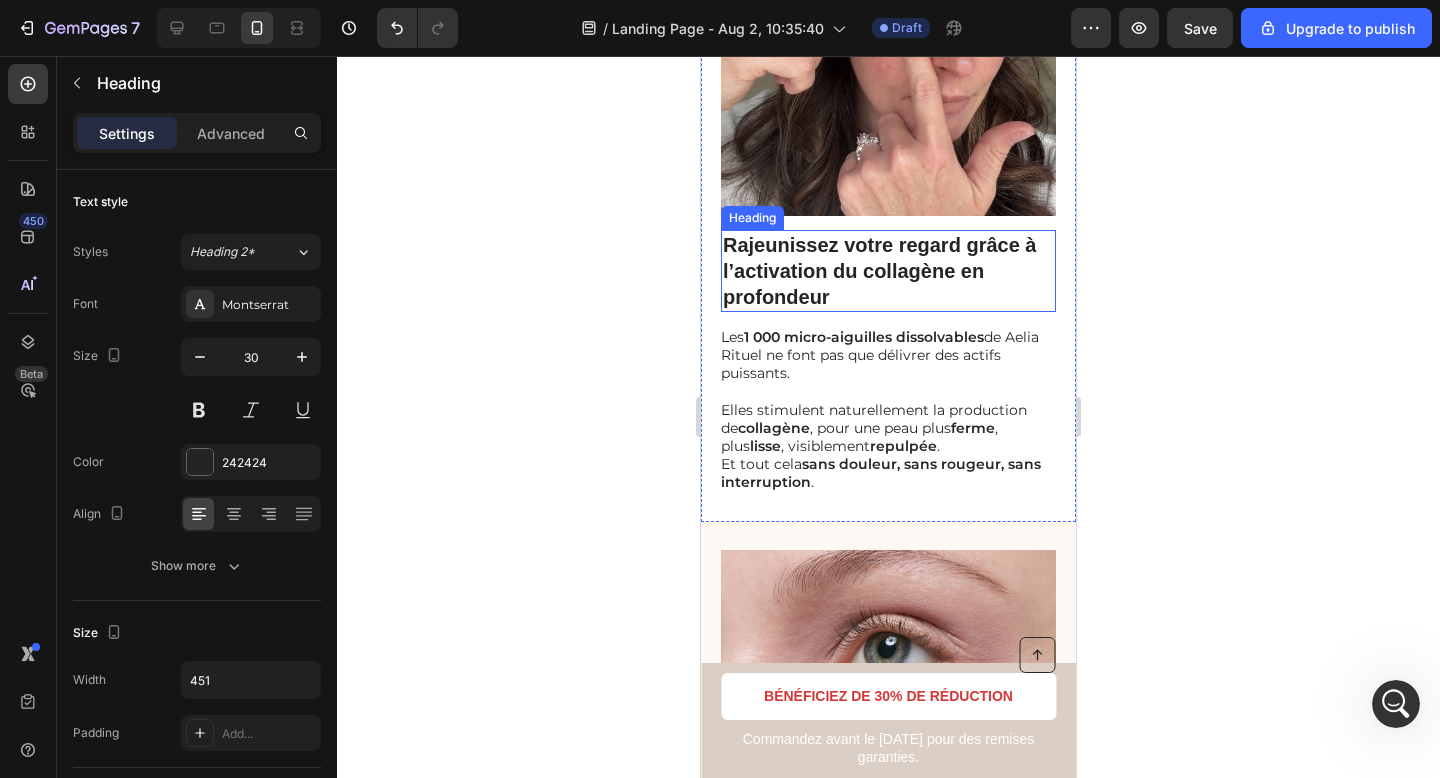 click on "Rajeunissez votre regard grâce à l’activation du collagène en profondeur" at bounding box center [888, 271] 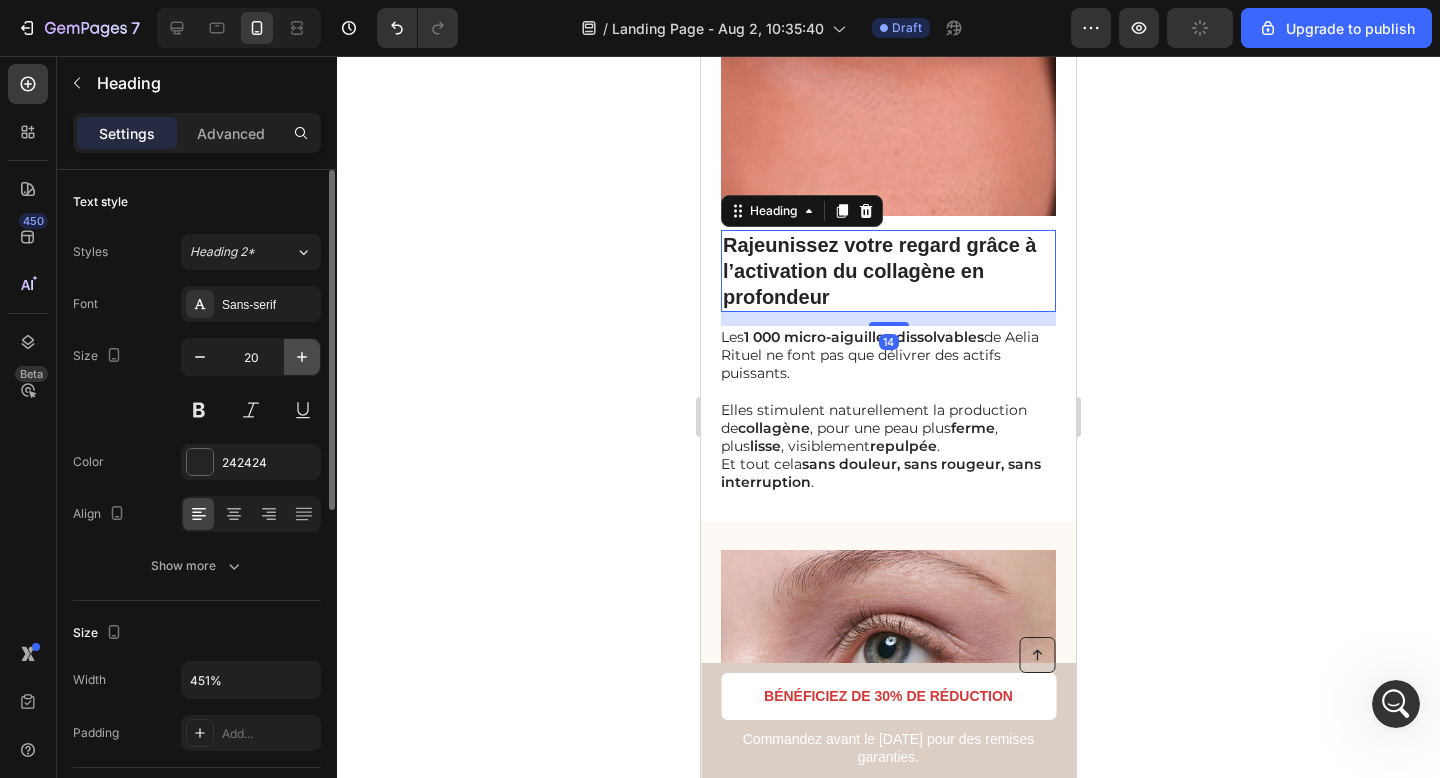 click 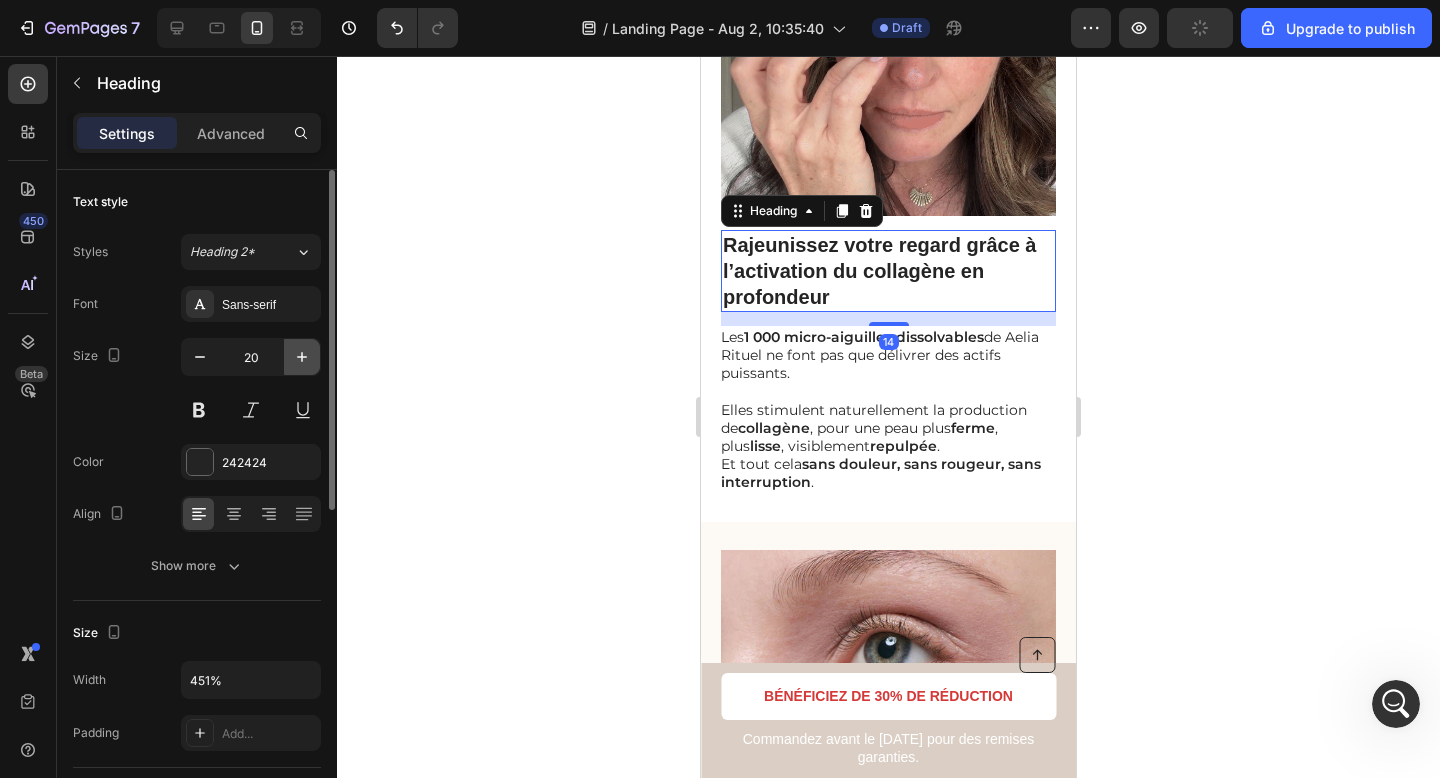 click 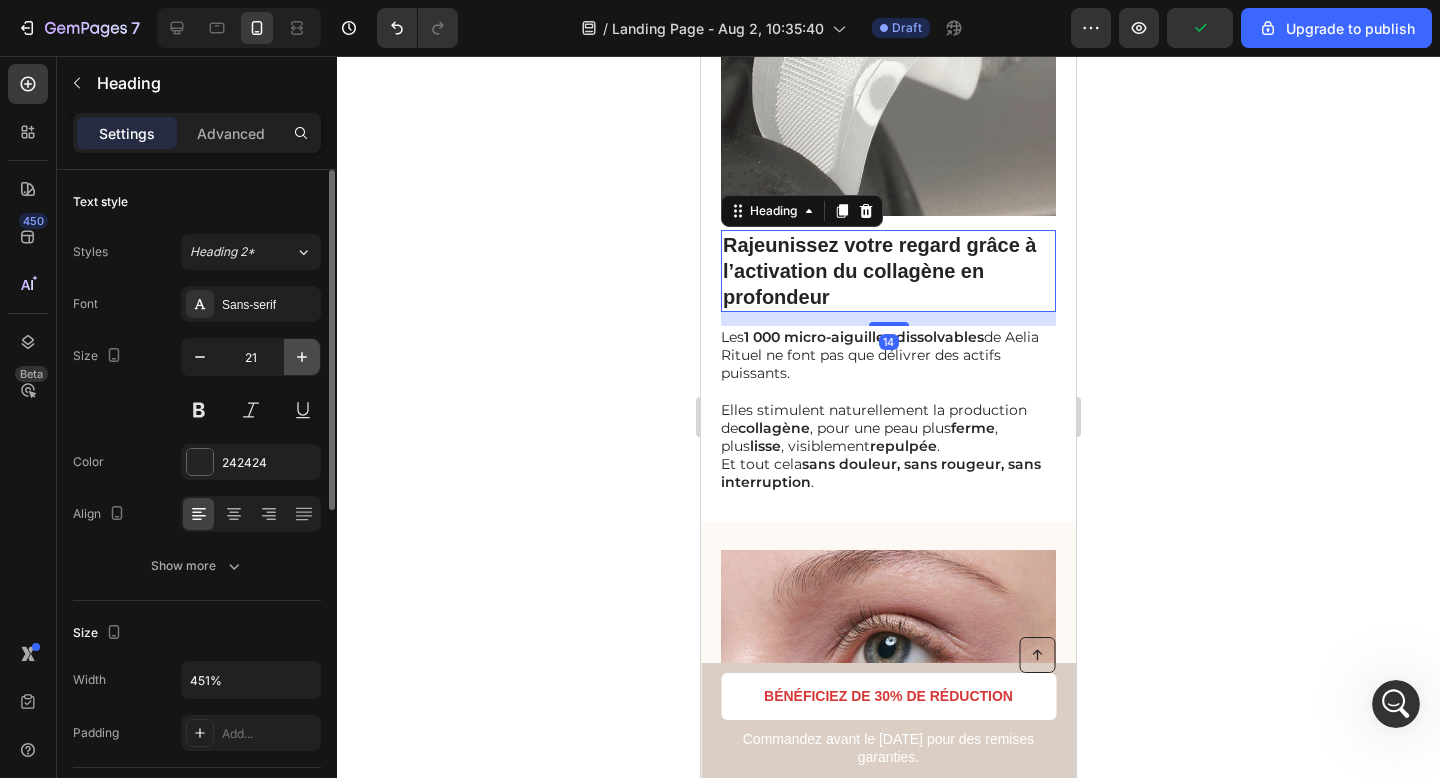 click 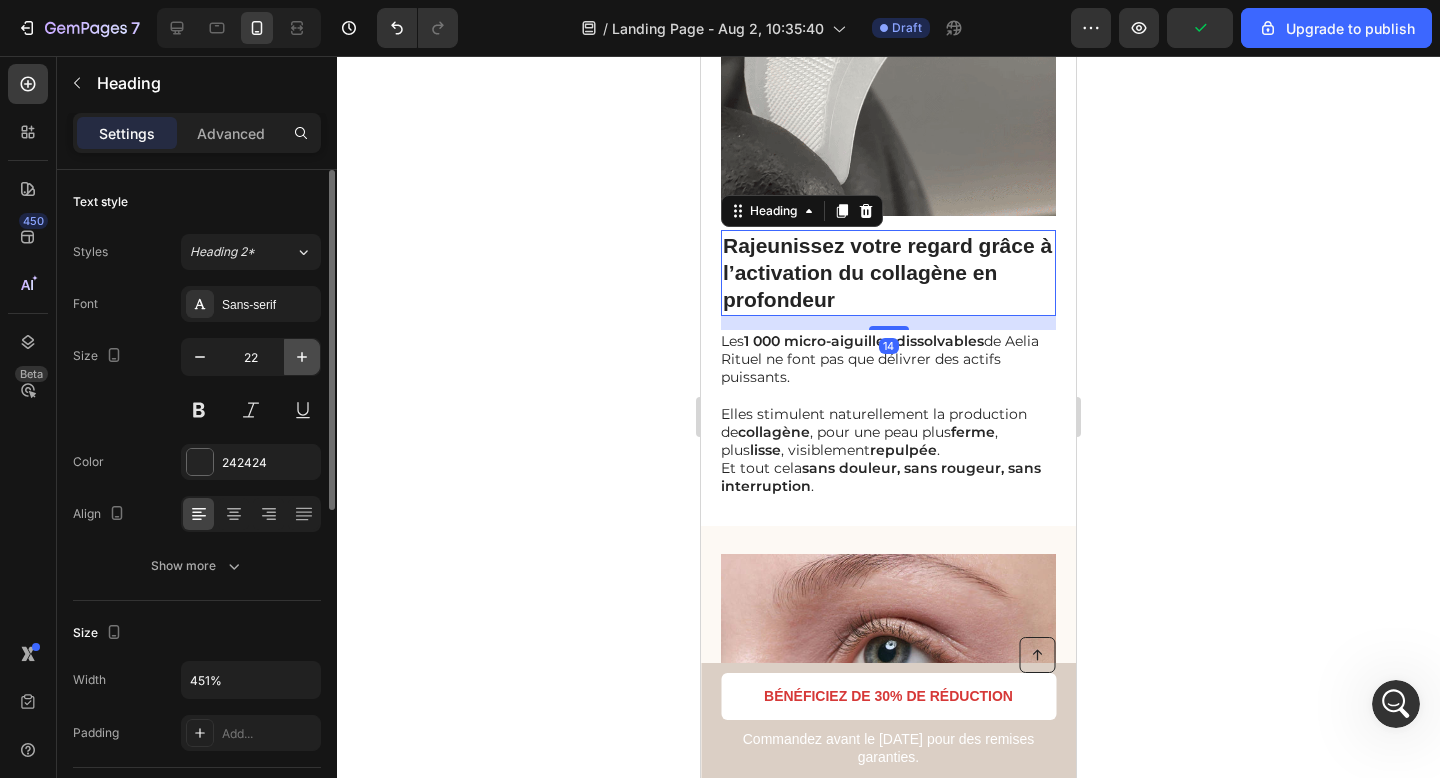 click 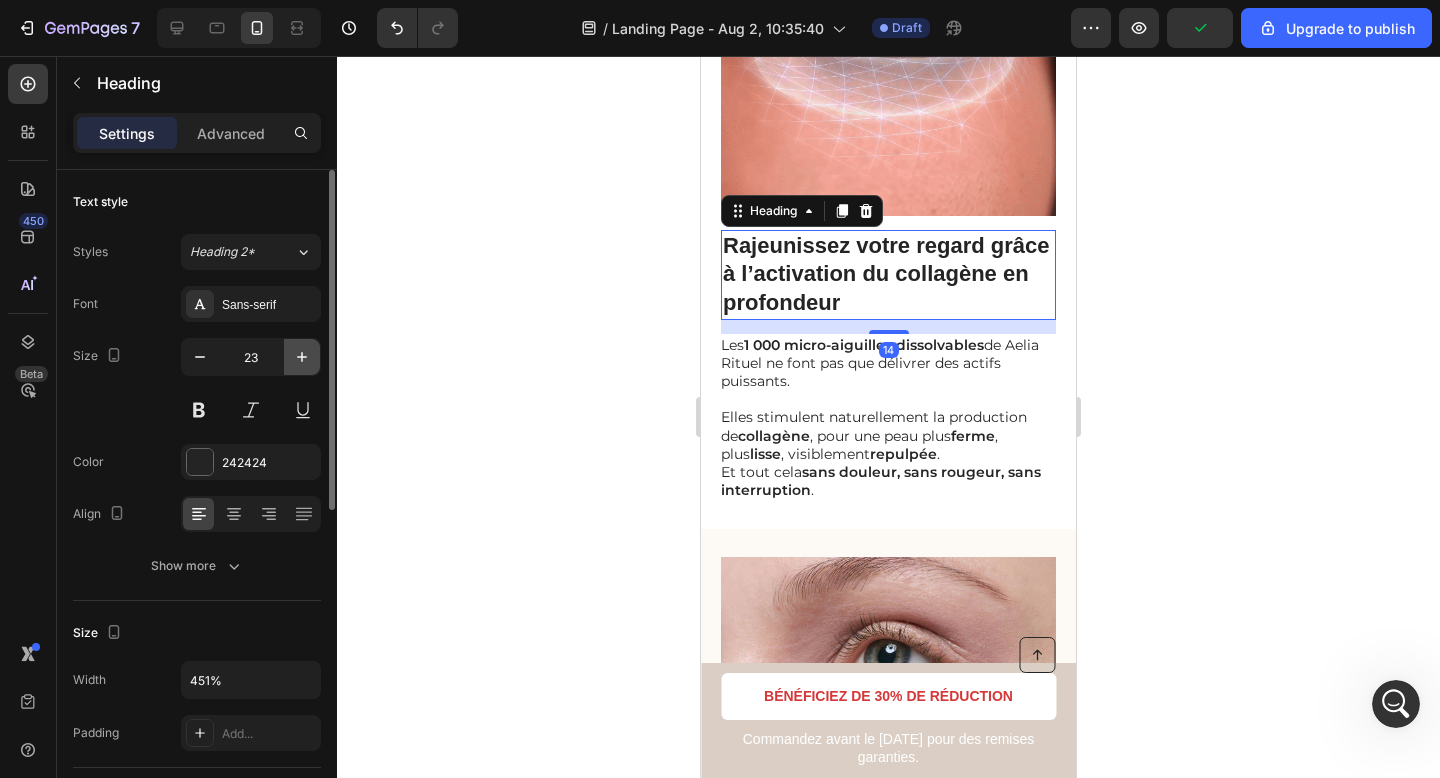 click 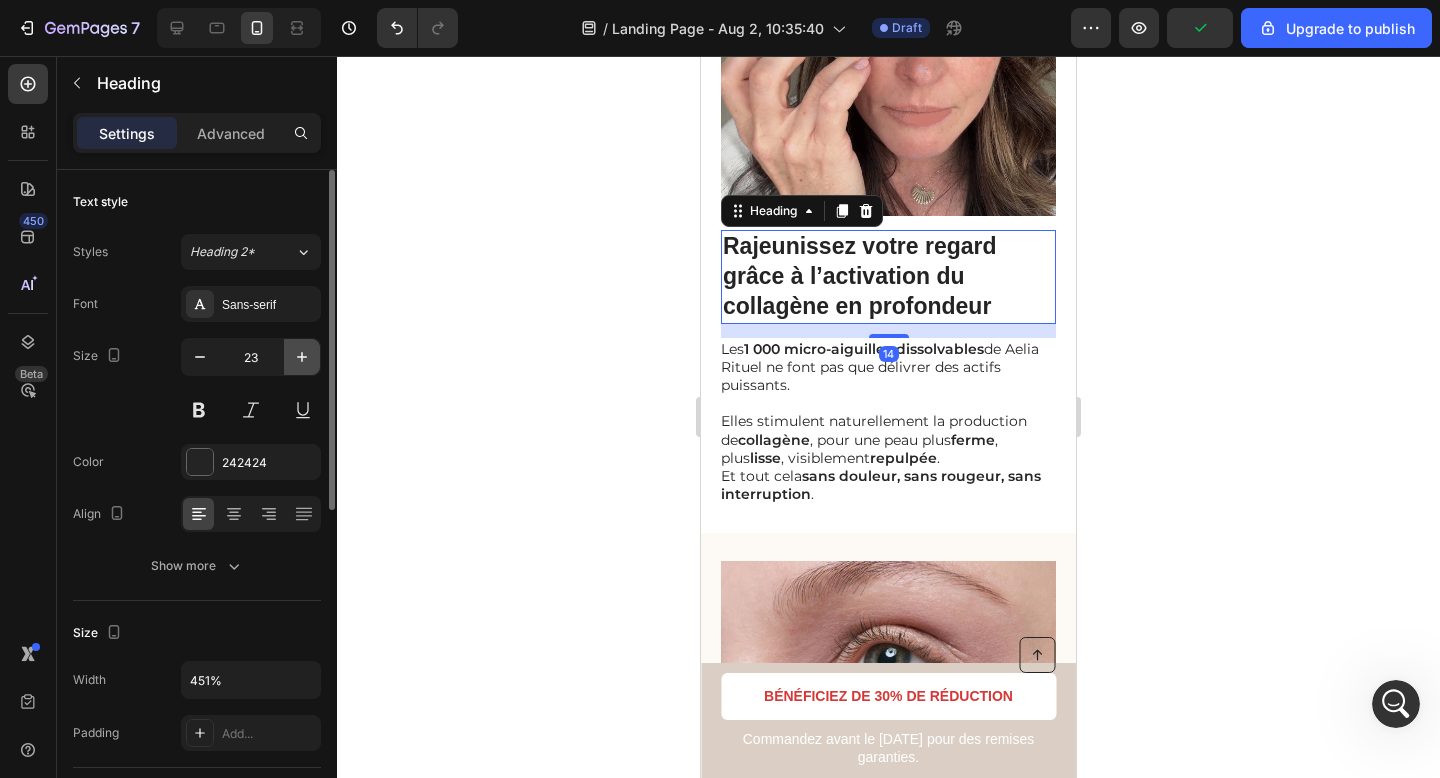 click 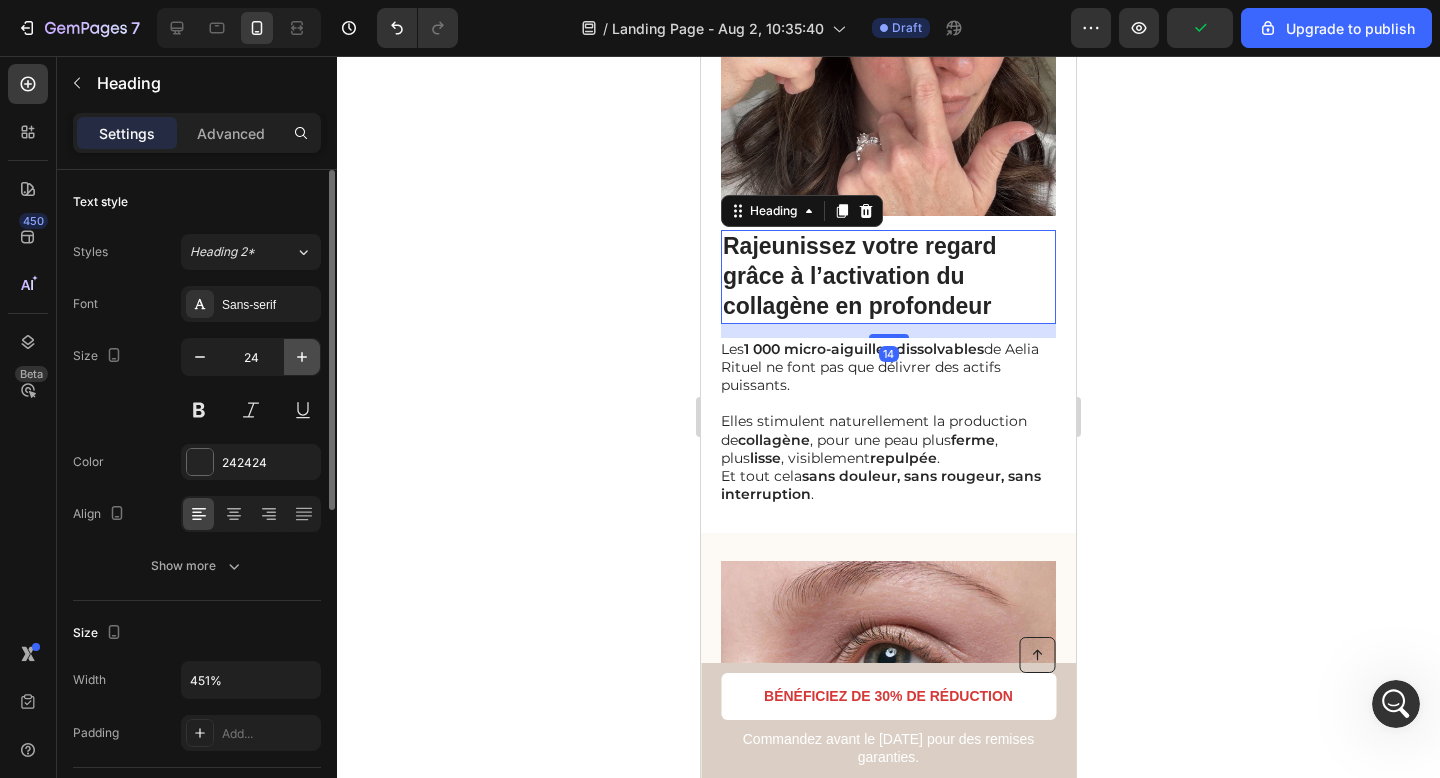click 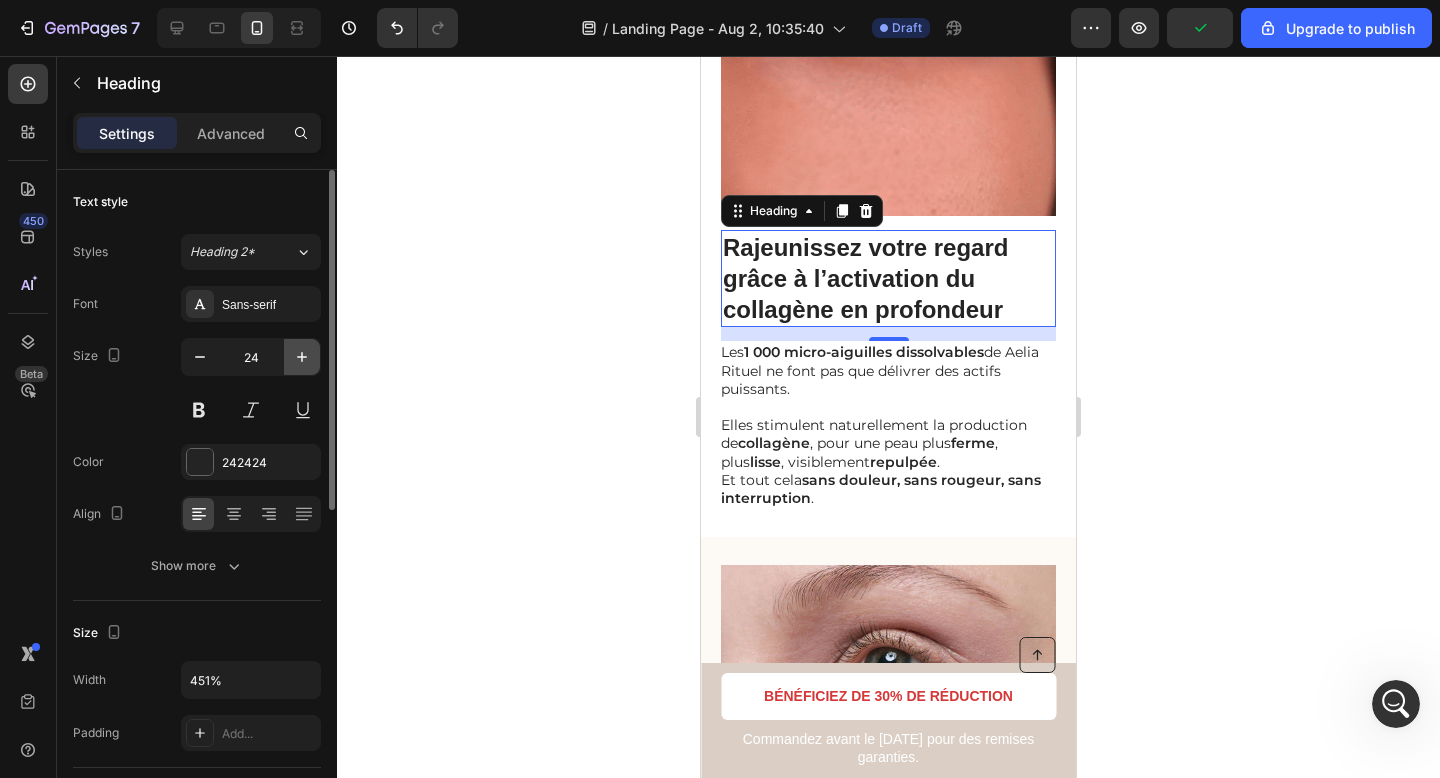 click 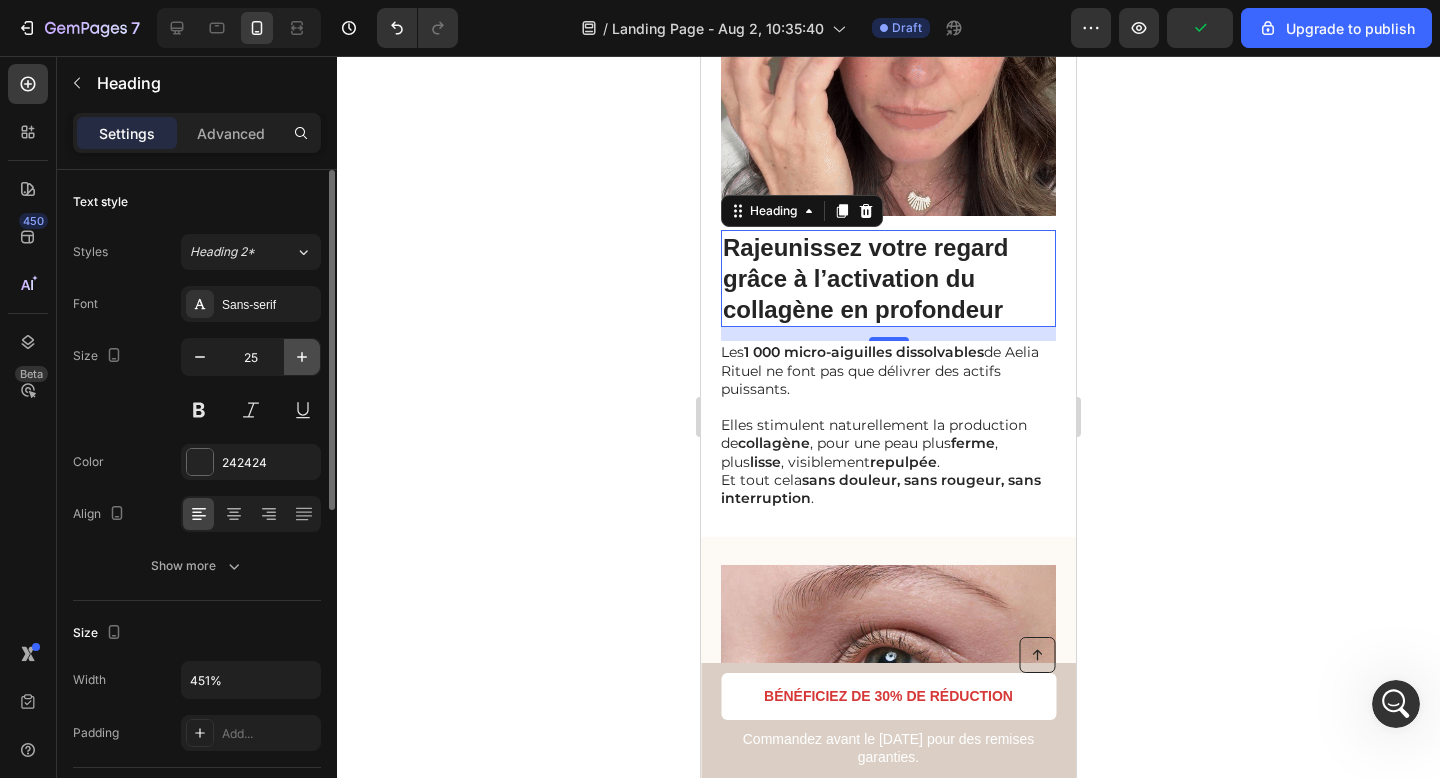 click 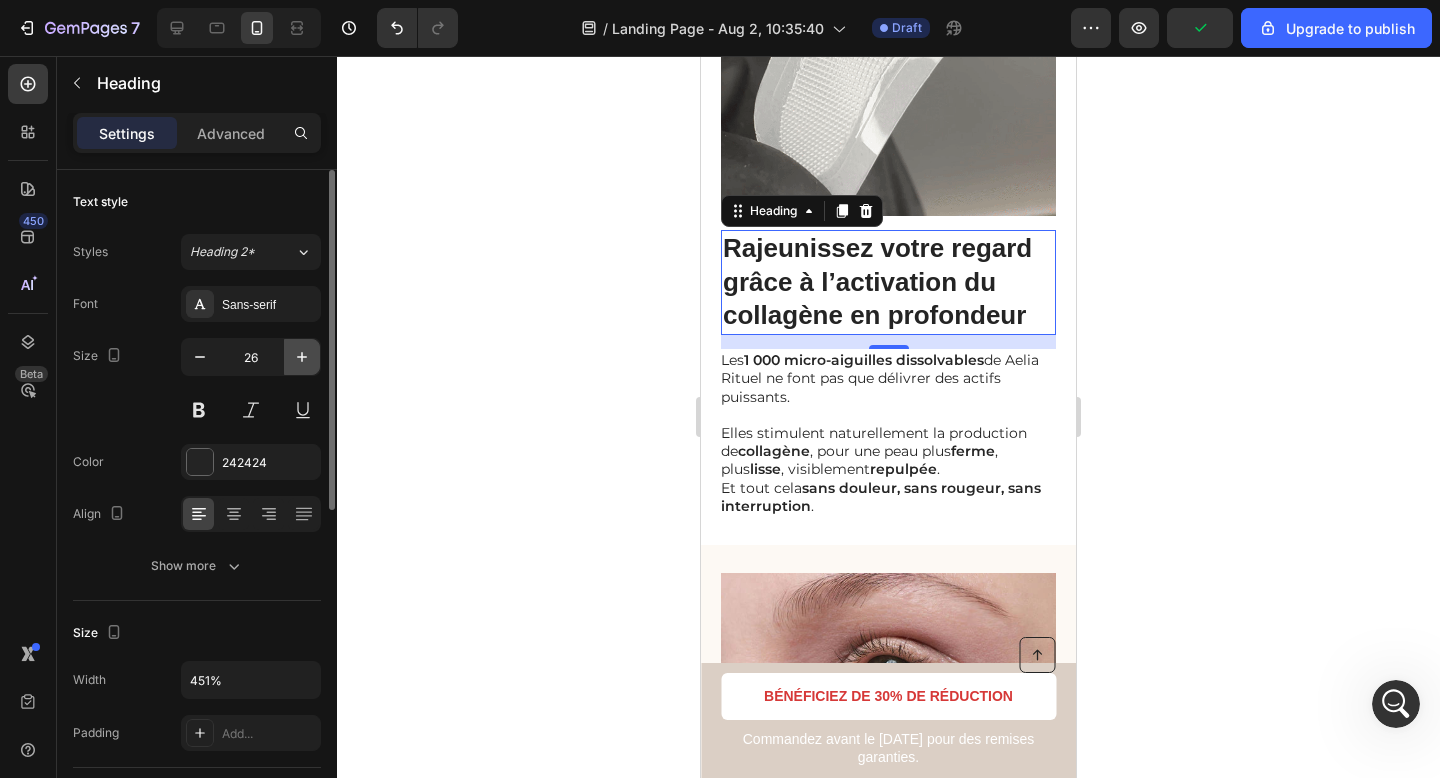 click 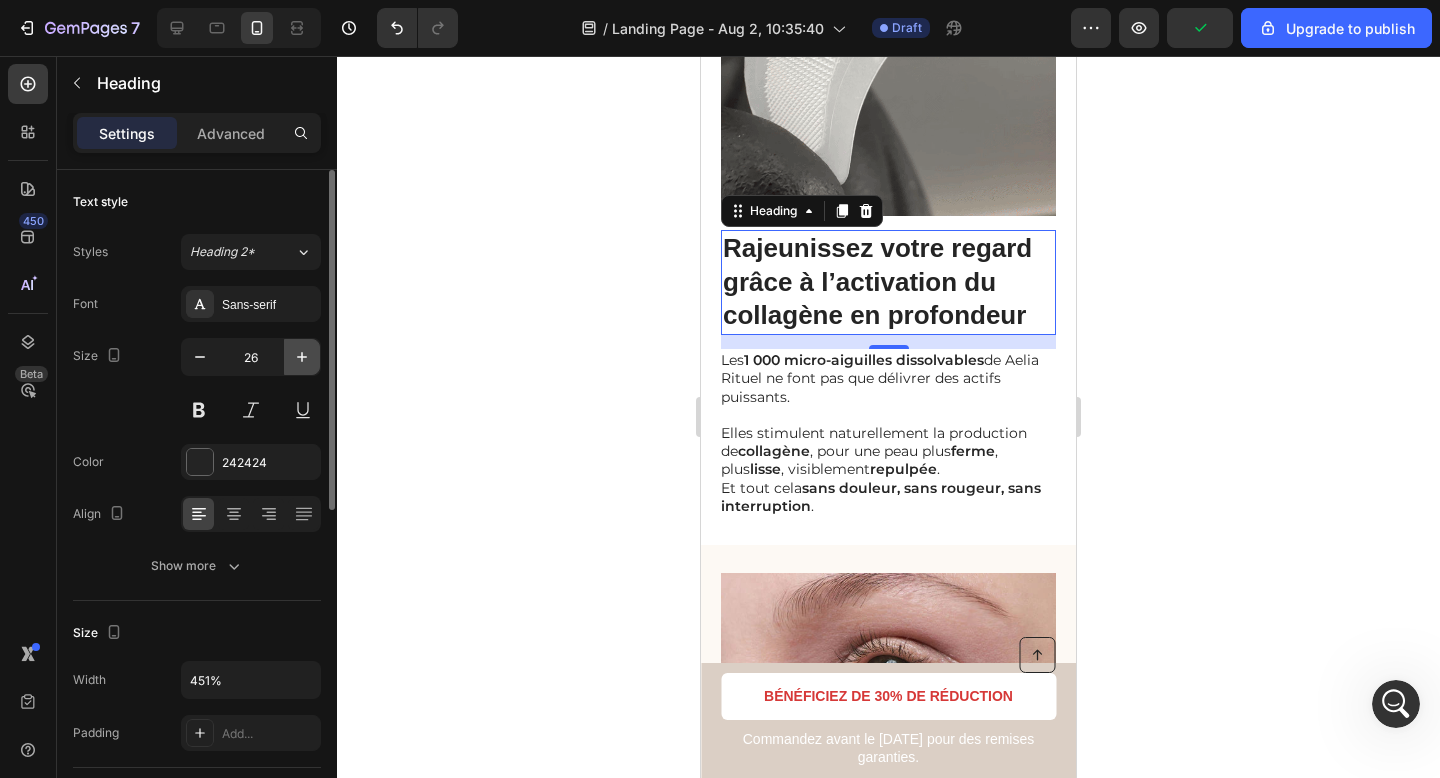 click 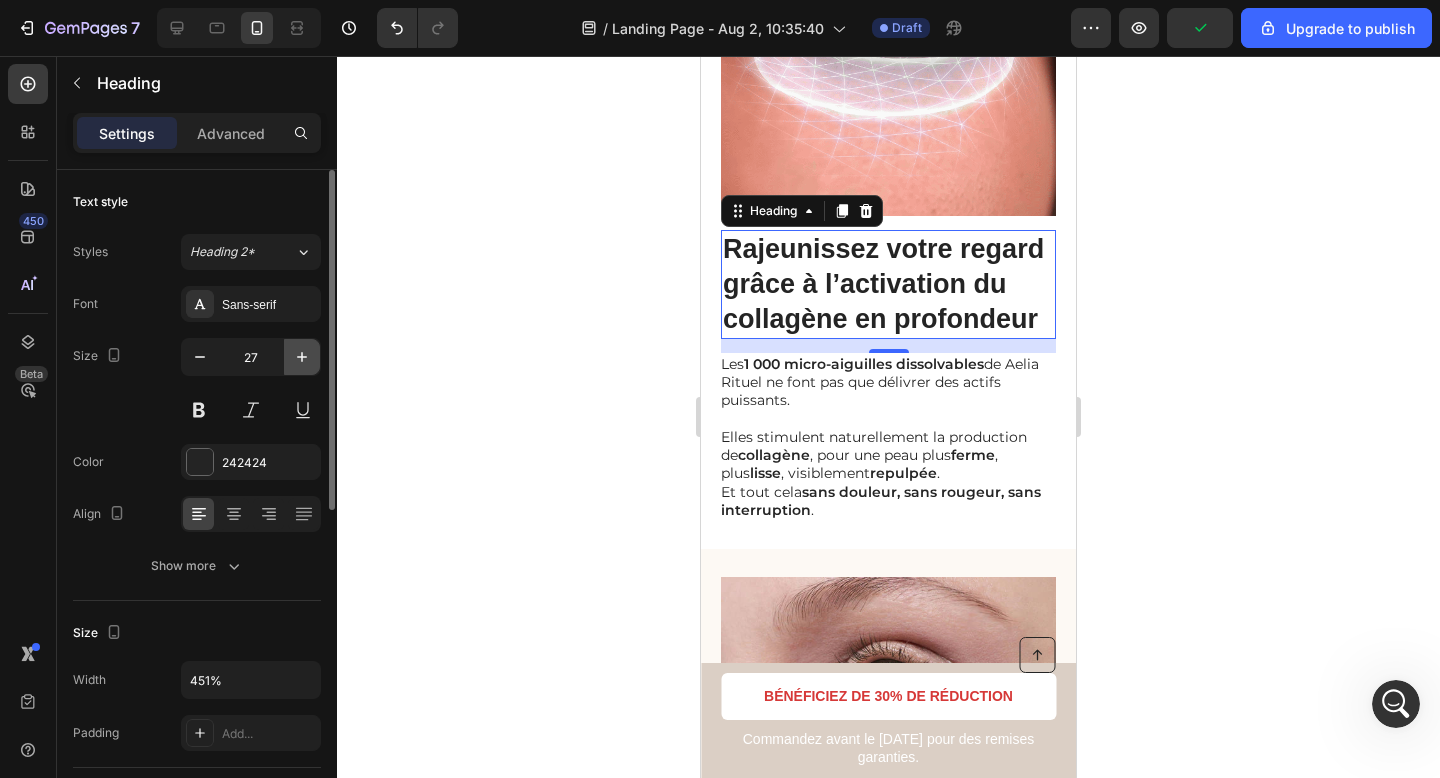 click 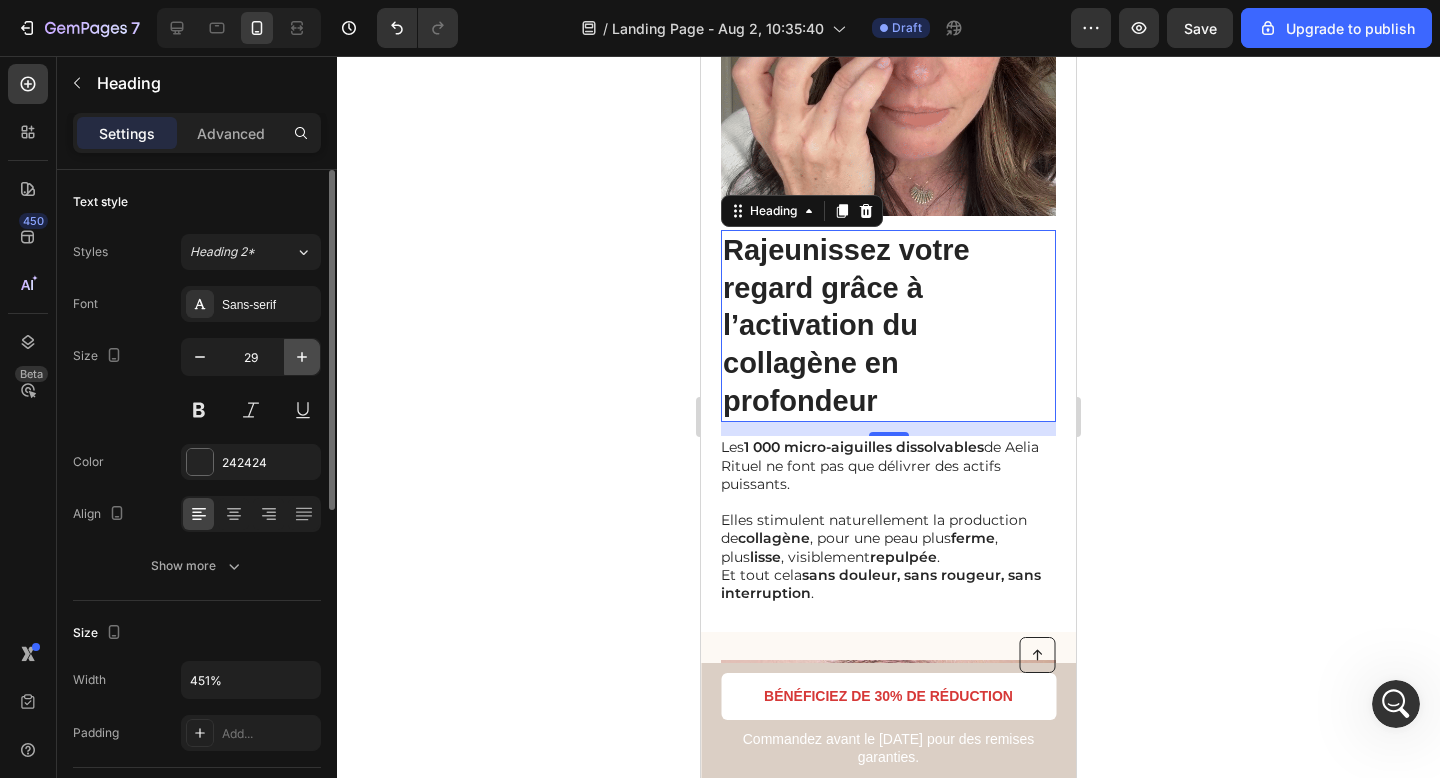 click 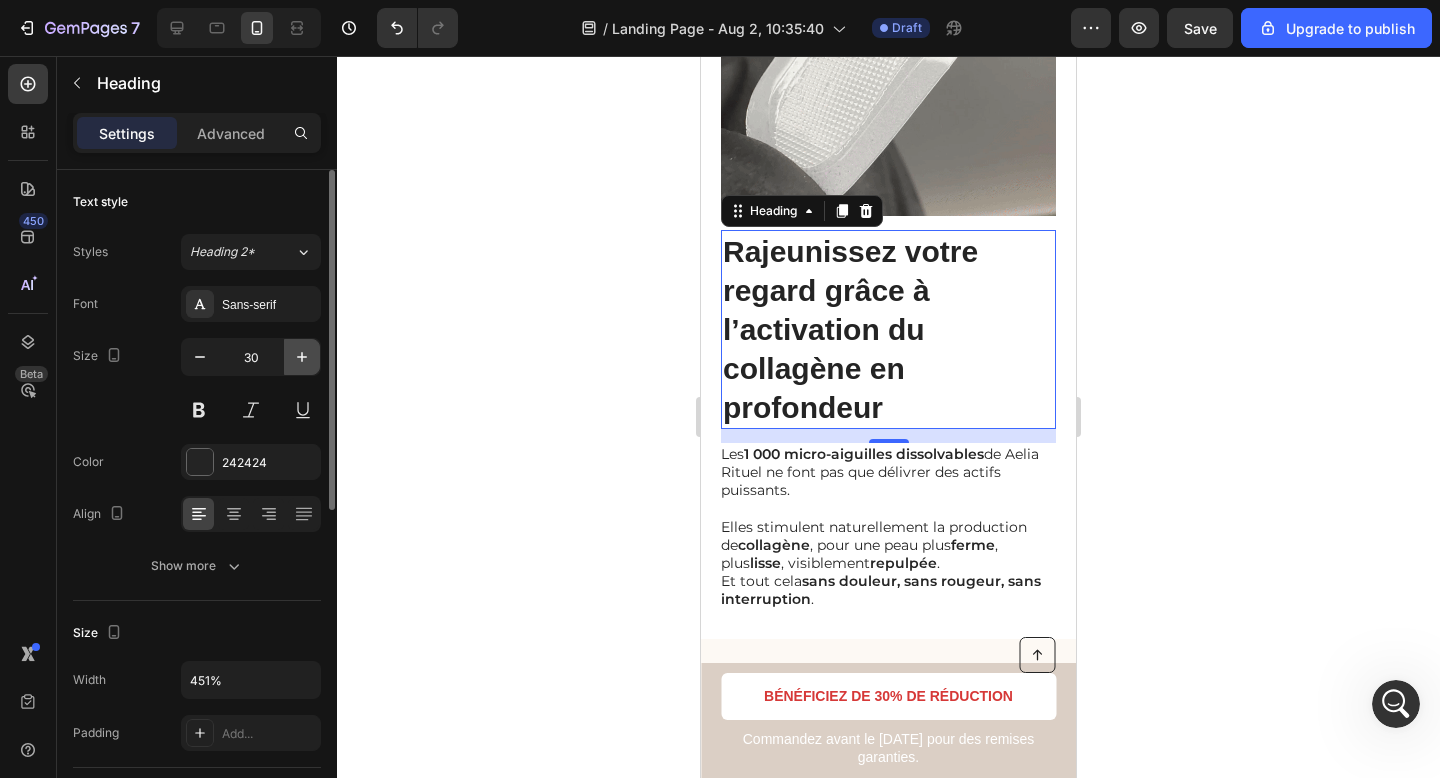 click 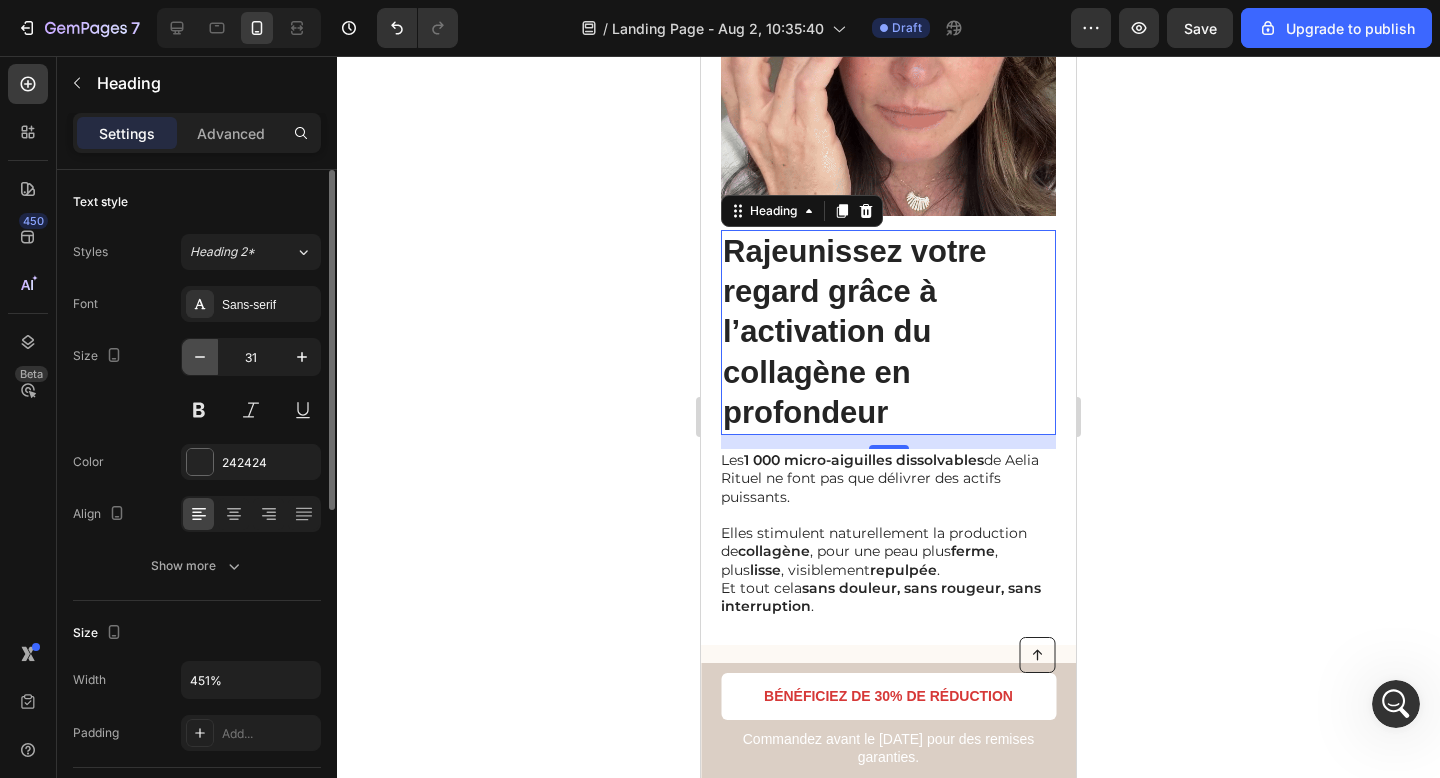 click 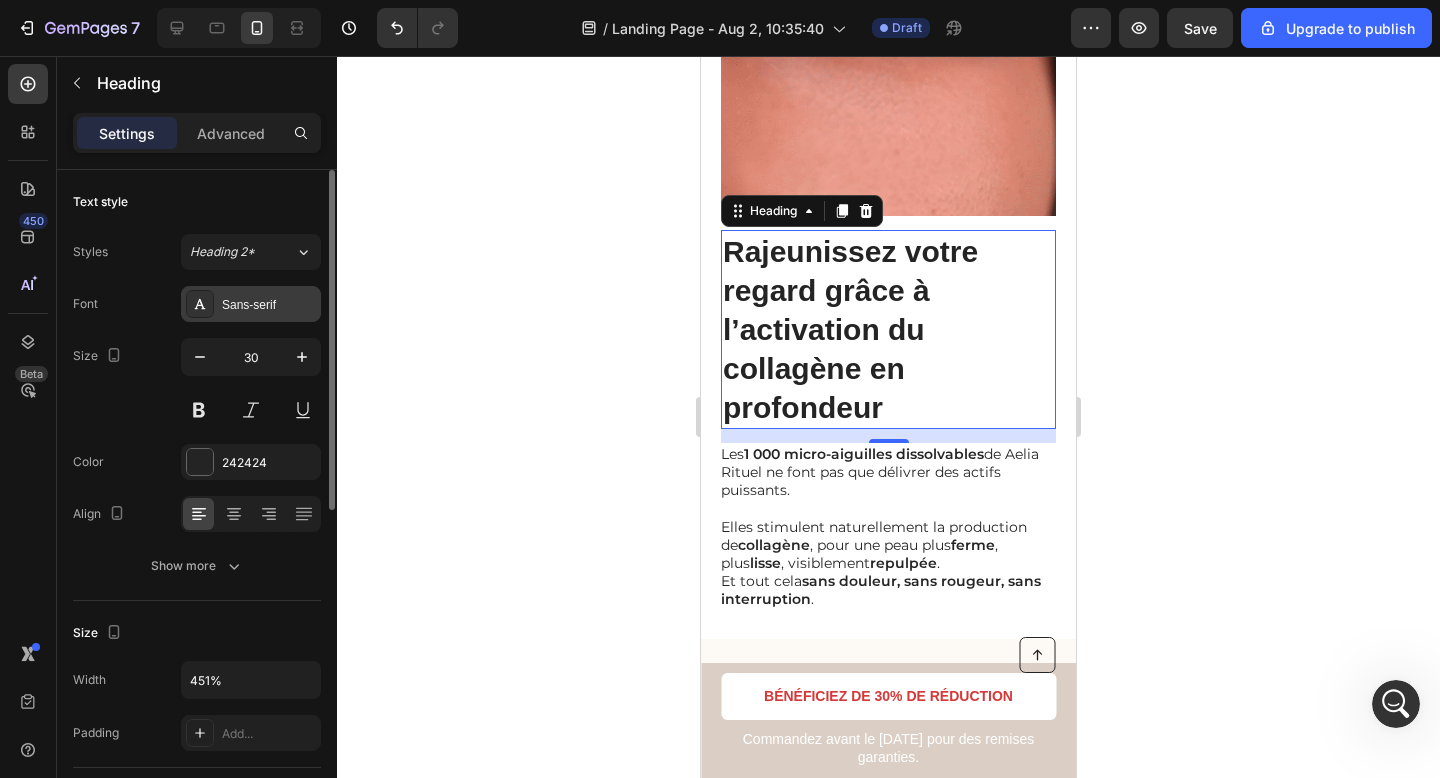 click on "Sans-serif" at bounding box center [269, 305] 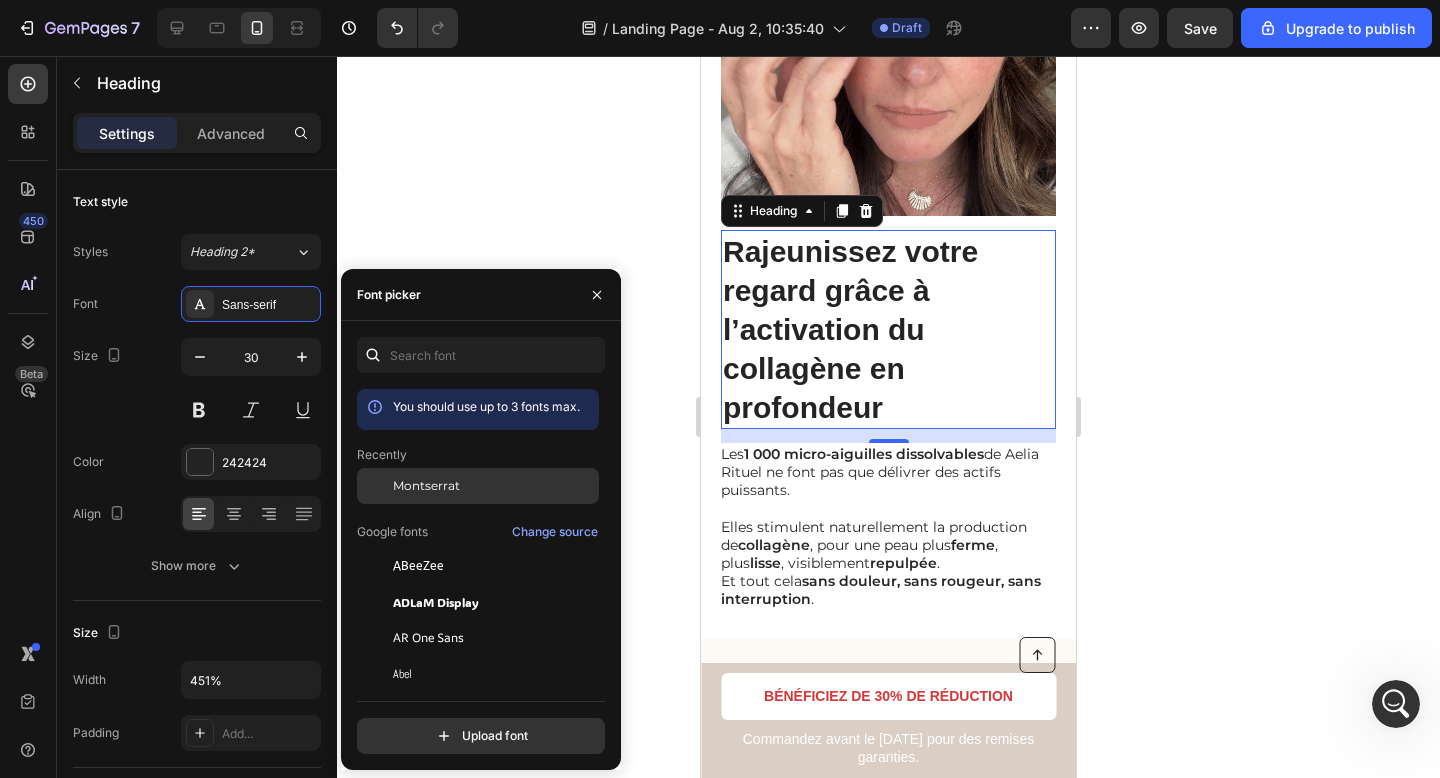 click on "Montserrat" 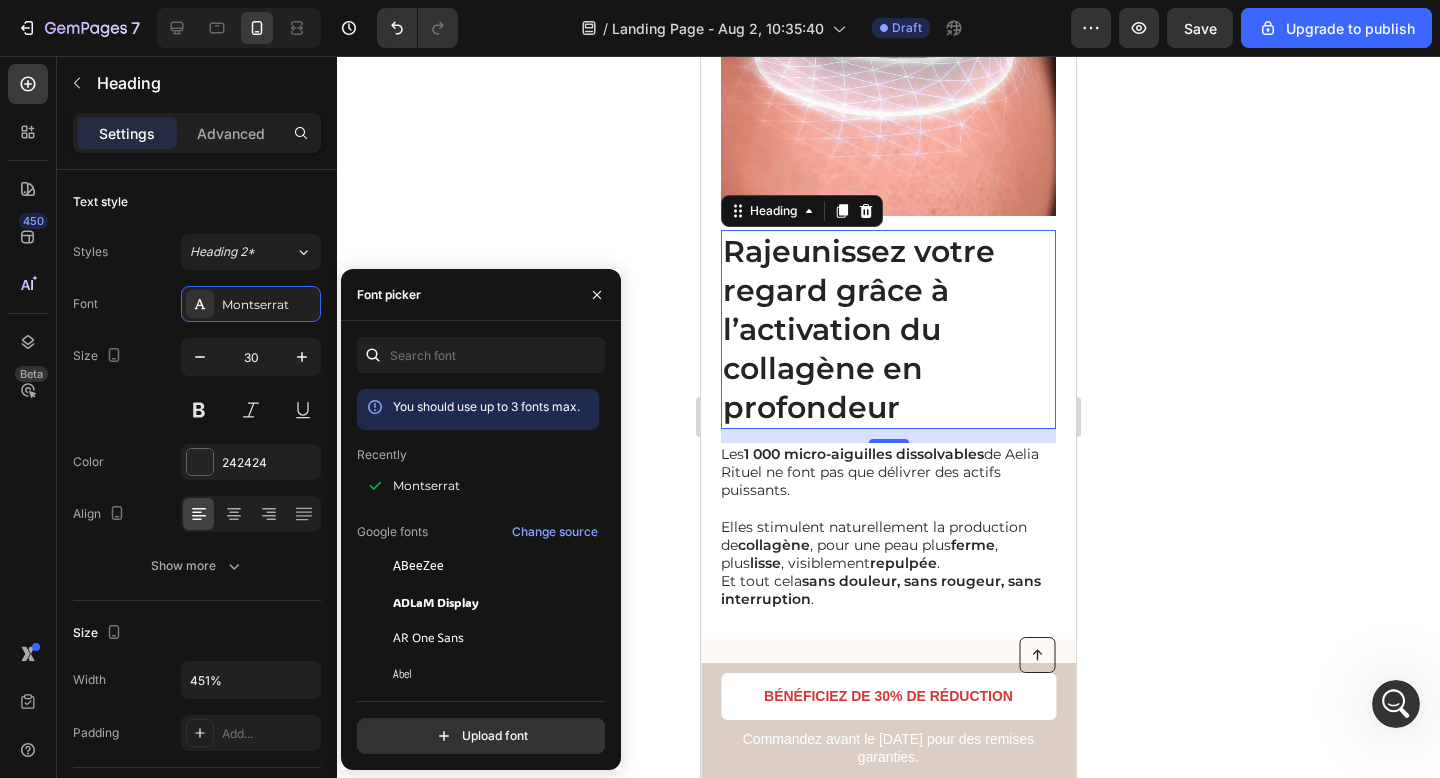 click on "Rajeunissez votre regard grâce à l’activation du collagène en profondeur" at bounding box center (888, 329) 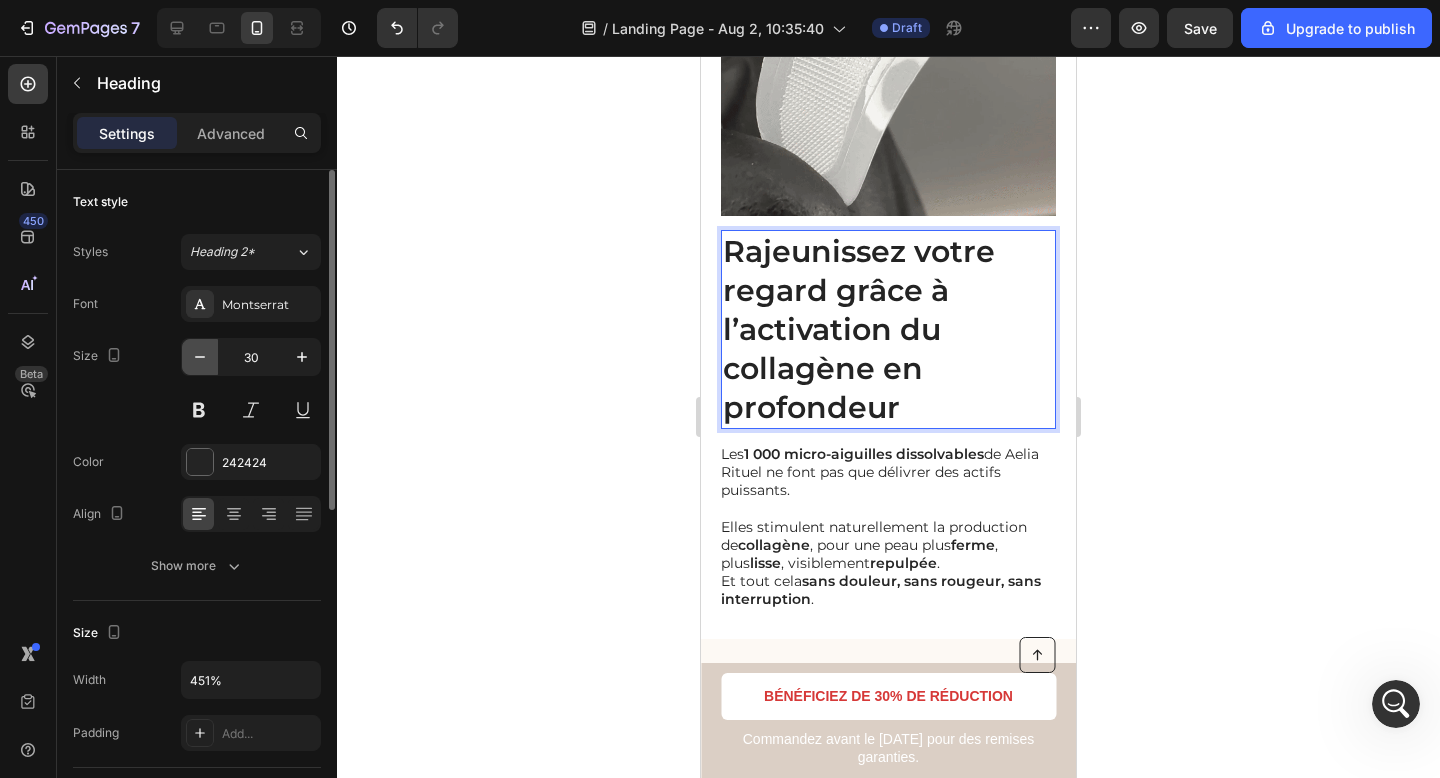 click at bounding box center (200, 357) 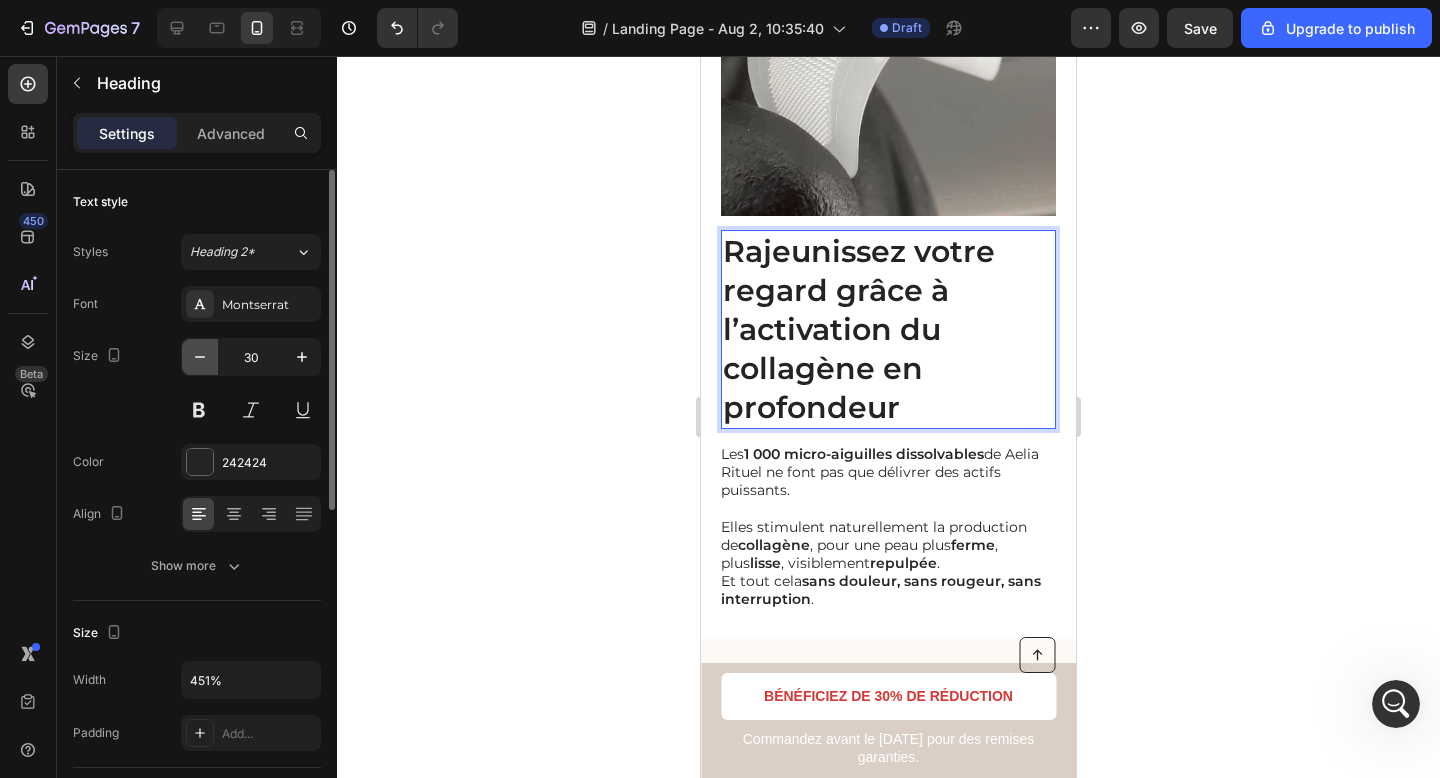 click at bounding box center (200, 357) 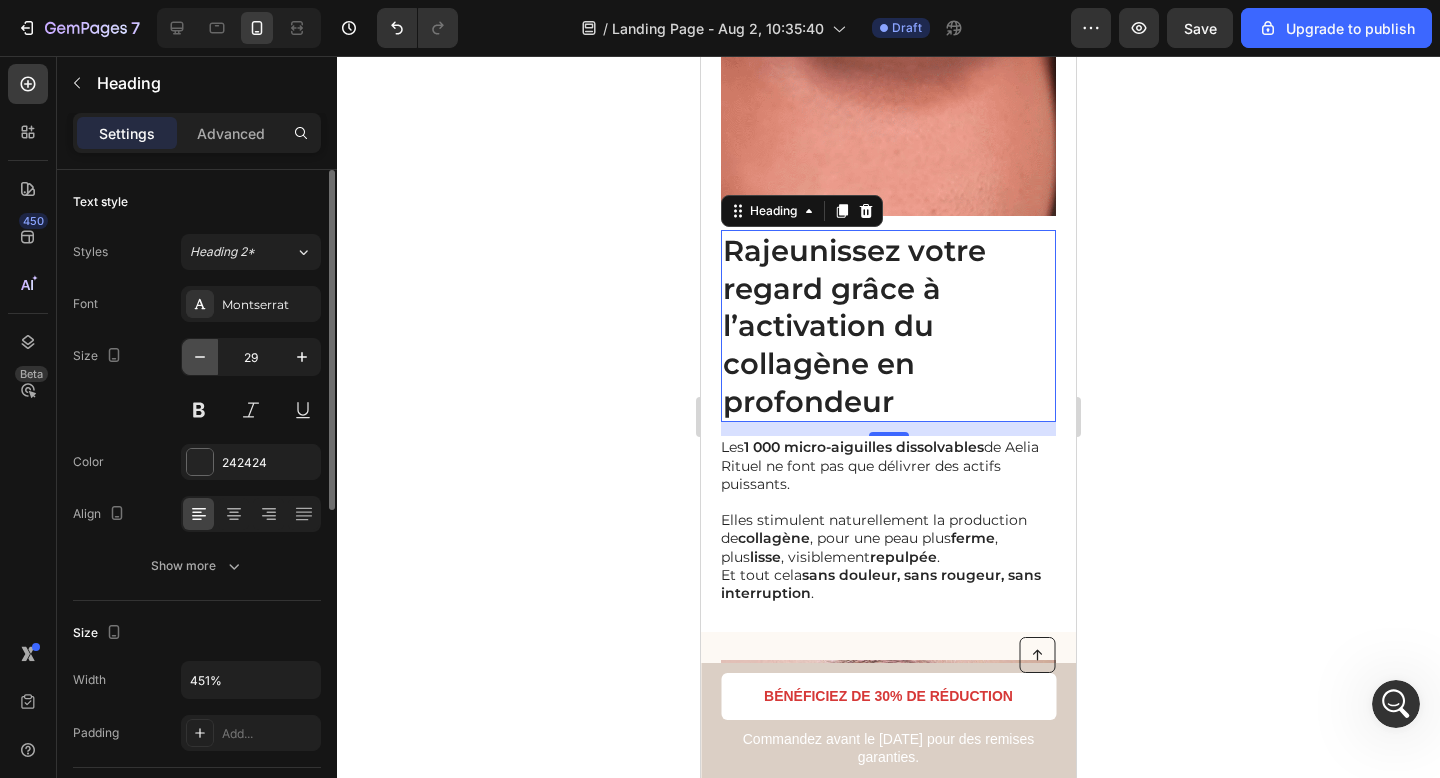 click at bounding box center [200, 357] 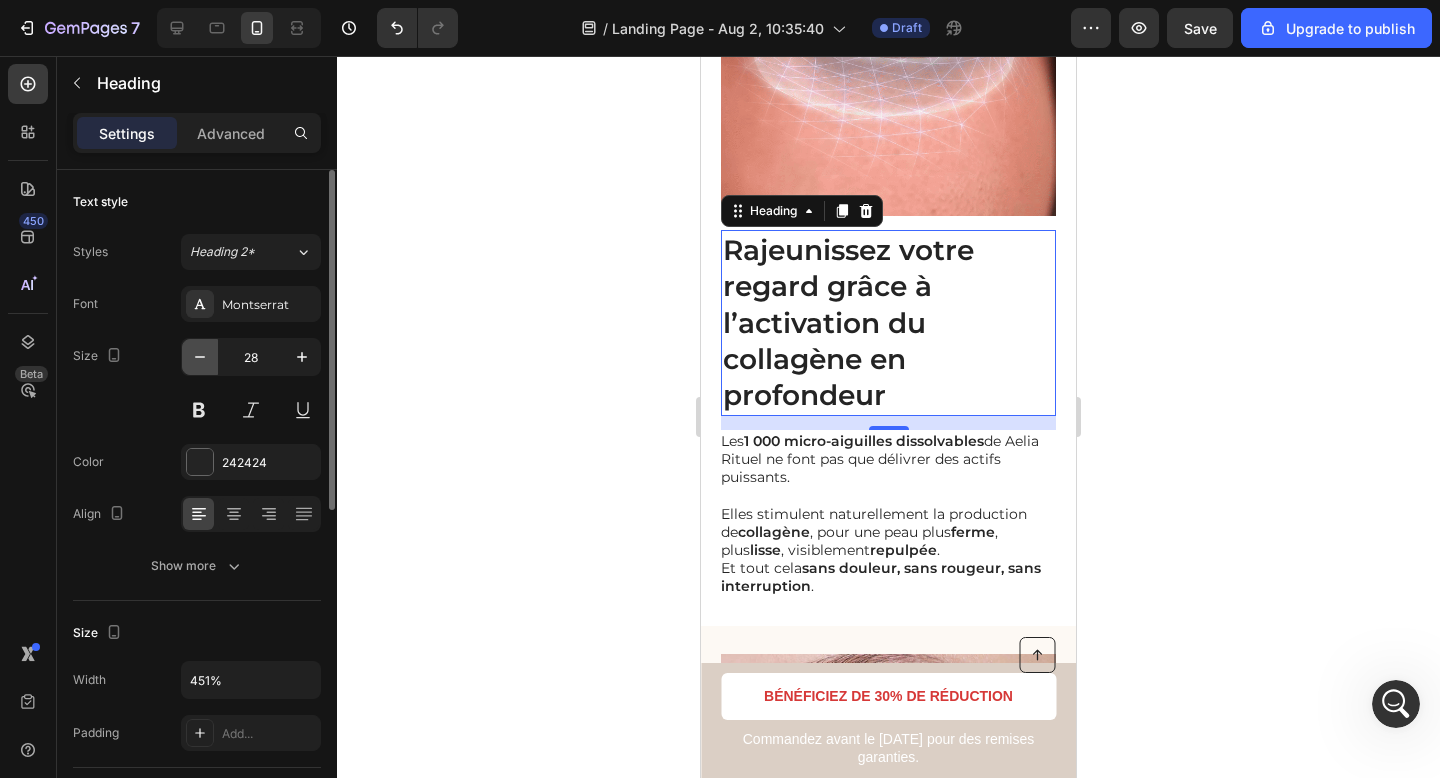 click at bounding box center (200, 357) 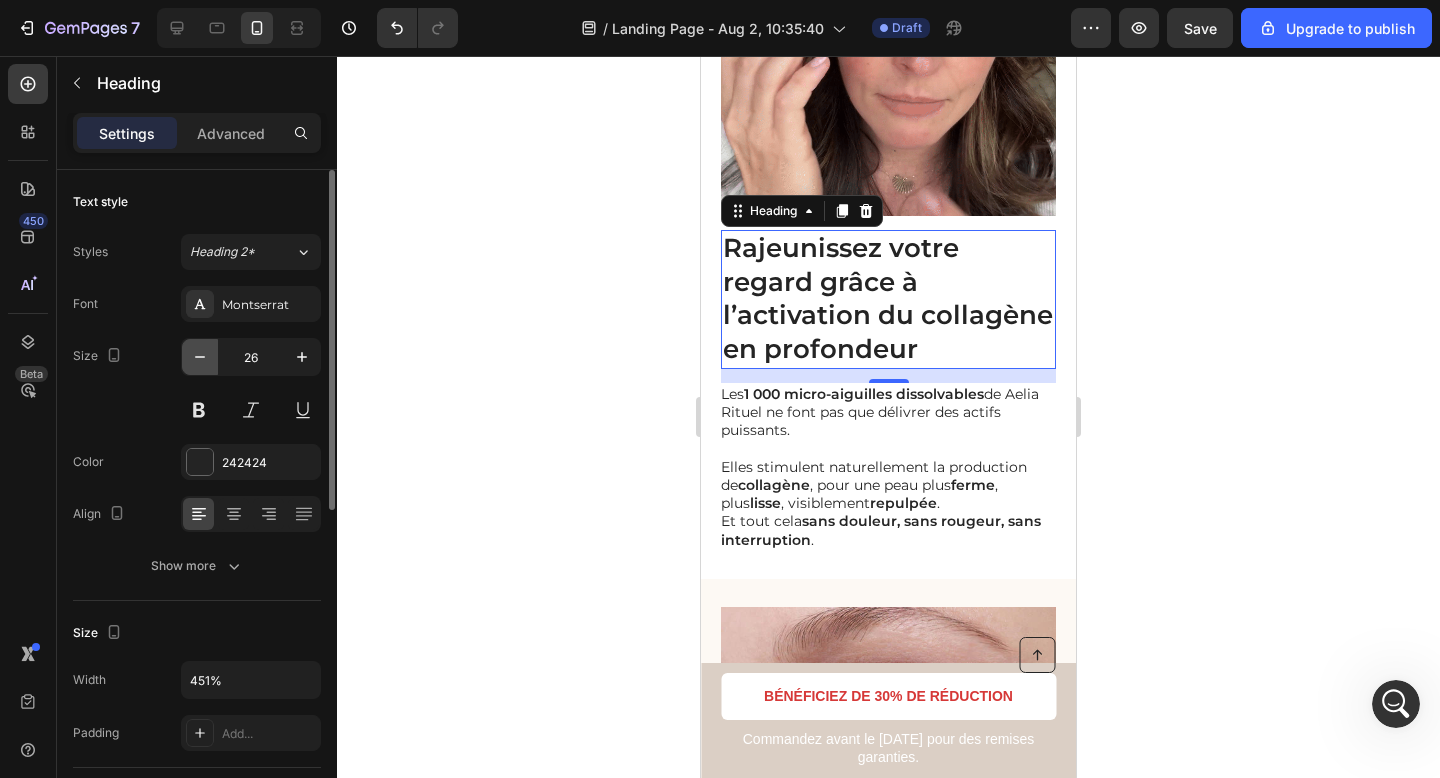 click at bounding box center (200, 357) 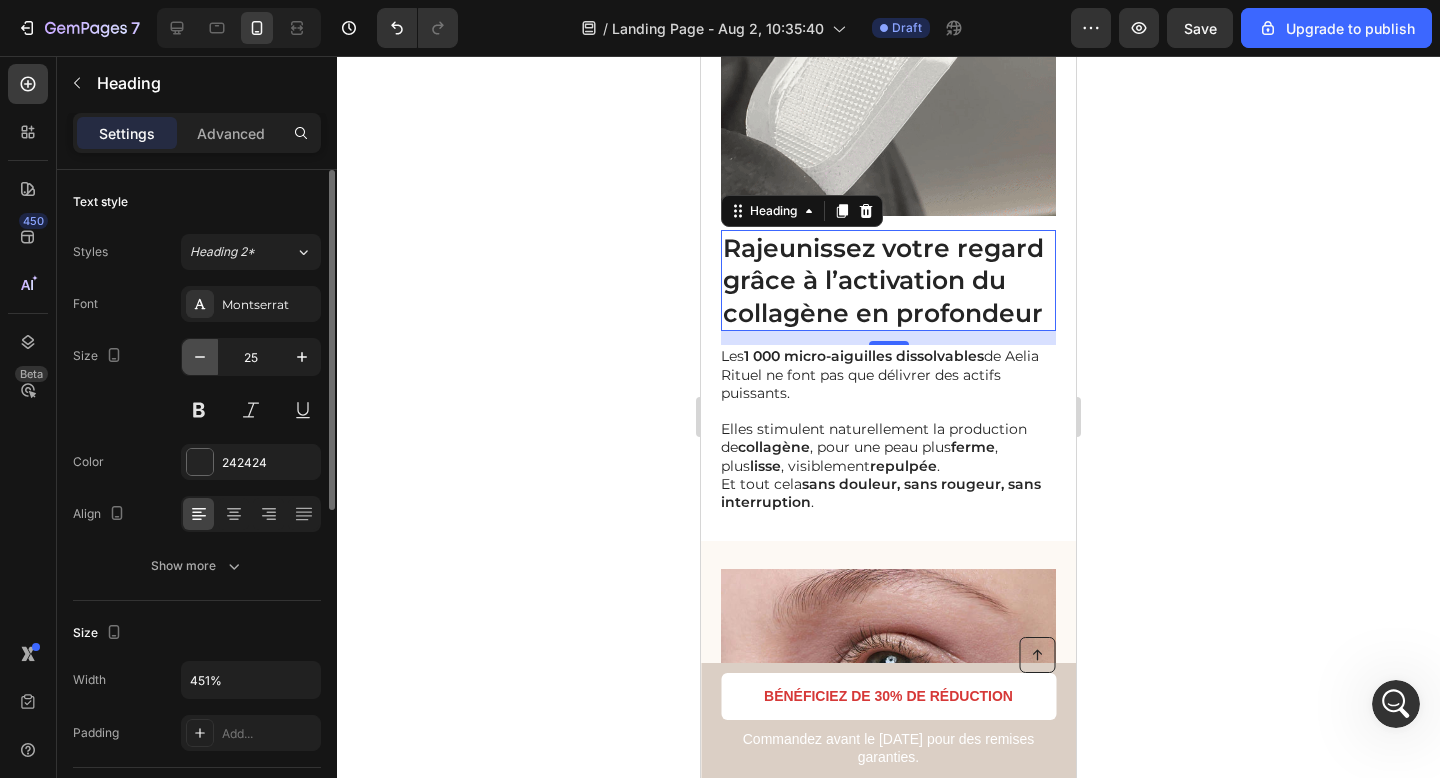 click at bounding box center [200, 357] 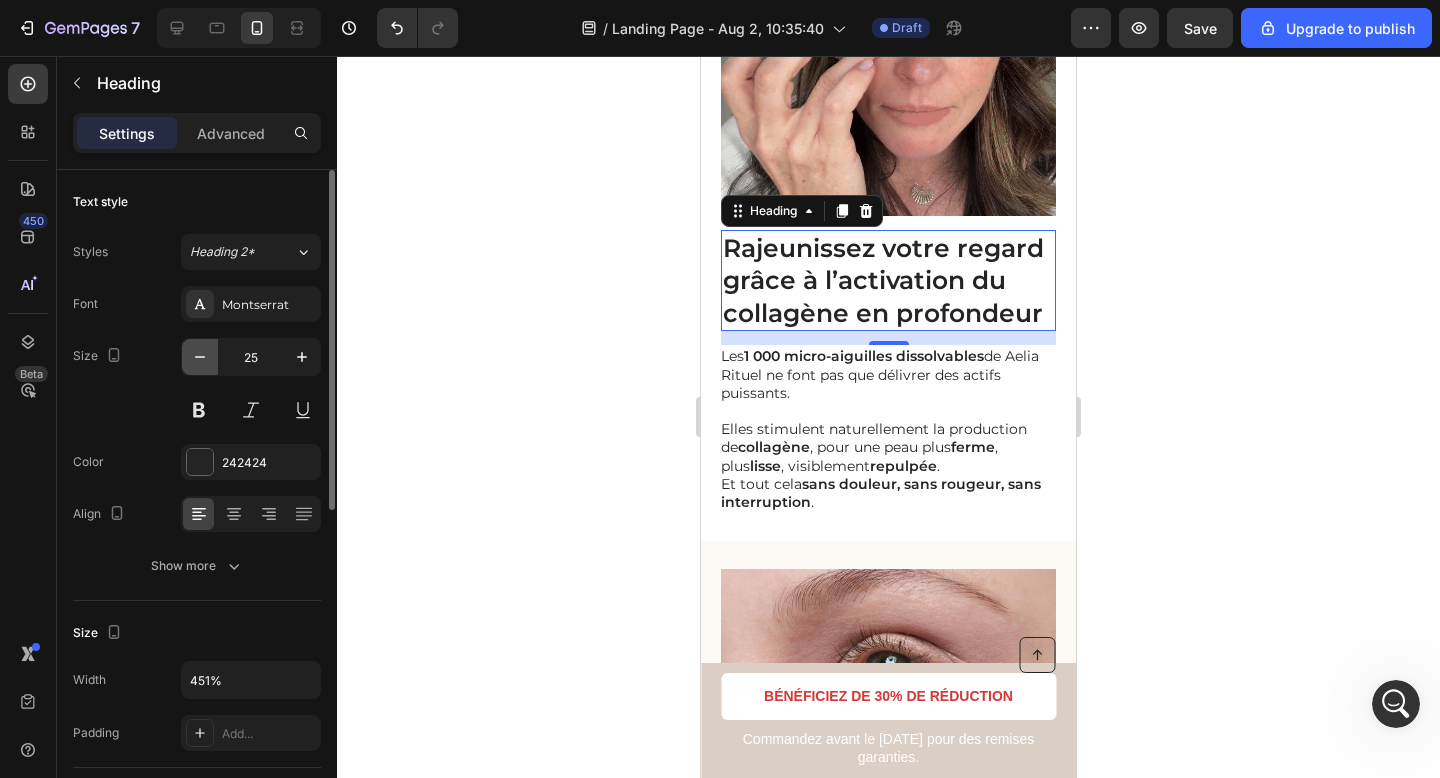 type on "24" 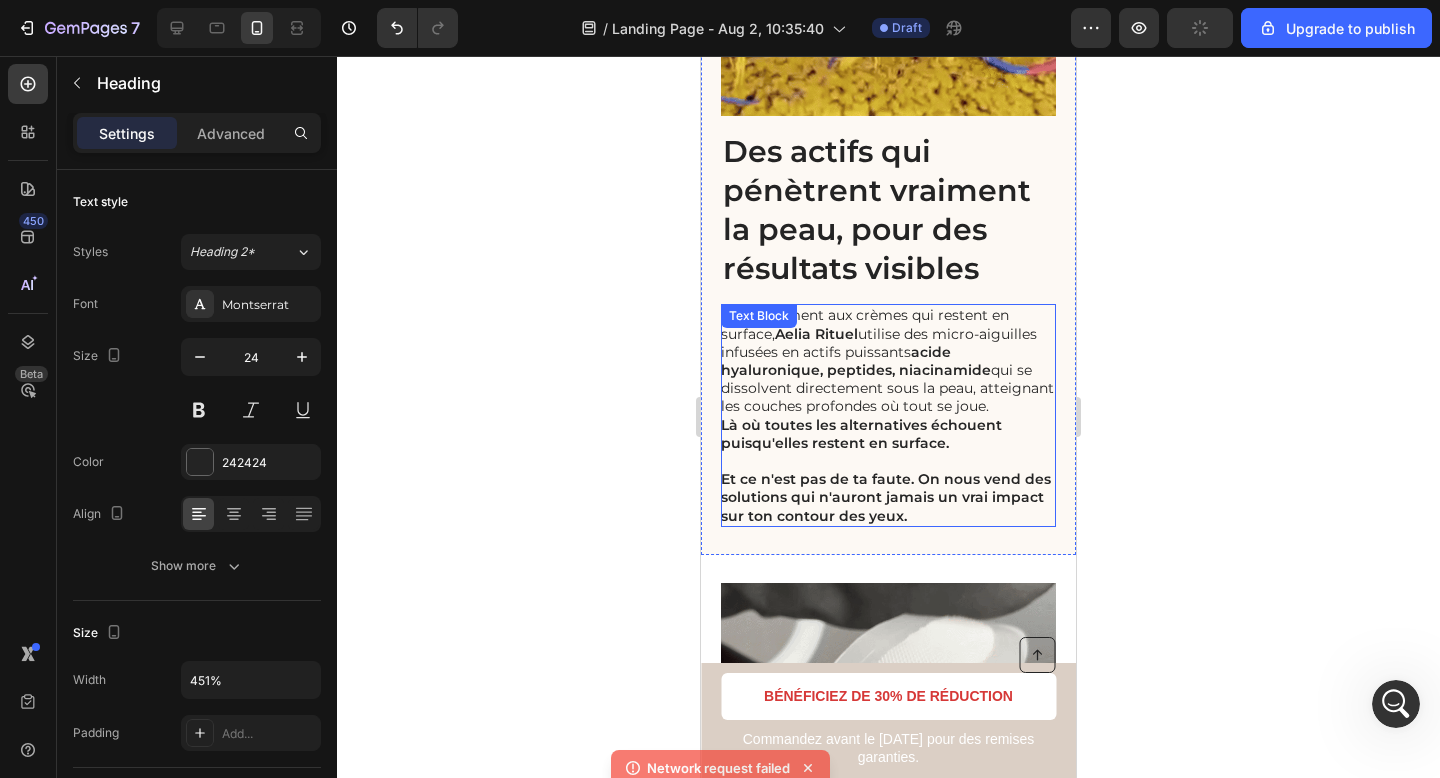 scroll, scrollTop: 1623, scrollLeft: 0, axis: vertical 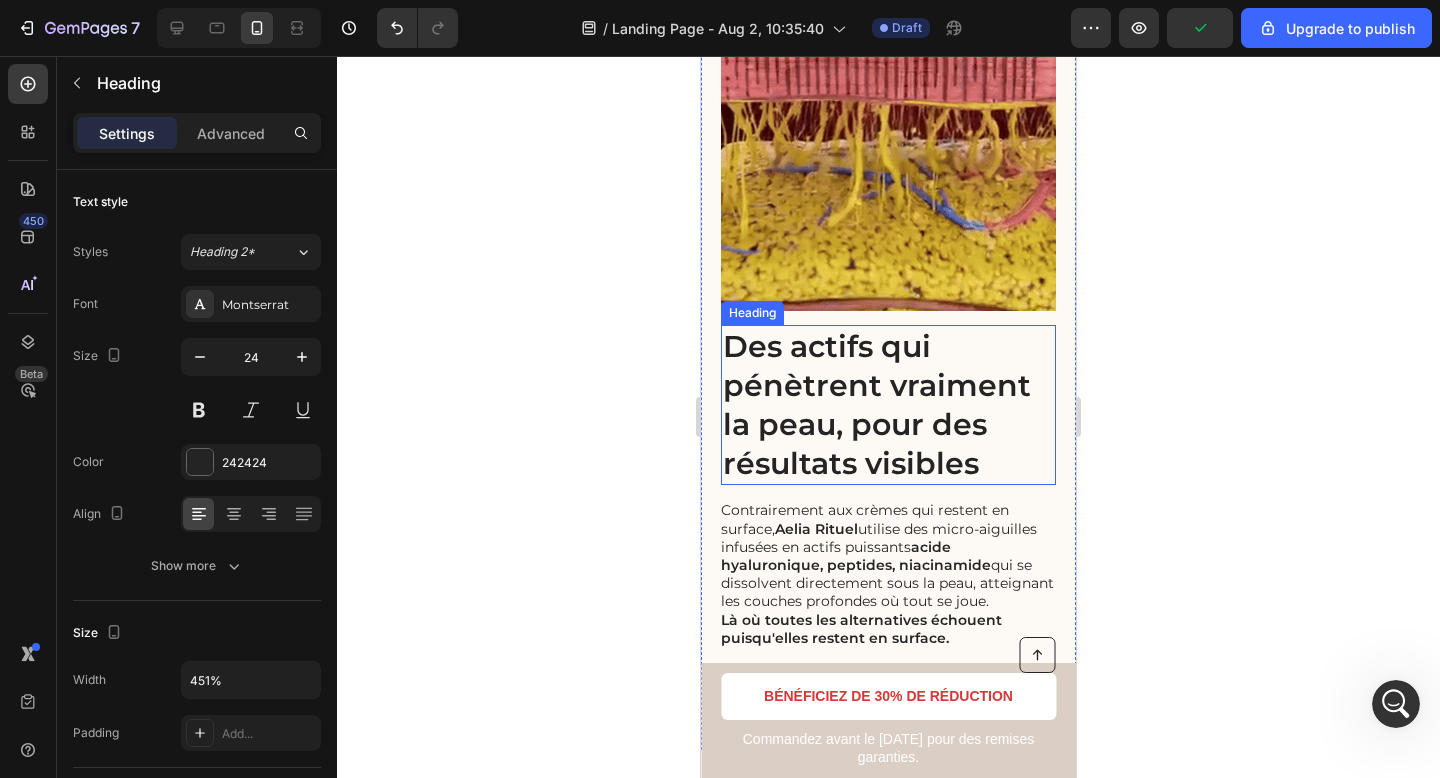 click on "Des actifs qui pénètrent vraiment la peau, pour des résultats visibles" at bounding box center (888, 405) 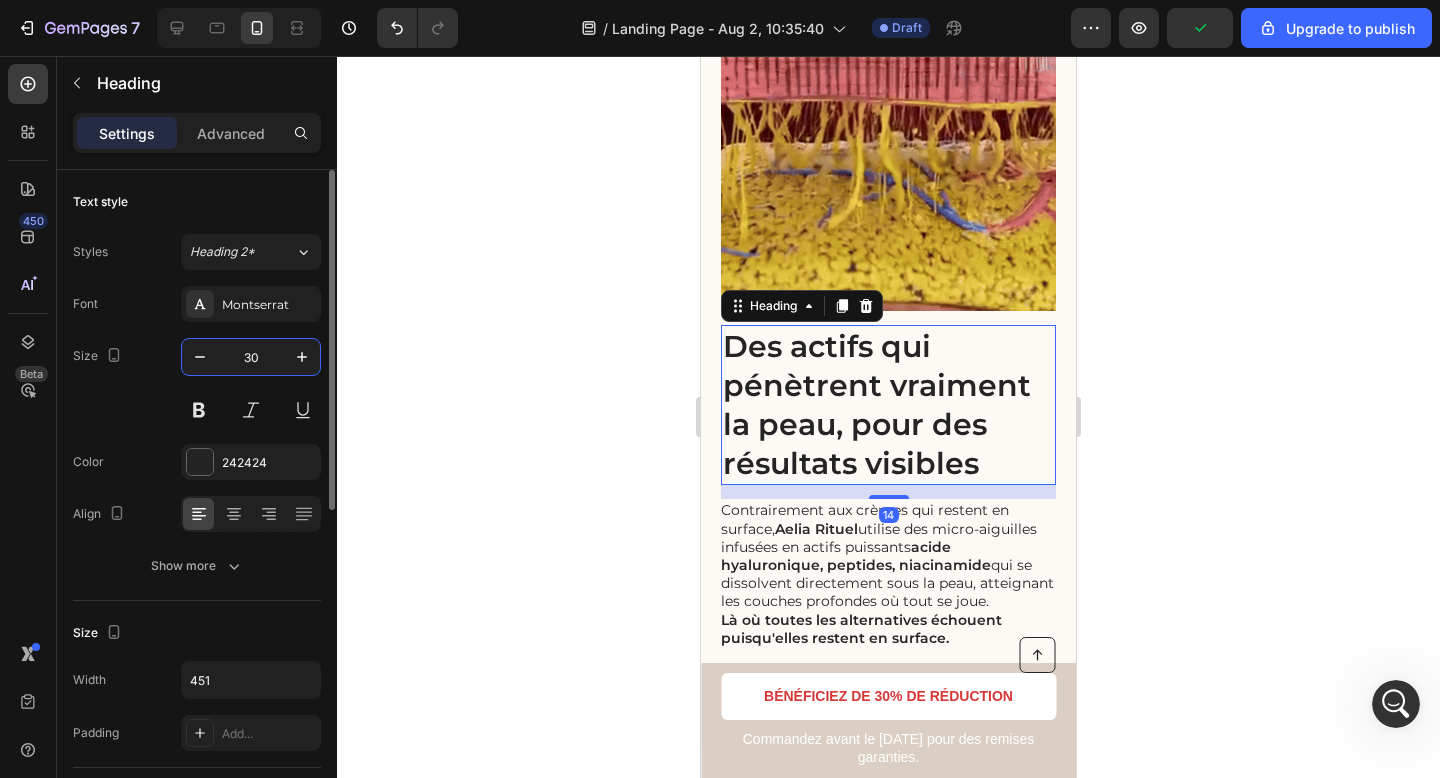 click on "30" at bounding box center (251, 357) 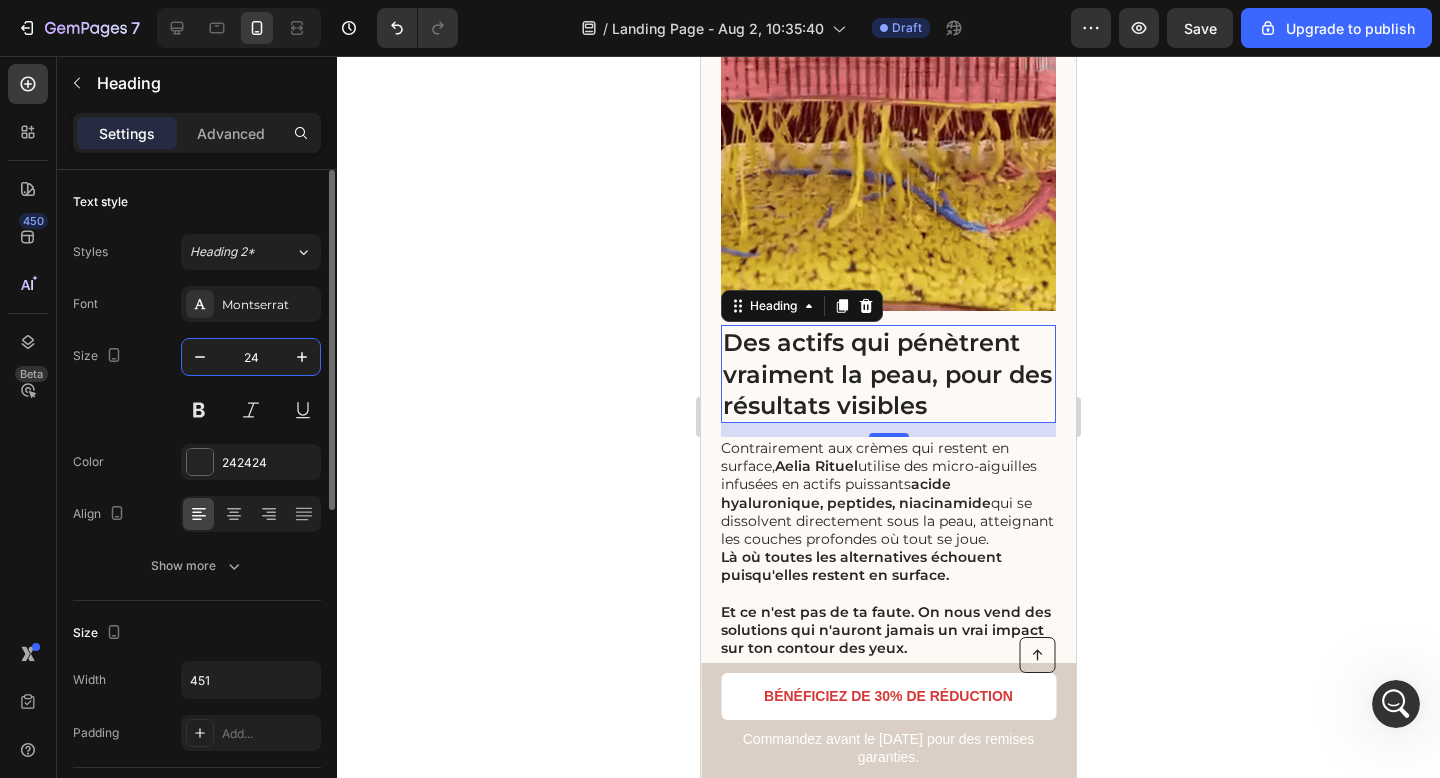 type on "24" 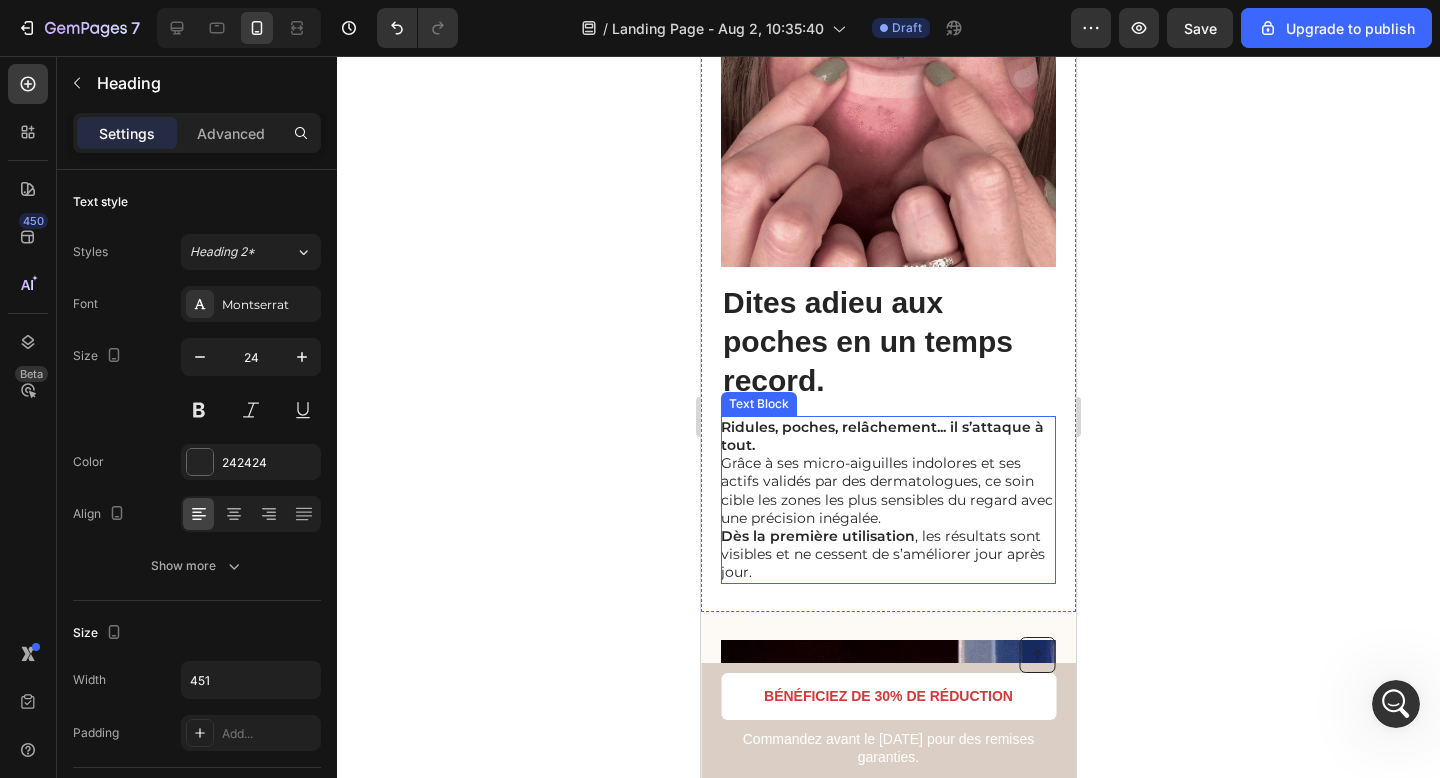 scroll, scrollTop: 668, scrollLeft: 0, axis: vertical 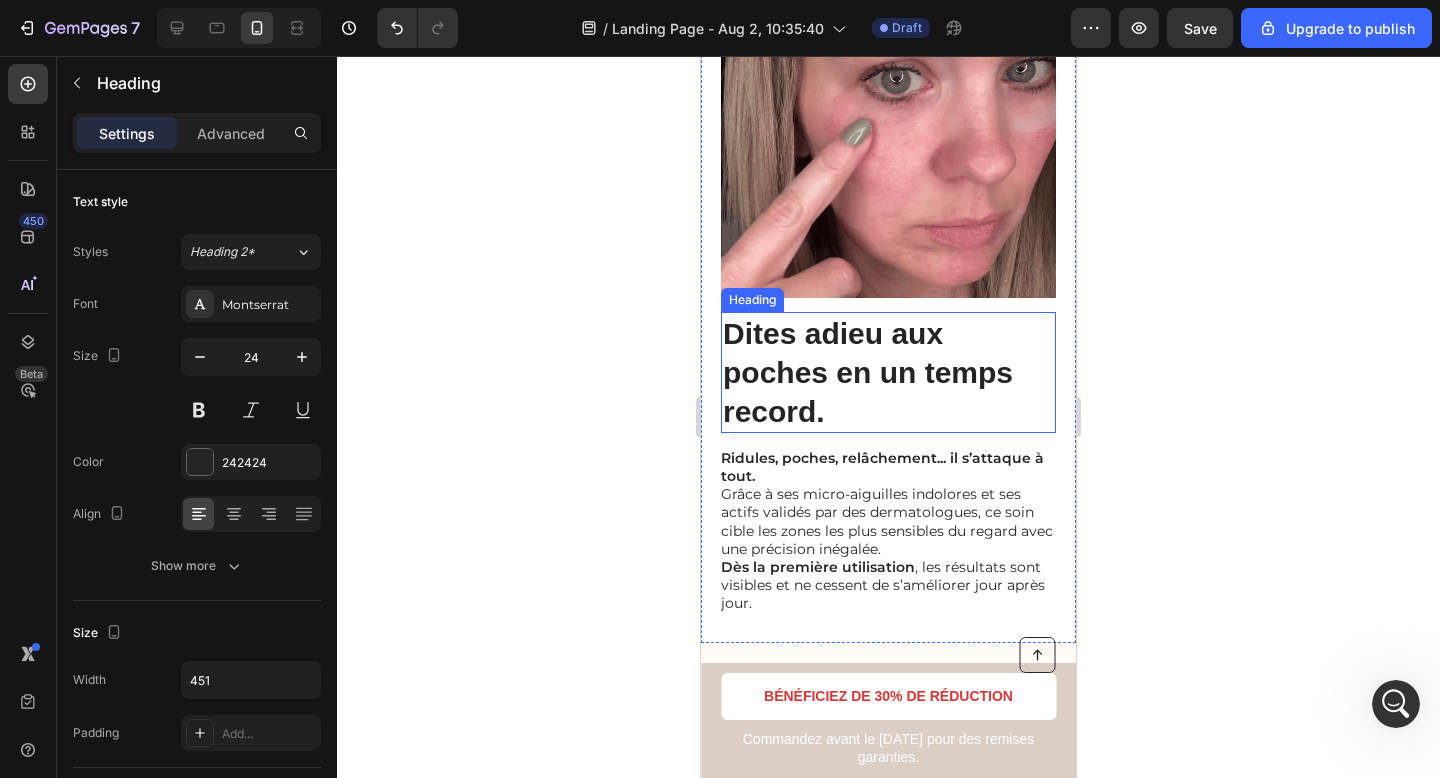 click on "Dites adieu aux poches en un temps record." at bounding box center [888, 372] 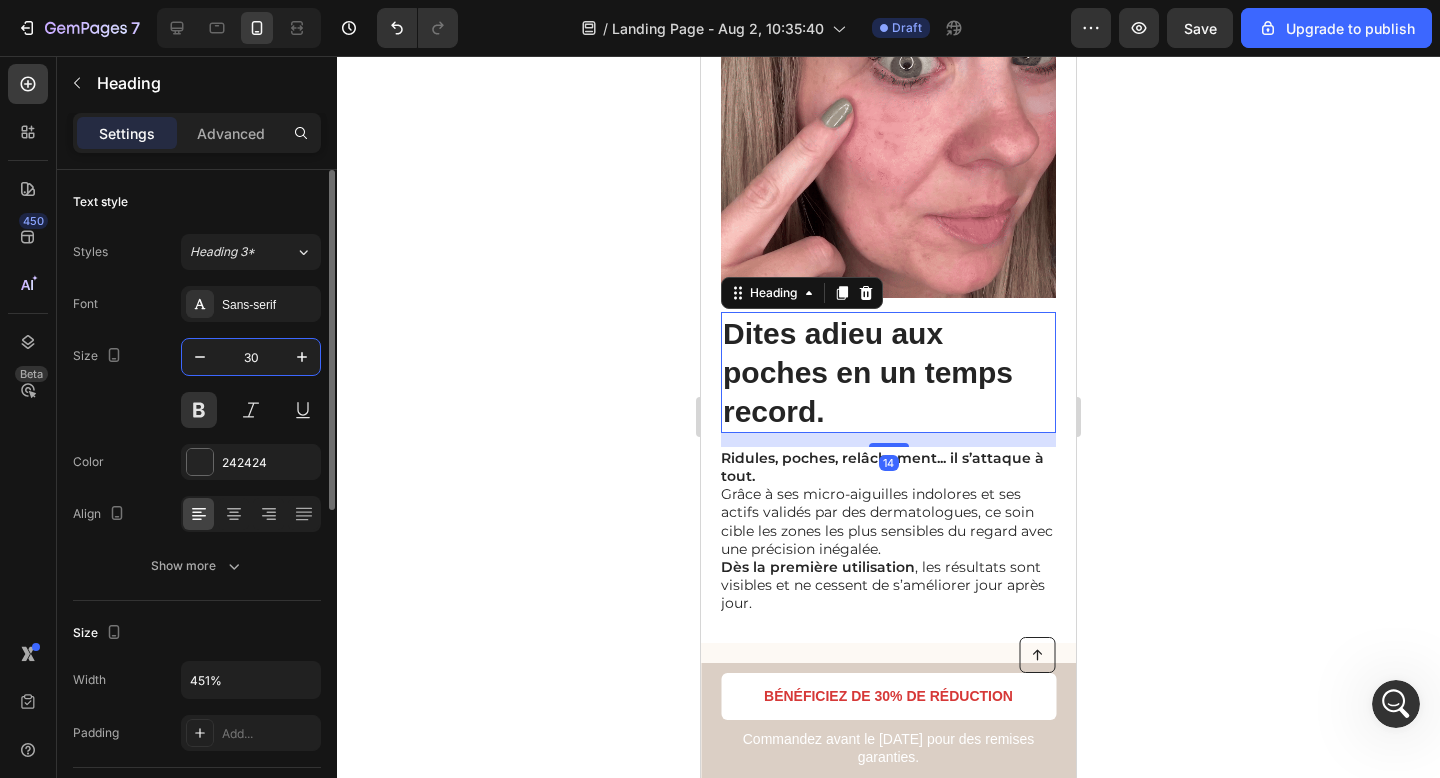 click on "30" at bounding box center [251, 357] 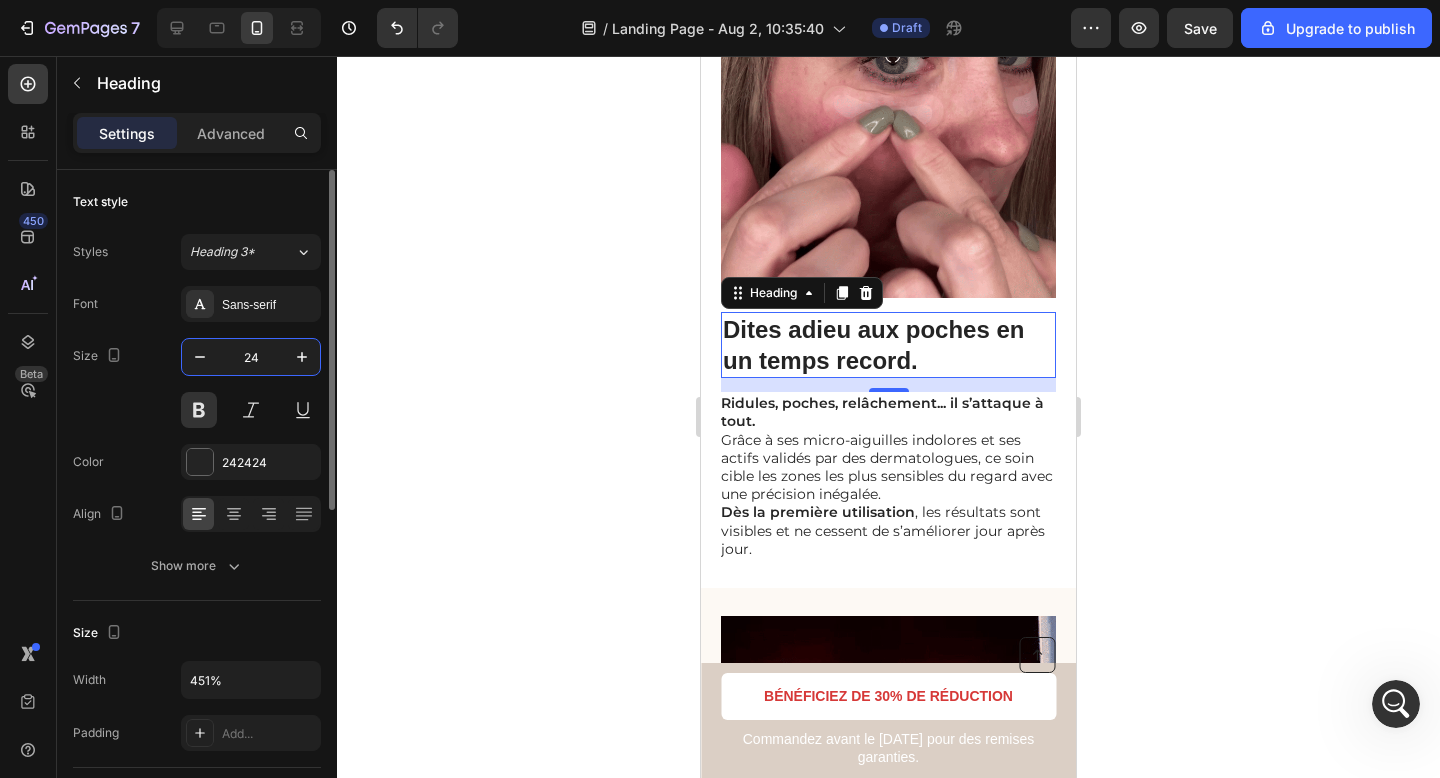 type on "24" 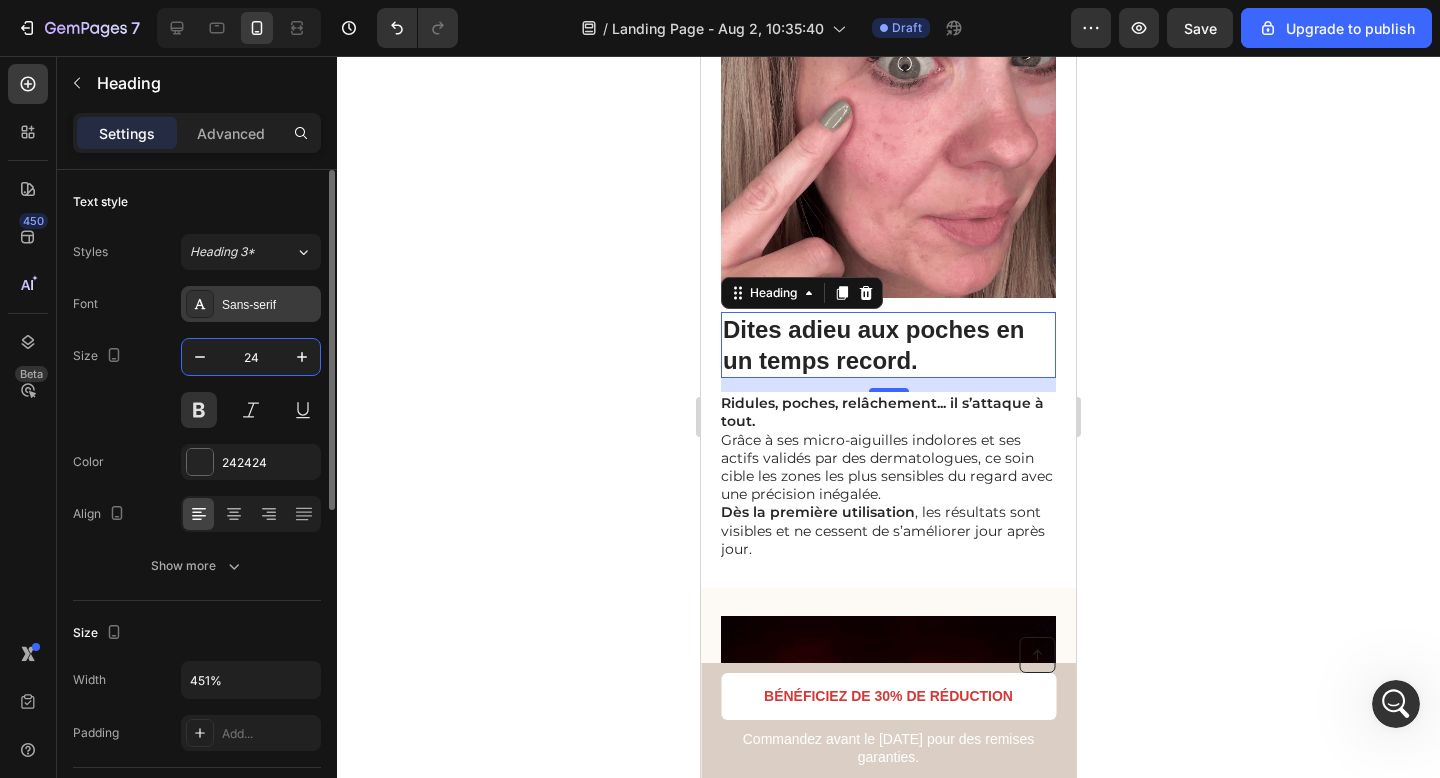 click on "Sans-serif" at bounding box center [251, 304] 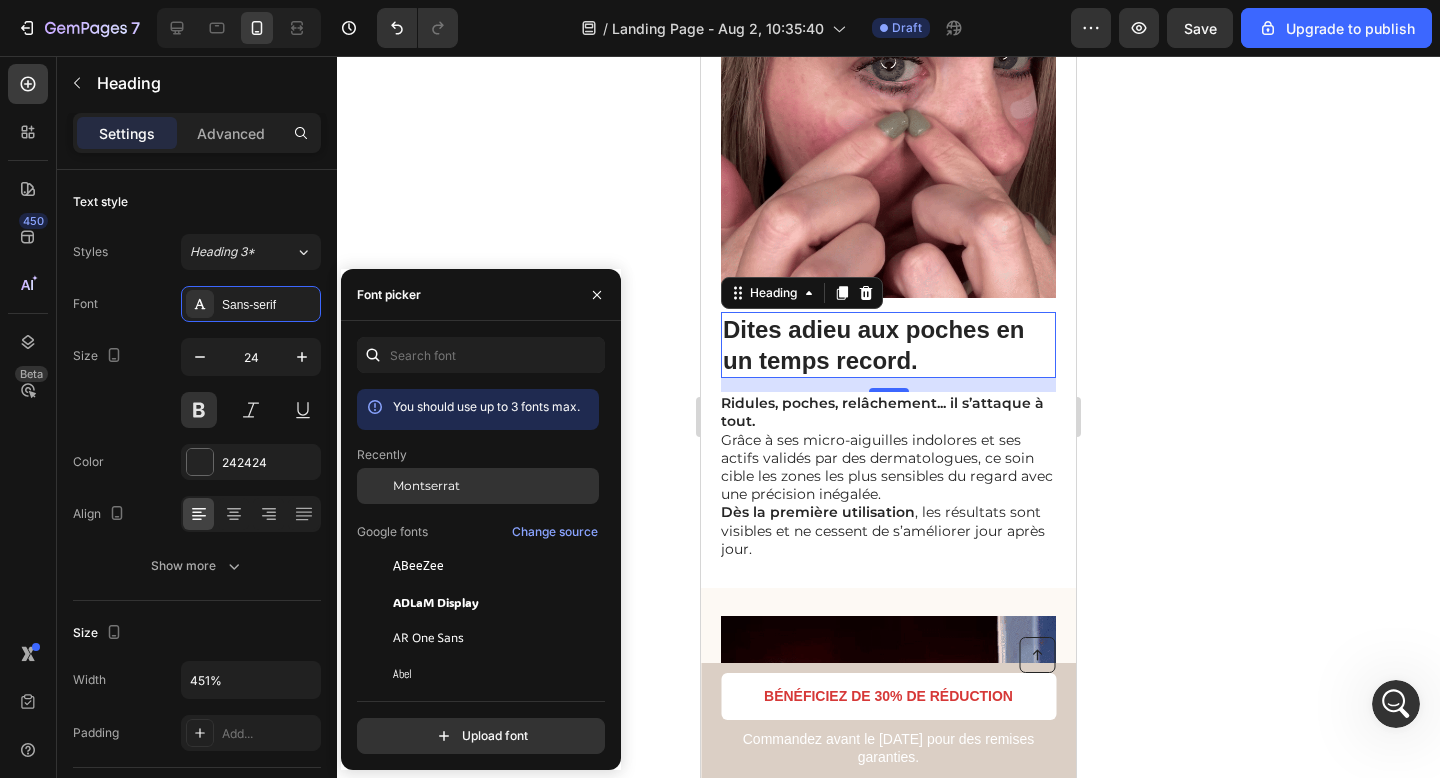 click on "Montserrat" at bounding box center [426, 486] 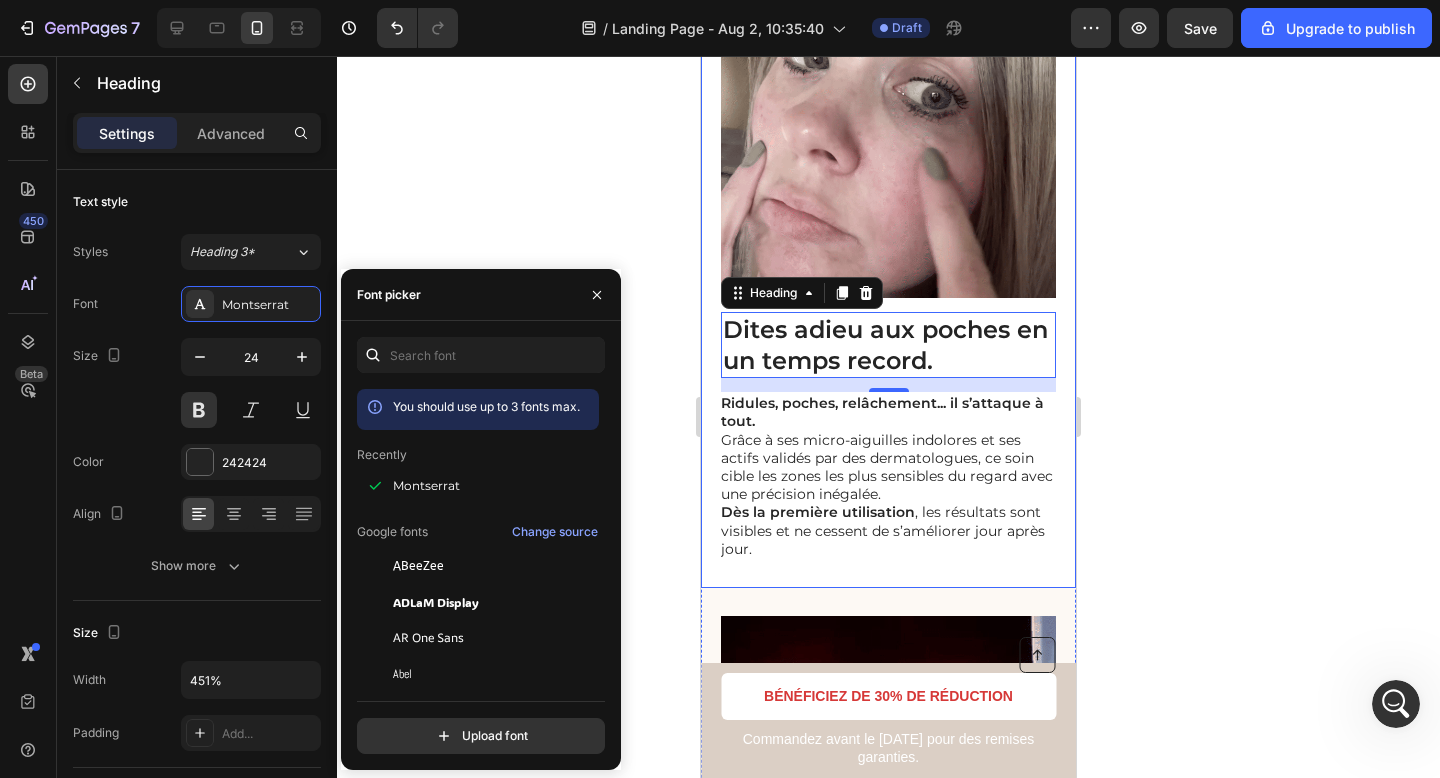 click 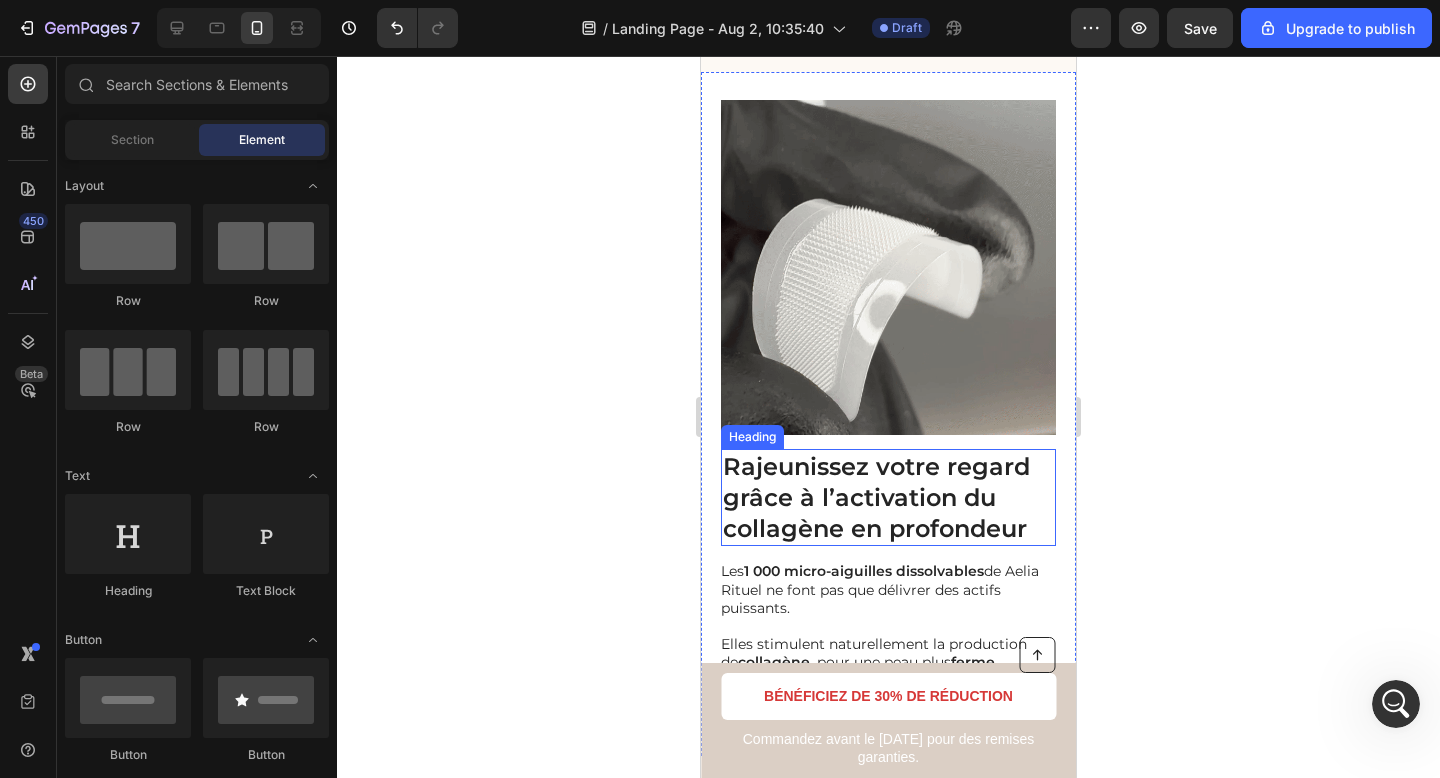click on "Rajeunissez votre regard grâce à l’activation du collagène en profondeur" at bounding box center (888, 498) 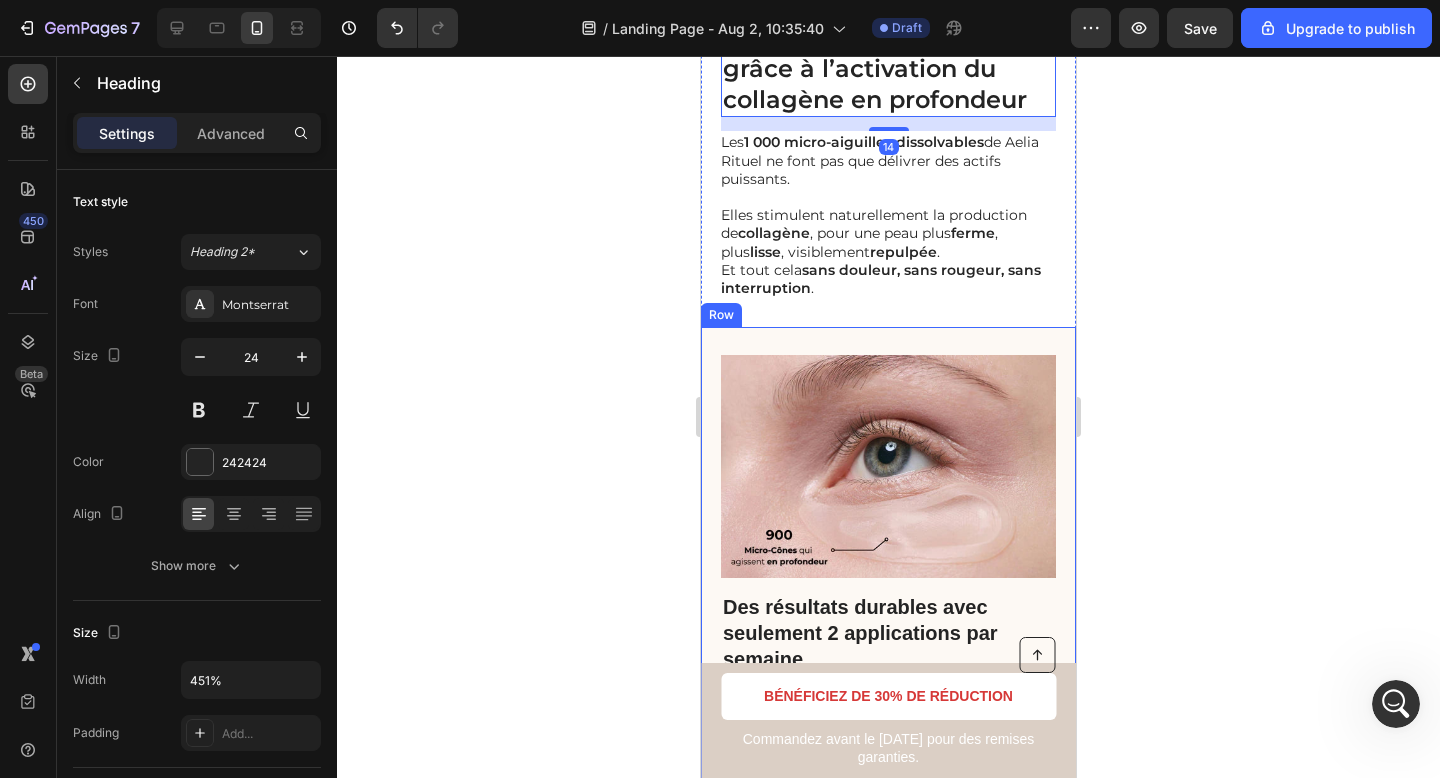 scroll, scrollTop: 2801, scrollLeft: 0, axis: vertical 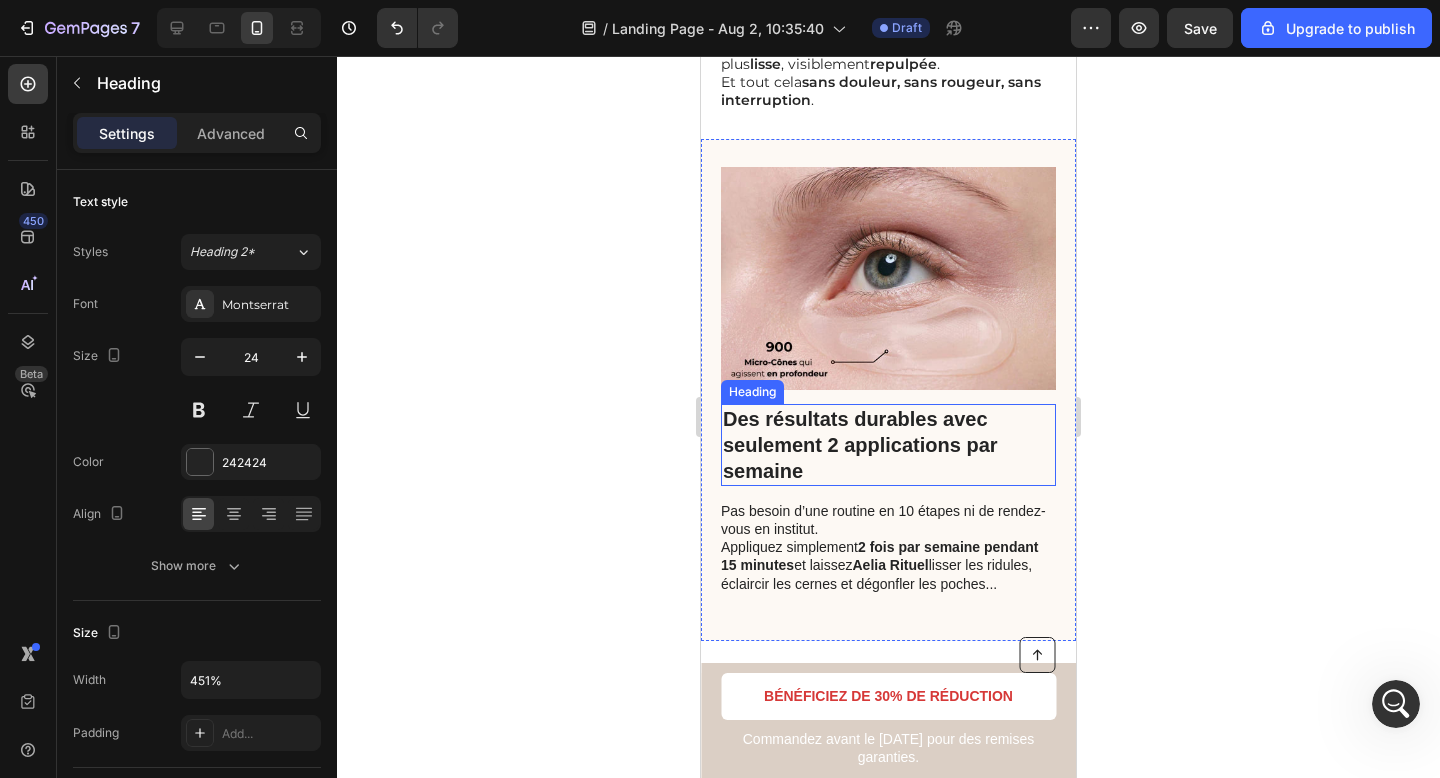 click on "Des résultats durables avec seulement 2 applications par semaine" at bounding box center [888, 445] 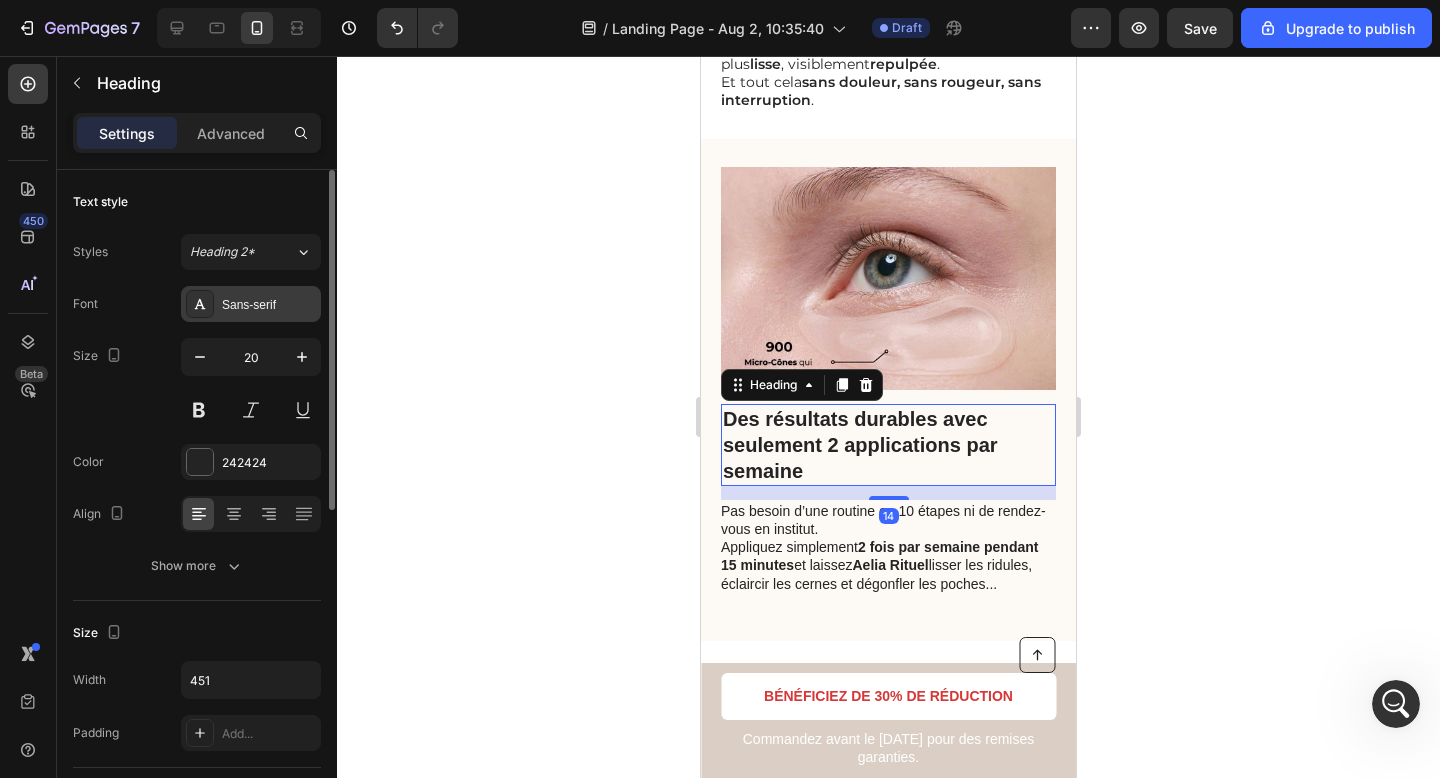 click on "Sans-serif" at bounding box center (269, 305) 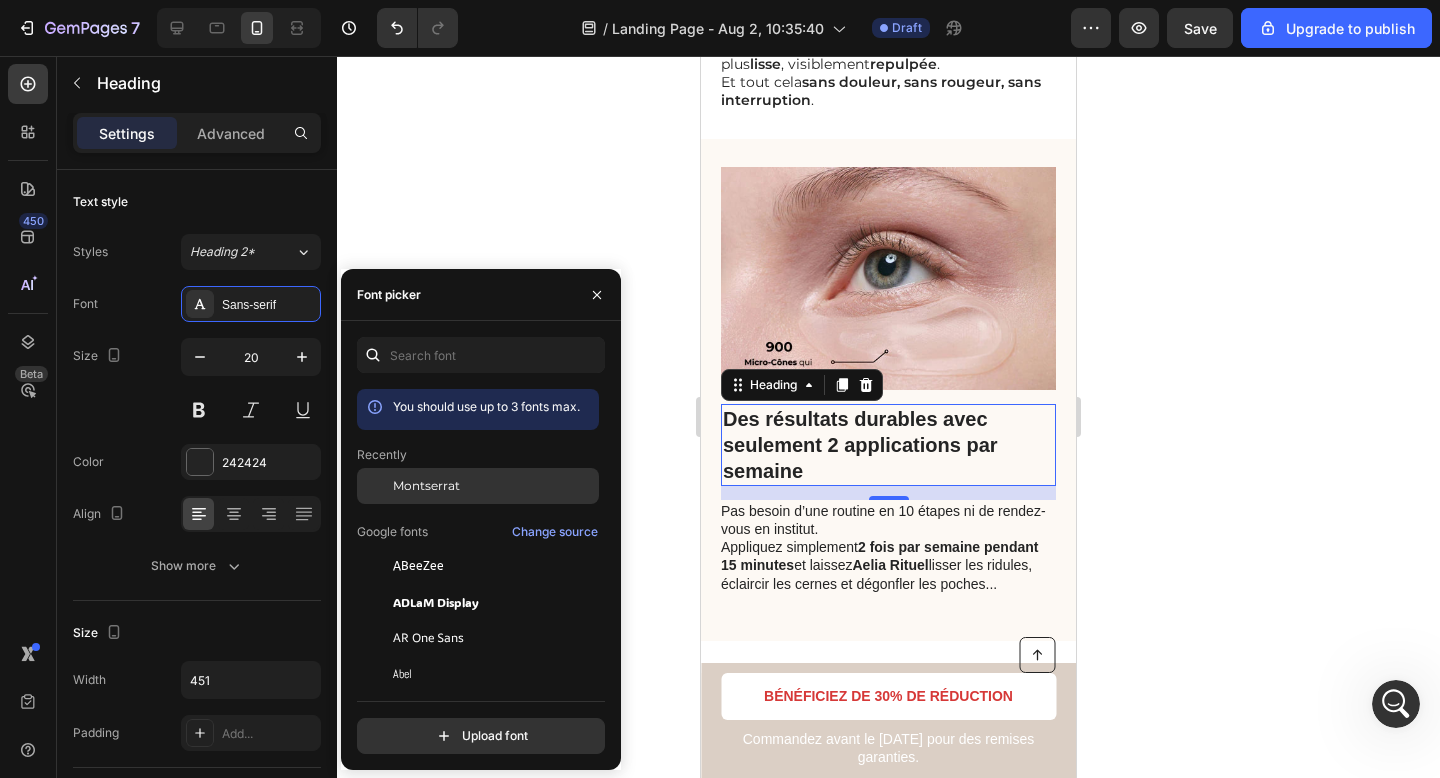 click on "Montserrat" 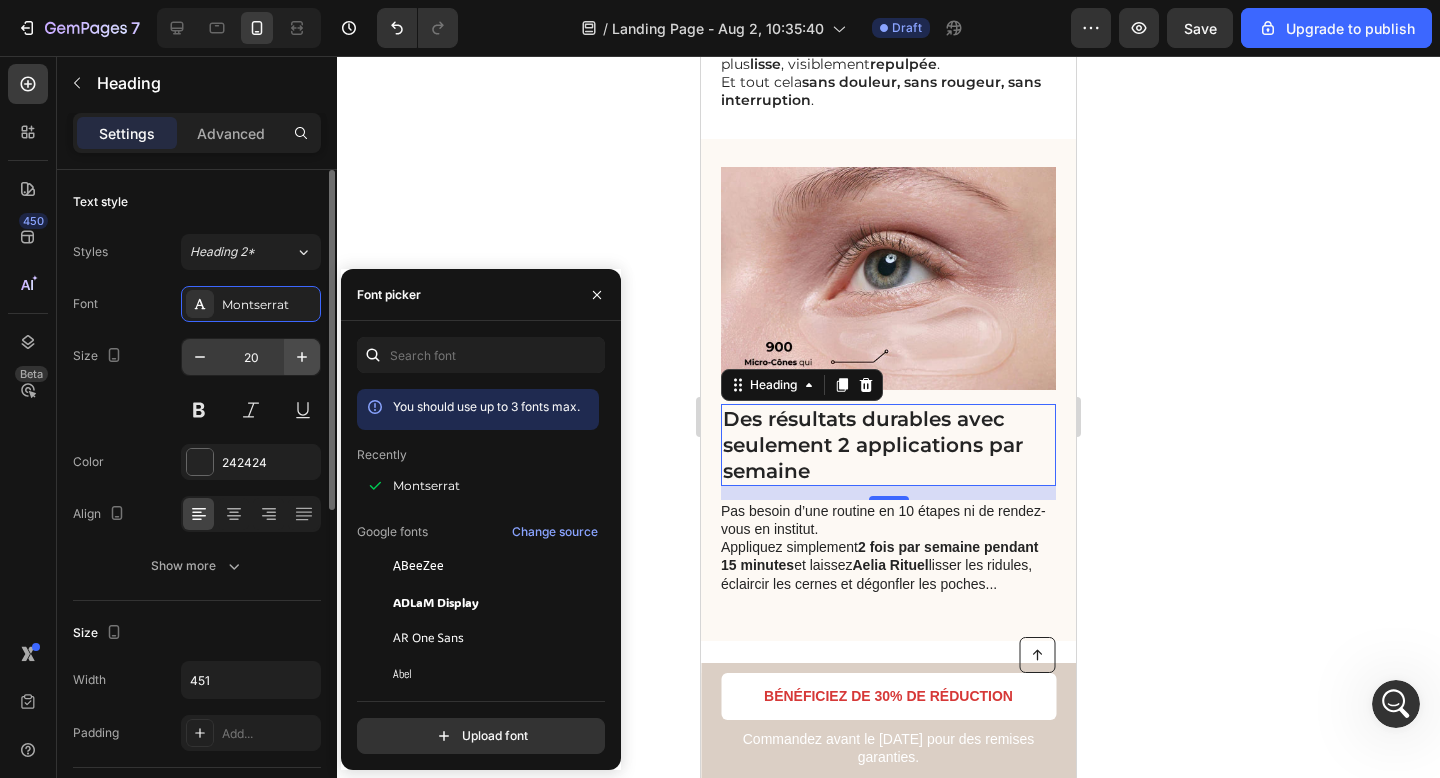 click 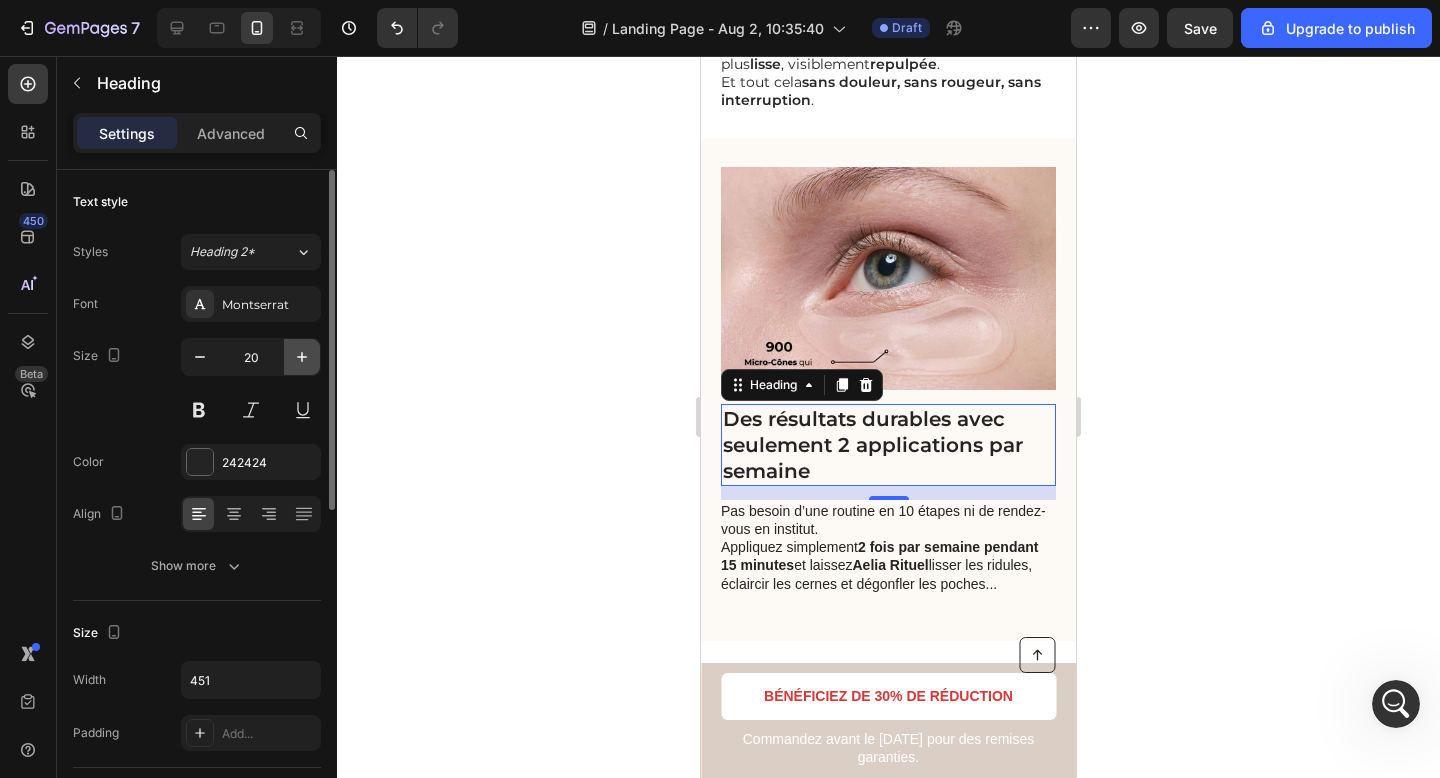 click 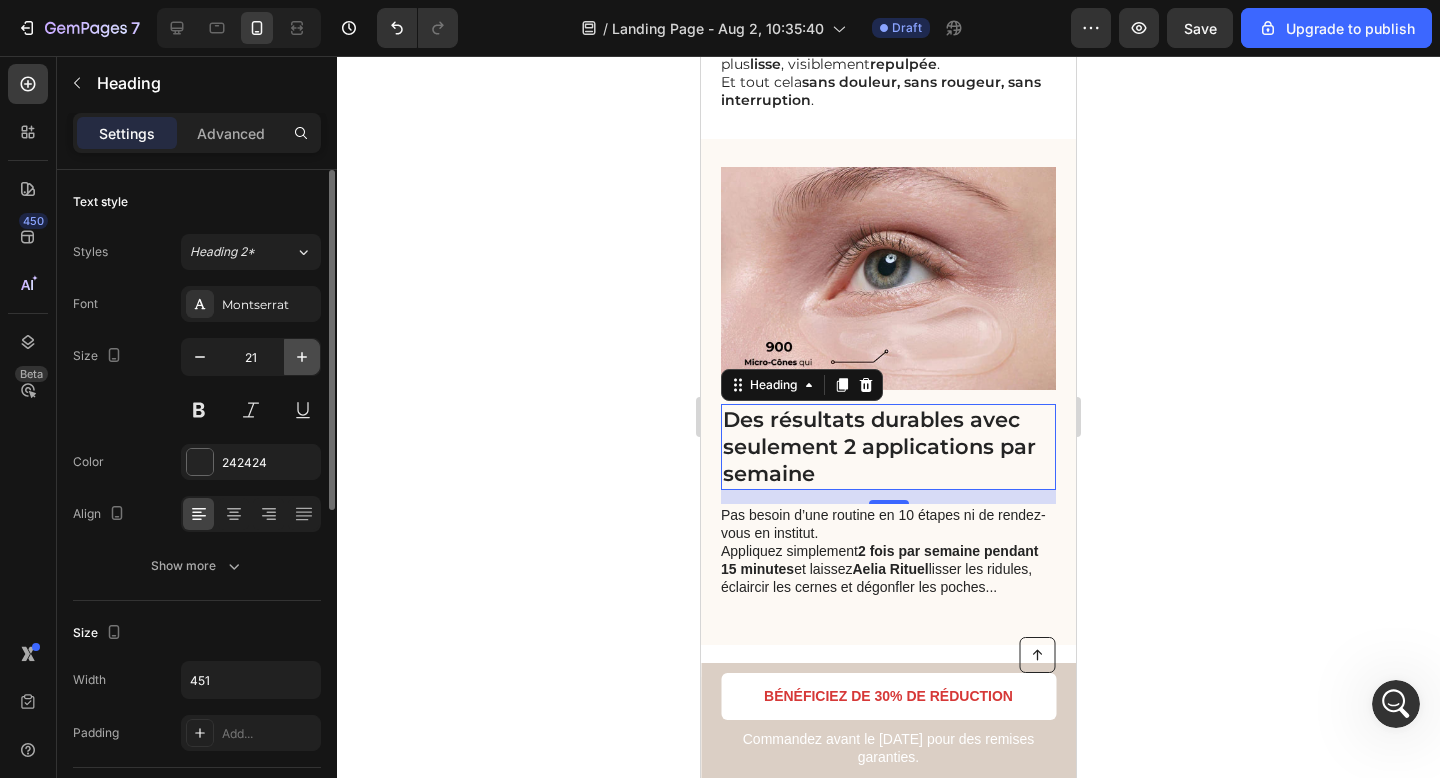 click 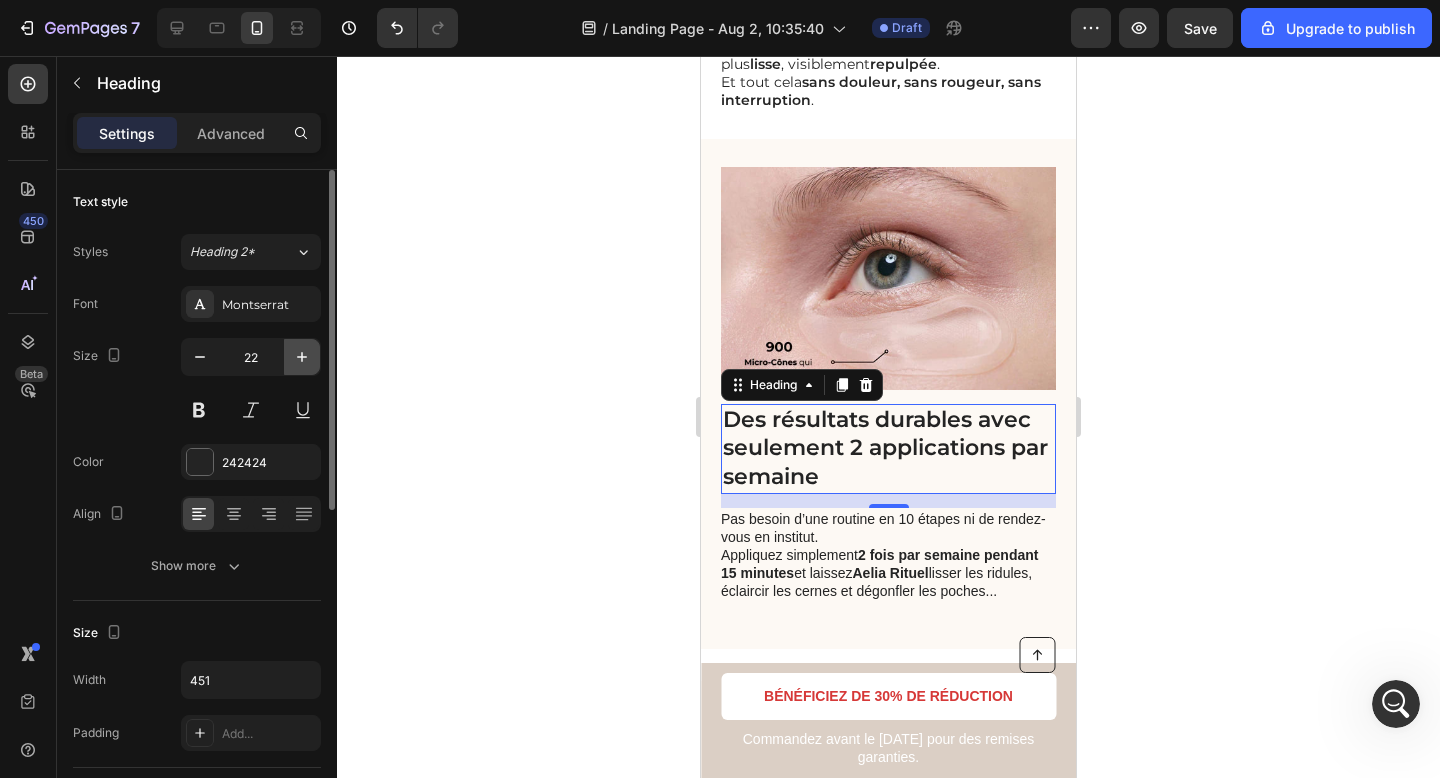 click 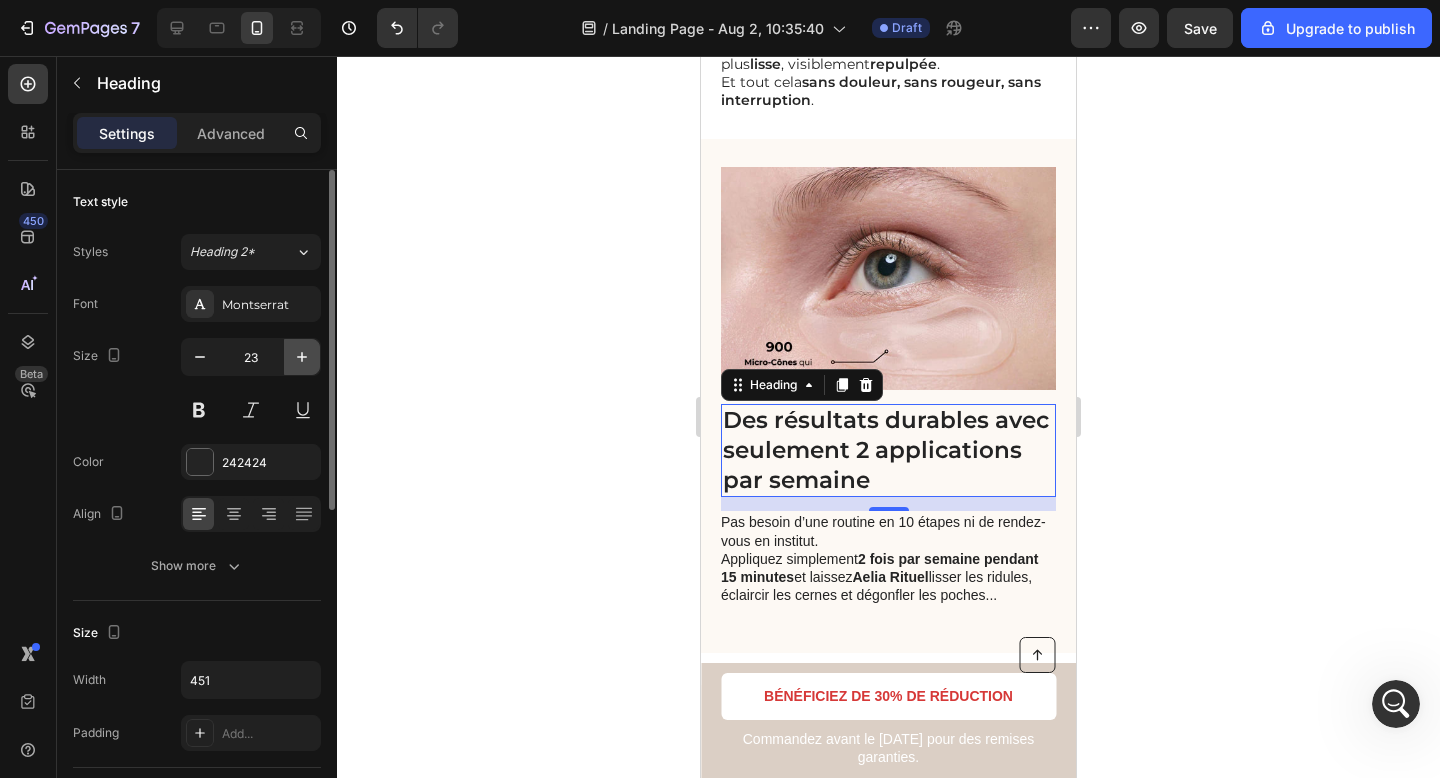 type on "24" 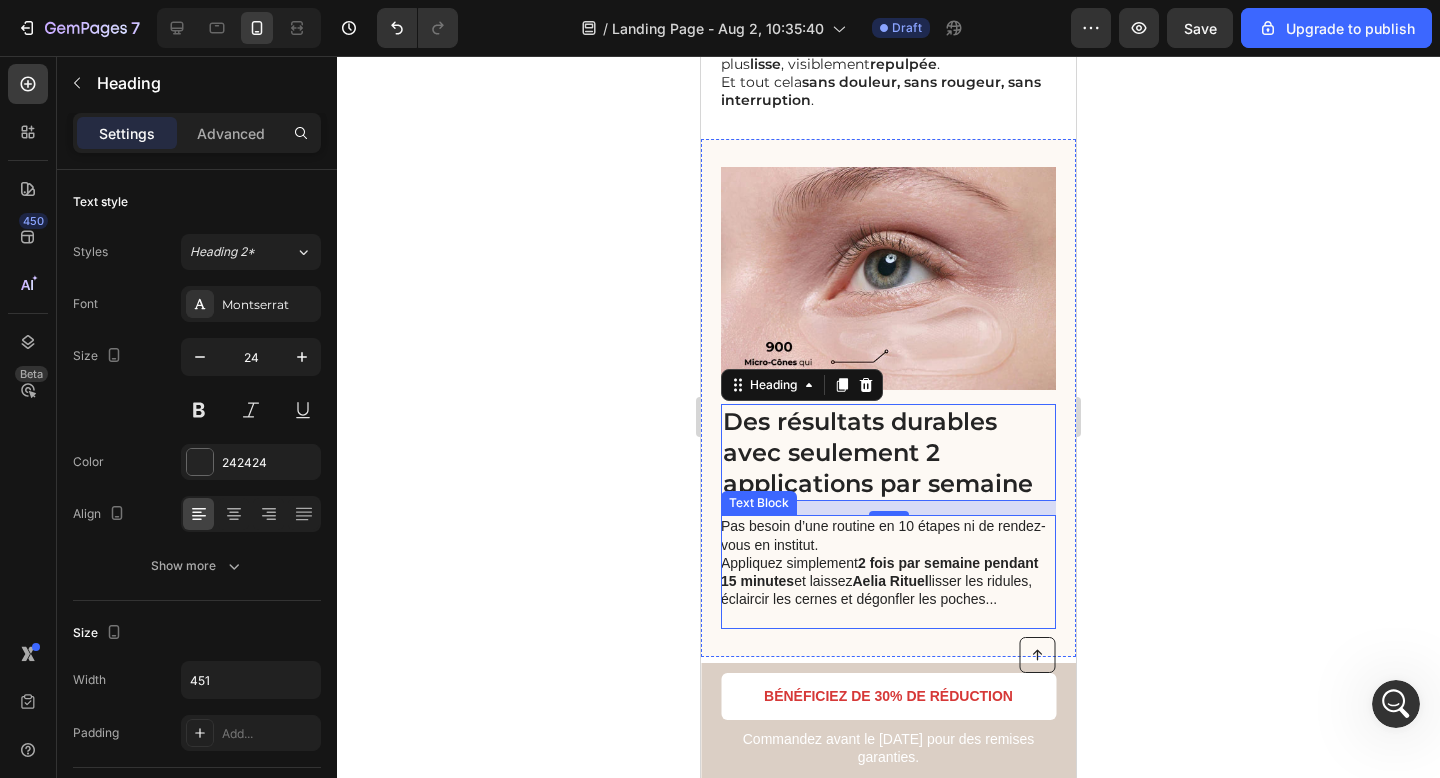 click on "Pas besoin d’une routine en 10 étapes ni de rendez-vous en institut. Appliquez simplement  2 fois par semaine pendant 15 minutes  et laissez  Aelia Rituel  lisser les ridules, éclaircir les cernes et dégonfler les poches..." at bounding box center (887, 562) 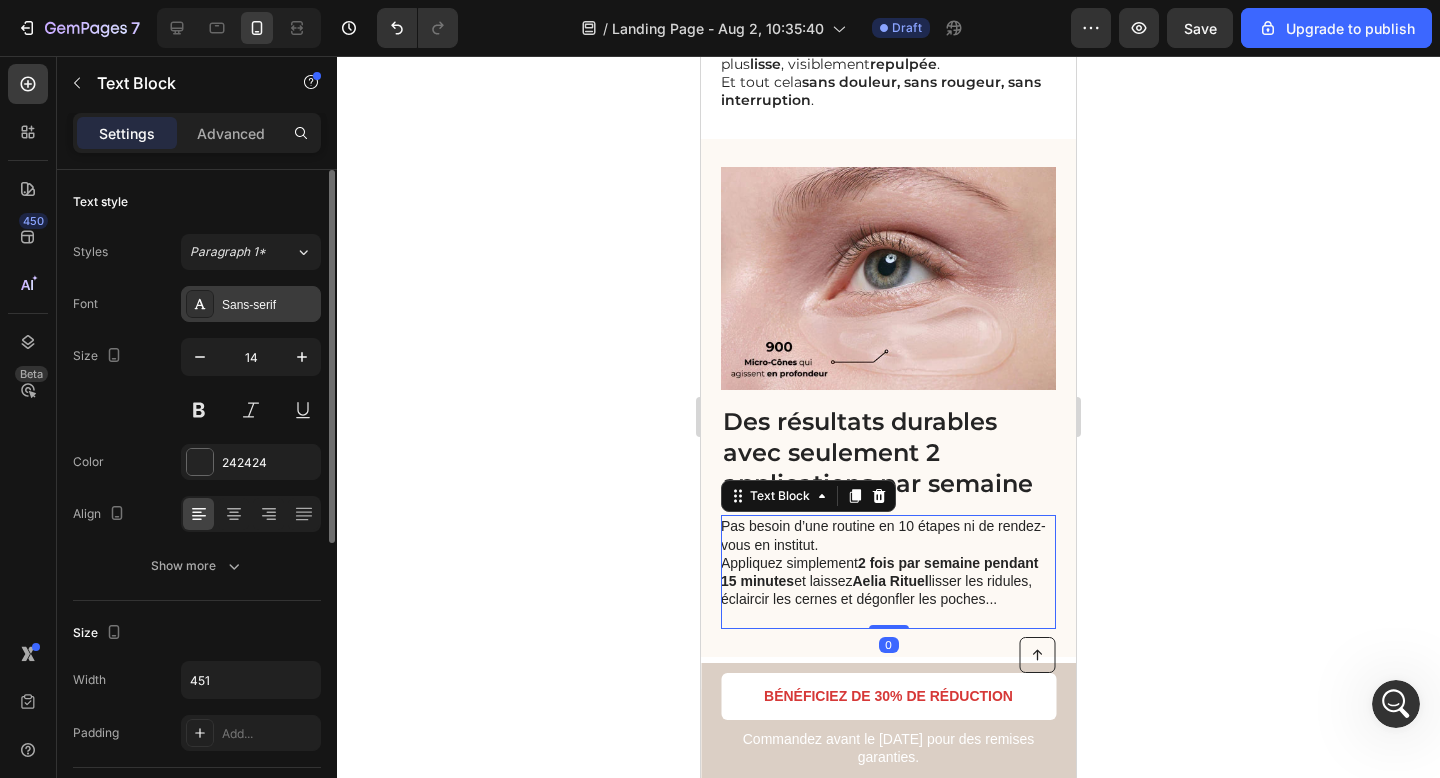 click on "Sans-serif" at bounding box center (251, 304) 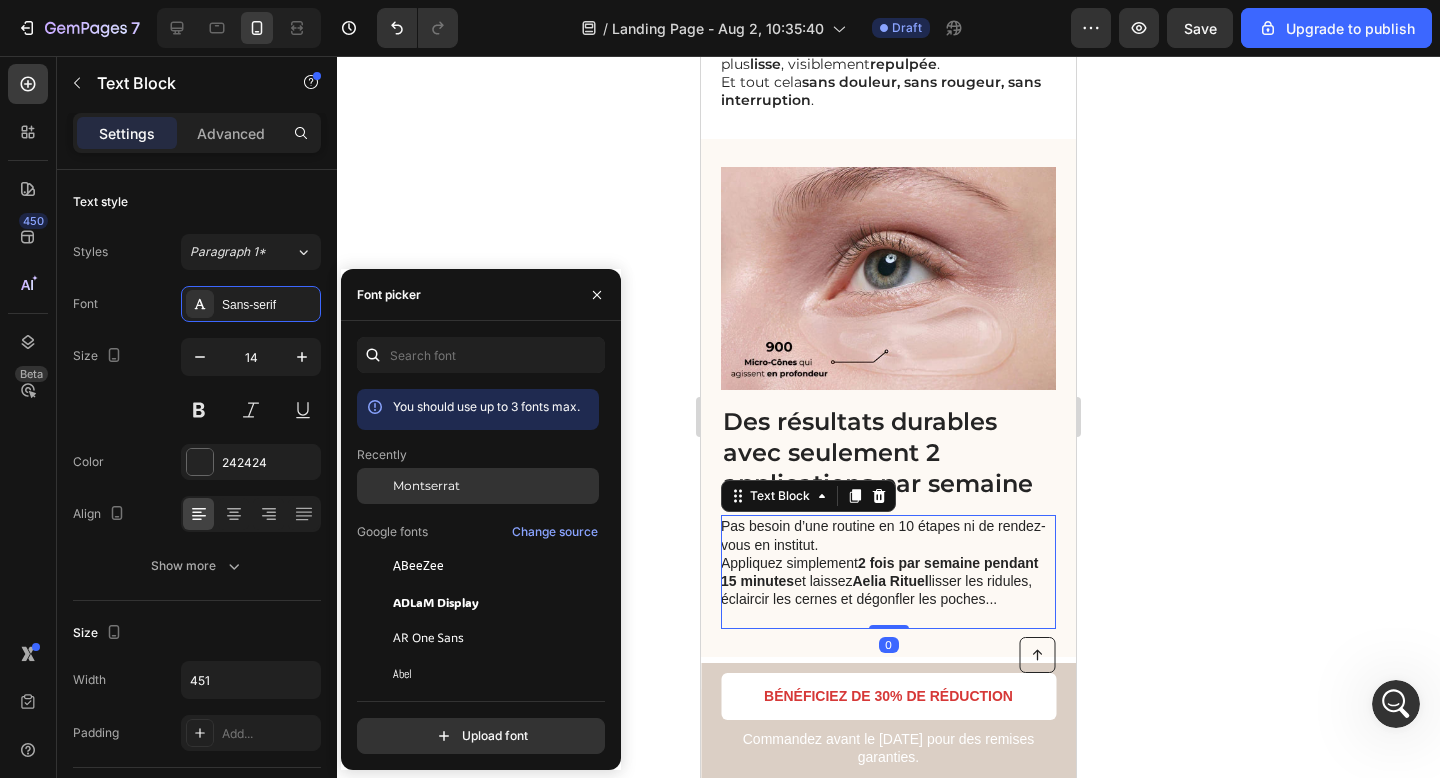 click on "Montserrat" at bounding box center [426, 486] 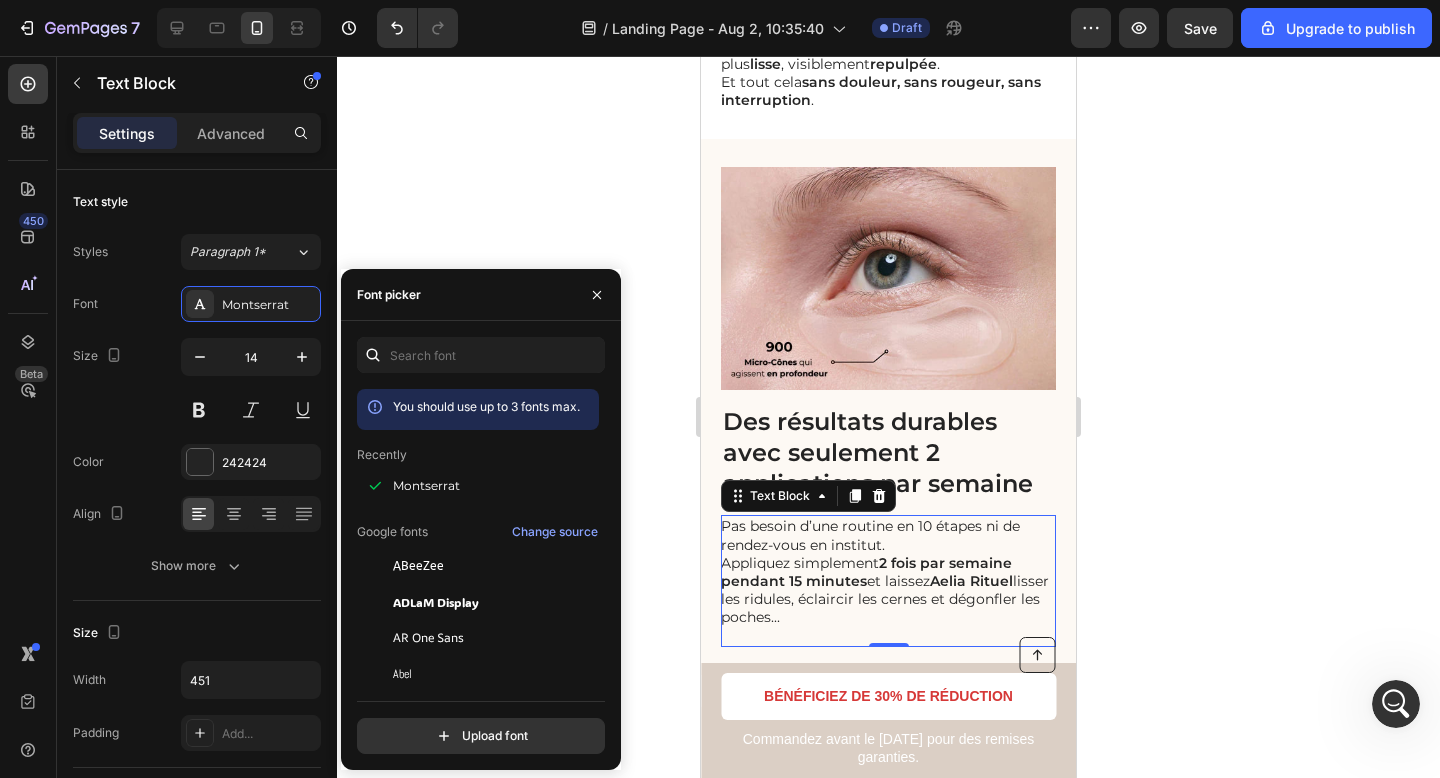 click 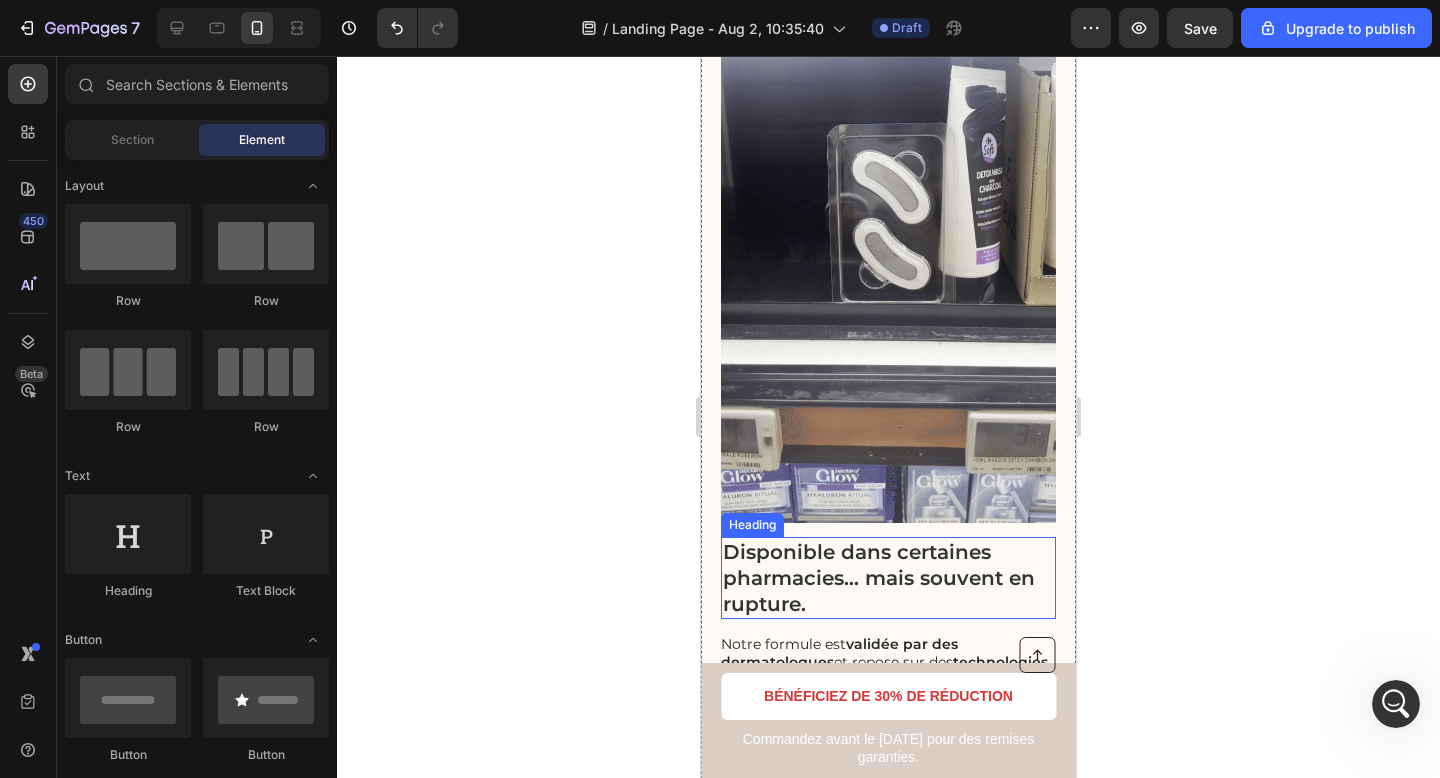 scroll, scrollTop: 3762, scrollLeft: 0, axis: vertical 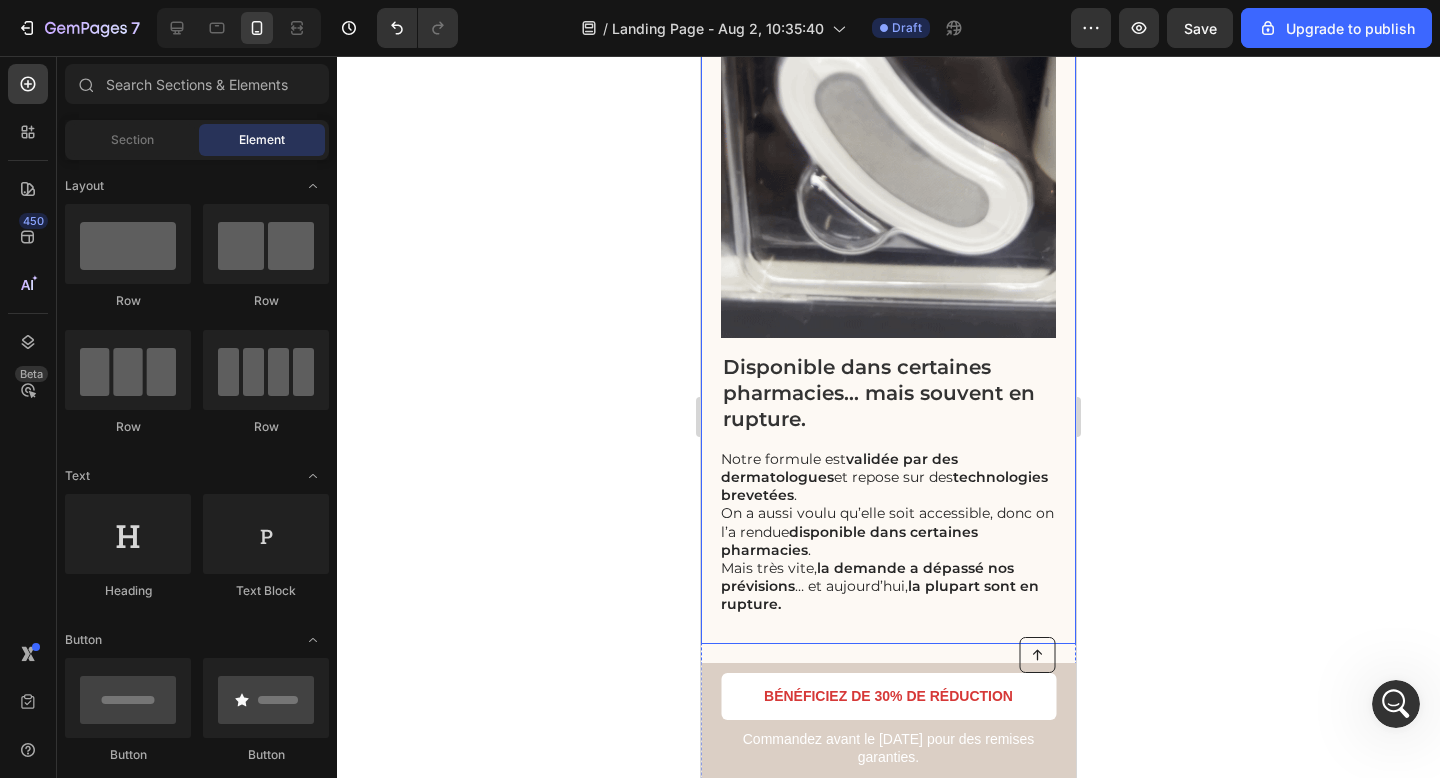 click on "Disponible dans certaines pharmacies… mais souvent en rupture." at bounding box center [888, 393] 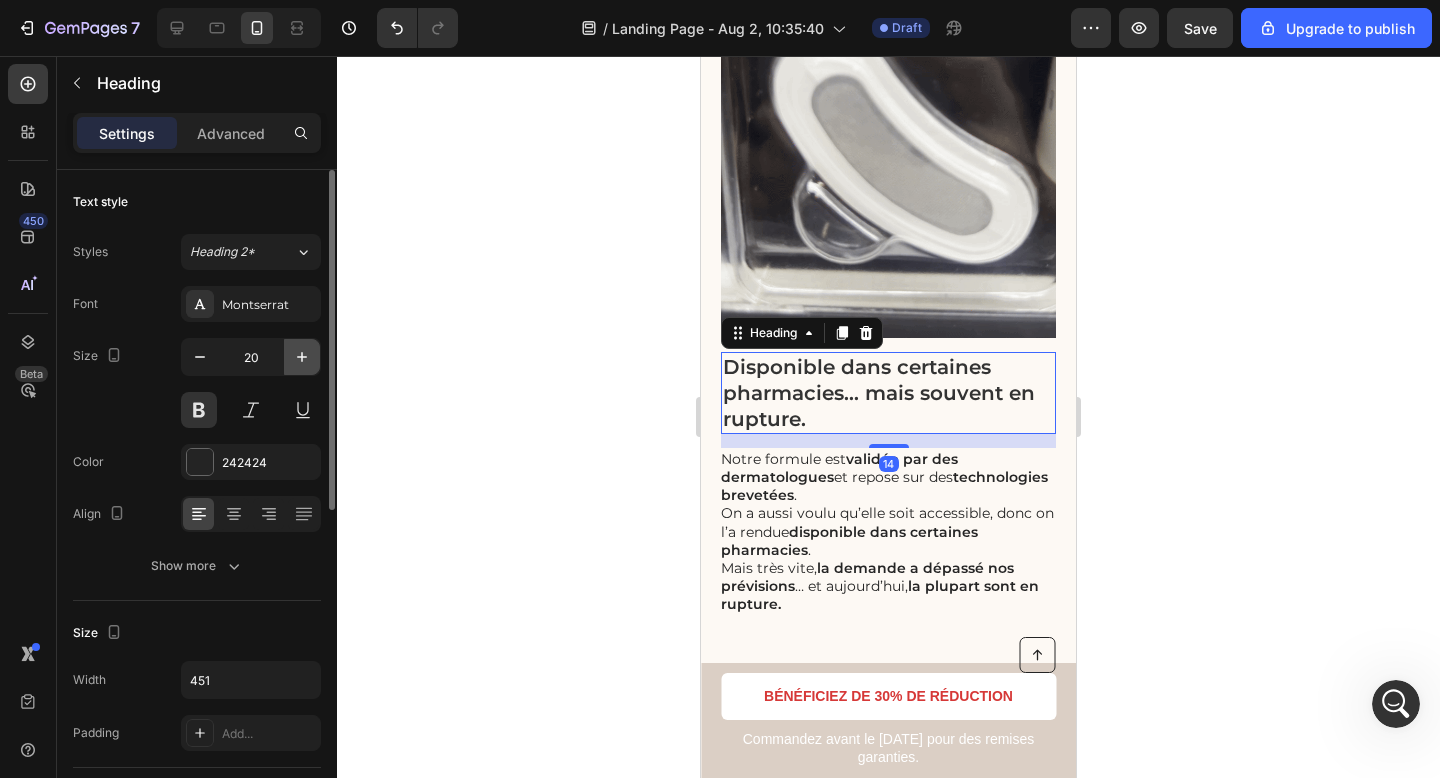 click 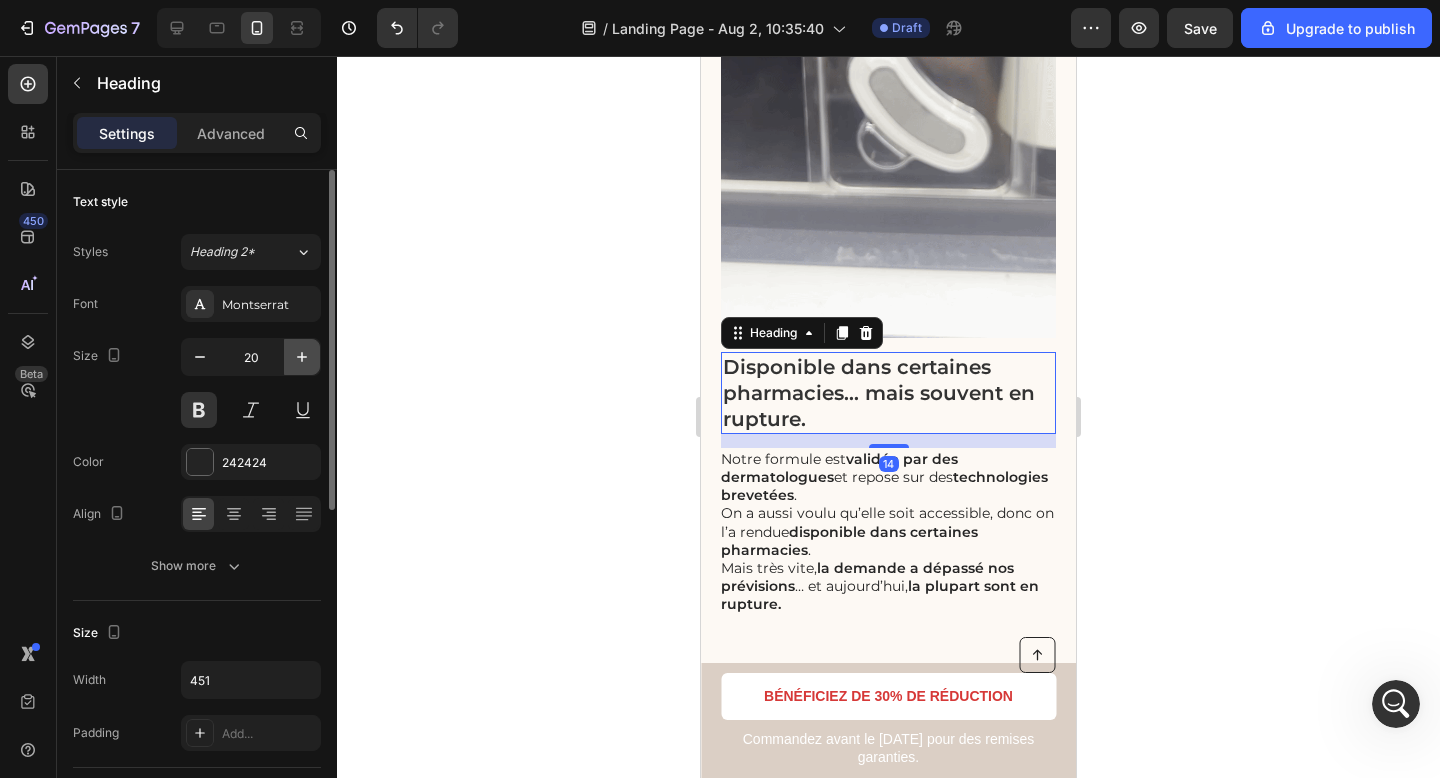 click 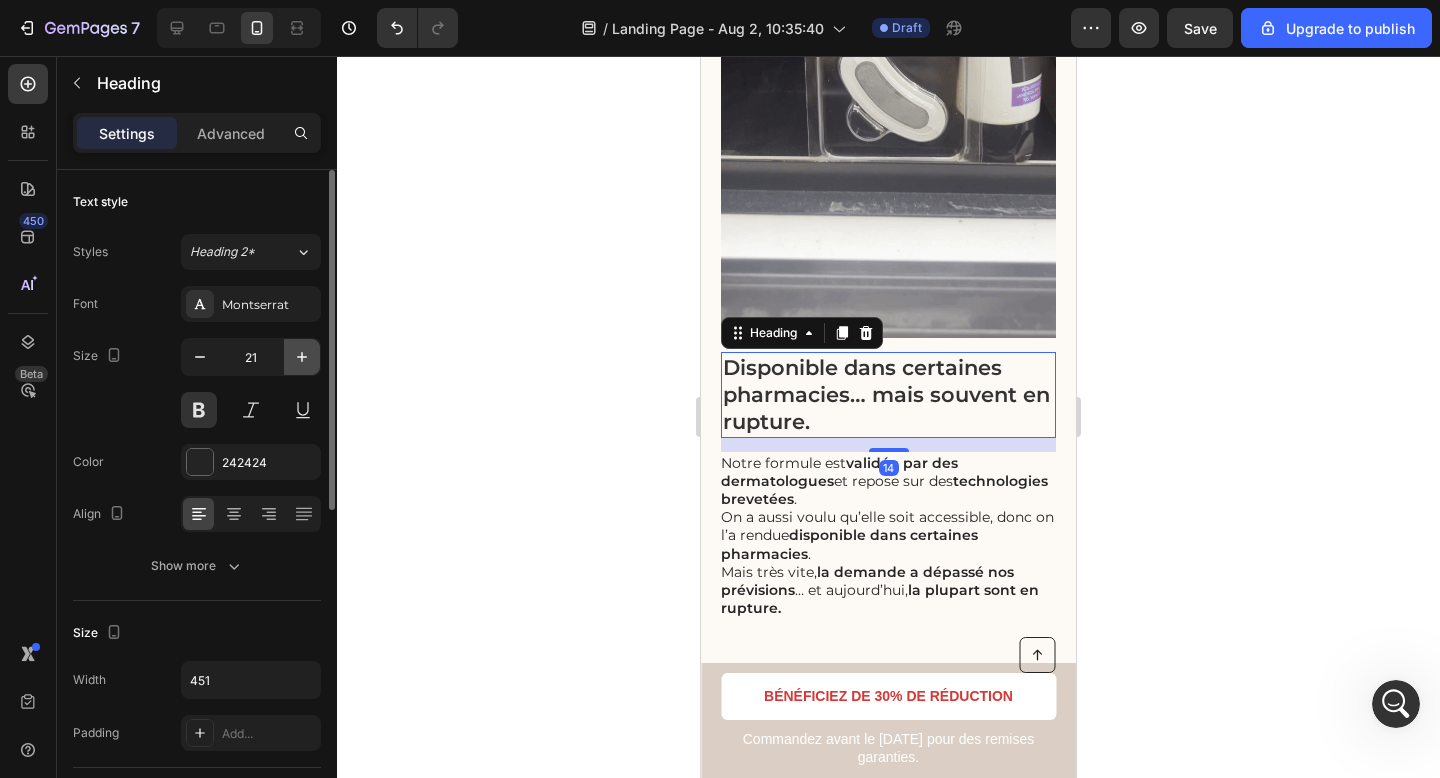 click 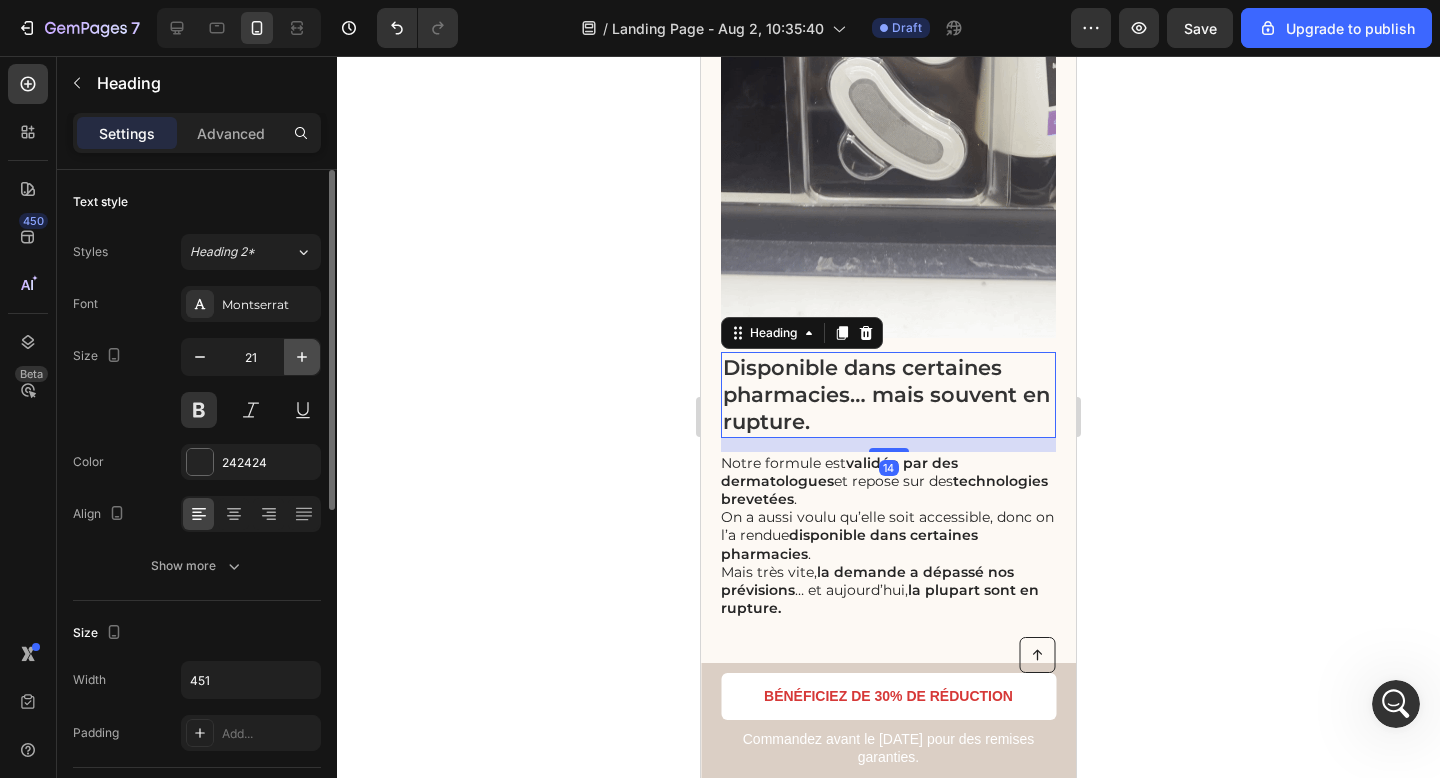 click 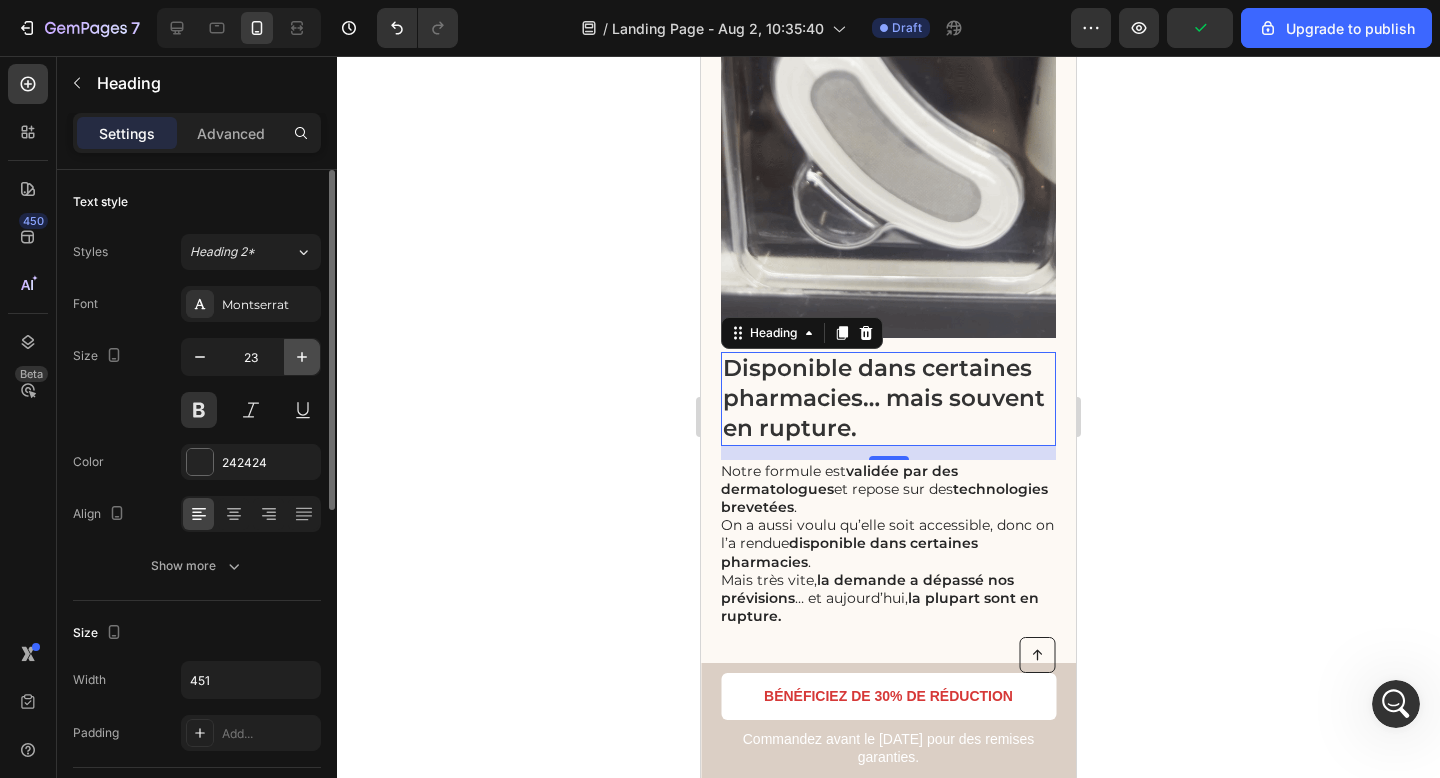 click at bounding box center (302, 357) 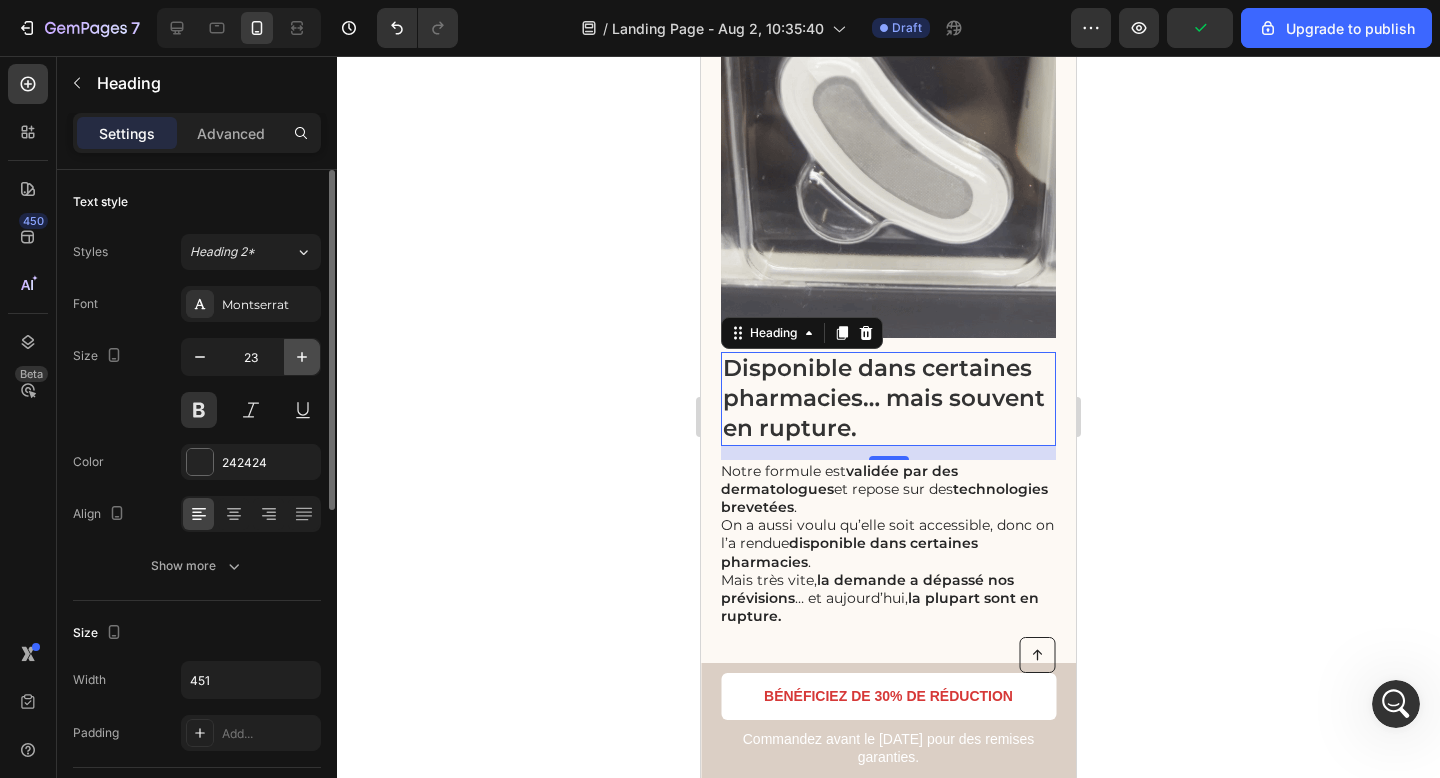 type on "24" 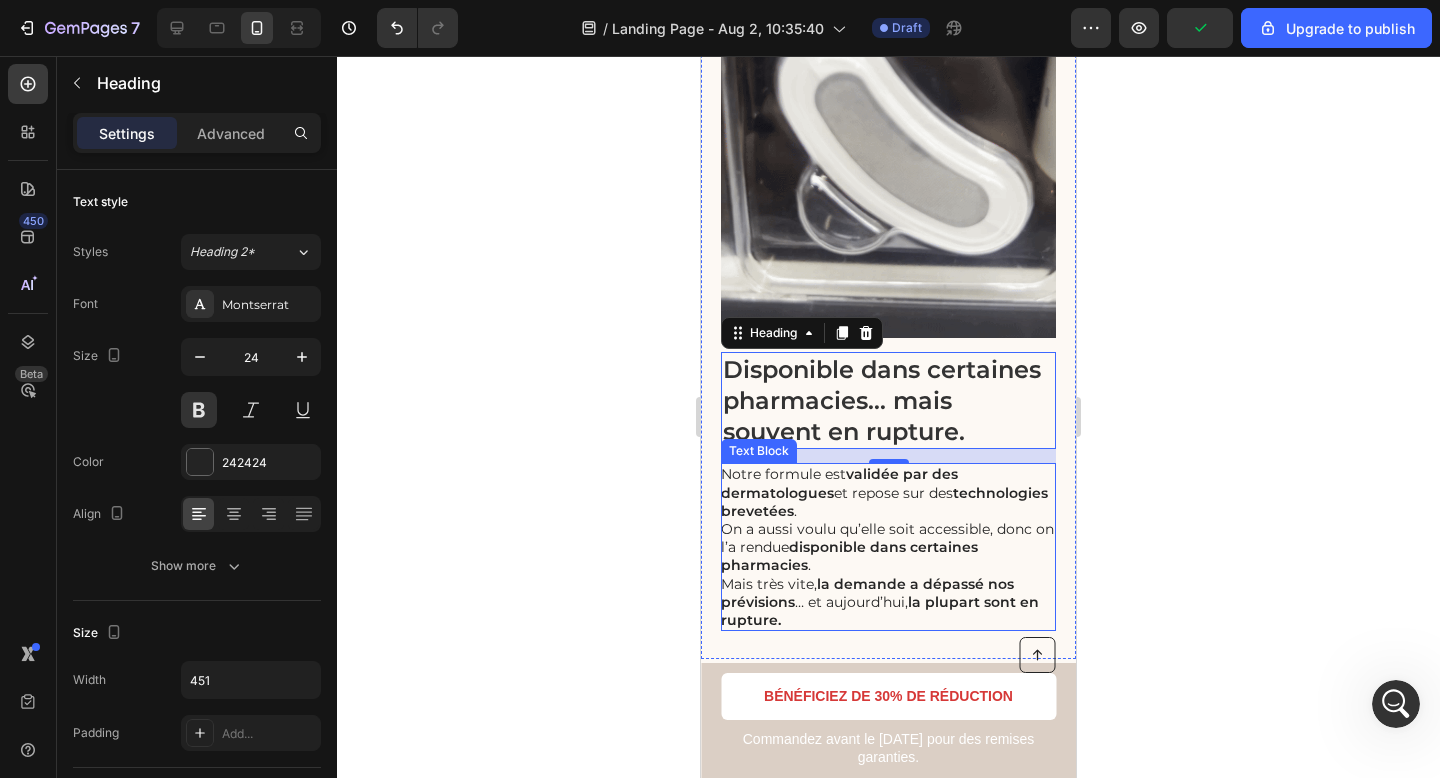 click on "Notre formule est  validée par des dermatologues  et repose sur des  technologies brevetées . On a aussi voulu qu’elle soit accessible, donc on l’a rendue  disponible dans certaines pharmacies ." at bounding box center [887, 519] 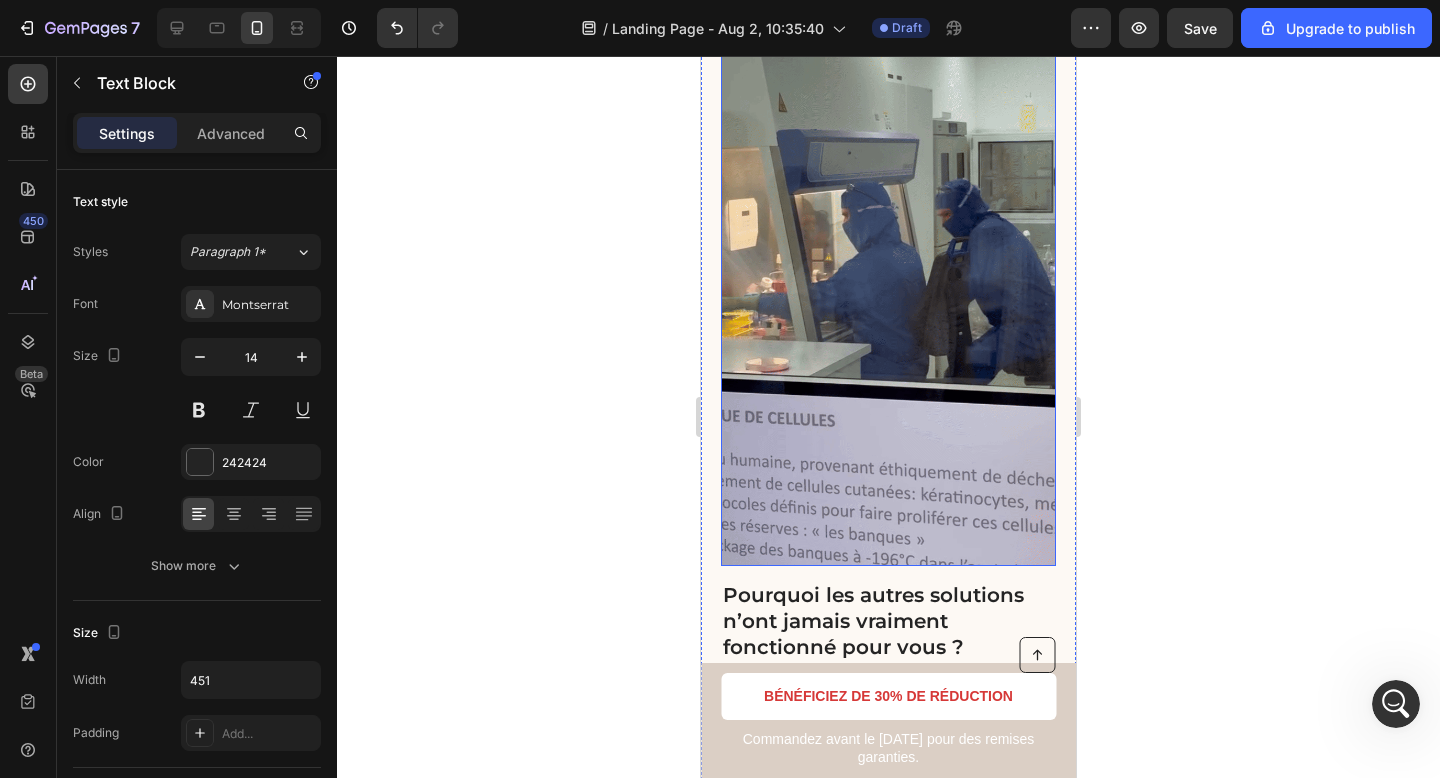 scroll, scrollTop: 4629, scrollLeft: 0, axis: vertical 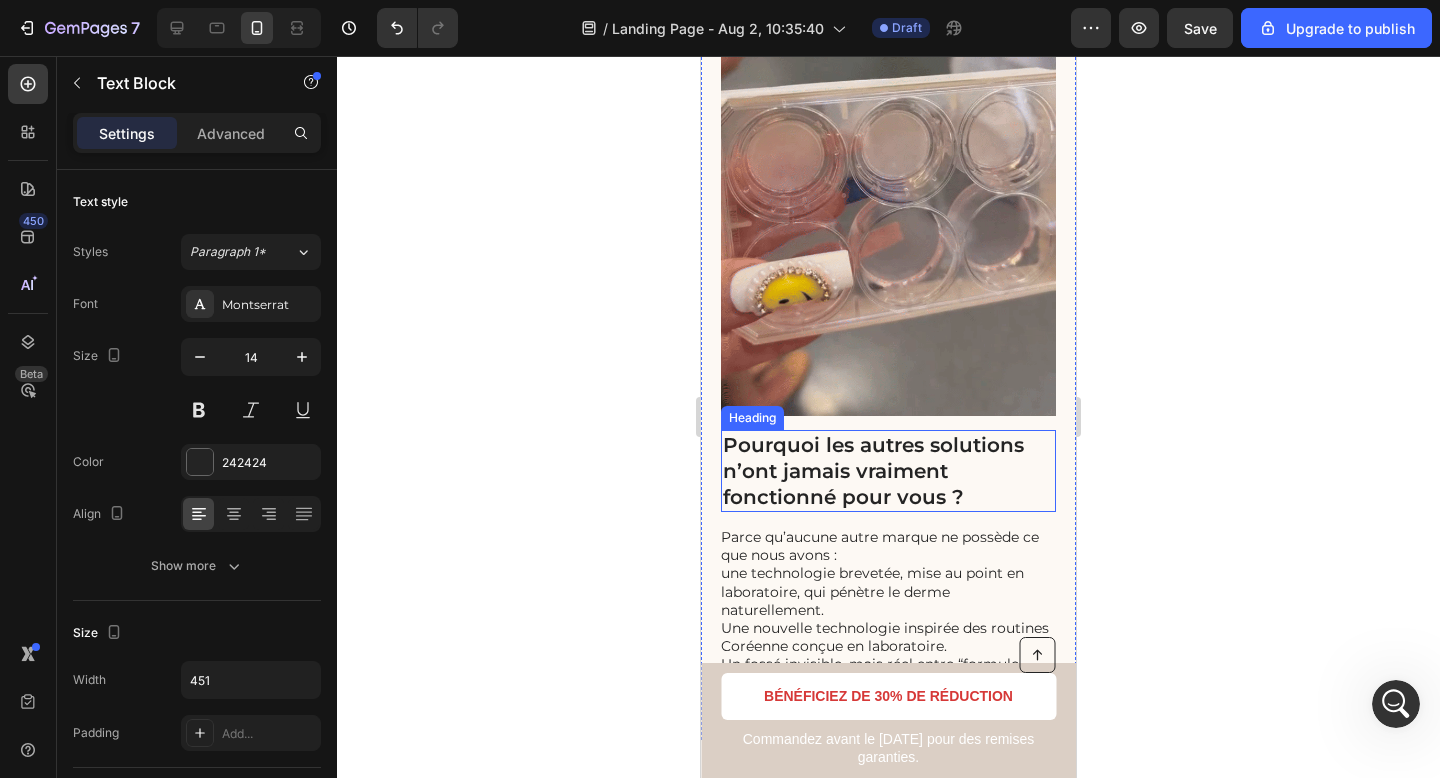 click on "Pourquoi les autres solutions n’ont jamais vraiment fonctionné pour vous ?" at bounding box center (873, 471) 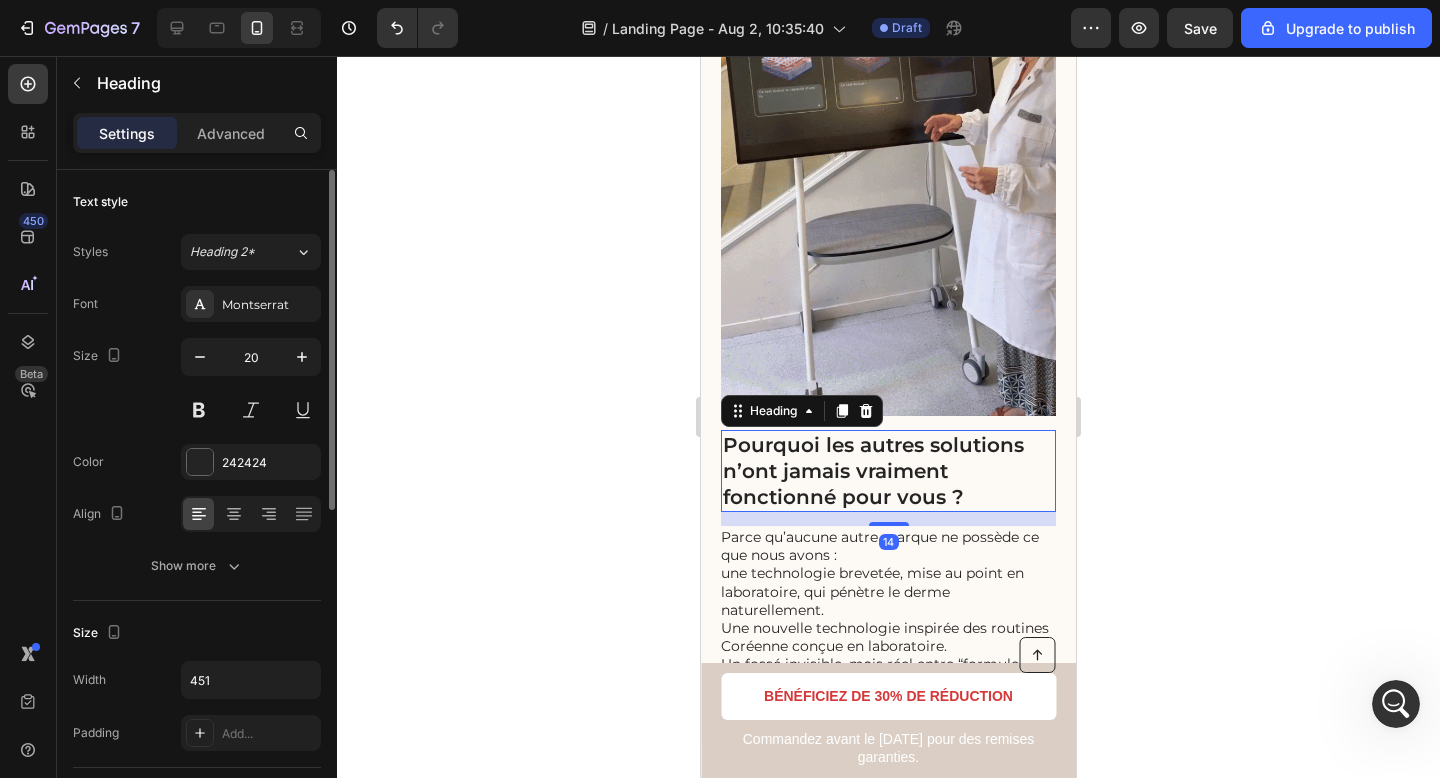 click on "20" at bounding box center (251, 357) 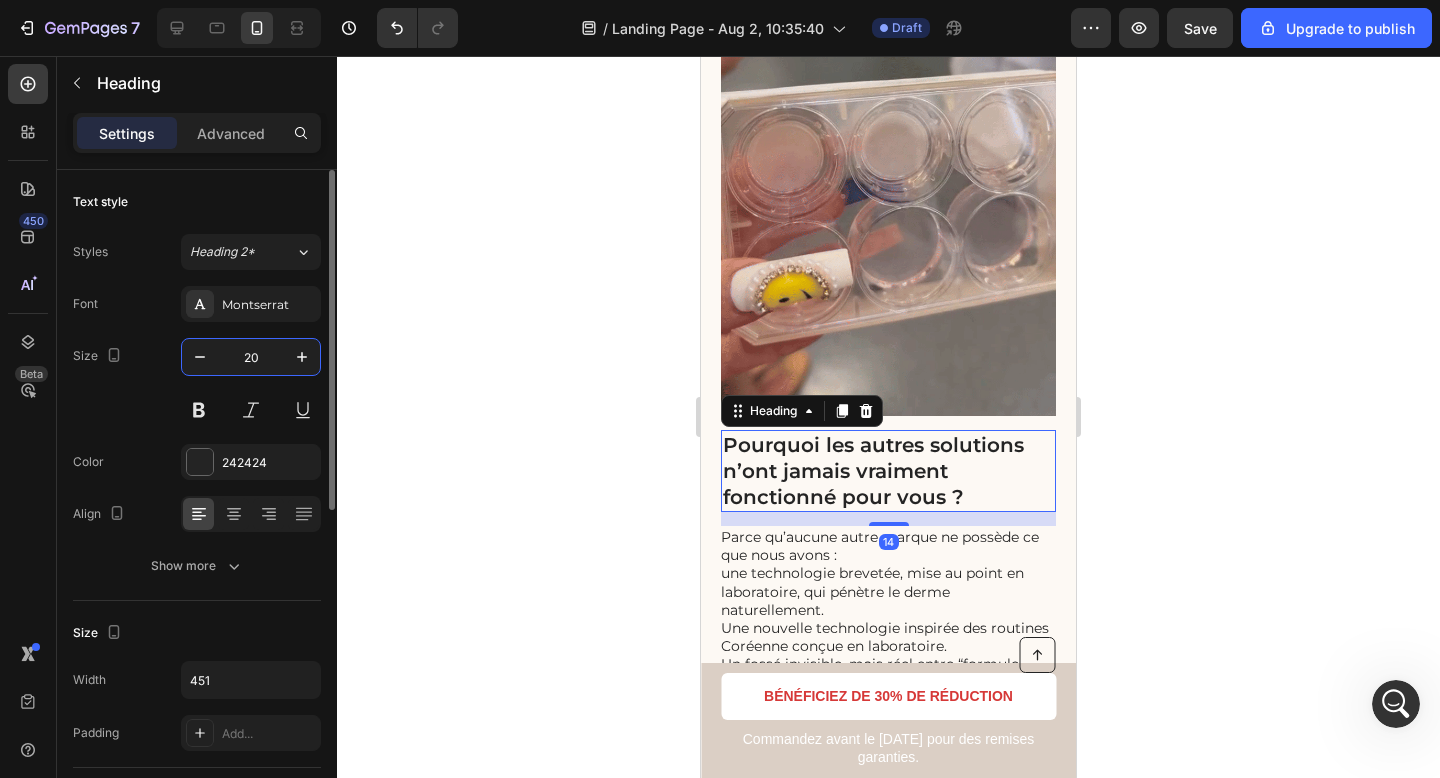 click on "20" at bounding box center (251, 357) 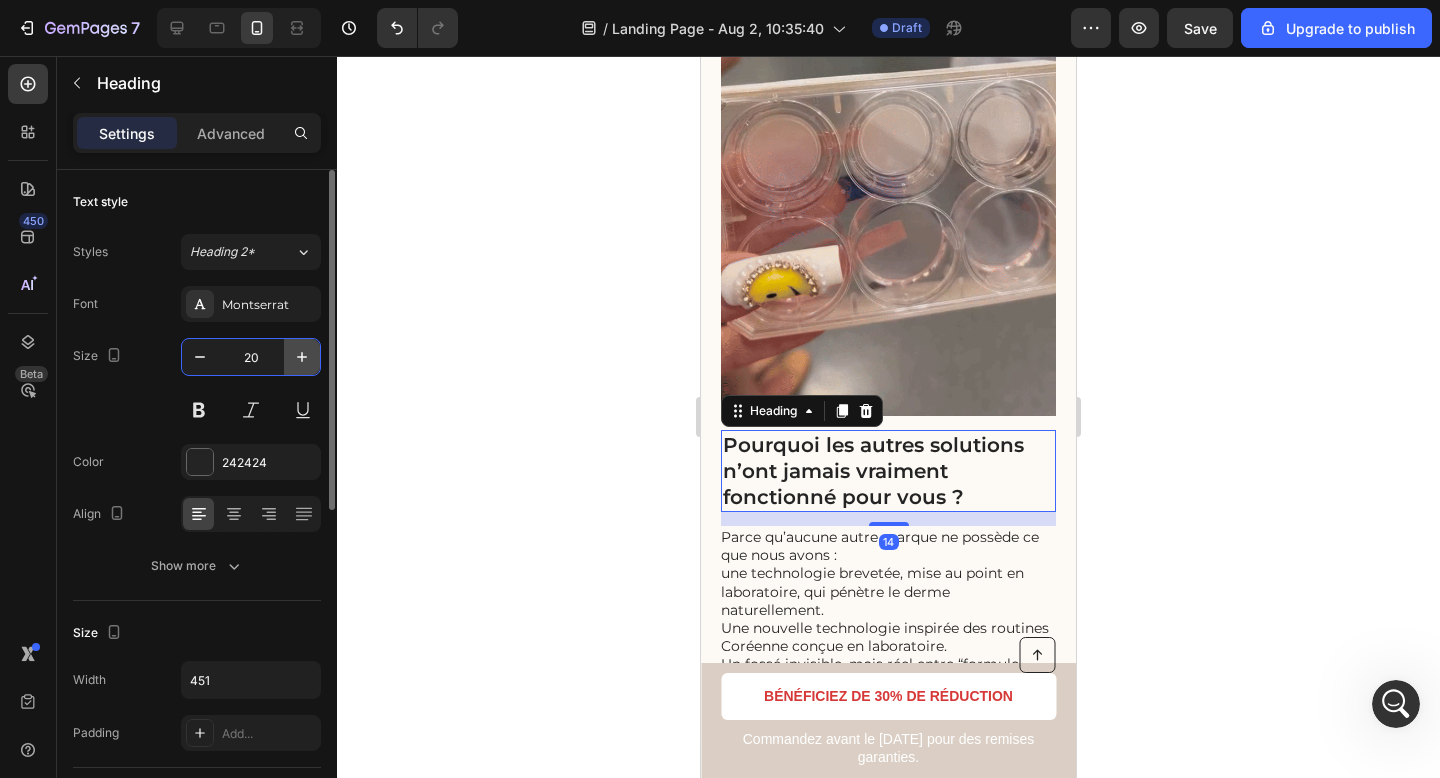 click 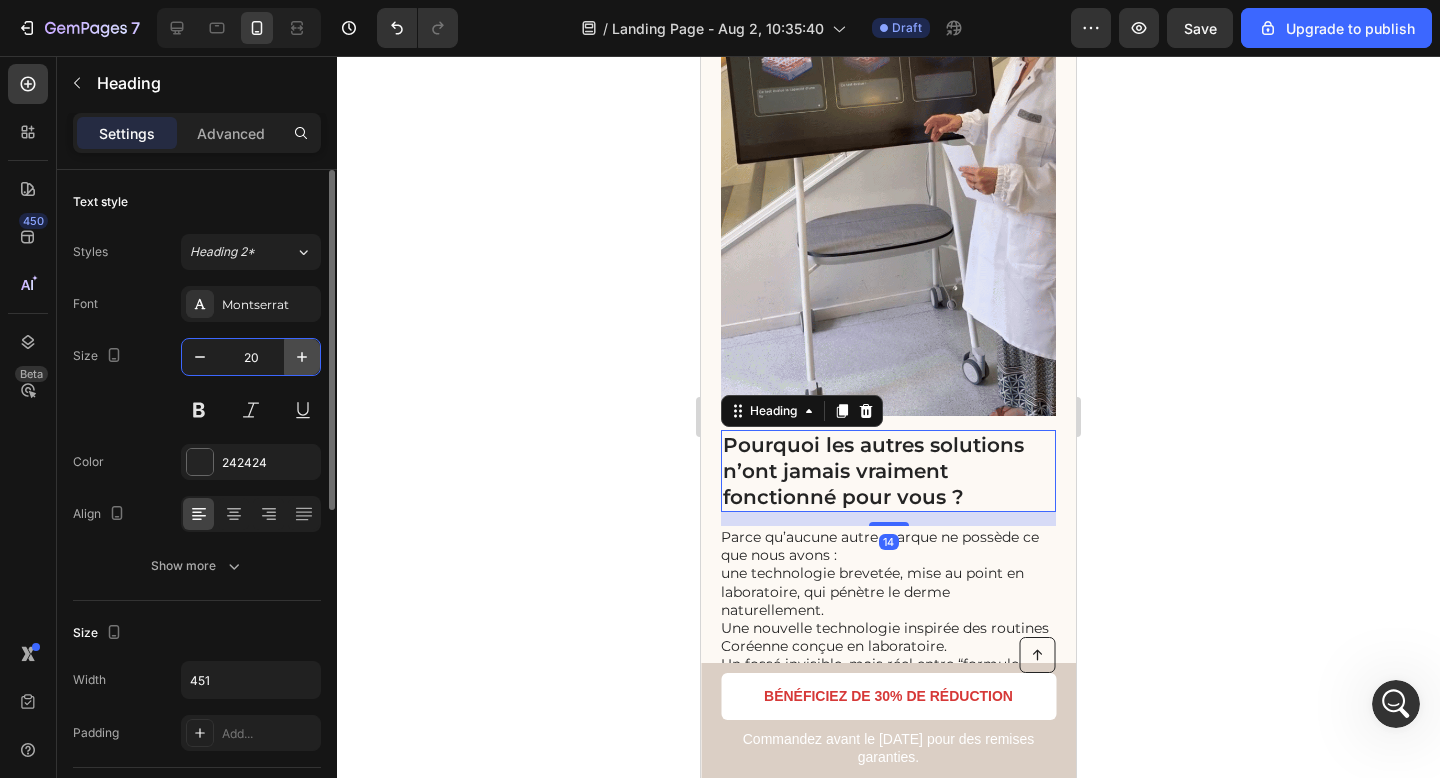 click 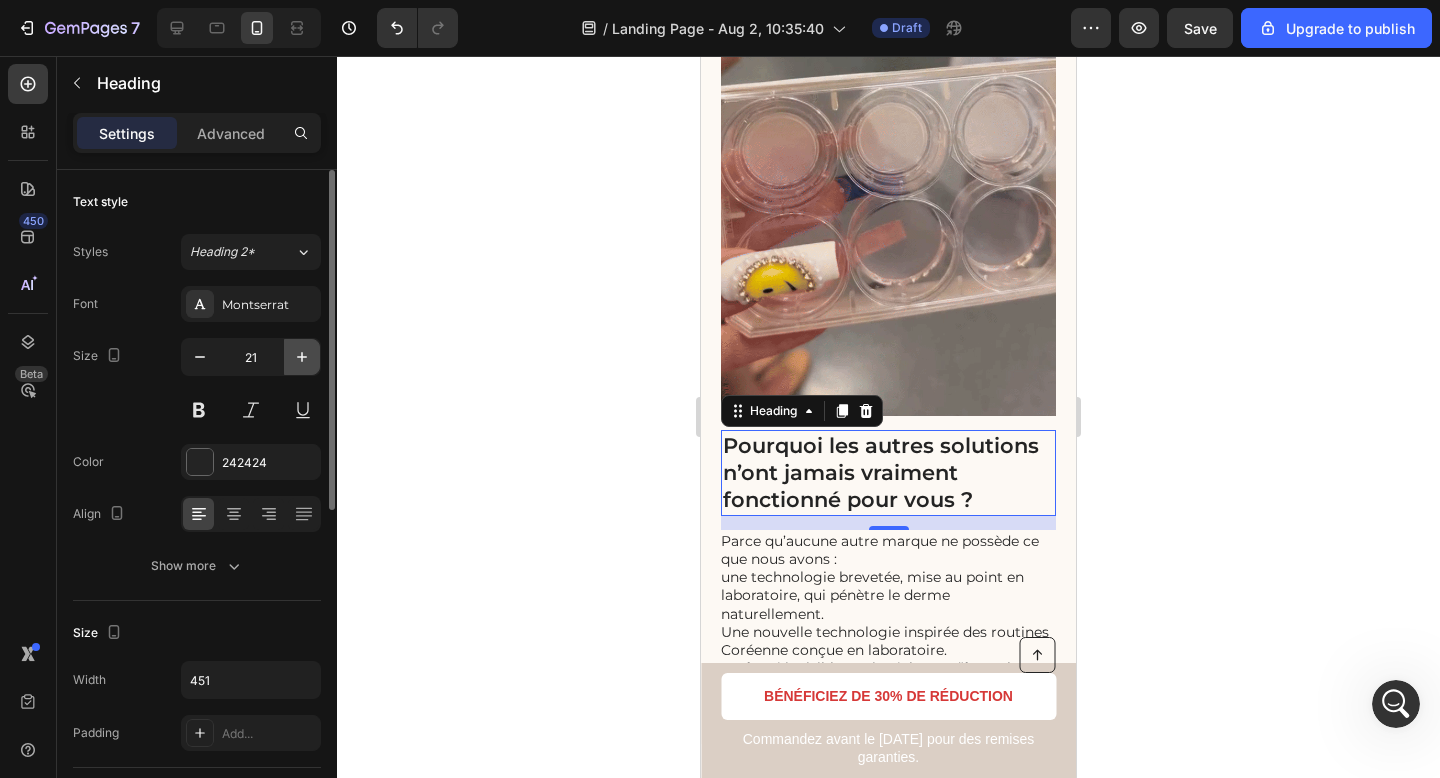 click 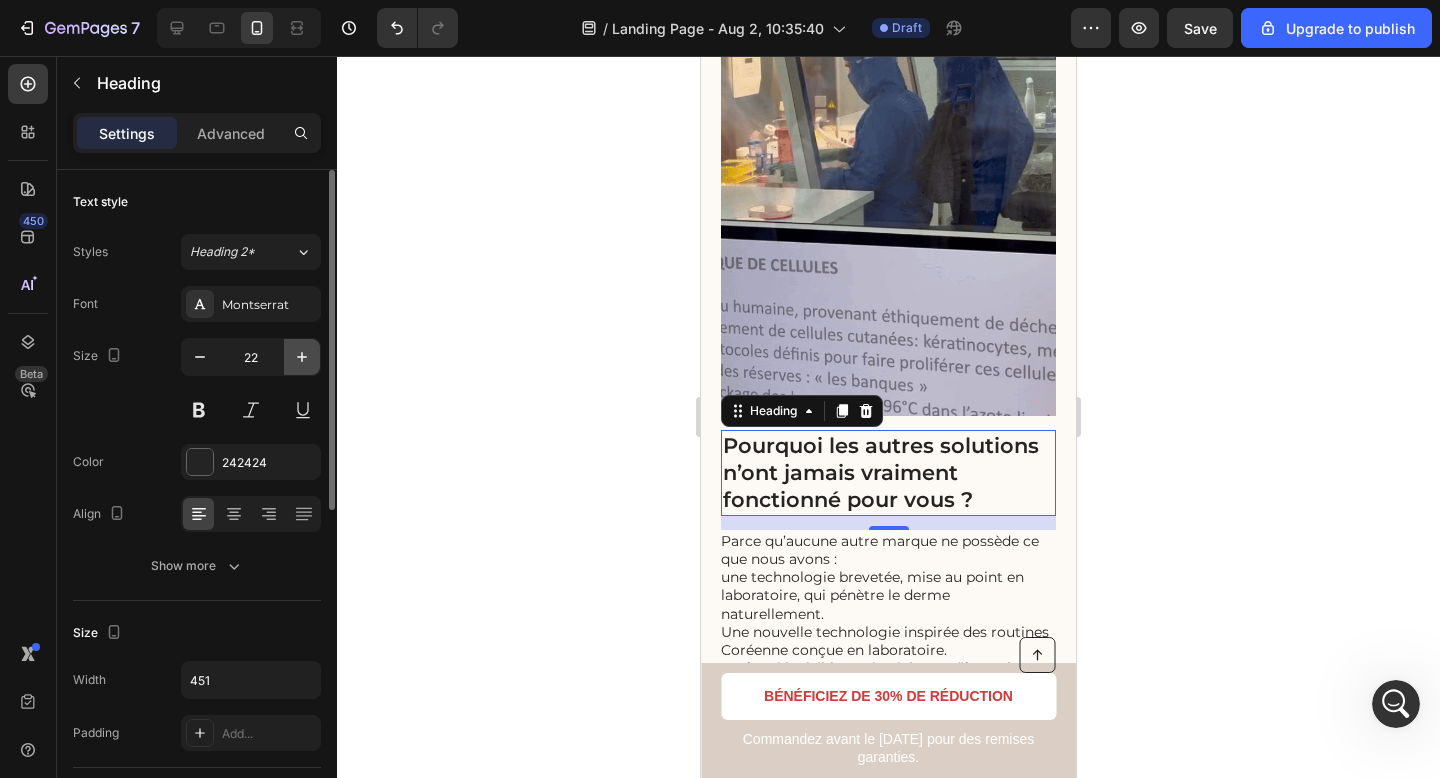 click 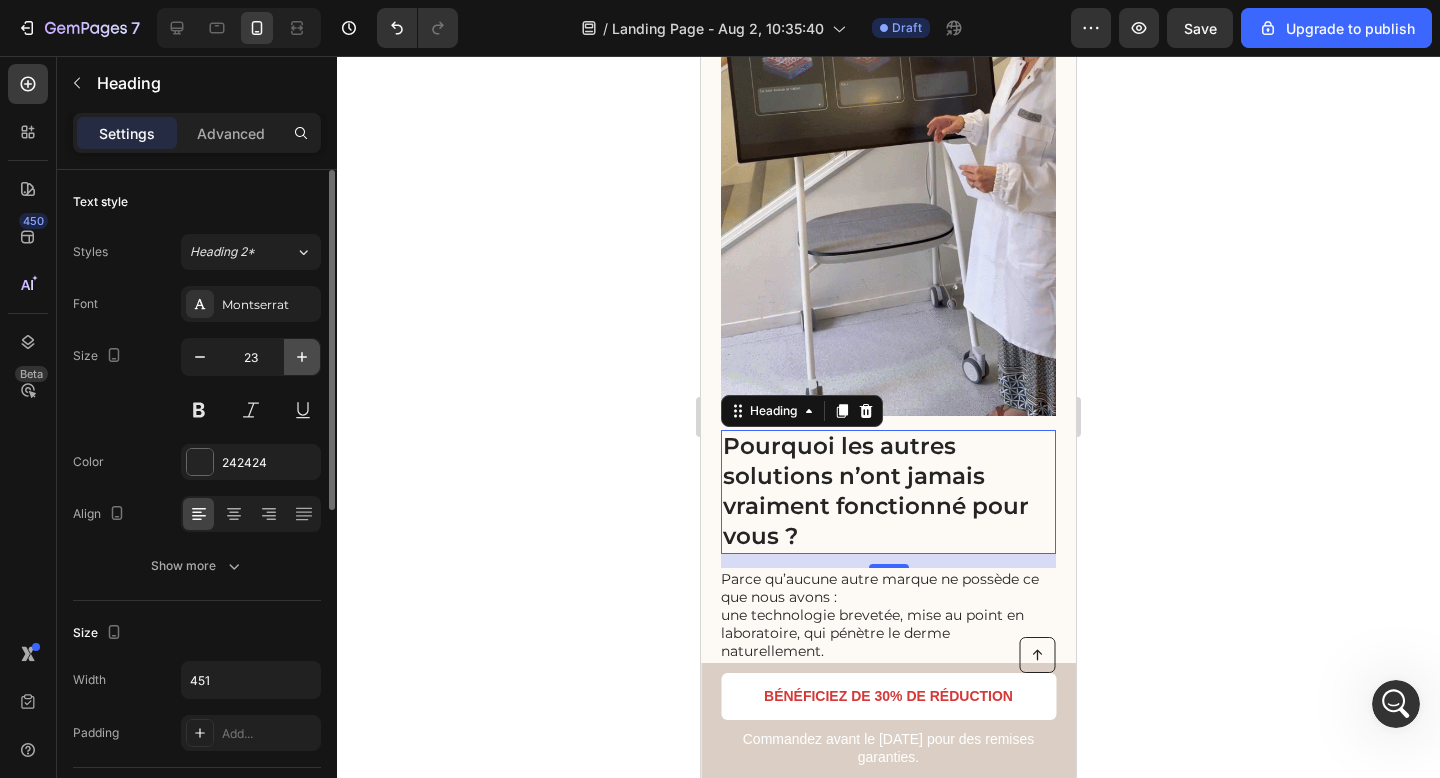 type on "24" 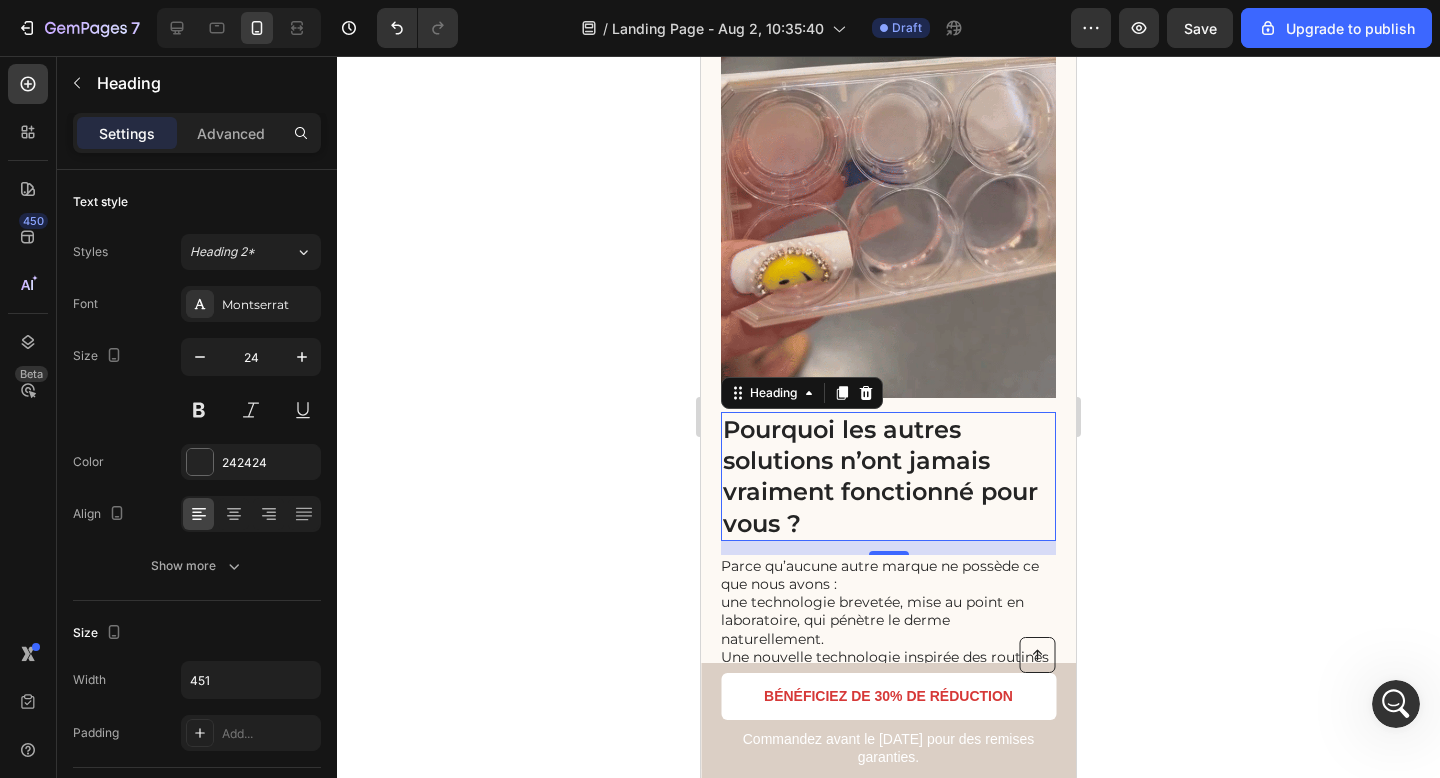 scroll, scrollTop: 4666, scrollLeft: 0, axis: vertical 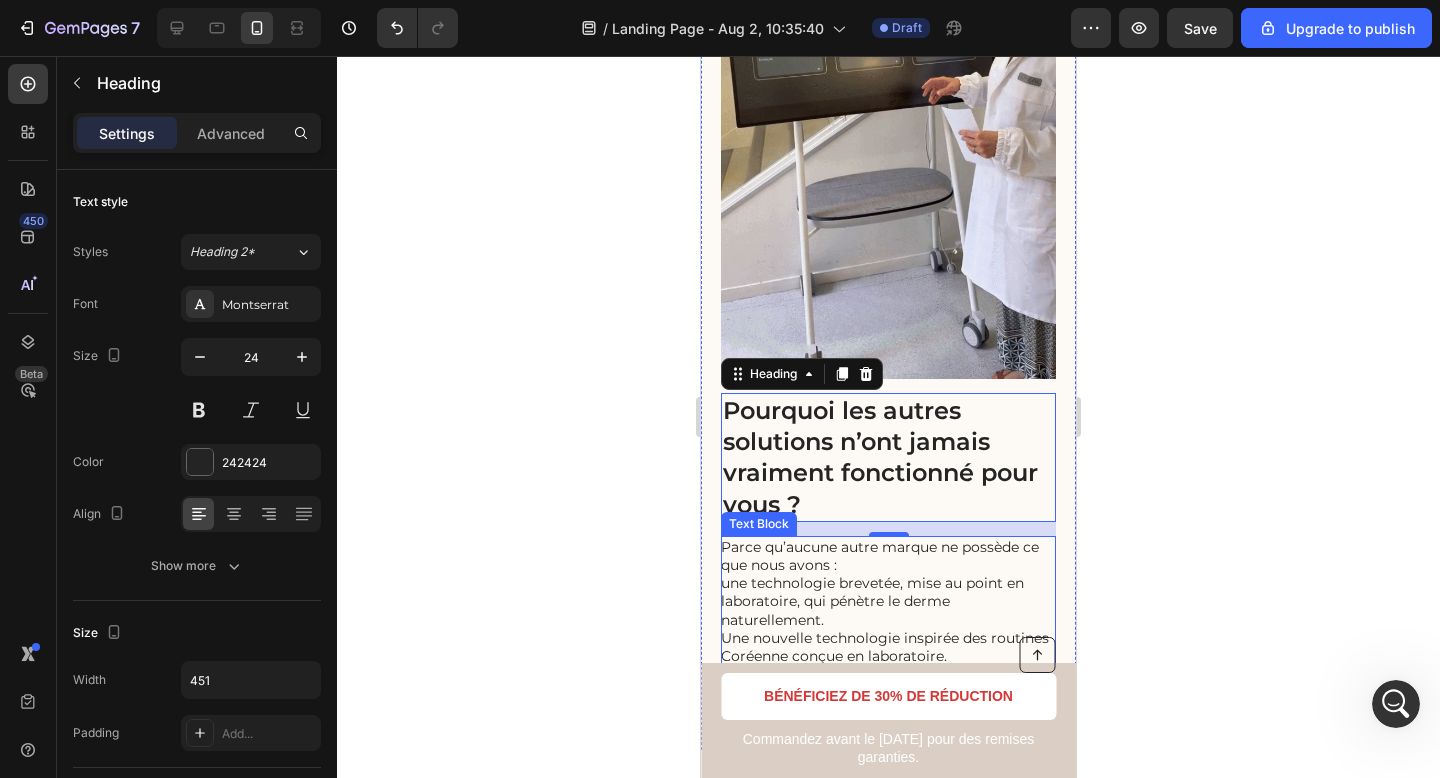 click on "Parce qu’aucune autre marque ne possède ce que nous avons : une technologie brevetée, mise au point en laboratoire, qui pénètre le derme naturellement." at bounding box center [887, 583] 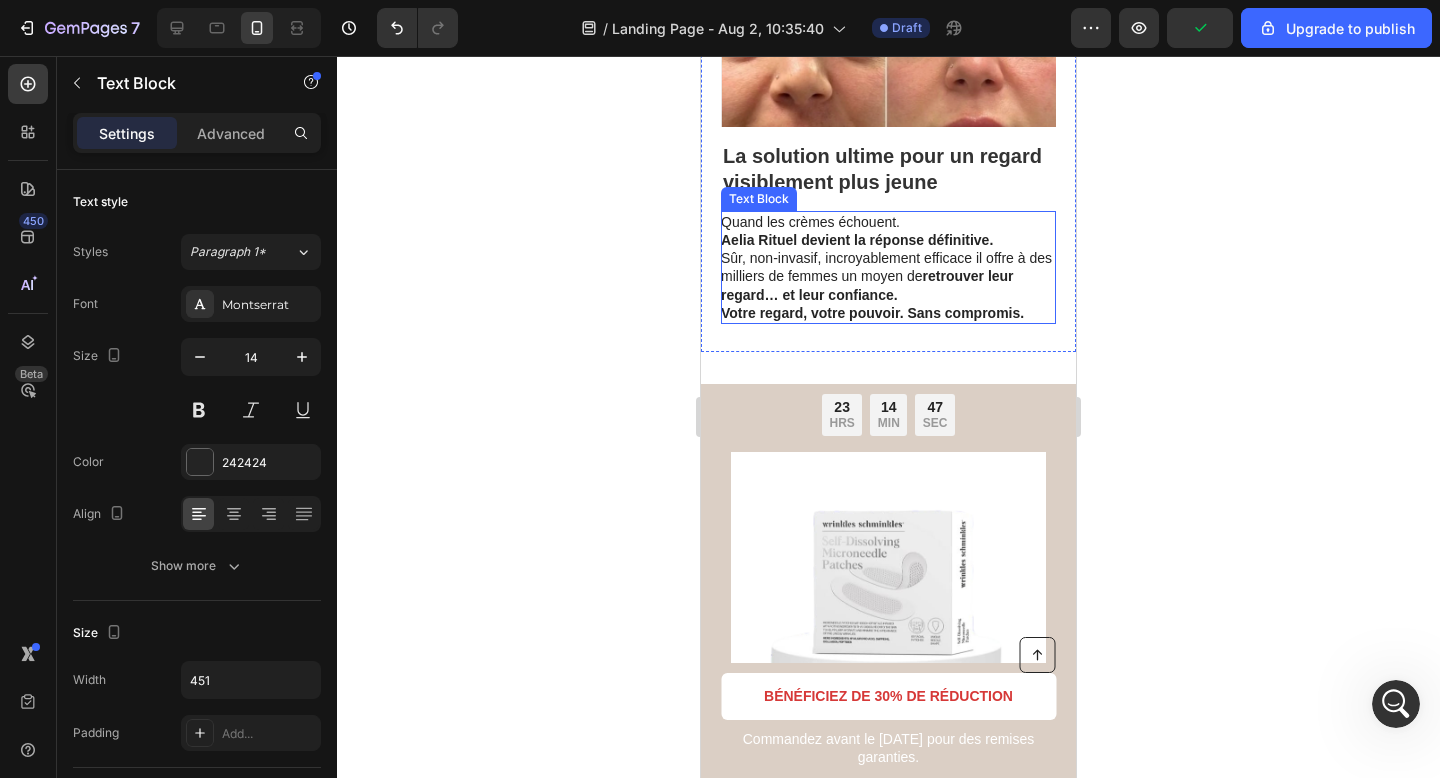 scroll, scrollTop: 5510, scrollLeft: 0, axis: vertical 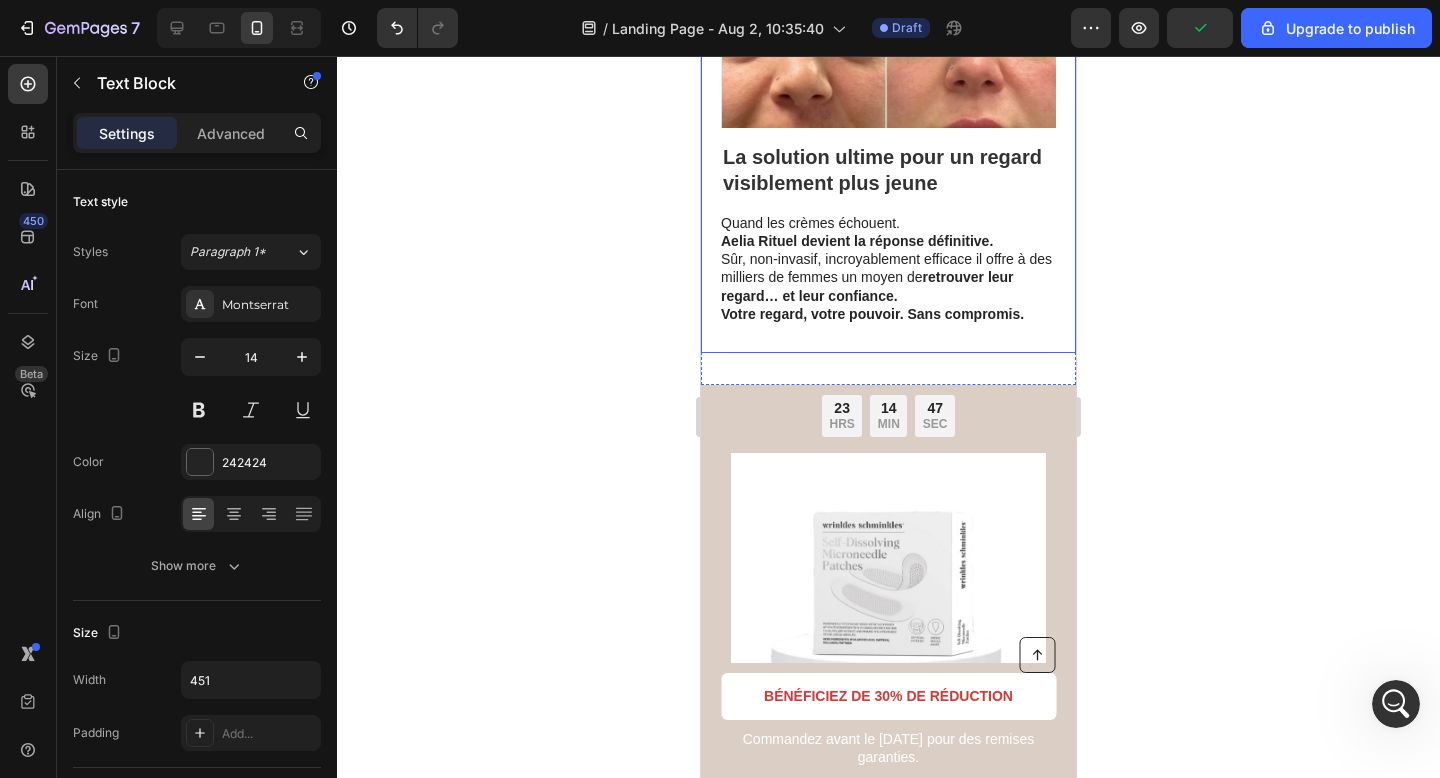 click on "La solution ultime pour un regard visiblement plus jeune" at bounding box center (882, 170) 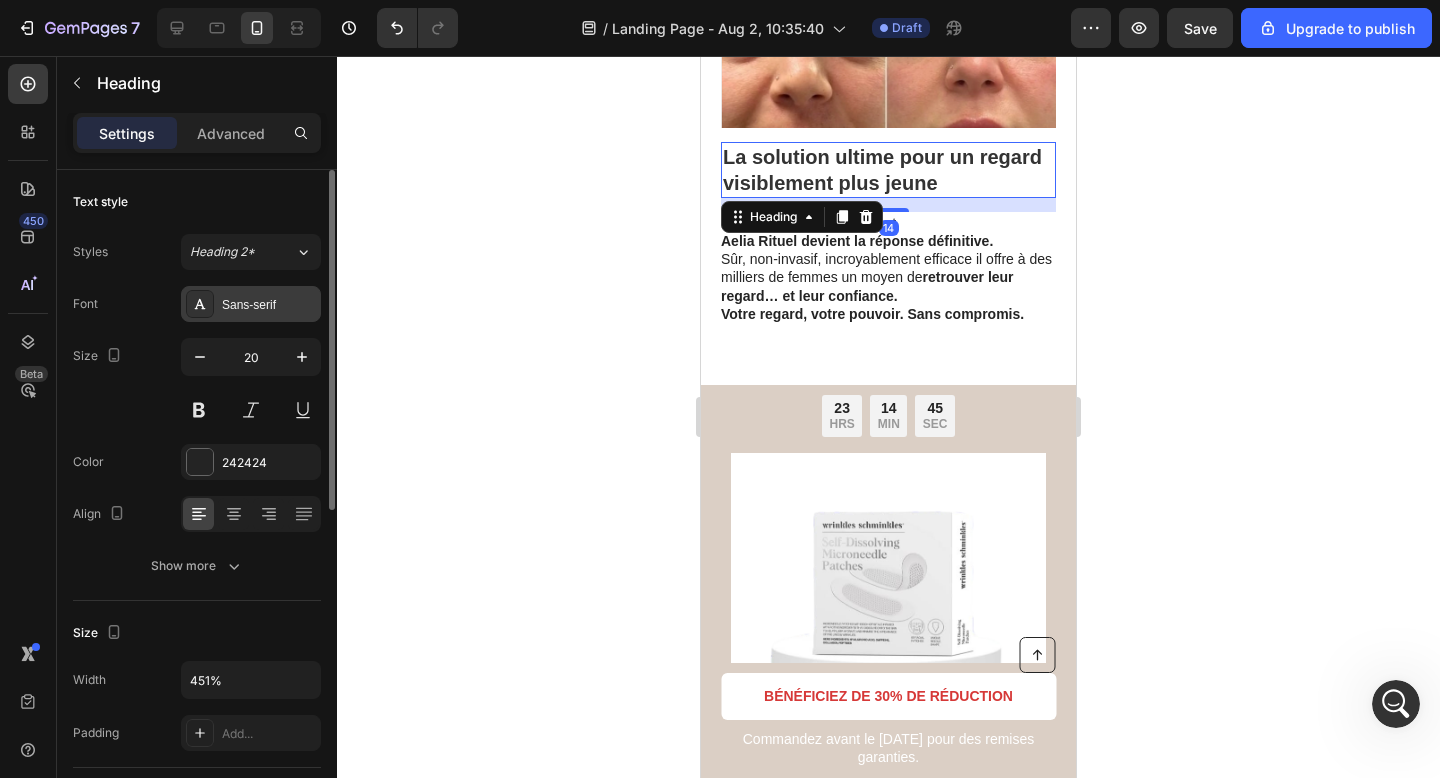 click on "Sans-serif" at bounding box center (269, 305) 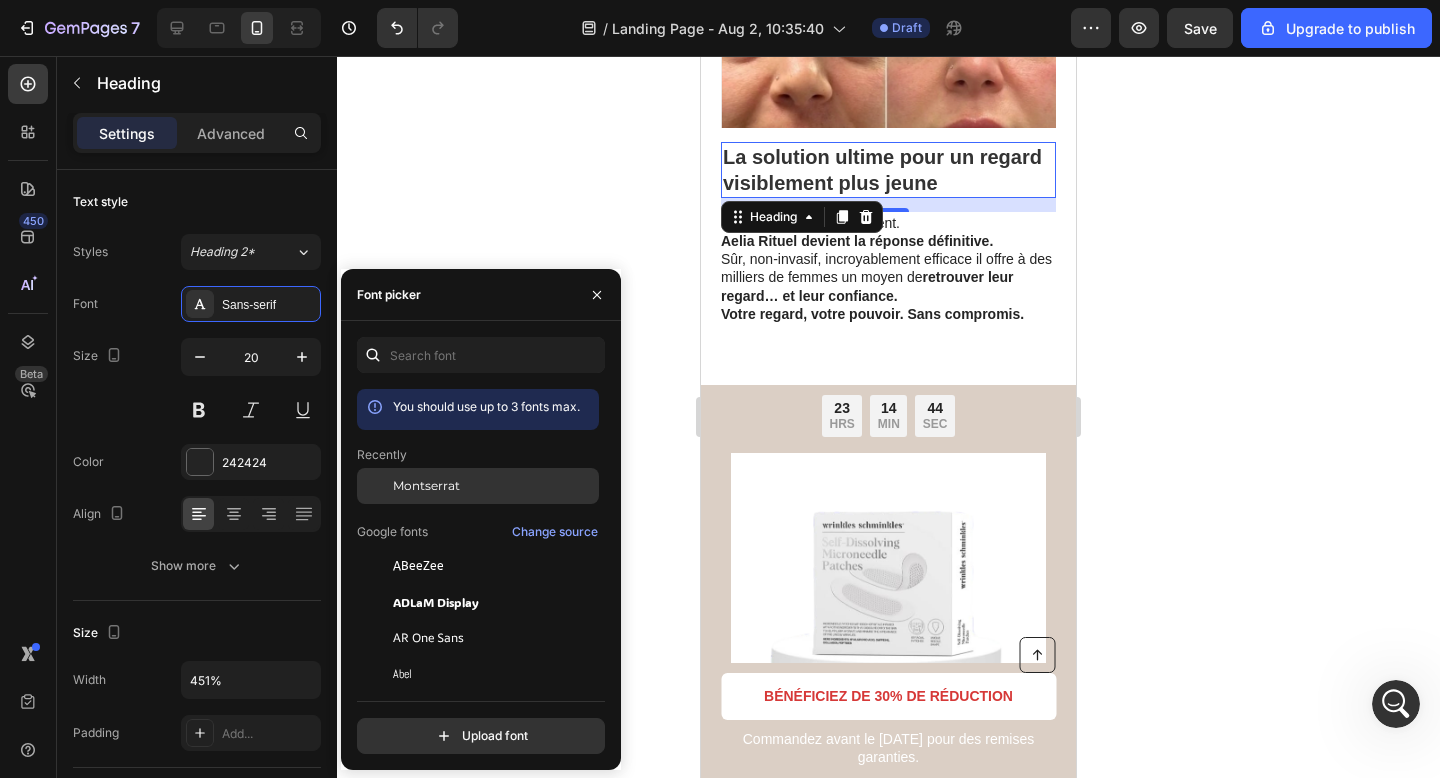 click on "Montserrat" 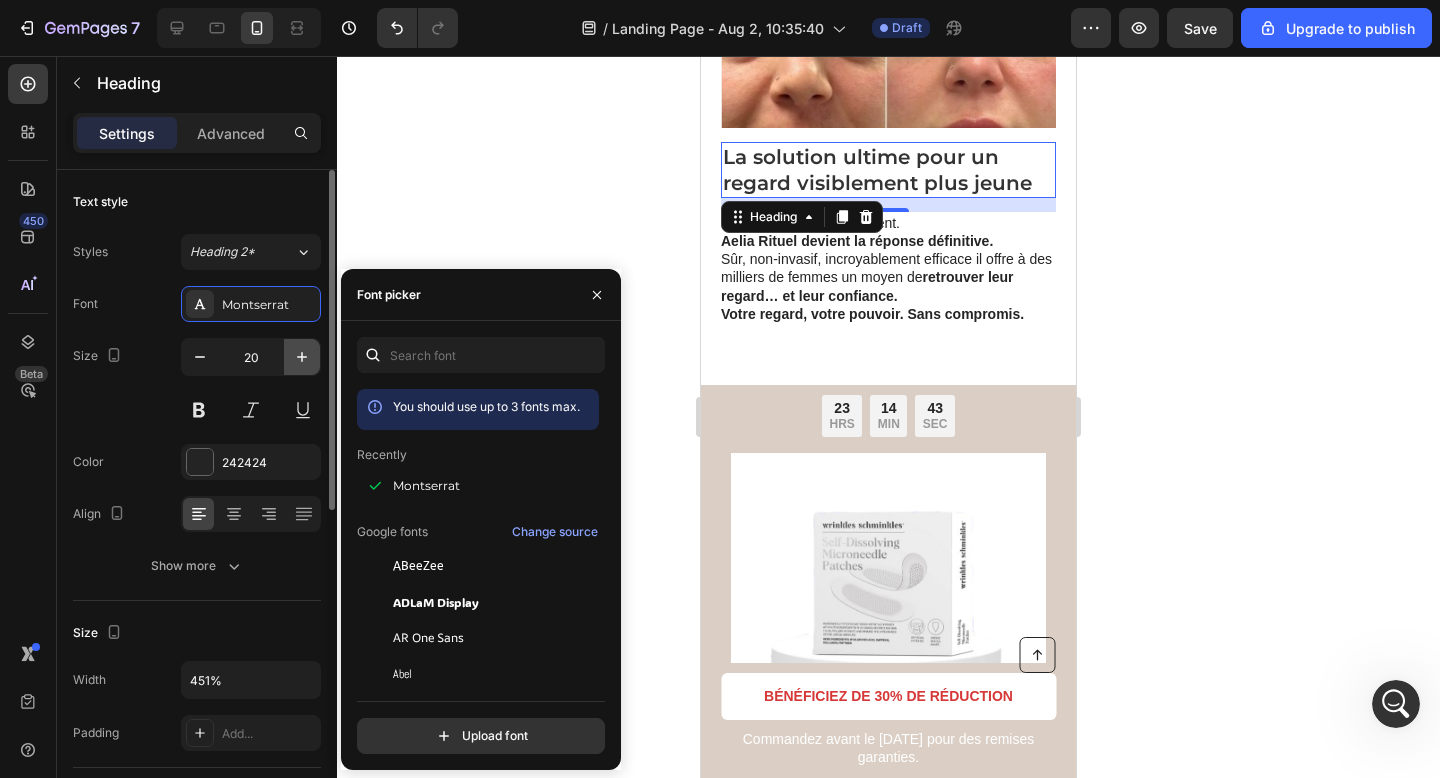 click 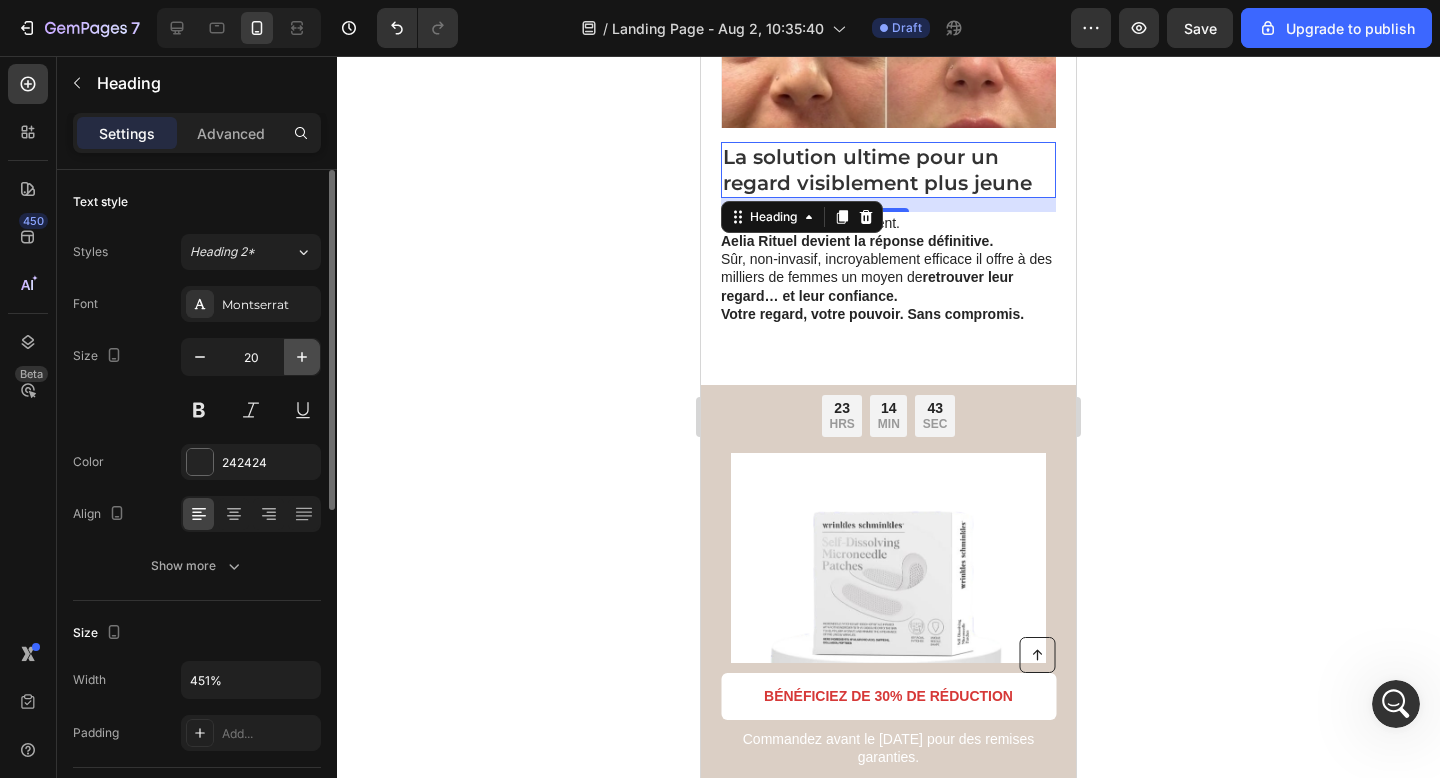 click 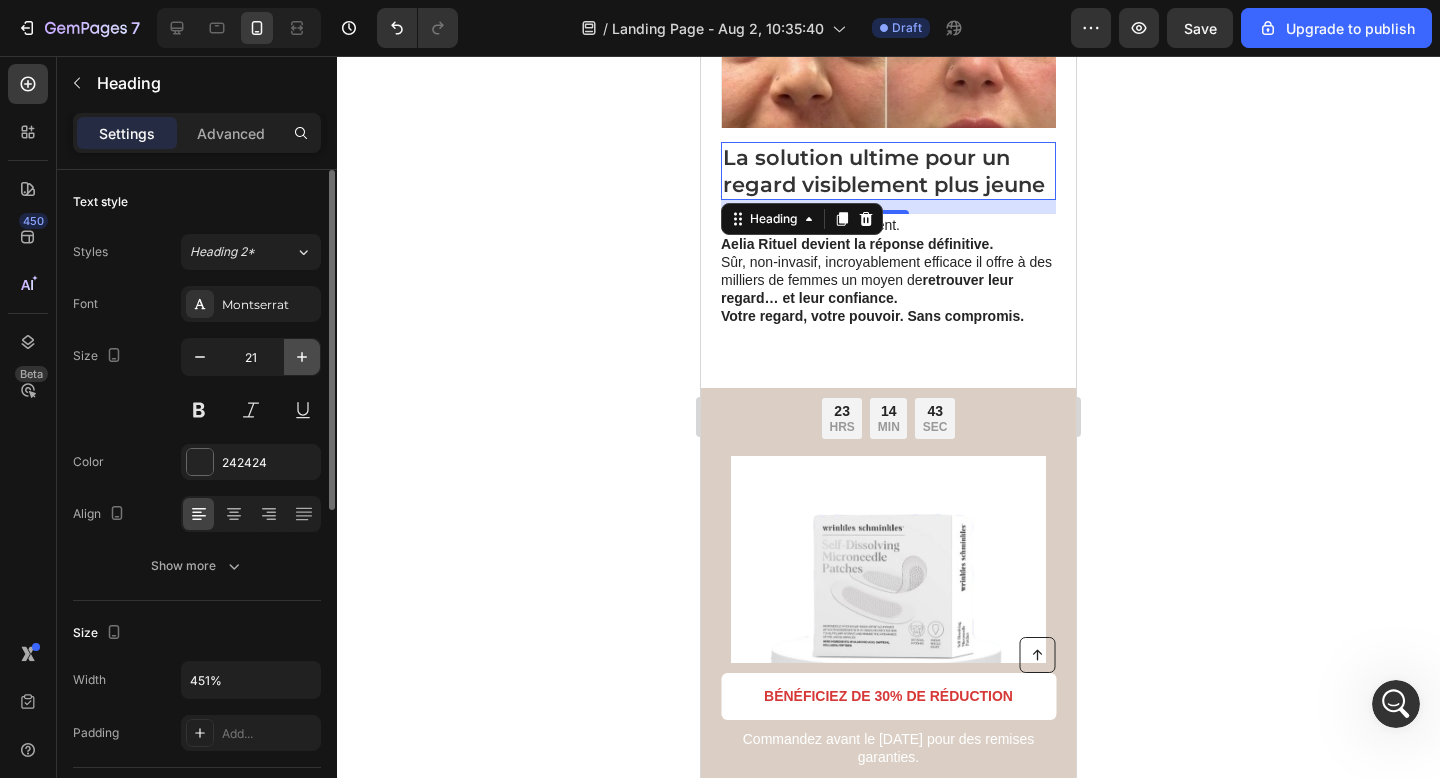 click 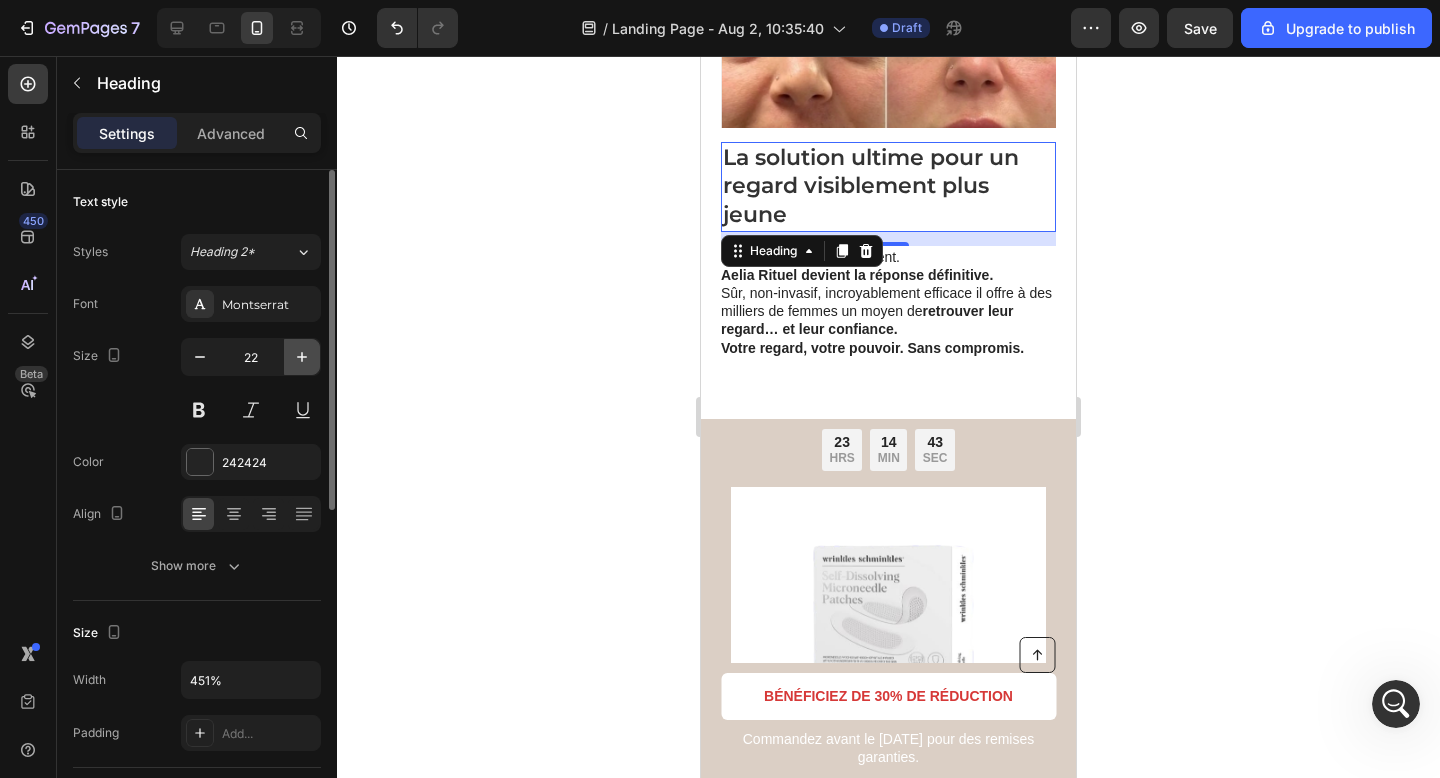 click 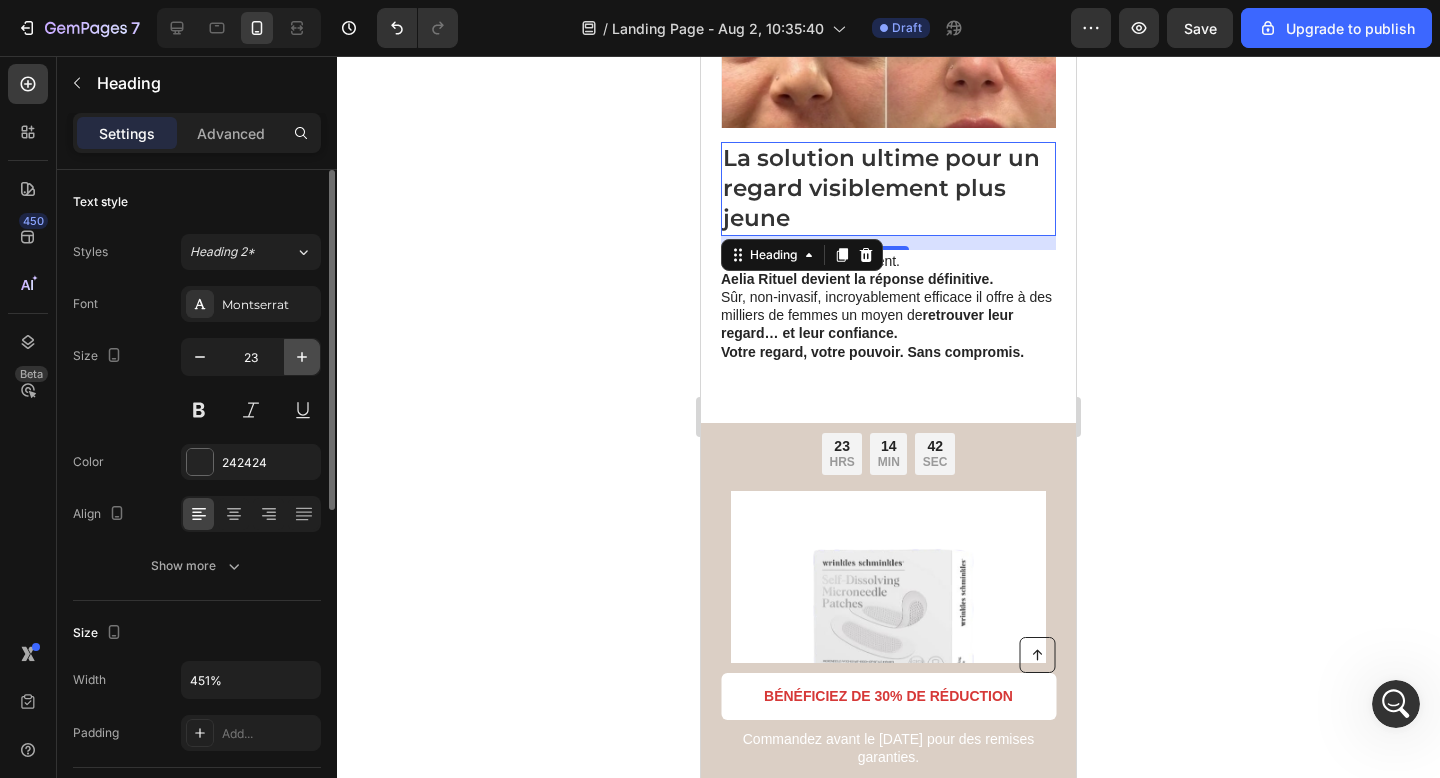 click 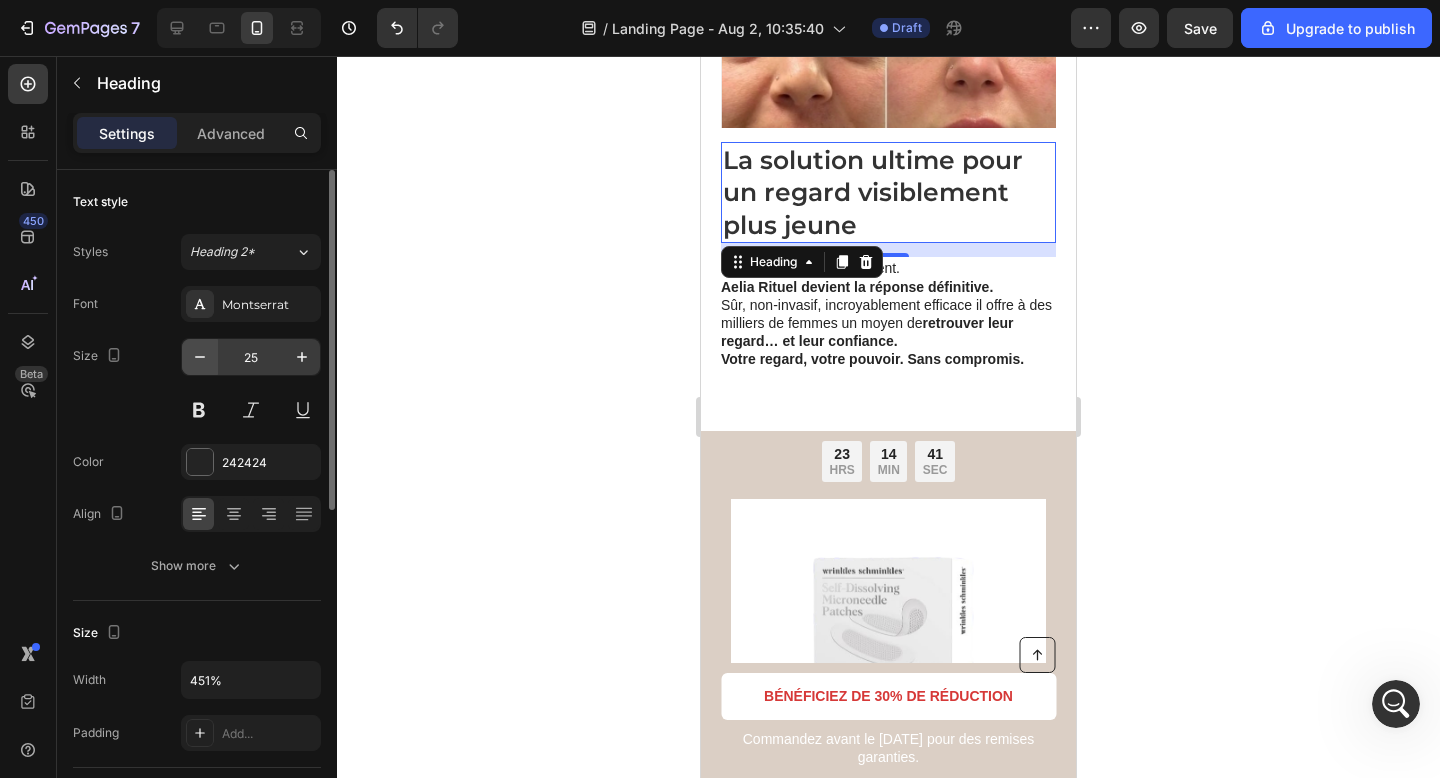click 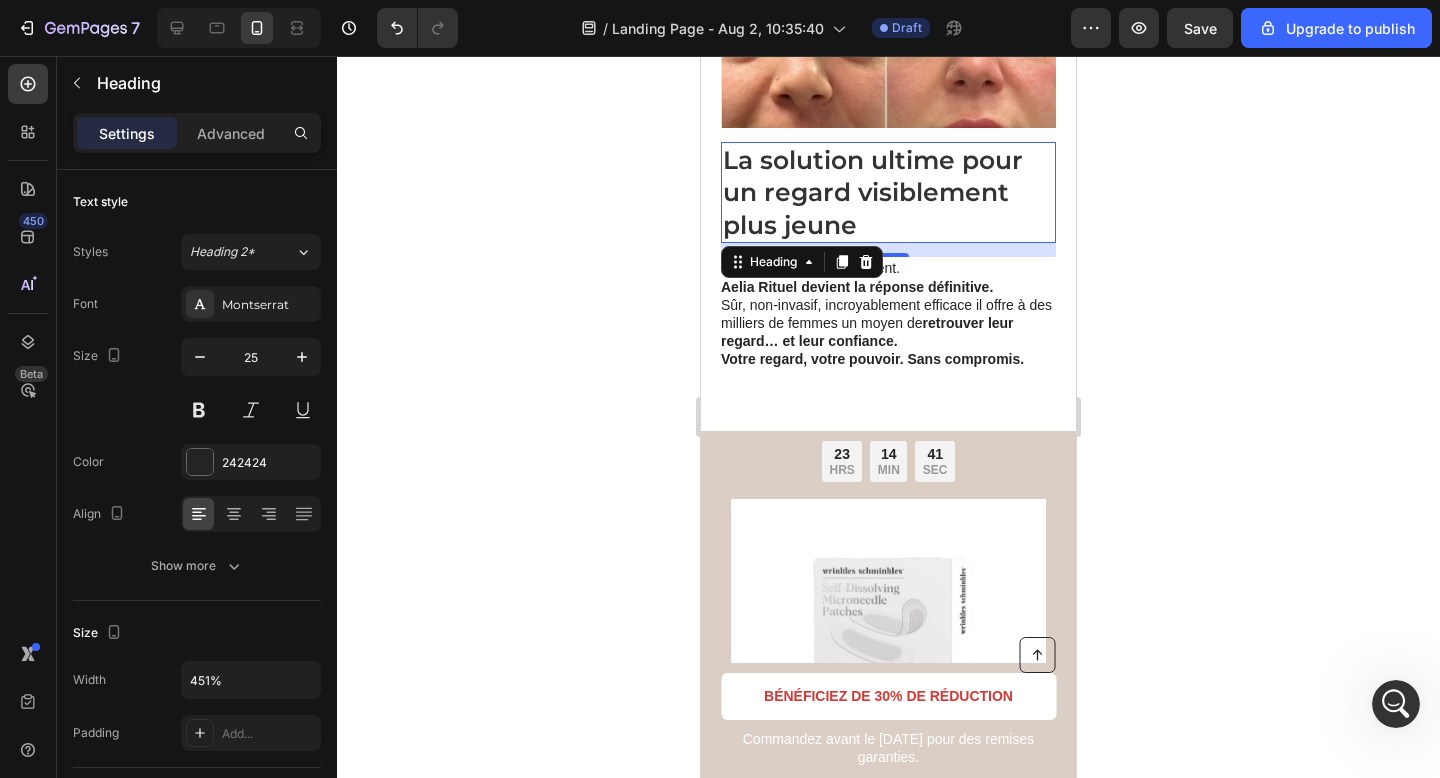 type on "24" 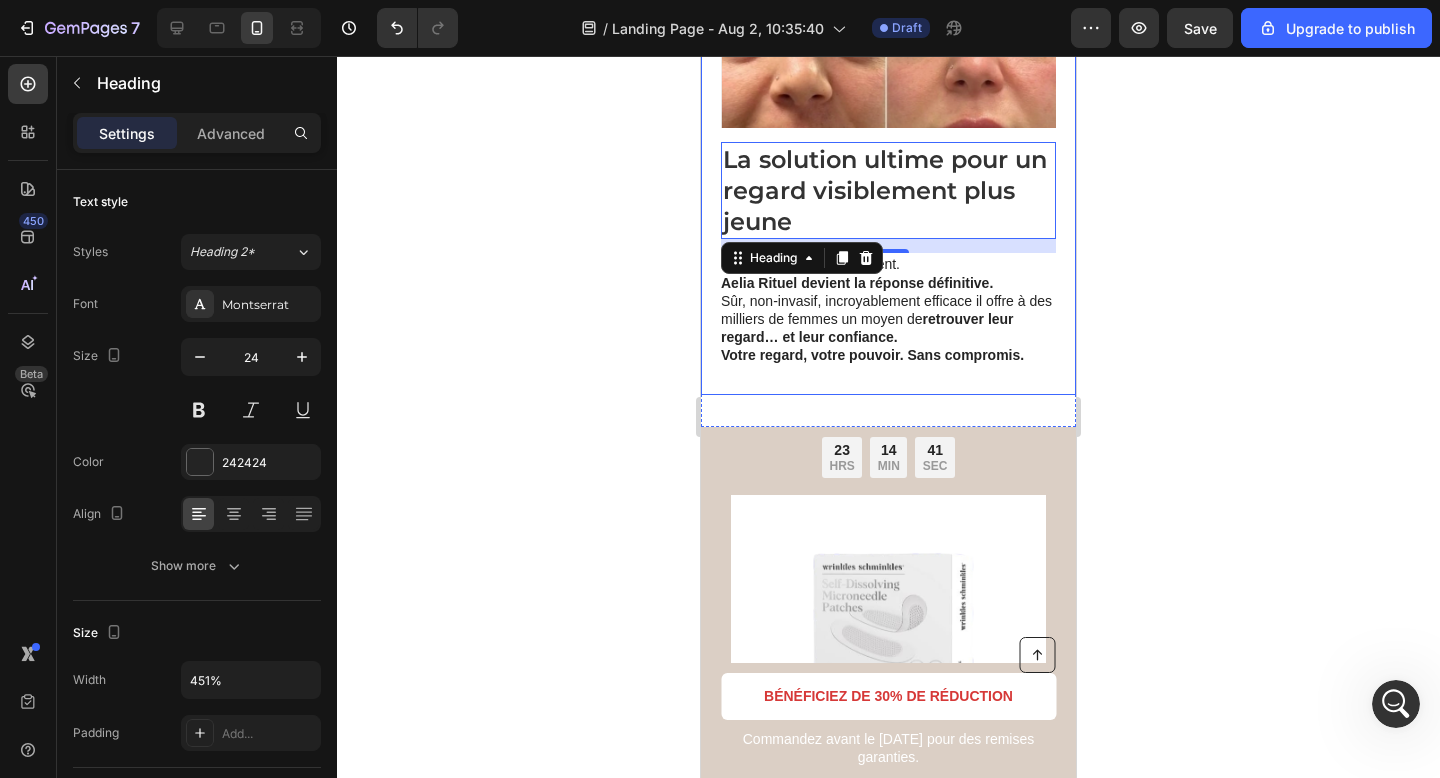 click on "Votre regard, votre pouvoir. Sans compromis." at bounding box center [872, 355] 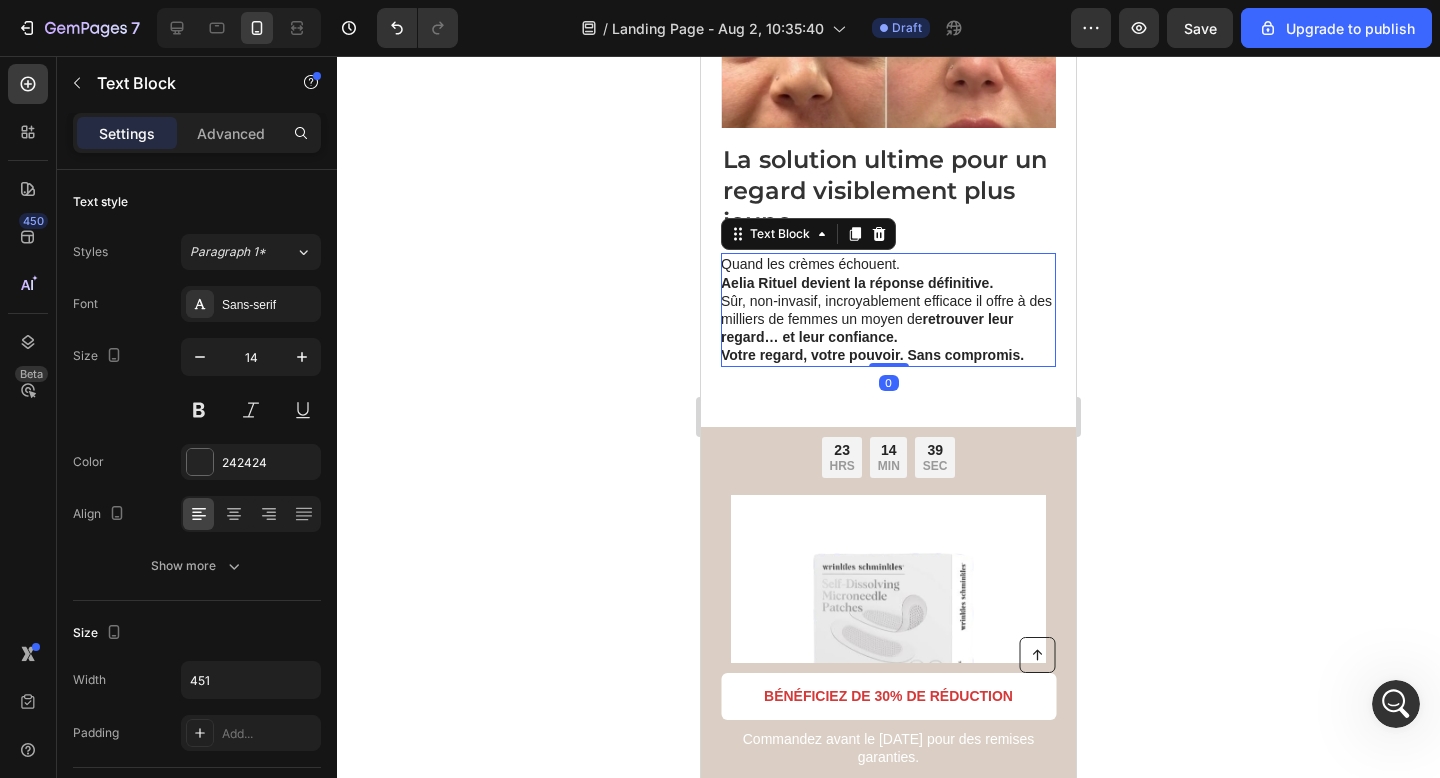 click on "Votre regard, votre pouvoir. Sans compromis." at bounding box center [872, 355] 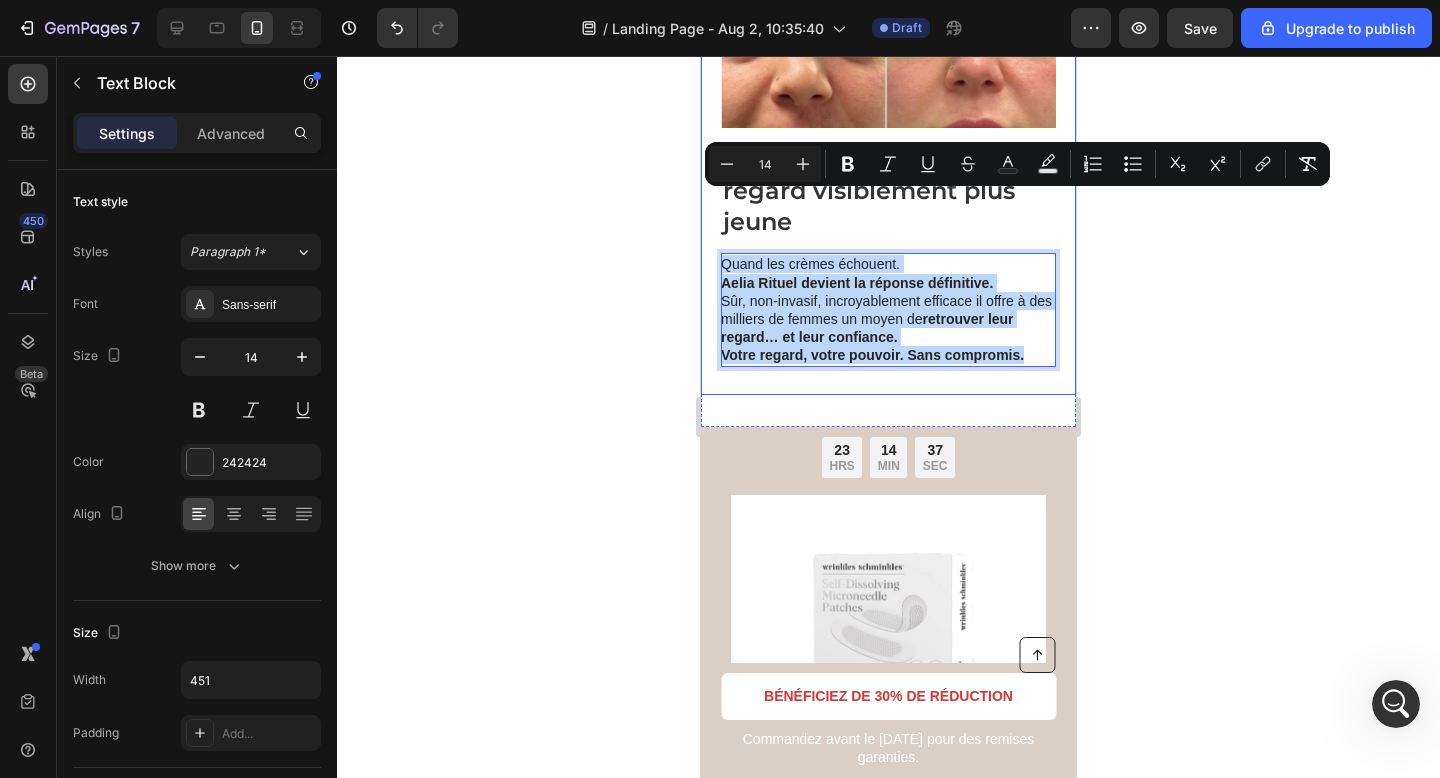 drag, startPoint x: 1029, startPoint y: 297, endPoint x: 715, endPoint y: 202, distance: 328.0564 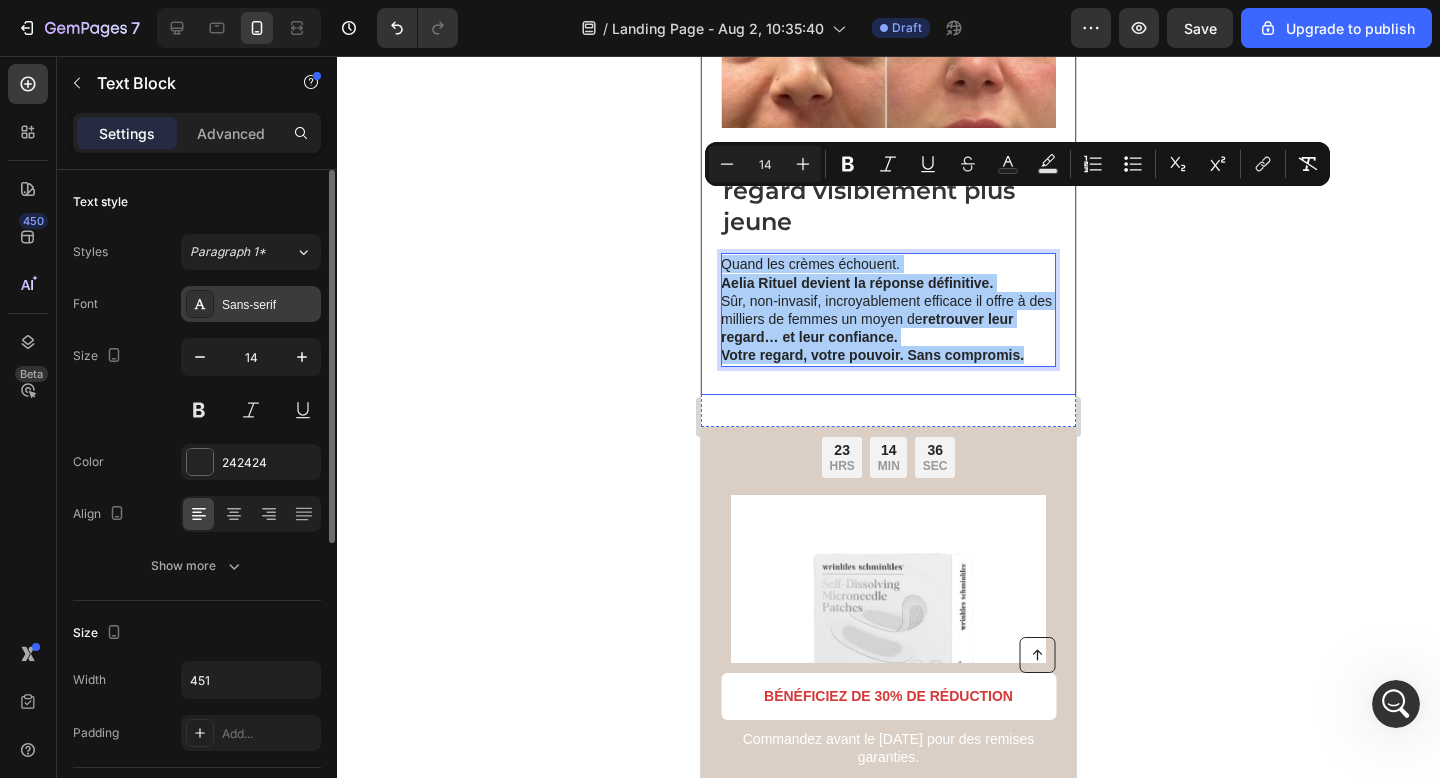click on "Sans-serif" at bounding box center (251, 304) 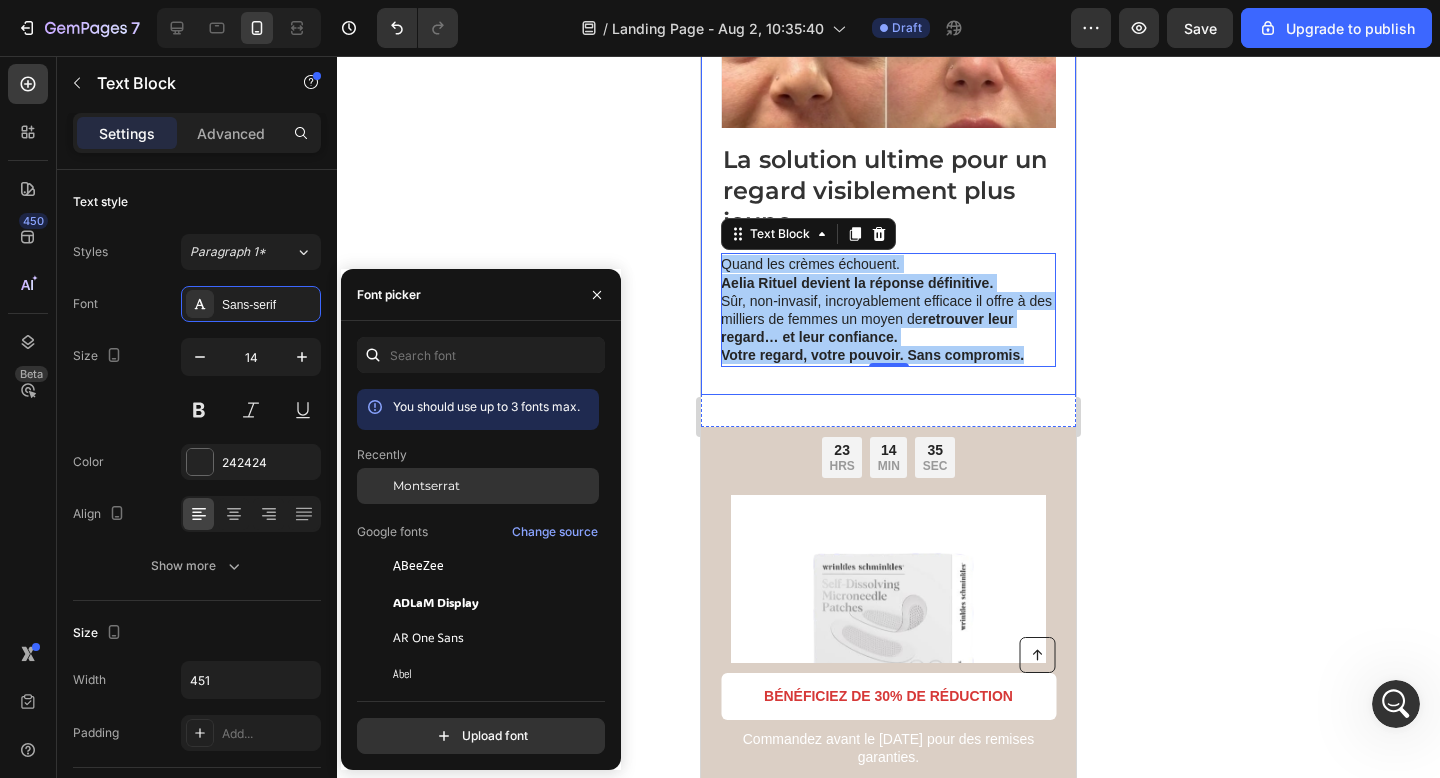 click on "Montserrat" 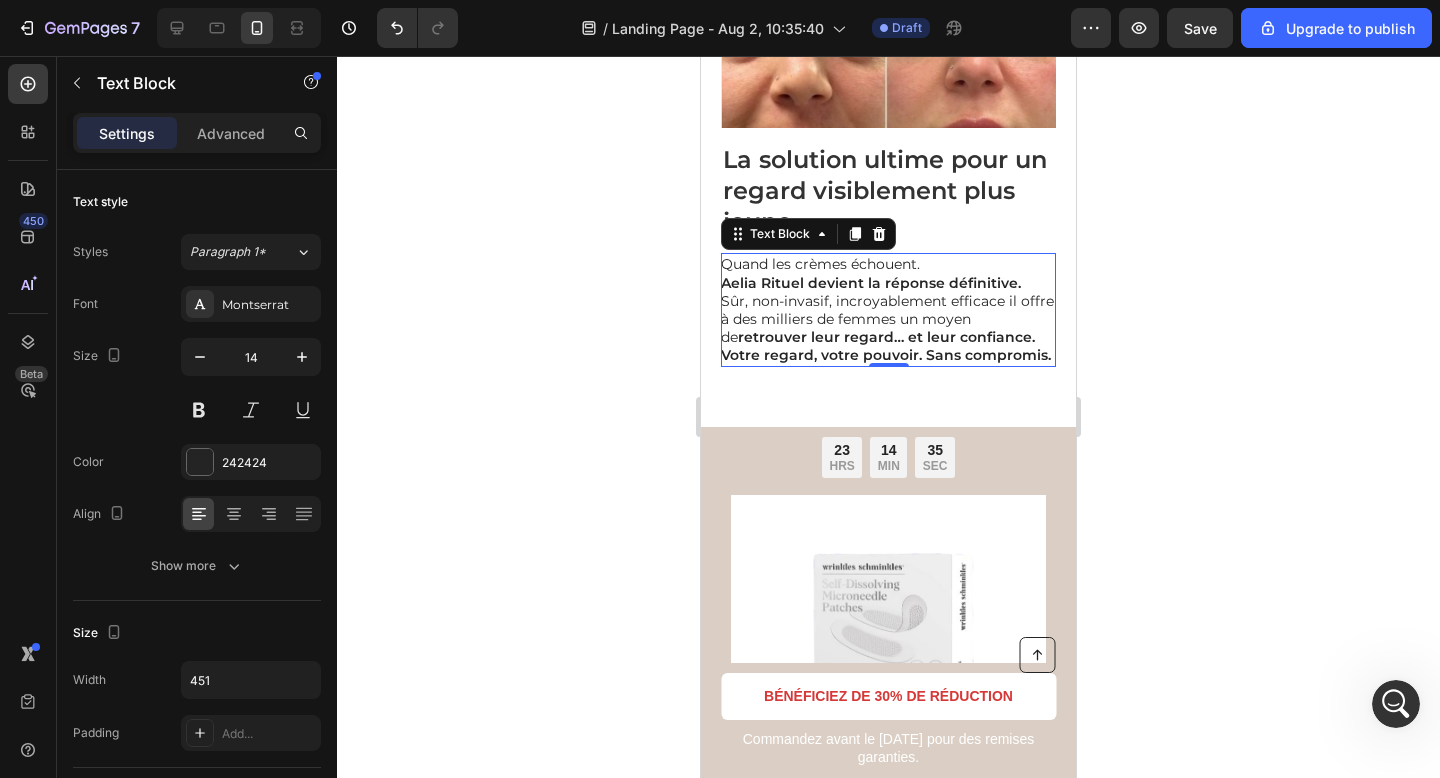 click 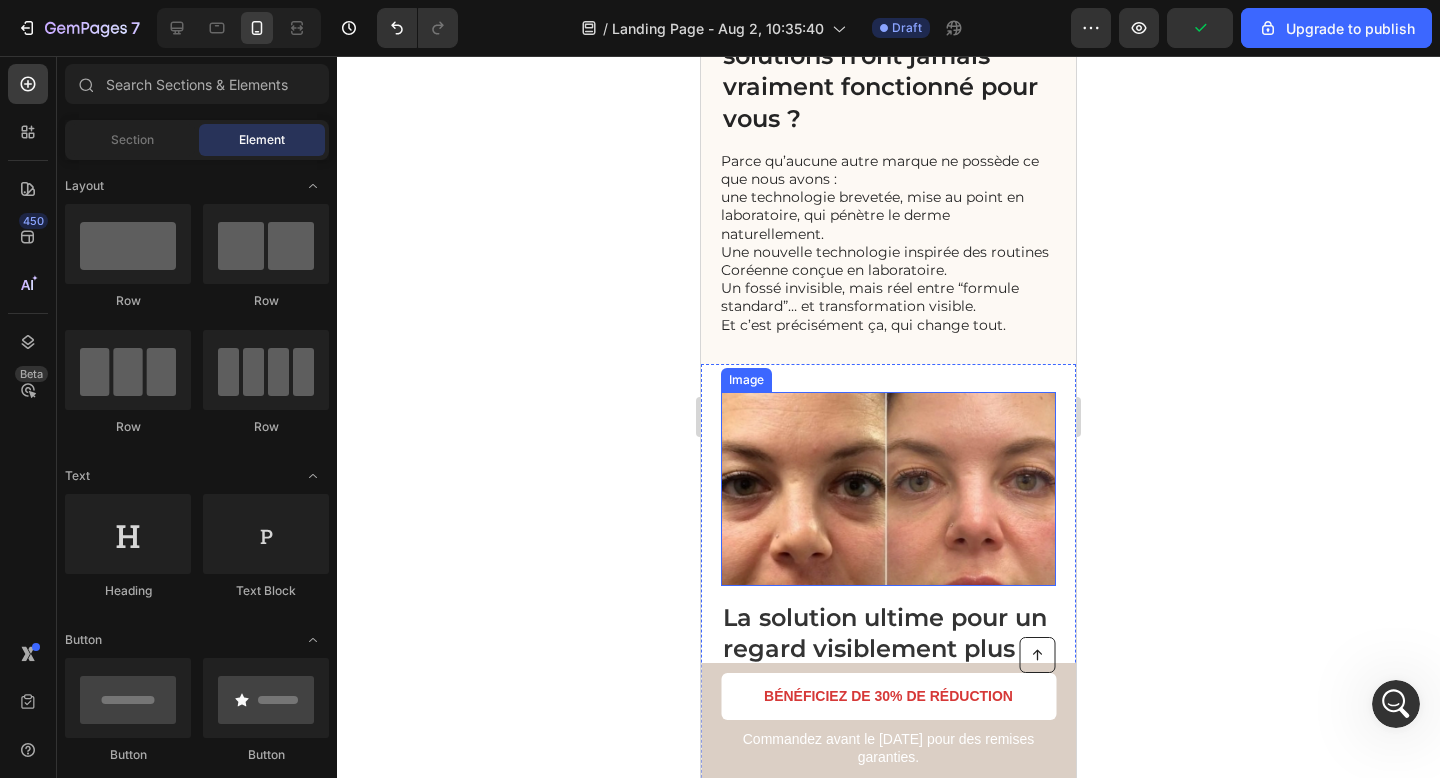 scroll, scrollTop: 5011, scrollLeft: 0, axis: vertical 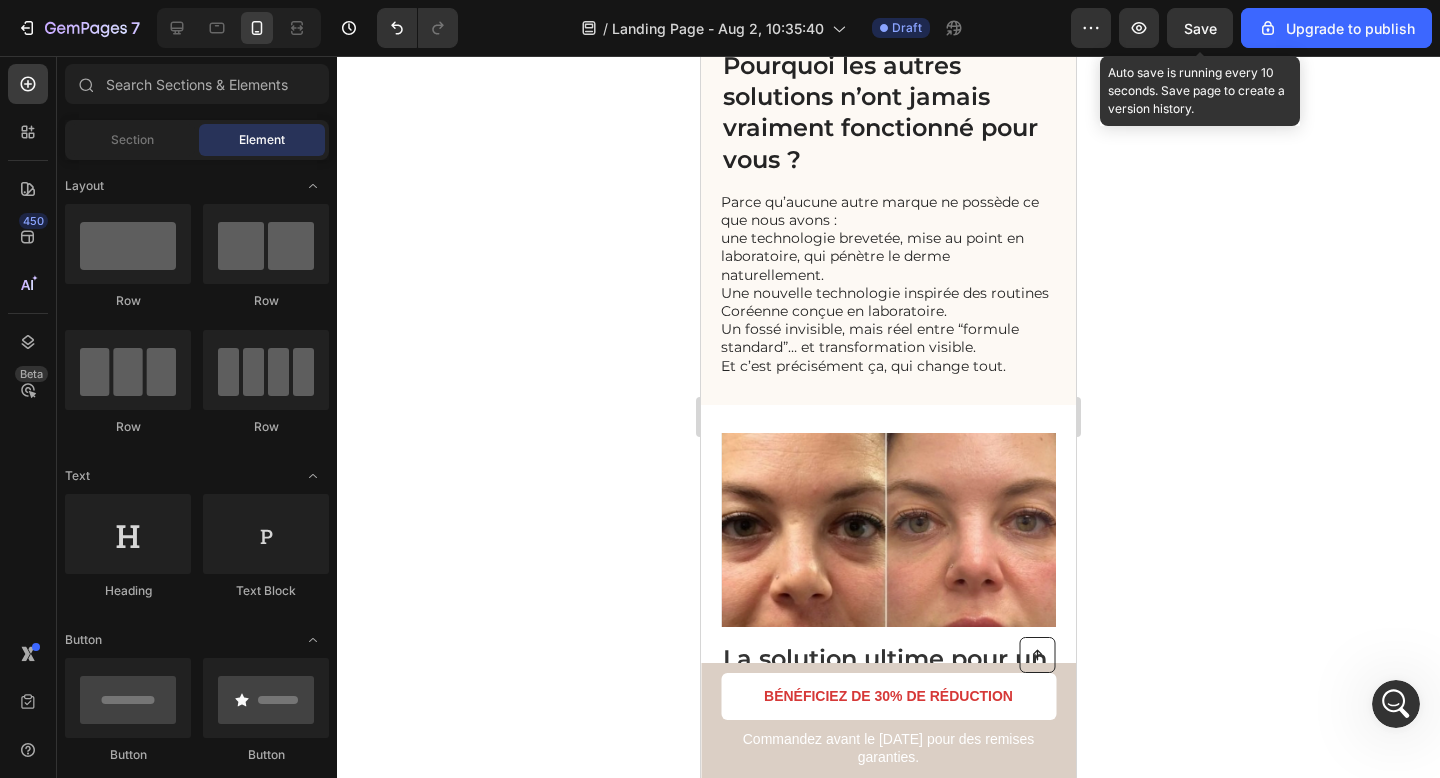 click on "[NUMBER]   /  Landing Page - Aug 2, 10:35:40 Draft Preview  Save  Auto save is running every 10 seconds. Save page to create a version history. Upgrade to publish" 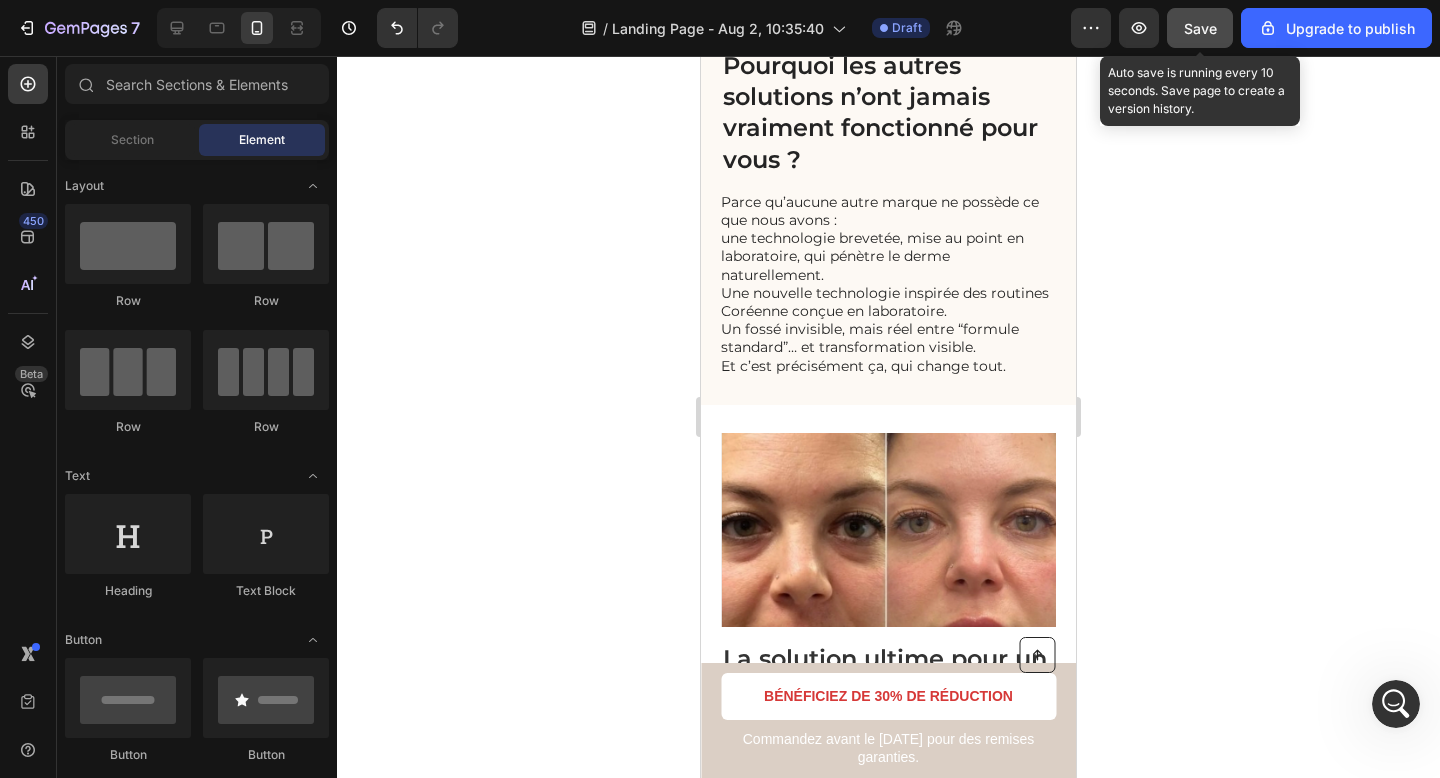 click on "Save" at bounding box center [1200, 28] 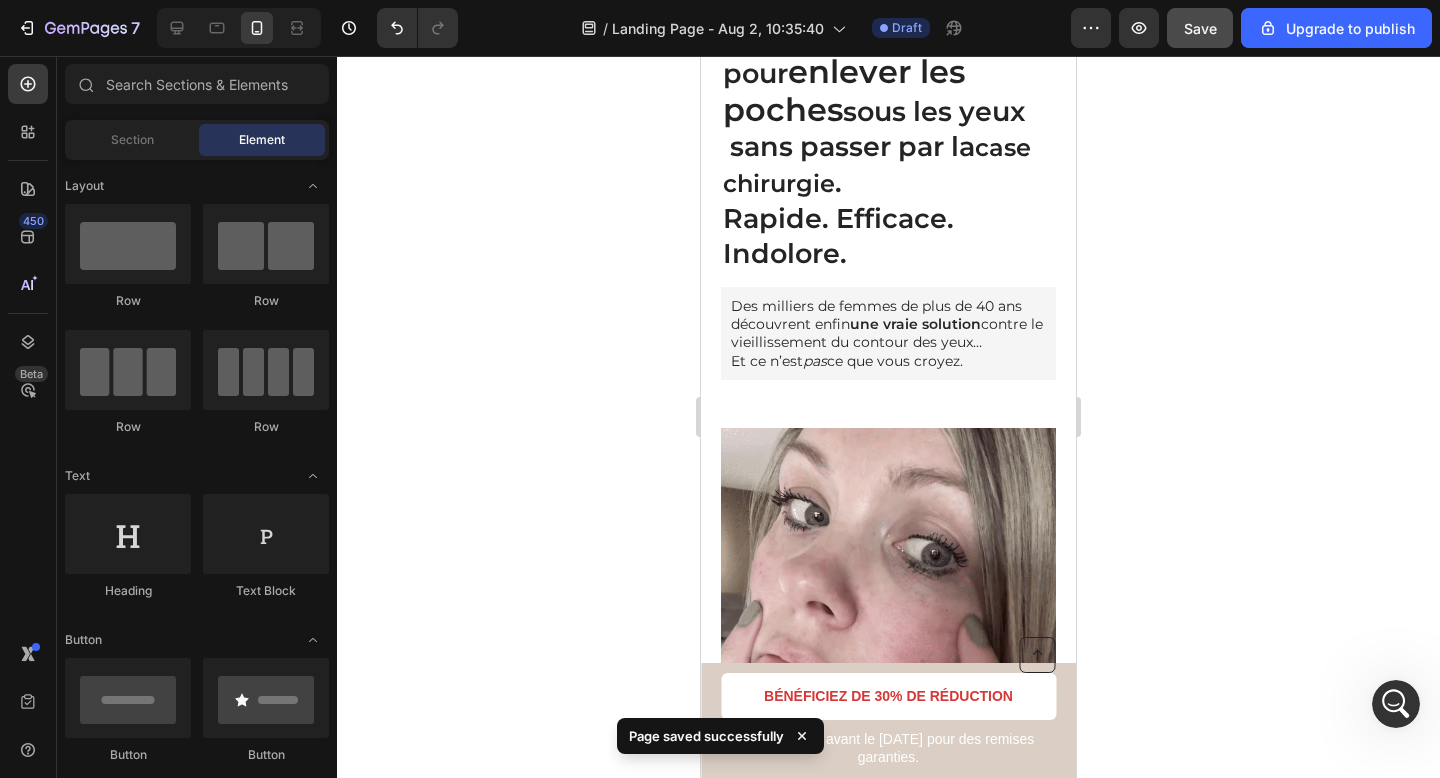 scroll, scrollTop: 0, scrollLeft: 0, axis: both 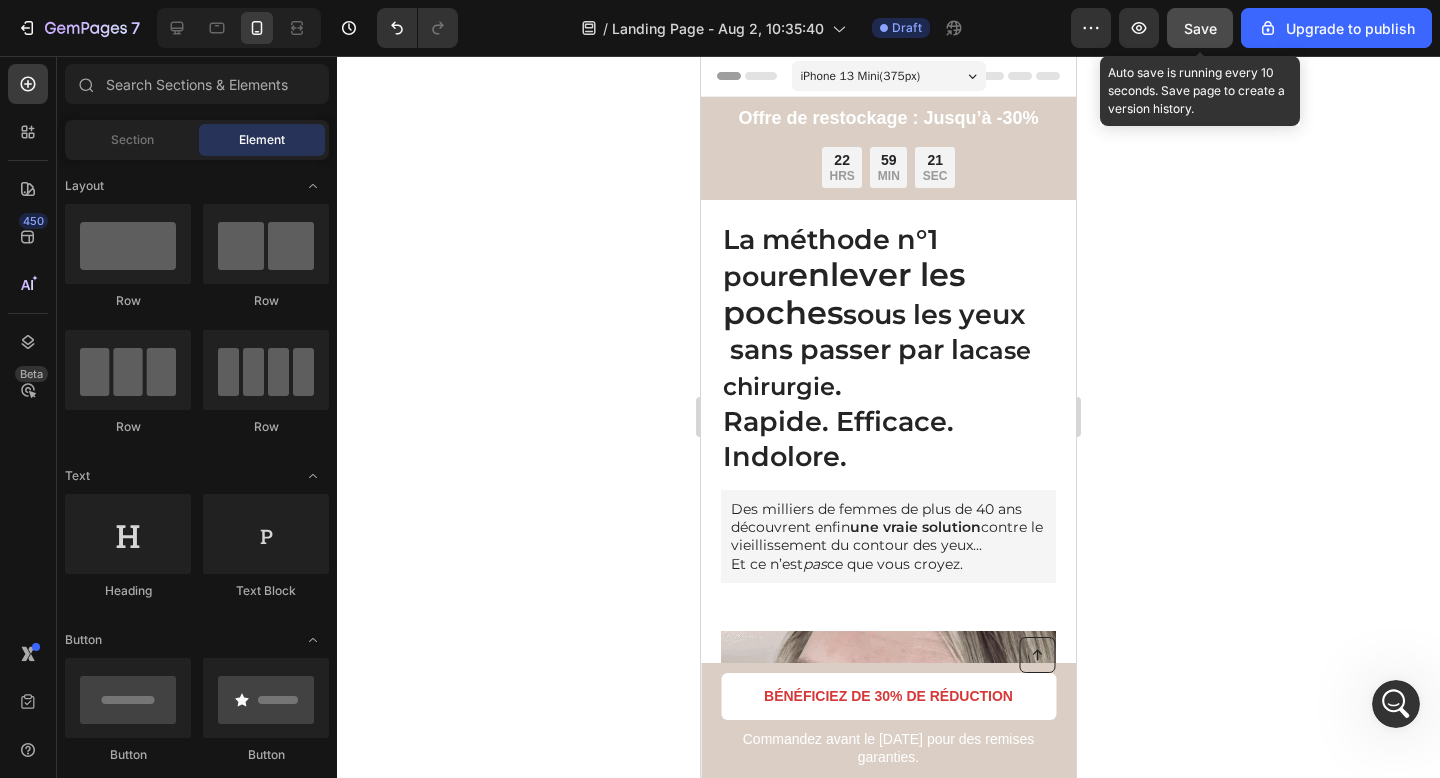 click on "Save" at bounding box center [1200, 28] 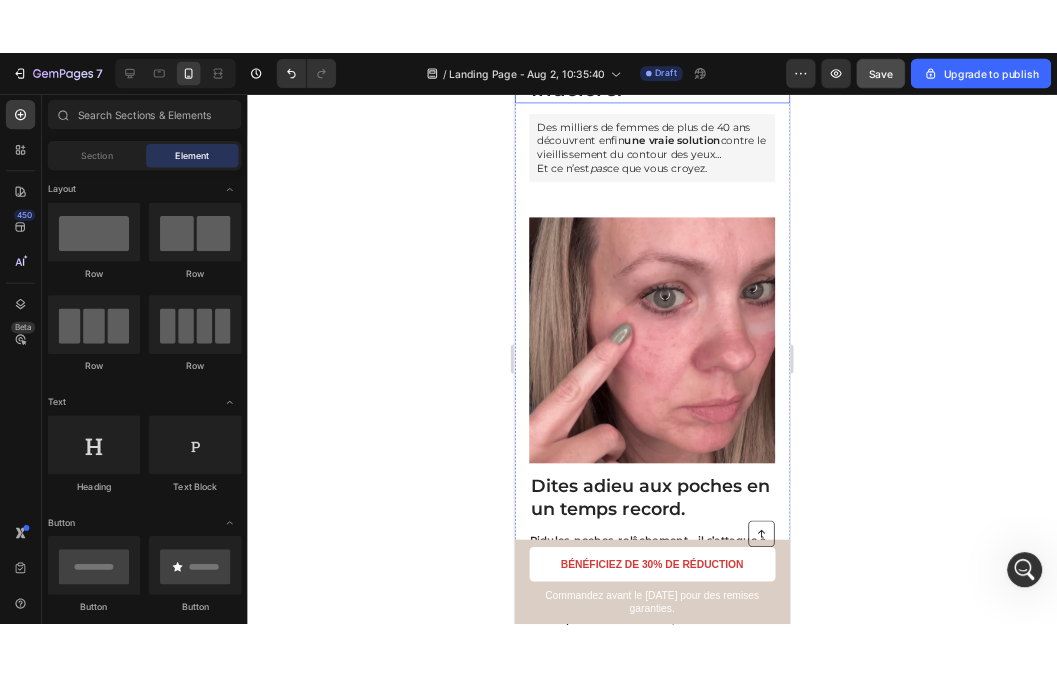 scroll, scrollTop: 0, scrollLeft: 0, axis: both 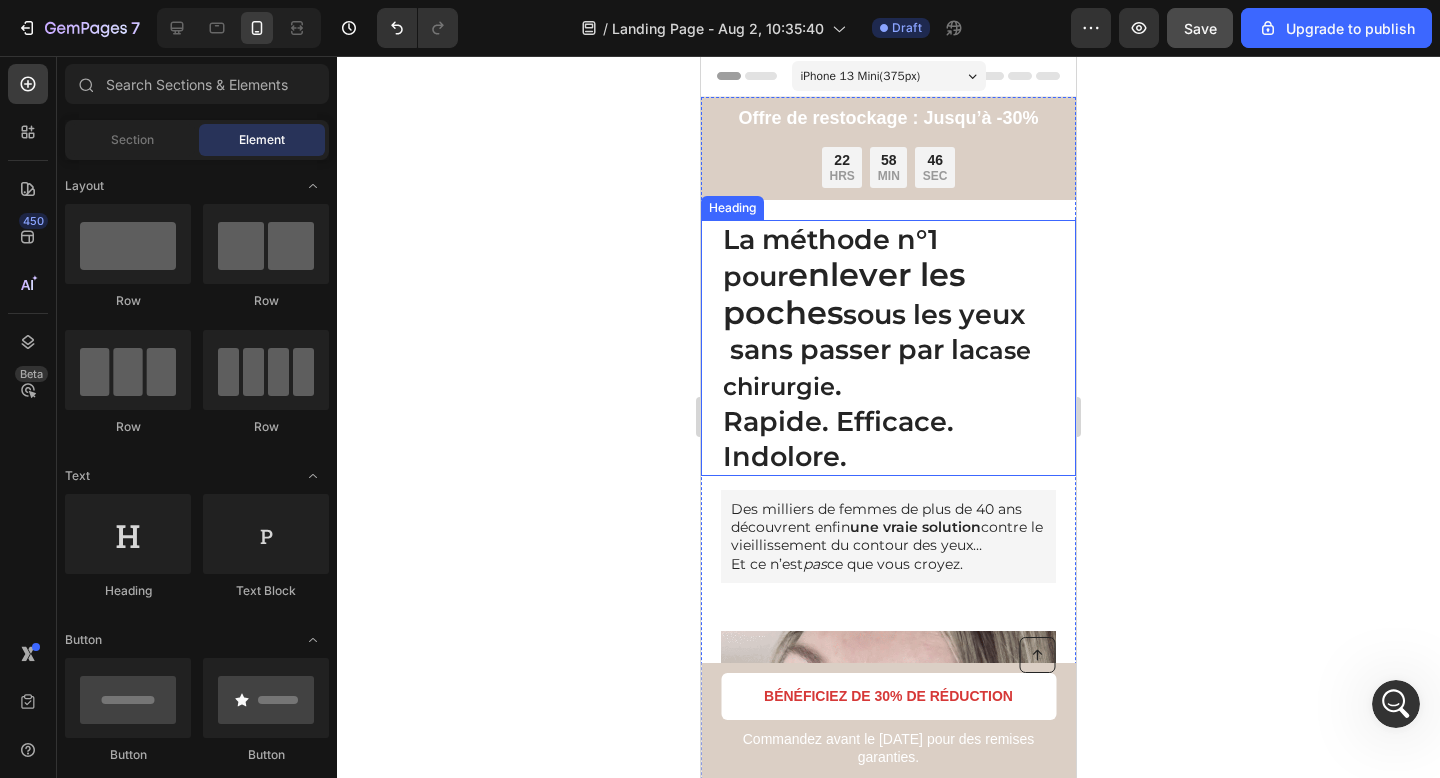 click on "Save" 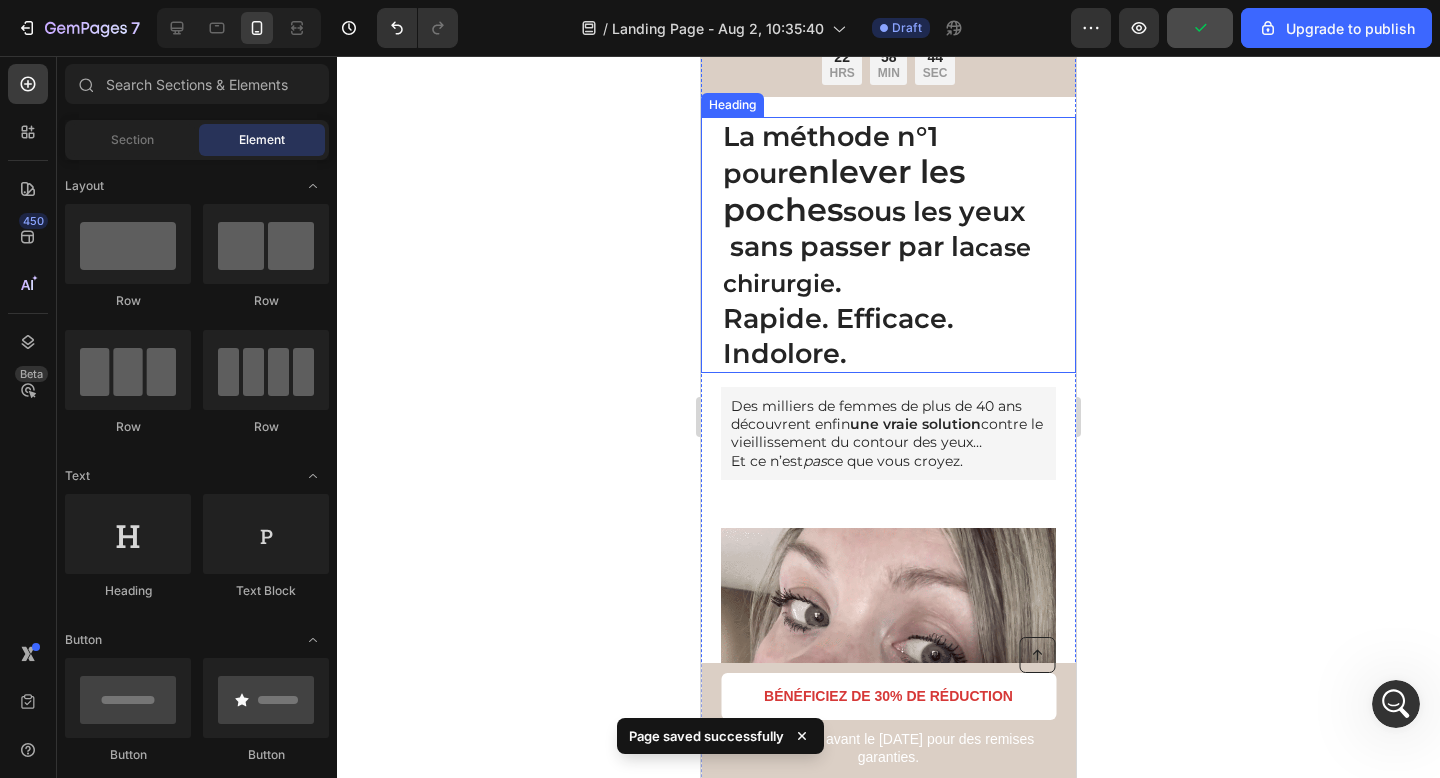 scroll, scrollTop: 376, scrollLeft: 0, axis: vertical 